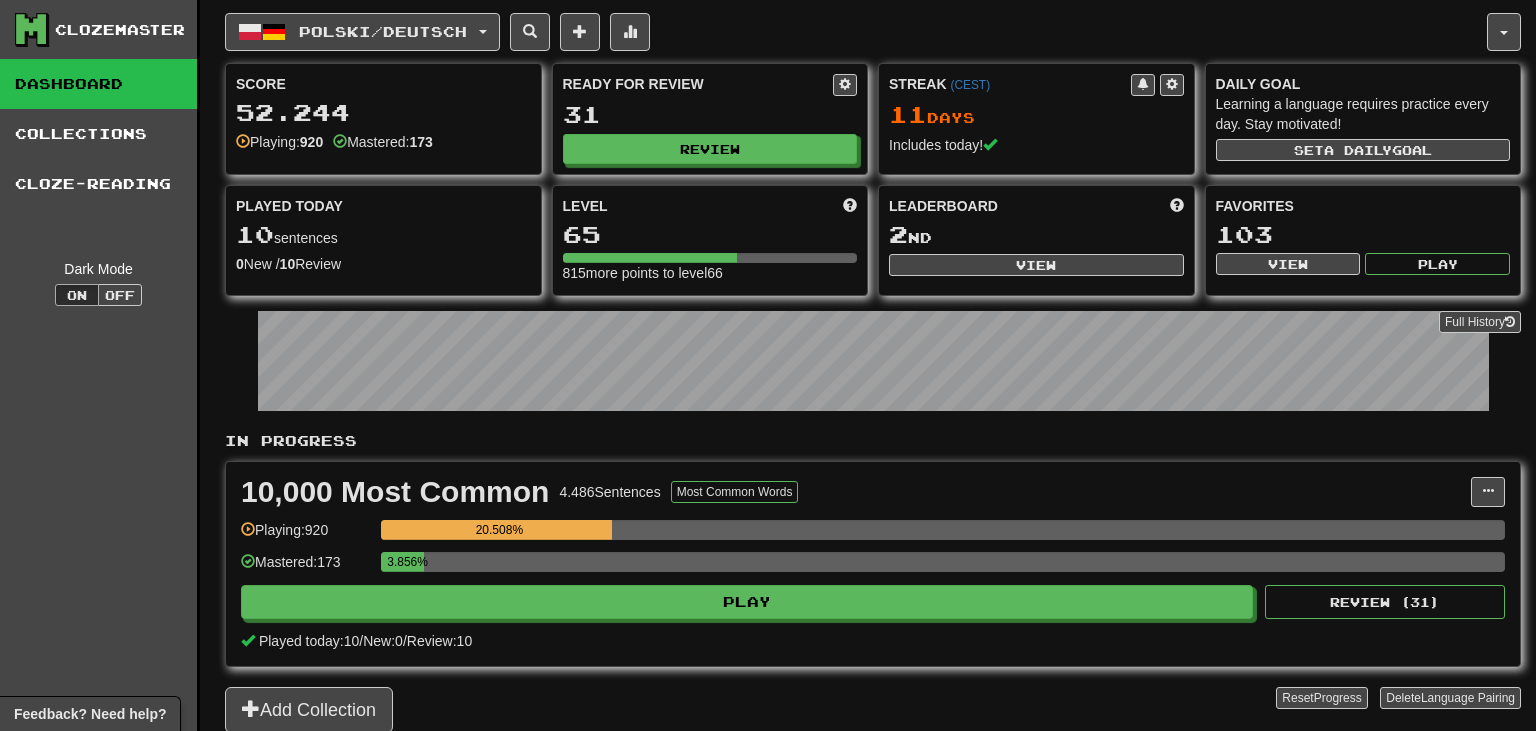 scroll, scrollTop: 0, scrollLeft: 0, axis: both 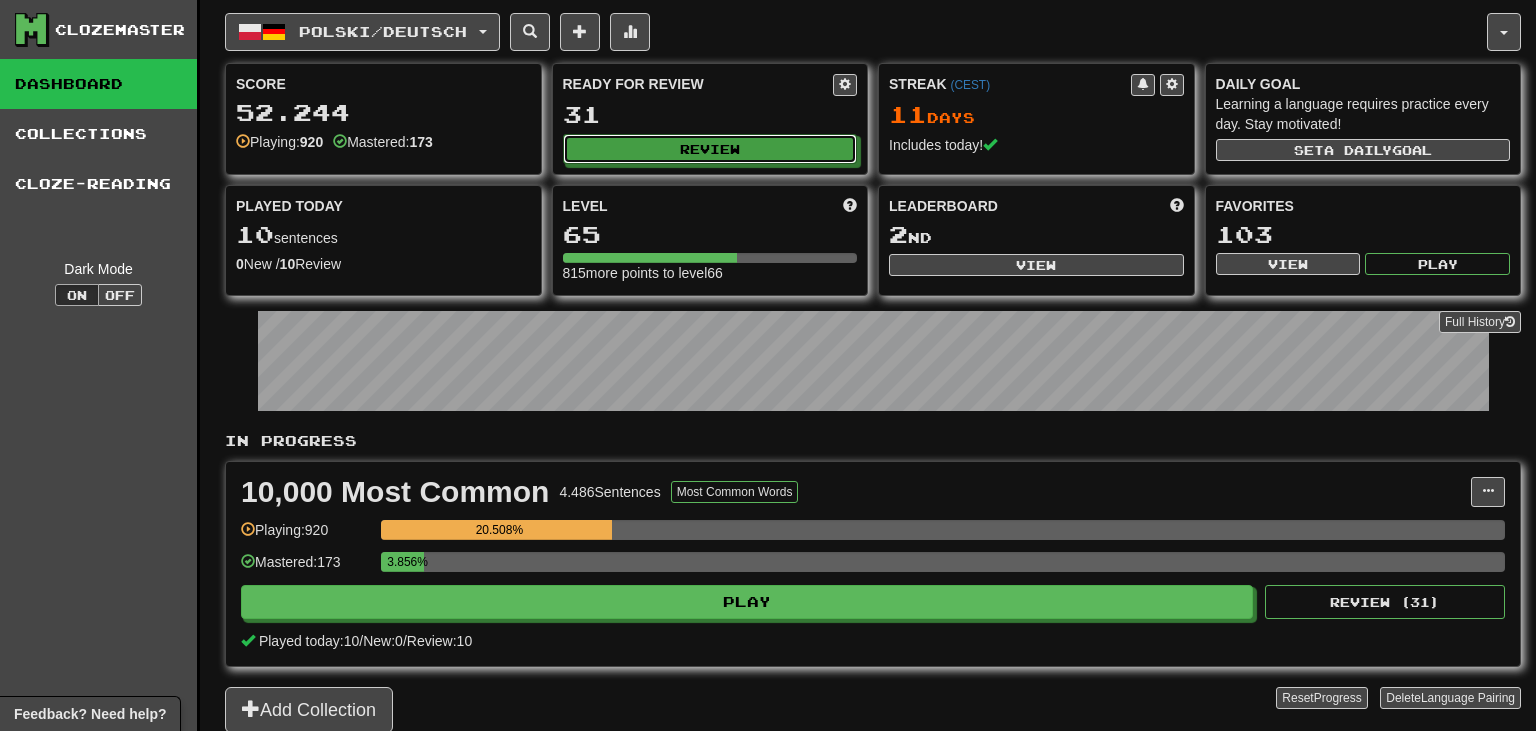 click on "Review" at bounding box center [710, 149] 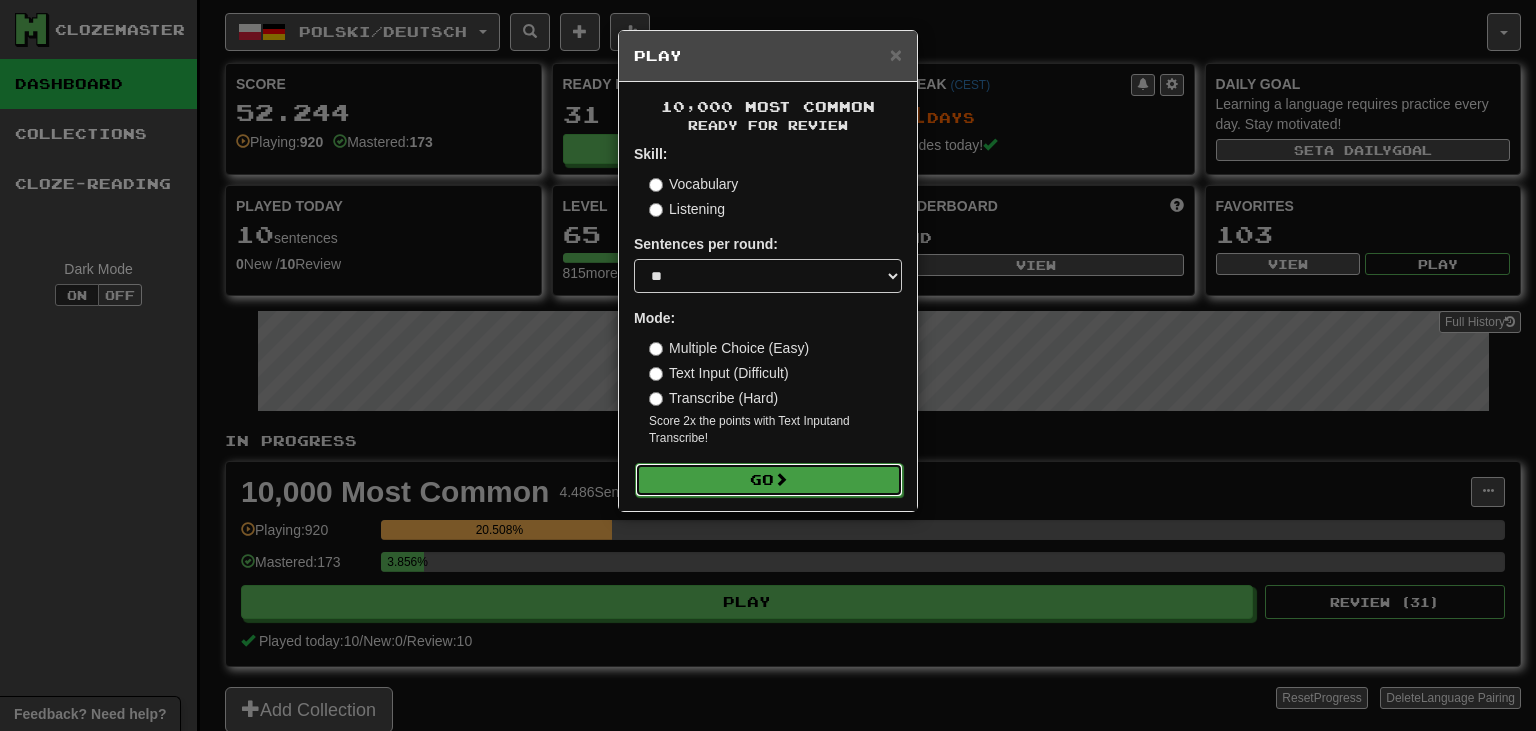click on "Go" at bounding box center (769, 480) 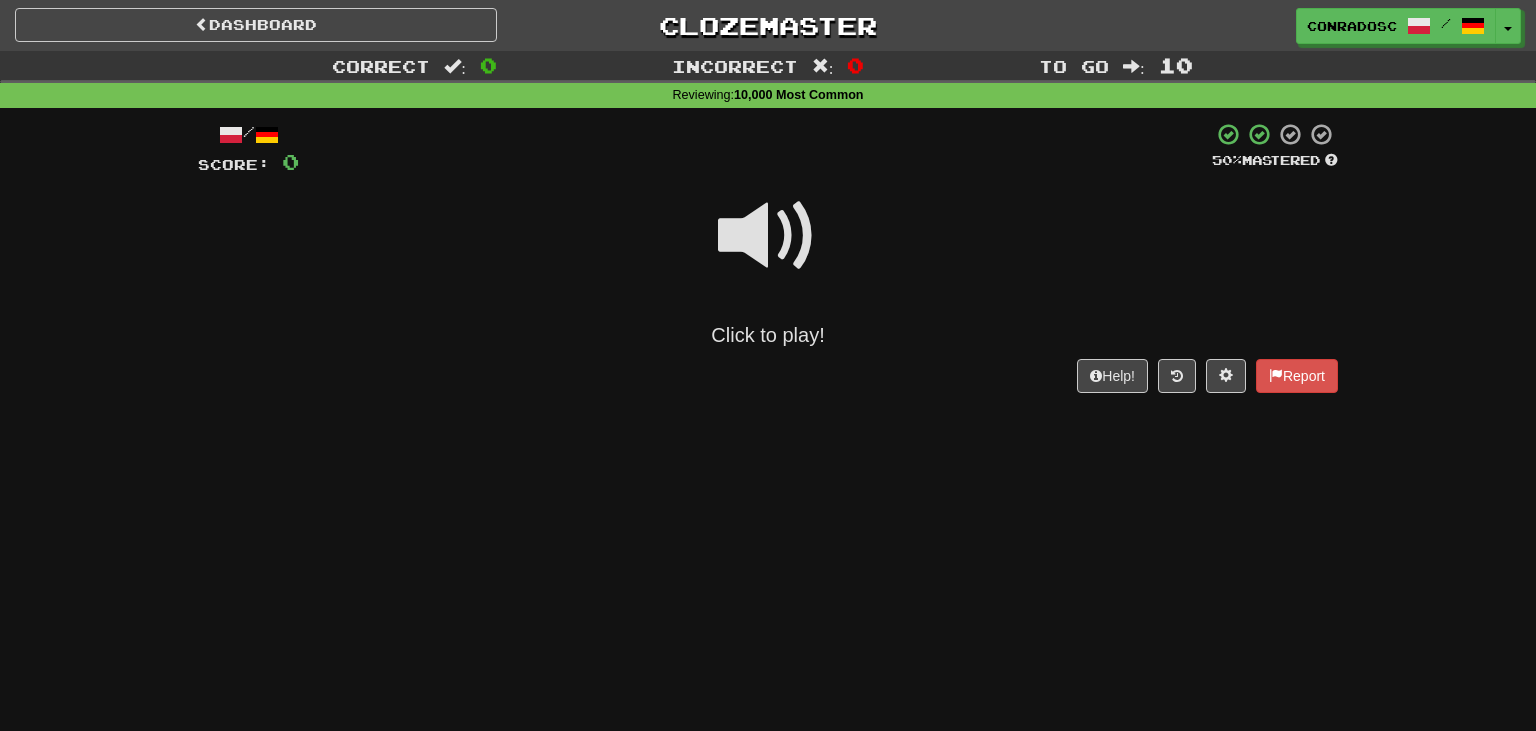 scroll, scrollTop: 0, scrollLeft: 0, axis: both 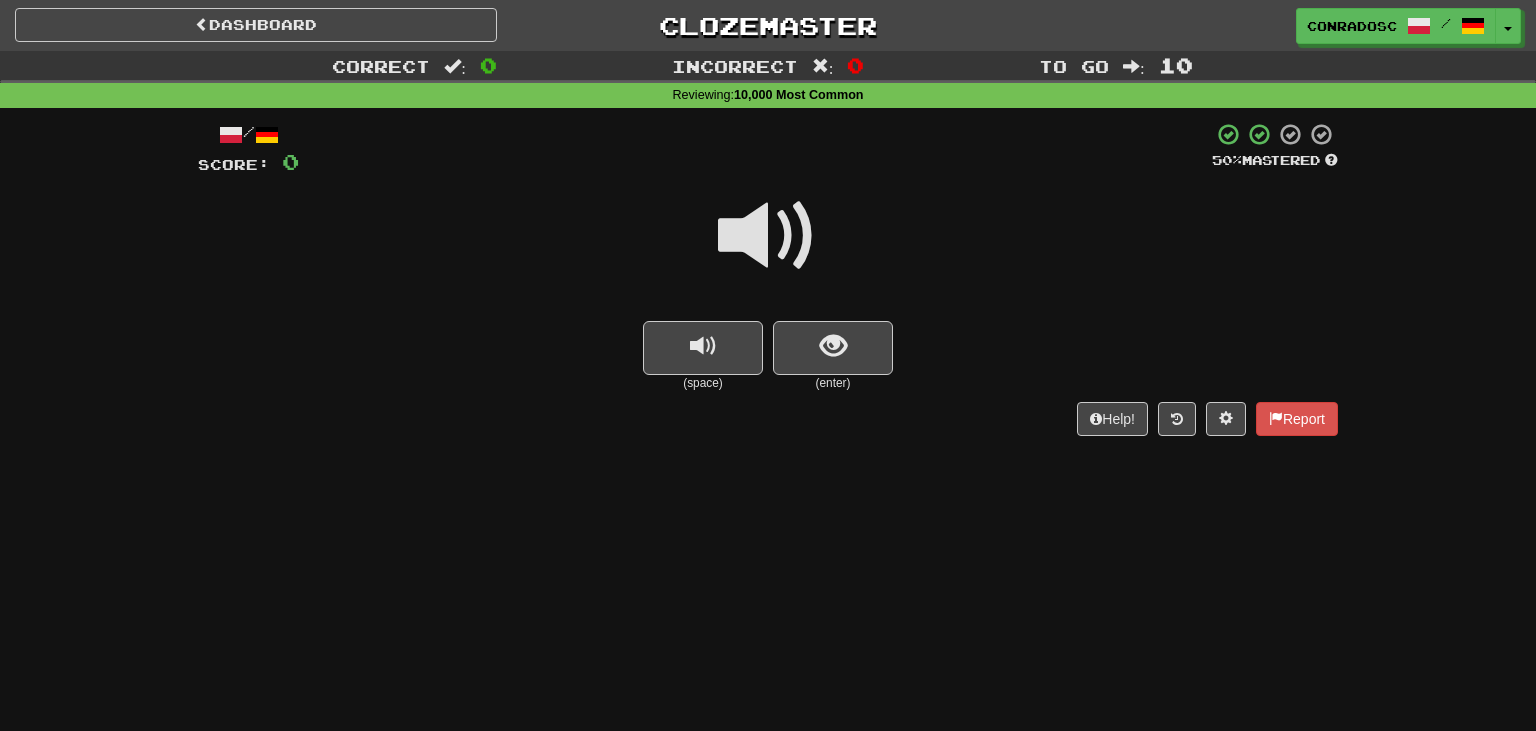 click at bounding box center (768, 236) 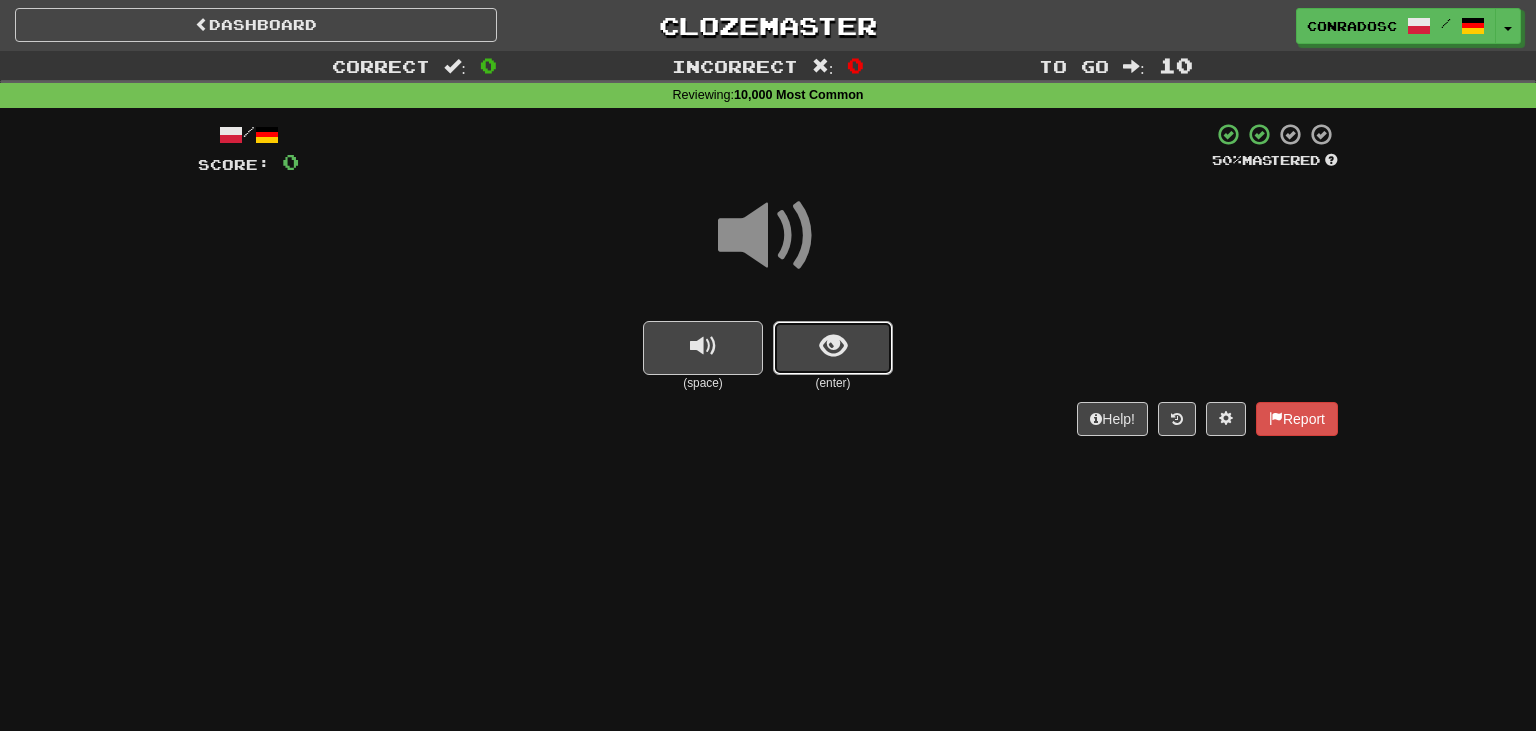 click at bounding box center (833, 346) 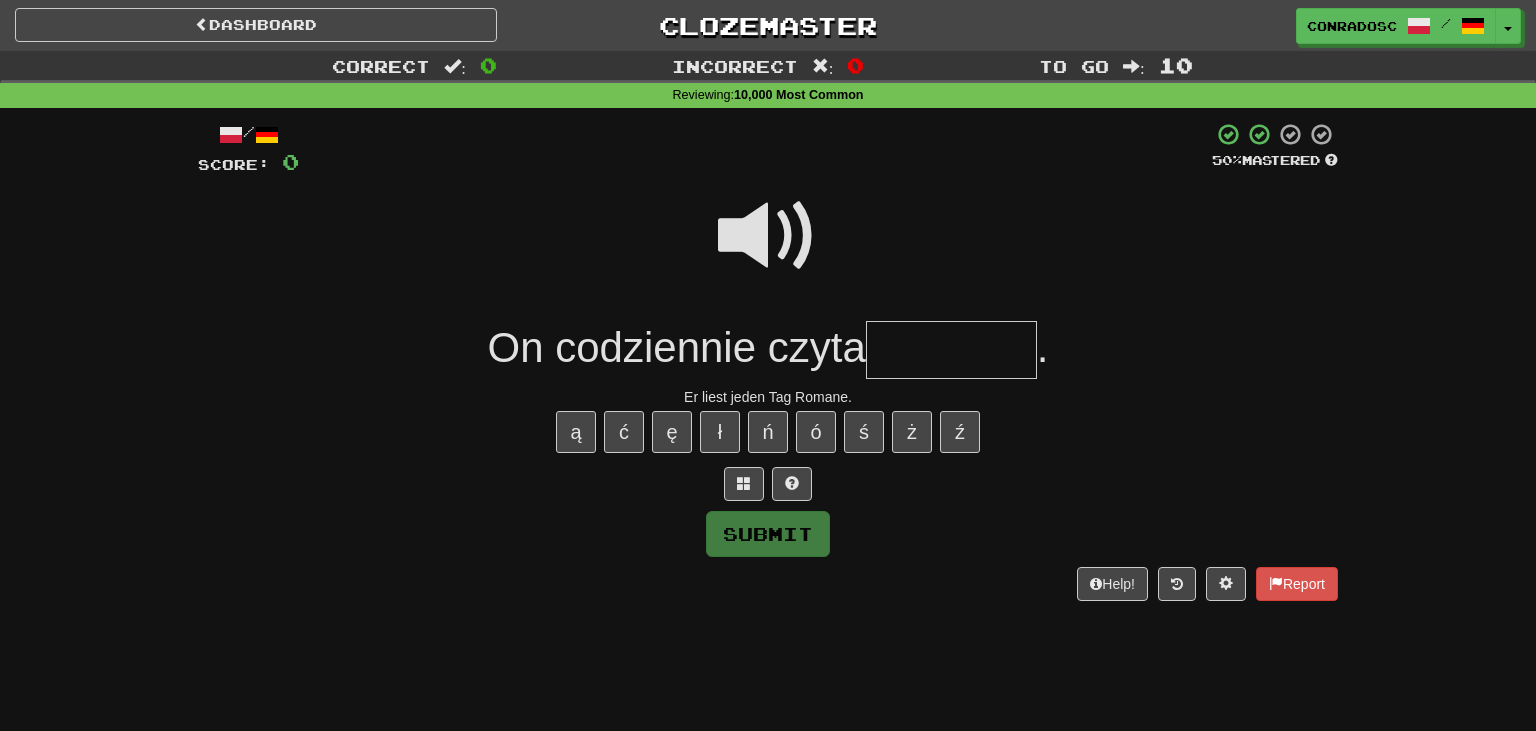 click at bounding box center (951, 350) 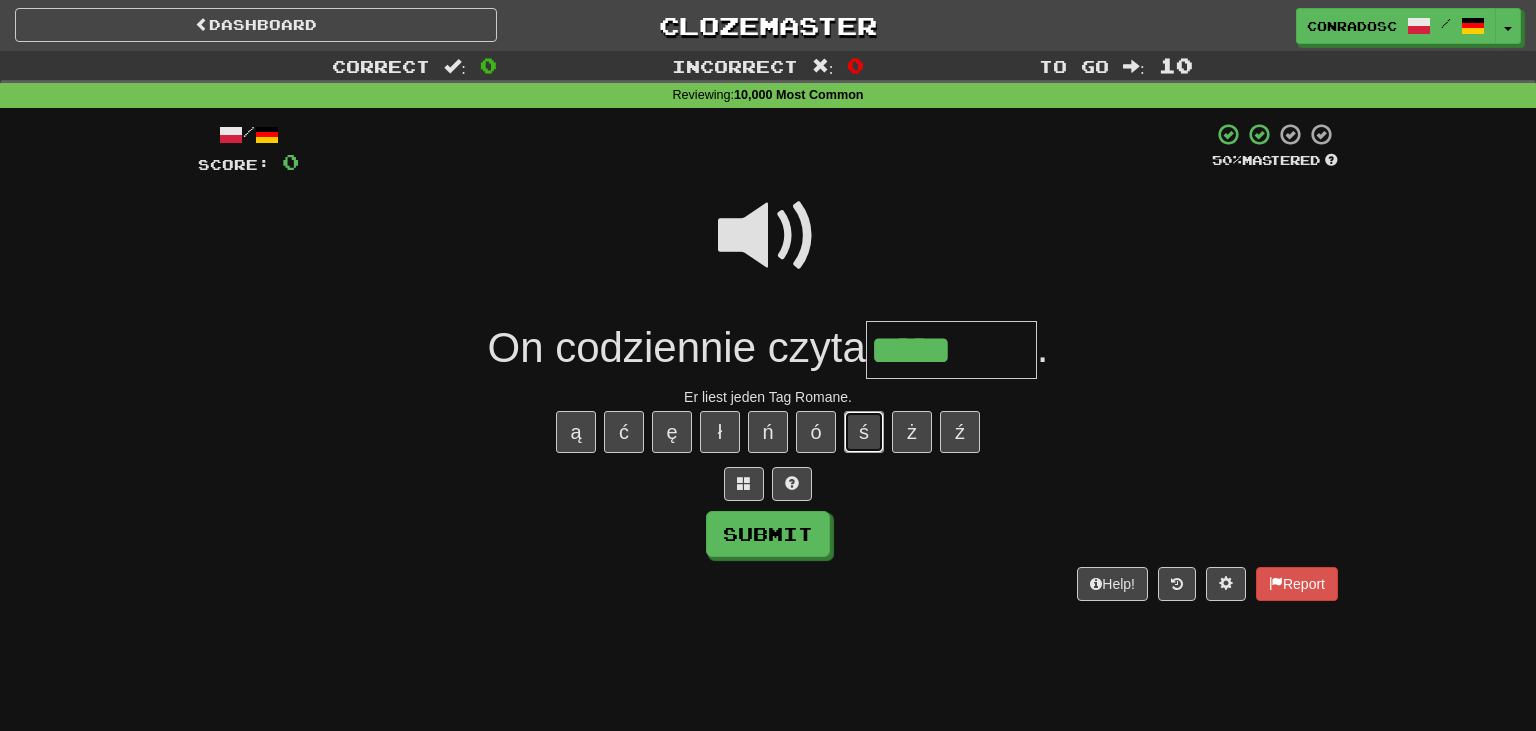 click on "ś" at bounding box center (864, 432) 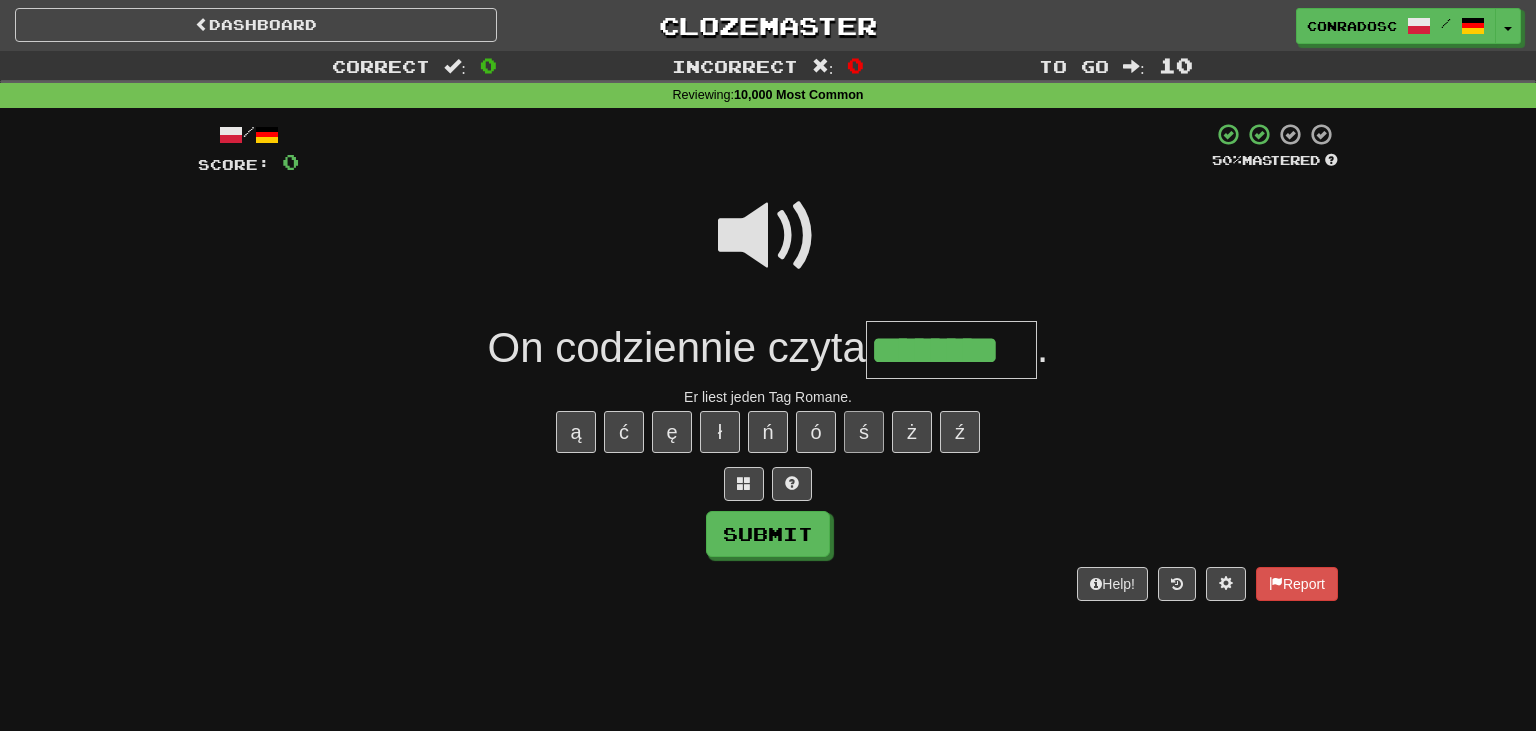 type on "********" 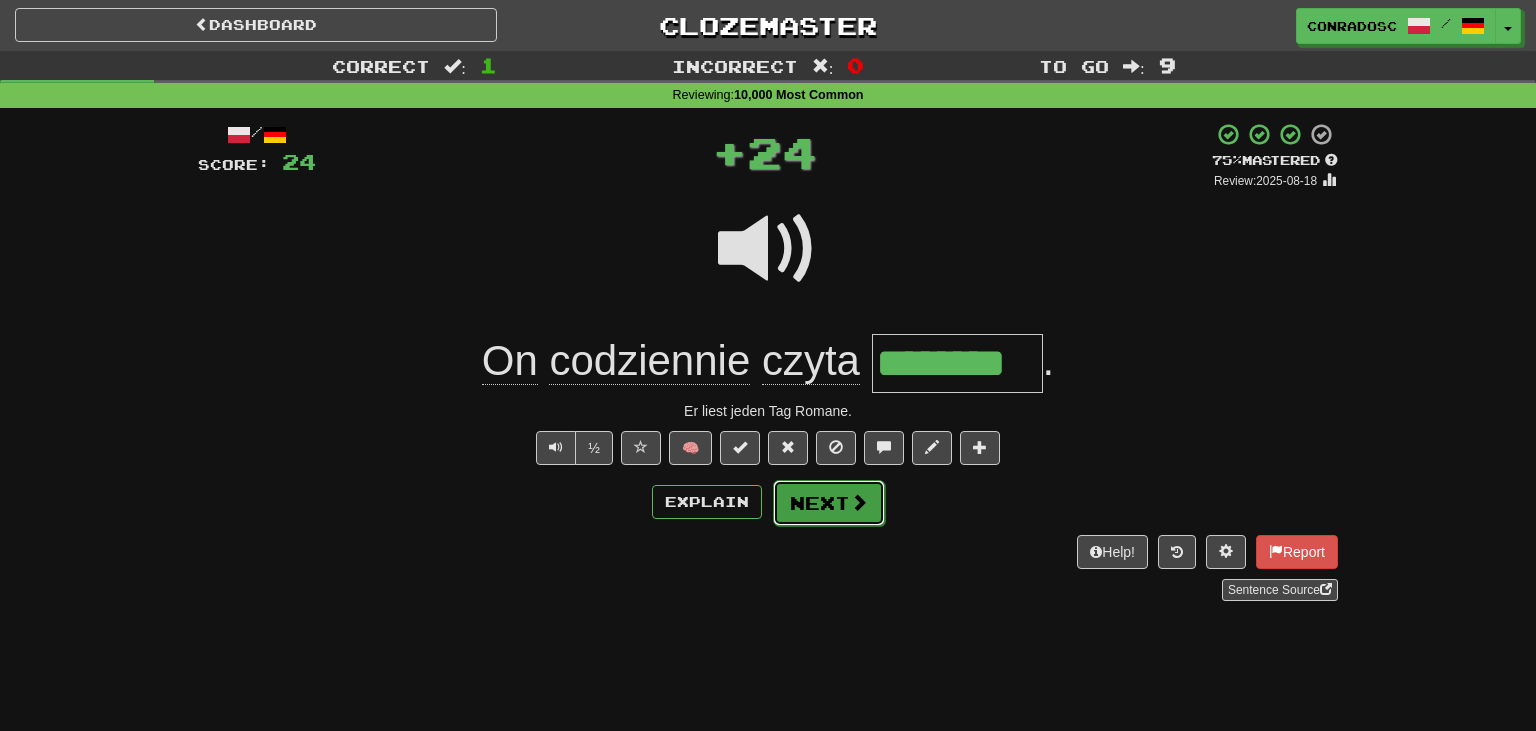 click on "Next" at bounding box center [829, 503] 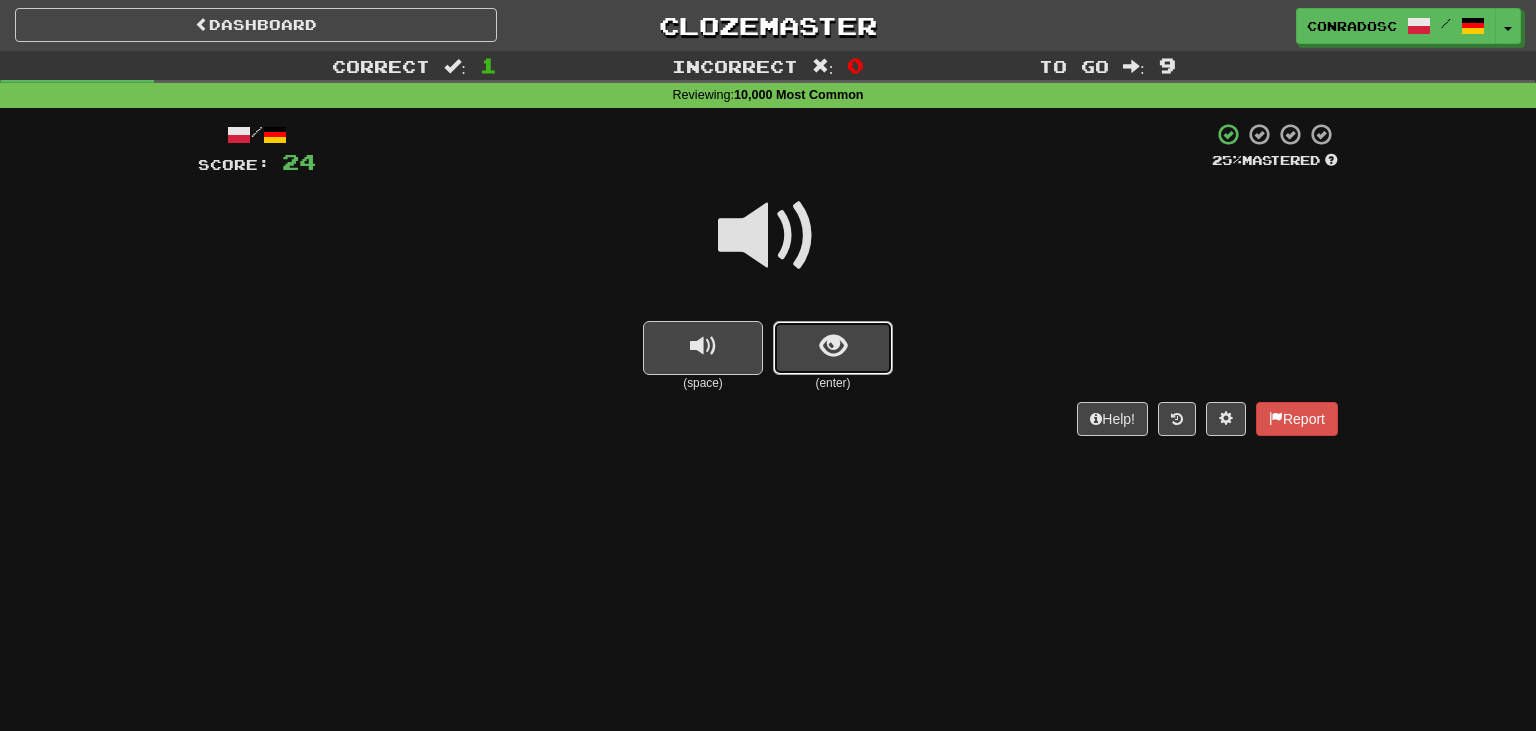 click at bounding box center (833, 346) 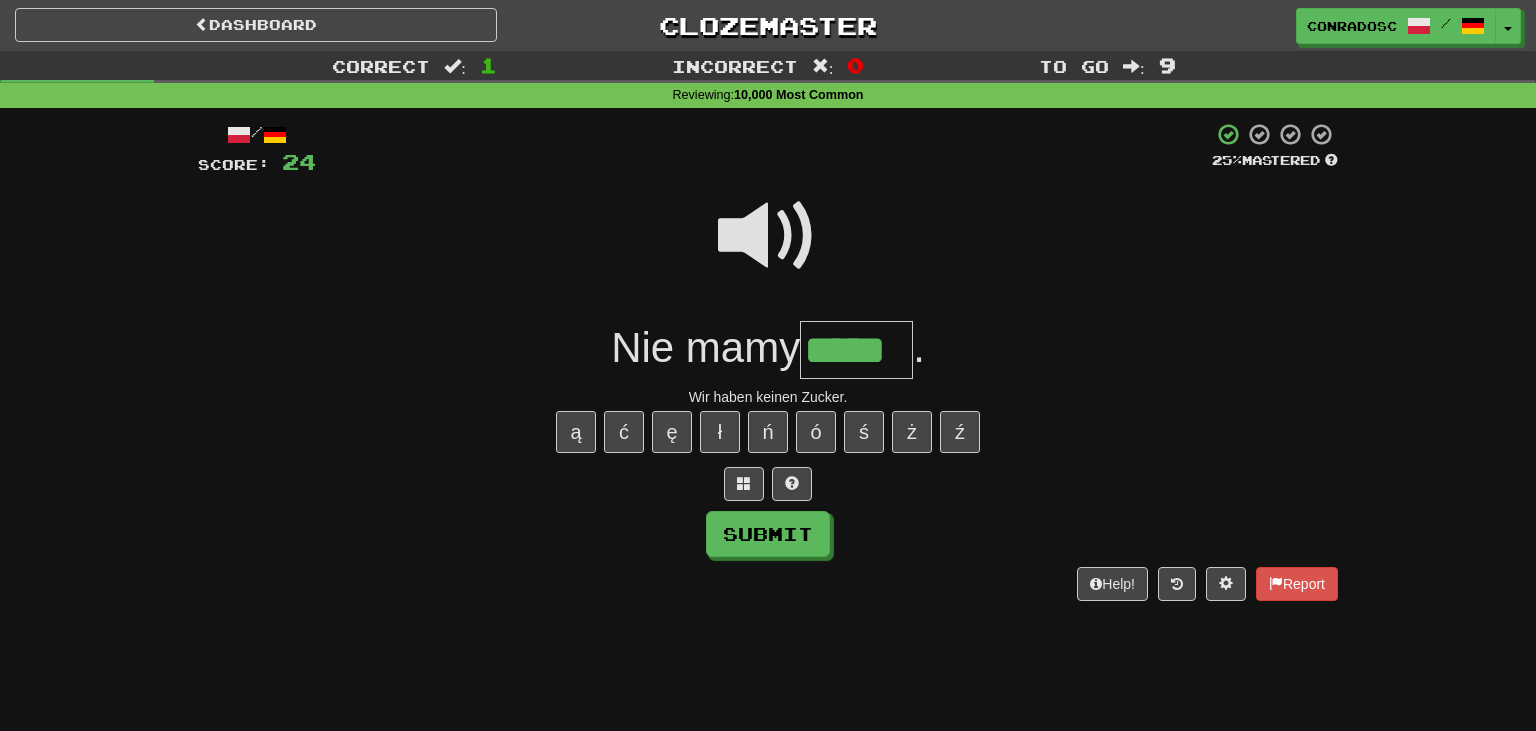 type on "*****" 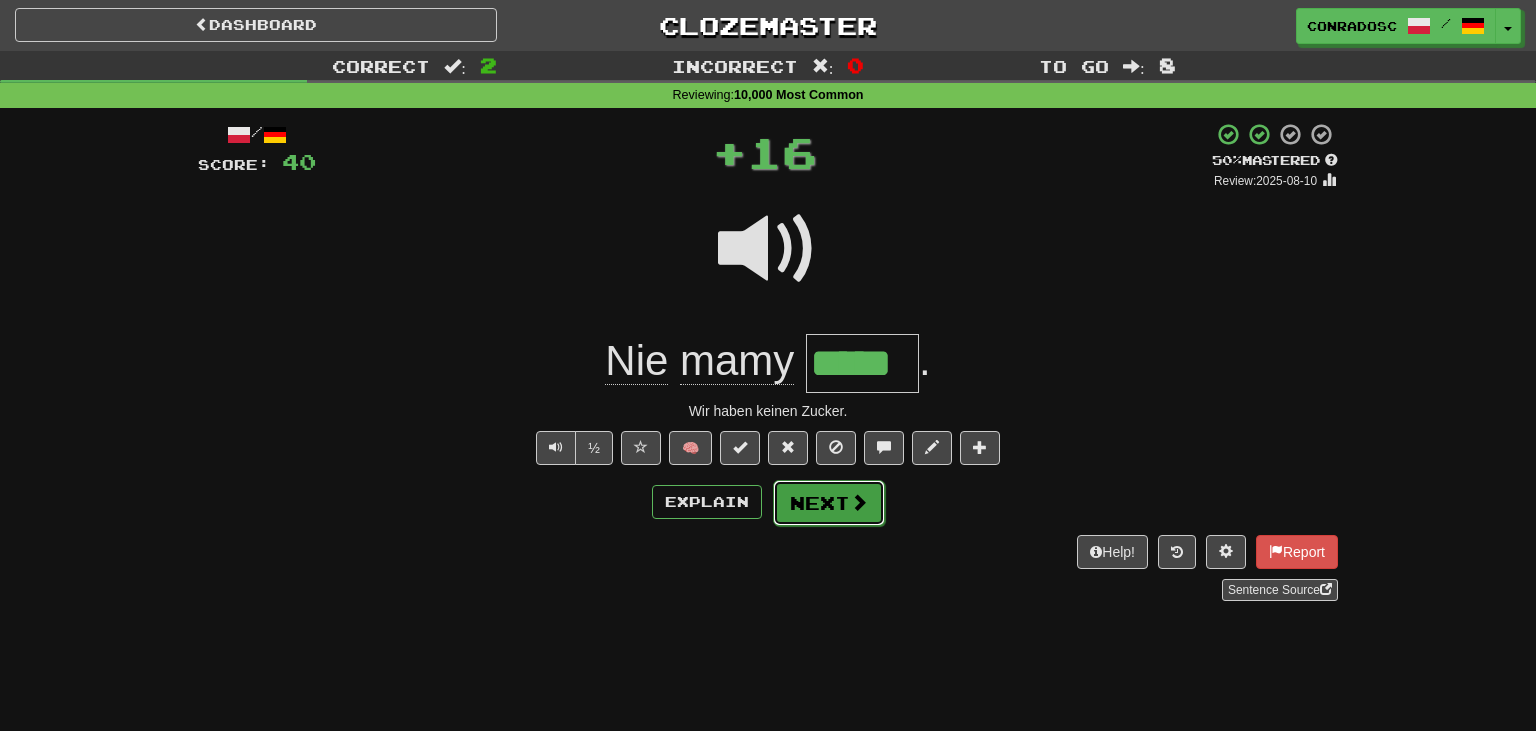 click at bounding box center (859, 502) 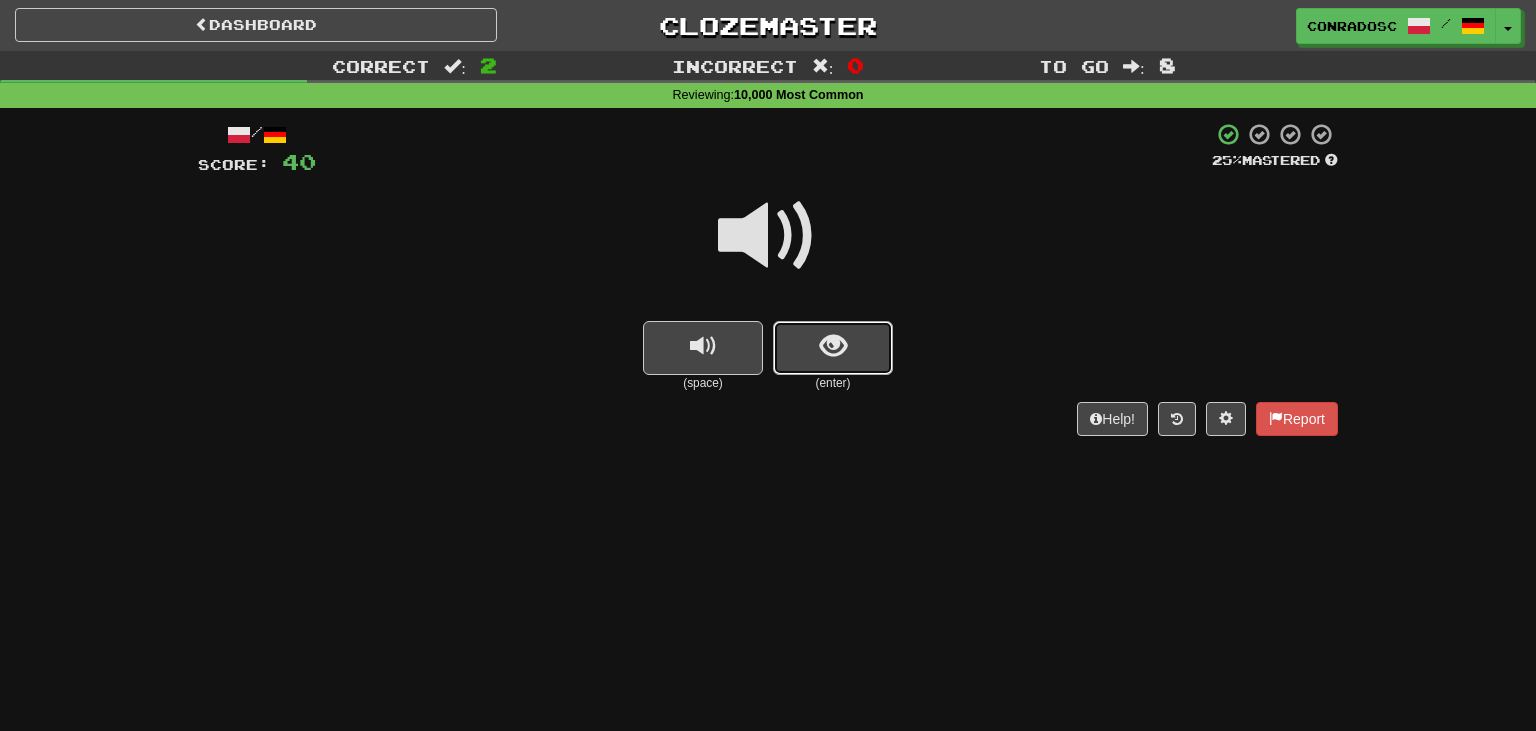click at bounding box center (833, 348) 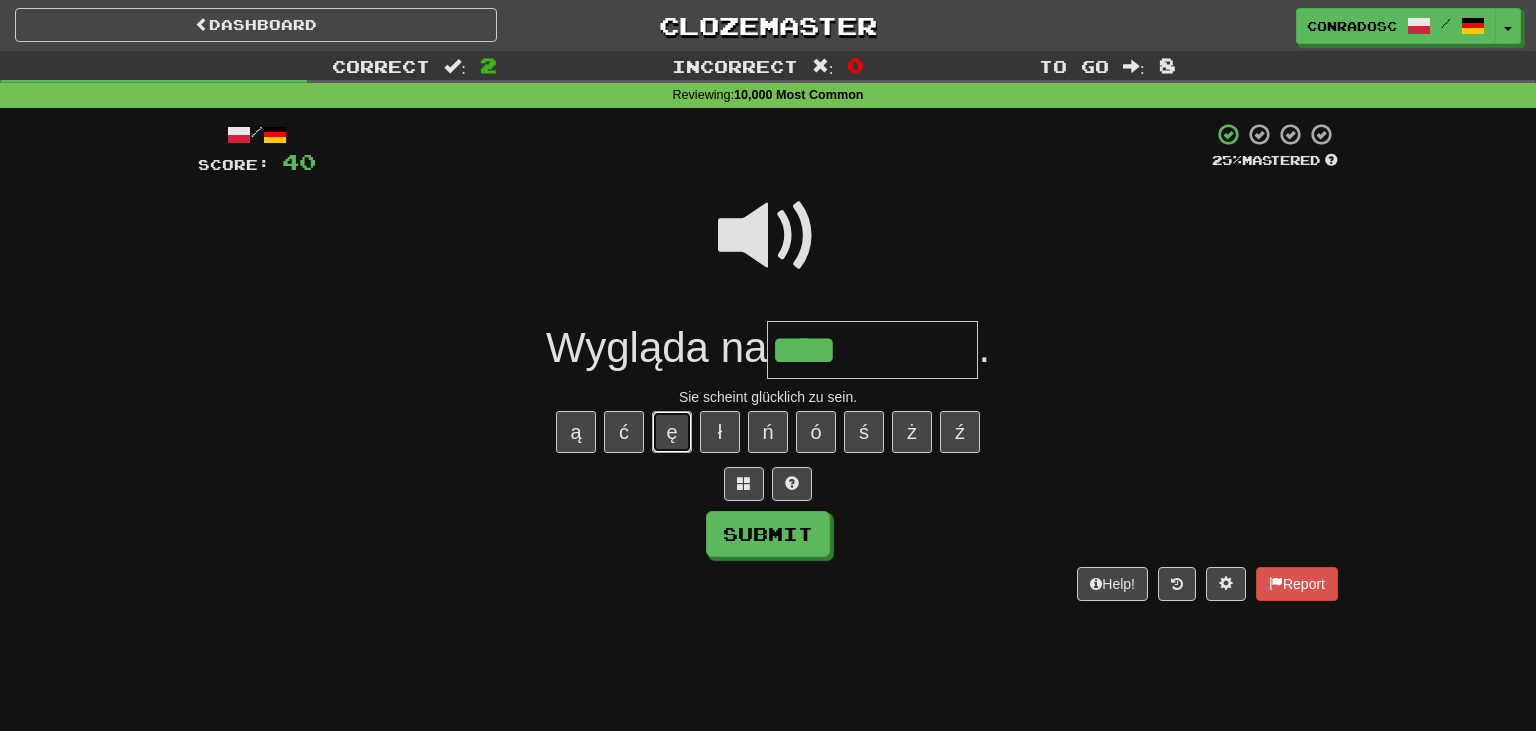 click on "ę" at bounding box center (672, 432) 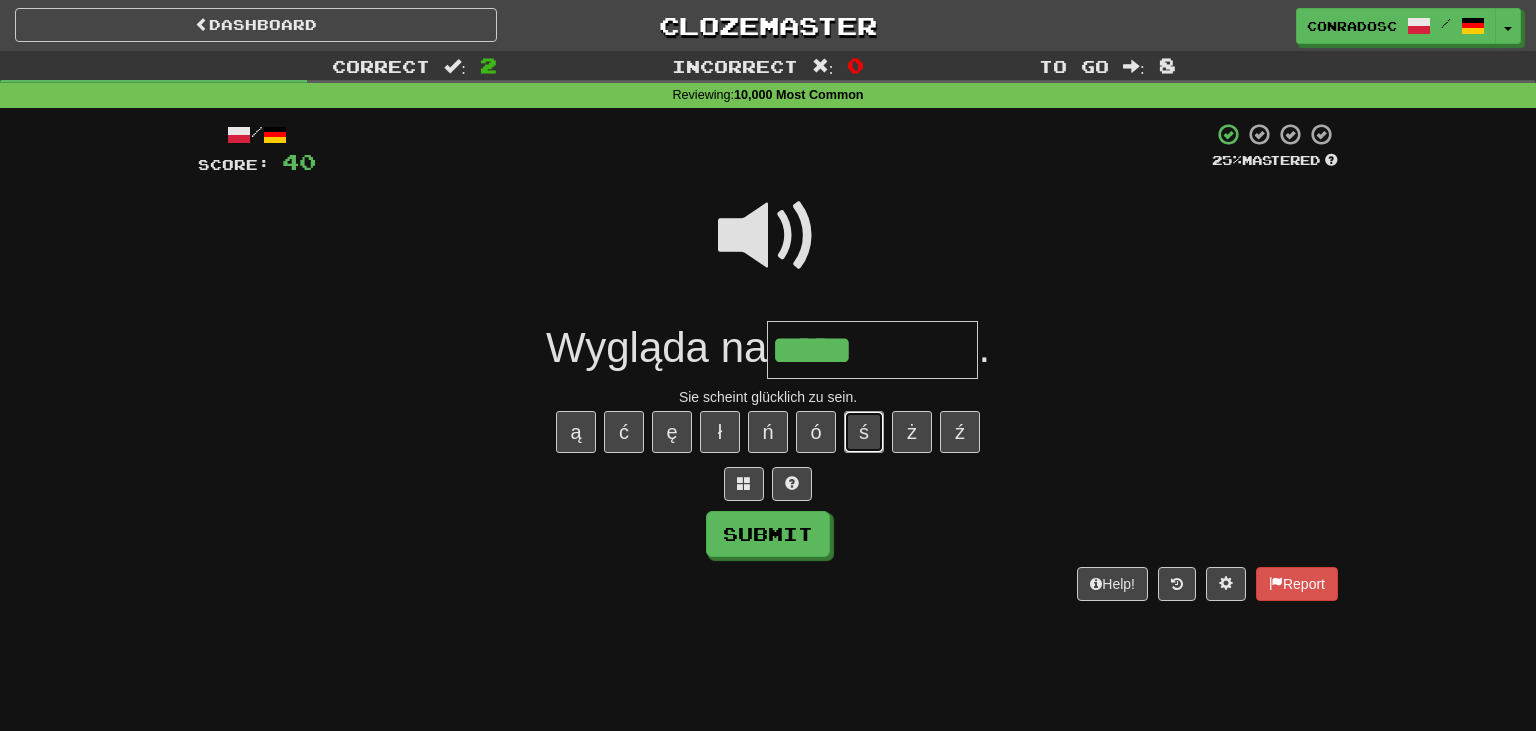 click on "ś" at bounding box center (864, 432) 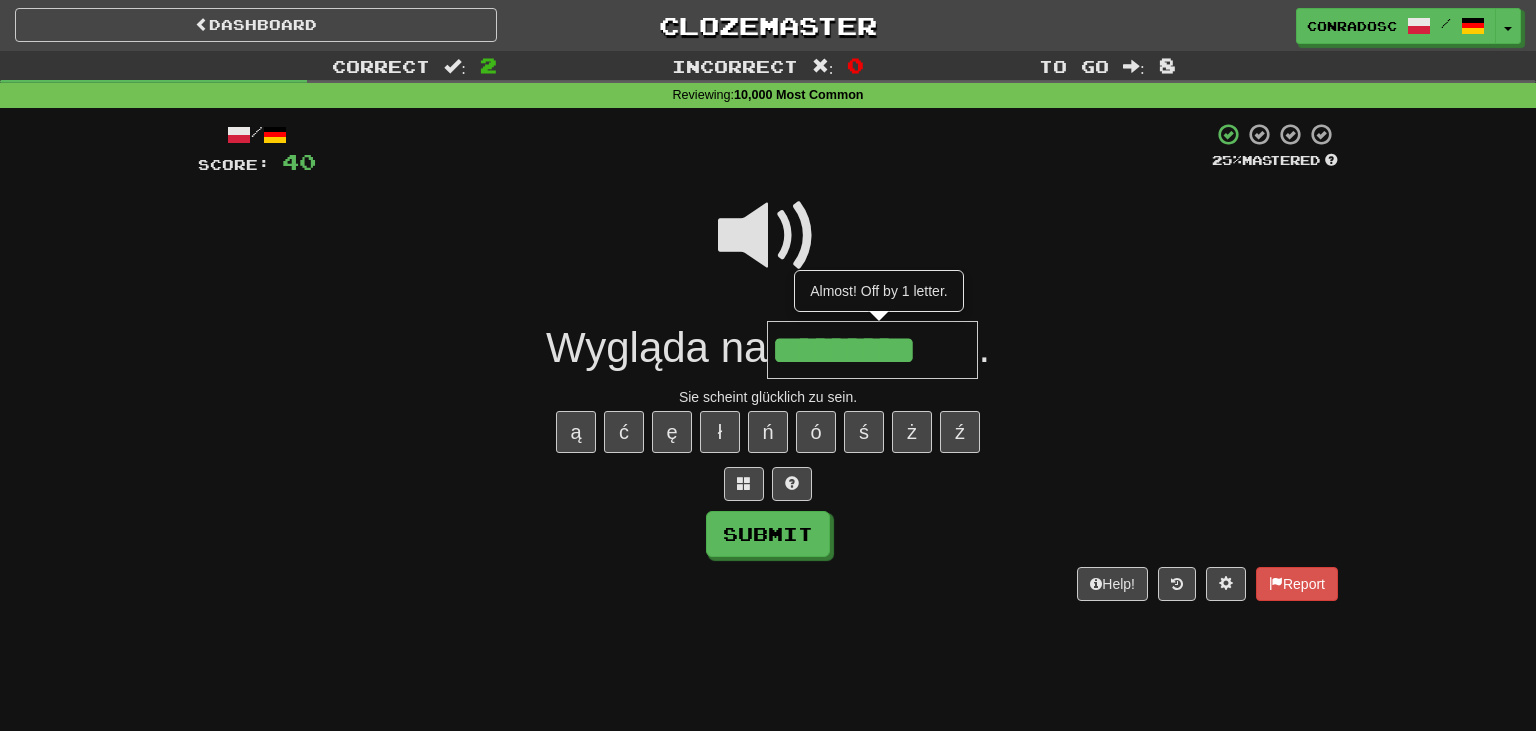 click at bounding box center (768, 236) 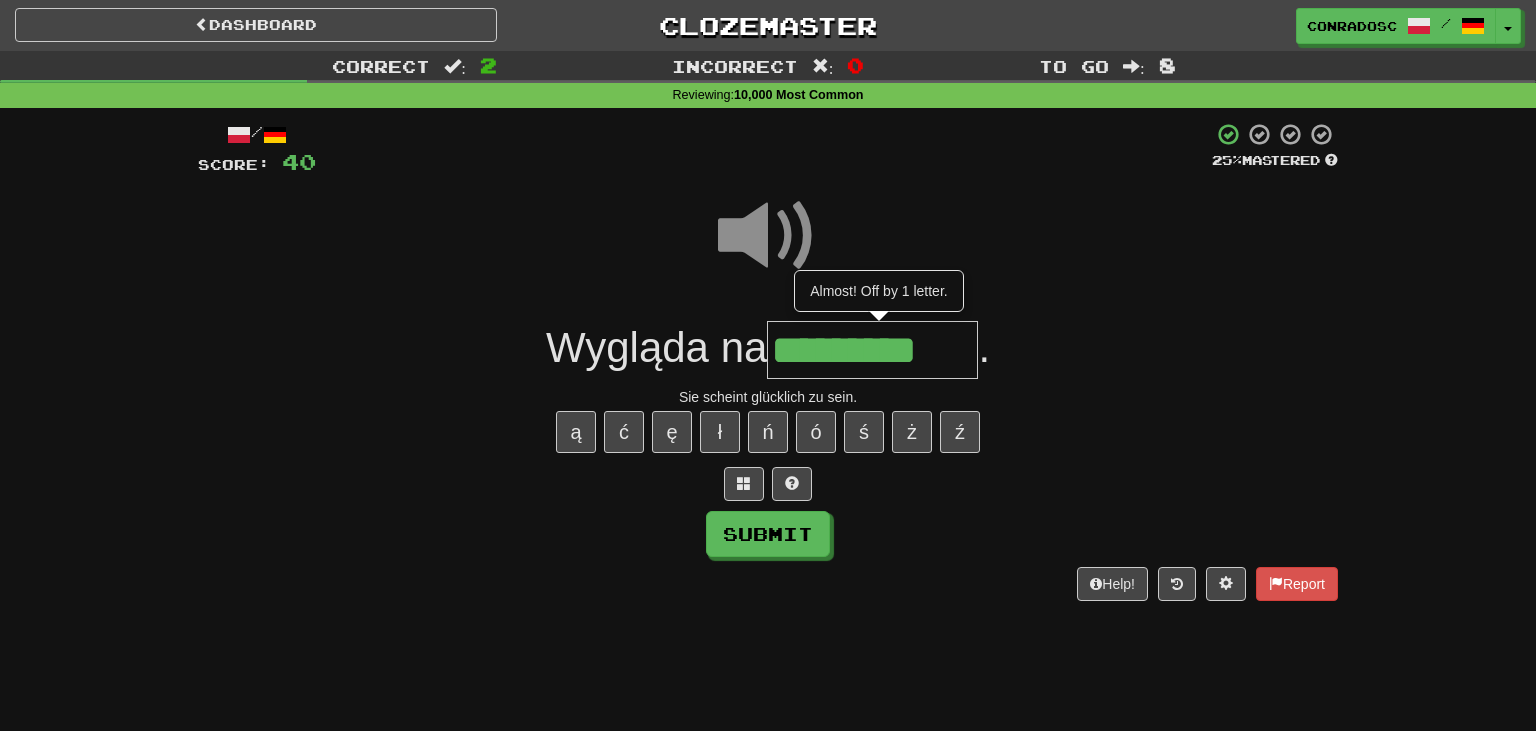 click on "*********" at bounding box center [872, 350] 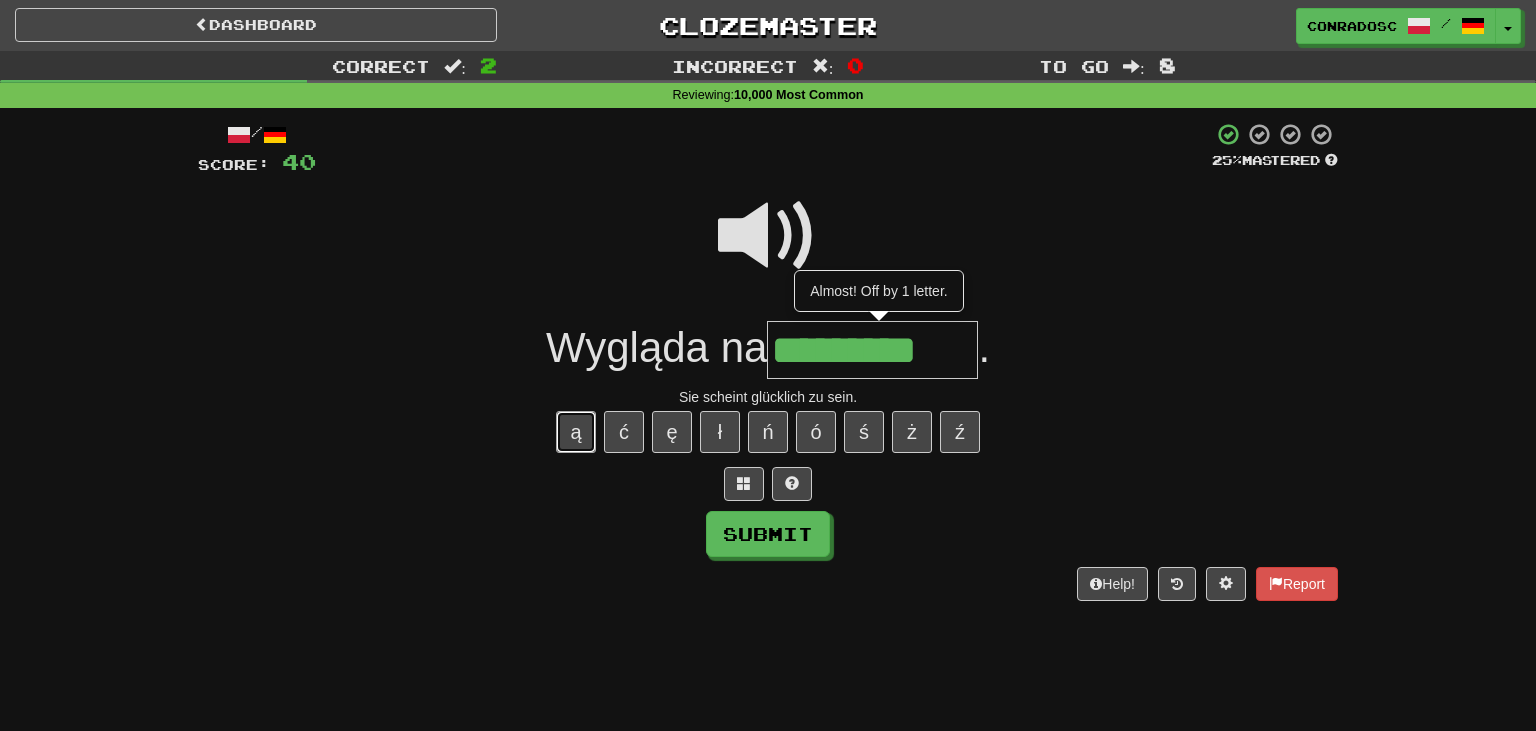 click on "ą" at bounding box center [576, 432] 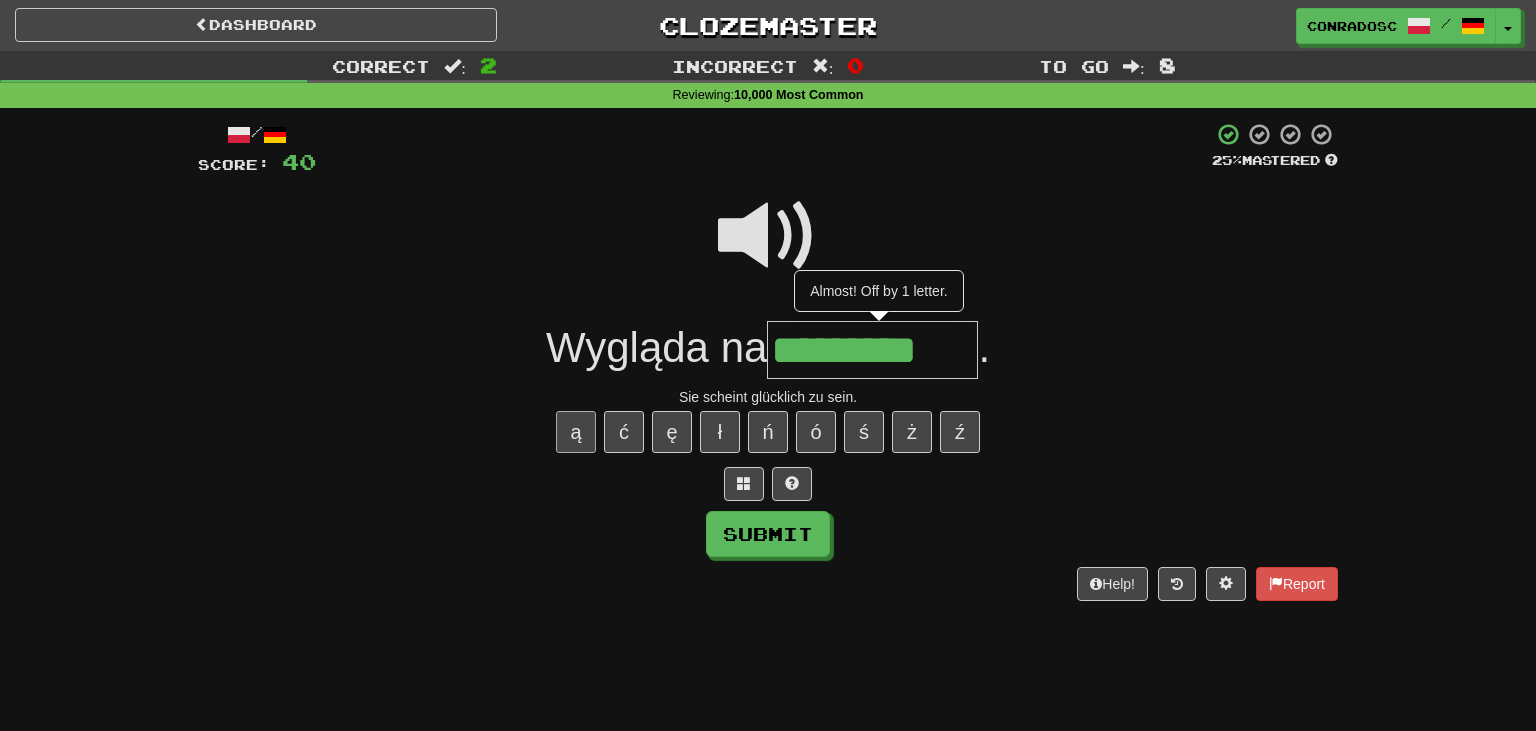 type on "**********" 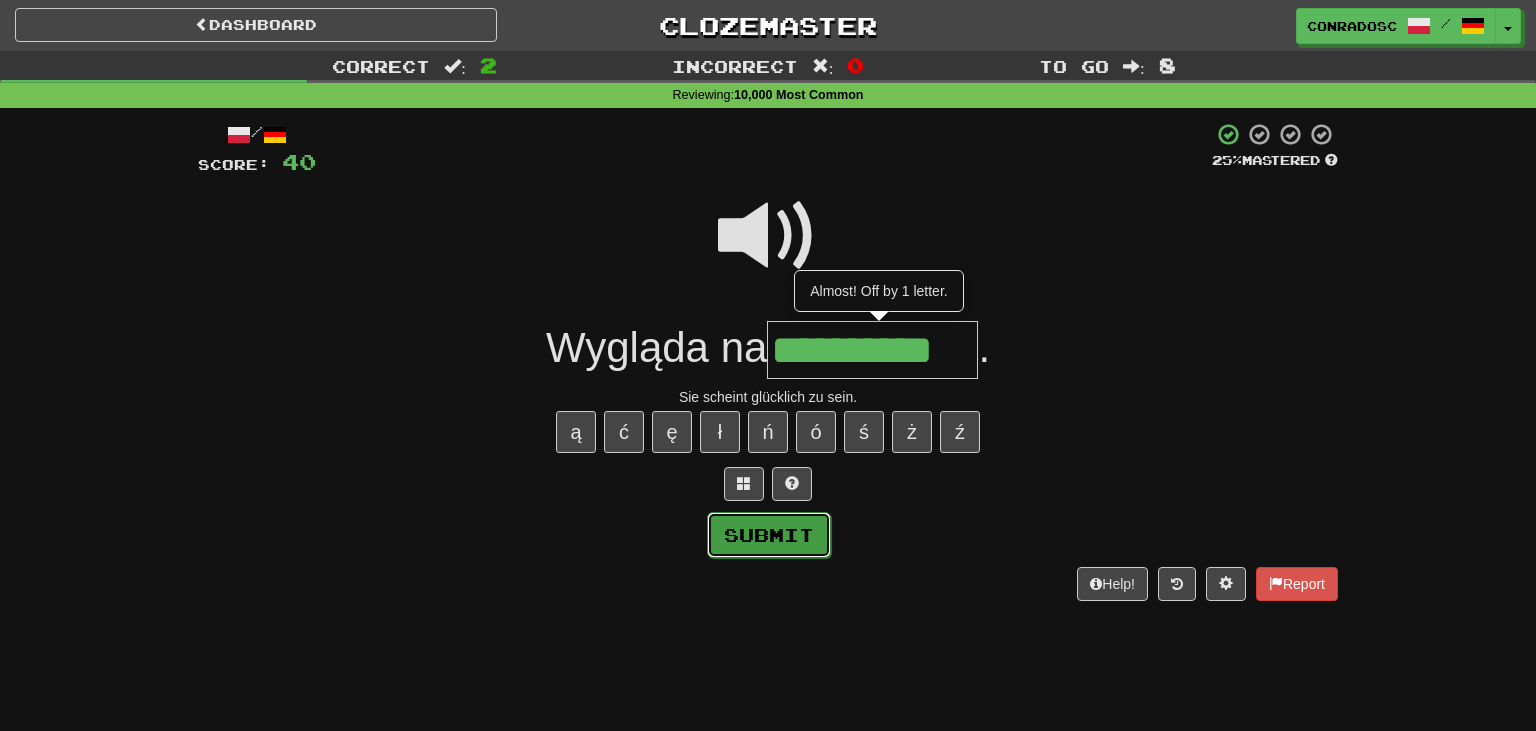 click on "Submit" at bounding box center (769, 535) 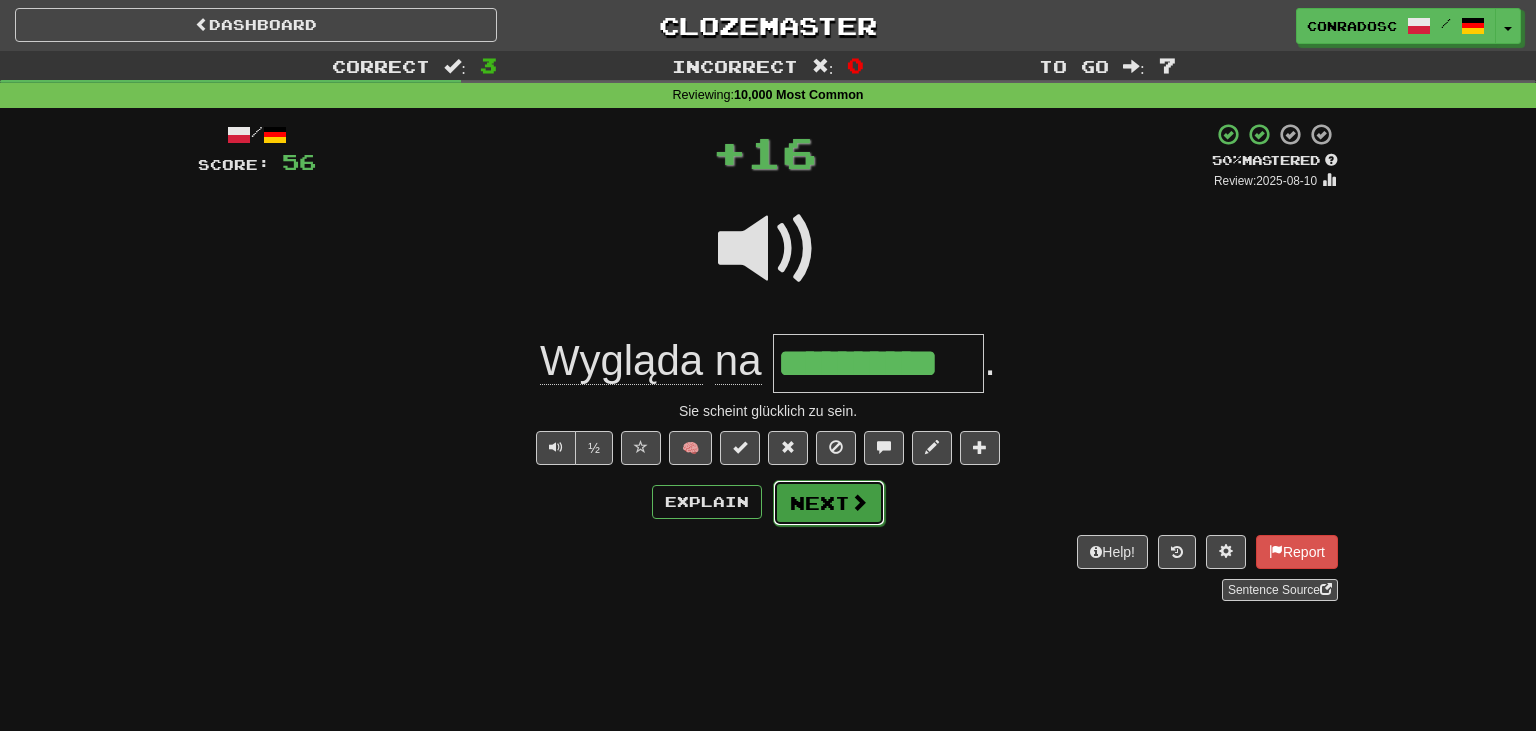 click on "Next" at bounding box center [829, 503] 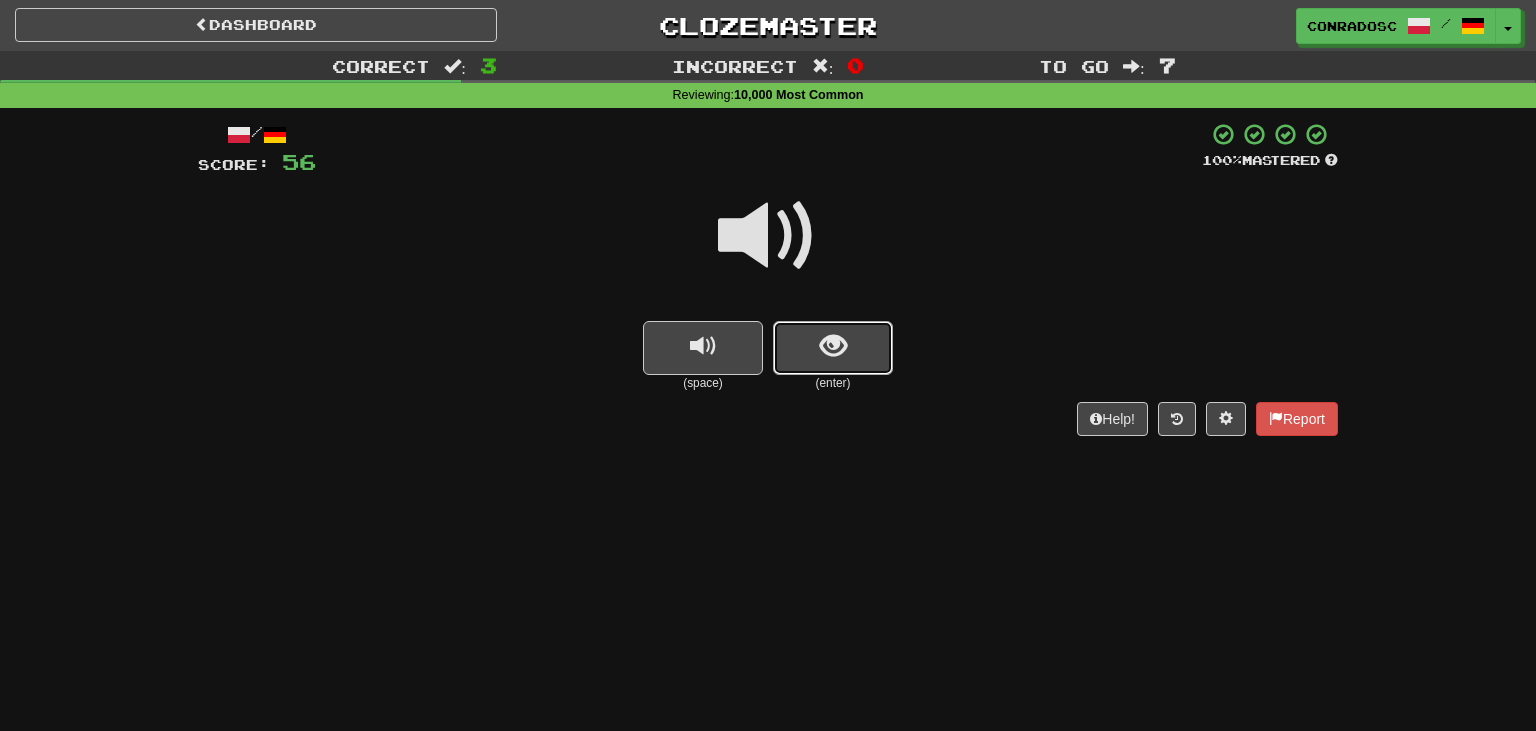 click at bounding box center (833, 348) 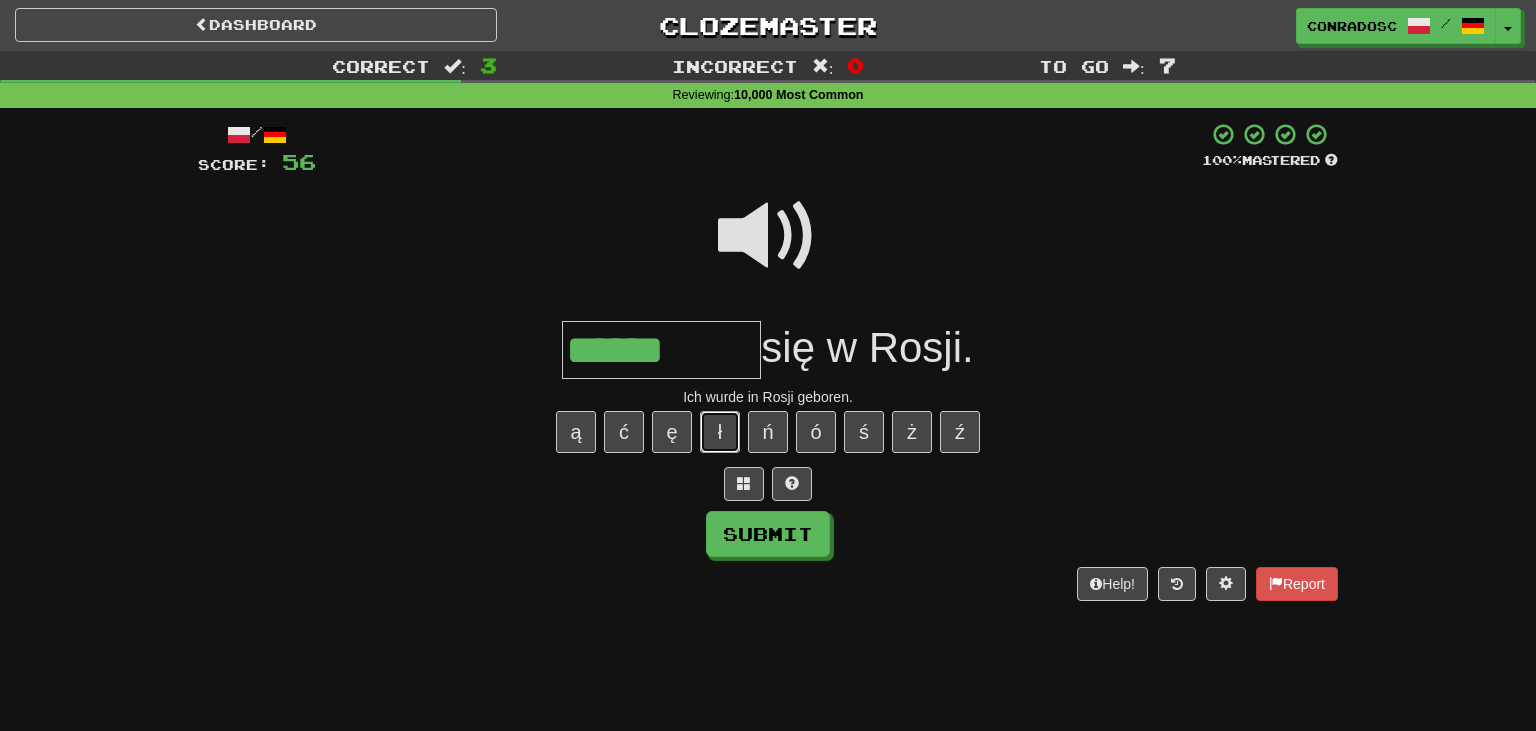click on "ł" at bounding box center [720, 432] 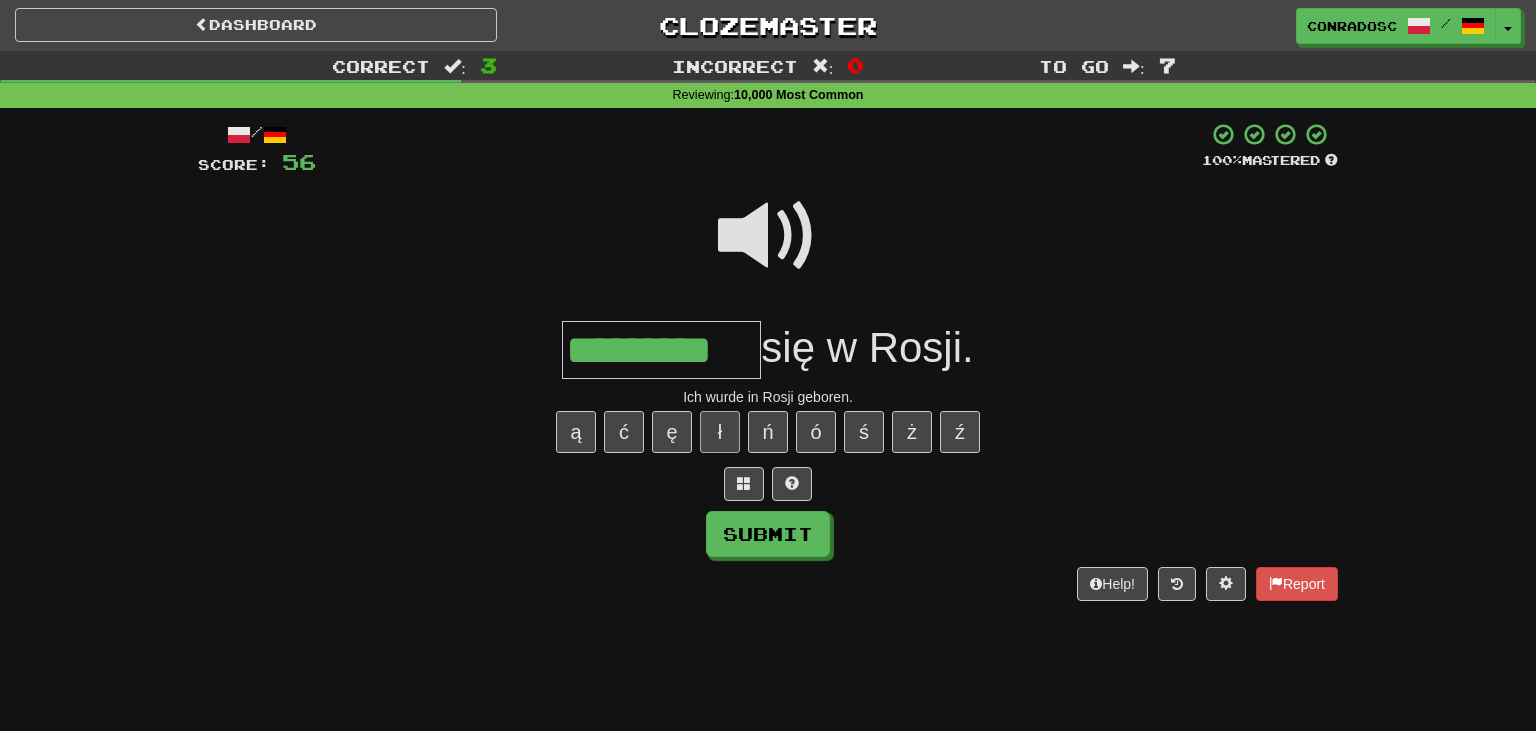 type on "*********" 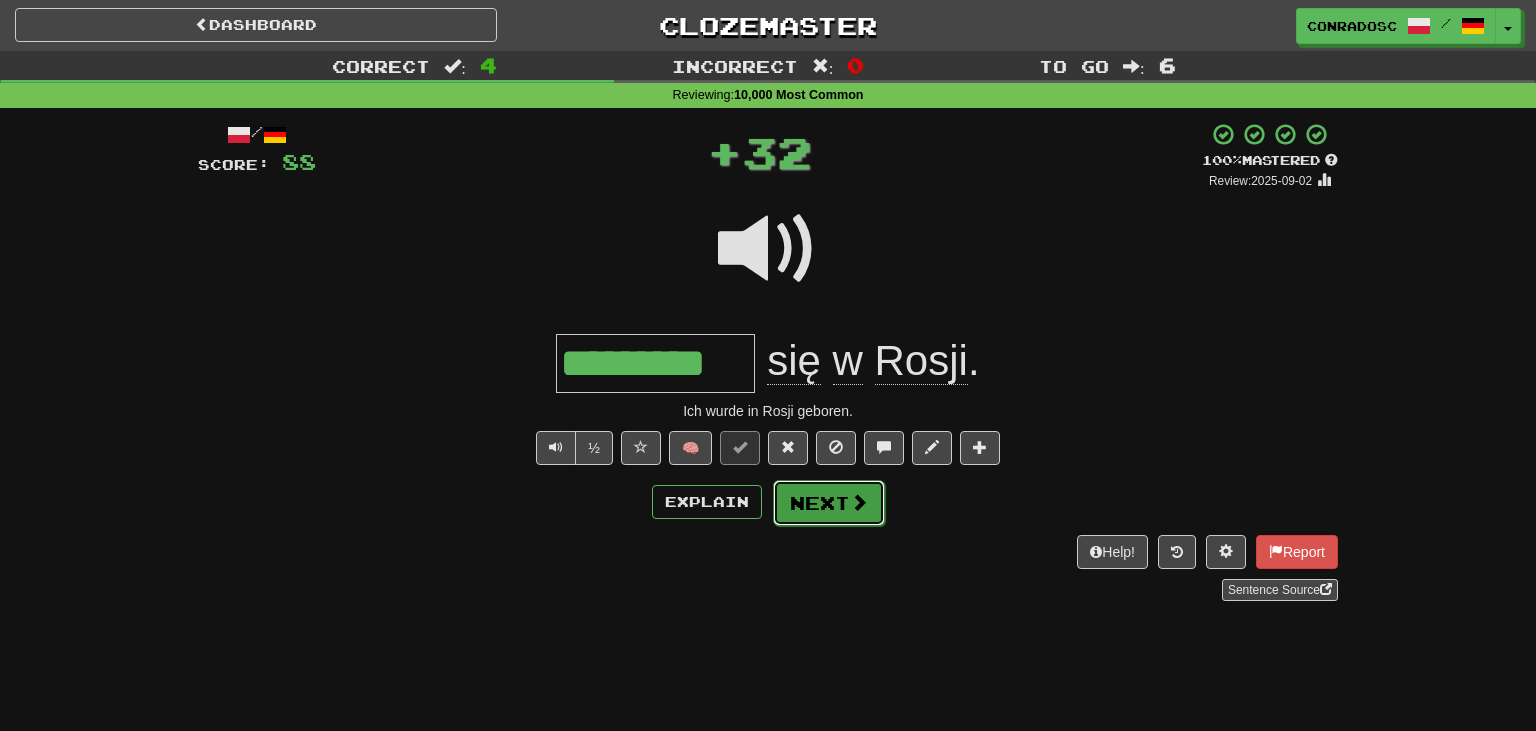 click on "Next" at bounding box center [829, 503] 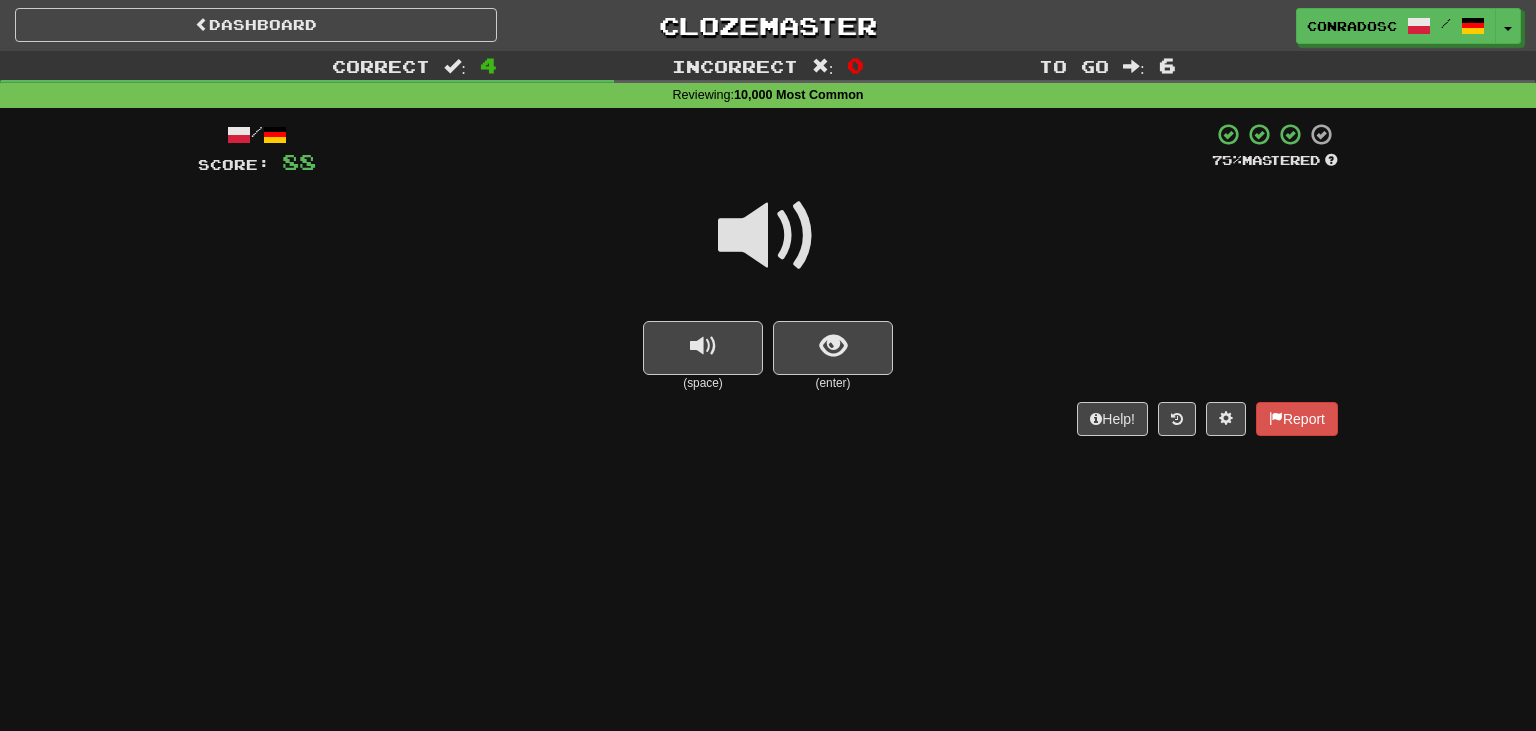 click at bounding box center [768, 236] 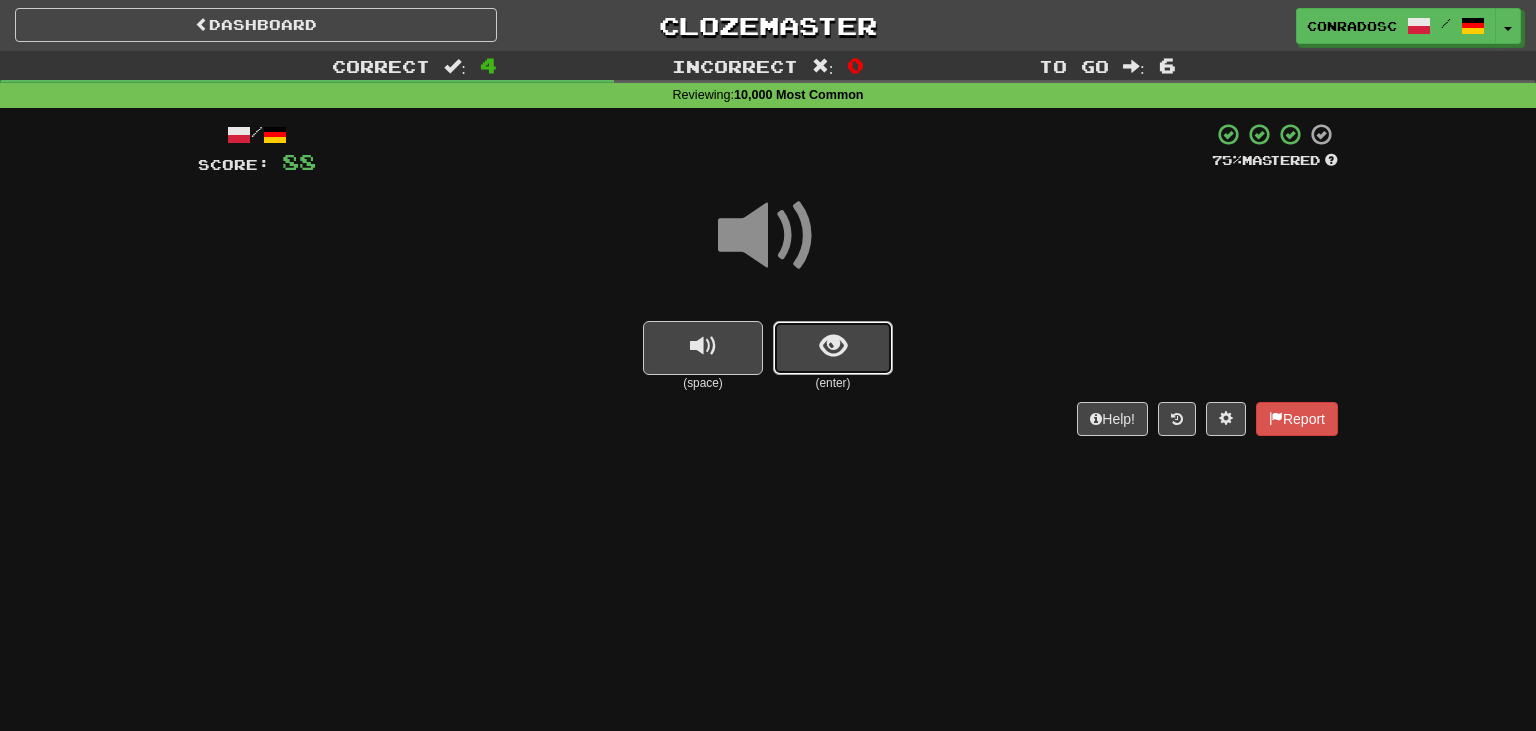 click at bounding box center (833, 348) 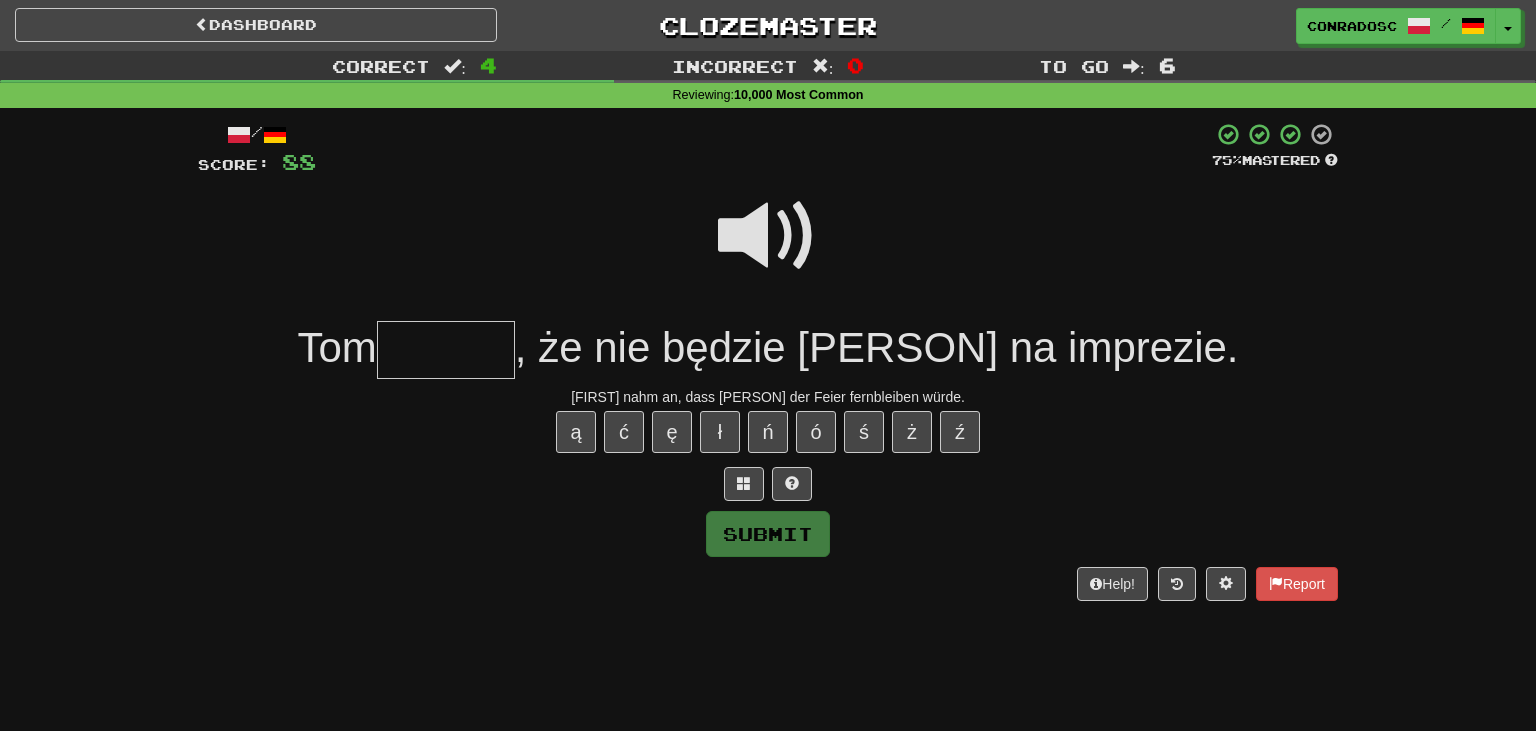 click at bounding box center [768, 236] 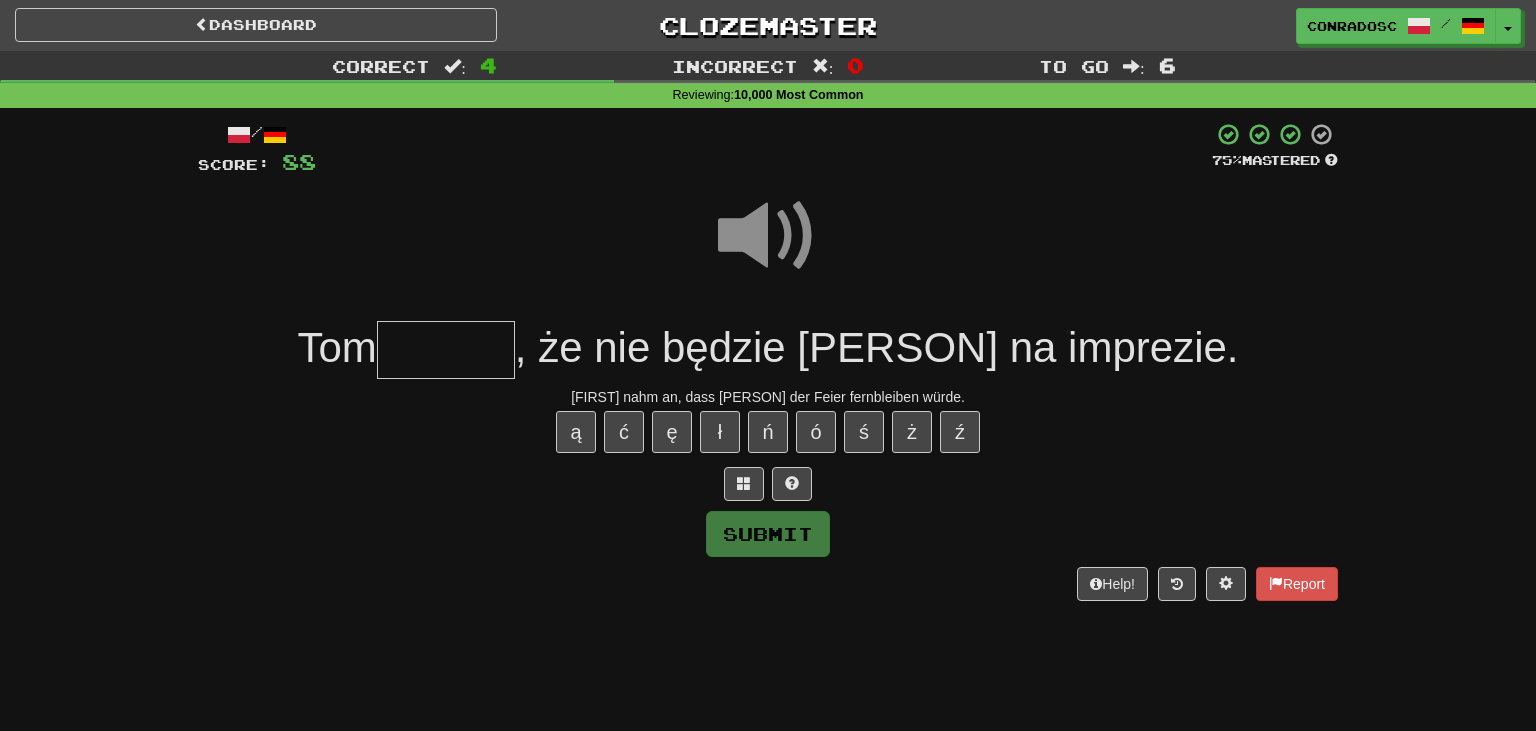 click at bounding box center [446, 350] 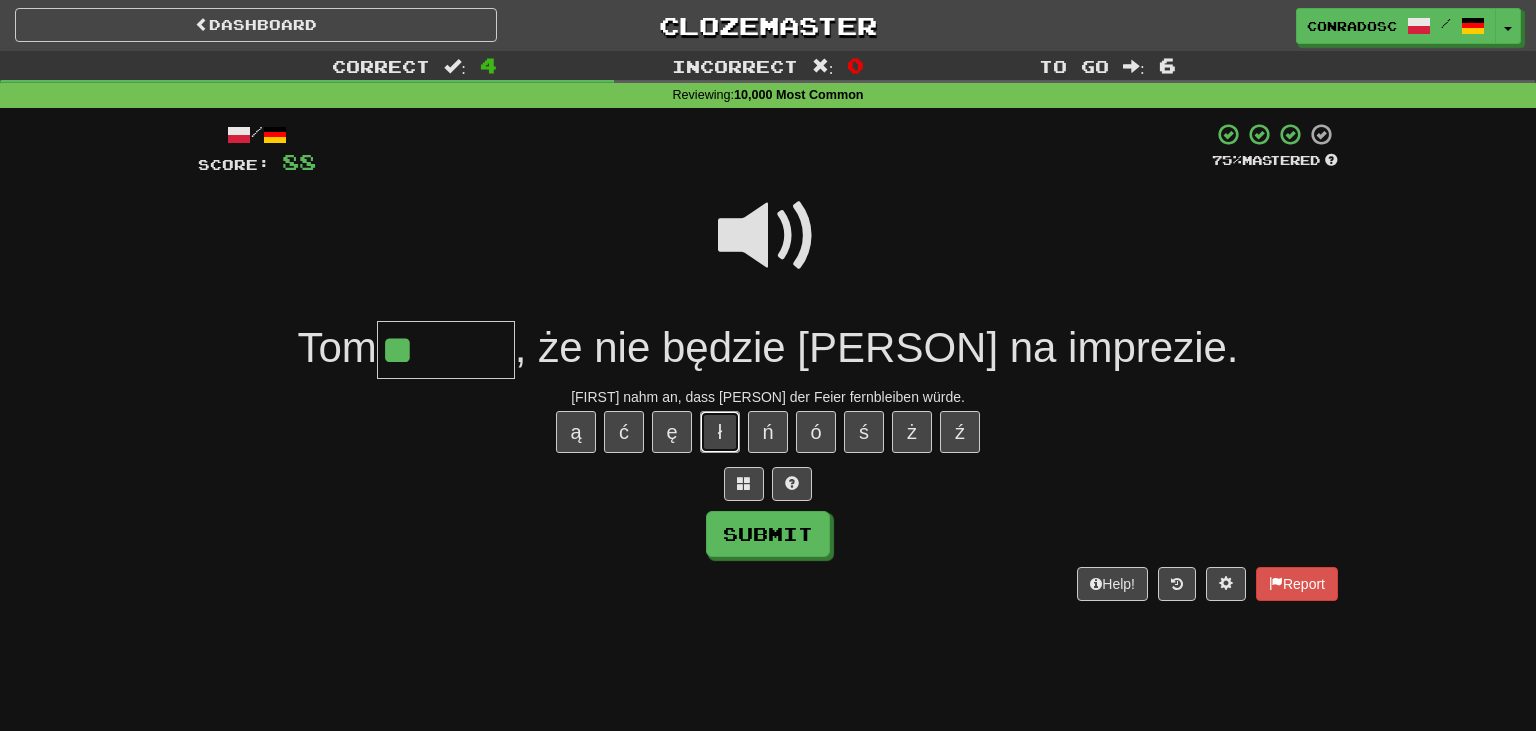 click on "ł" at bounding box center (720, 432) 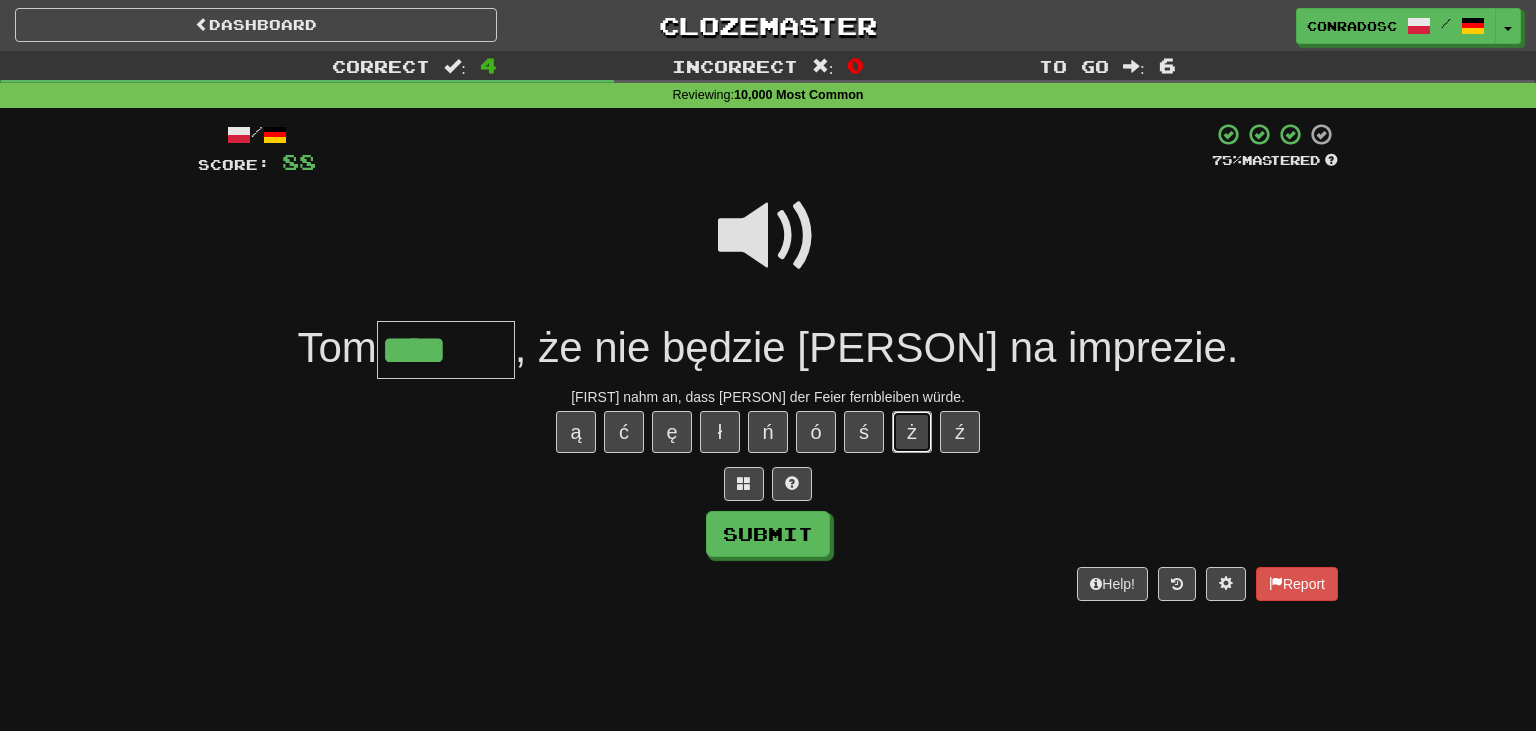 click on "ż" at bounding box center [912, 432] 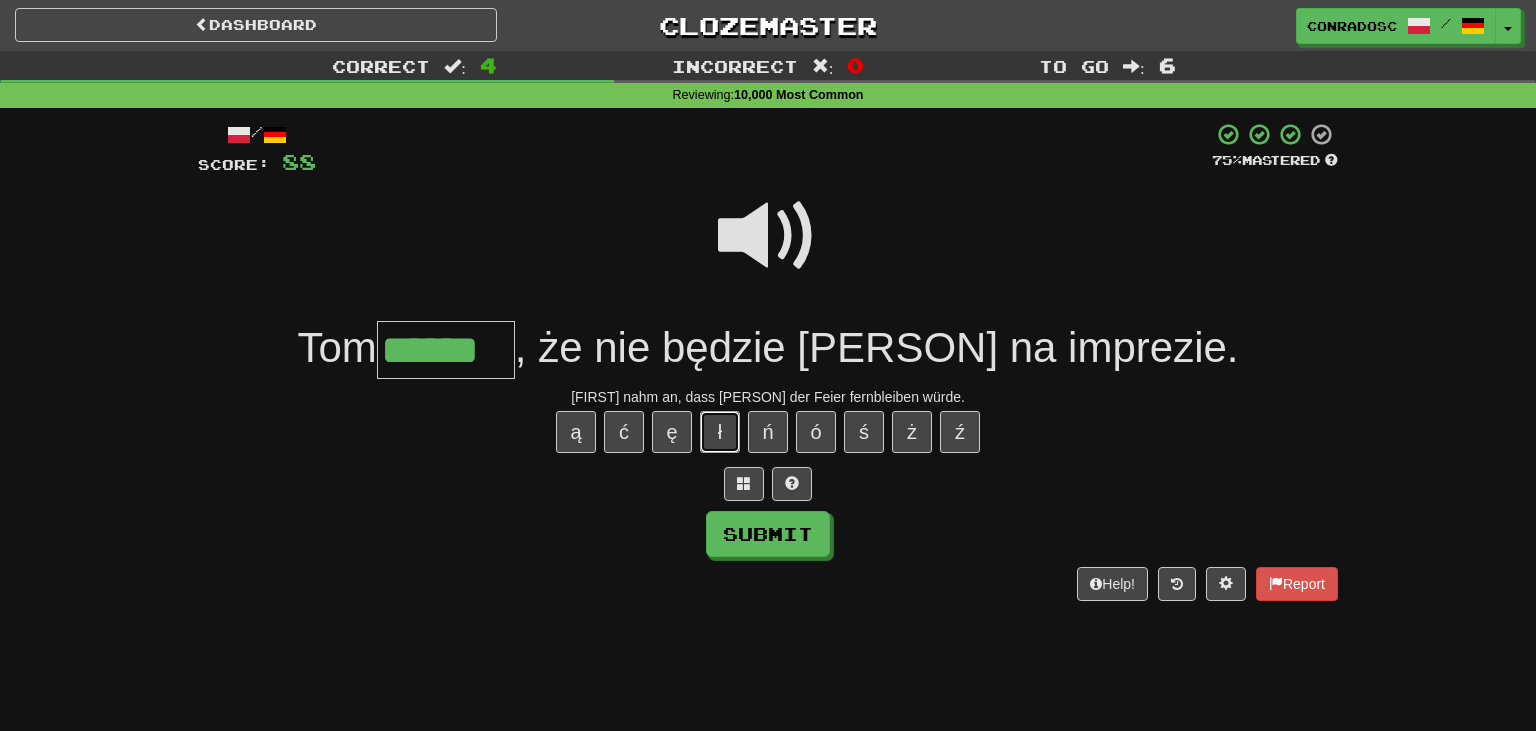 click on "ł" at bounding box center (720, 432) 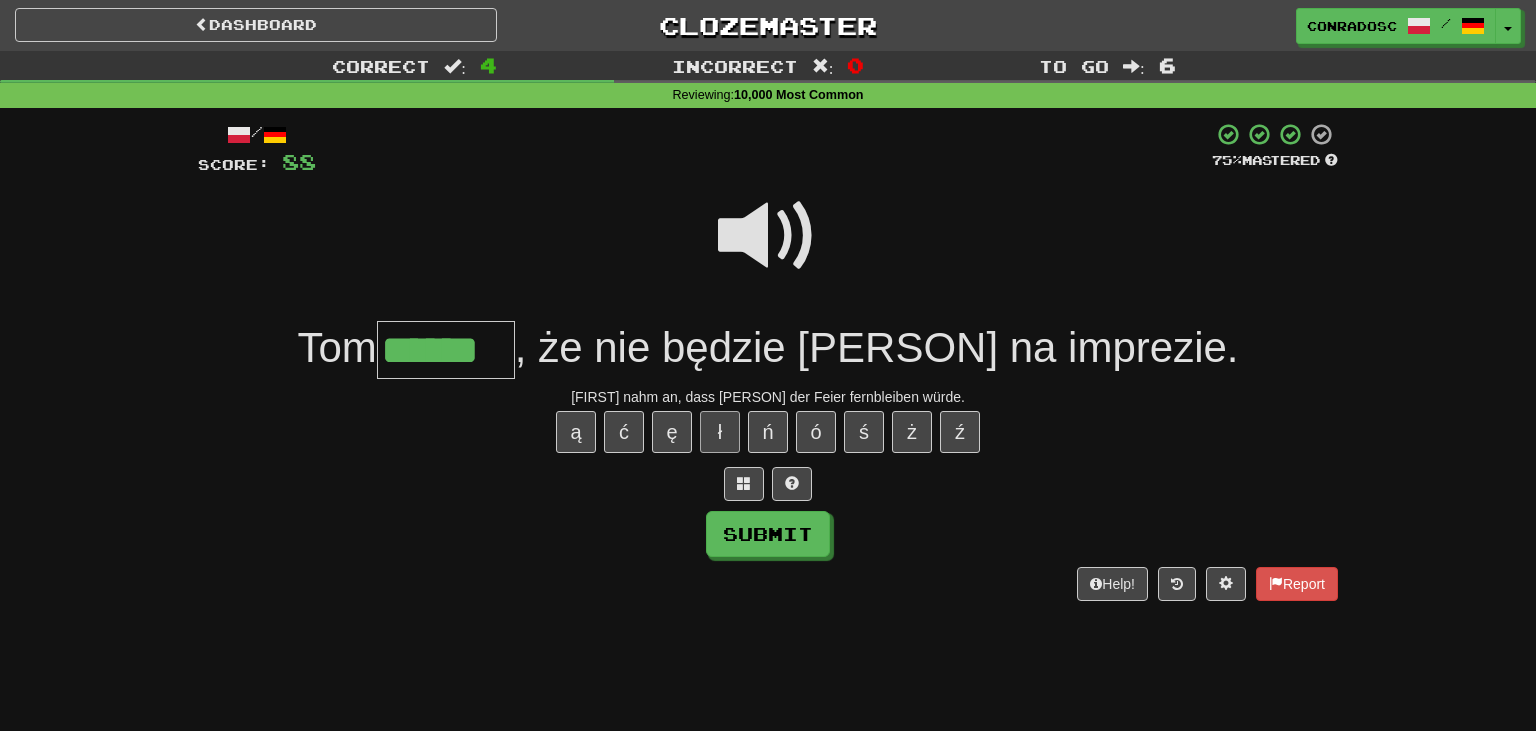 type on "*******" 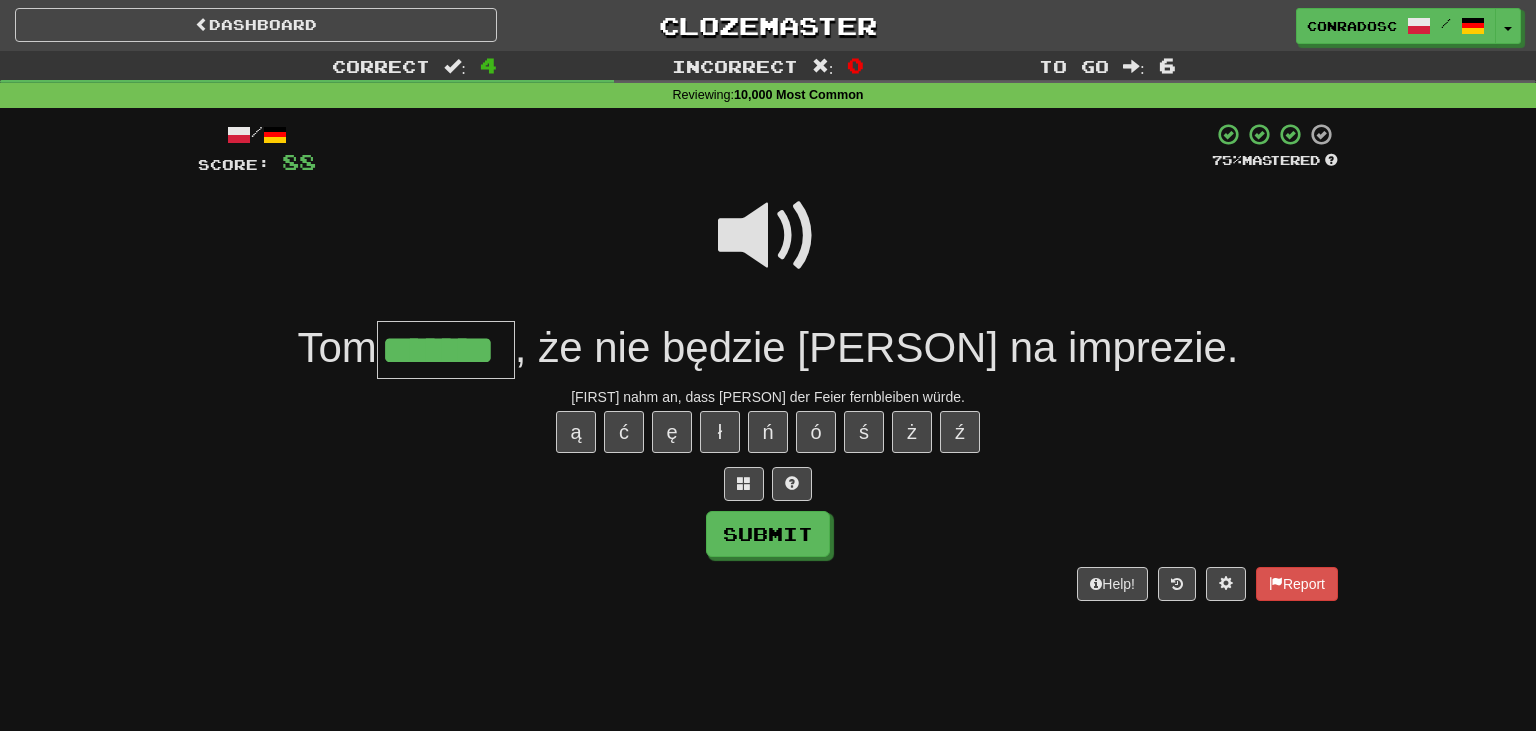 click on "/  Score:   88 75 %  Mastered Tom  ******* , że nie będzie Mary na imprezie. Tom nahm an, dass Maria der Feier fernbleiben würde. ą ć ę ł ń ó ś ż ź Submit  Help!  Report" at bounding box center [768, 361] 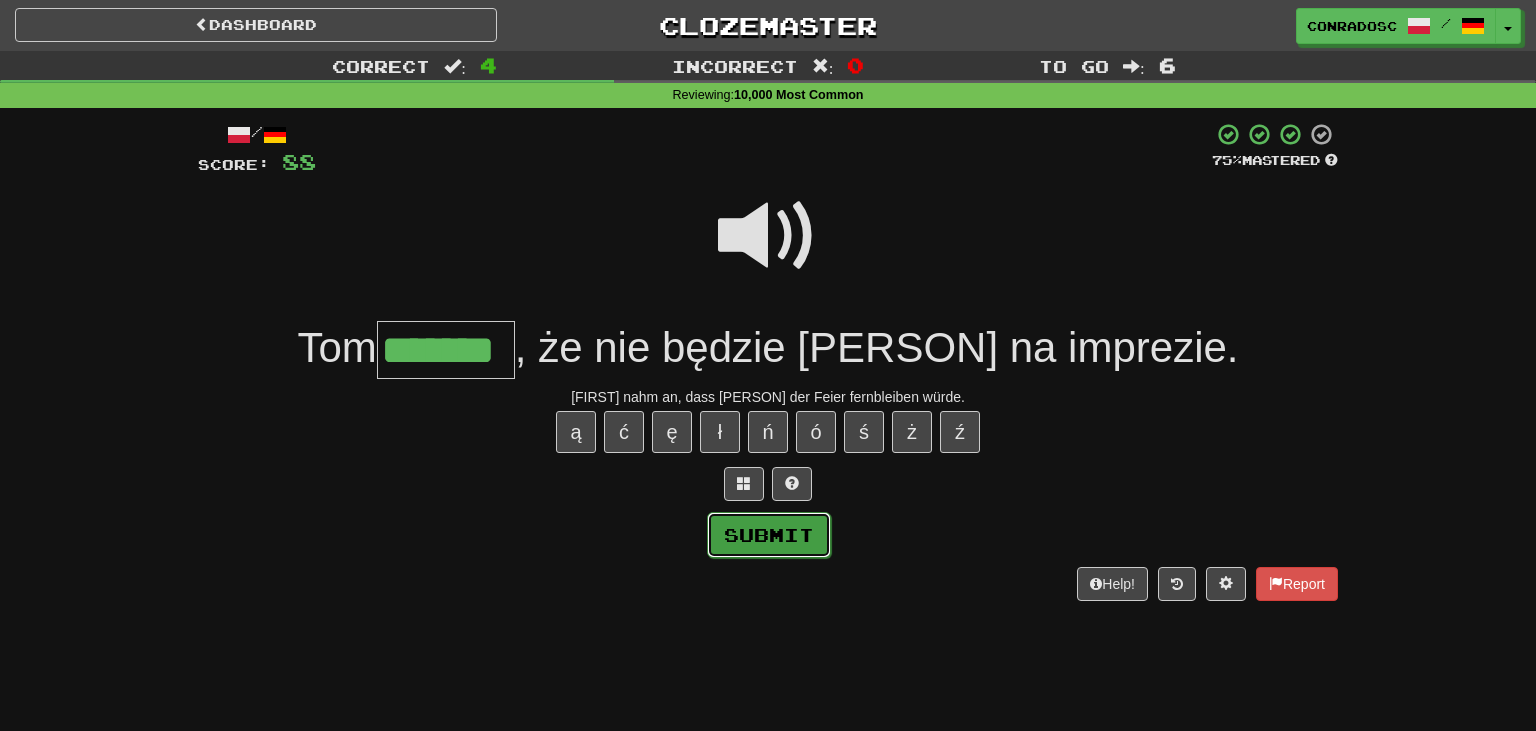 click on "Submit" at bounding box center (769, 535) 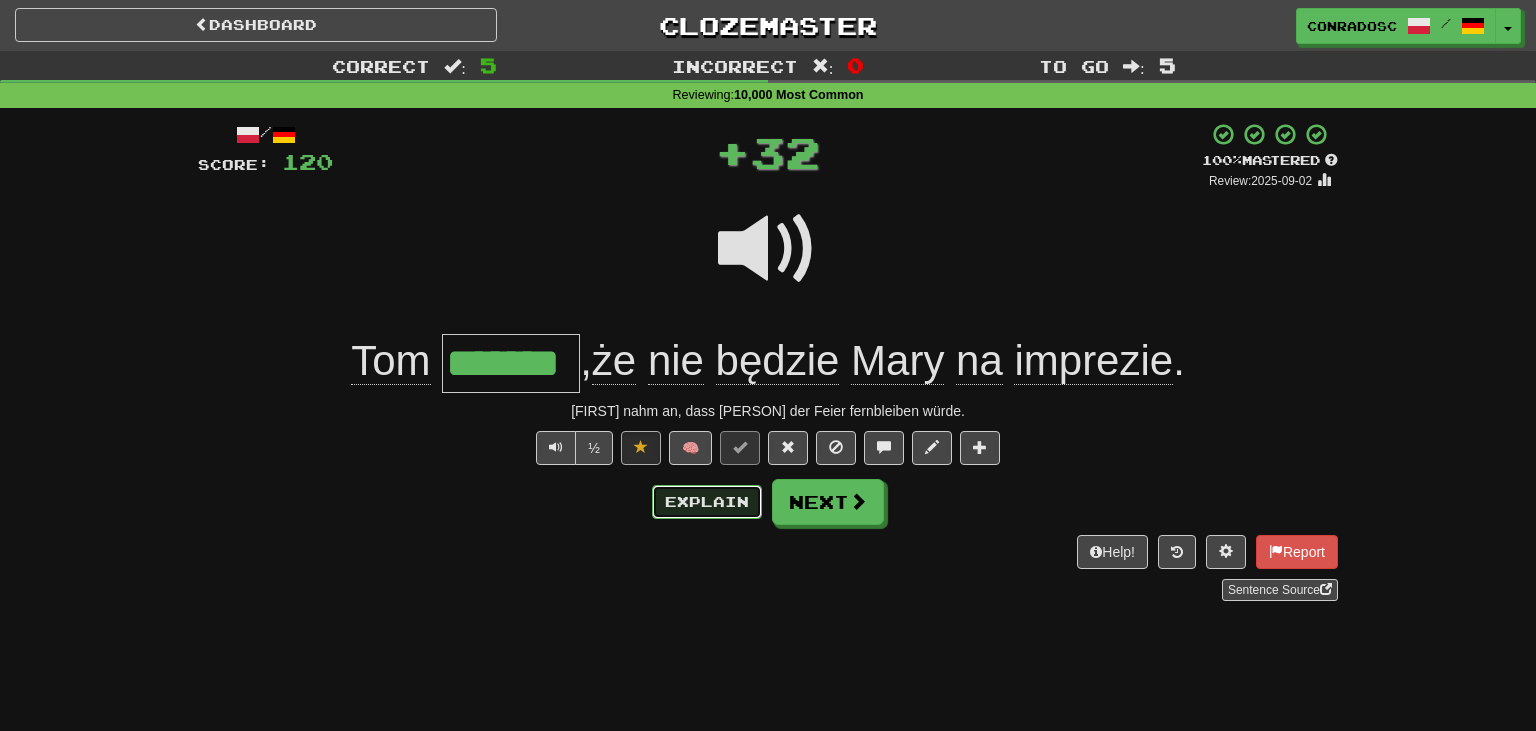 click on "Explain" at bounding box center [707, 502] 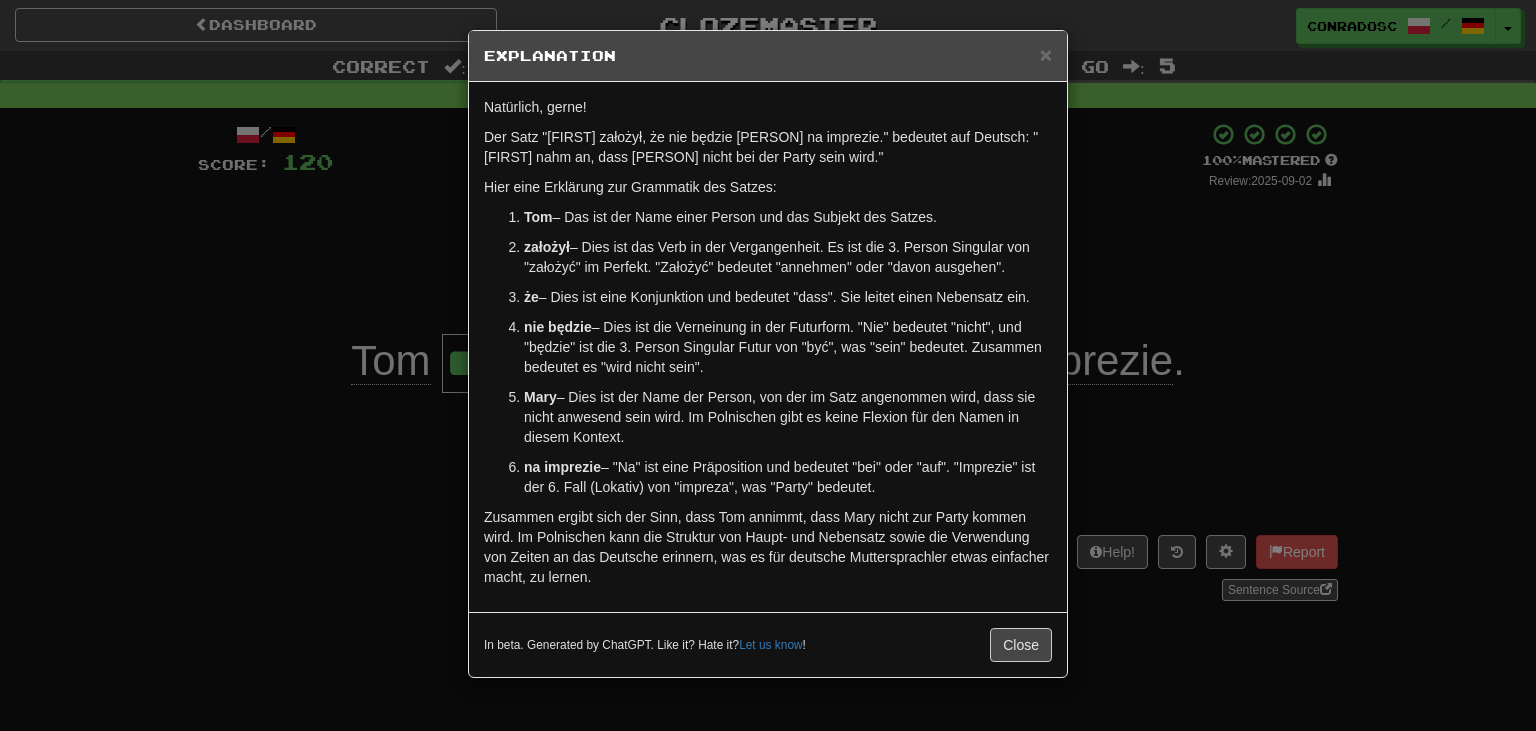 click on "× Explanation Natürlich, gerne!
Der Satz "Tom założył, że nie będzie Mary na imprezie." bedeutet auf Deutsch: "Tom nahm an, dass Mary nicht bei der Party sein wird."
Hier eine Erklärung zur Grammatik des Satzes:
Tom  – Das ist der Name einer Person und das Subjekt des Satzes.
założył  – Dies ist das Verb in der Vergangenheit. Es ist die 3. Person Singular von "założyć" im Perfekt. "Założyć" bedeutet "annehmen" oder "davon ausgehen".
że  – Dies ist eine Konjunktion und bedeutet "dass". Sie leitet einen Nebensatz ein.
nie będzie  – Dies ist die Verneinung in der Futurform. "Nie" bedeutet "nicht", und "będzie" ist die 3. Person Singular Futur von "być", was "sein" bedeutet. Zusammen bedeutet es "wird nicht sein".
Mary  – Dies ist der Name der Person, von der im Satz angenommen wird, dass sie nicht anwesend sein wird. Im Polnischen gibt es keine Flexion für den Namen in diesem Kontext.
na imprezie
Let us know ! Close" at bounding box center [768, 365] 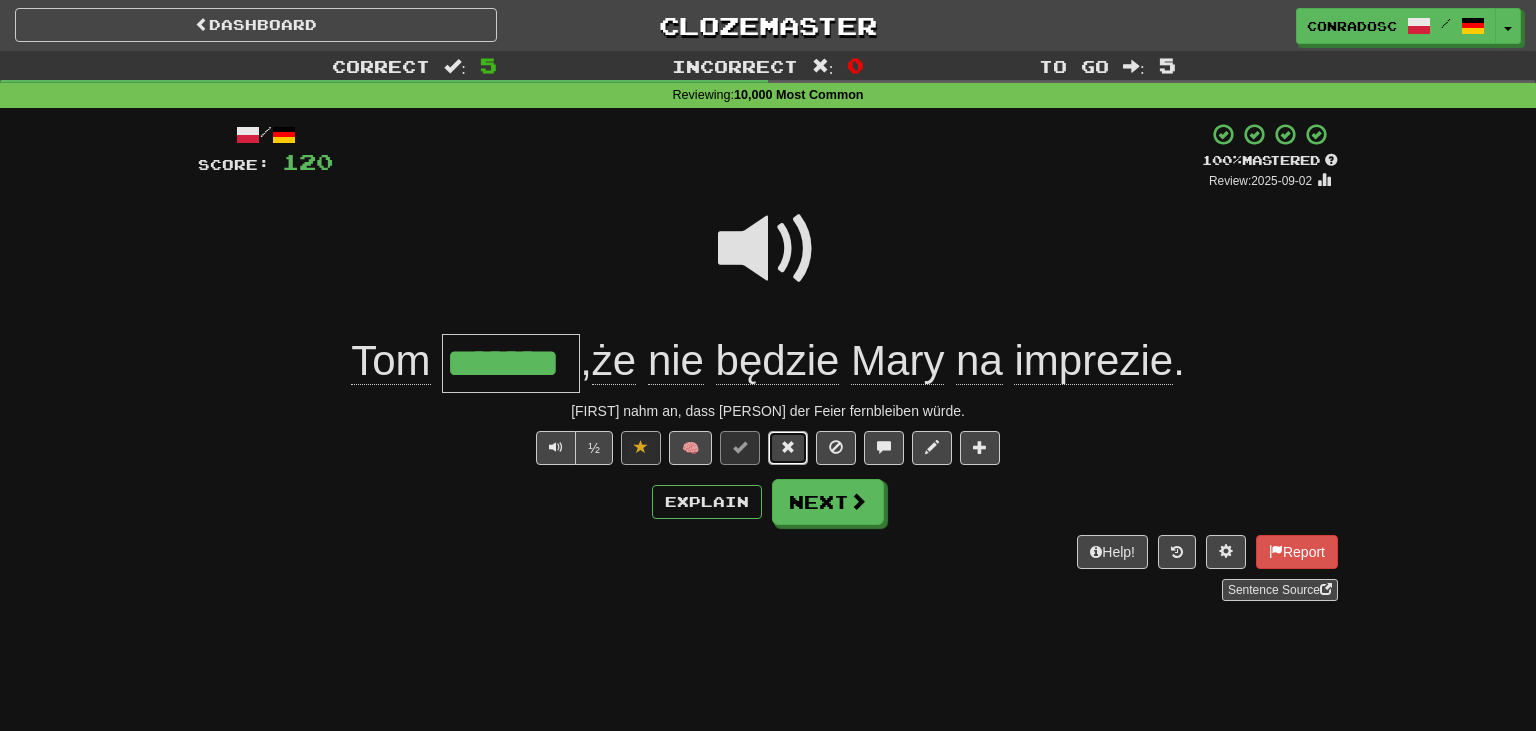 click at bounding box center [788, 448] 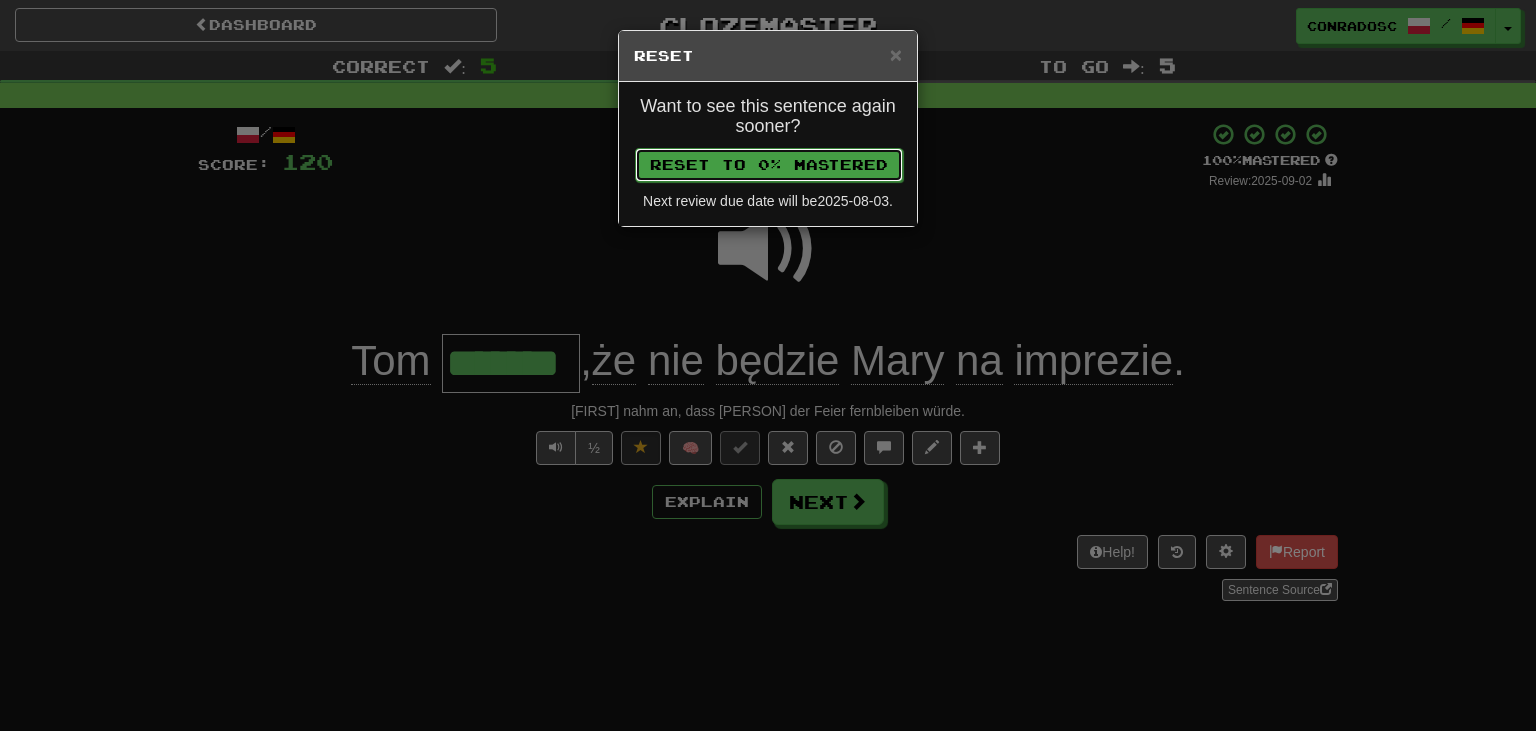 click on "Reset to 0% Mastered" at bounding box center (769, 165) 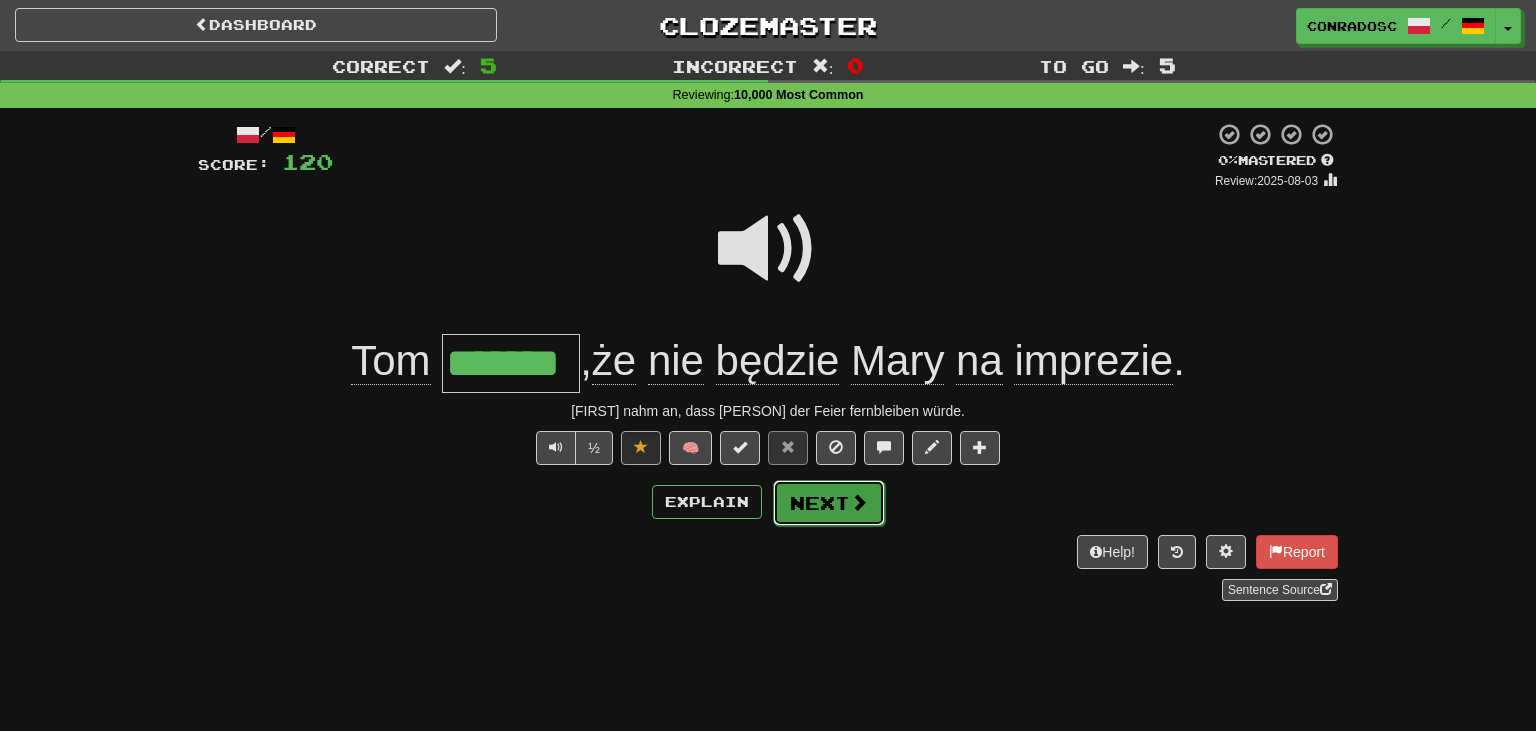 click on "Next" at bounding box center [829, 503] 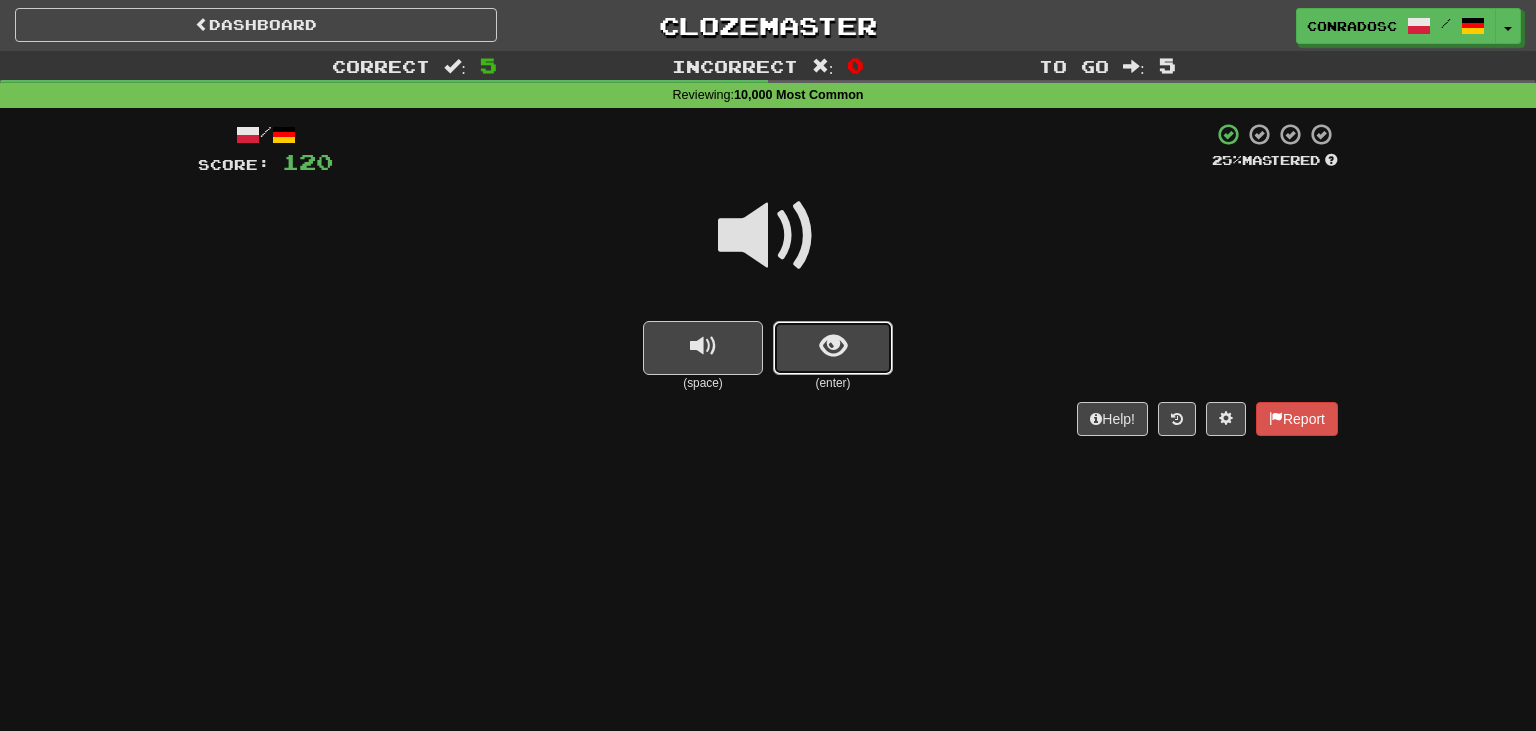 click at bounding box center (833, 348) 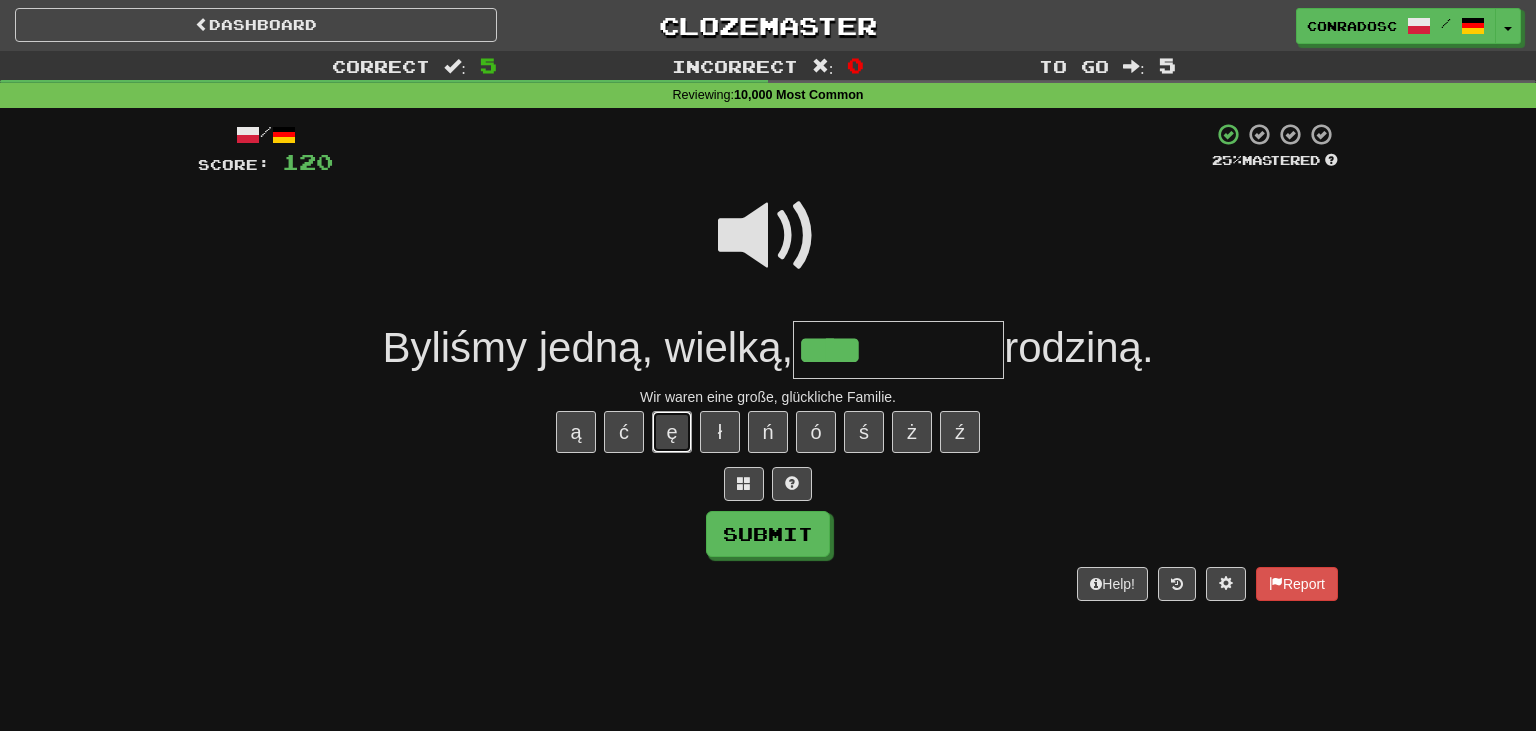 click on "ę" at bounding box center (672, 432) 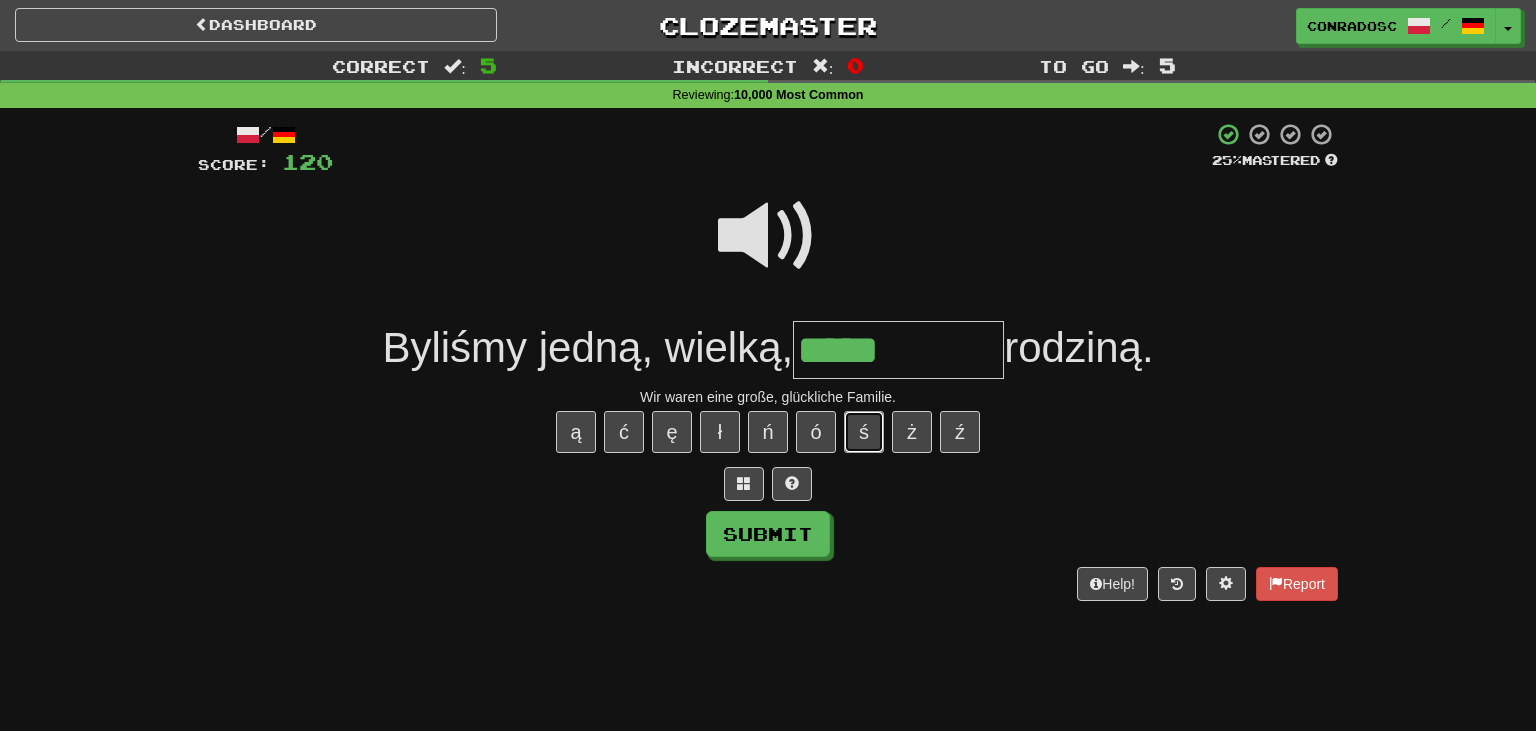 click on "ś" at bounding box center (864, 432) 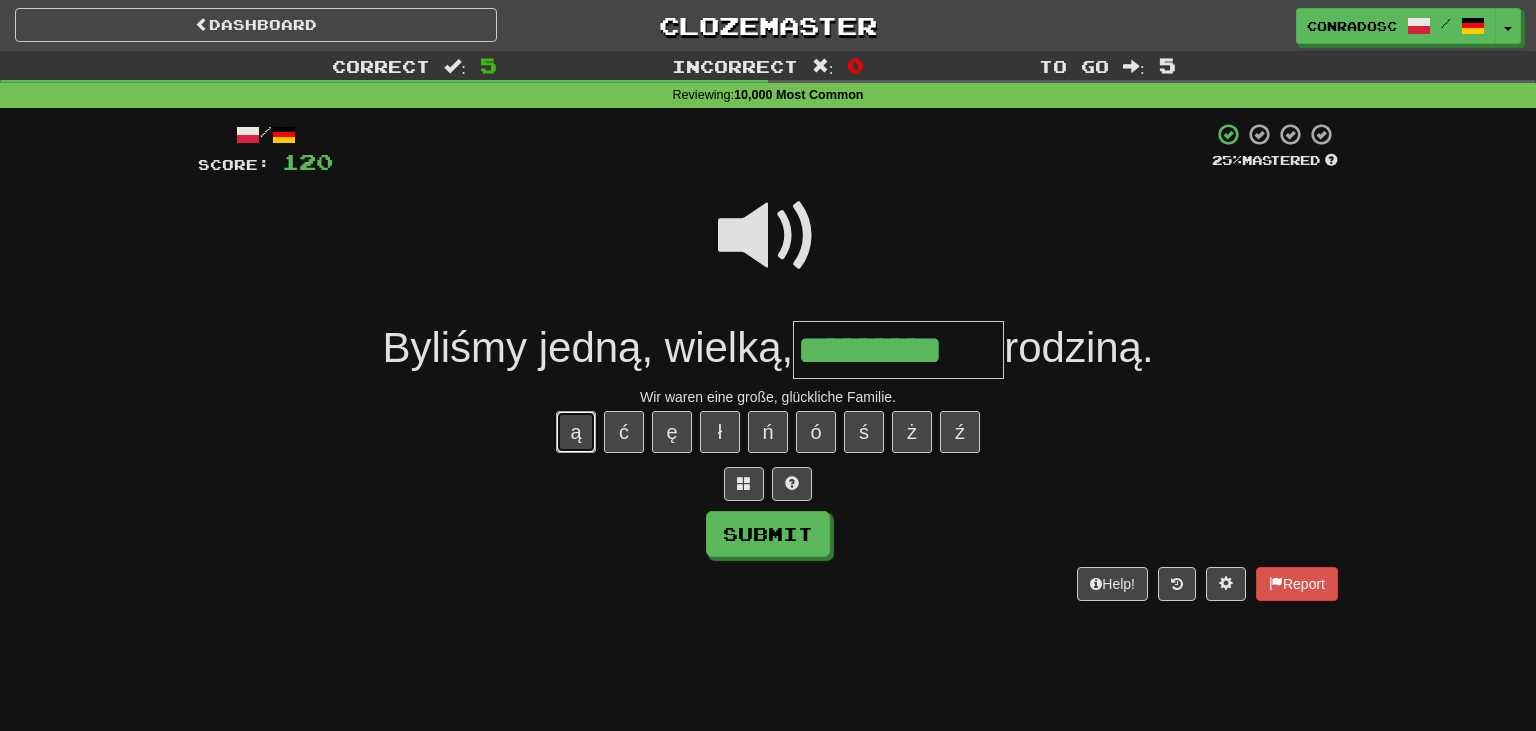 click on "ą" at bounding box center [576, 432] 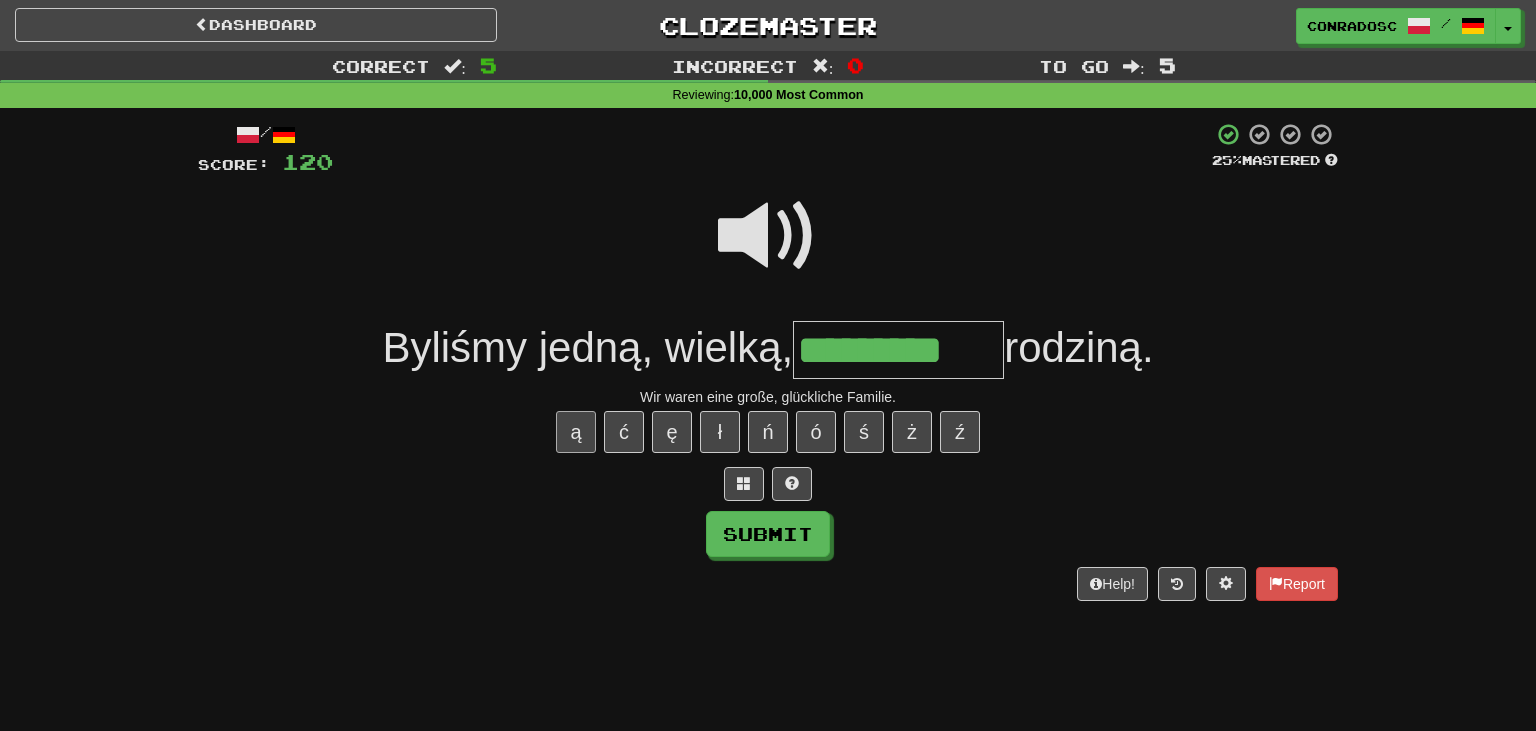 type on "**********" 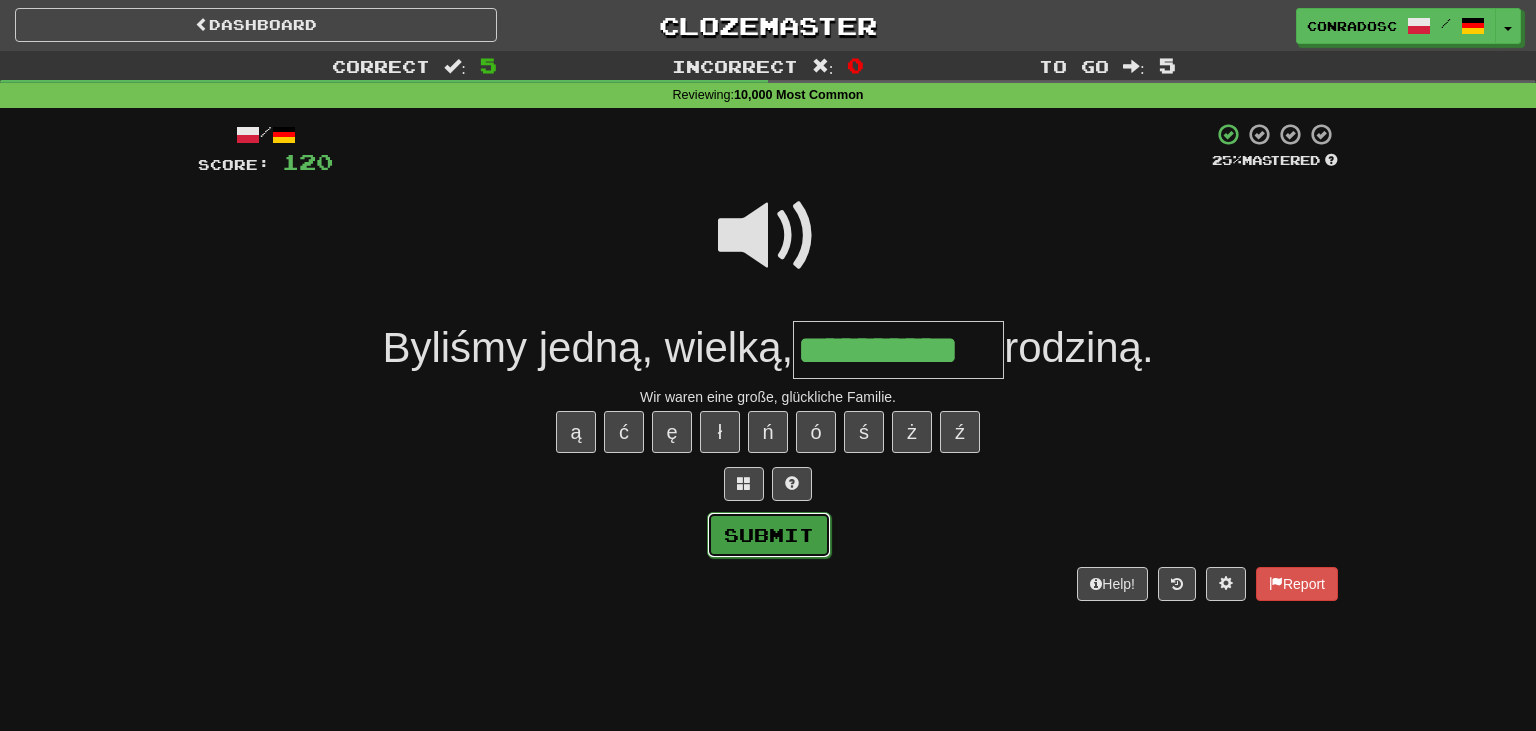 click on "Submit" at bounding box center [769, 535] 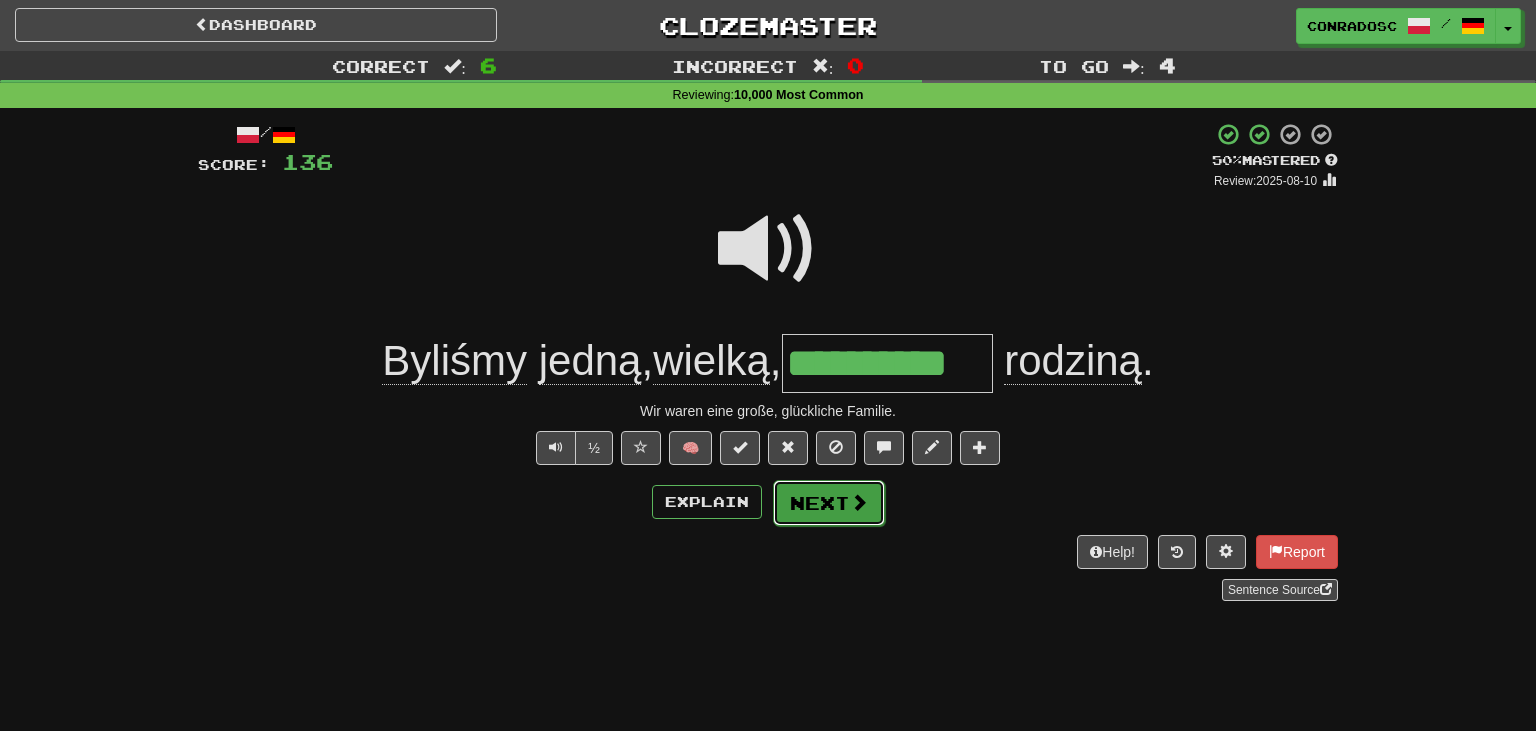 click on "Next" at bounding box center (829, 503) 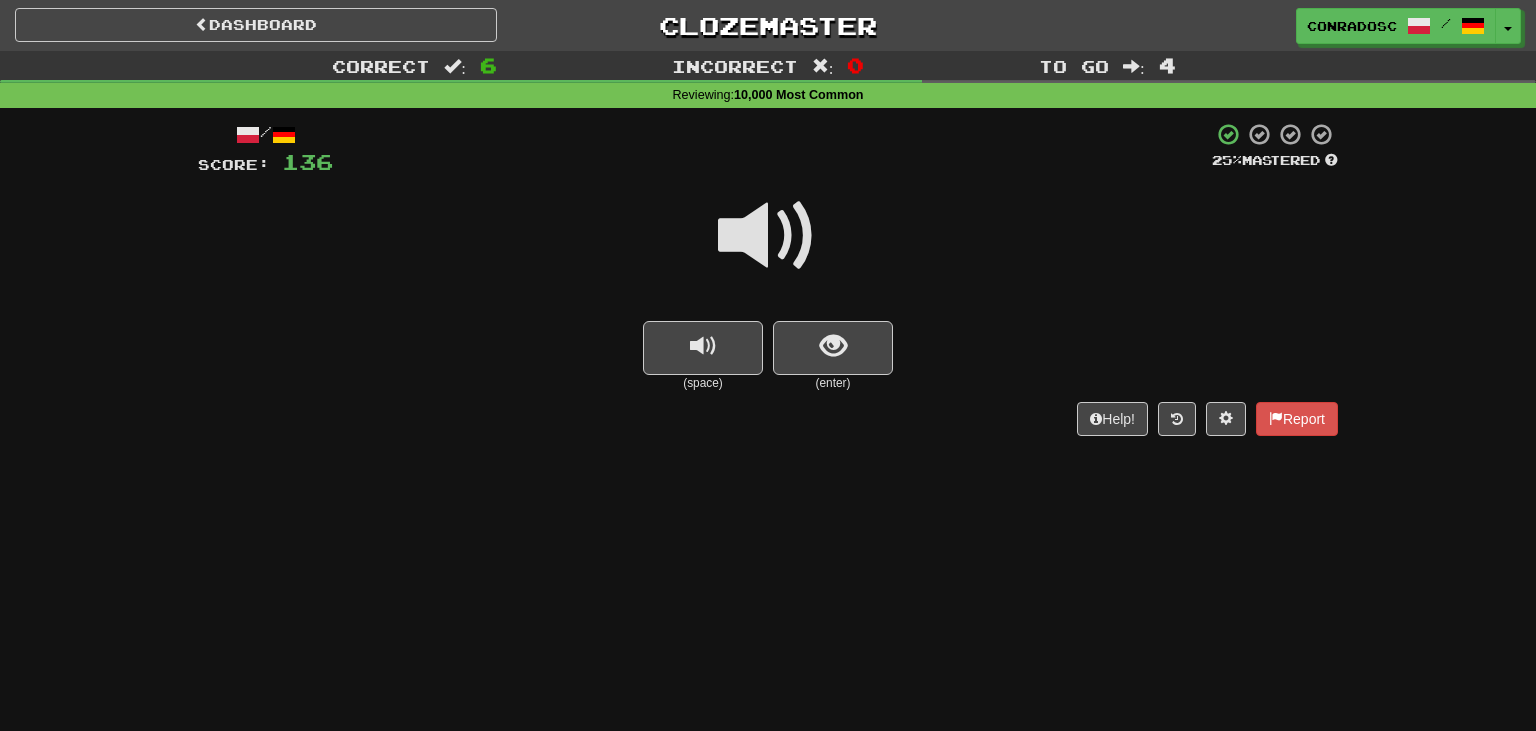 click at bounding box center (768, 236) 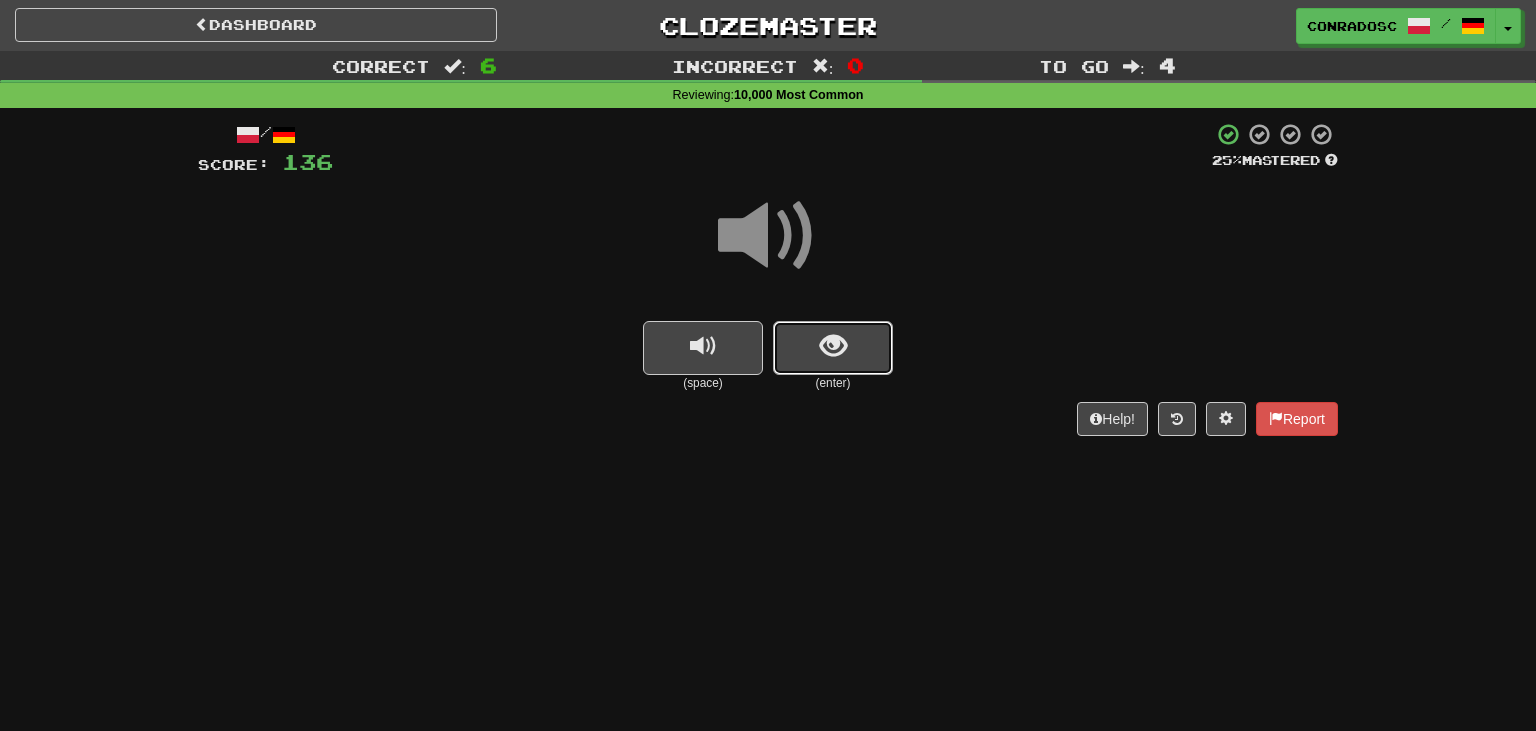 click at bounding box center (833, 346) 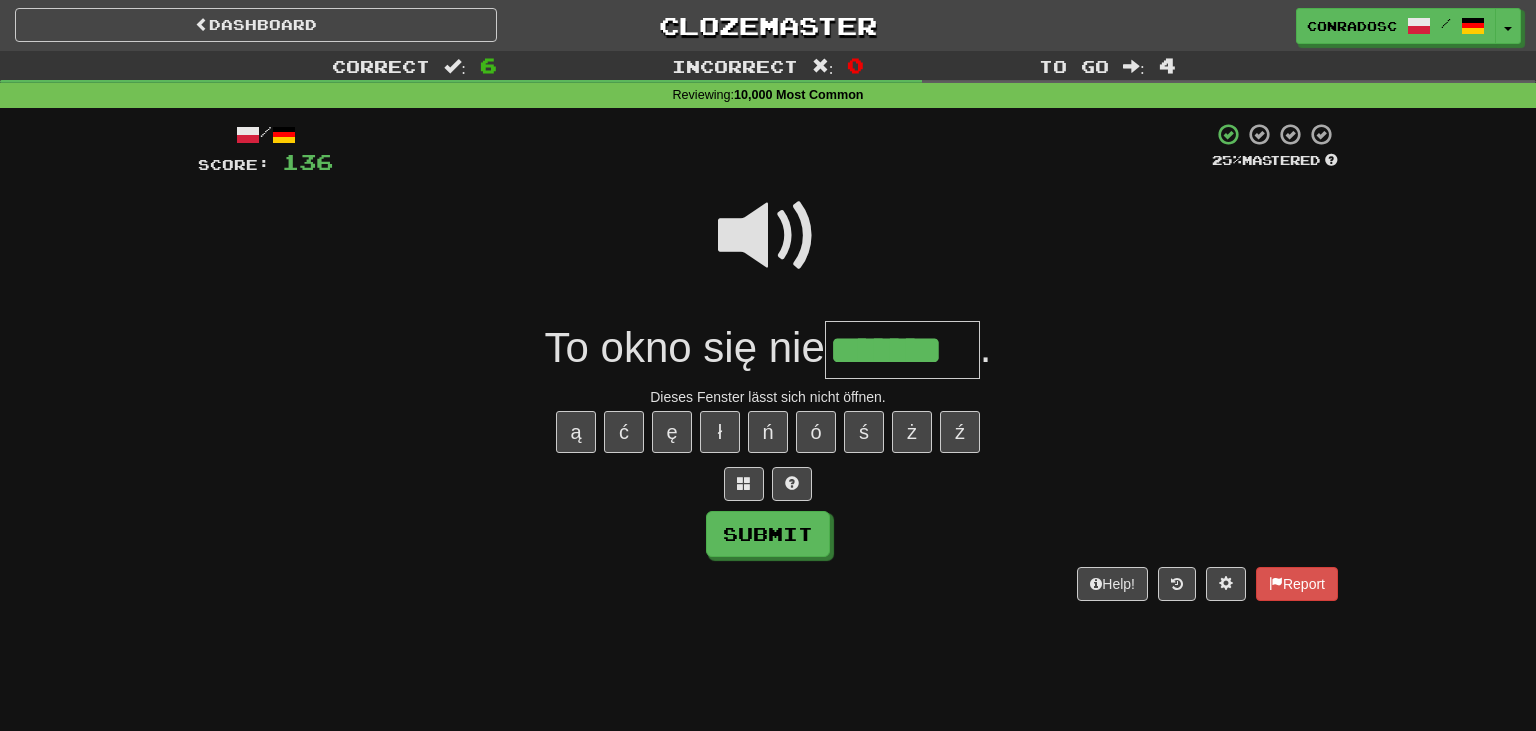 type on "*******" 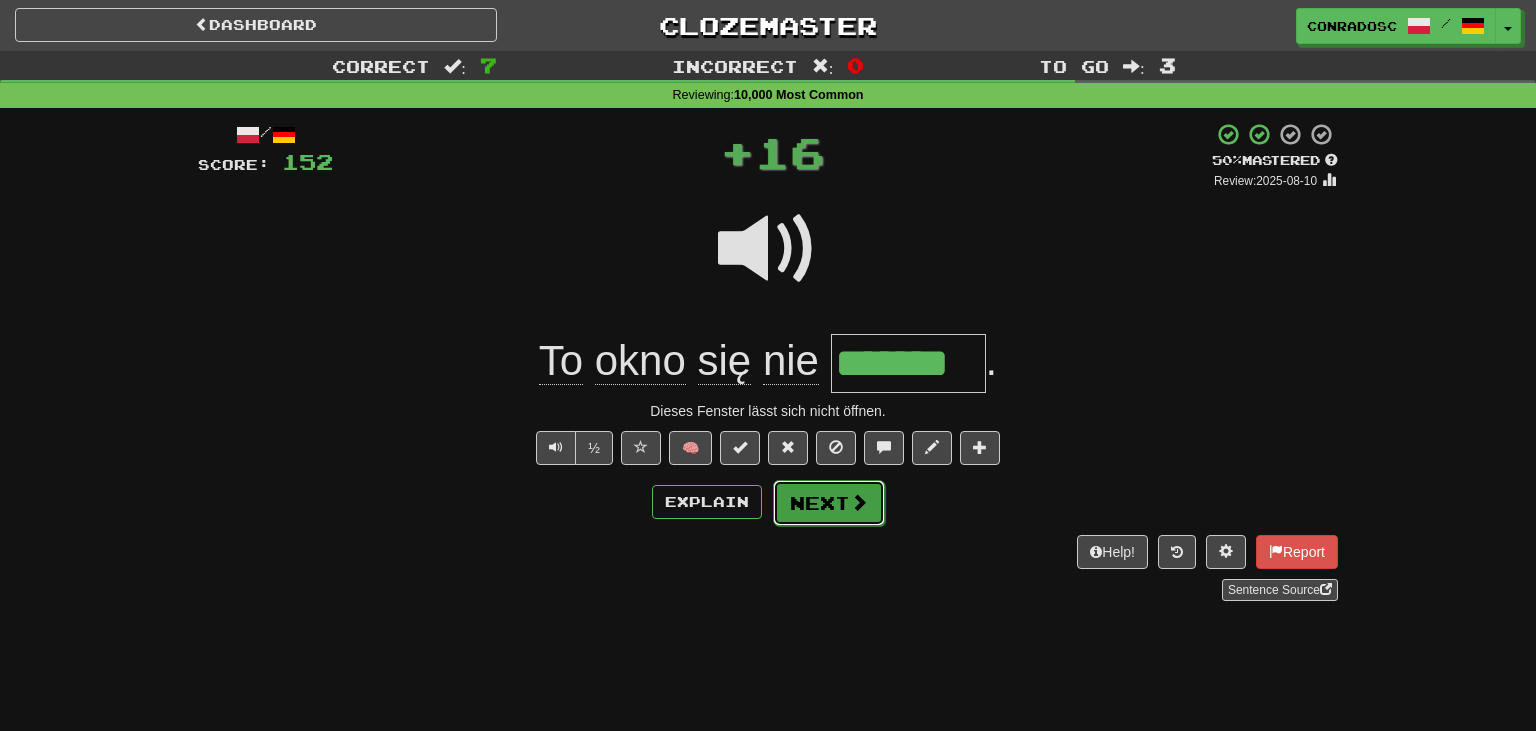 click on "Next" at bounding box center (829, 503) 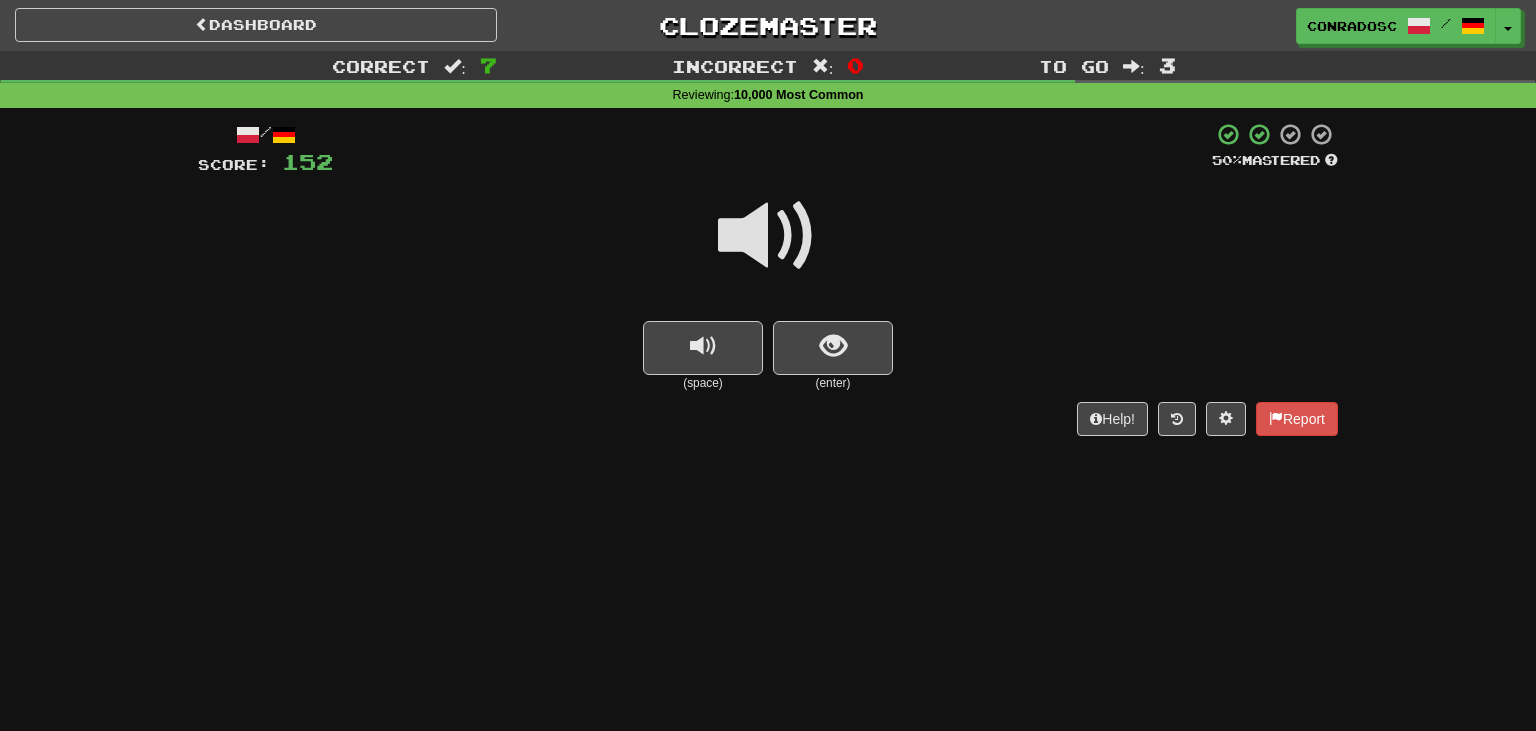 click at bounding box center (768, 236) 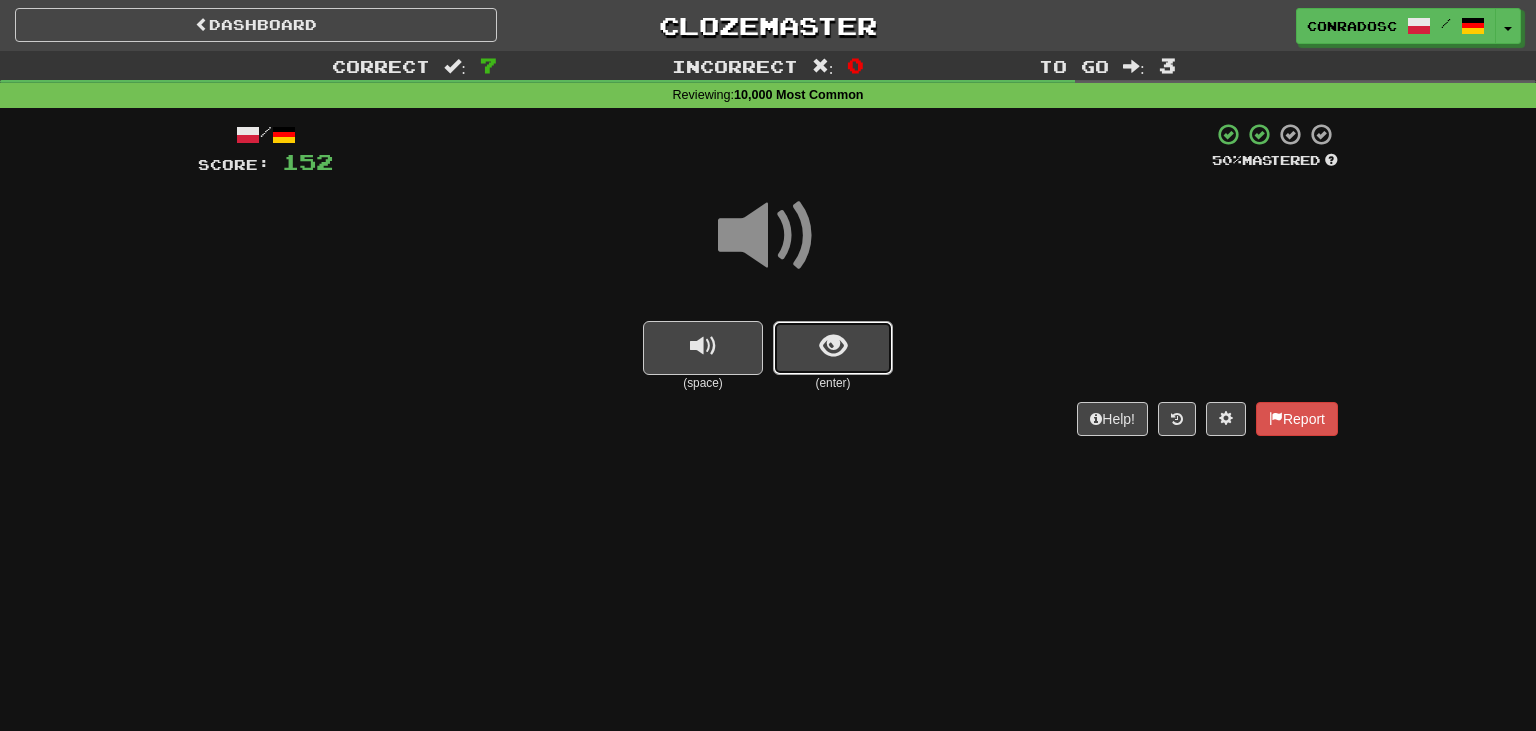 click at bounding box center (833, 348) 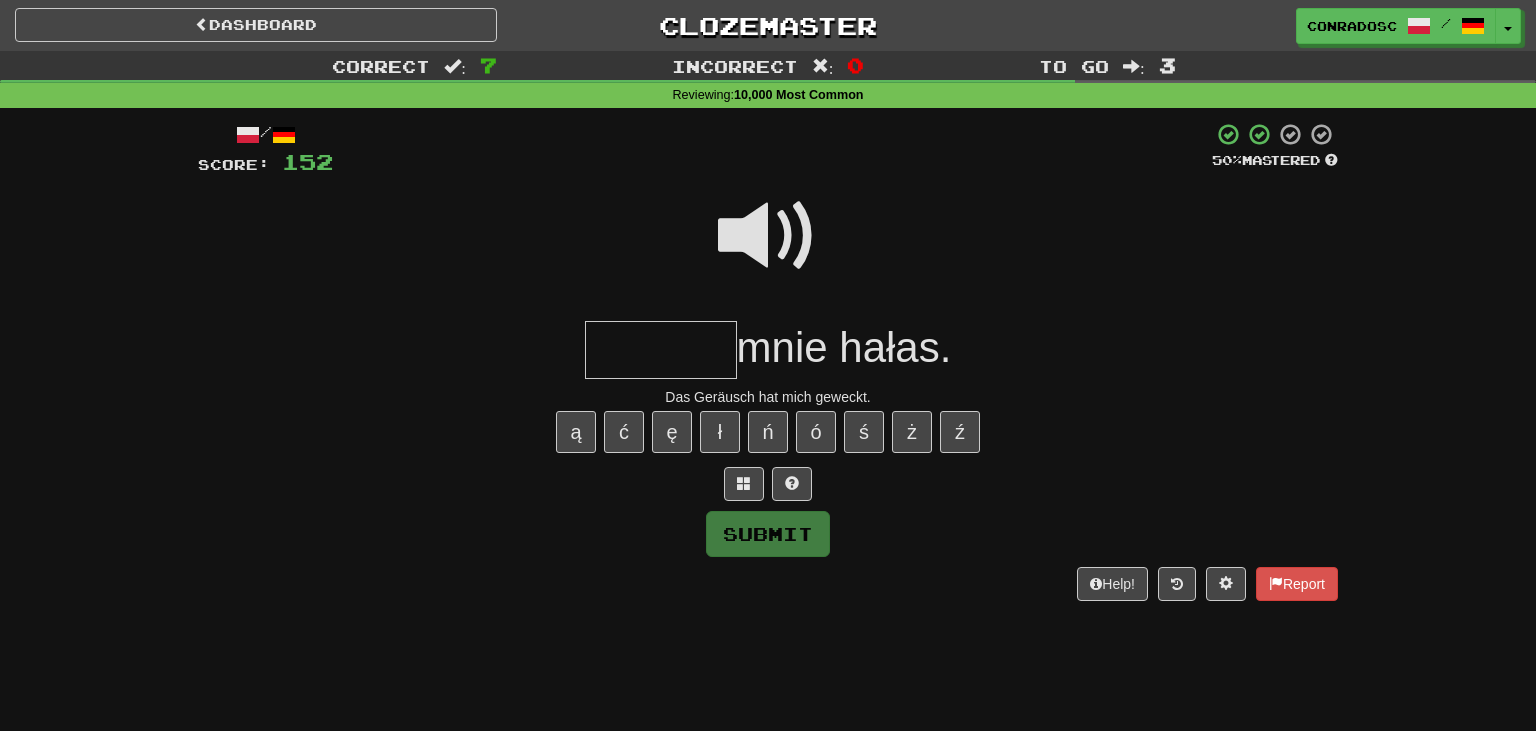 click at bounding box center (661, 350) 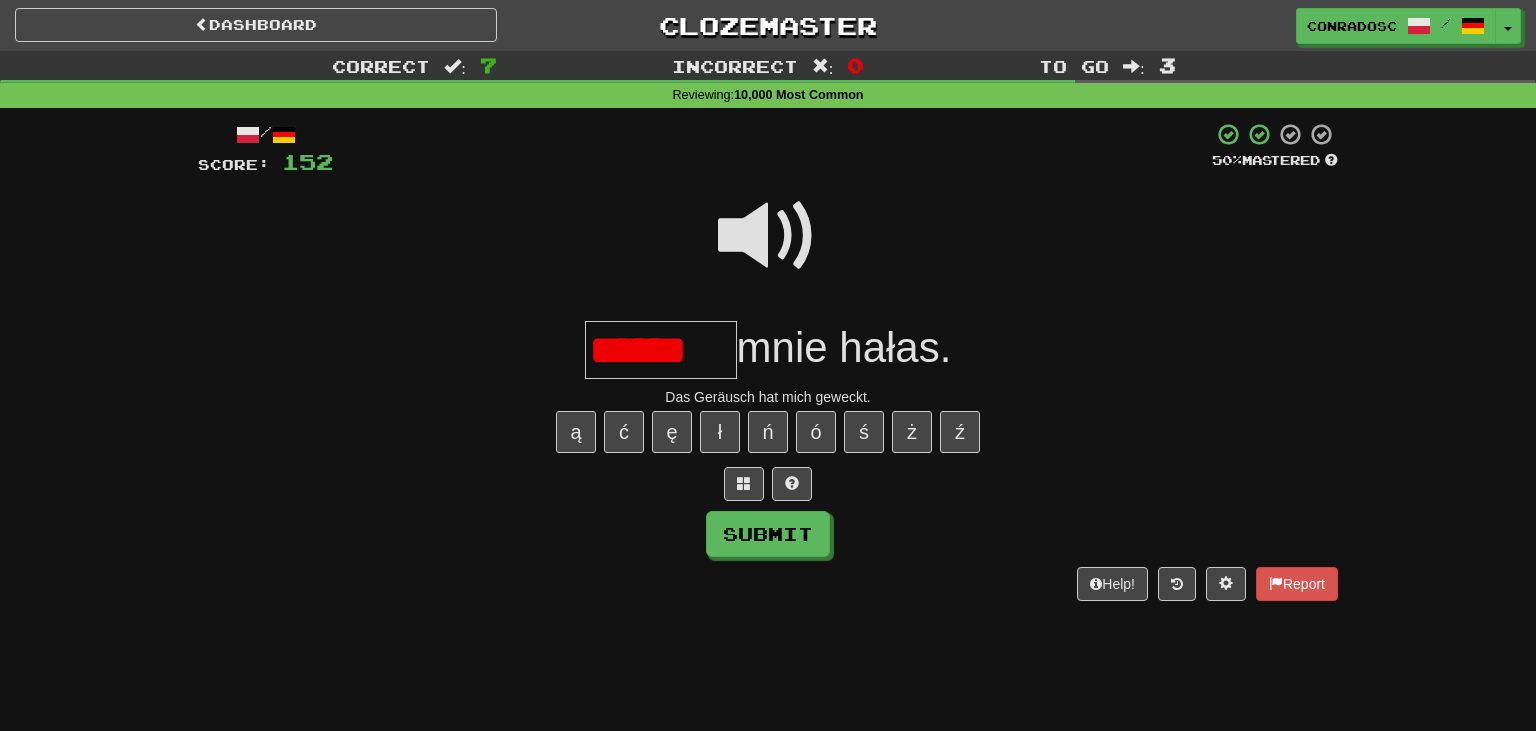 scroll, scrollTop: 0, scrollLeft: 0, axis: both 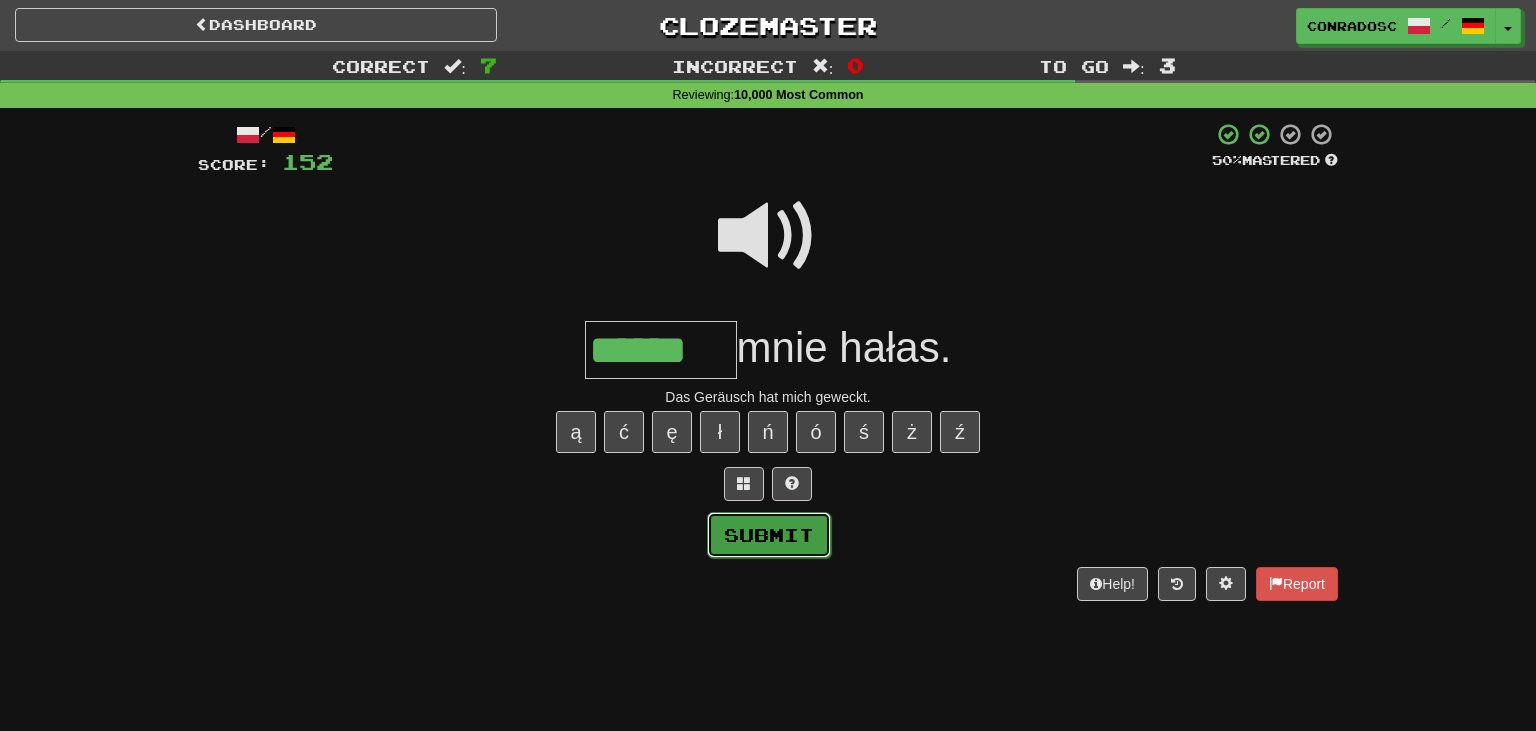 click on "Submit" at bounding box center [769, 535] 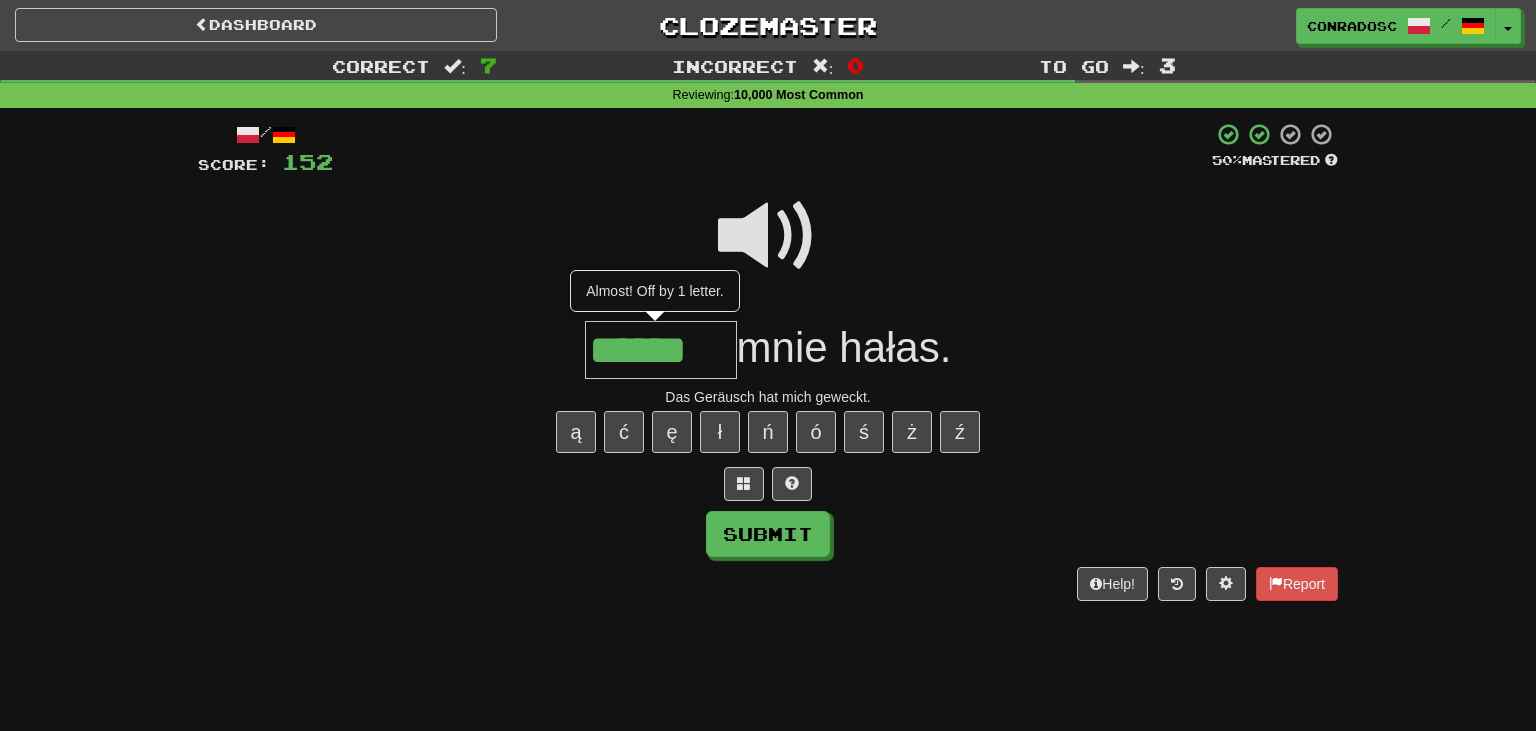 click on "******" at bounding box center [661, 350] 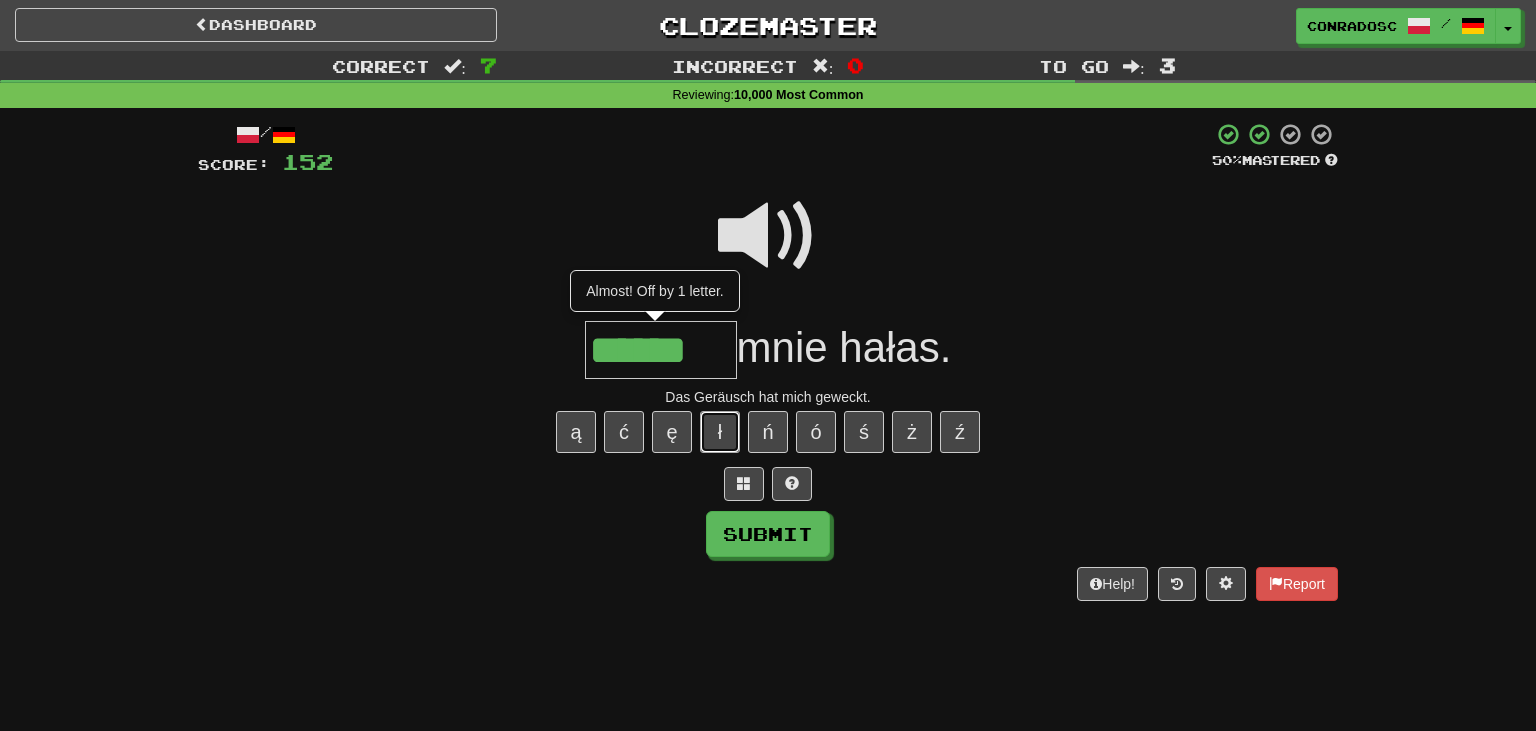 click on "ł" at bounding box center [720, 432] 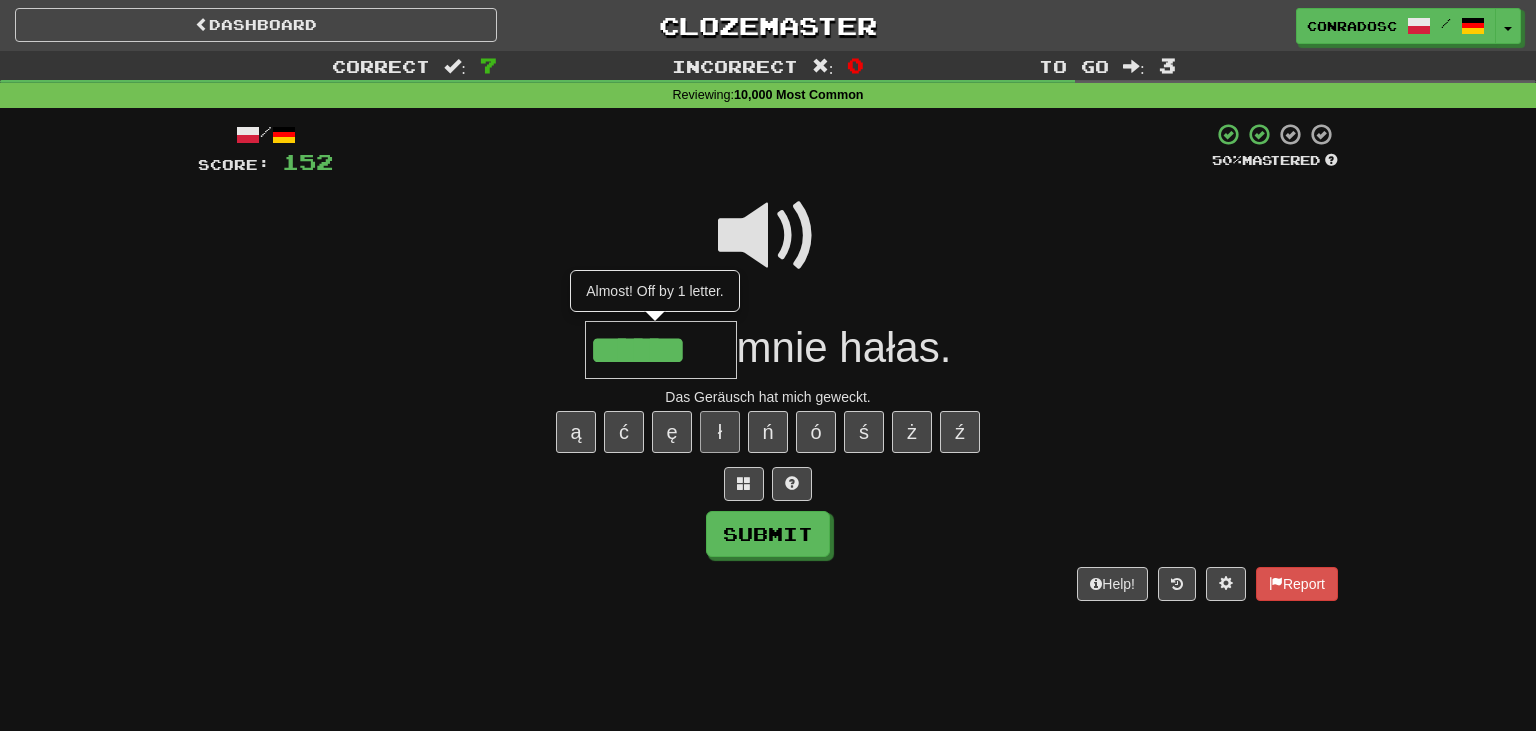 type on "*******" 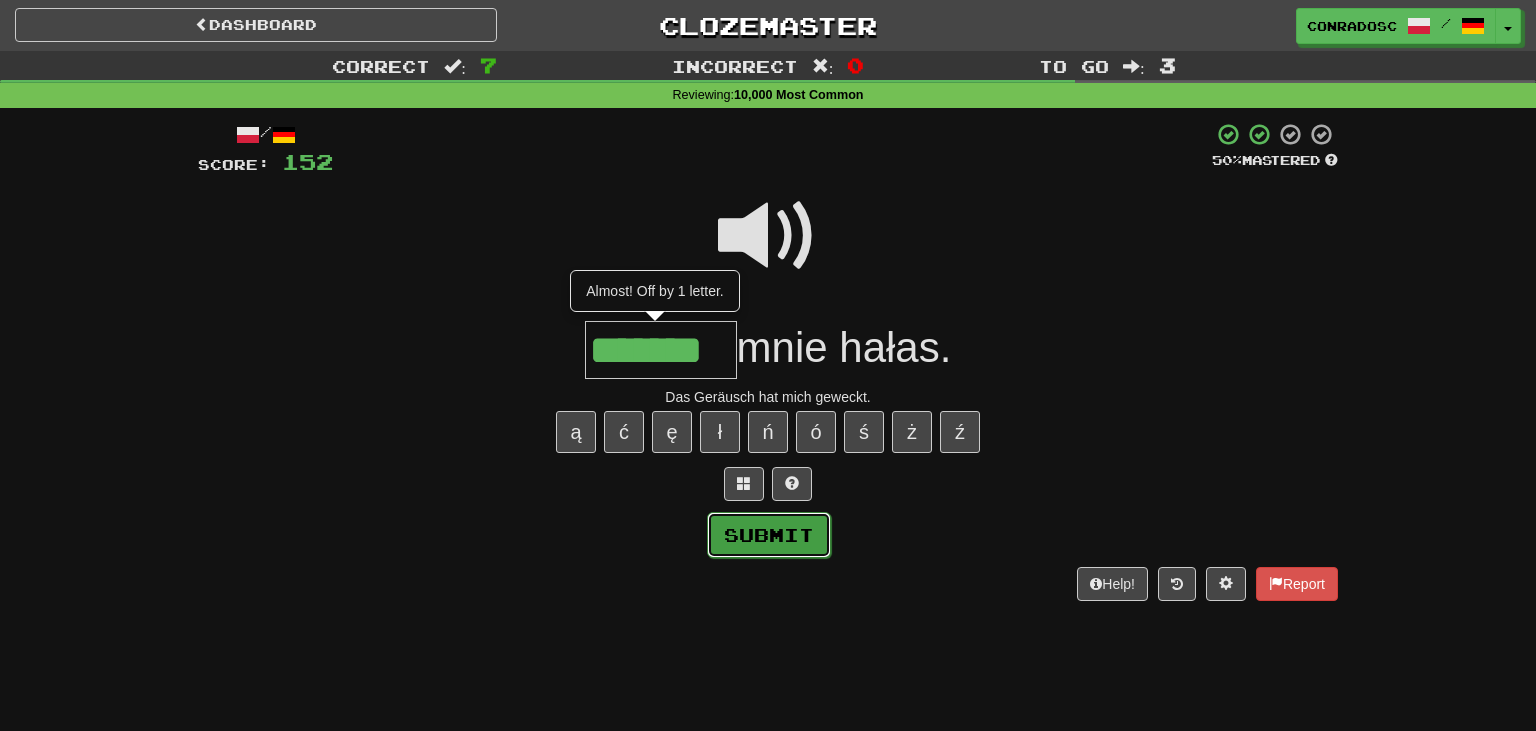 click on "Submit" at bounding box center [769, 535] 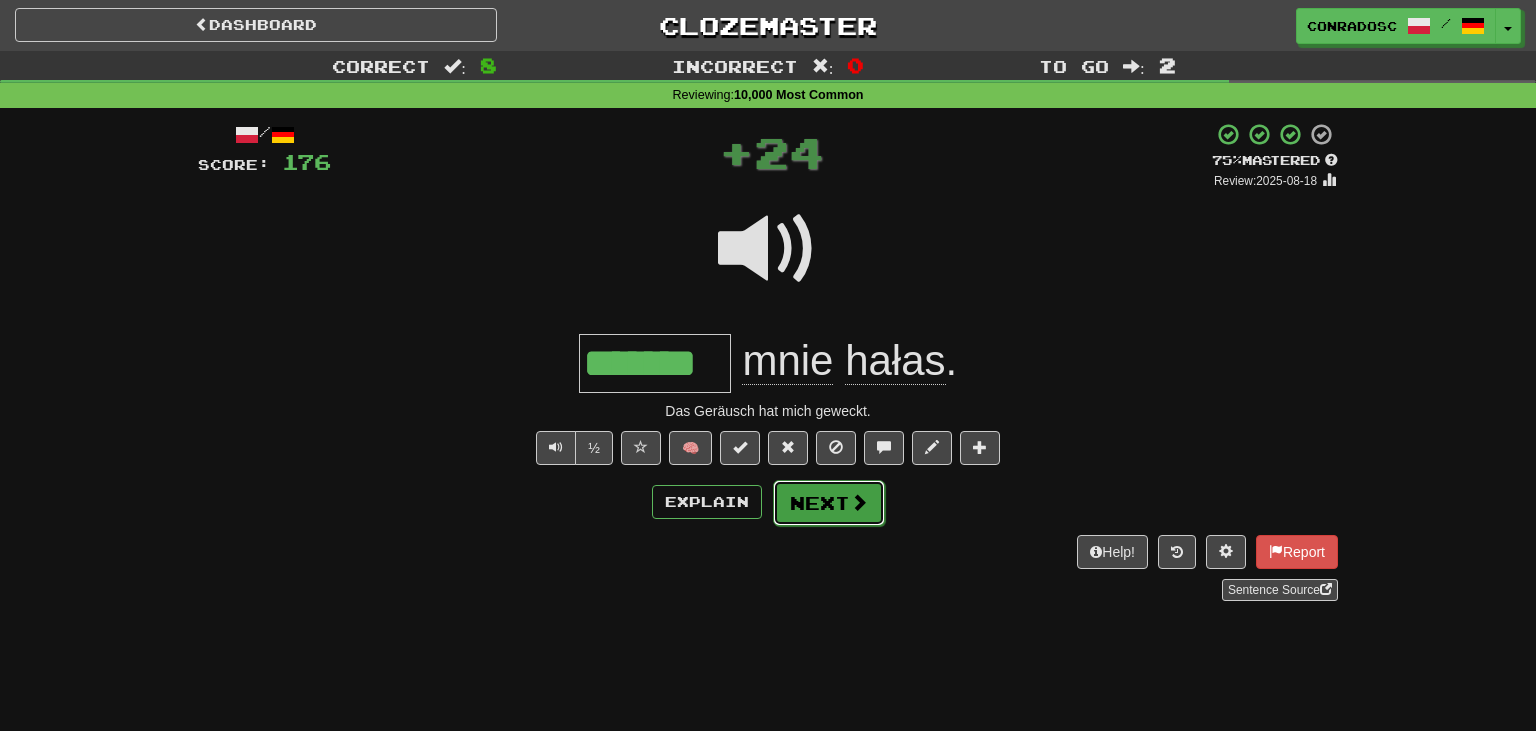 click on "Next" at bounding box center [829, 503] 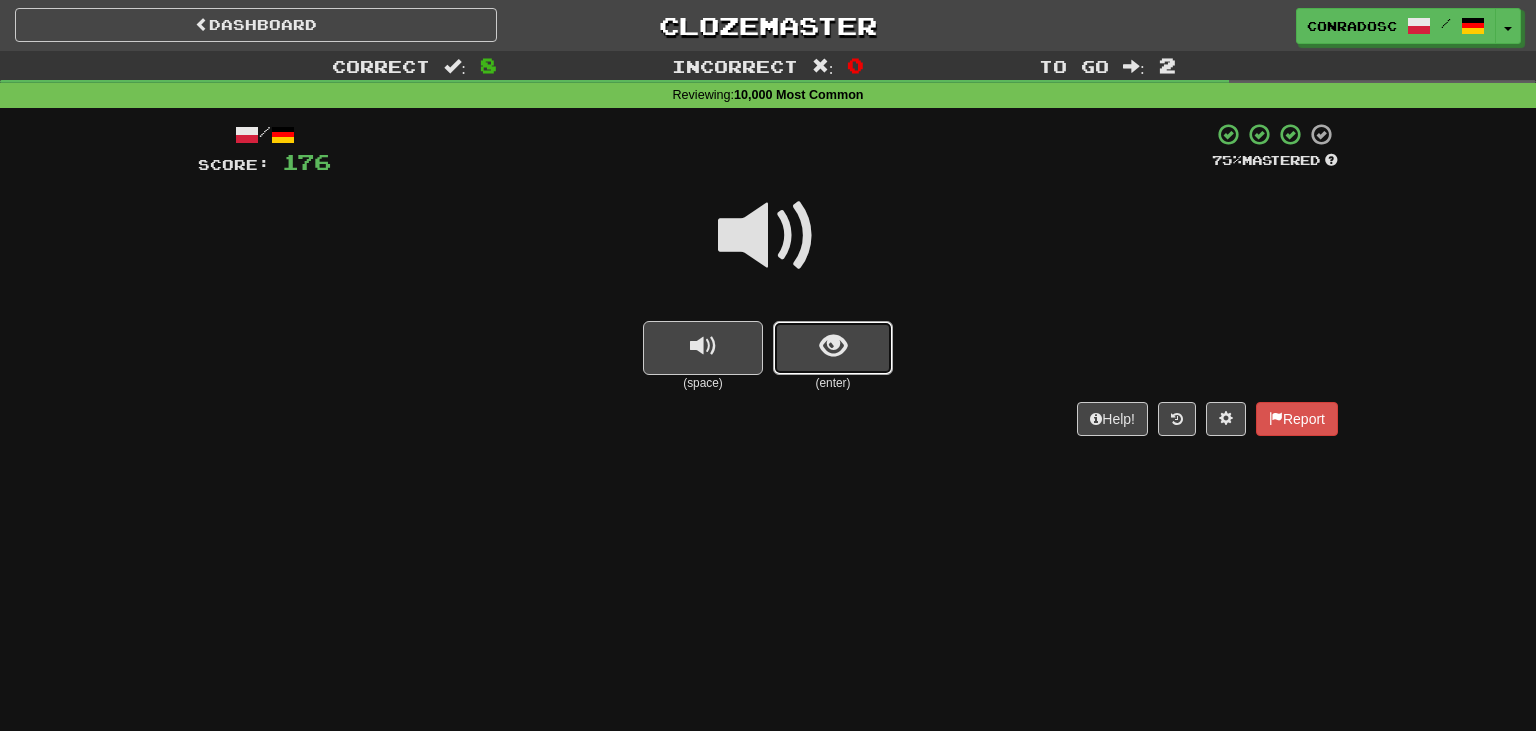 click at bounding box center (833, 348) 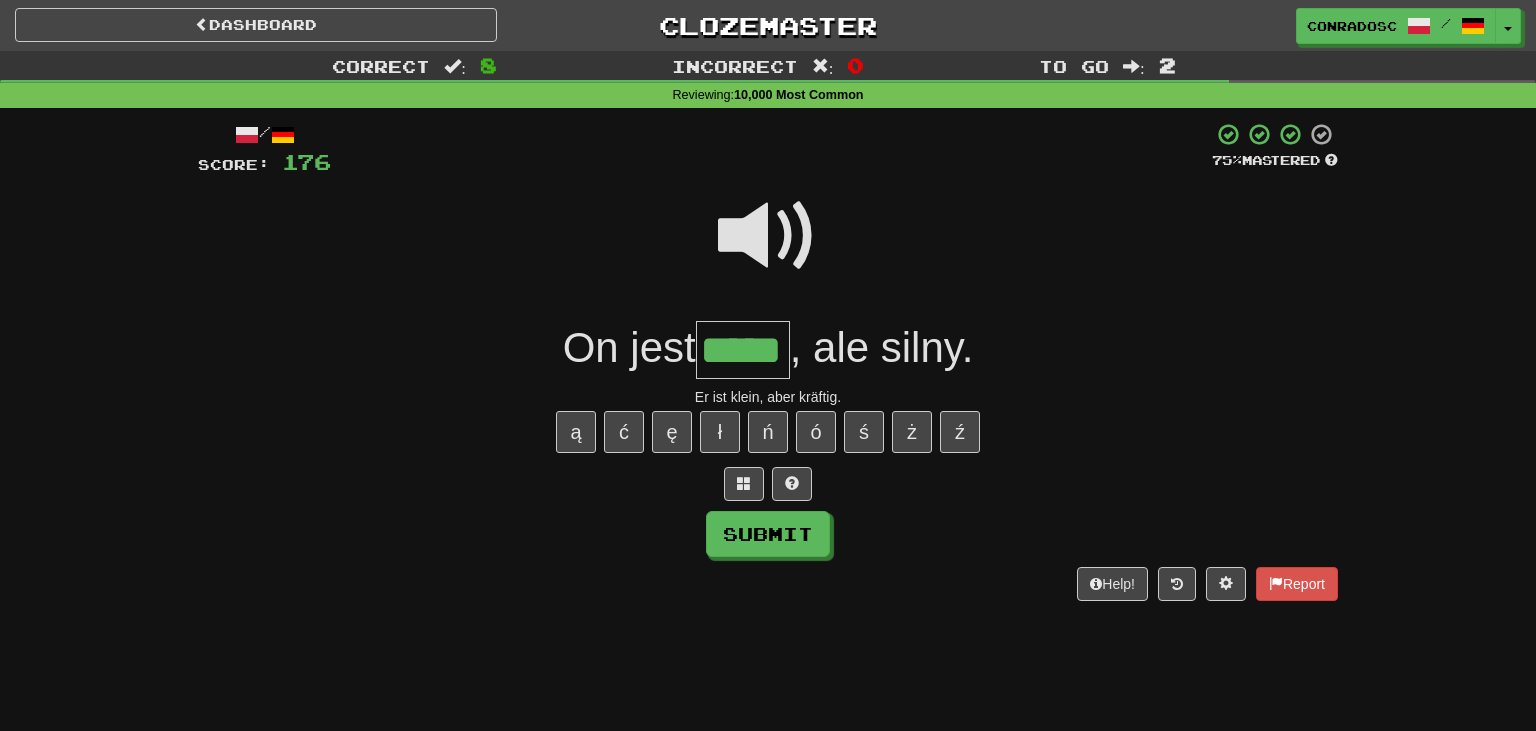 type on "*****" 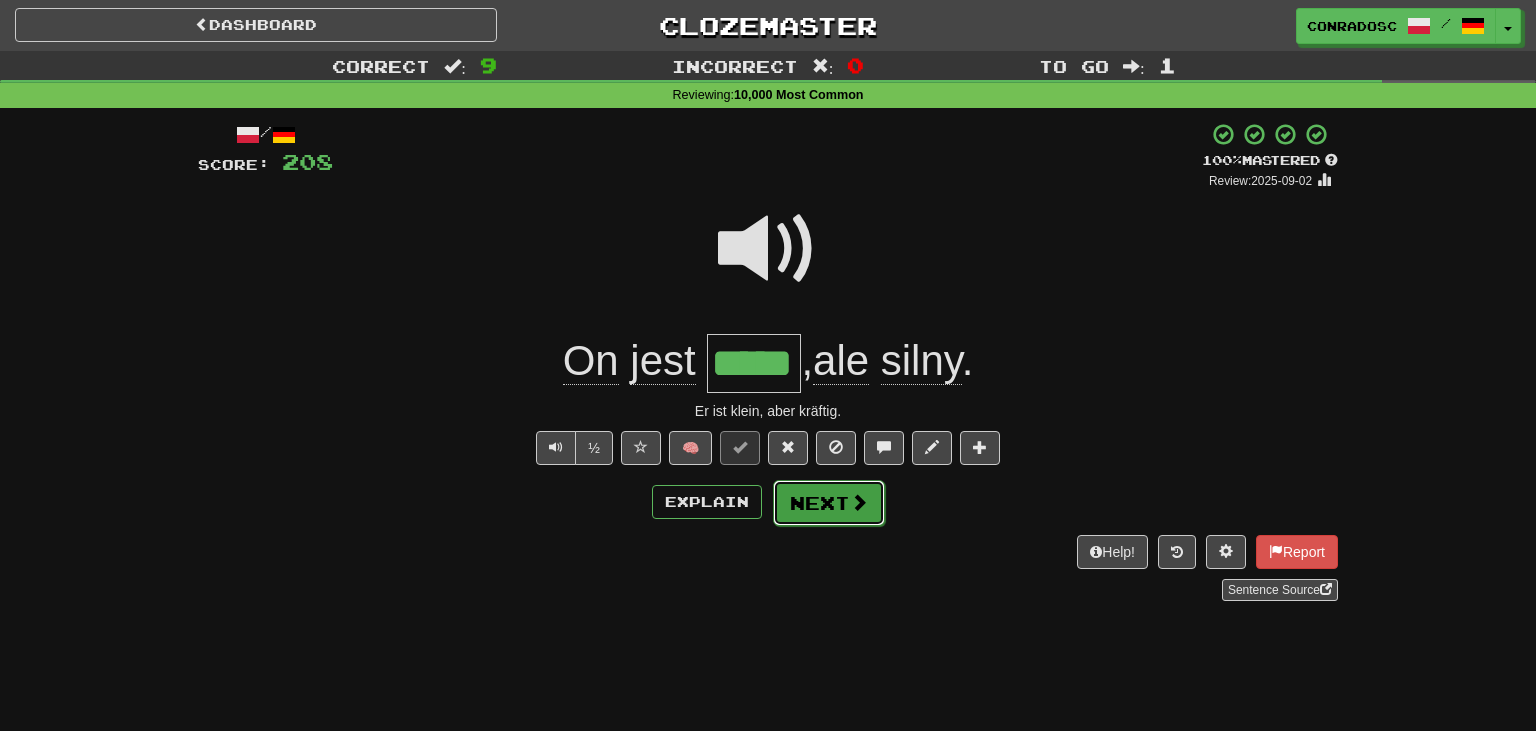 click on "Next" at bounding box center (829, 503) 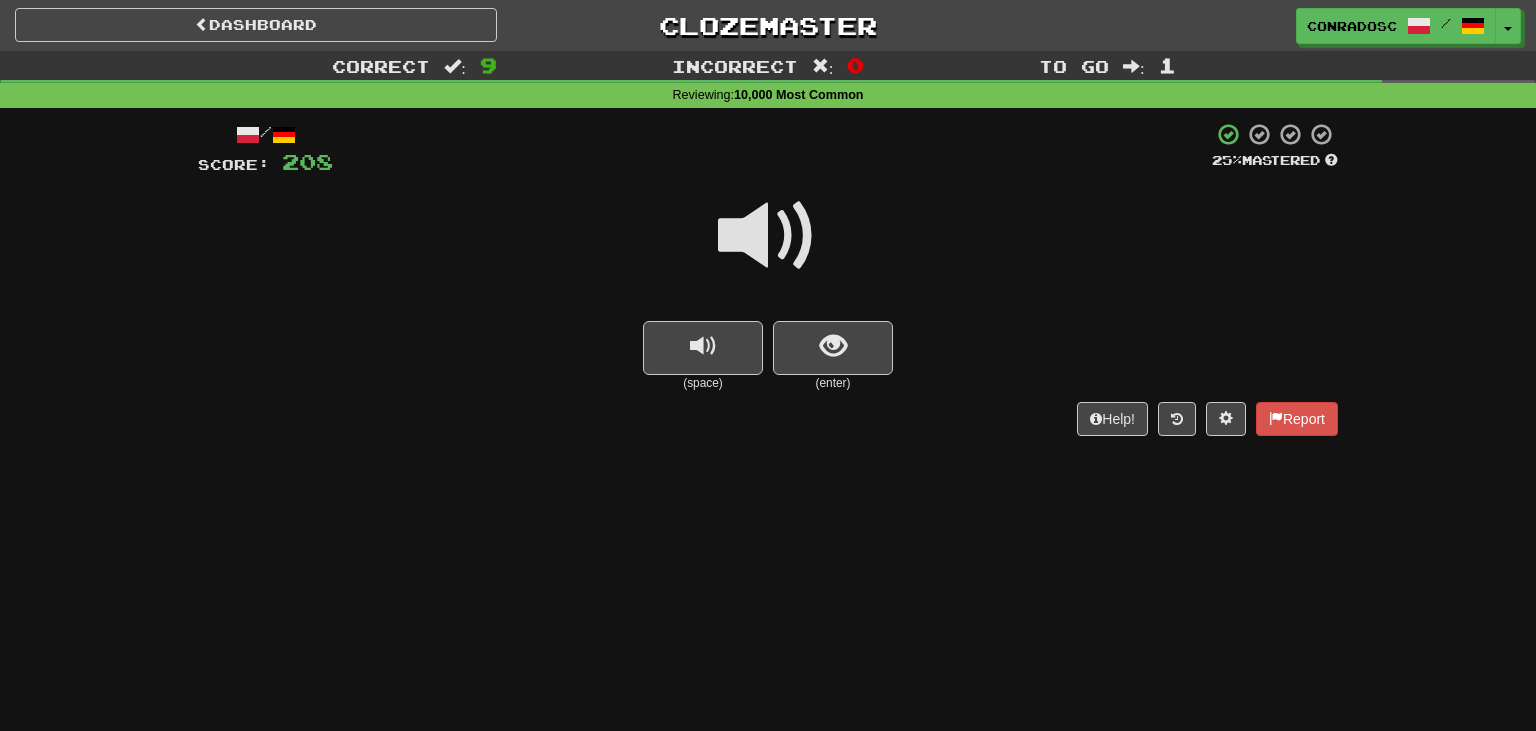 click at bounding box center (768, 236) 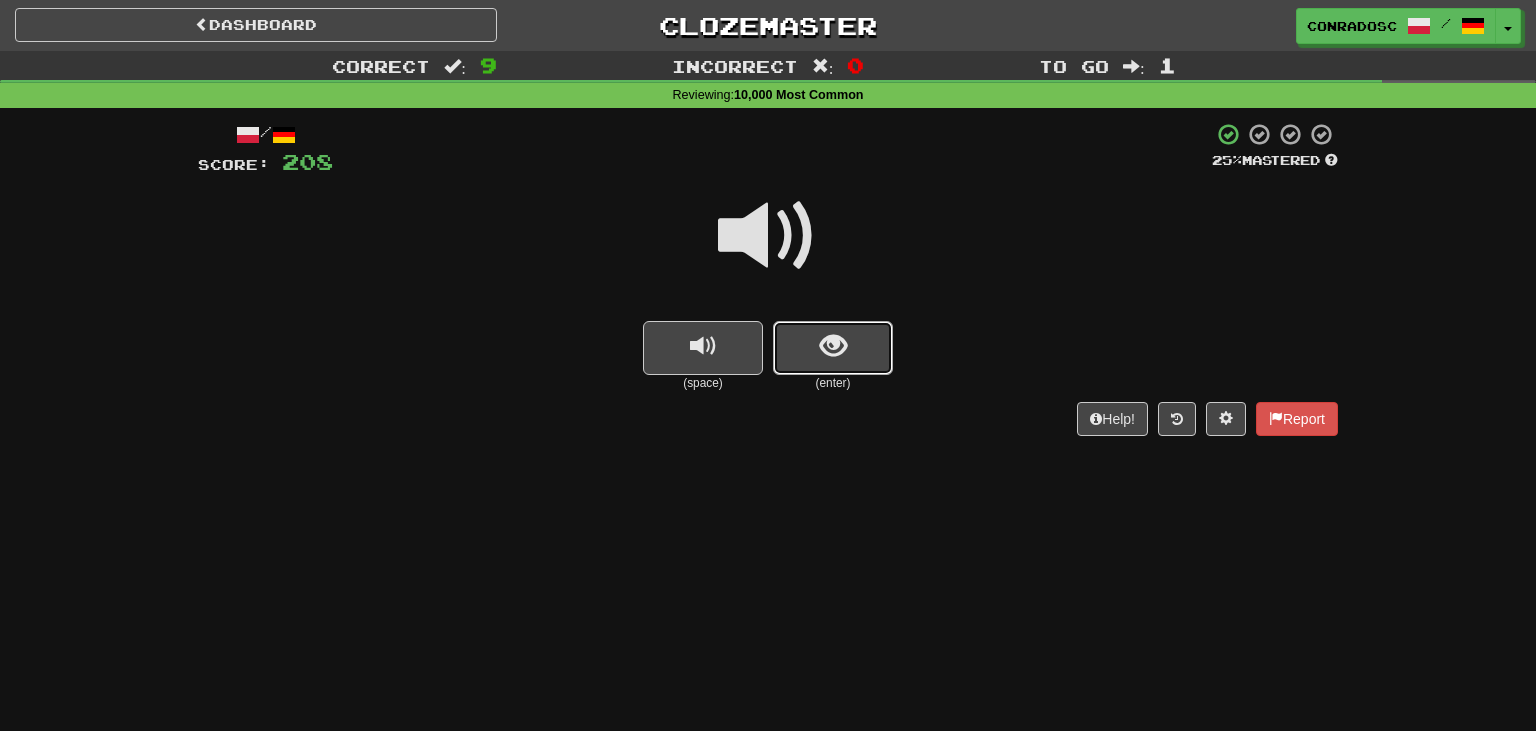 click at bounding box center (833, 348) 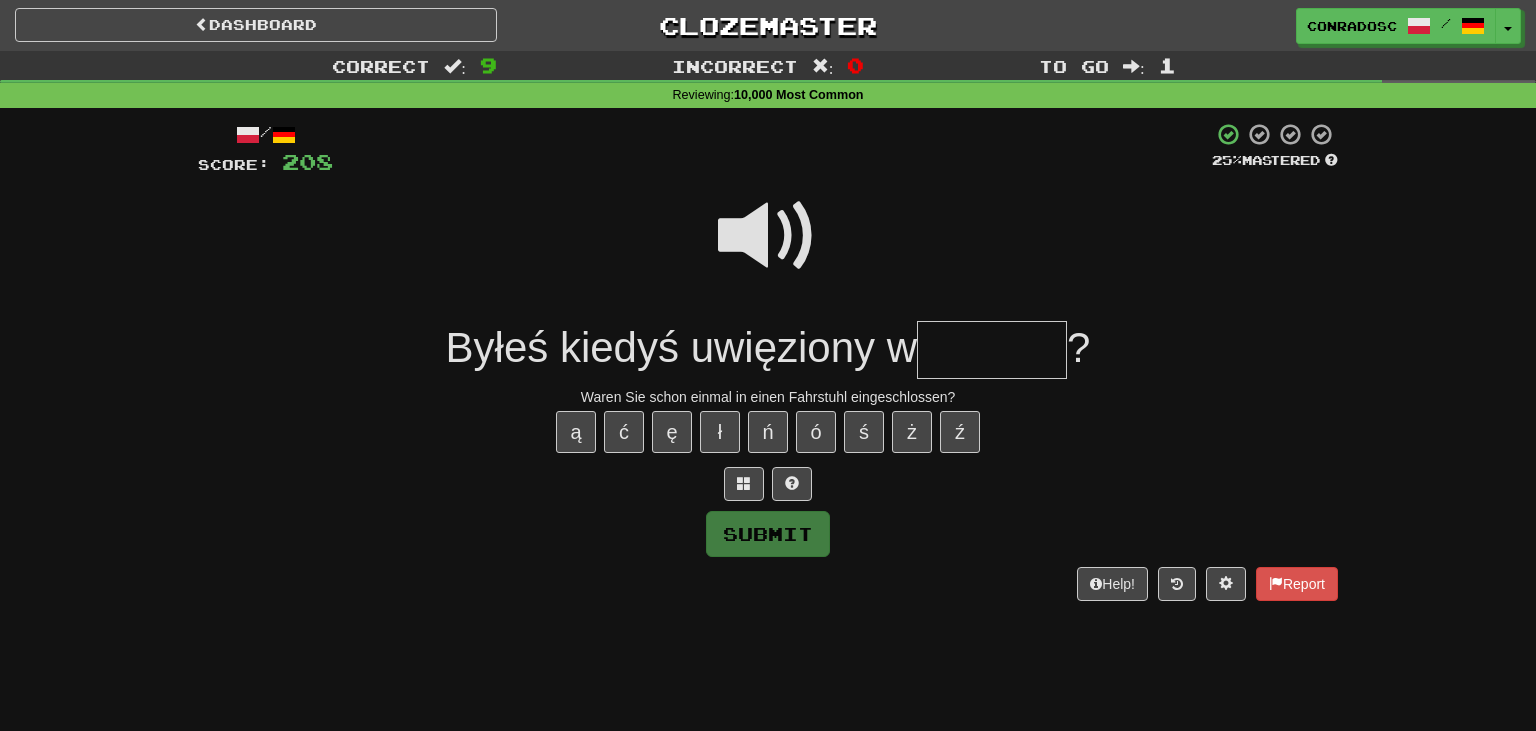 click at bounding box center [992, 350] 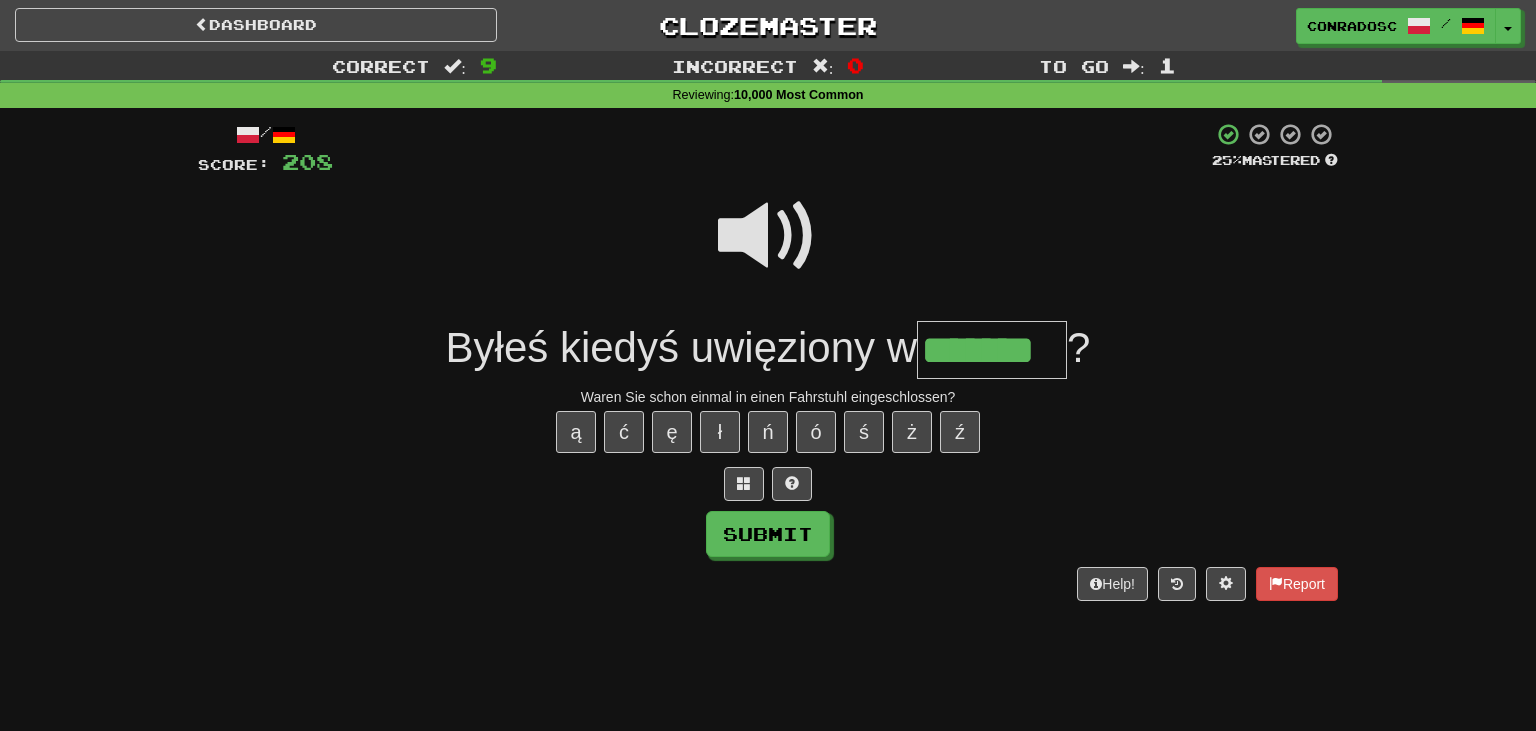 scroll, scrollTop: 0, scrollLeft: 7, axis: horizontal 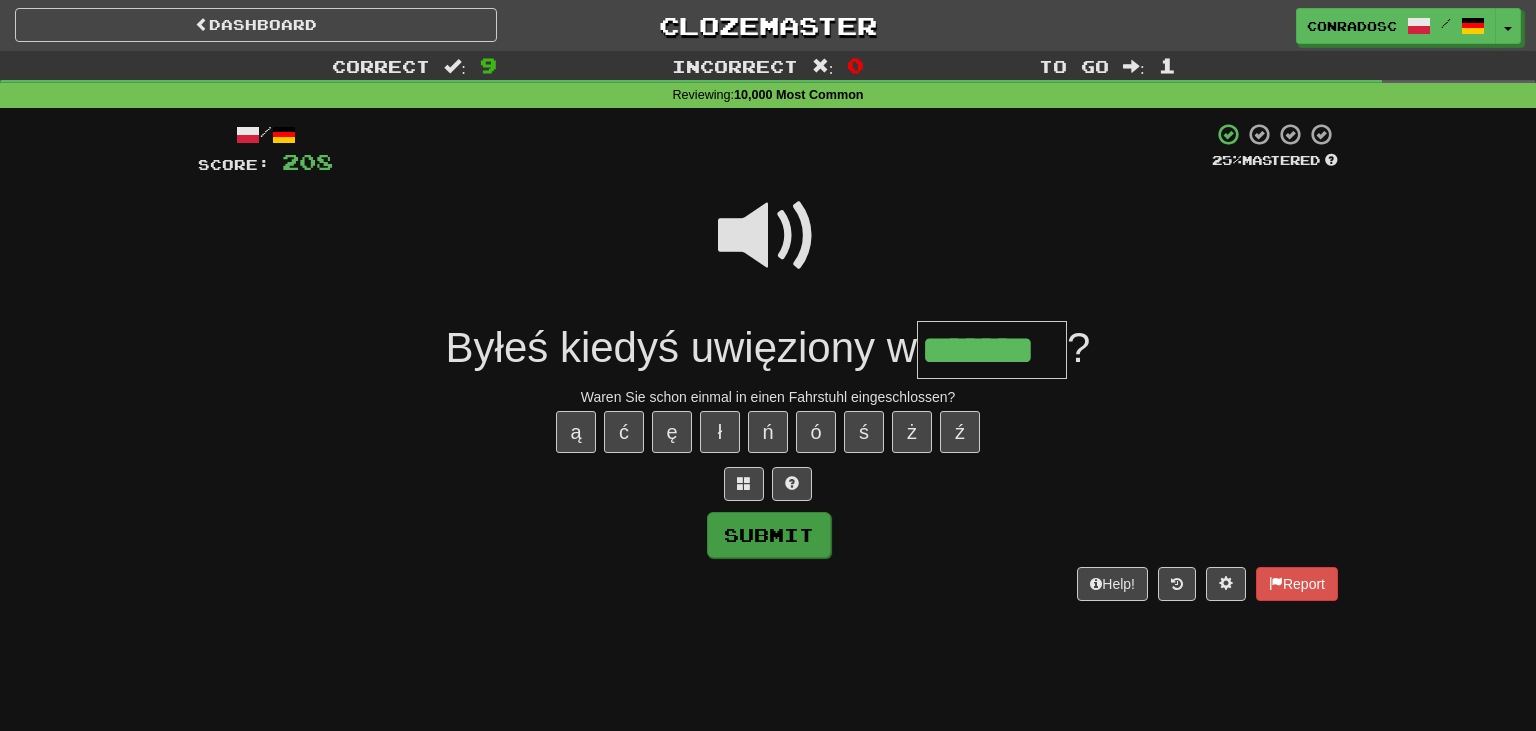 type on "*******" 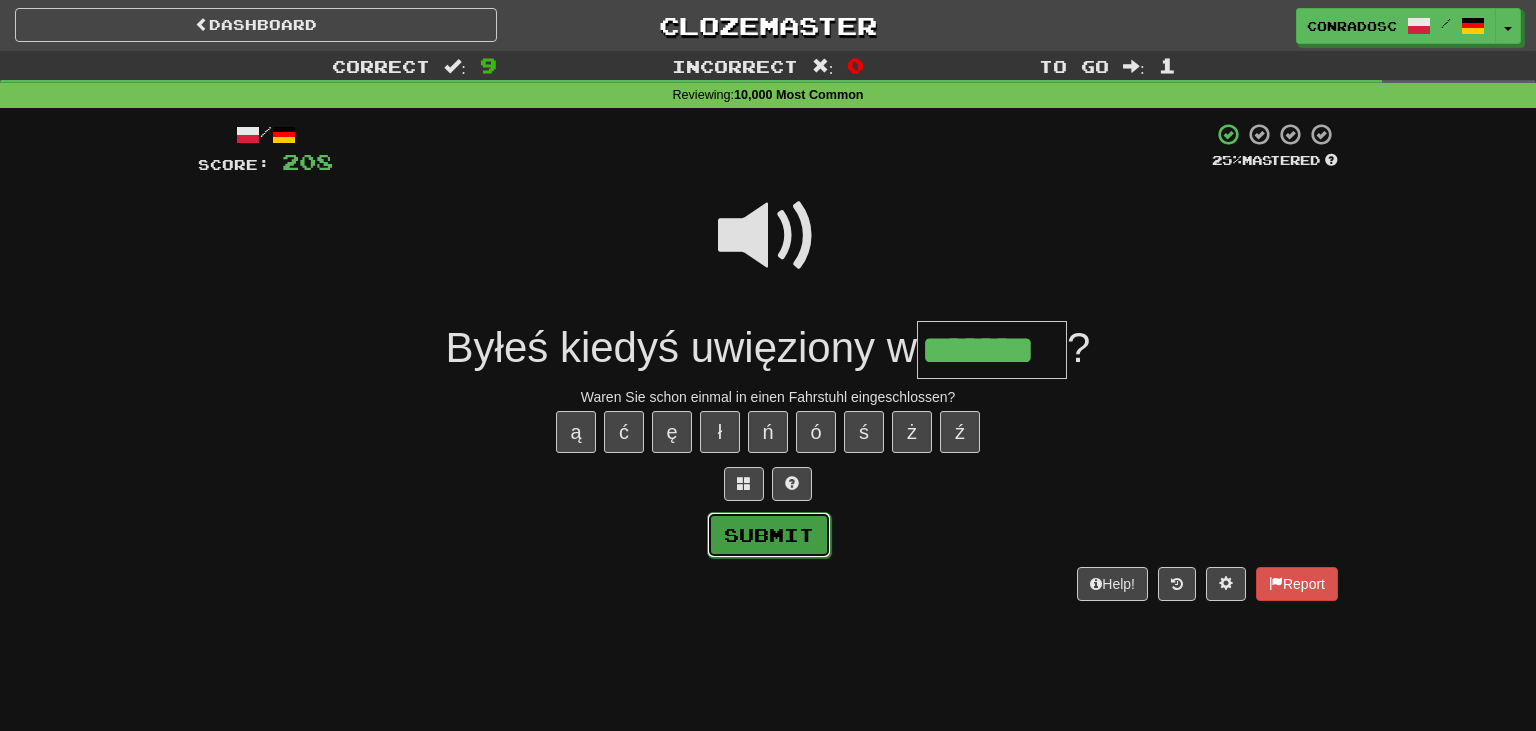 click on "Submit" at bounding box center [769, 535] 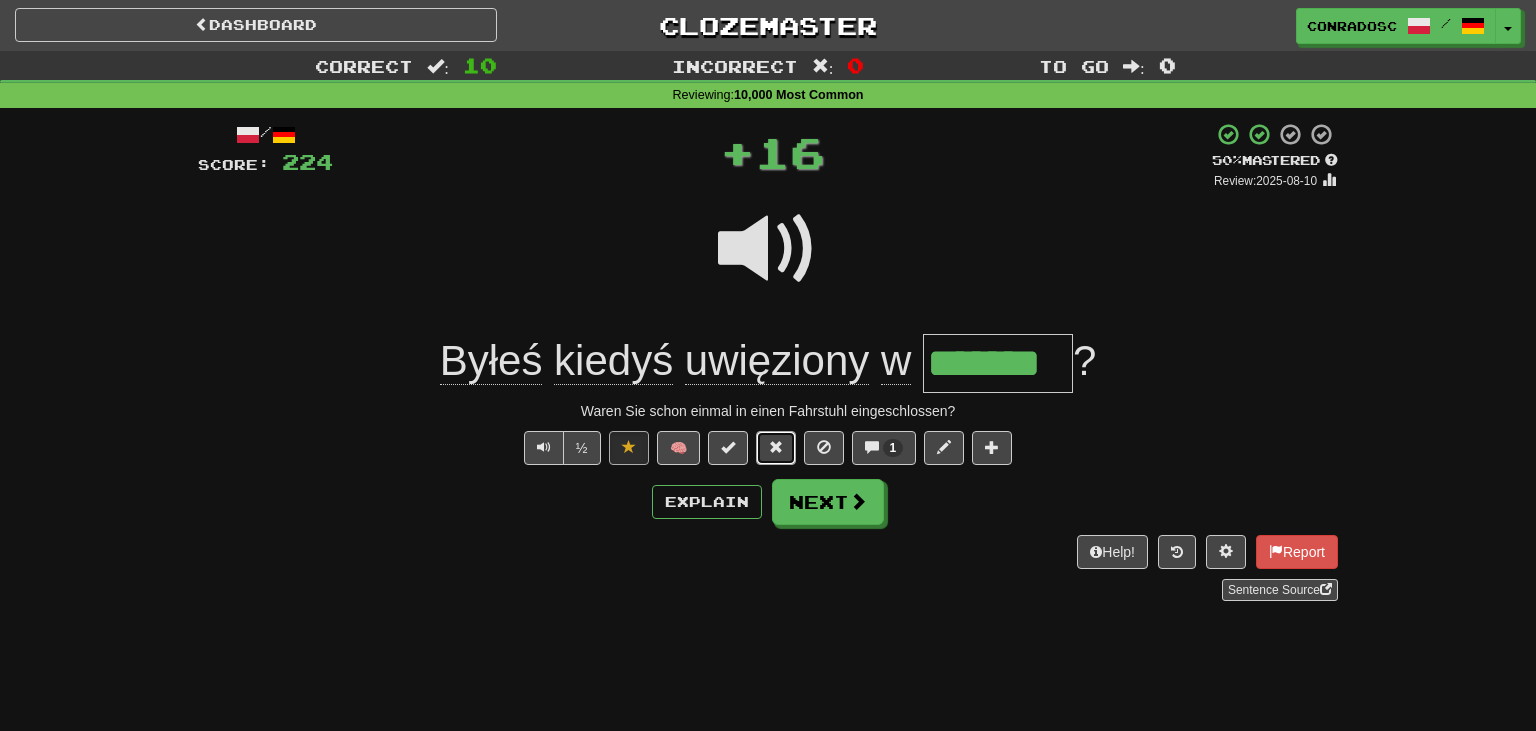 click at bounding box center [776, 448] 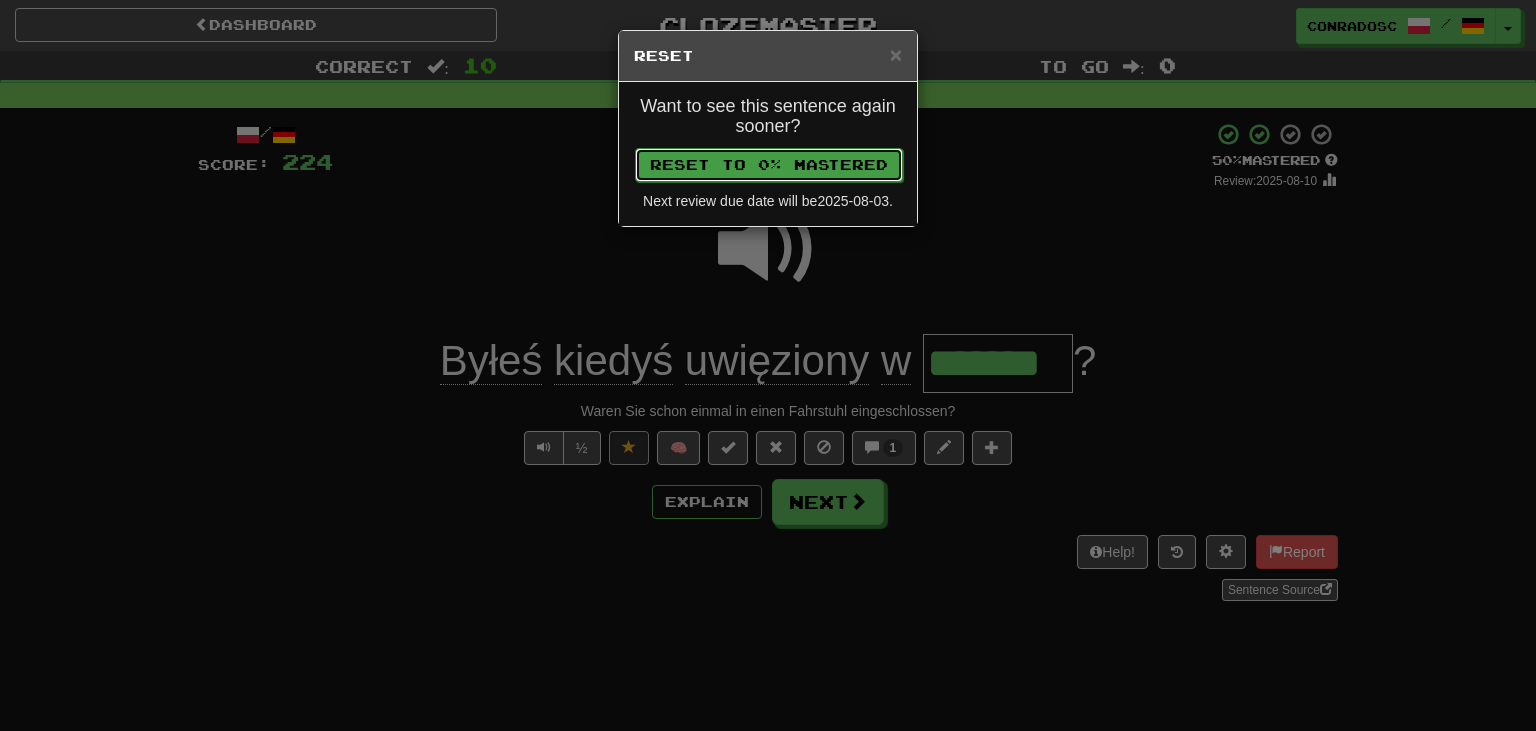 click on "Reset to 0% Mastered" at bounding box center [769, 165] 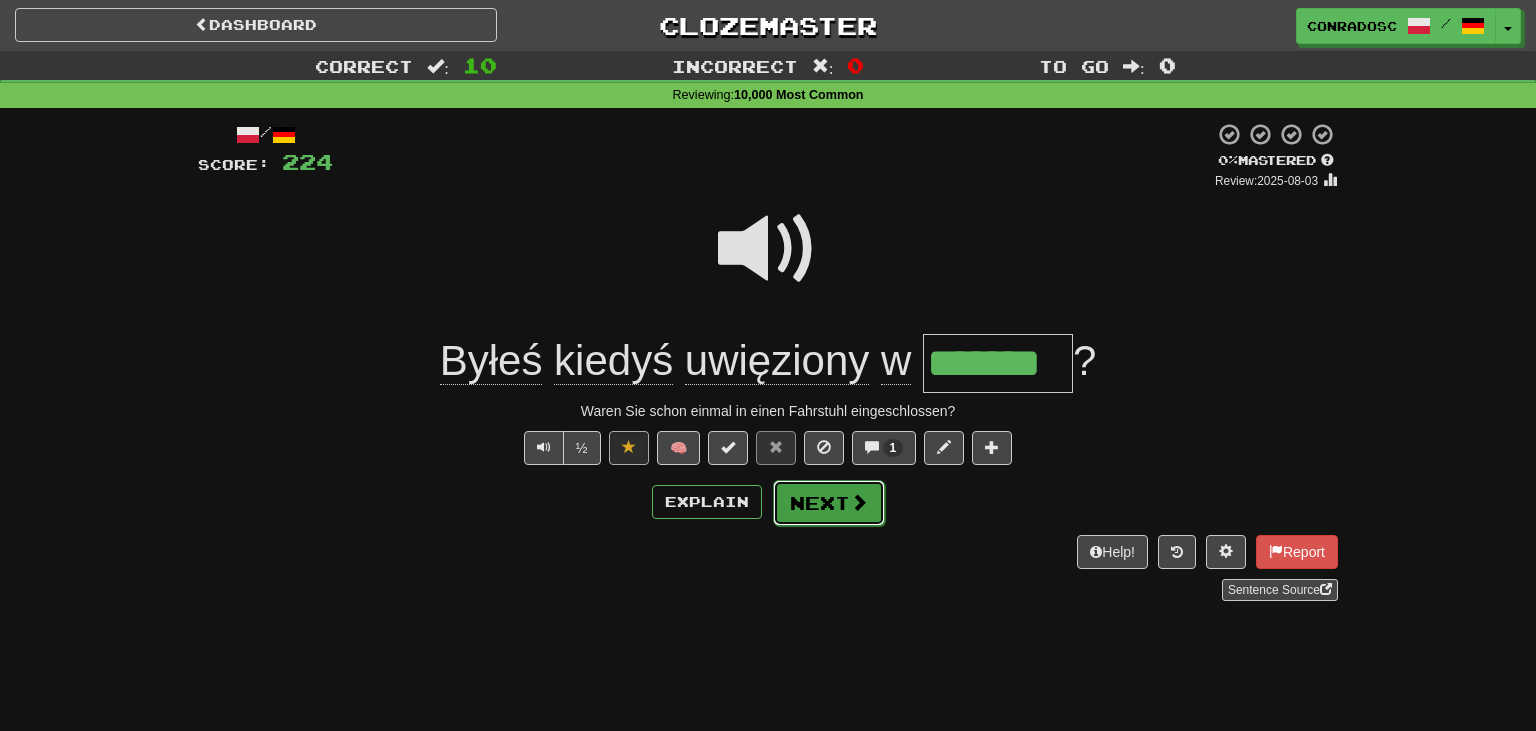 click on "Next" at bounding box center (829, 503) 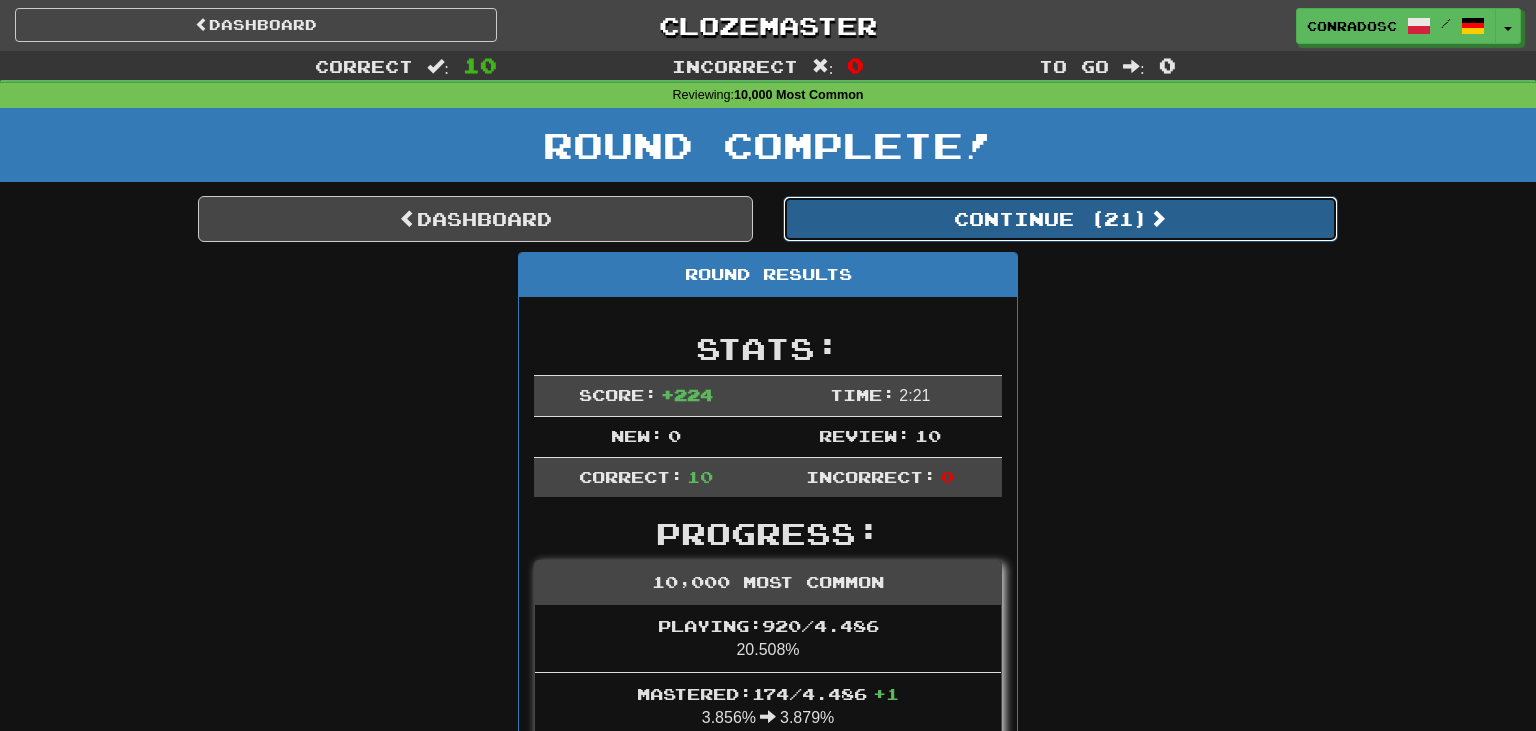 click on "Continue ( 21 )" at bounding box center (1060, 219) 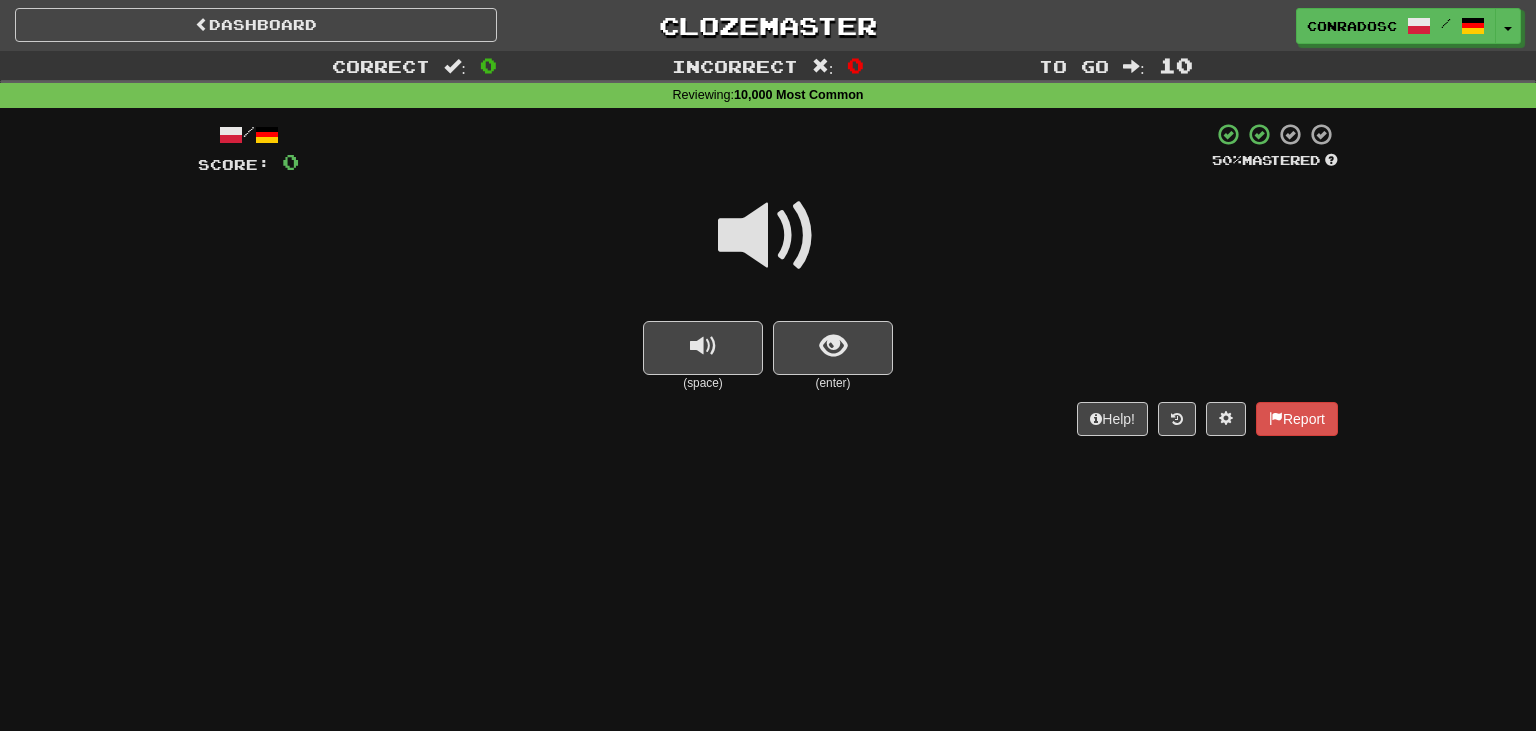 click at bounding box center (768, 236) 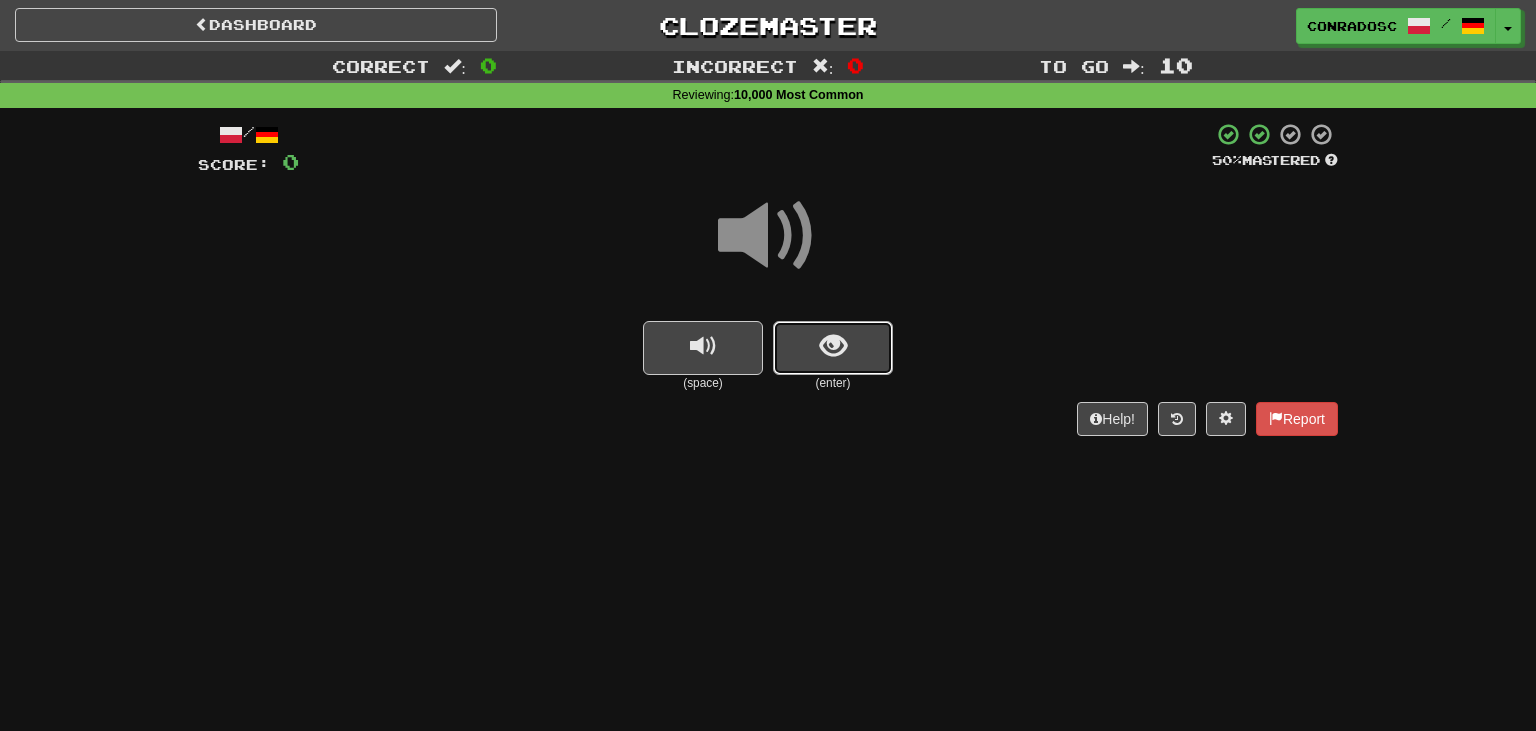 click at bounding box center [833, 348] 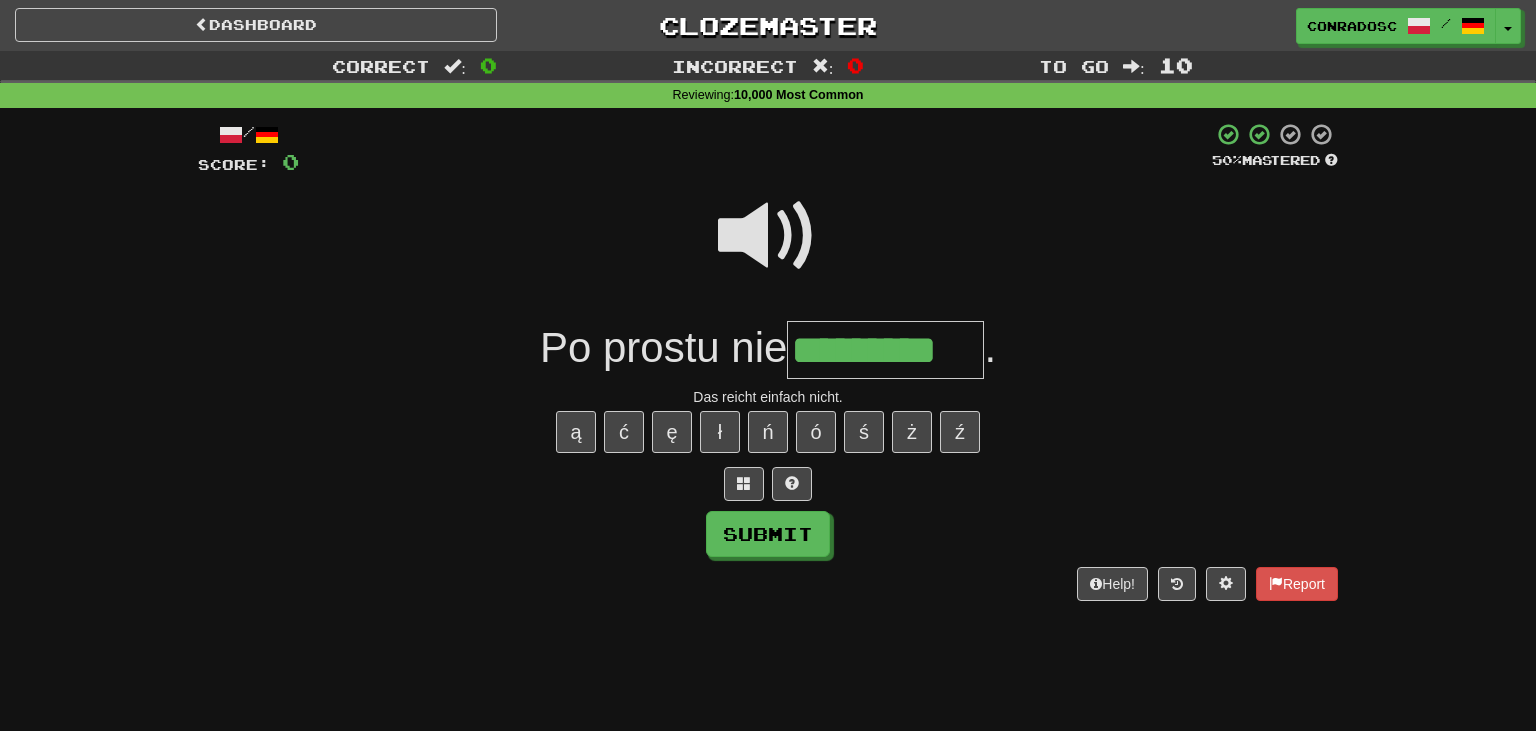 type on "*********" 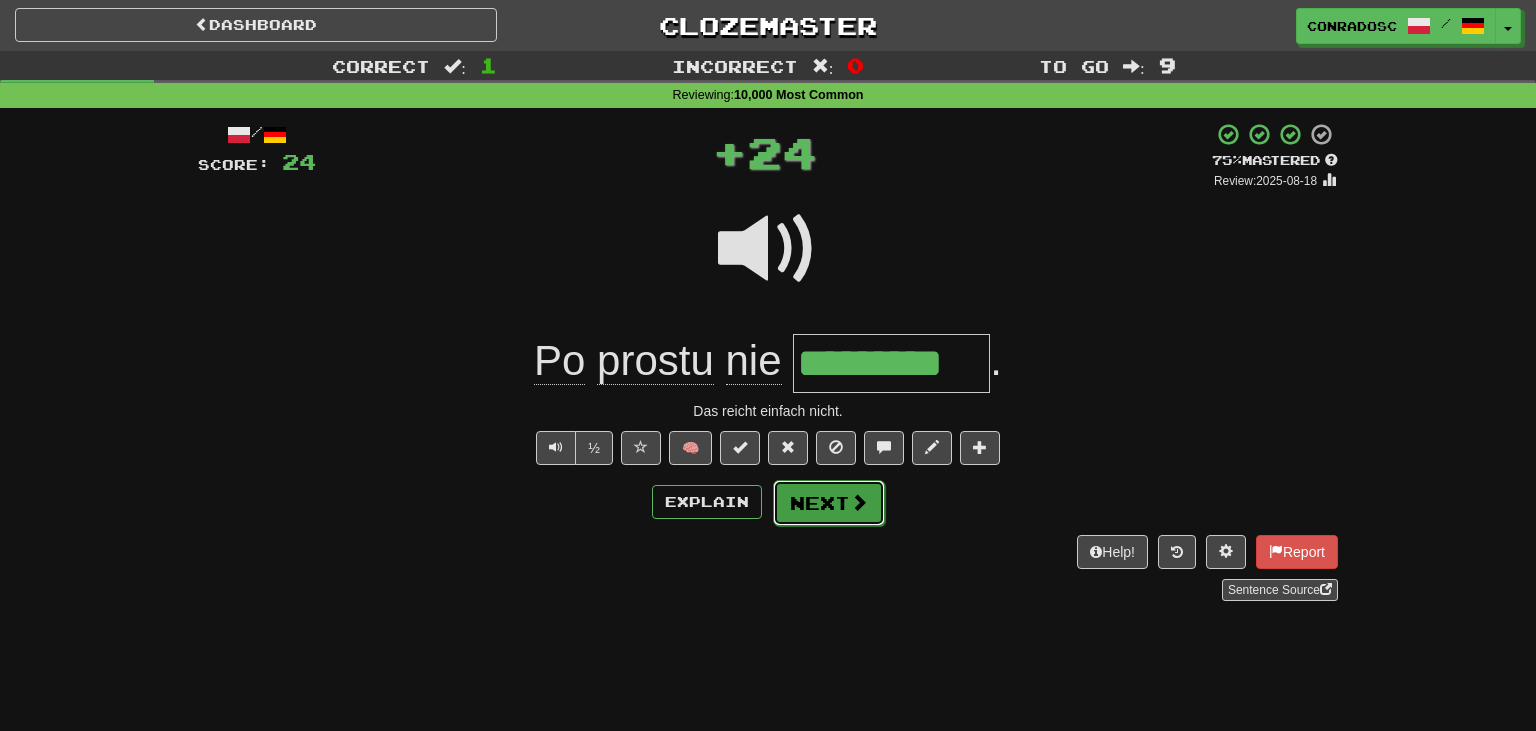 click at bounding box center [859, 502] 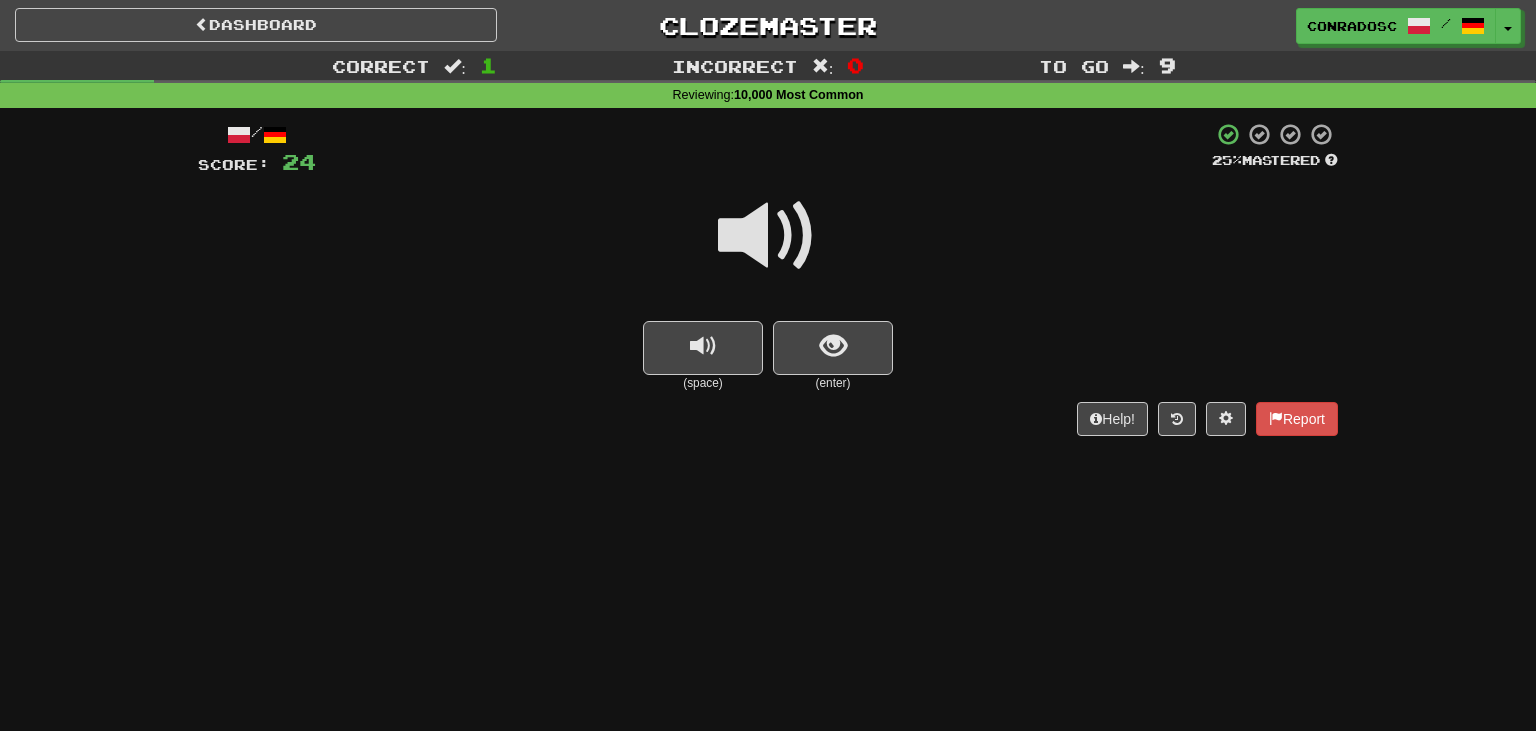 click at bounding box center (768, 236) 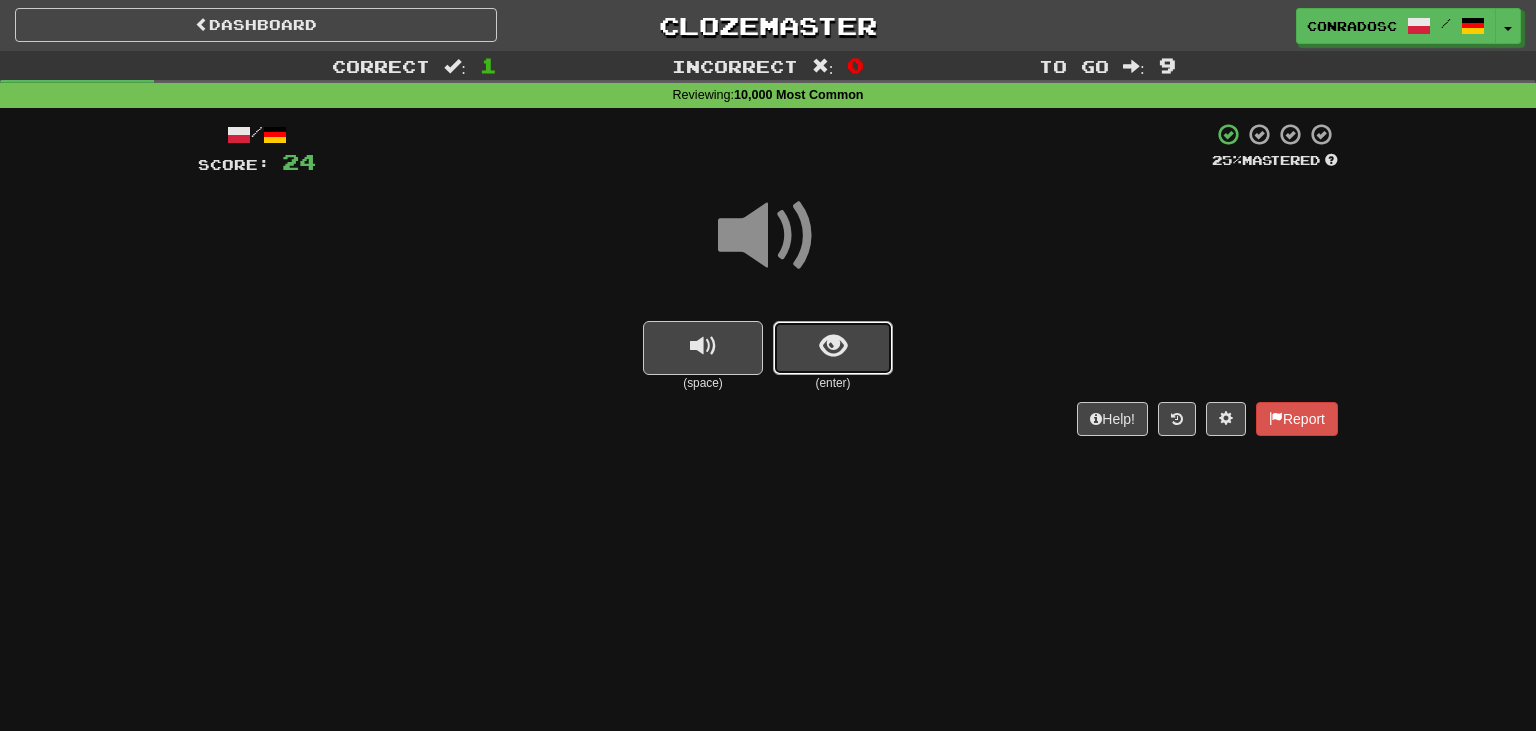 click at bounding box center (833, 346) 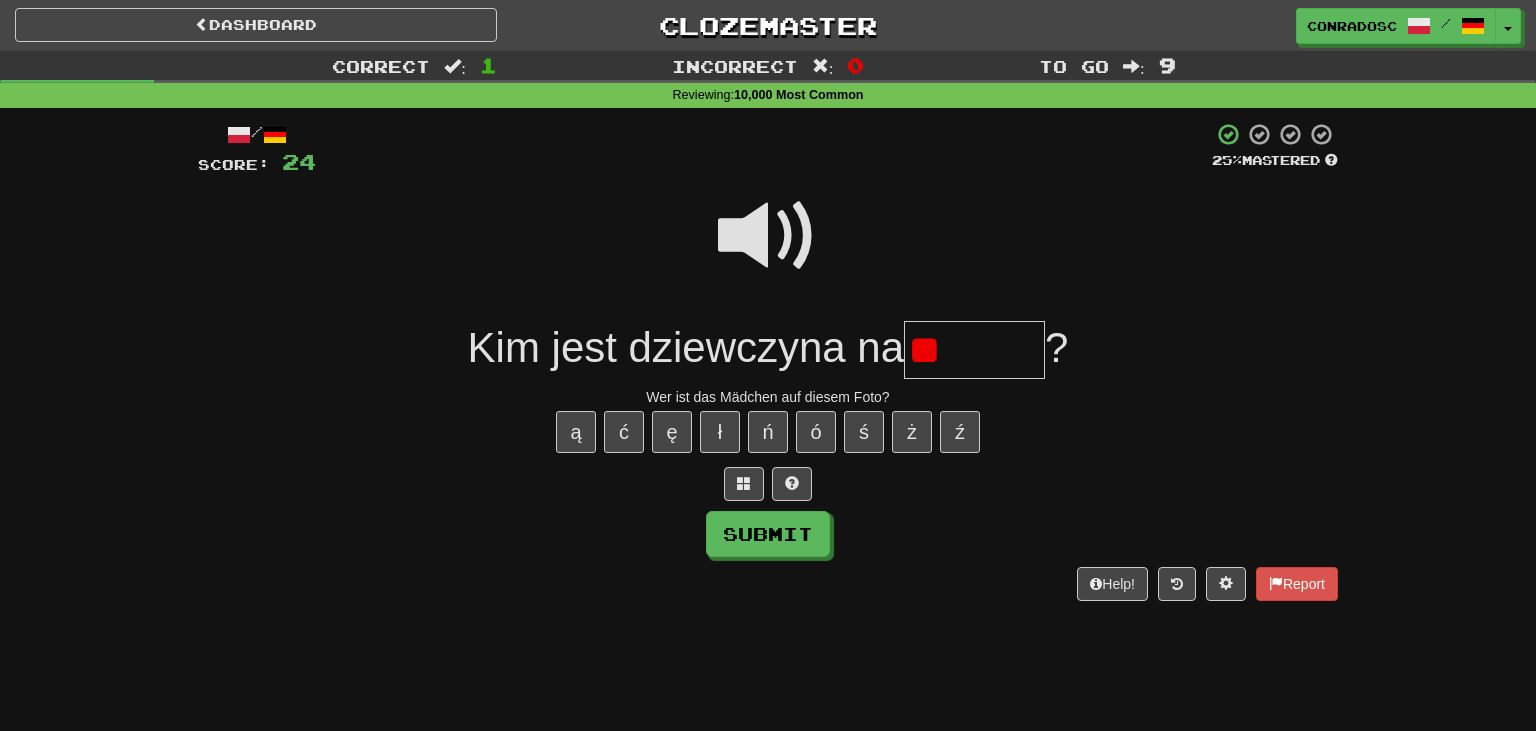 type on "*" 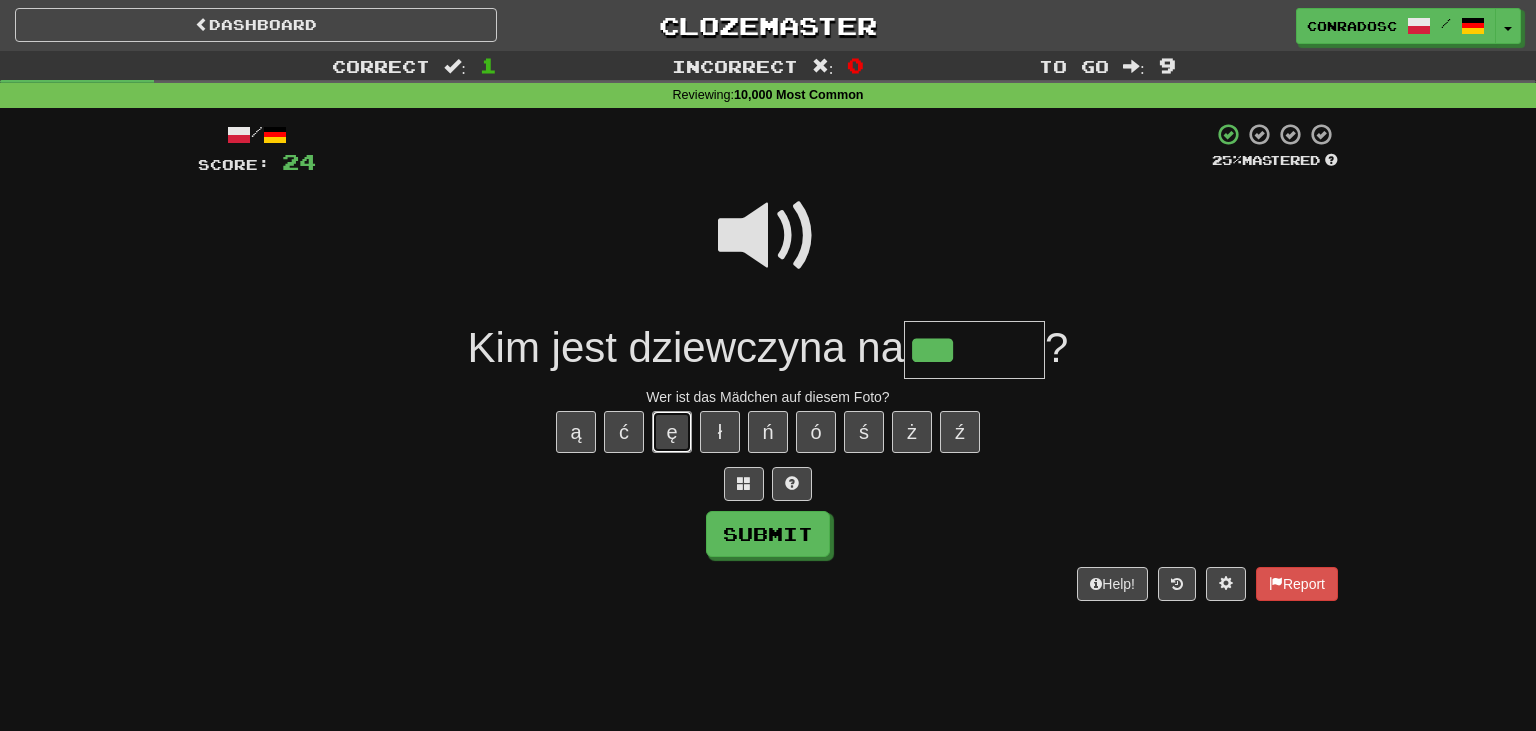 click on "ę" at bounding box center [672, 432] 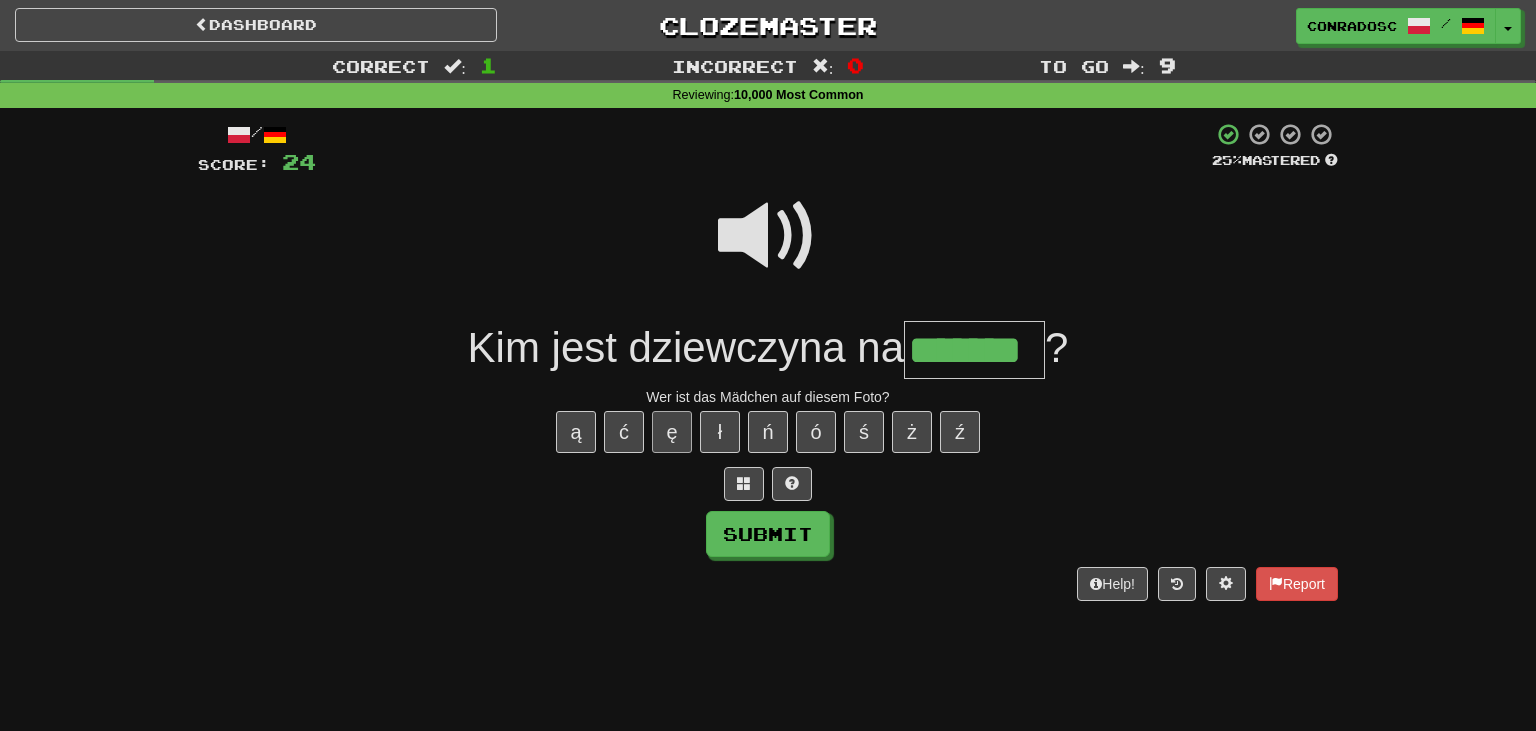 type on "*******" 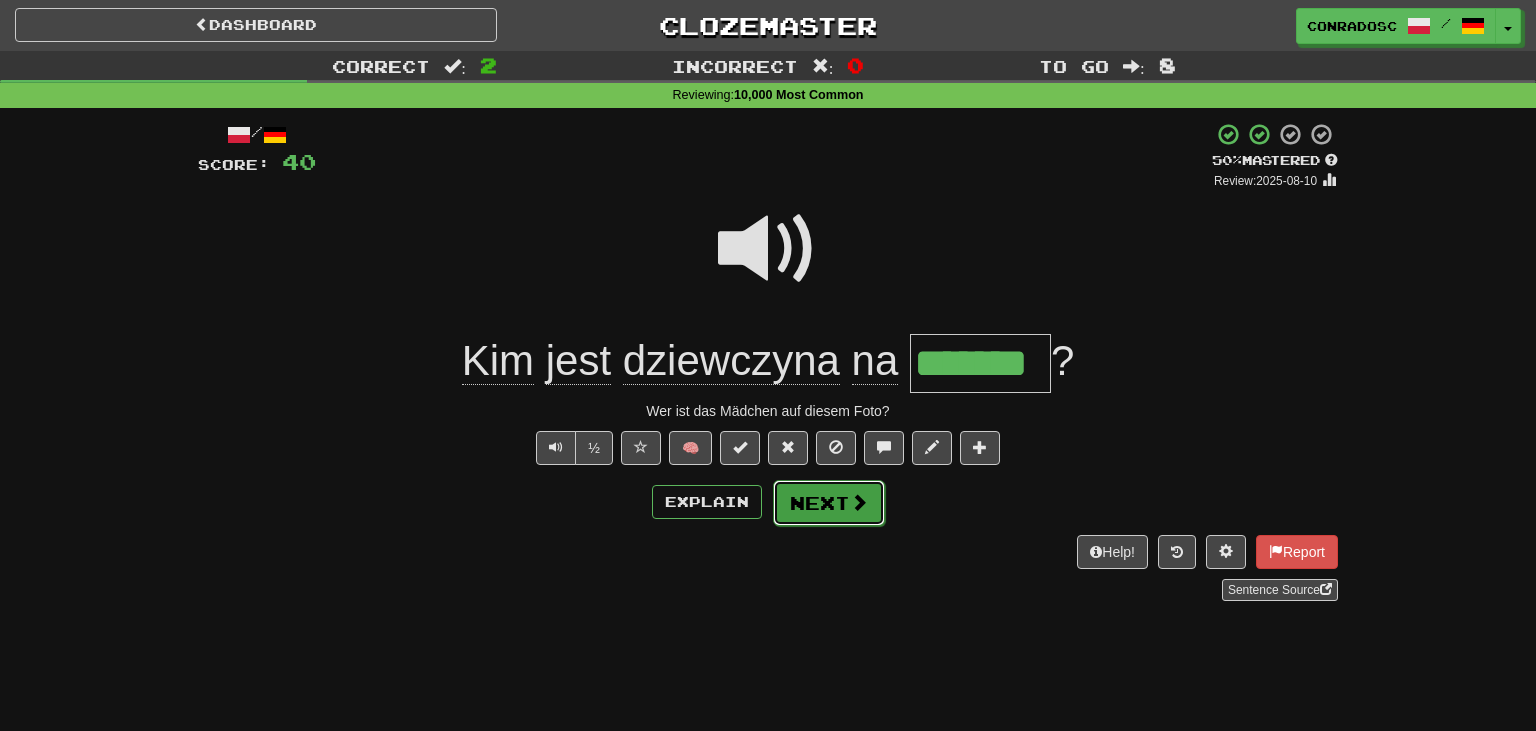 click on "Next" at bounding box center [829, 503] 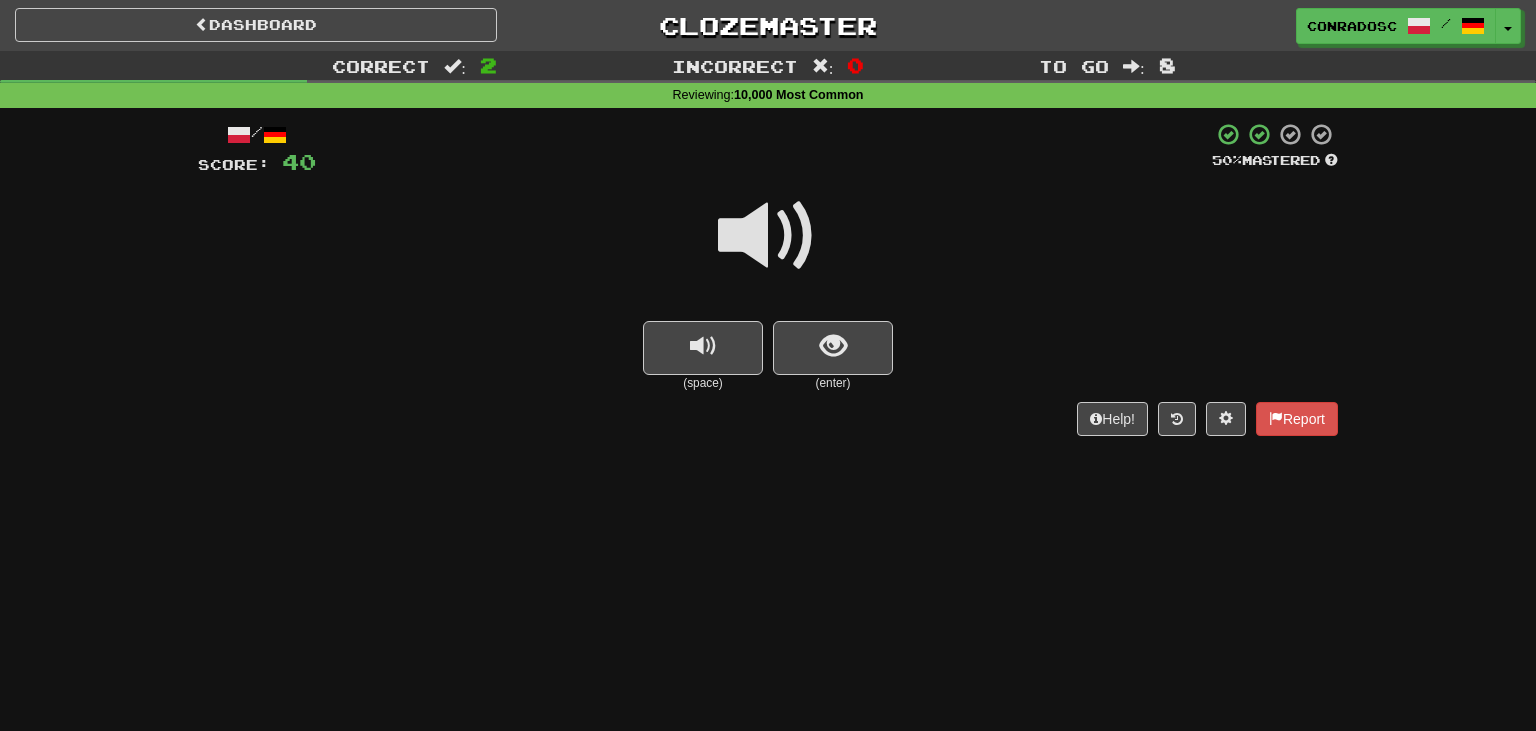 click at bounding box center (768, 236) 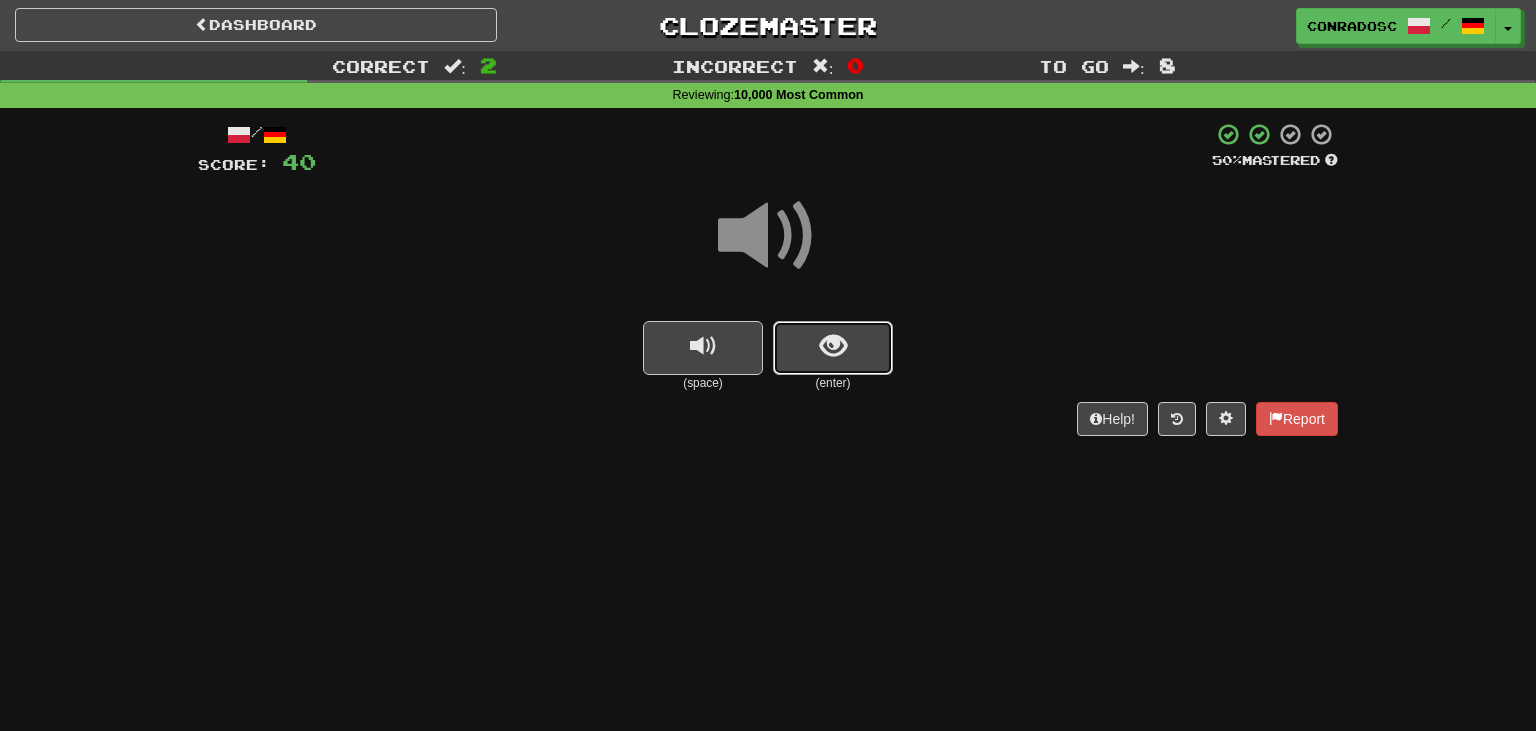 click at bounding box center (833, 346) 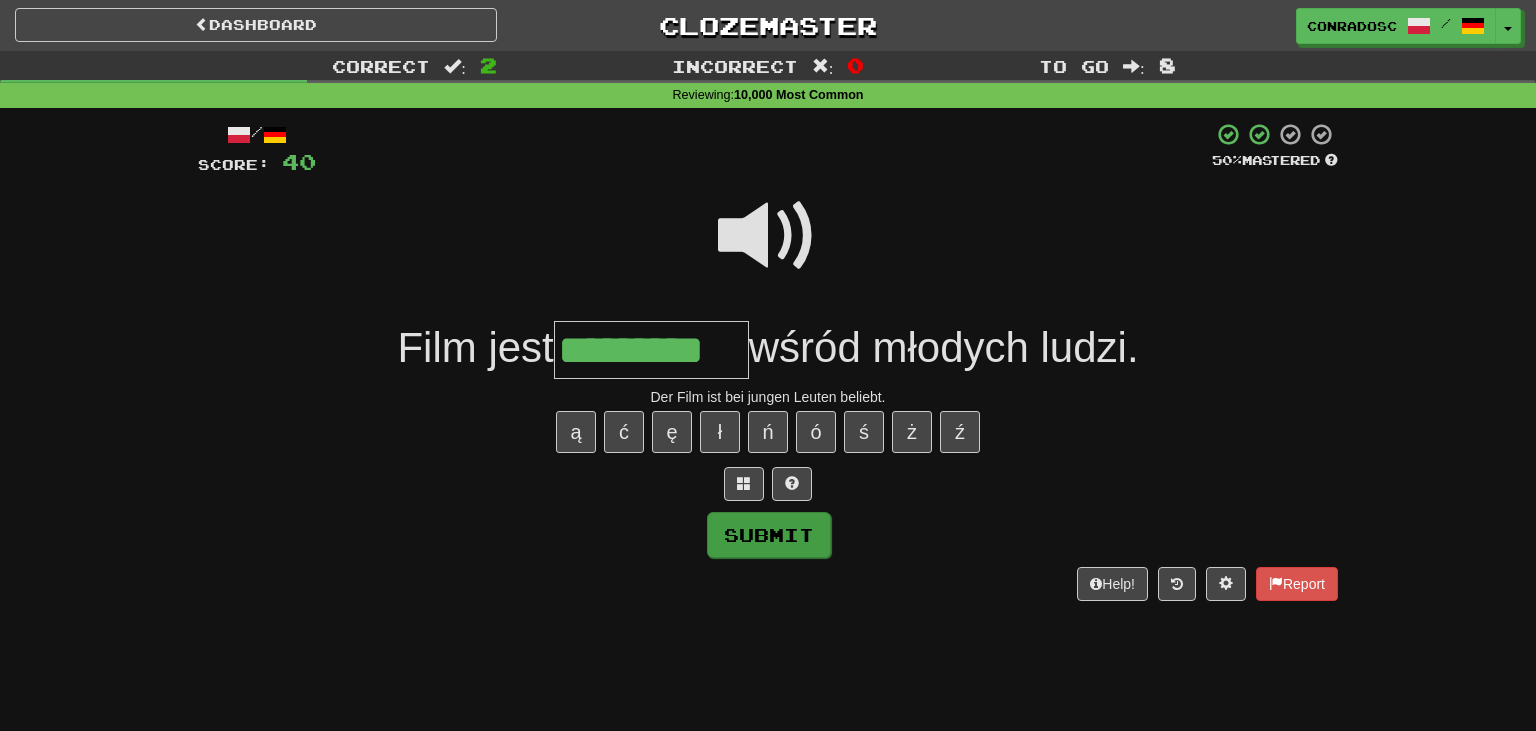 type on "*********" 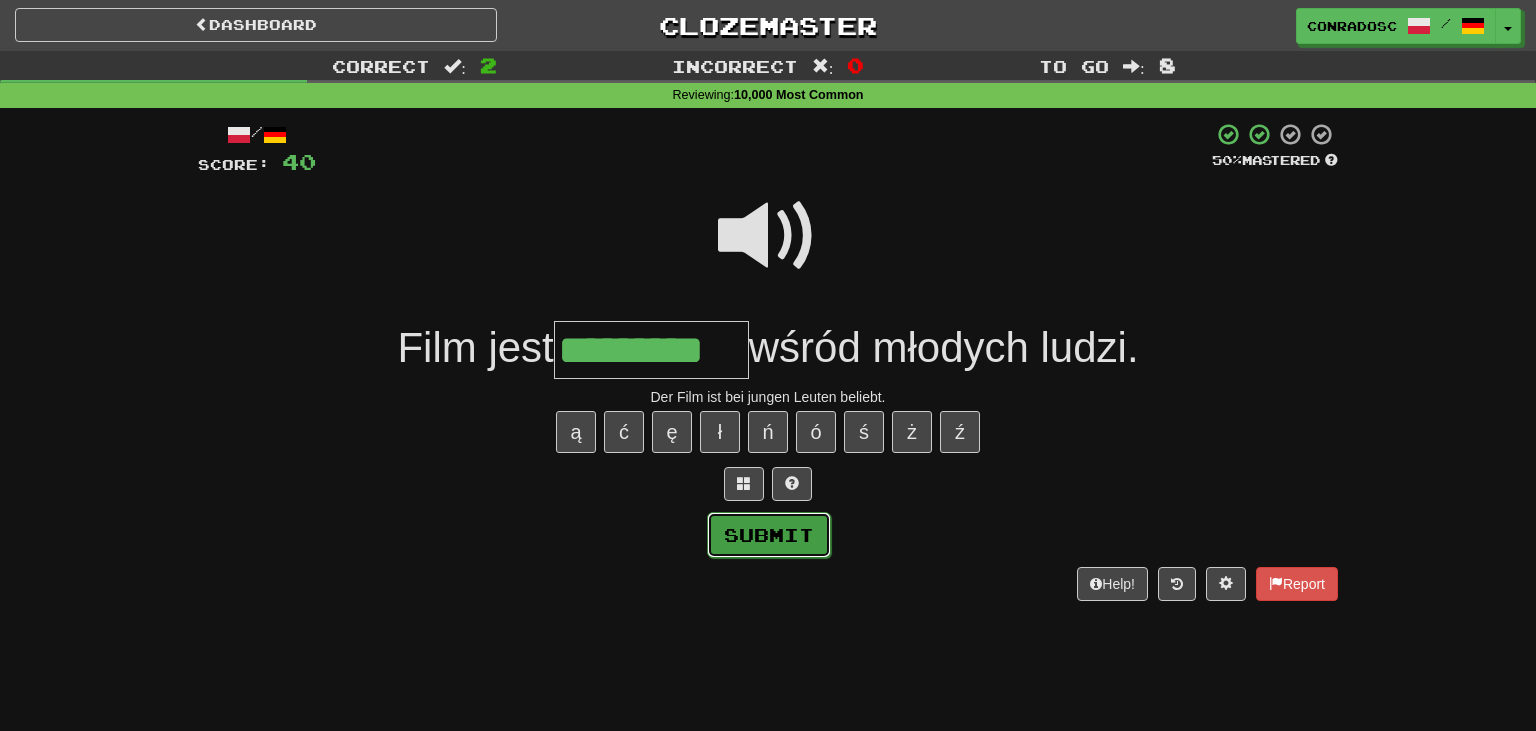 click on "Submit" at bounding box center (769, 535) 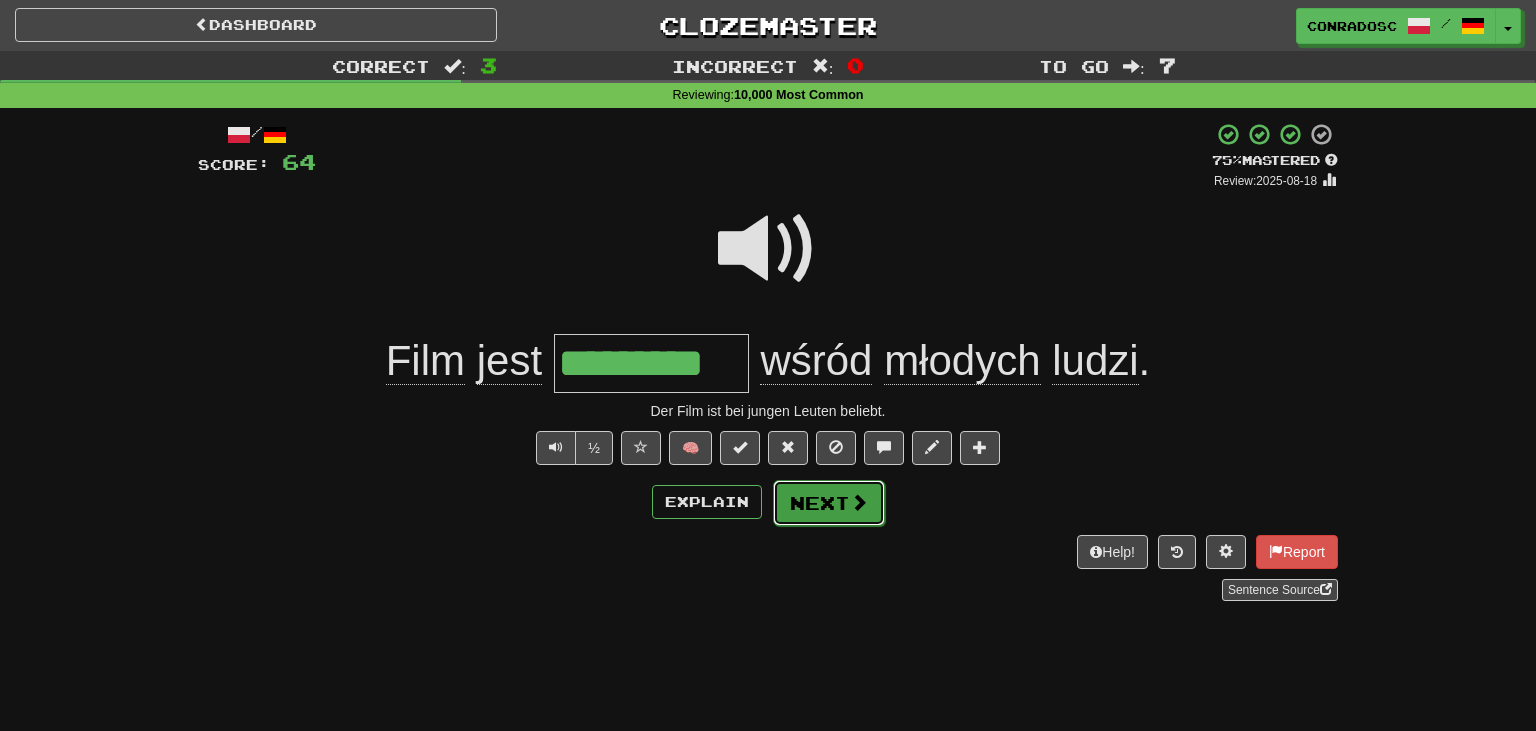 click on "Next" at bounding box center [829, 503] 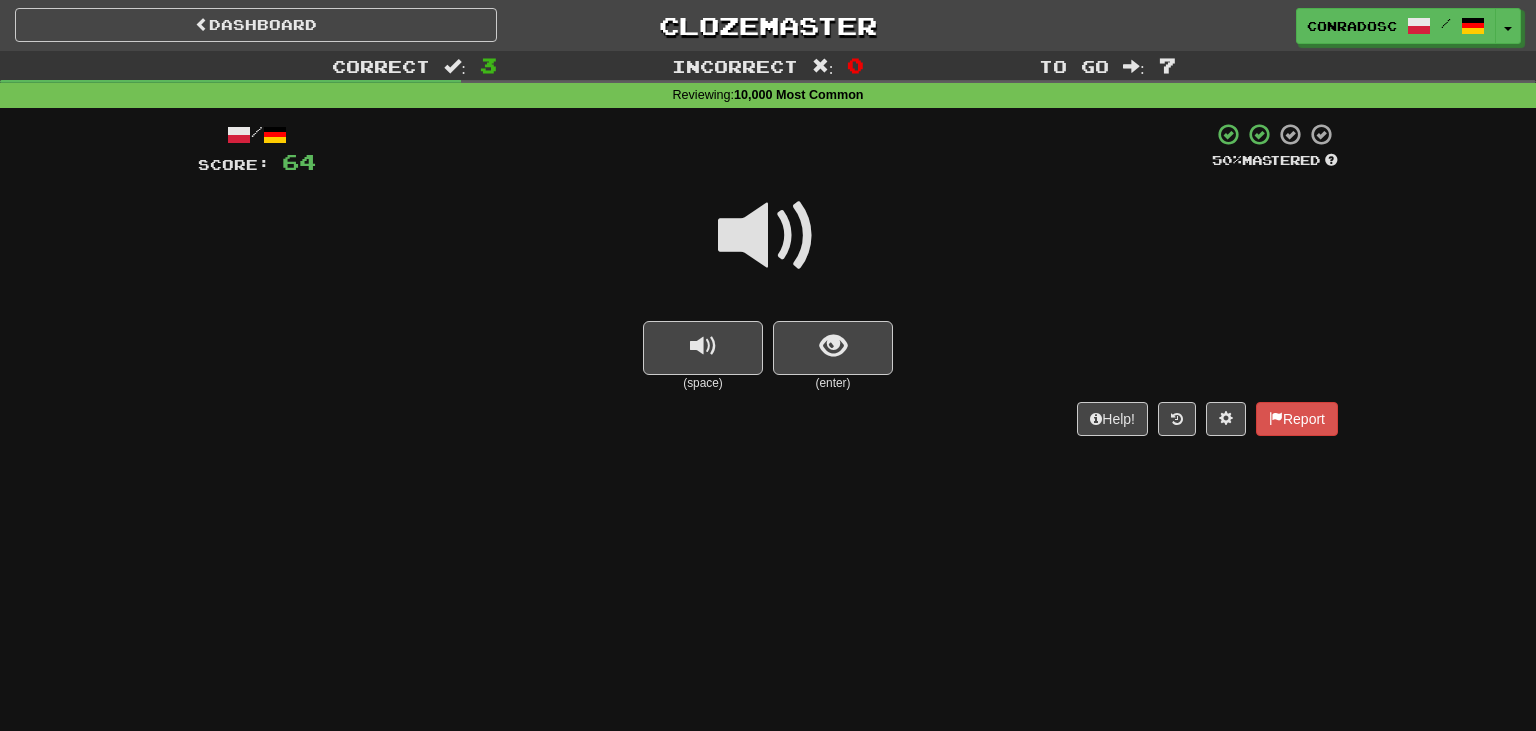 click at bounding box center (768, 236) 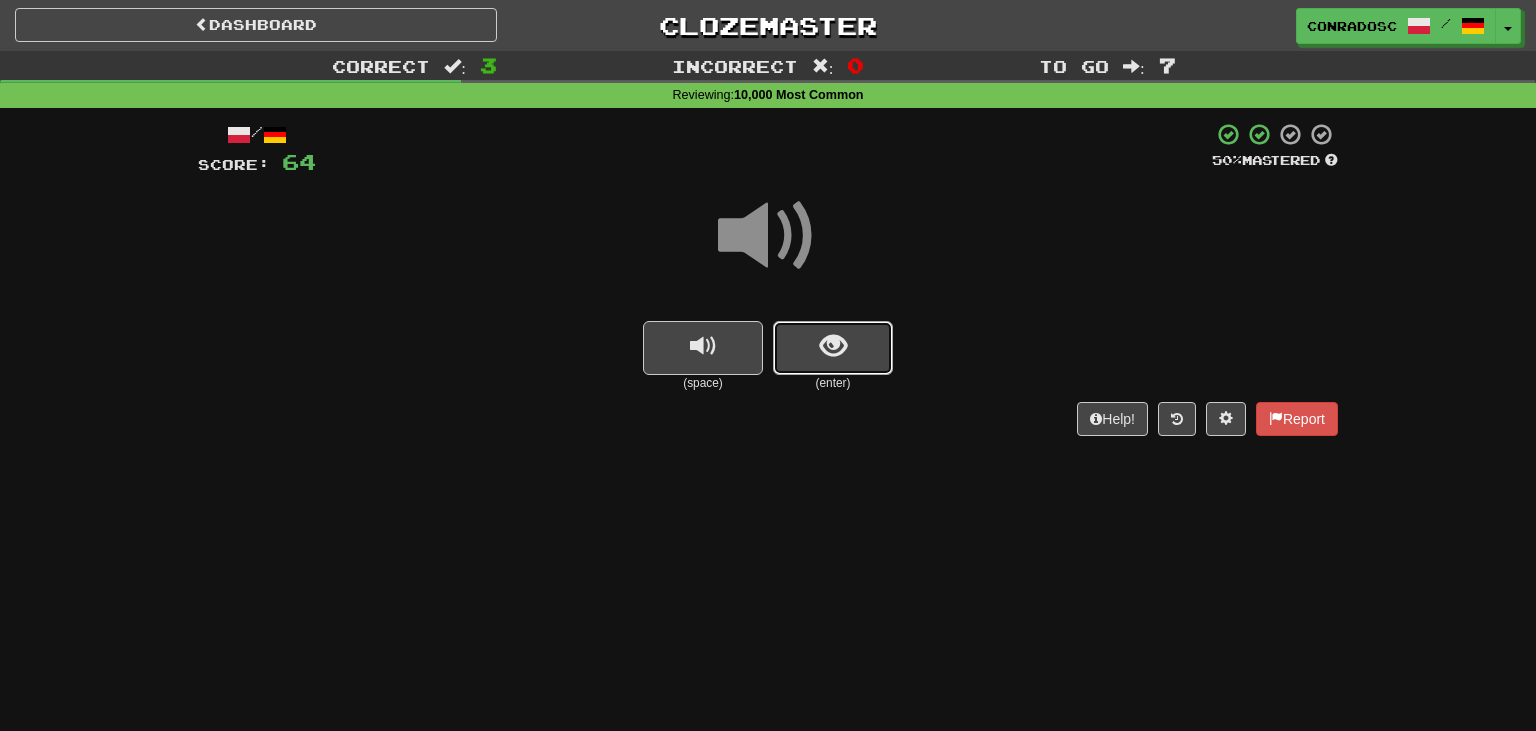 click at bounding box center [833, 348] 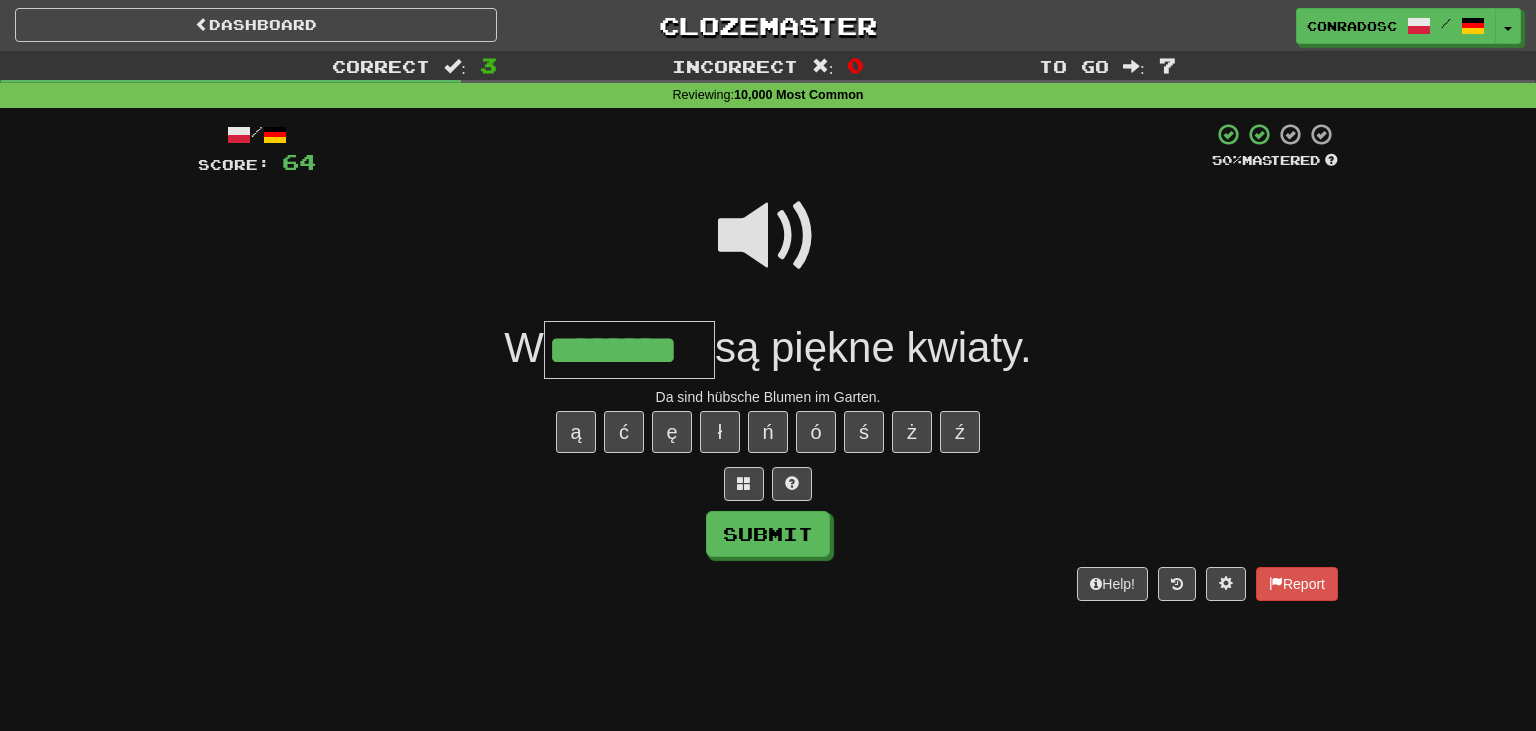 type on "********" 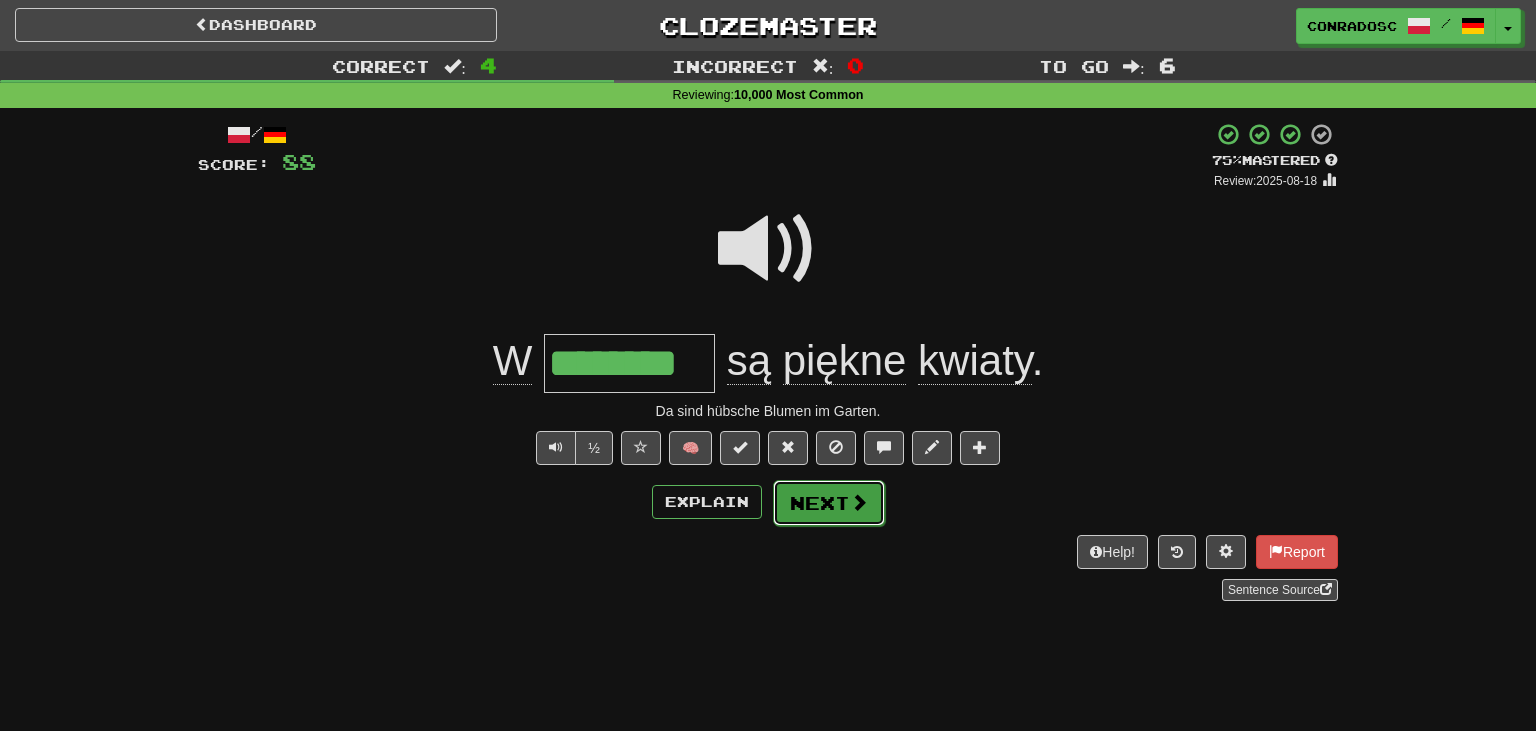 click on "Next" at bounding box center [829, 503] 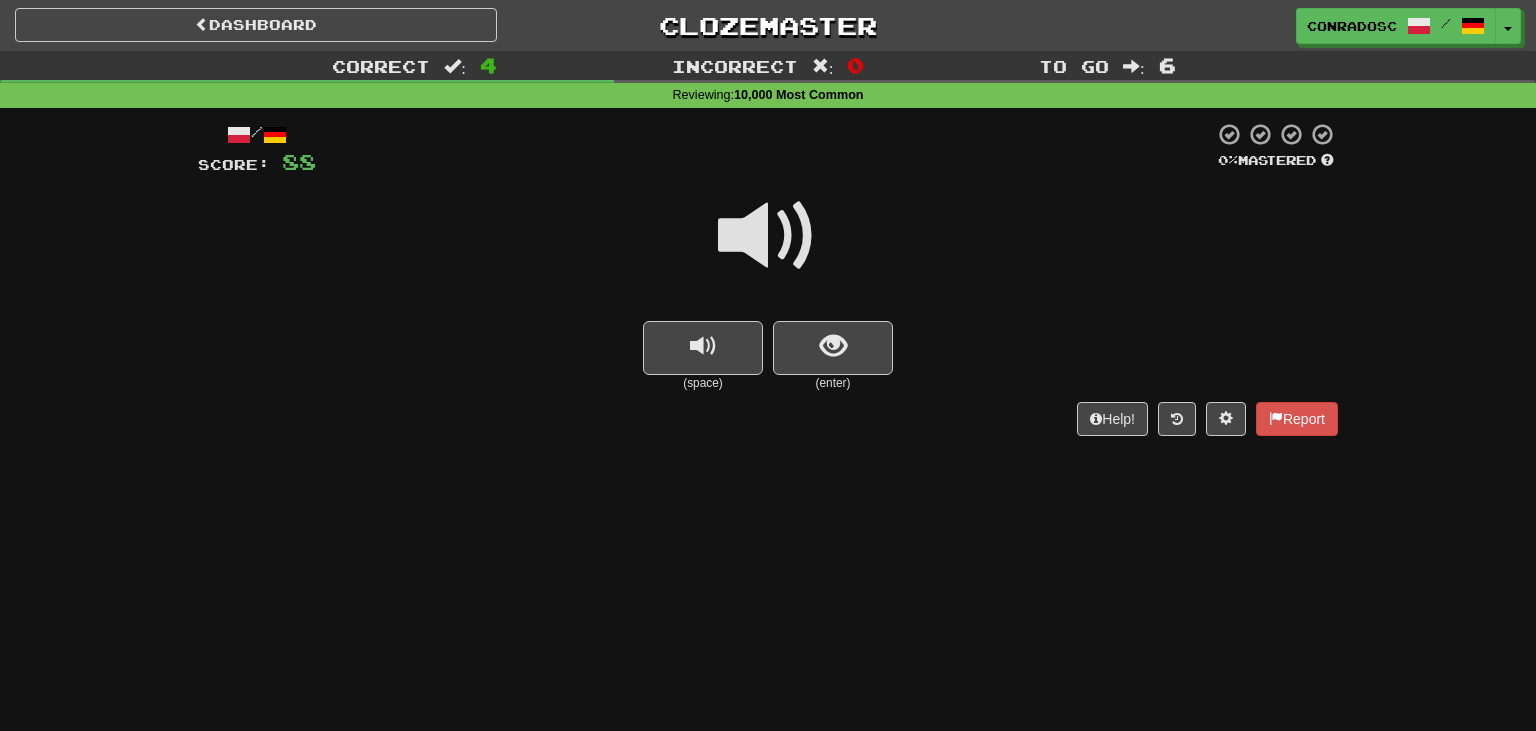 click at bounding box center (768, 236) 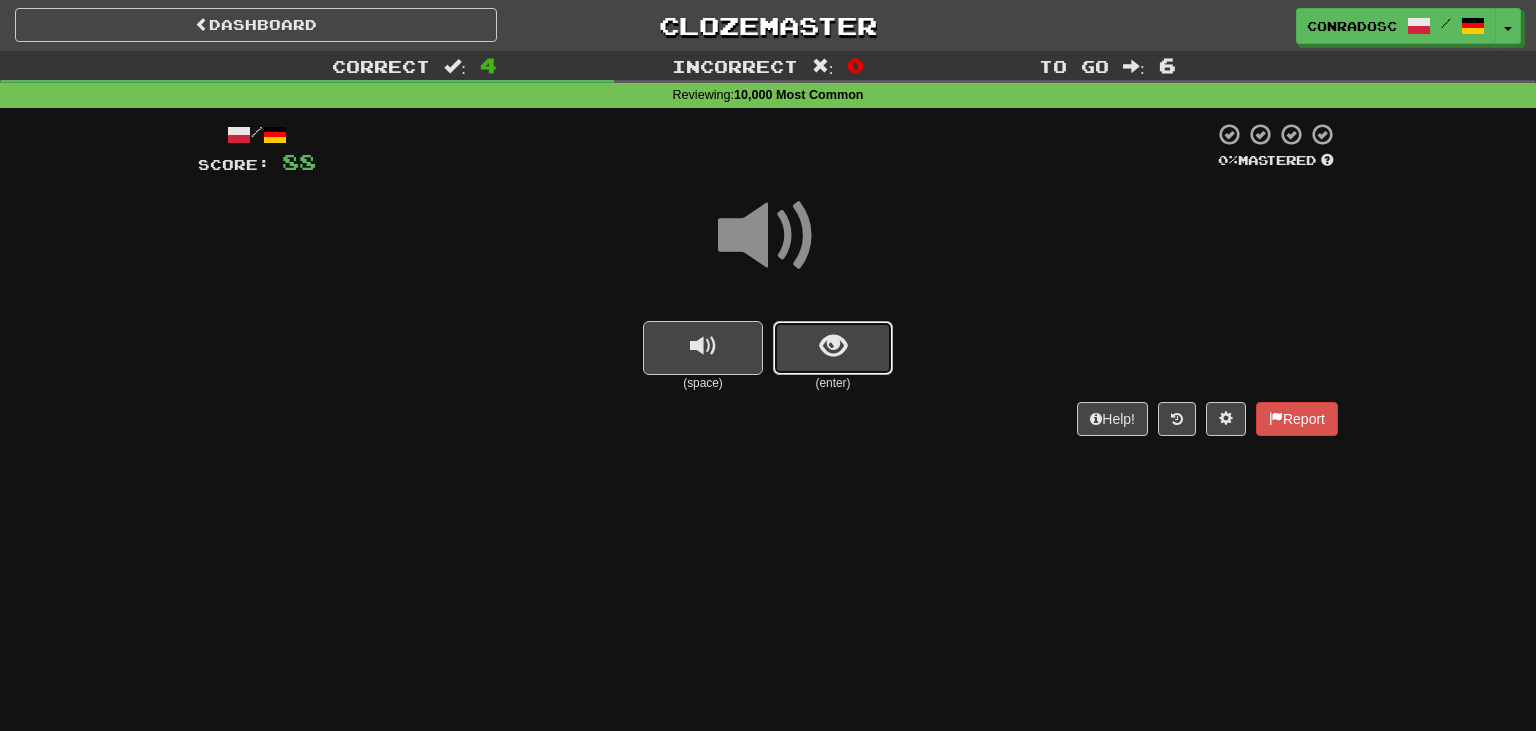 click at bounding box center (833, 348) 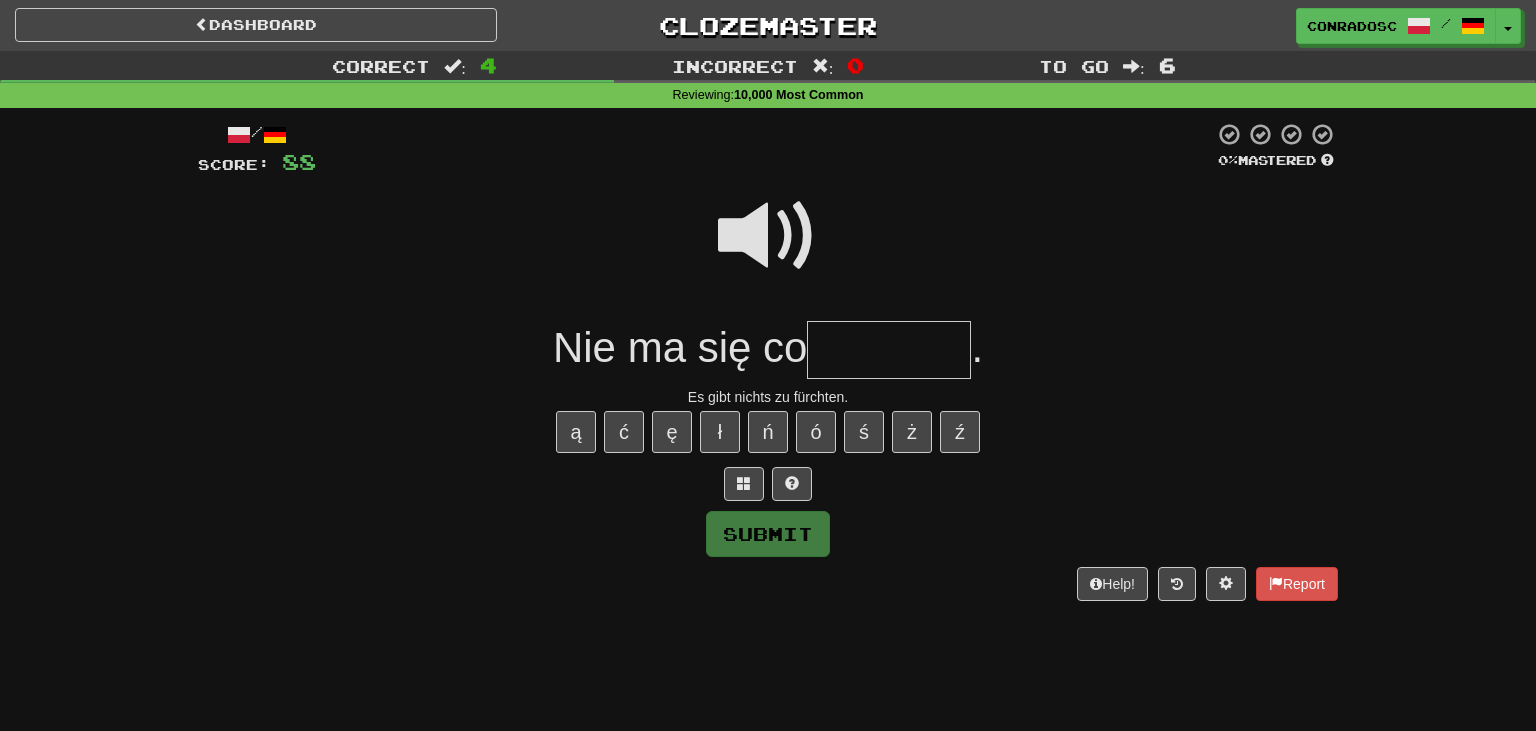 click at bounding box center (889, 350) 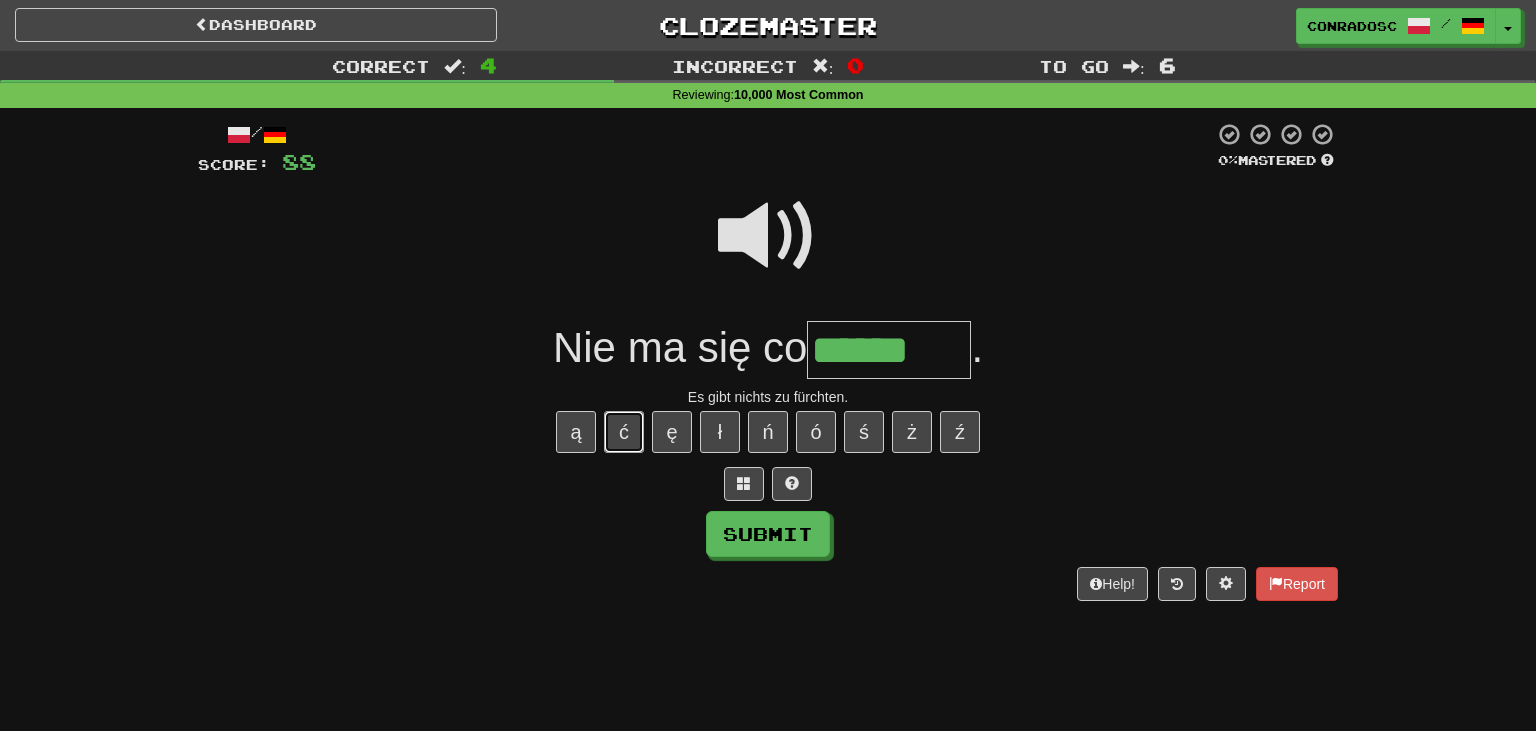 click on "ć" at bounding box center (624, 432) 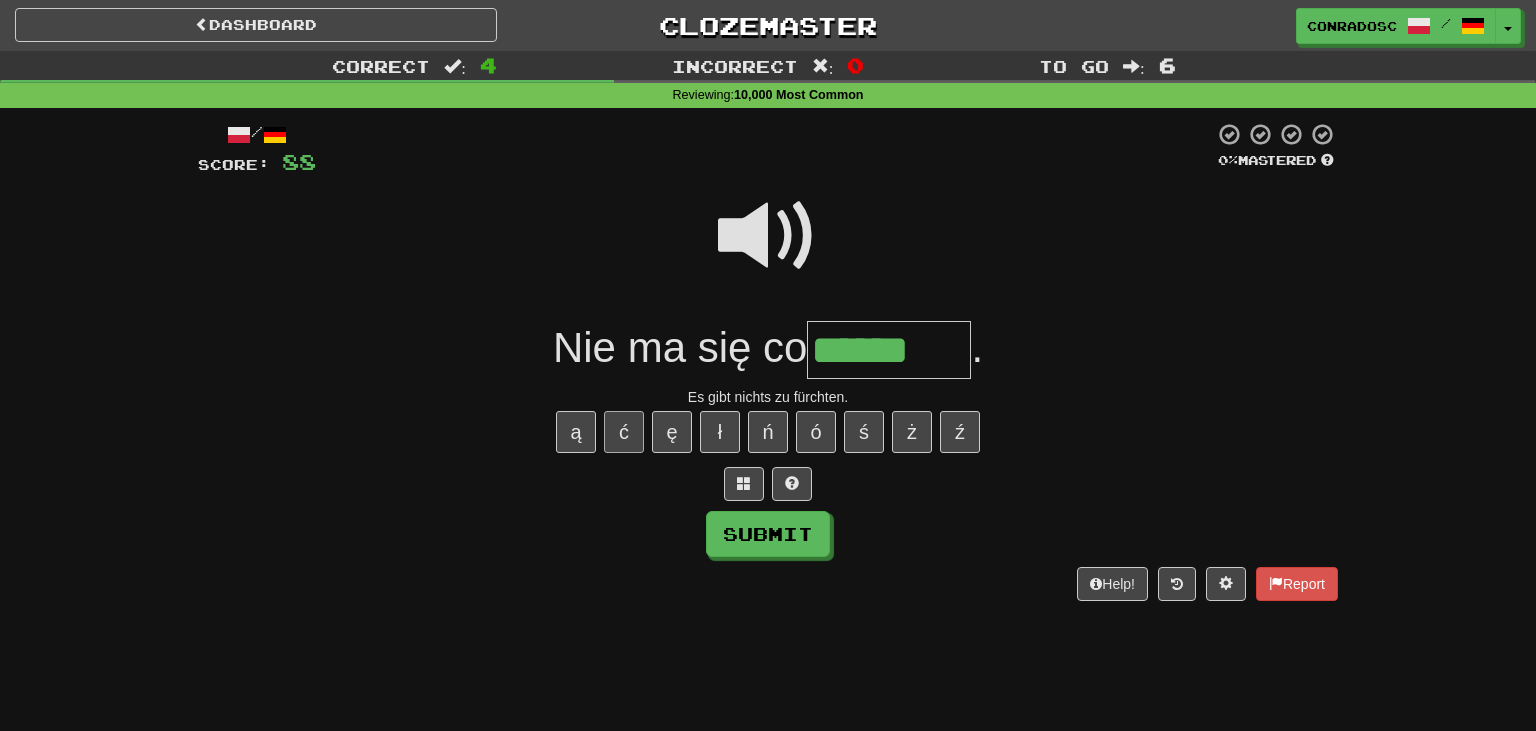 type on "*******" 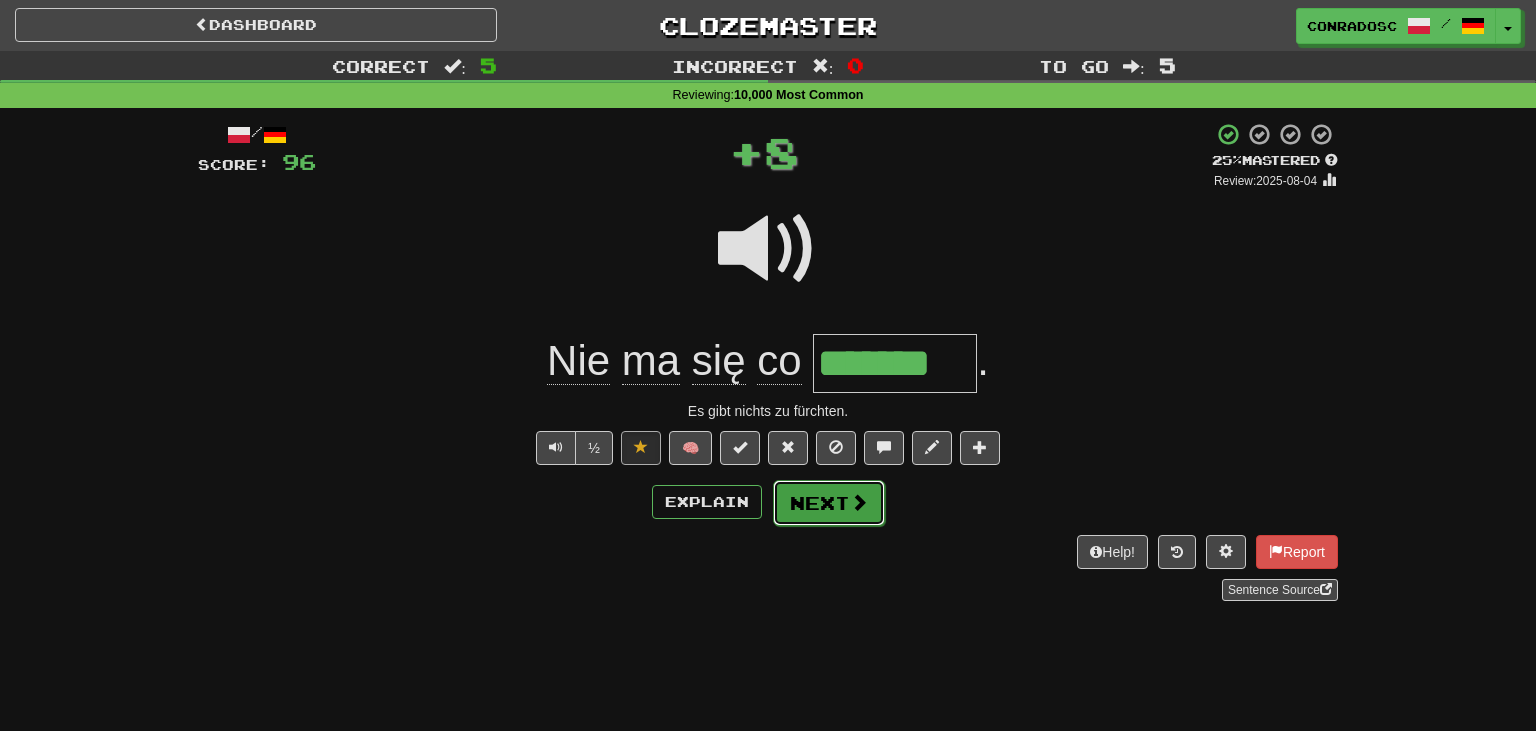 click at bounding box center [859, 502] 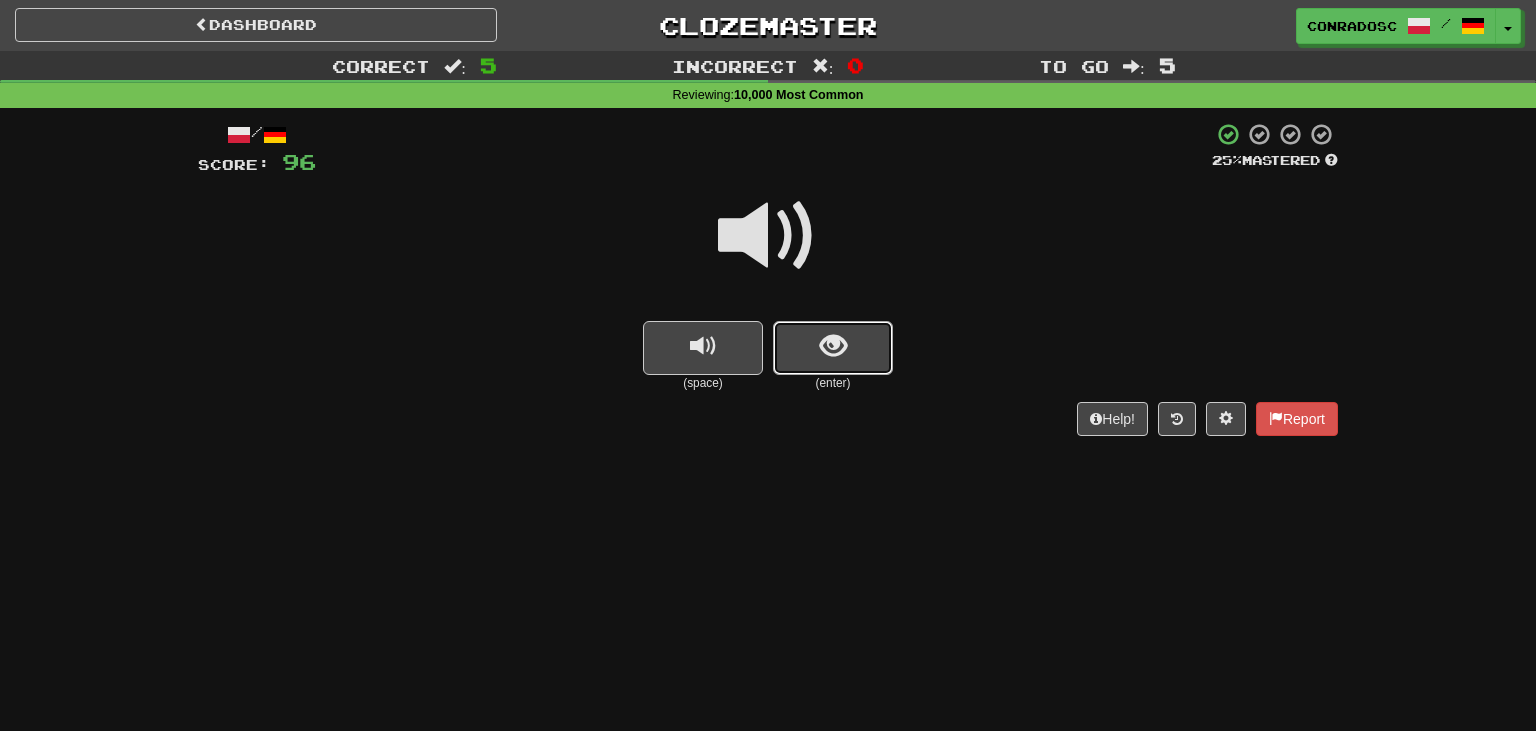 click at bounding box center (833, 346) 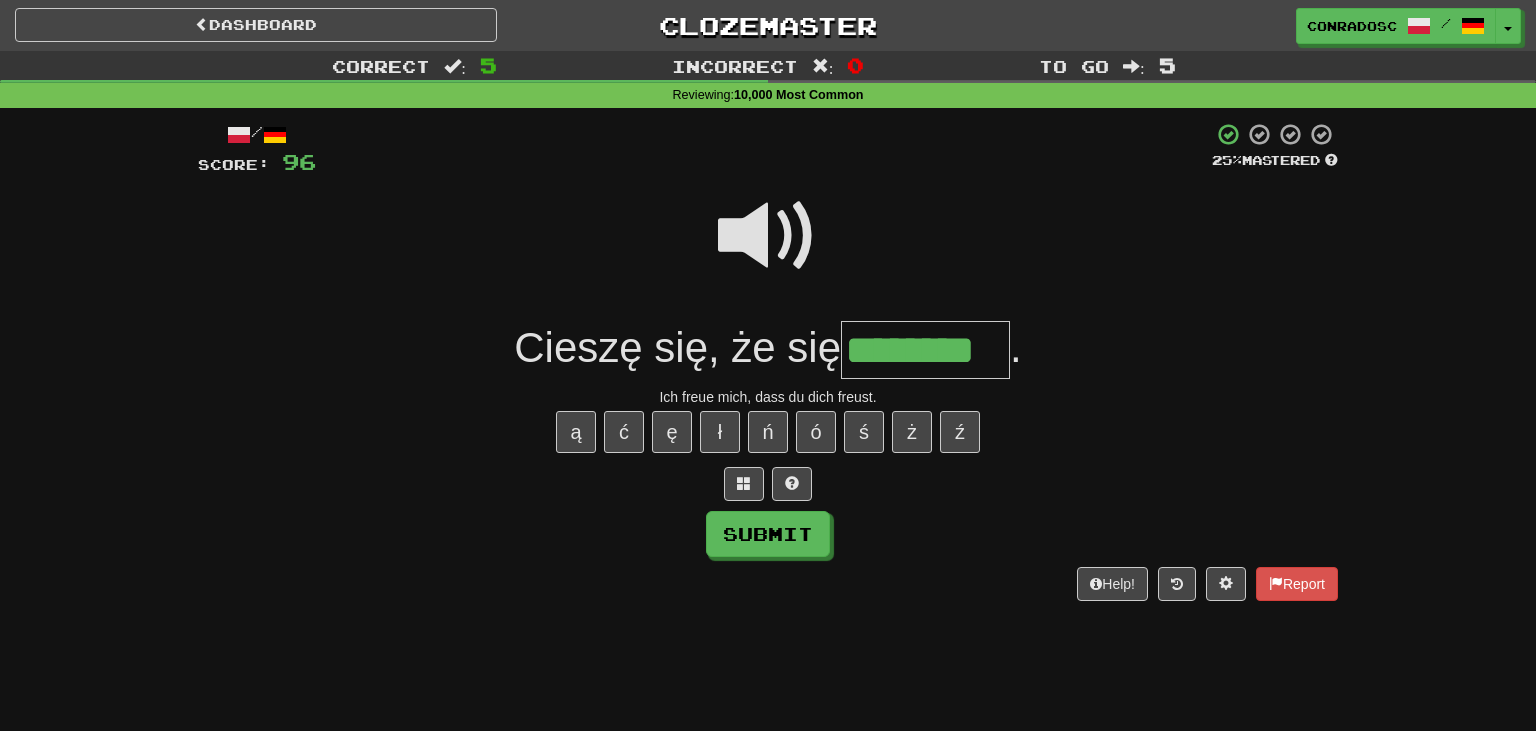 type on "********" 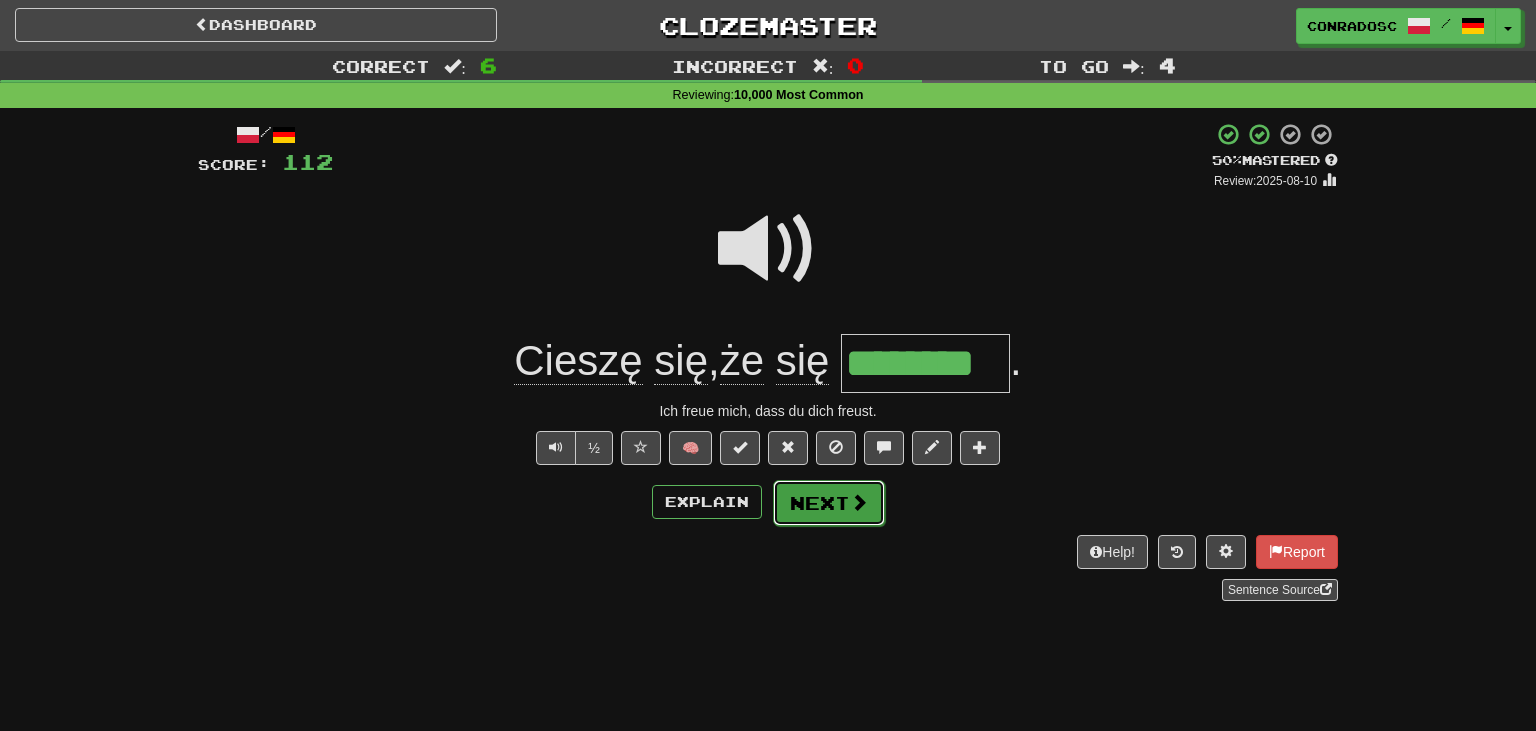 click on "Next" at bounding box center [829, 503] 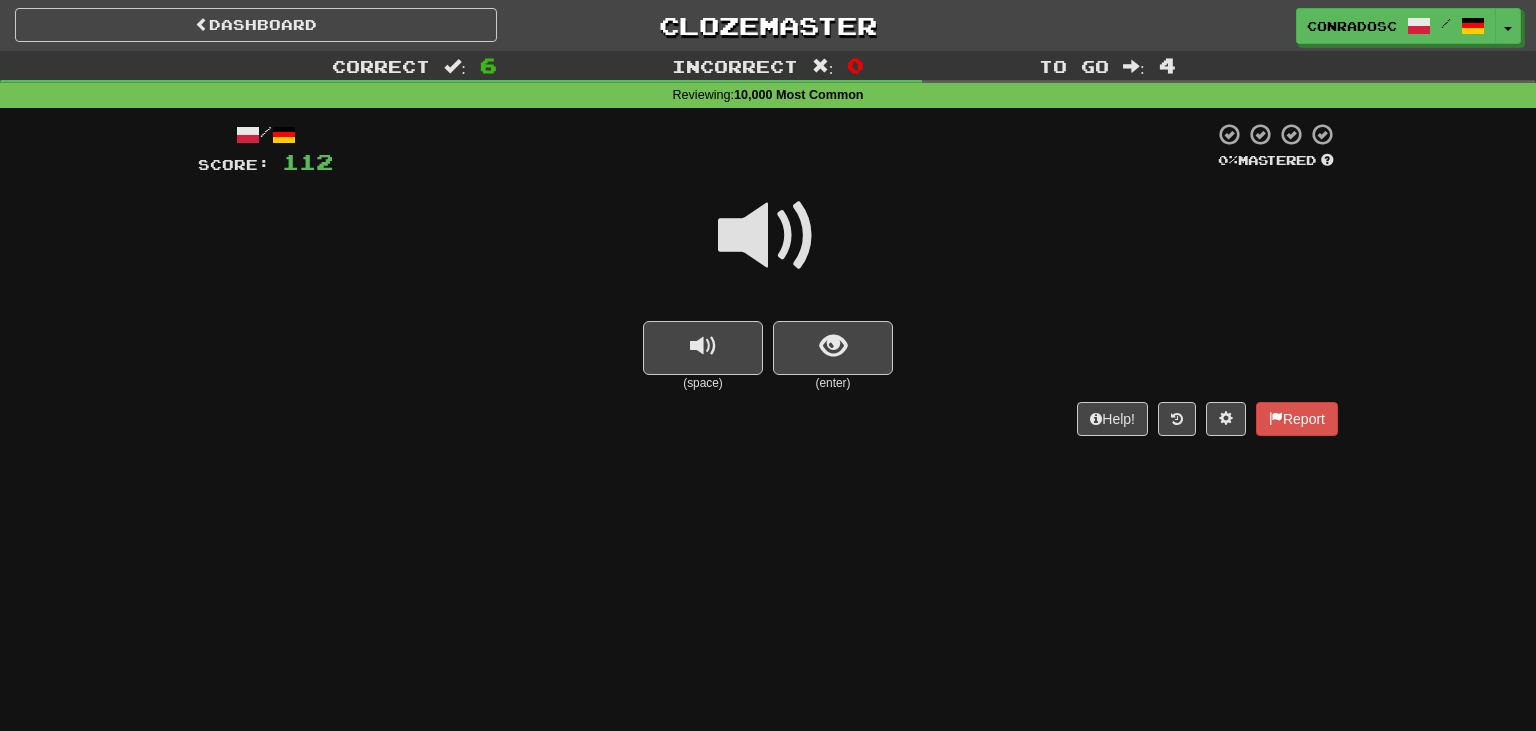 click at bounding box center [768, 236] 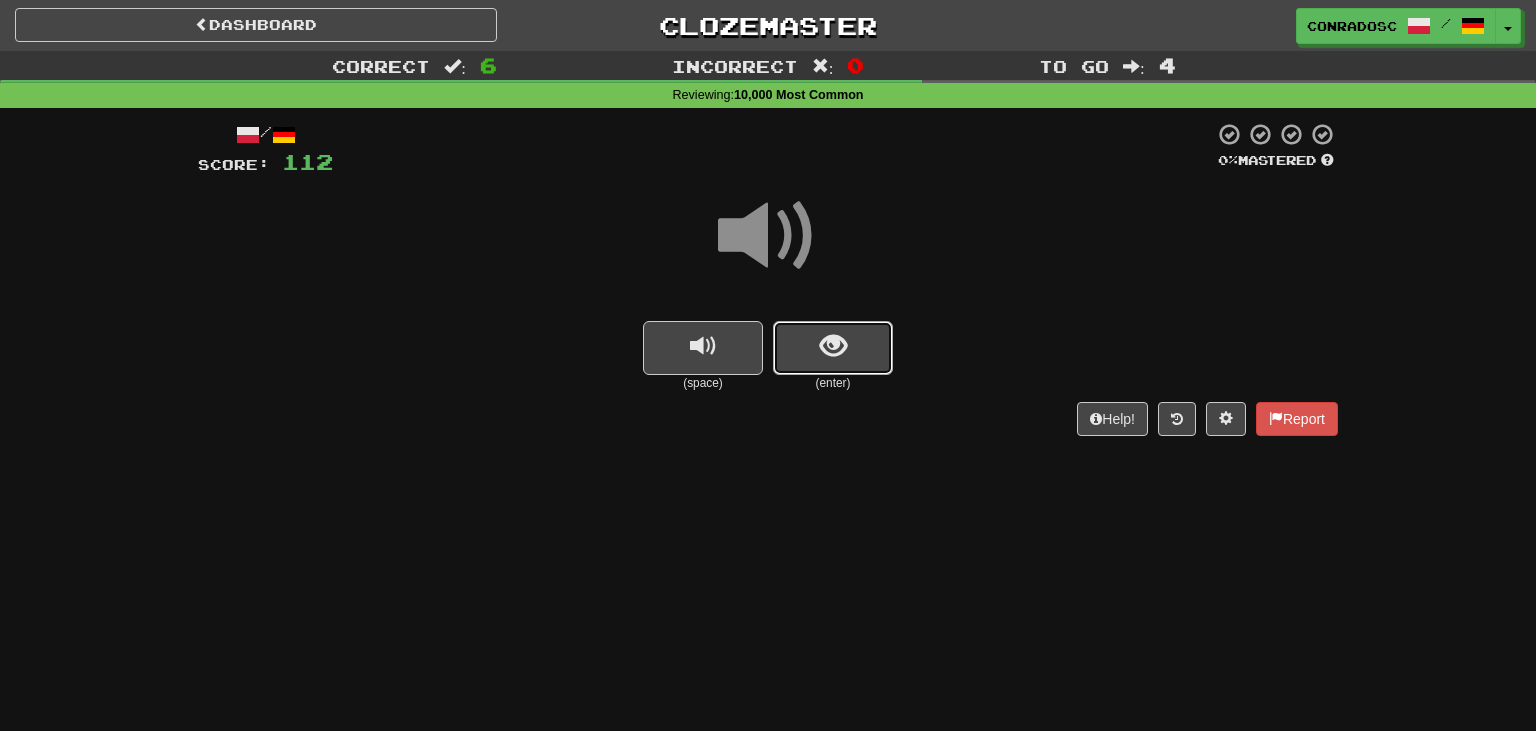 click at bounding box center [833, 346] 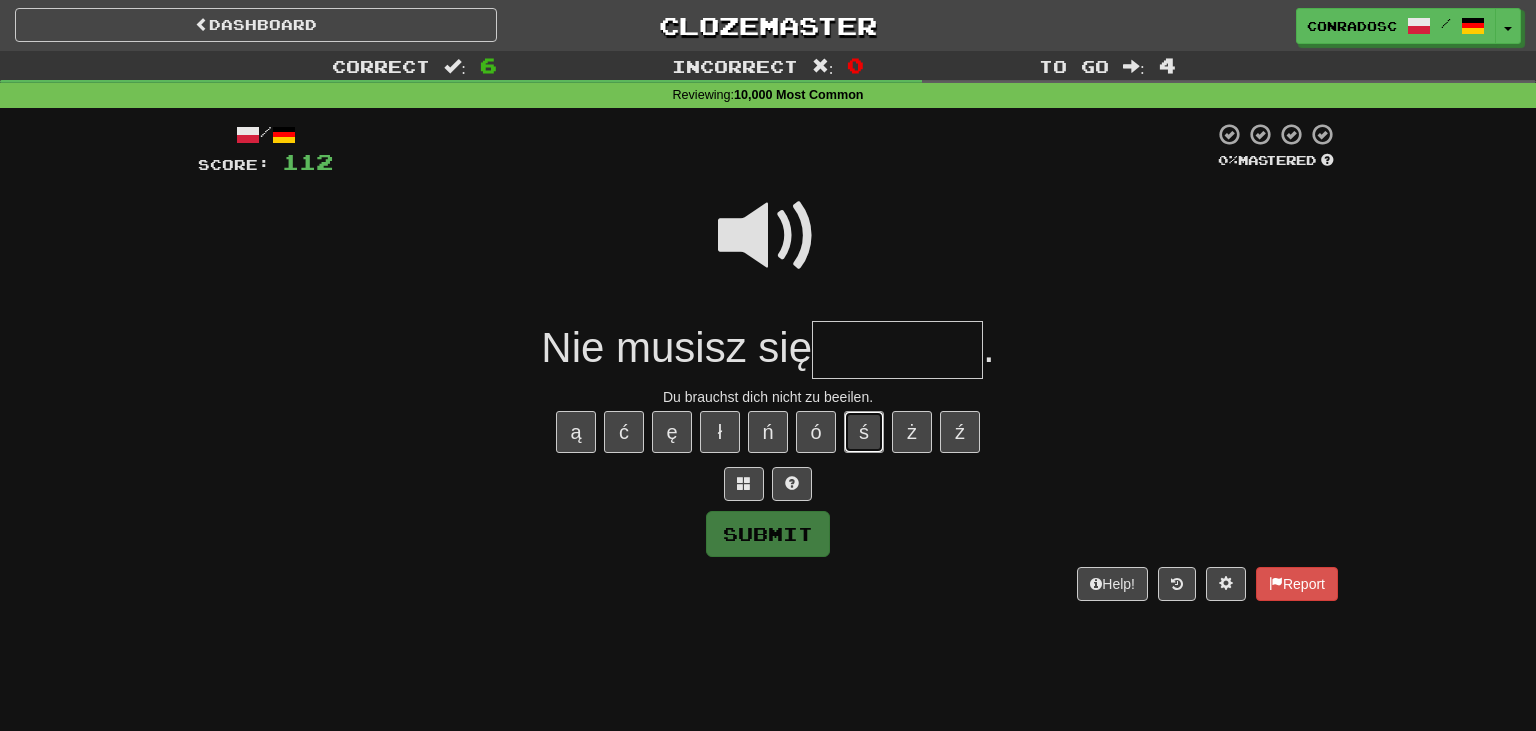 click on "ś" at bounding box center [864, 432] 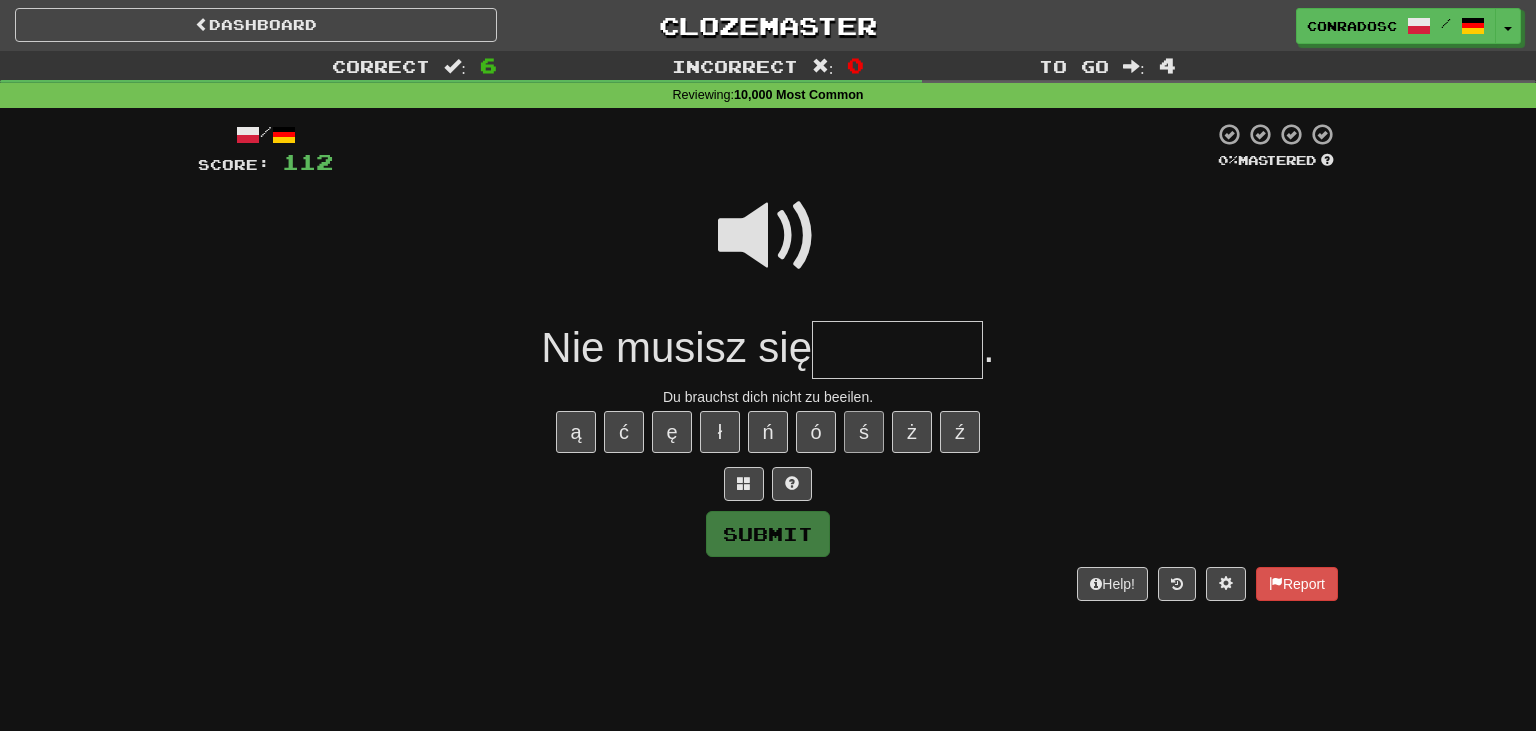 type on "*" 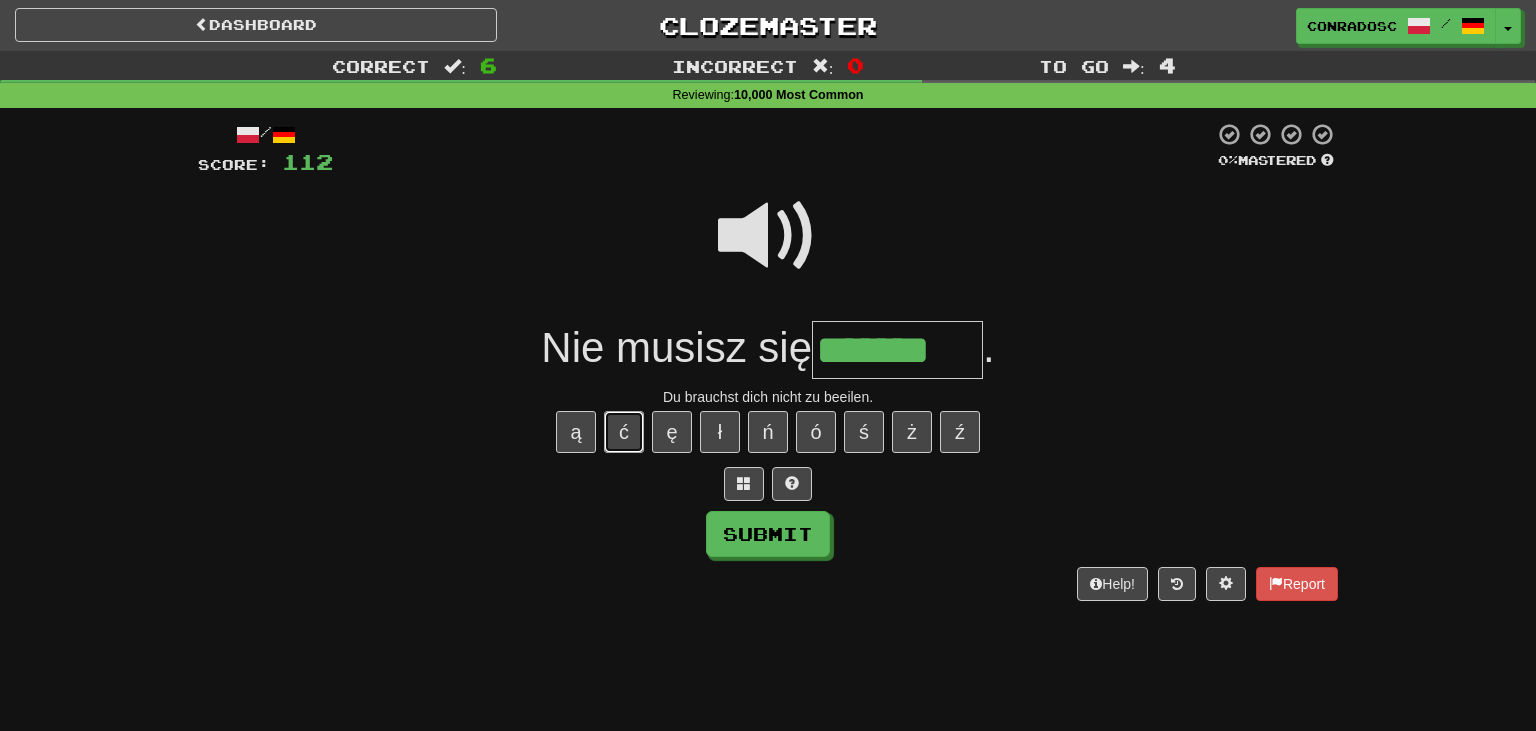 click on "ć" at bounding box center [624, 432] 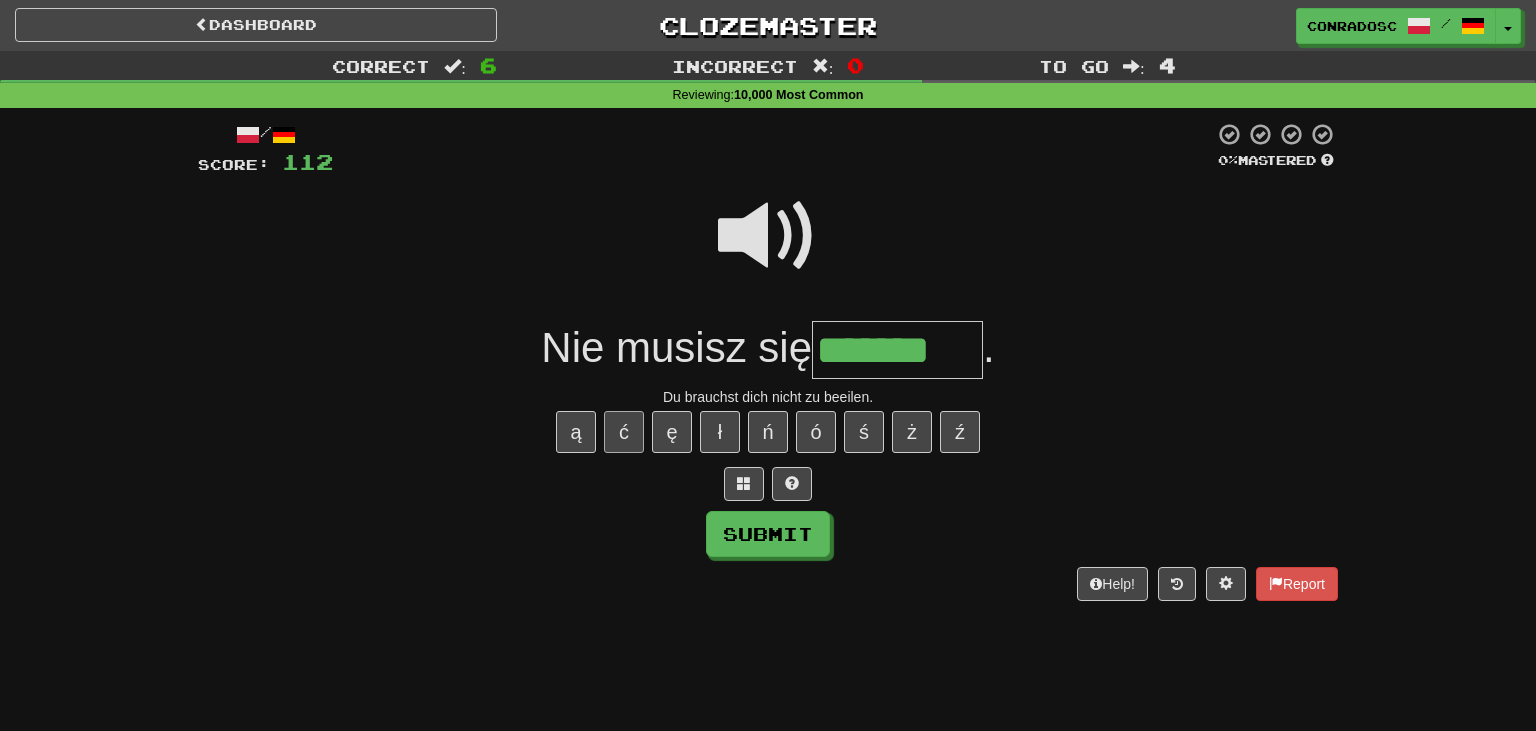 type on "********" 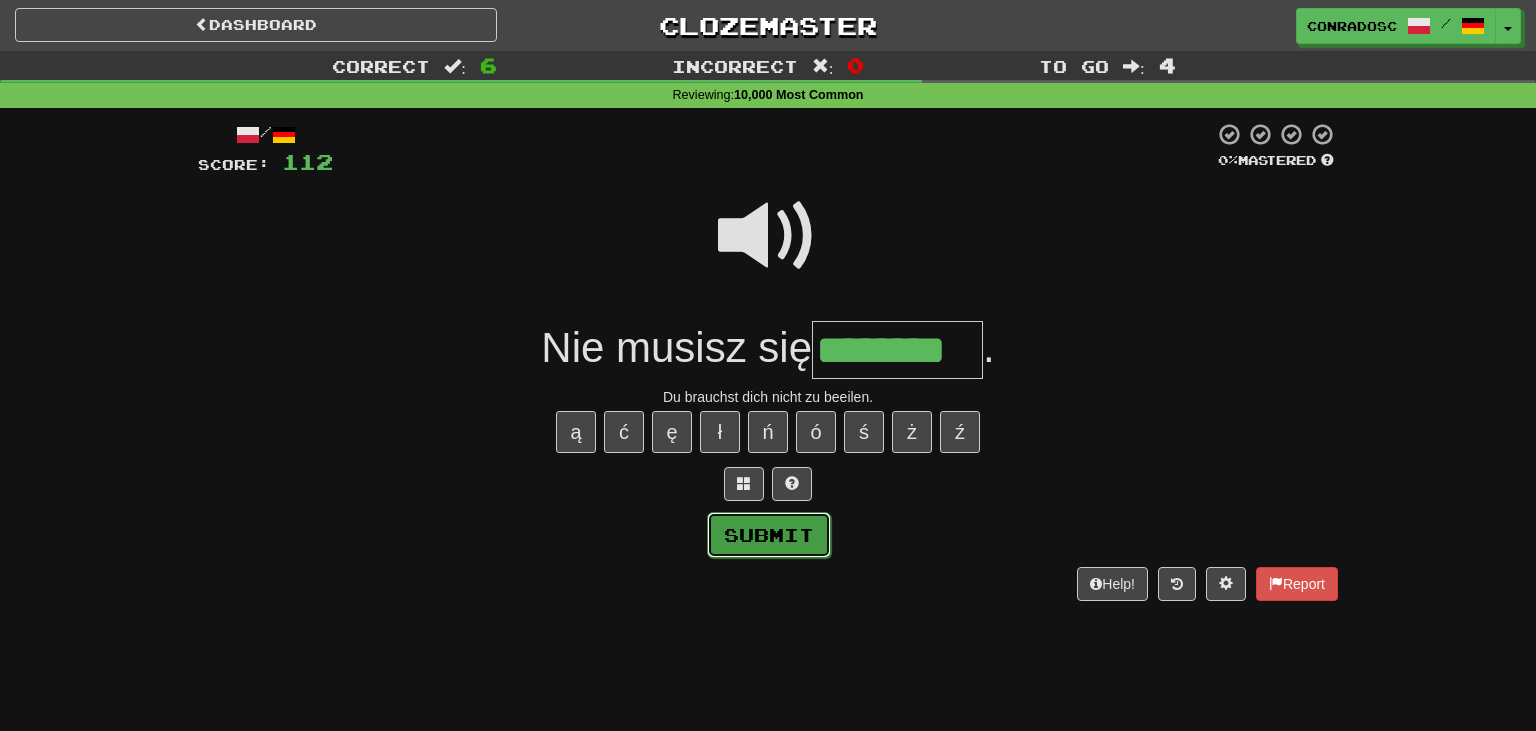 click on "Submit" at bounding box center [769, 535] 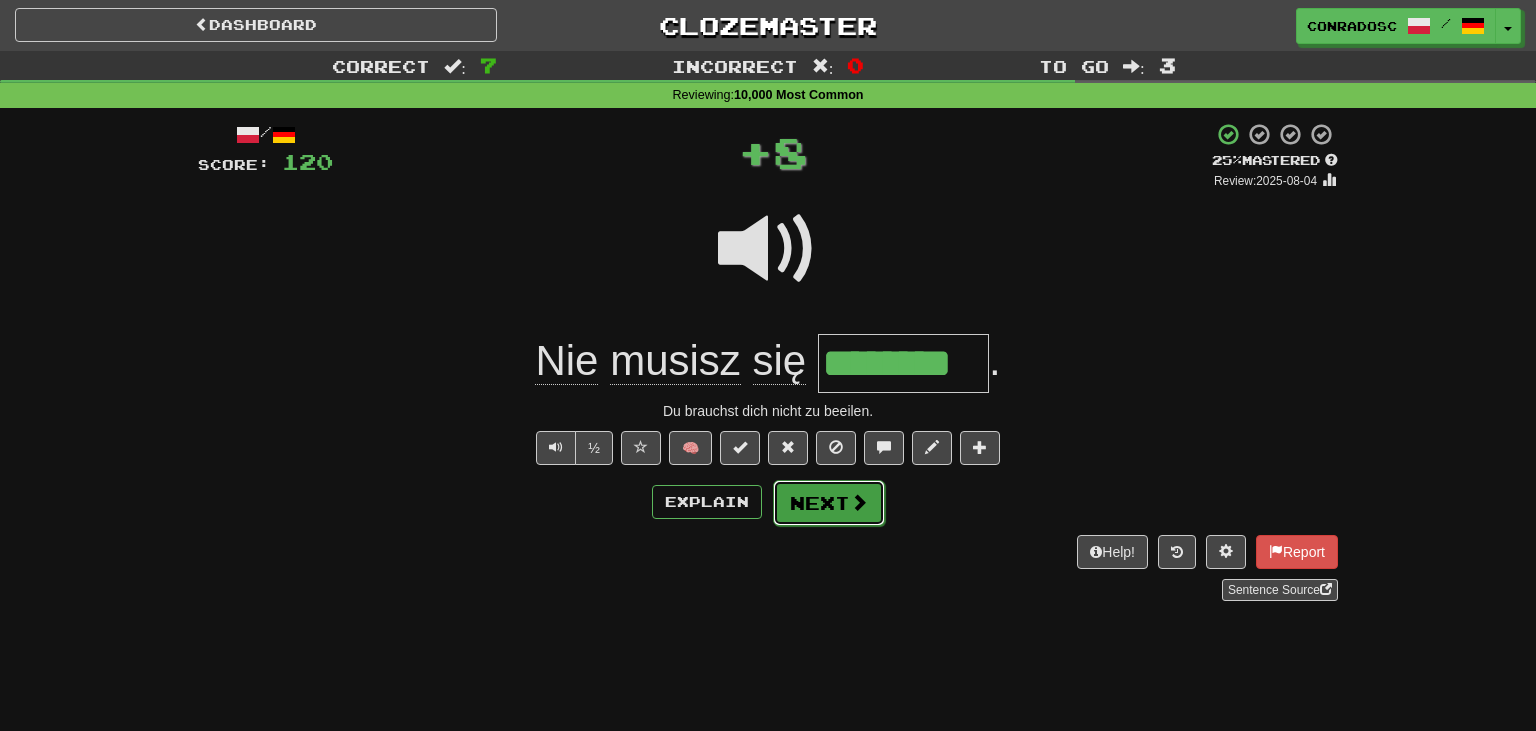 click on "Next" at bounding box center [829, 503] 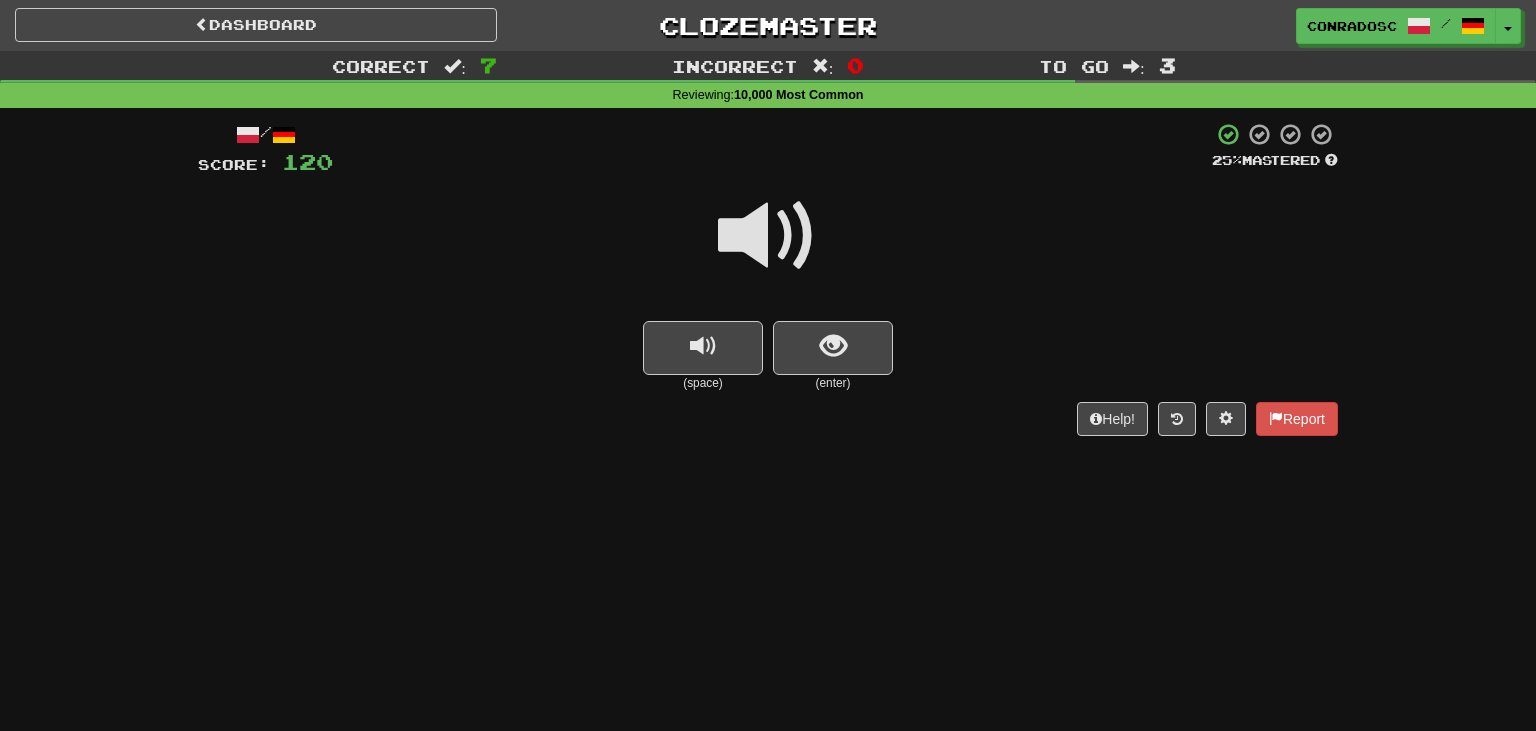 click at bounding box center (768, 236) 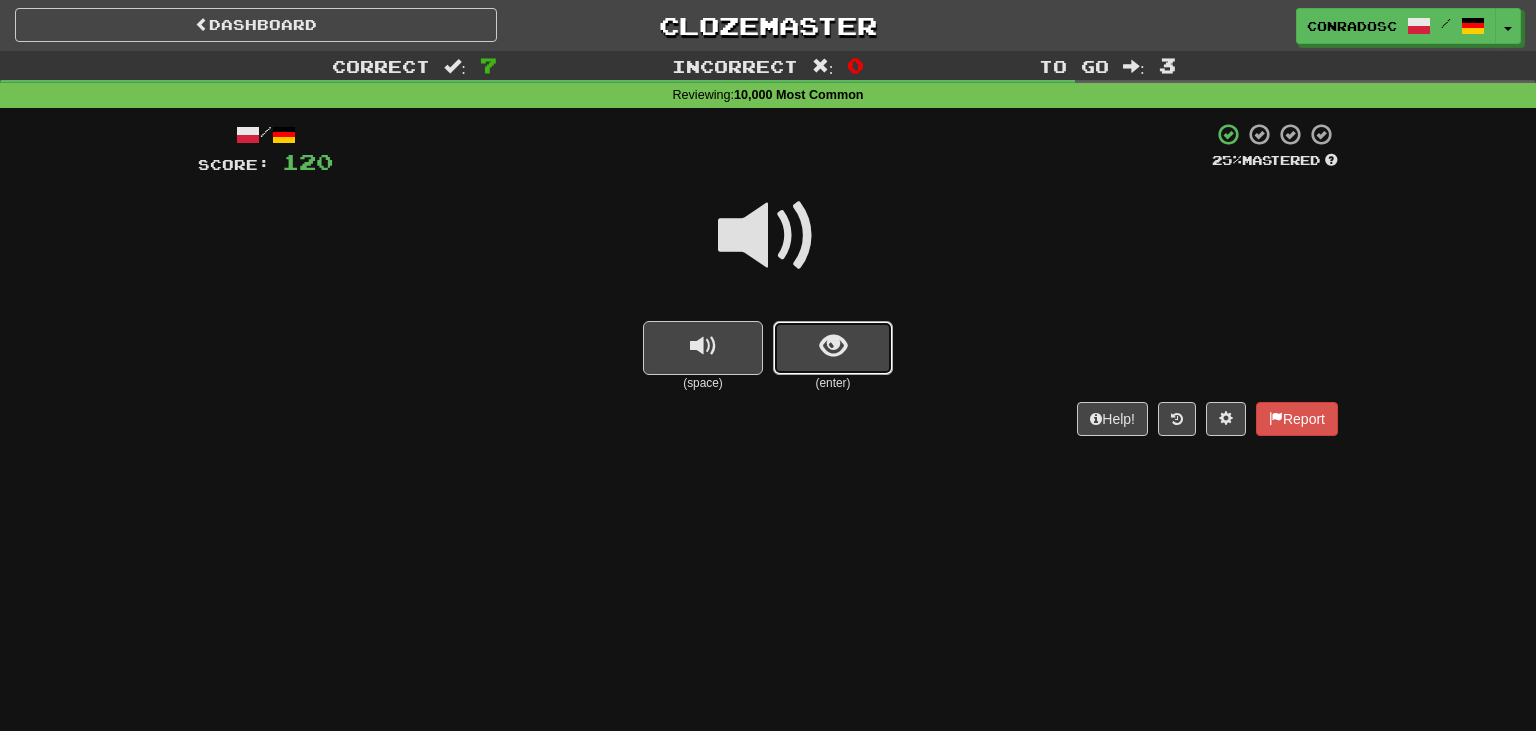 click at bounding box center (833, 346) 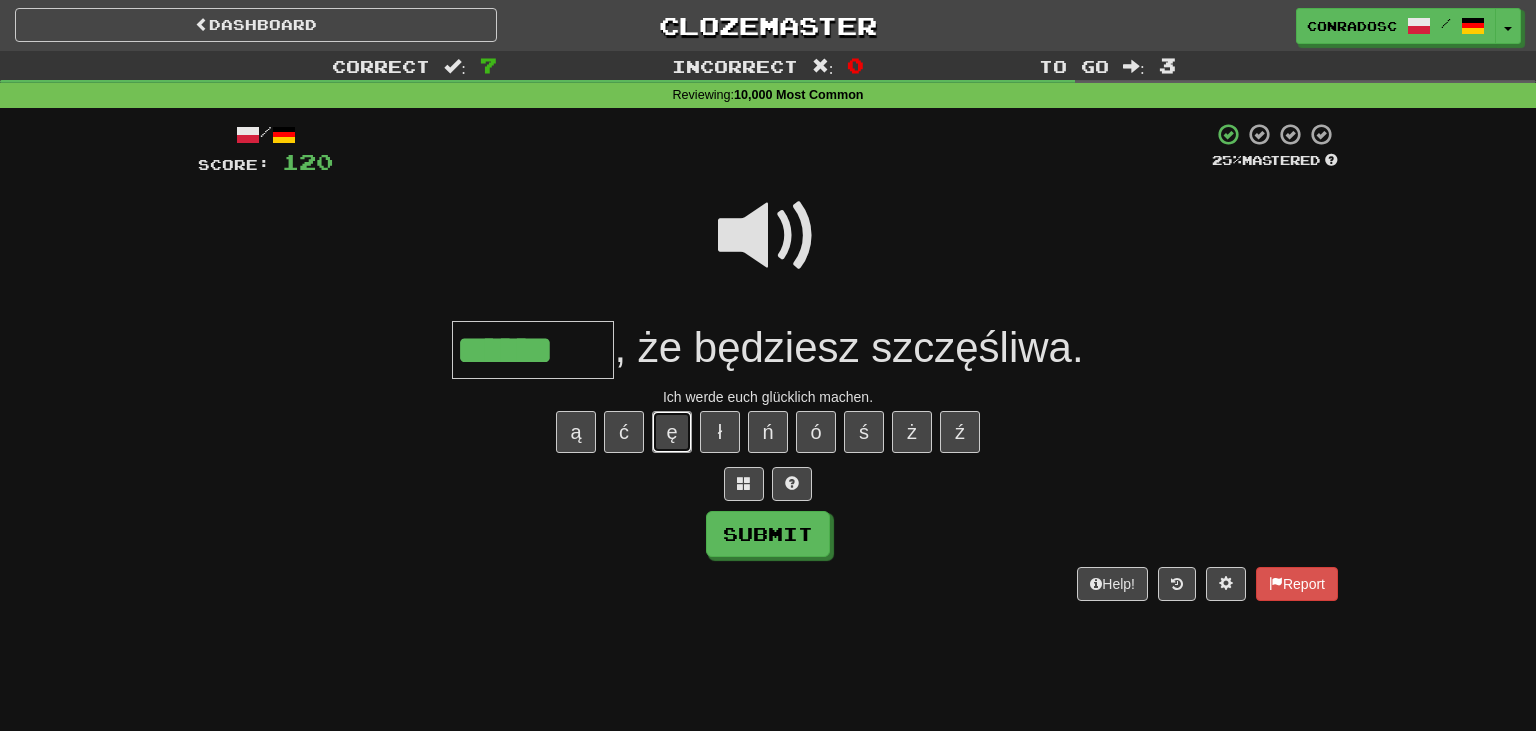 click on "ę" at bounding box center [672, 432] 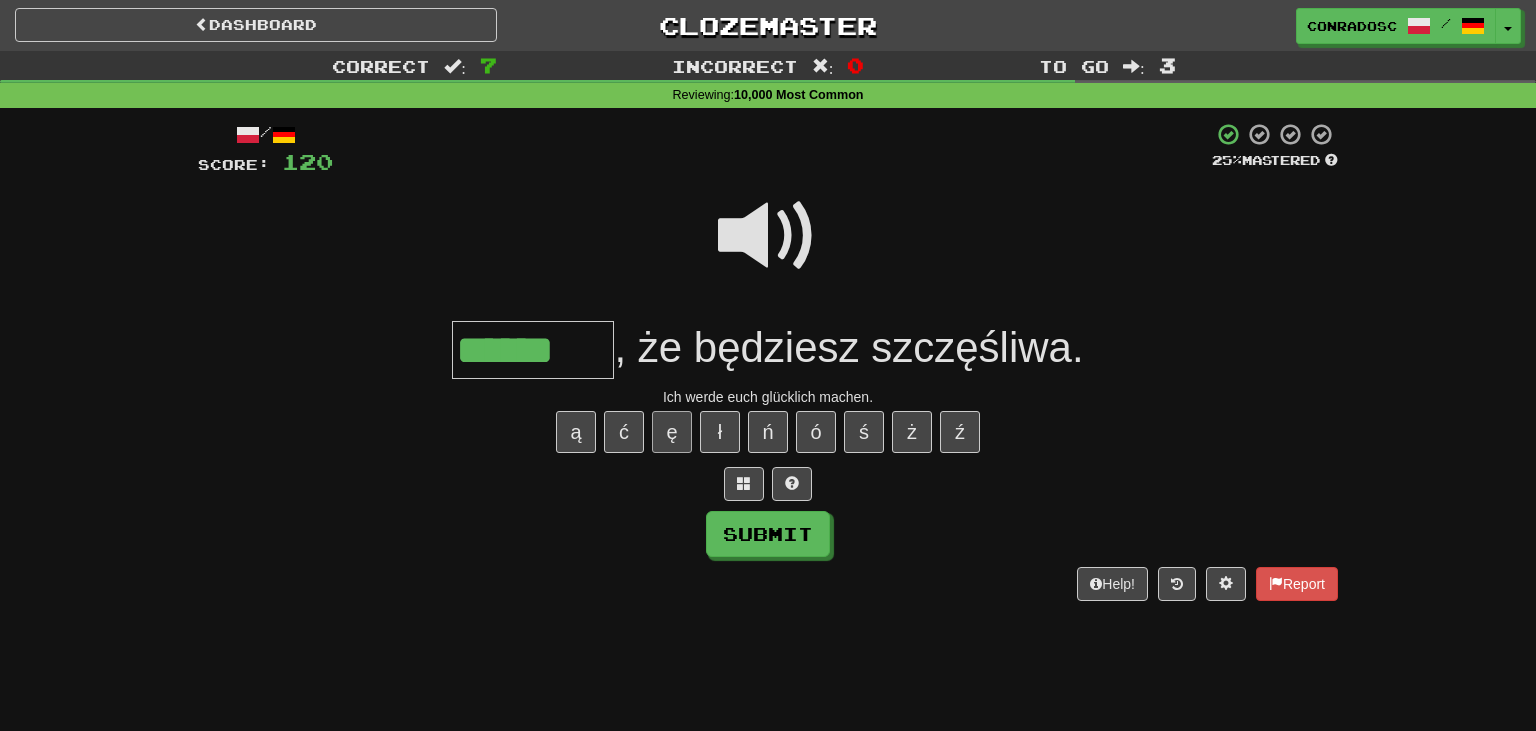 type on "*******" 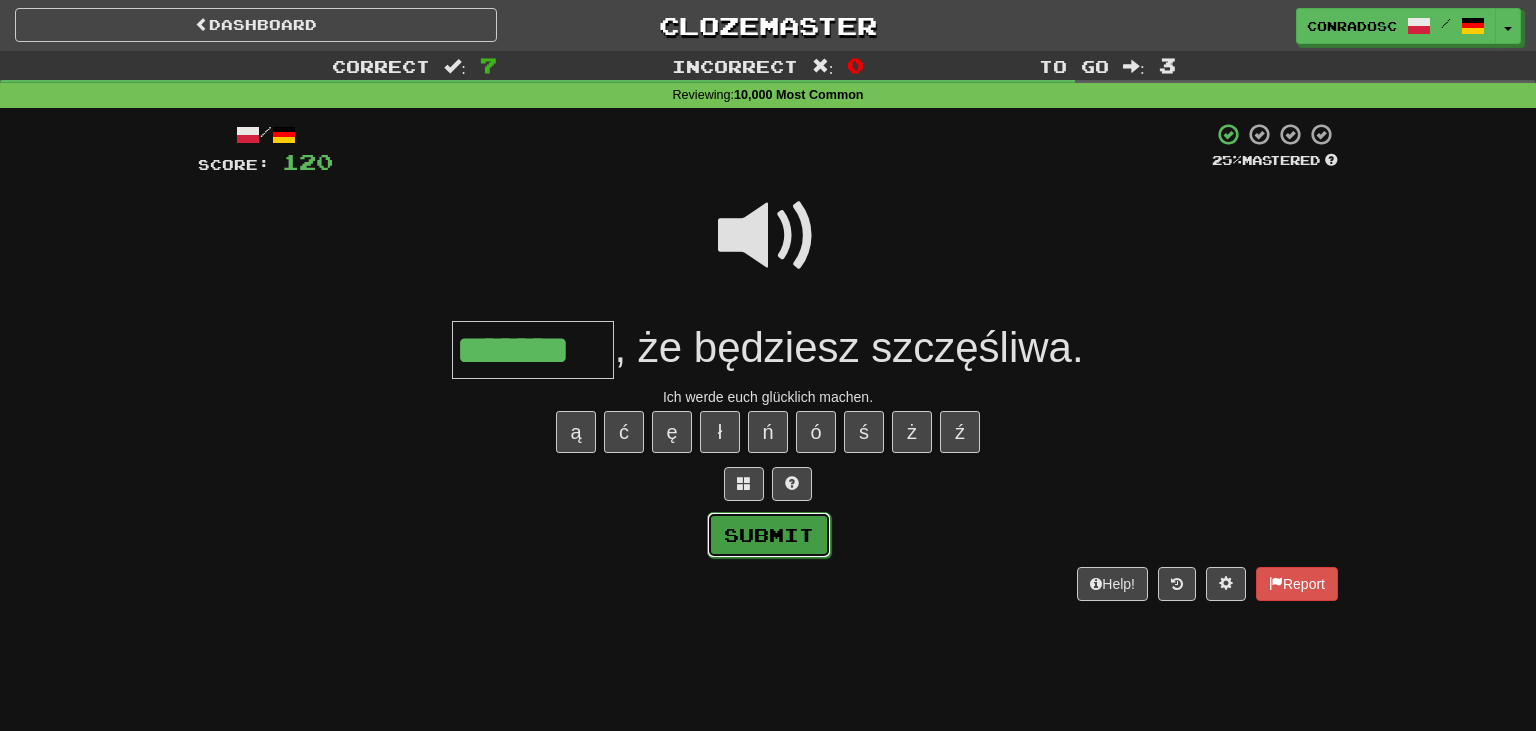 click on "Submit" at bounding box center (769, 535) 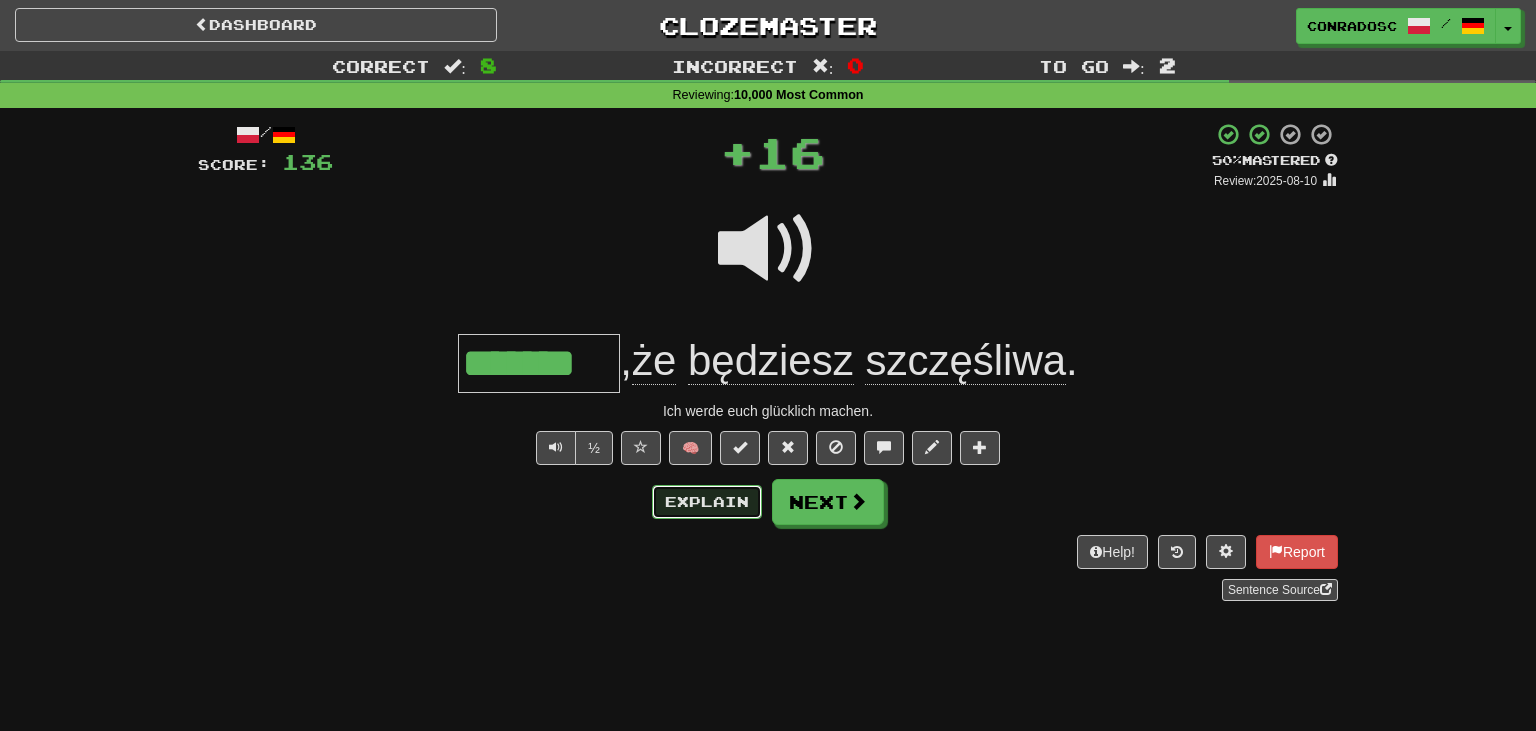 click on "Explain" at bounding box center (707, 502) 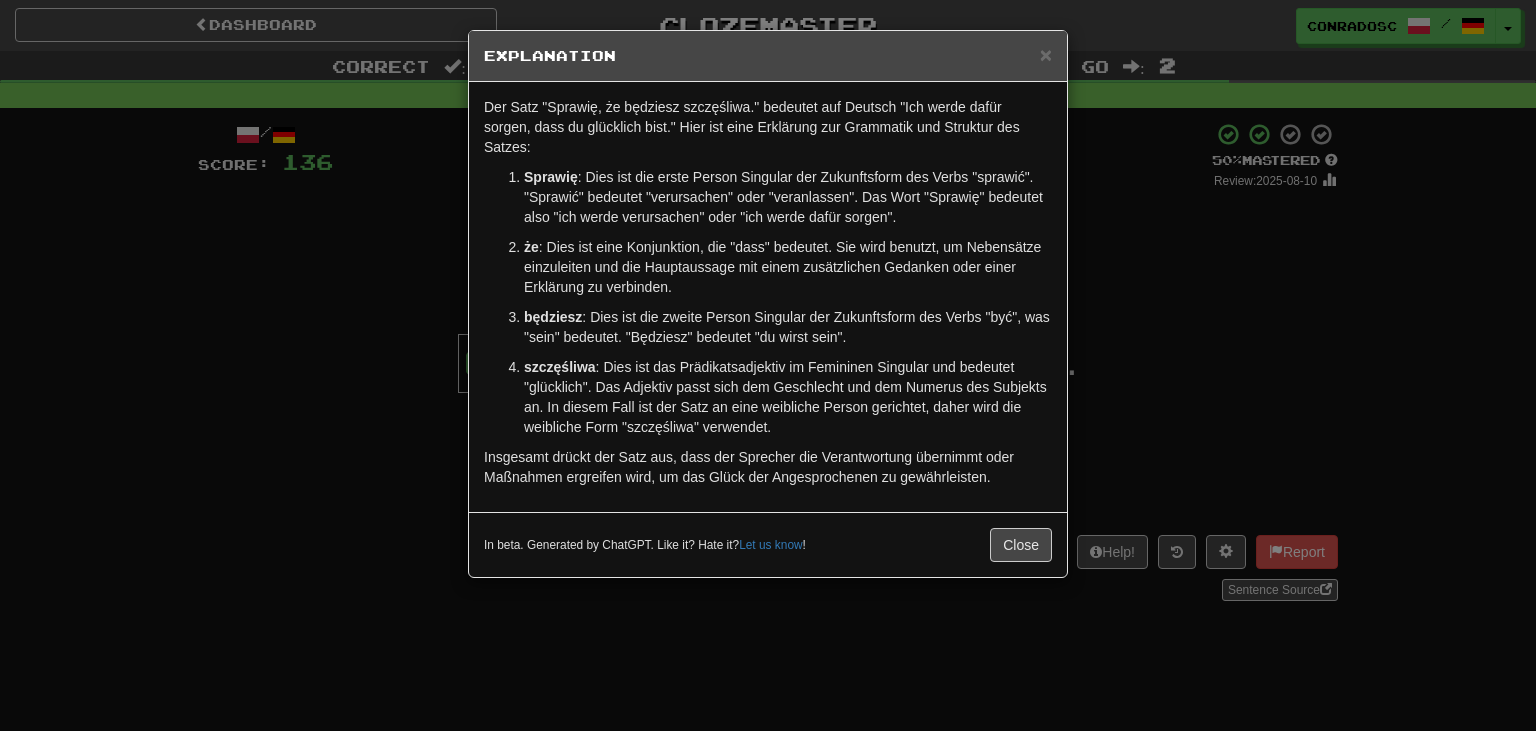click on "× Explanation Der Satz "Sprawię, że będziesz szczęśliwa." bedeutet auf Deutsch "Ich werde dafür sorgen, dass du glücklich bist." Hier ist eine Erklärung zur Grammatik und Struktur des Satzes:
Sprawię : Dies ist die erste Person Singular der Zukunftsform des Verbs "sprawić". "Sprawić" bedeutet "verursachen" oder "veranlassen". Das Wort "Sprawię" bedeutet also "ich werde verursachen" oder "ich werde dafür sorgen".
że : Dies ist eine Konjunktion, die "dass" bedeutet. Sie wird benutzt, um Nebensätze einzuleiten und die Hauptaussage mit einem zusätzlichen Gedanken oder einer Erklärung zu verbinden.
będziesz : Dies ist die zweite Person Singular der Zukunftsform des Verbs "być", was "sein" bedeutet. "Będziesz" bedeutet "du wirst sein".
szczęśliwa
Insgesamt drückt der Satz aus, dass der Sprecher die Verantwortung übernimmt oder Maßnahmen ergreifen wird, um das Glück der Angesprochenen zu gewährleisten. In beta. Generated by ChatGPT. Like it? Hate it?  ! Close" at bounding box center [768, 365] 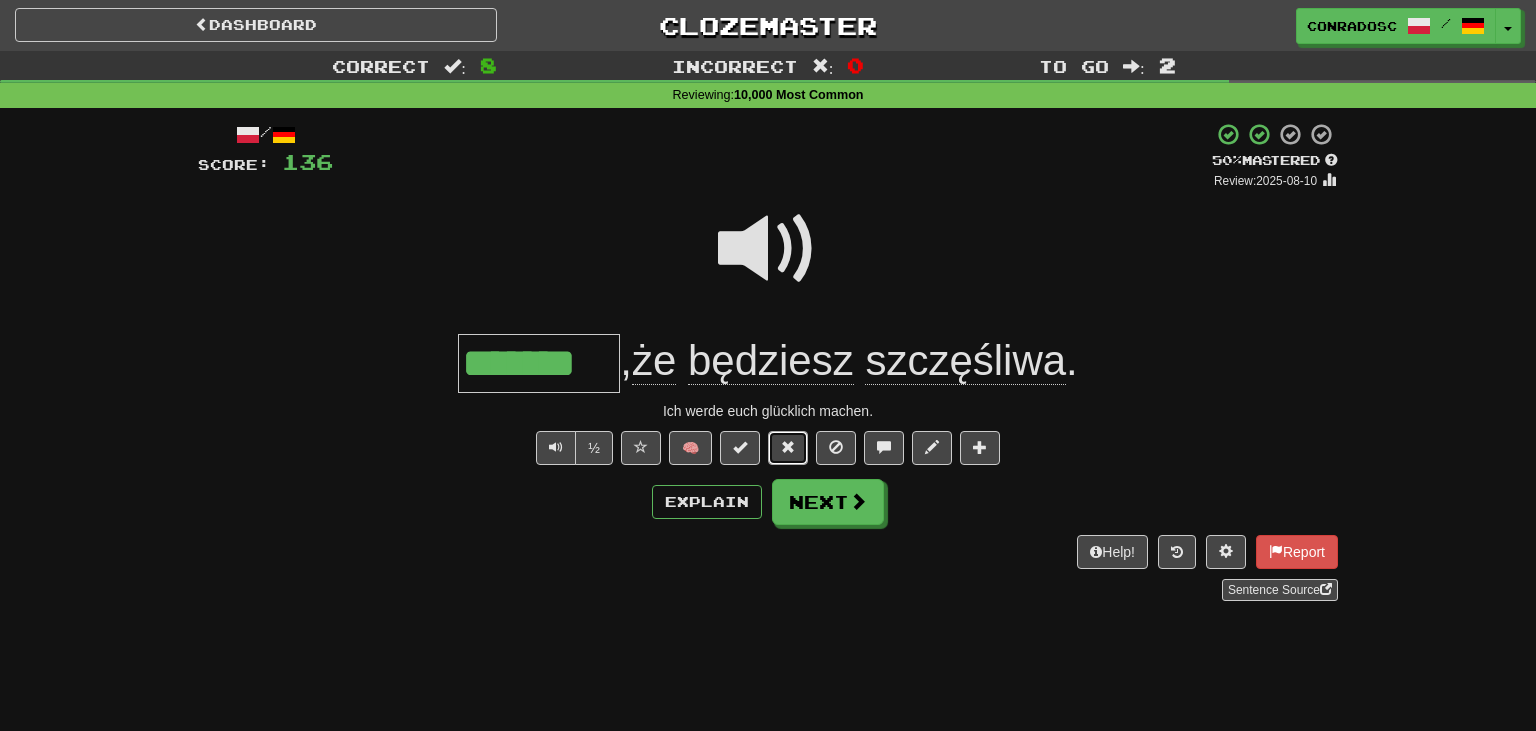 click at bounding box center [788, 448] 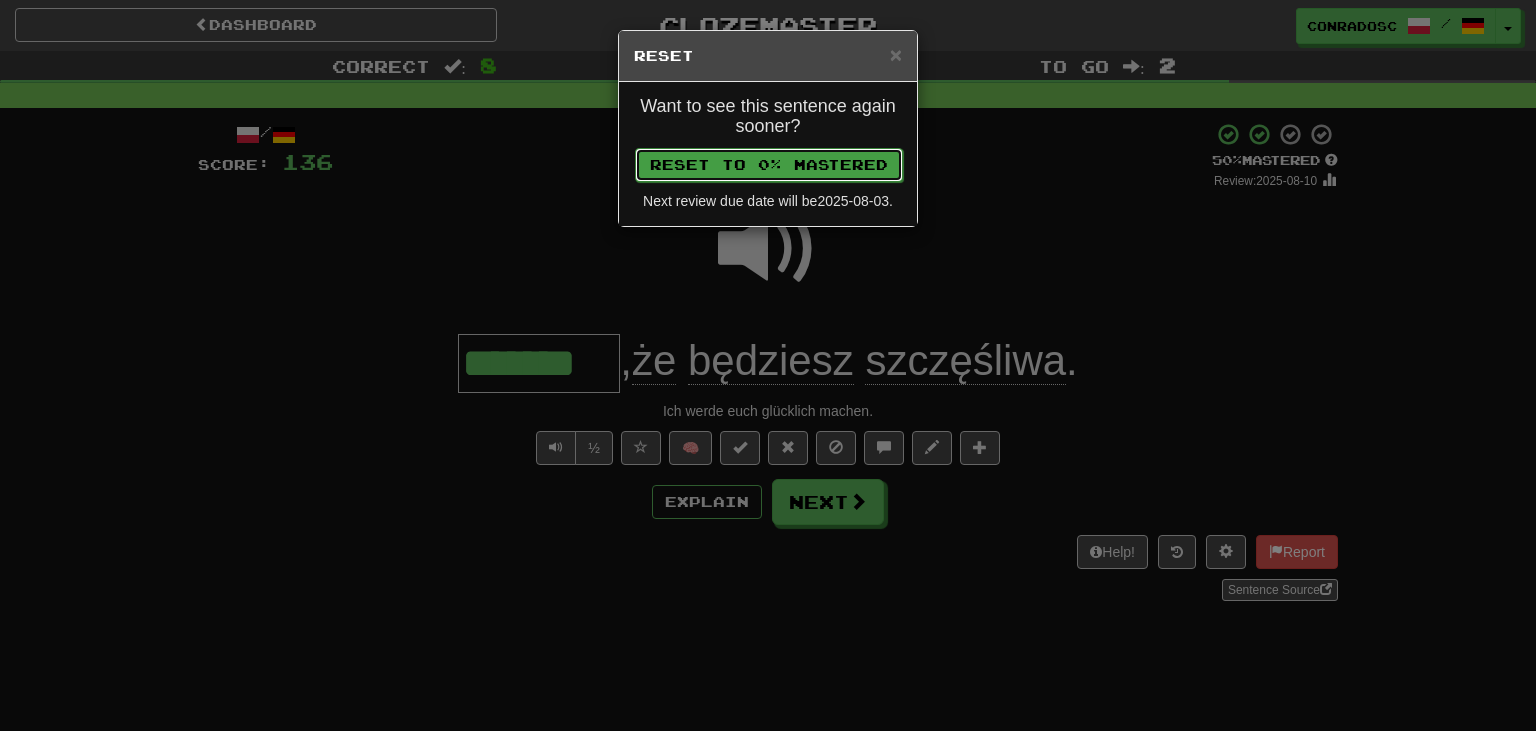 click on "Reset to 0% Mastered" at bounding box center [769, 165] 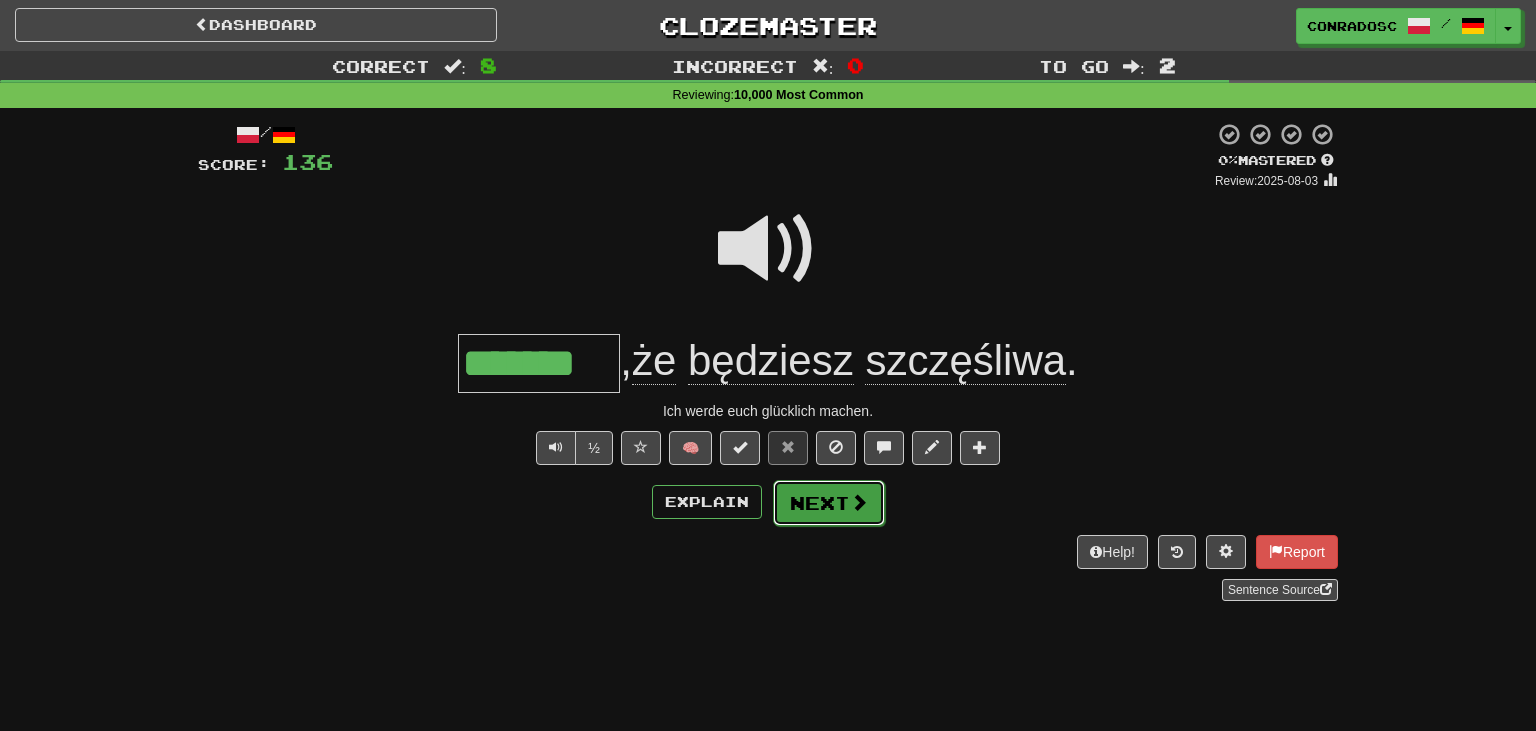 click on "Next" at bounding box center [829, 503] 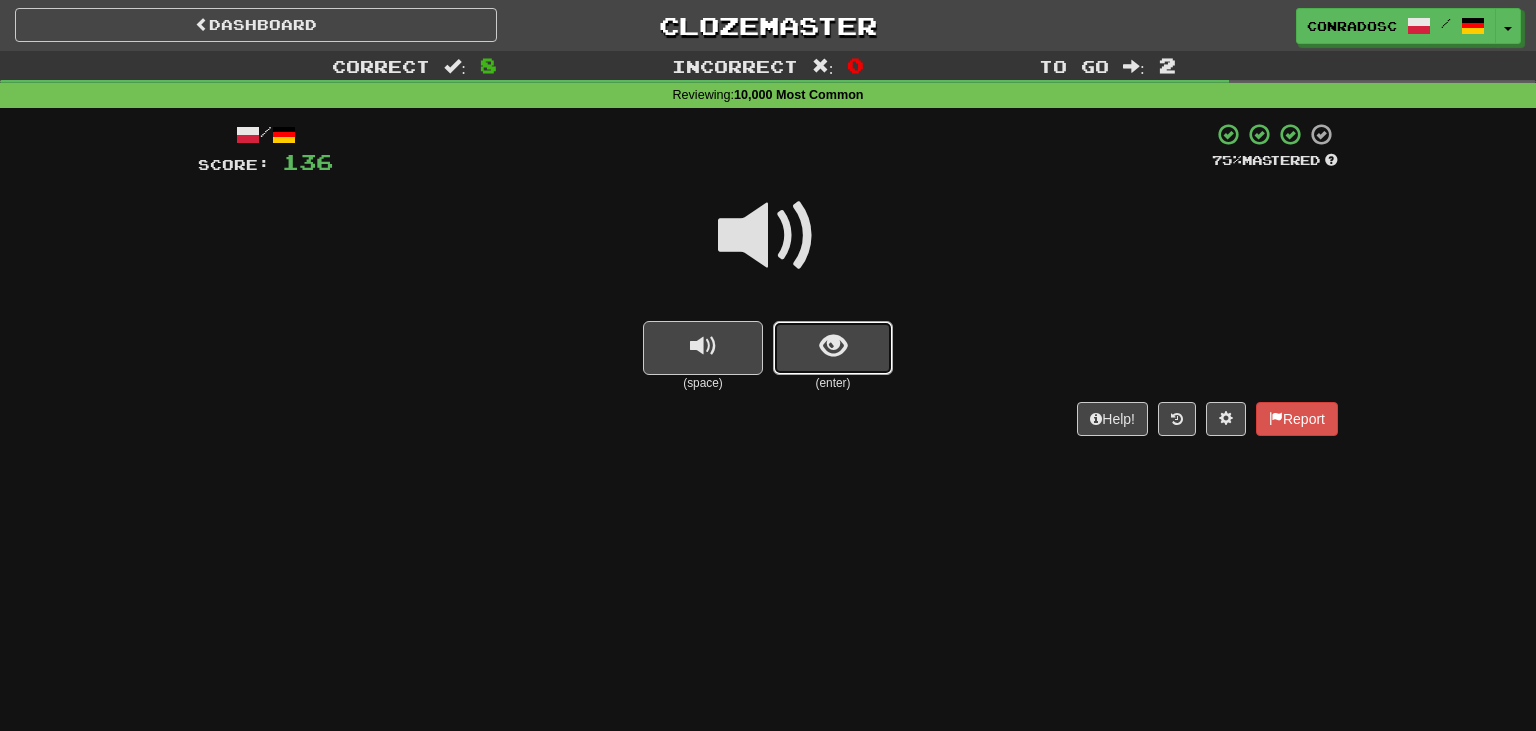 click at bounding box center (833, 348) 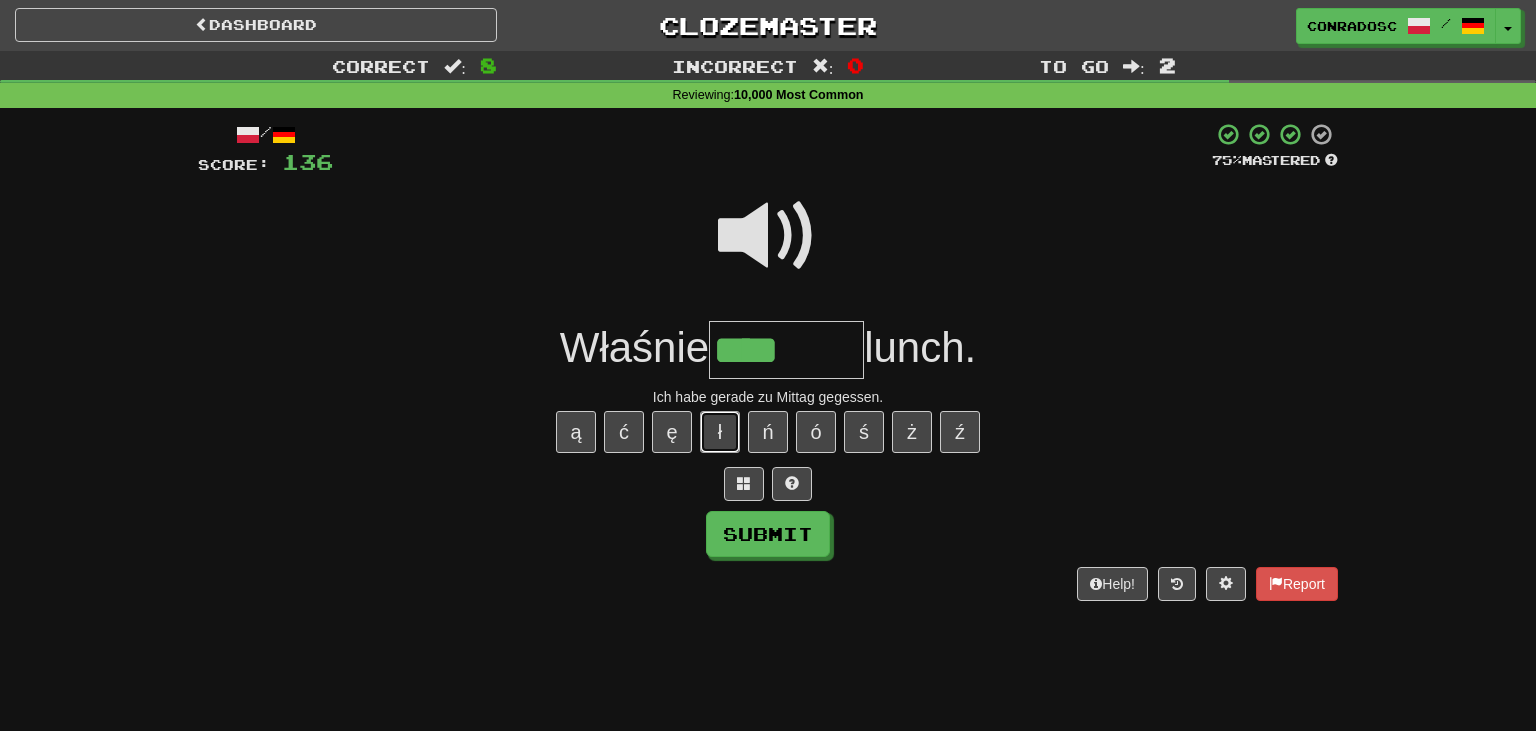 click on "ł" at bounding box center [720, 432] 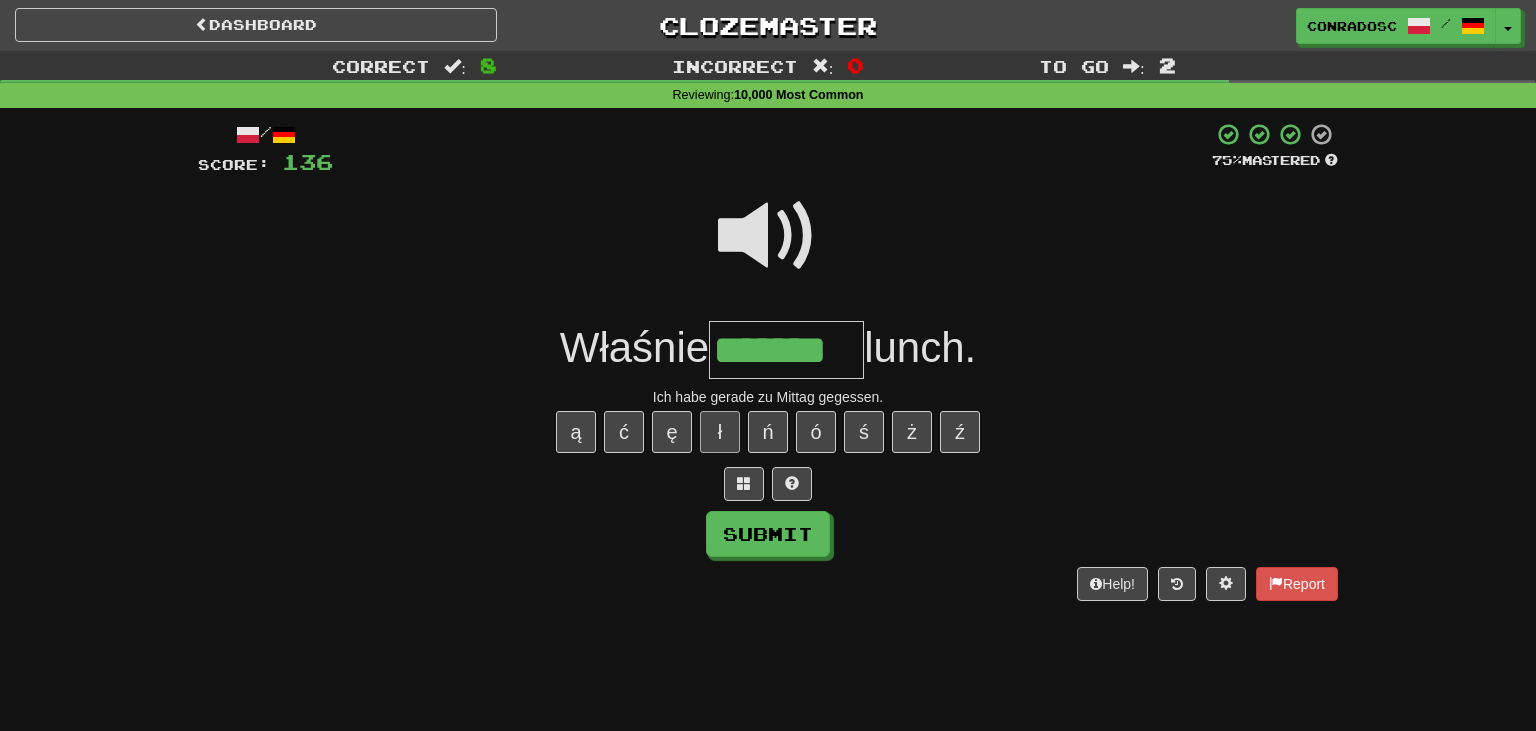type on "*******" 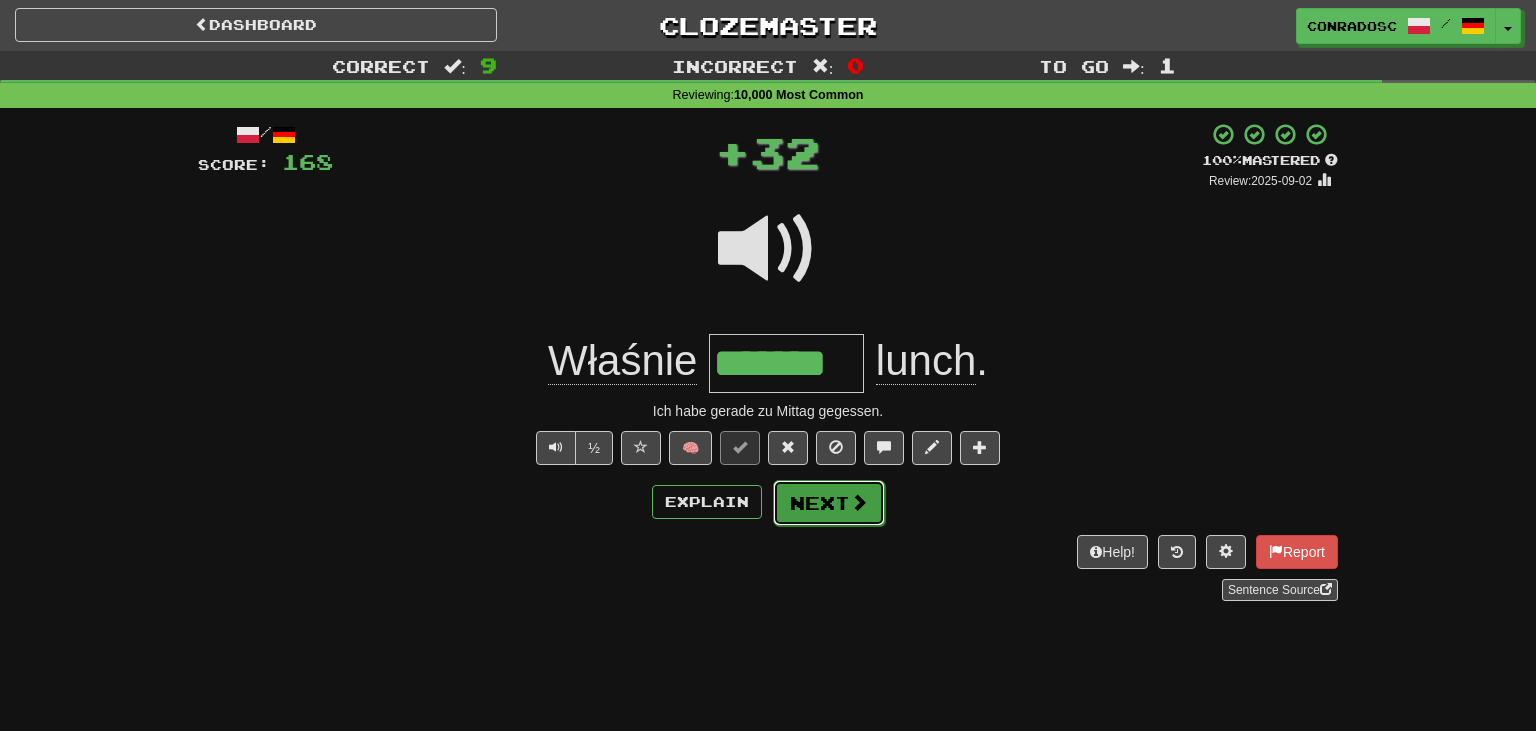 click on "Next" at bounding box center [829, 503] 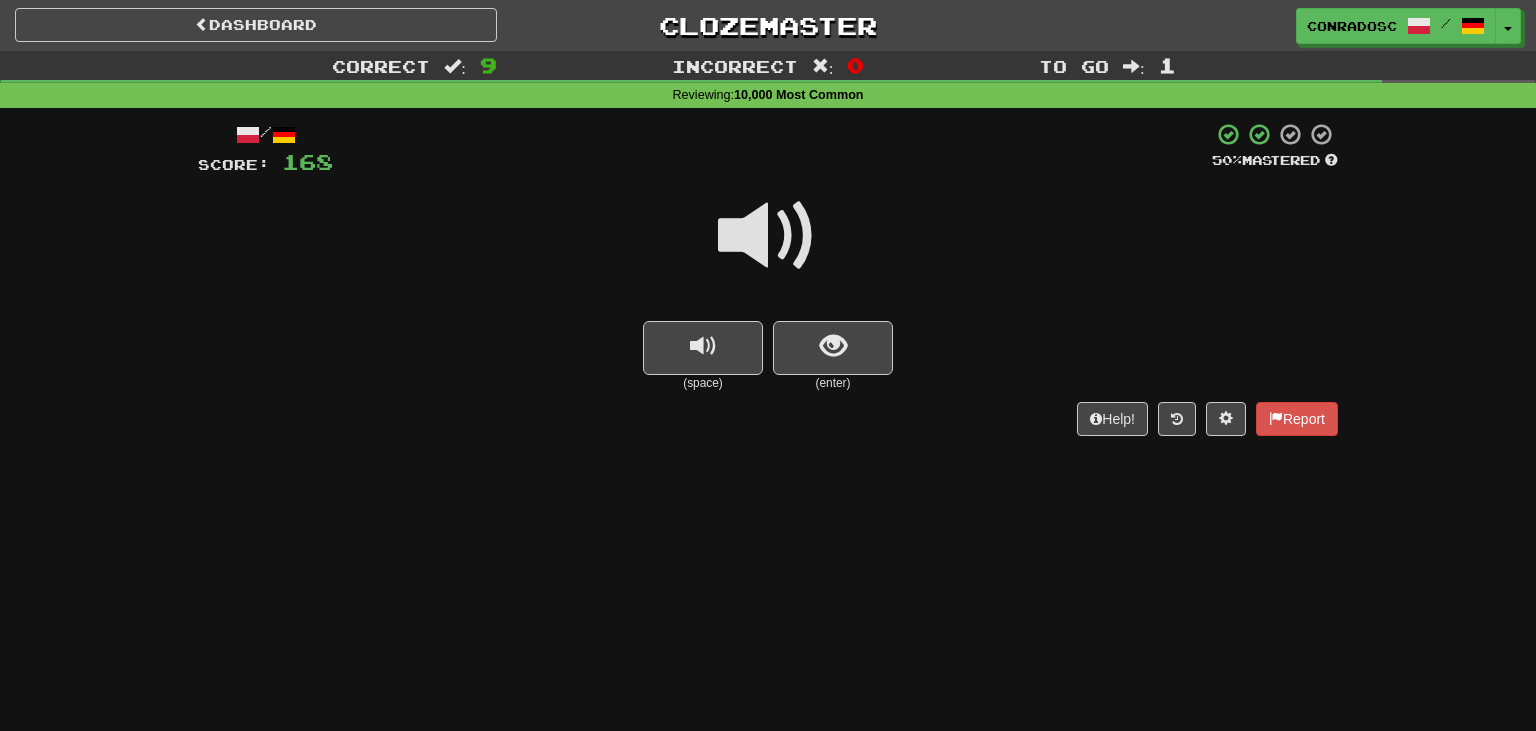 click at bounding box center (768, 236) 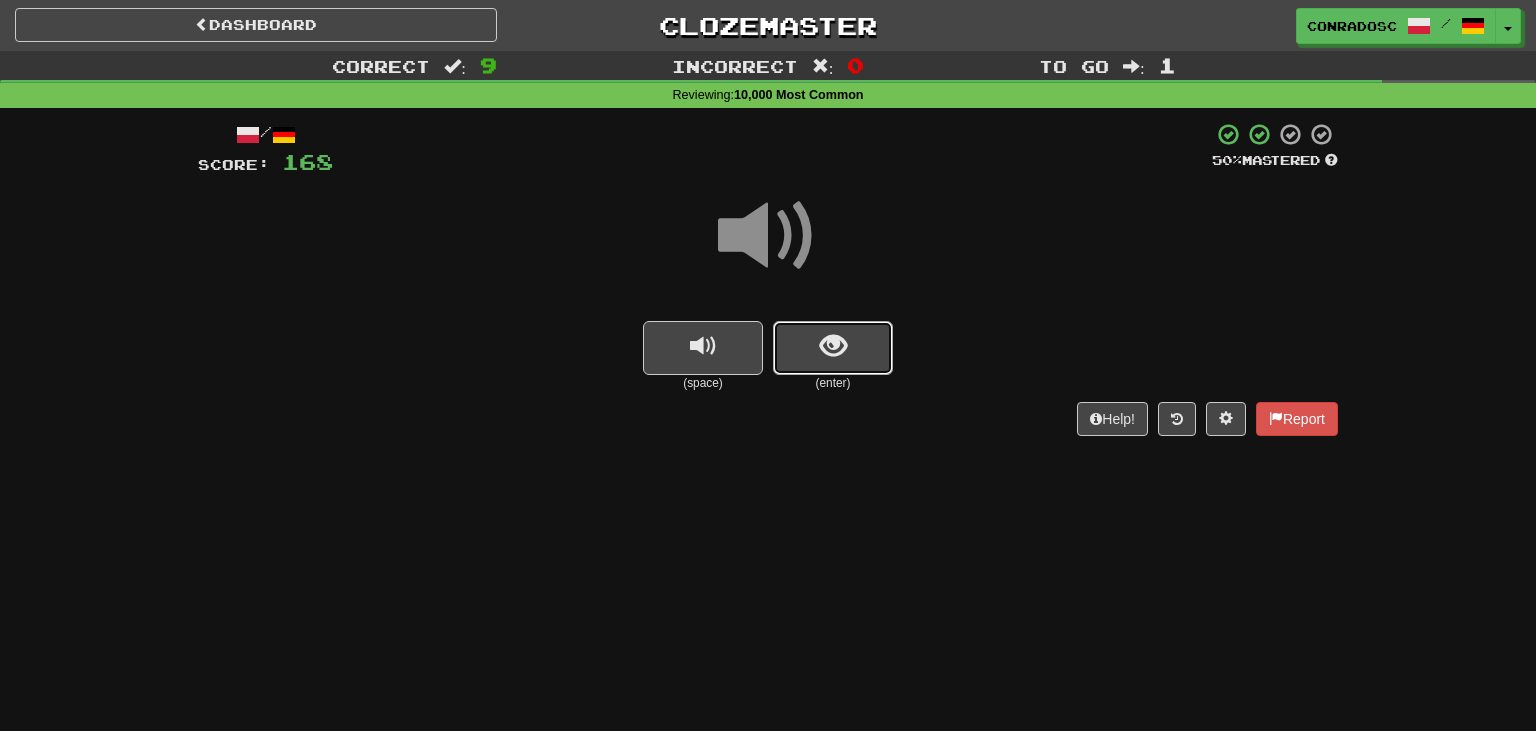 click at bounding box center [833, 346] 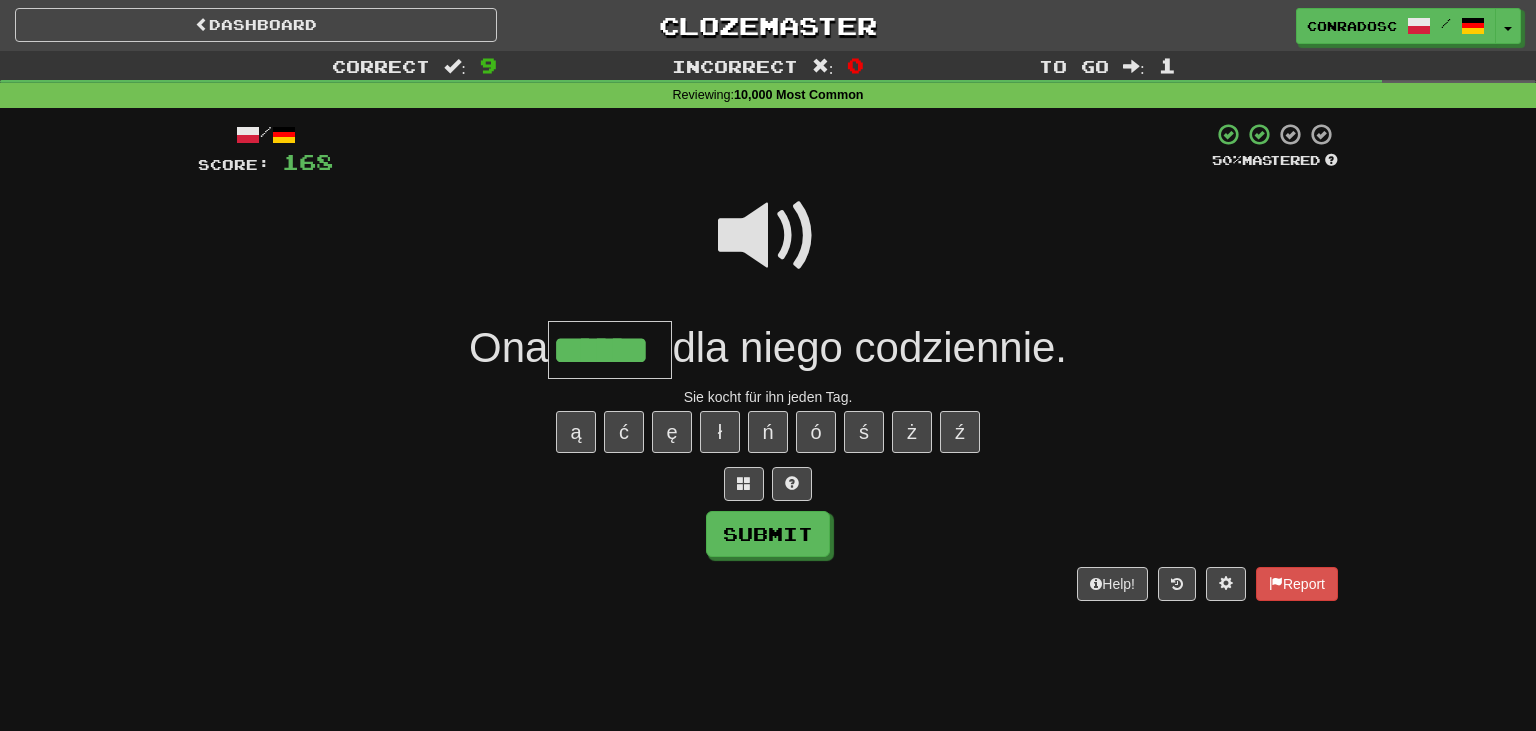 type on "******" 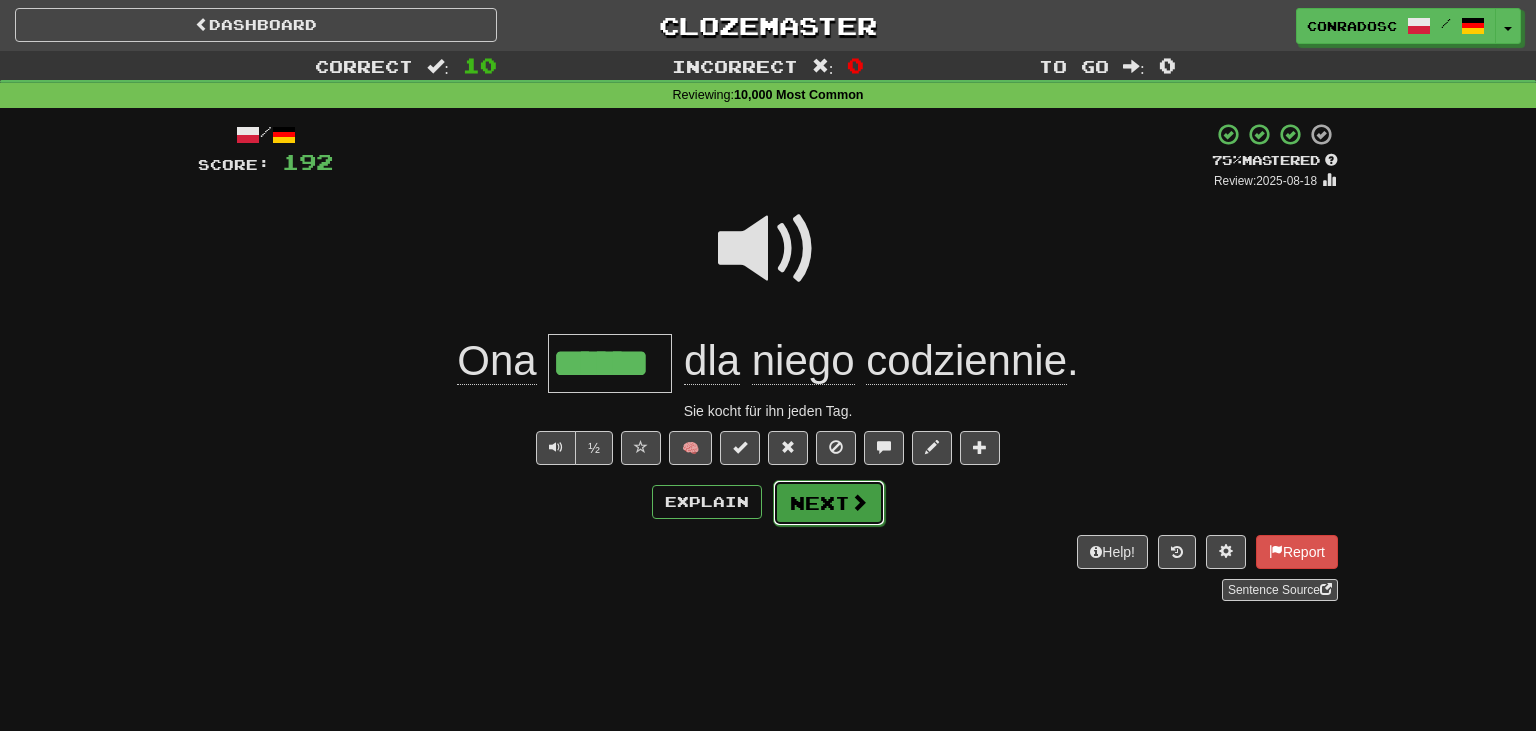 click on "Next" at bounding box center (829, 503) 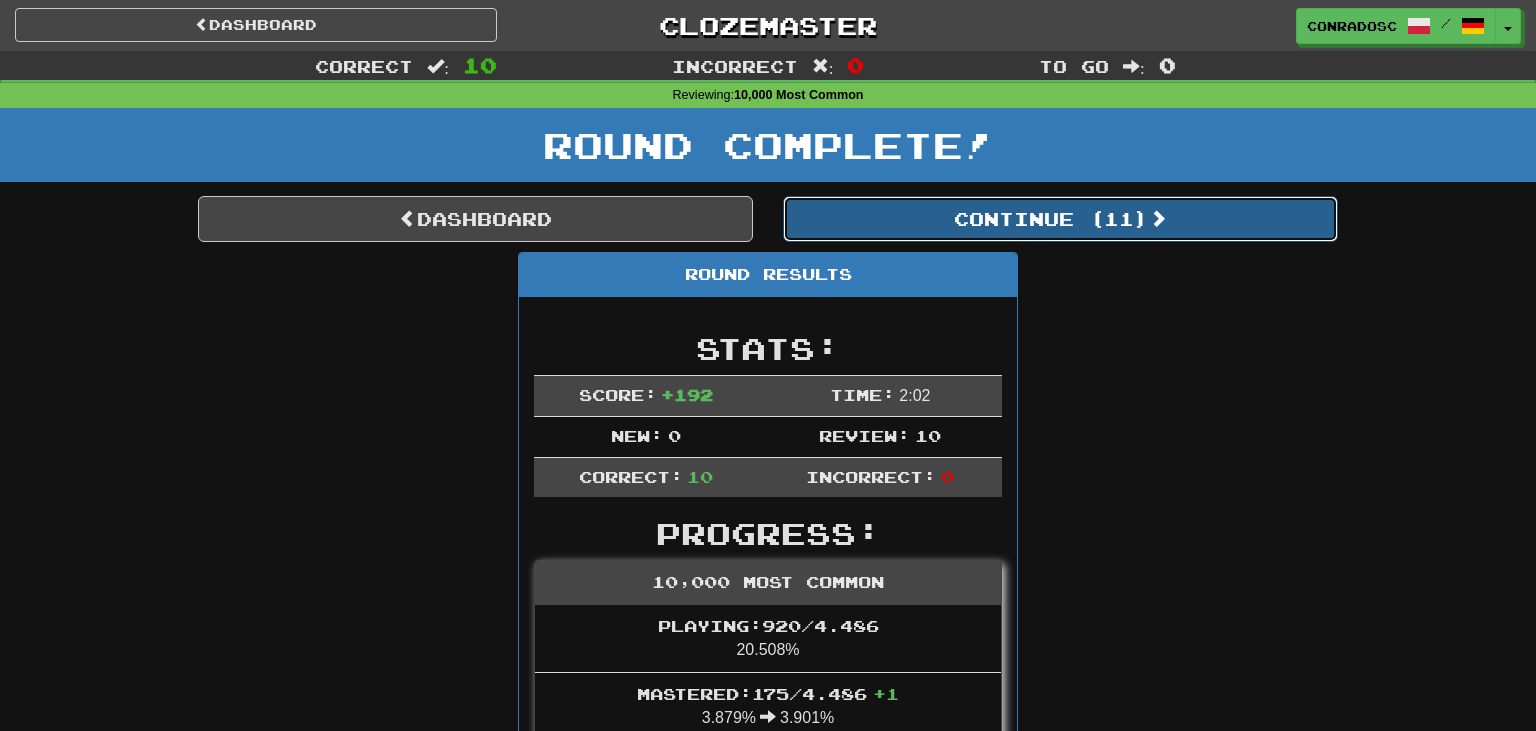 click on "Continue ( 11 )" at bounding box center (1060, 219) 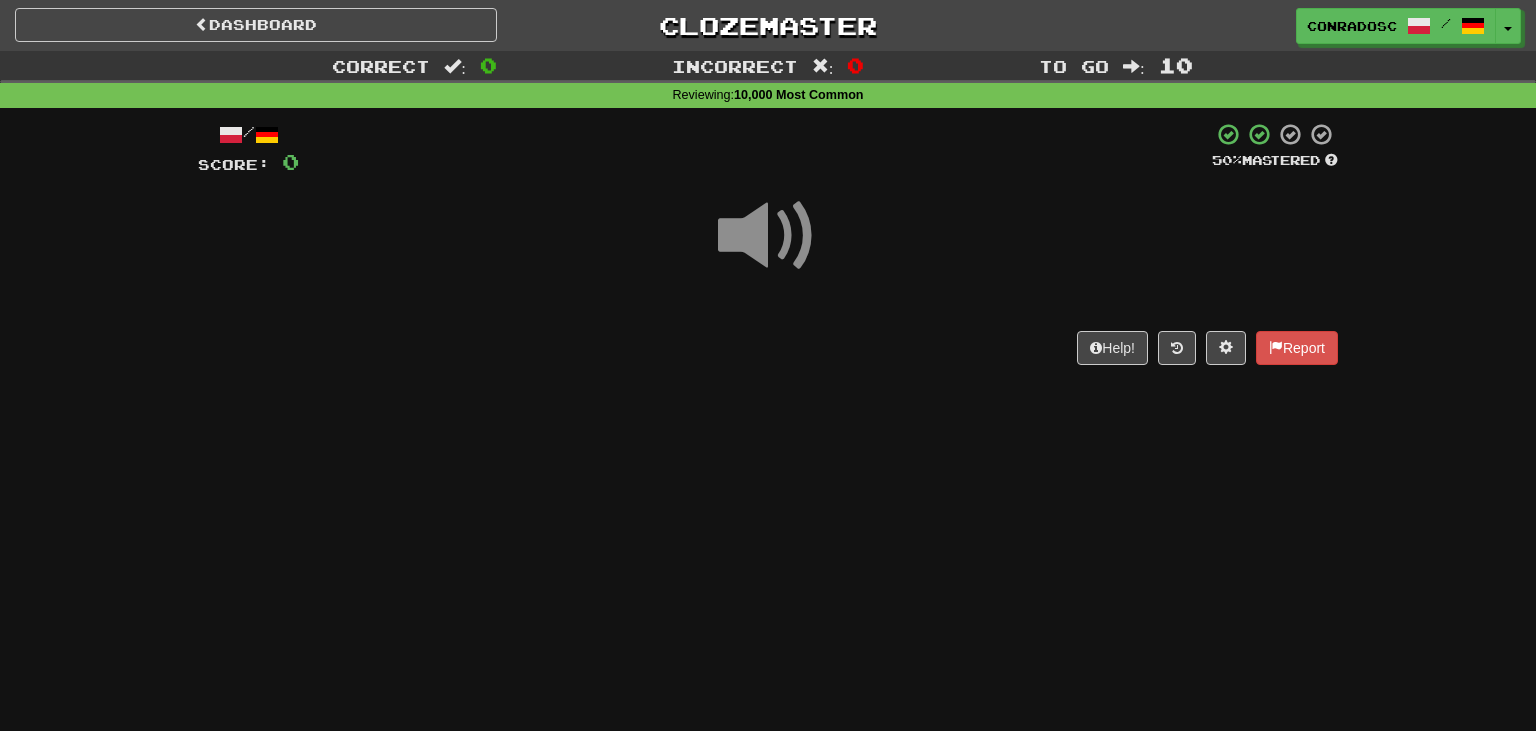 click at bounding box center (768, 236) 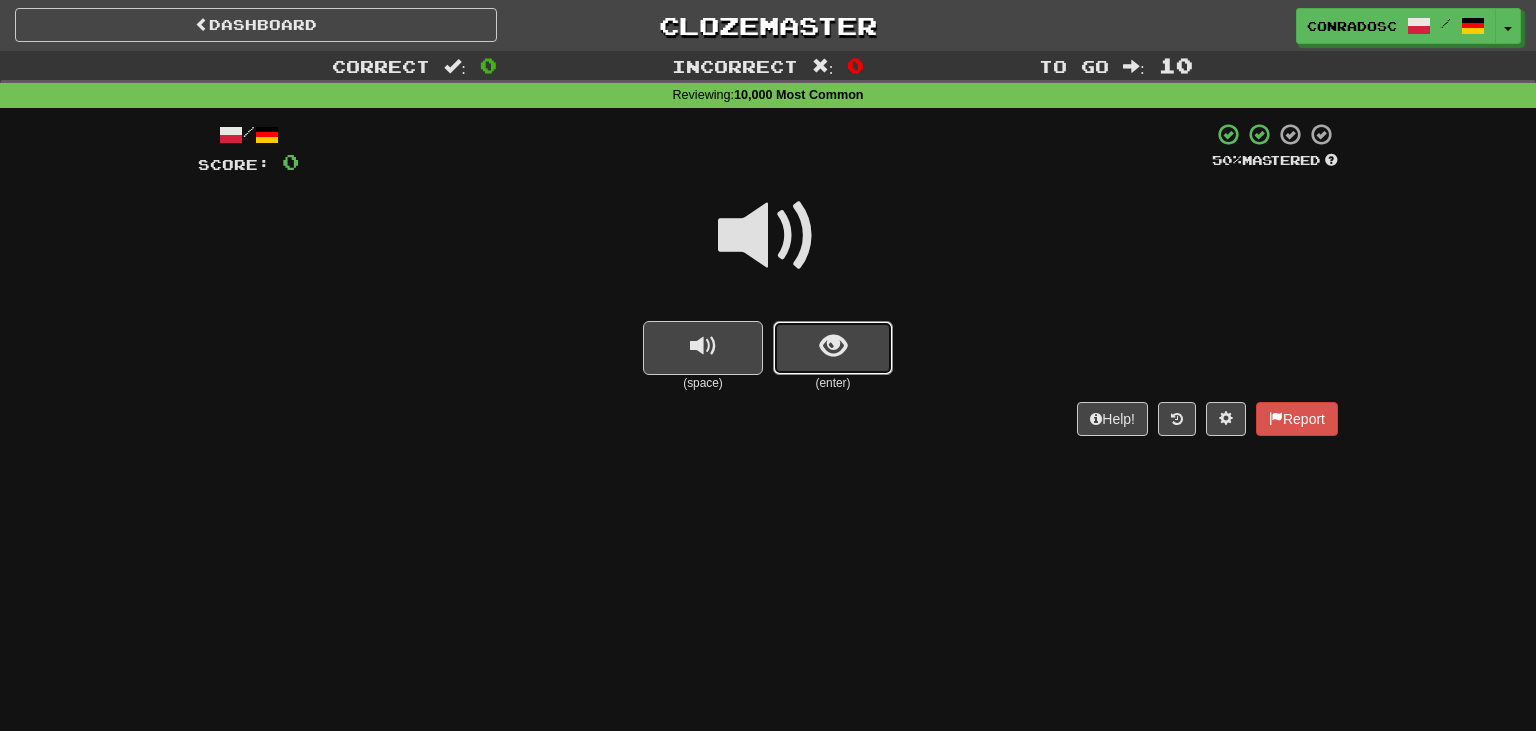 click at bounding box center [833, 348] 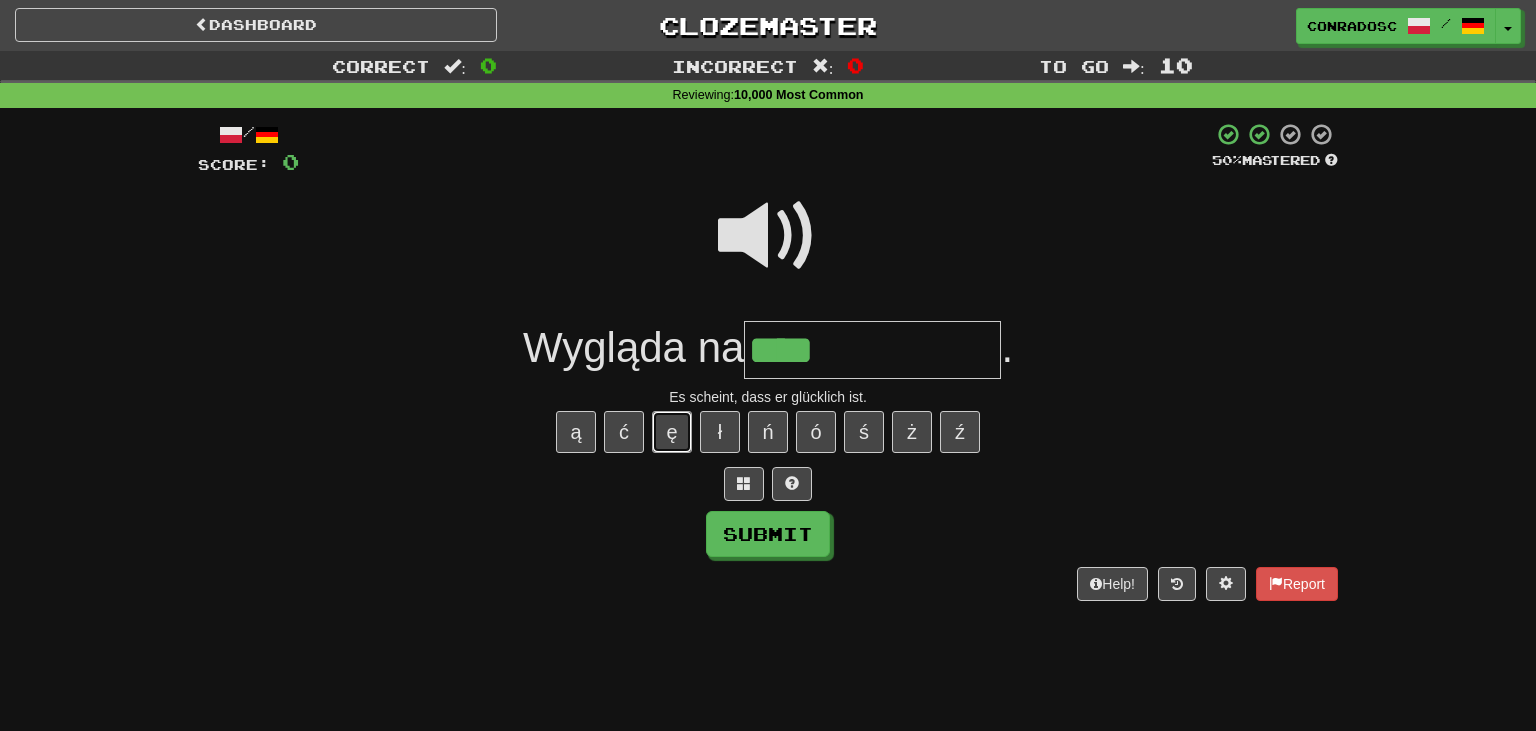 click on "ę" at bounding box center (672, 432) 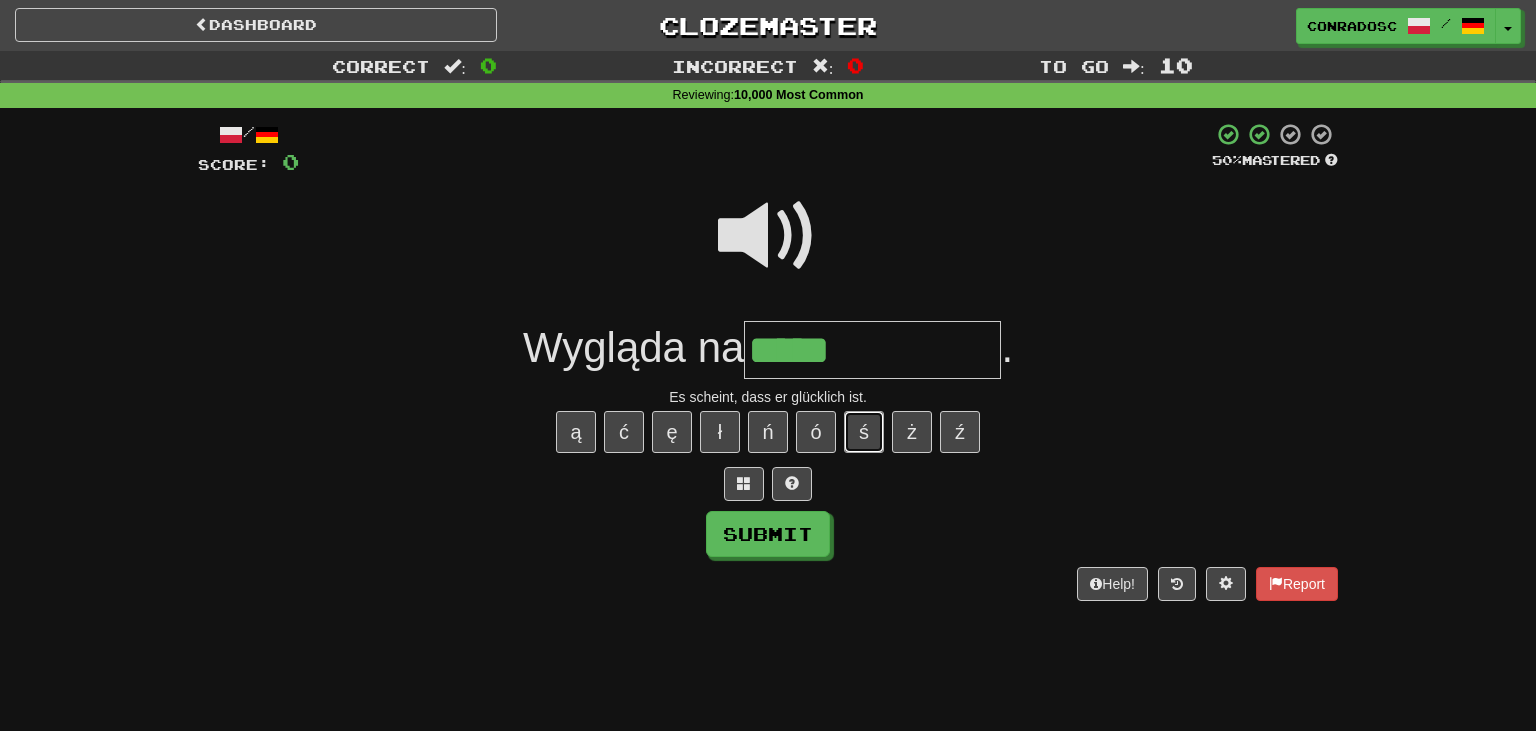 click on "ś" at bounding box center [864, 432] 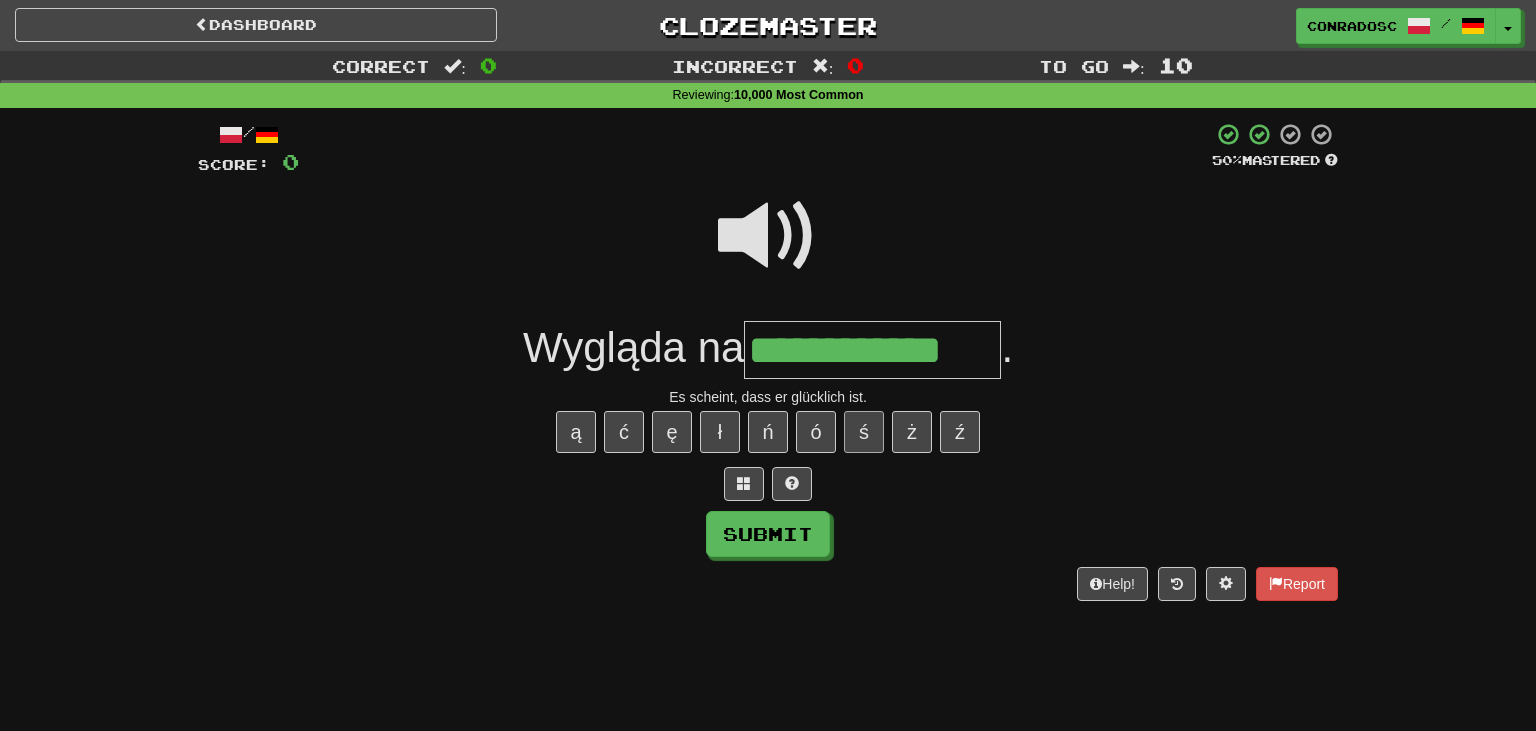 type on "**********" 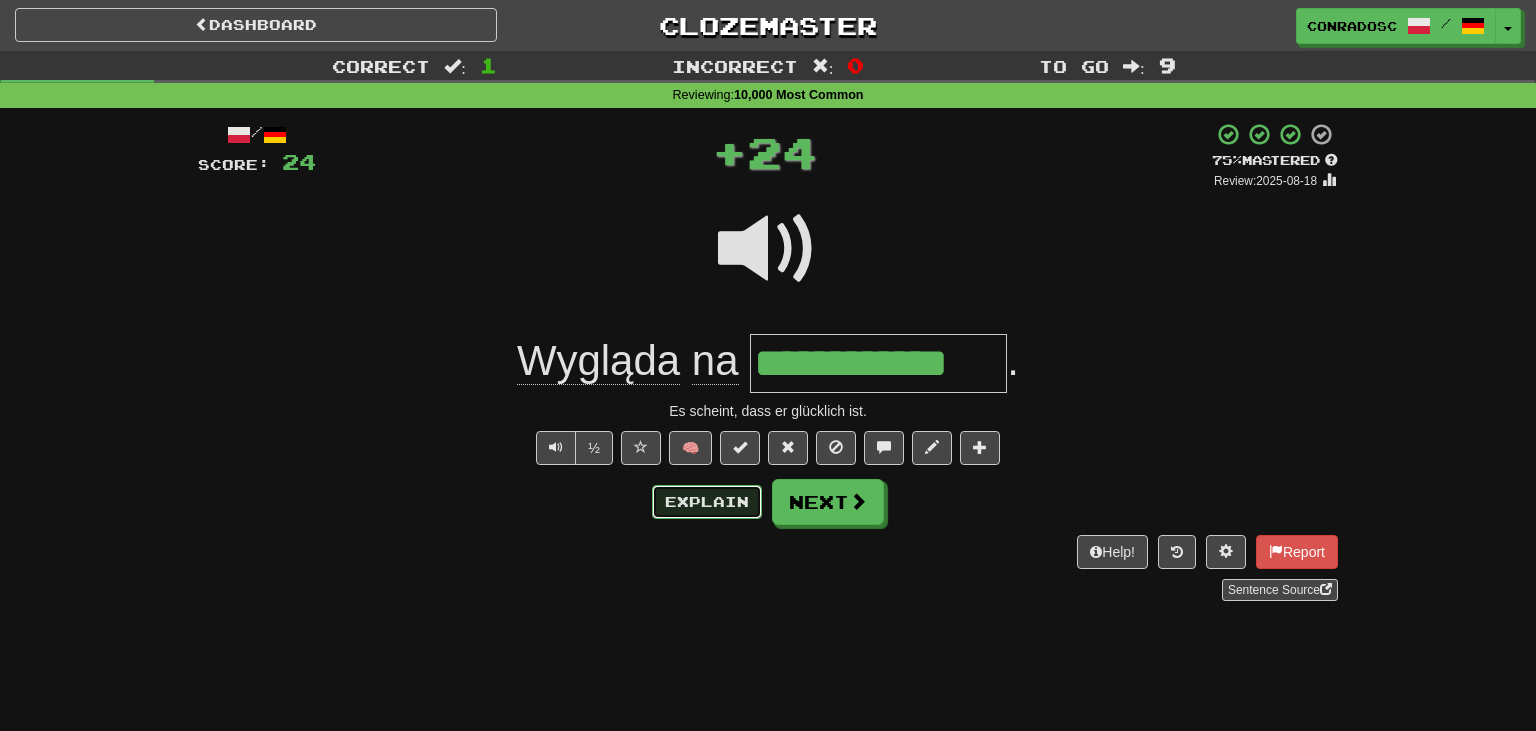 click on "Explain" at bounding box center [707, 502] 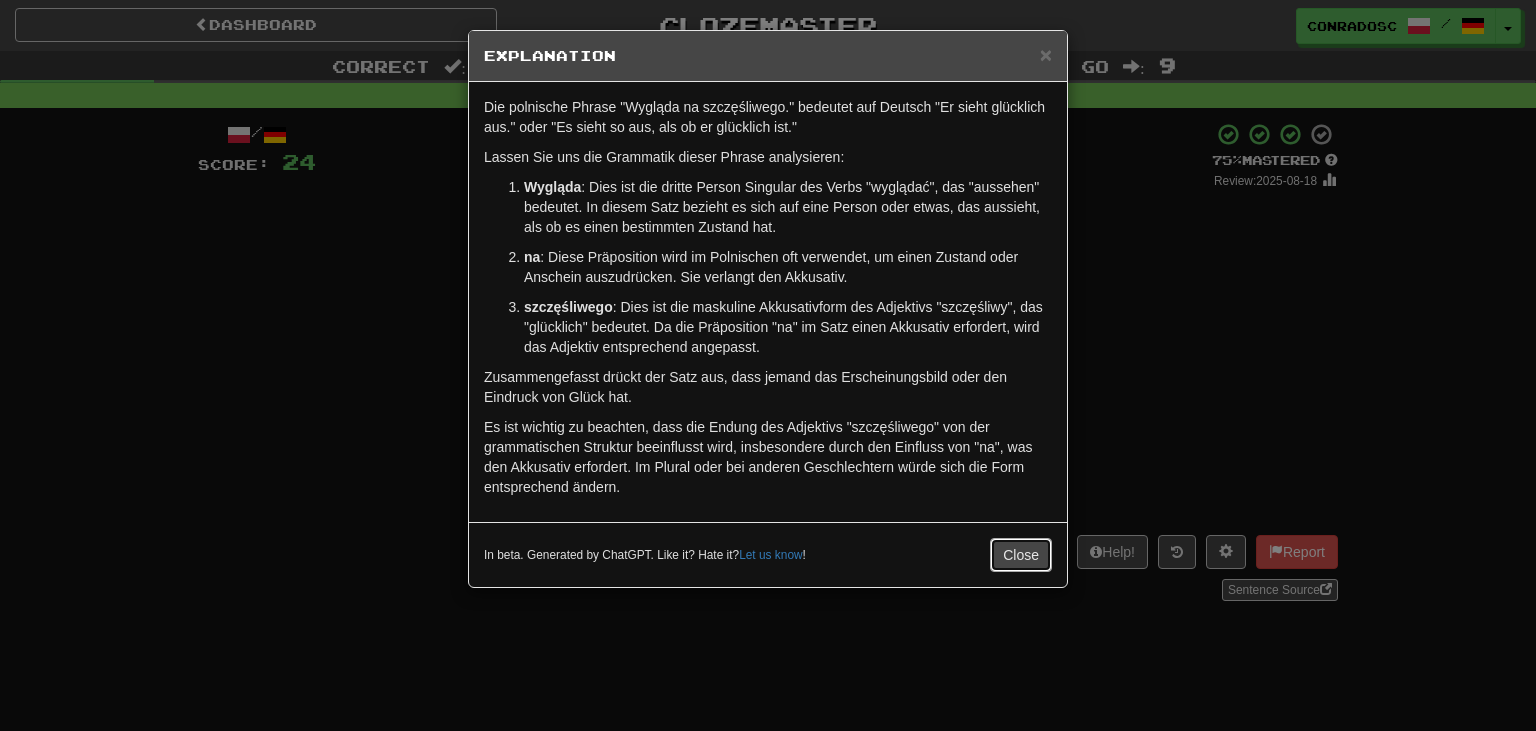click on "Close" at bounding box center (1021, 555) 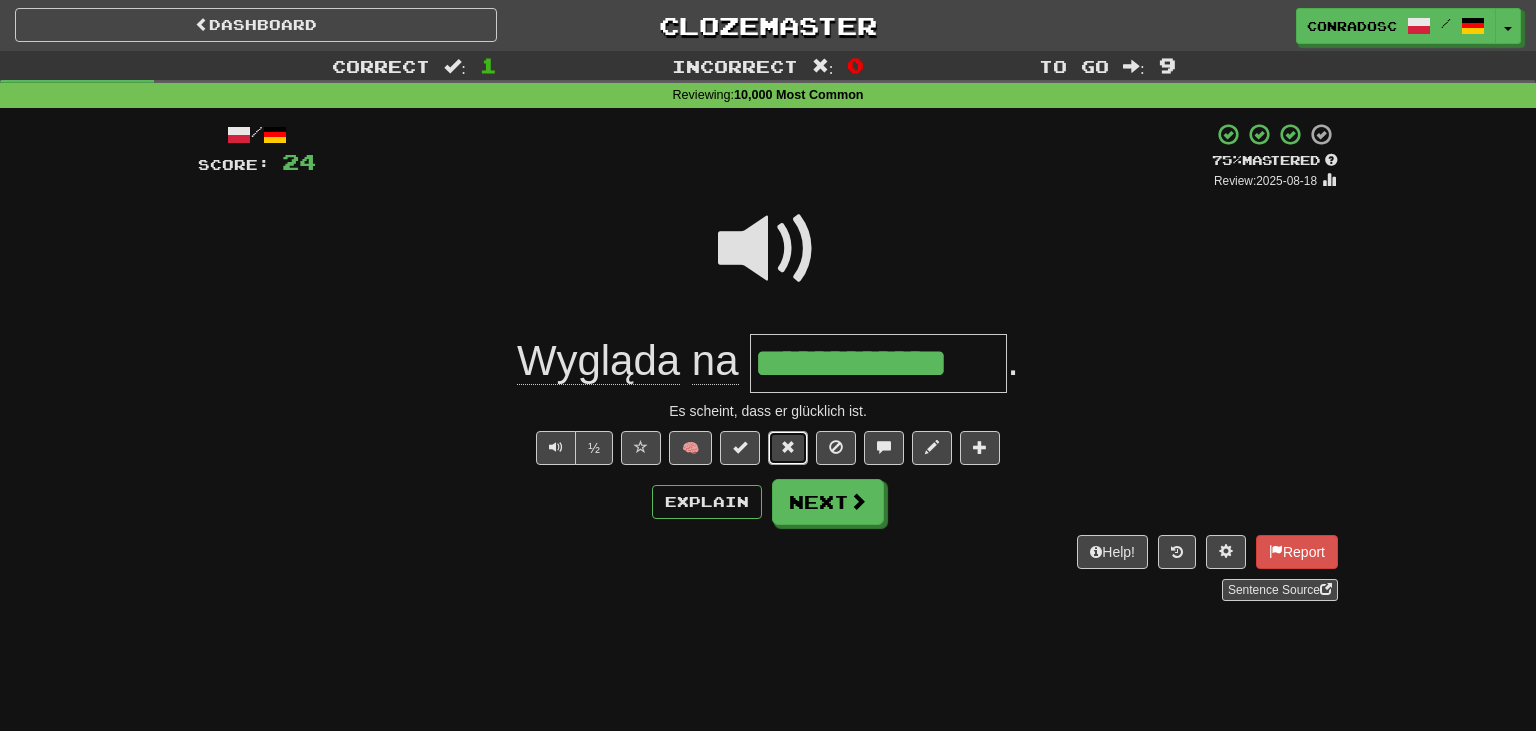 click at bounding box center [788, 447] 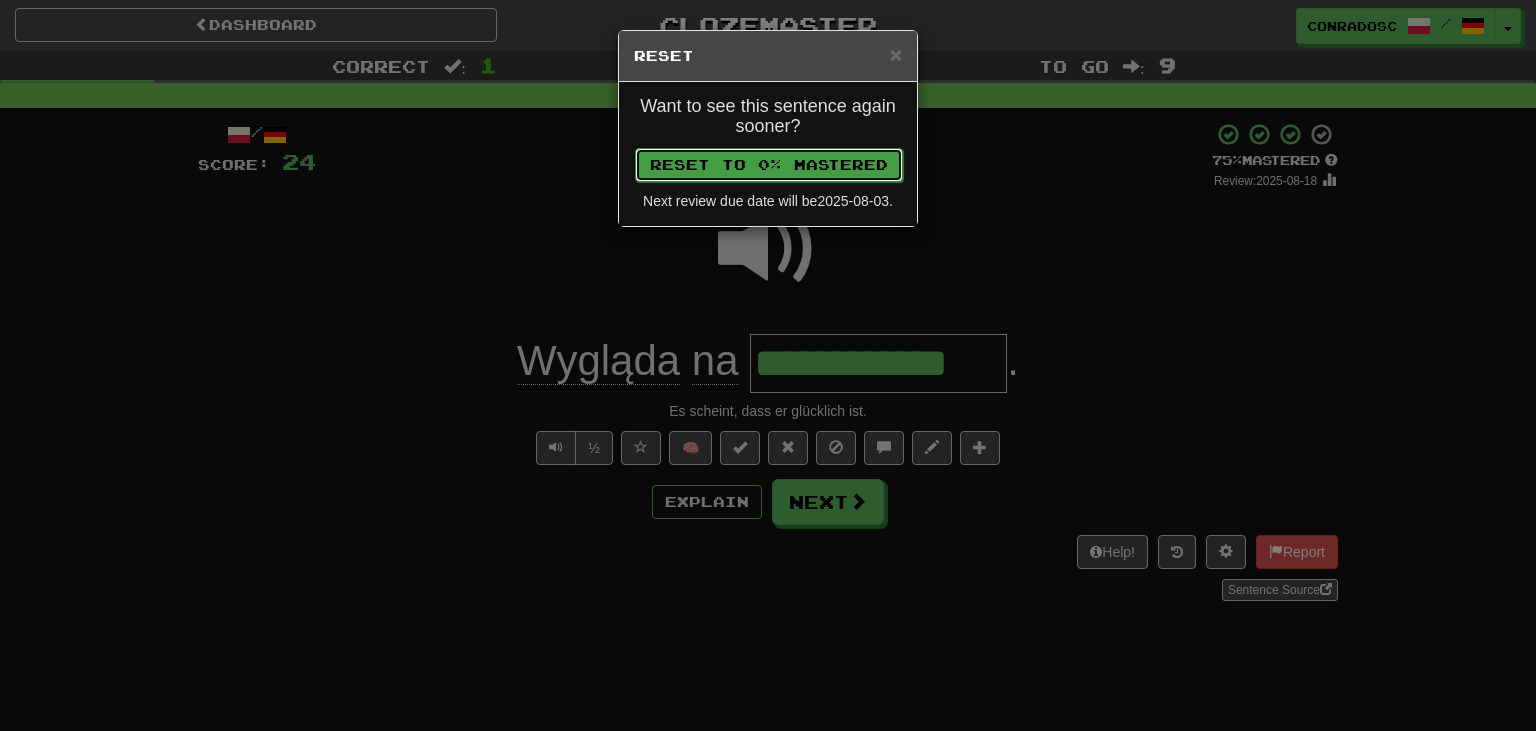 click on "Reset to 0% Mastered" at bounding box center [769, 165] 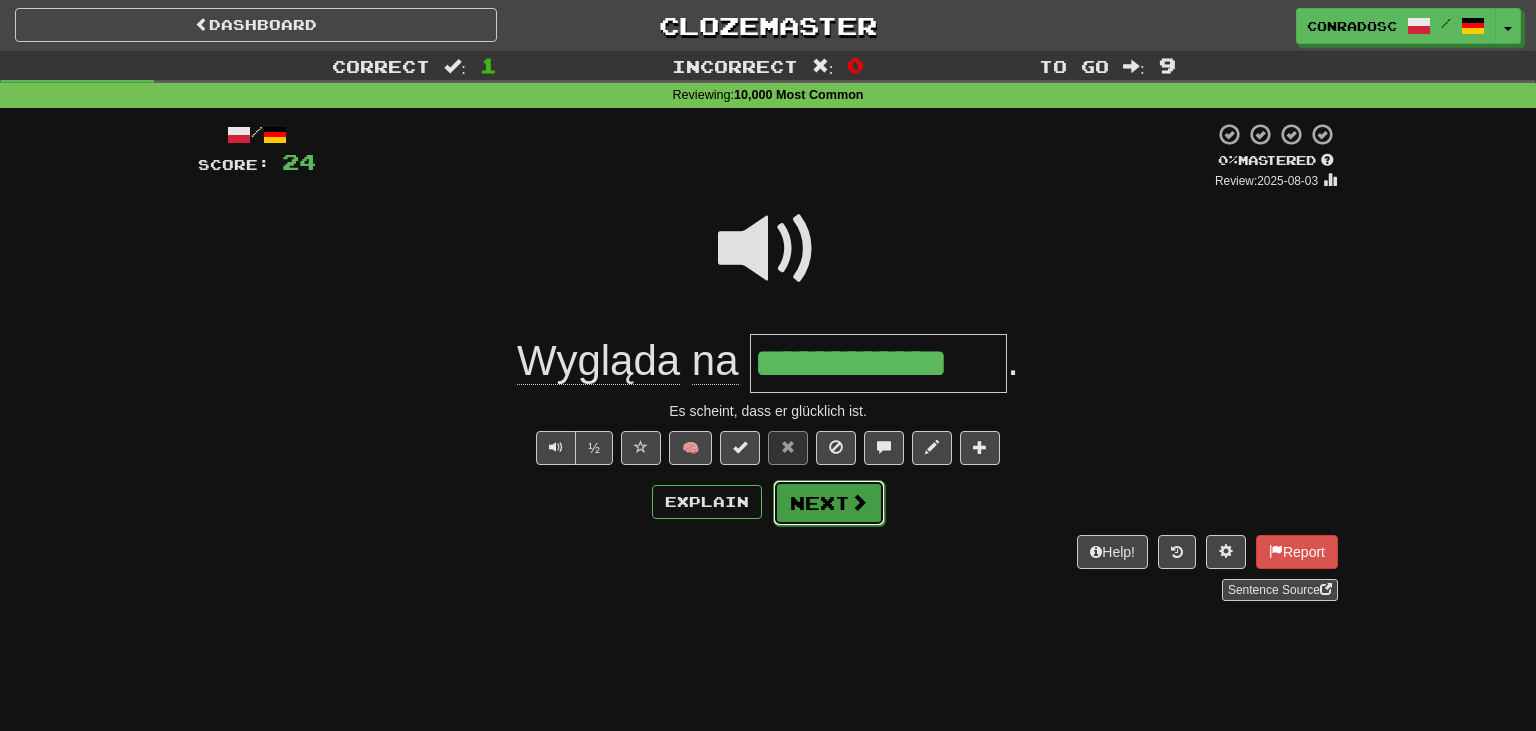 click on "Next" at bounding box center [829, 503] 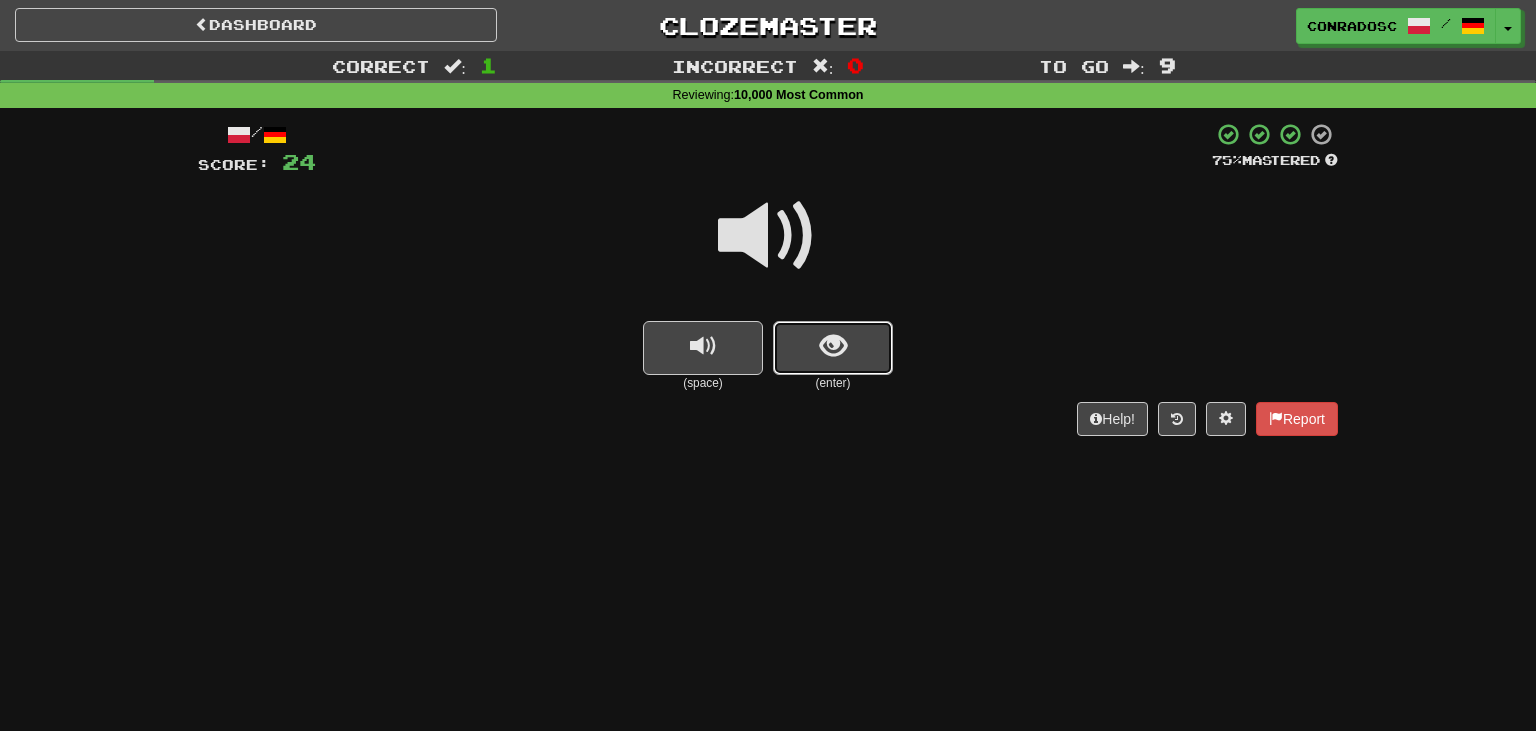 click at bounding box center (833, 348) 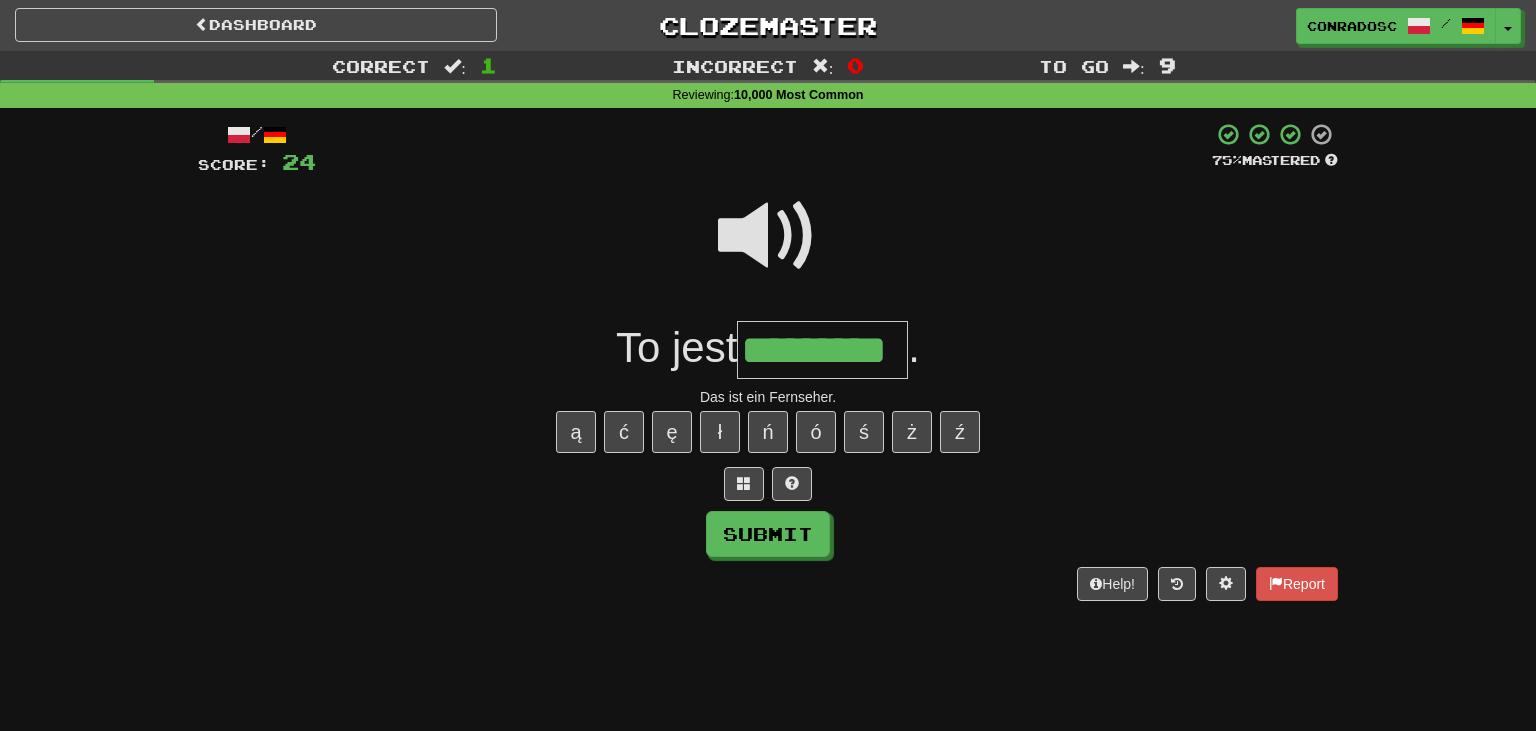 type on "*********" 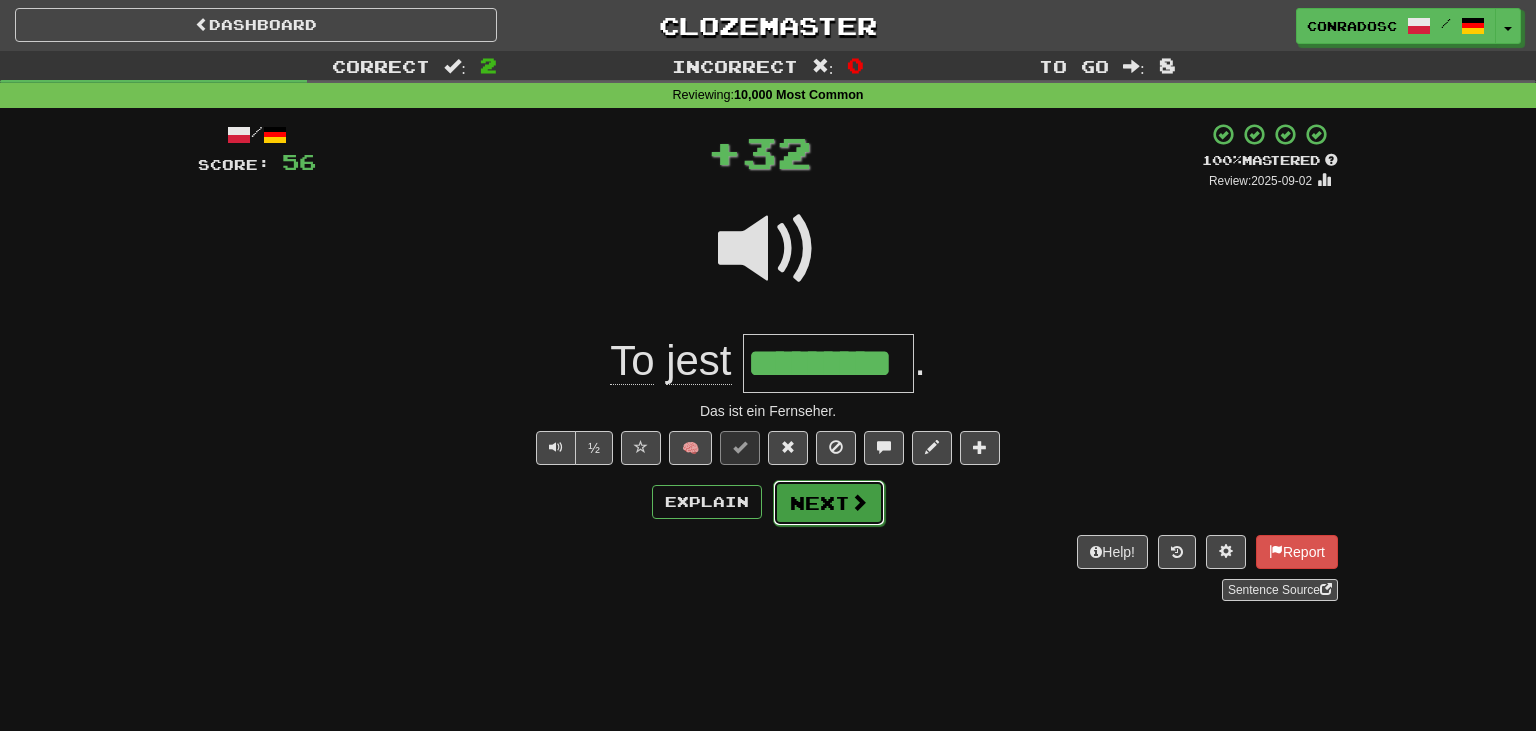 click at bounding box center [859, 502] 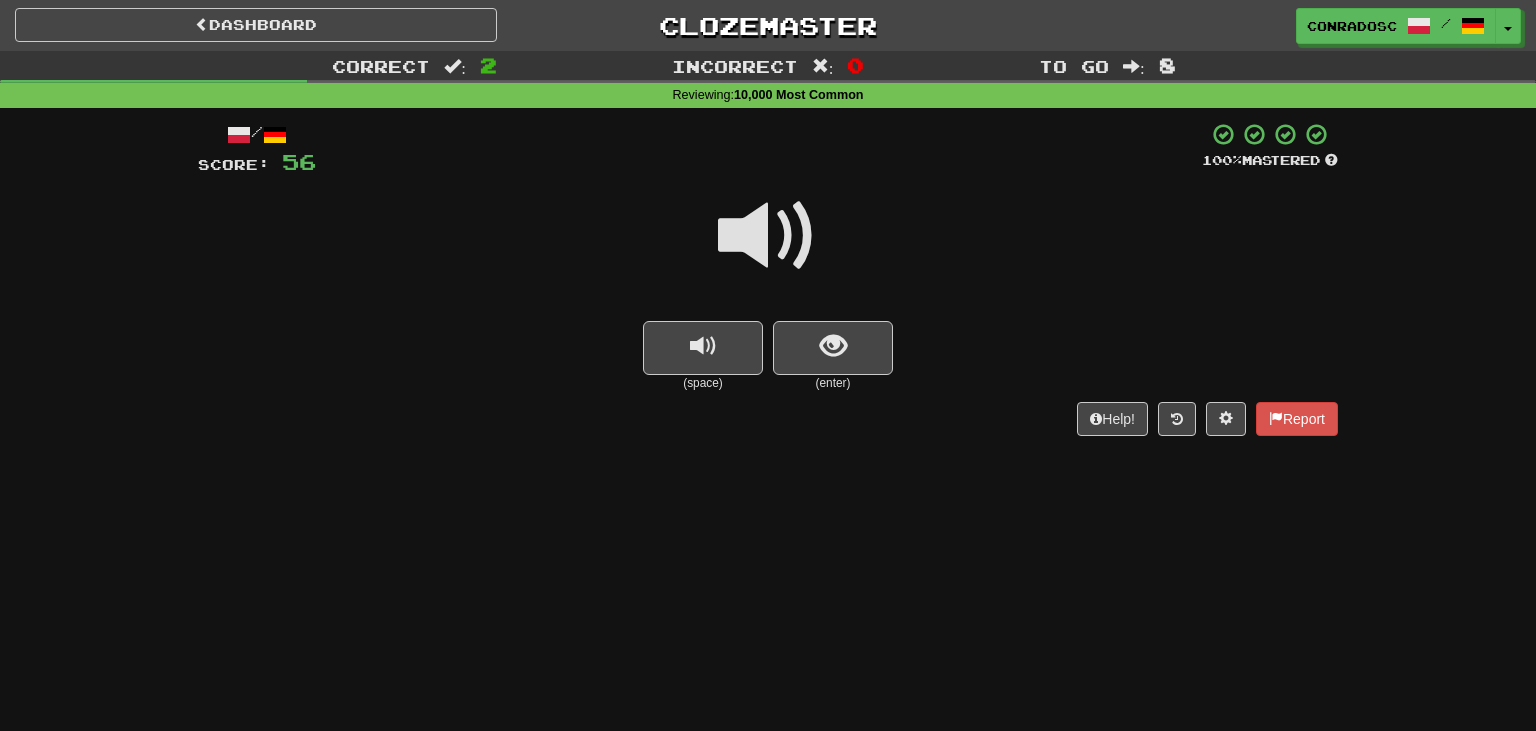 click at bounding box center (768, 236) 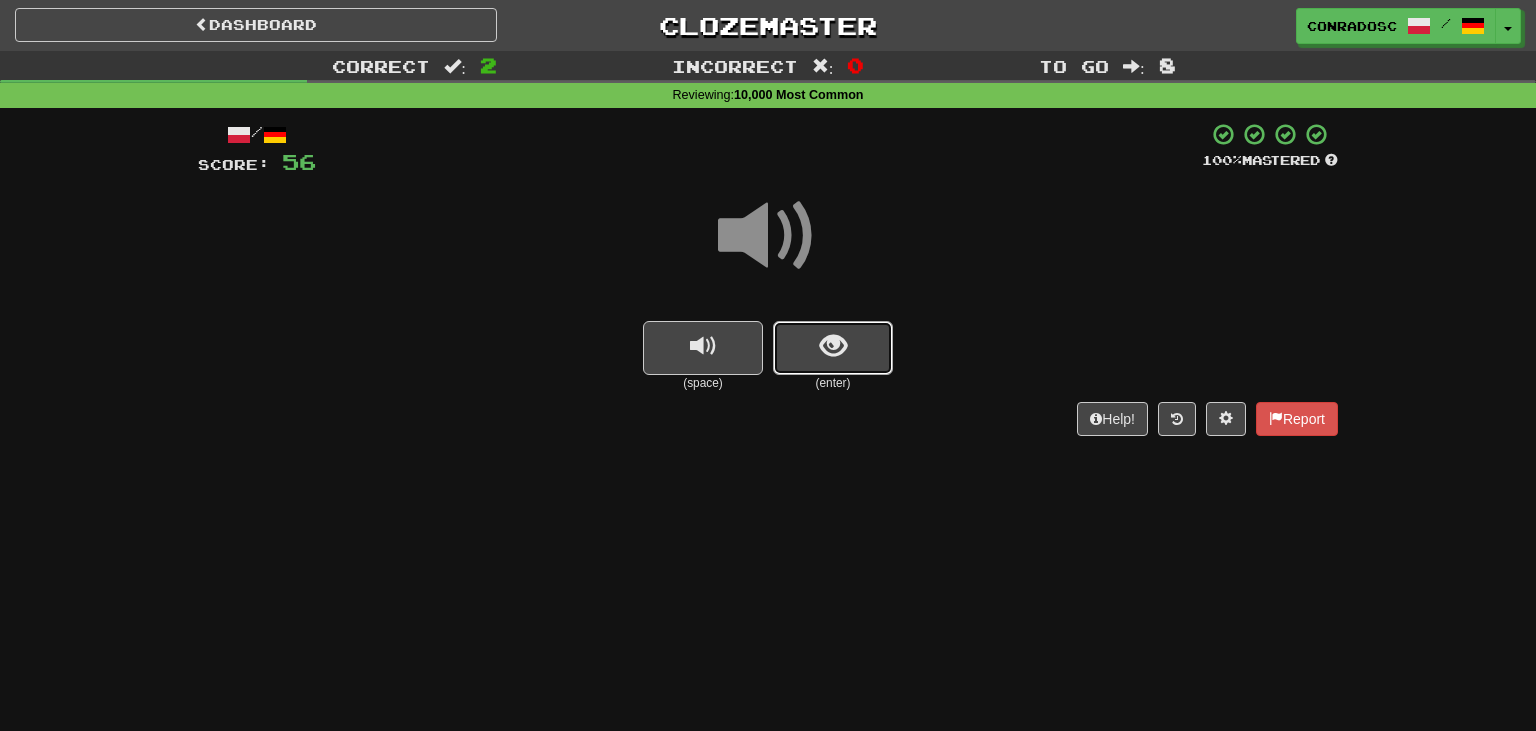 click at bounding box center [833, 346] 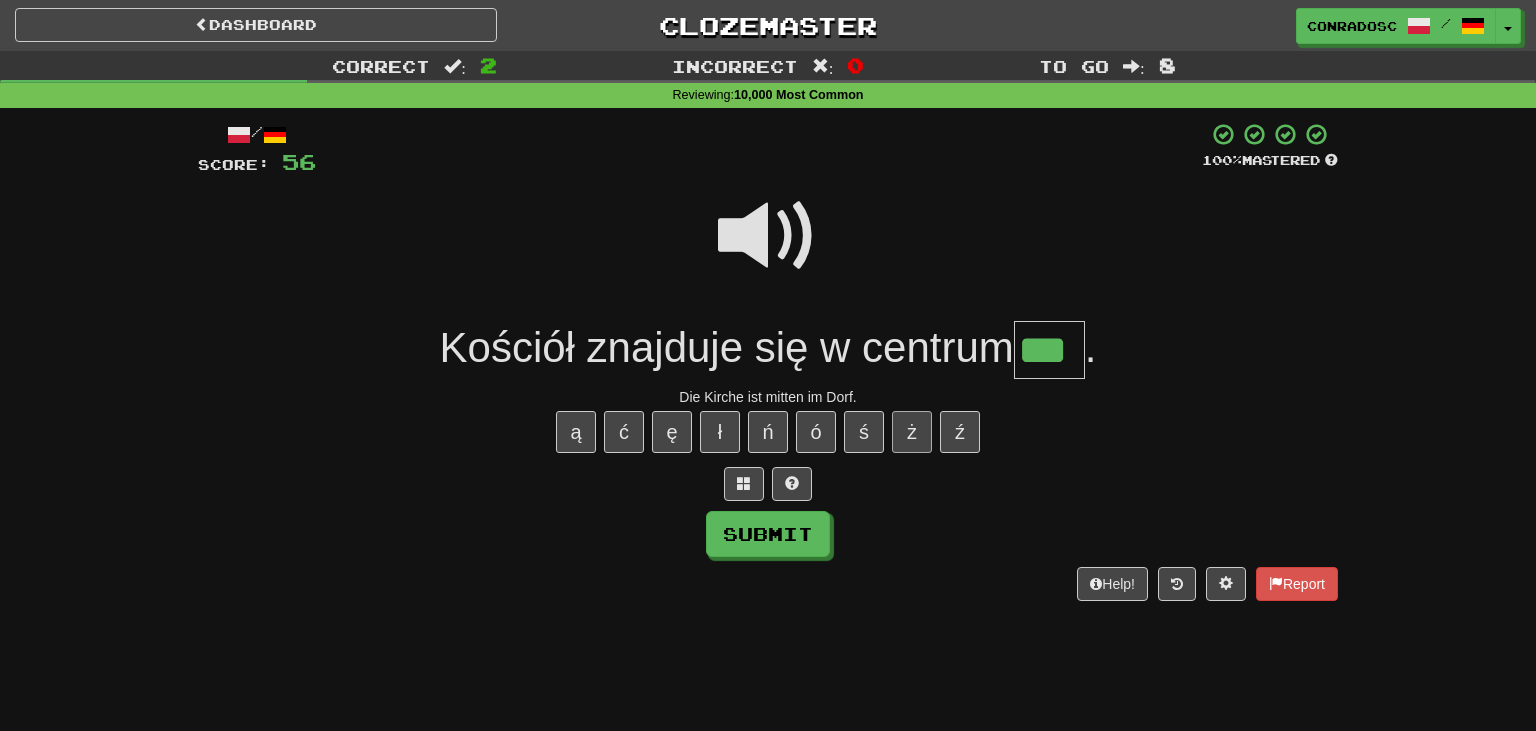 type on "***" 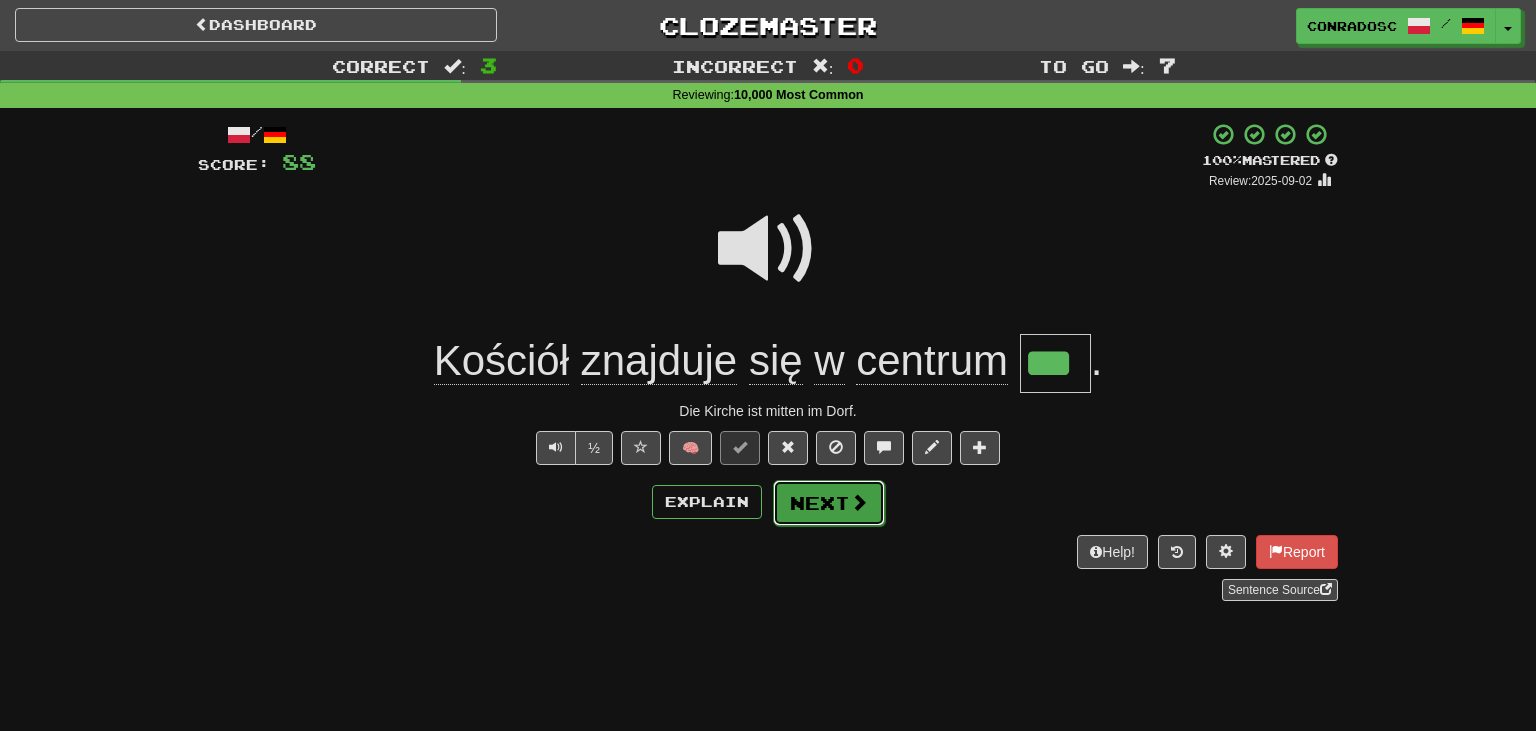 click on "Next" at bounding box center [829, 503] 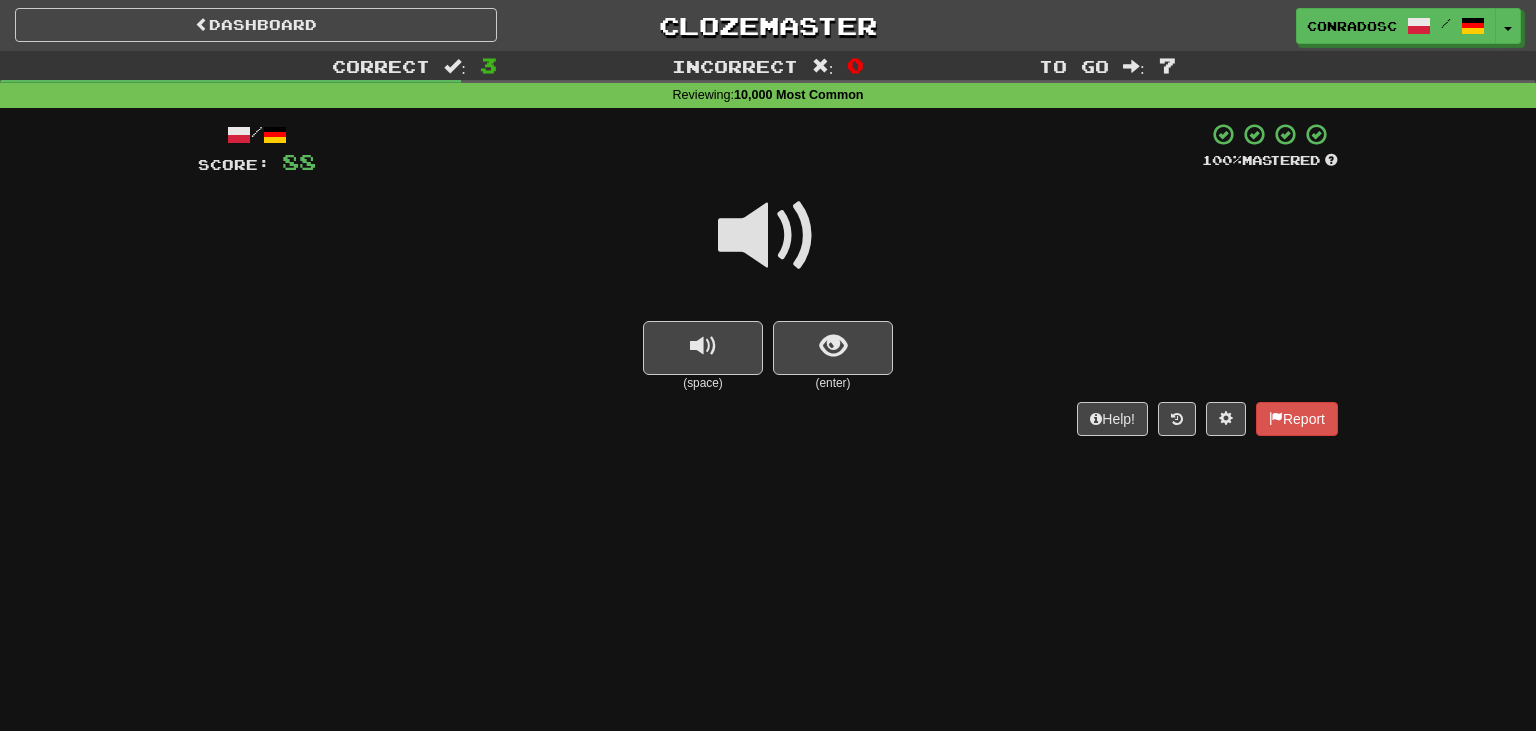 click on "(enter)" at bounding box center (833, 383) 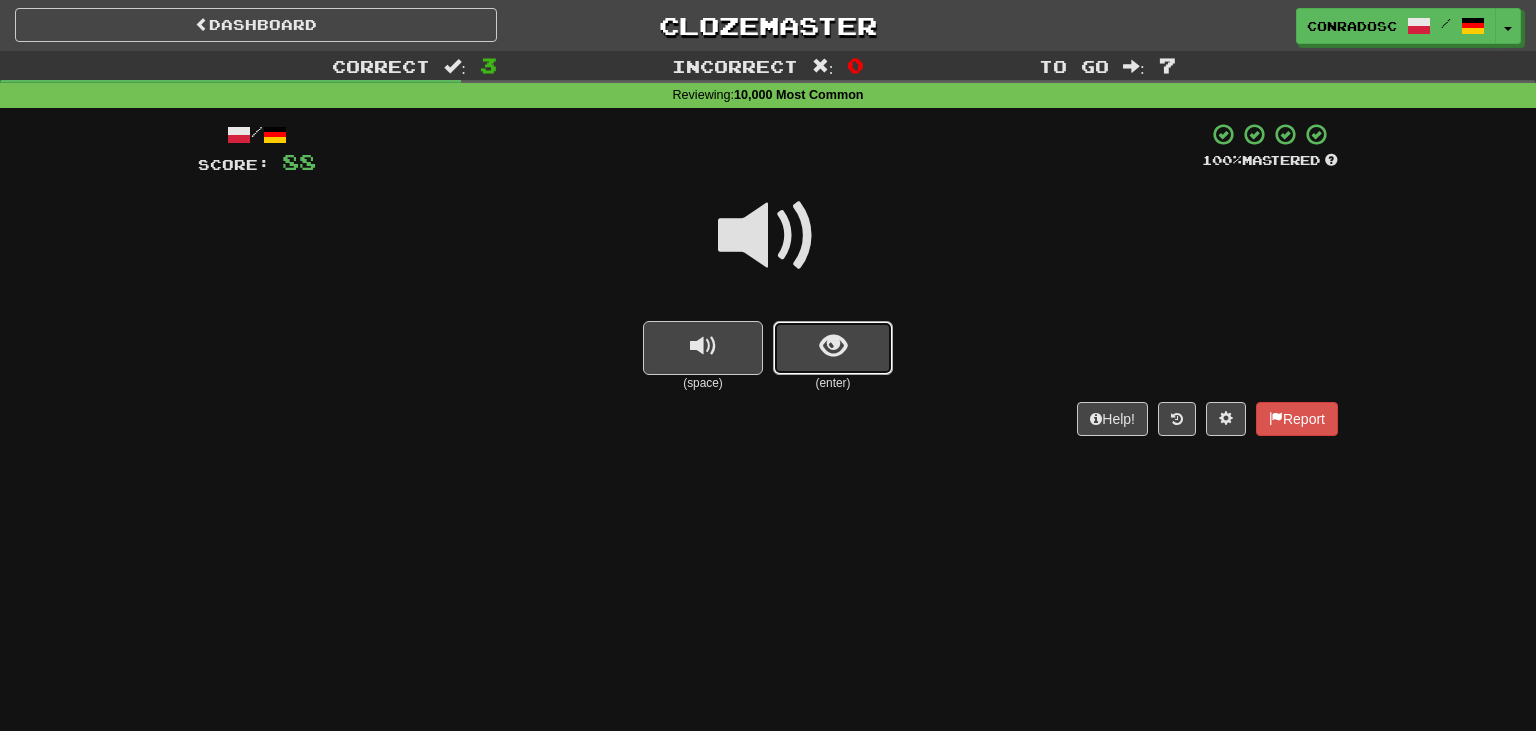 click at bounding box center [833, 348] 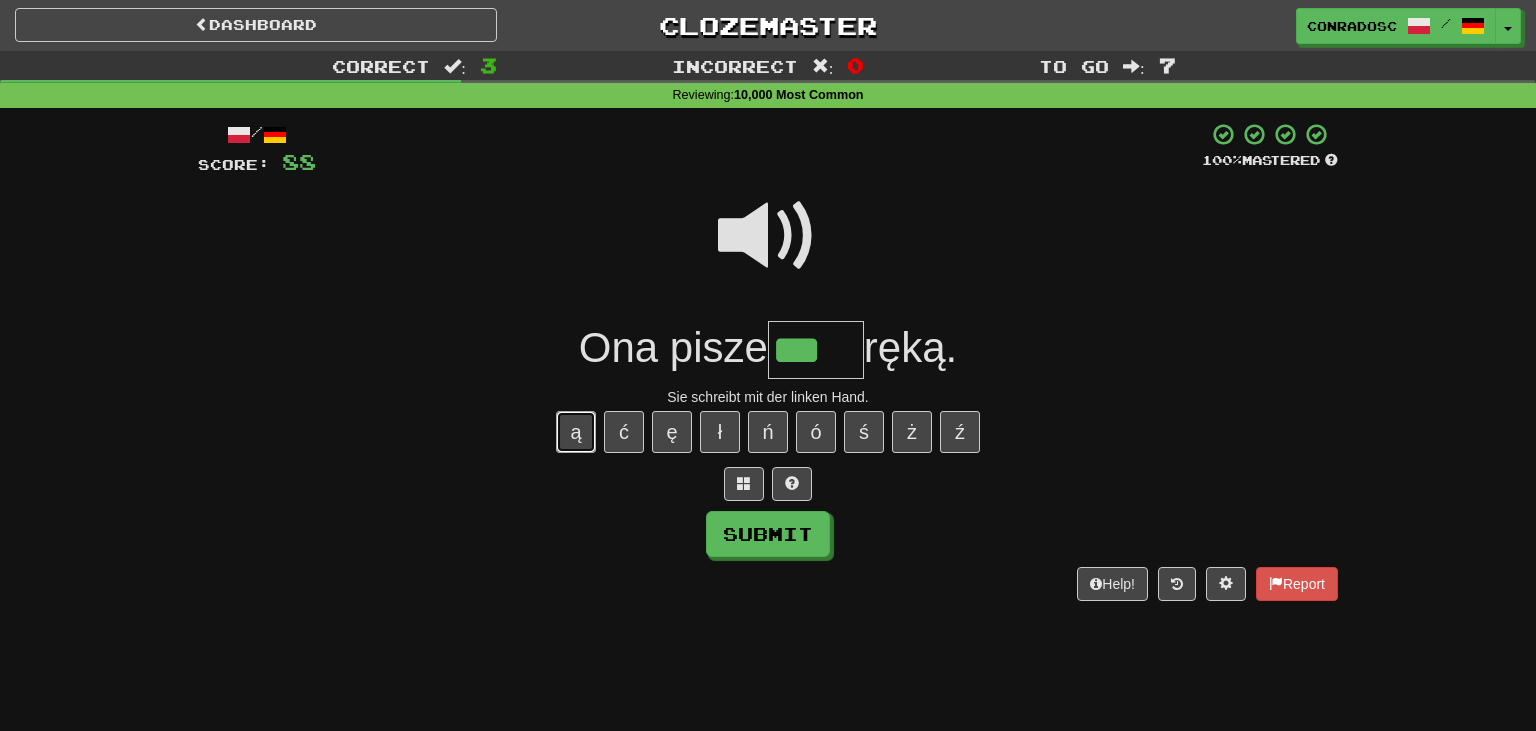 click on "ą" at bounding box center (576, 432) 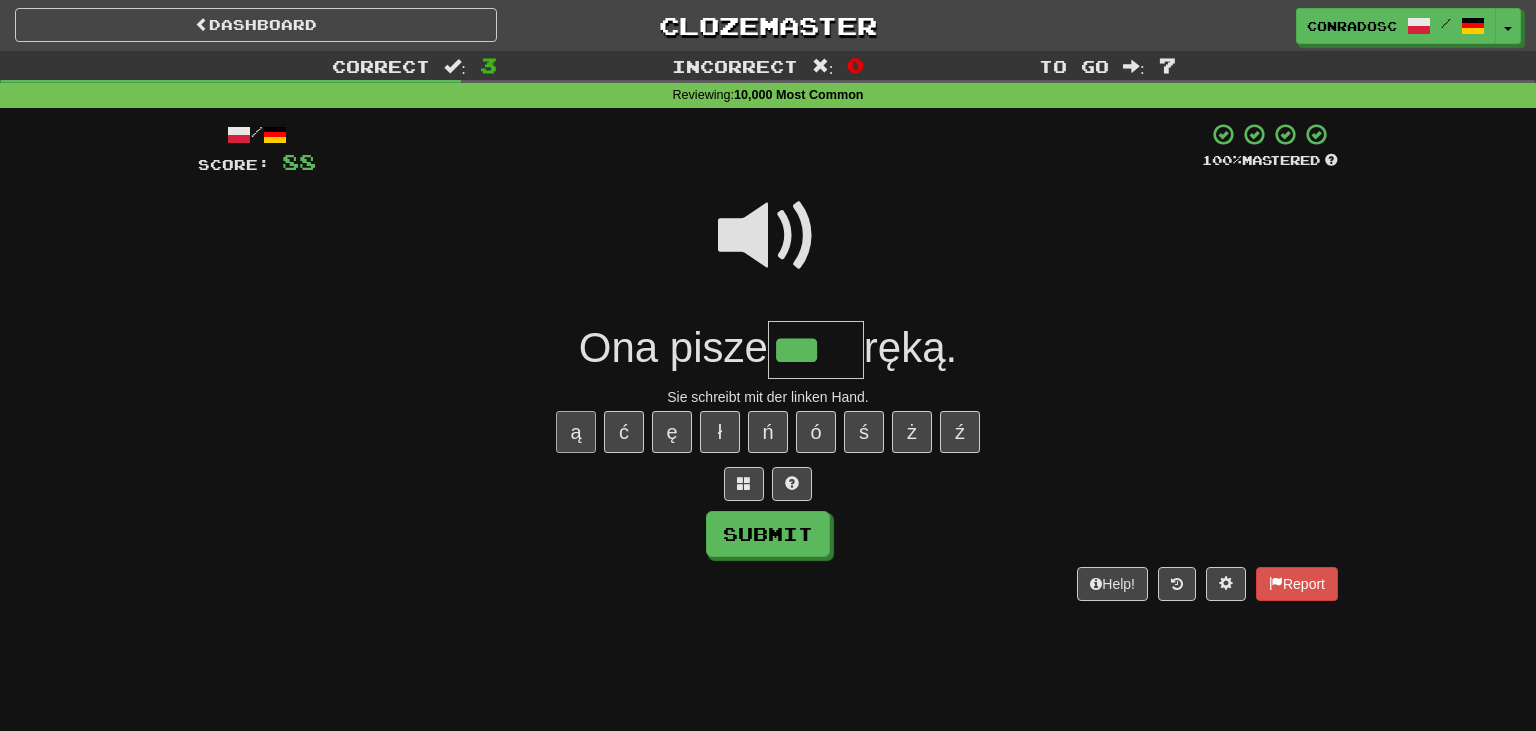 type on "****" 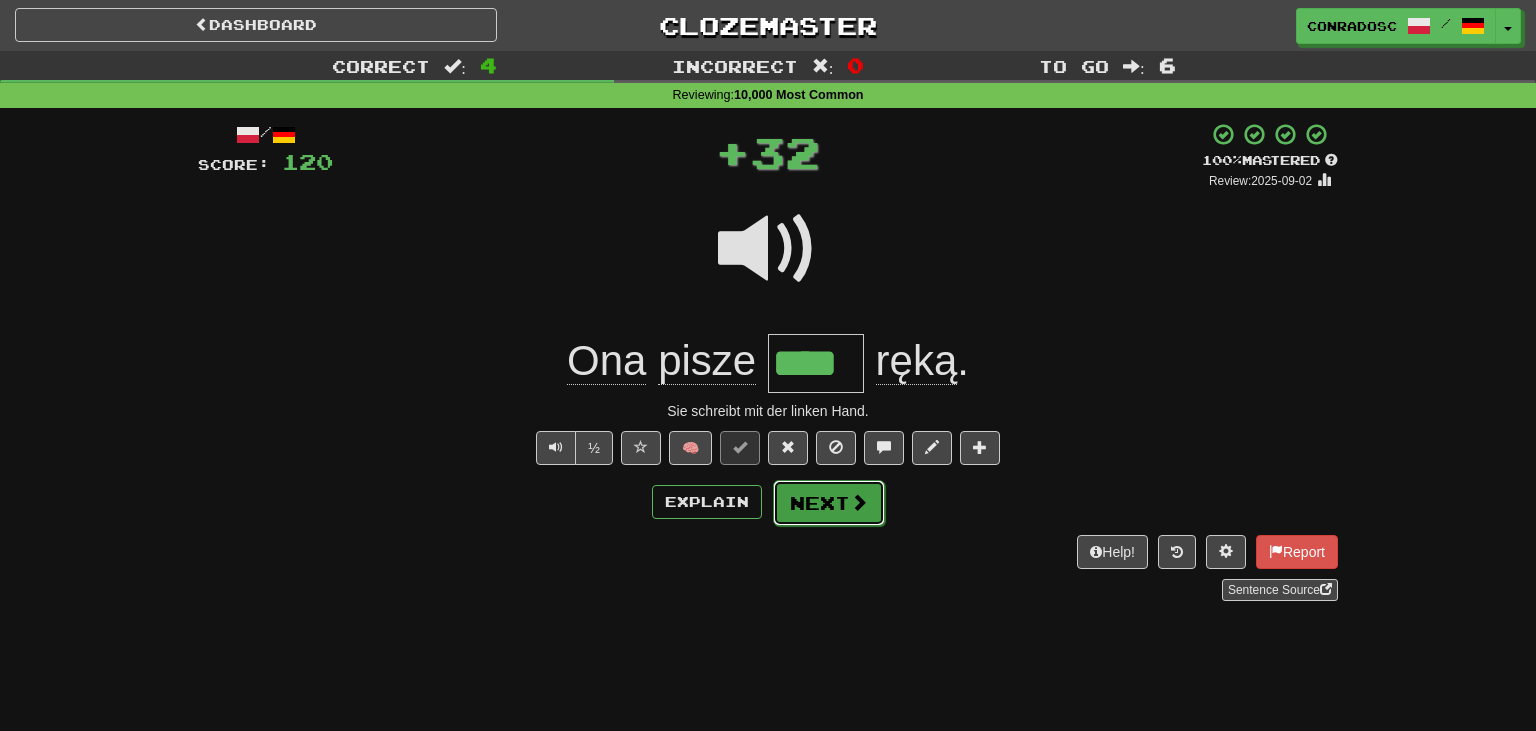 click at bounding box center [859, 502] 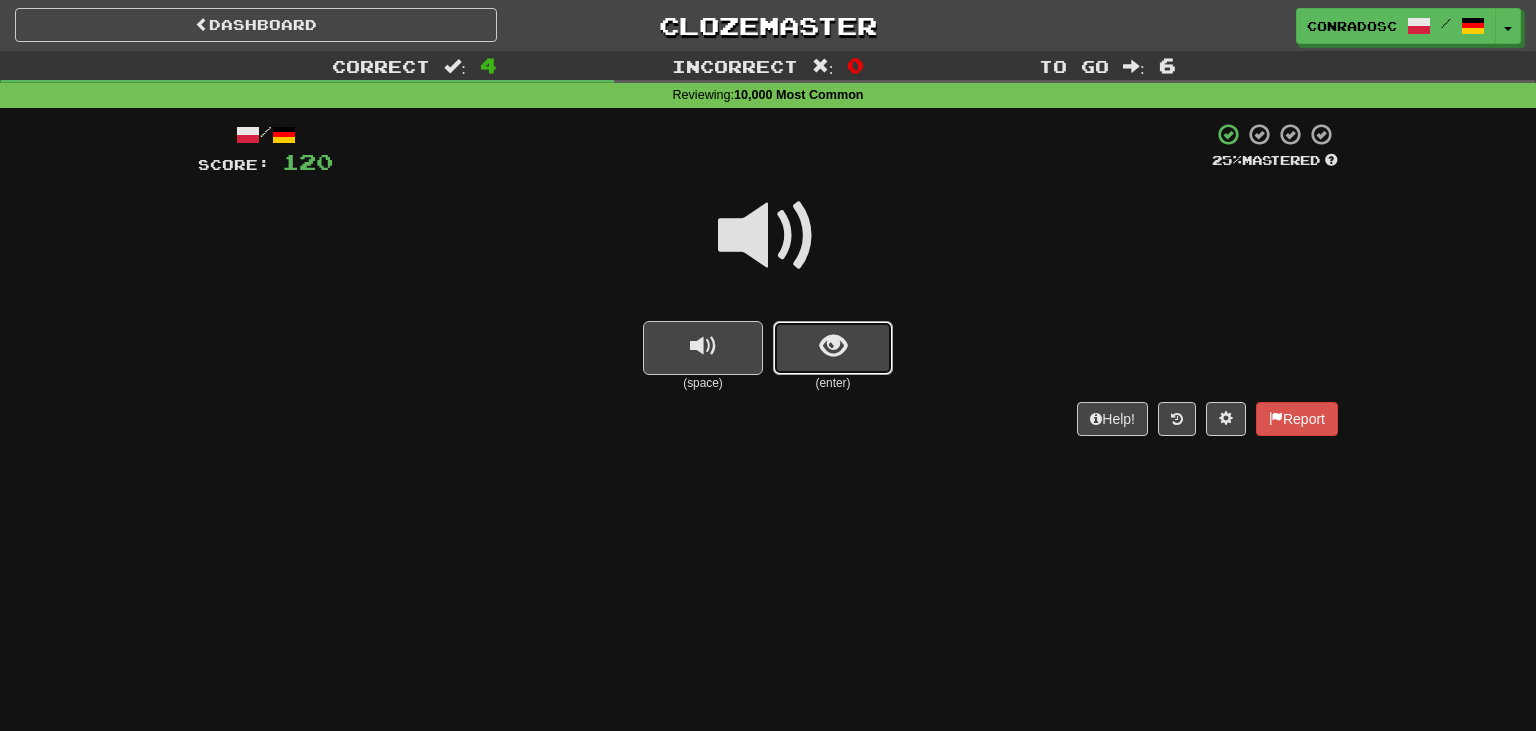 click at bounding box center (833, 346) 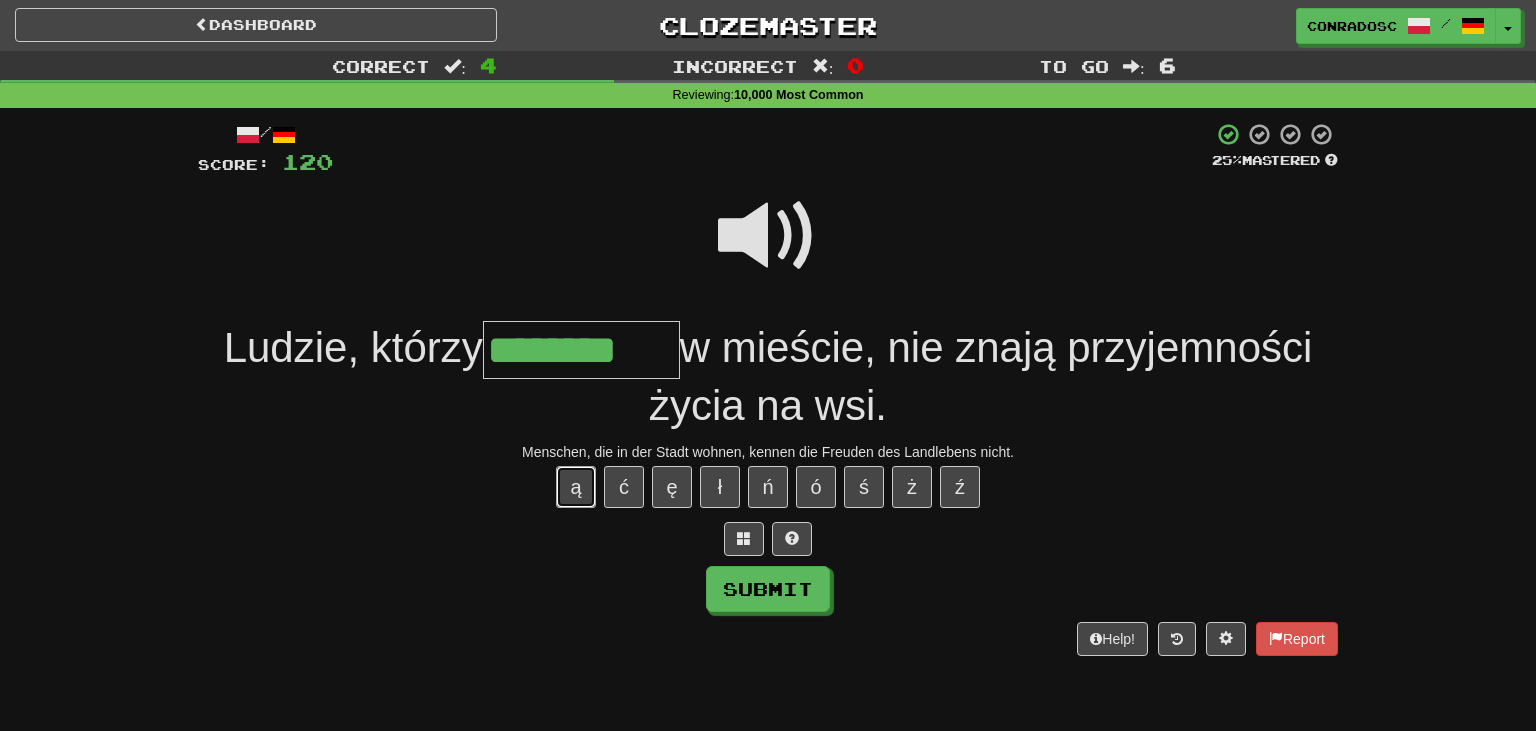 click on "ą" at bounding box center [576, 487] 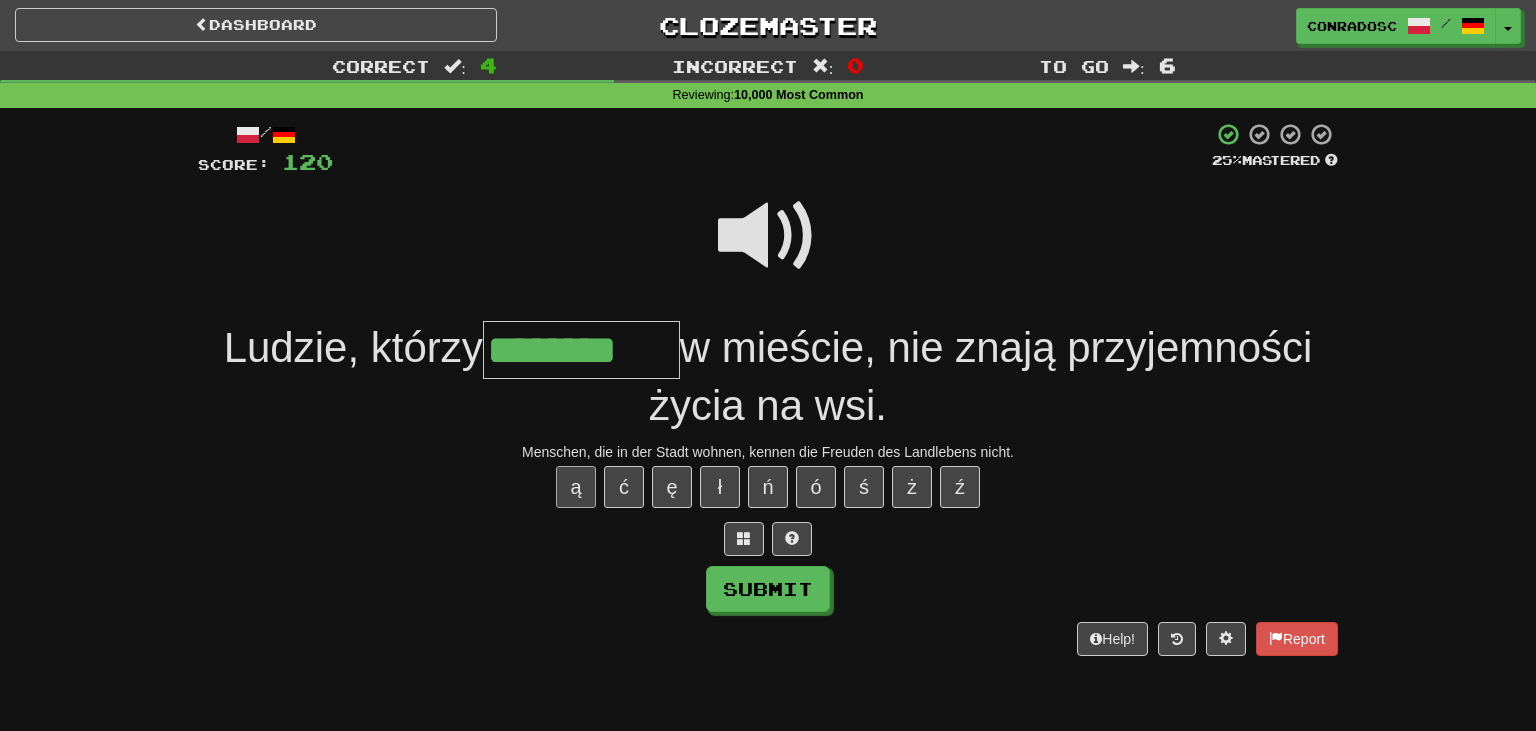type on "*********" 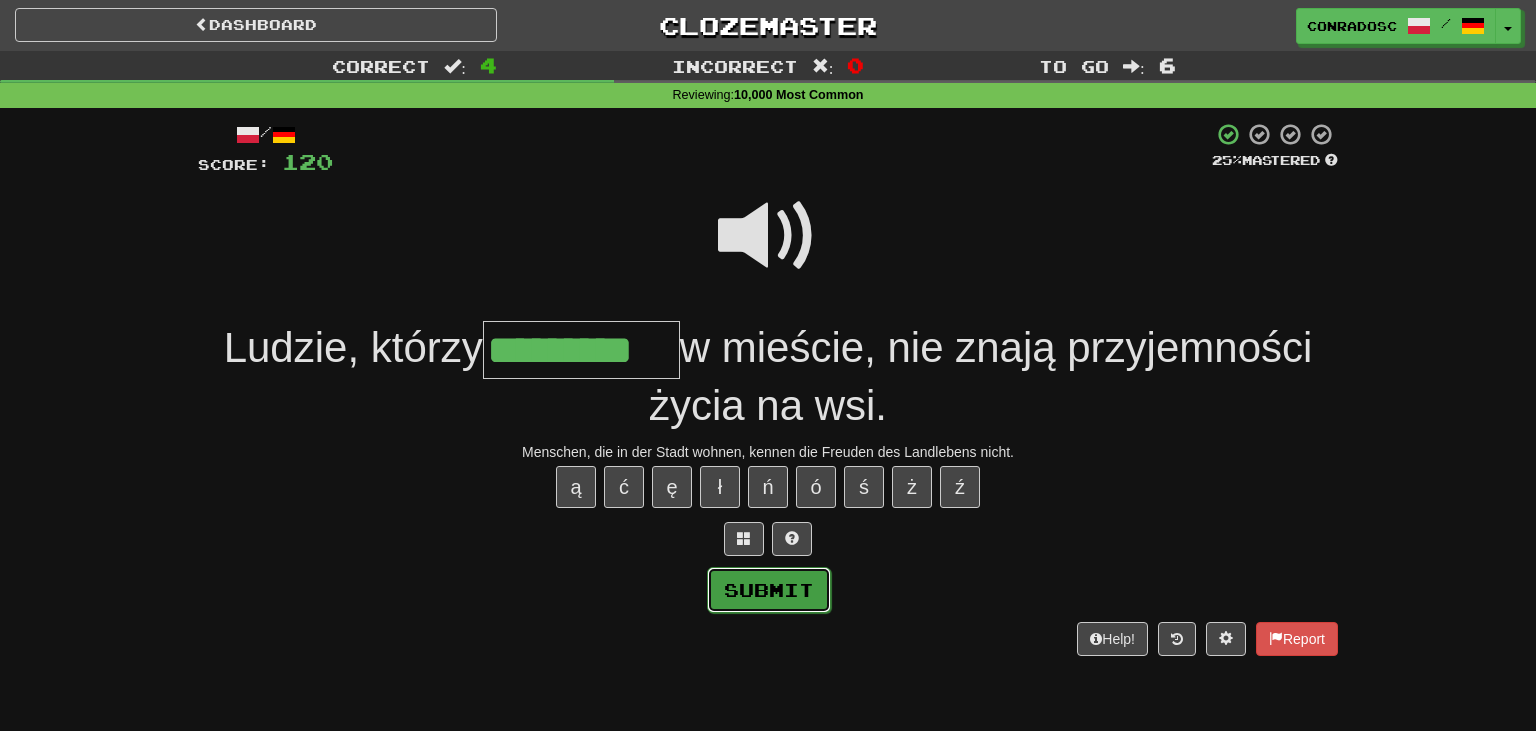 click on "Submit" at bounding box center (769, 590) 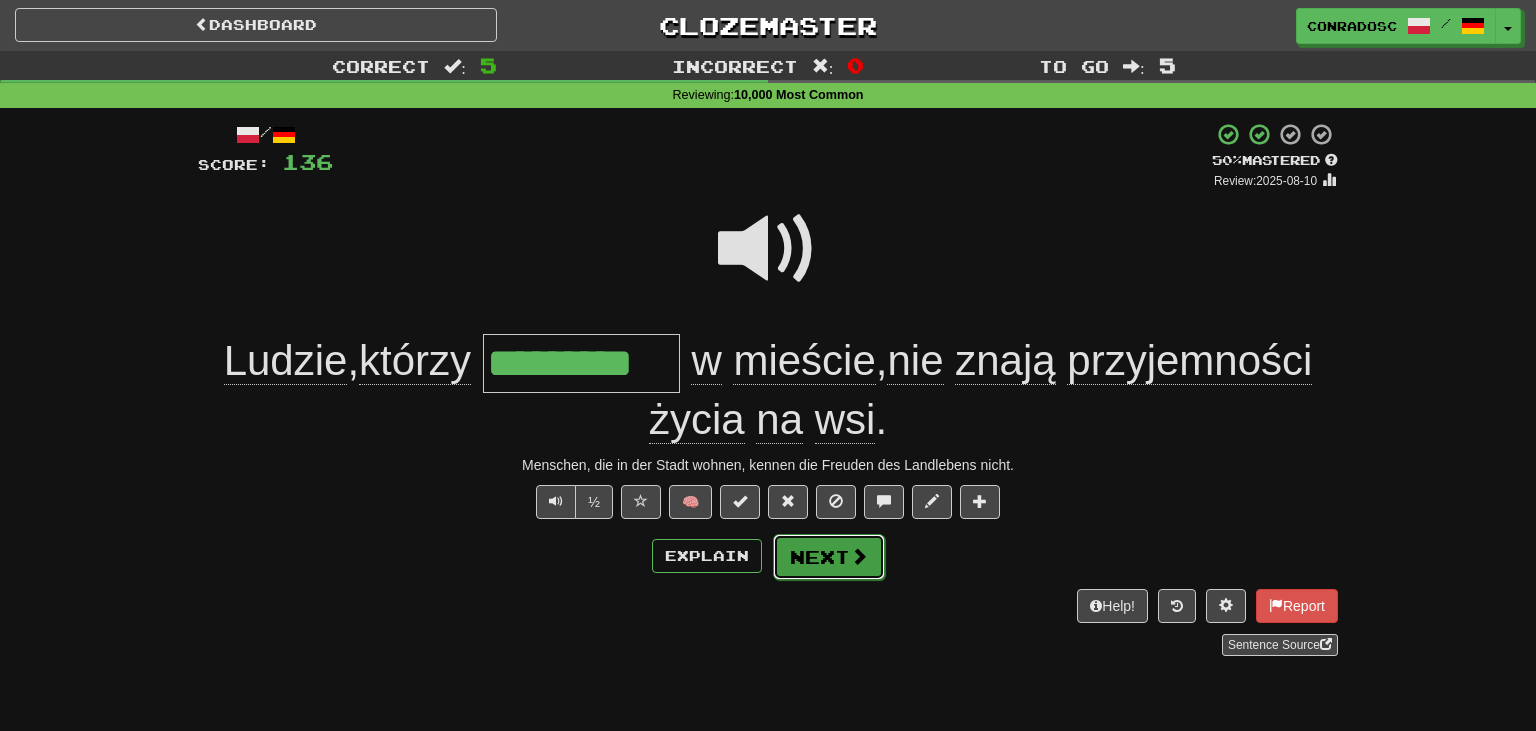 click on "Next" at bounding box center (829, 557) 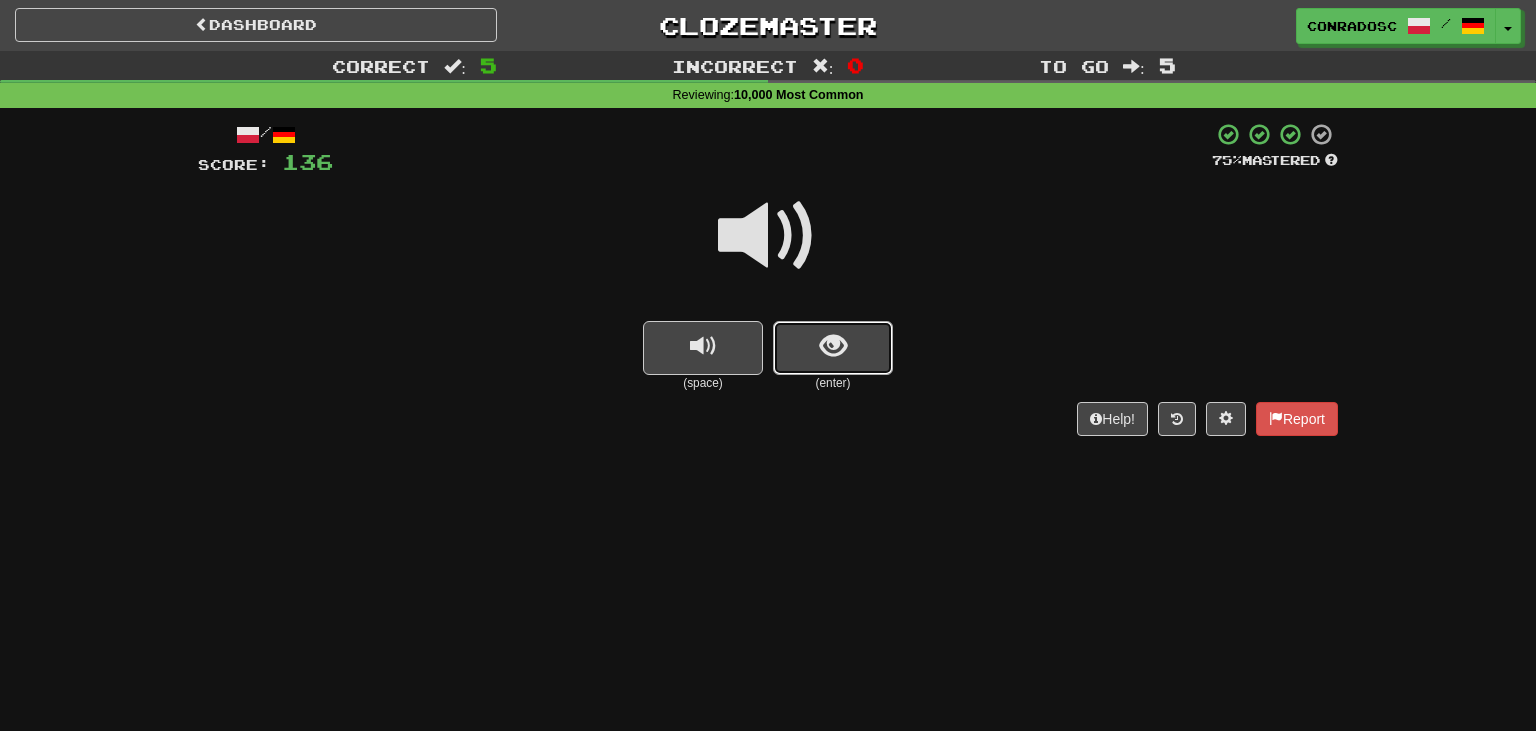 click at bounding box center [833, 348] 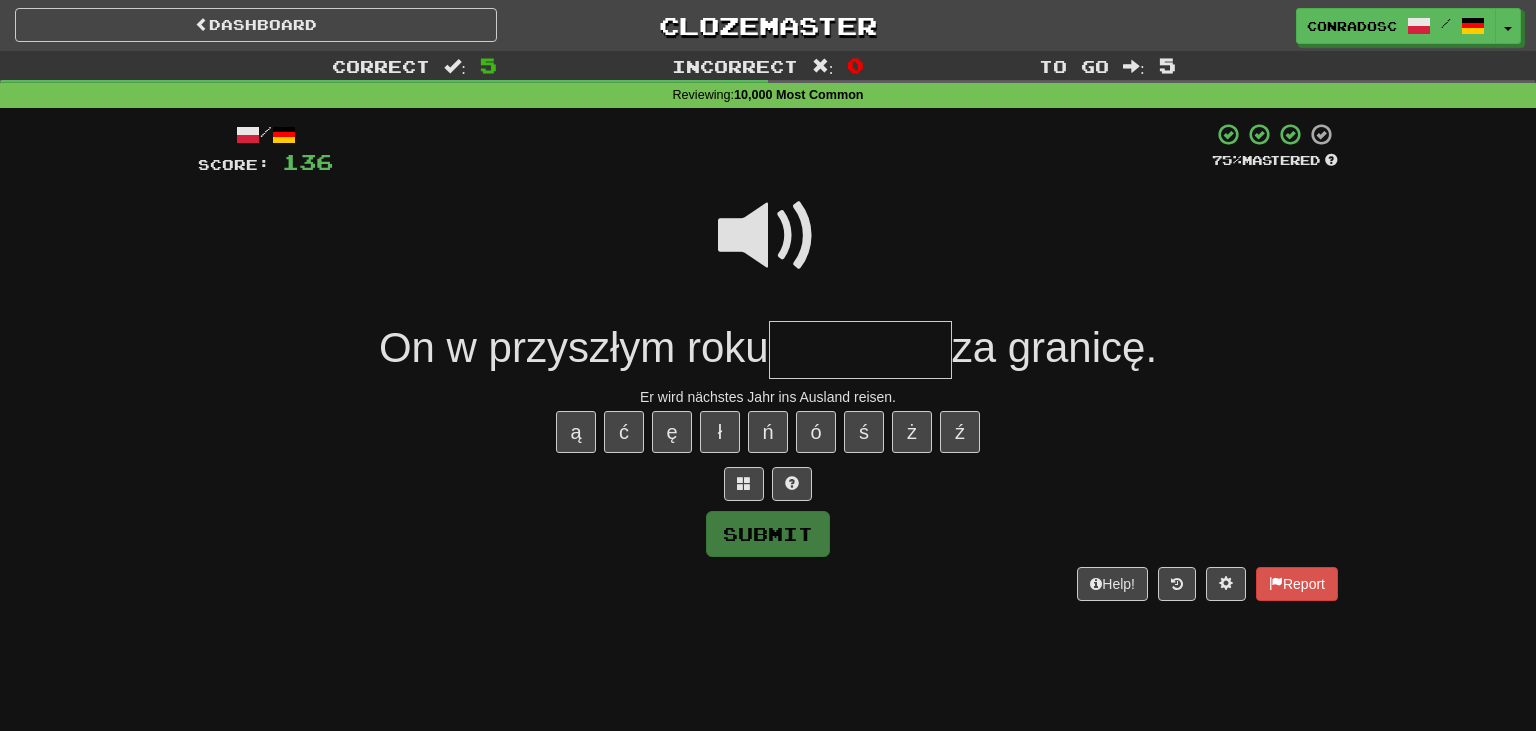 click at bounding box center (768, 236) 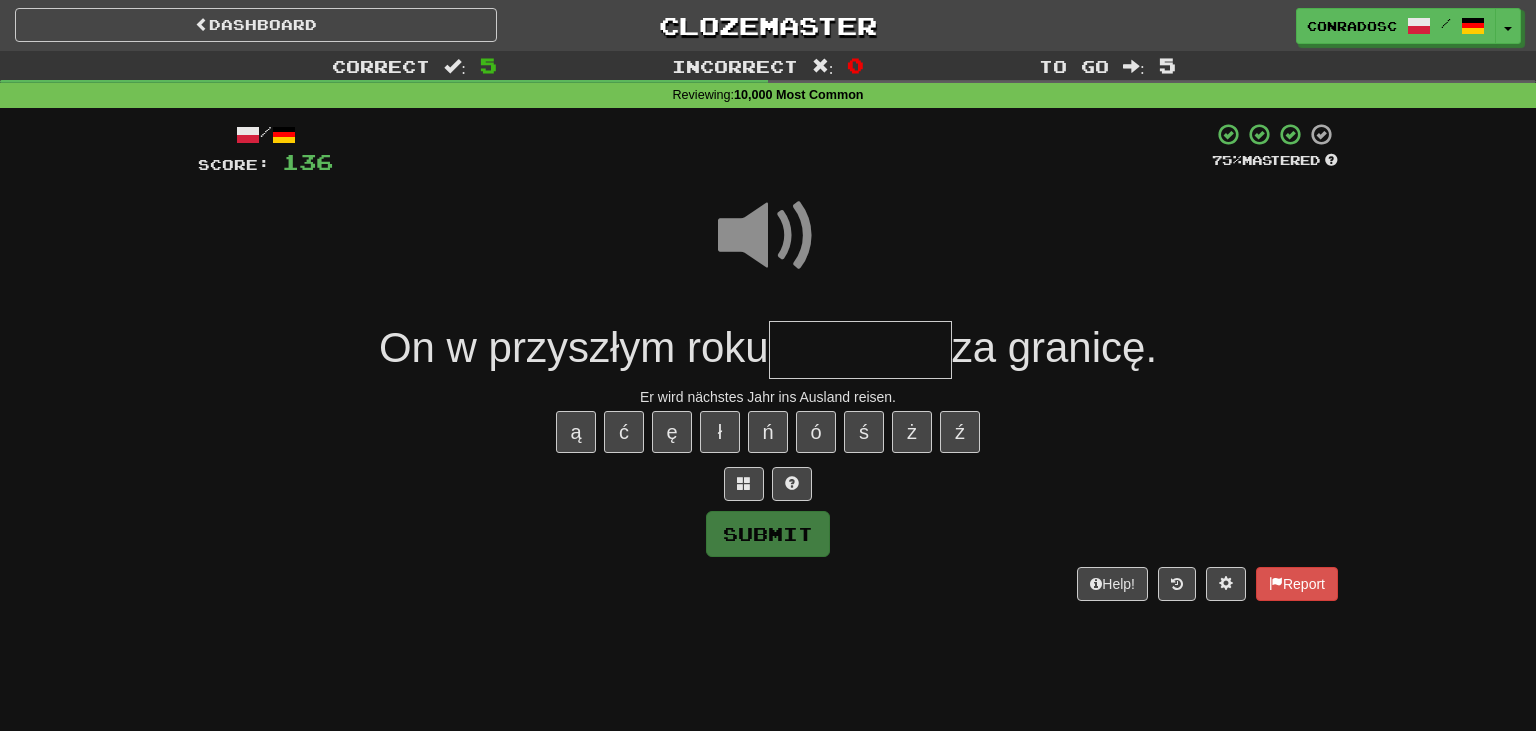 click at bounding box center [860, 350] 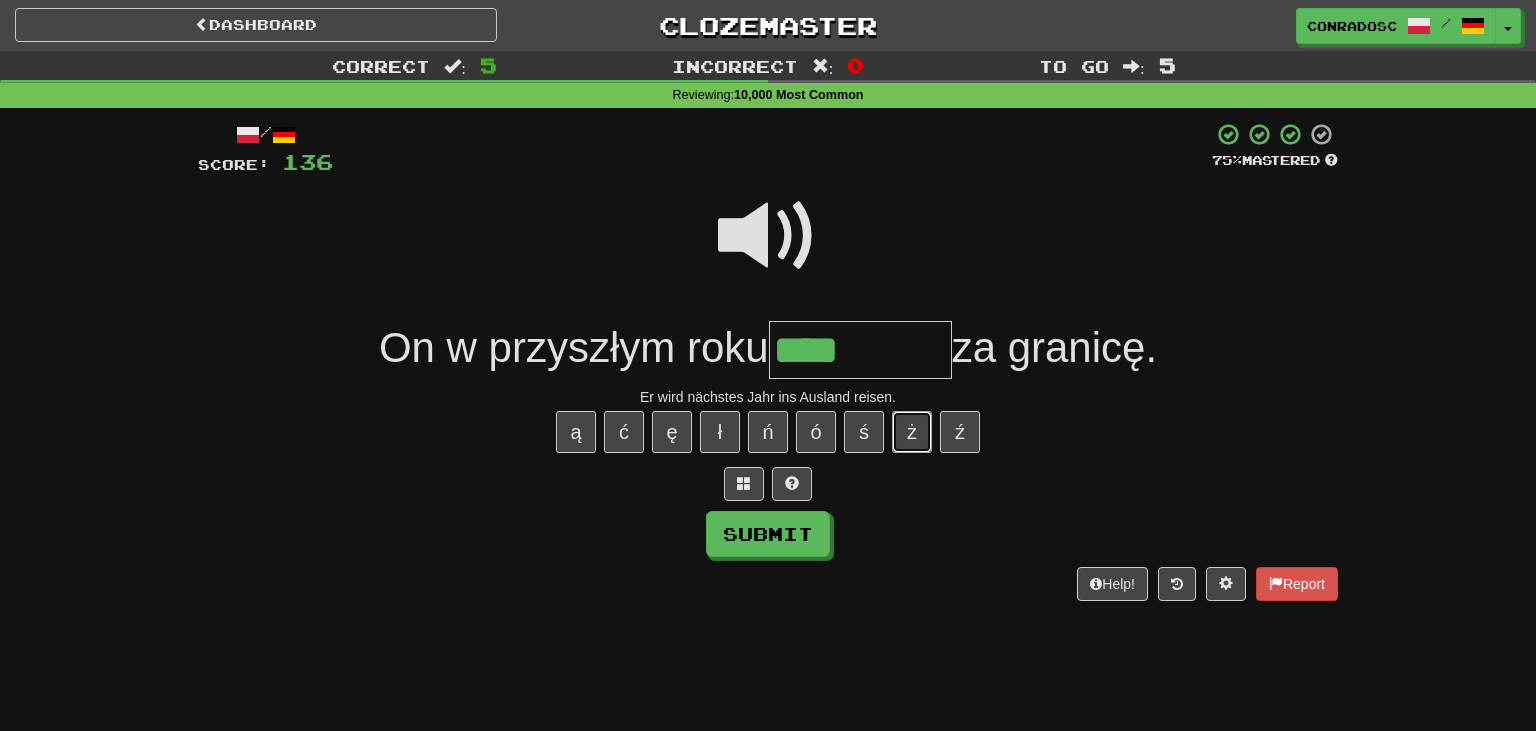 click on "ż" at bounding box center (912, 432) 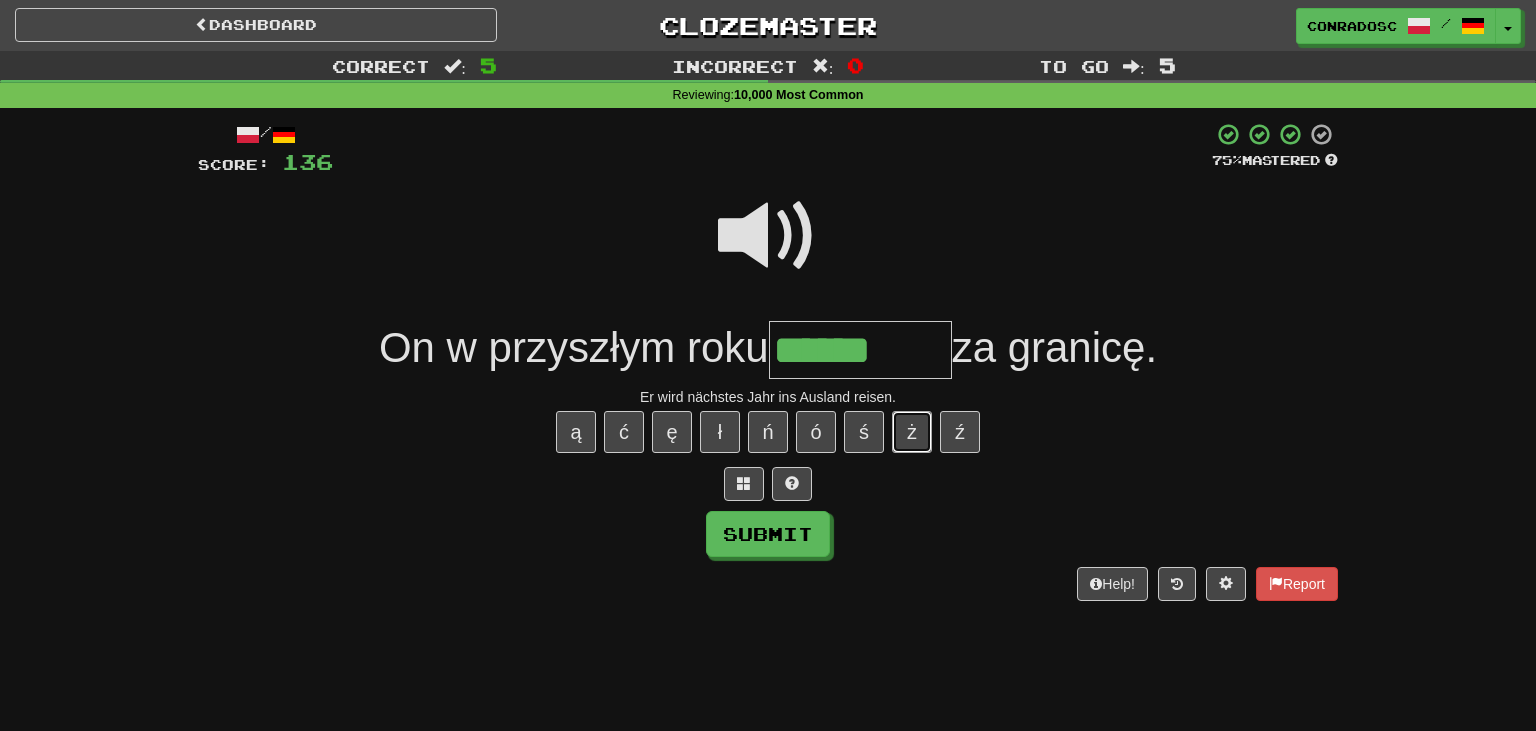 click on "ż" at bounding box center [912, 432] 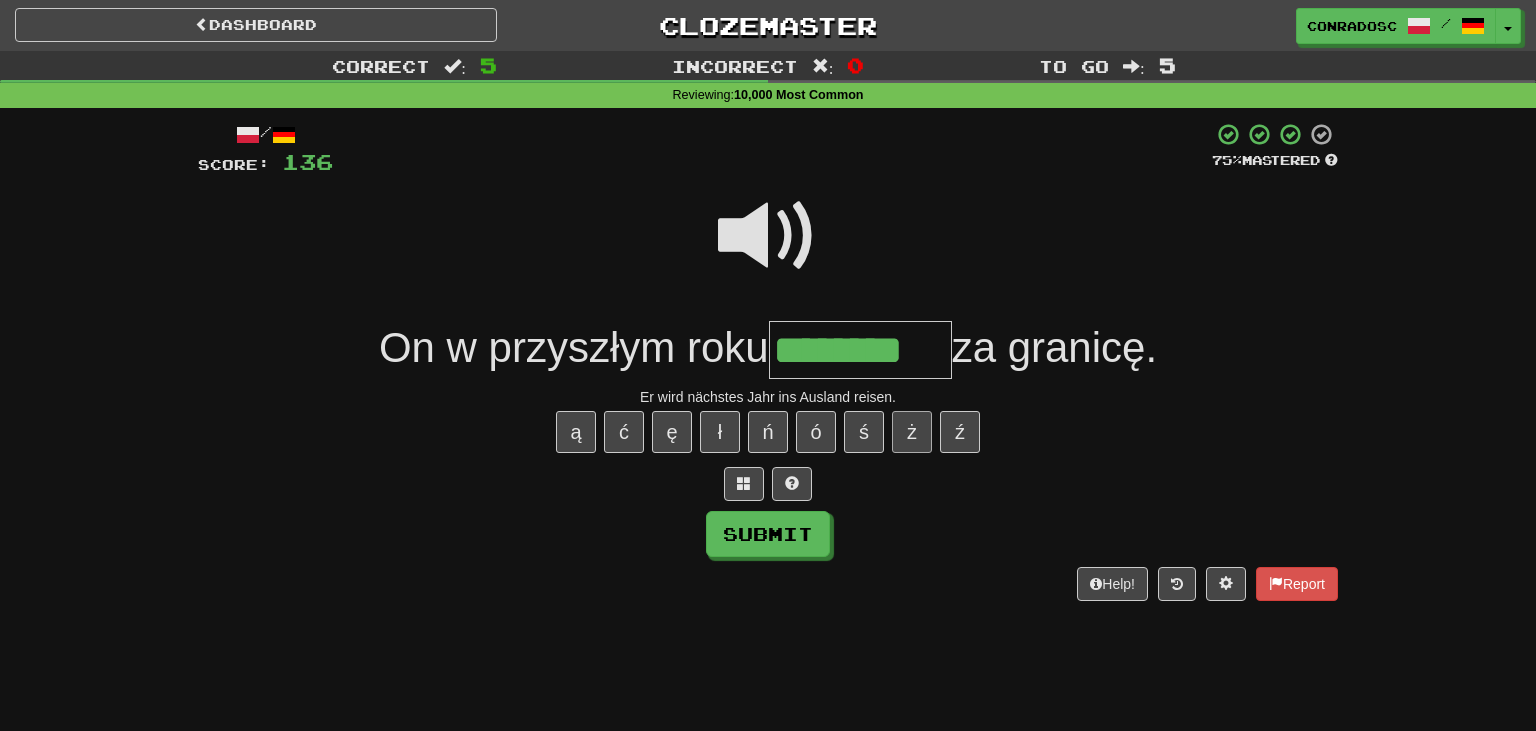type on "********" 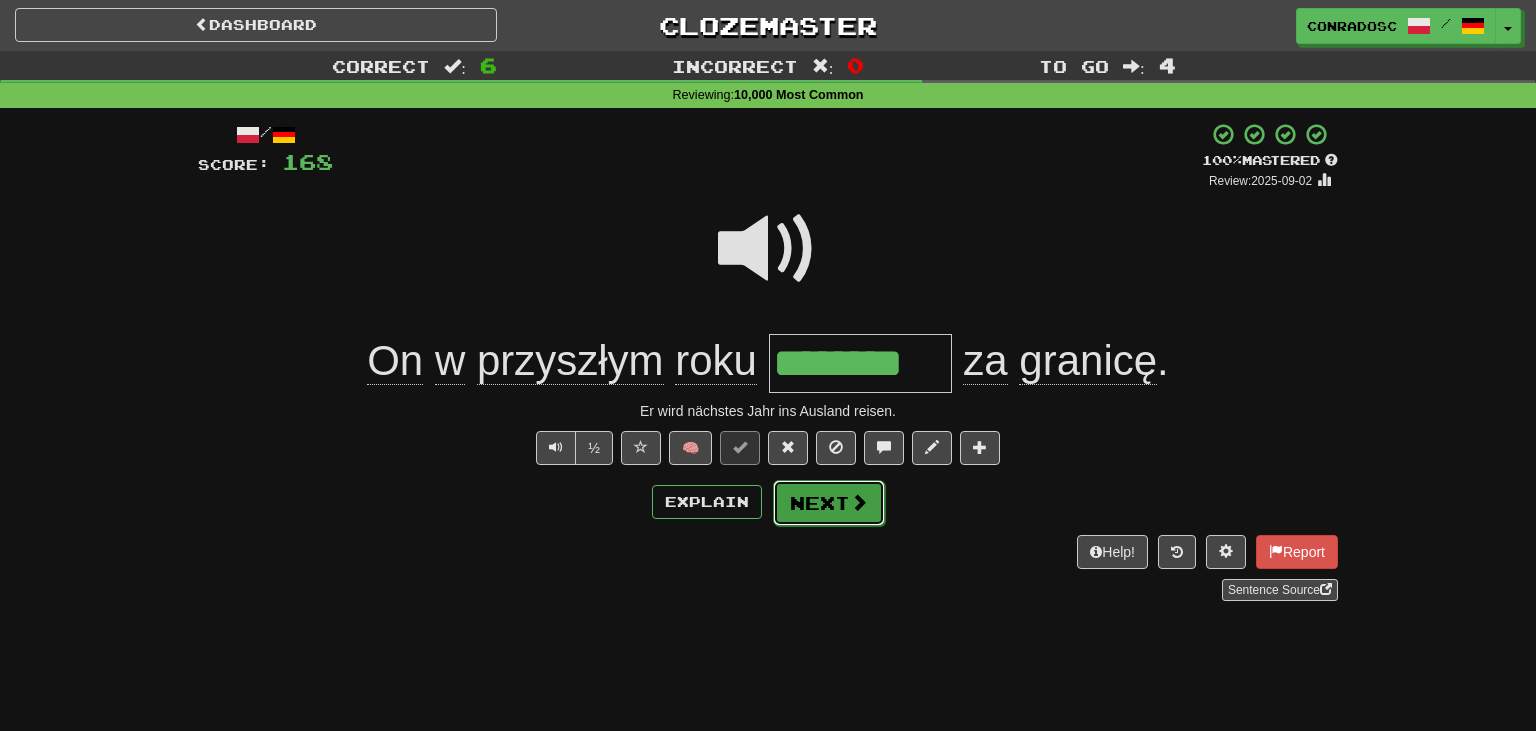 click on "Next" at bounding box center (829, 503) 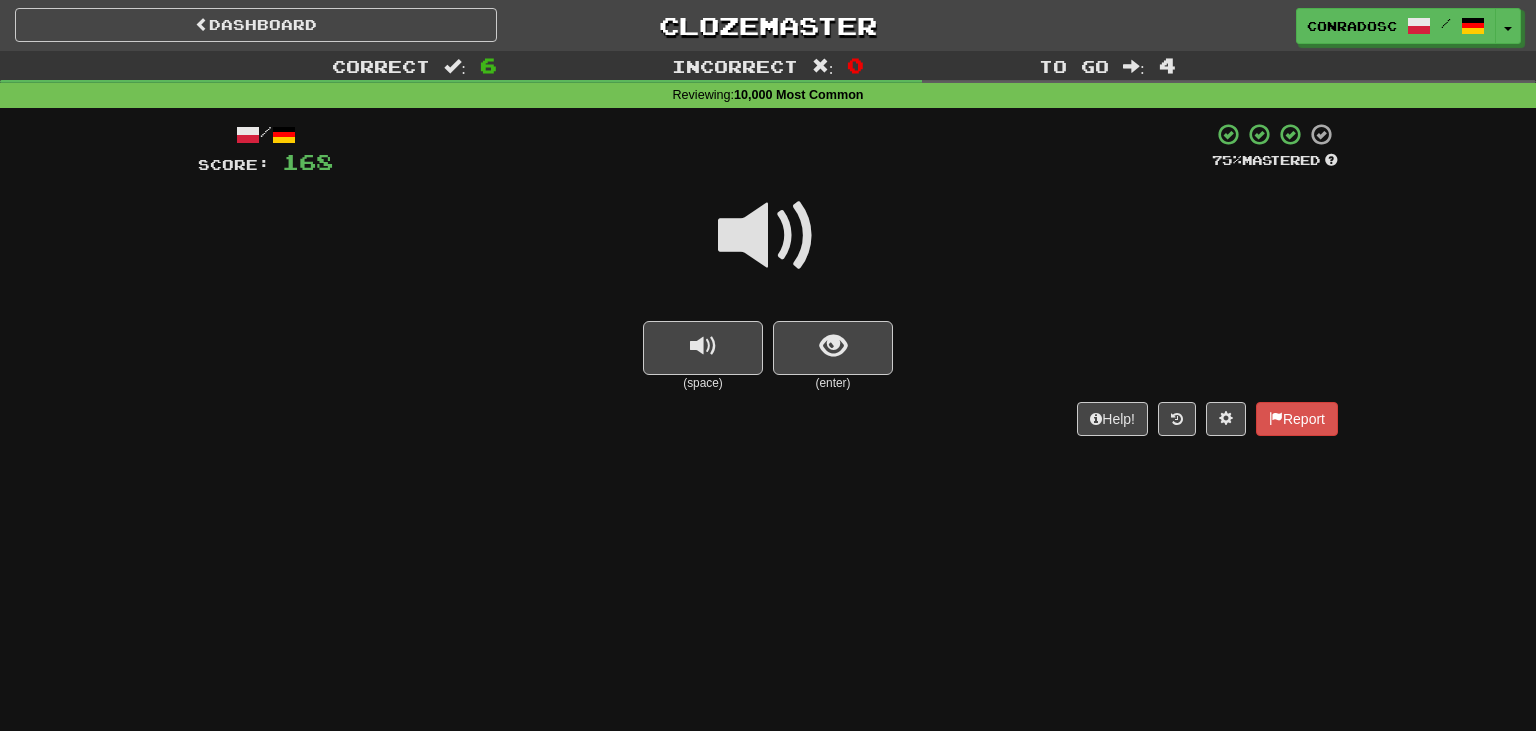click at bounding box center (768, 236) 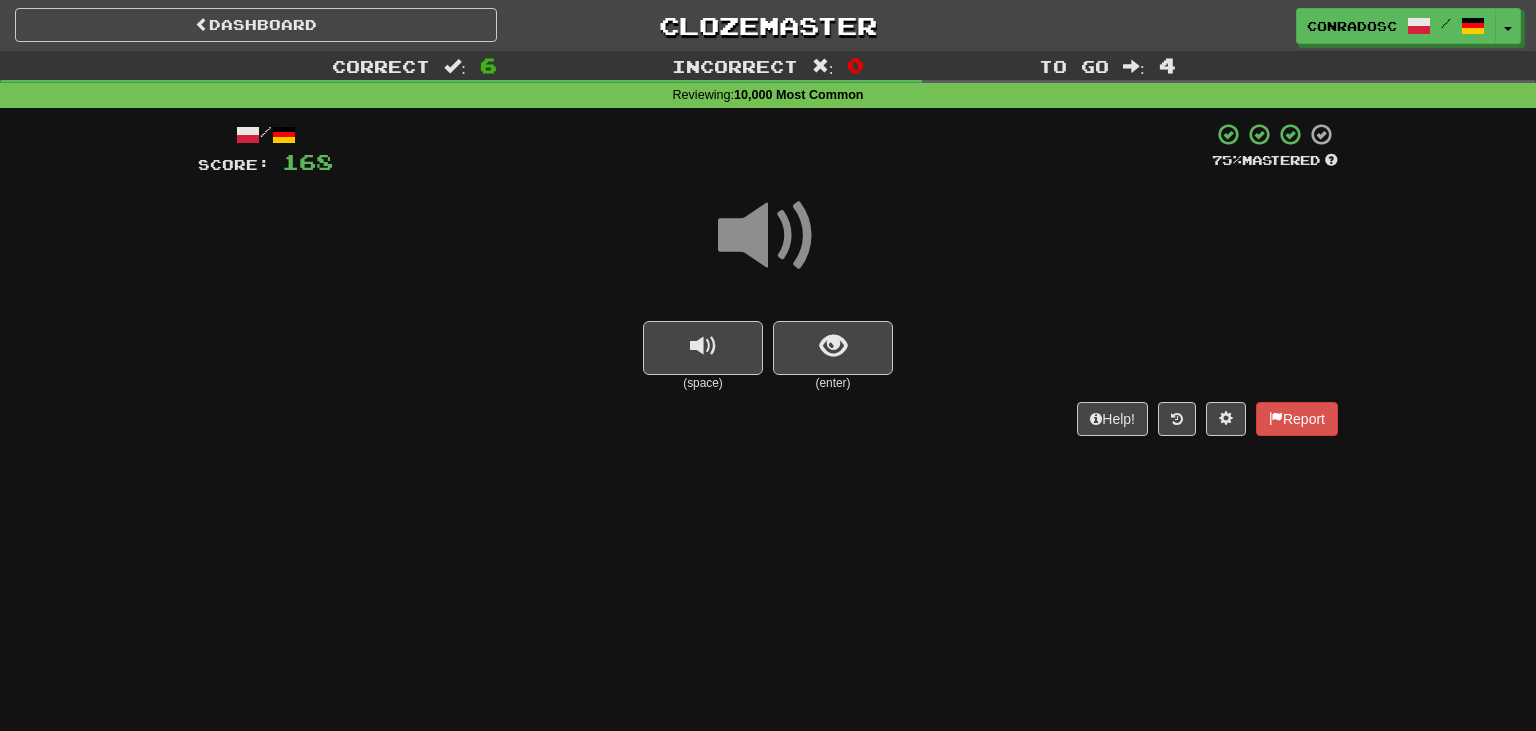 click at bounding box center (768, 249) 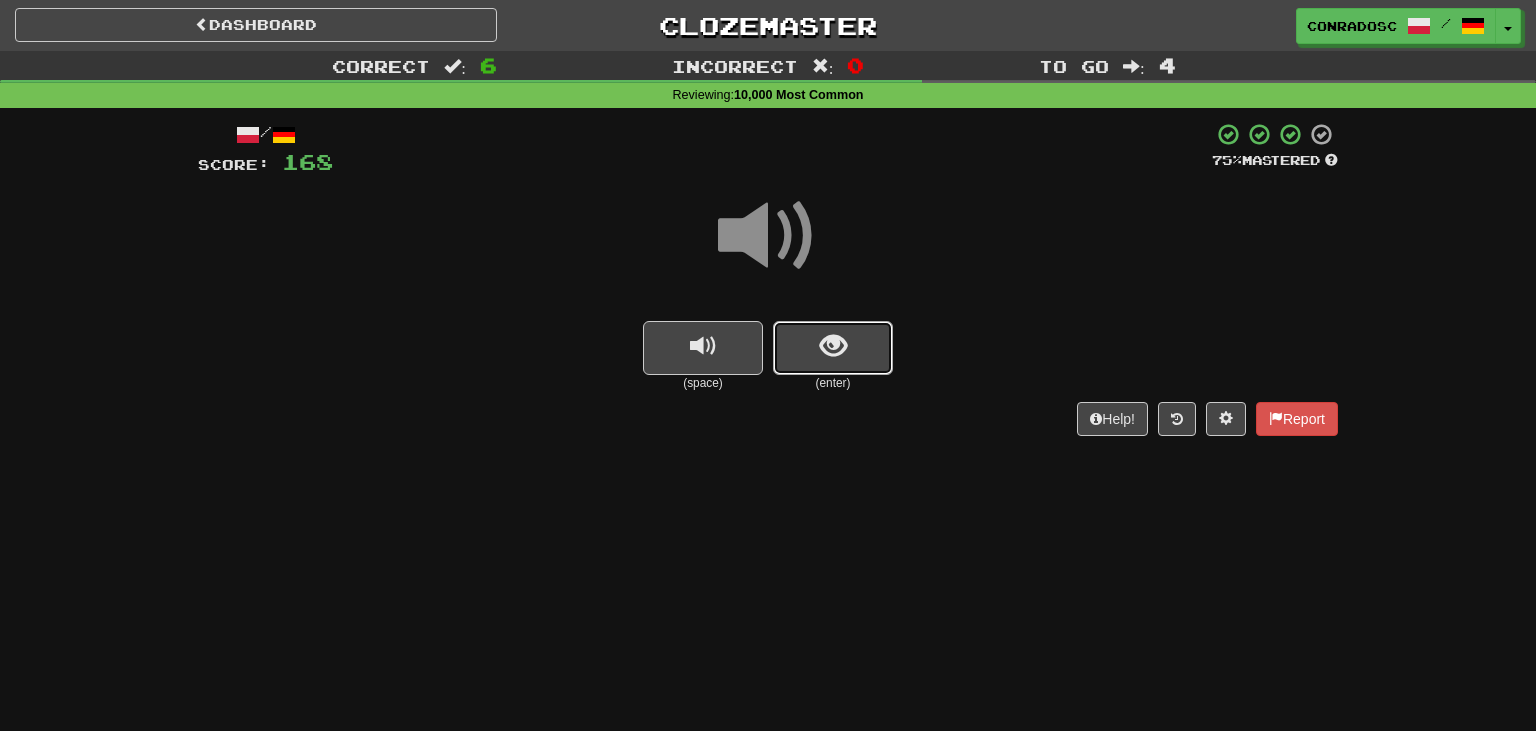 click at bounding box center (833, 348) 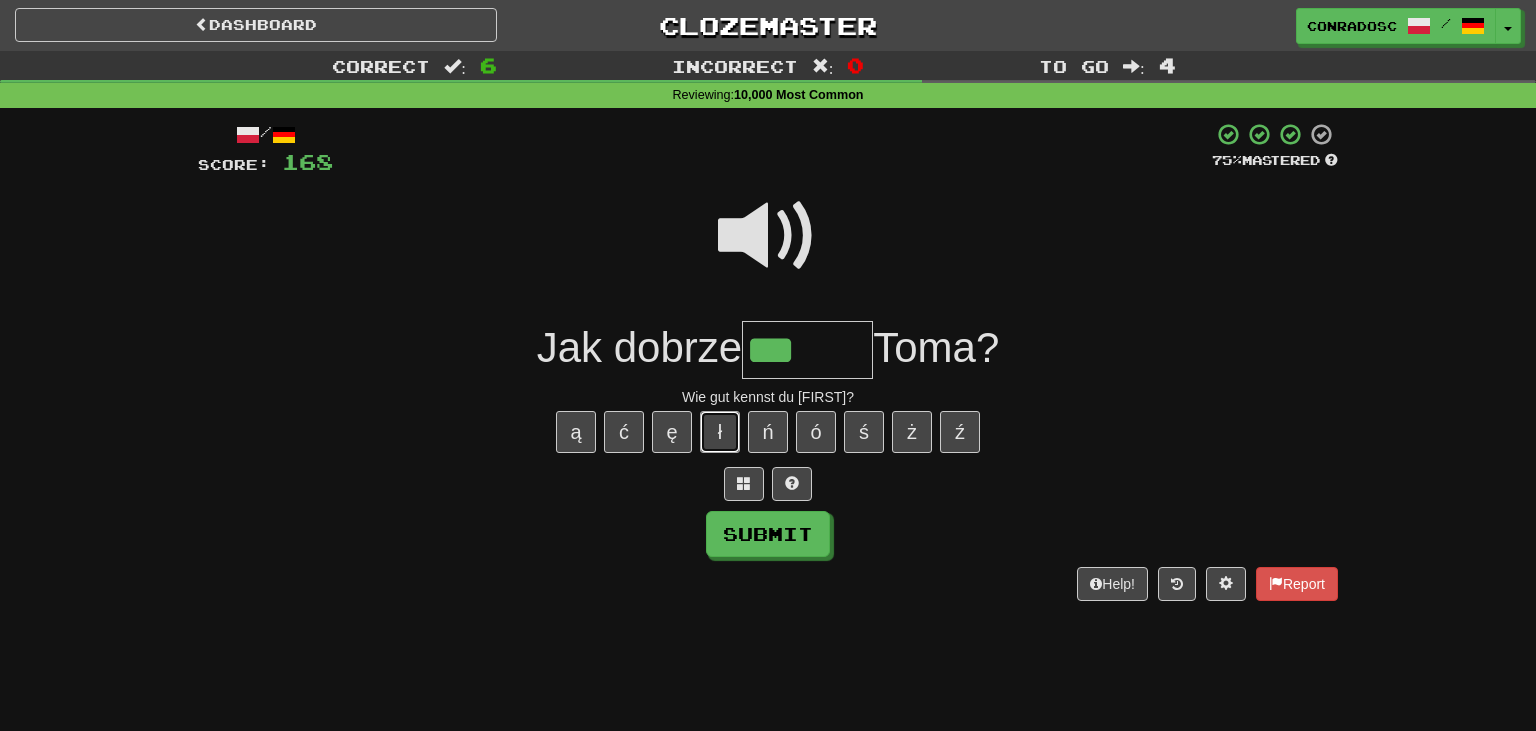 click on "ł" at bounding box center (720, 432) 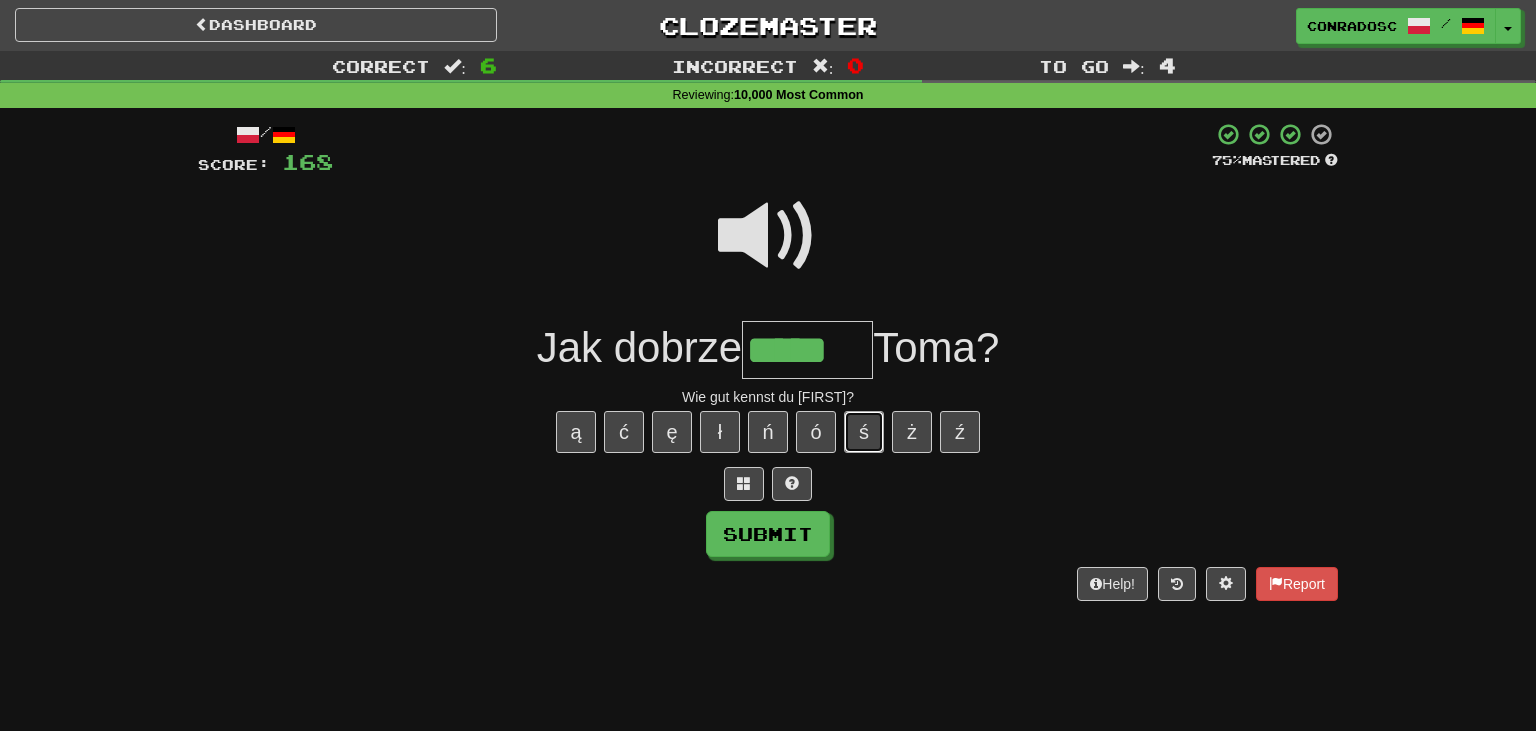 click on "ś" at bounding box center (864, 432) 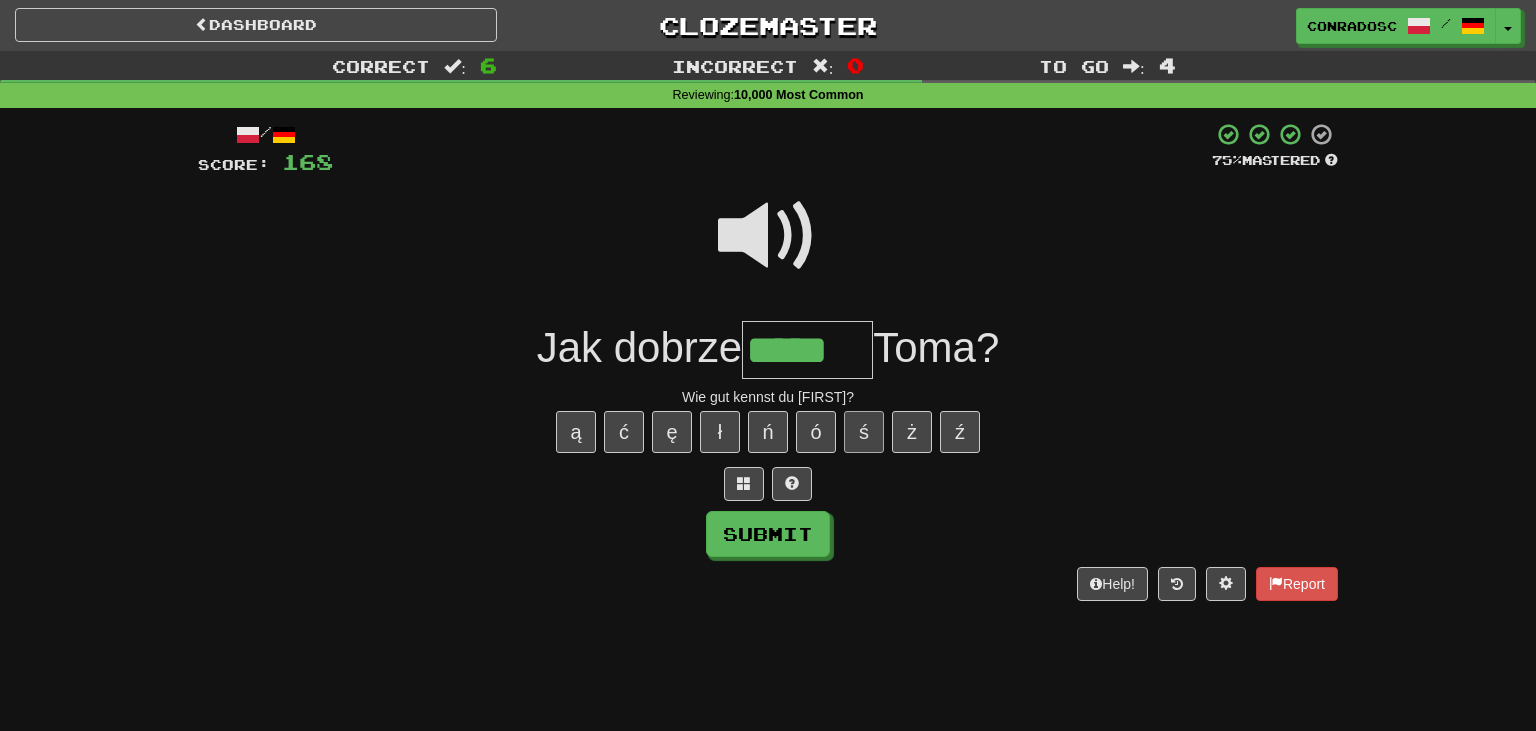 type on "******" 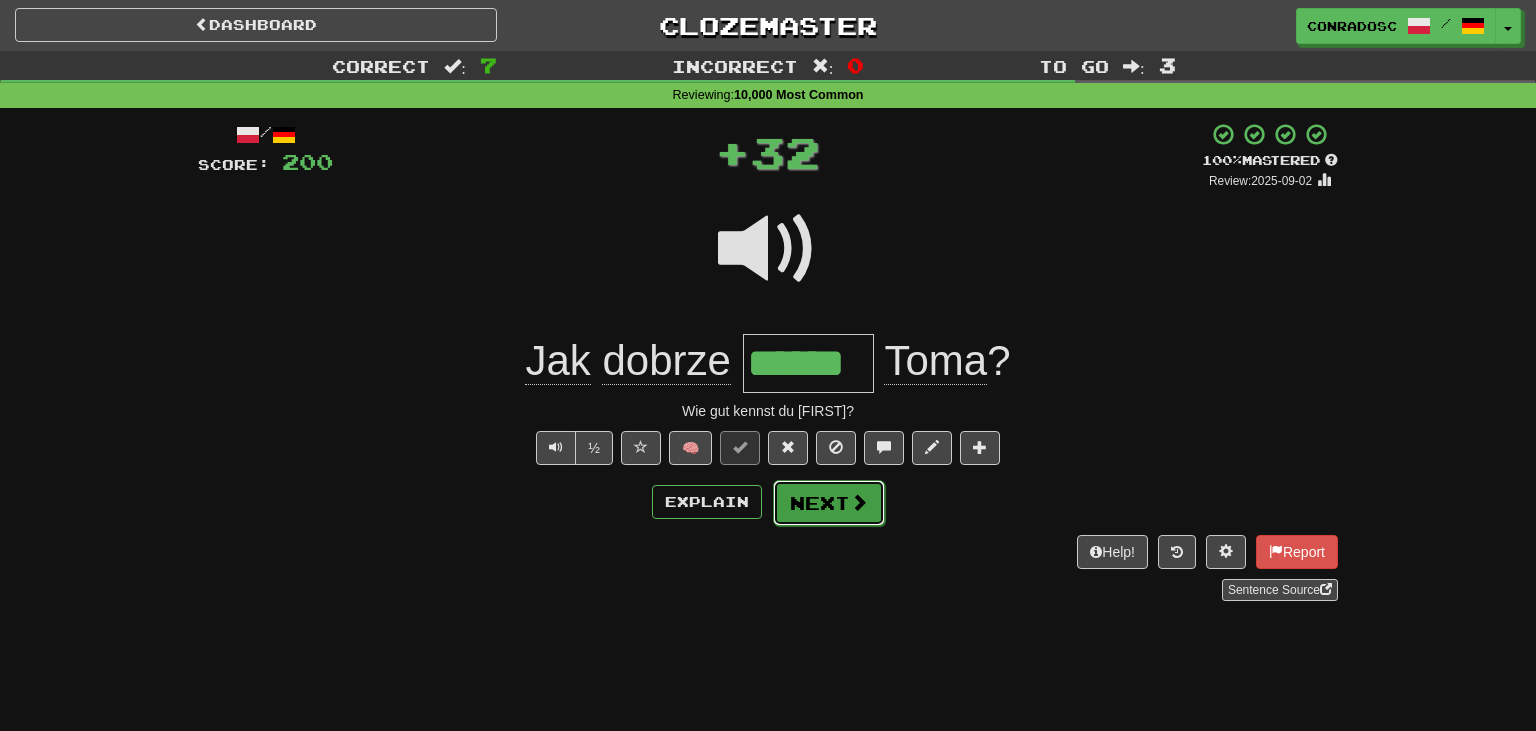 click at bounding box center [859, 502] 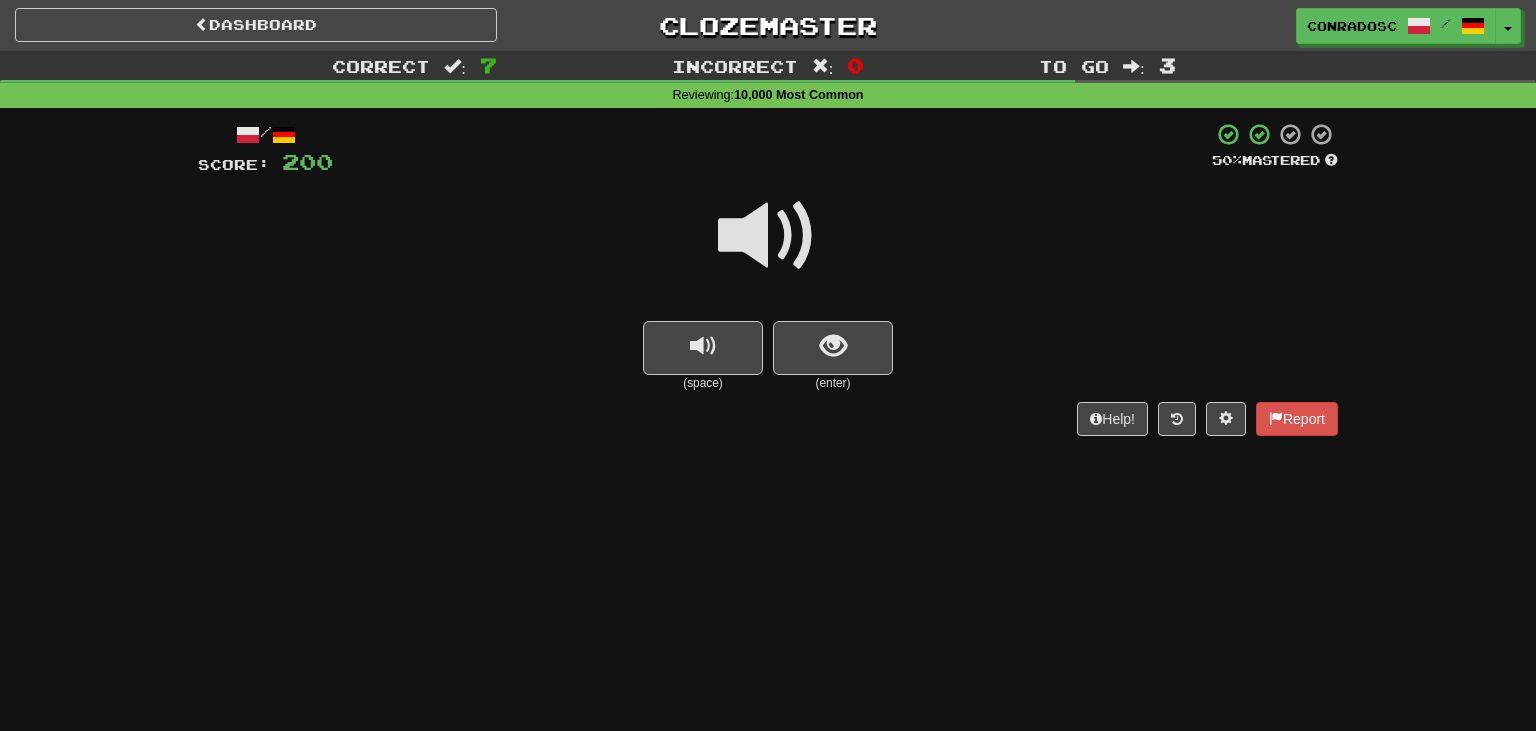 click at bounding box center (768, 236) 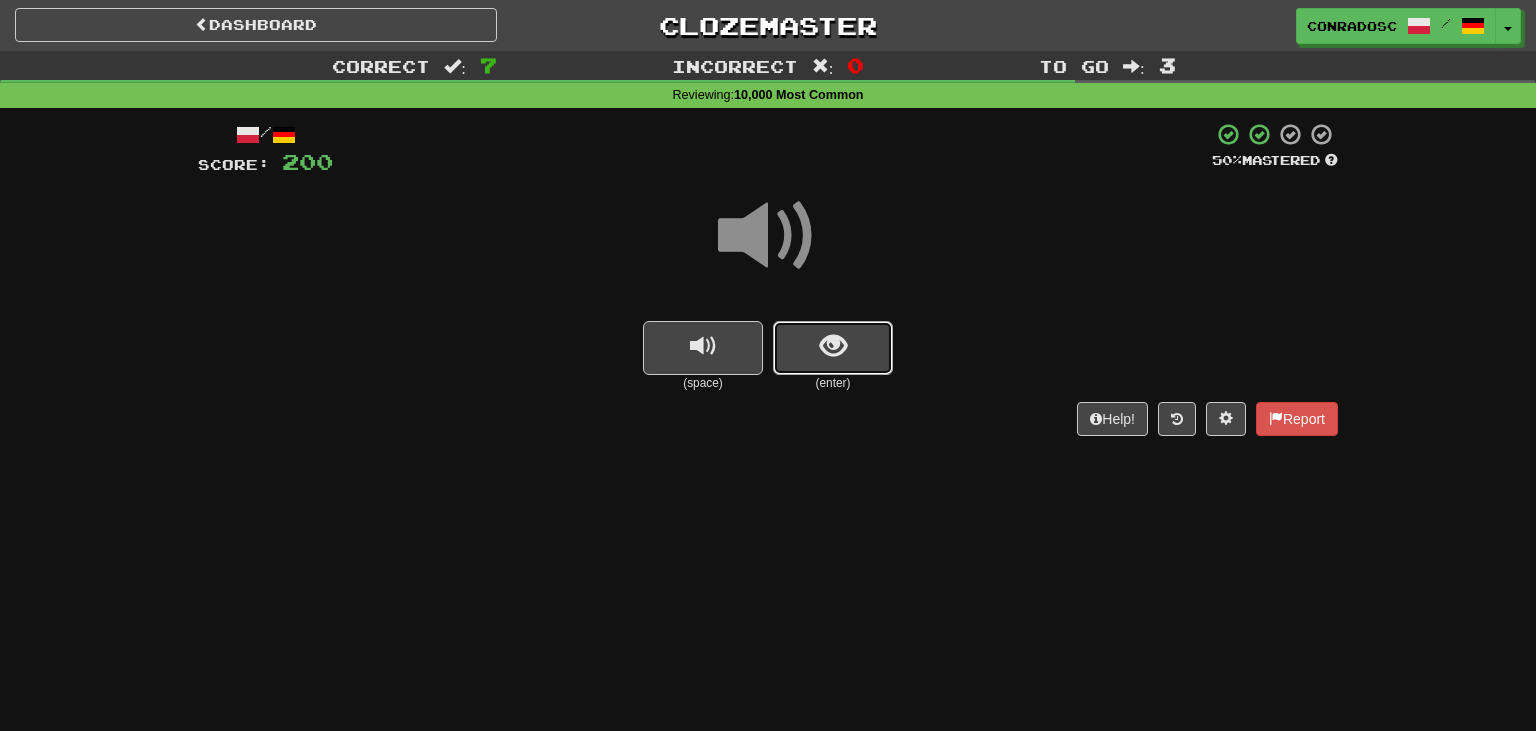 click at bounding box center (833, 348) 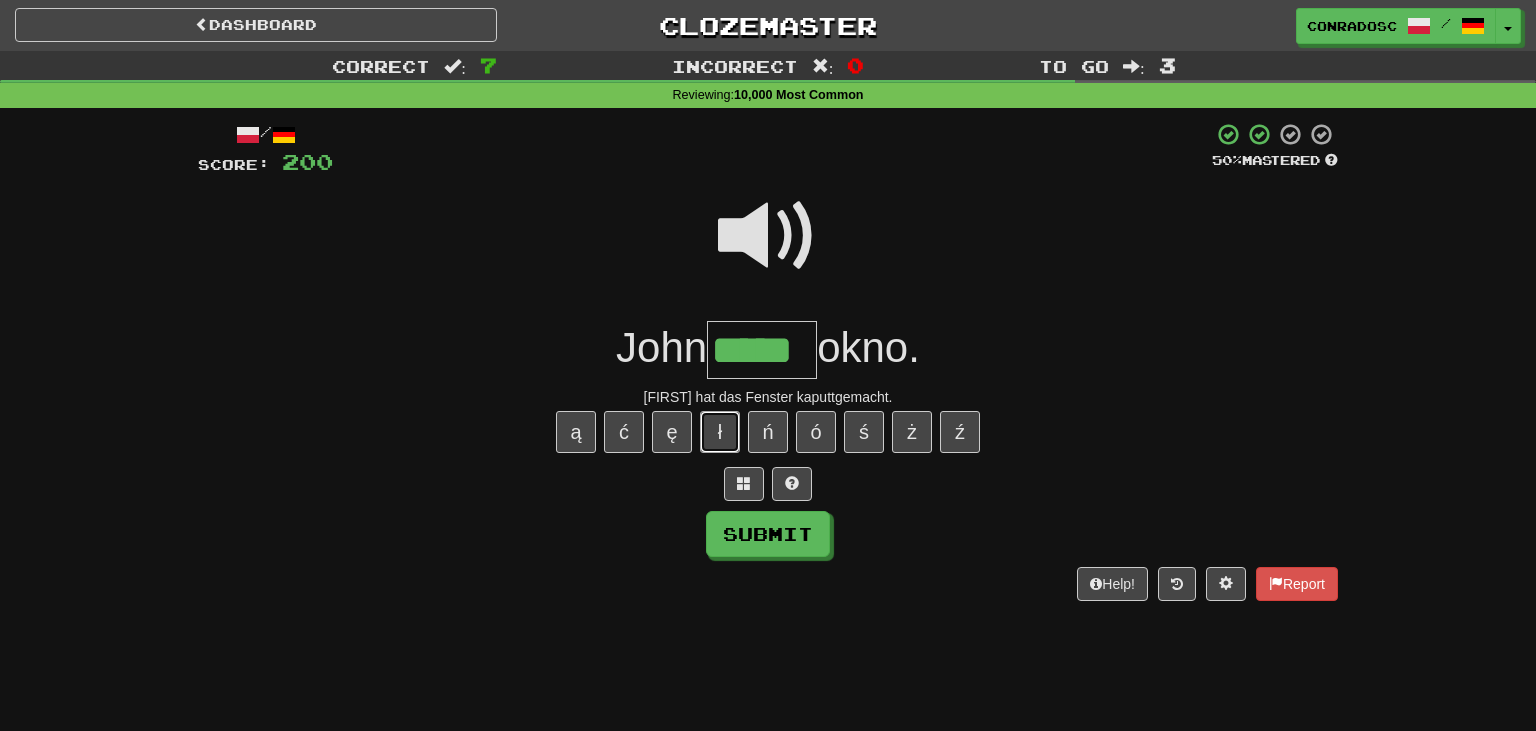 click on "ł" at bounding box center (720, 432) 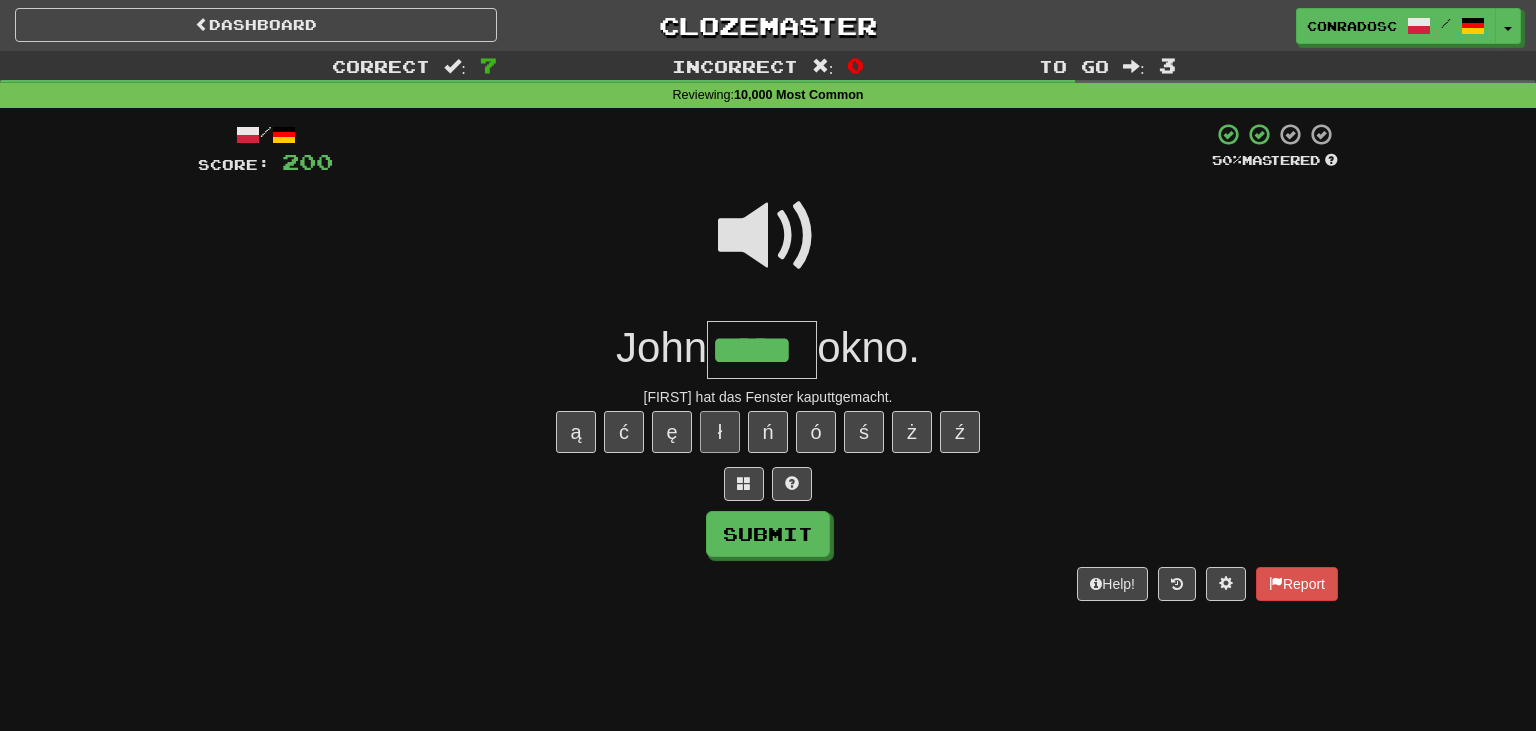 type on "******" 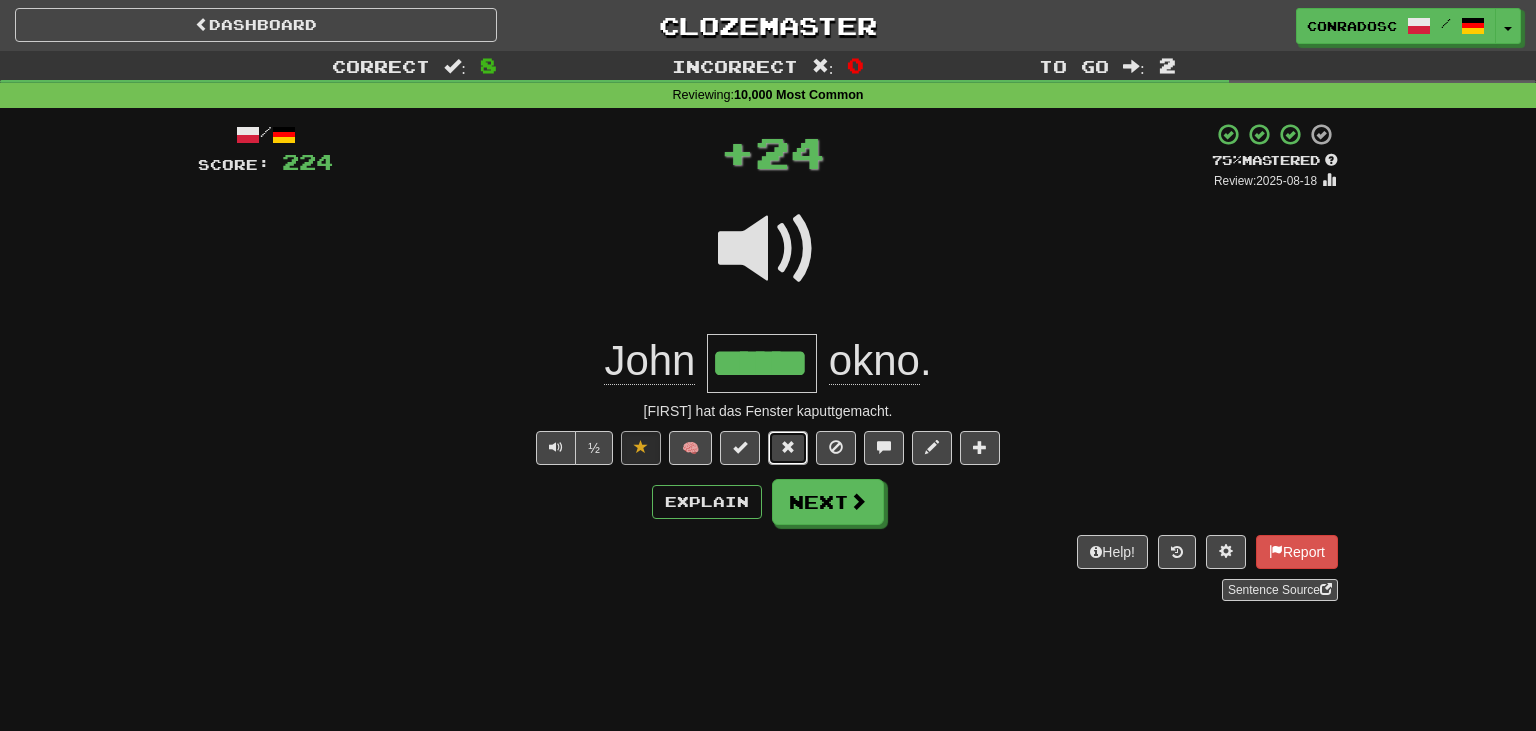 click at bounding box center [788, 448] 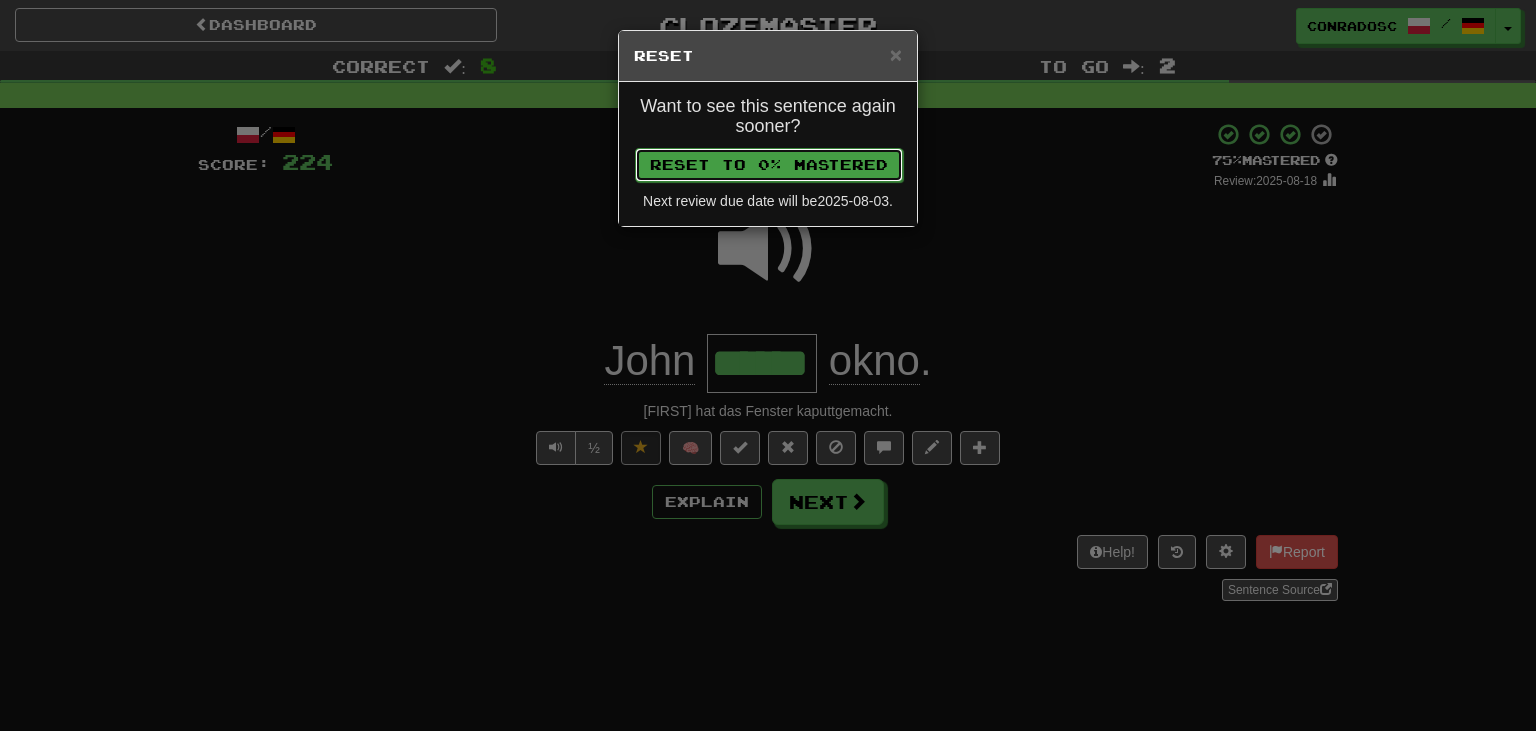 click on "Reset to 0% Mastered" at bounding box center (769, 165) 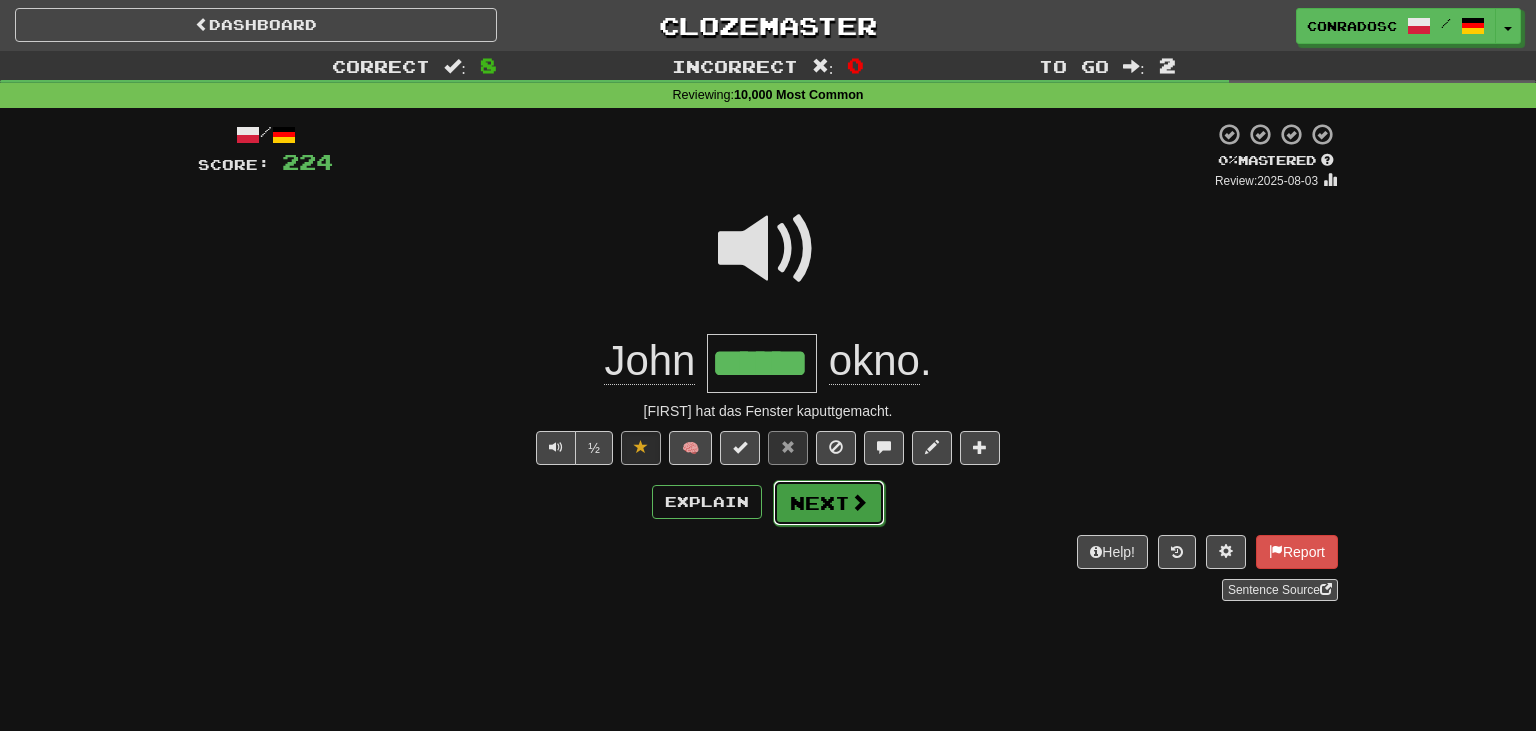click on "Next" at bounding box center [829, 503] 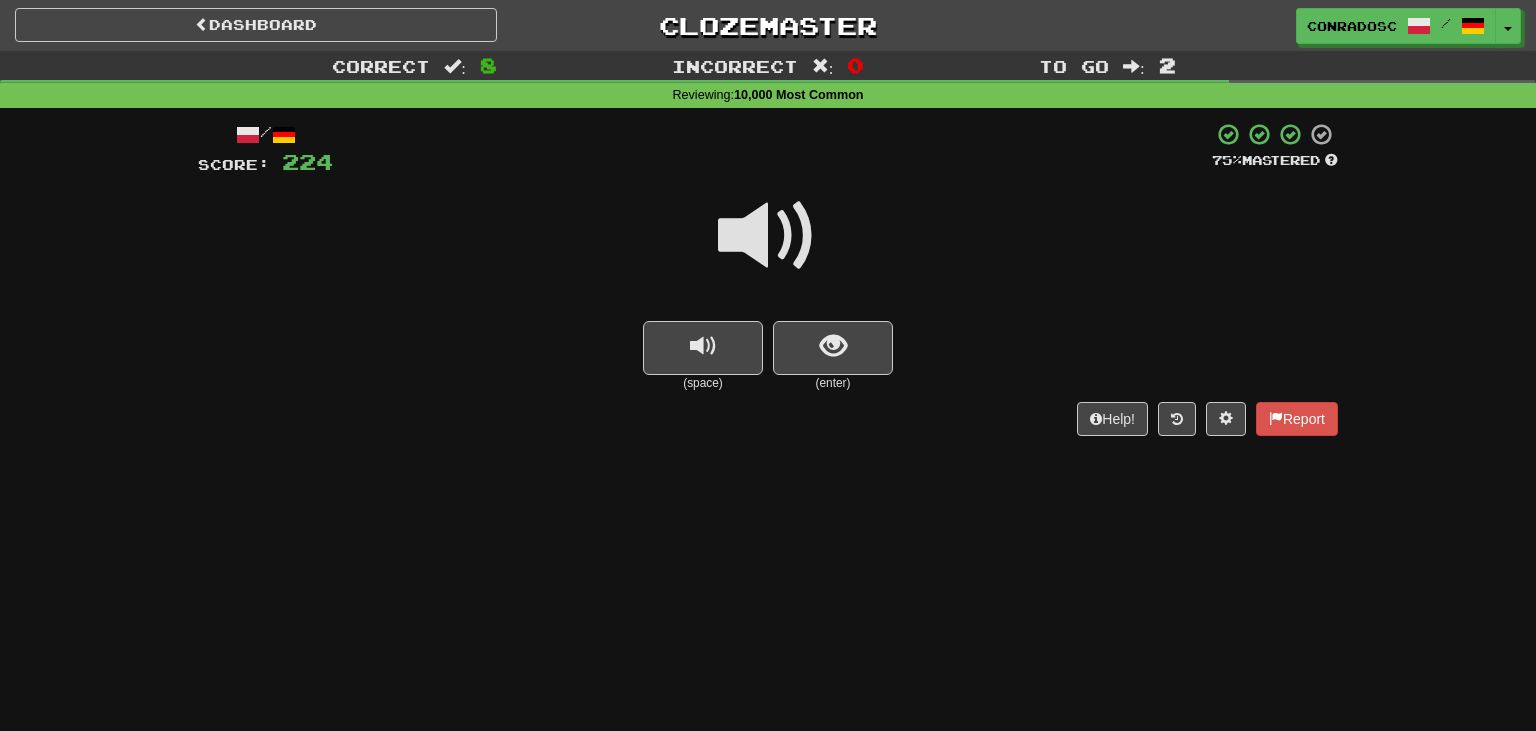 click at bounding box center [768, 249] 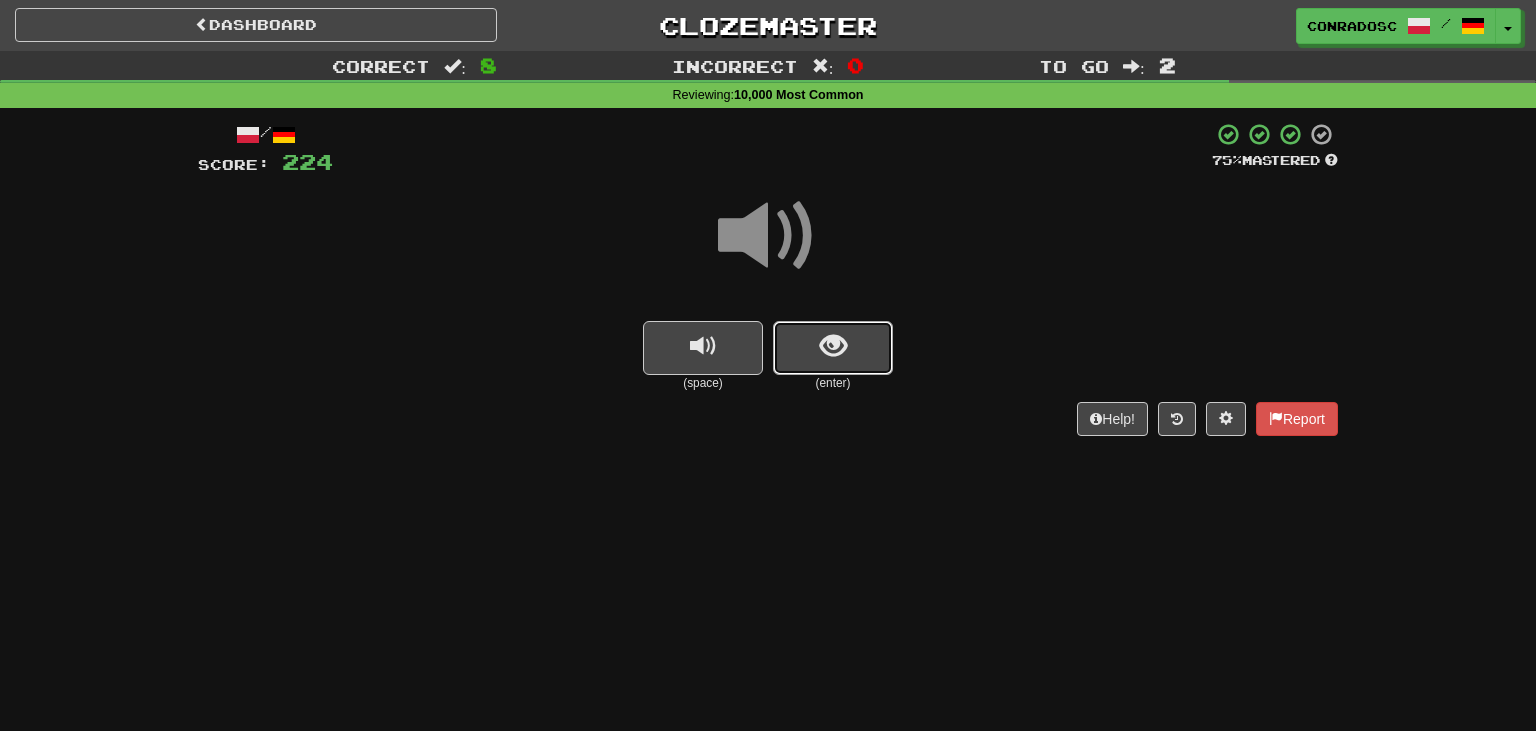 click at bounding box center (833, 348) 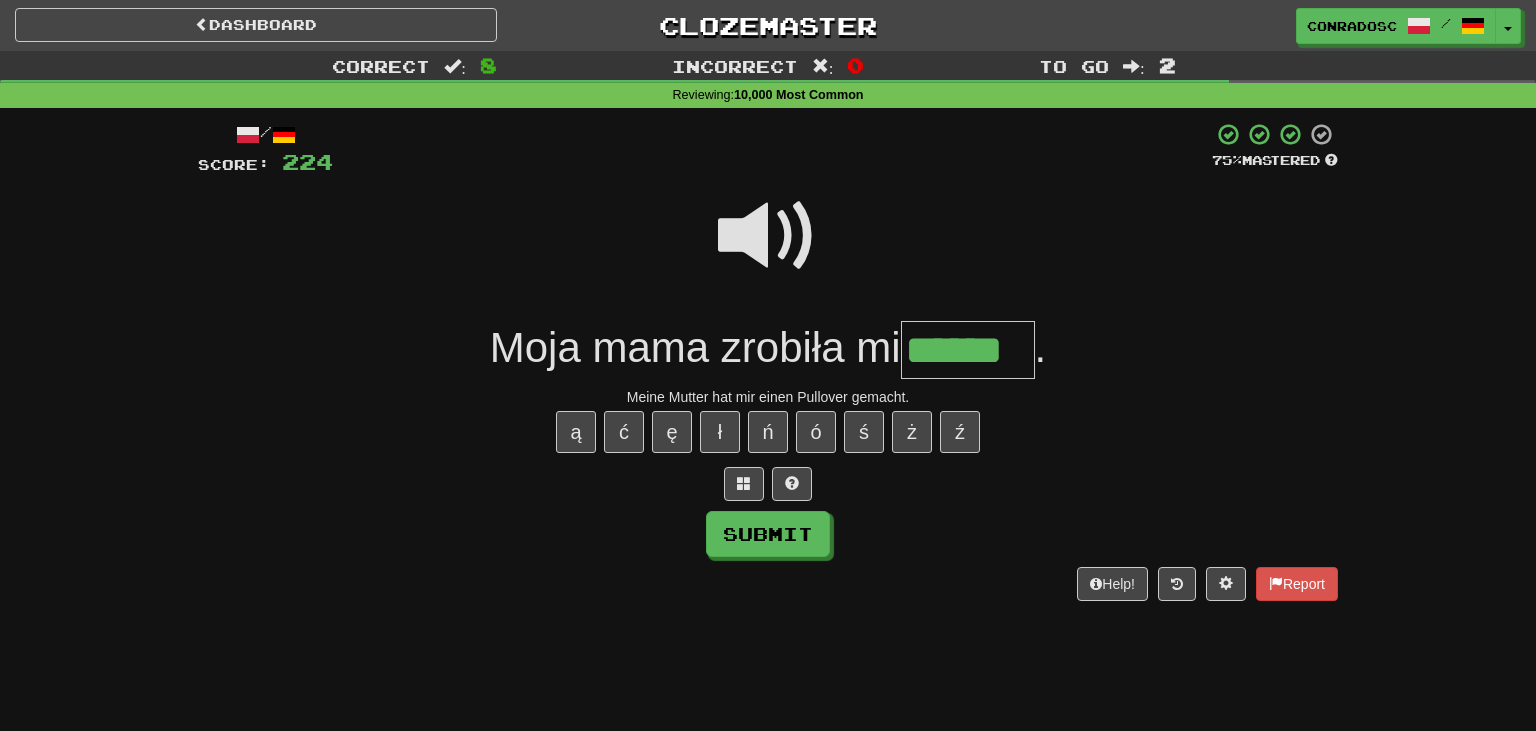 type on "*" 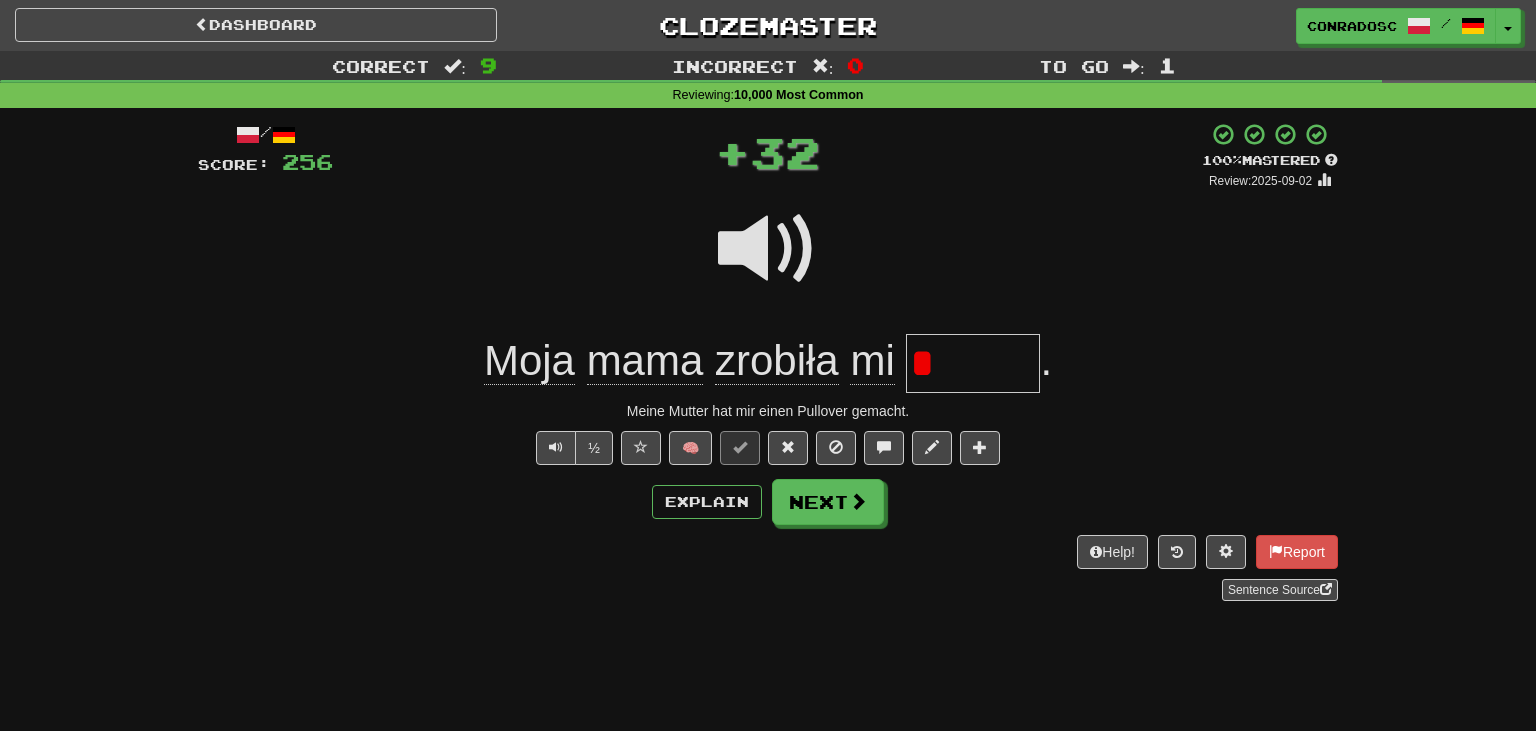 type 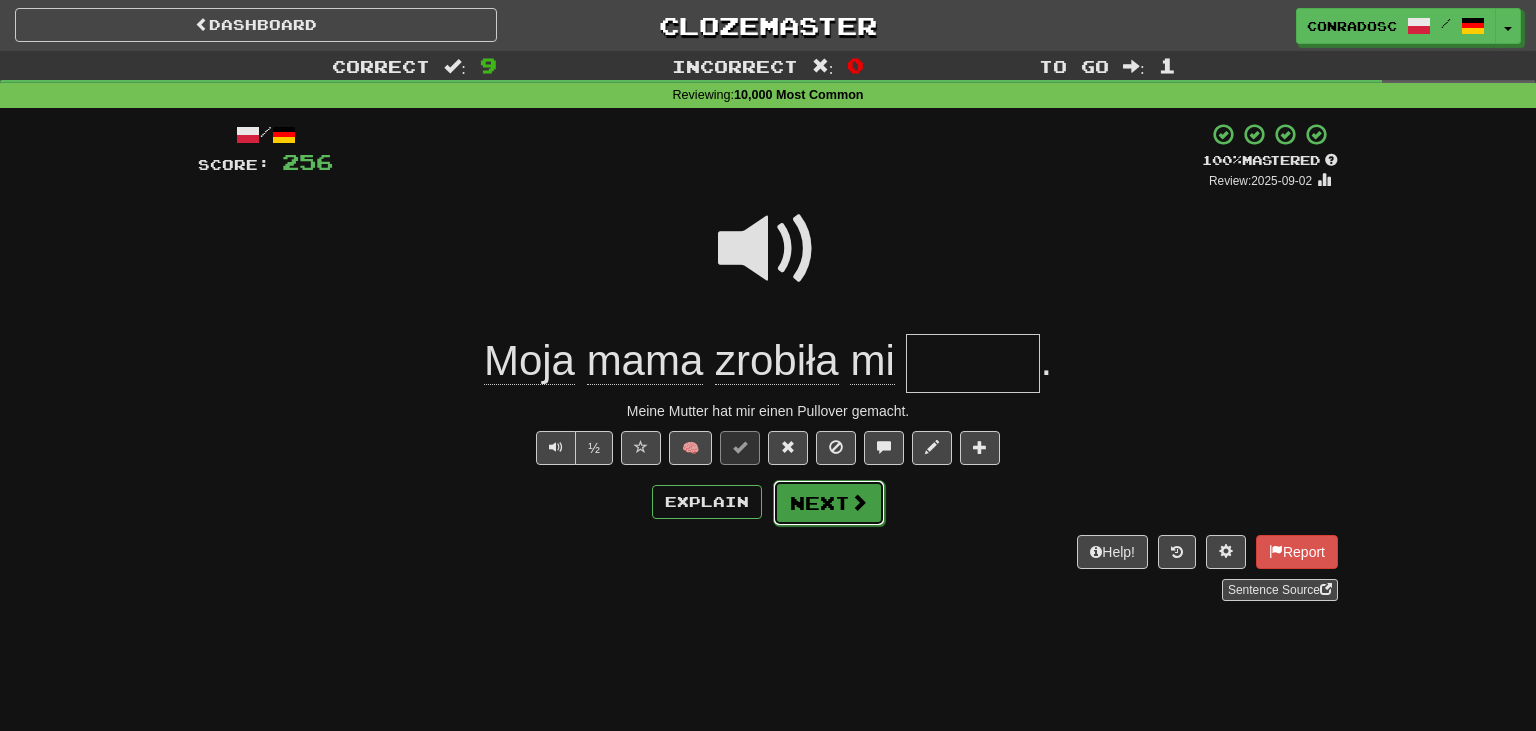 click at bounding box center [859, 502] 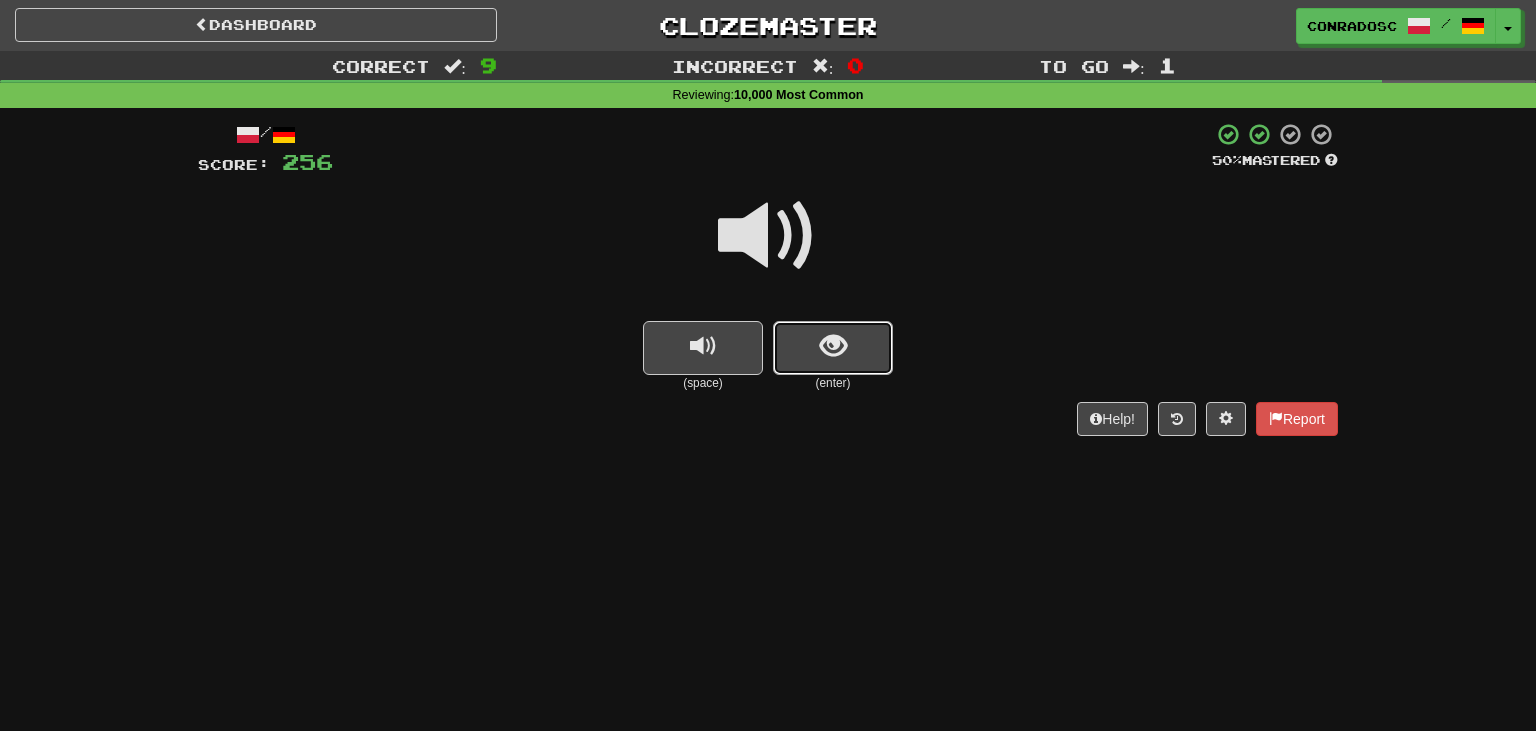 click at bounding box center [833, 348] 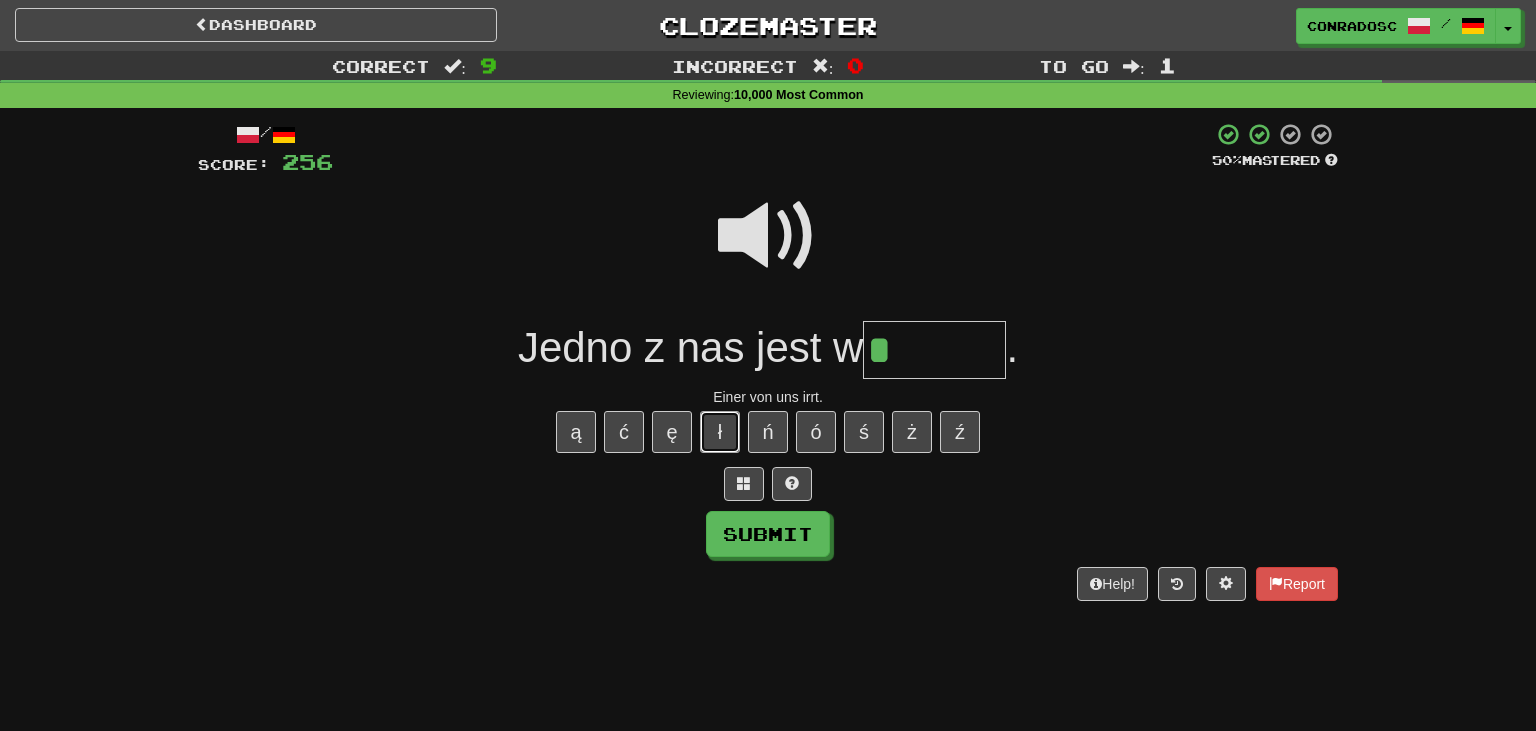 click on "ł" at bounding box center [720, 432] 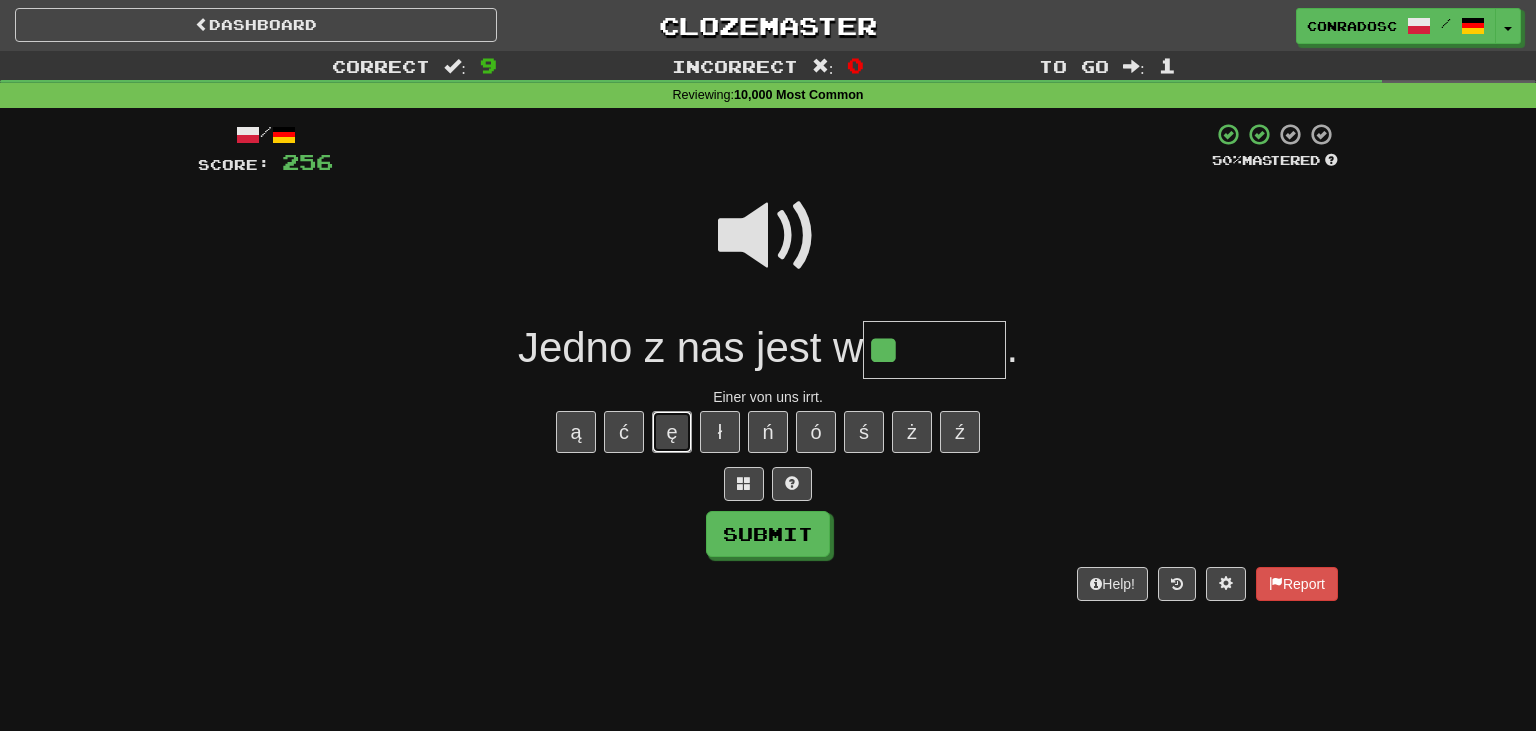 click on "ę" at bounding box center [672, 432] 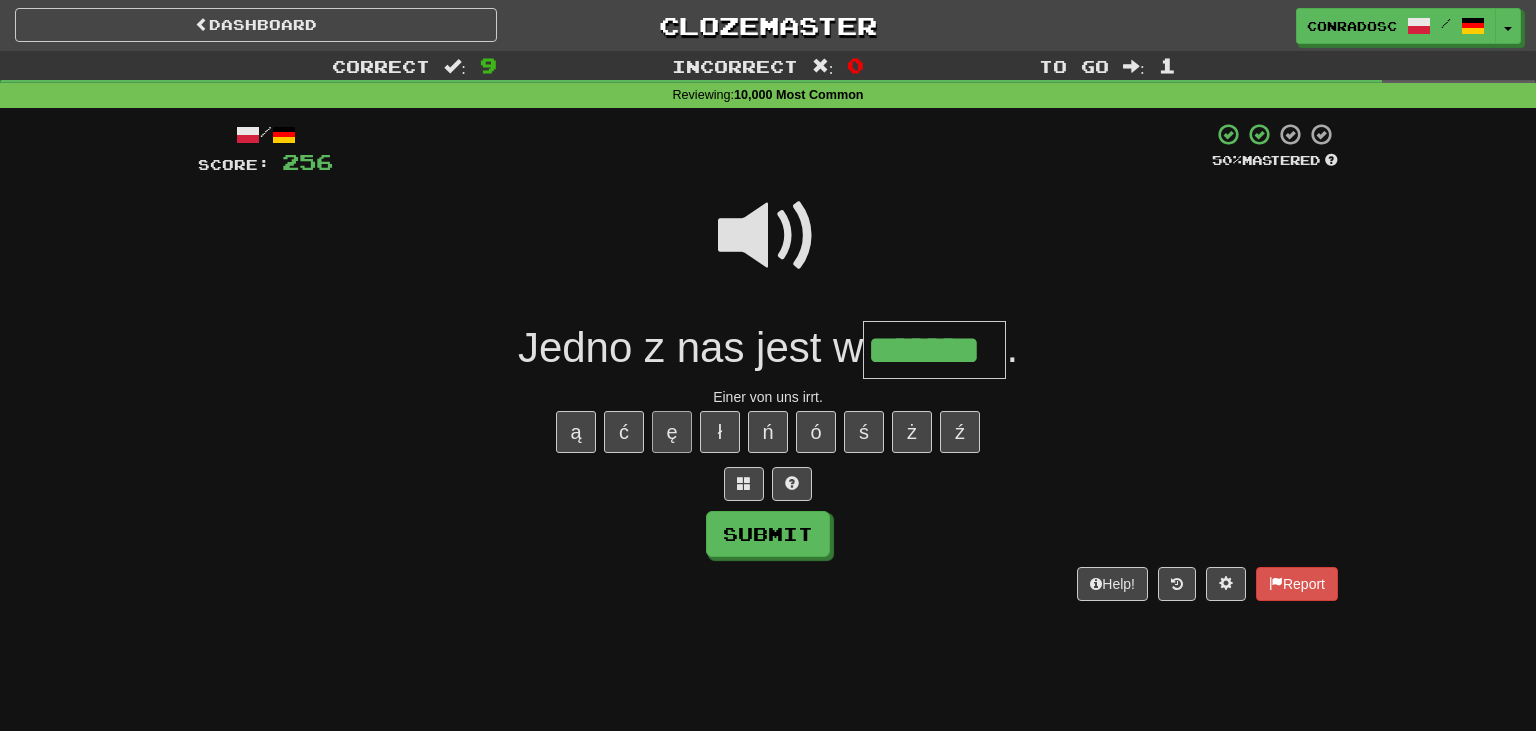 type on "*******" 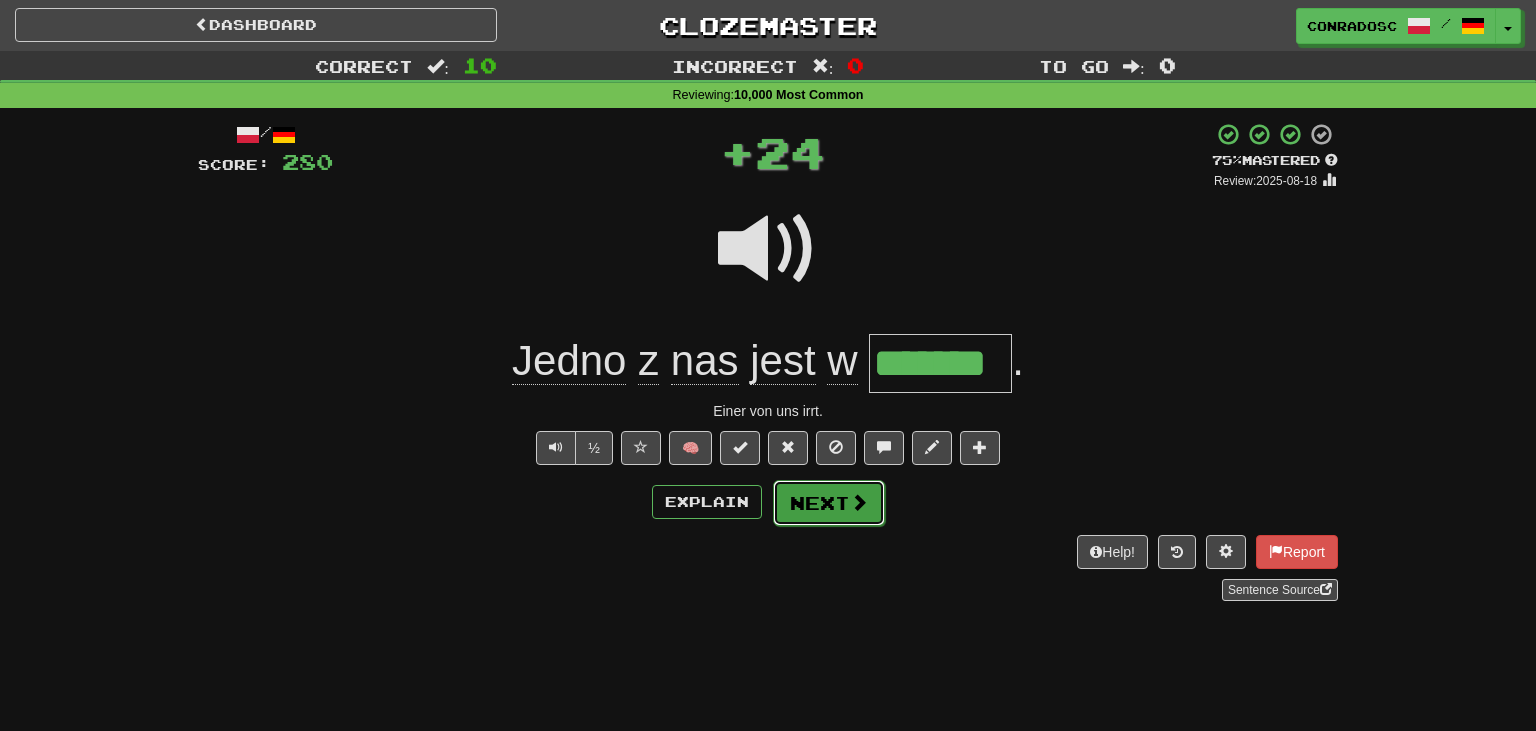 click on "Next" at bounding box center (829, 503) 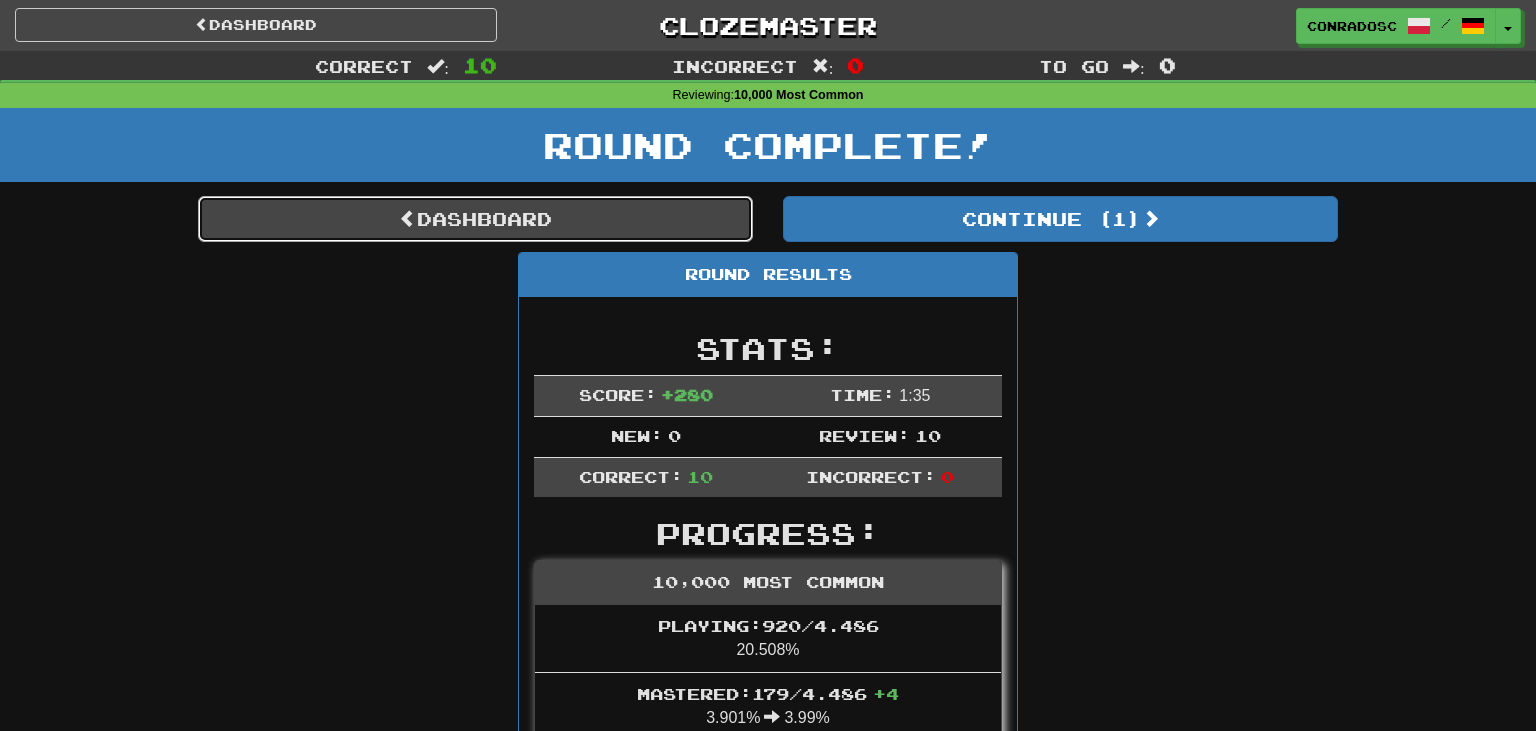 click on "Dashboard" at bounding box center [475, 219] 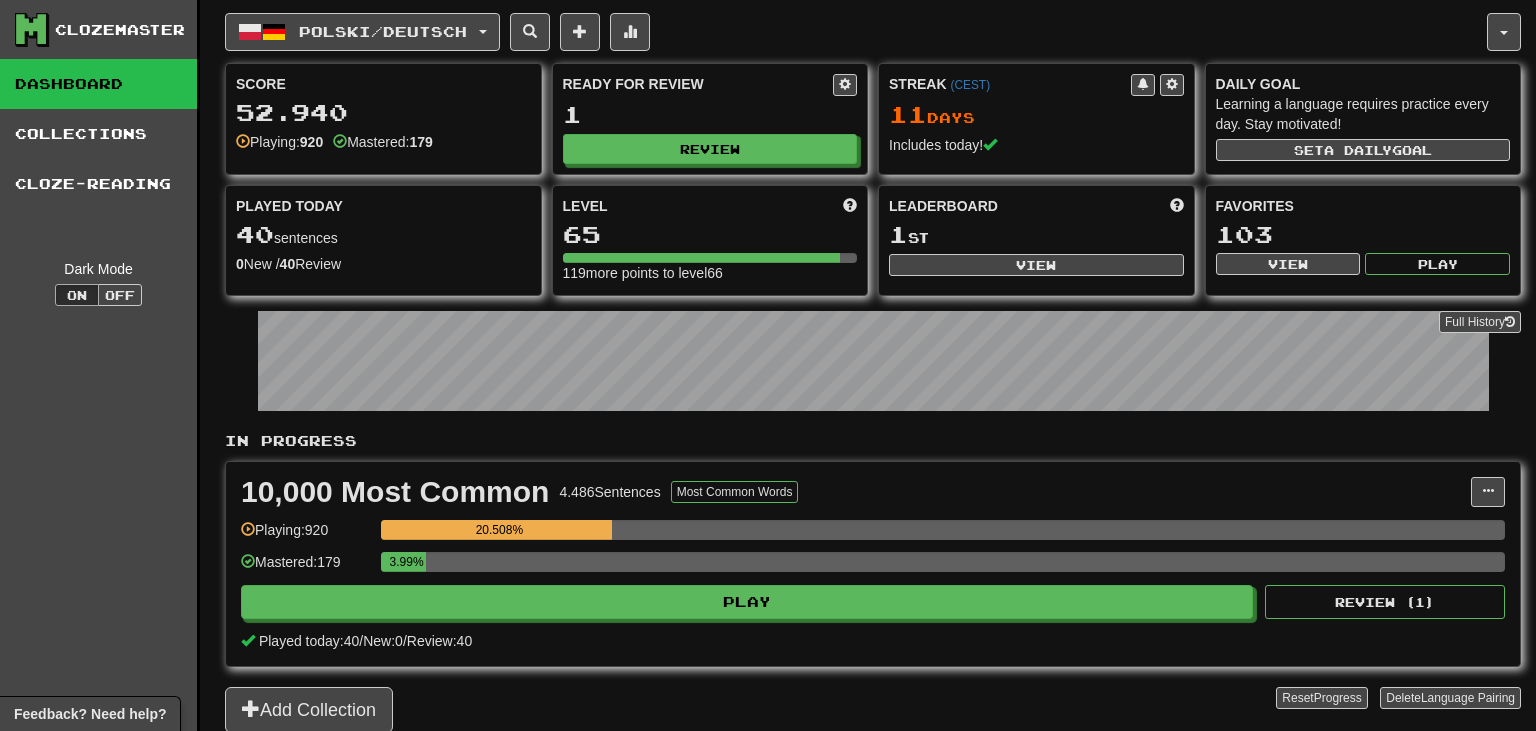 scroll, scrollTop: 0, scrollLeft: 0, axis: both 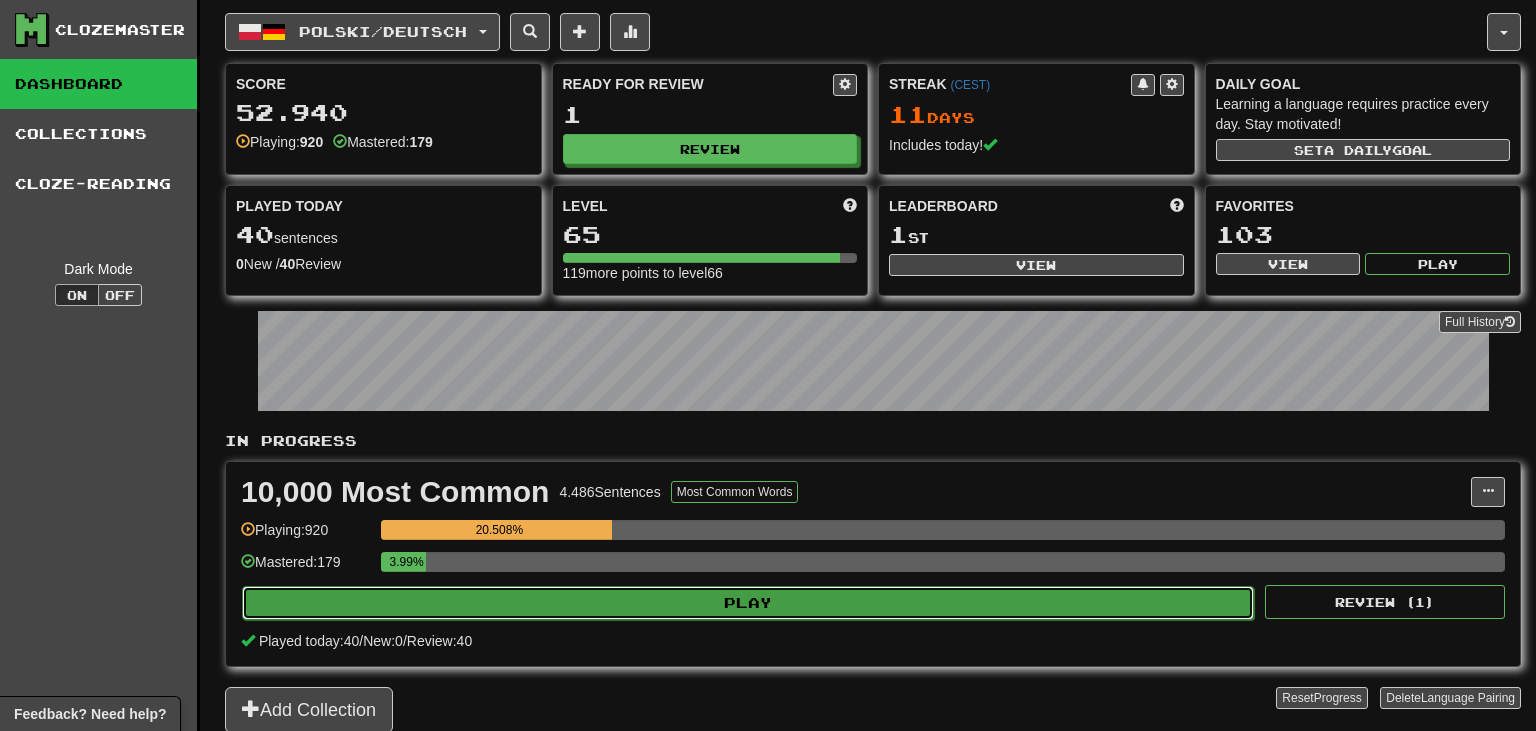 click on "Play" at bounding box center (748, 603) 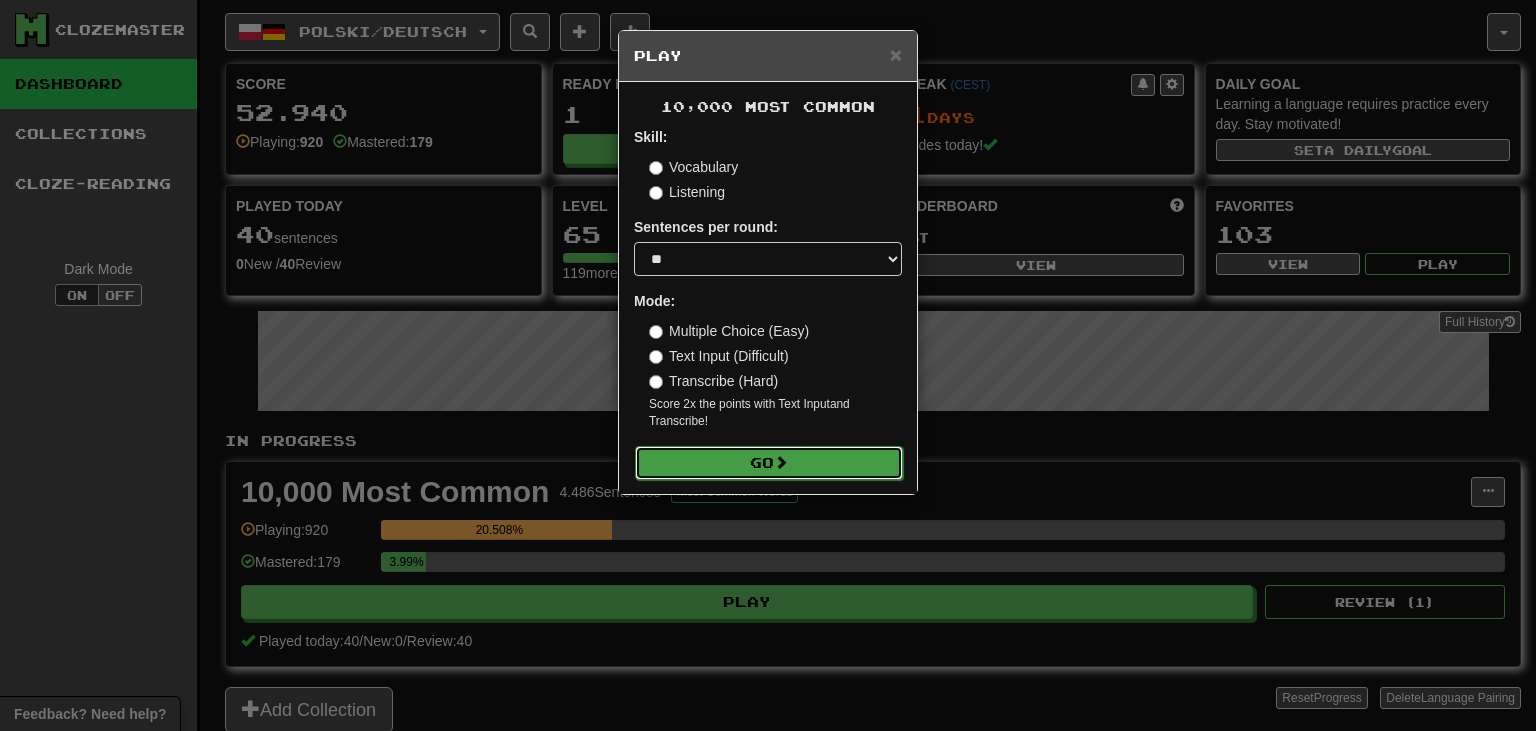 click on "Go" at bounding box center (769, 463) 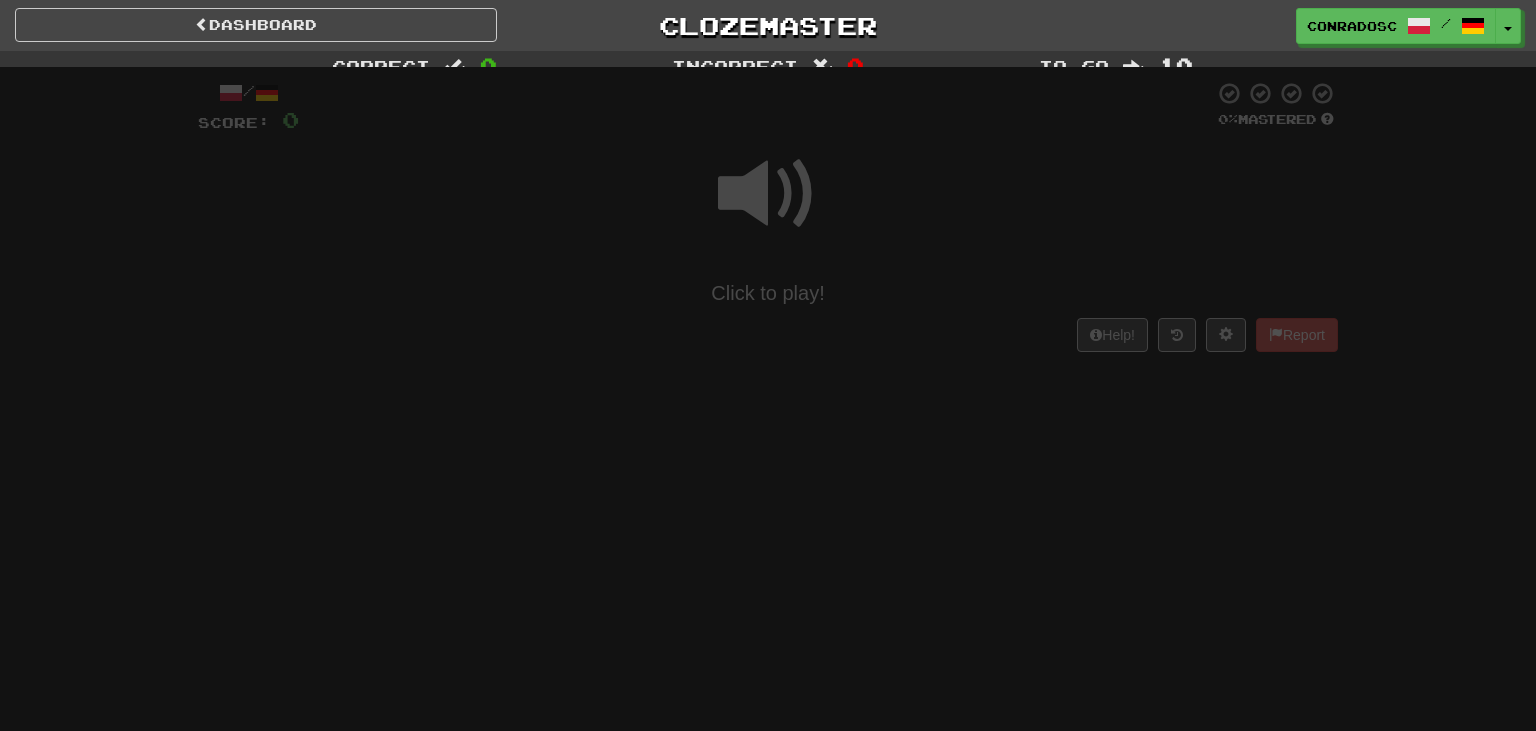 scroll, scrollTop: 0, scrollLeft: 0, axis: both 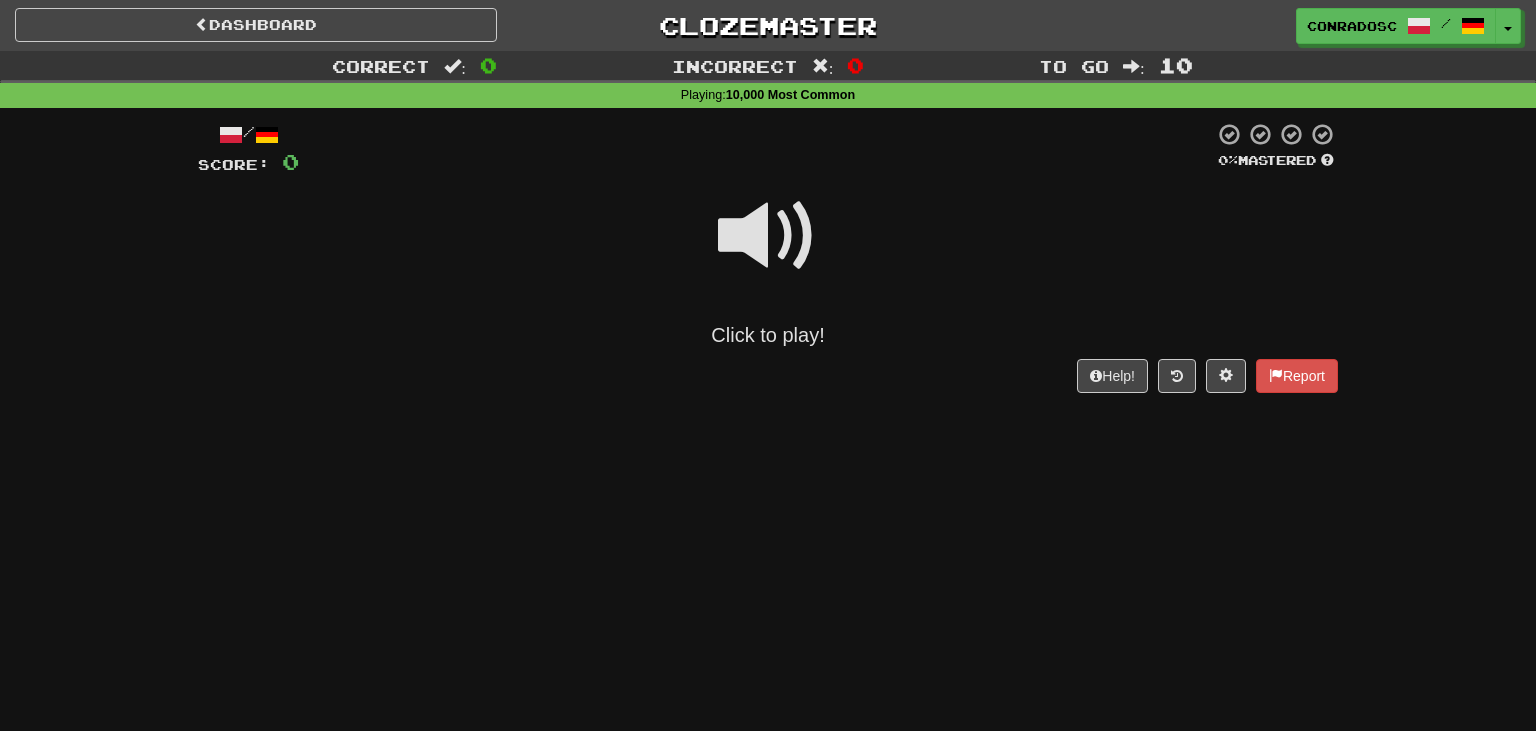 click at bounding box center (768, 236) 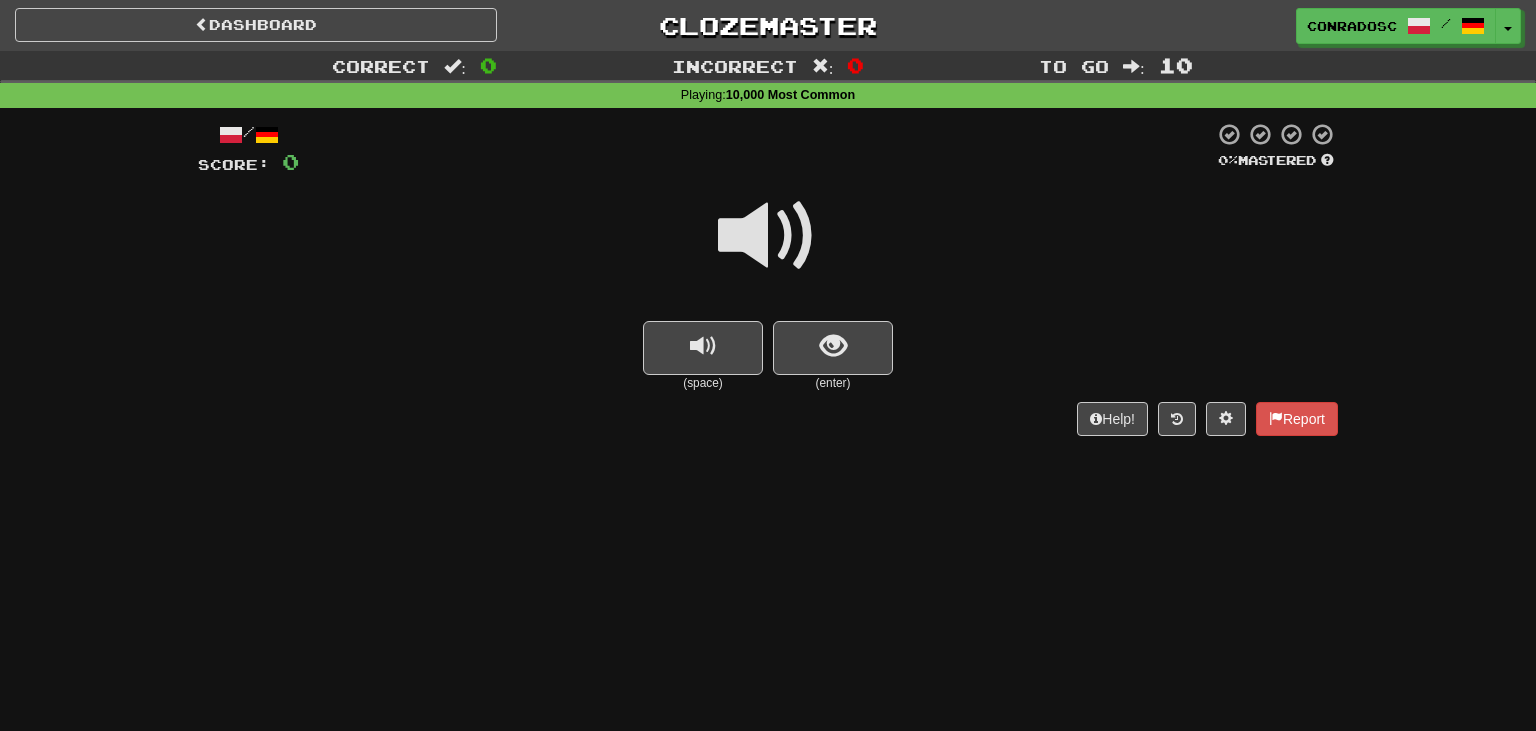 click at bounding box center (768, 236) 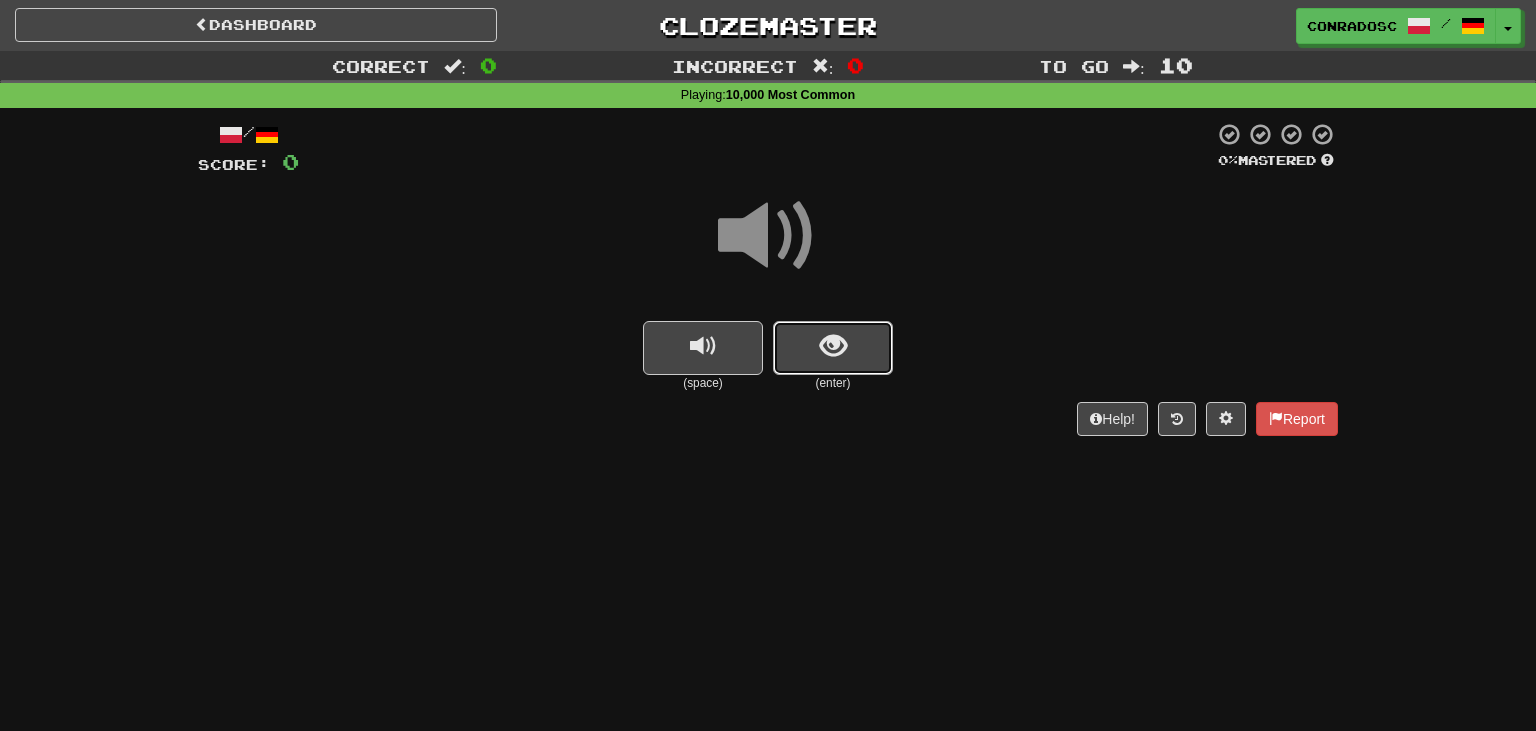 click at bounding box center [833, 346] 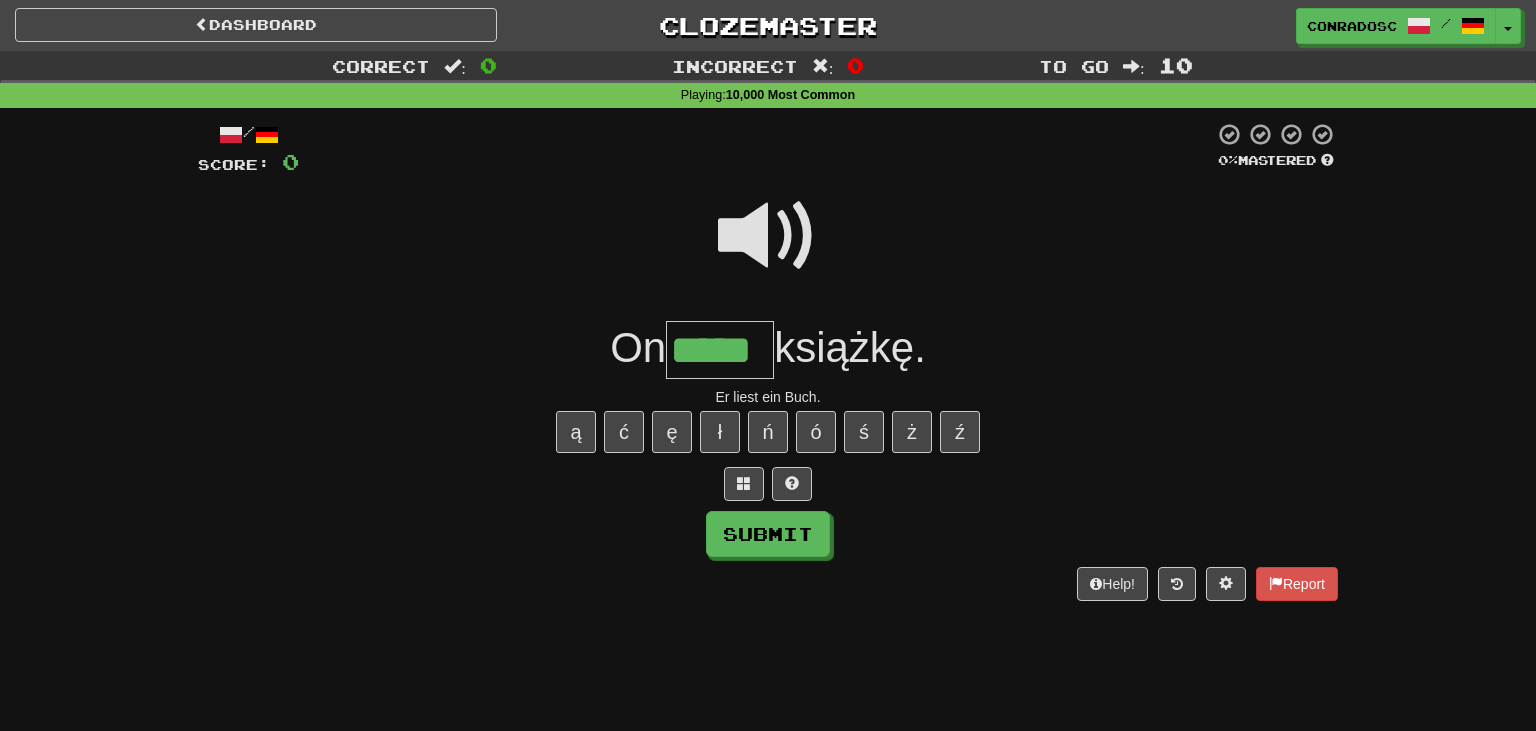 type on "*****" 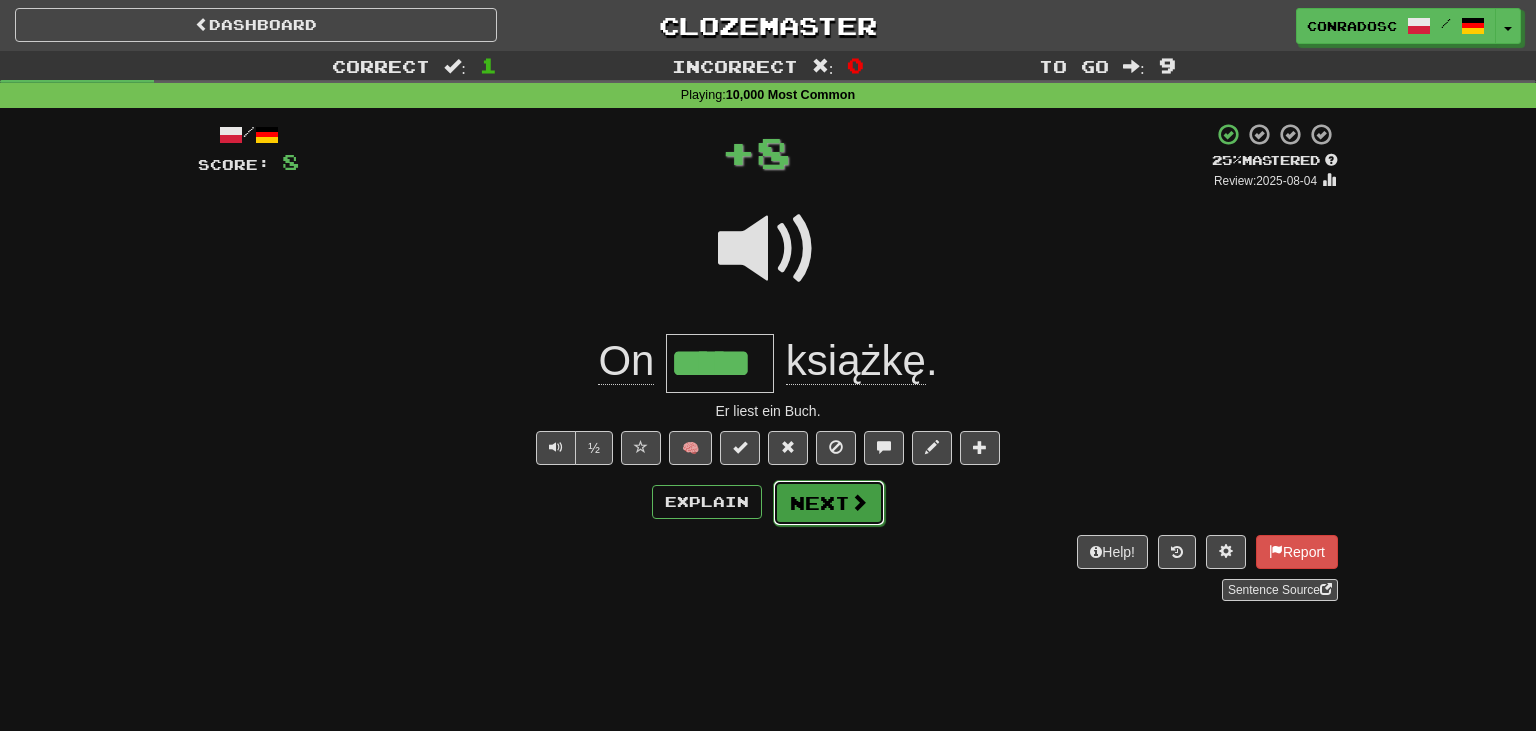 click on "Next" at bounding box center [829, 503] 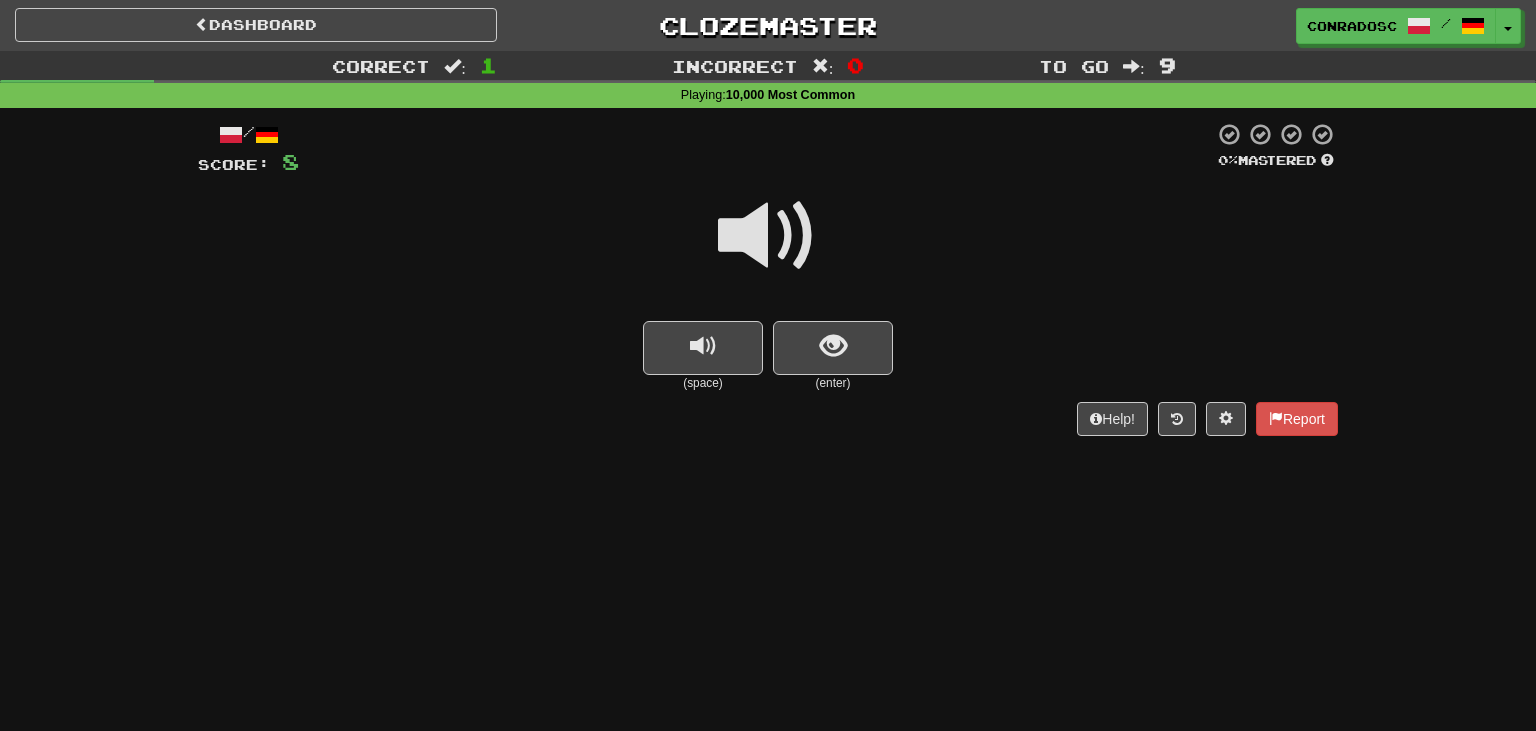 click at bounding box center [768, 236] 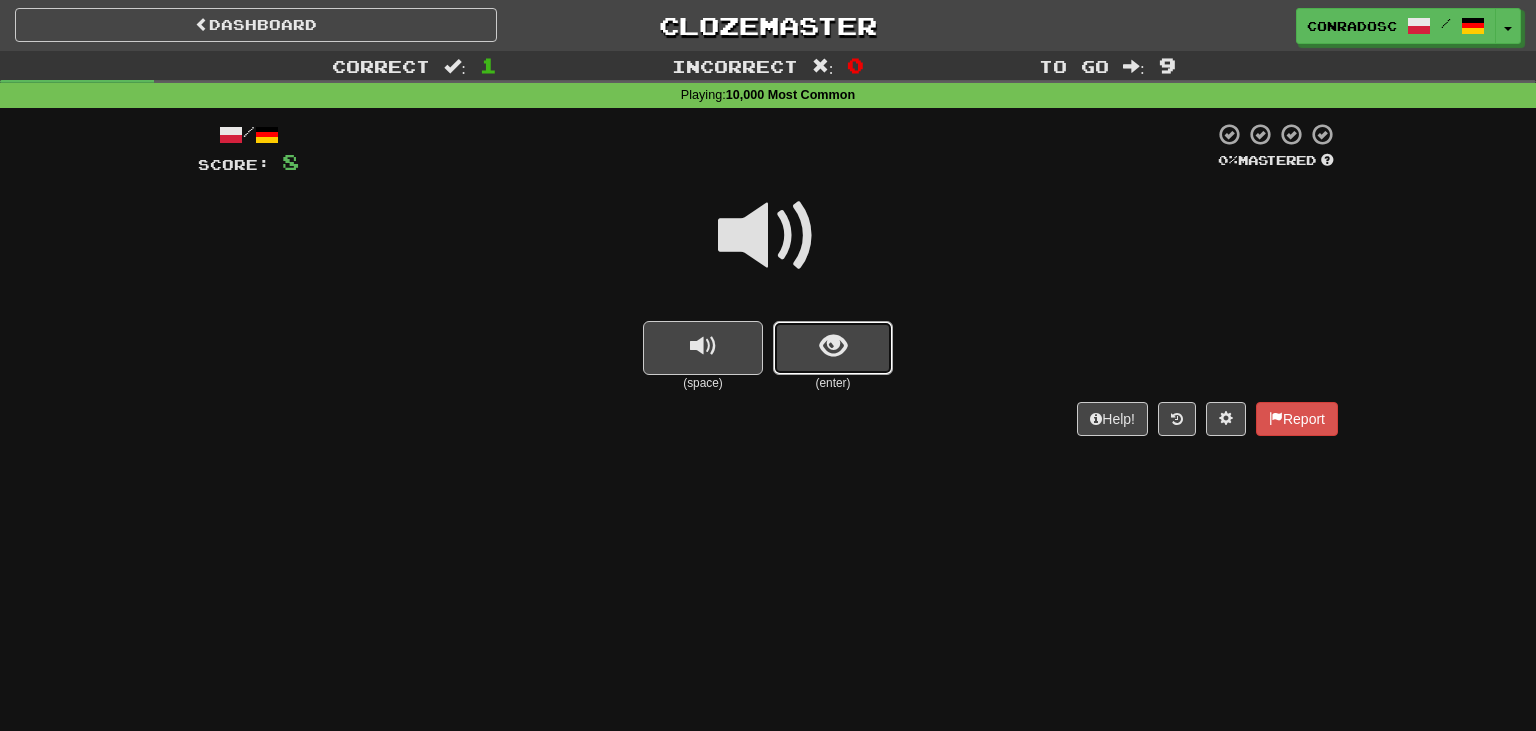 click at bounding box center (833, 346) 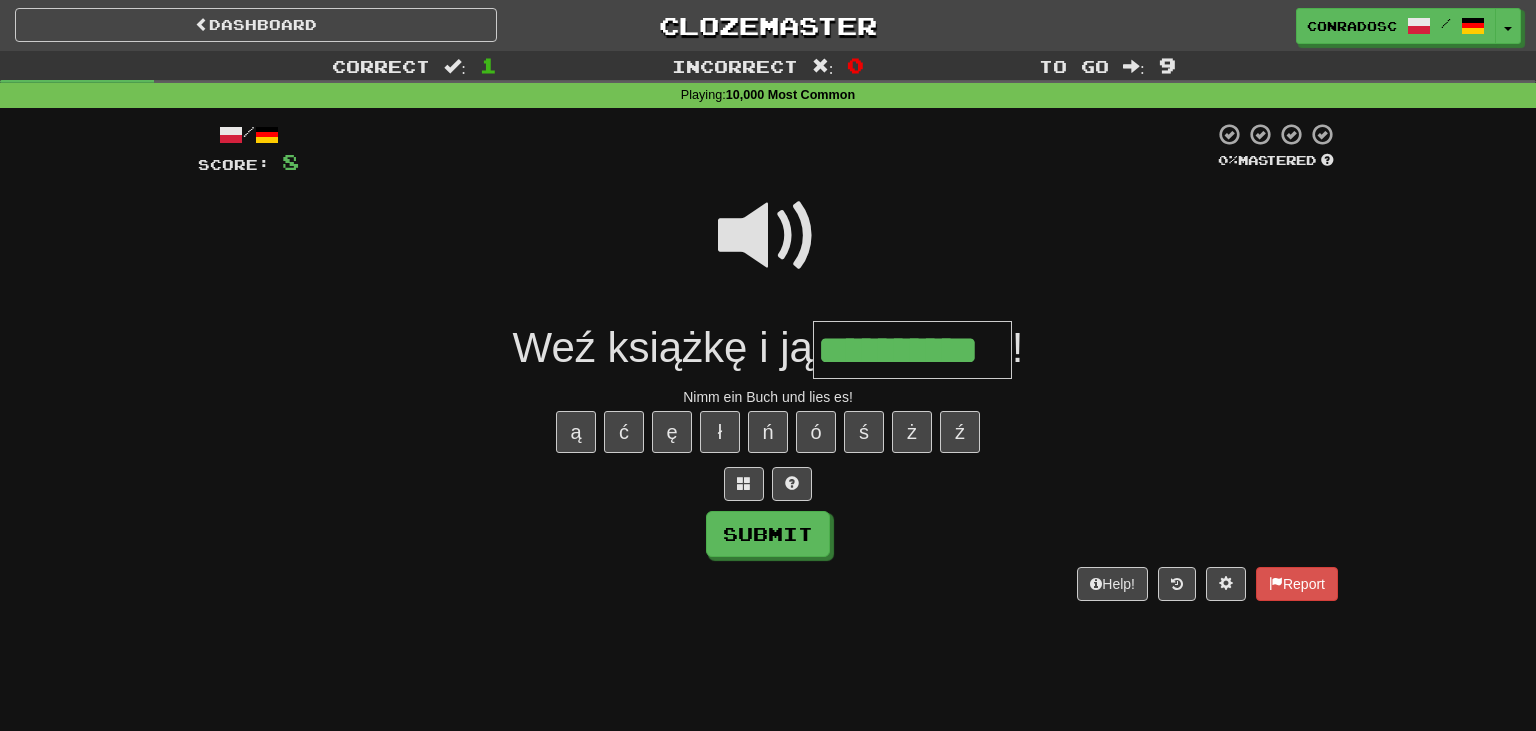 type on "**********" 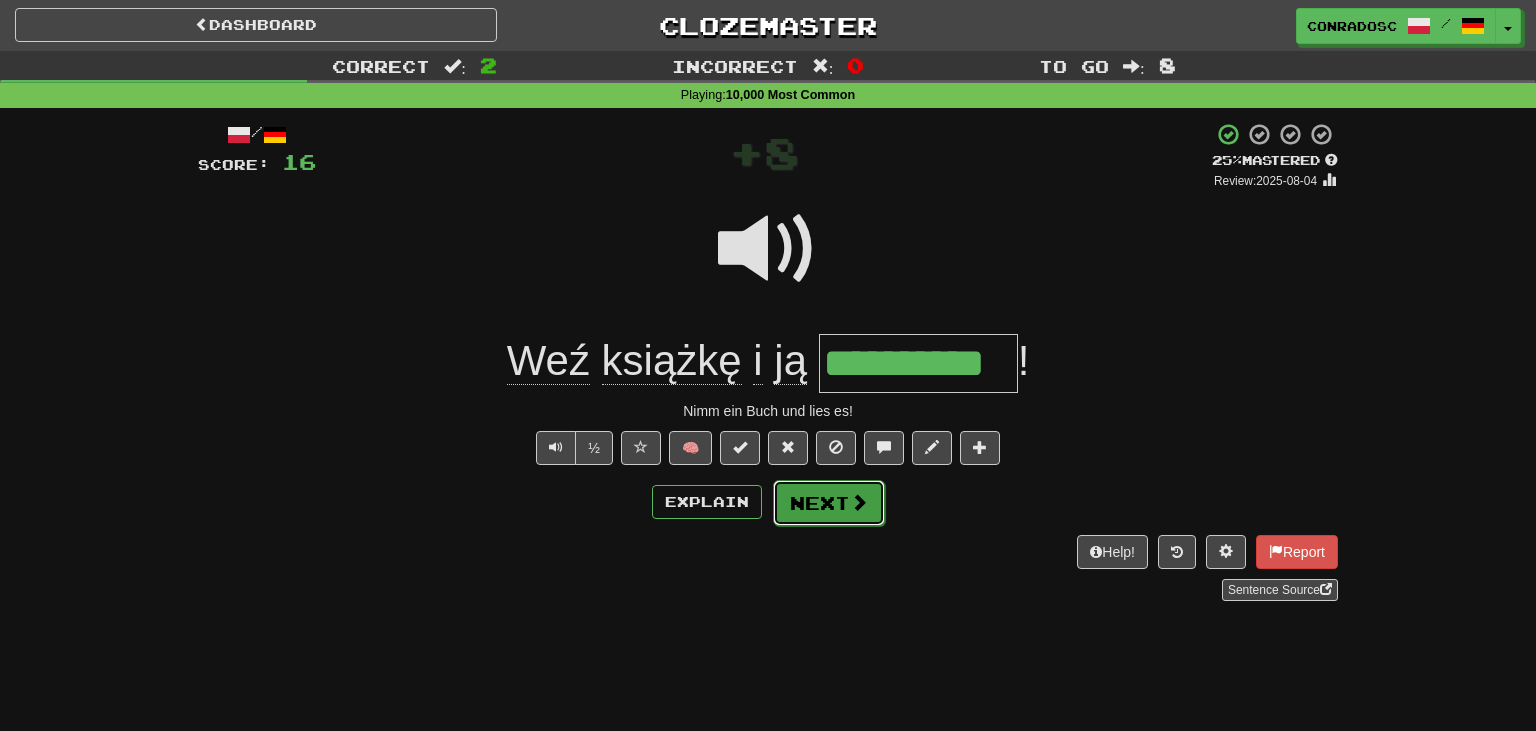 click on "Next" at bounding box center [829, 503] 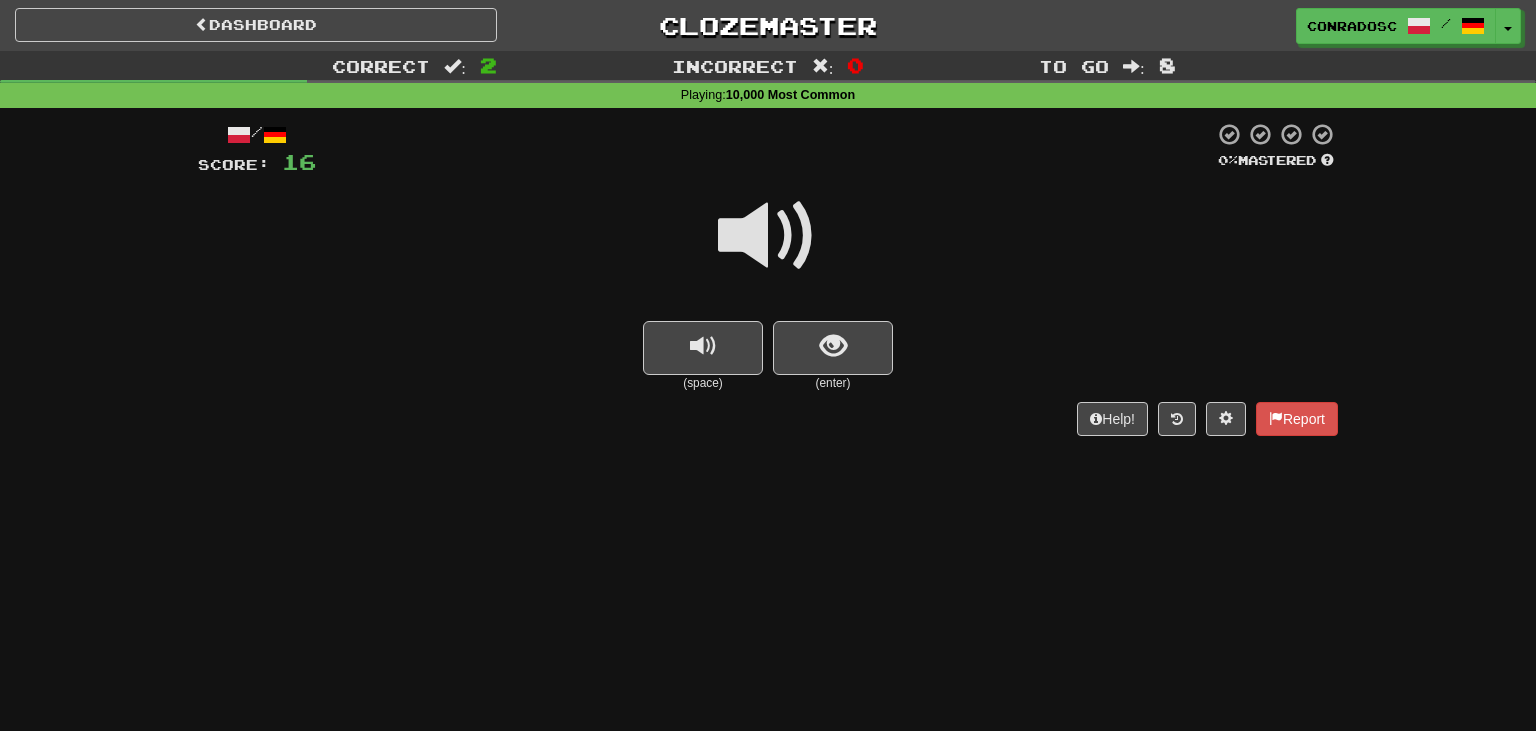 click at bounding box center [768, 236] 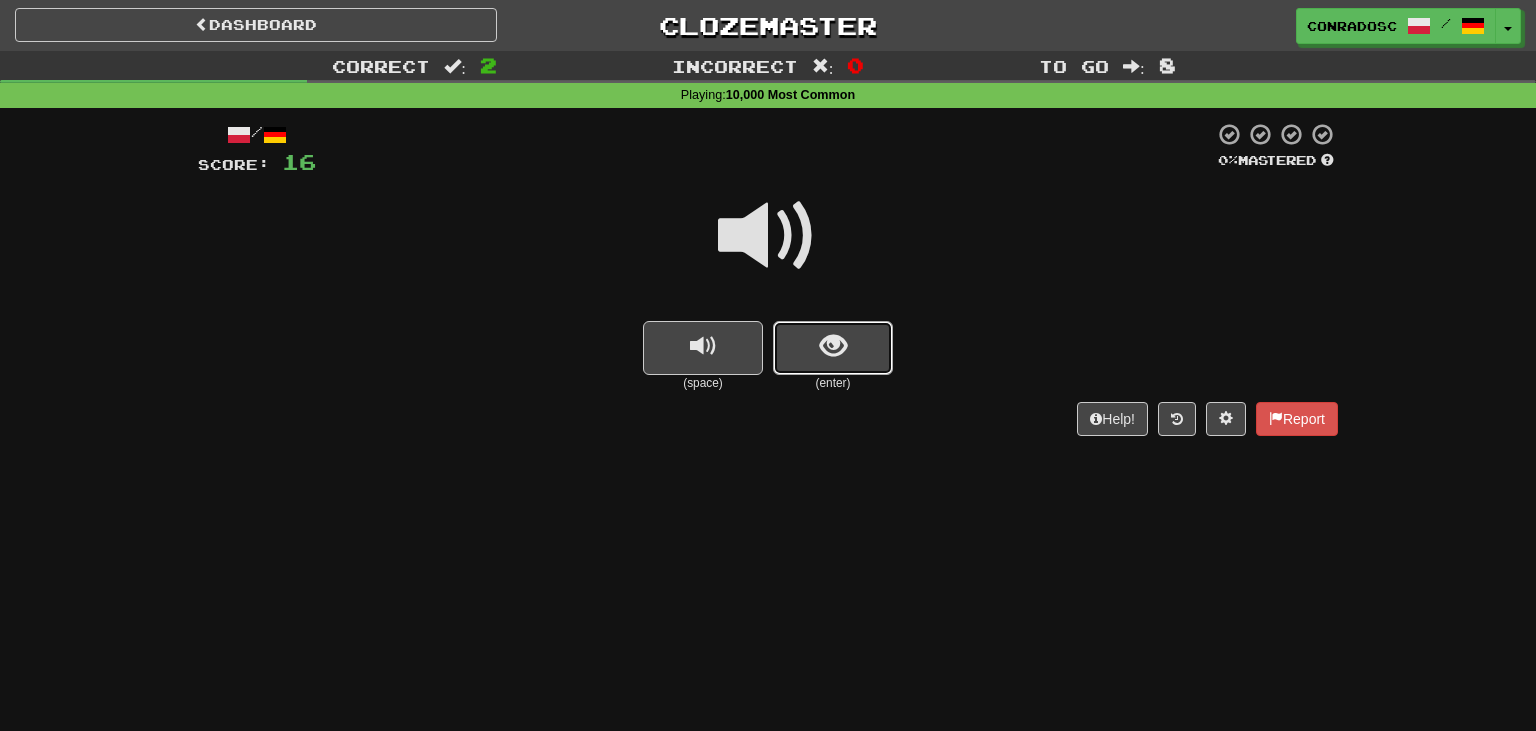 click at bounding box center (833, 348) 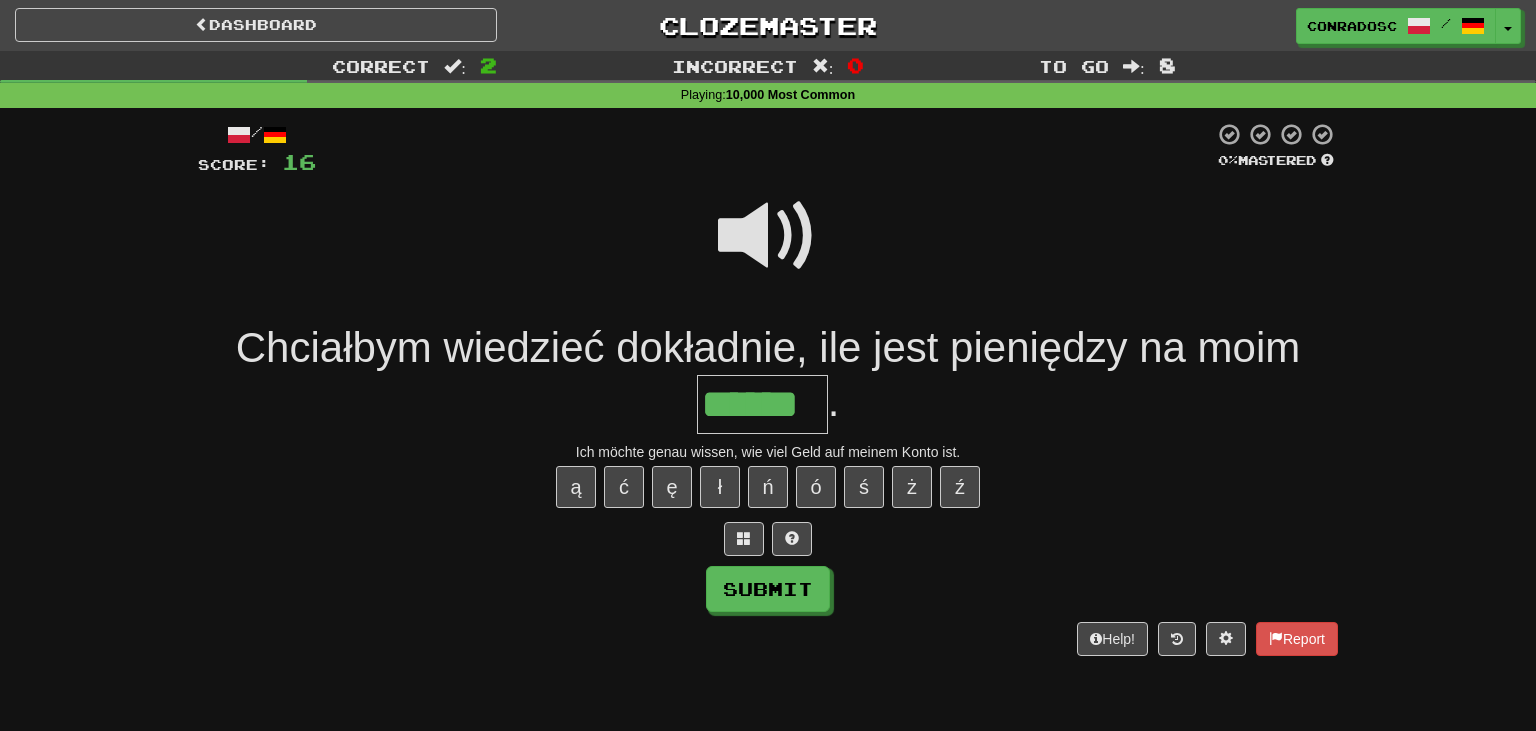 type on "******" 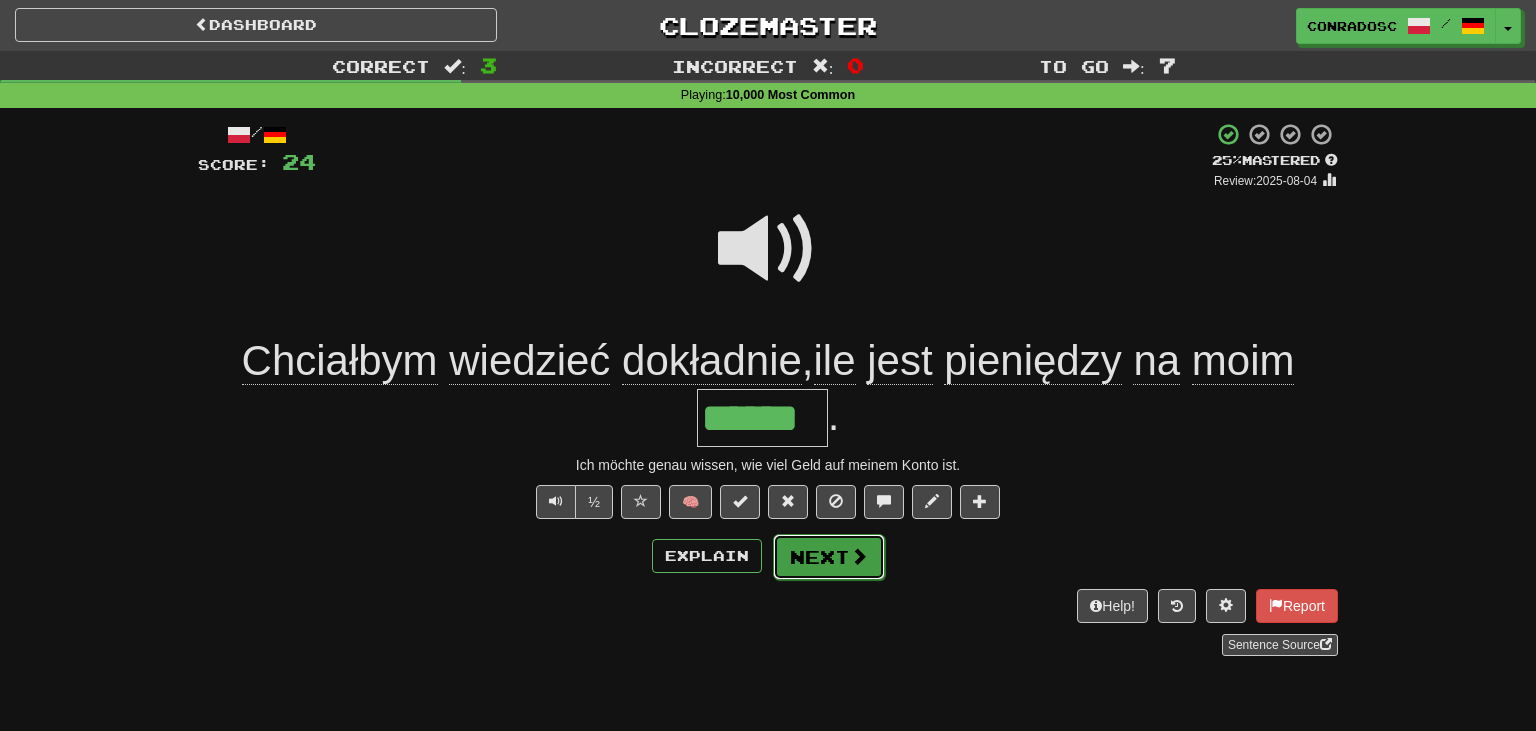 click on "Next" at bounding box center [829, 557] 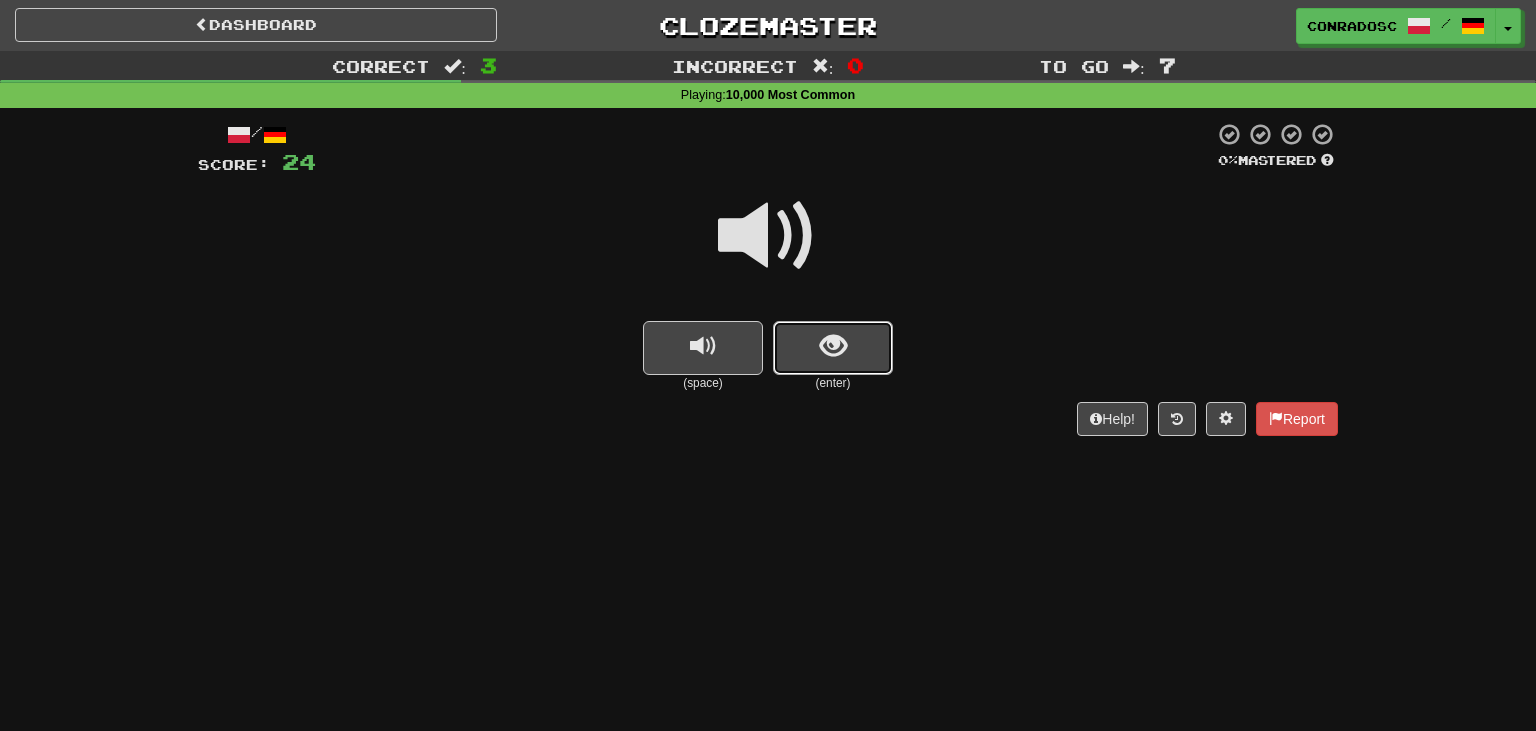 click at bounding box center (833, 348) 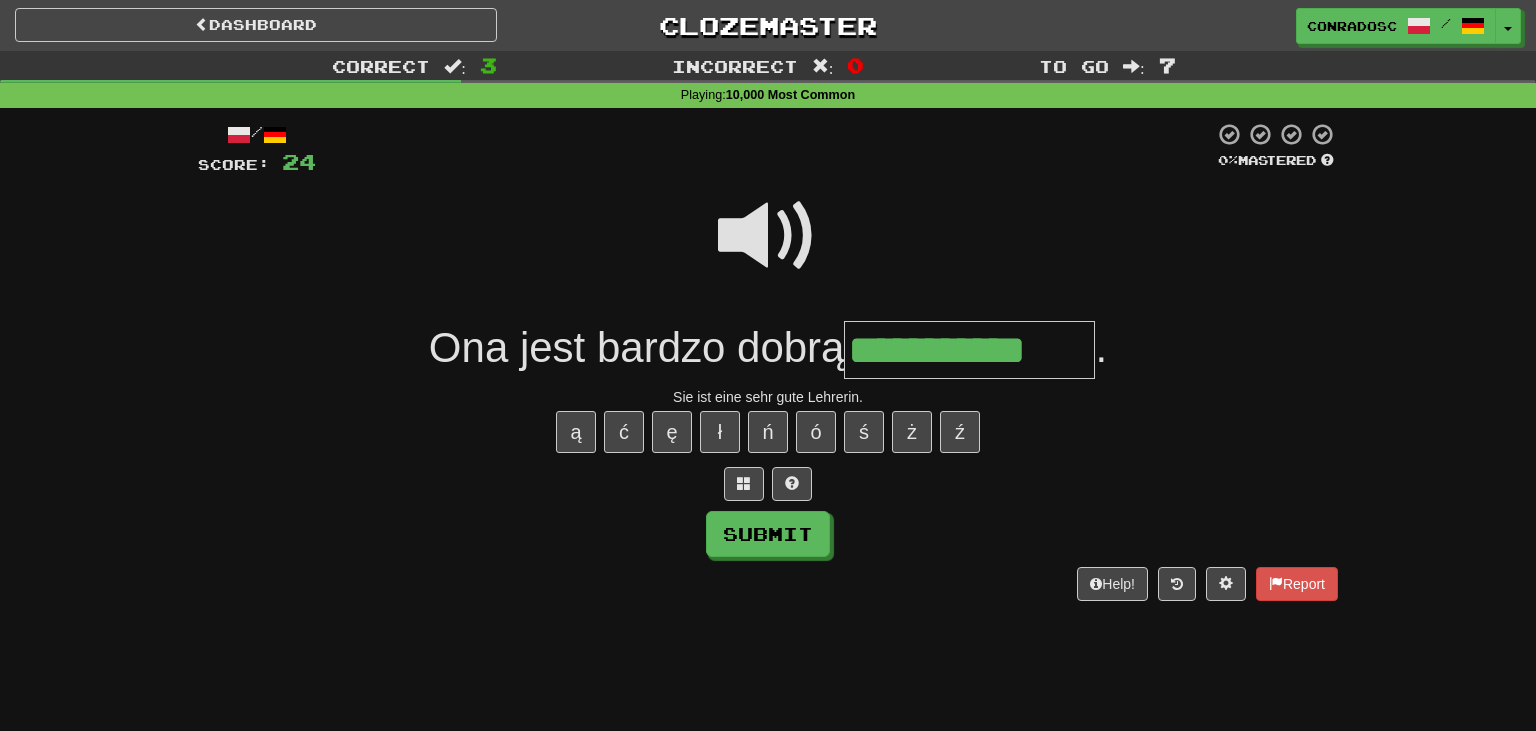 click on "ą ć ę ł ń ó ś ż ź" at bounding box center [768, 432] 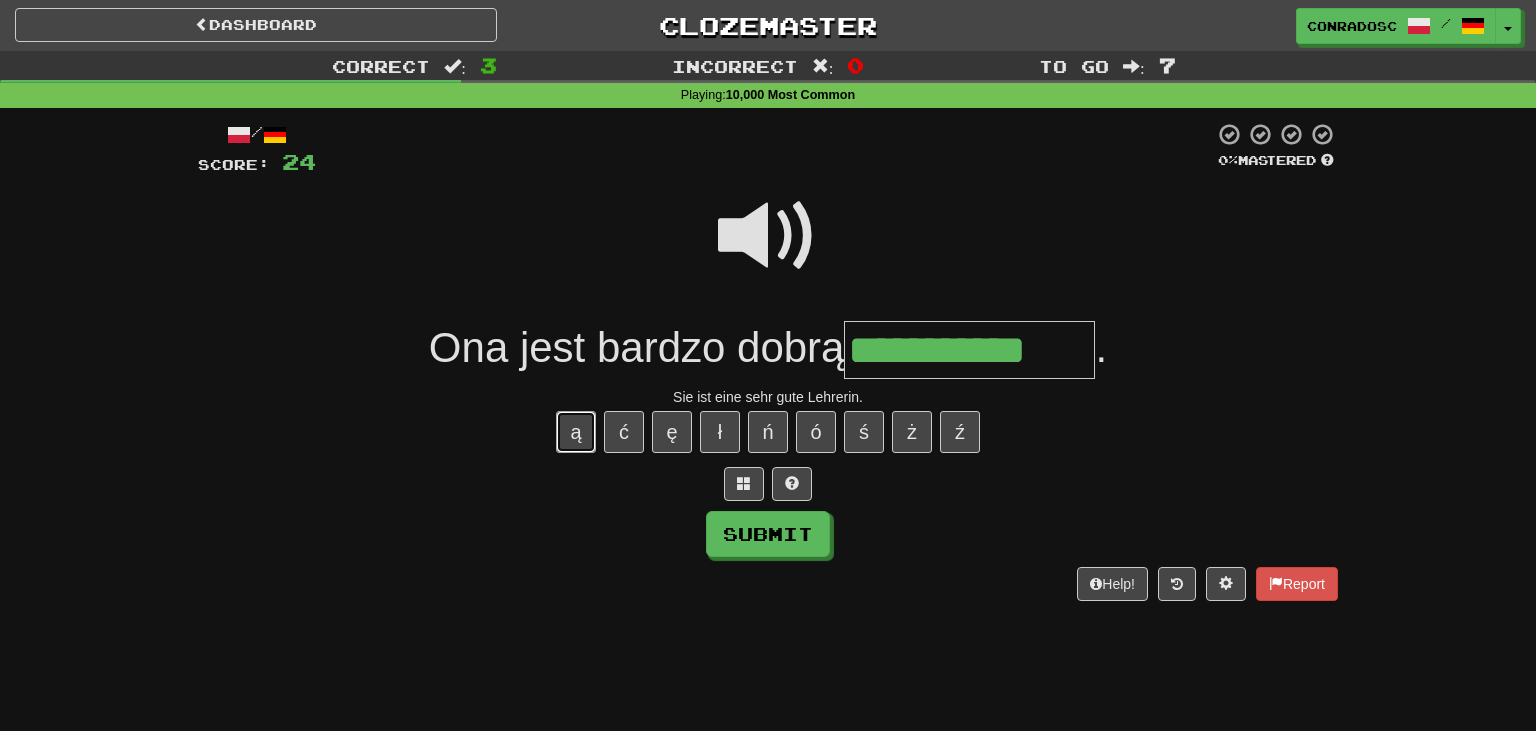 click on "ą" at bounding box center (576, 432) 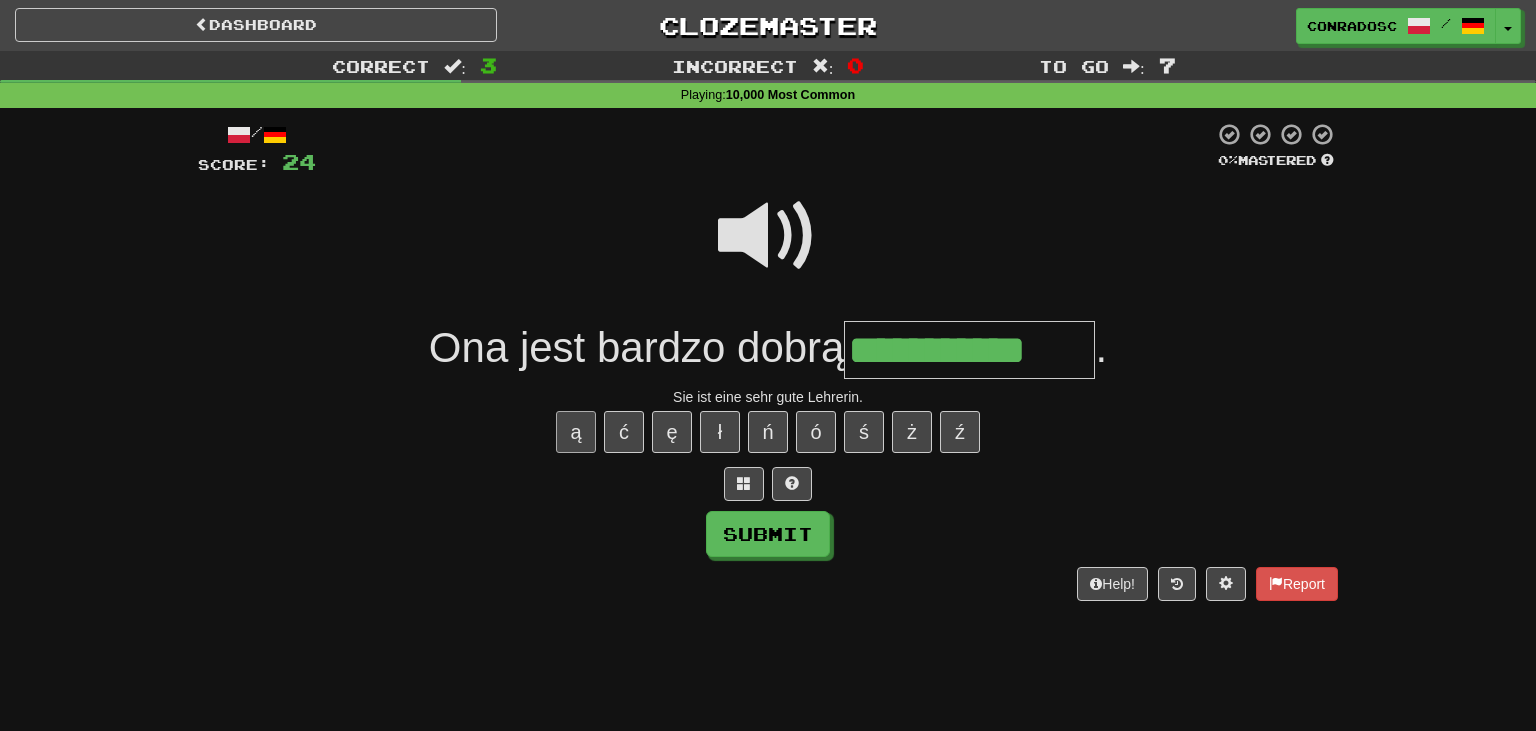 type on "**********" 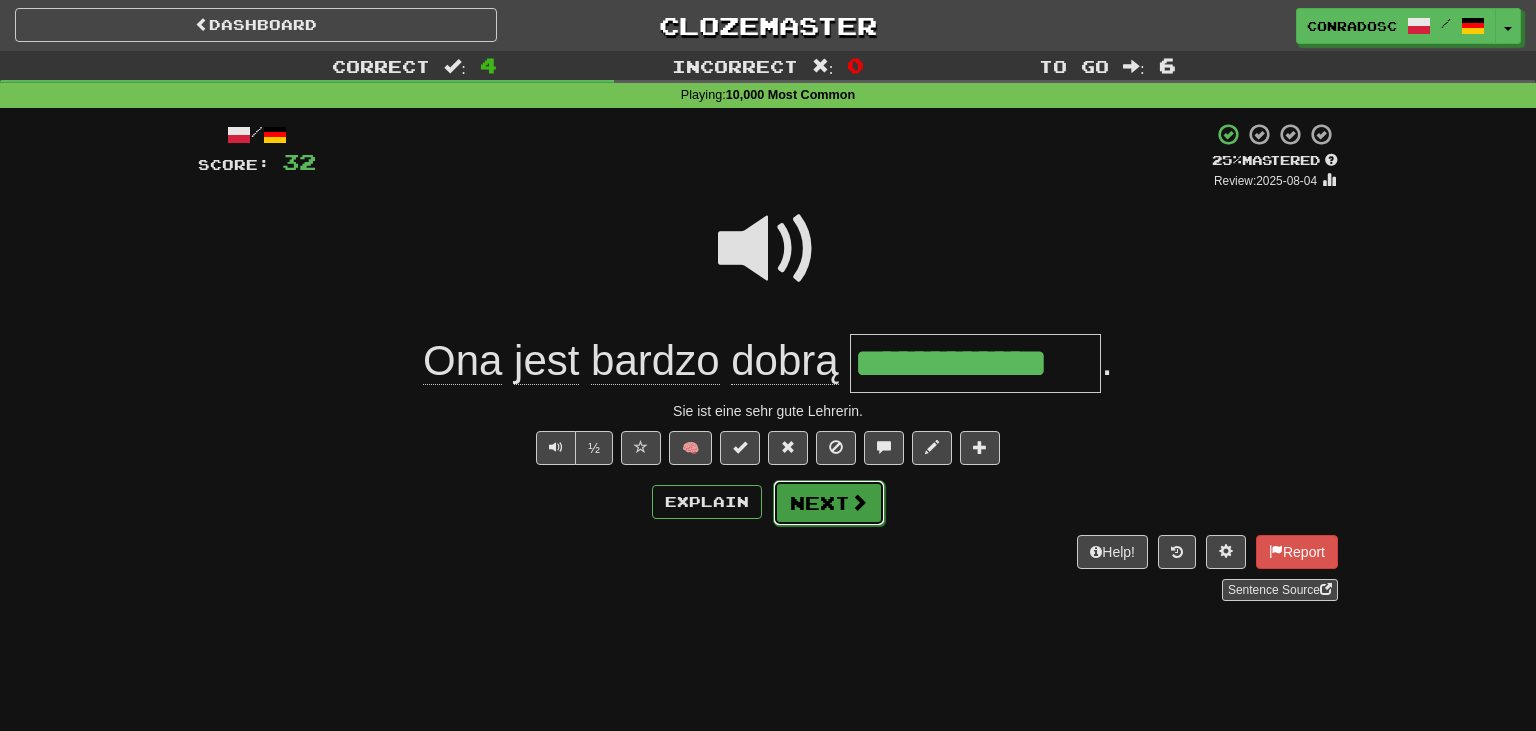 click on "Next" at bounding box center [829, 503] 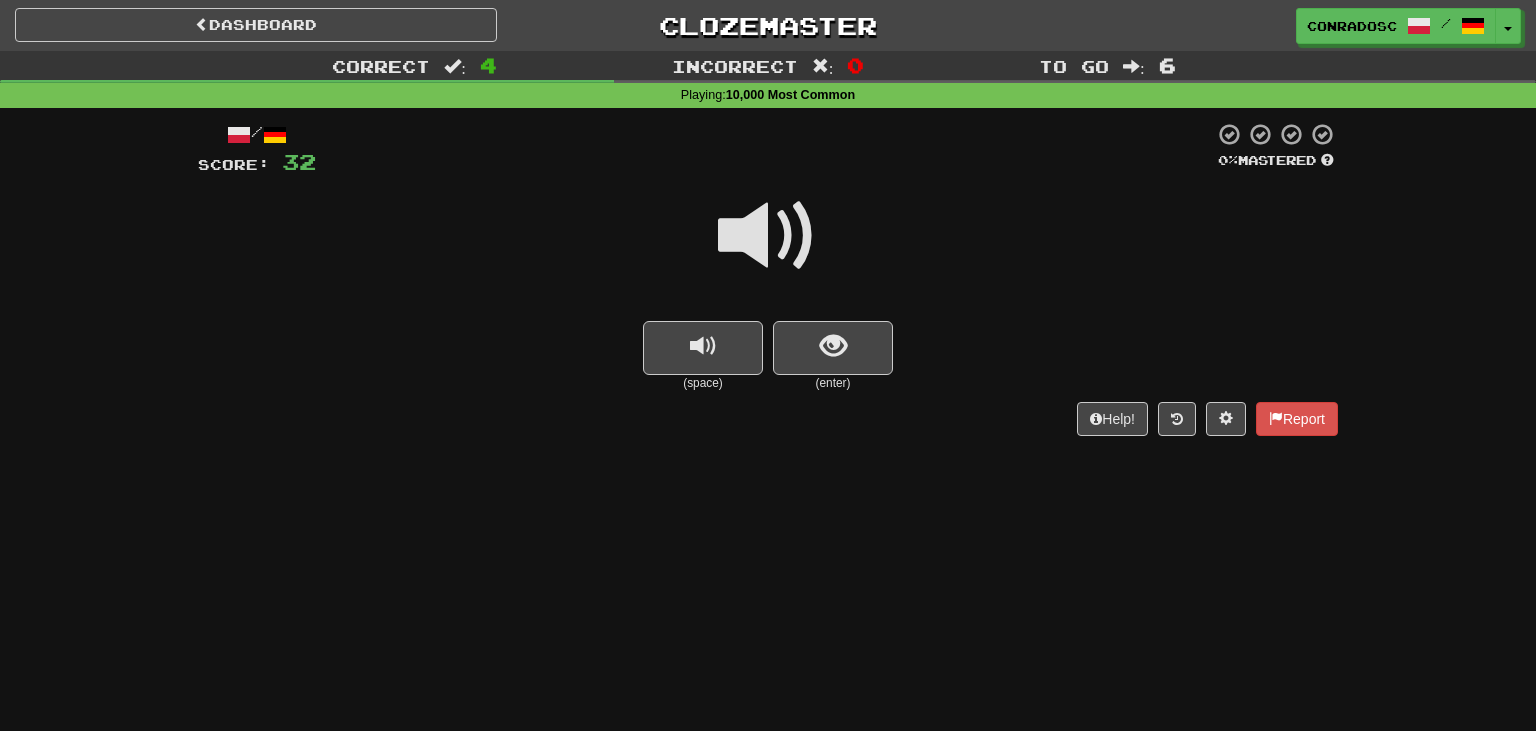 click at bounding box center (768, 236) 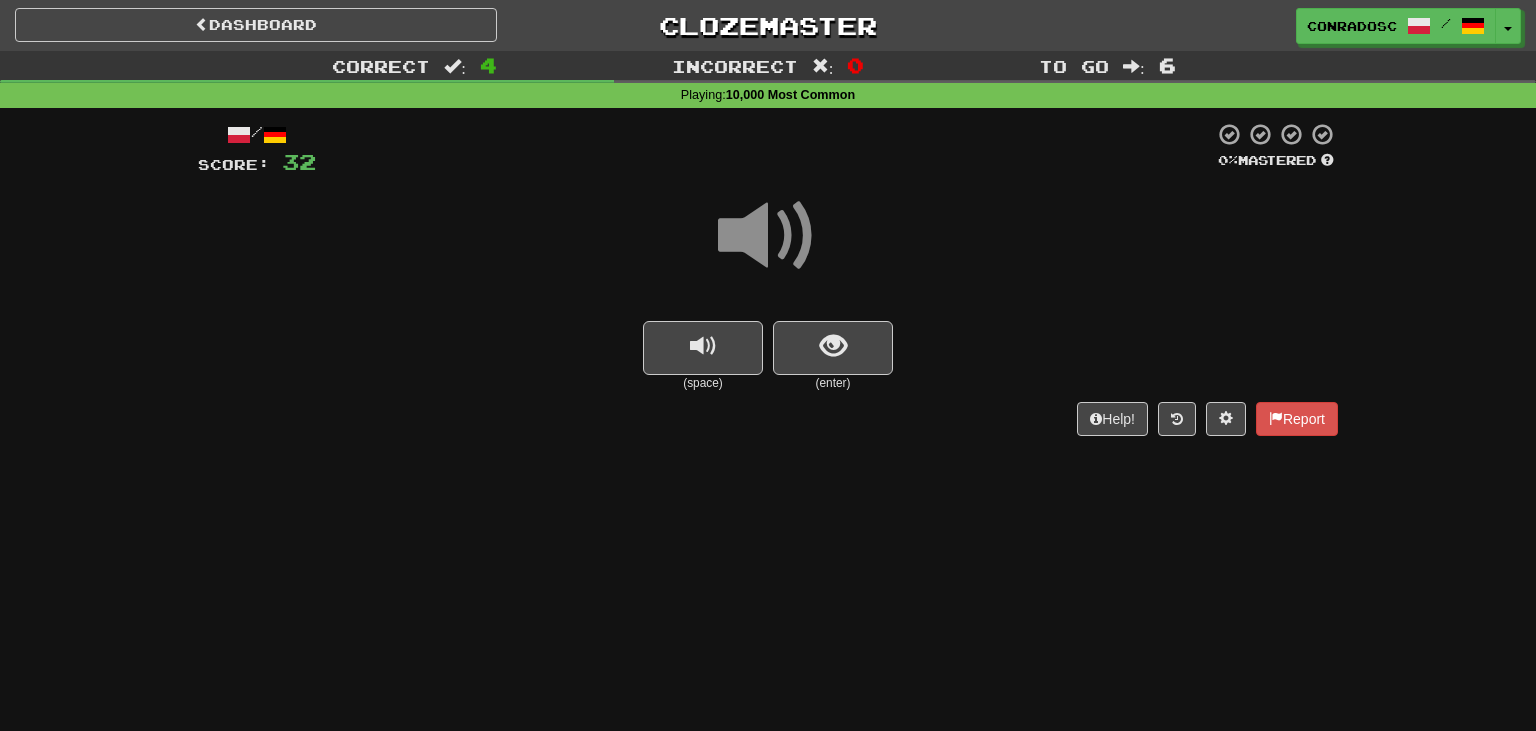click on "(enter)" at bounding box center (833, 383) 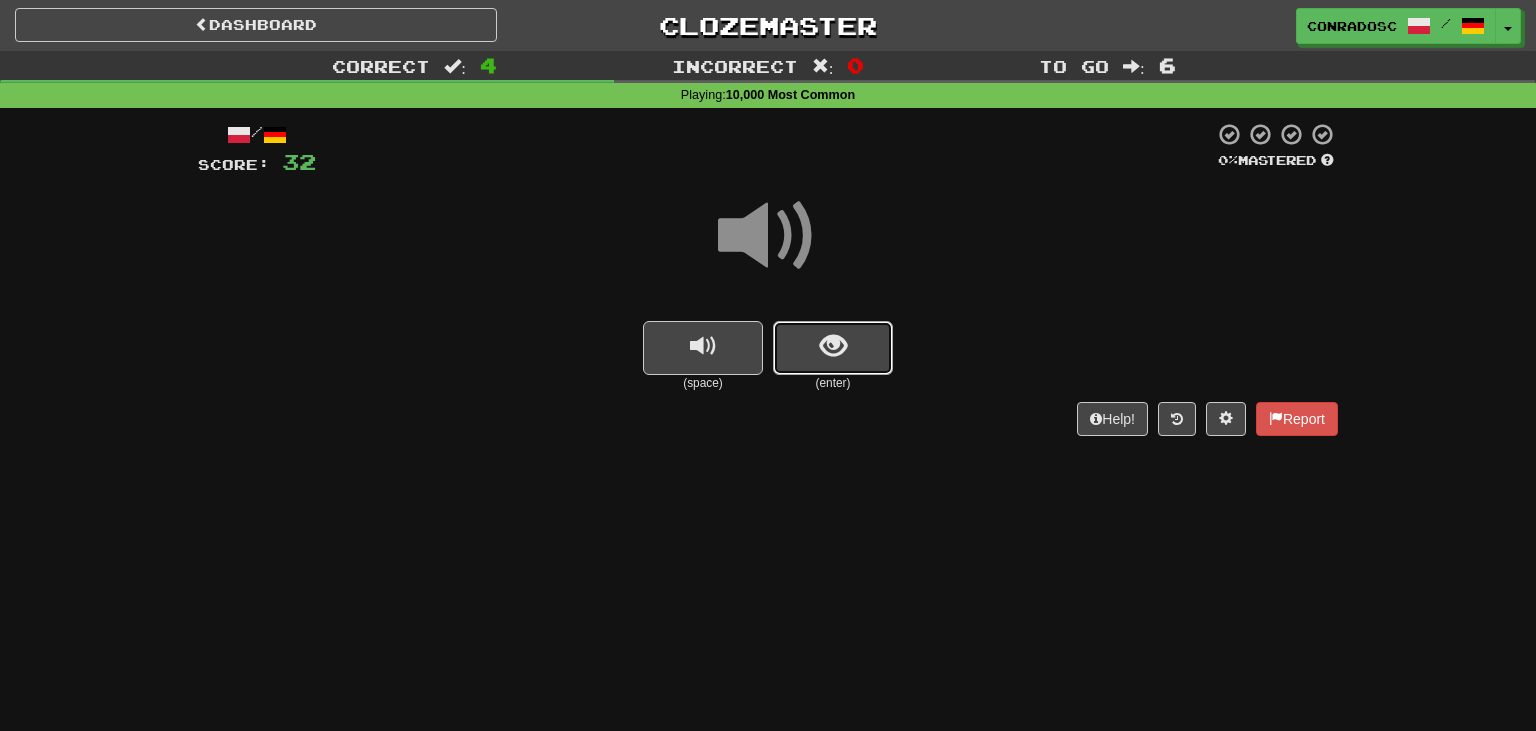 click at bounding box center (833, 348) 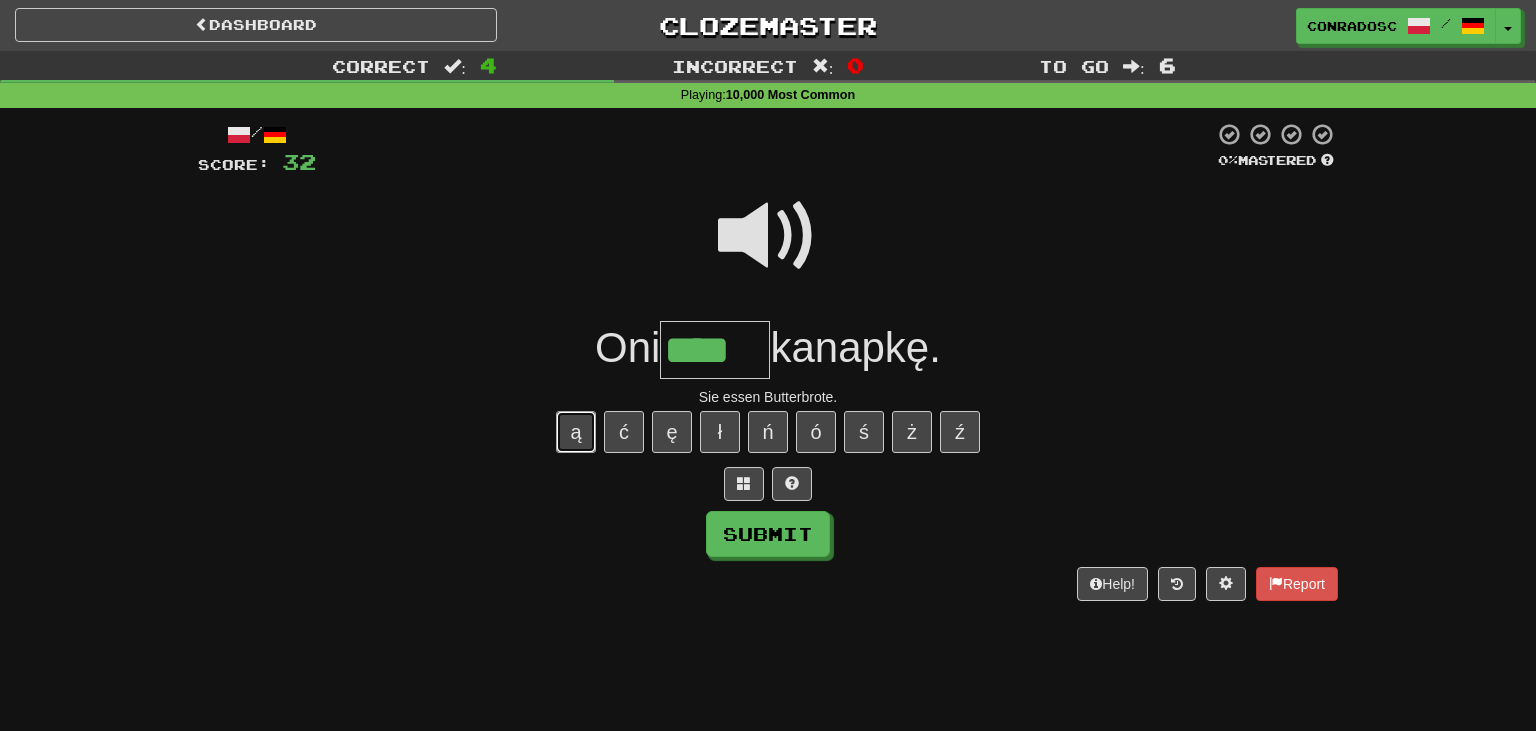 click on "ą" at bounding box center [576, 432] 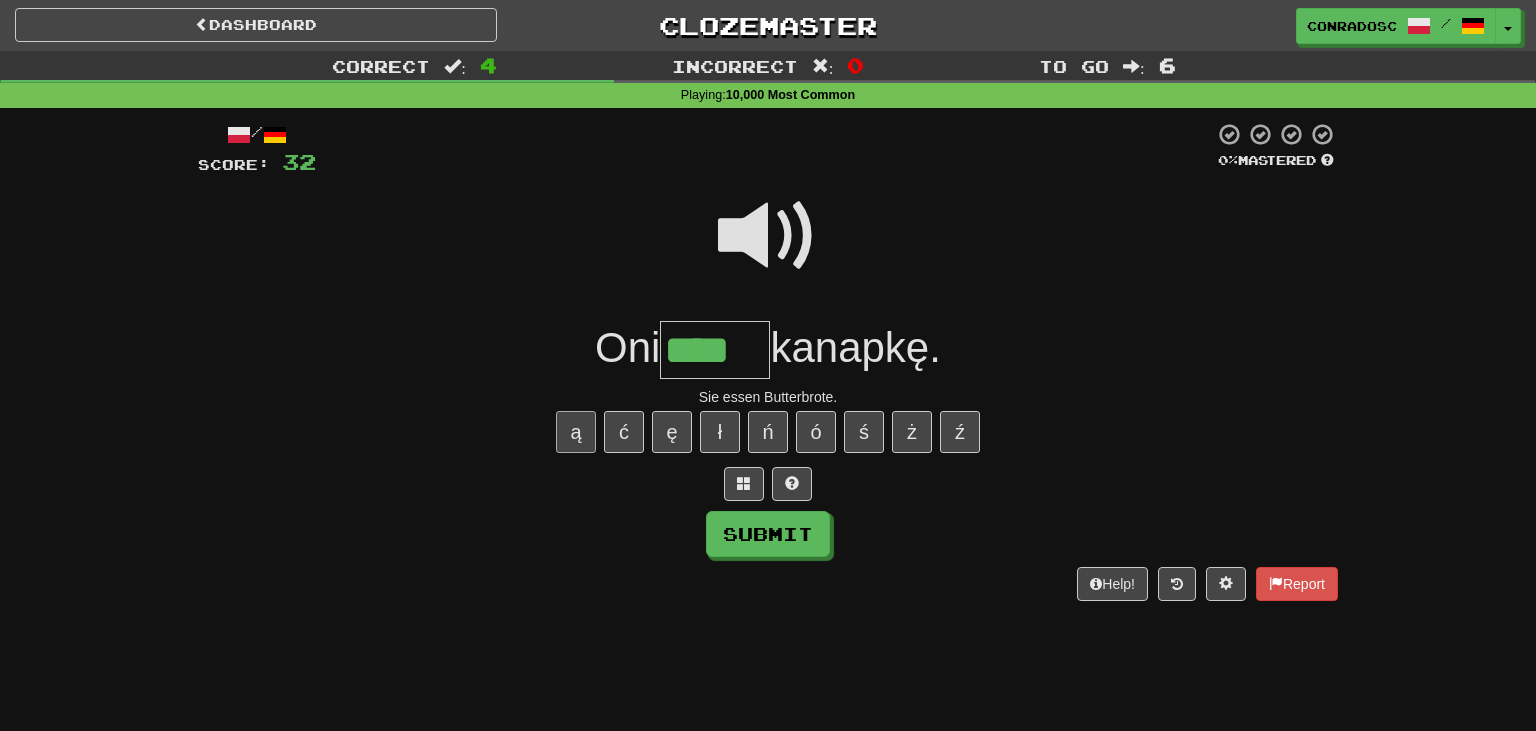 type on "*****" 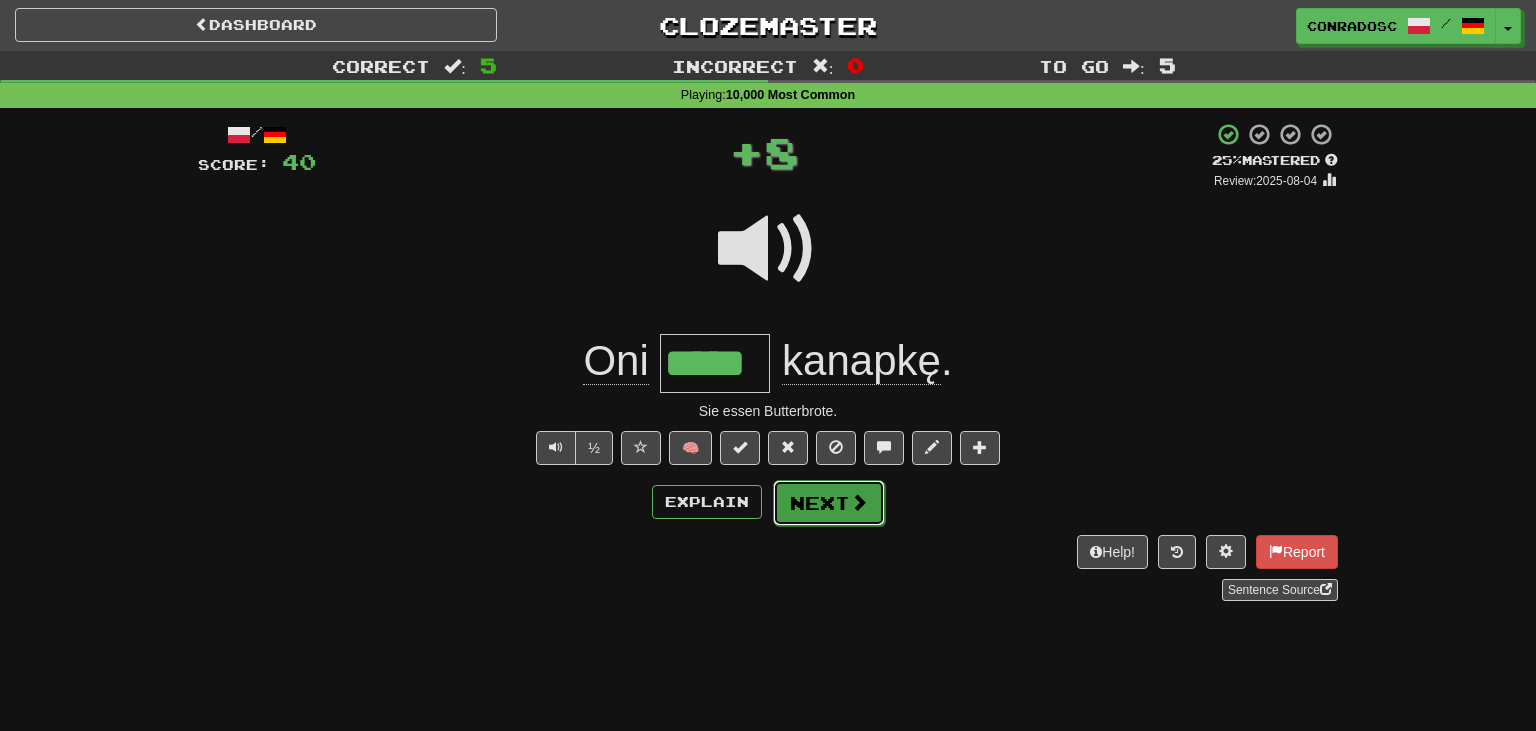 click on "Next" at bounding box center (829, 503) 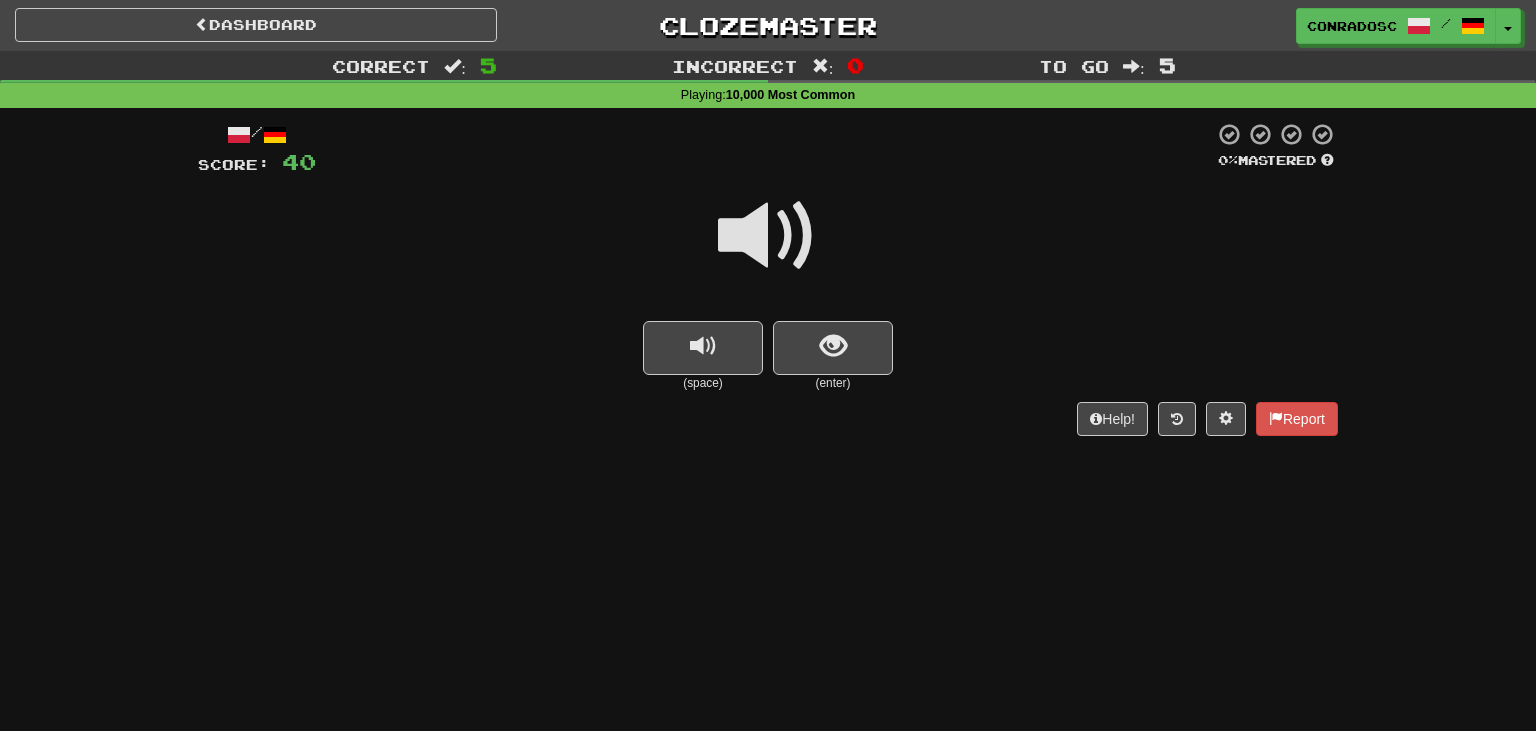 click at bounding box center (768, 236) 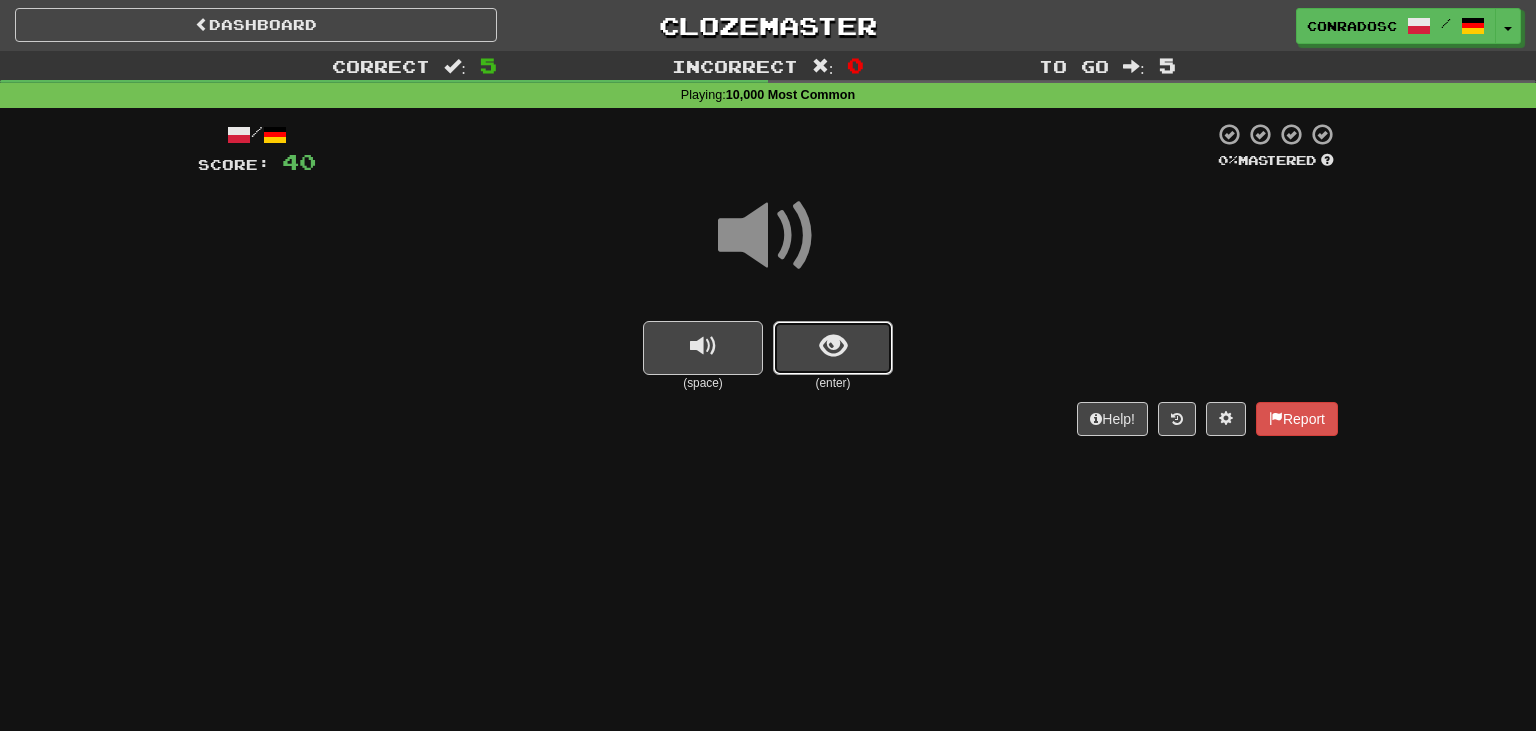 click at bounding box center [833, 346] 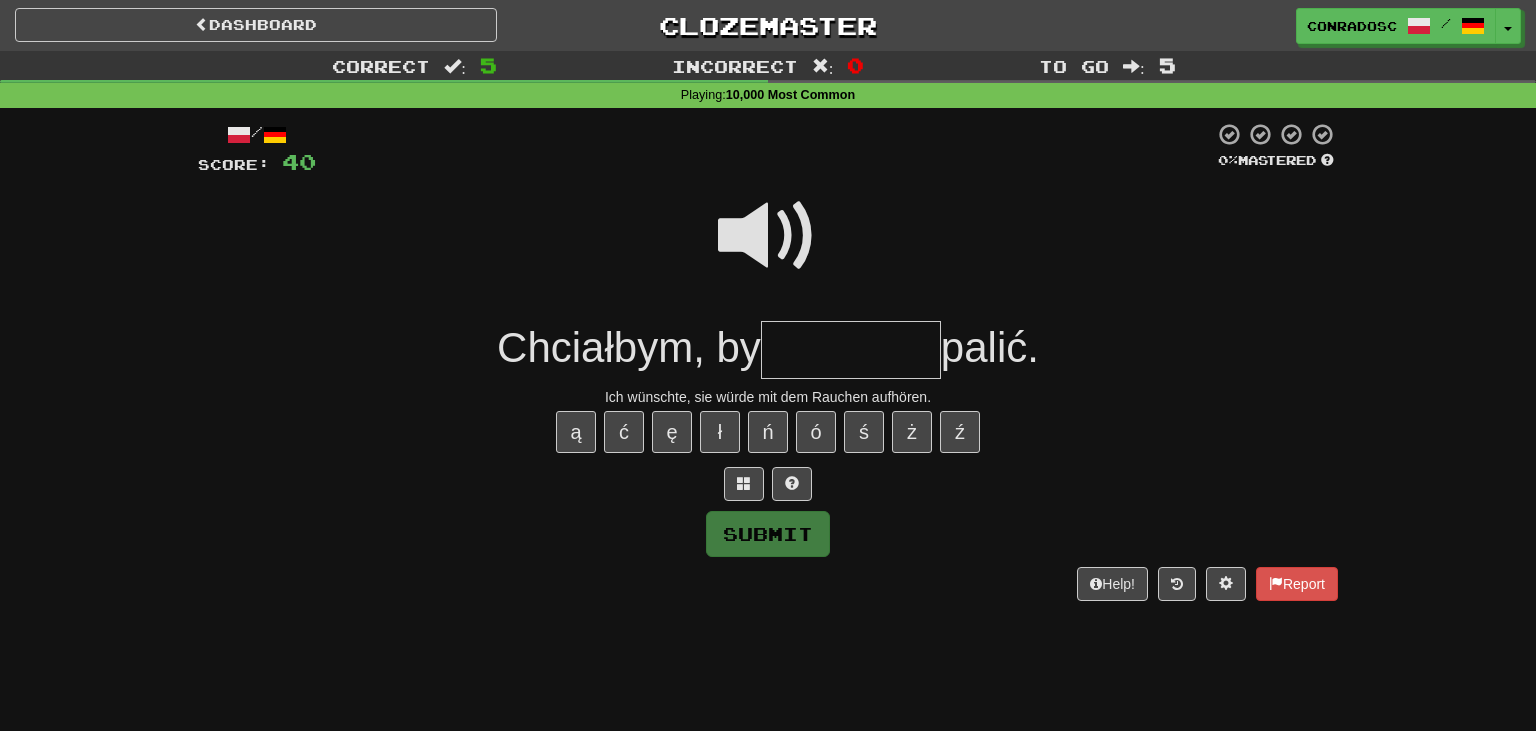 click at bounding box center [768, 236] 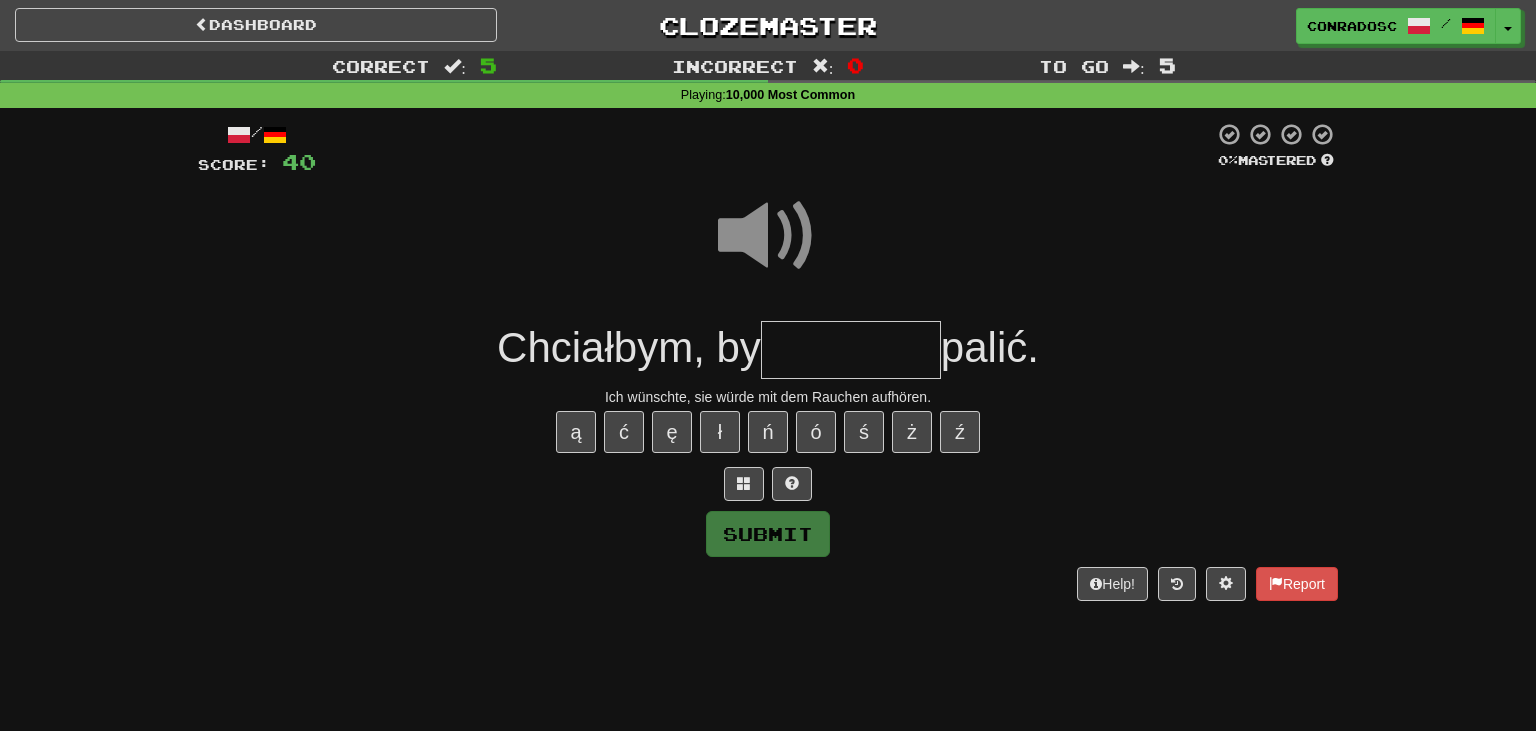 click at bounding box center (851, 350) 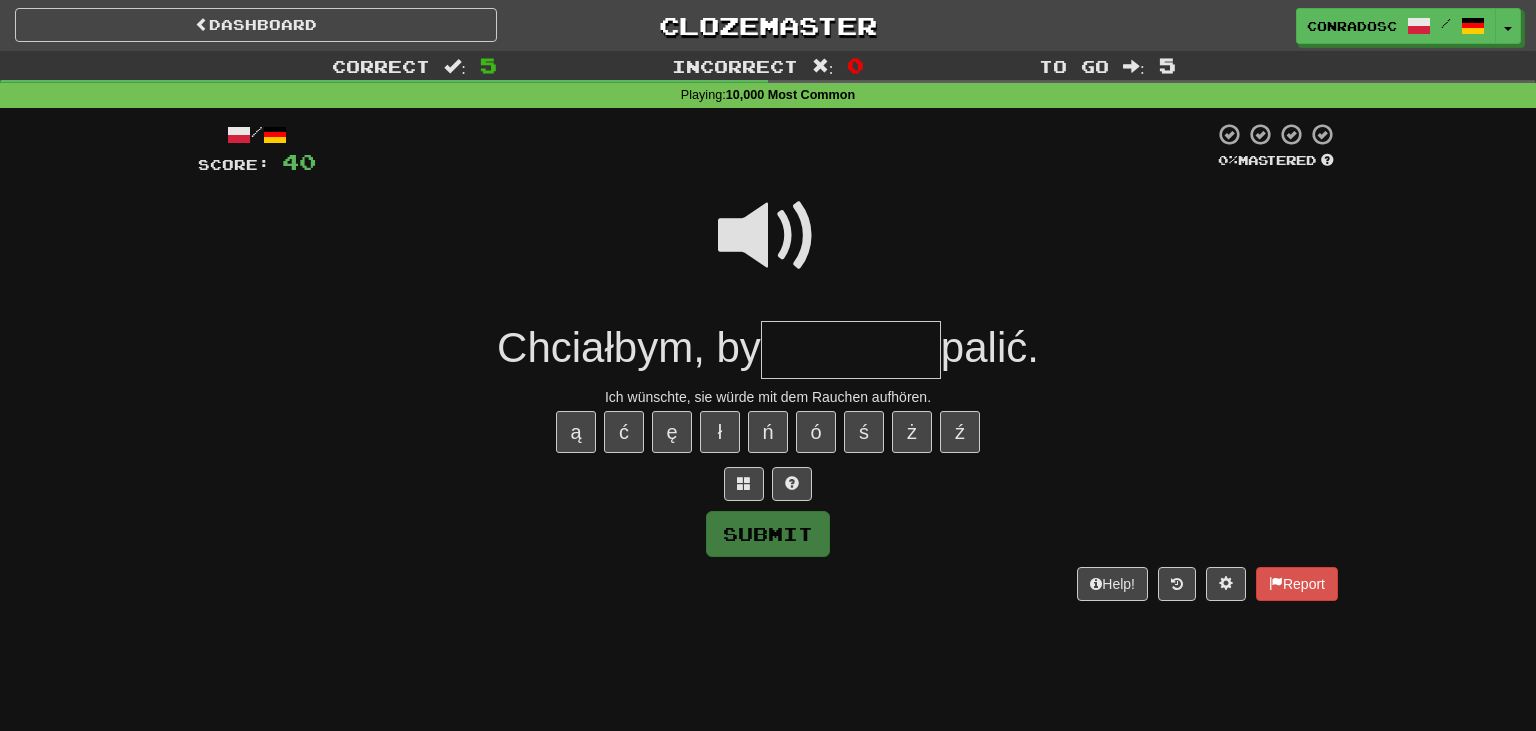 click at bounding box center [768, 236] 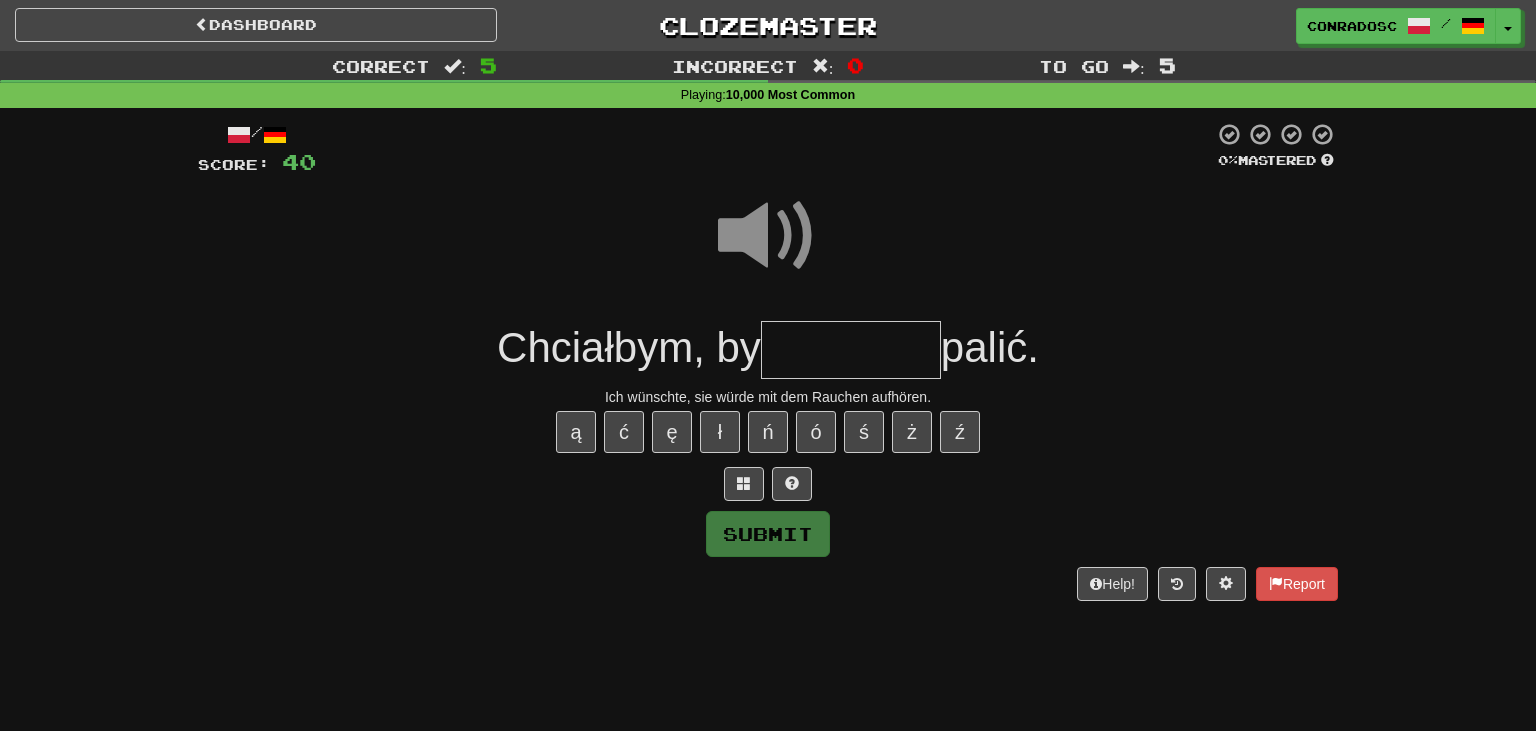 click at bounding box center [851, 350] 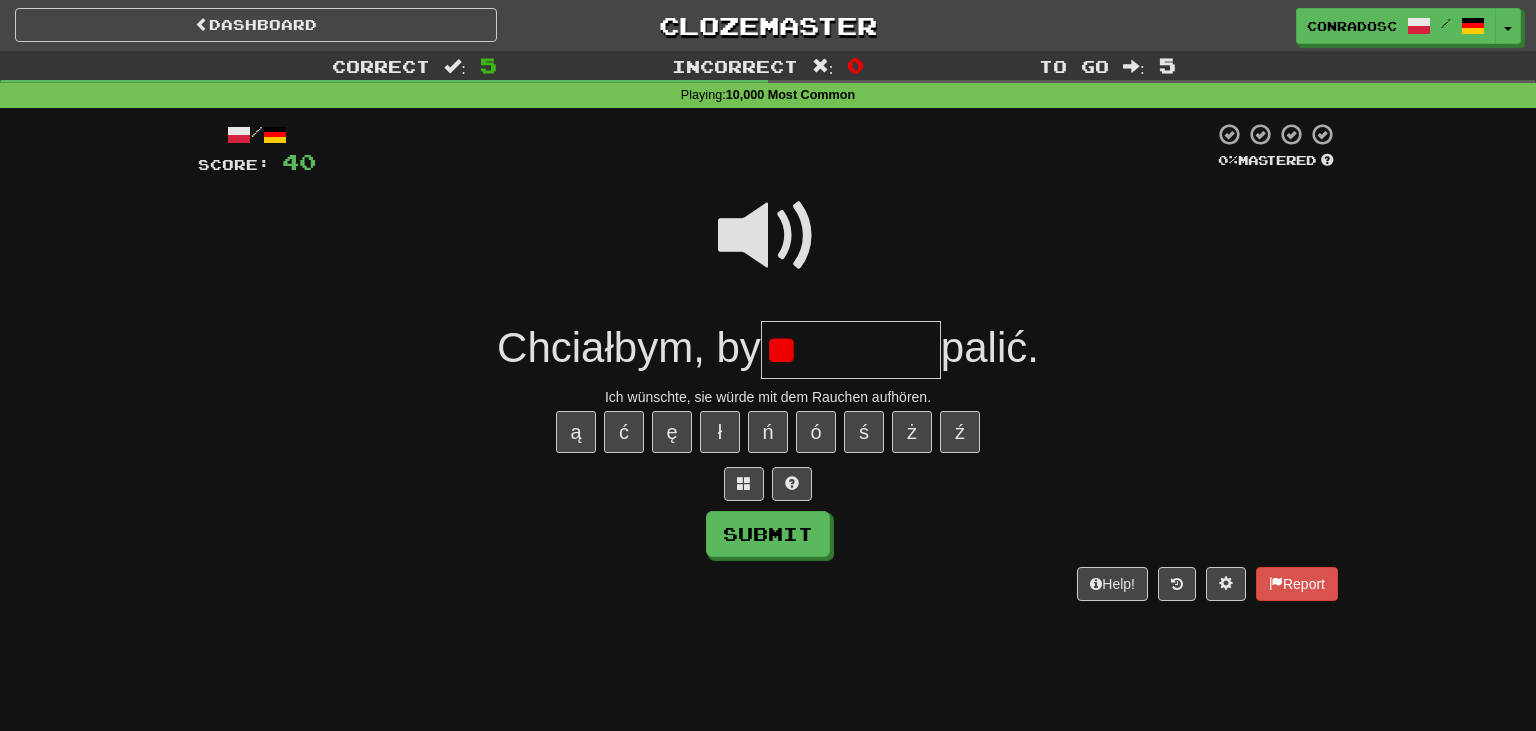 type on "*" 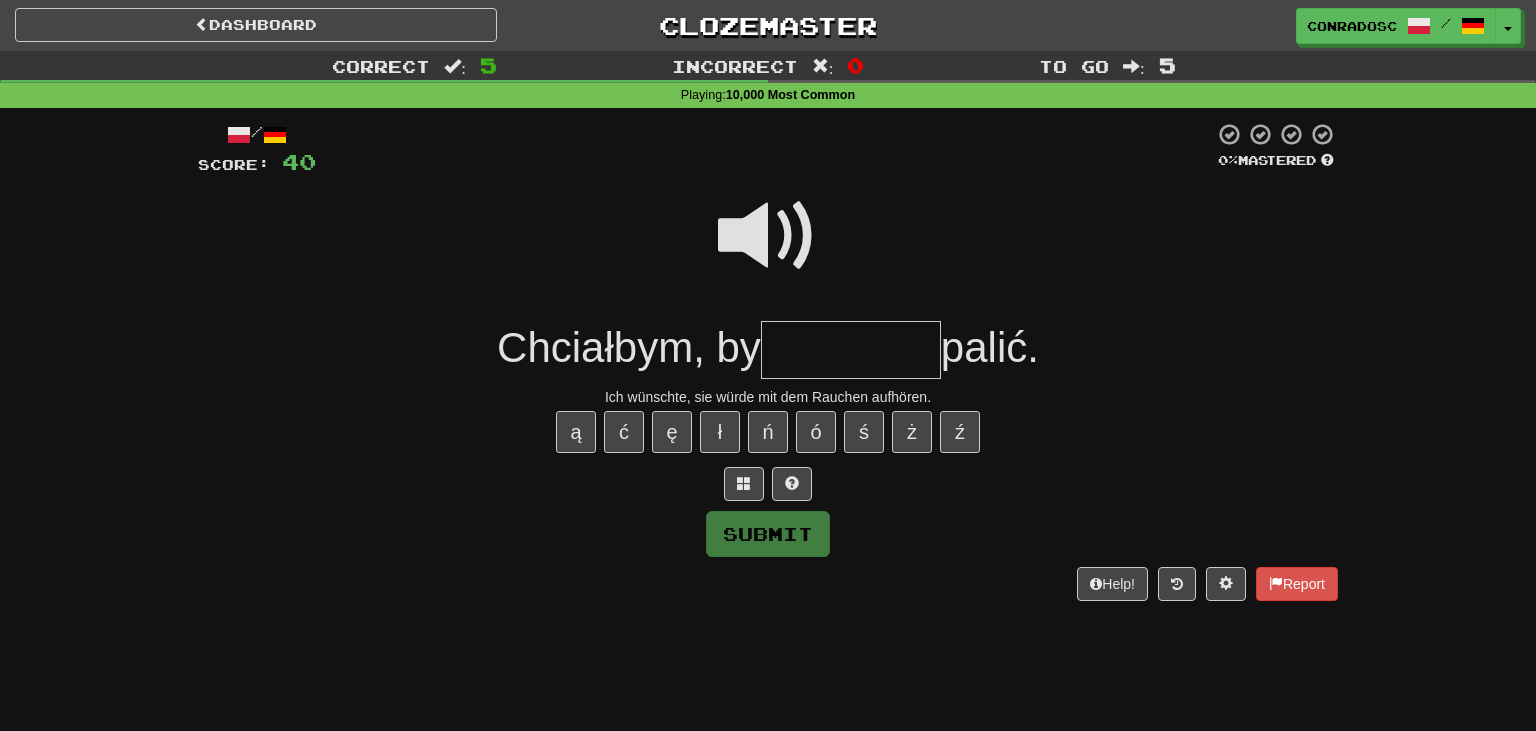 type on "*" 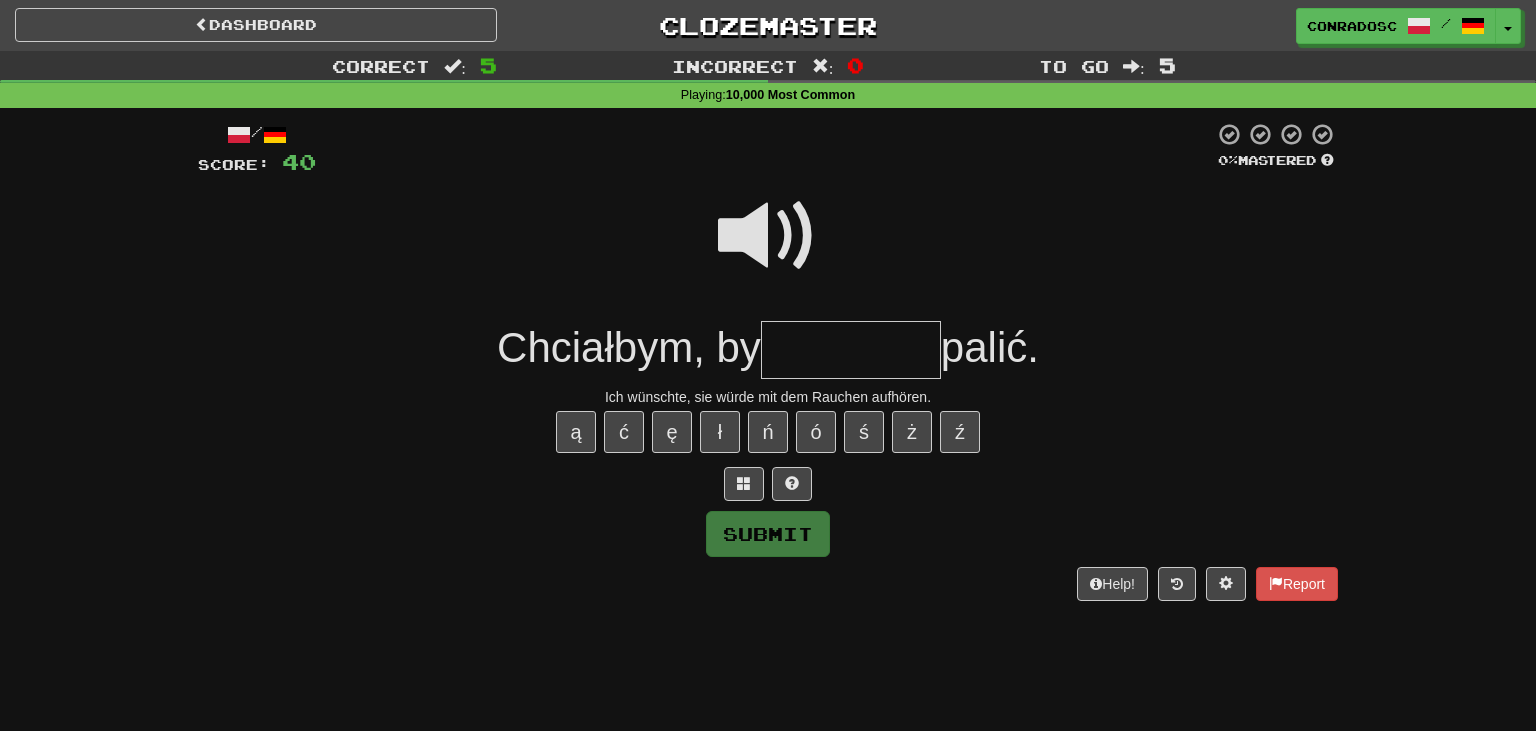 click at bounding box center (768, 236) 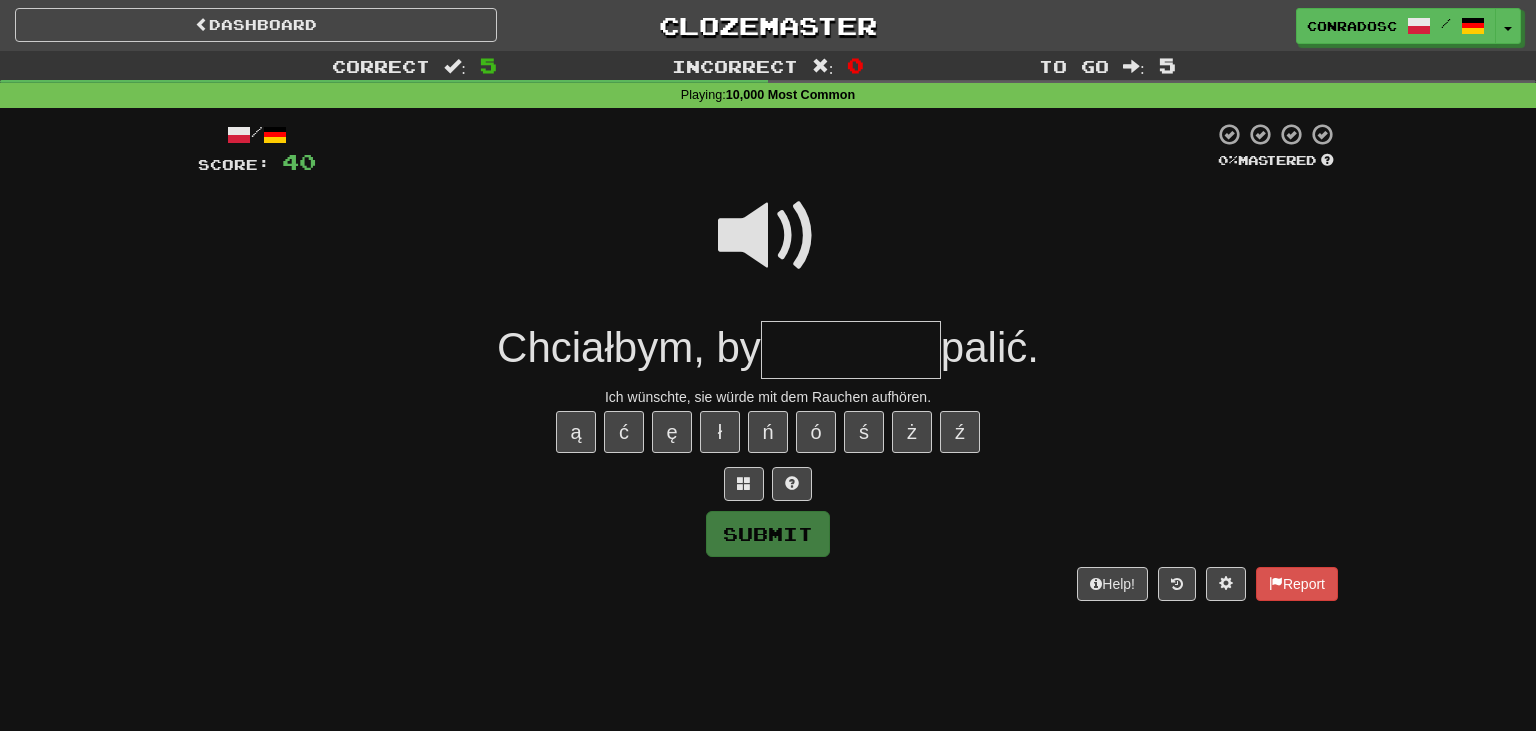 click at bounding box center (768, 236) 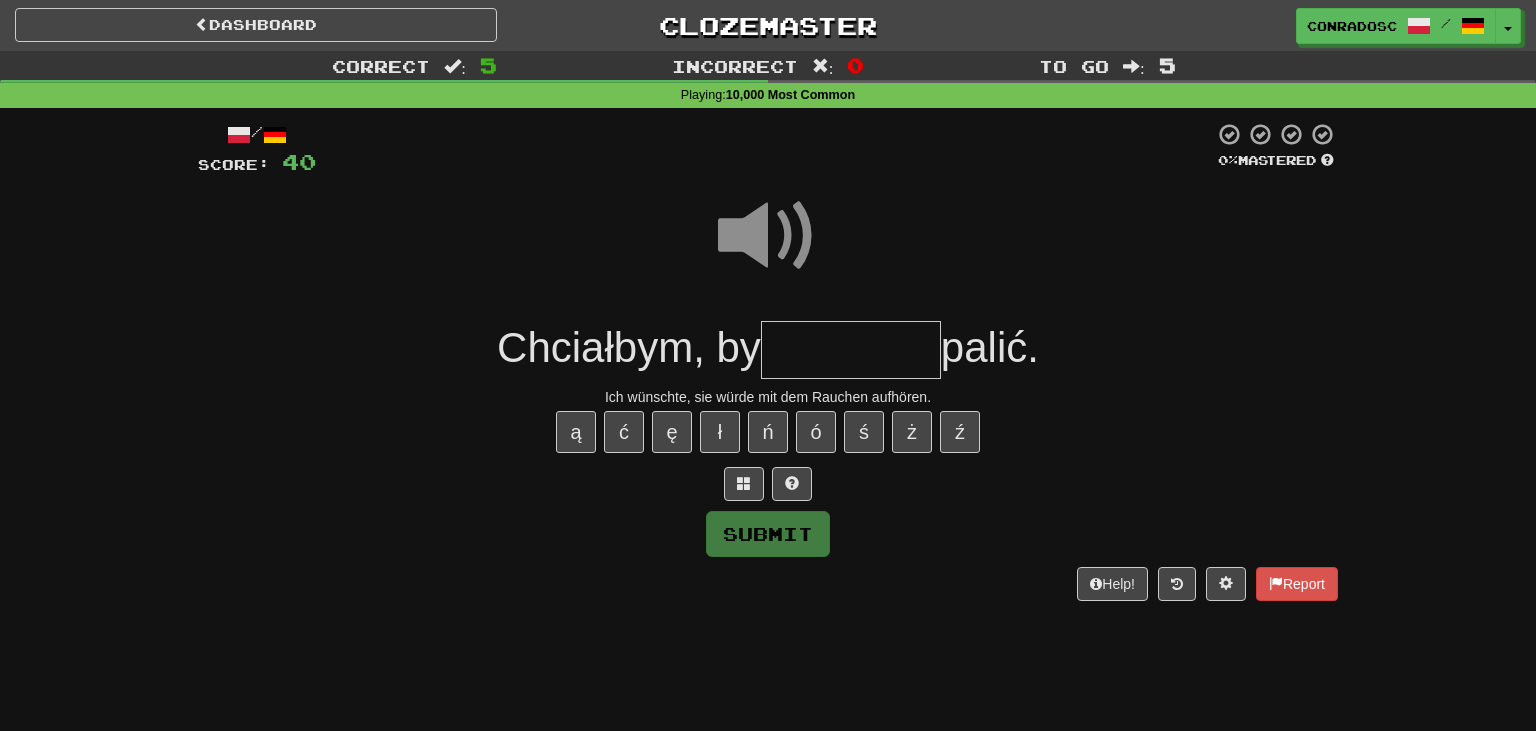 click at bounding box center [851, 350] 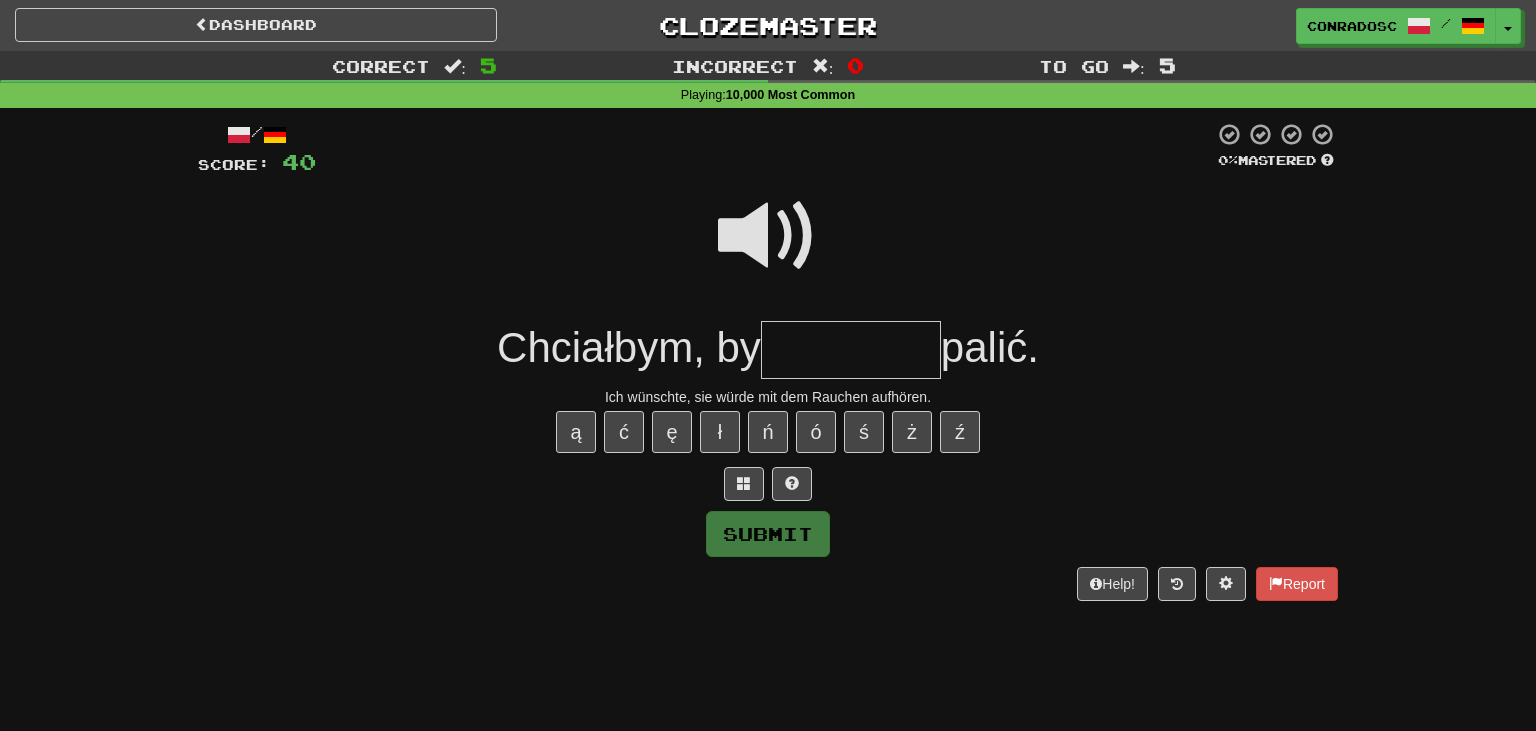 click at bounding box center [765, 149] 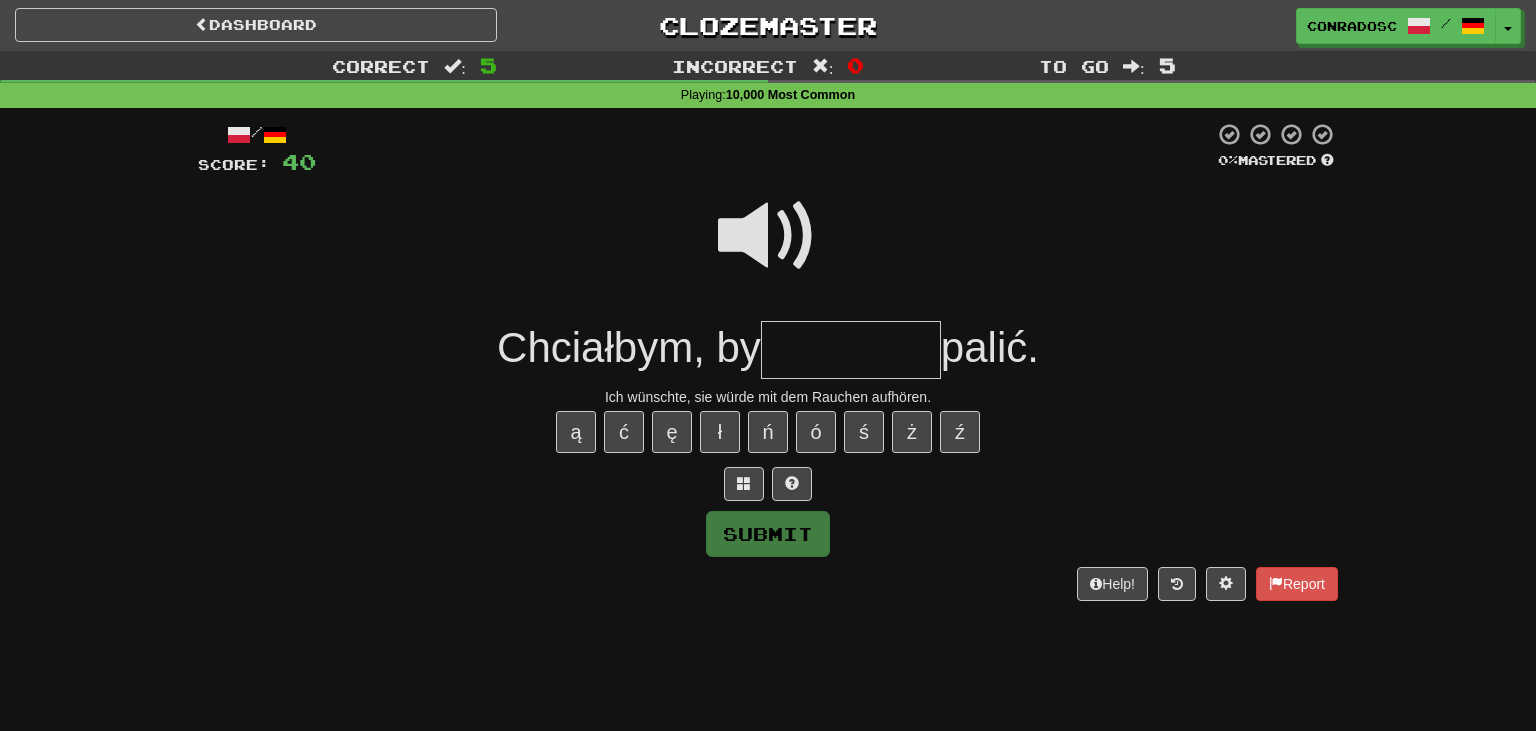 click at bounding box center (851, 350) 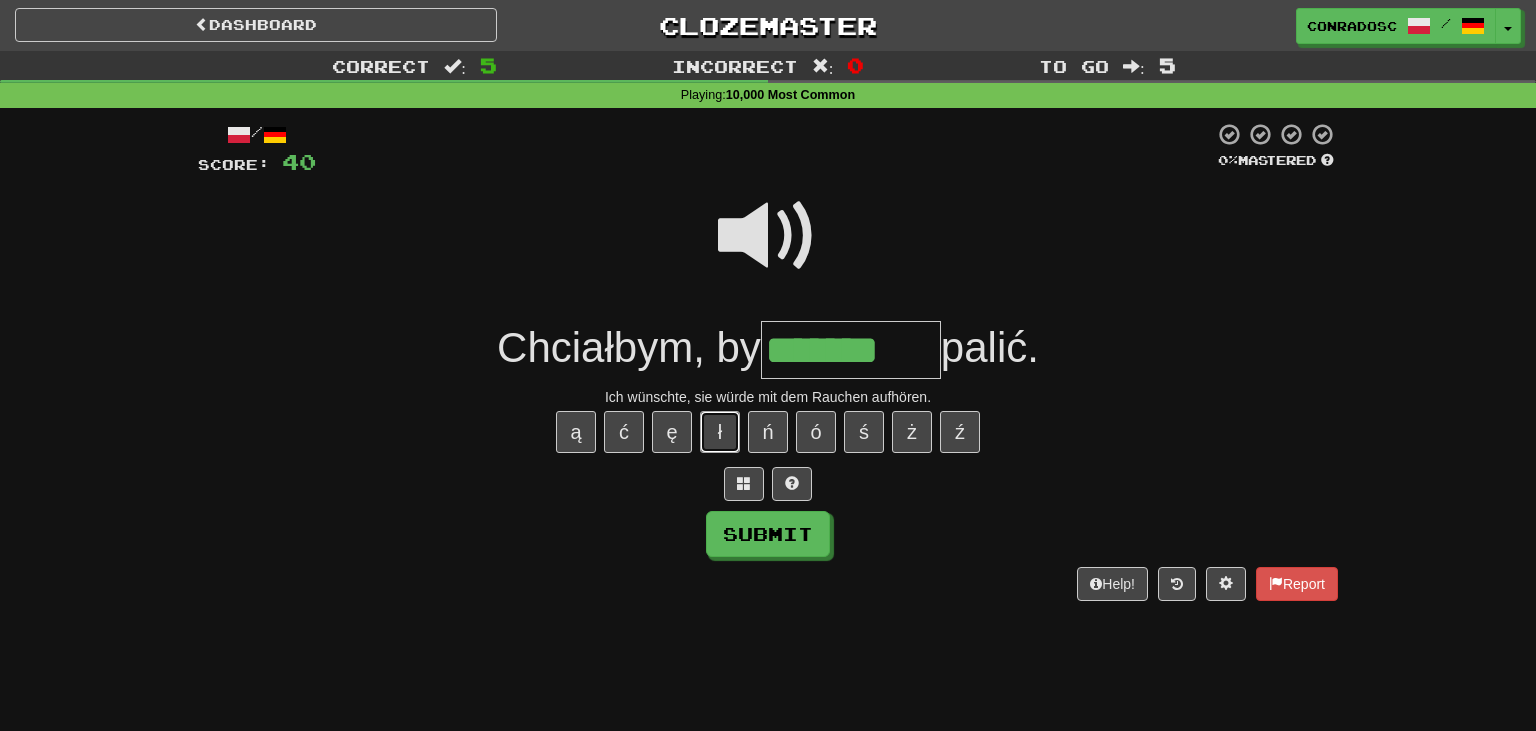 click on "ł" at bounding box center [720, 432] 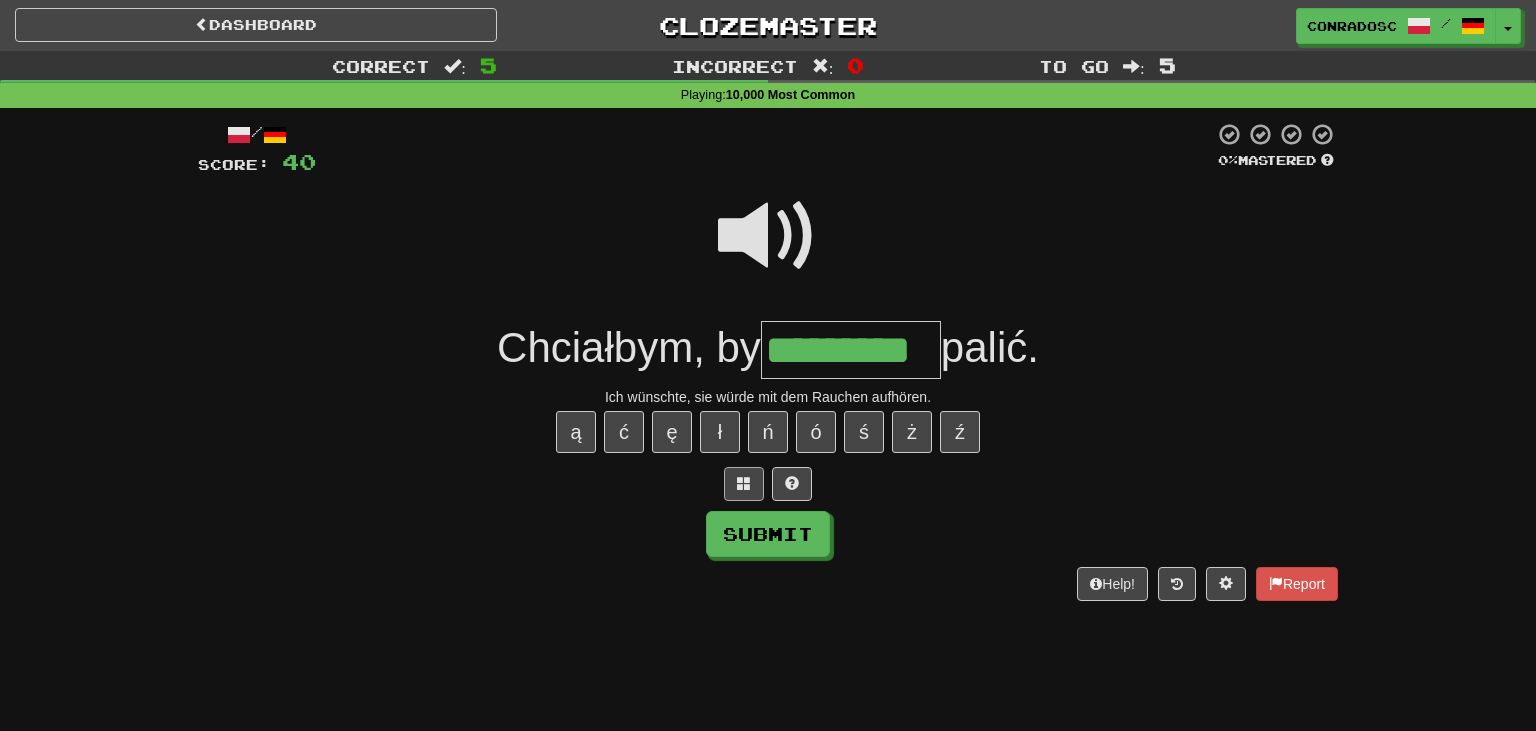 type on "*********" 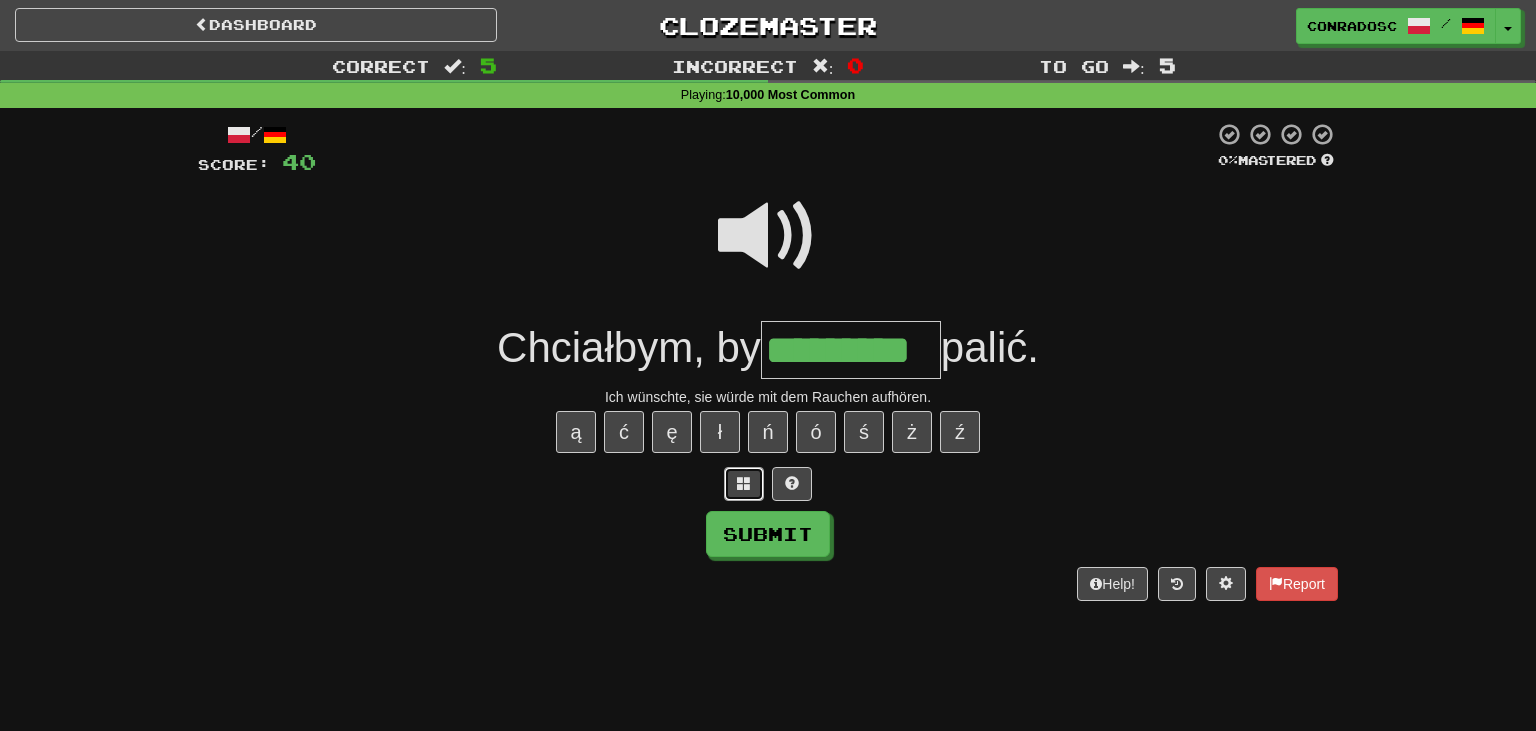 click at bounding box center [744, 483] 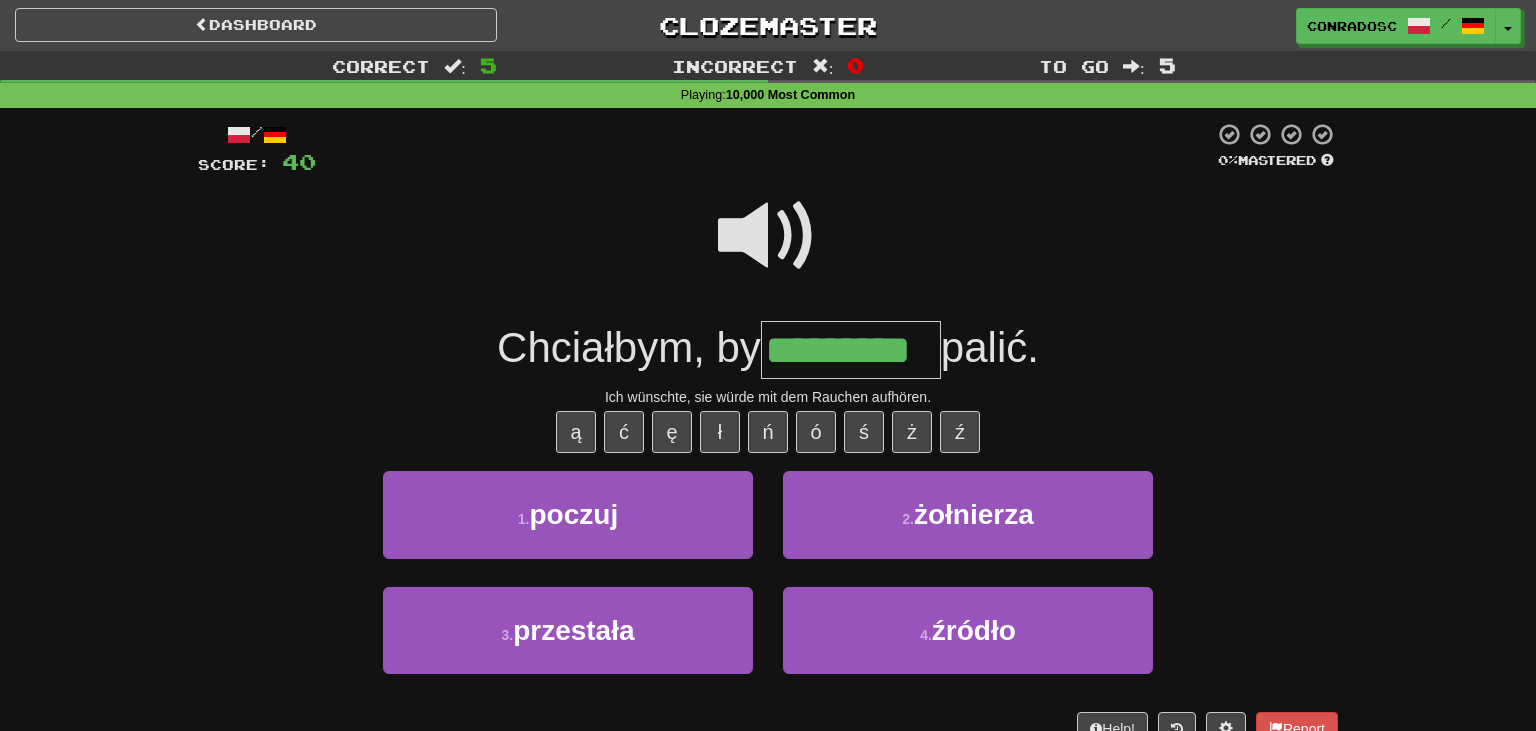 click on "/  Score:   40 0 %  Mastered Chciałbym, by  *********  palić. Ich wünschte, sie würde mit dem Rauchen aufhören. ą ć ę ł ń ó ś ż ź 1 .  poczuj 2 .  żołnierza 3 .  przestała 4 .  źródło  Help!  Report" at bounding box center (768, 434) 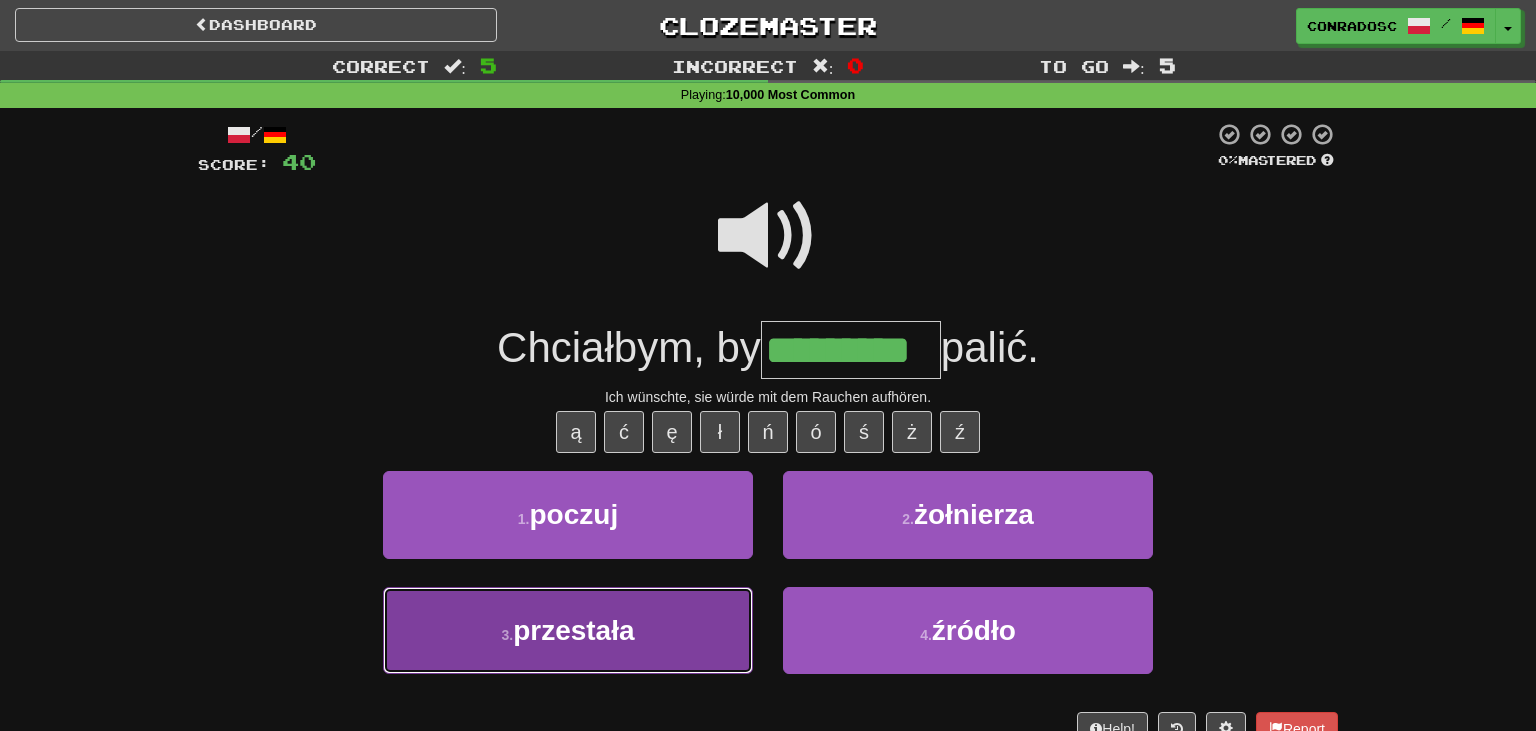 click on "3 .  przestała" at bounding box center [568, 630] 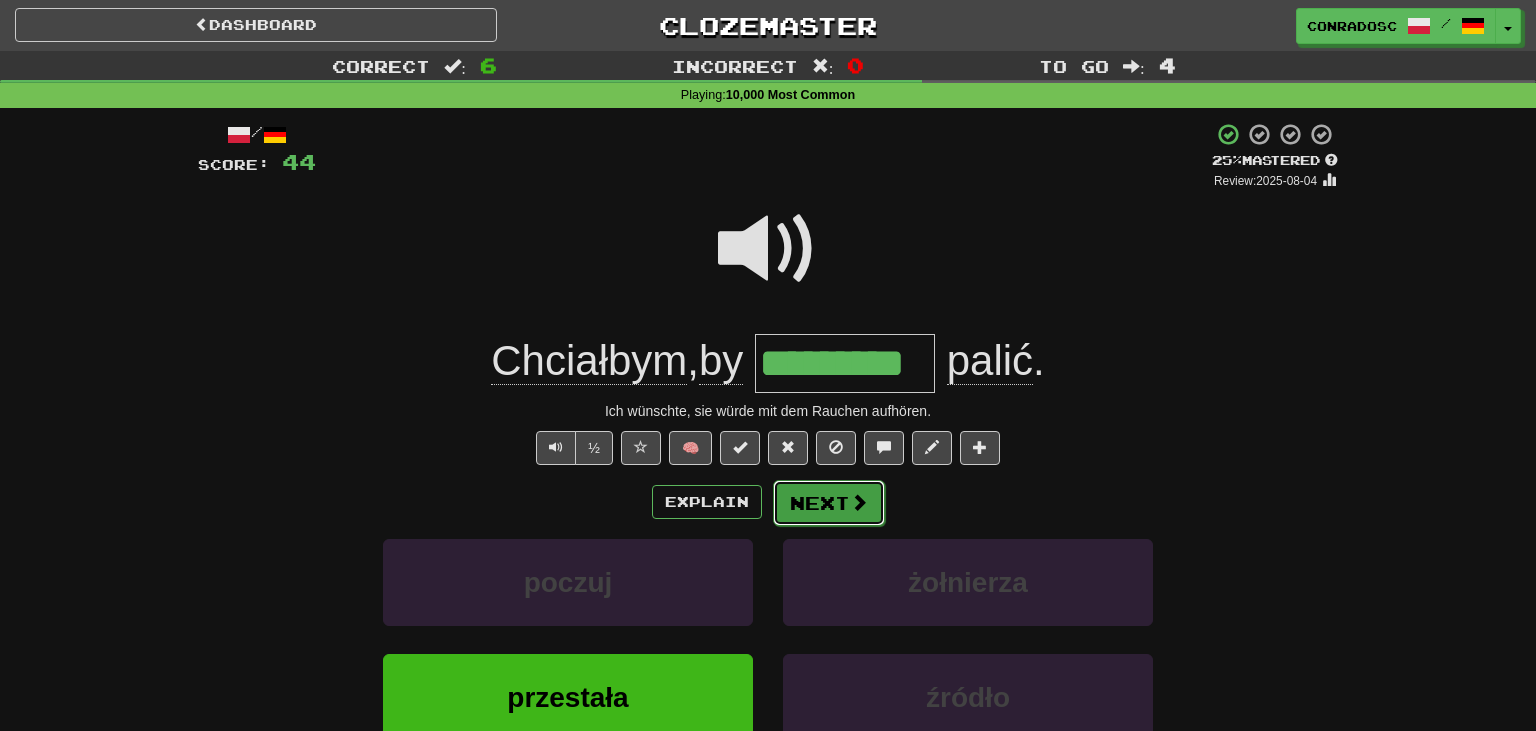 click on "Next" at bounding box center (829, 503) 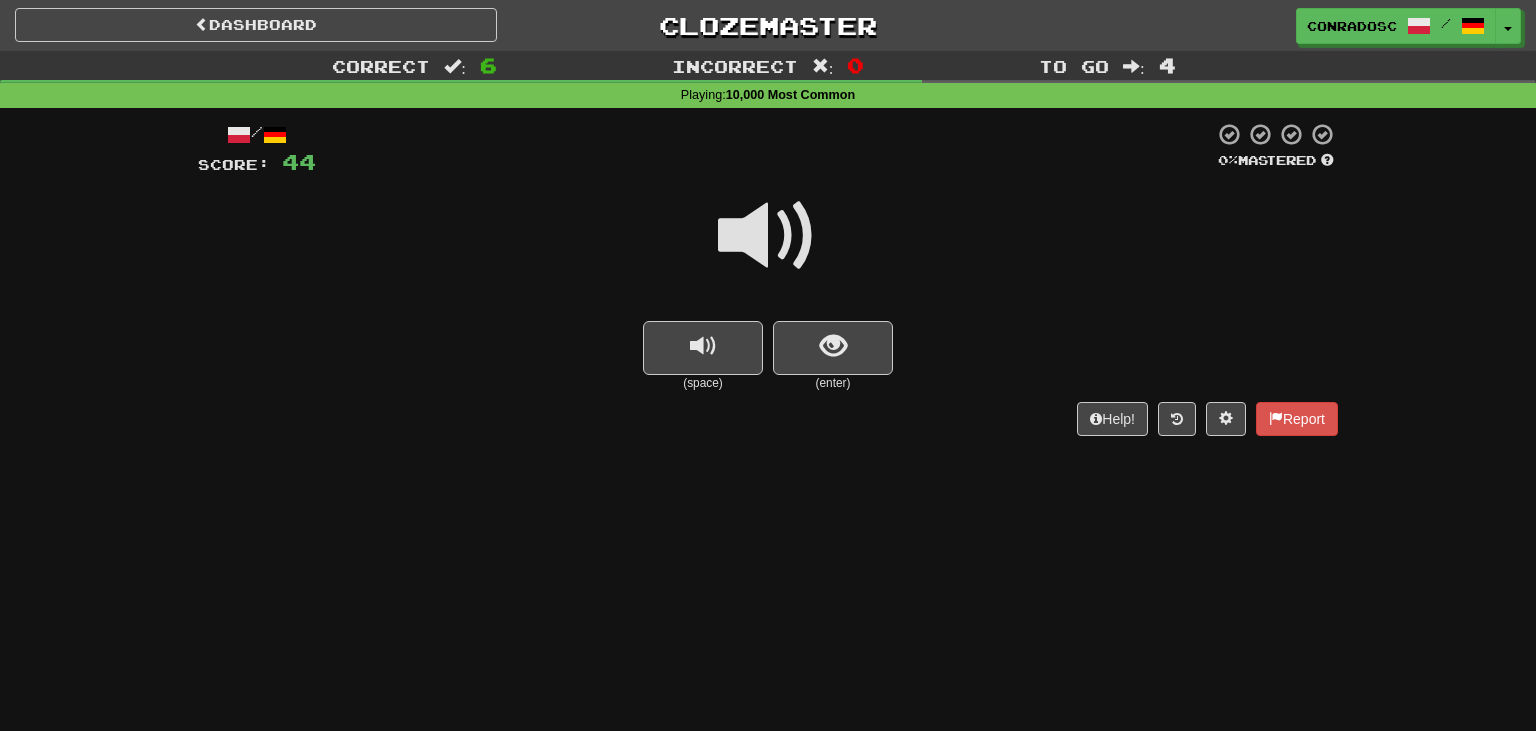 click at bounding box center (768, 236) 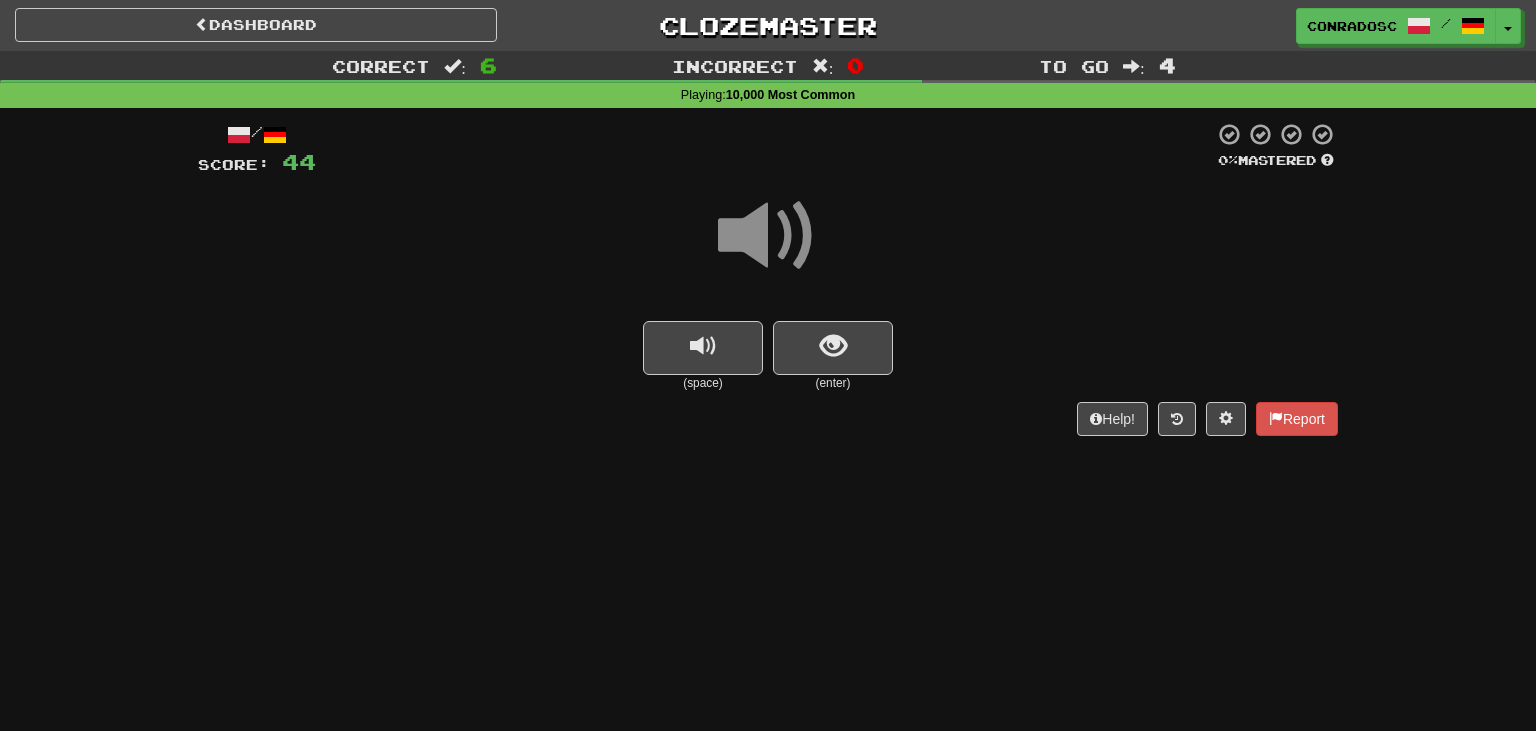 click at bounding box center [768, 249] 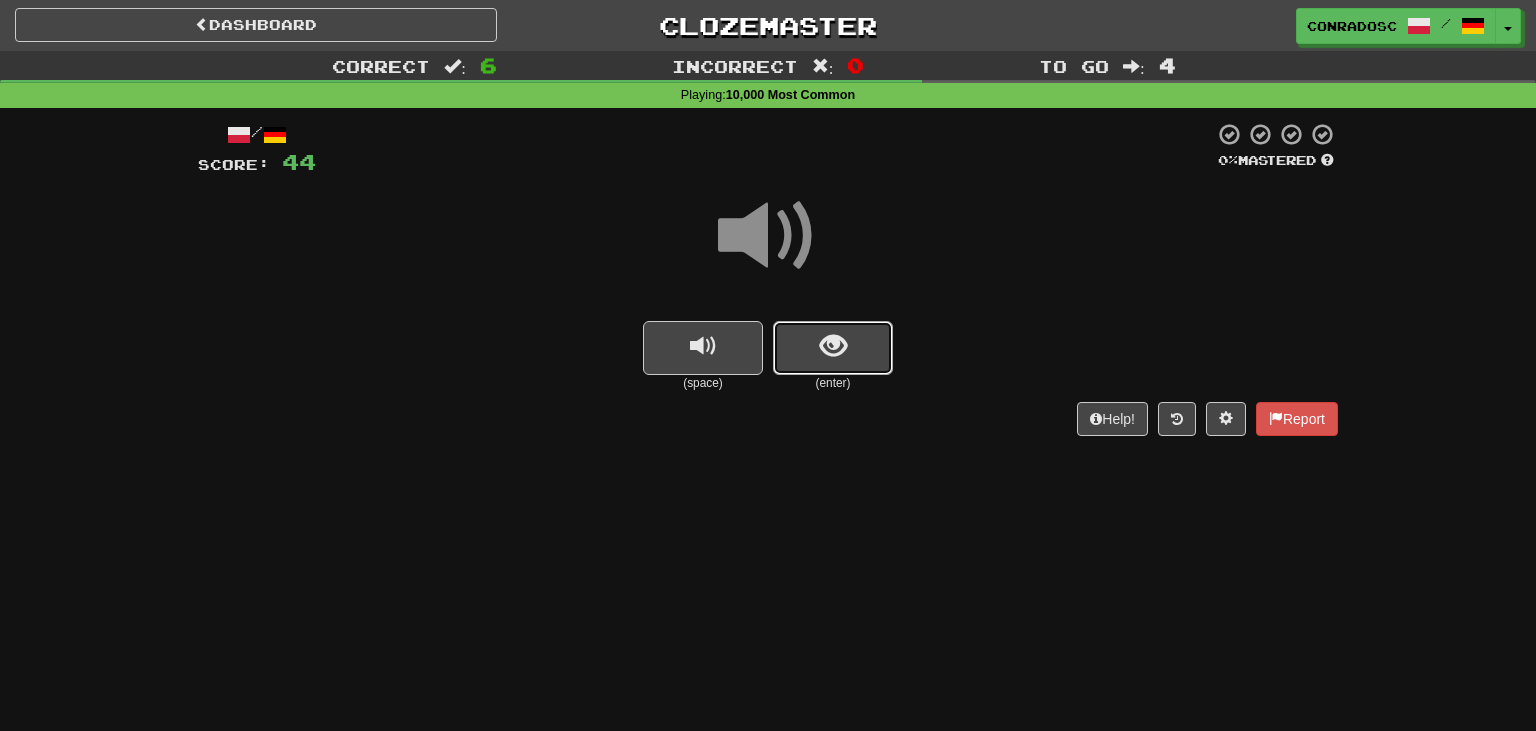 click at bounding box center [833, 348] 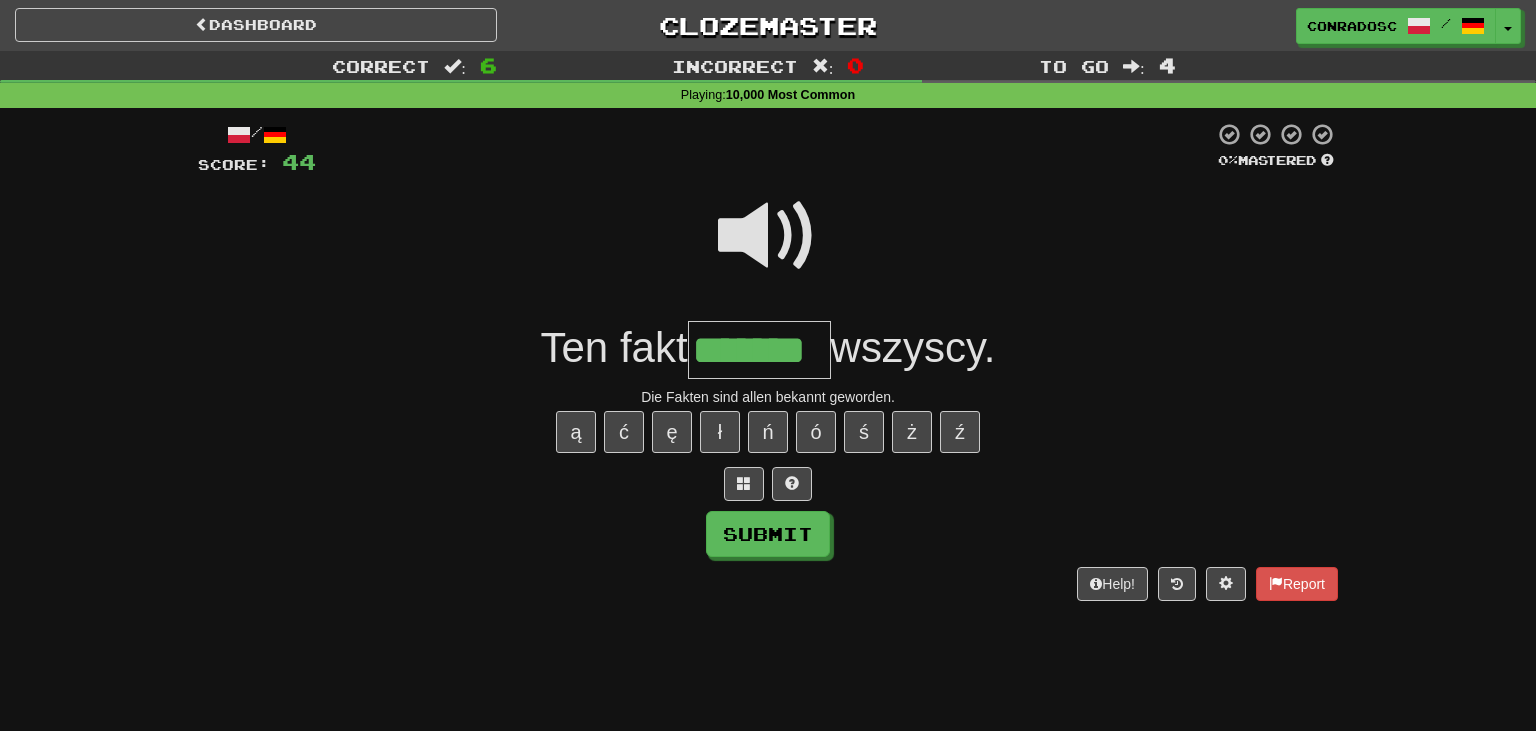 type on "*******" 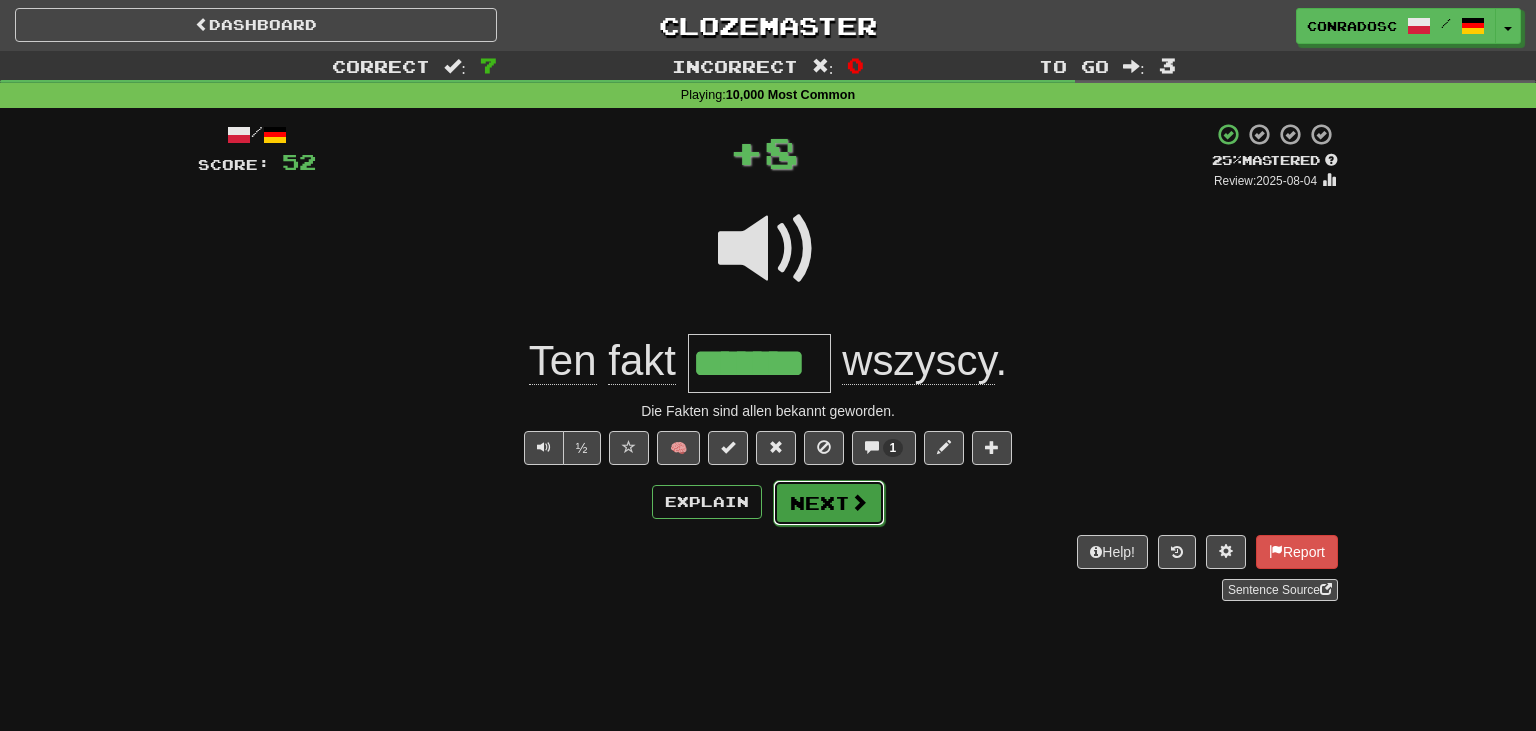 click on "Next" at bounding box center [829, 503] 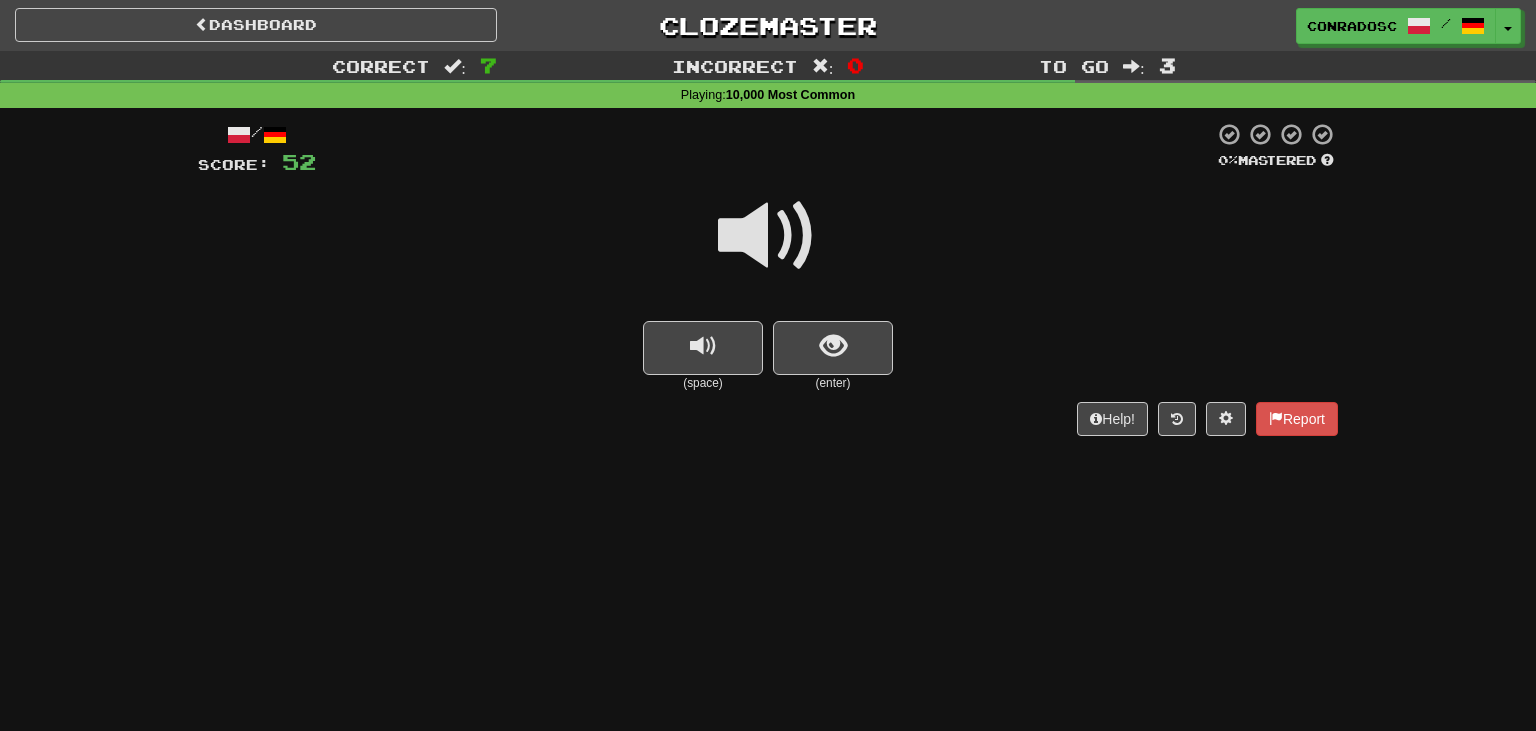 click at bounding box center [768, 236] 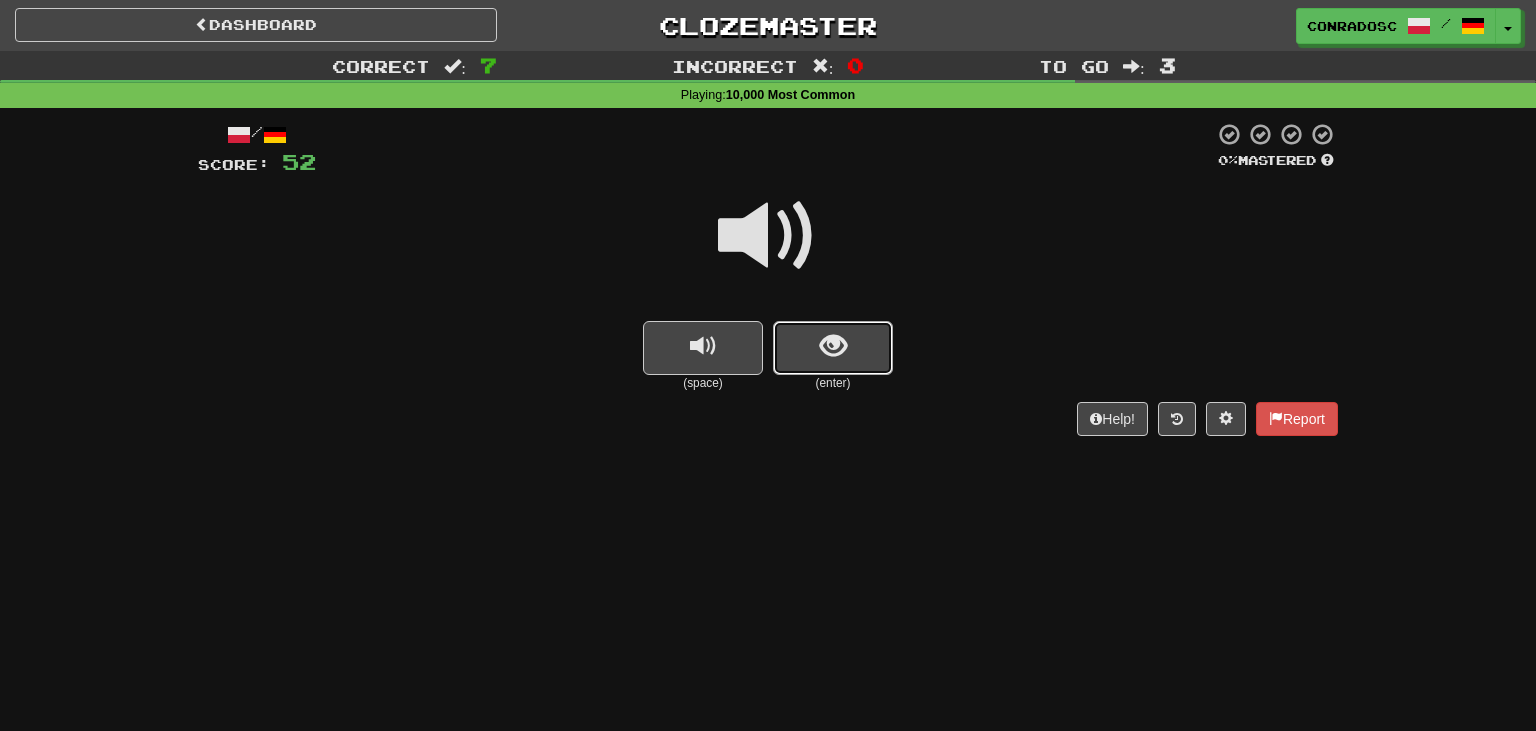 click at bounding box center [833, 348] 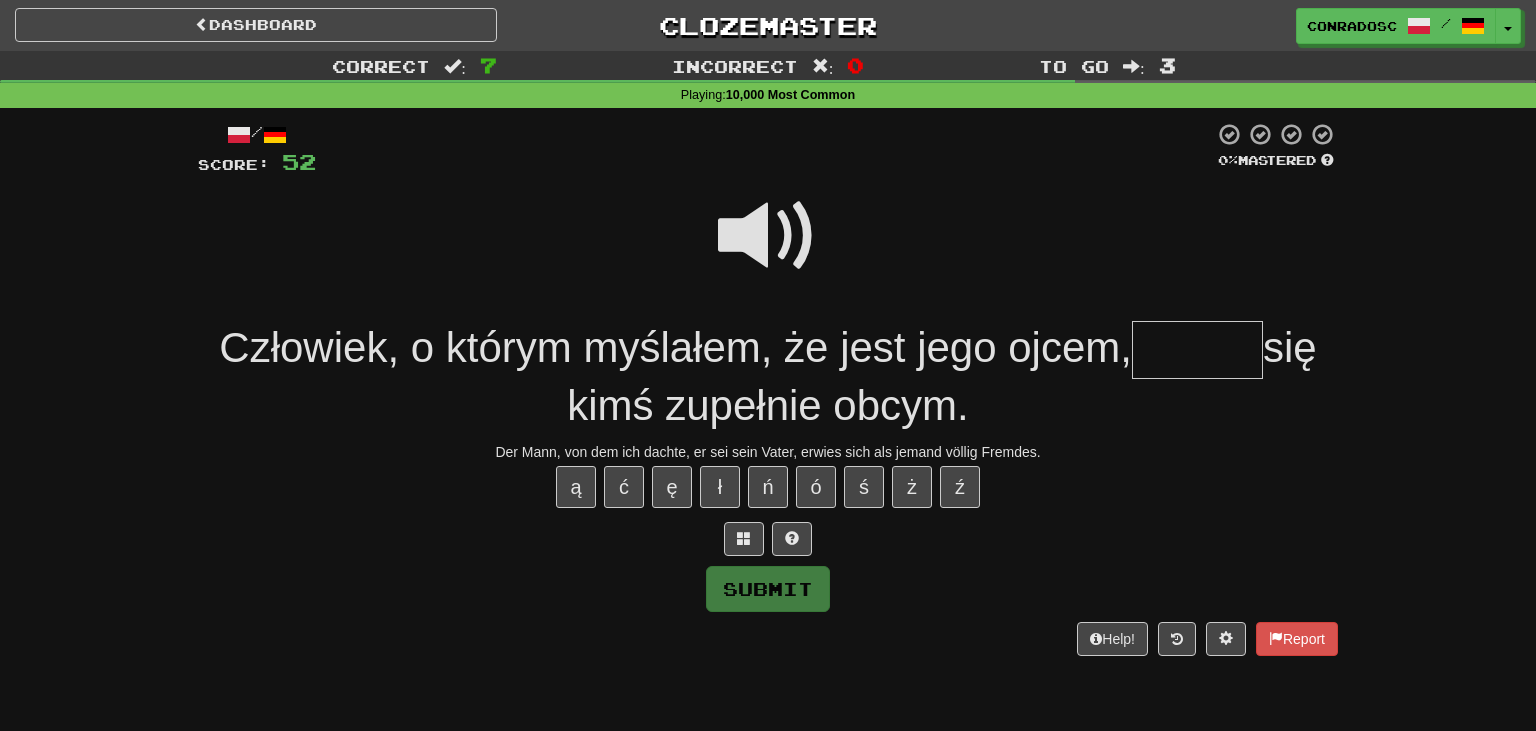 click at bounding box center (768, 236) 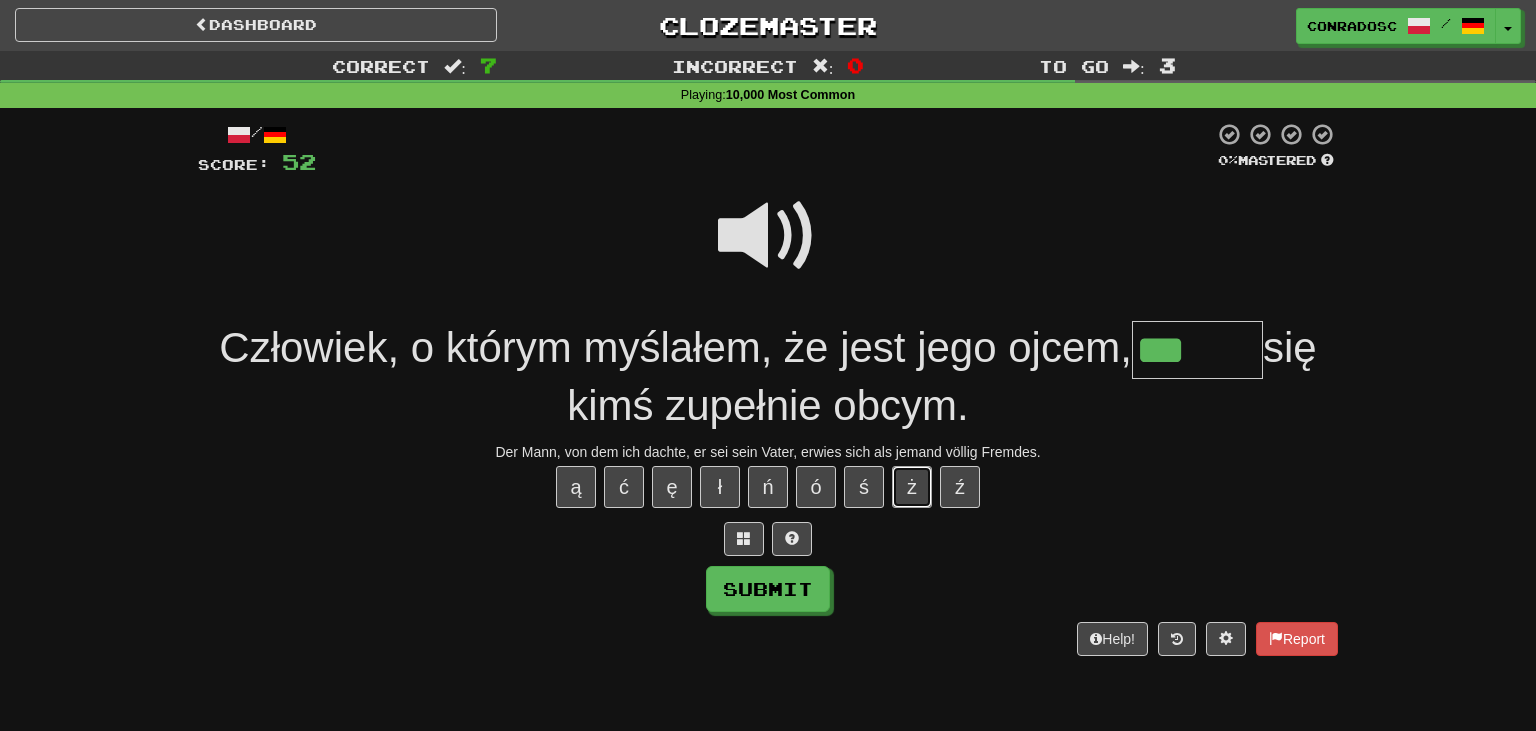 click on "ż" at bounding box center [912, 487] 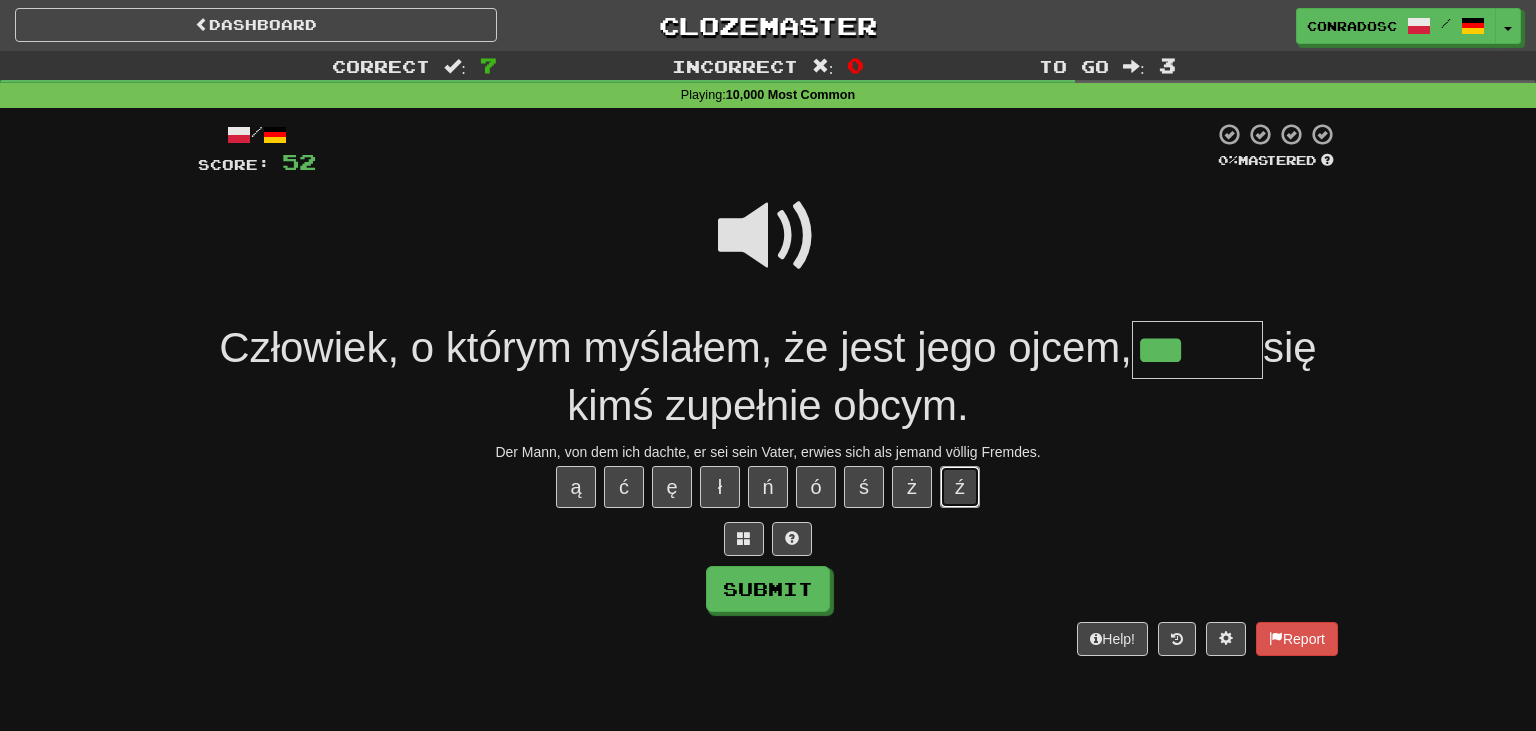 click on "ź" at bounding box center [960, 487] 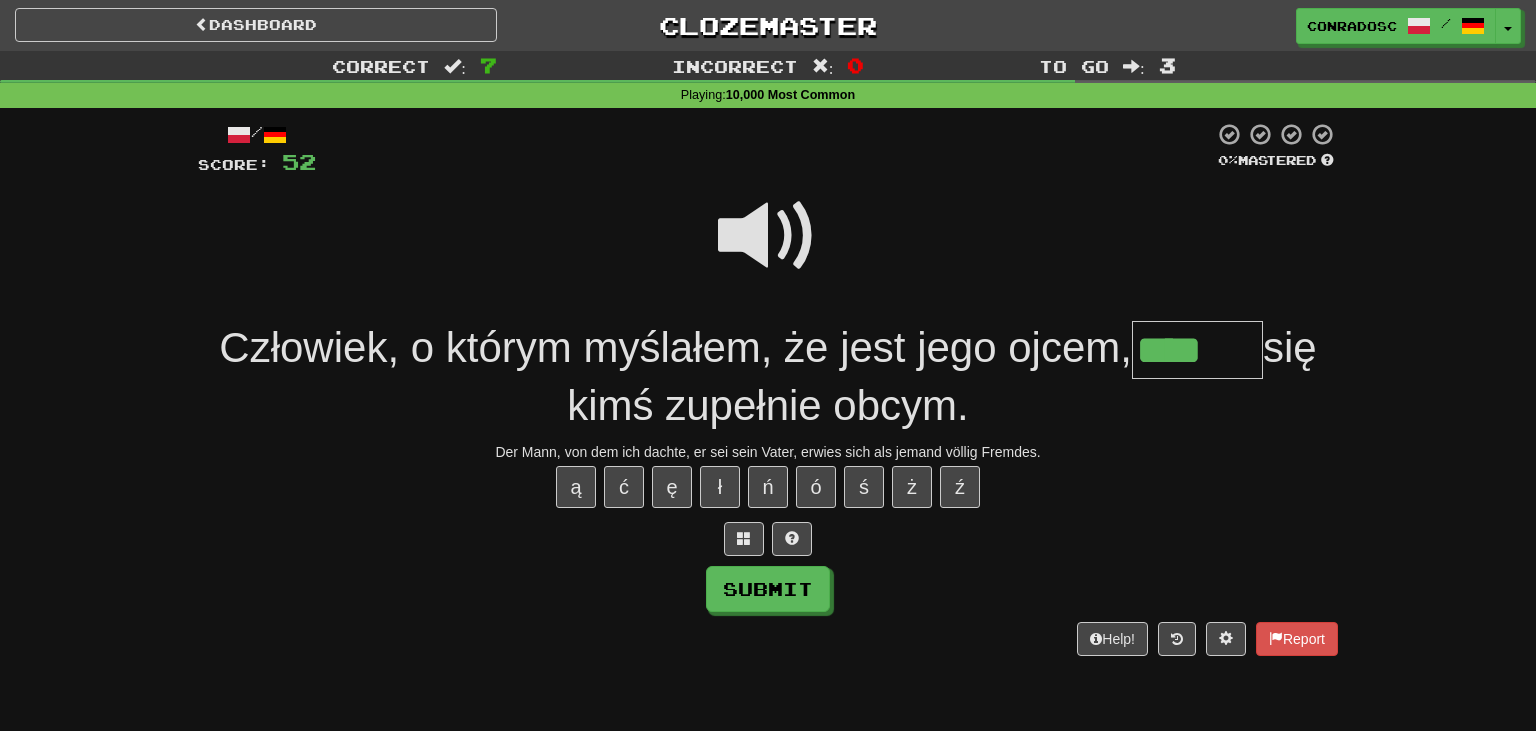 click at bounding box center [768, 236] 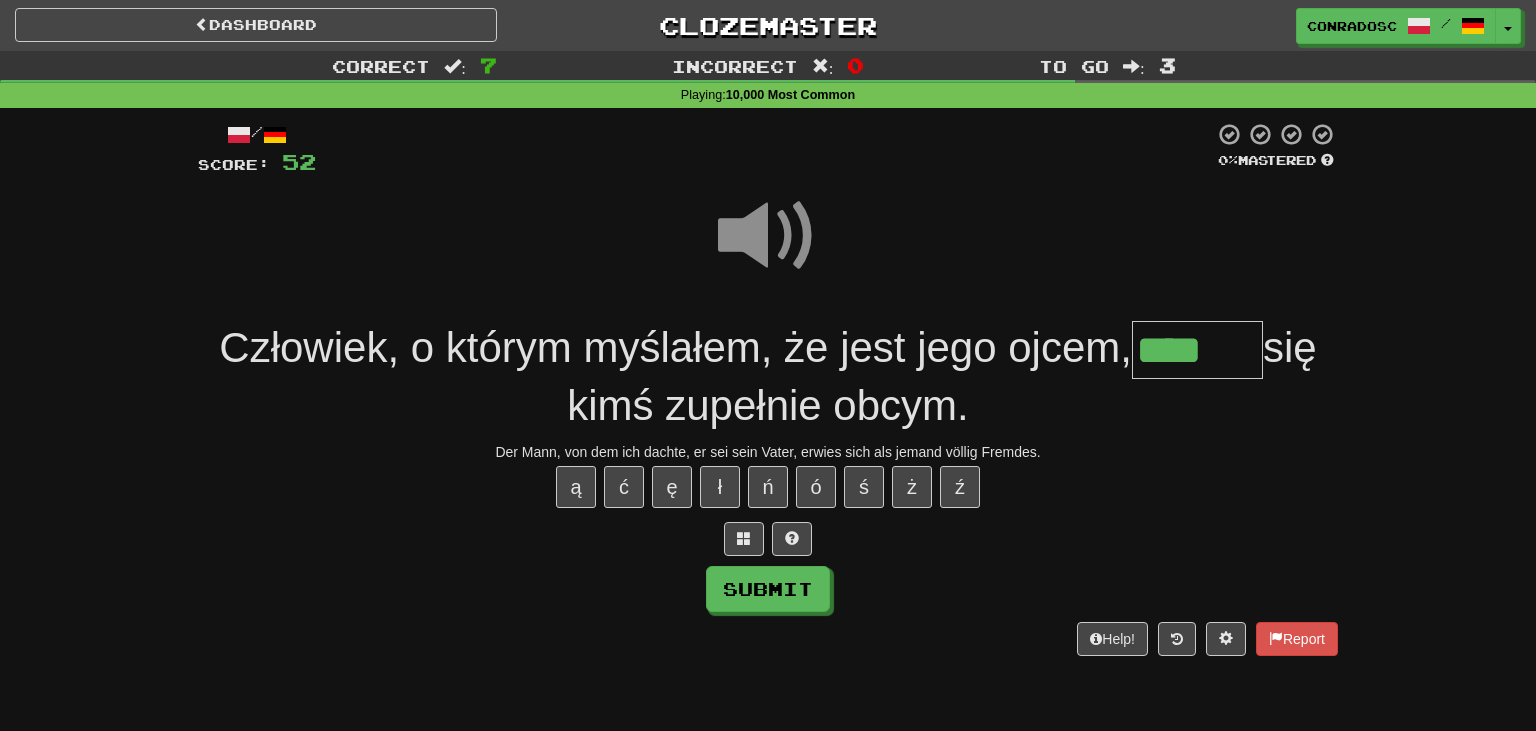 click on "****" at bounding box center (1197, 350) 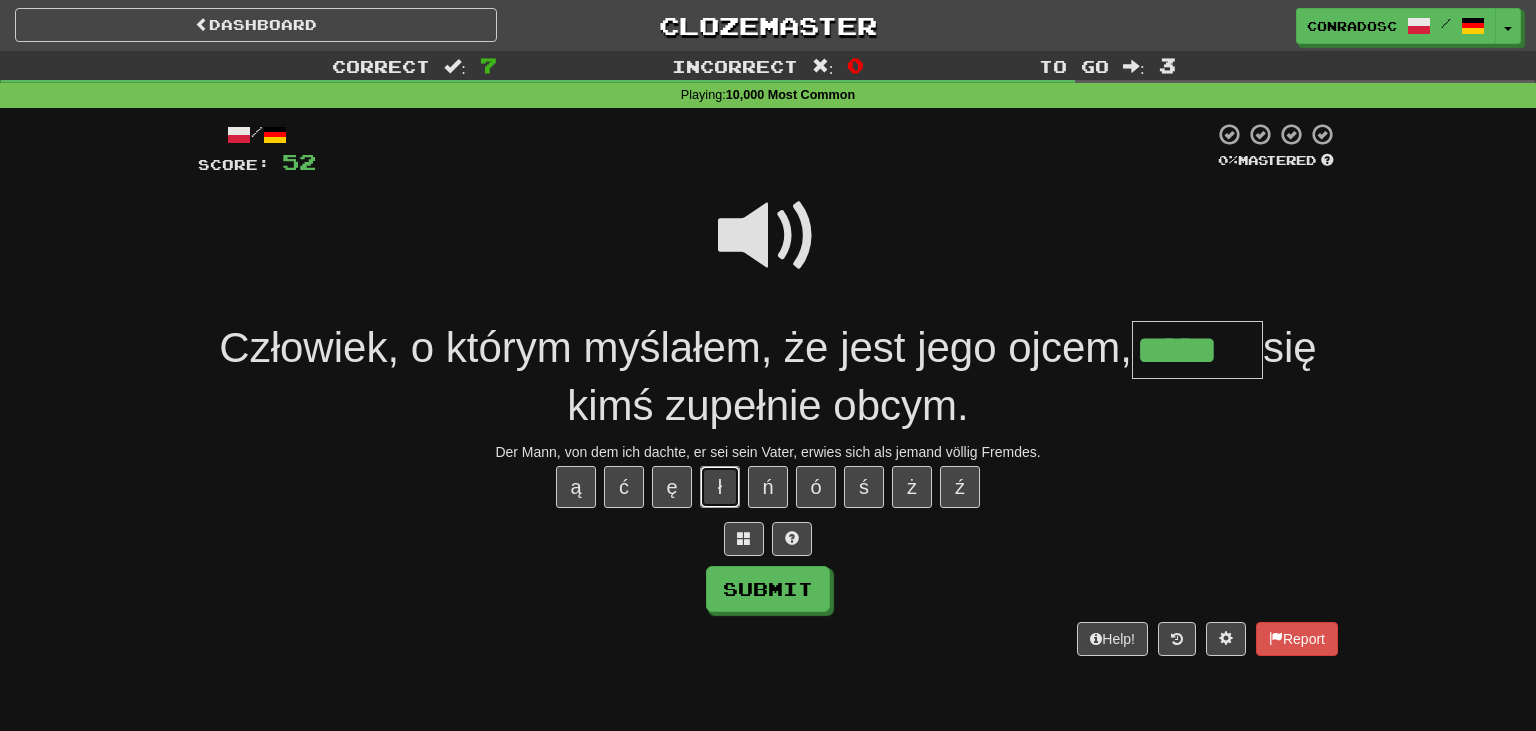click on "ł" at bounding box center (720, 487) 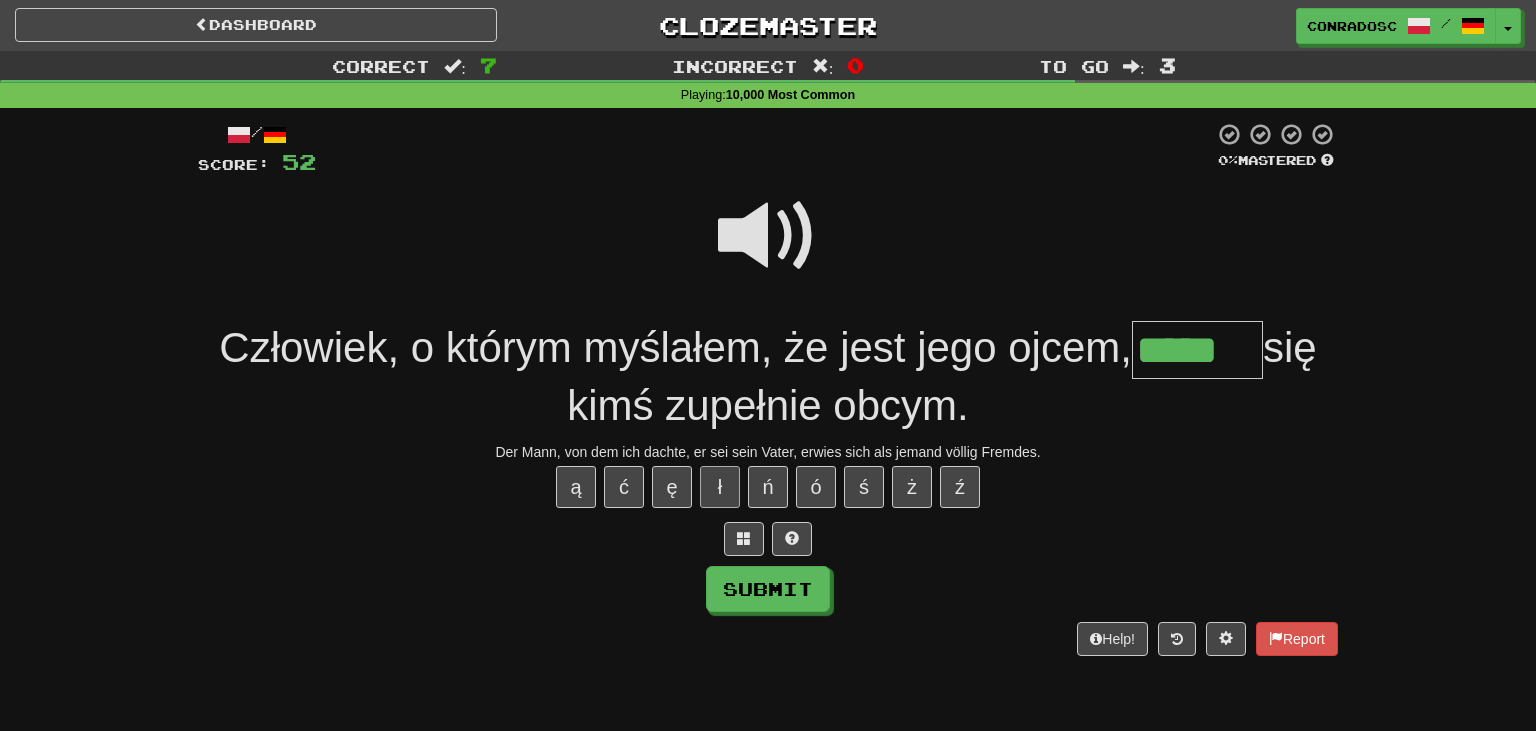 type on "******" 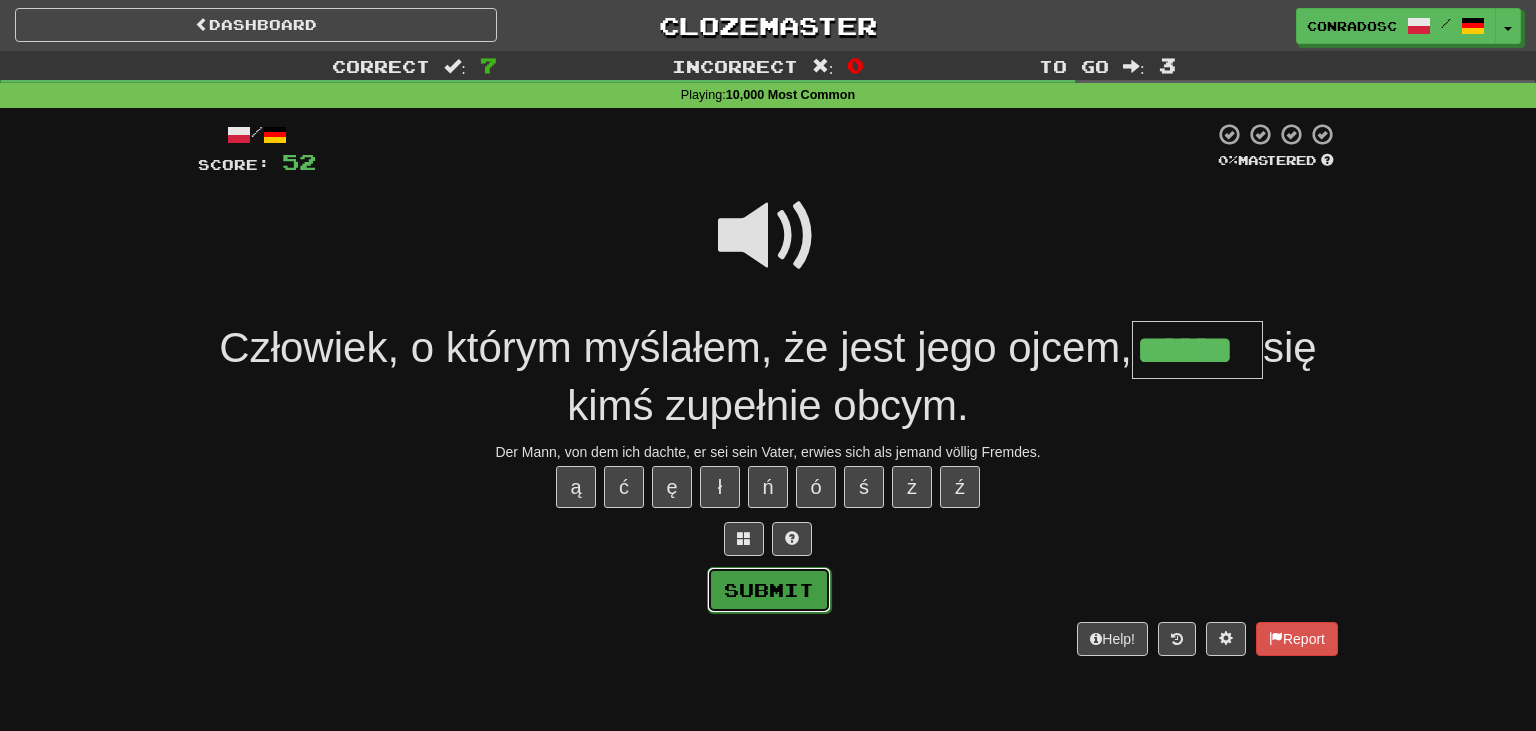 click on "Submit" at bounding box center (769, 590) 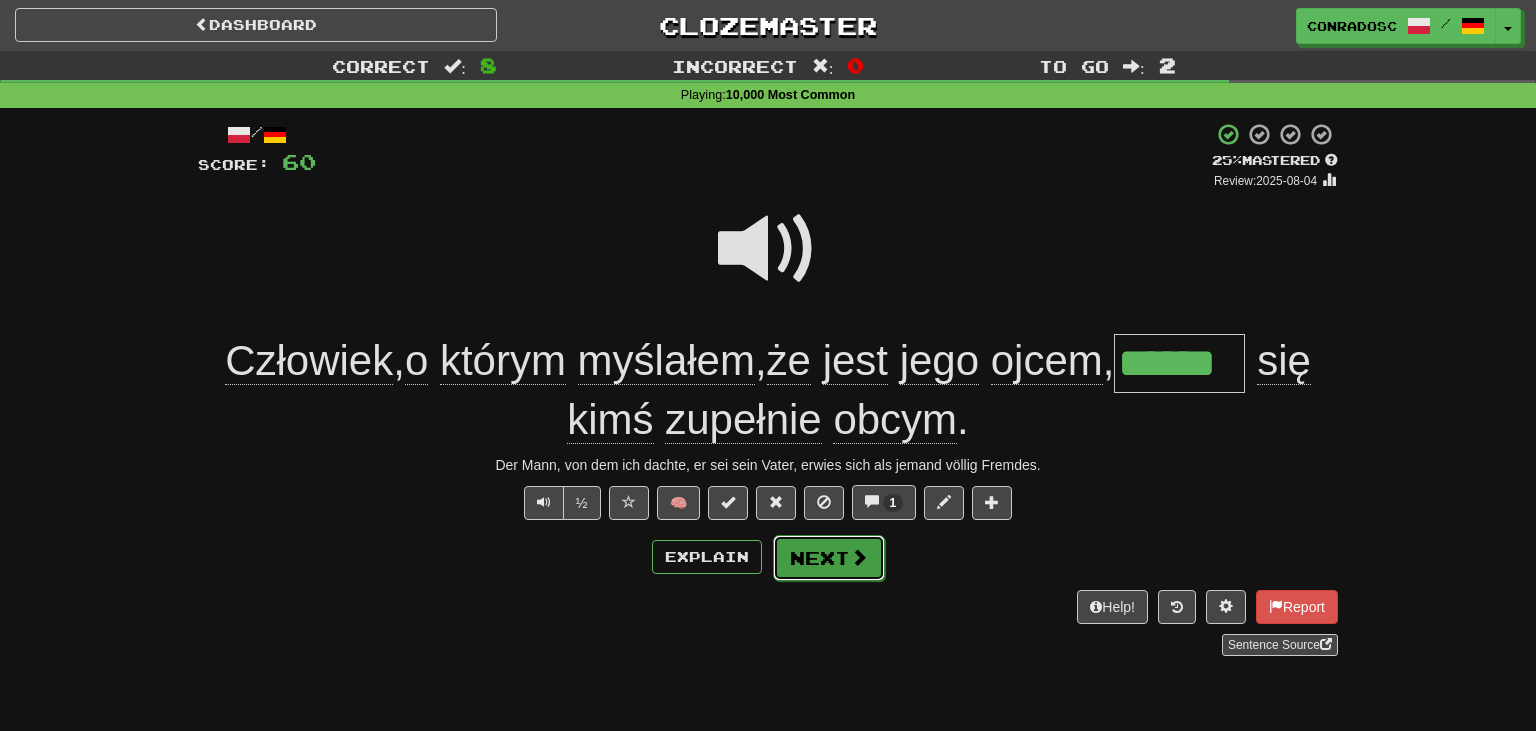 click on "Next" at bounding box center [829, 558] 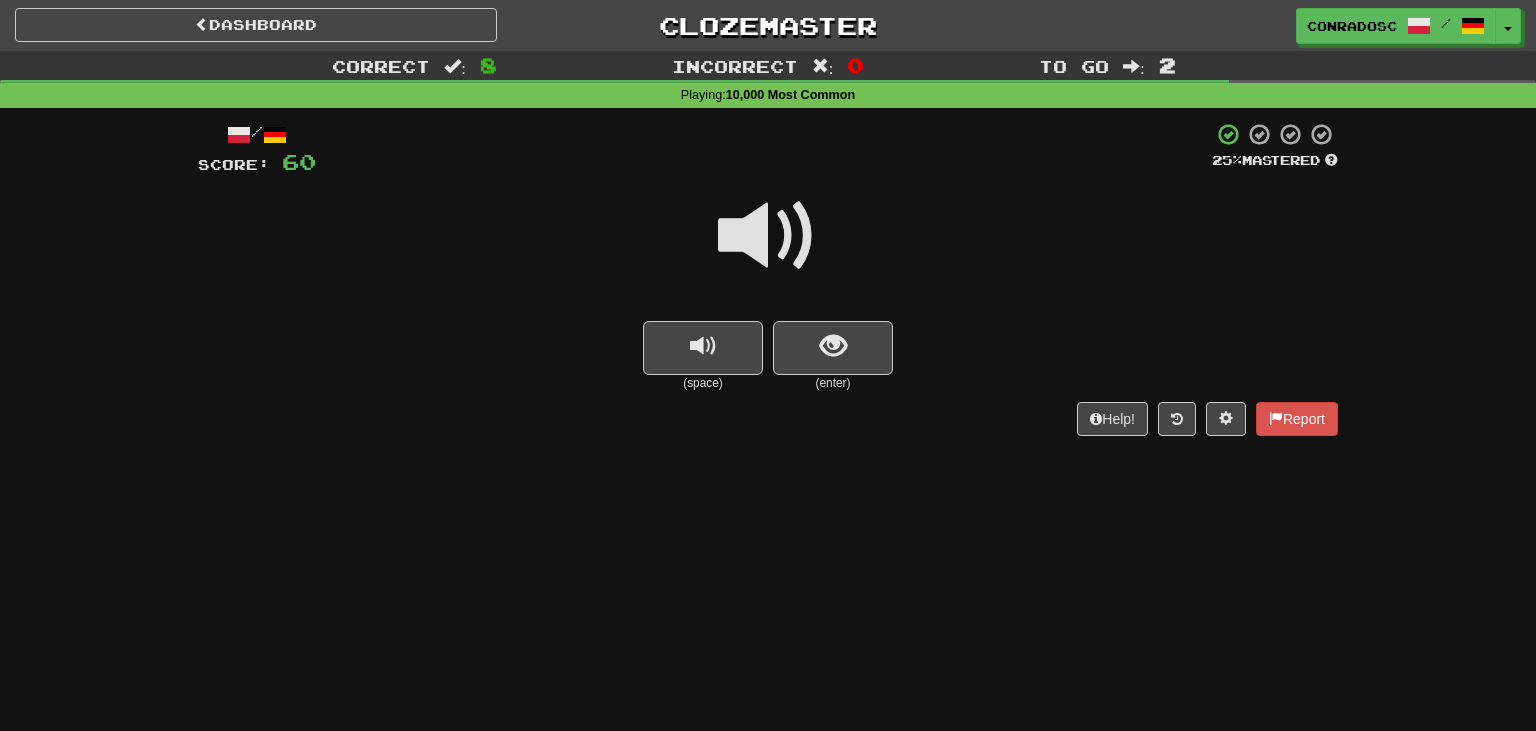 click at bounding box center [768, 236] 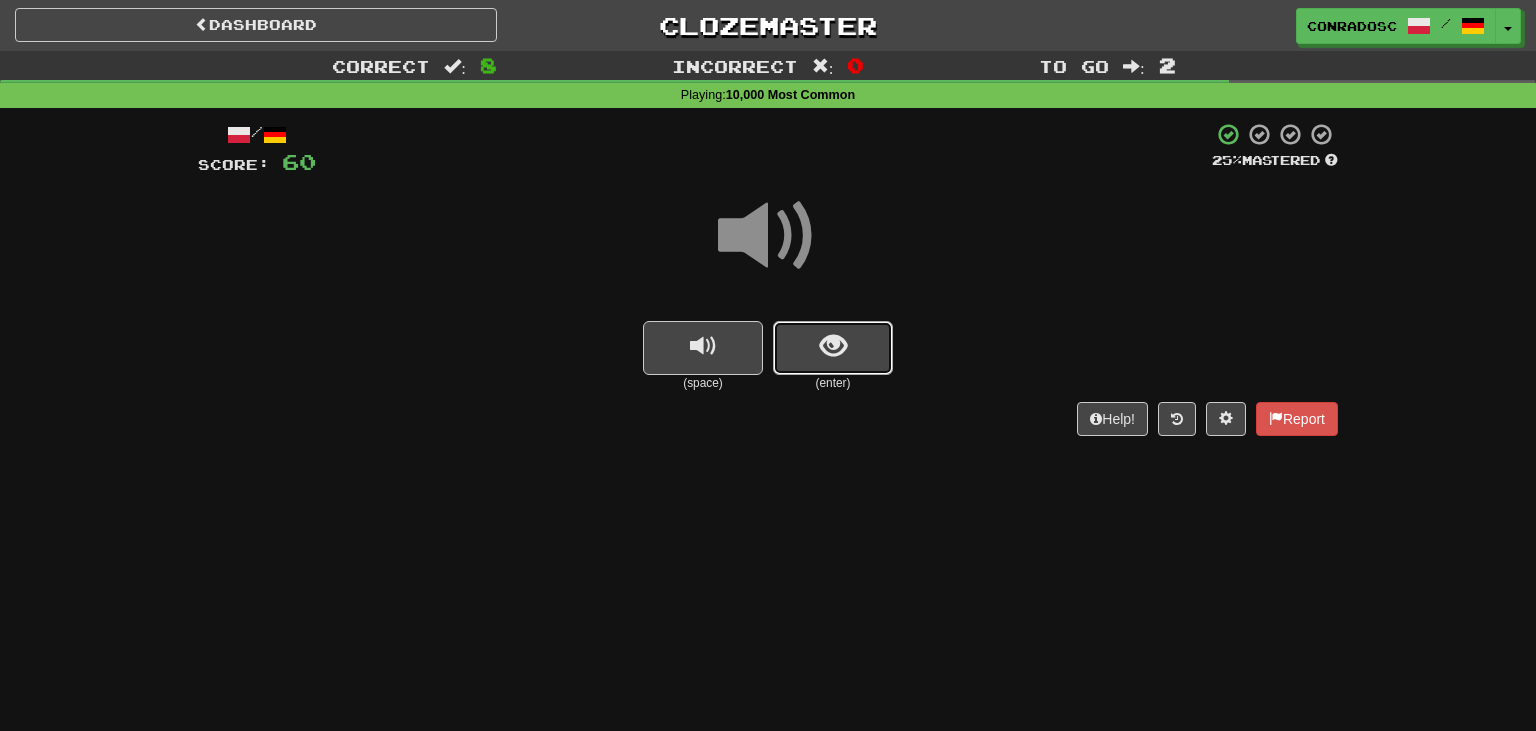 click at bounding box center [833, 346] 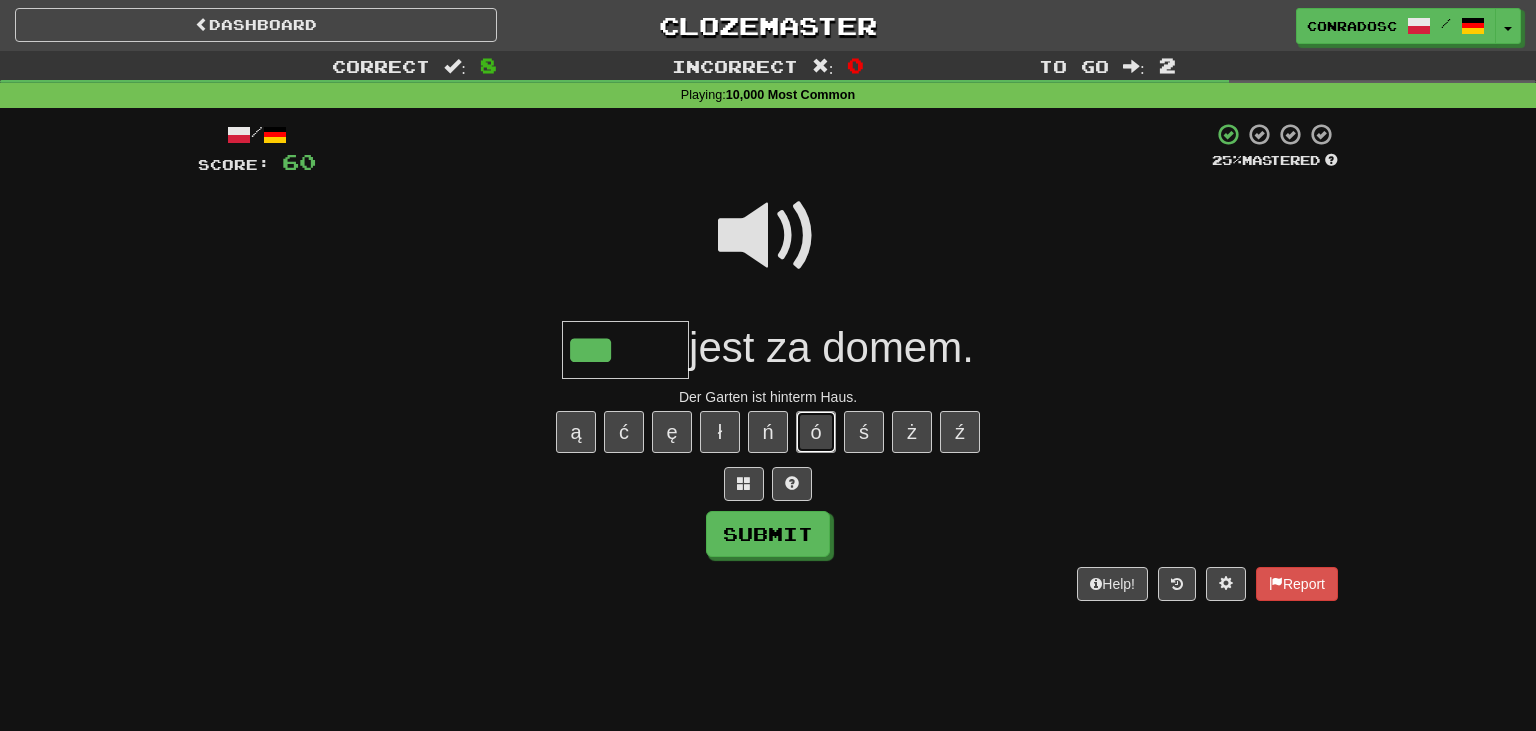 click on "ó" at bounding box center (816, 432) 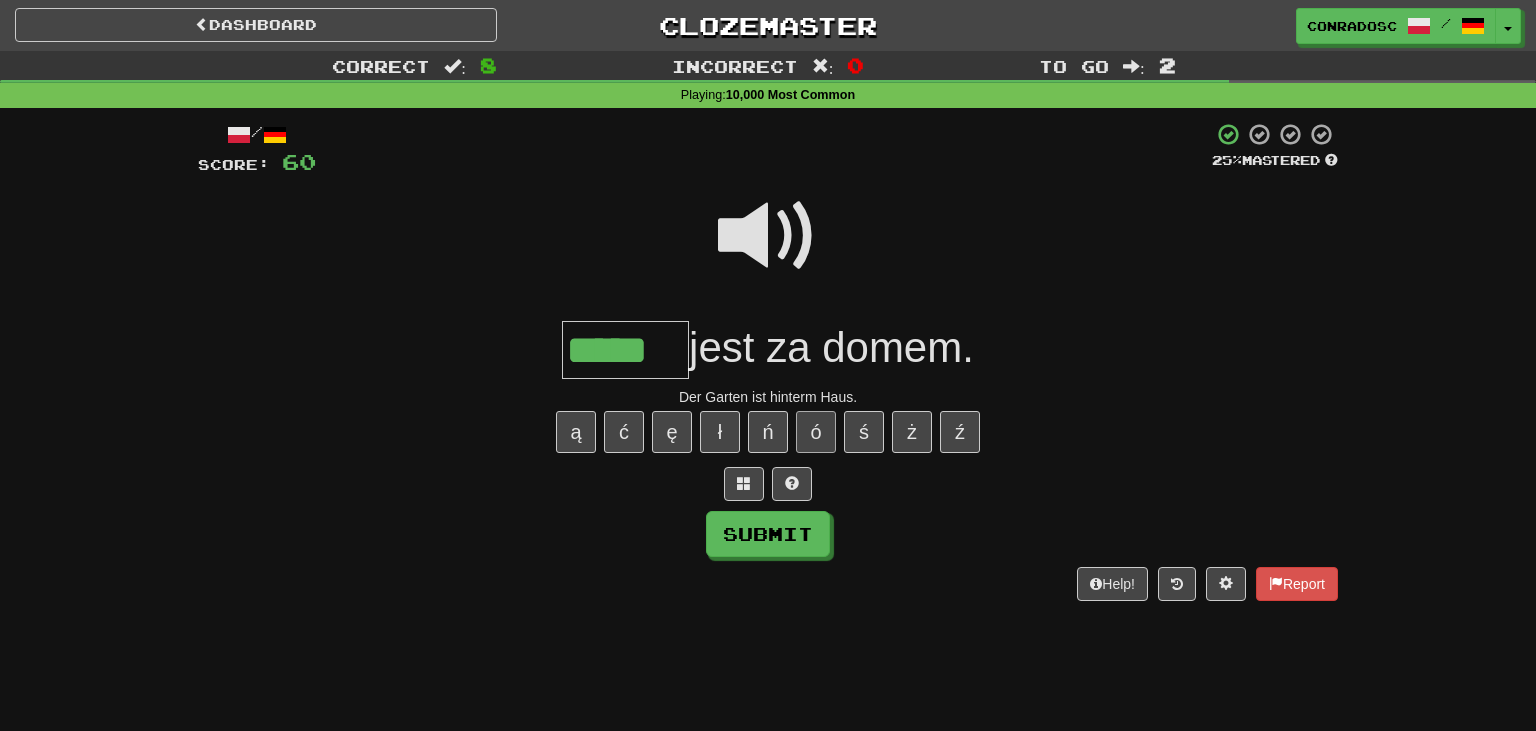 type on "*****" 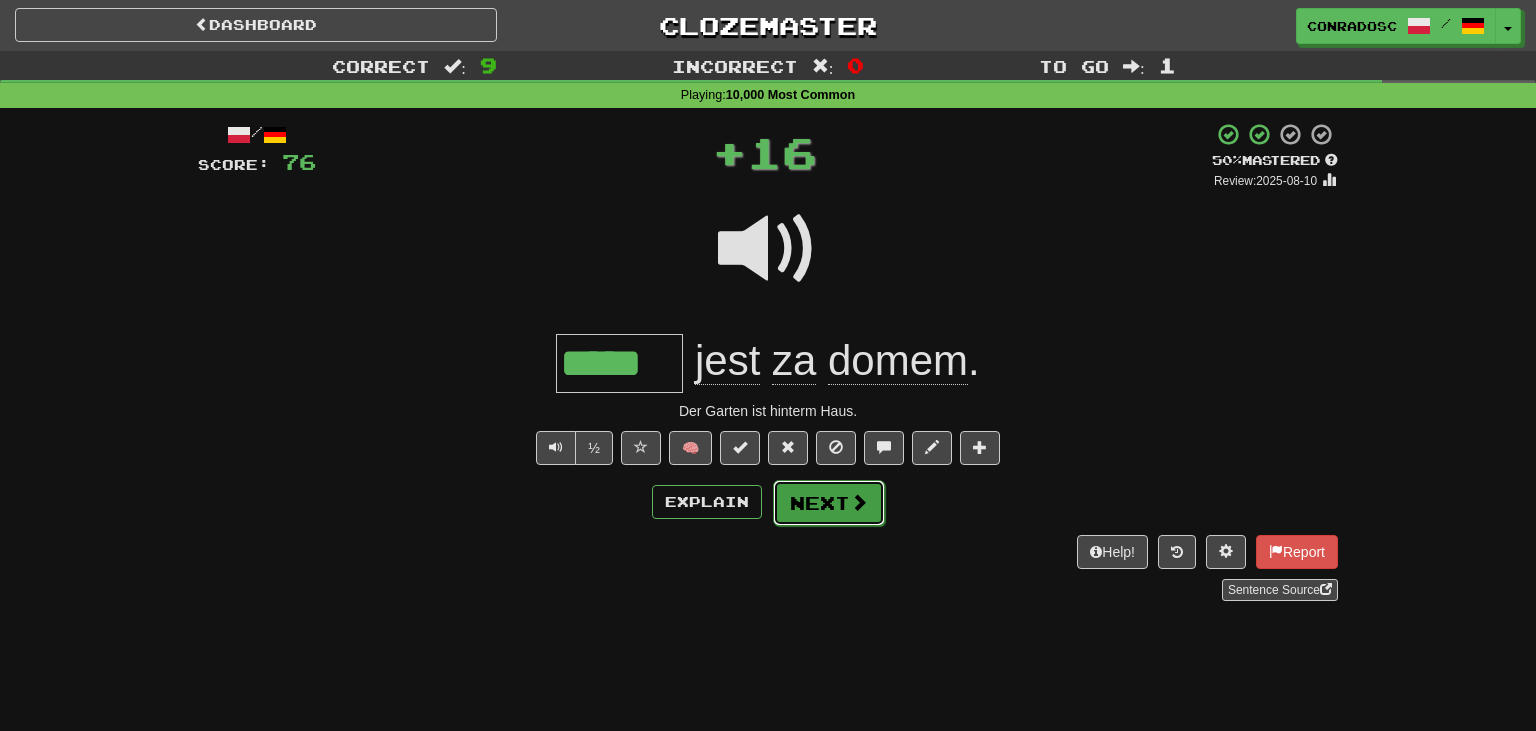 click on "Next" at bounding box center [829, 503] 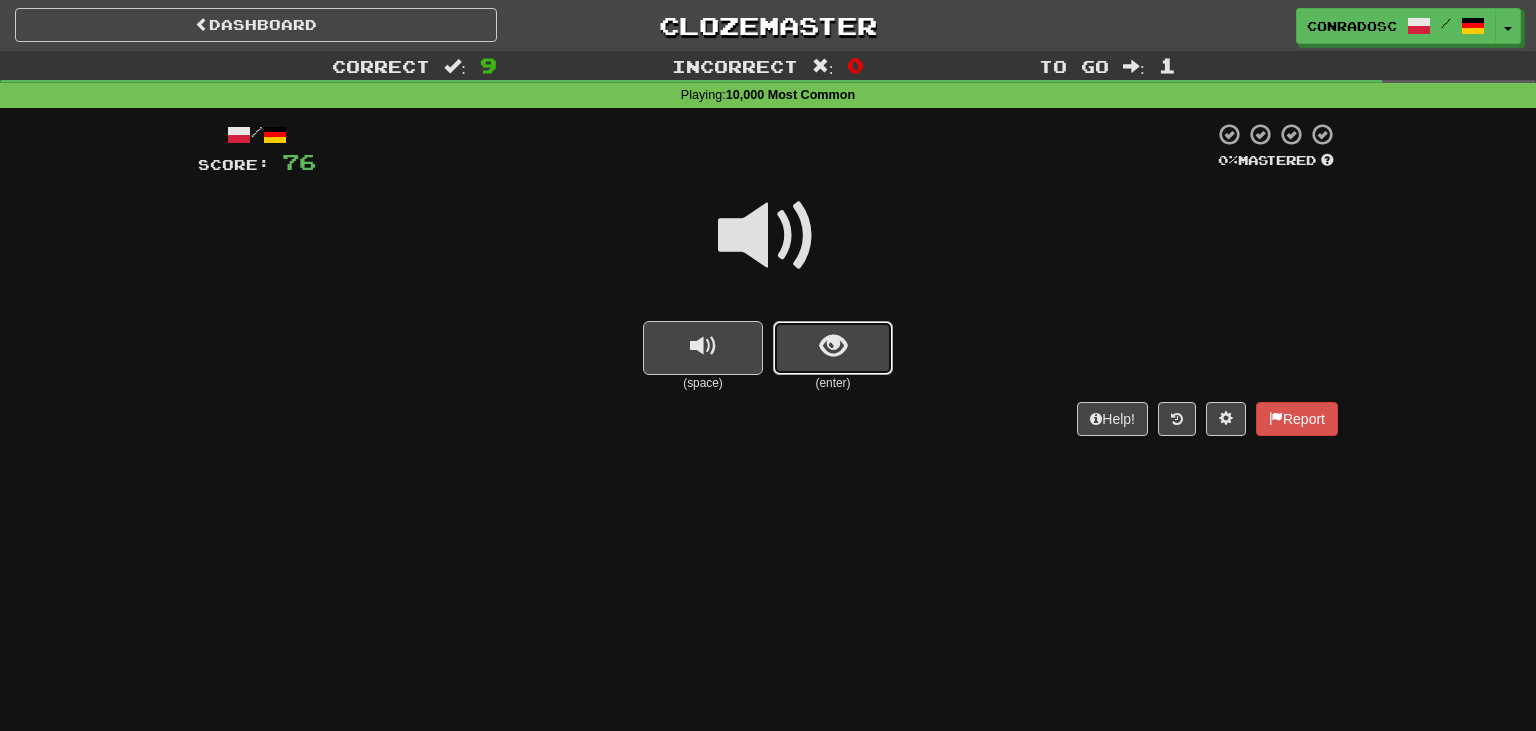 click at bounding box center [833, 346] 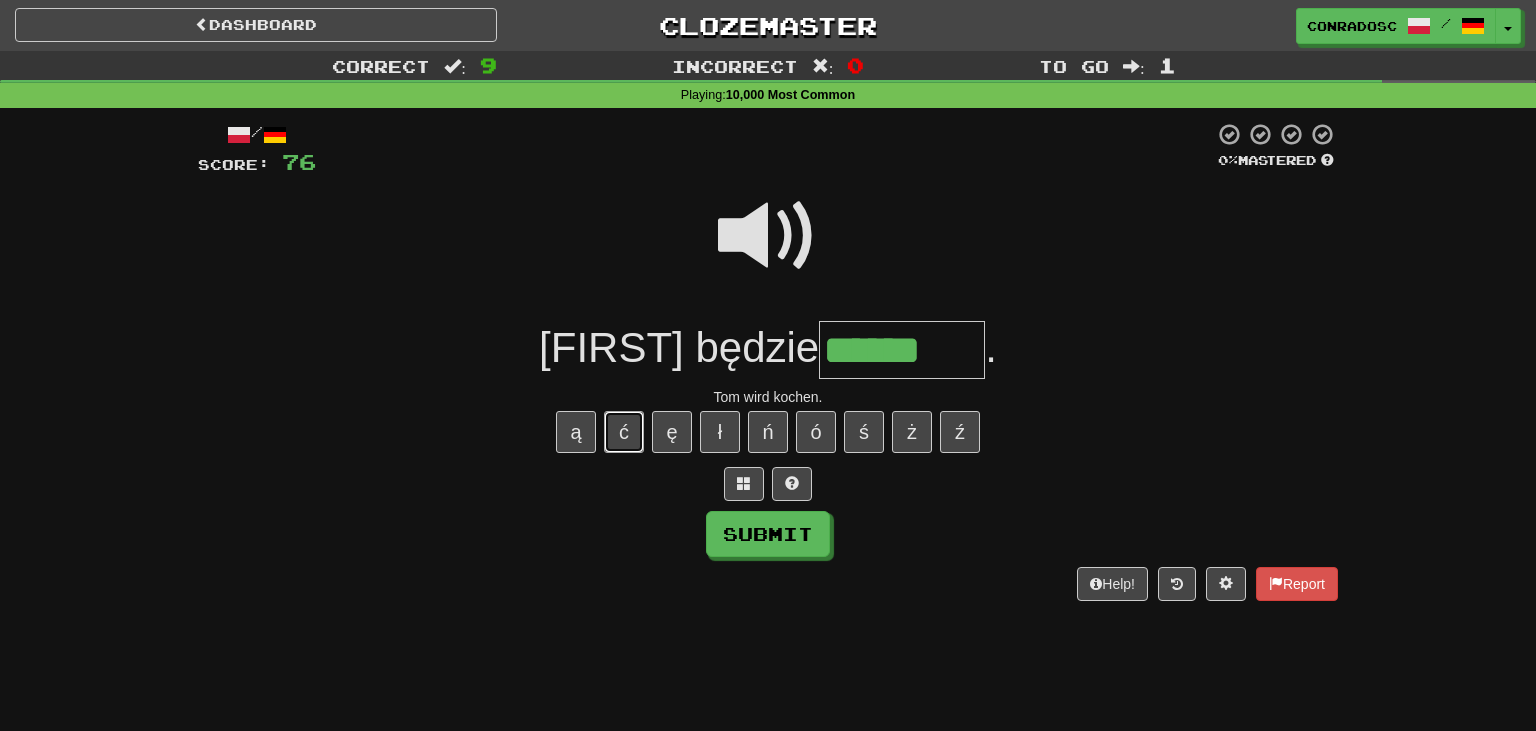 click on "ć" at bounding box center [624, 432] 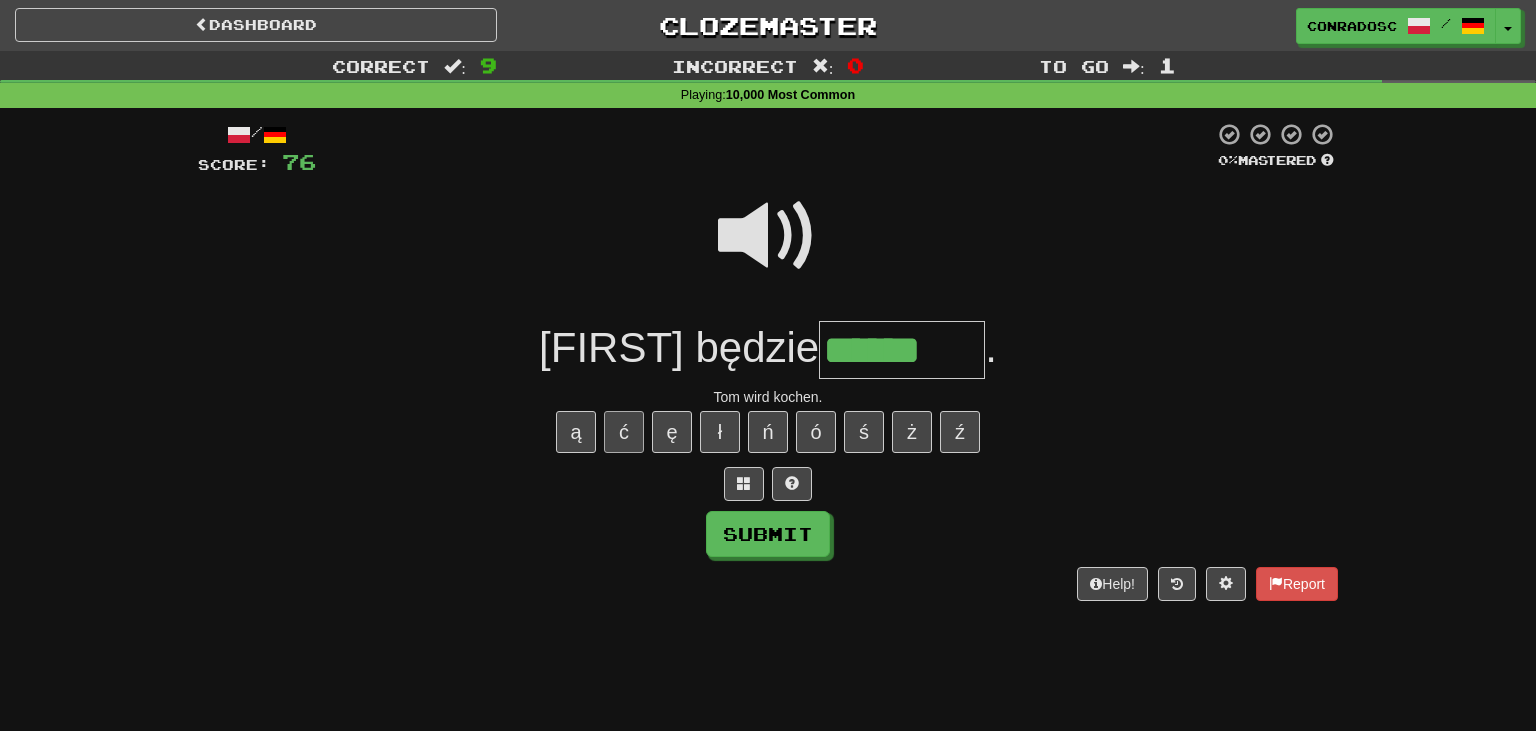 type on "*******" 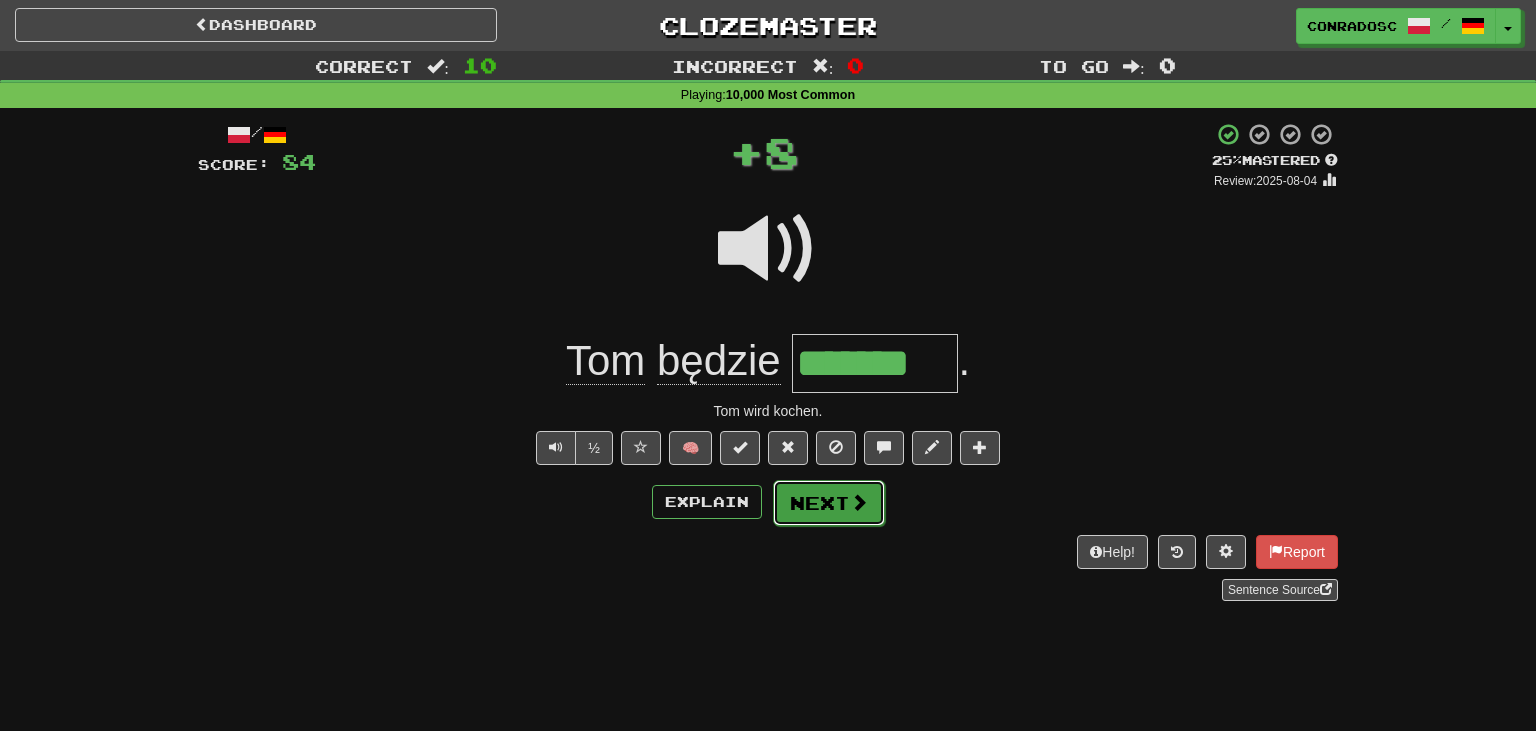 click at bounding box center (859, 502) 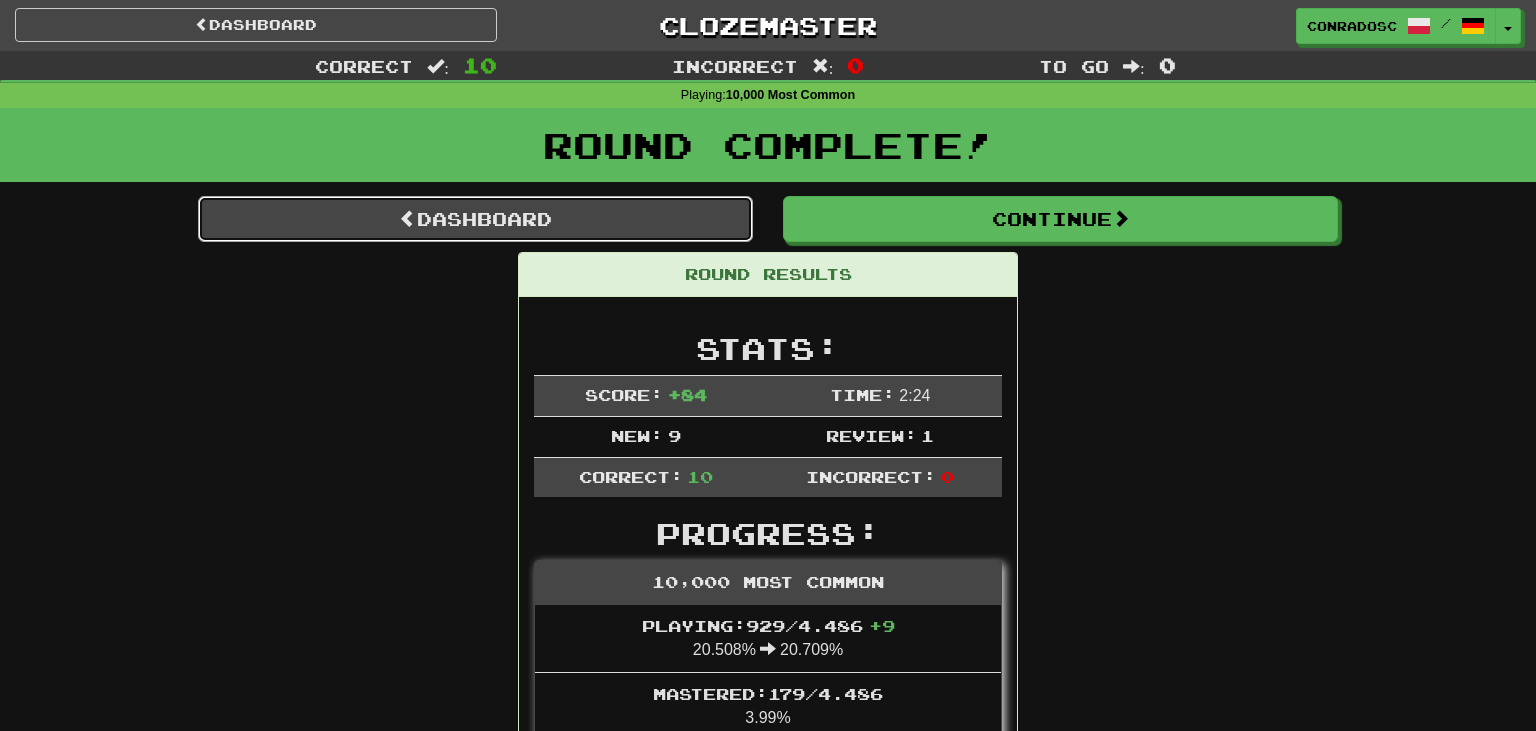 click on "Dashboard" at bounding box center (475, 219) 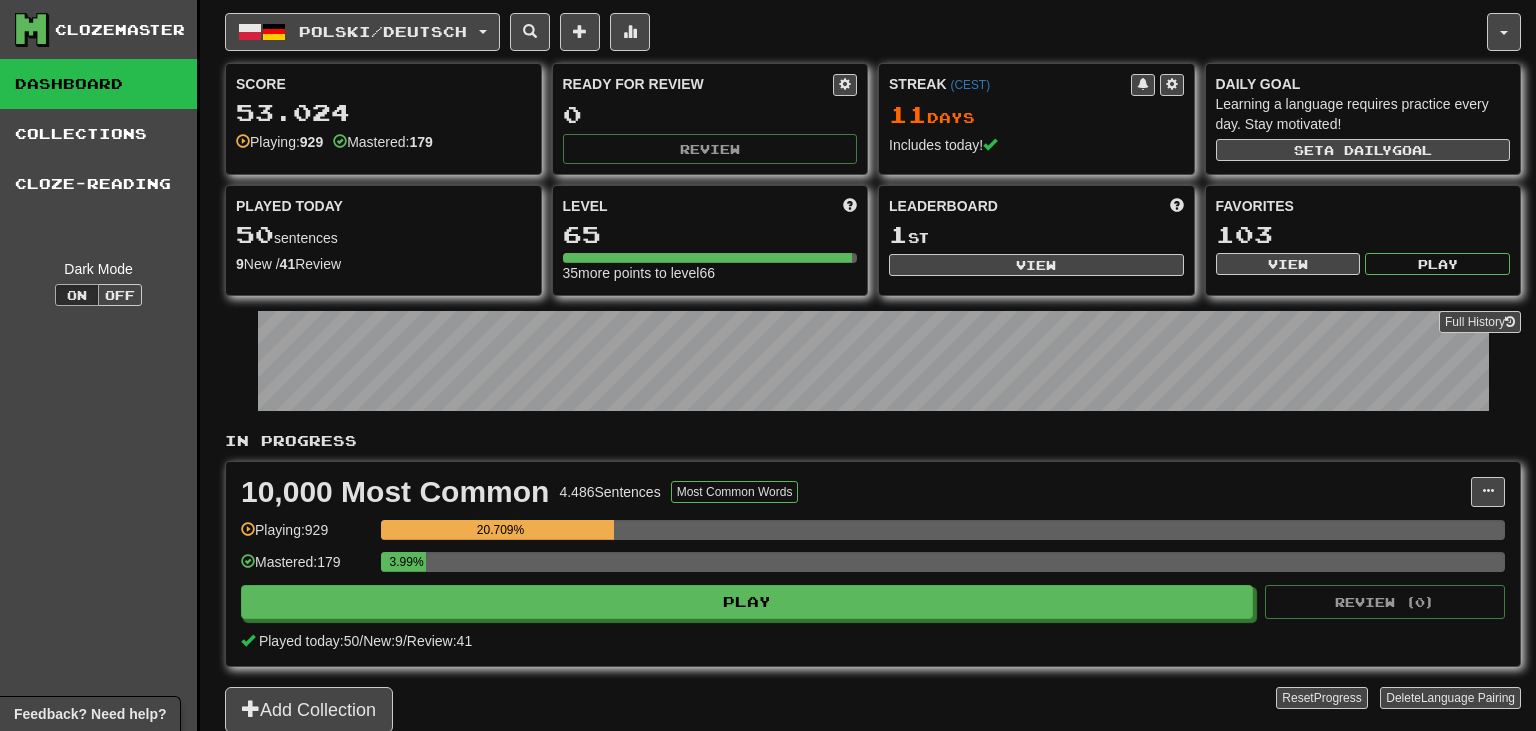 scroll, scrollTop: 0, scrollLeft: 0, axis: both 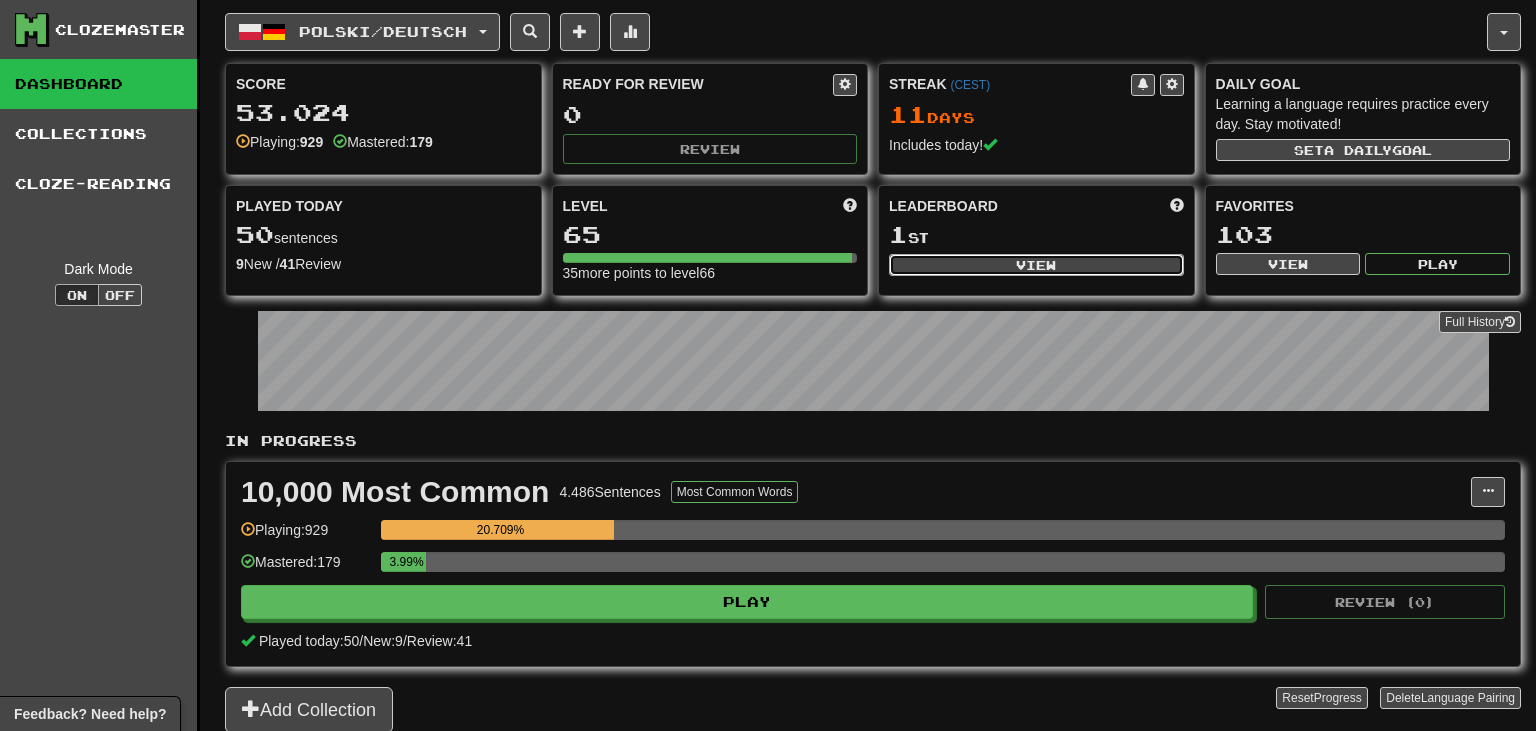 click on "View" at bounding box center [1036, 265] 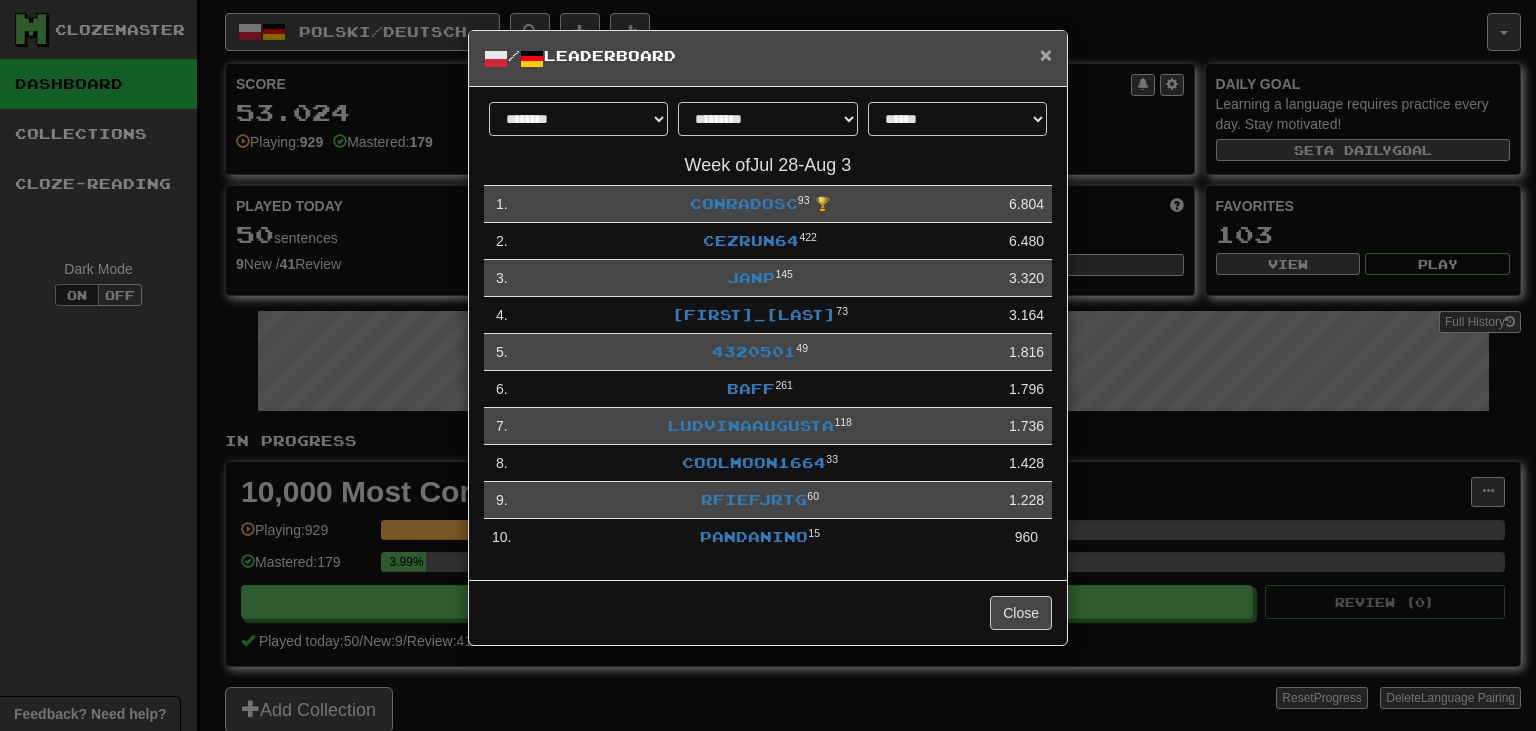 click on "×" at bounding box center (1046, 54) 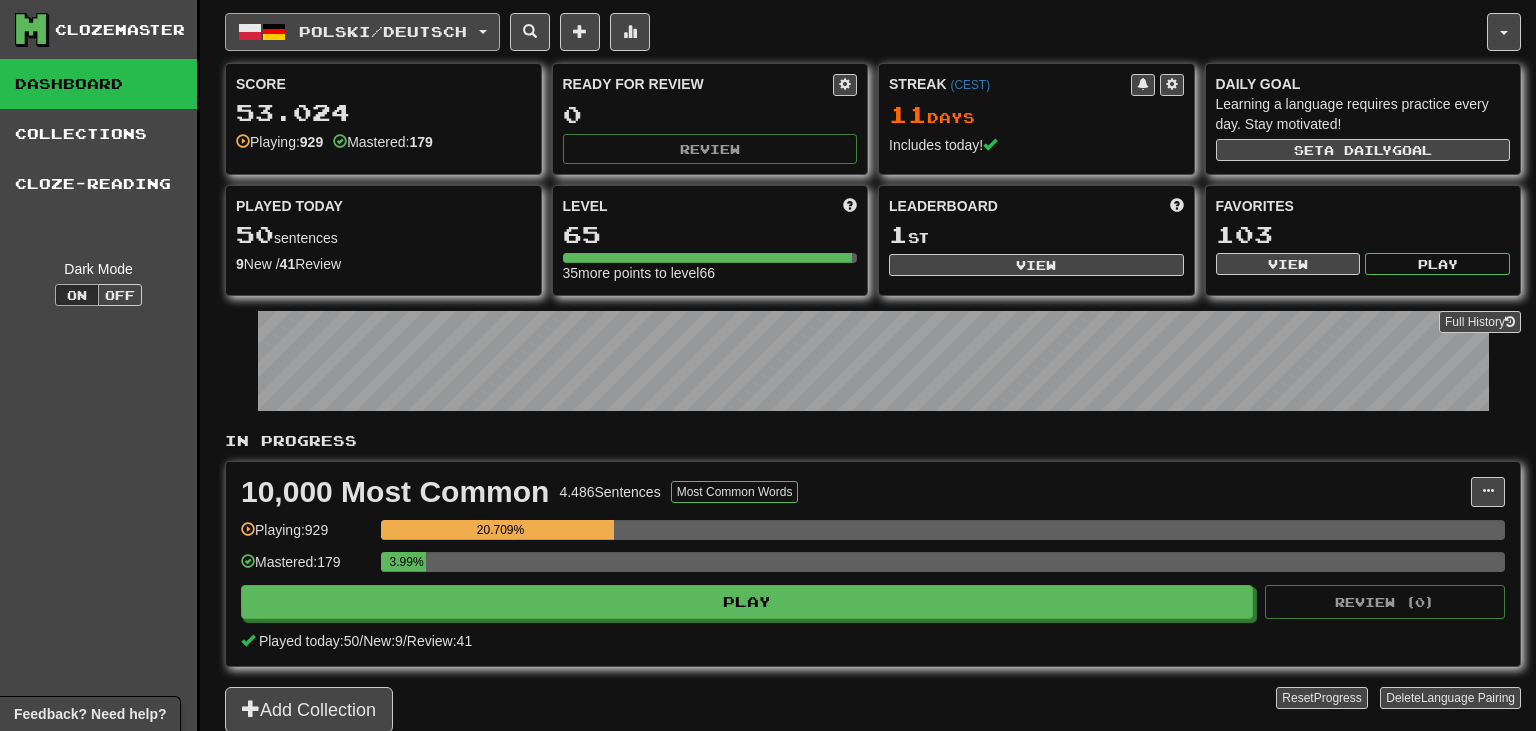 click on "Polski  /  Deutsch" at bounding box center (383, 31) 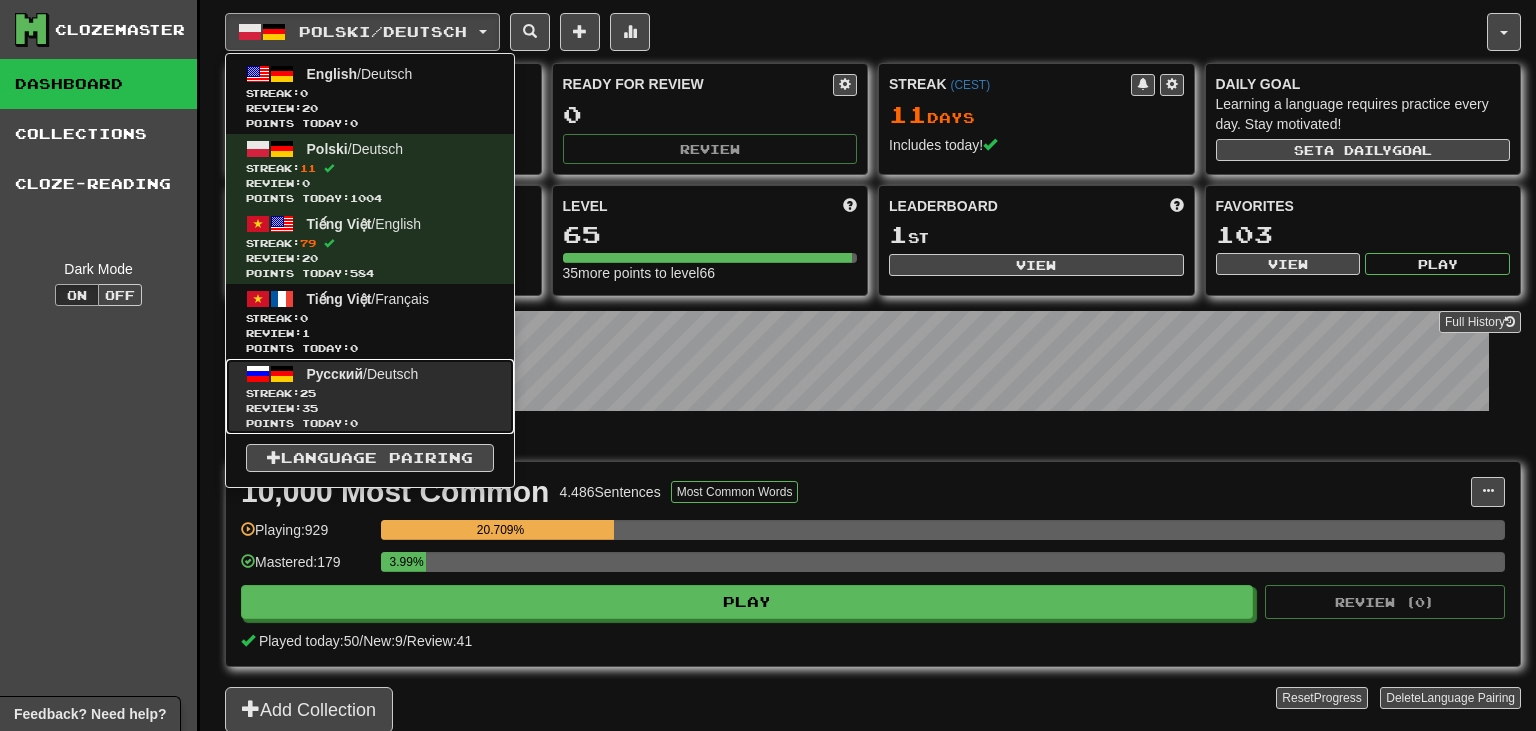 click on "Review:  35" at bounding box center (370, 408) 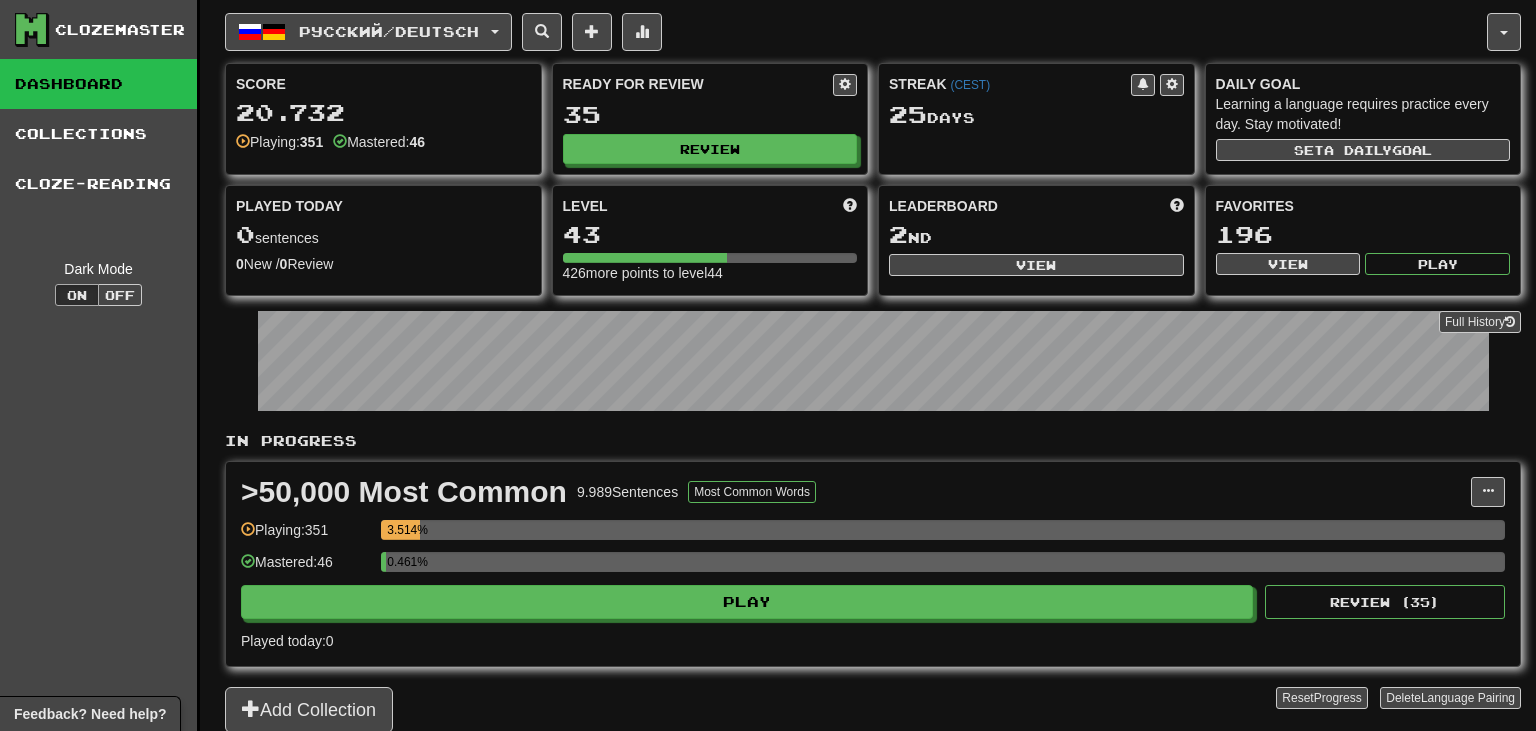 scroll, scrollTop: 0, scrollLeft: 0, axis: both 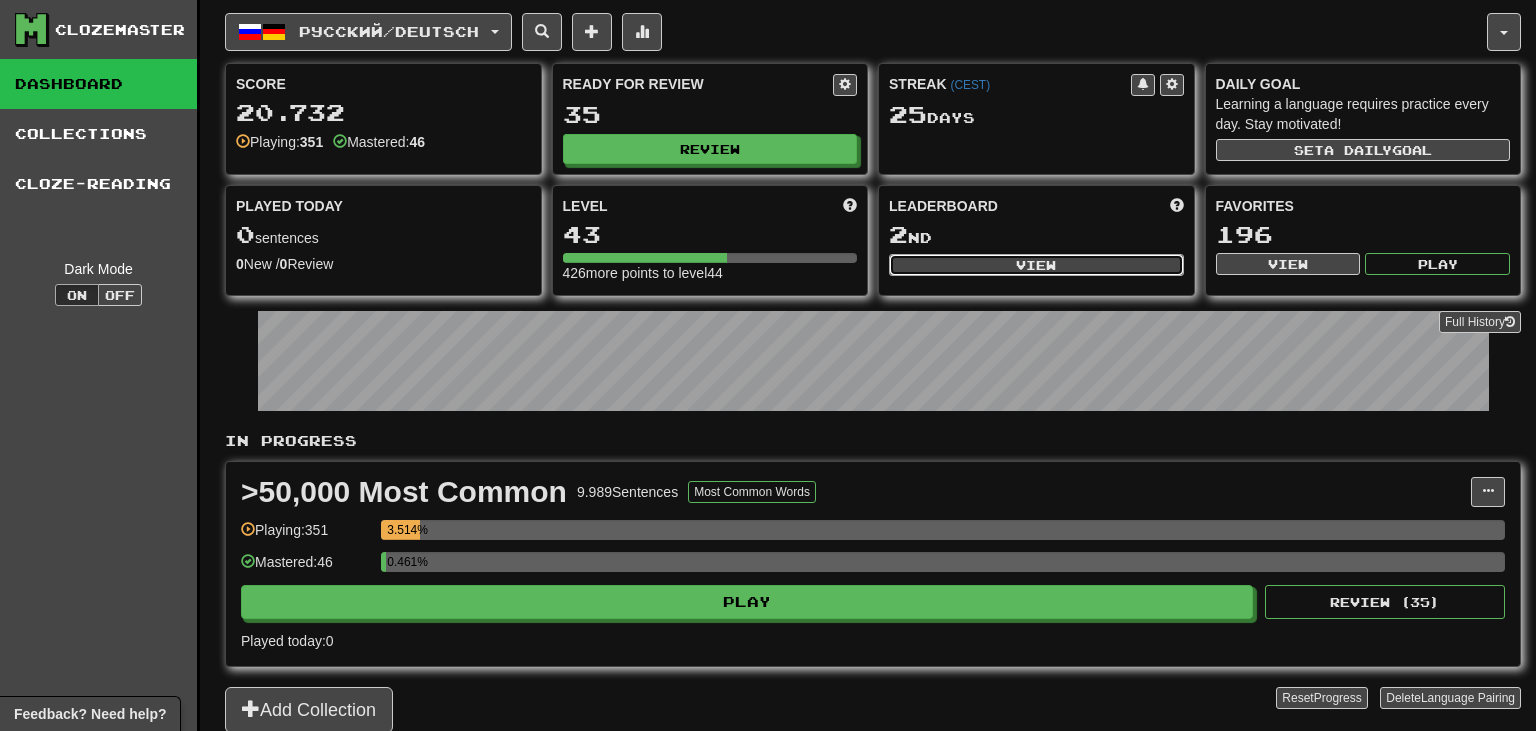 click on "View" at bounding box center (1036, 265) 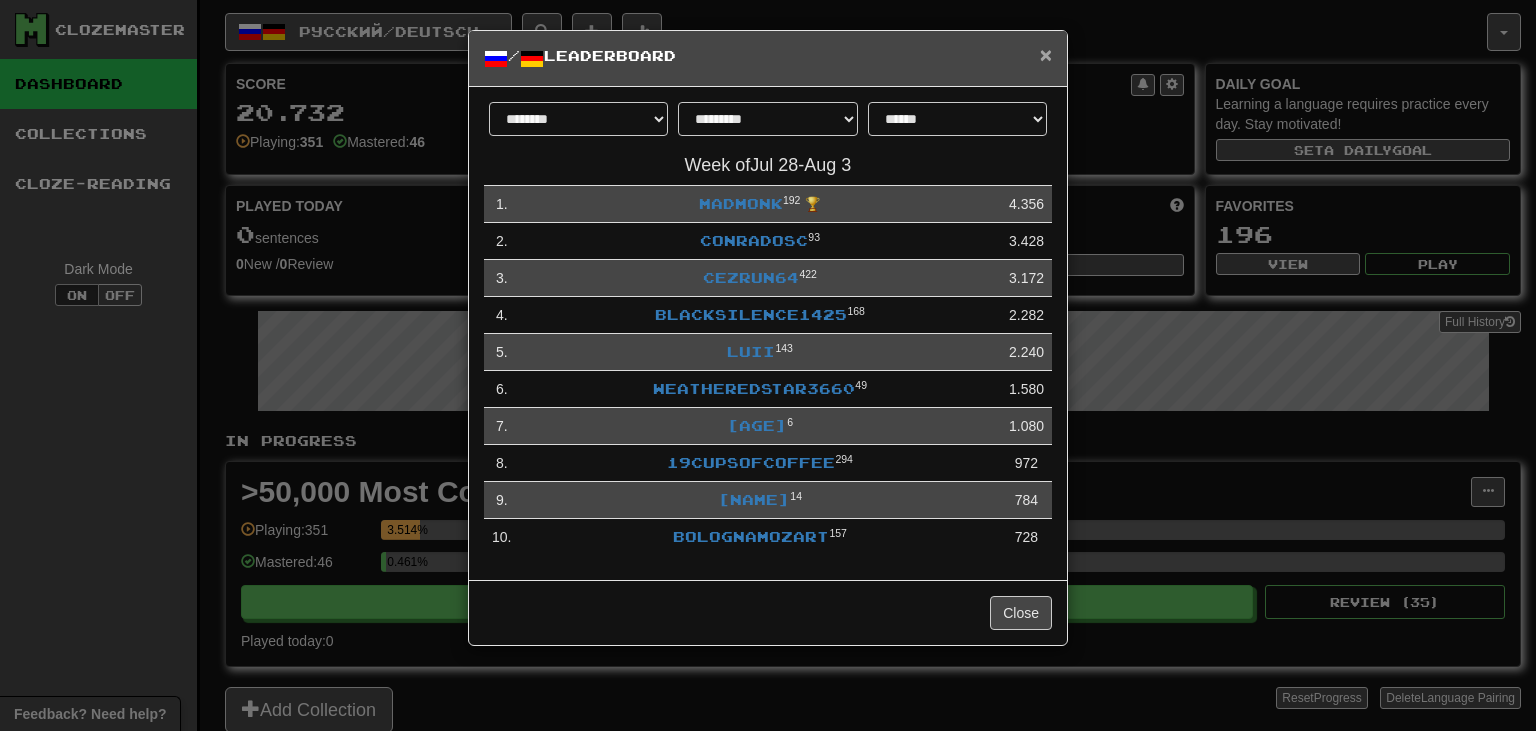 click on "×" at bounding box center [1046, 54] 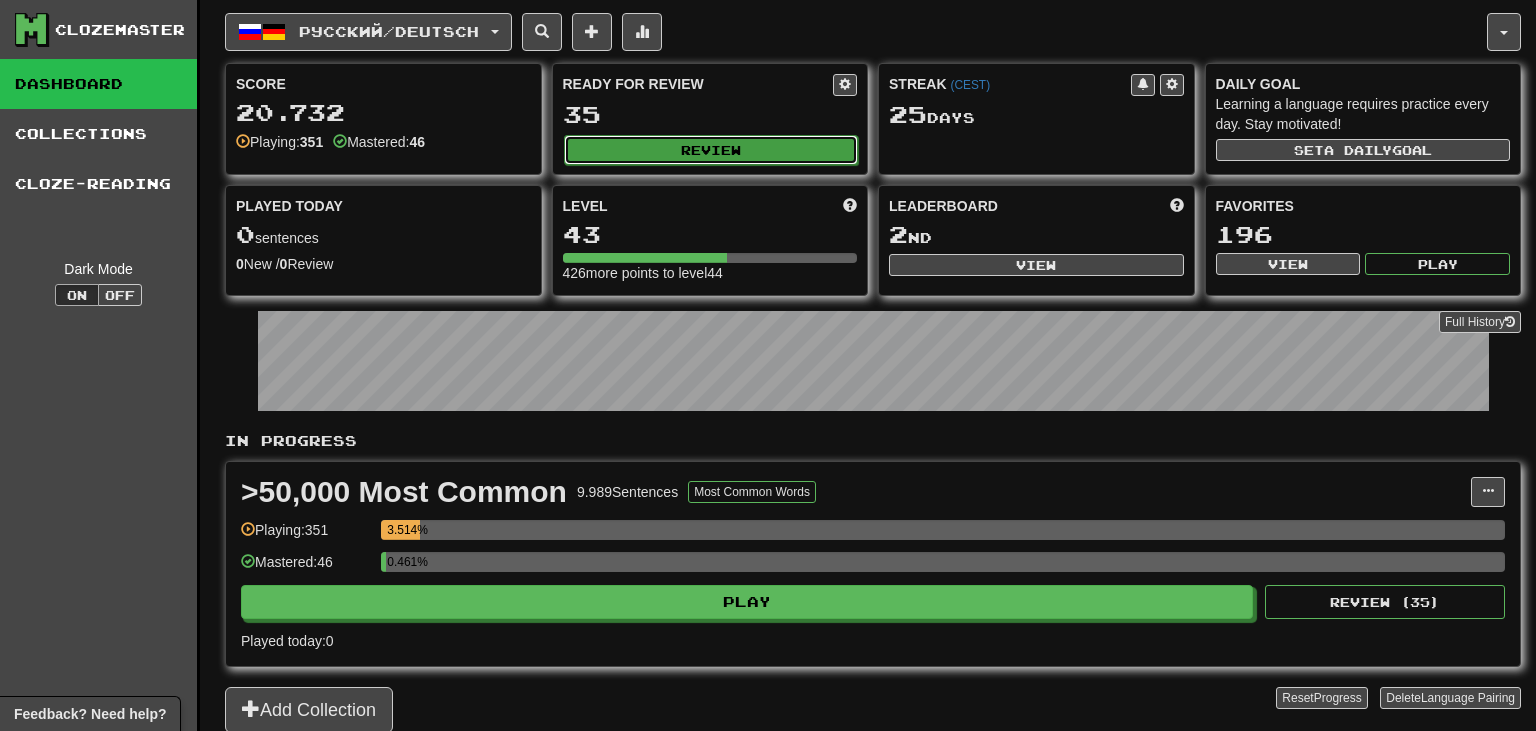 click on "Review" at bounding box center [711, 150] 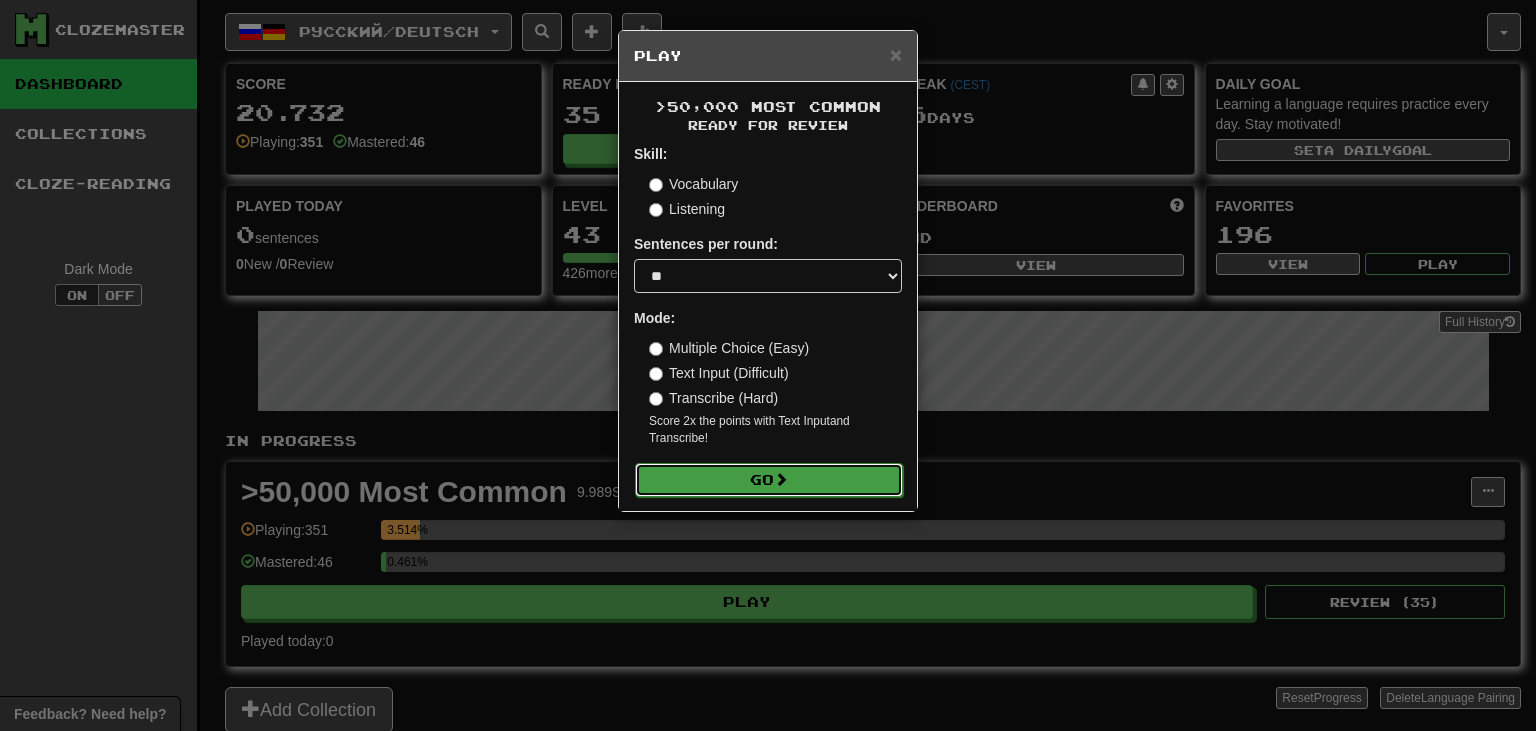 click on "Go" at bounding box center [769, 480] 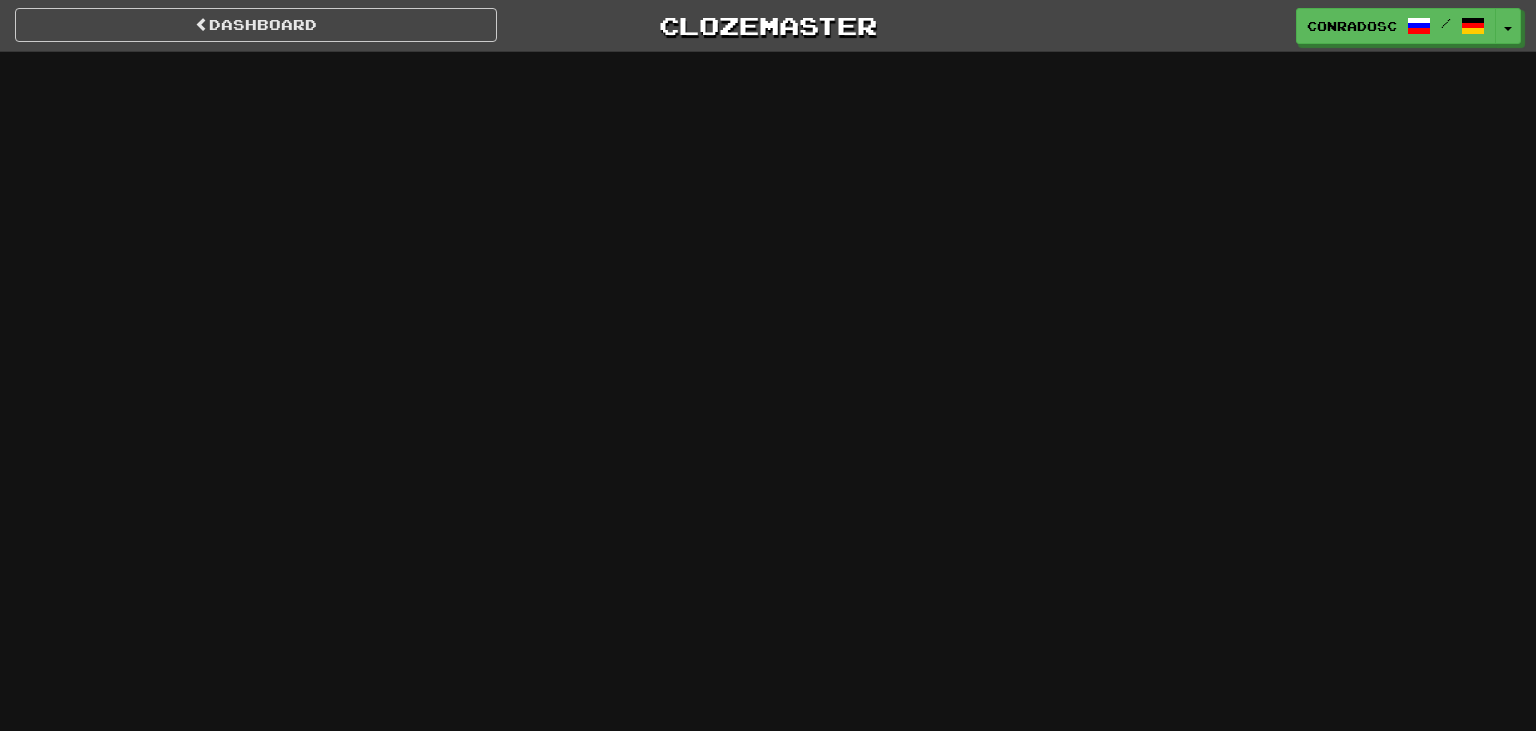scroll, scrollTop: 0, scrollLeft: 0, axis: both 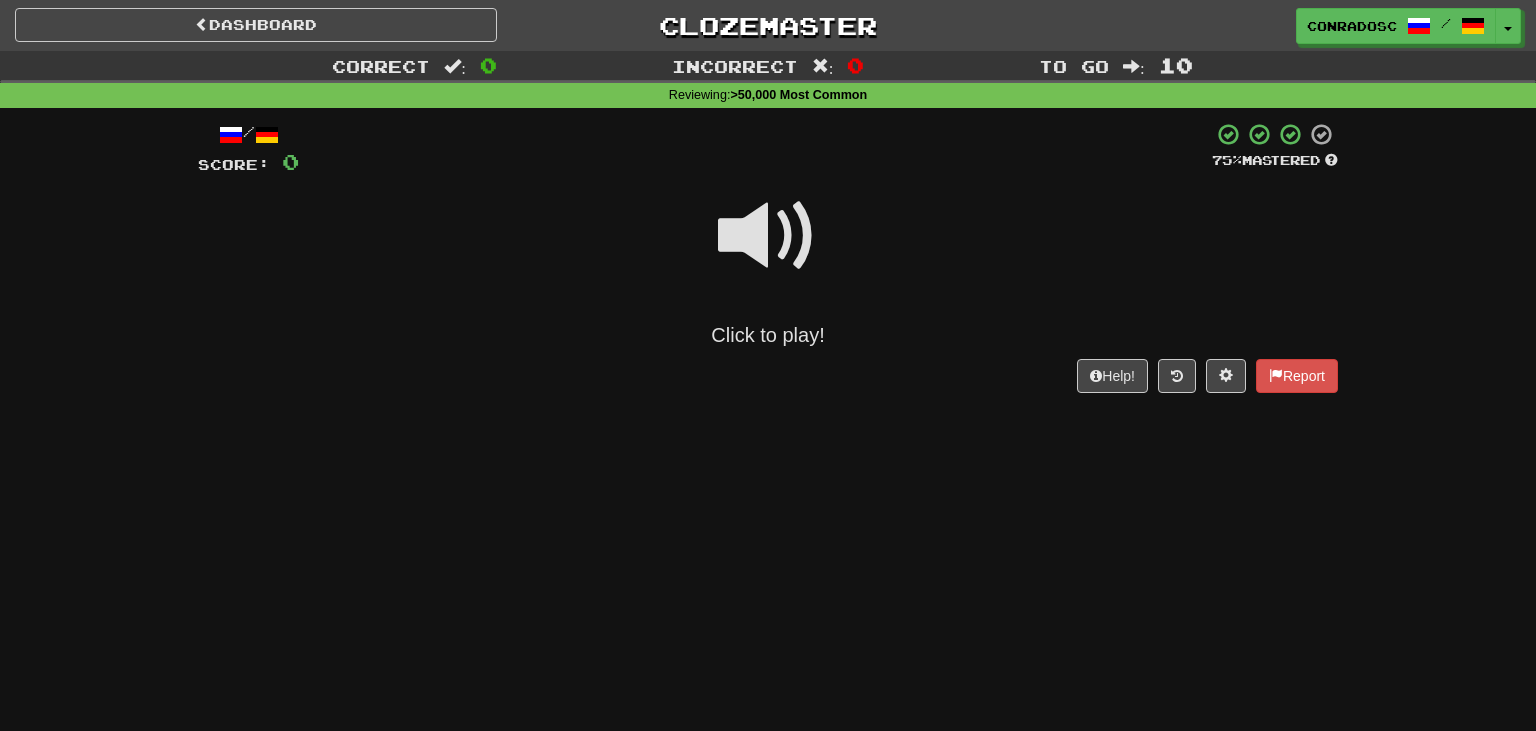 click at bounding box center [768, 236] 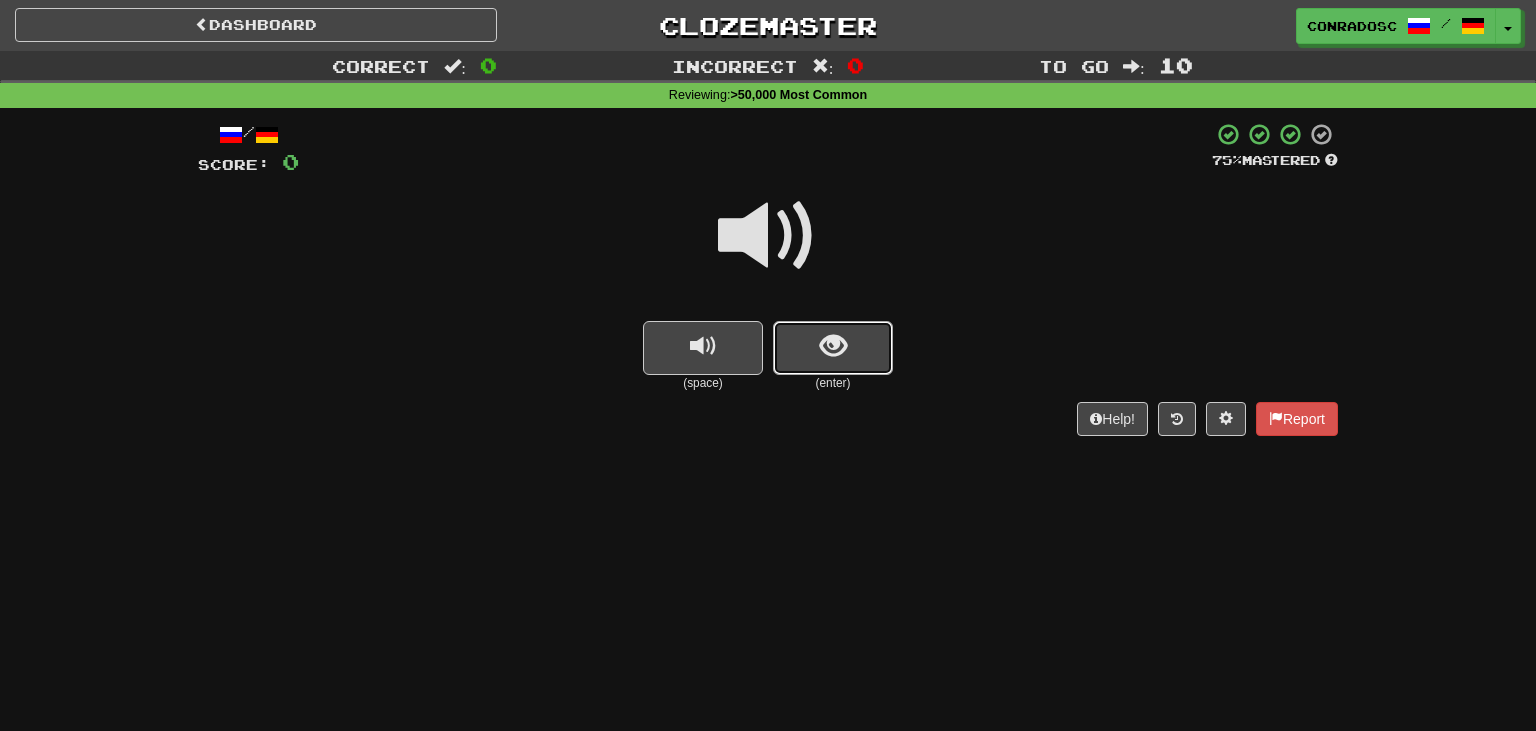 click at bounding box center [833, 348] 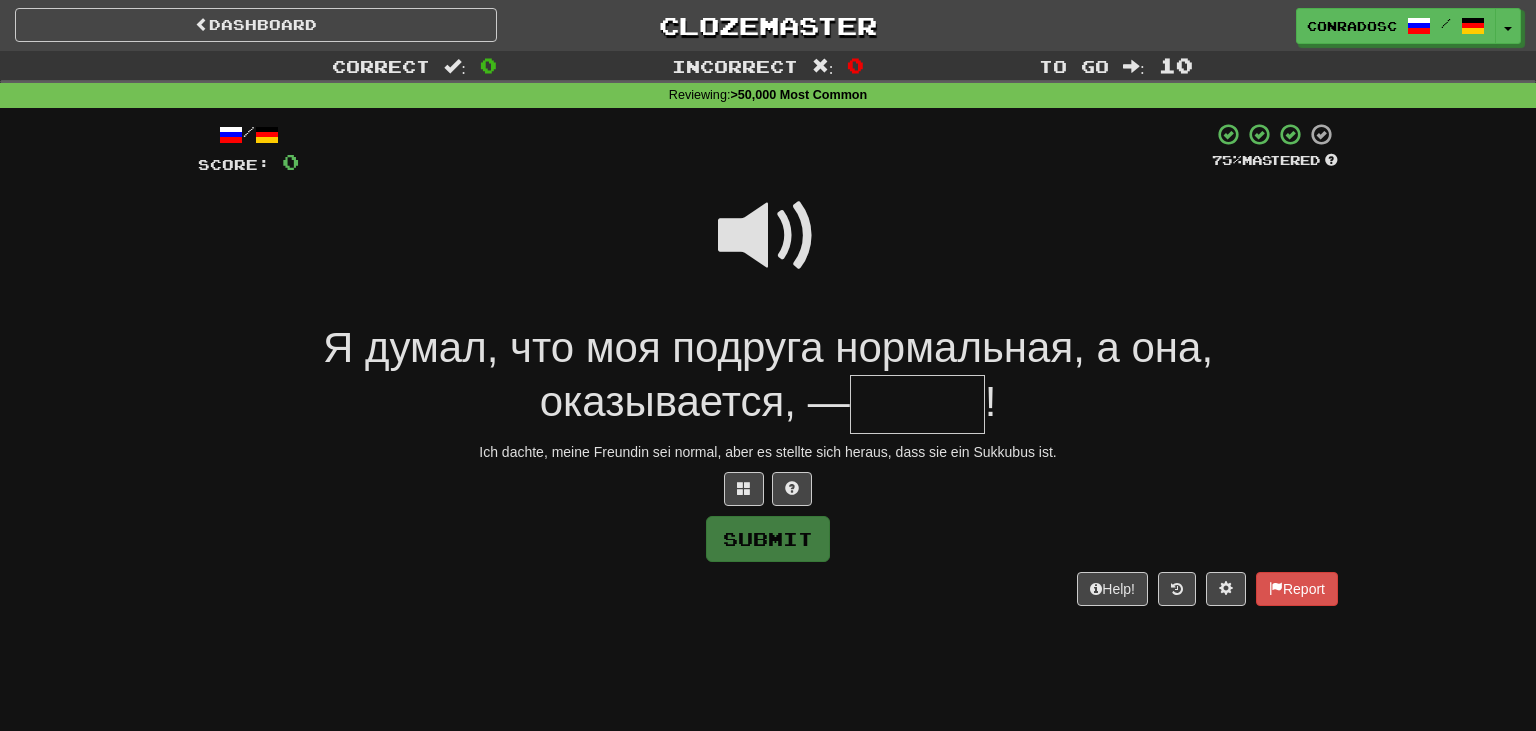 click at bounding box center (768, 236) 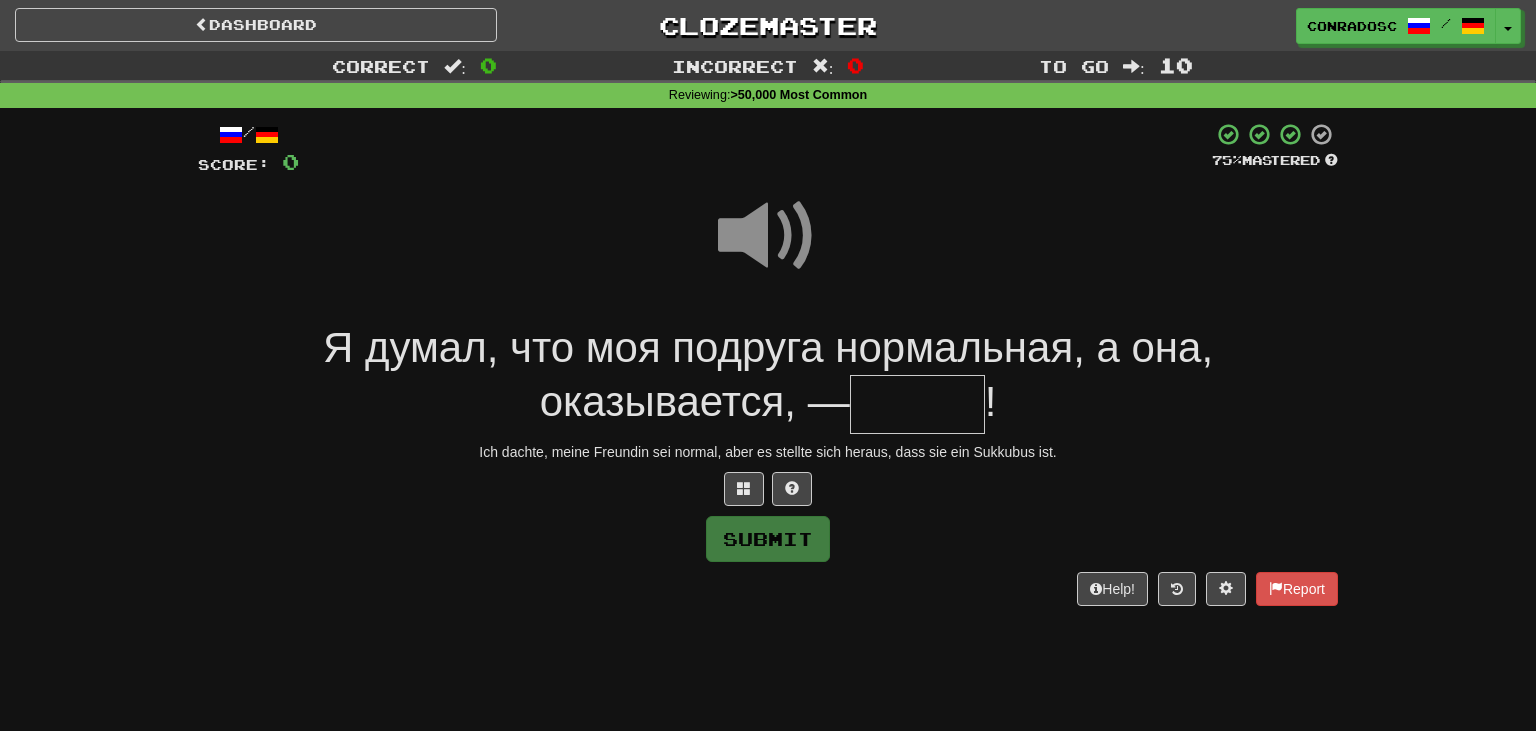 click at bounding box center (917, 404) 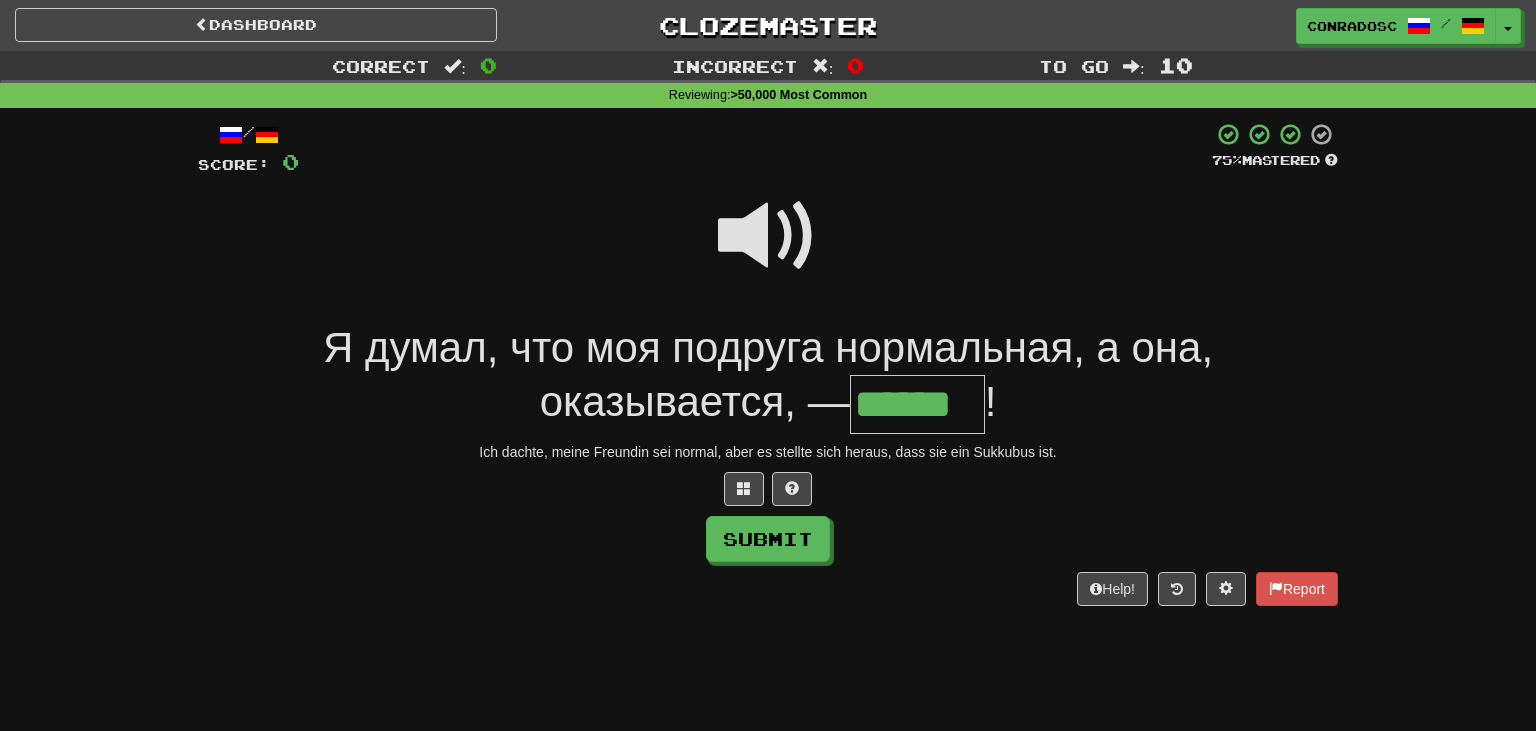 type on "******" 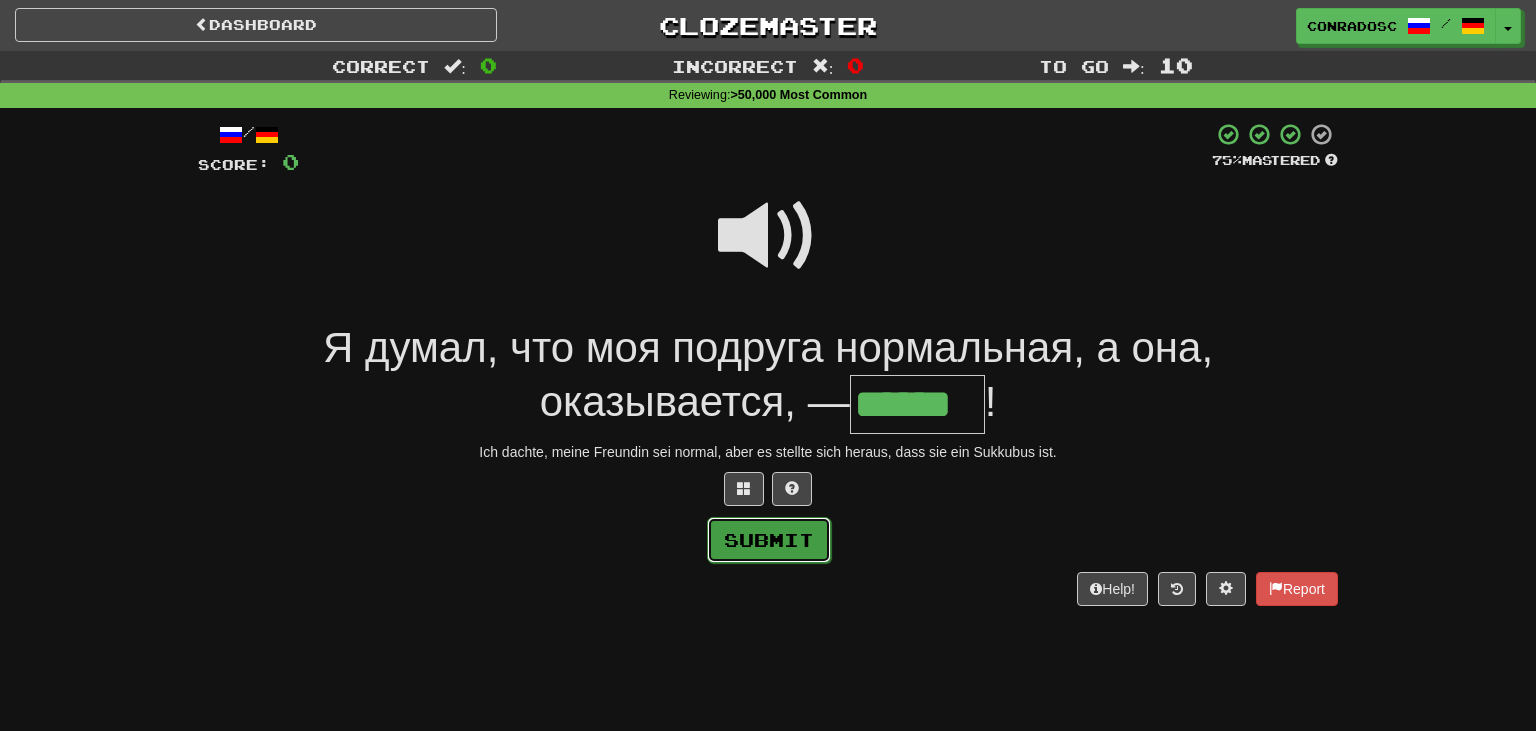 click on "Submit" at bounding box center (769, 540) 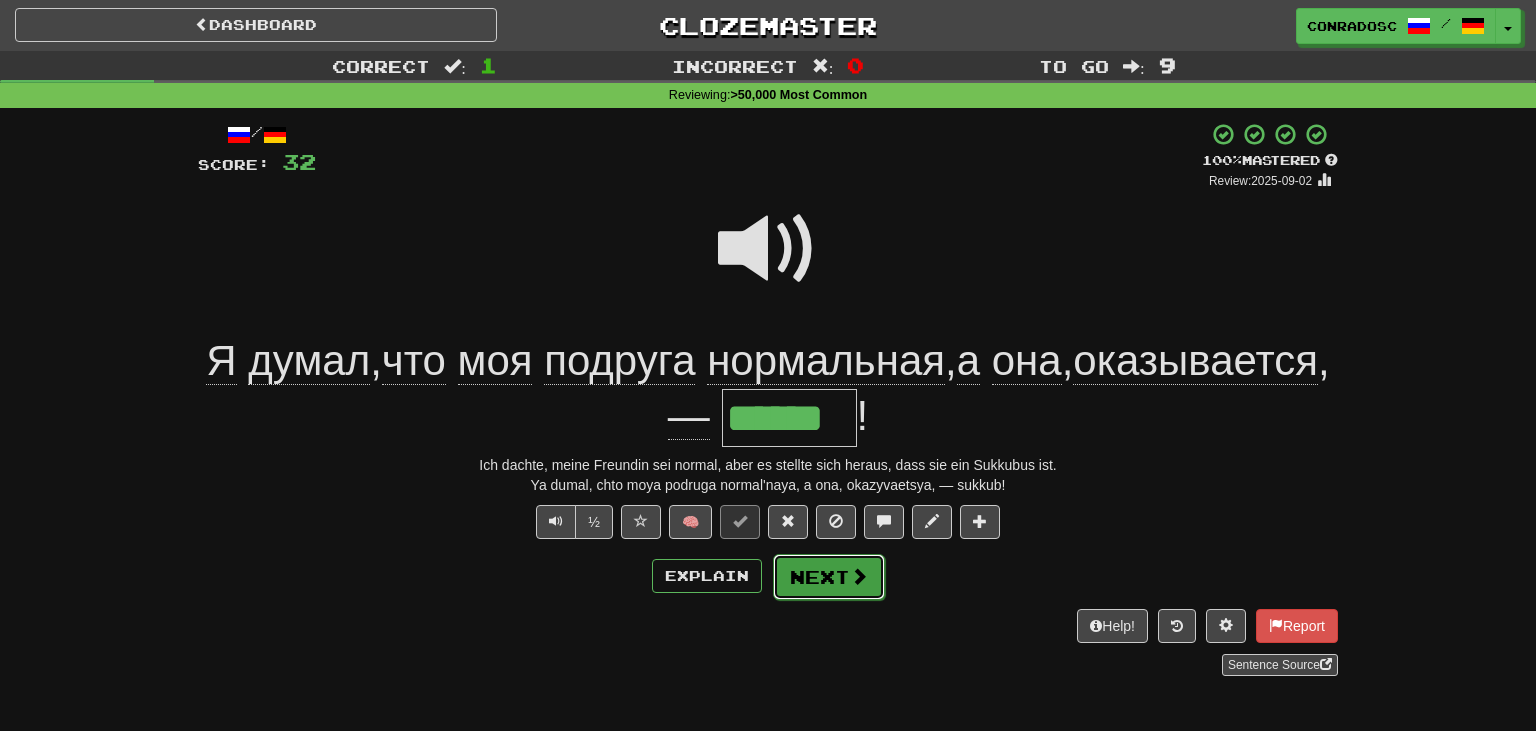 click on "Next" at bounding box center [829, 577] 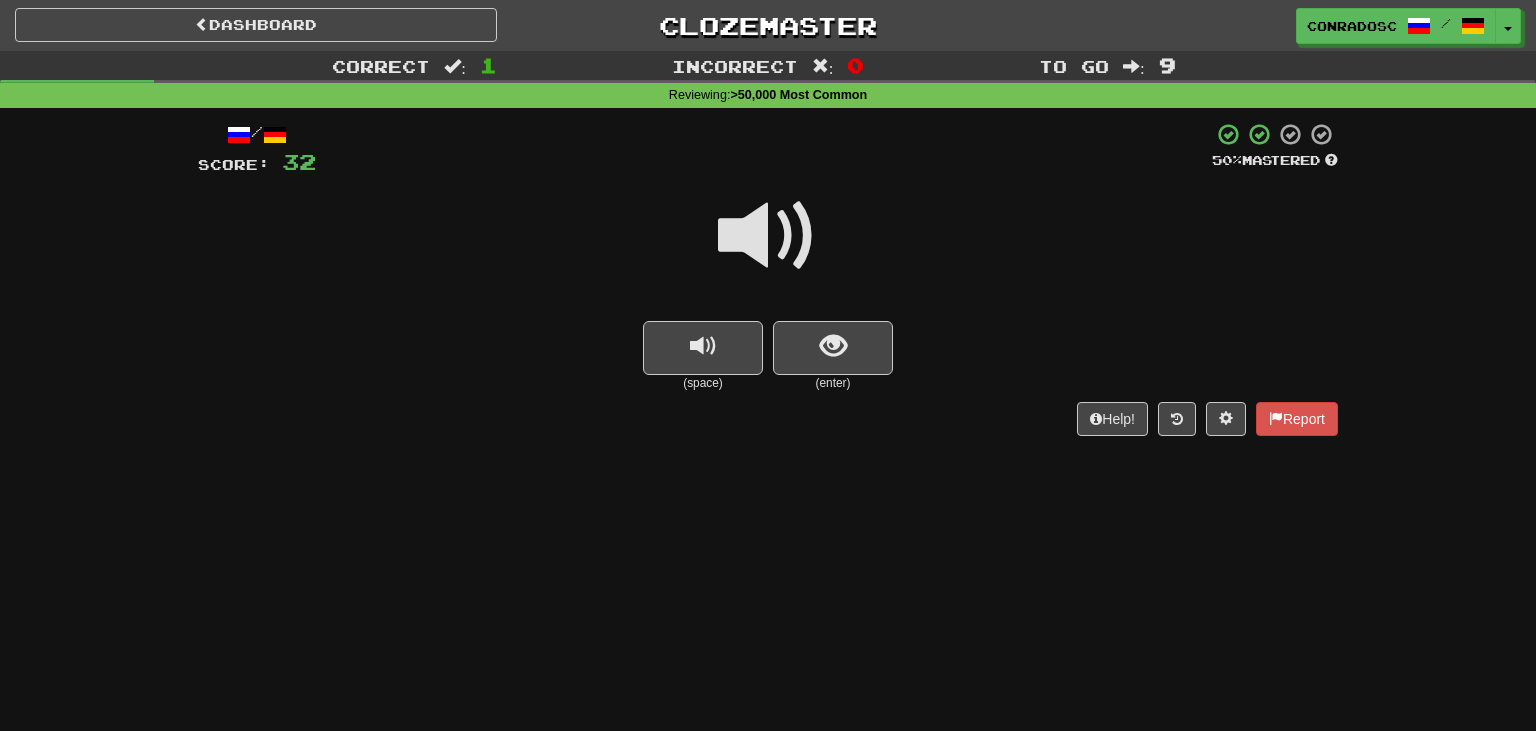 click at bounding box center [768, 236] 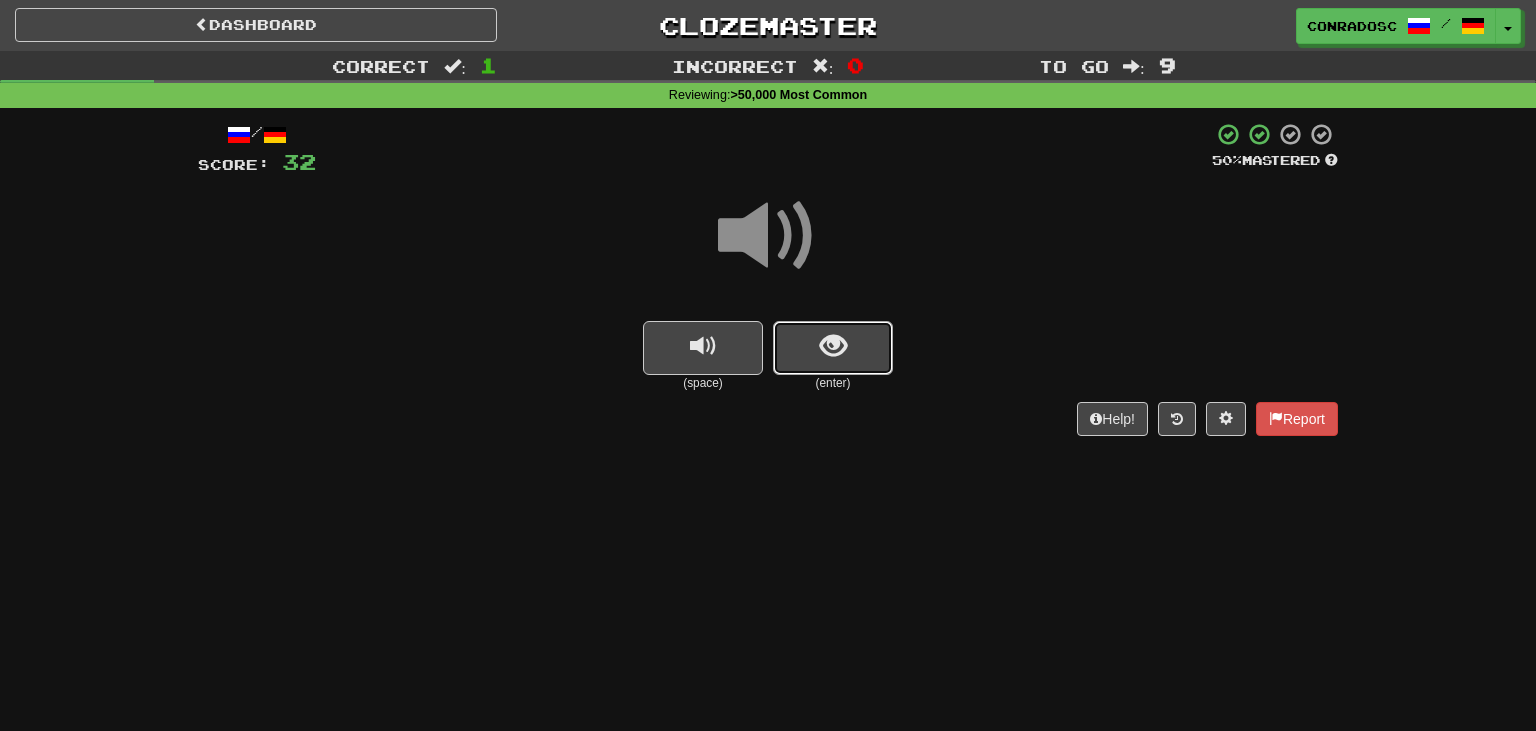 click at bounding box center [833, 346] 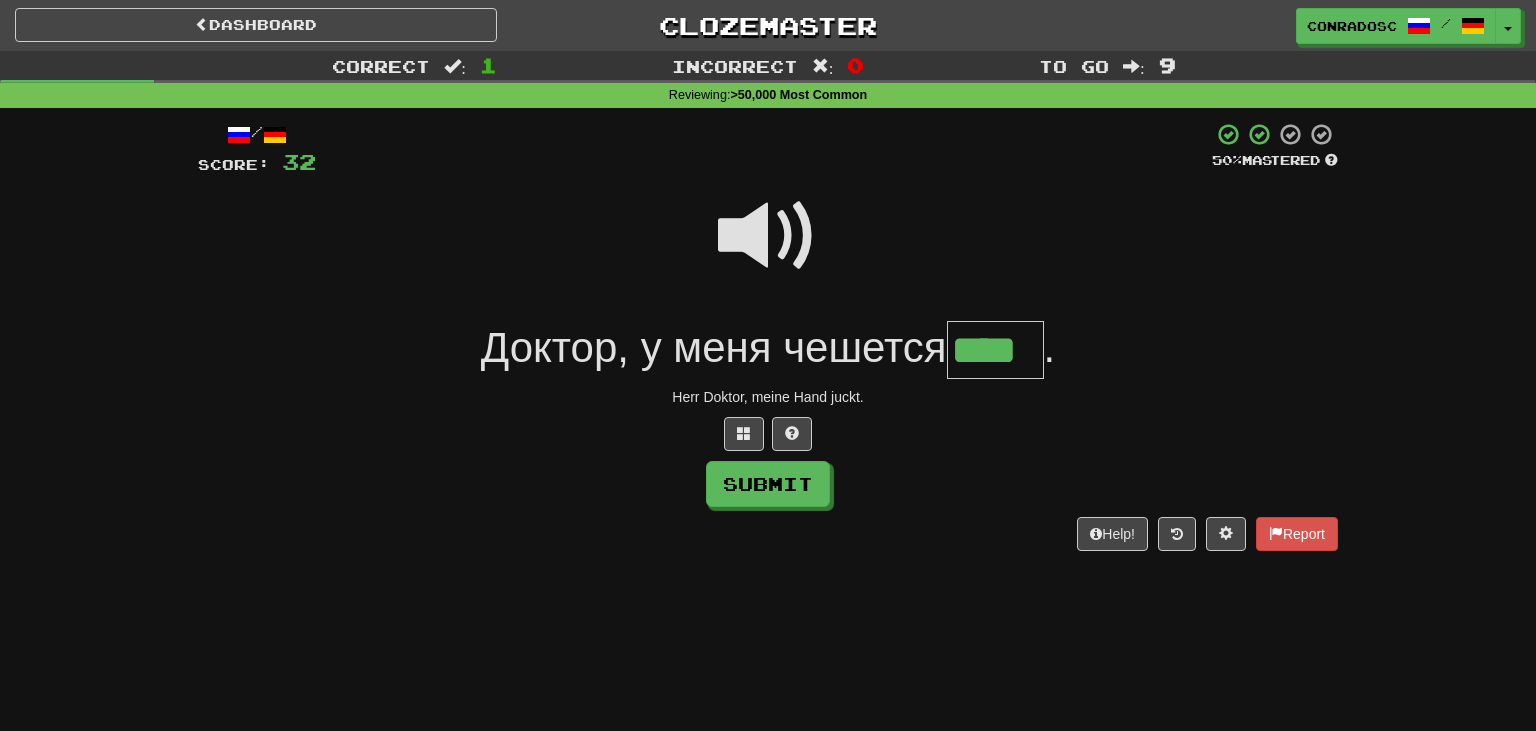 type on "****" 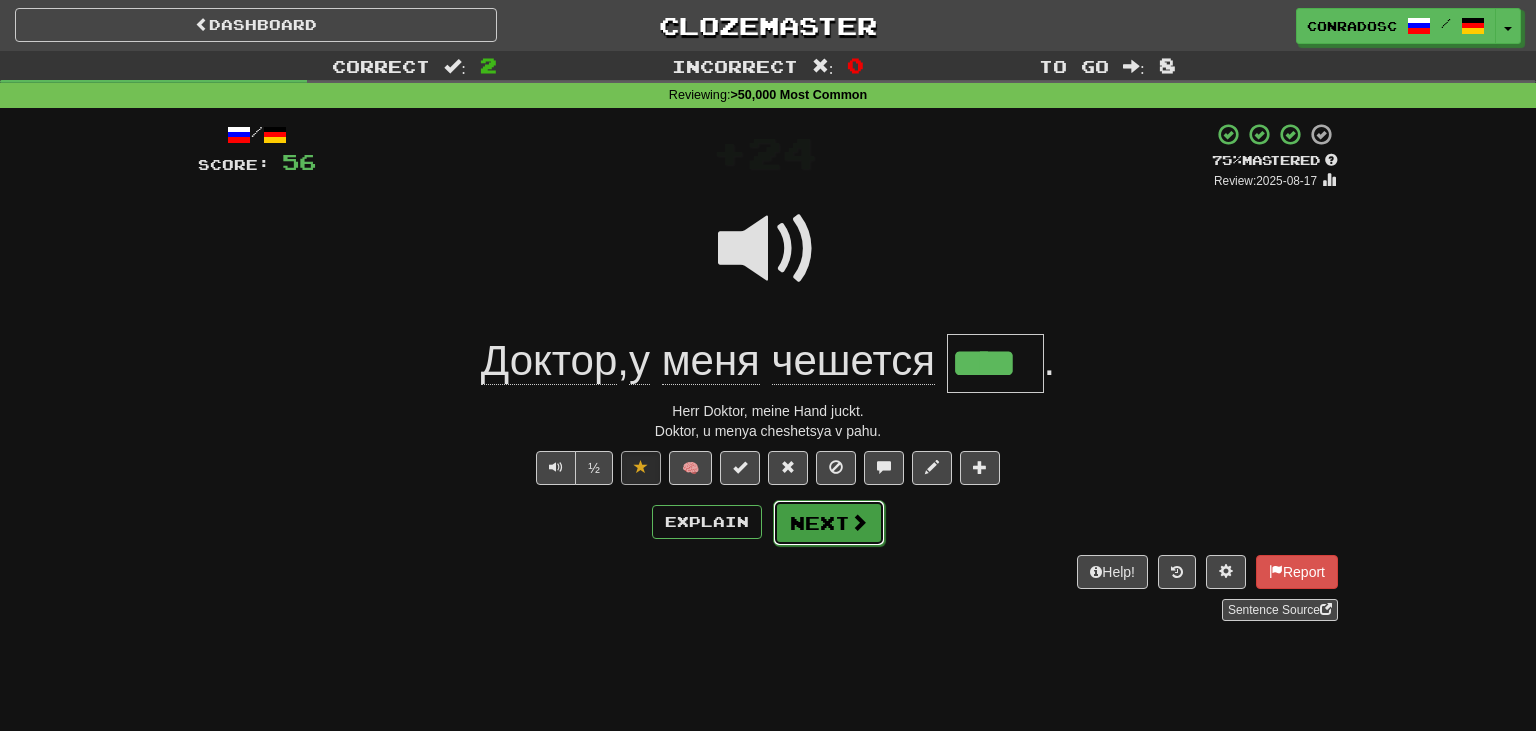 click on "Next" at bounding box center (829, 523) 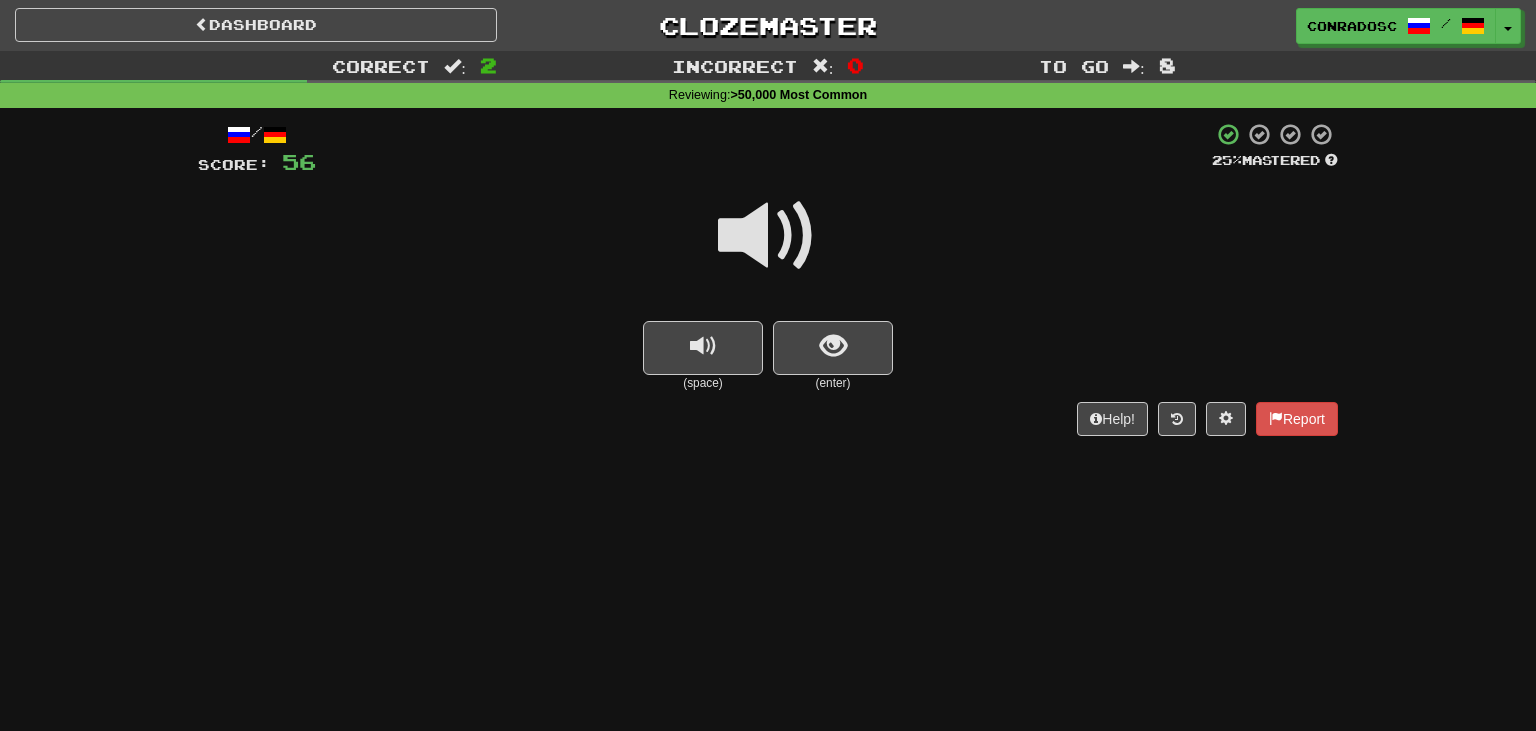 click at bounding box center (768, 236) 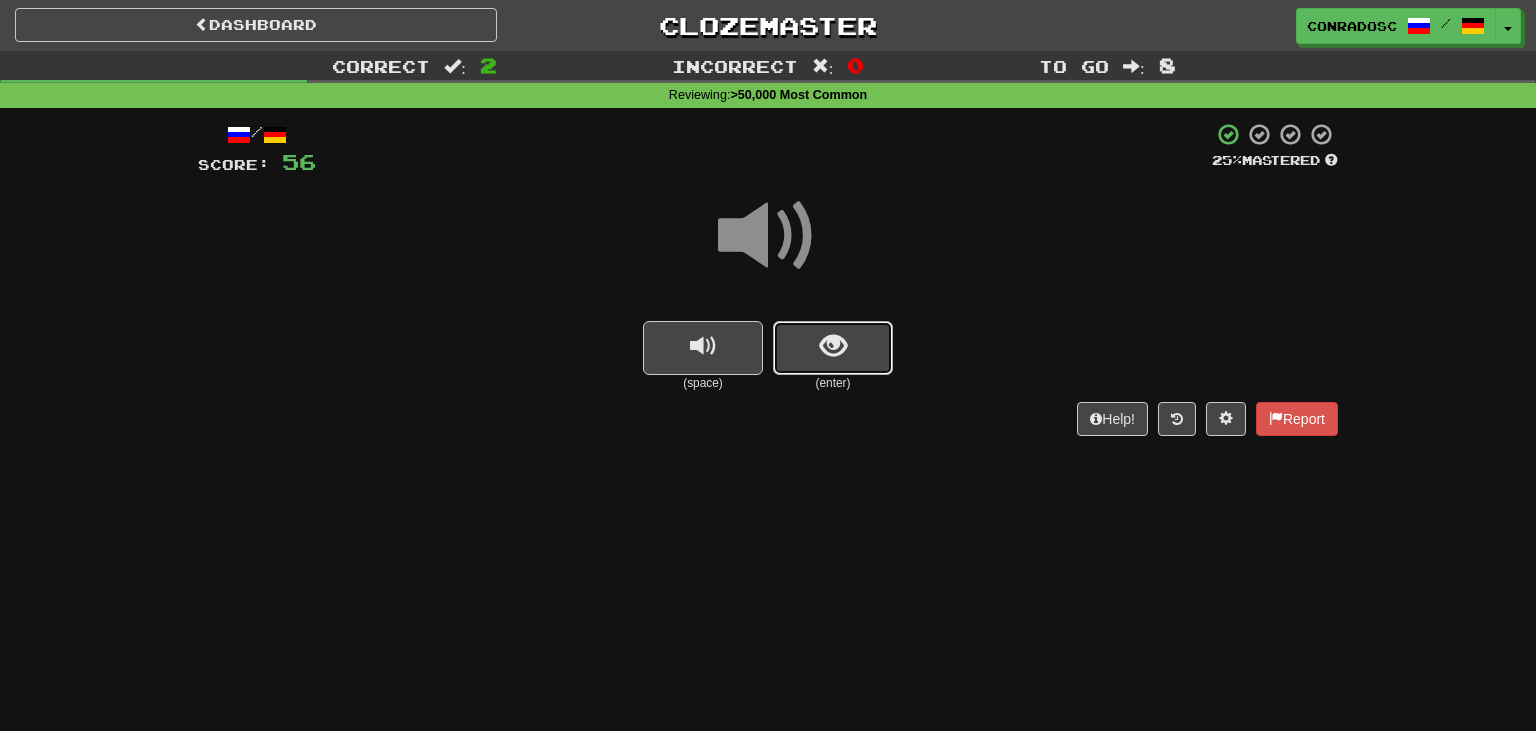 click at bounding box center (833, 346) 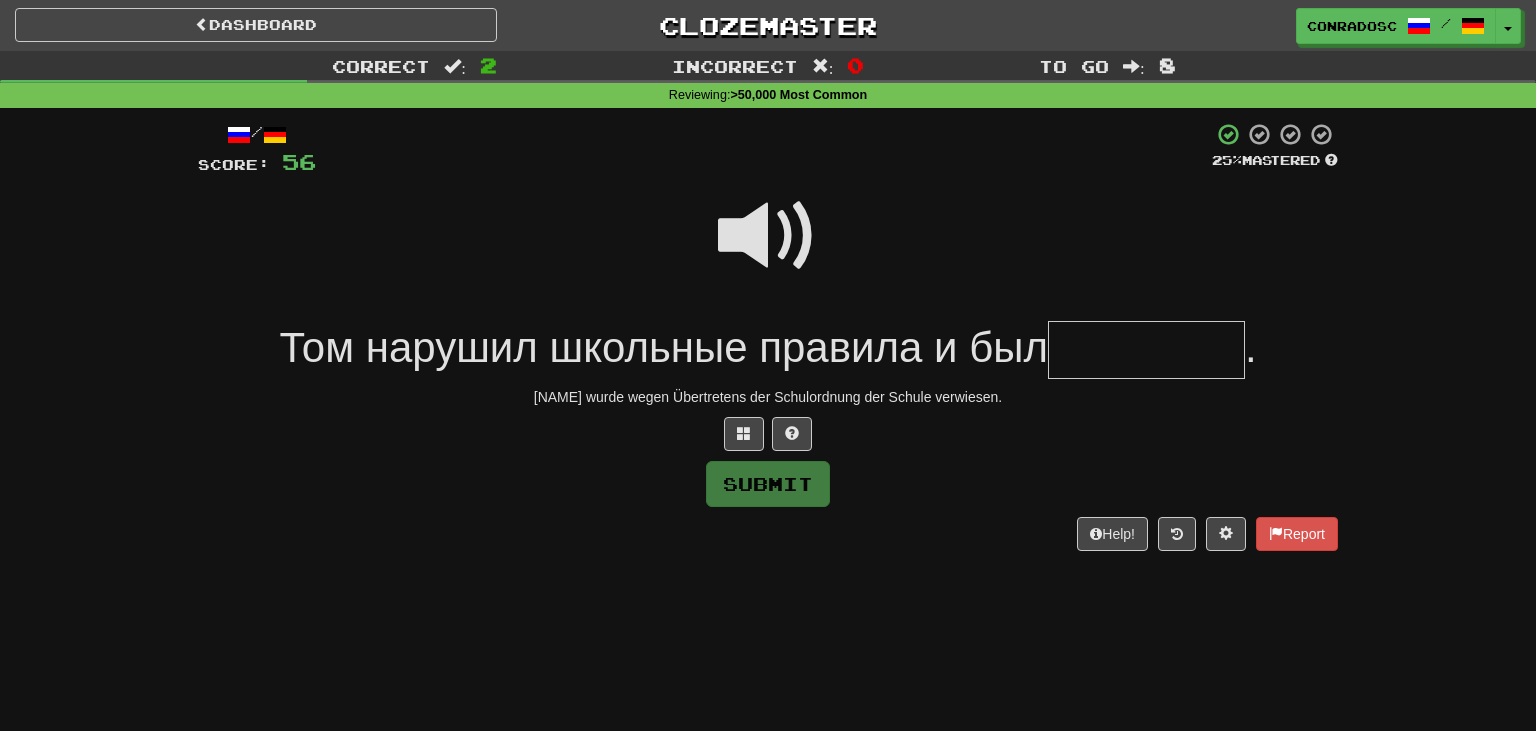 click at bounding box center (768, 236) 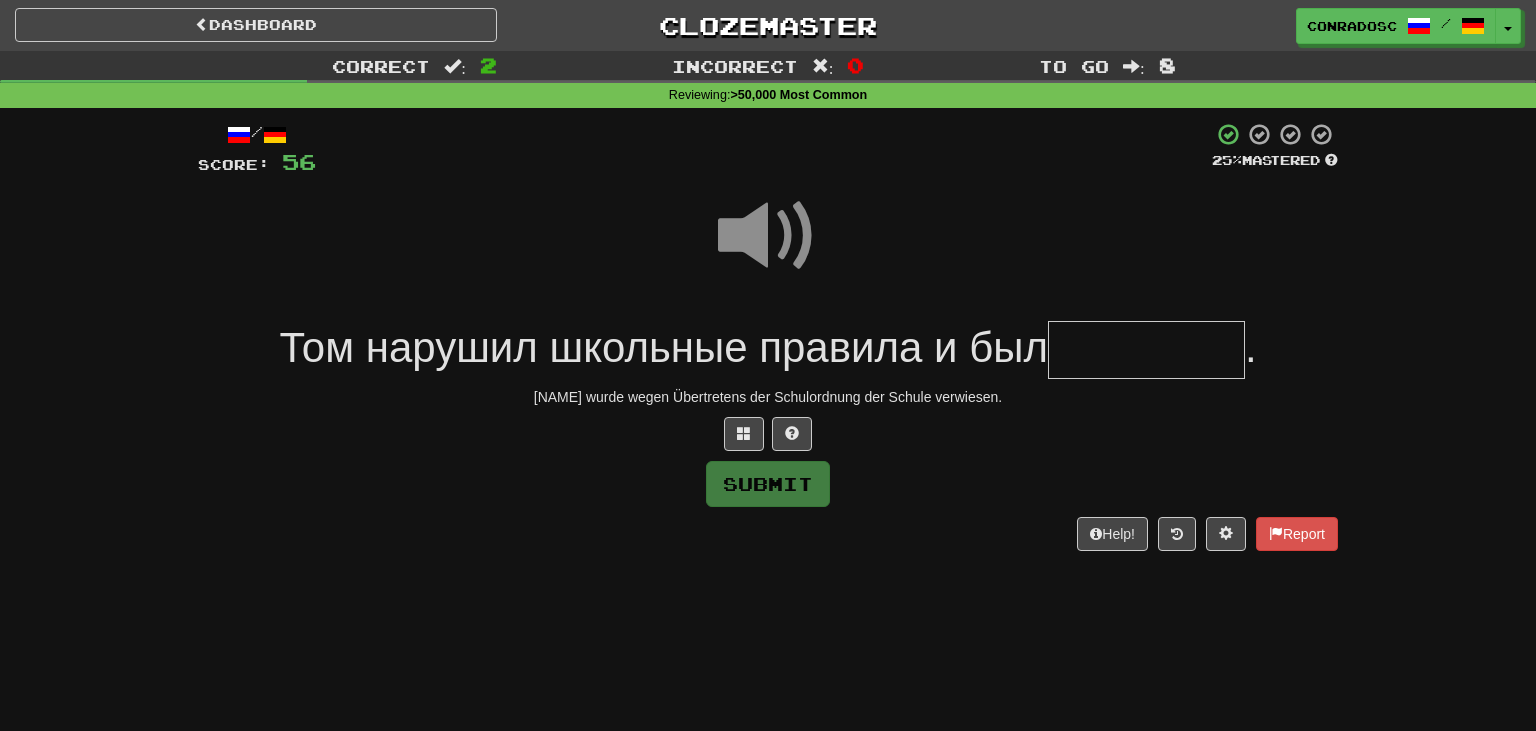 click at bounding box center [1146, 350] 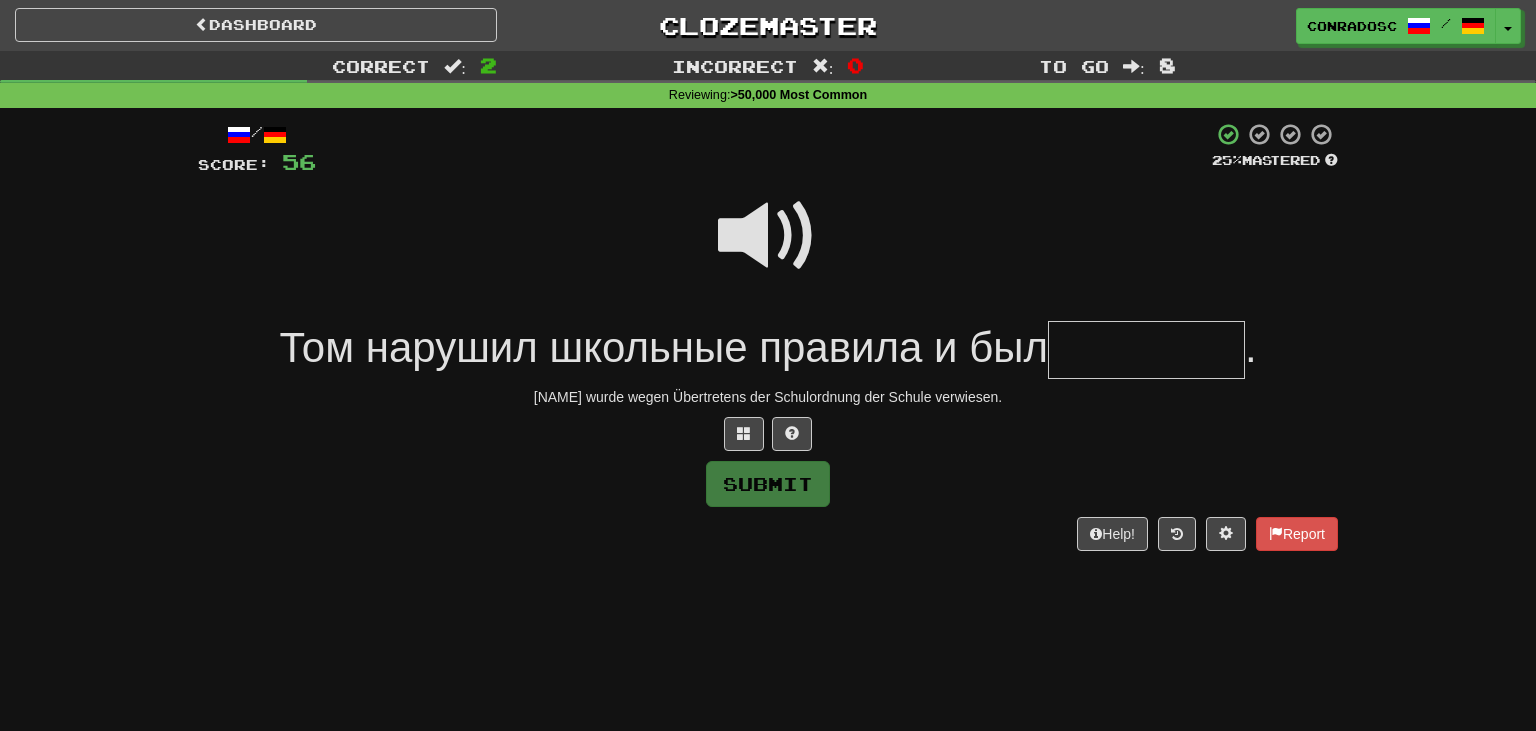 type on "*" 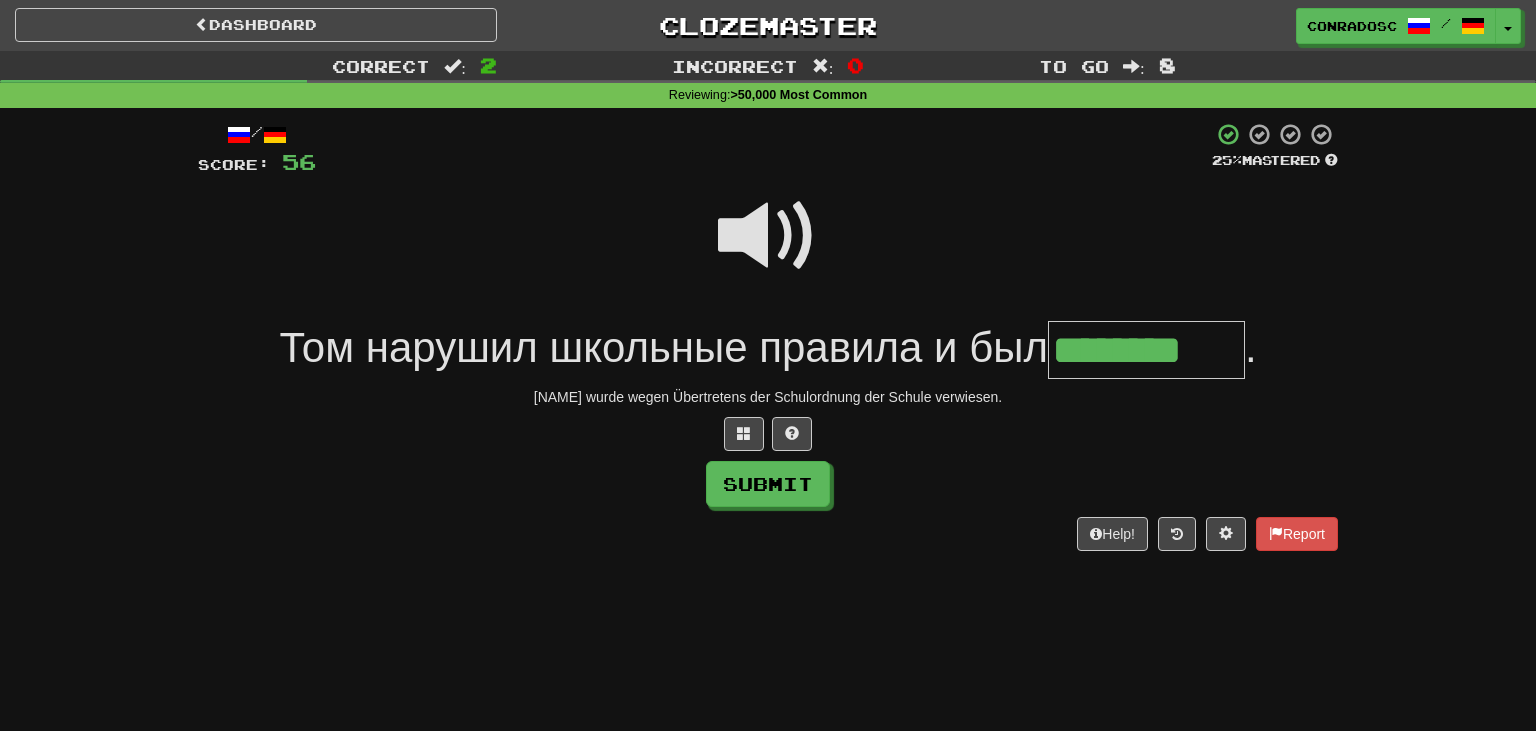 type on "********" 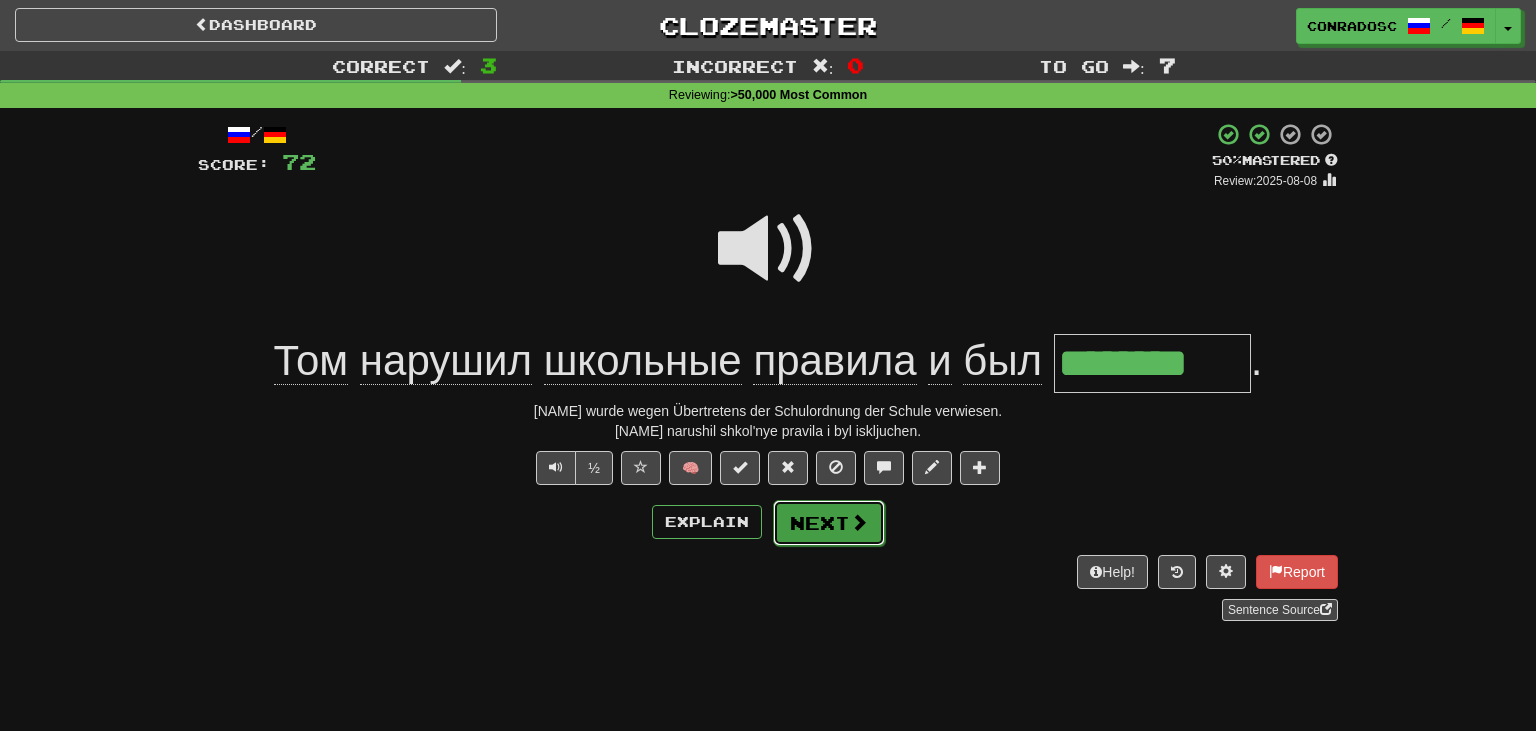click on "Next" at bounding box center (829, 523) 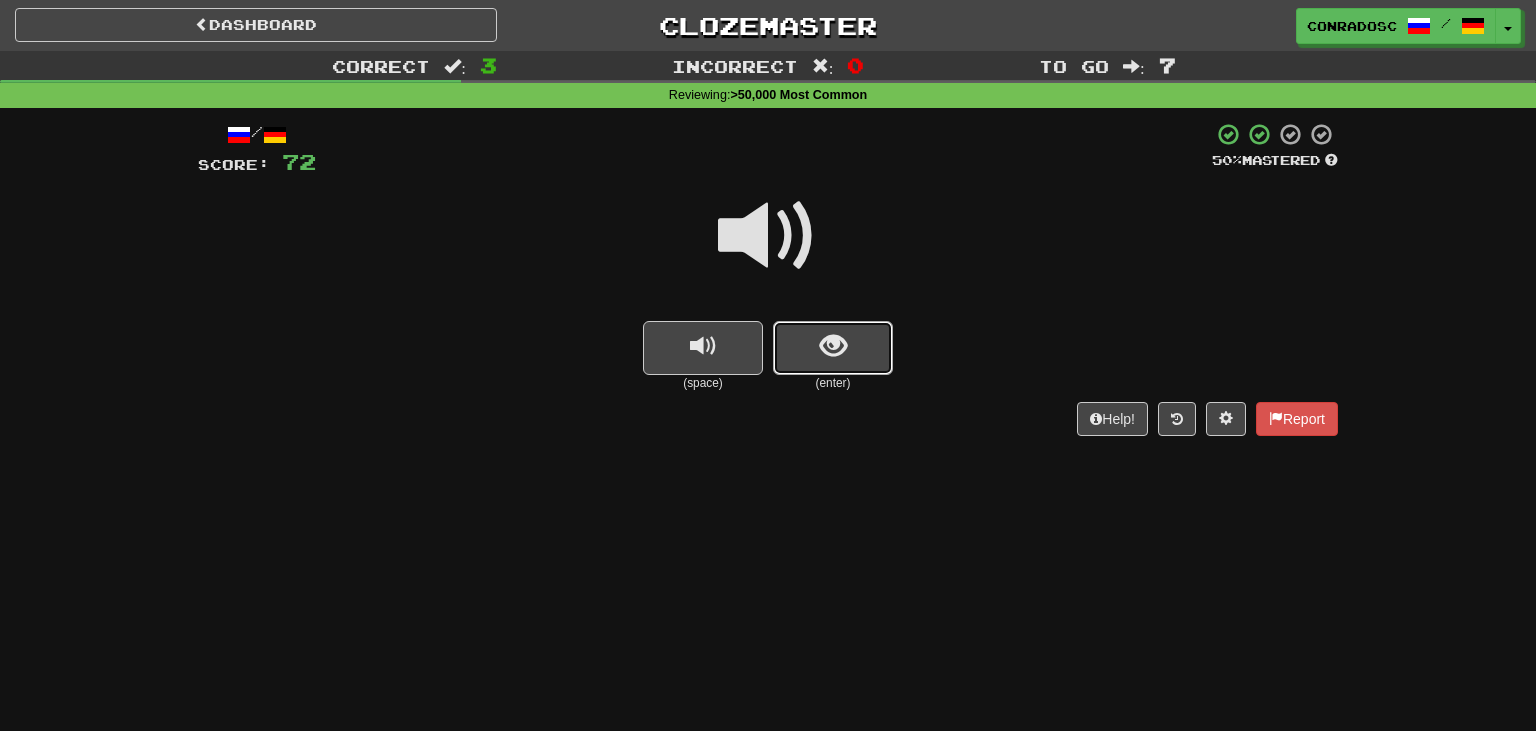 click at bounding box center (833, 348) 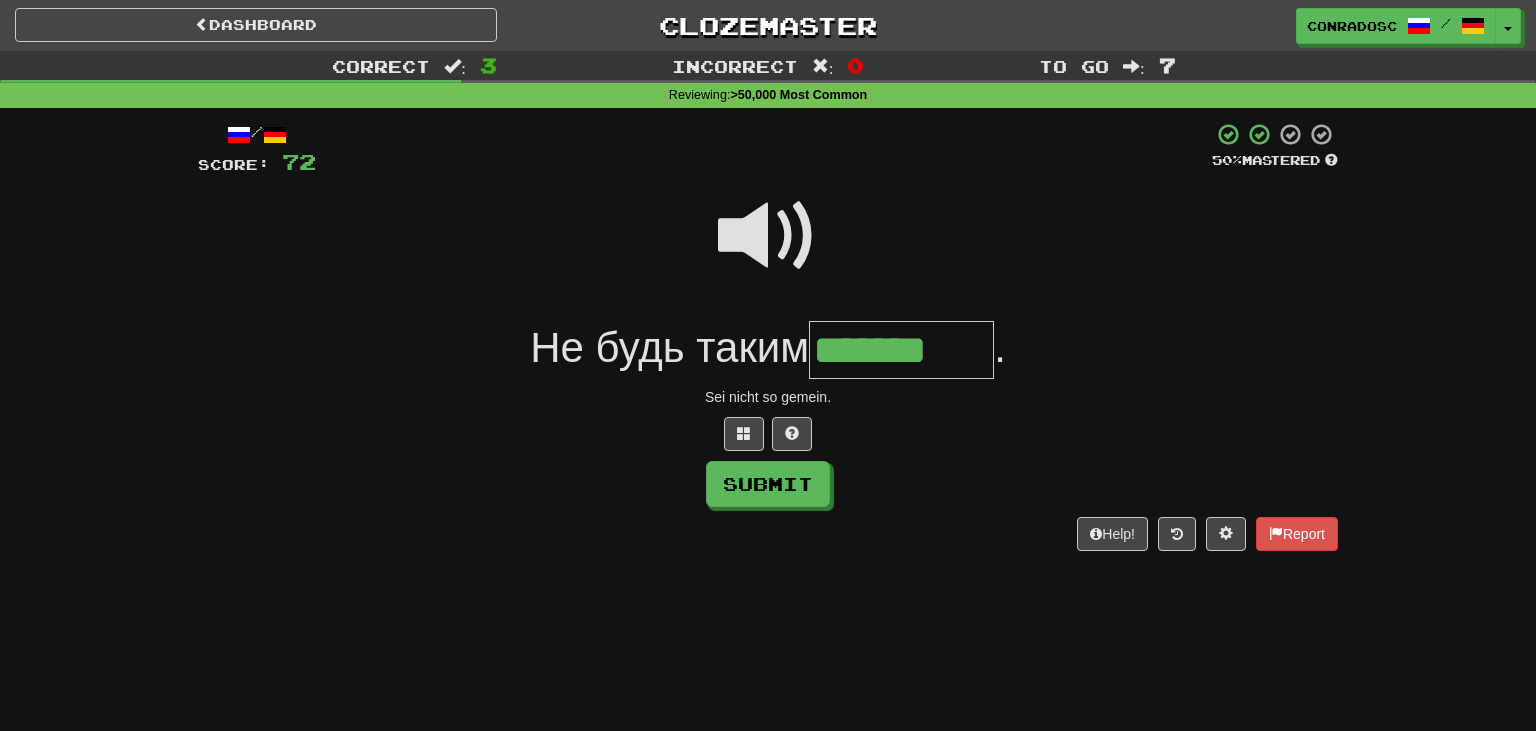type on "*******" 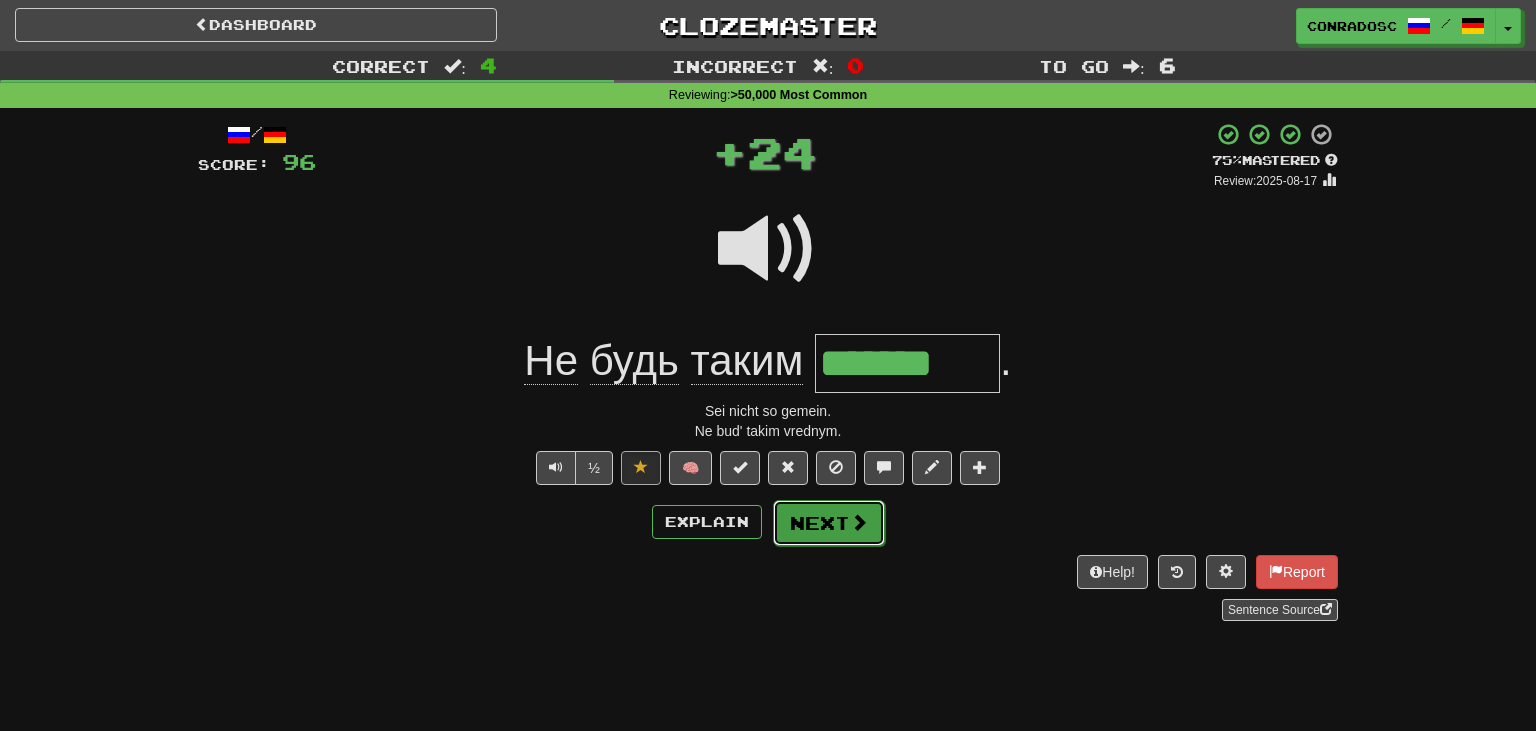 click on "Next" at bounding box center [829, 523] 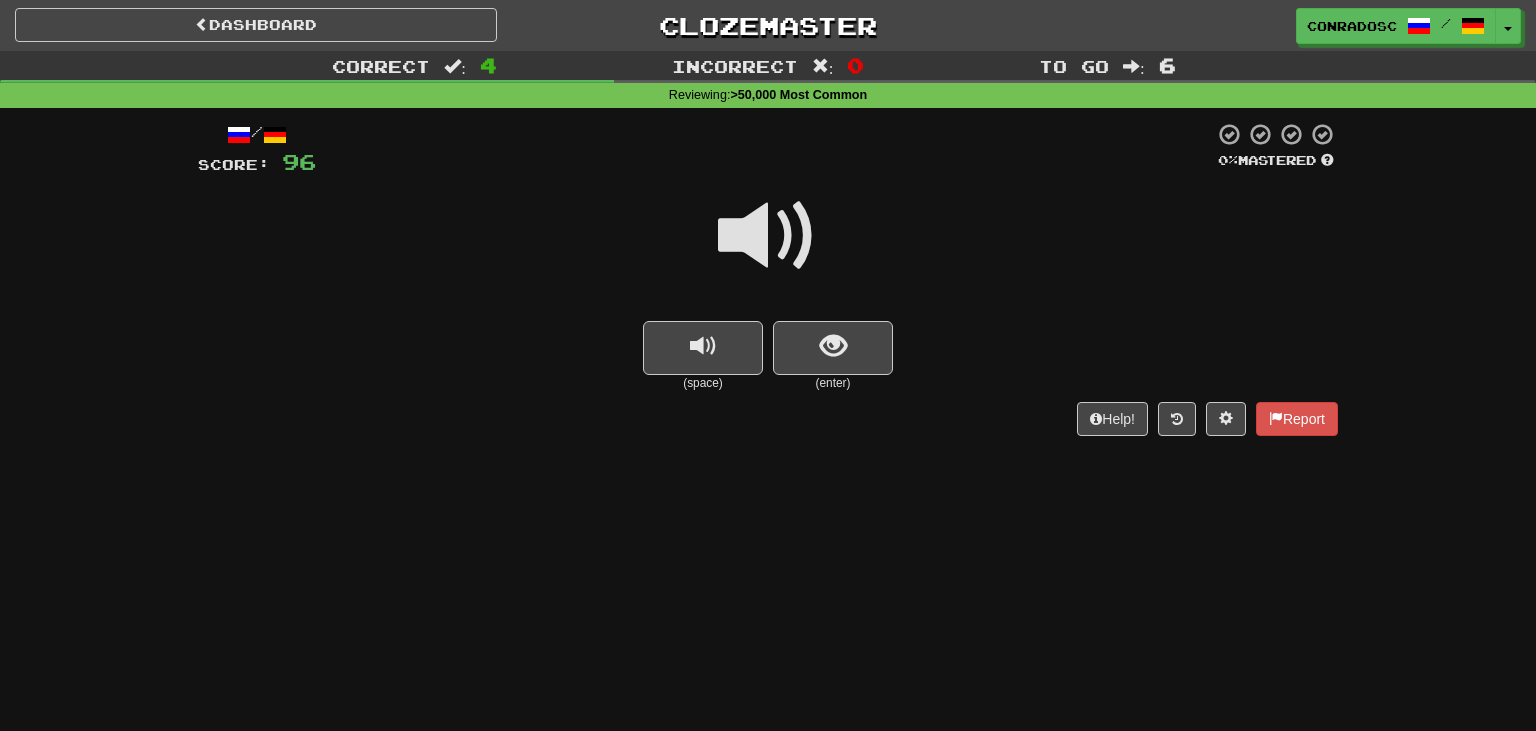 click at bounding box center [768, 236] 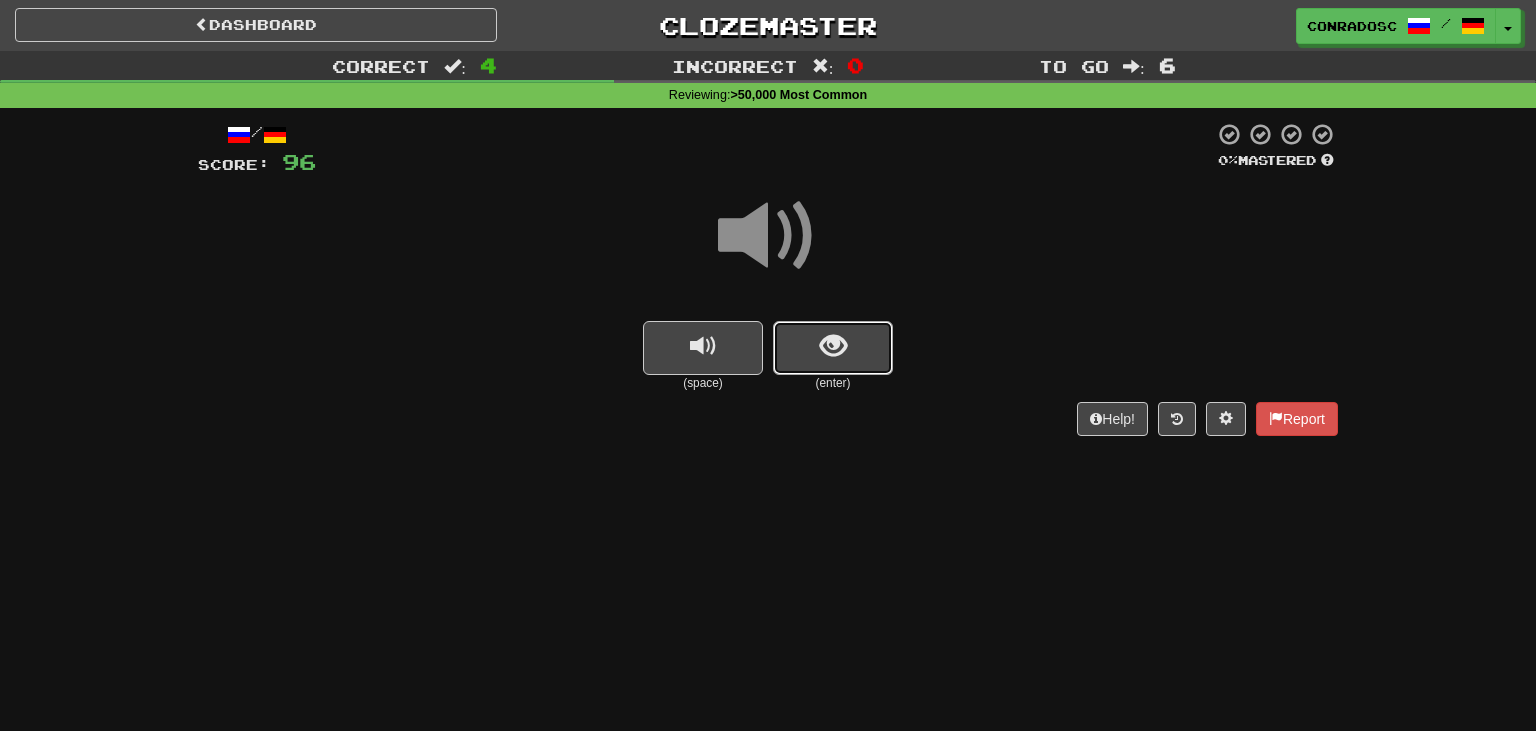 click at bounding box center [833, 348] 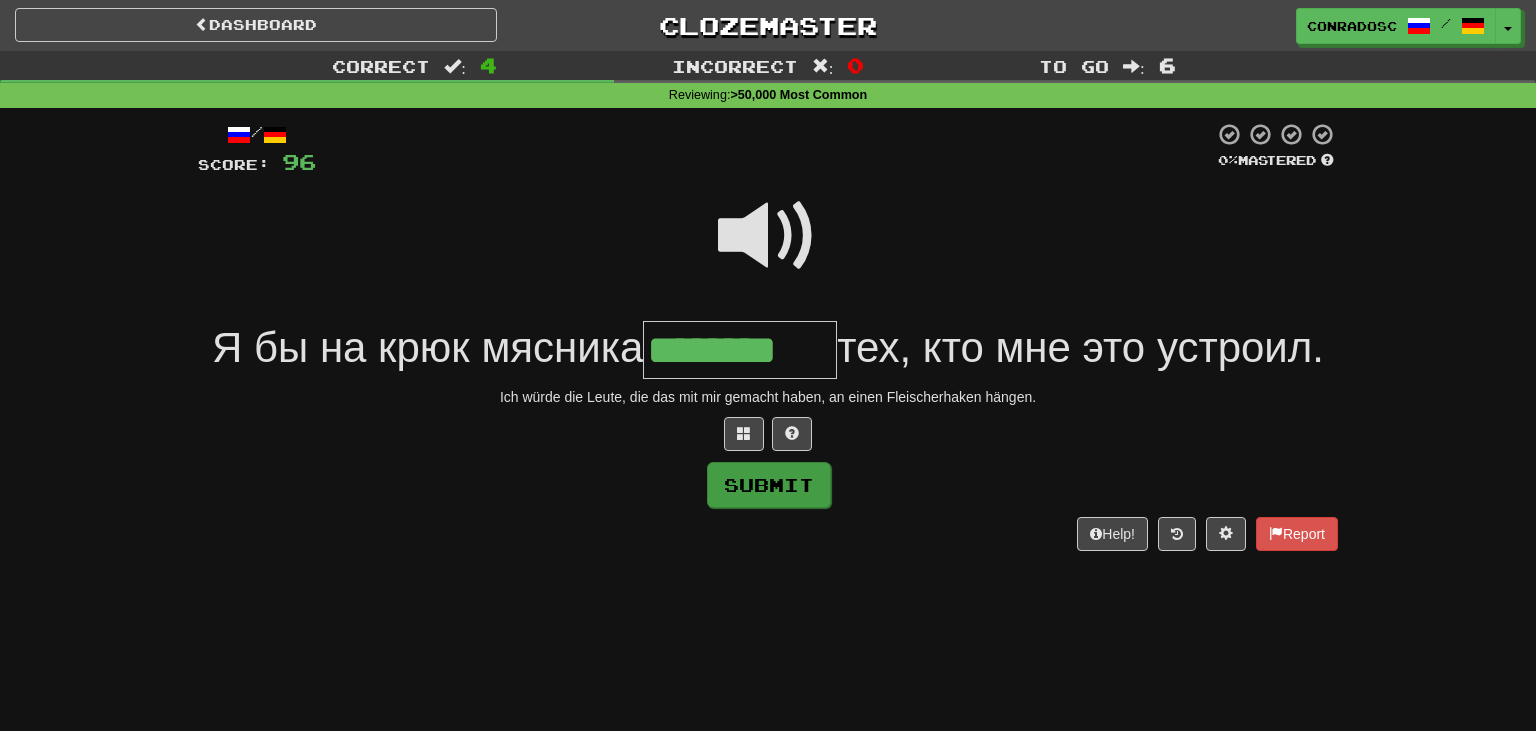 type on "********" 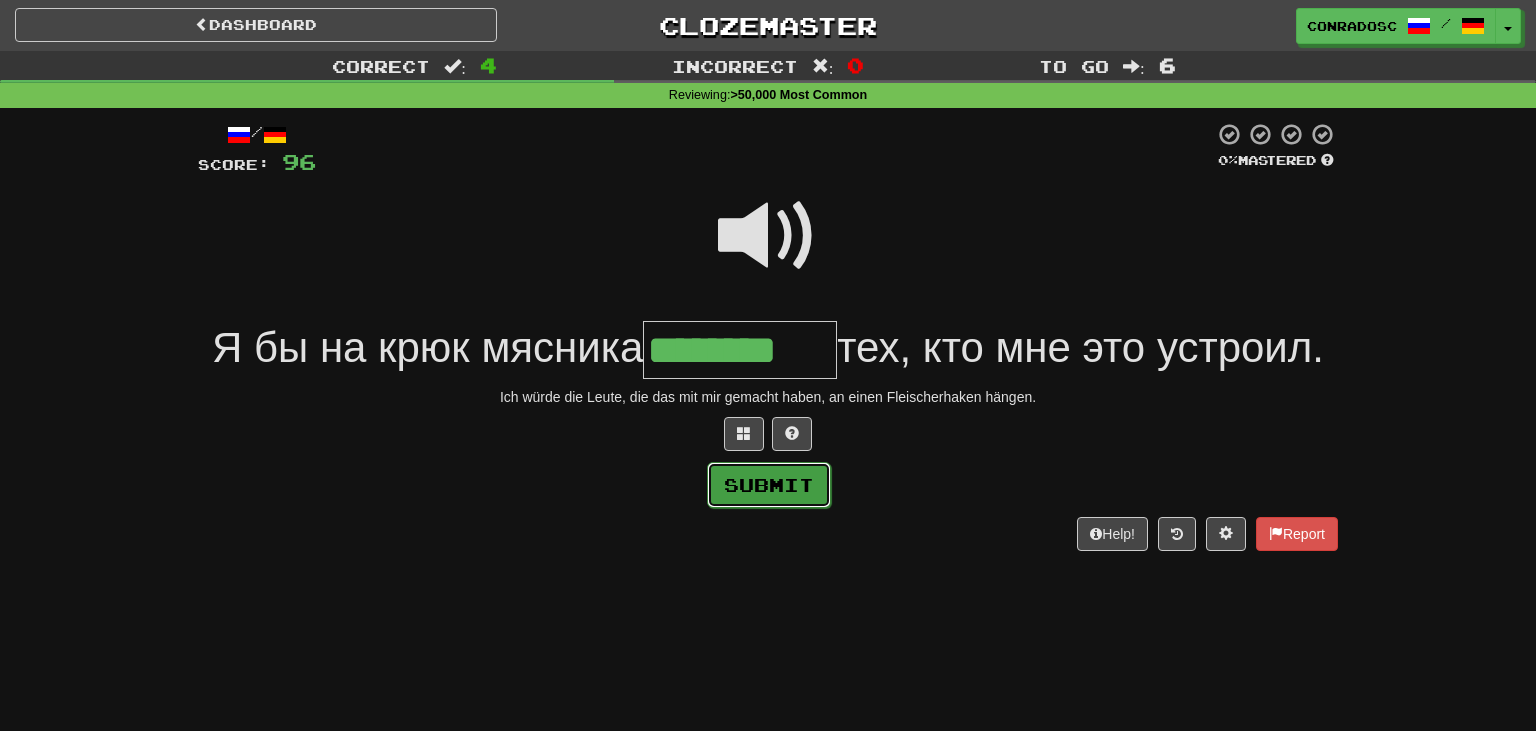 click on "Submit" at bounding box center (769, 485) 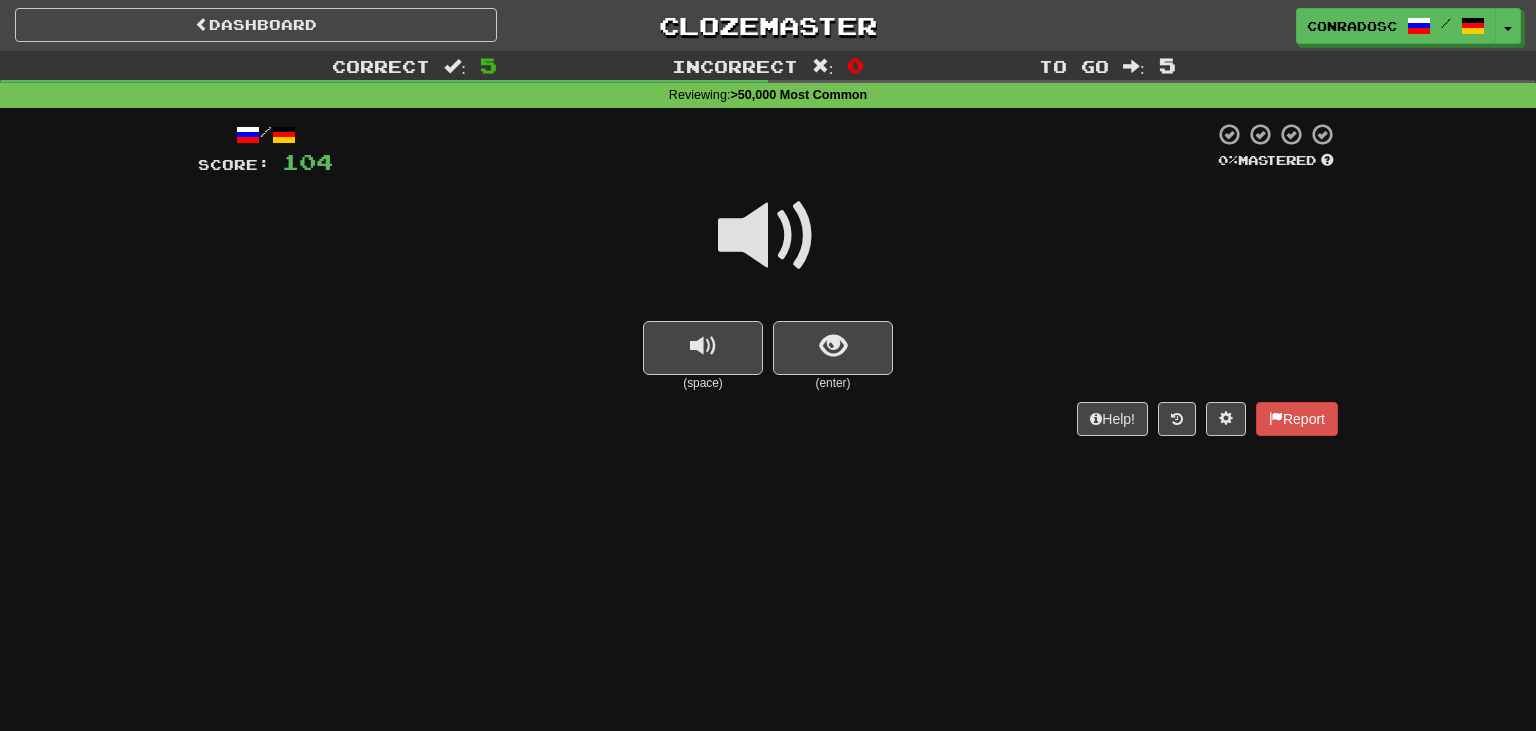 click at bounding box center [768, 236] 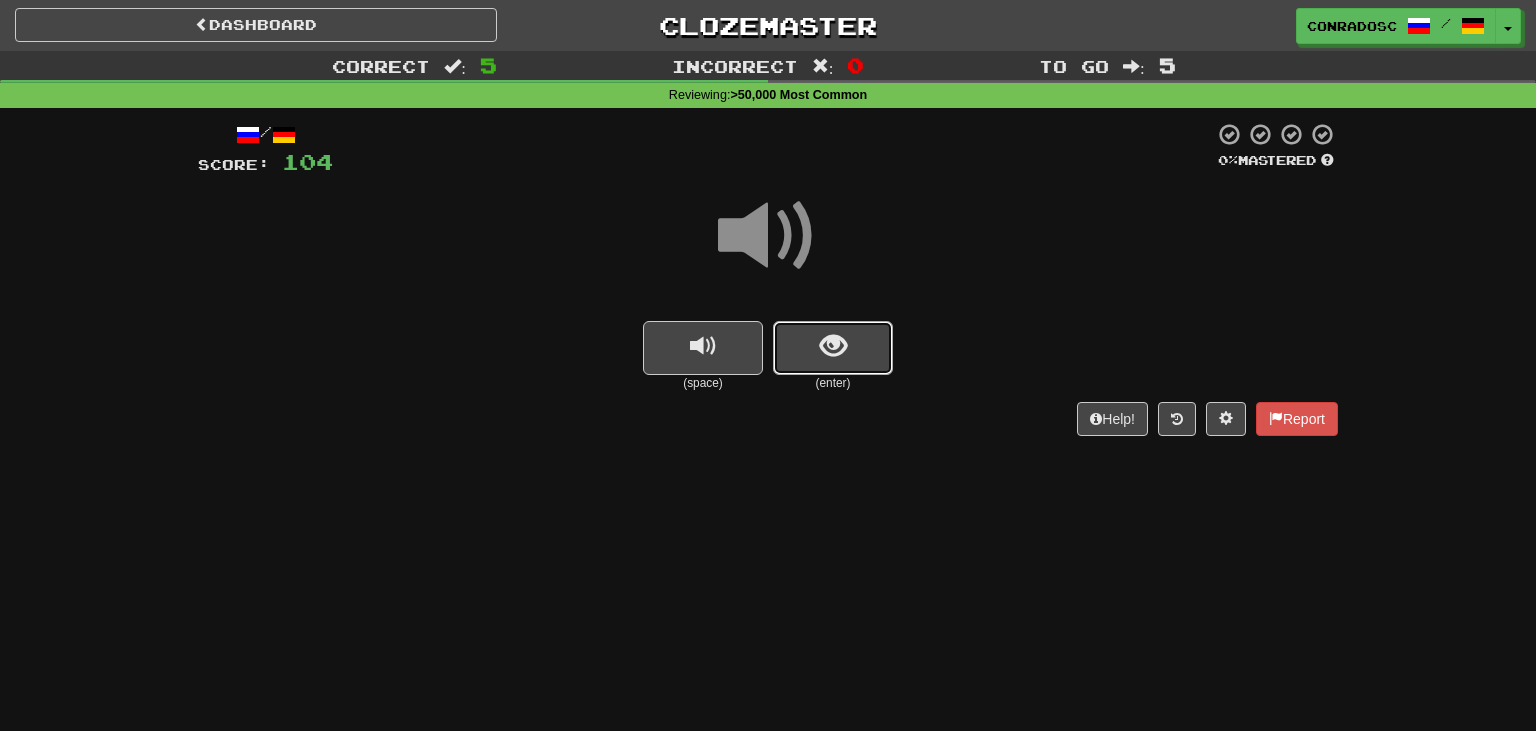 click at bounding box center (833, 348) 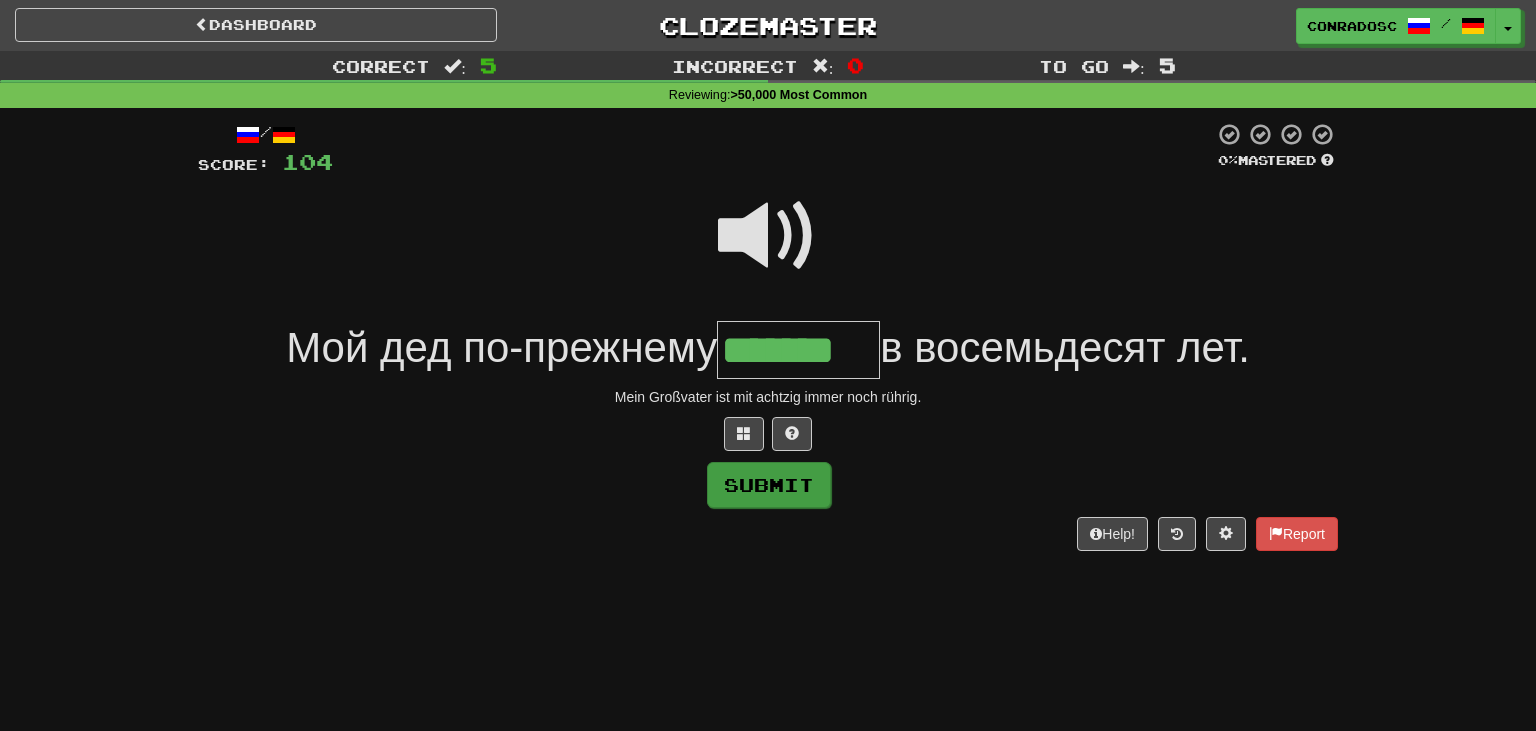 type on "*******" 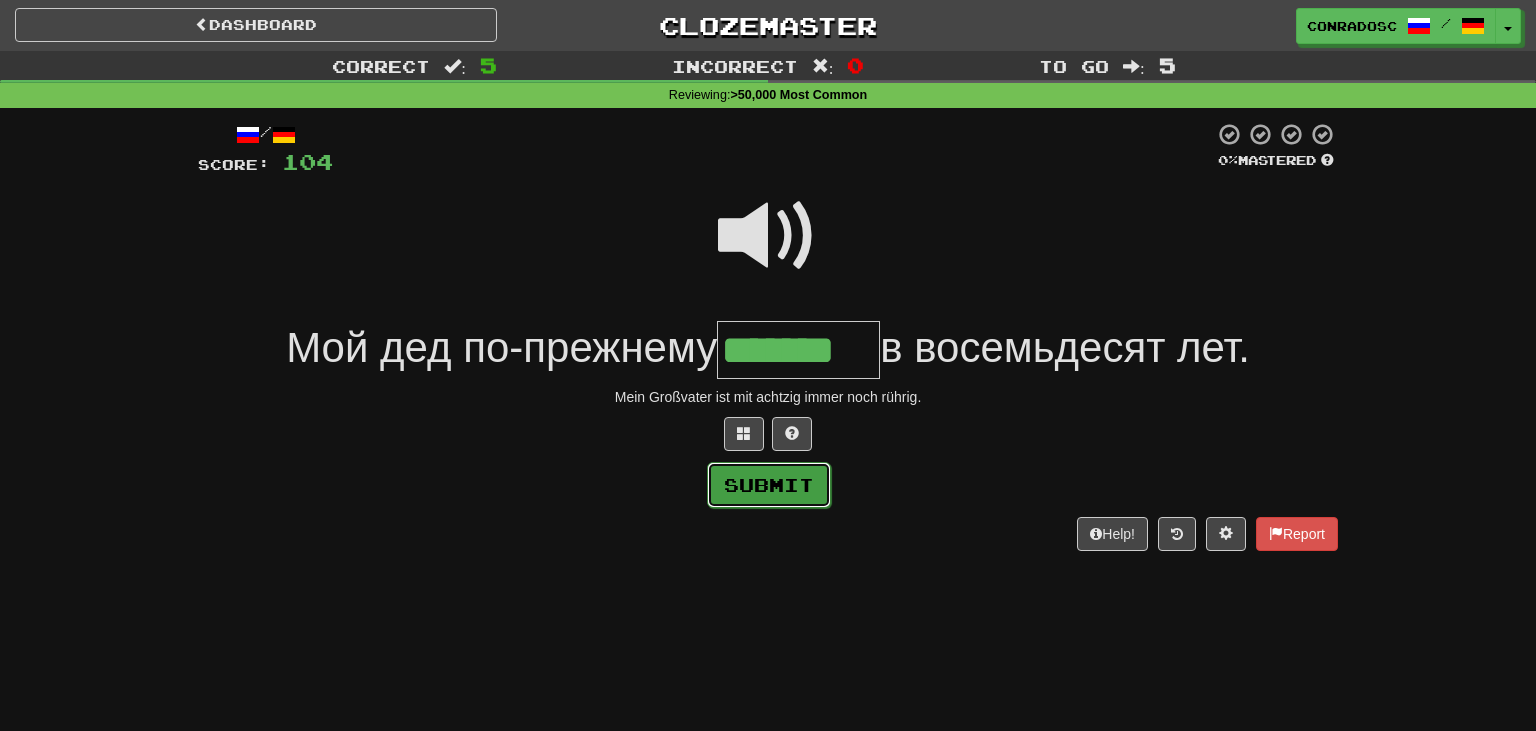 click on "Submit" at bounding box center [769, 485] 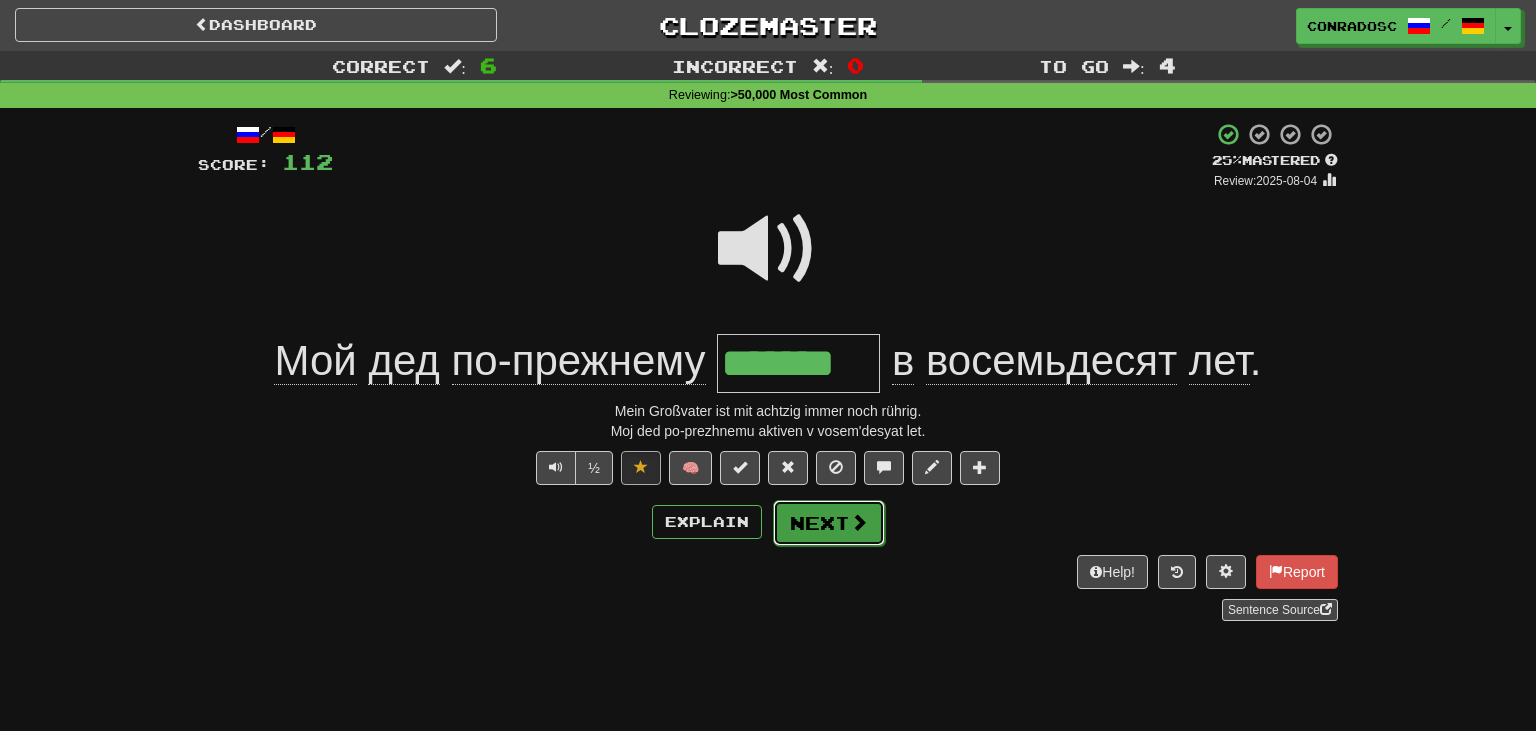 click on "Next" at bounding box center [829, 523] 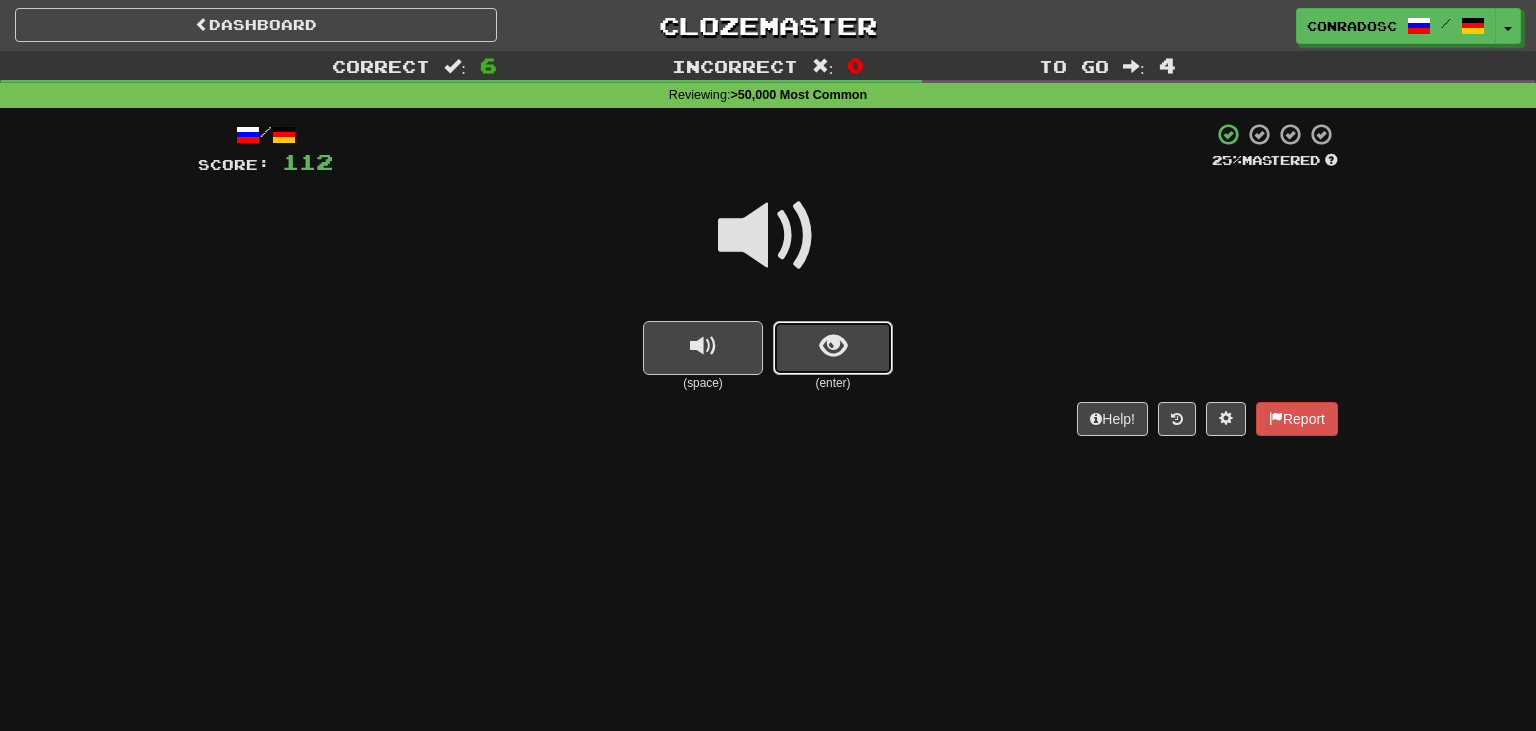 click at bounding box center [833, 348] 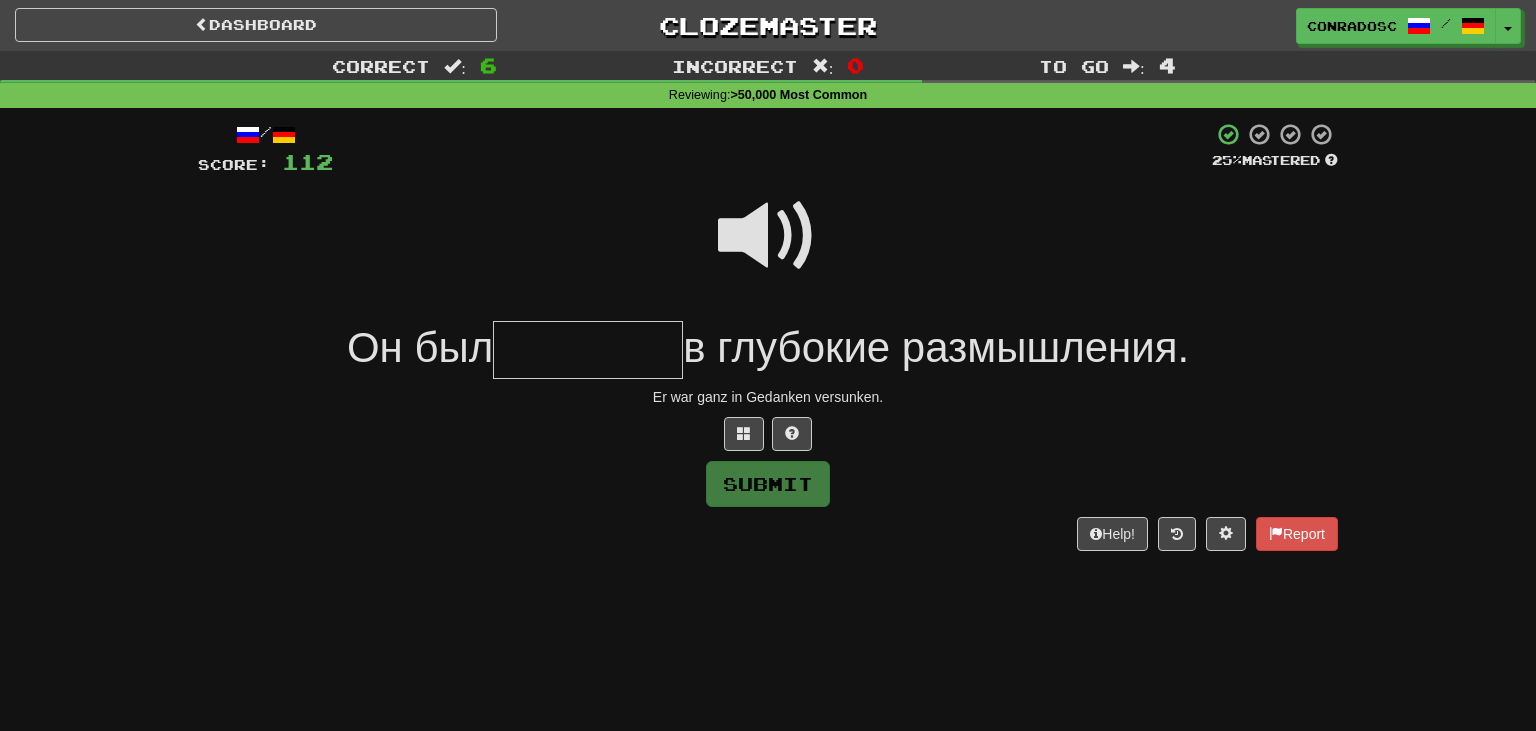 click at bounding box center (768, 236) 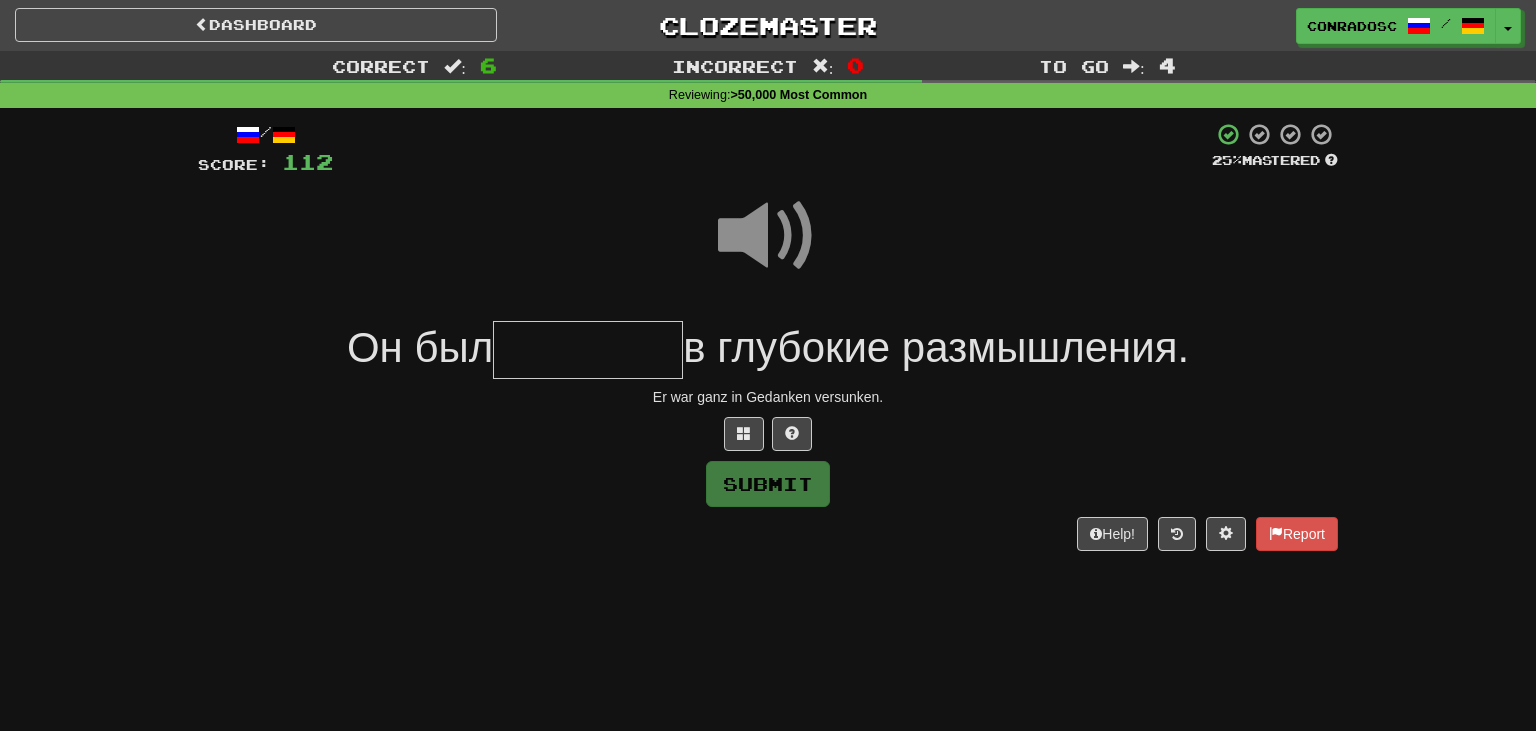 click at bounding box center [588, 350] 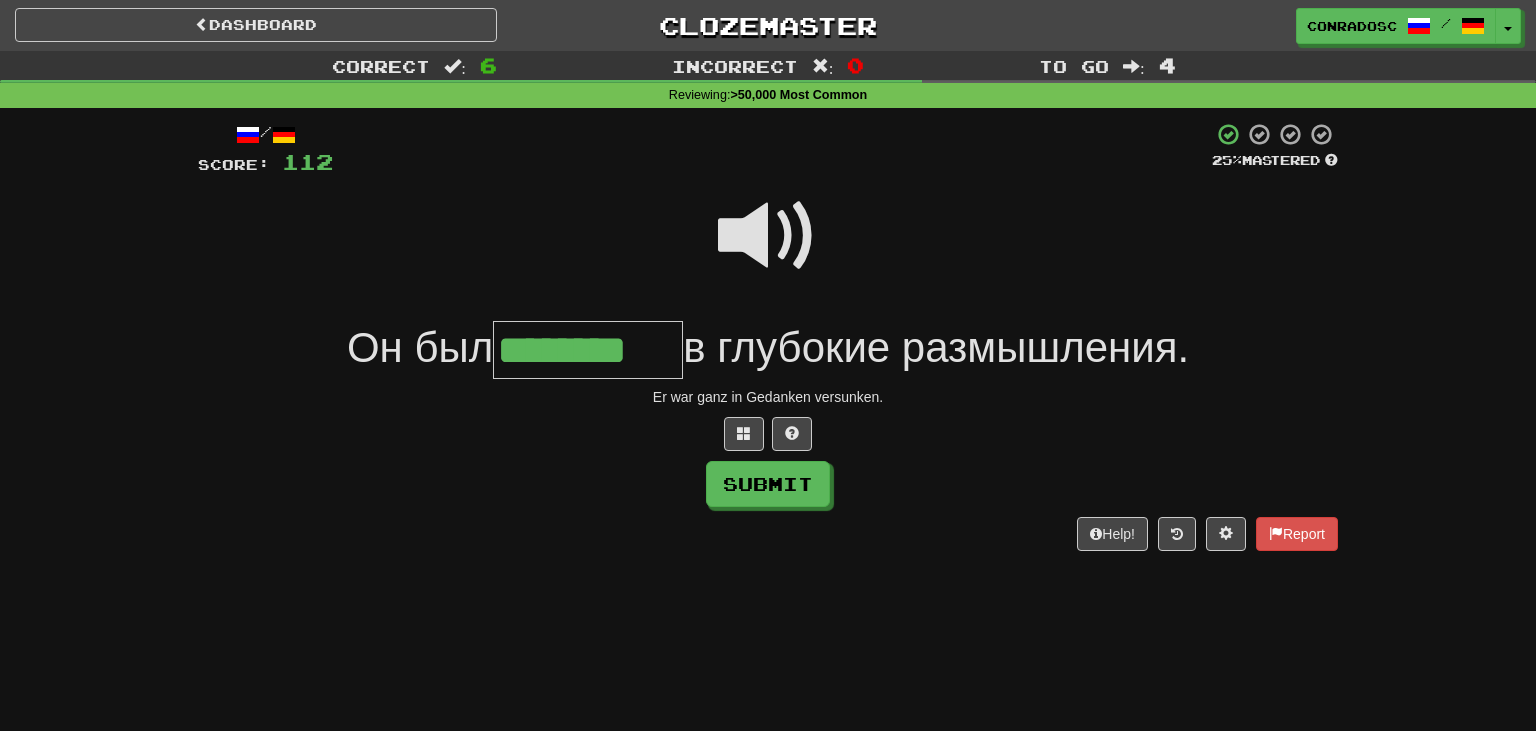 type on "********" 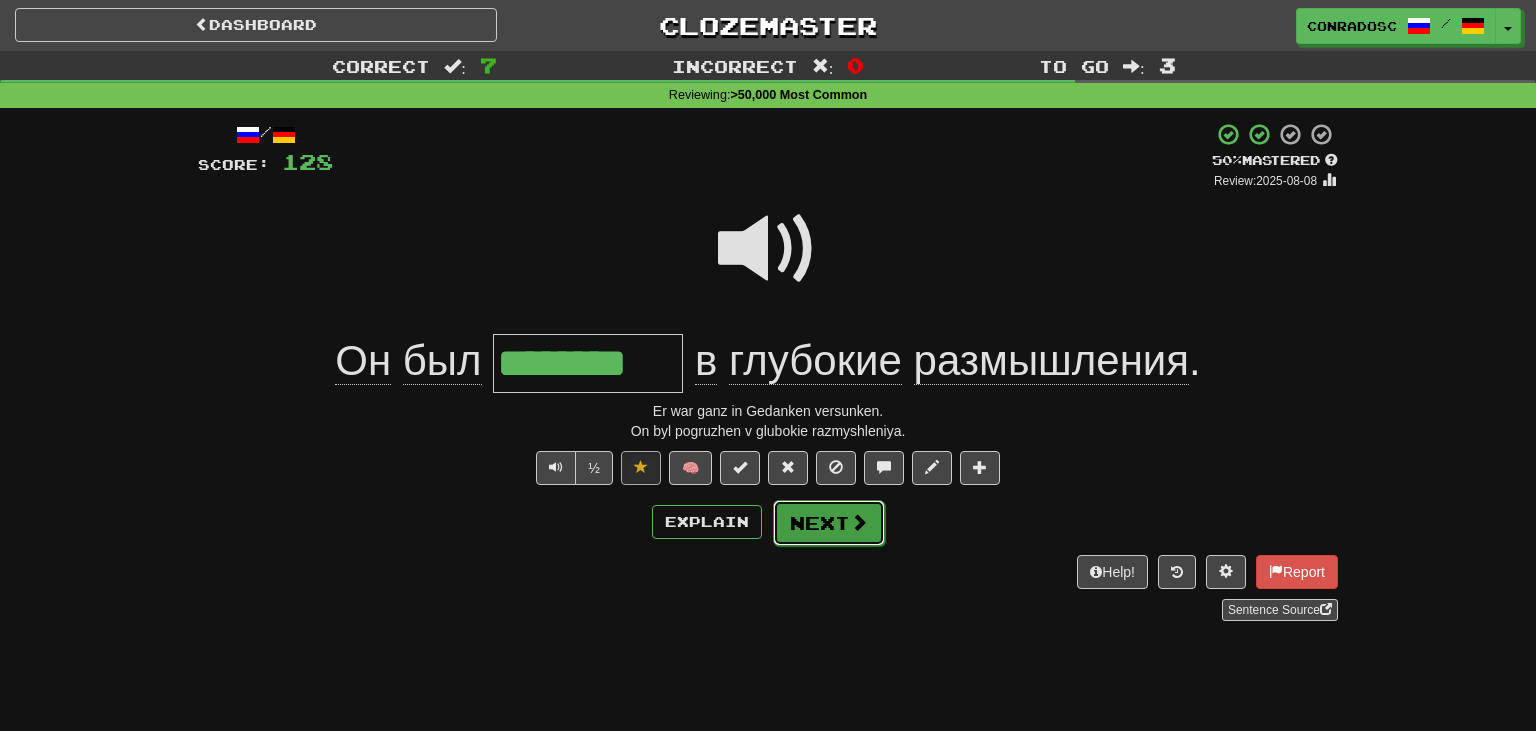 click on "Next" at bounding box center (829, 523) 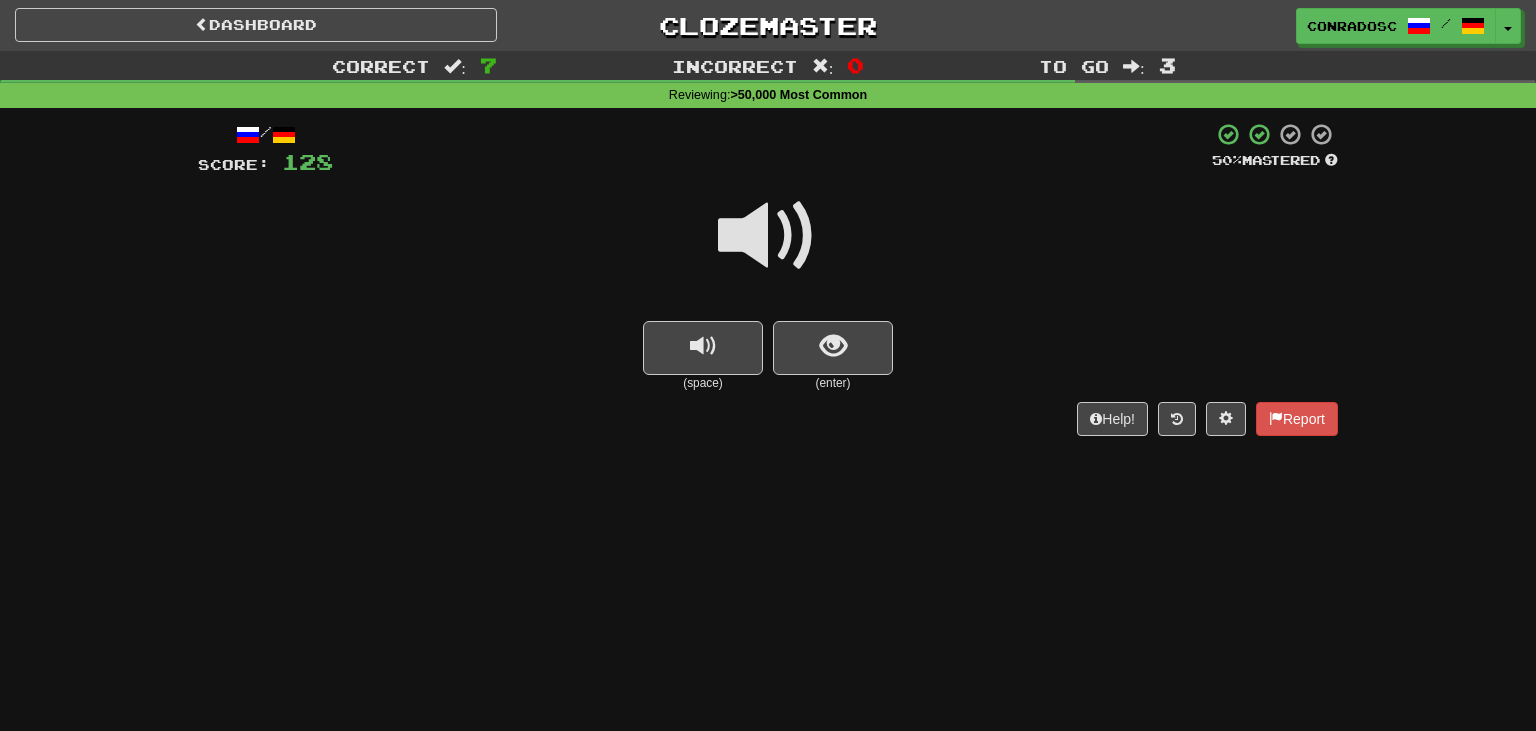 click at bounding box center (768, 236) 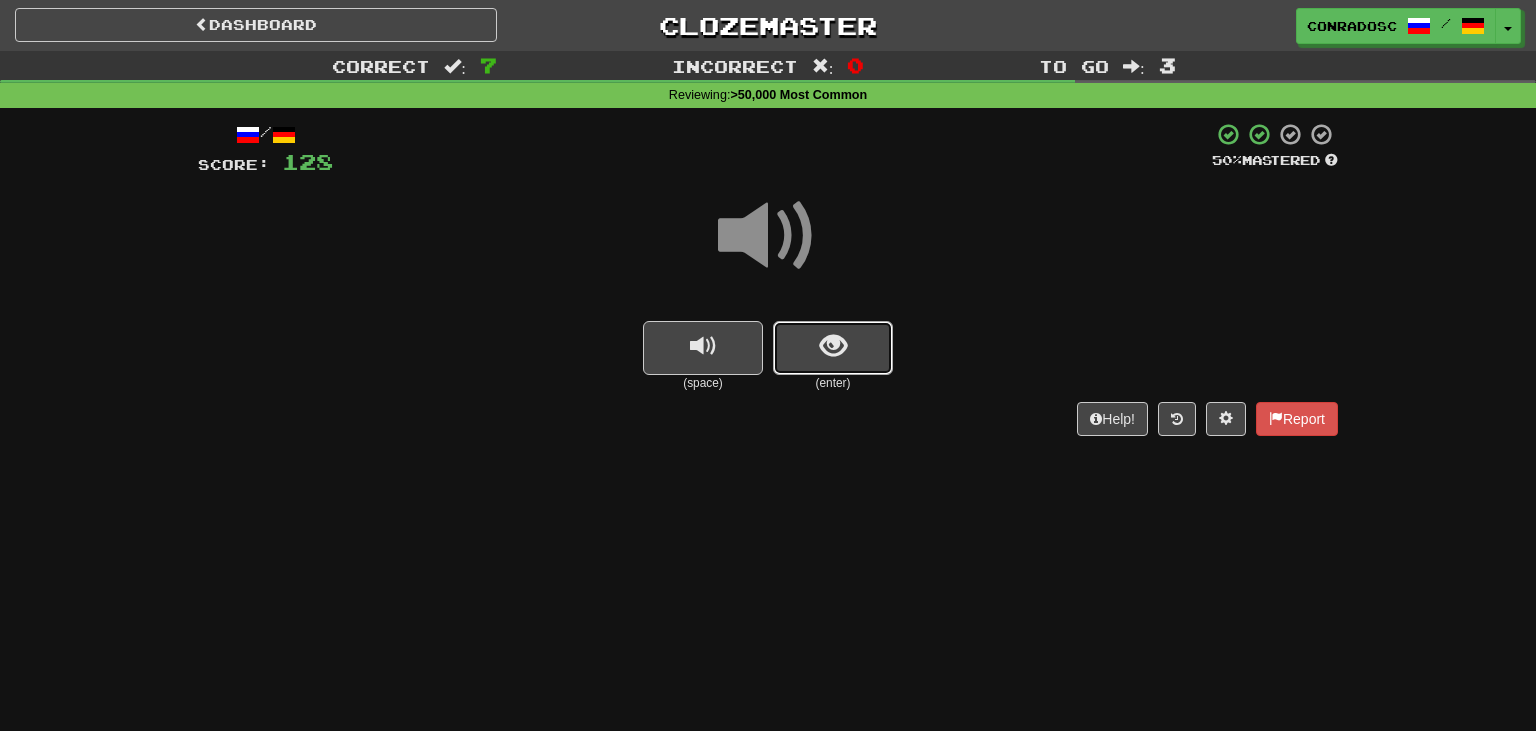 click at bounding box center (833, 346) 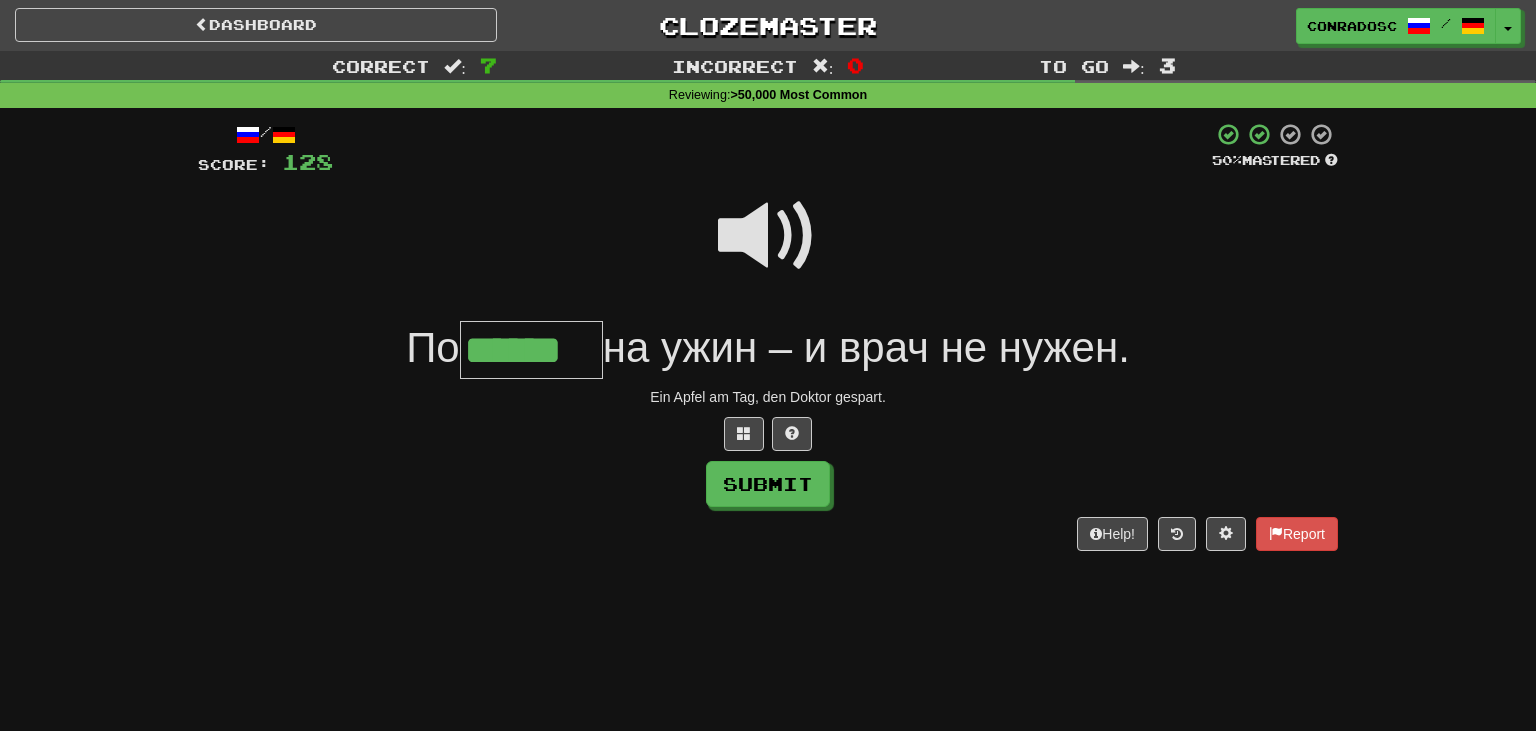 type on "******" 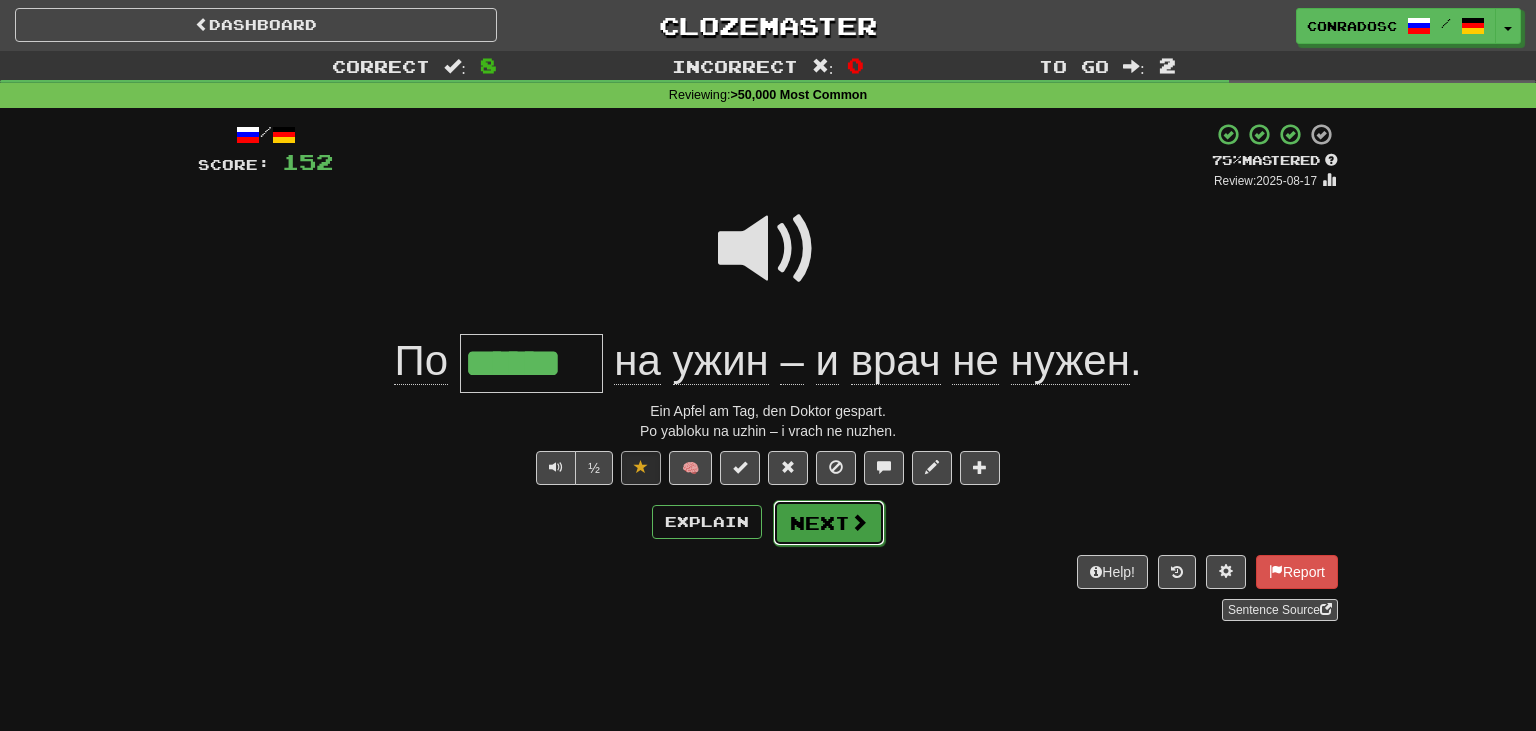 click on "Next" at bounding box center [829, 523] 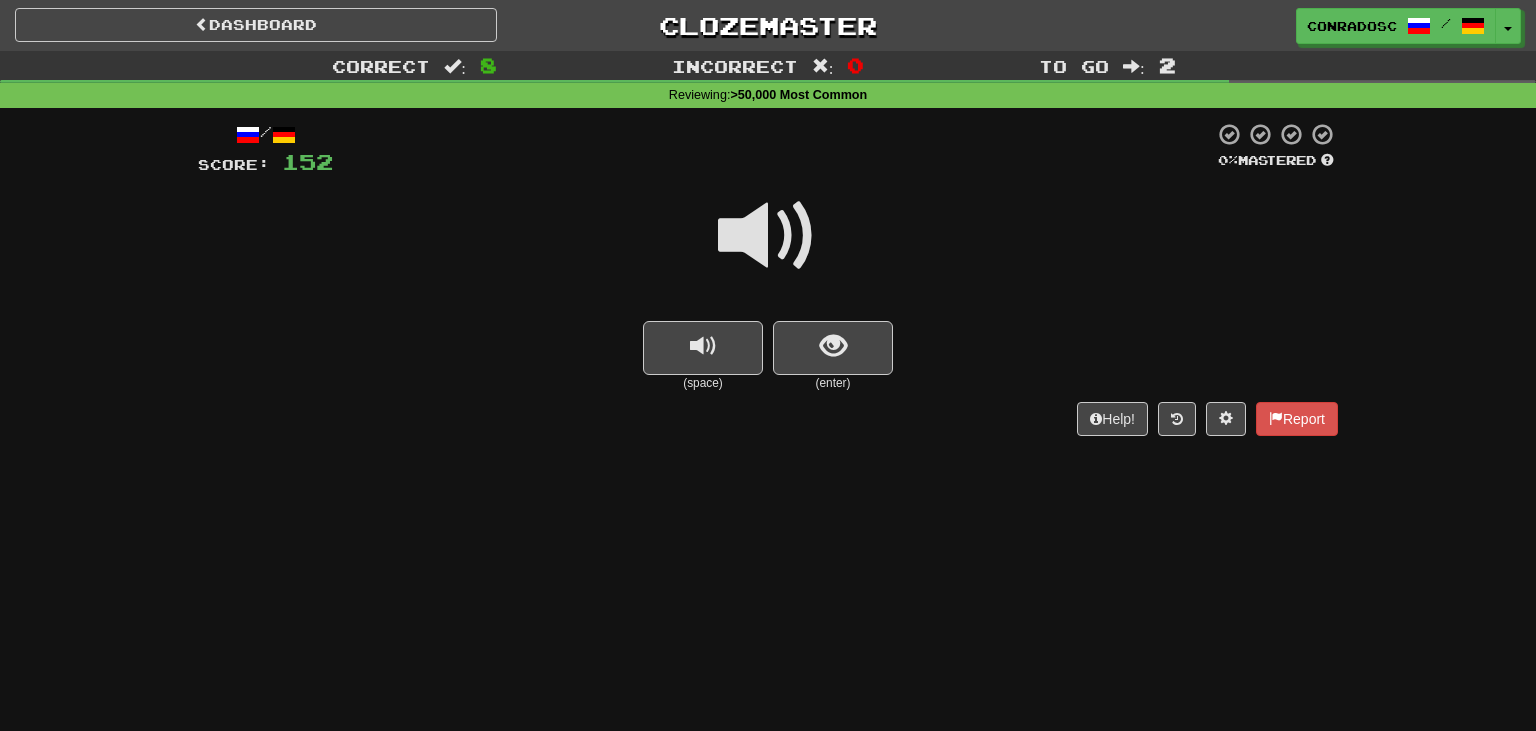 click at bounding box center [768, 249] 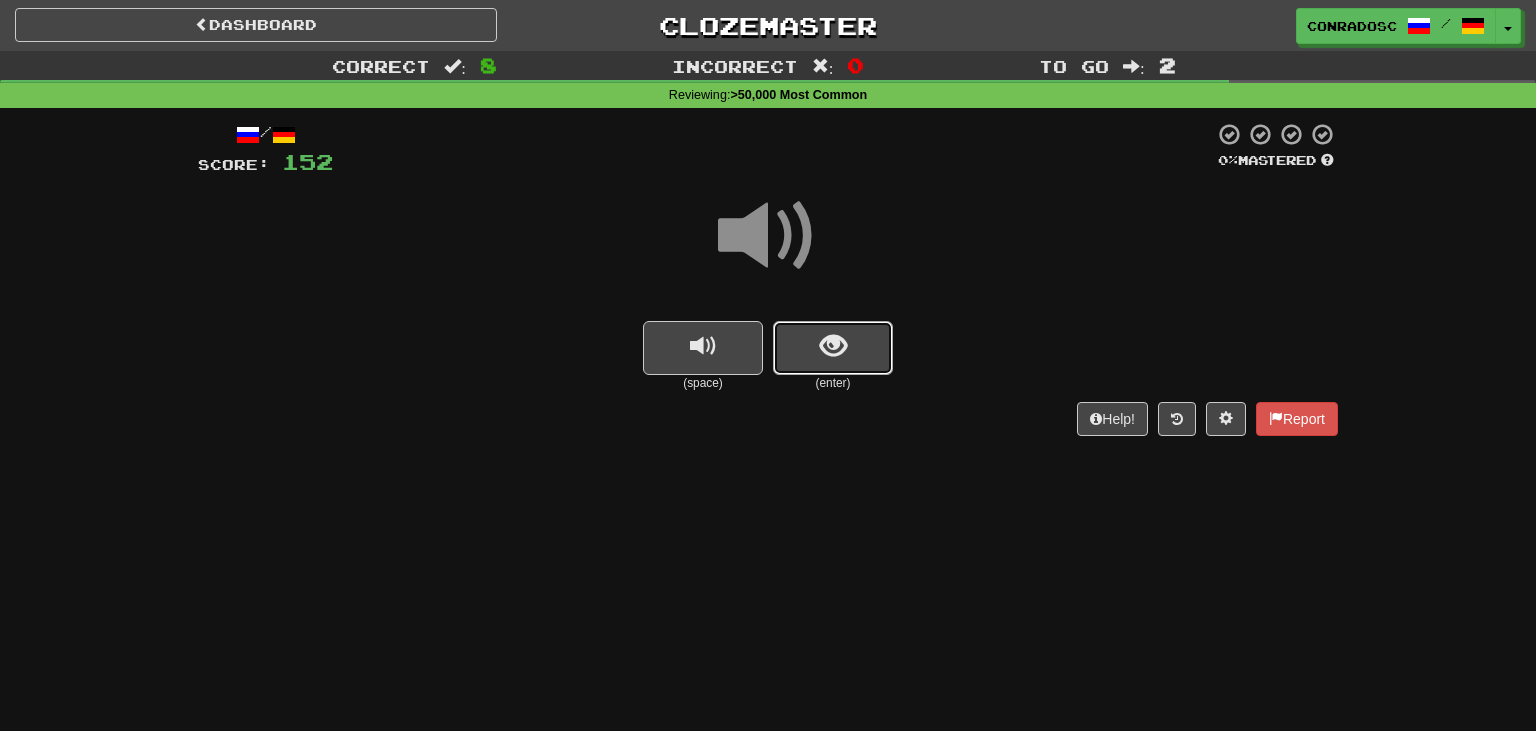 click at bounding box center [833, 348] 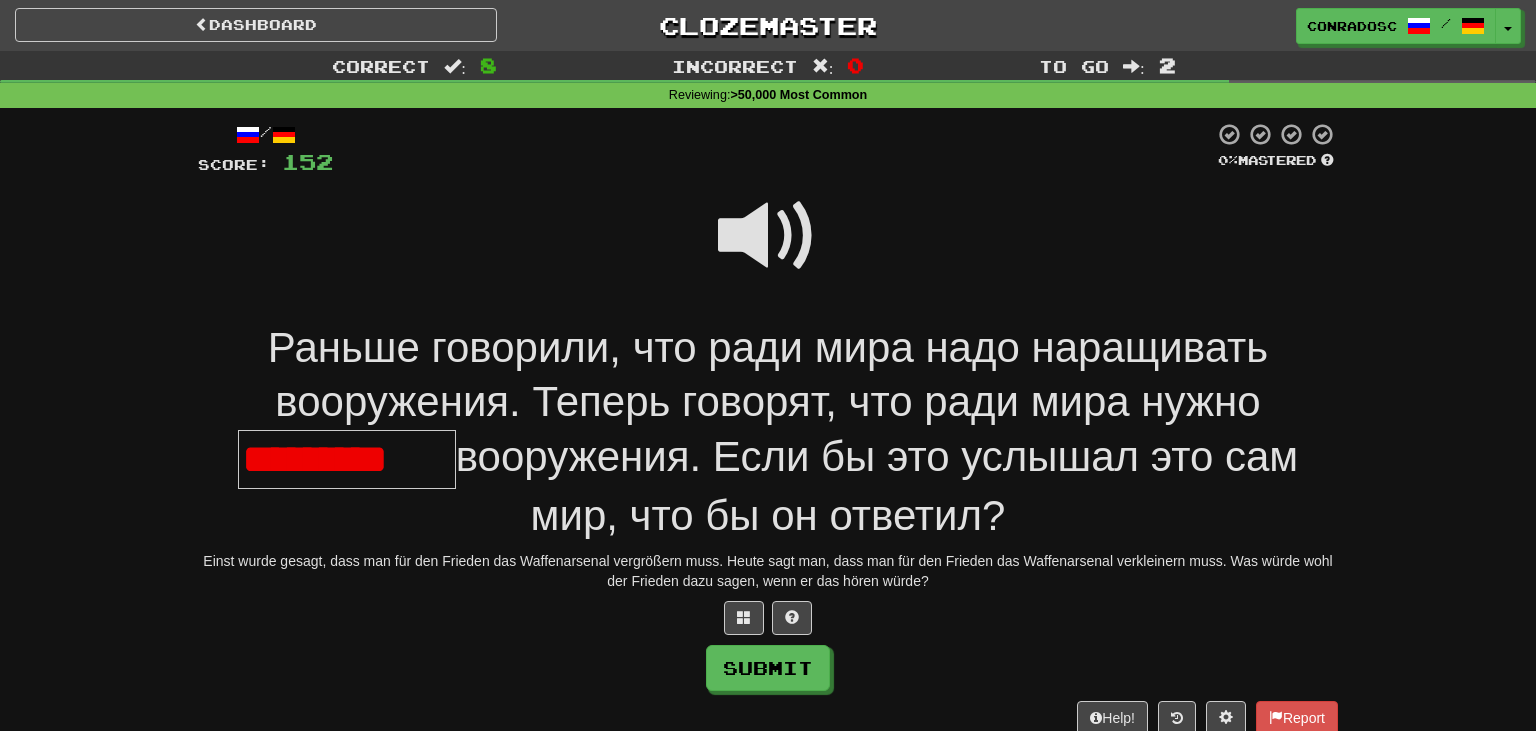 click on "*********" at bounding box center (347, 459) 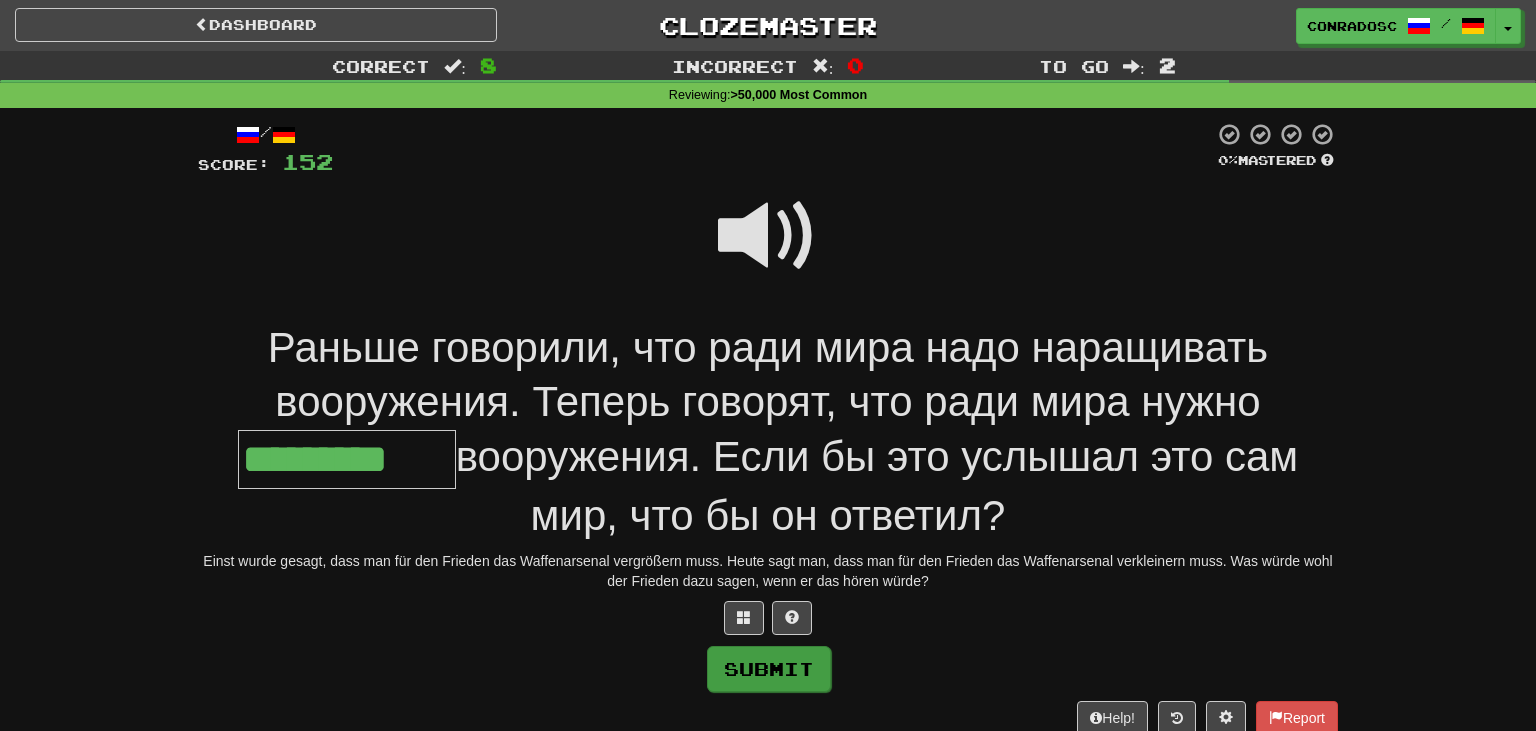 type on "*********" 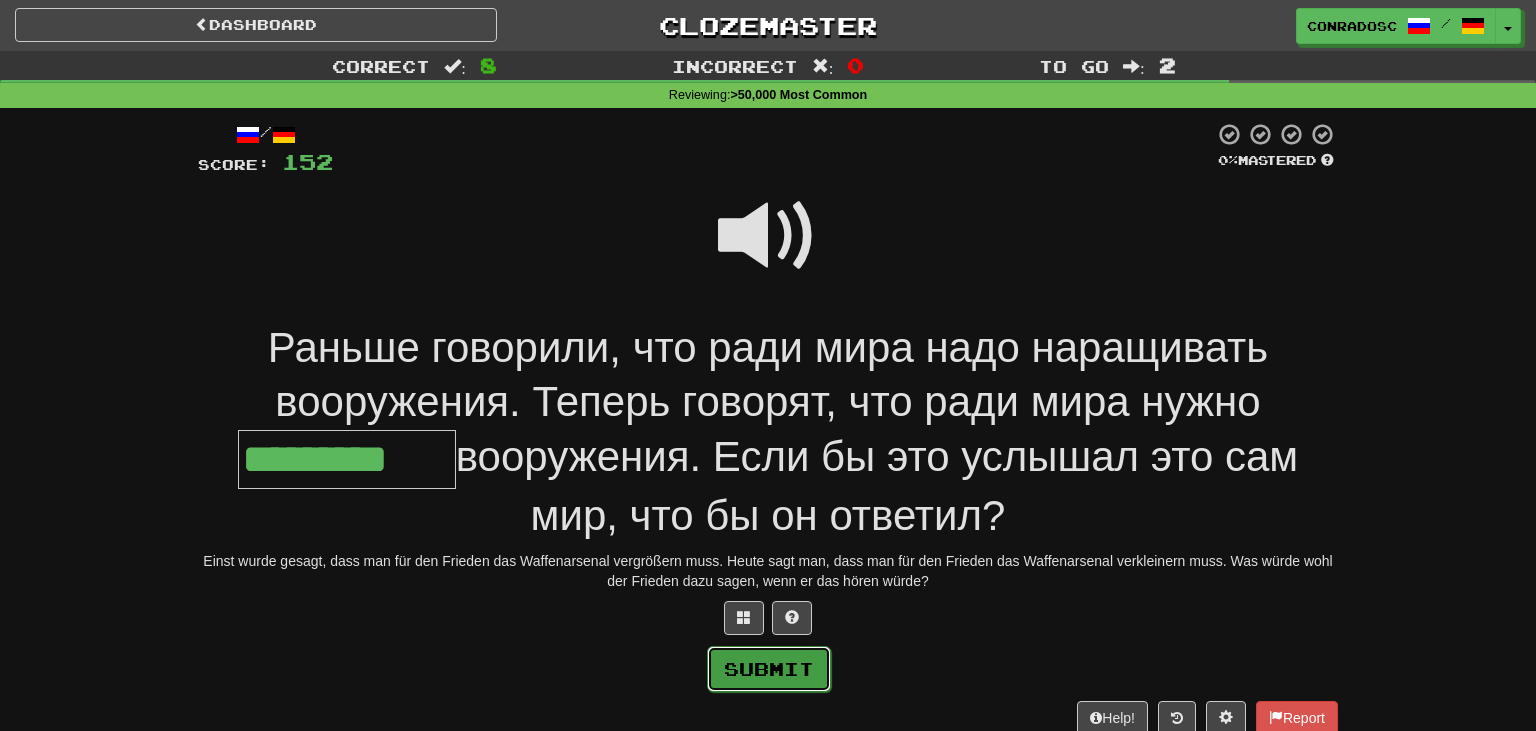 click on "Submit" at bounding box center (769, 669) 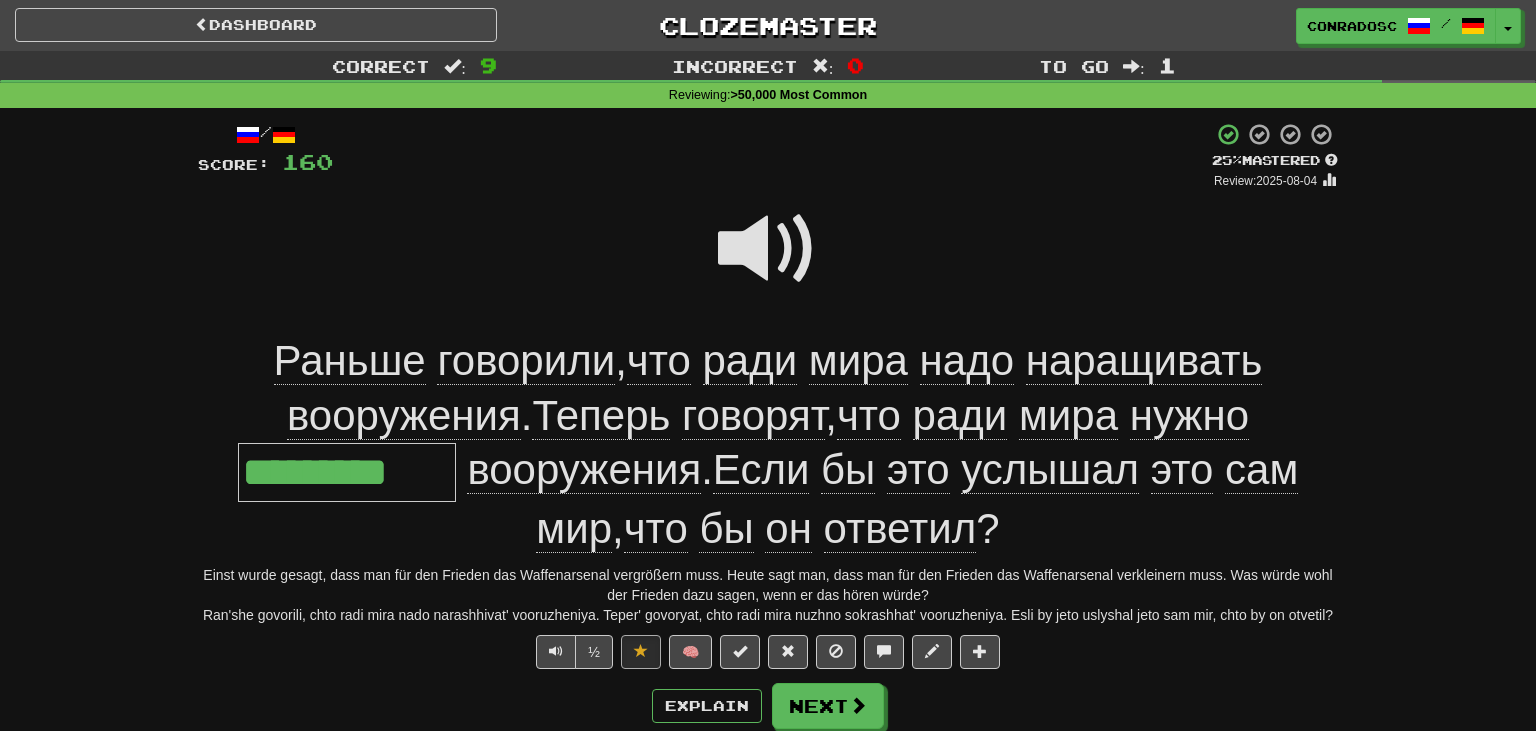click on "ради" 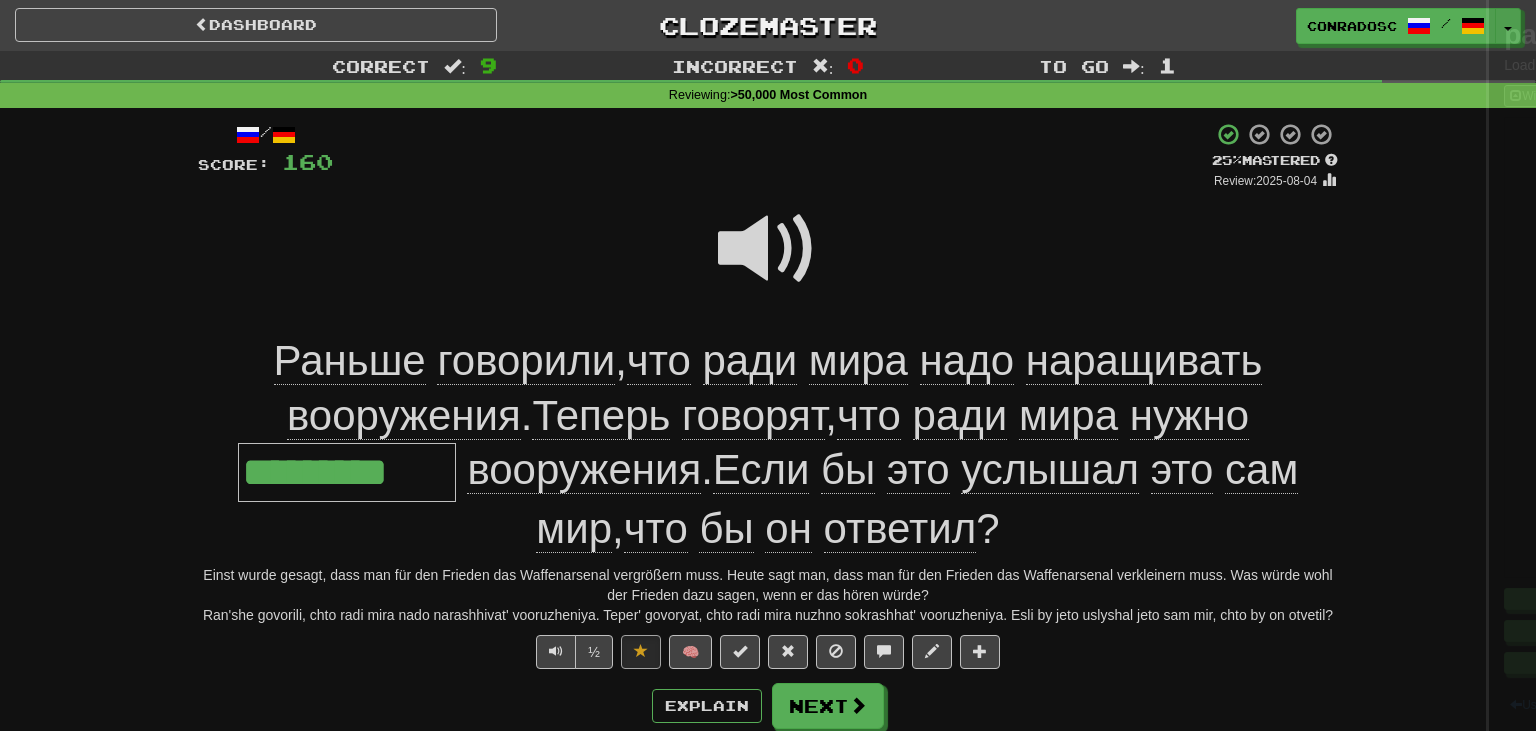 click at bounding box center (768, 365) 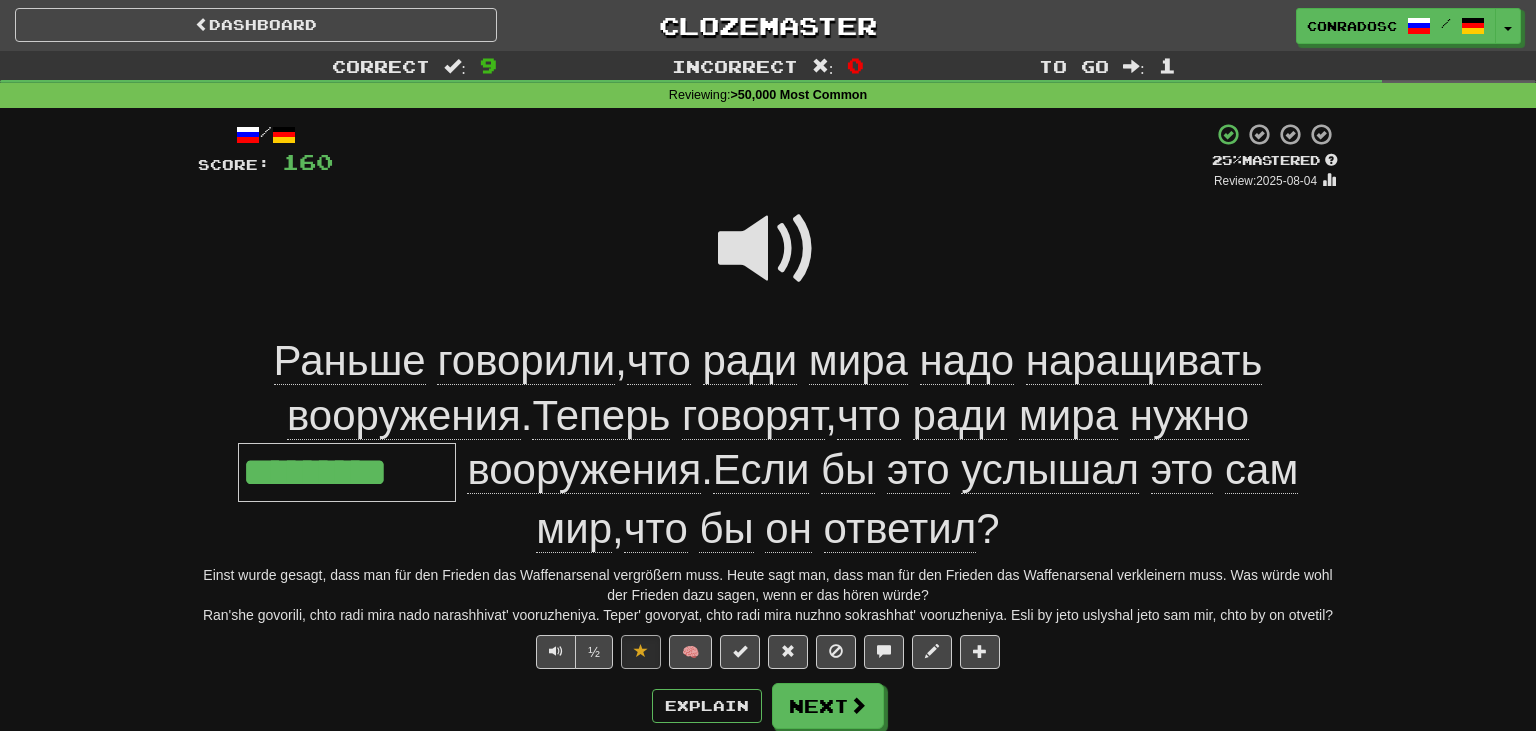 click on "ради" 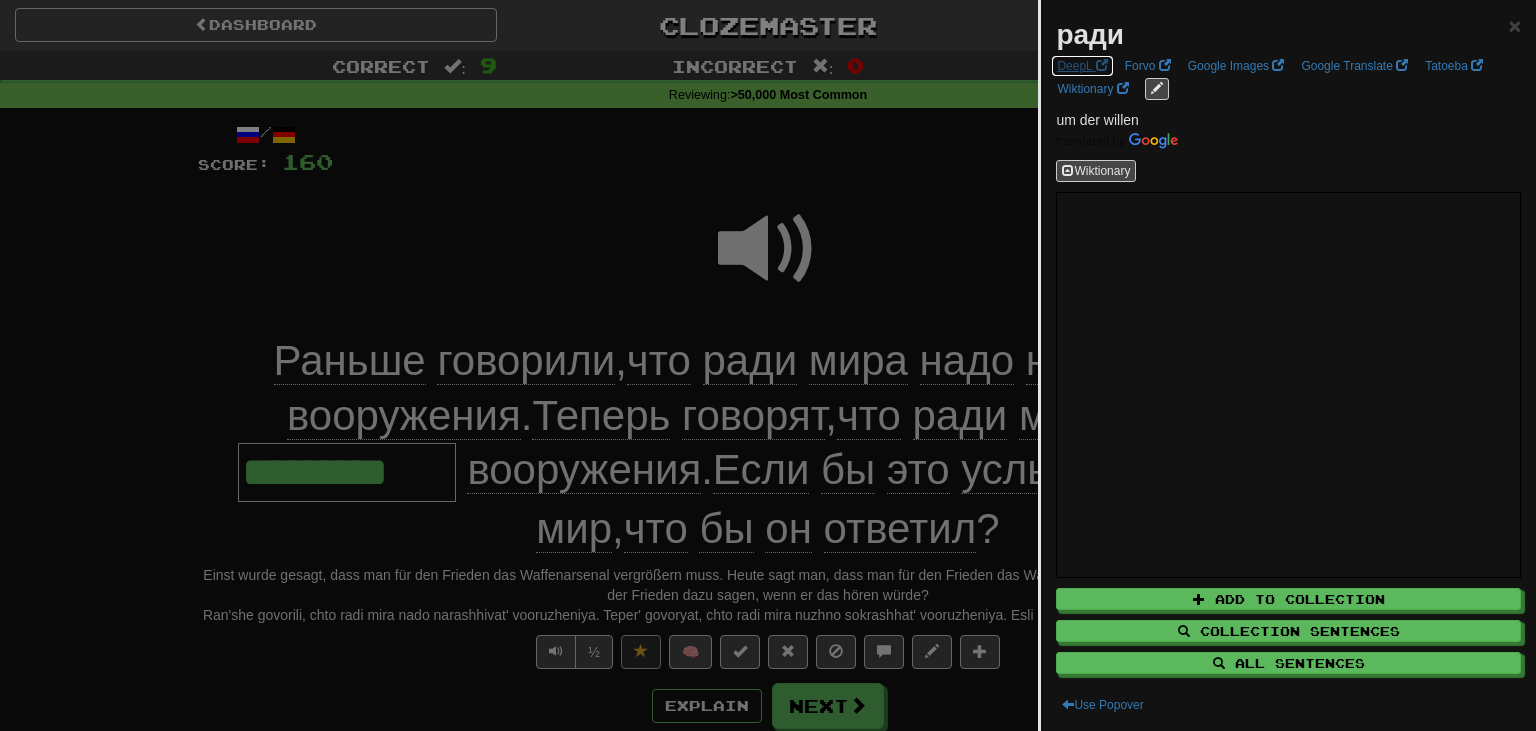 click on "DeepL" at bounding box center (1082, 66) 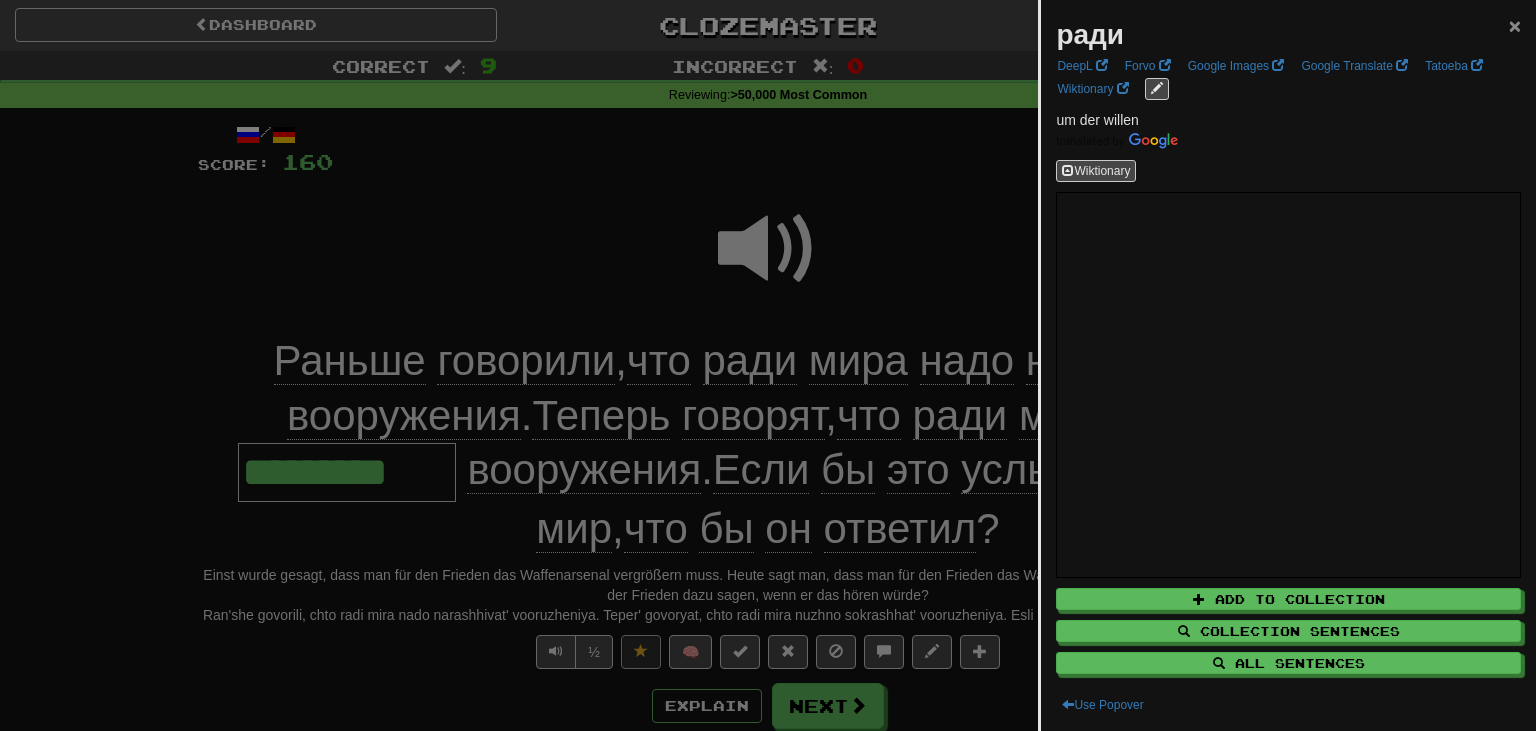 click on "×" at bounding box center [1515, 25] 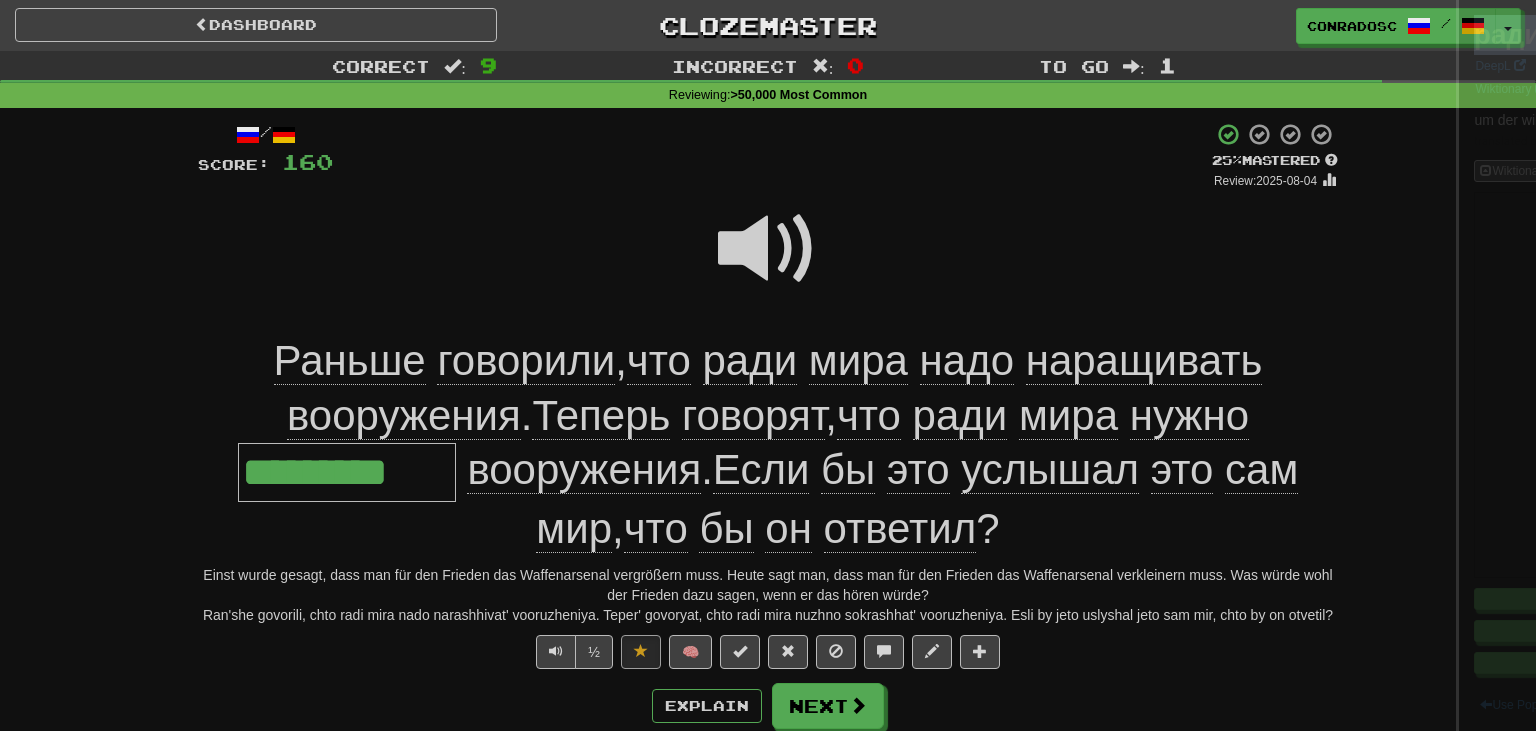 click on "ради ×" at bounding box center [1706, 35] 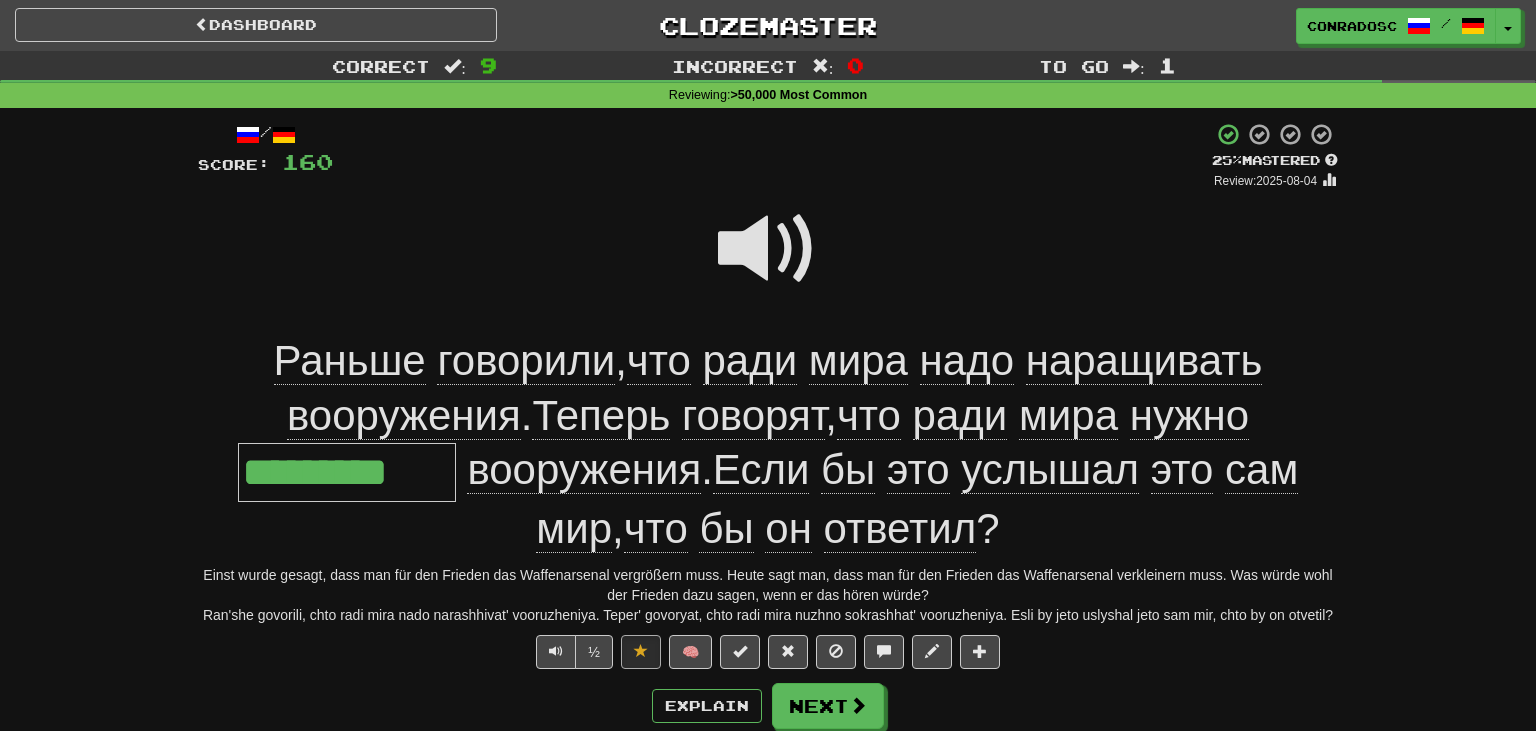 click at bounding box center (768, 249) 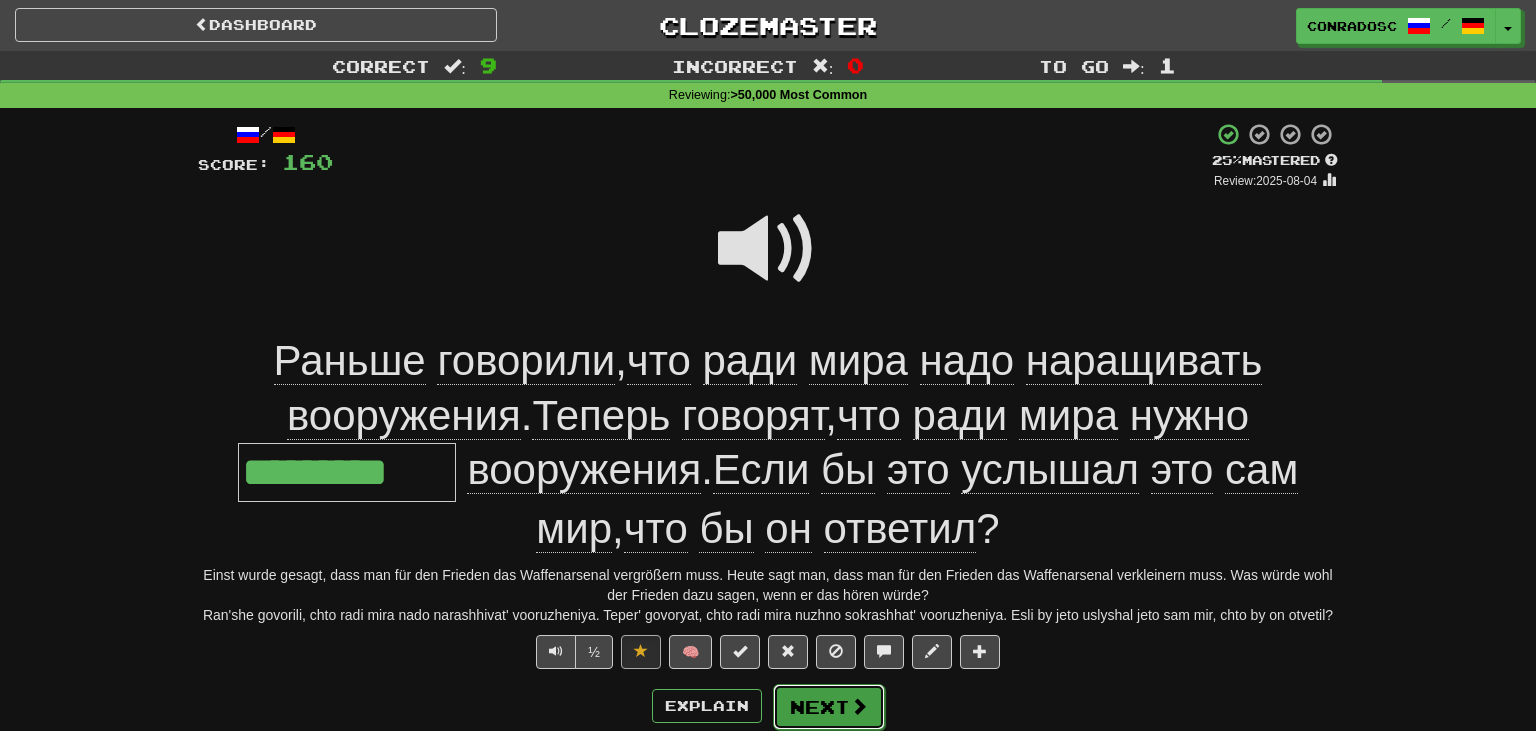 click on "Next" at bounding box center (829, 707) 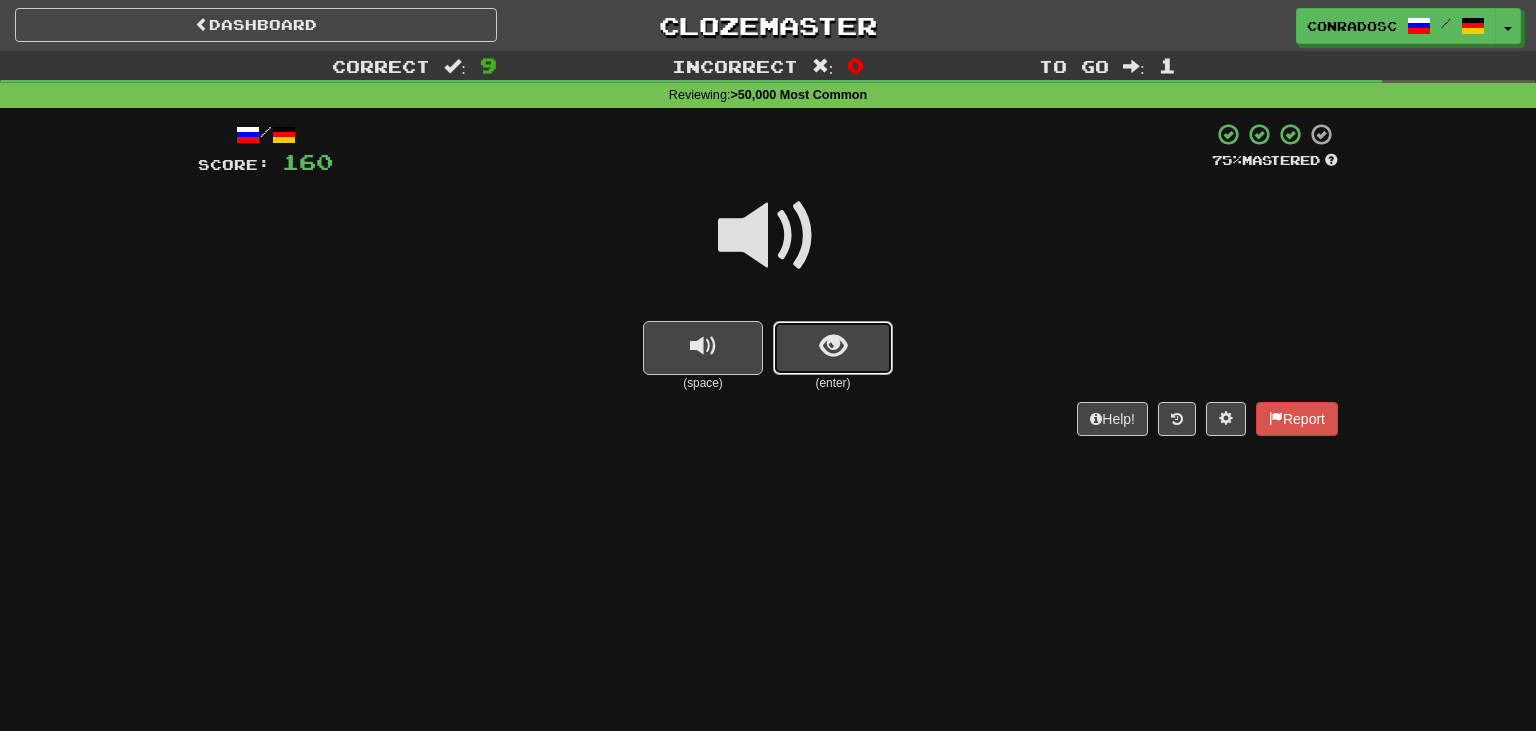 click at bounding box center [833, 348] 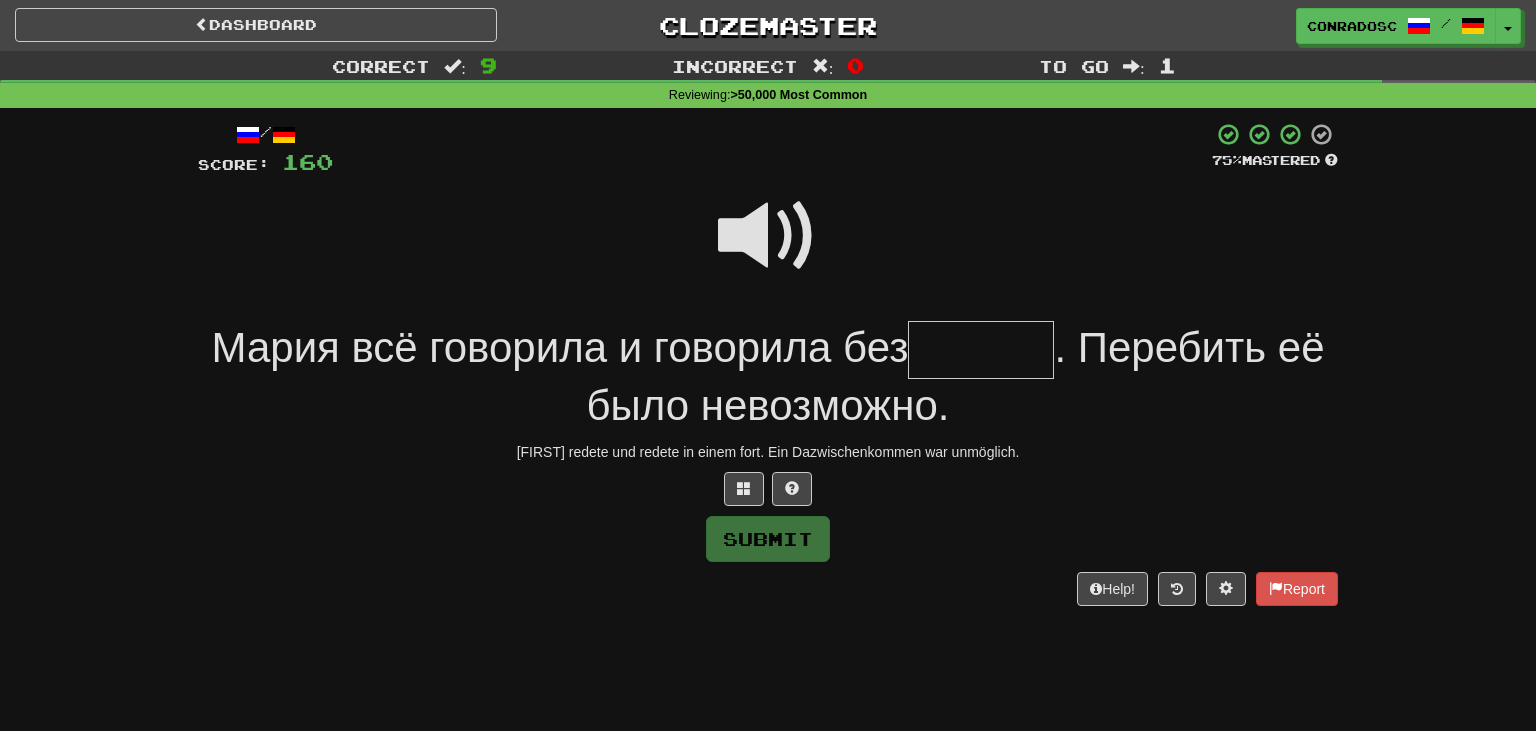 click at bounding box center [768, 236] 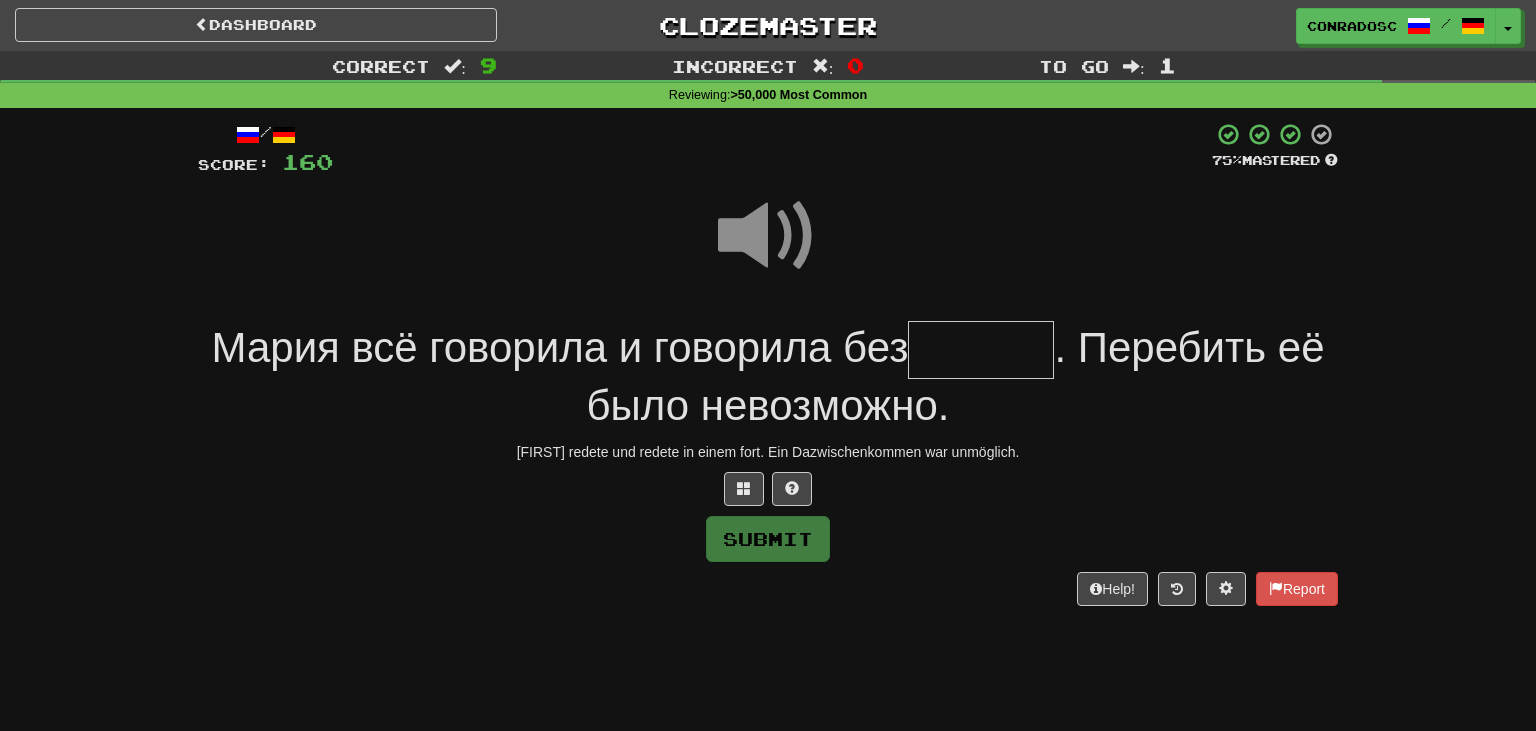 click at bounding box center [981, 350] 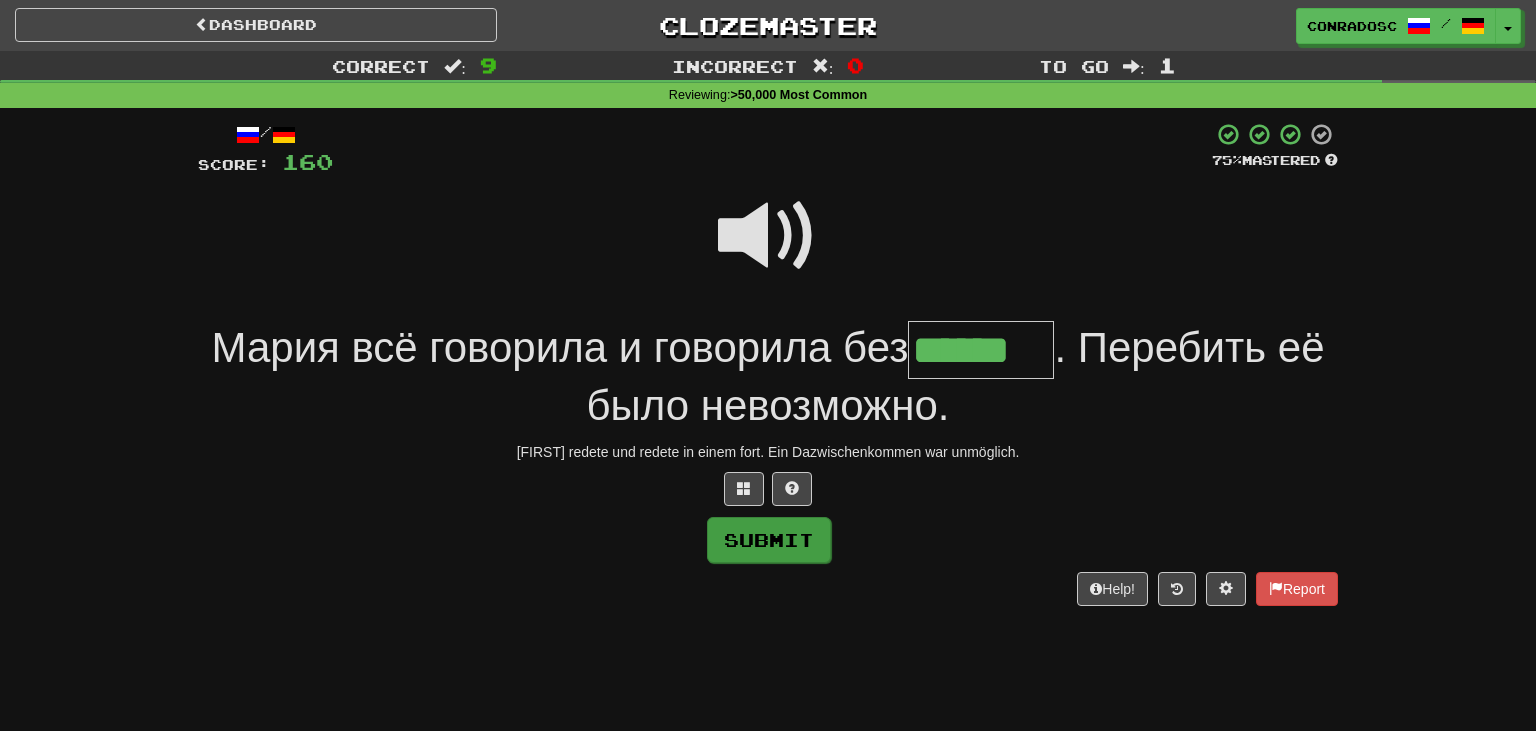 type on "******" 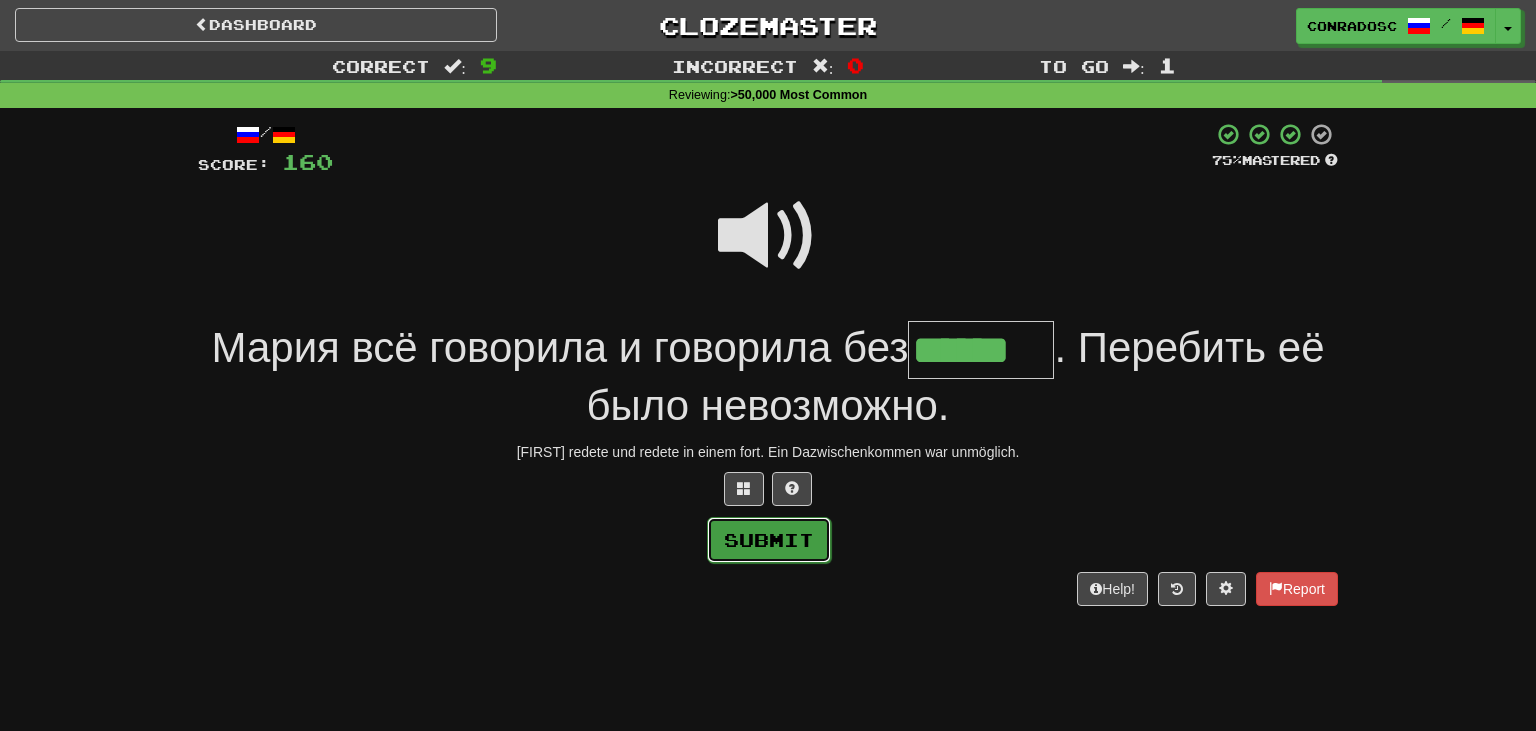 click on "Submit" at bounding box center (769, 540) 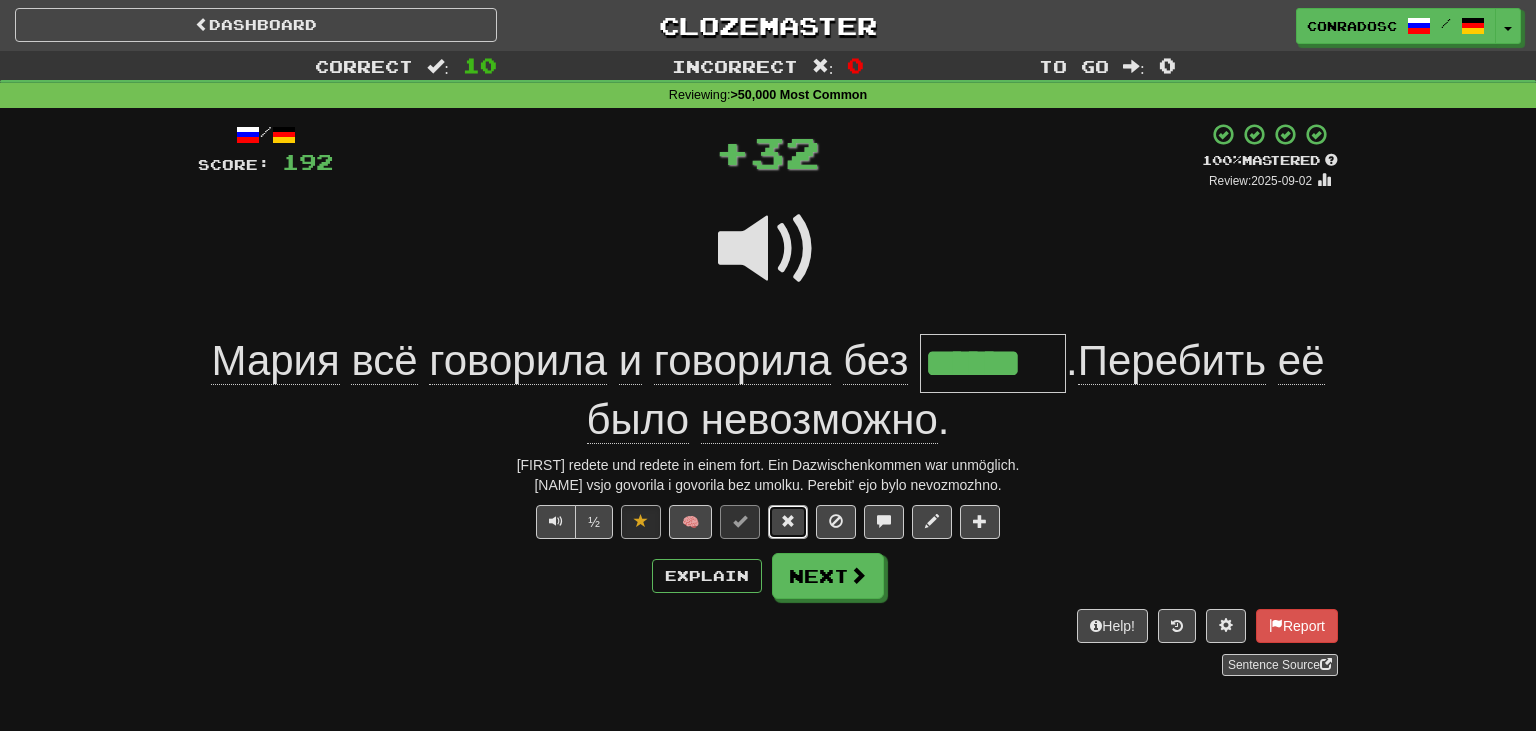 click at bounding box center [788, 522] 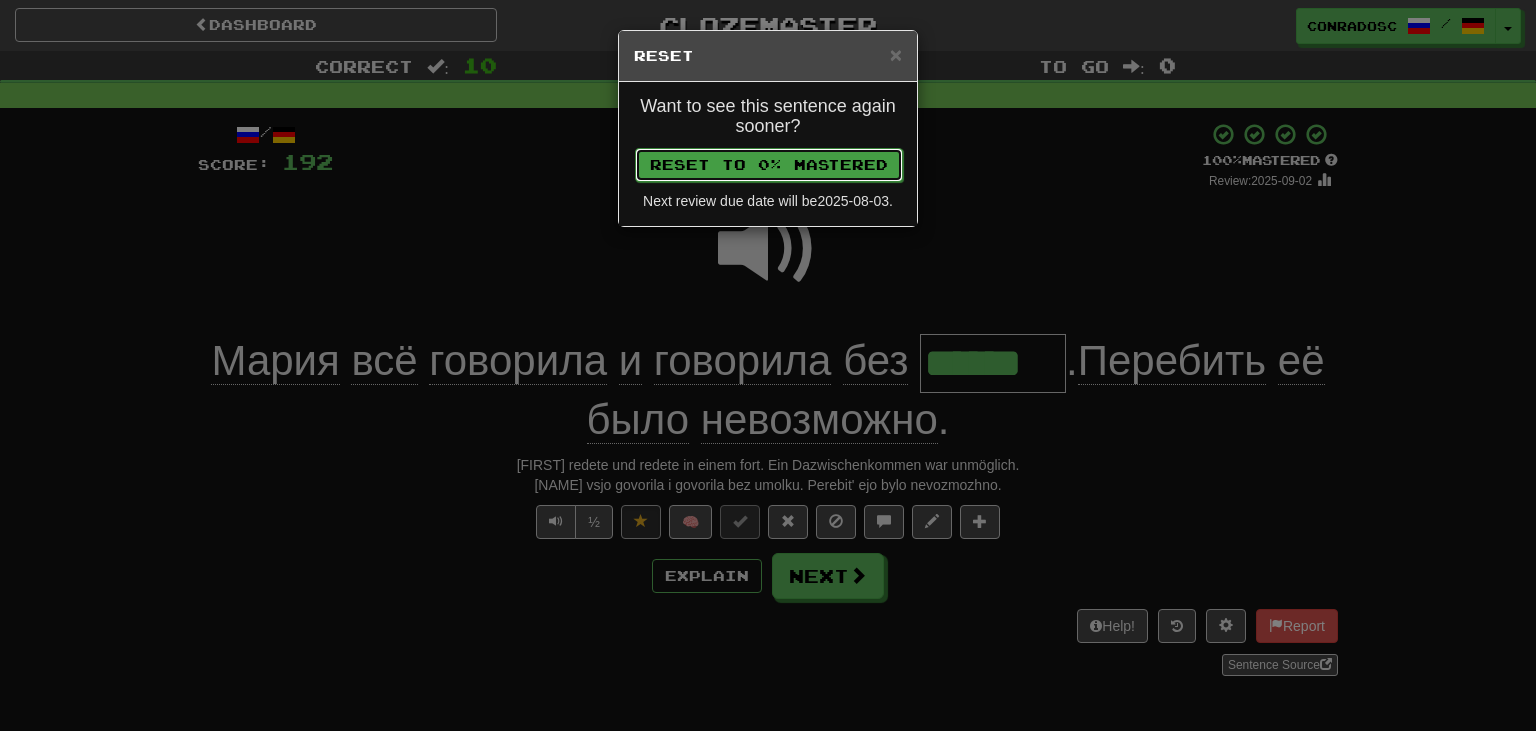 click on "Reset to 0% Mastered" at bounding box center (769, 165) 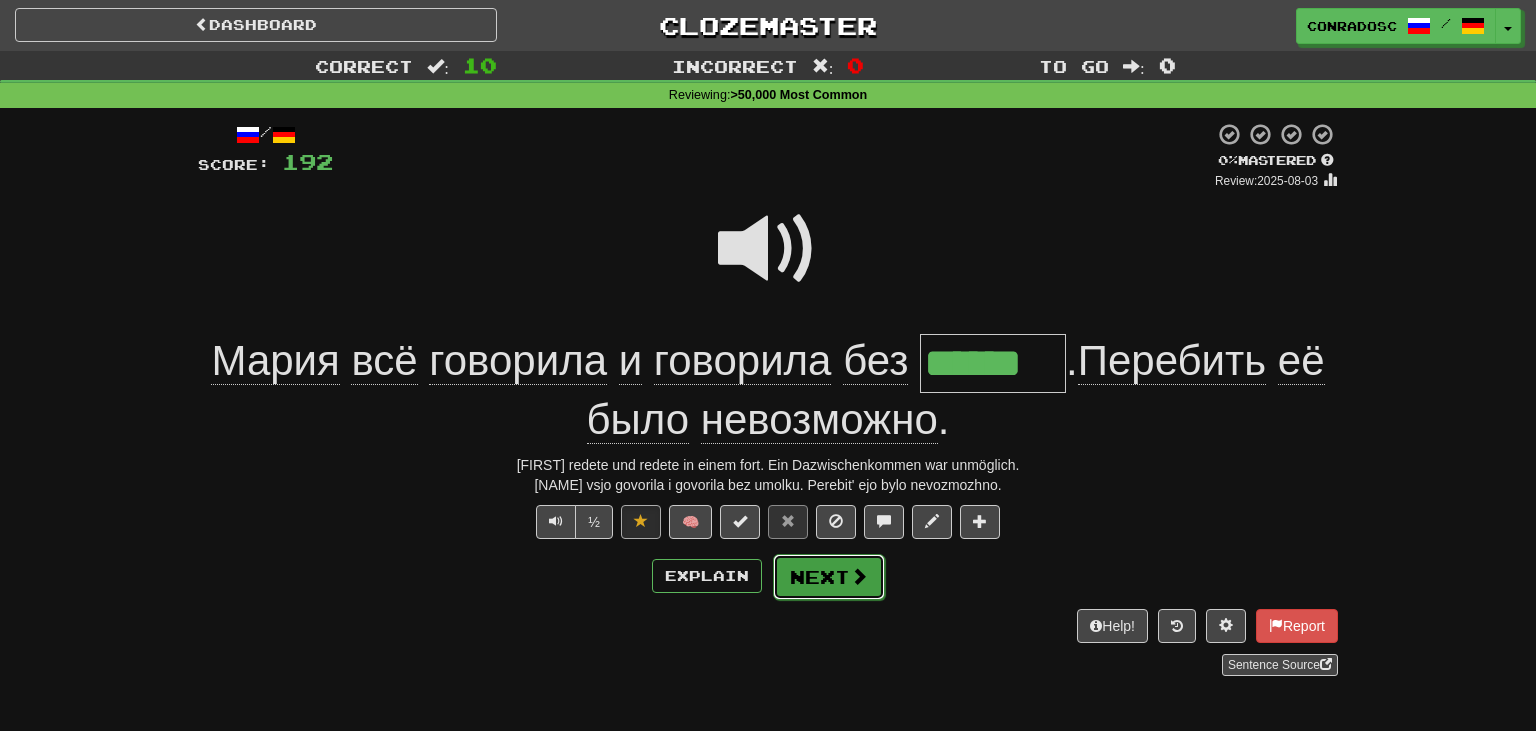 click on "Next" at bounding box center (829, 577) 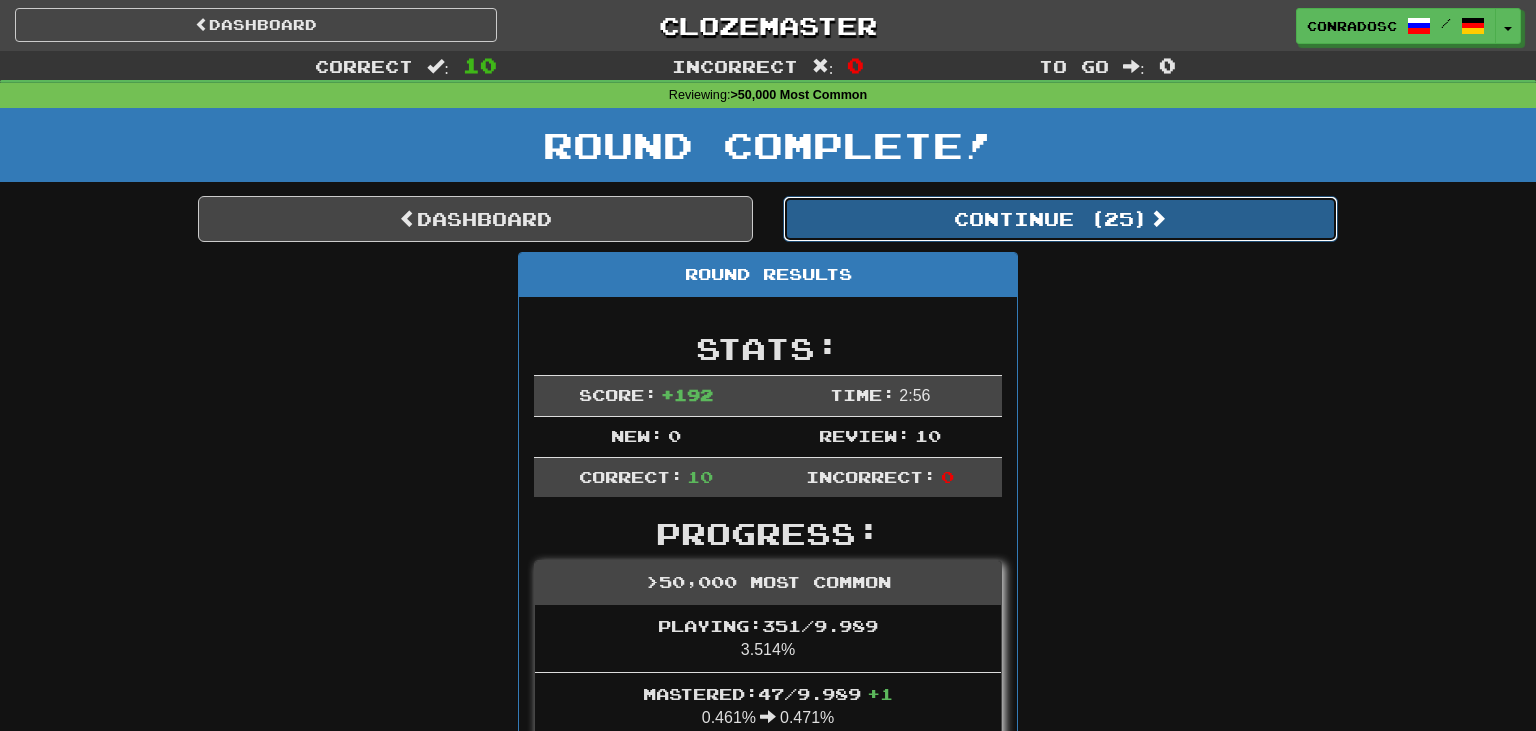 click on "Continue ( 25 )" at bounding box center [1060, 219] 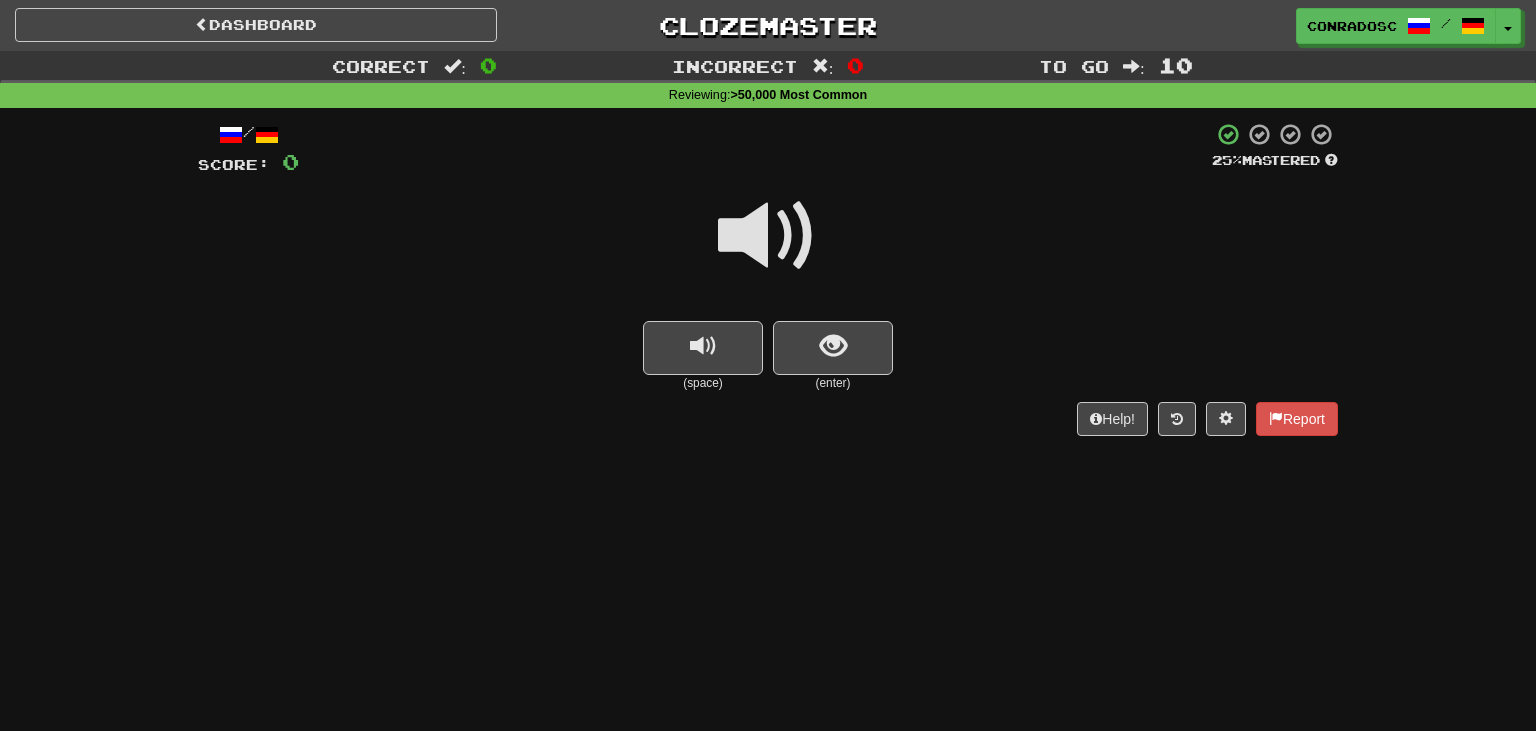 click at bounding box center [768, 236] 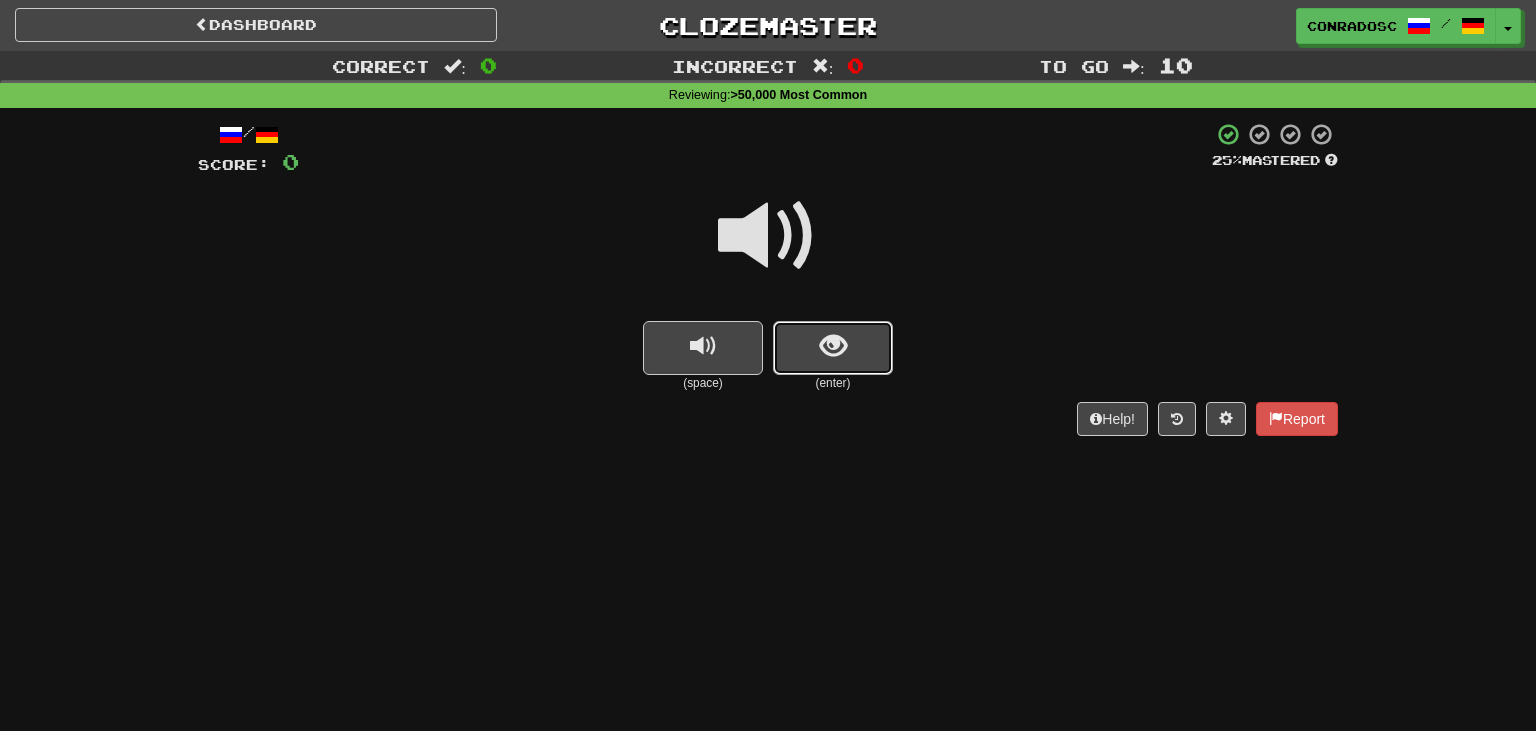 click at bounding box center [833, 348] 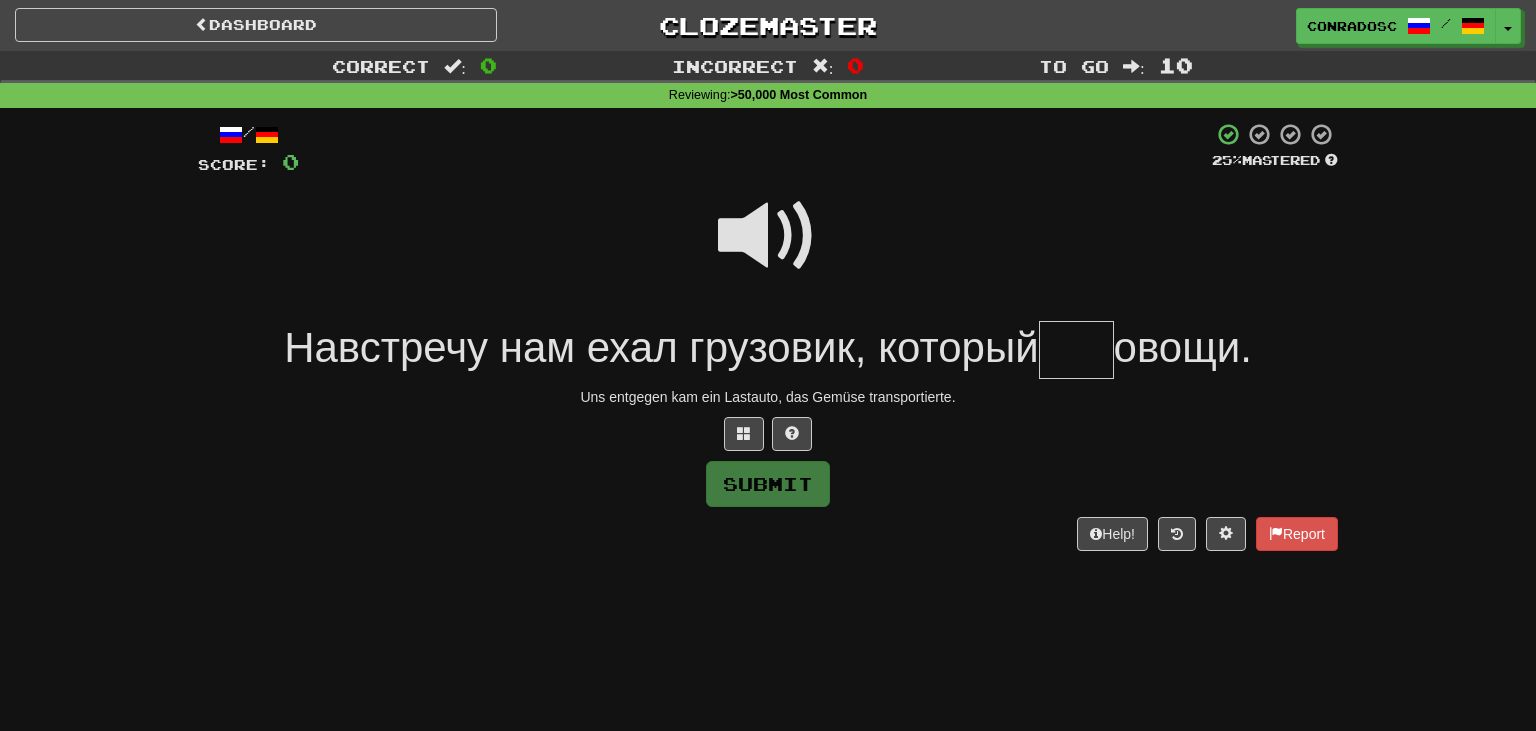 click at bounding box center (768, 236) 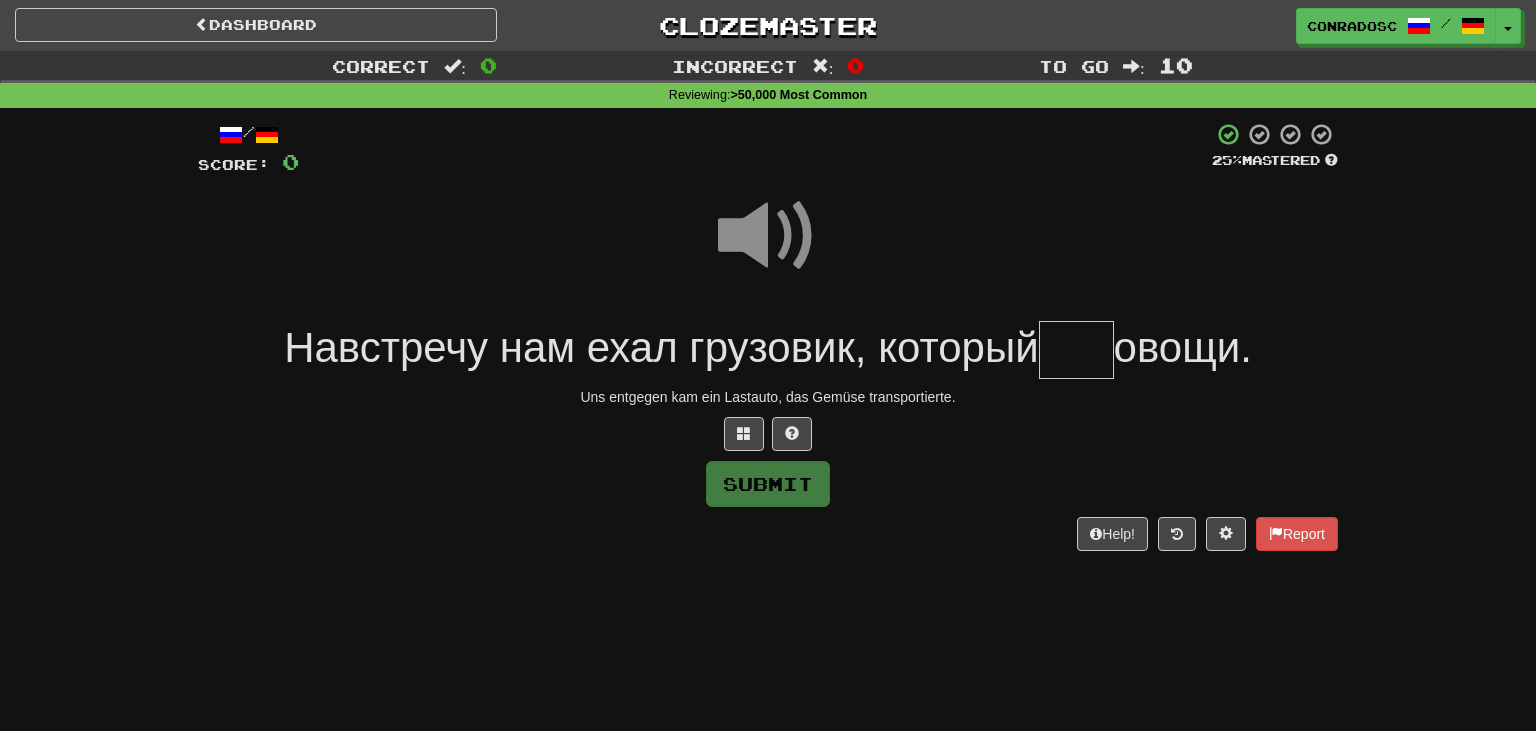 click at bounding box center (1076, 350) 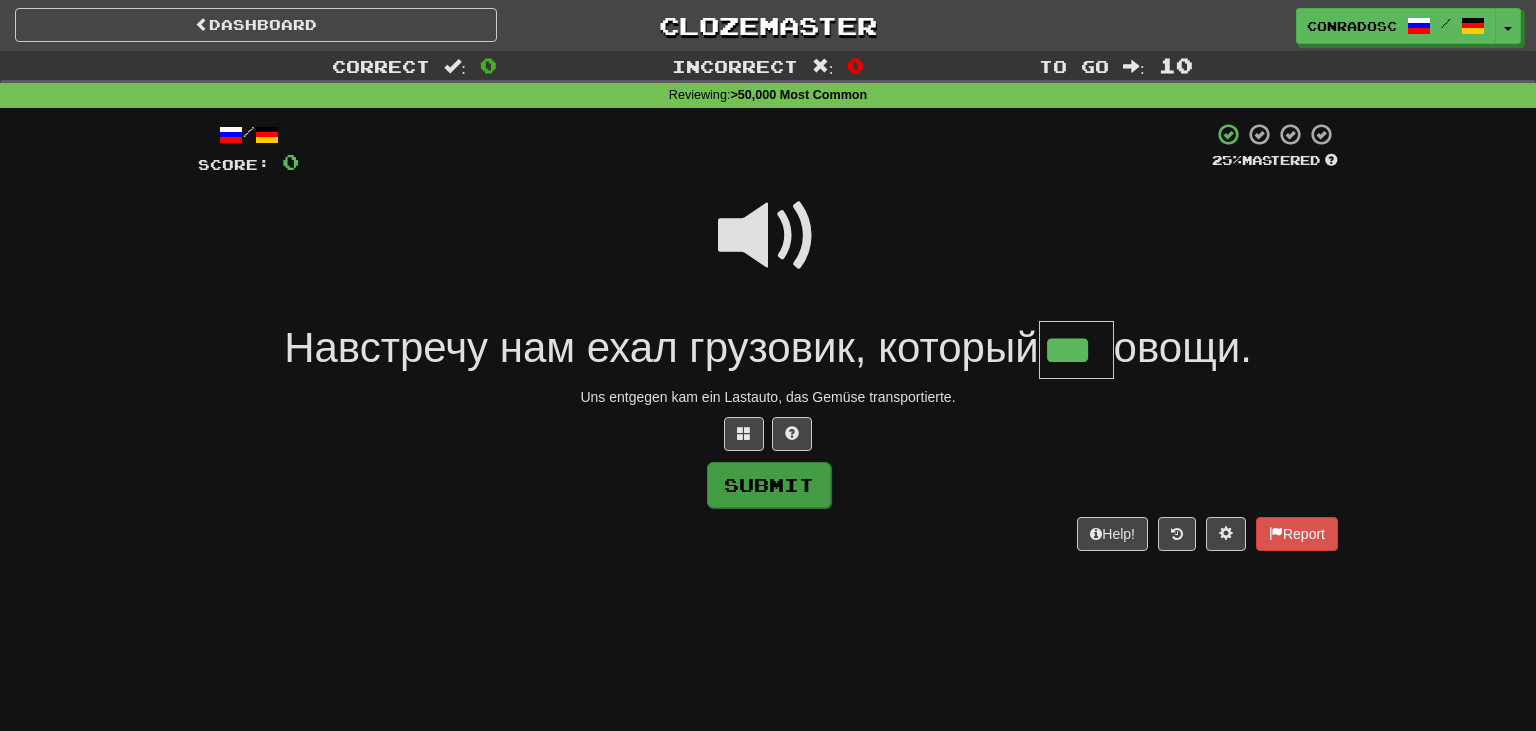 type on "***" 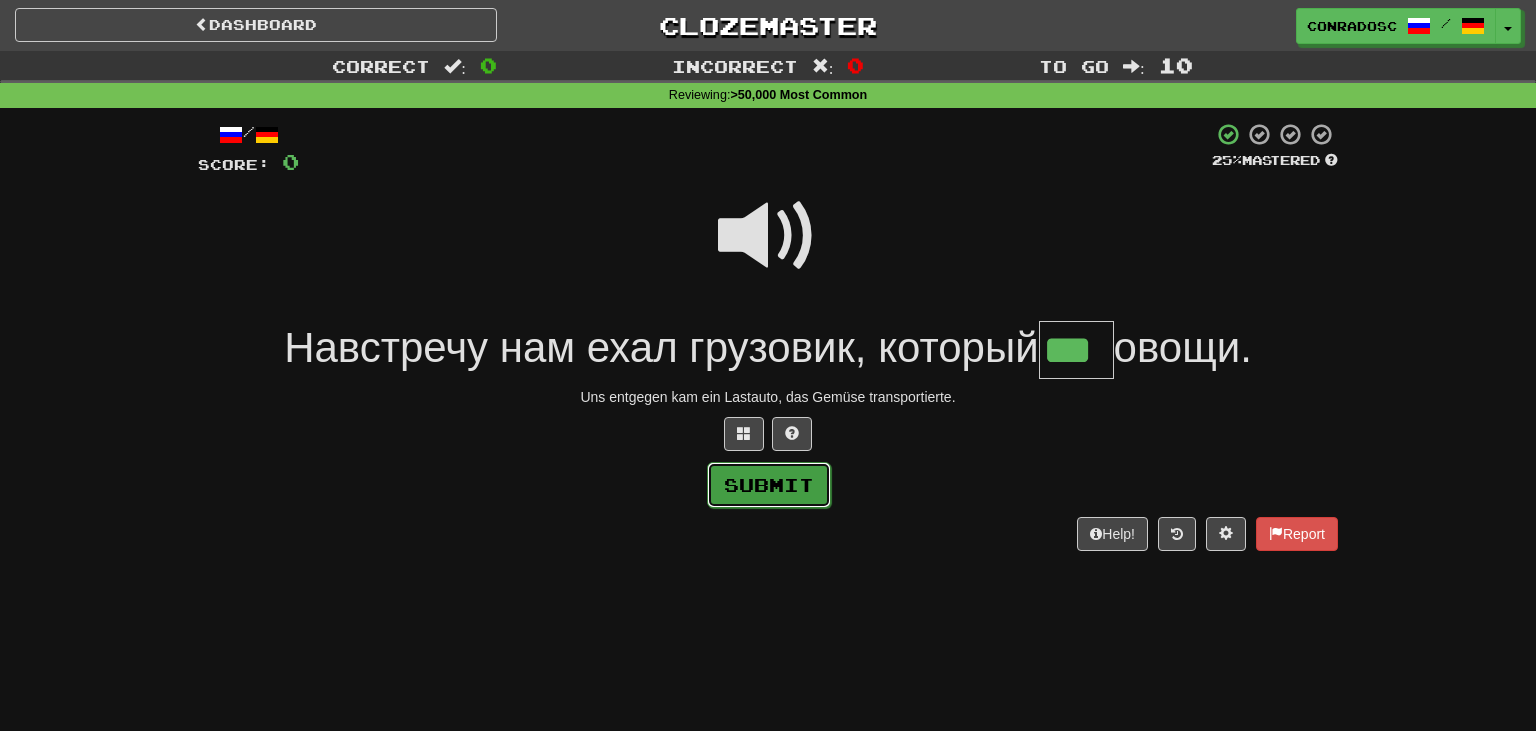 click on "Submit" at bounding box center (769, 485) 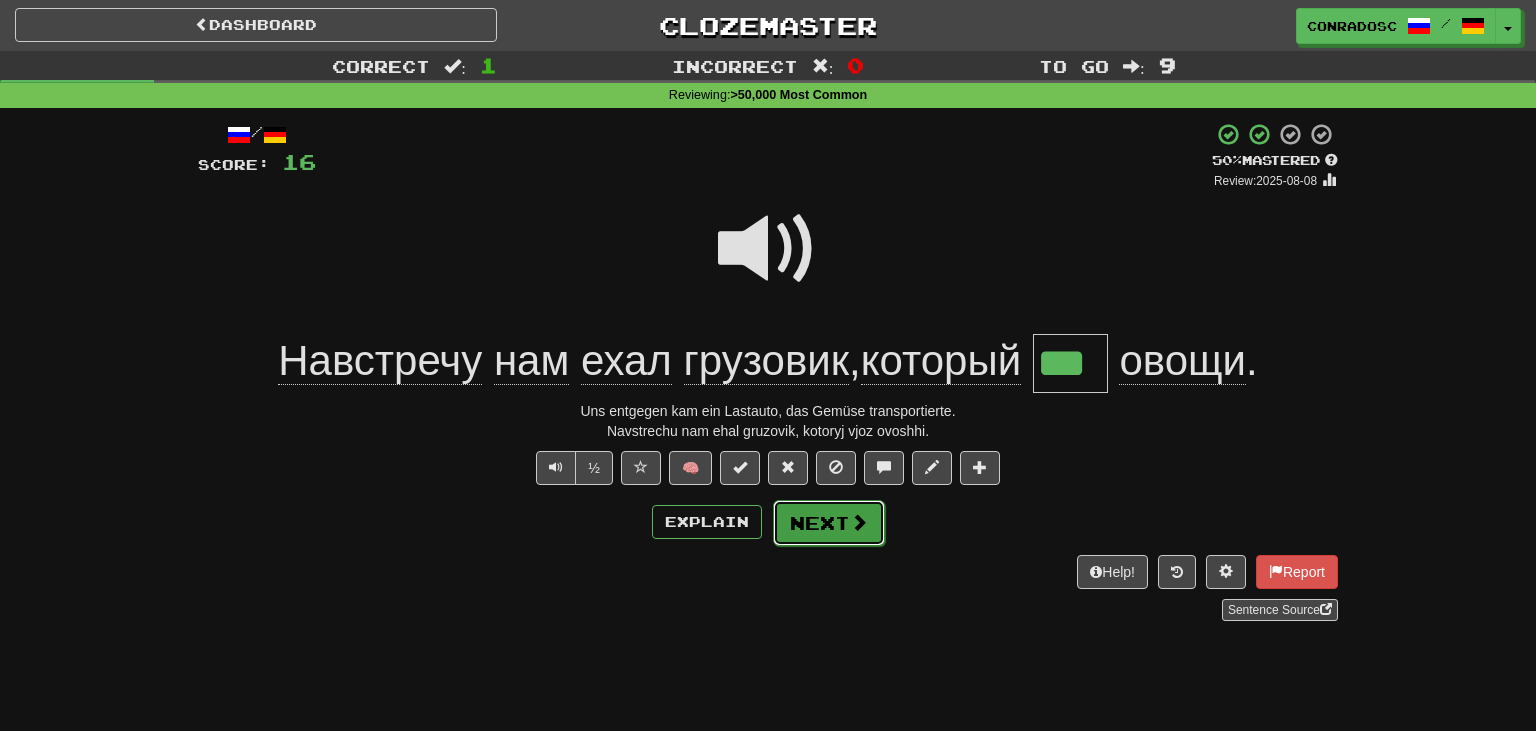click on "Next" at bounding box center (829, 523) 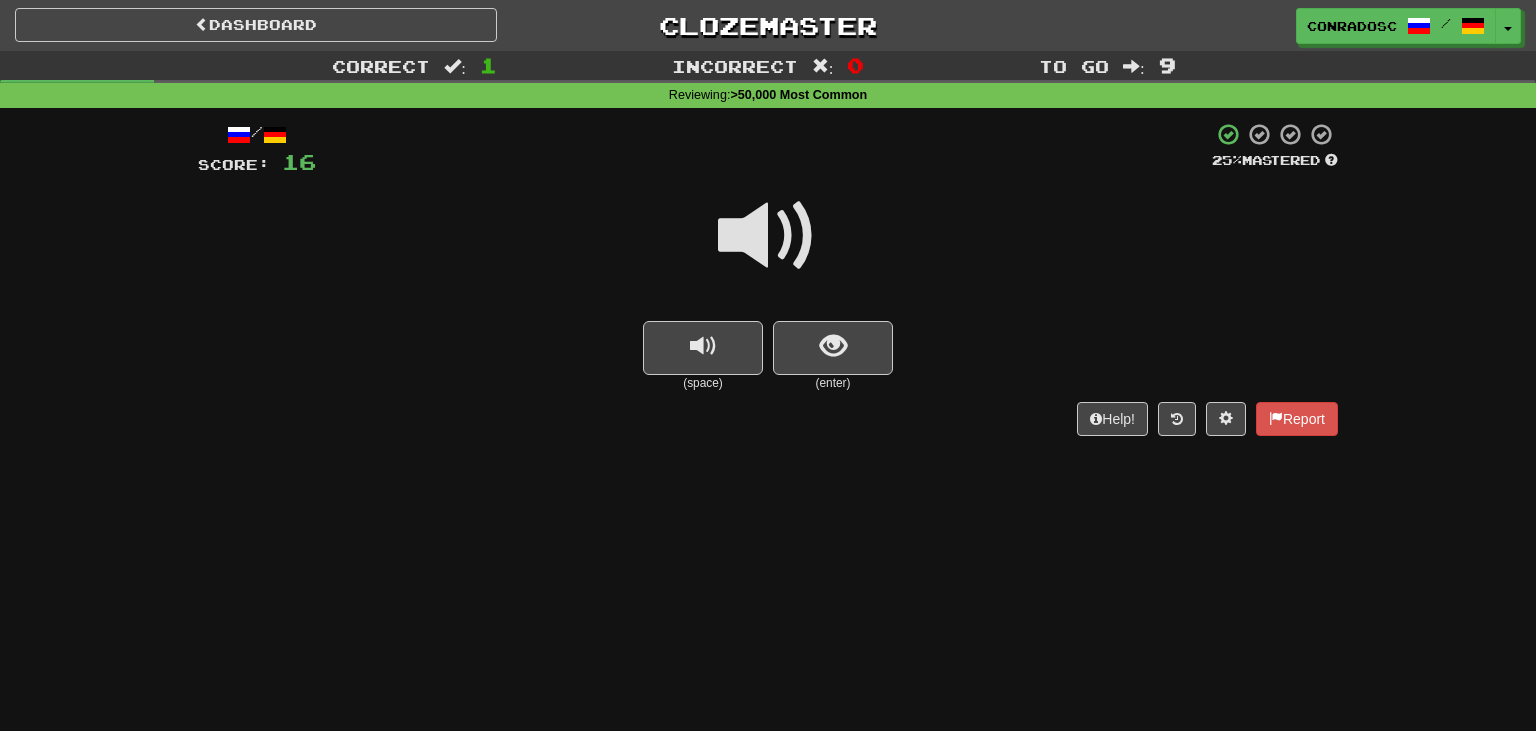 click at bounding box center (768, 236) 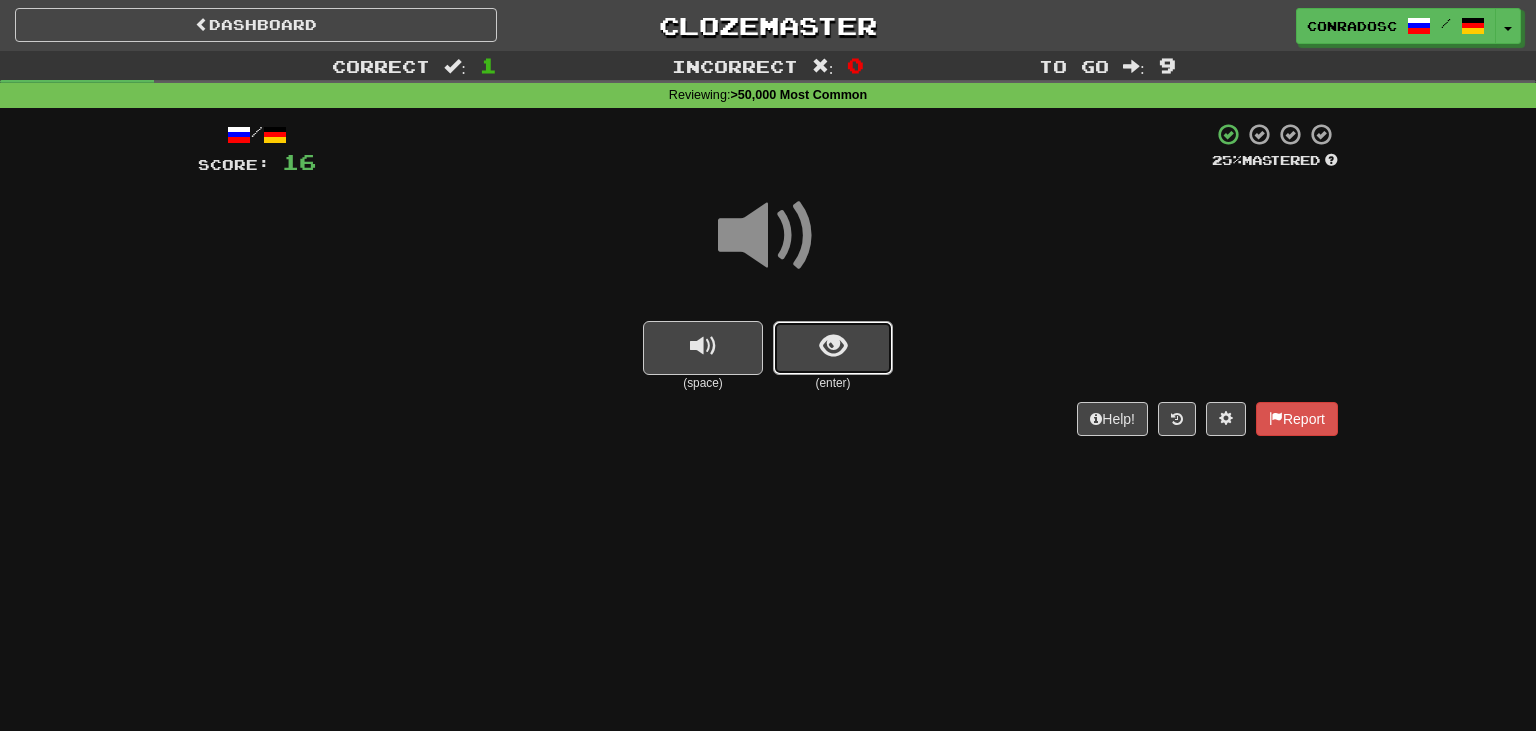 click at bounding box center (833, 346) 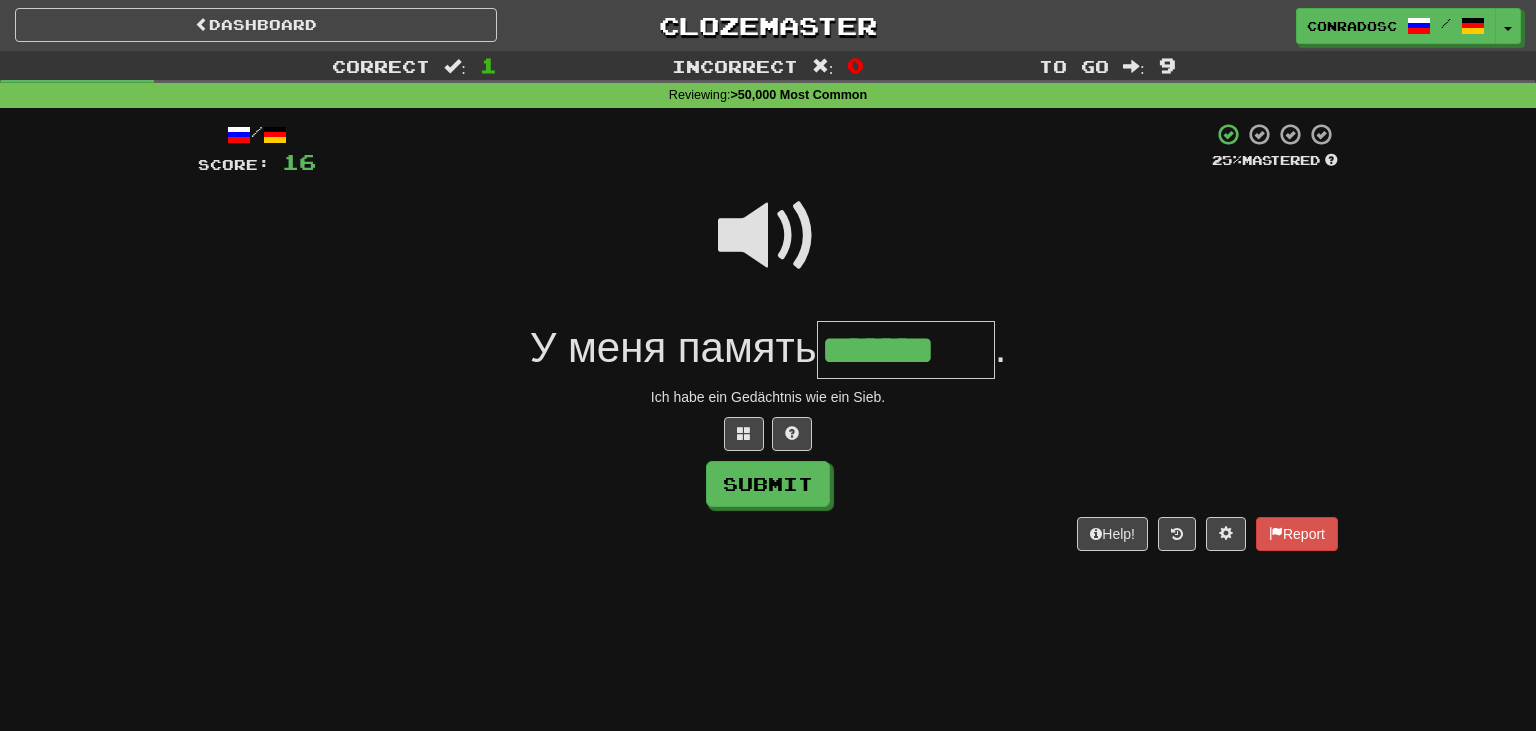 type on "*******" 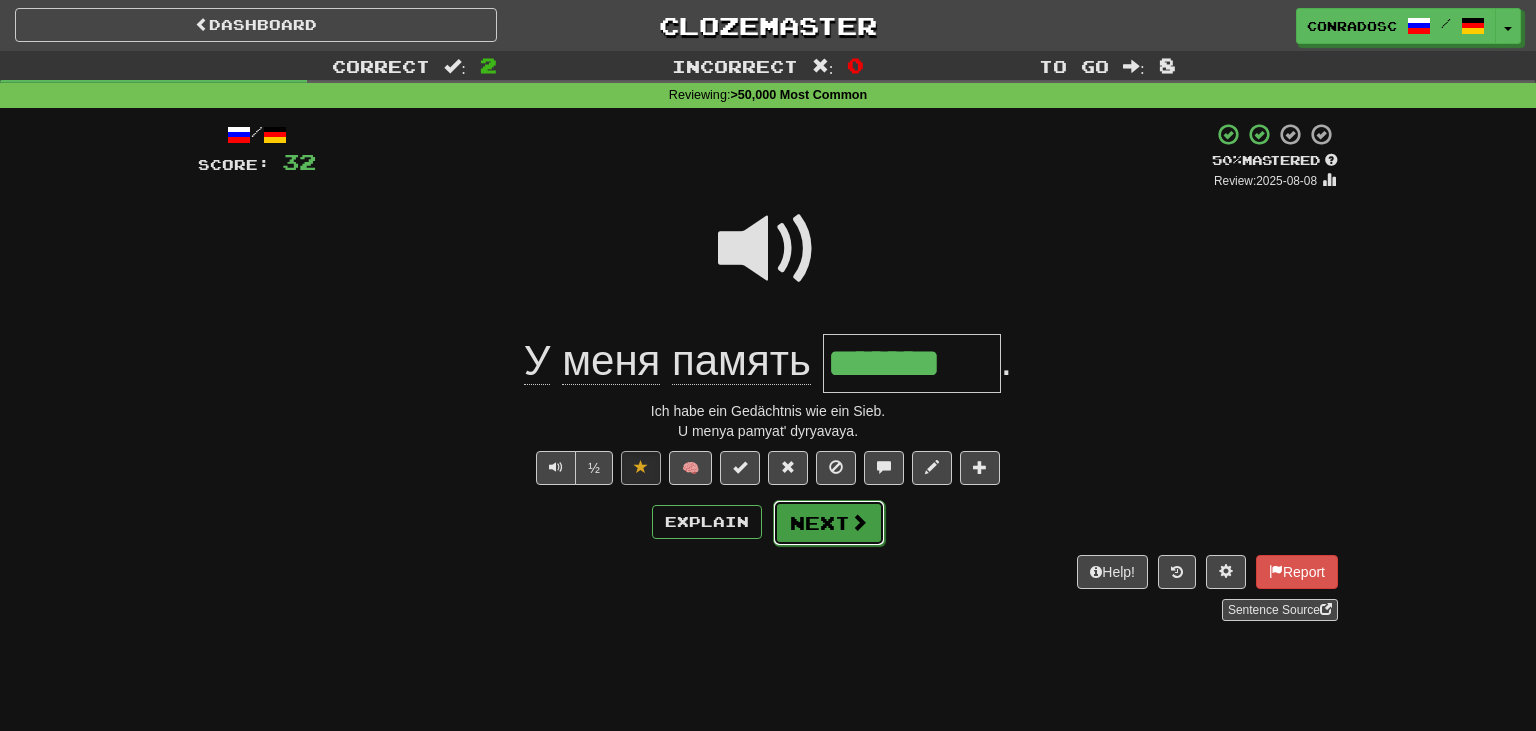 click on "Next" at bounding box center [829, 523] 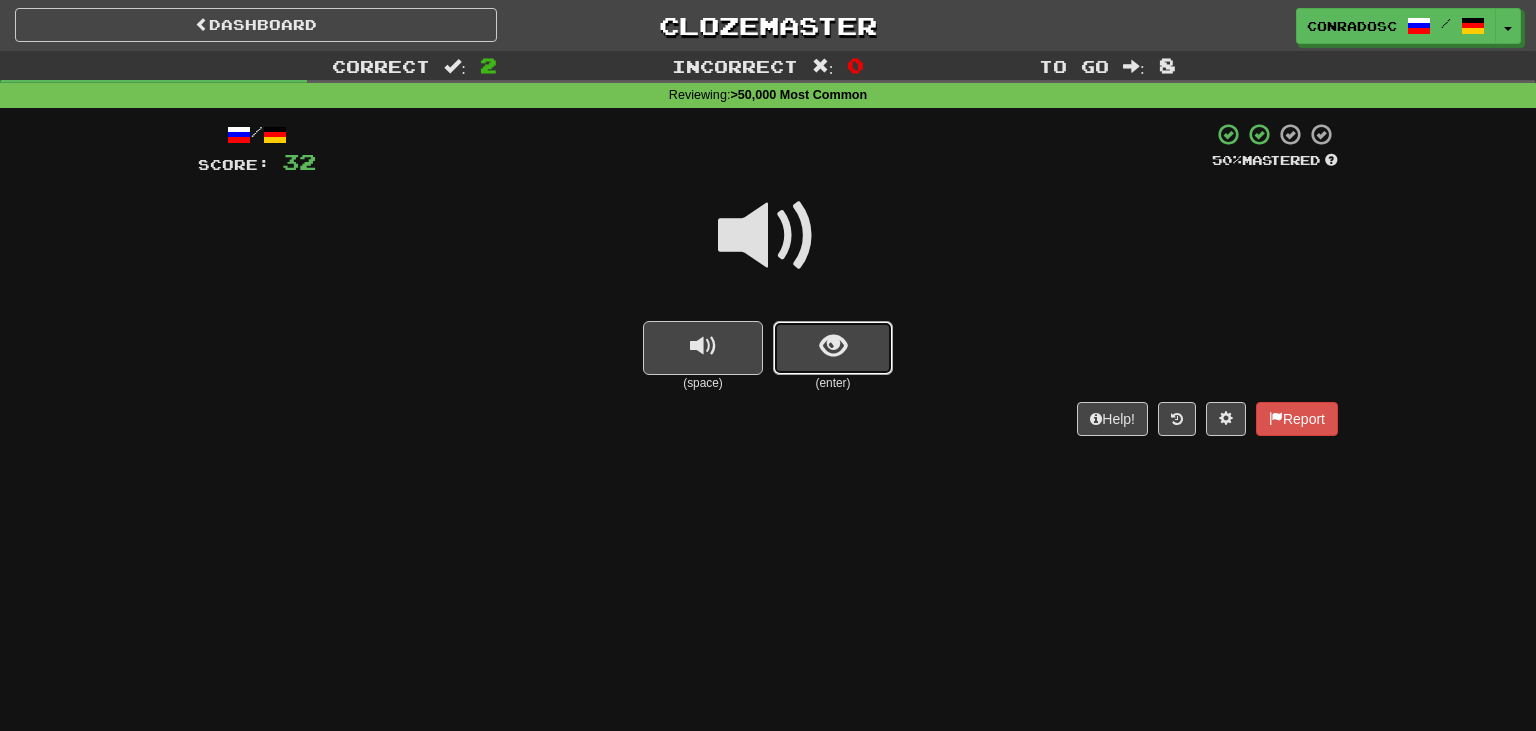 click at bounding box center (833, 348) 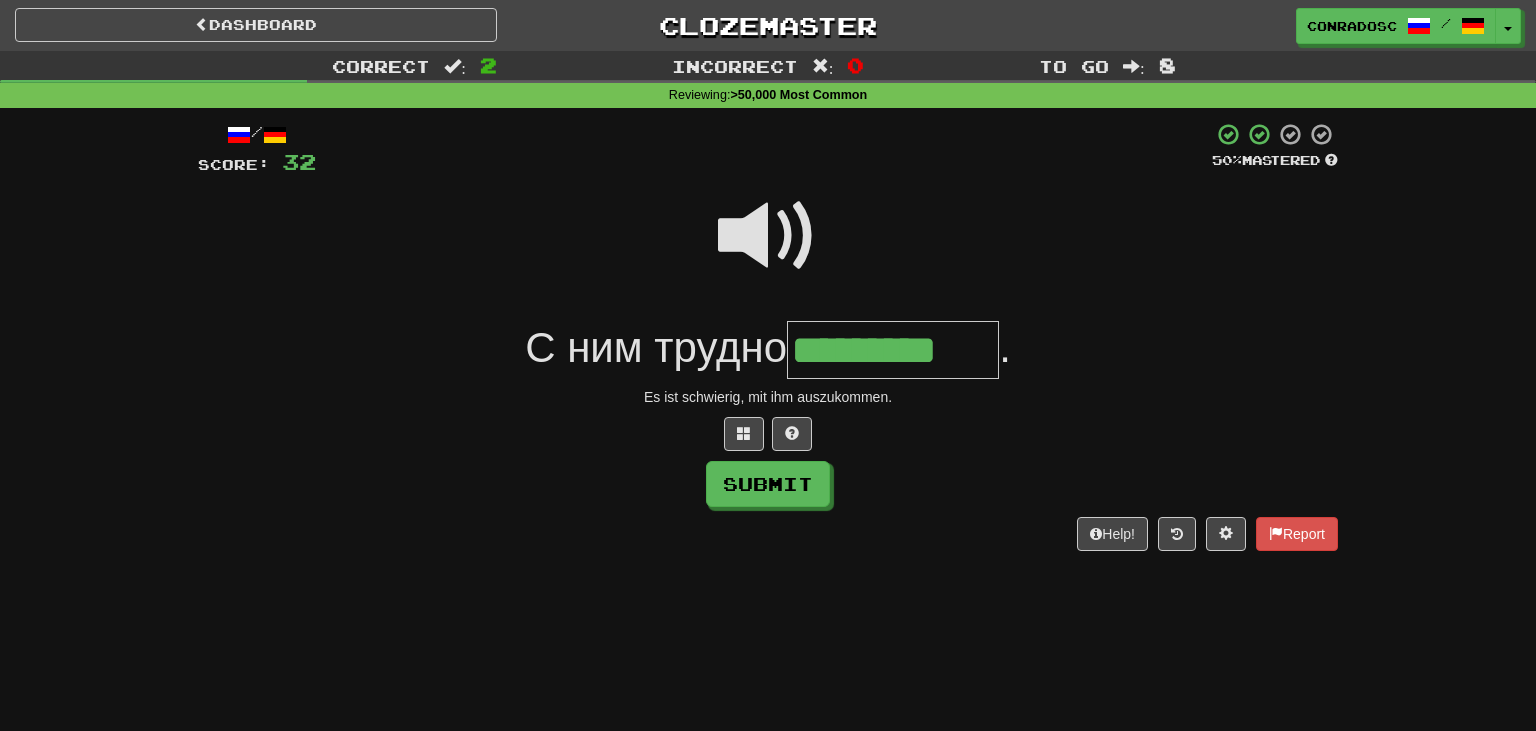 type on "*********" 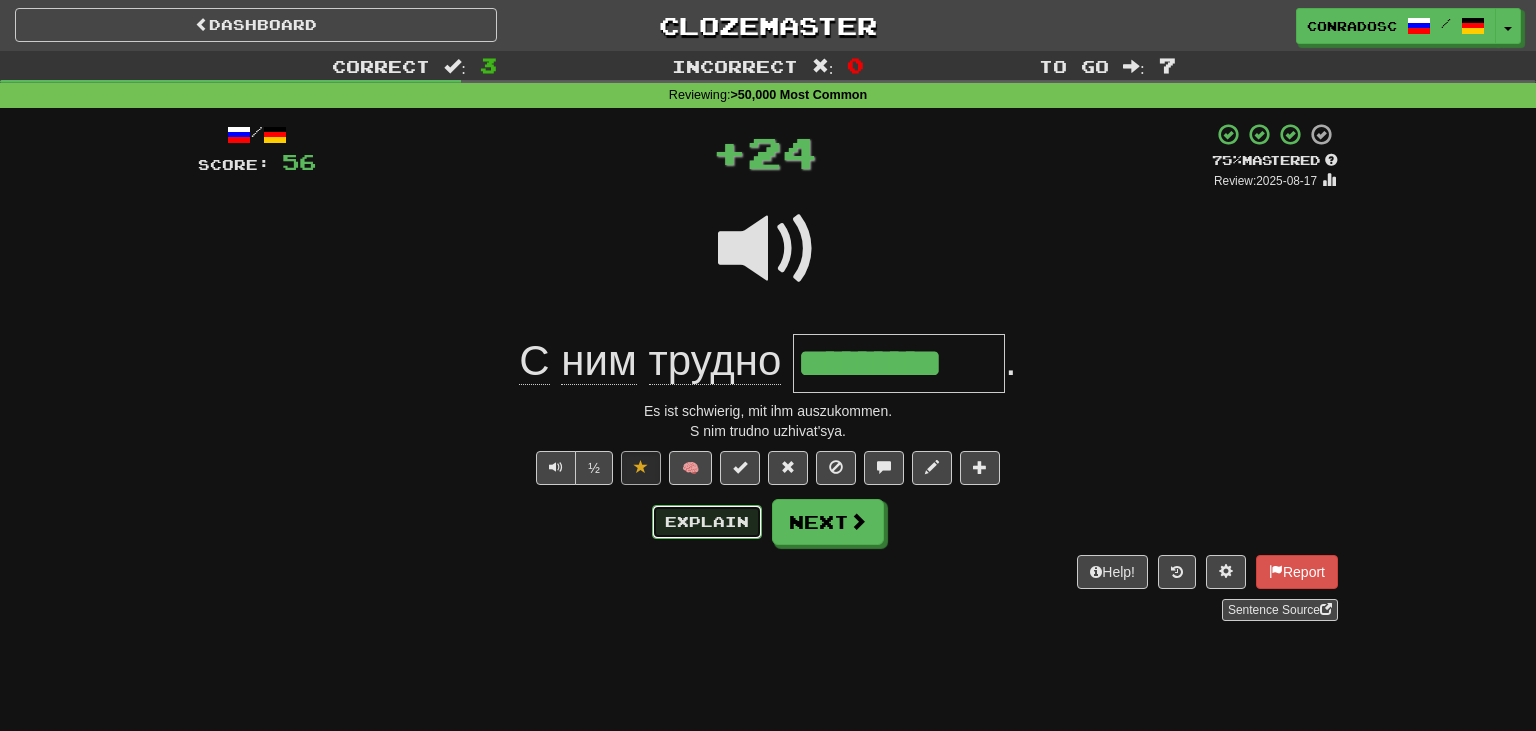 click on "Explain" at bounding box center [707, 522] 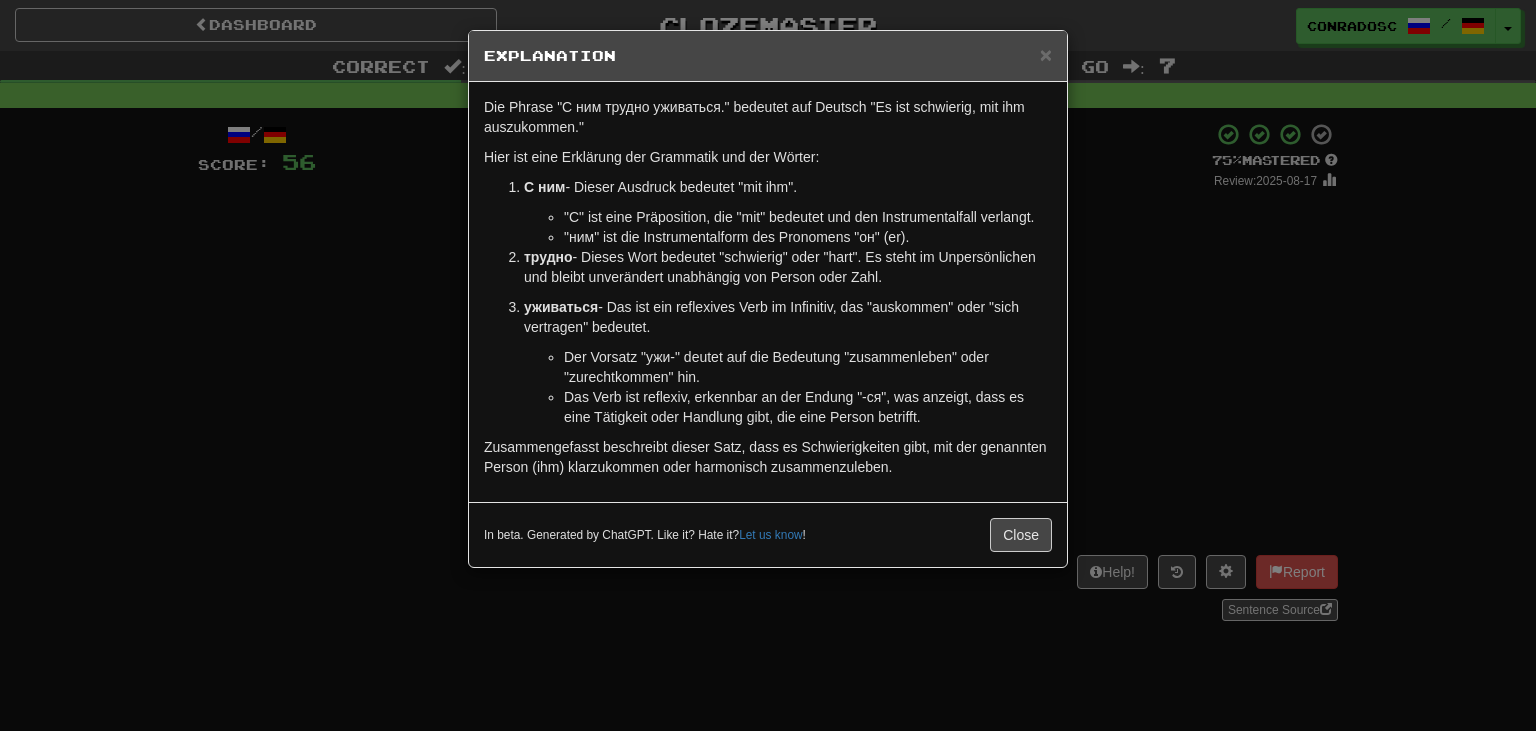 click on "× Explanation Die Phrase "С ним трудно уживаться." bedeutet auf Deutsch "Es ist schwierig, mit ihm auszukommen."
Hier ist eine Erklärung der Grammatik und der Wörter:
С ним  - Dieser Ausdruck bedeutet "mit ihm".
"С" ist eine Präposition, die "mit" bedeutet und den Instrumentalfall verlangt.
"ним" ist die Instrumentalform des Pronomens "он" (er).
трудно  - Dieses Wort bedeutet "schwierig" oder "hart". Es steht im Unpersönlichen und bleibt unverändert unabhängig von Person oder Zahl.
уживаться  - Das ist ein reflexives Verb im Infinitiv, das "auskommen" oder "sich vertragen" bedeutet.
Der Vorsatz "ужи-" deutet auf die Bedeutung "zusammenleben" oder "zurechtkommen" hin.
Das Verb ist reflexiv, erkennbar an der Endung "-ся", was anzeigt, dass es eine Tätigkeit oder Handlung gibt, die eine Person betrifft.
In beta. Generated by ChatGPT. Like it? Hate it?  Let us know ! Close" at bounding box center [768, 365] 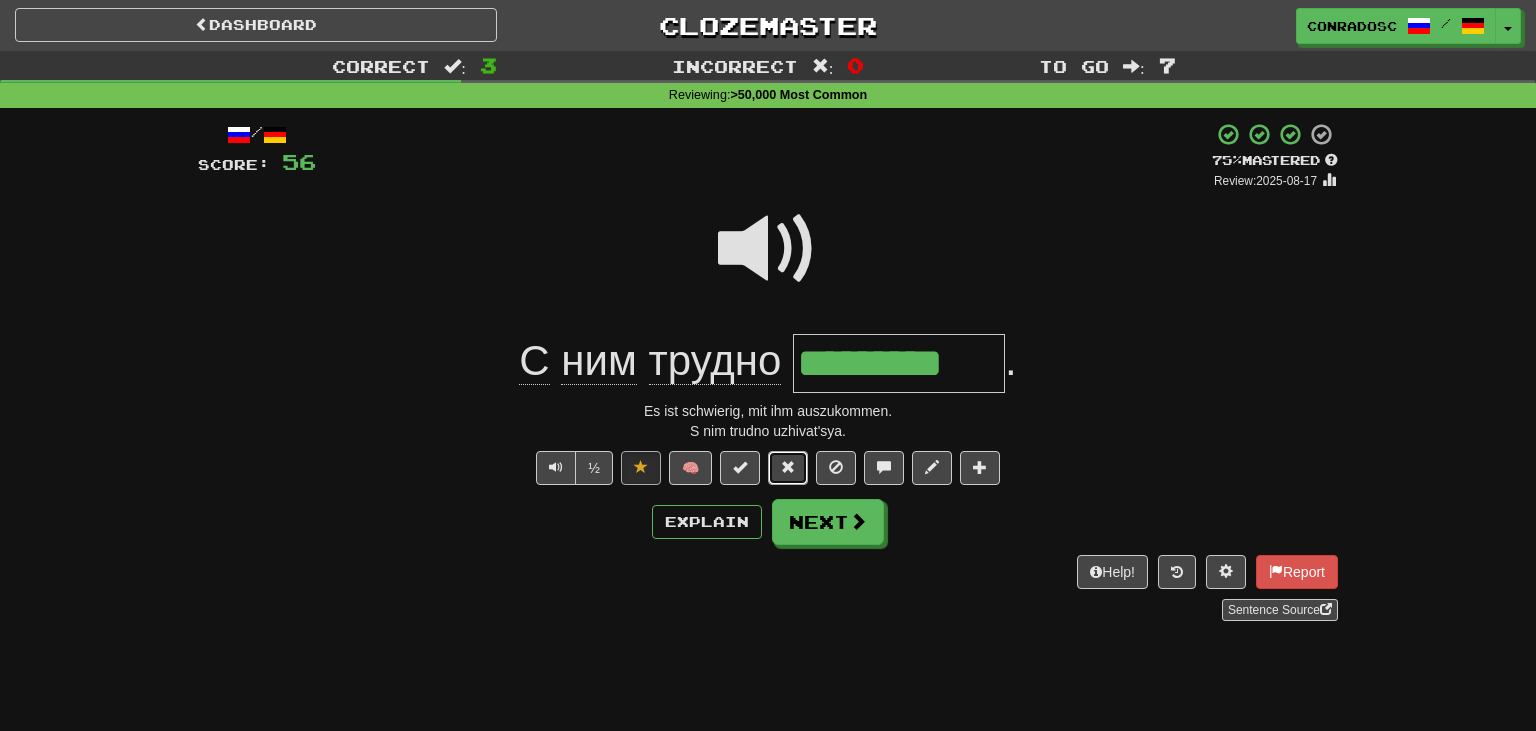 click at bounding box center [788, 467] 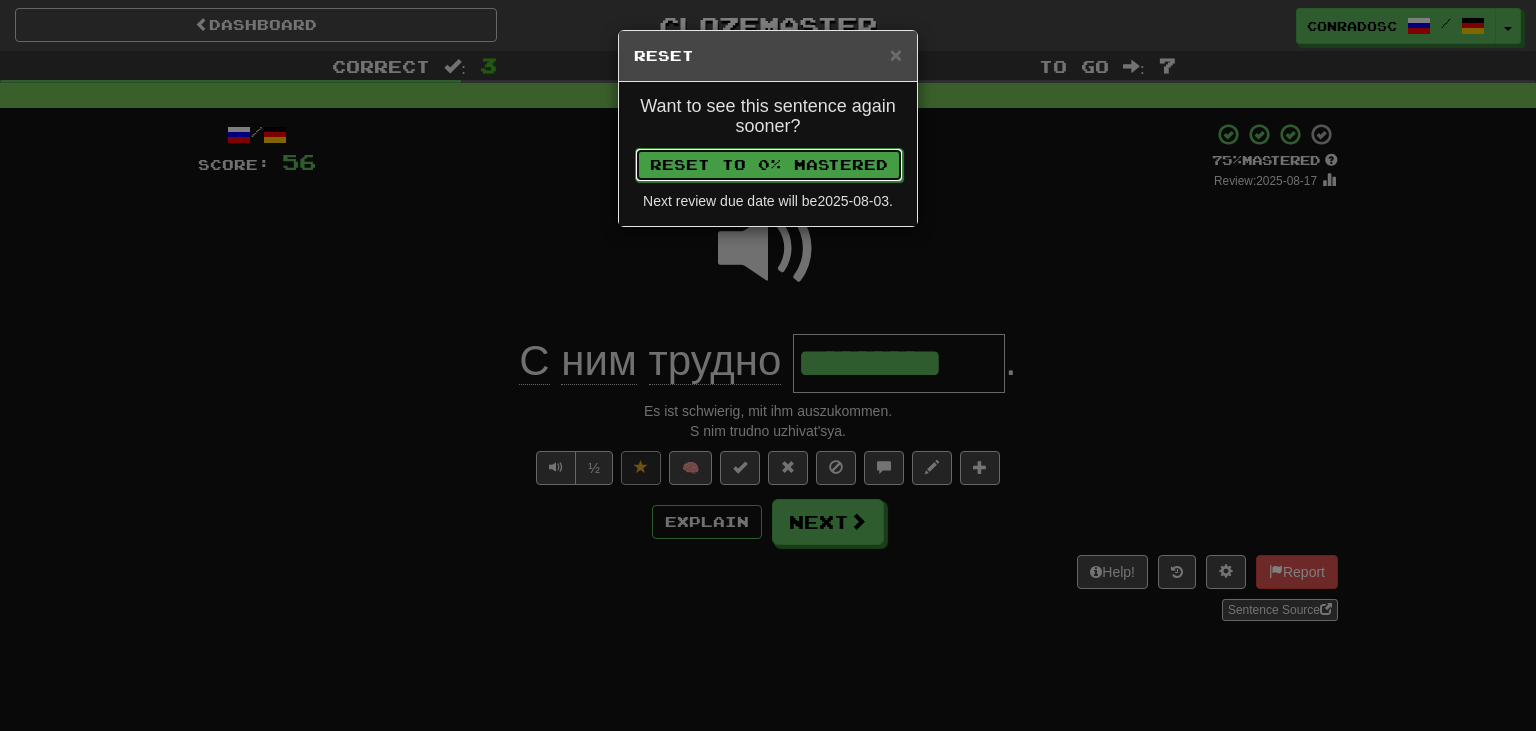 click on "Reset to 0% Mastered" at bounding box center (769, 165) 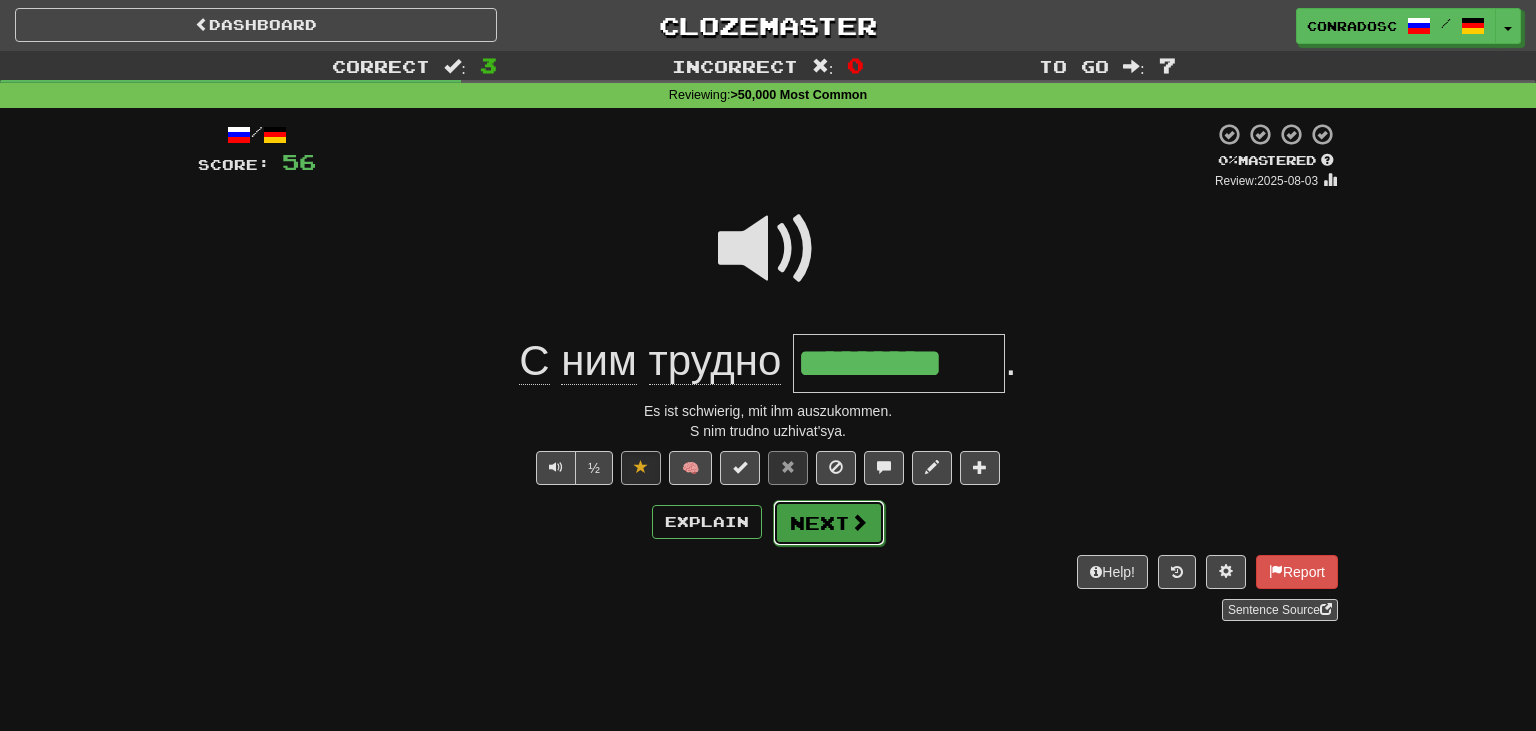click on "Next" at bounding box center [829, 523] 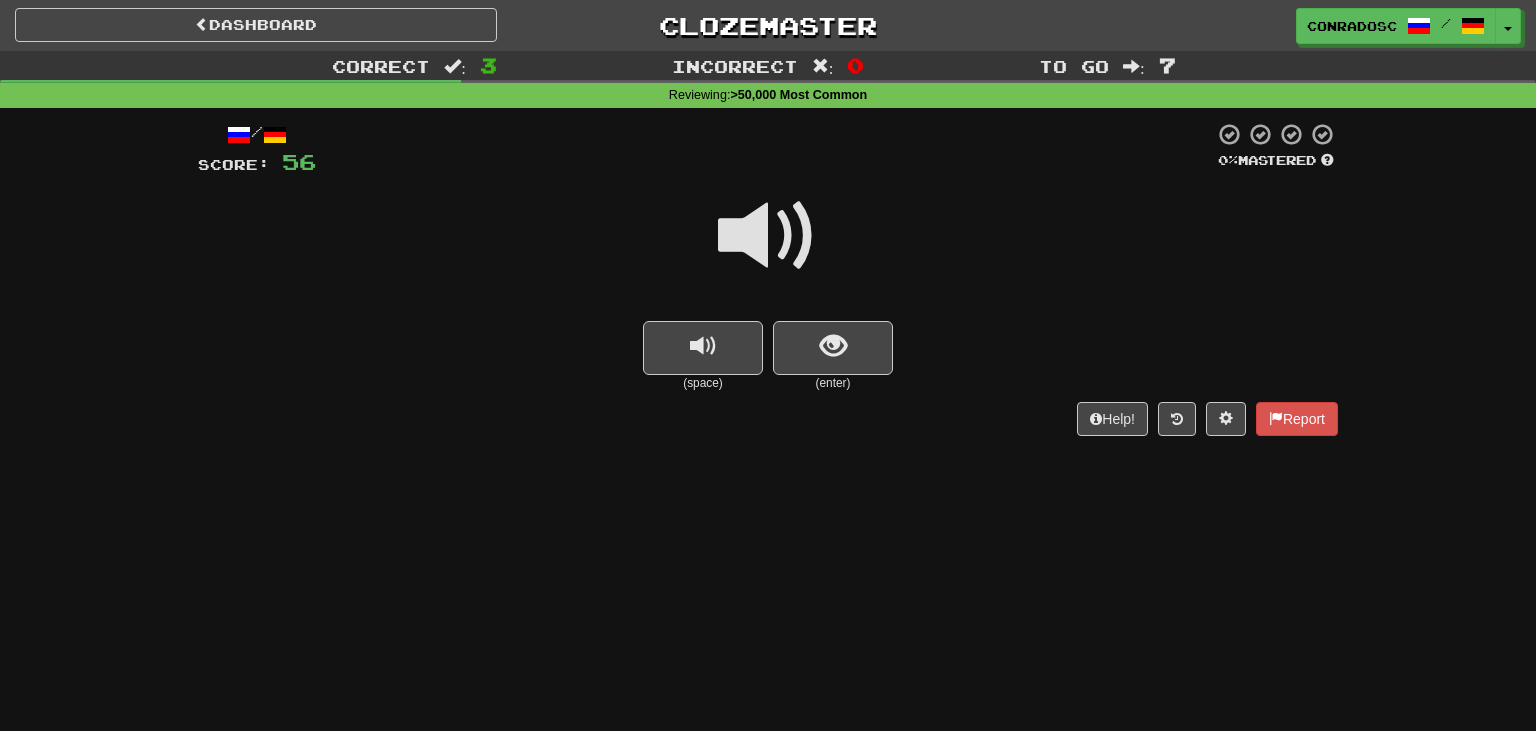 click on "(enter)" at bounding box center (833, 383) 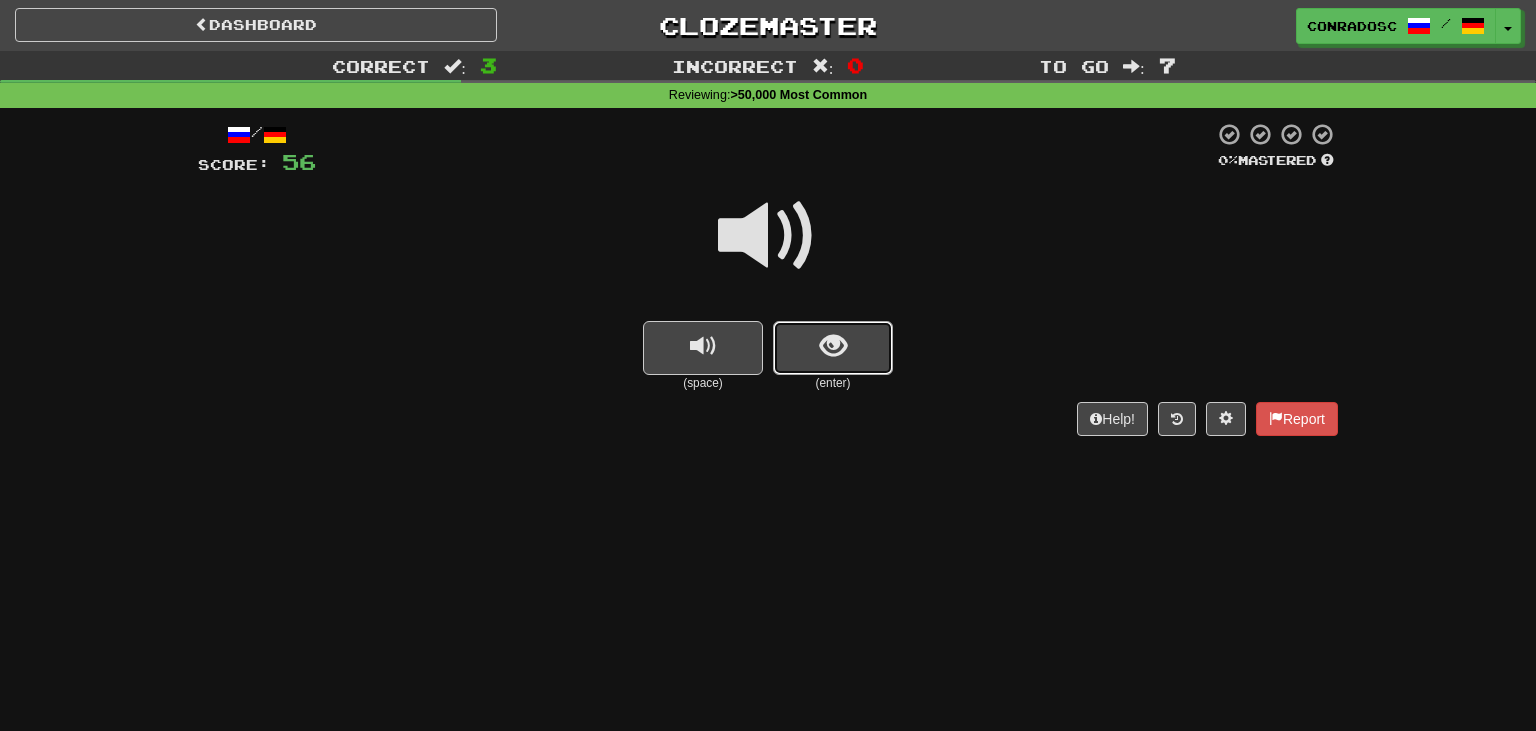 click at bounding box center (833, 346) 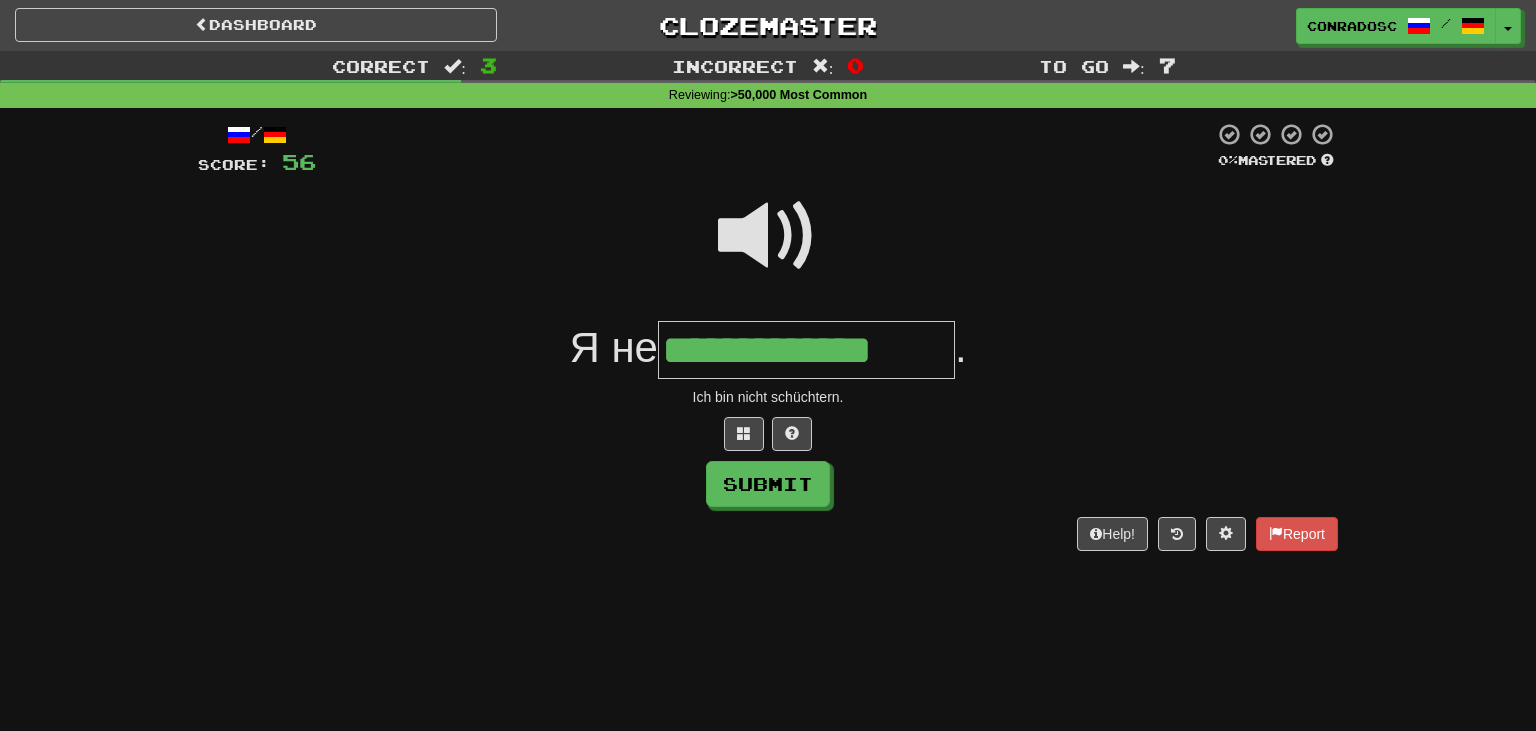 type on "**********" 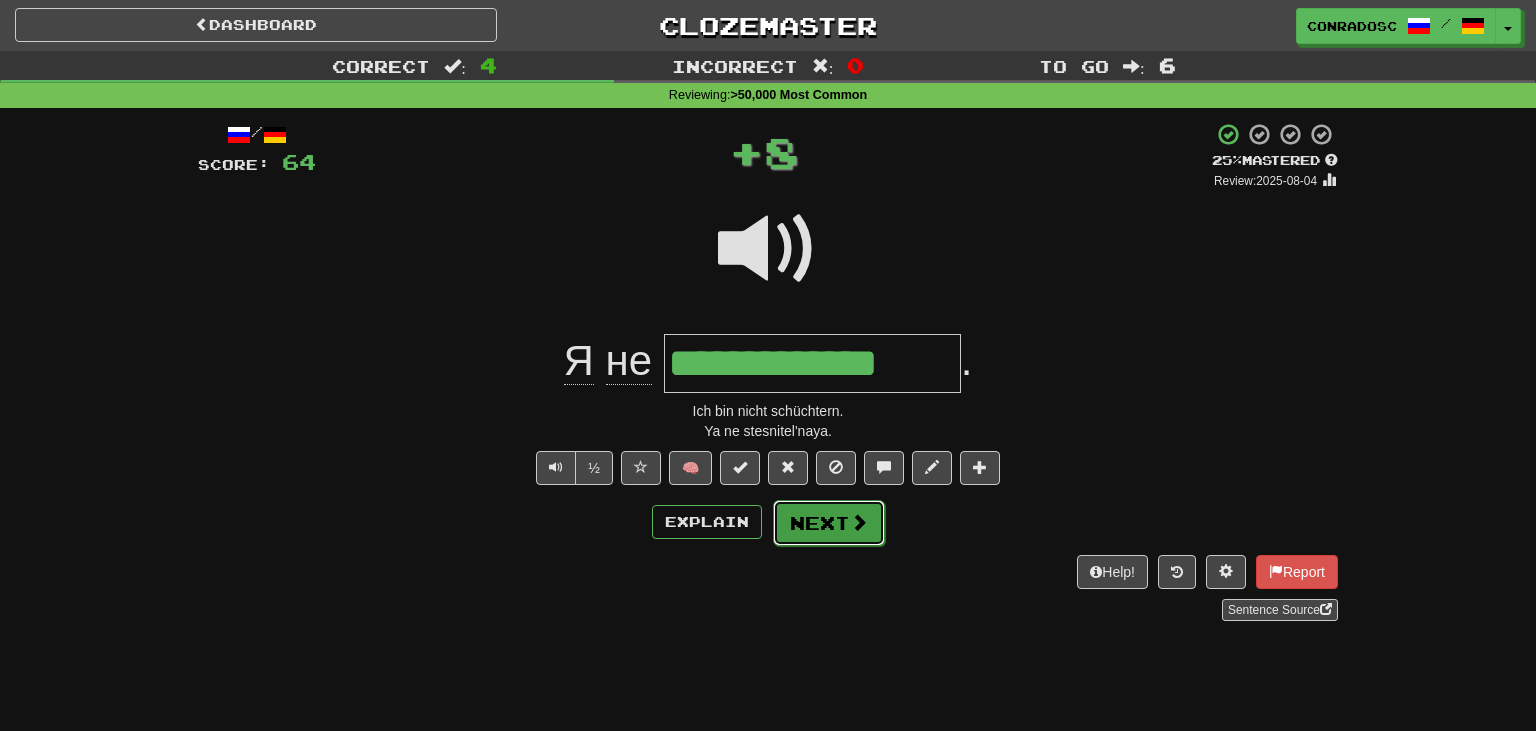 click on "Next" at bounding box center [829, 523] 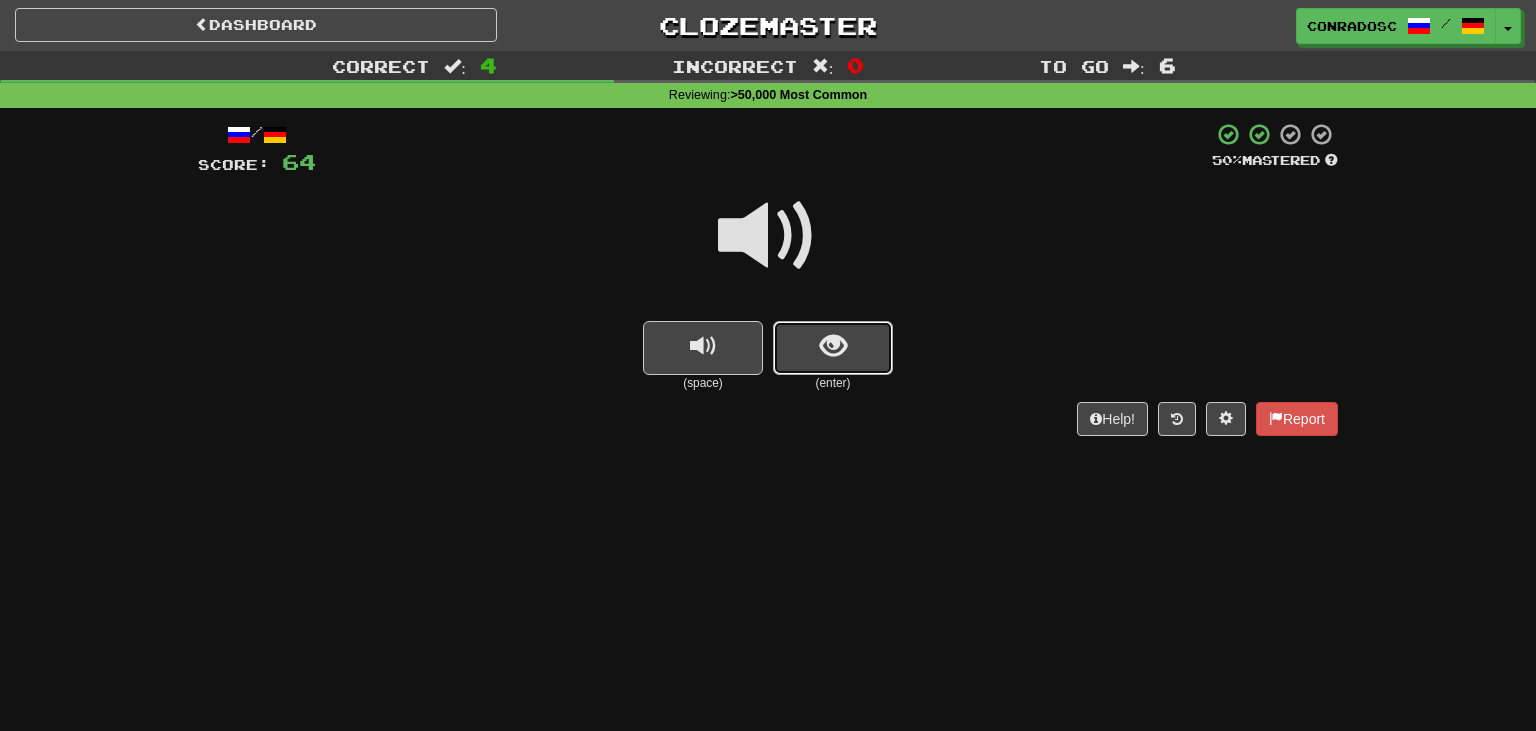 click at bounding box center (833, 348) 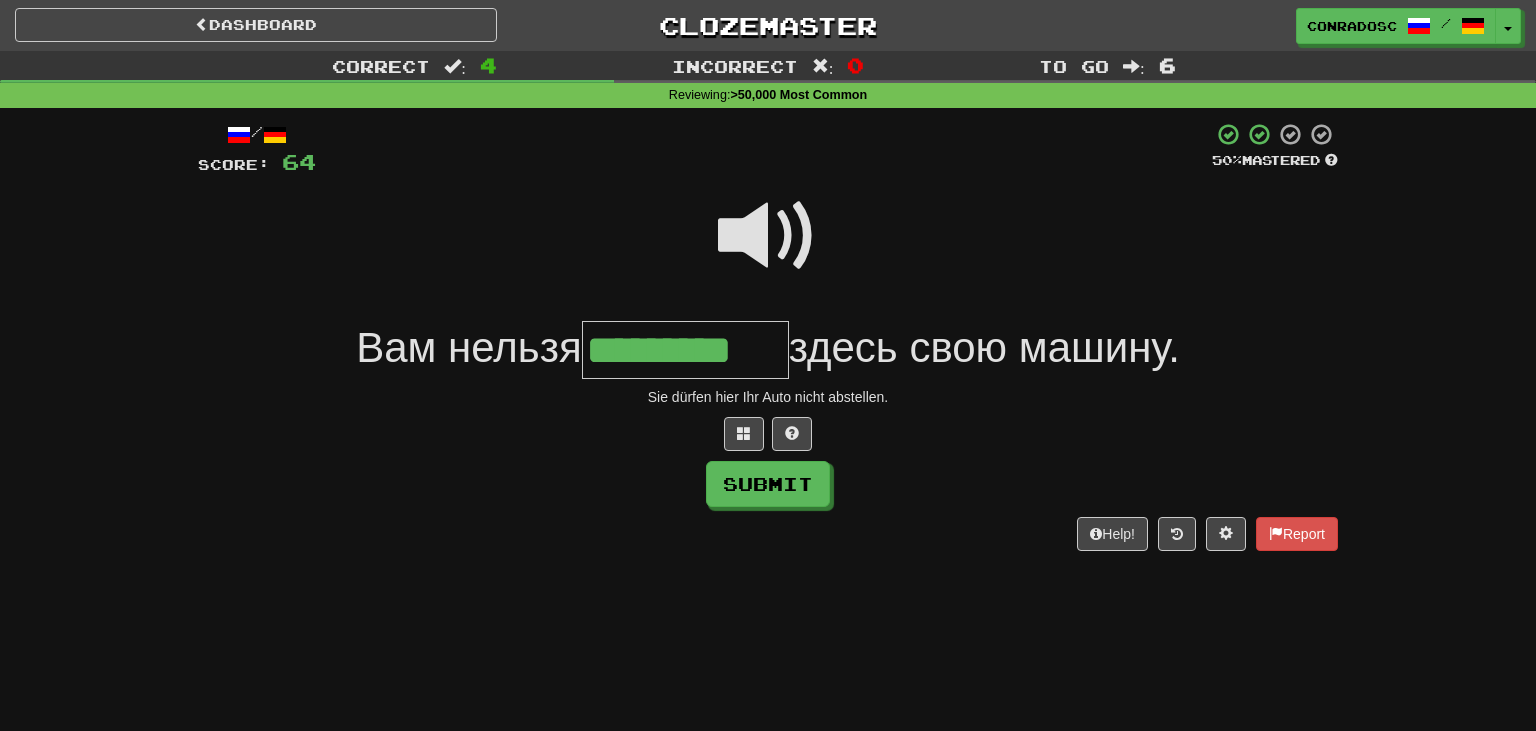 type on "*********" 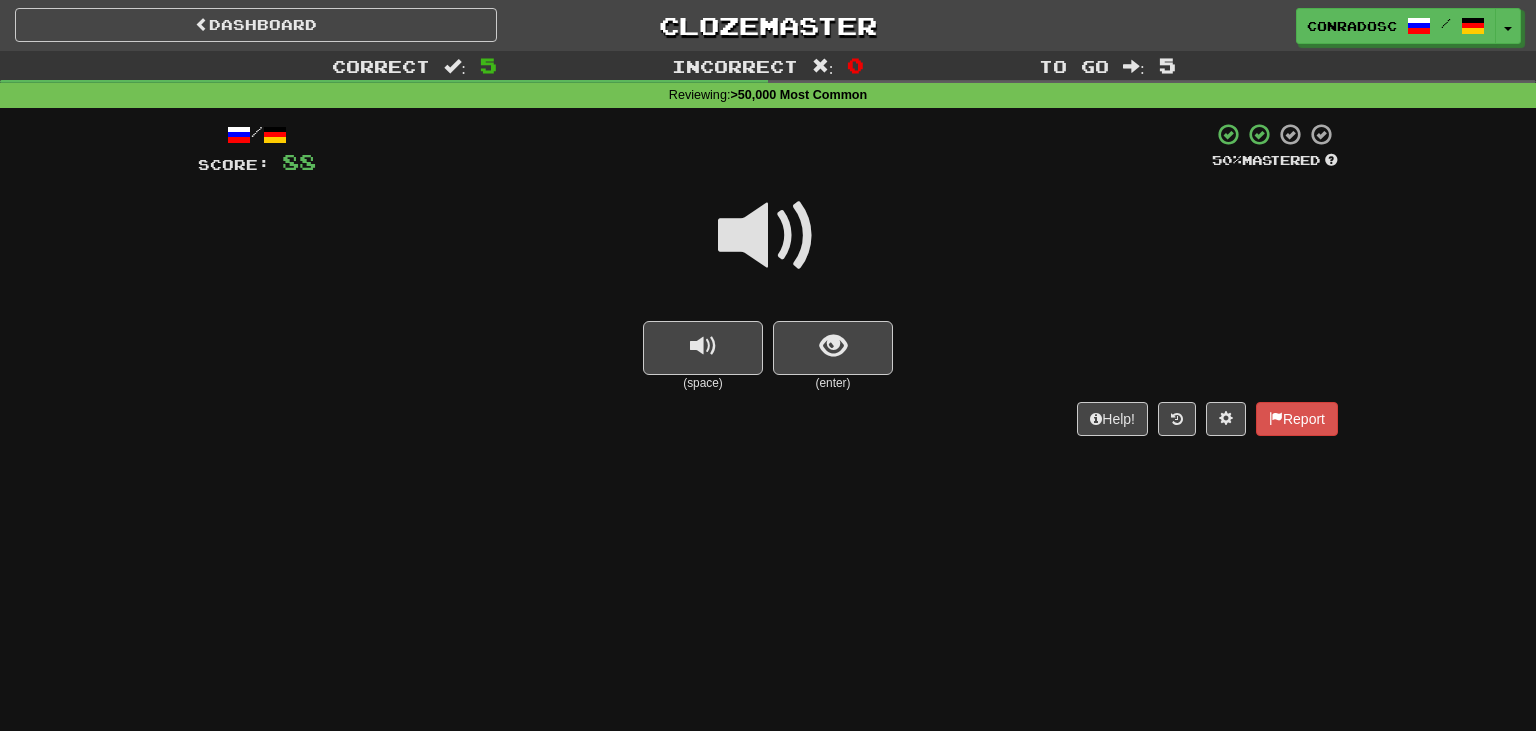 click at bounding box center [768, 236] 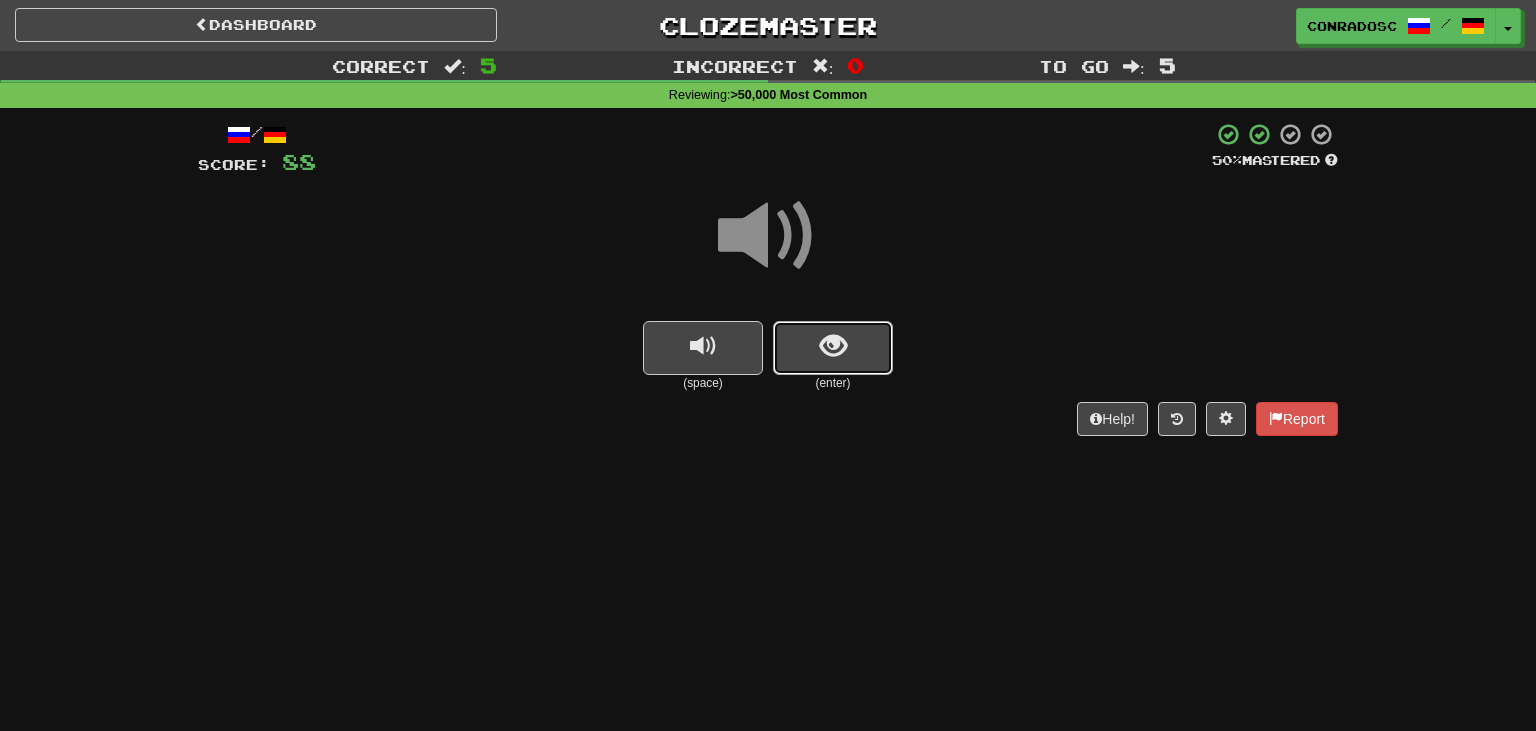 click at bounding box center [833, 348] 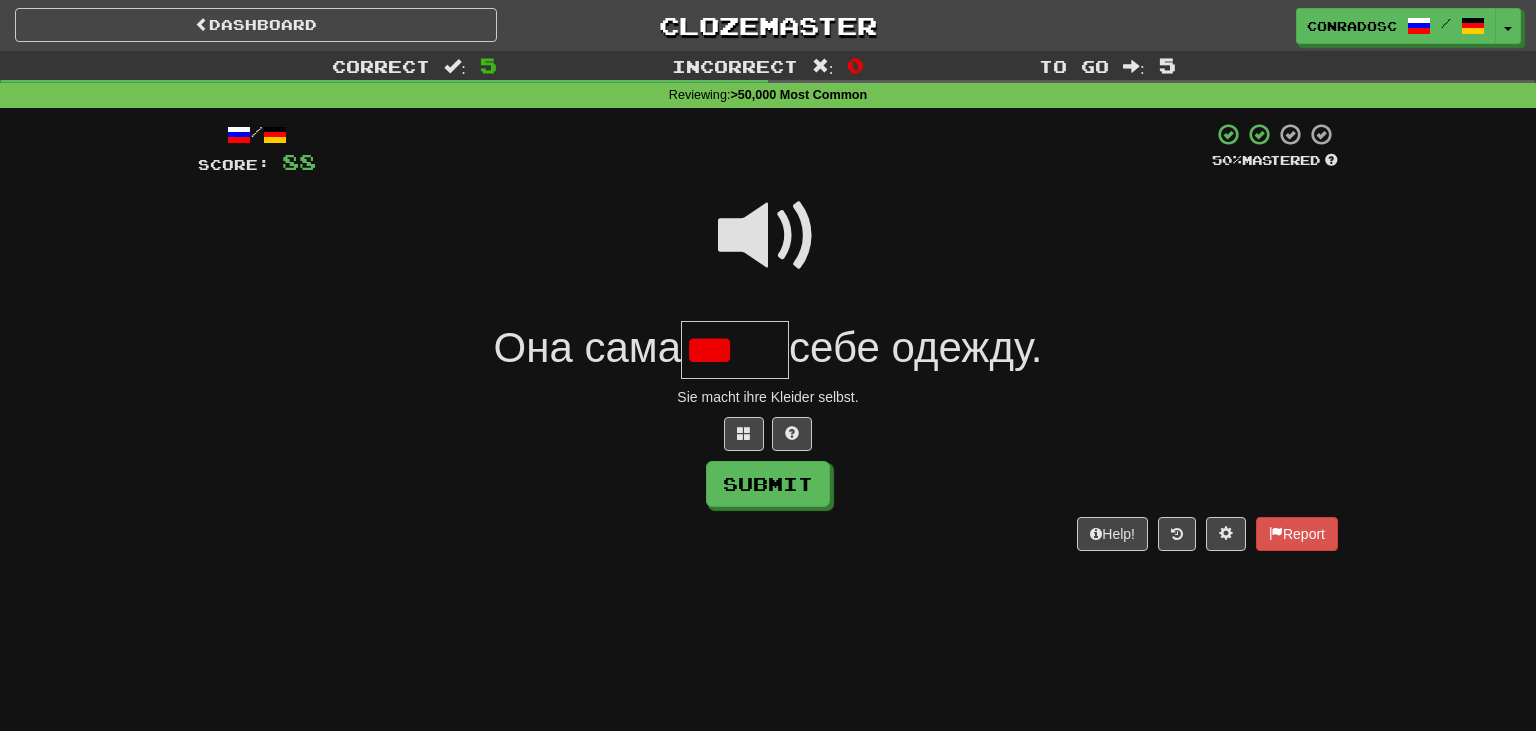 scroll, scrollTop: 0, scrollLeft: 0, axis: both 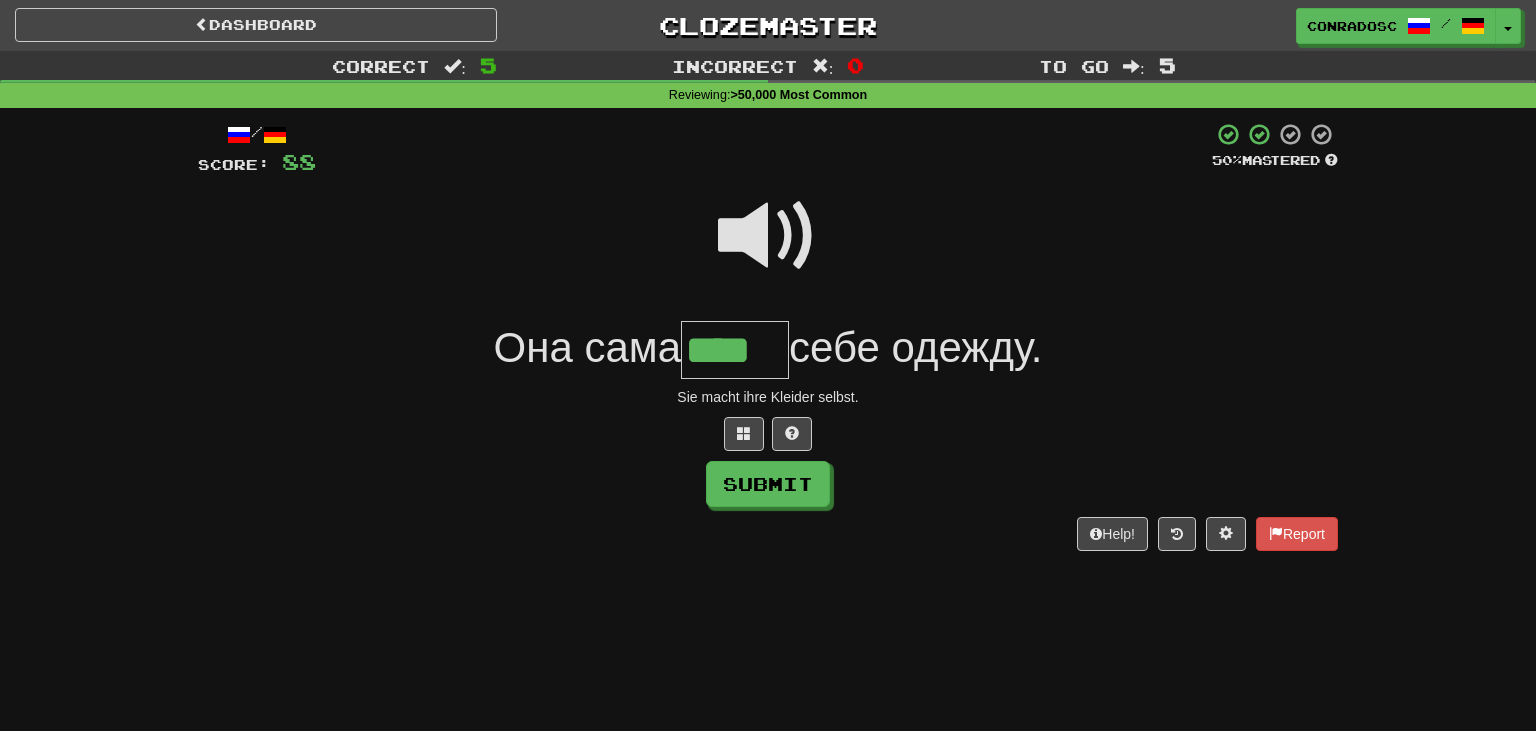 type on "****" 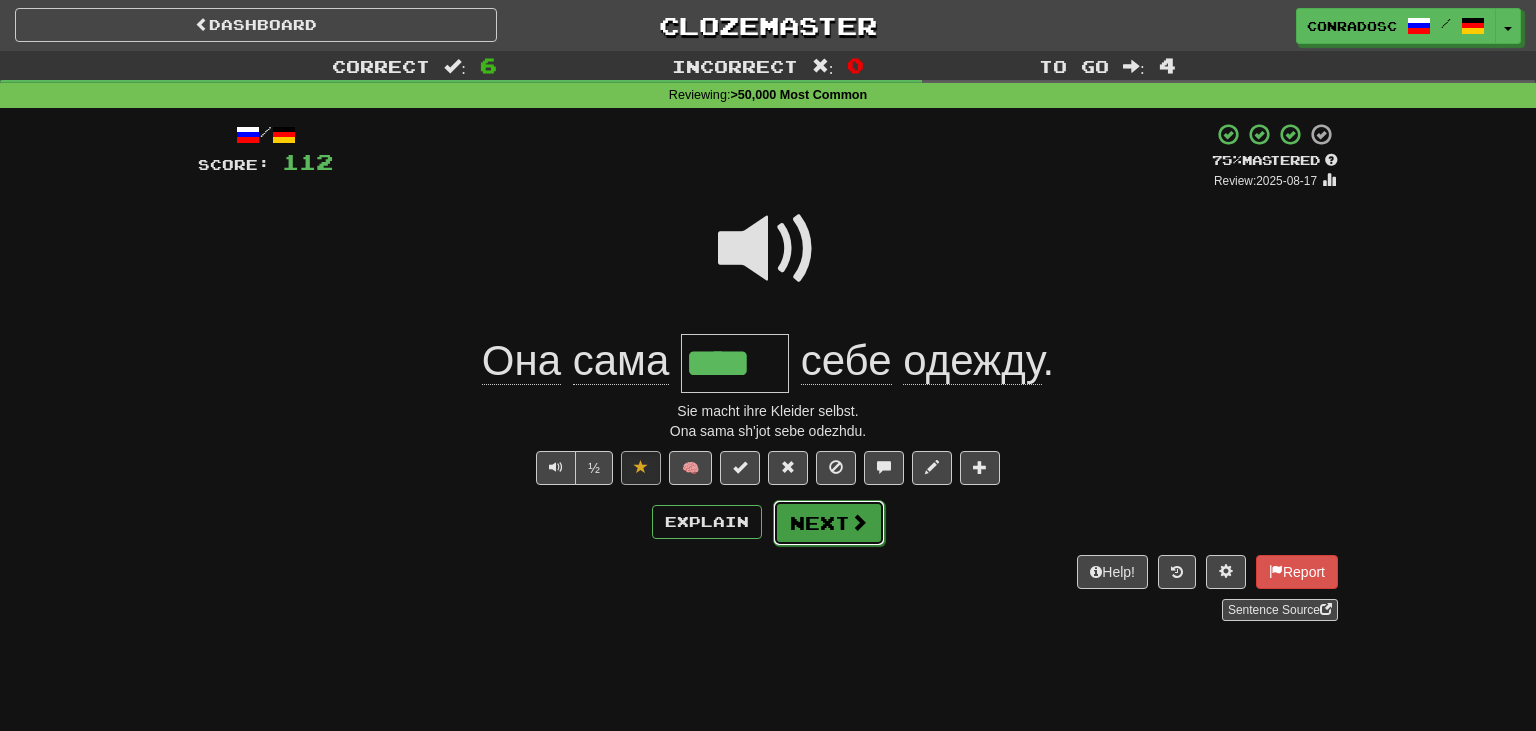click on "Next" at bounding box center (829, 523) 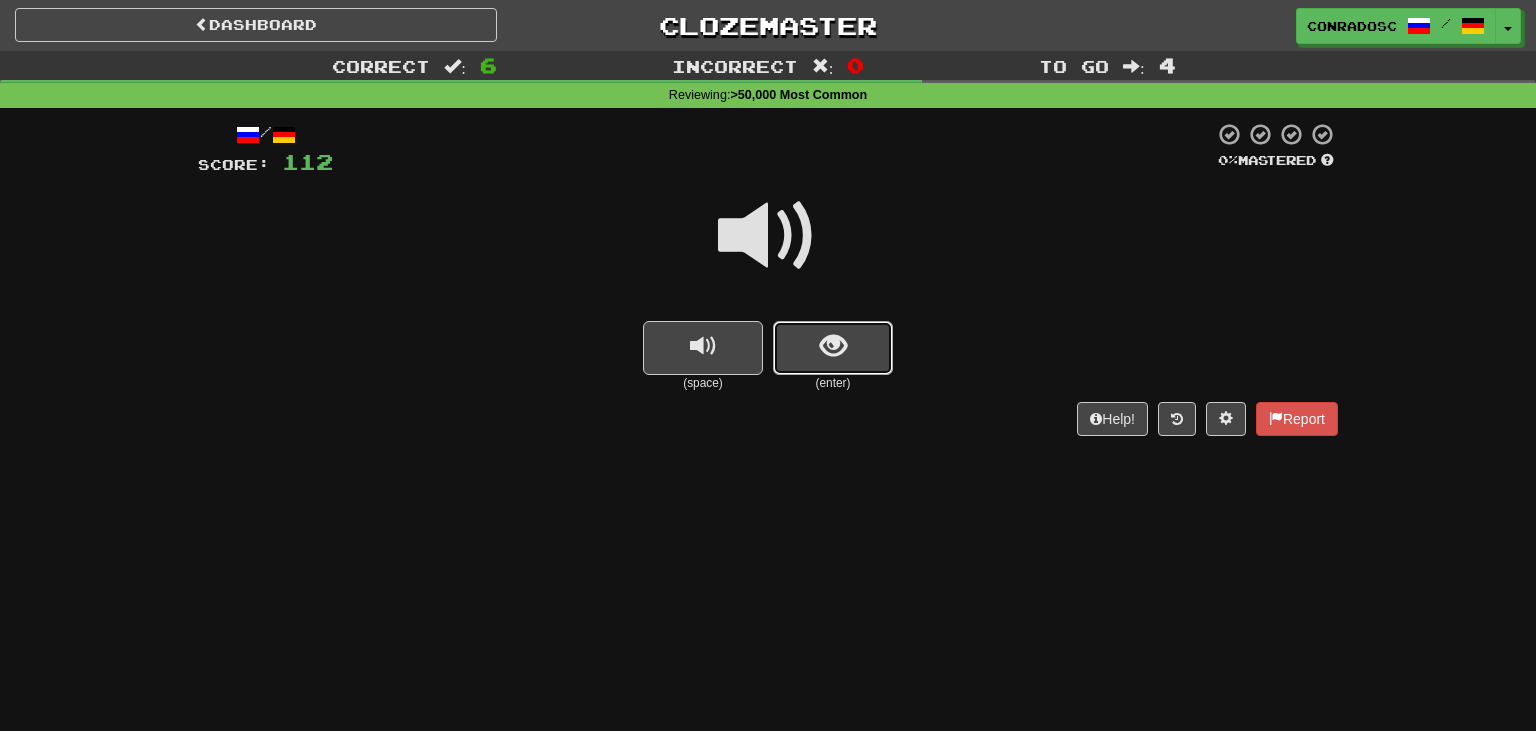 click at bounding box center [833, 348] 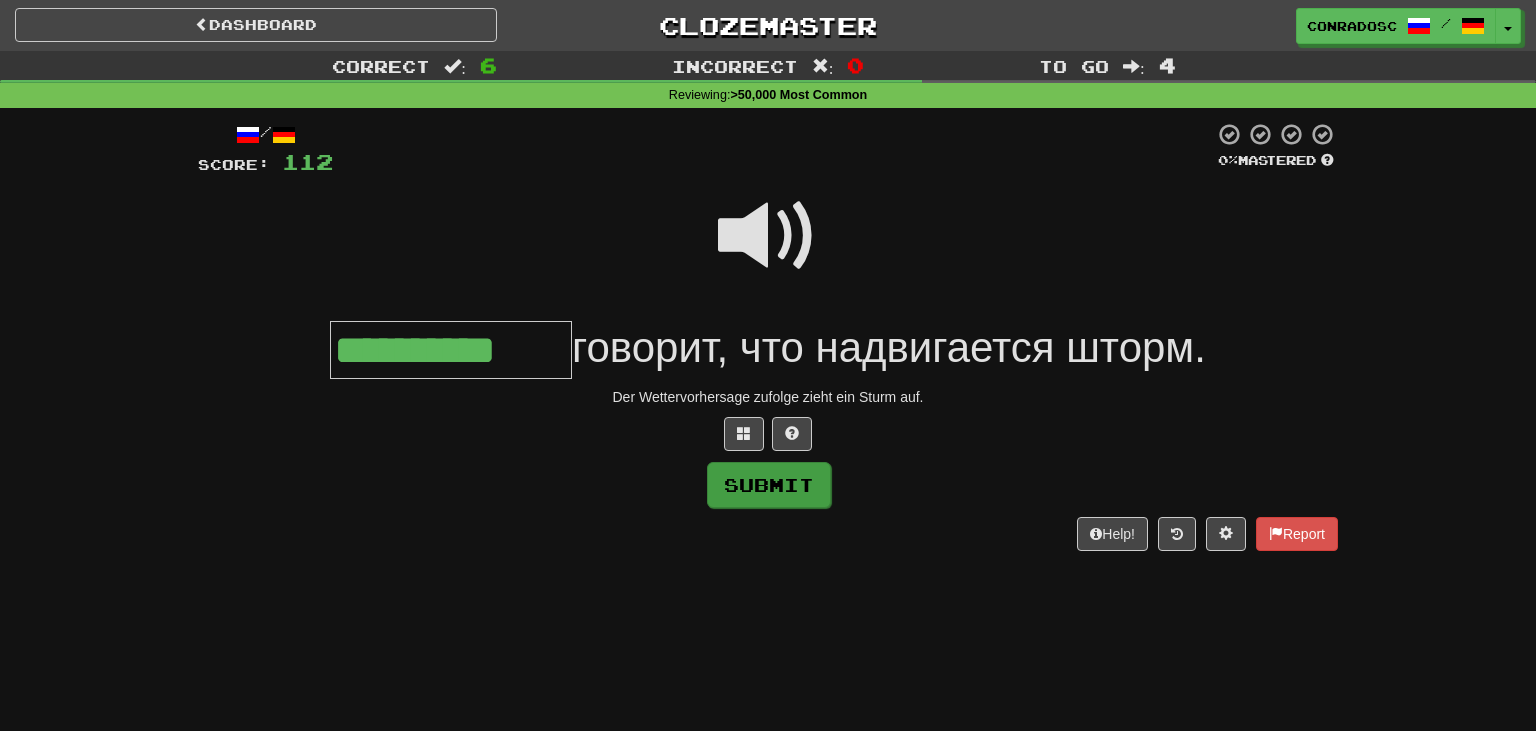 type on "**********" 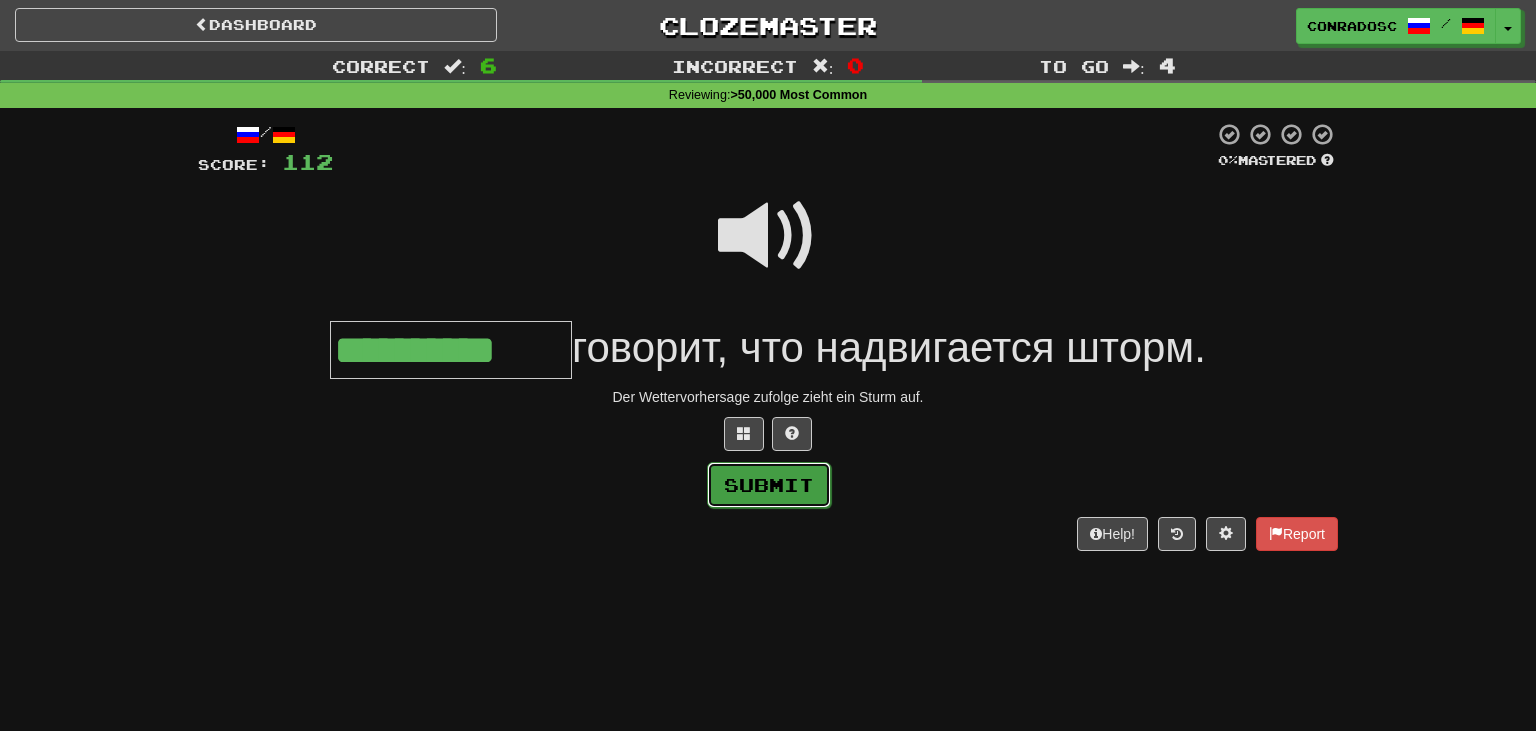 click on "Submit" at bounding box center (769, 485) 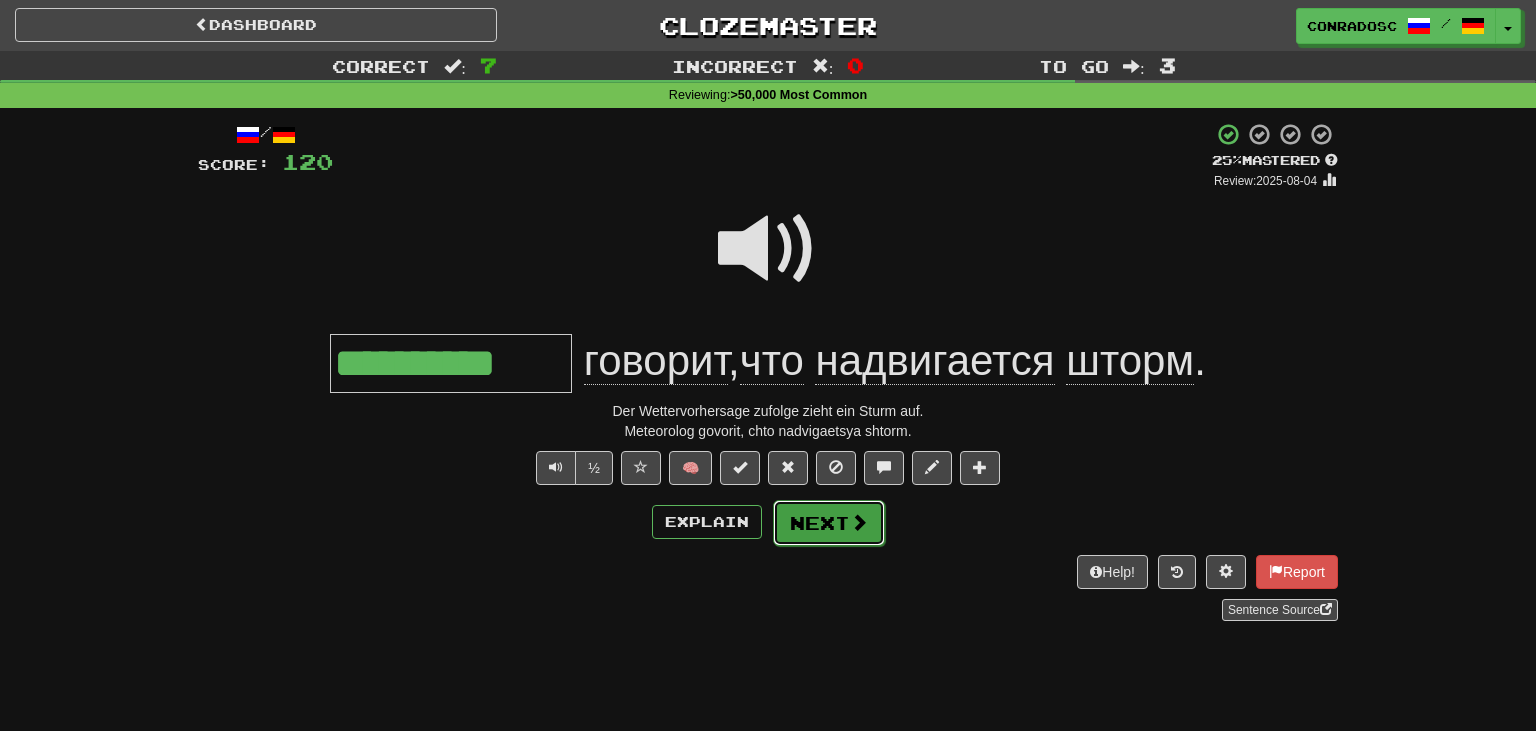 click on "Next" at bounding box center (829, 523) 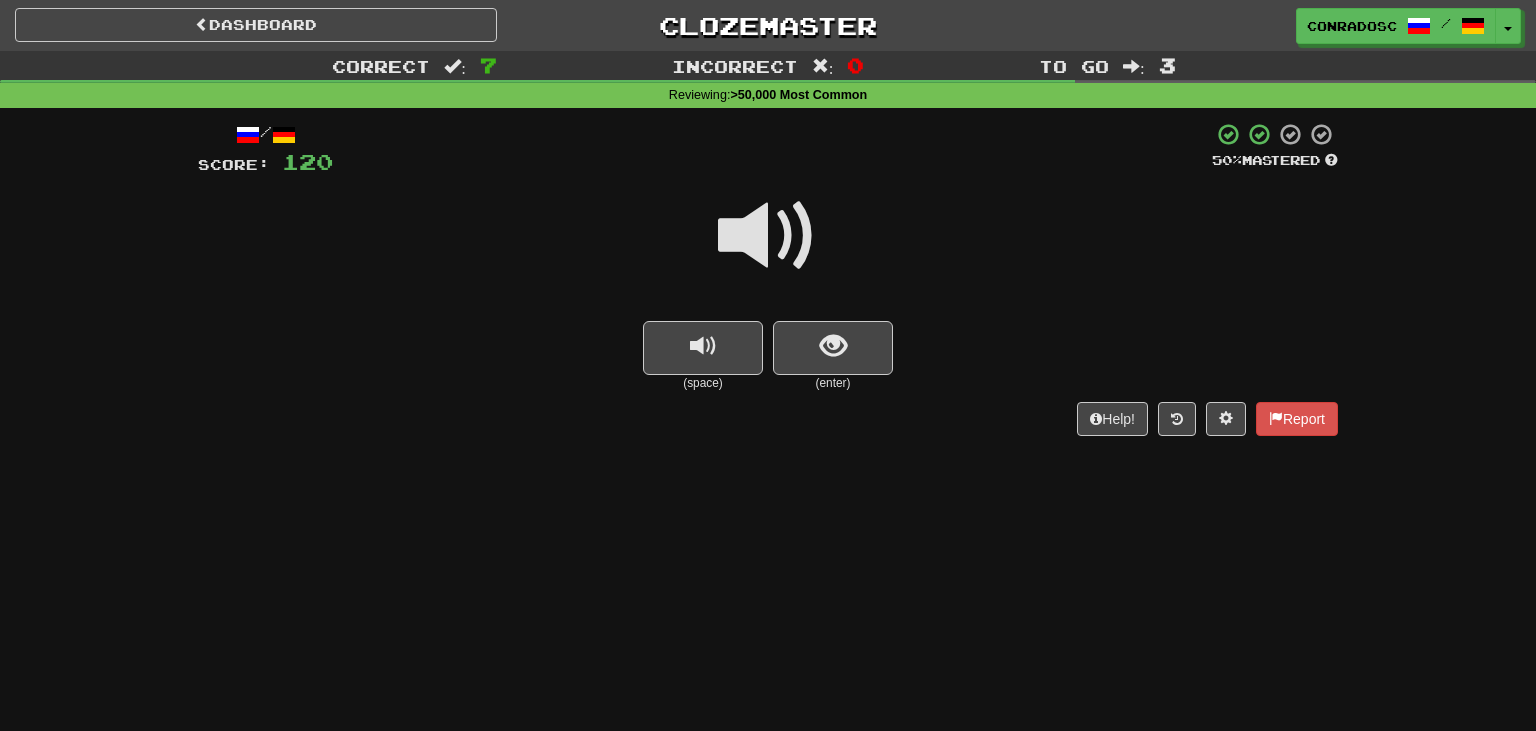 click at bounding box center (768, 236) 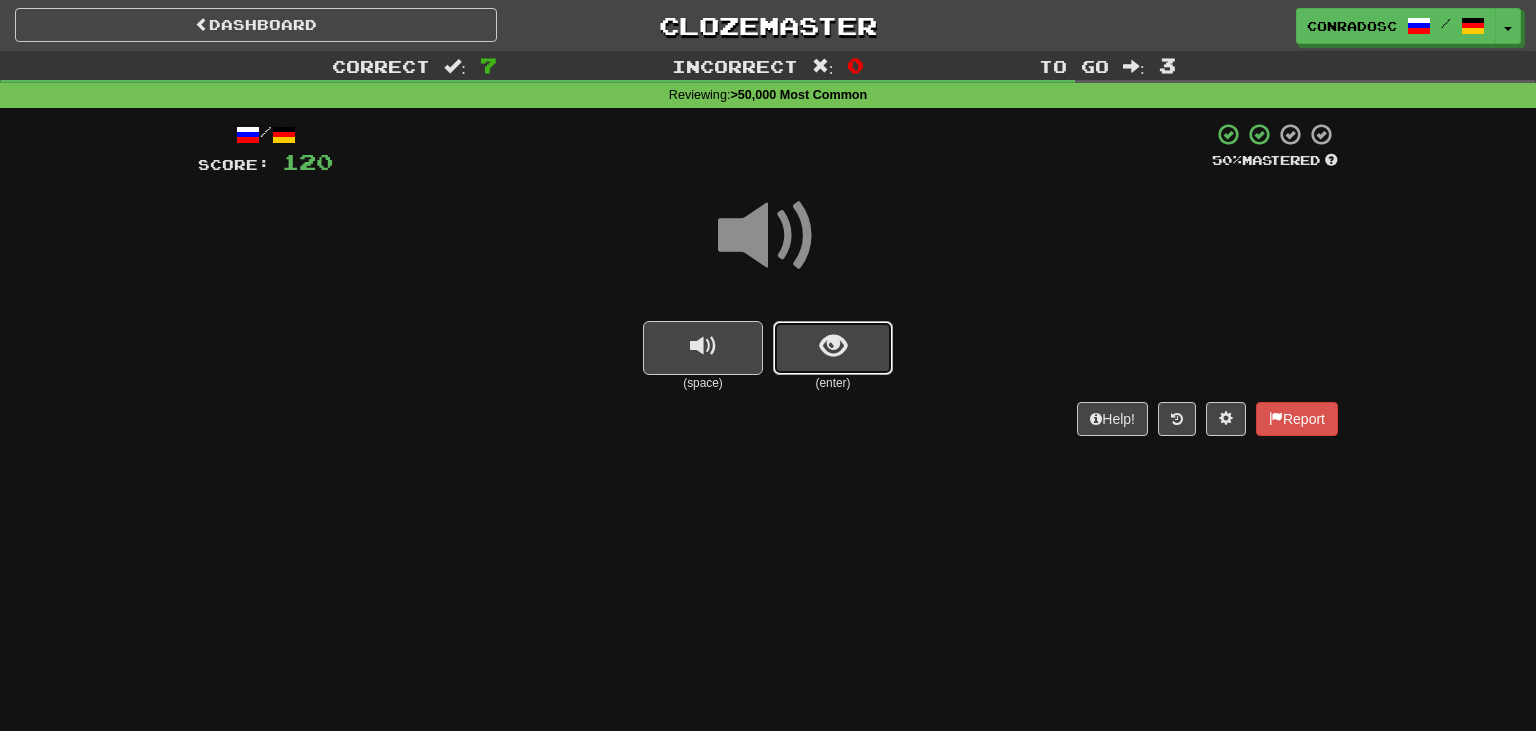 click at bounding box center (833, 348) 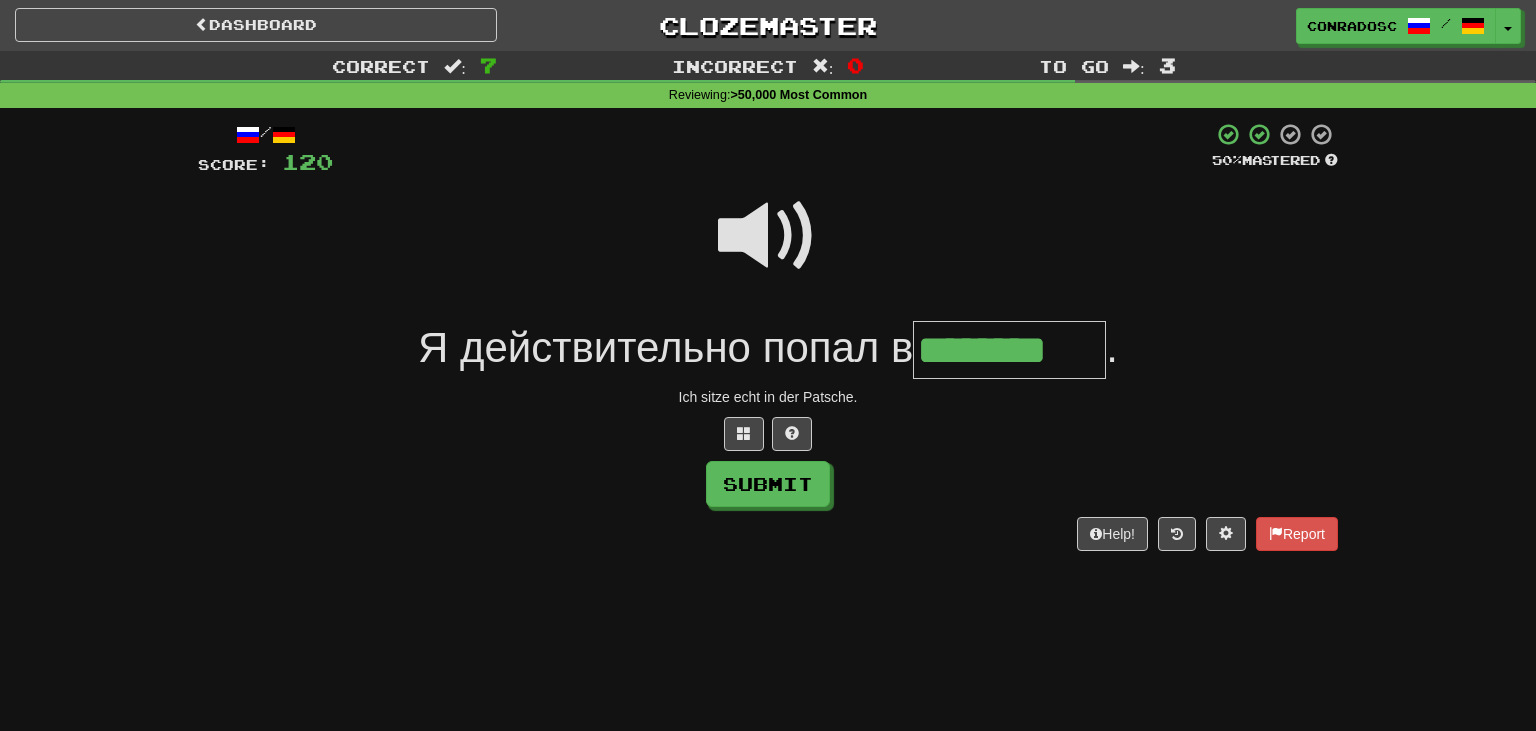 type on "********" 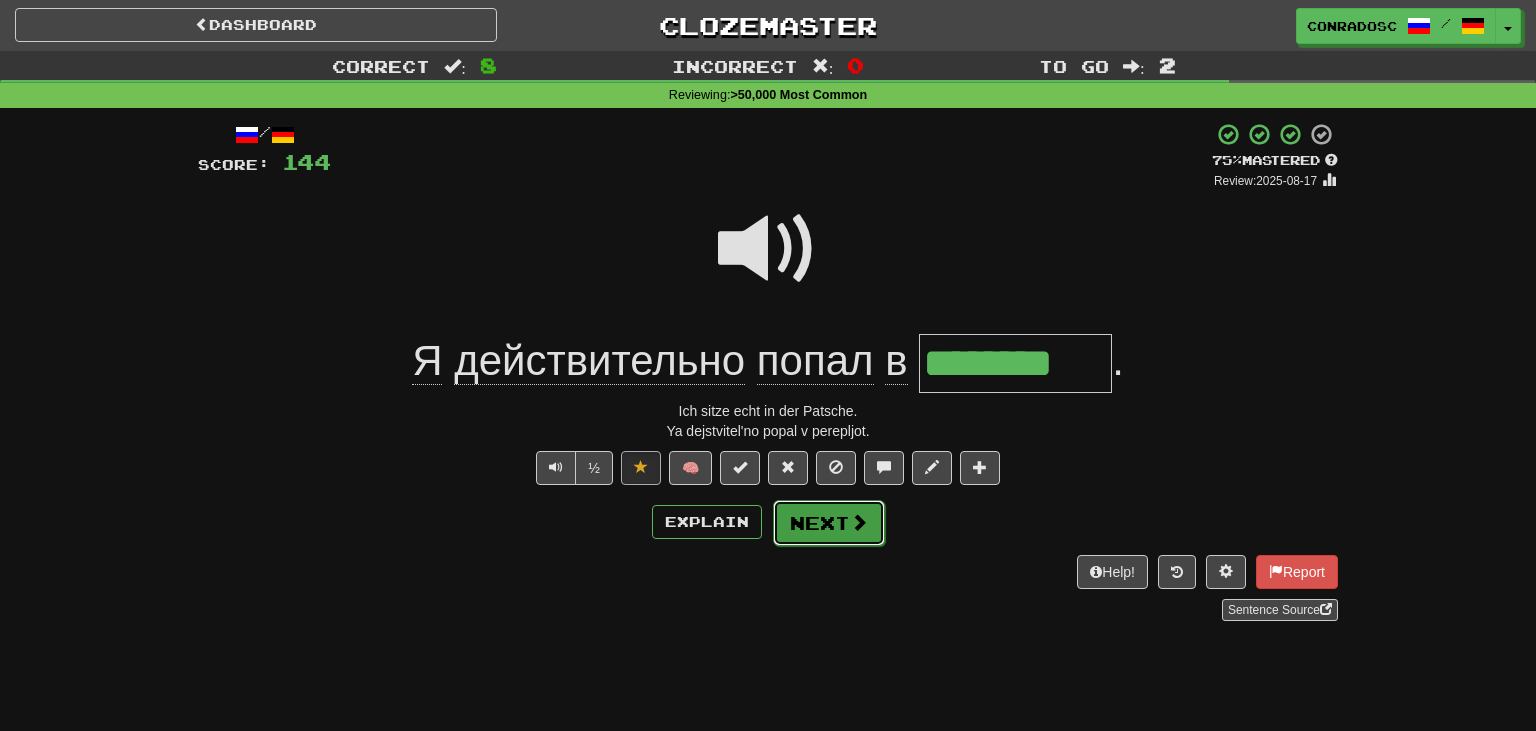 click on "Next" at bounding box center [829, 523] 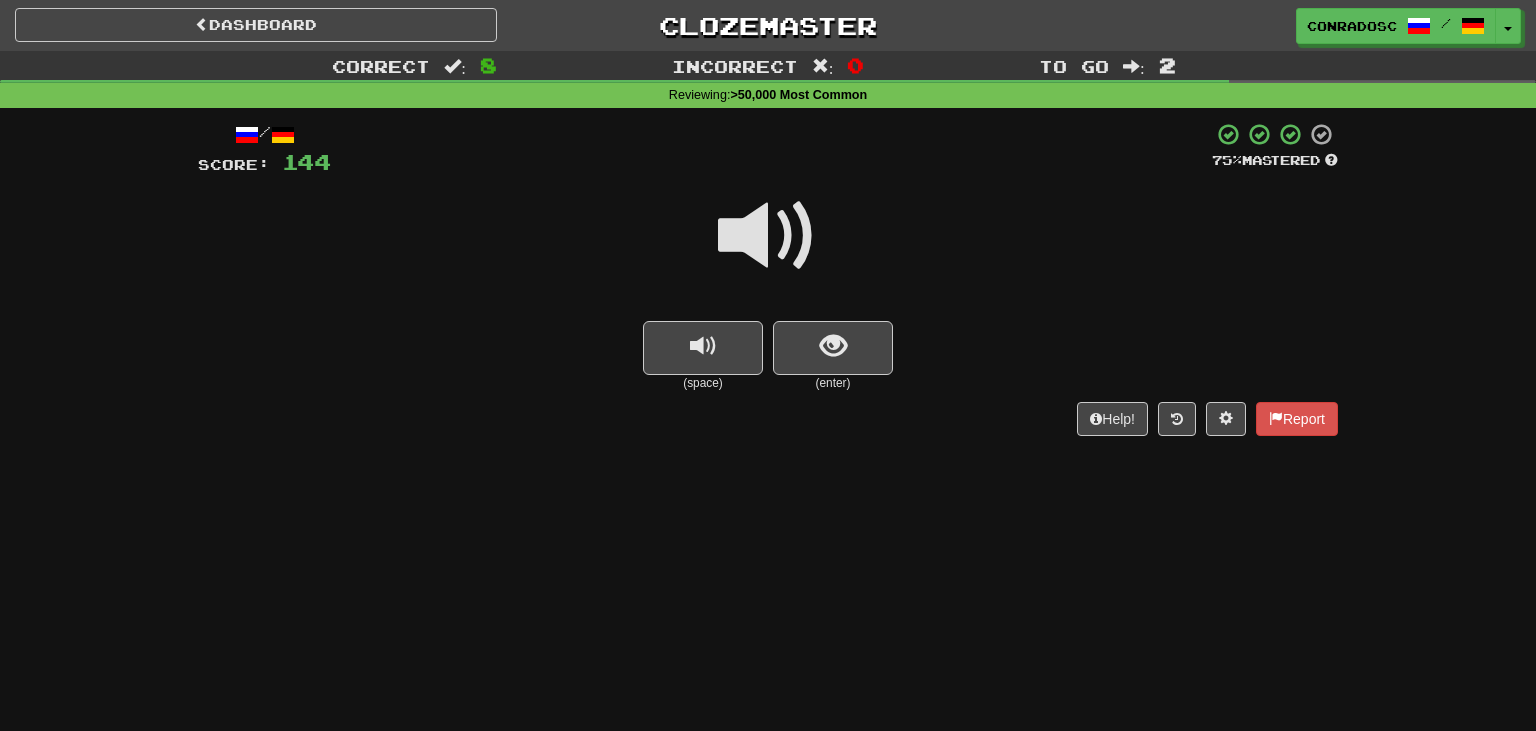 click at bounding box center (768, 236) 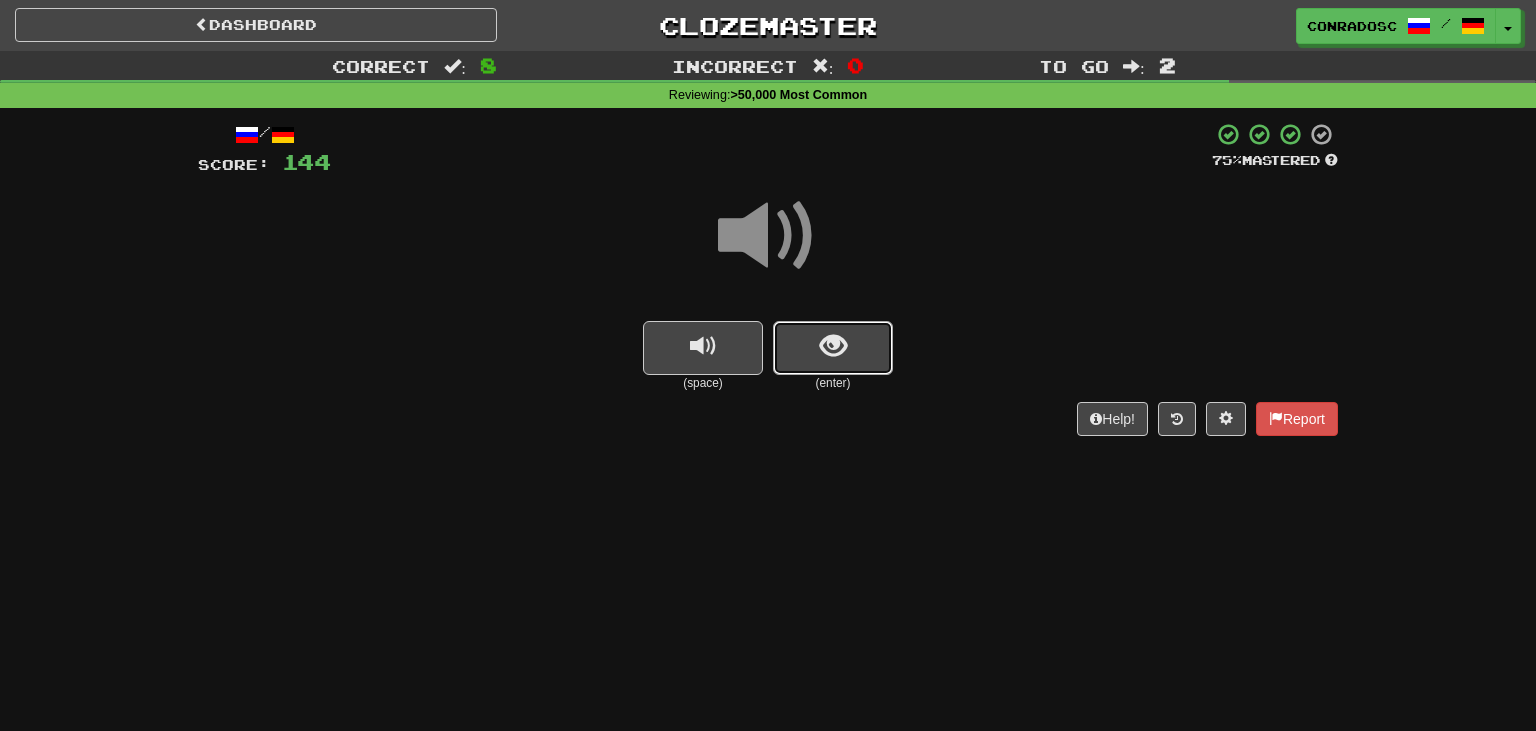 click at bounding box center (833, 348) 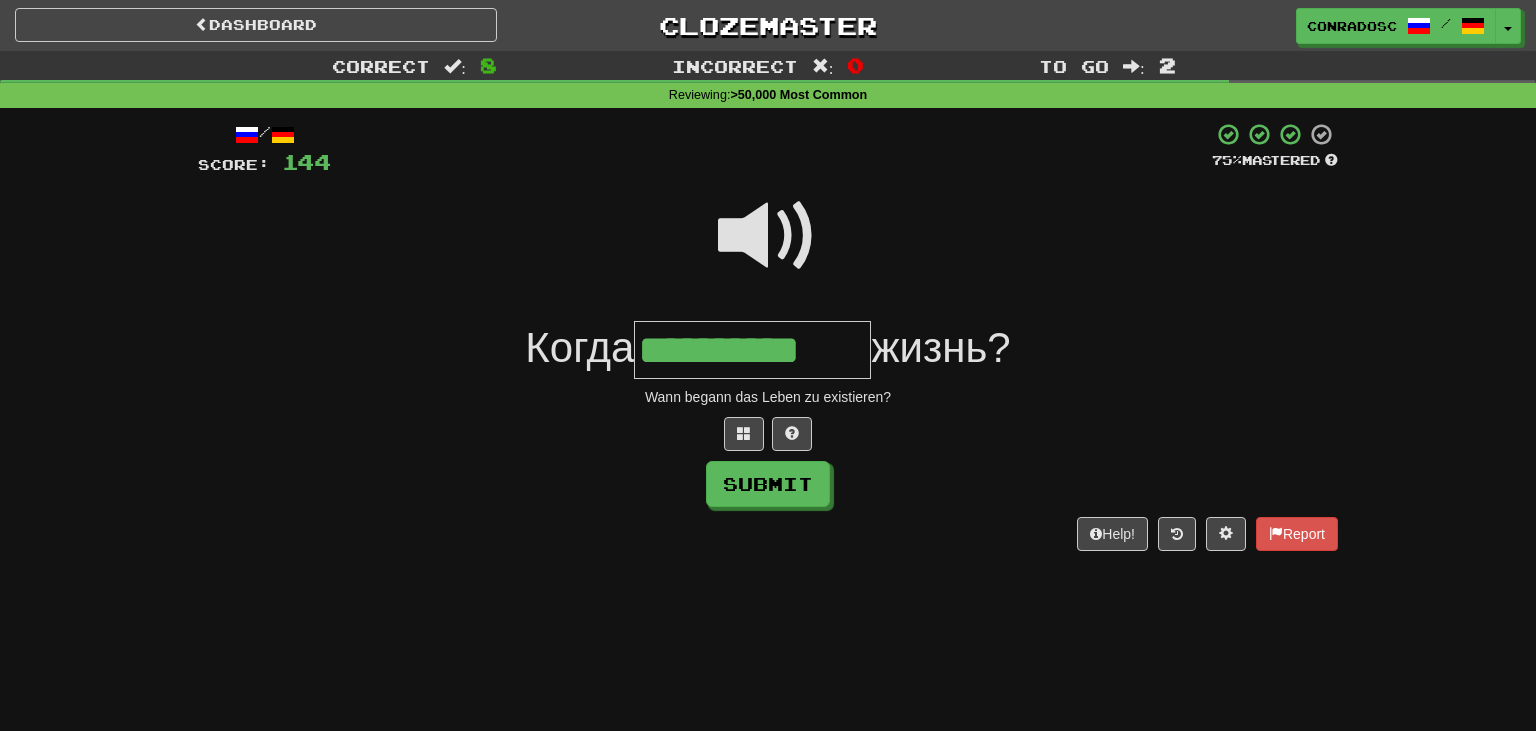 type on "**********" 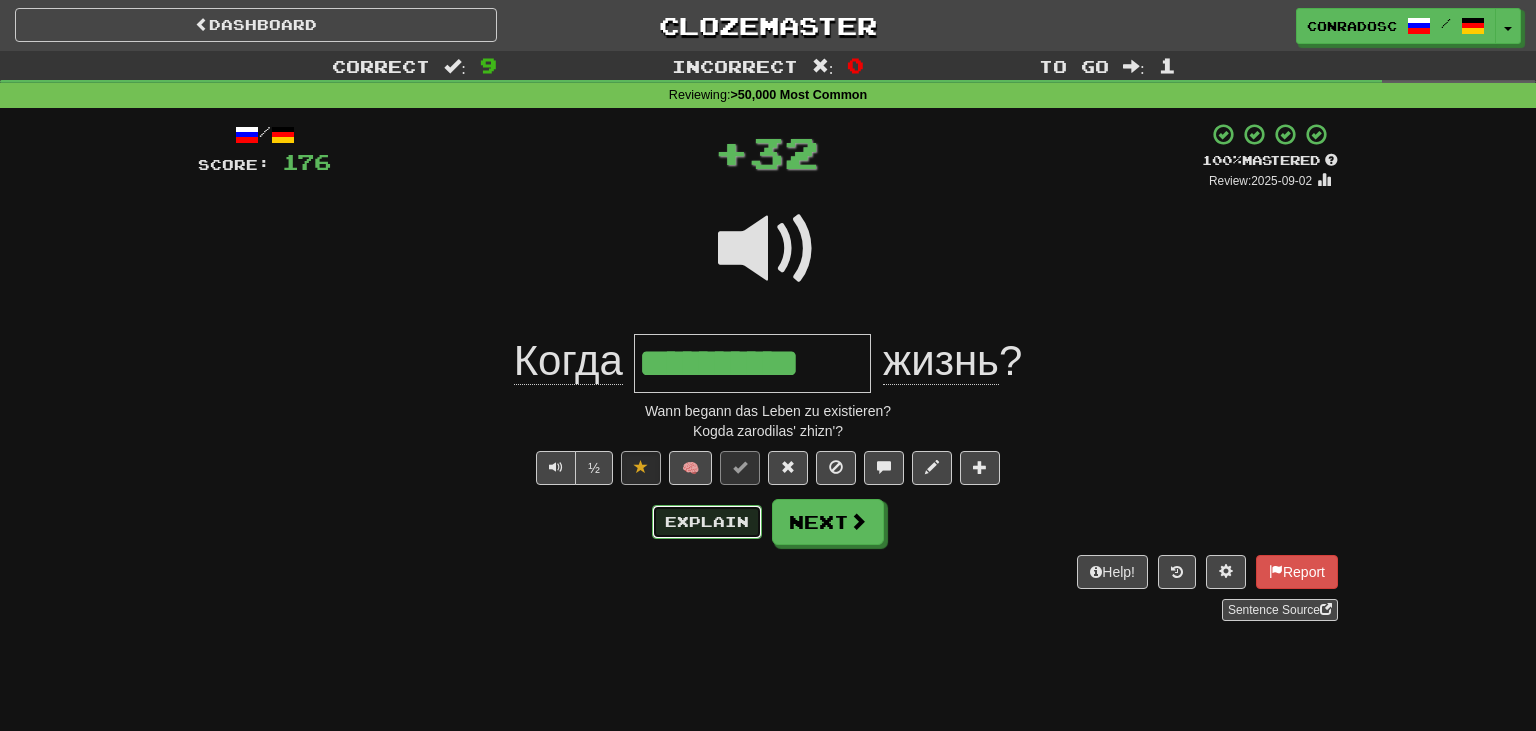 click on "Explain" at bounding box center (707, 522) 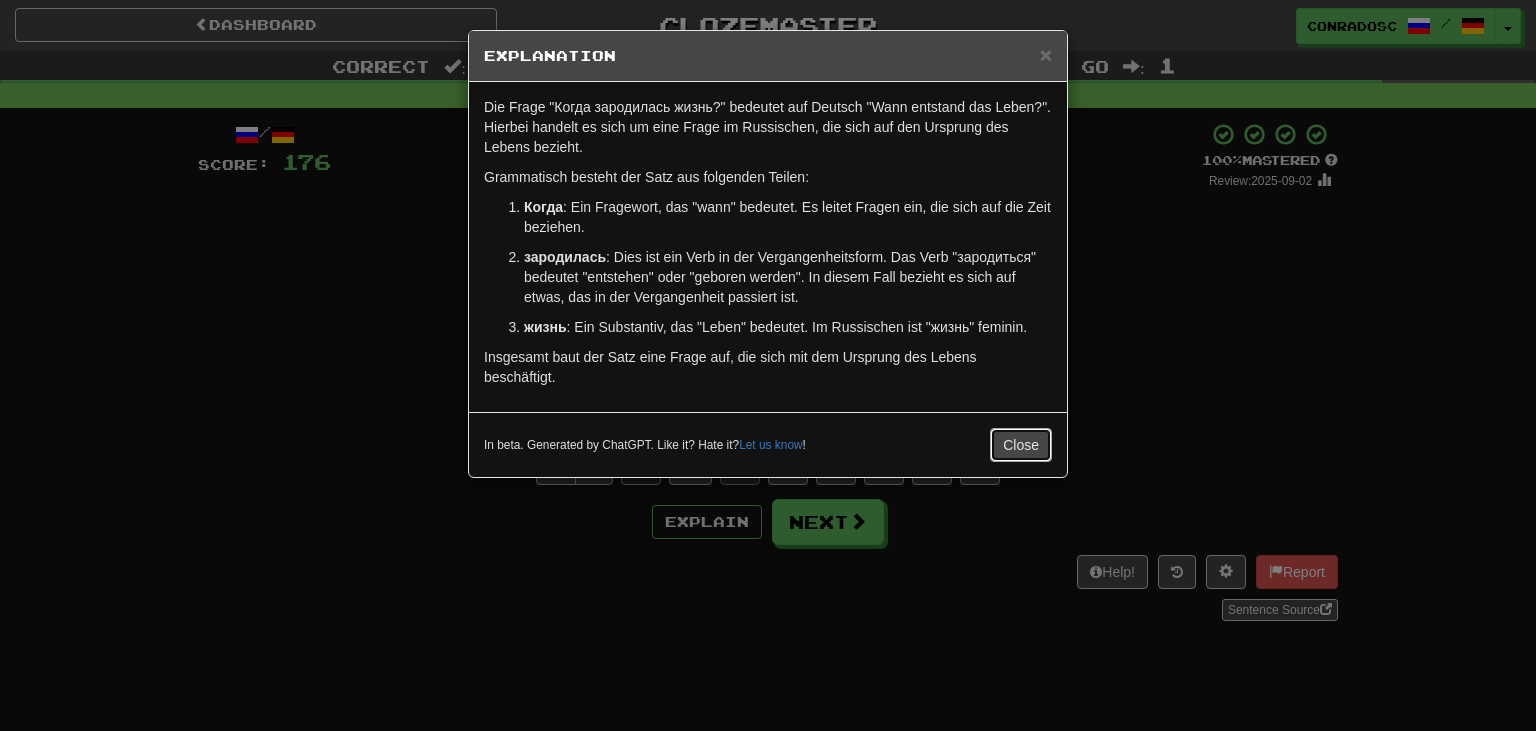 click on "Close" at bounding box center [1021, 445] 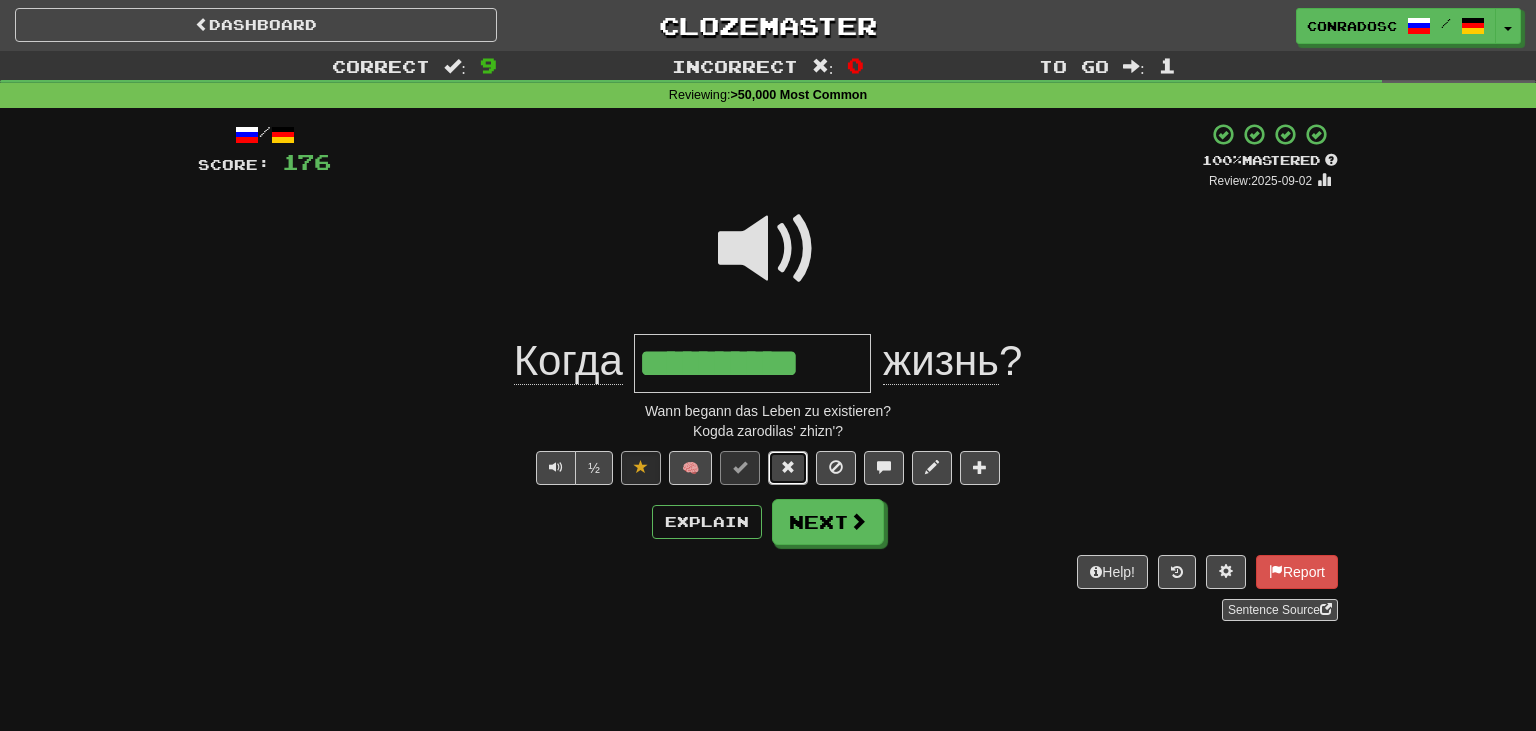 click at bounding box center [788, 467] 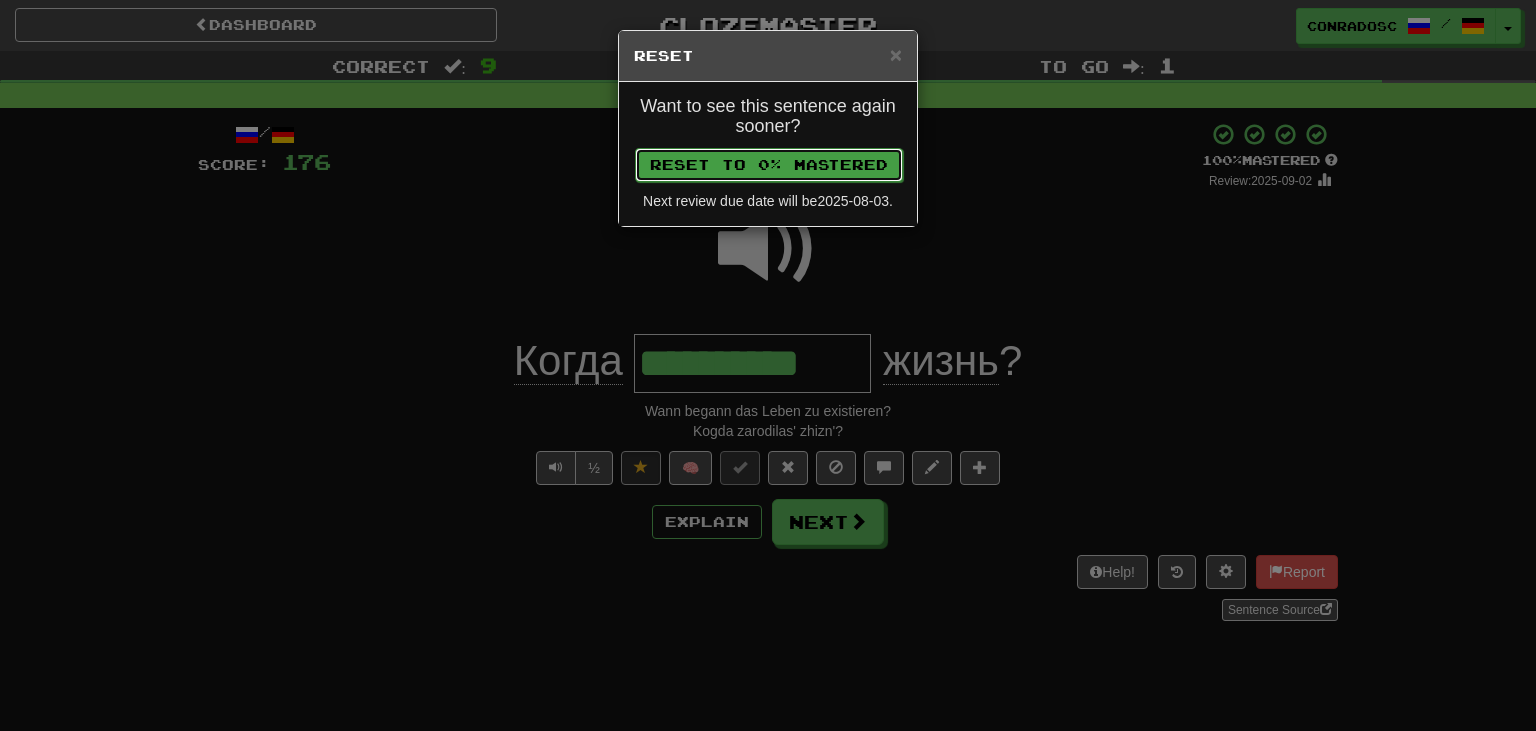 click on "Reset to 0% Mastered" at bounding box center [769, 165] 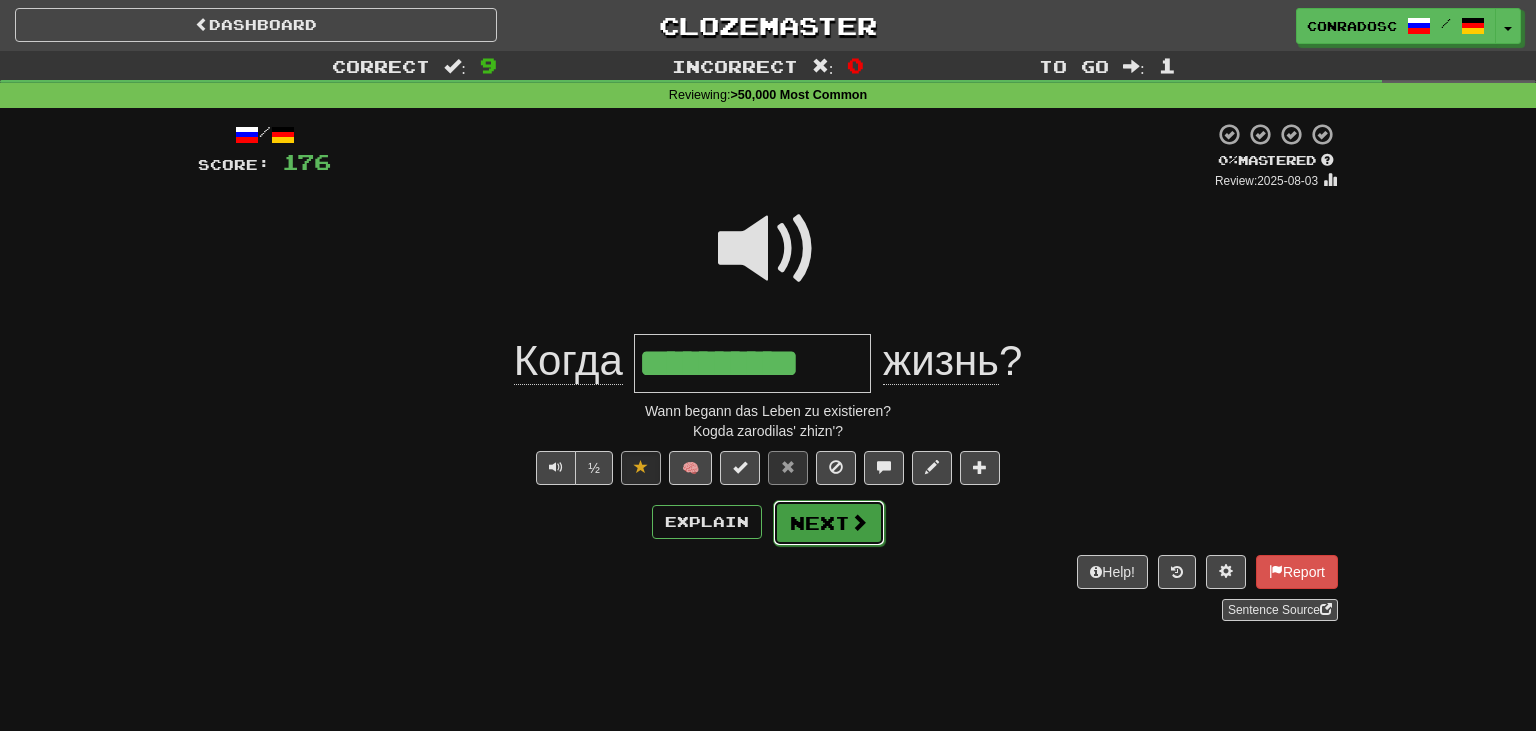 click on "Next" at bounding box center [829, 523] 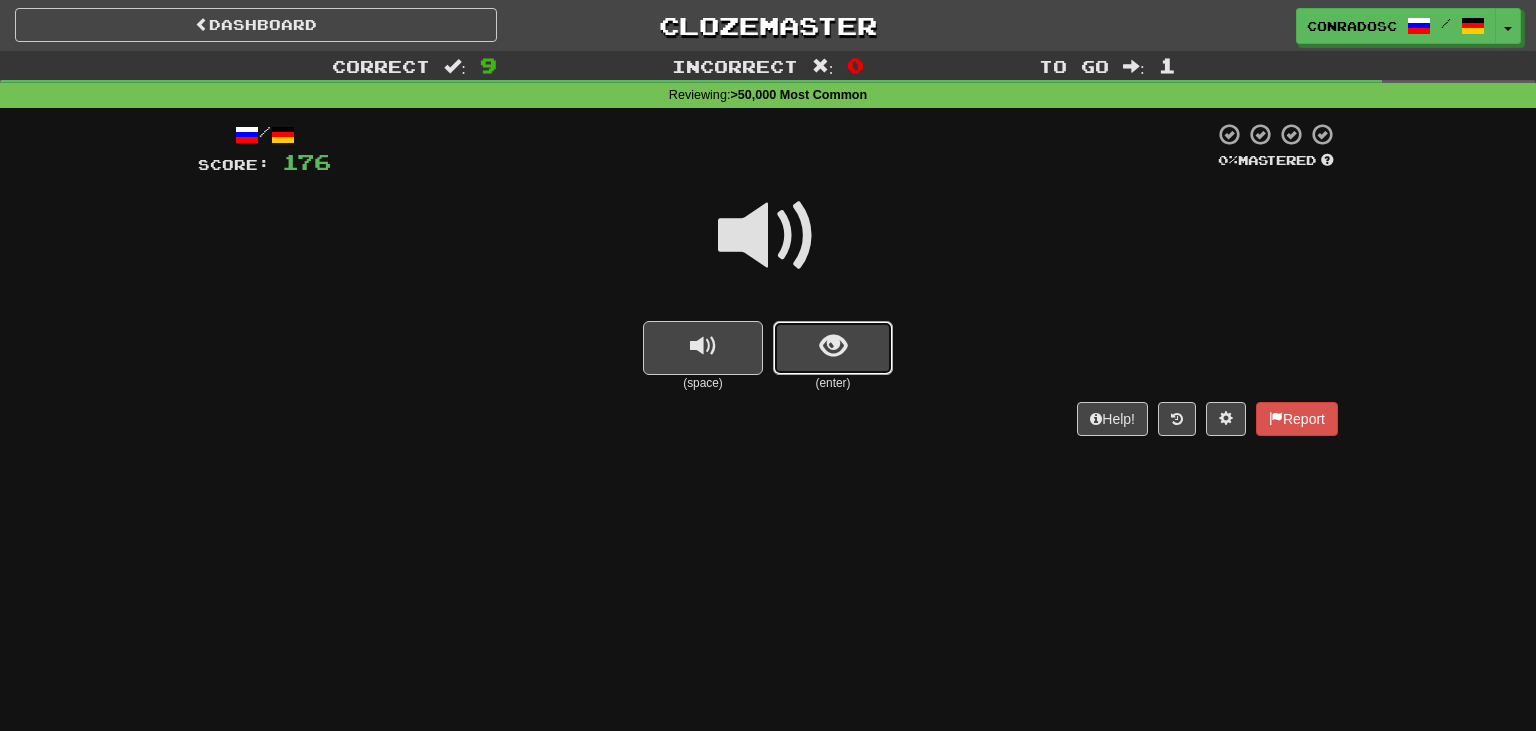 click at bounding box center (833, 348) 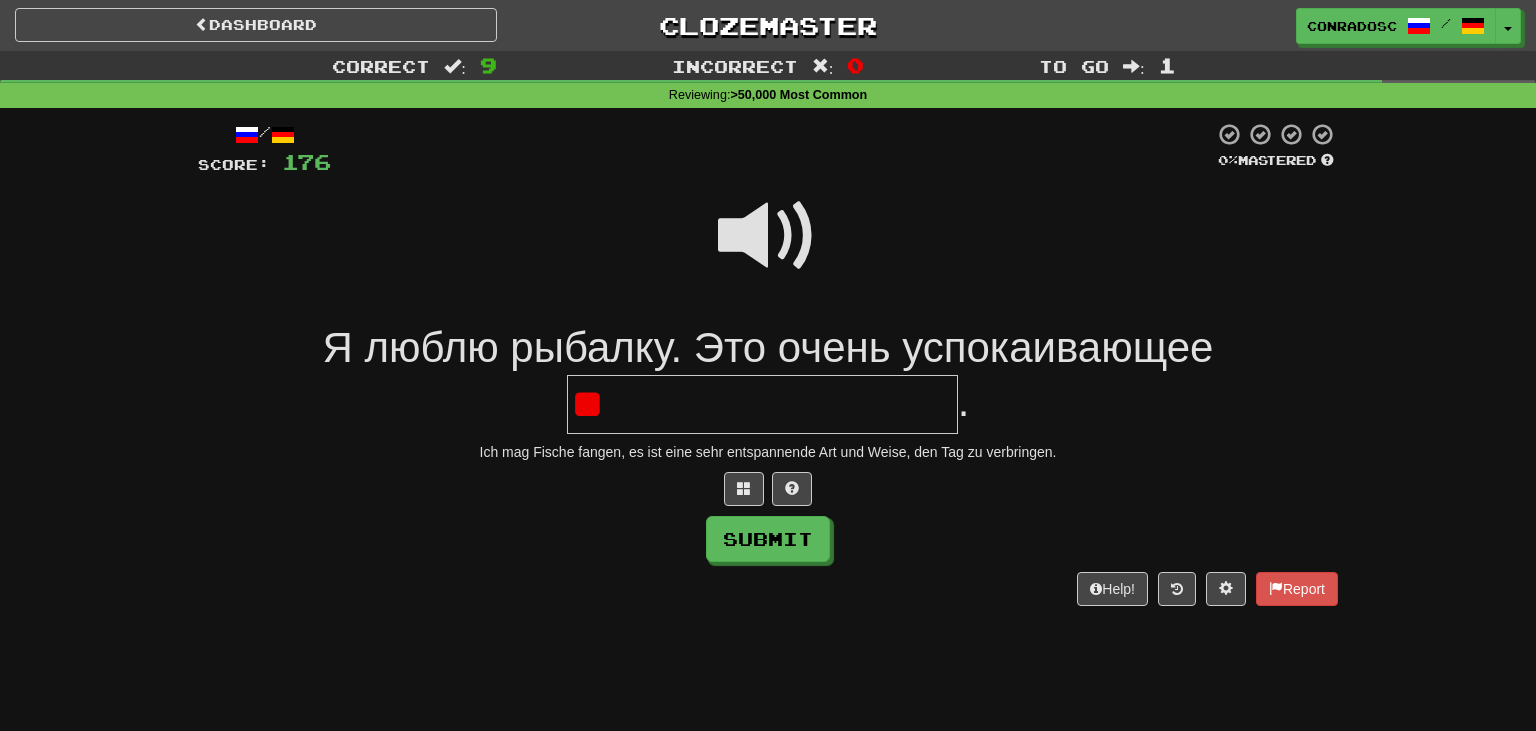 type on "*" 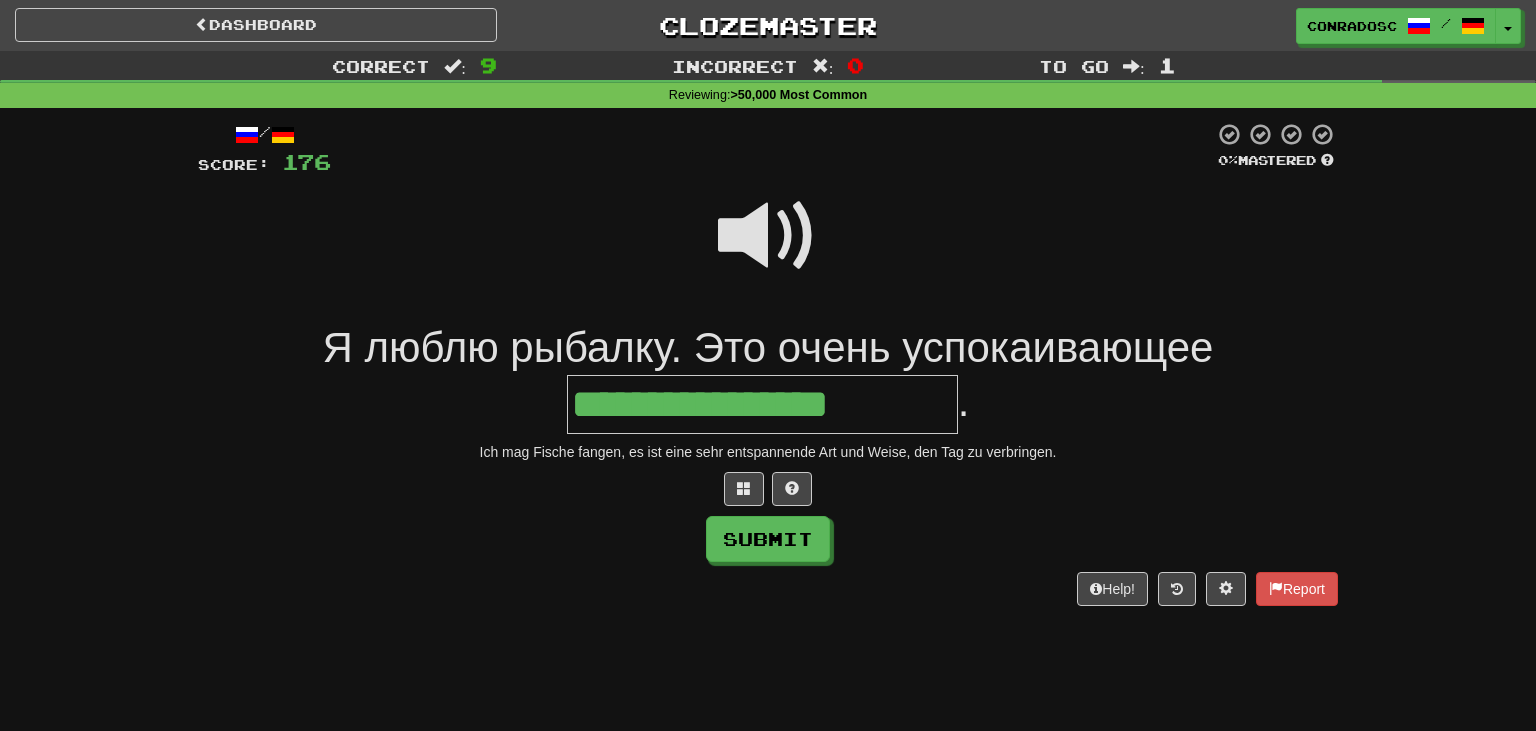 type on "**********" 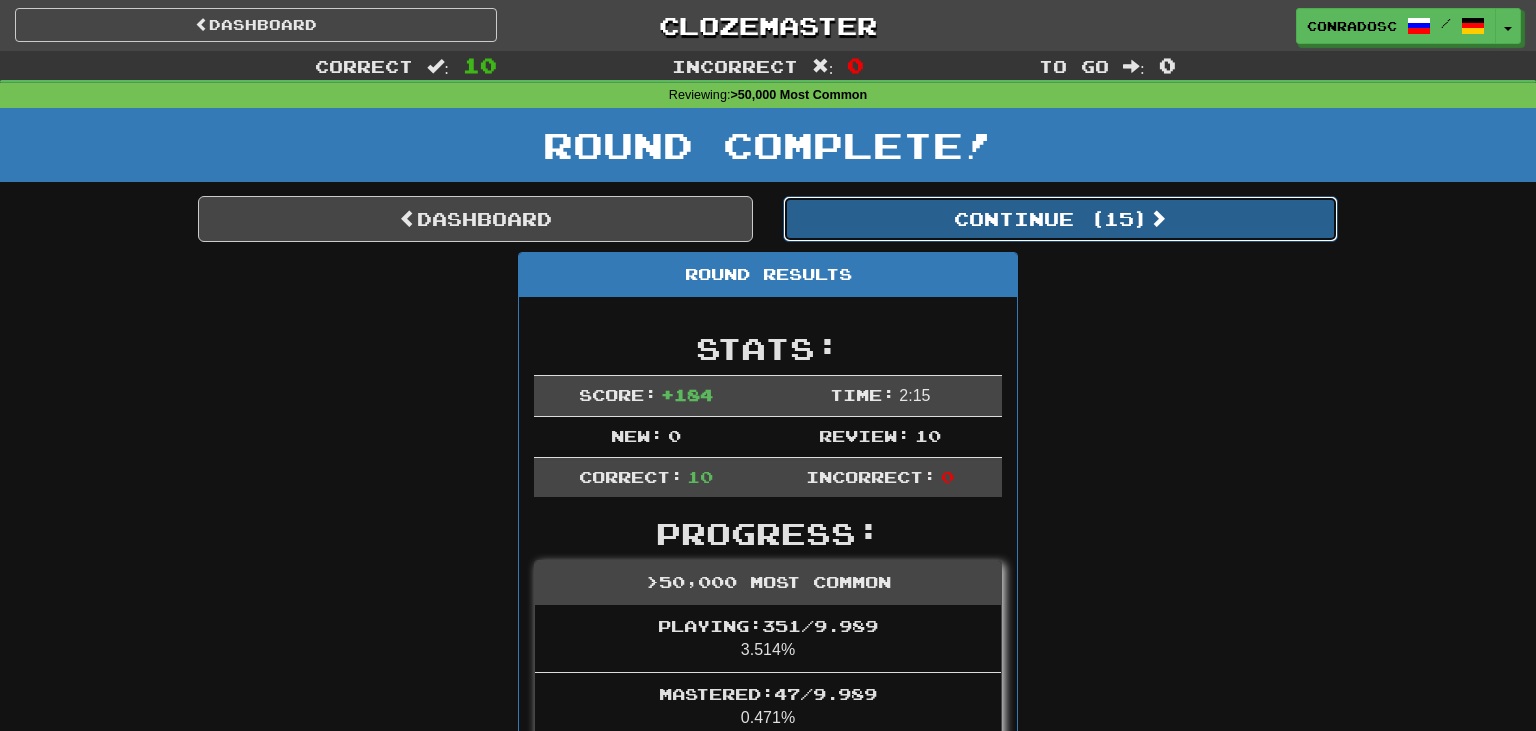 click on "Continue ( 15 )" at bounding box center (1060, 219) 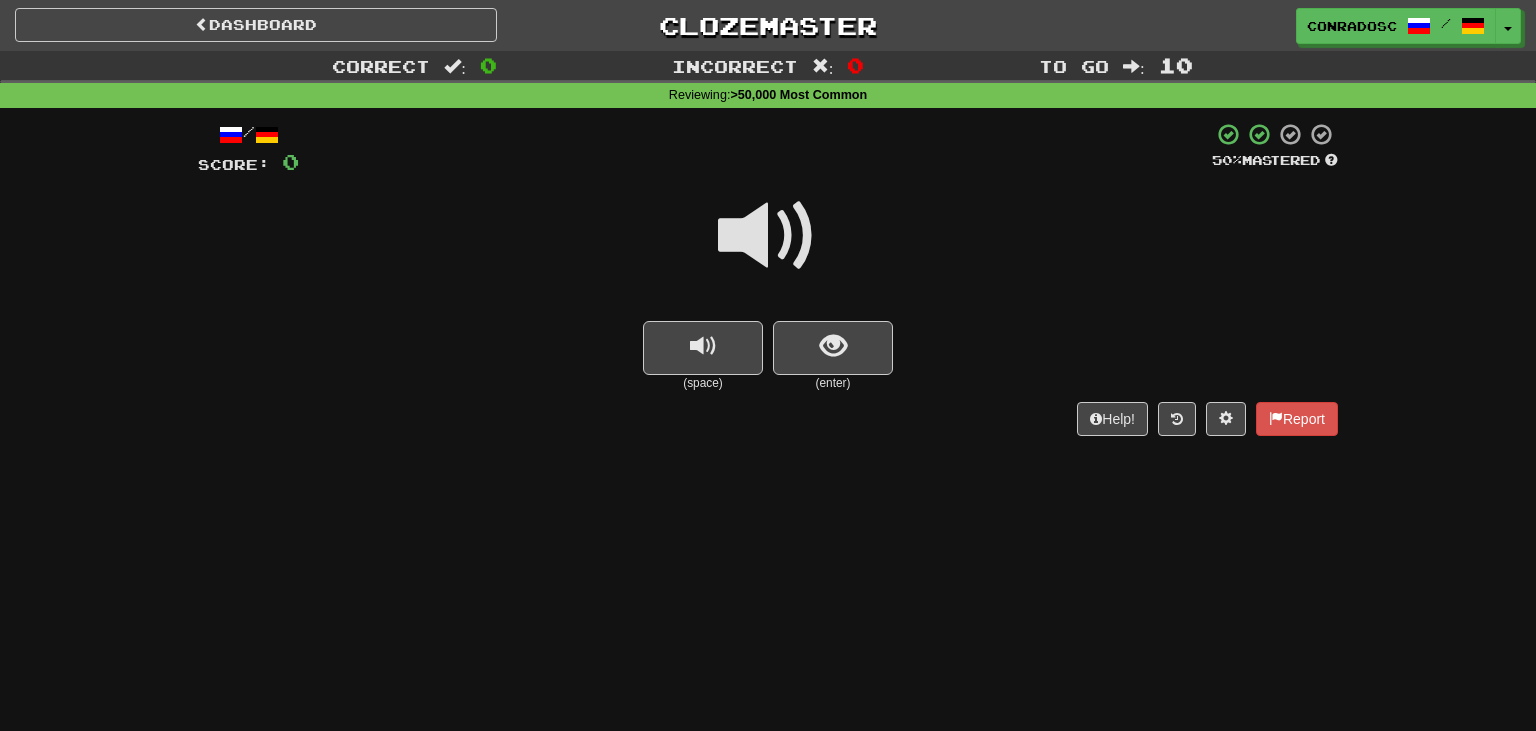 click at bounding box center (768, 236) 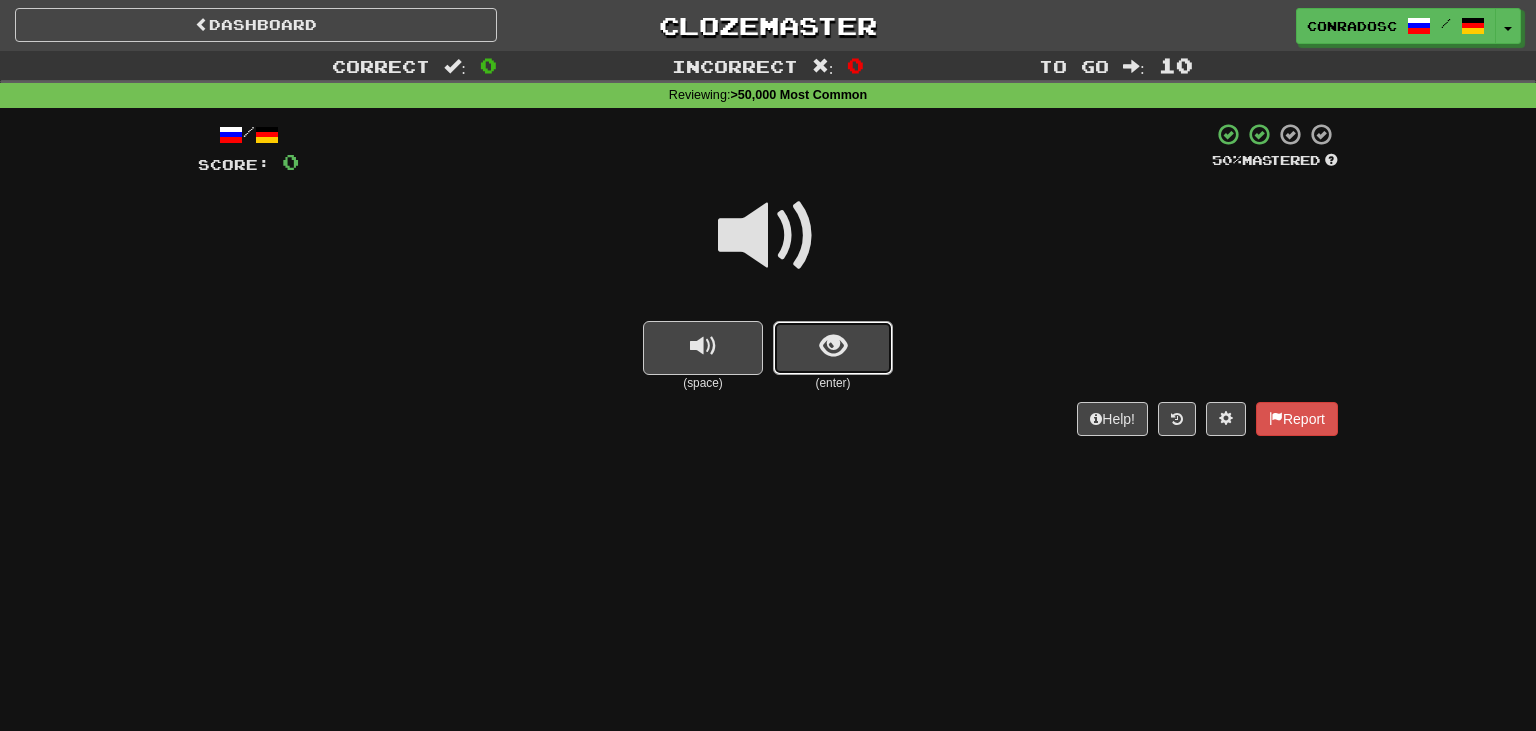click at bounding box center [833, 348] 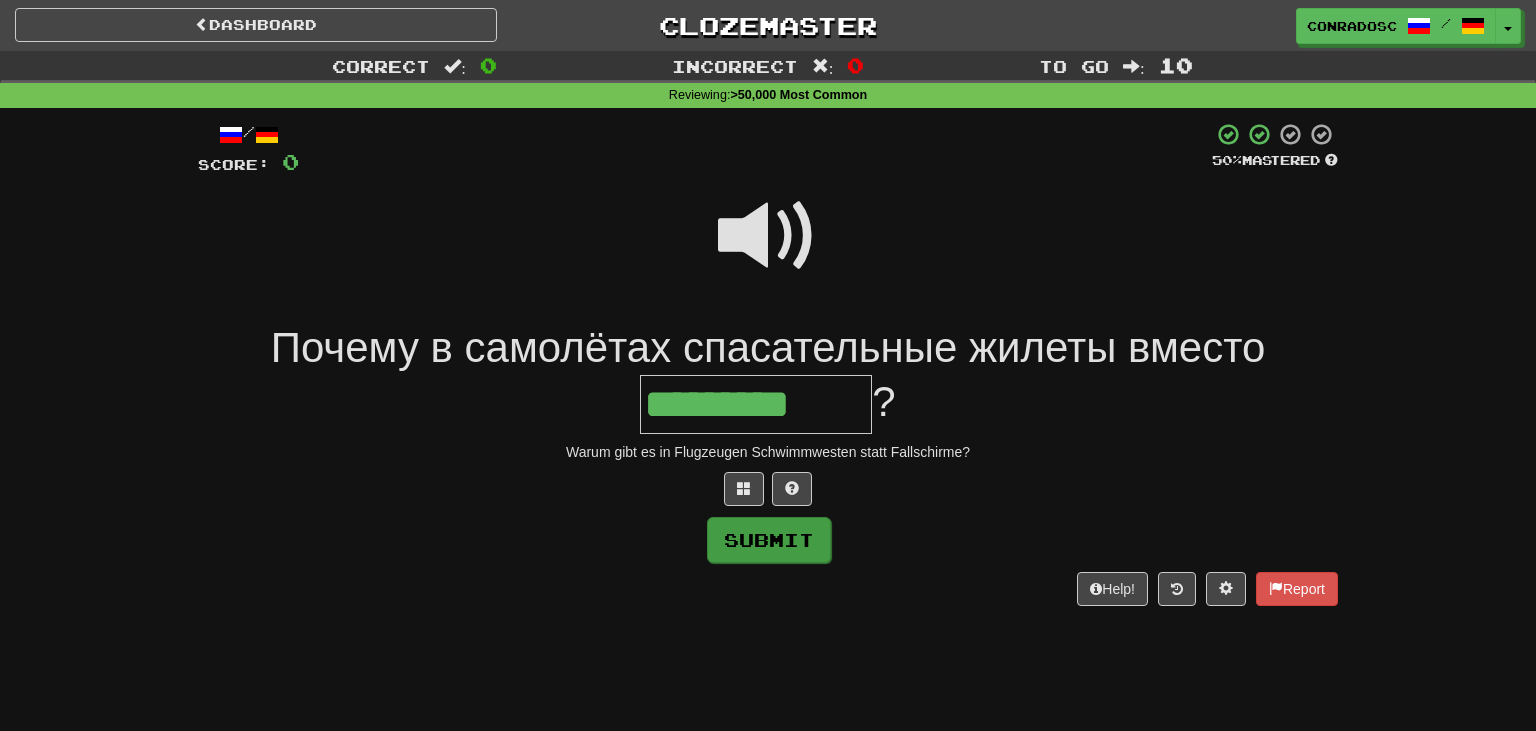 type on "*********" 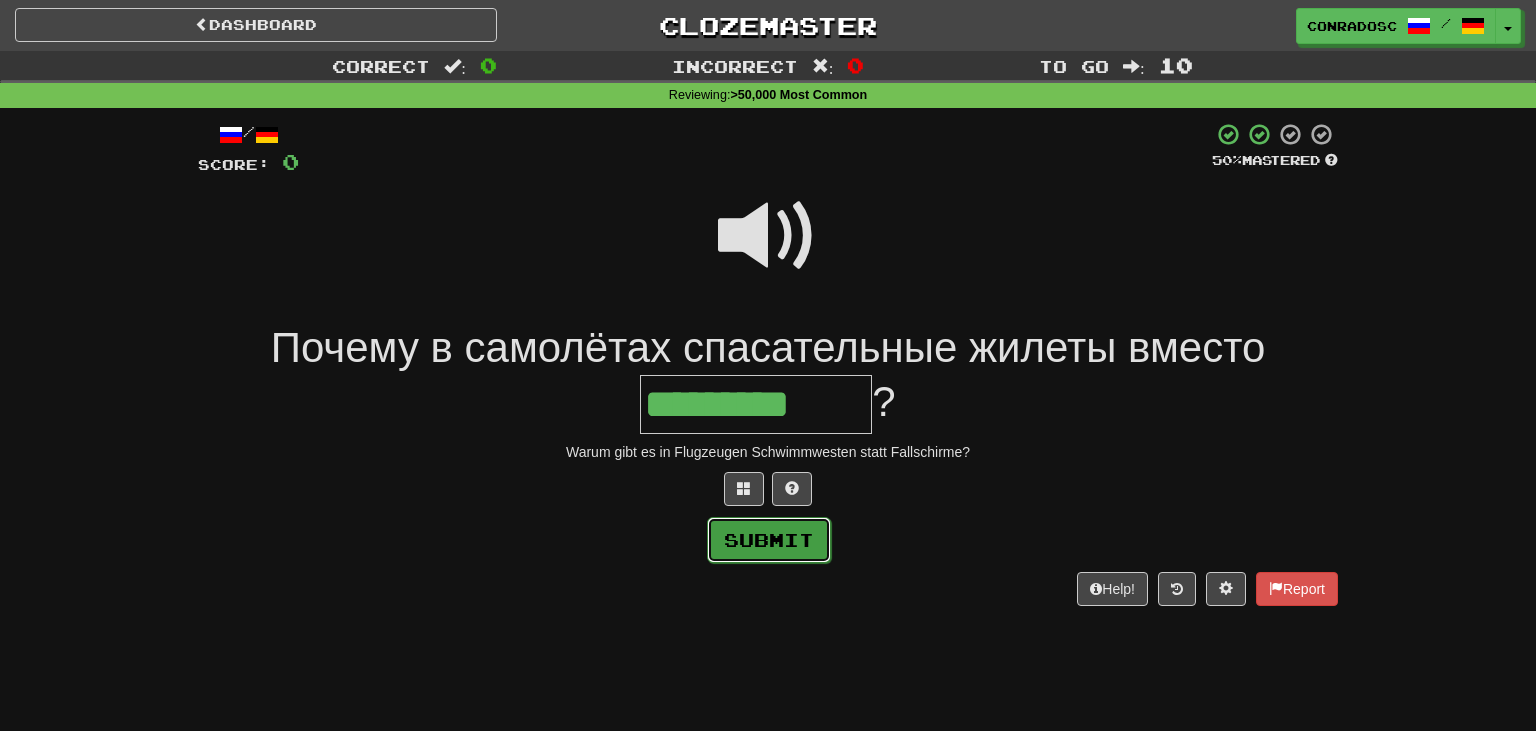click on "Submit" at bounding box center (769, 540) 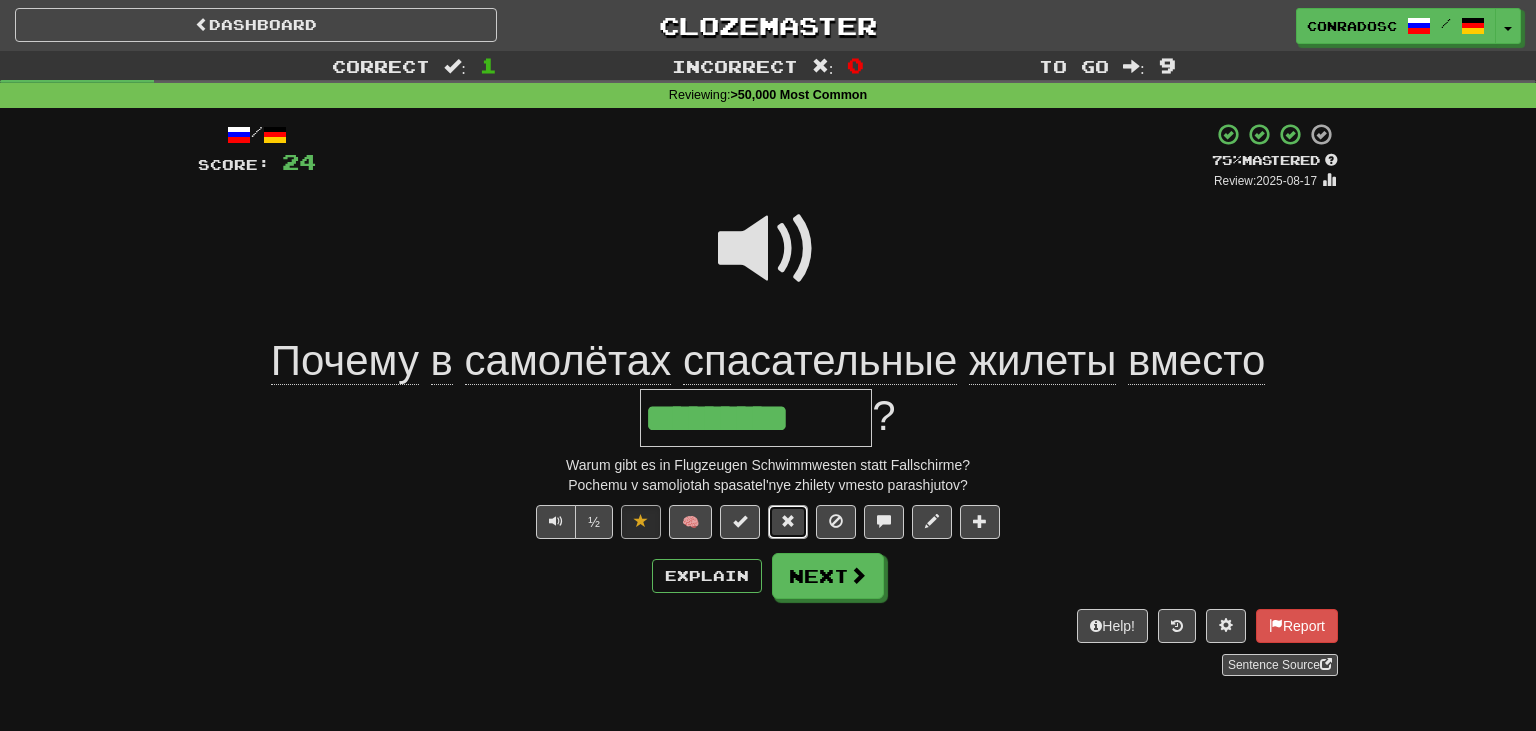 click at bounding box center [788, 522] 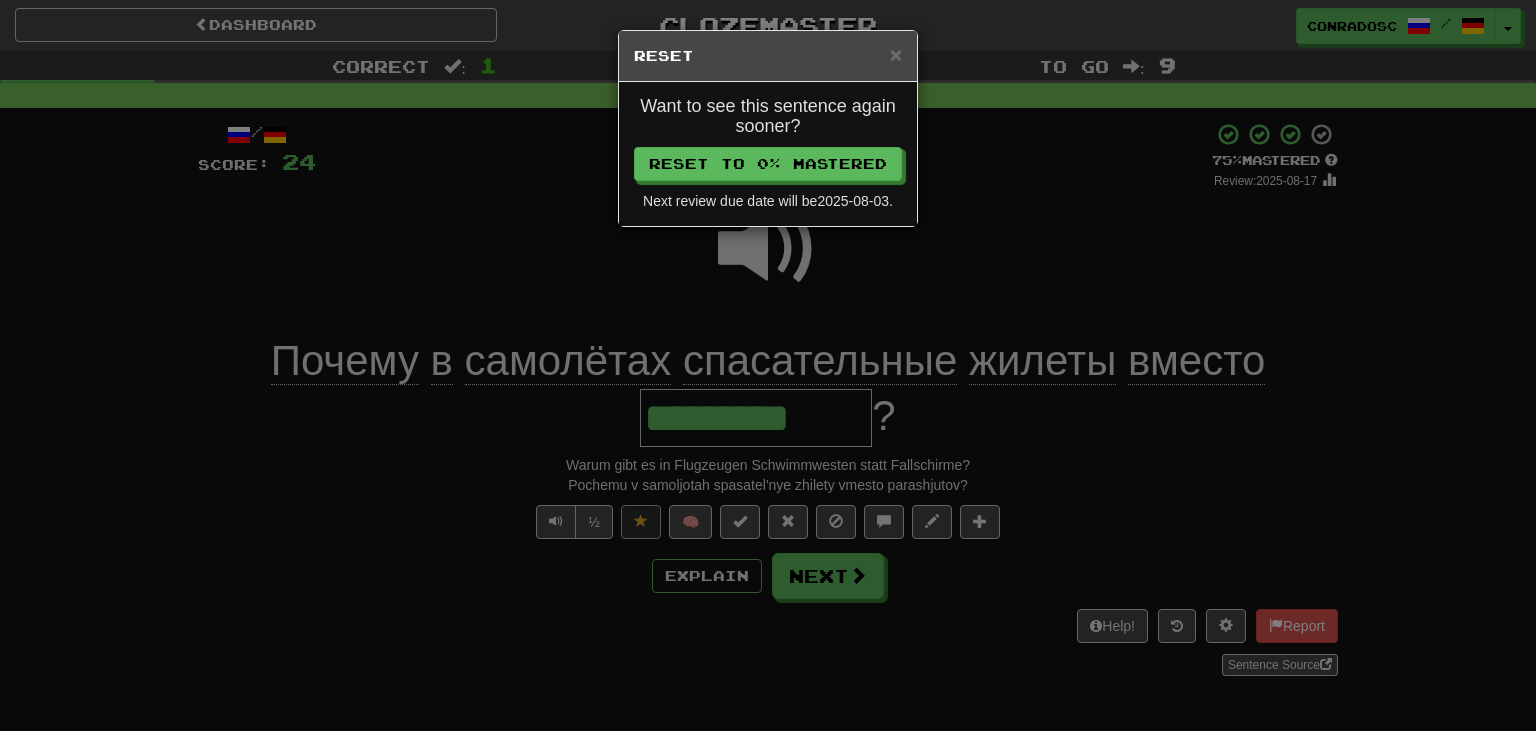 click on "Want to see this sentence again sooner? Reset to 0% Mastered Next review due date will be  2025-08-03 ." at bounding box center (768, 154) 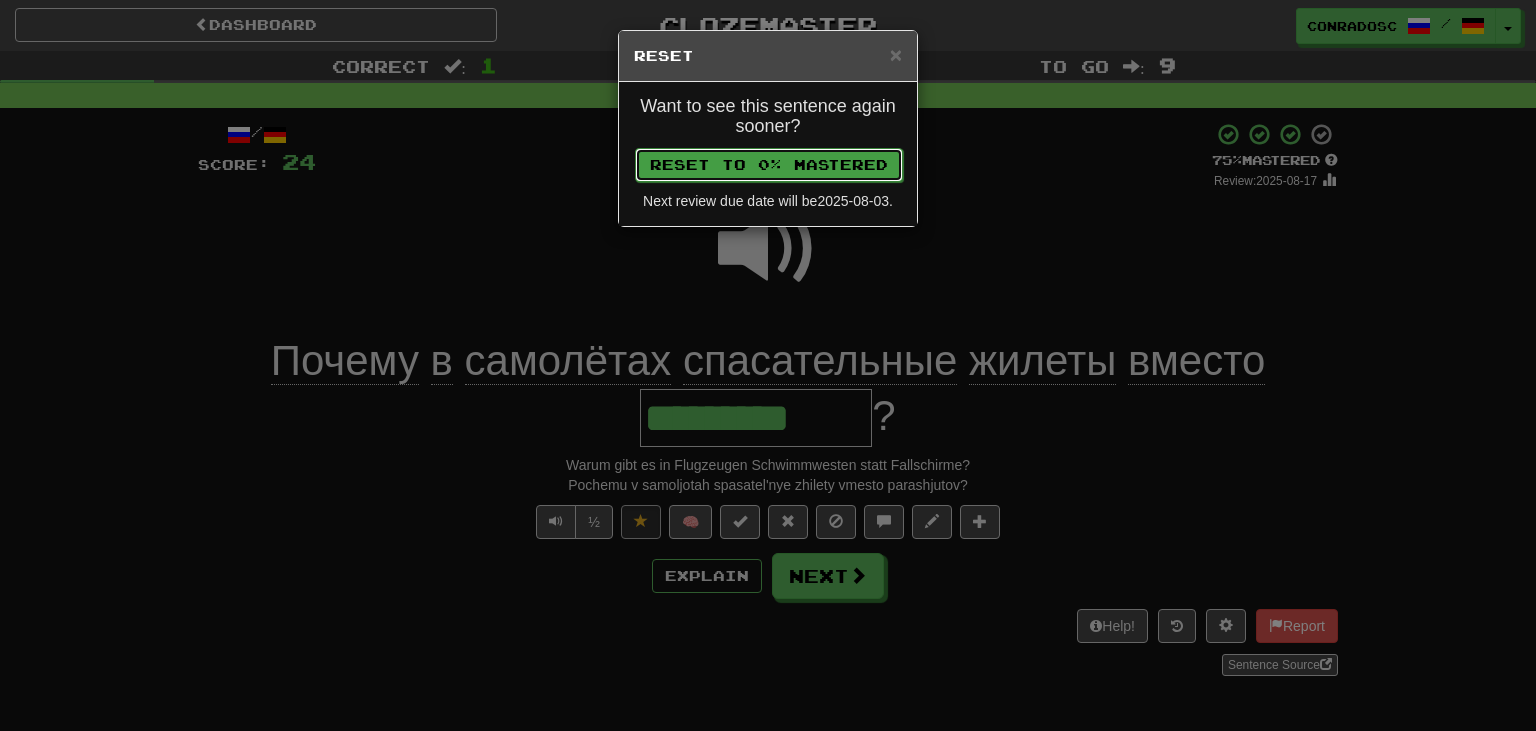 click on "Reset to 0% Mastered" at bounding box center [769, 165] 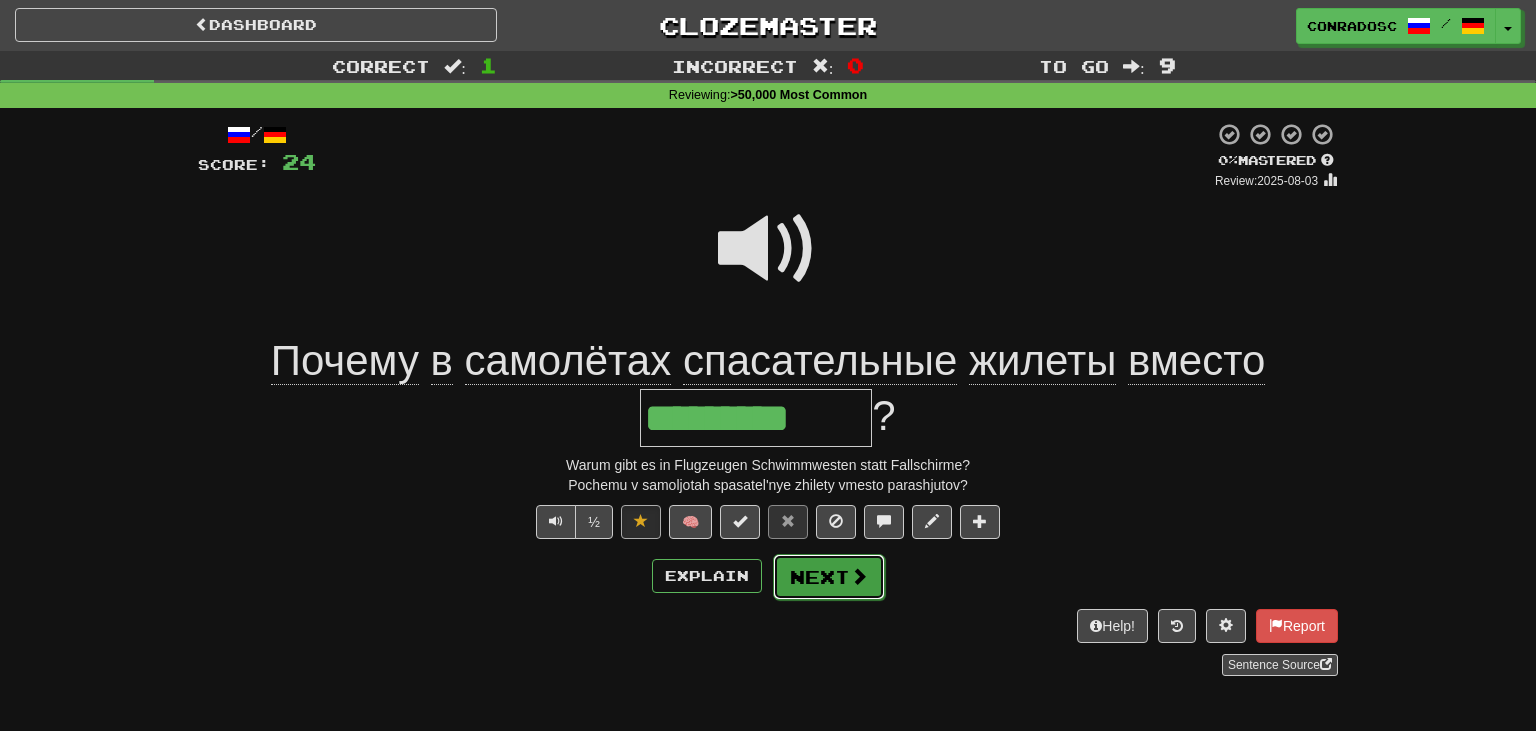 click on "Next" at bounding box center [829, 577] 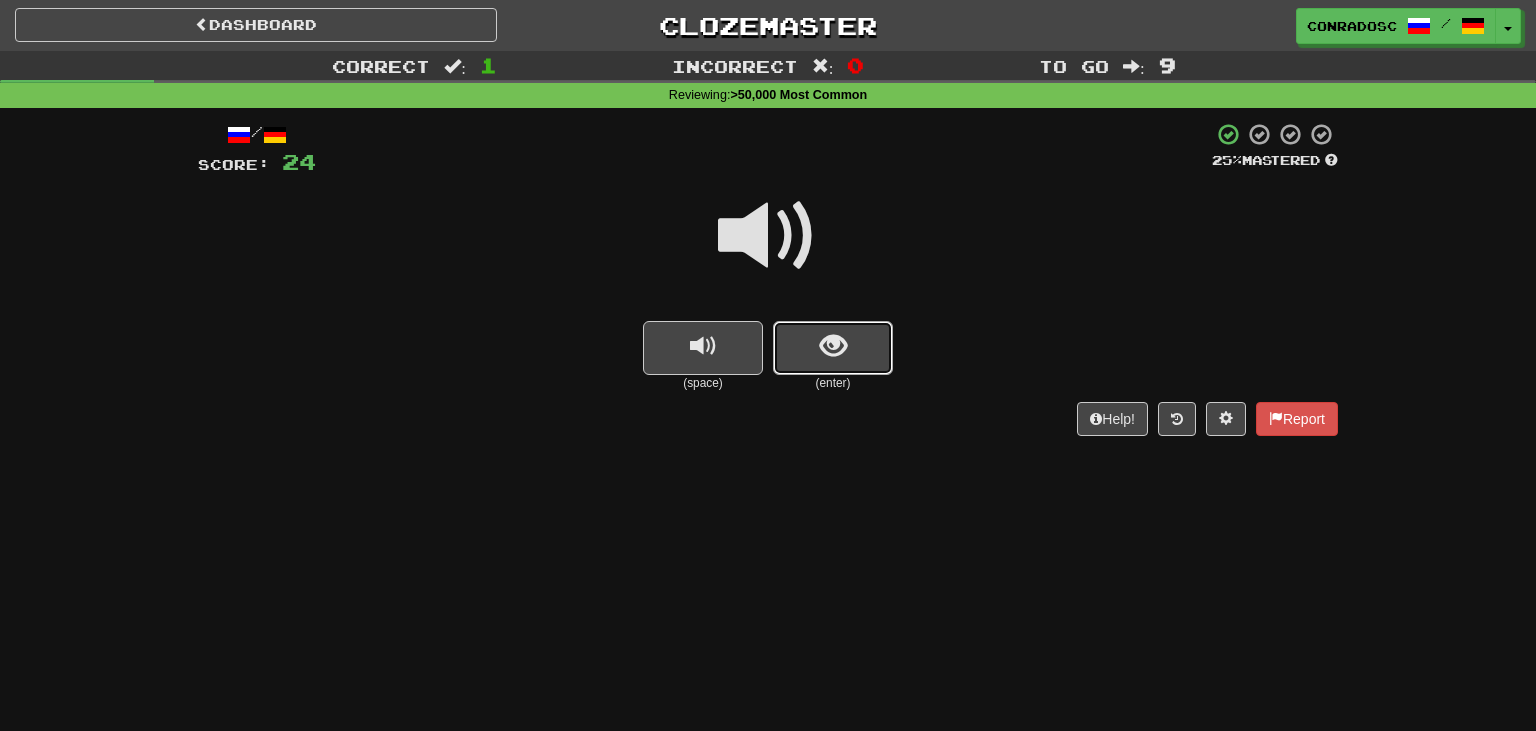 click at bounding box center [833, 348] 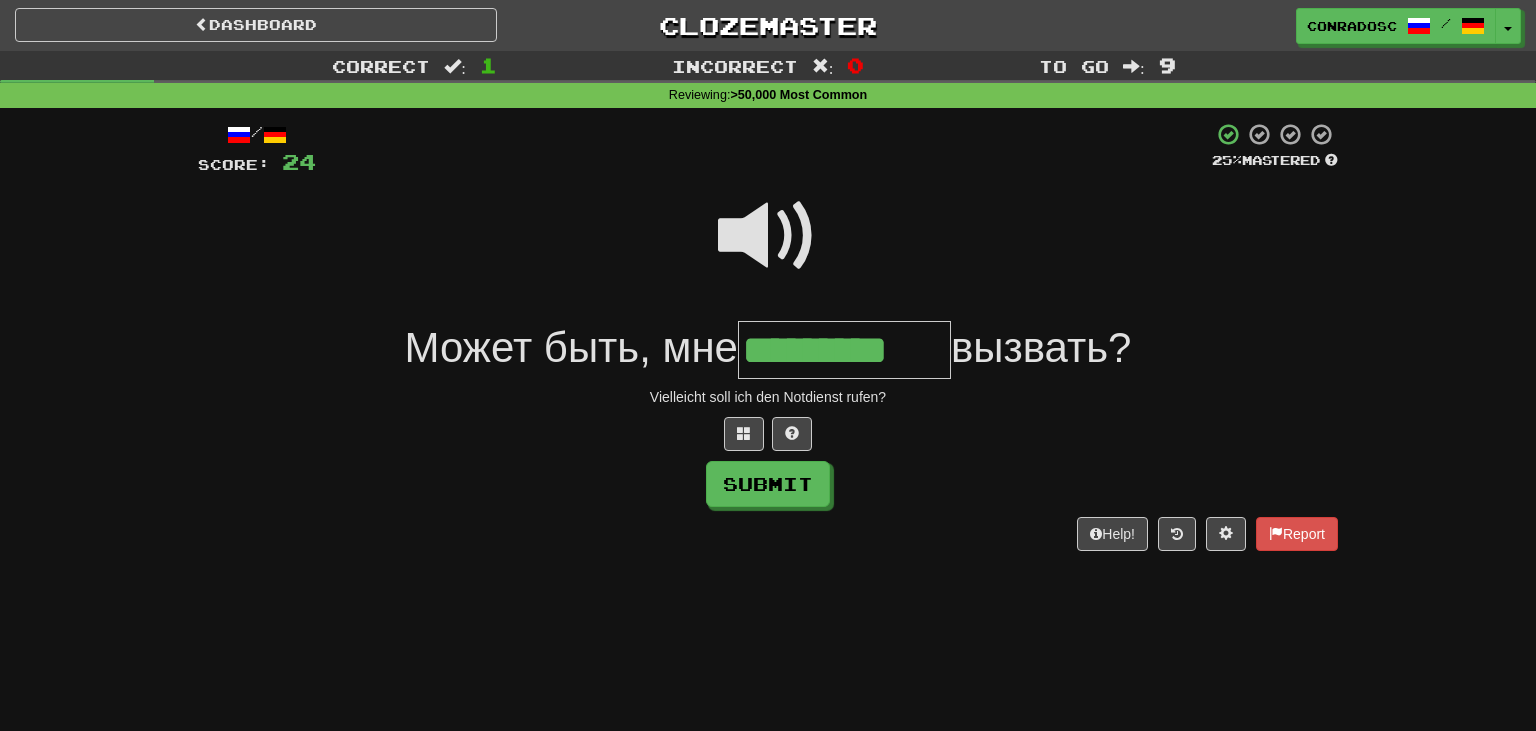 type on "*********" 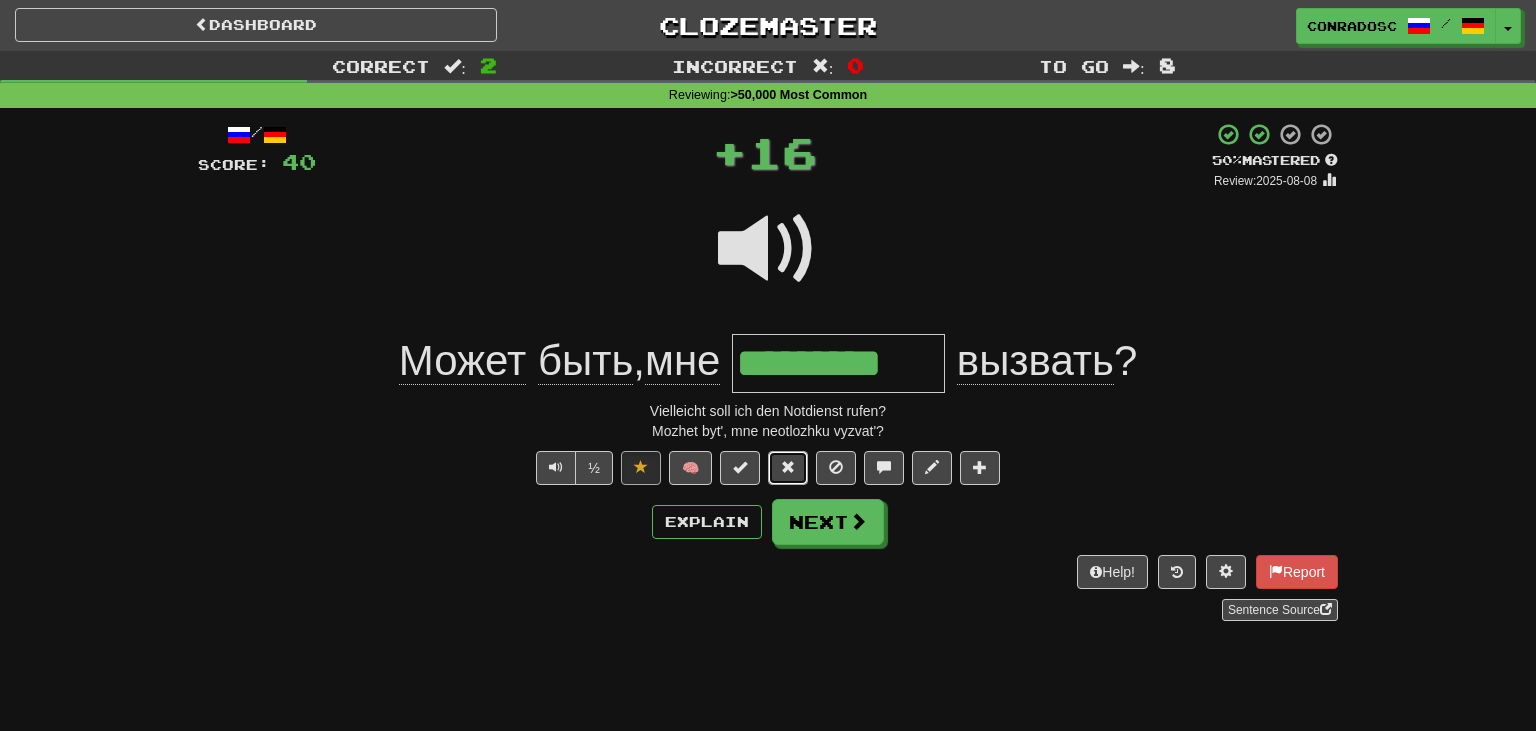 click at bounding box center [788, 467] 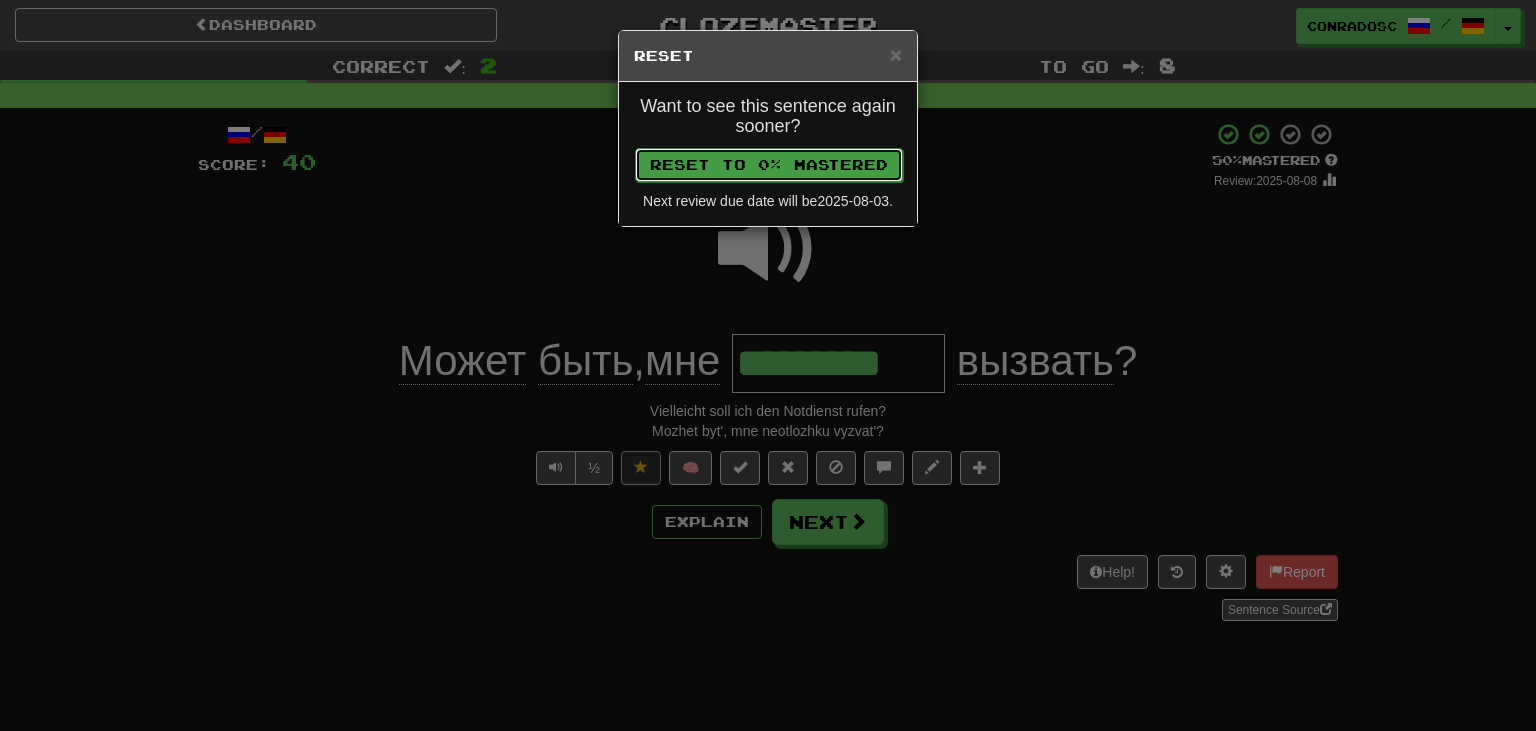 click on "Reset to 0% Mastered" at bounding box center (769, 165) 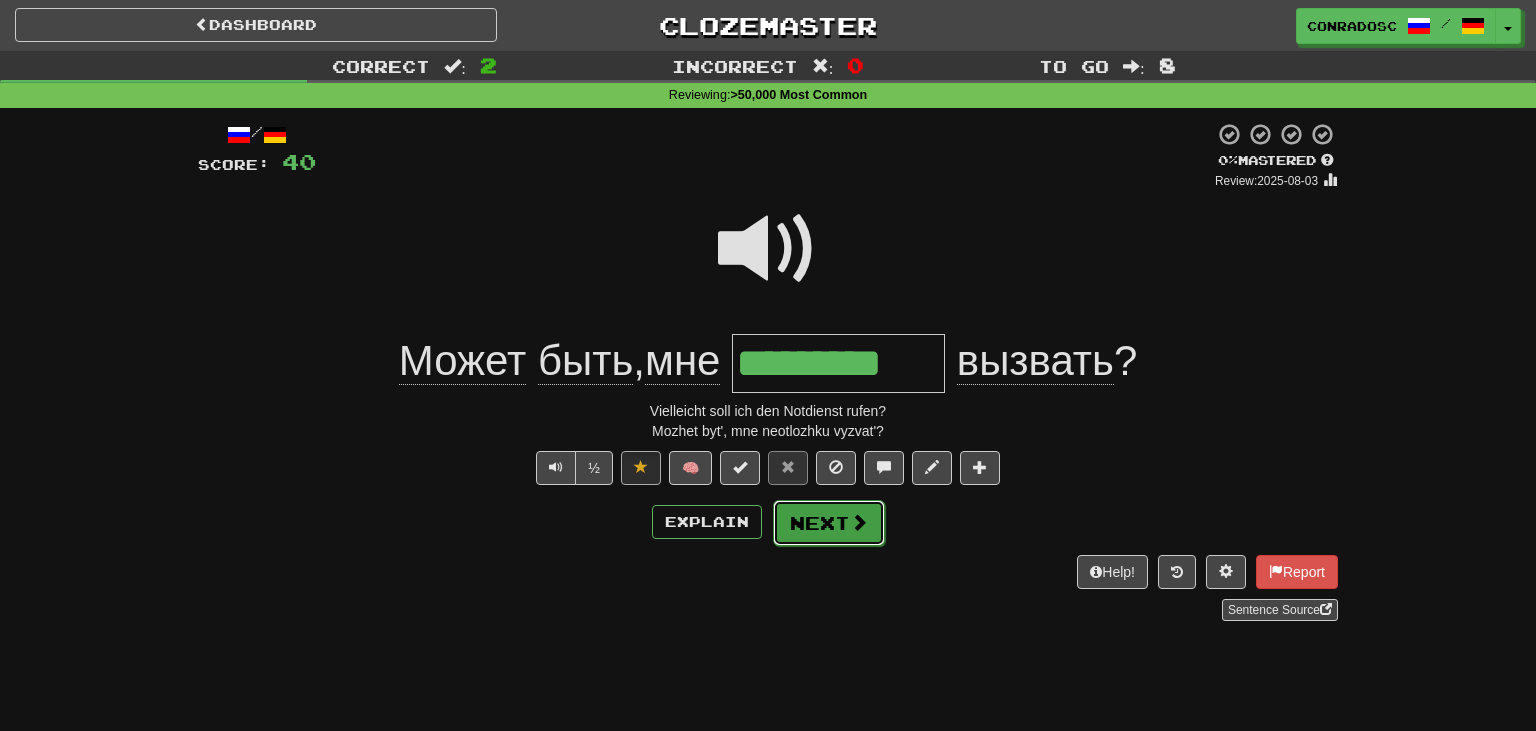 click on "Next" at bounding box center (829, 523) 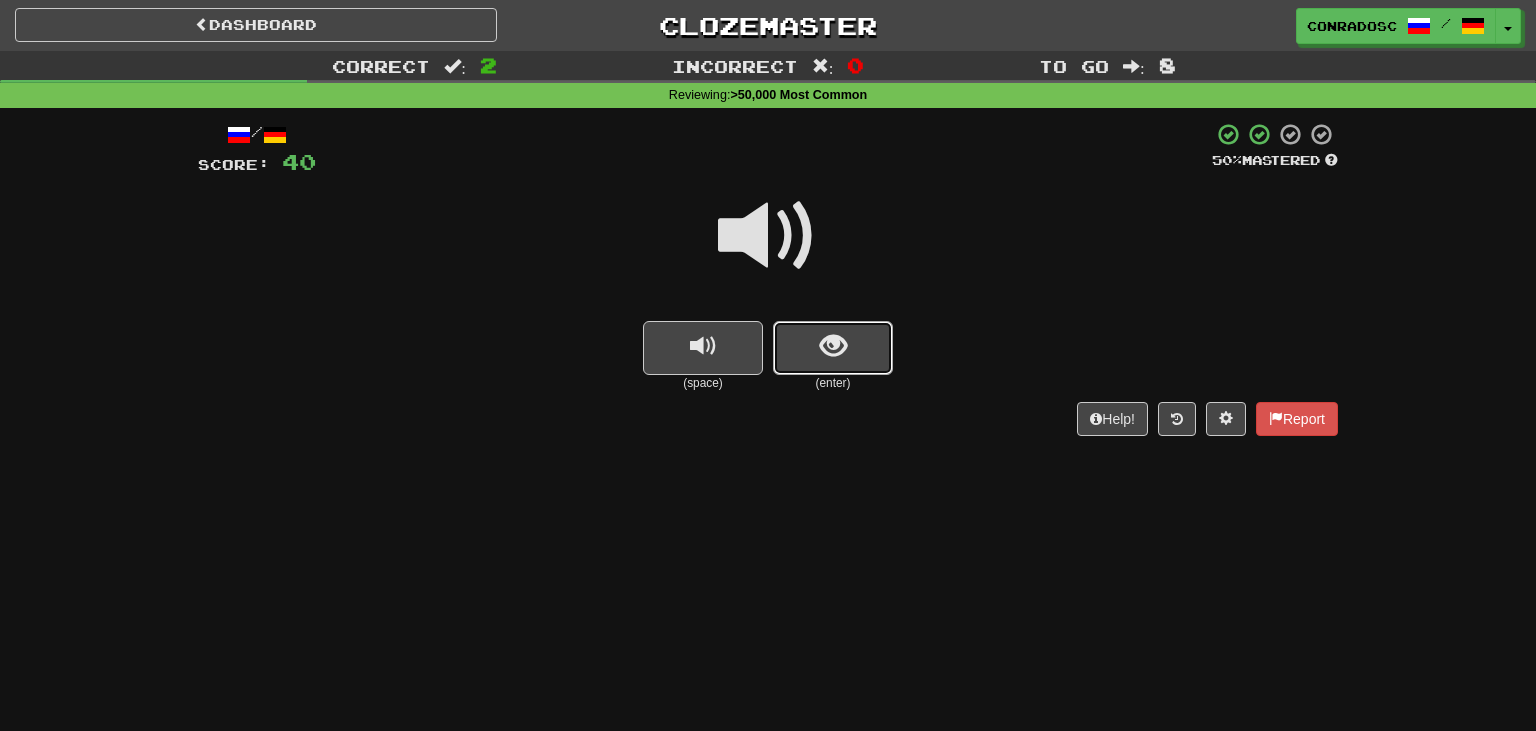 click at bounding box center [833, 348] 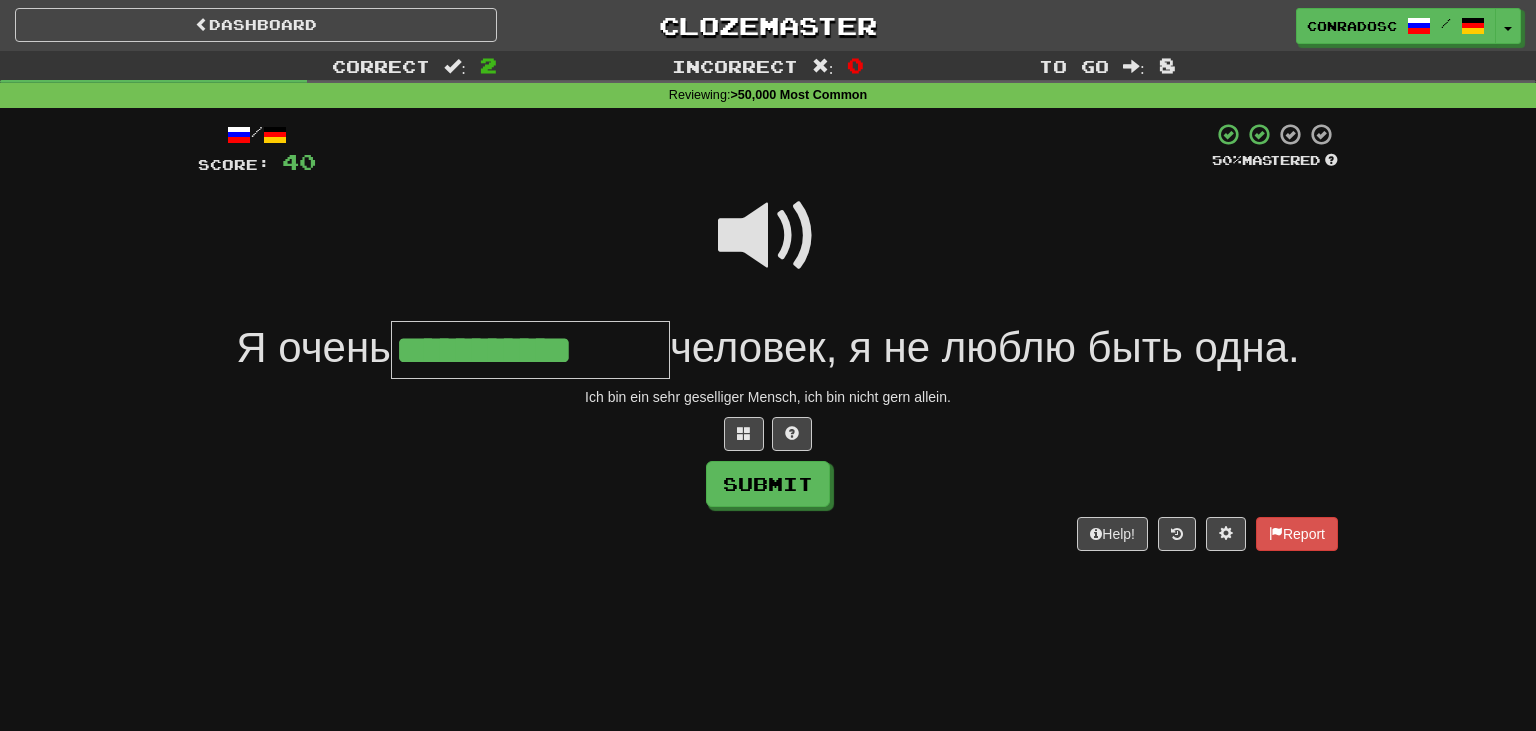 type on "**********" 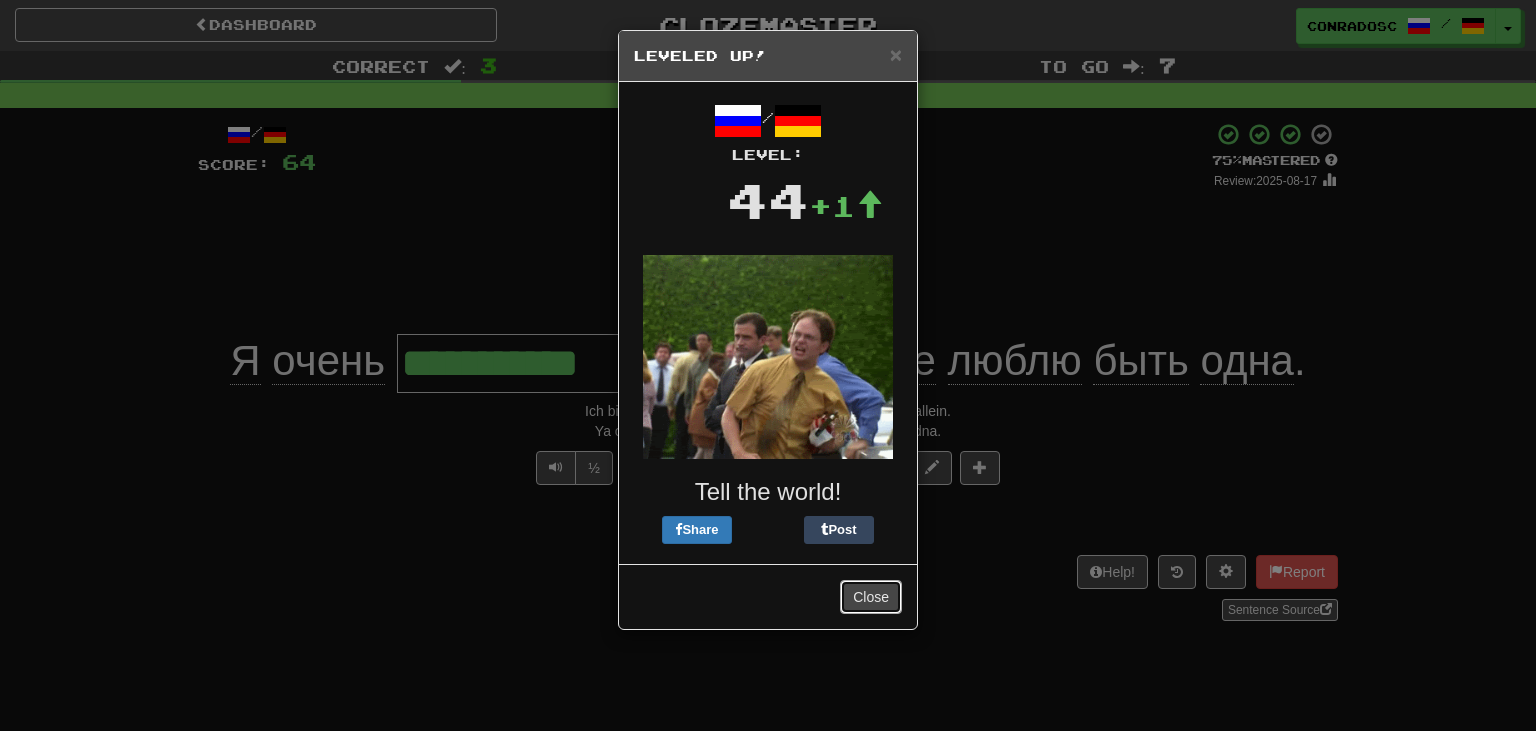 click on "Close" at bounding box center (871, 597) 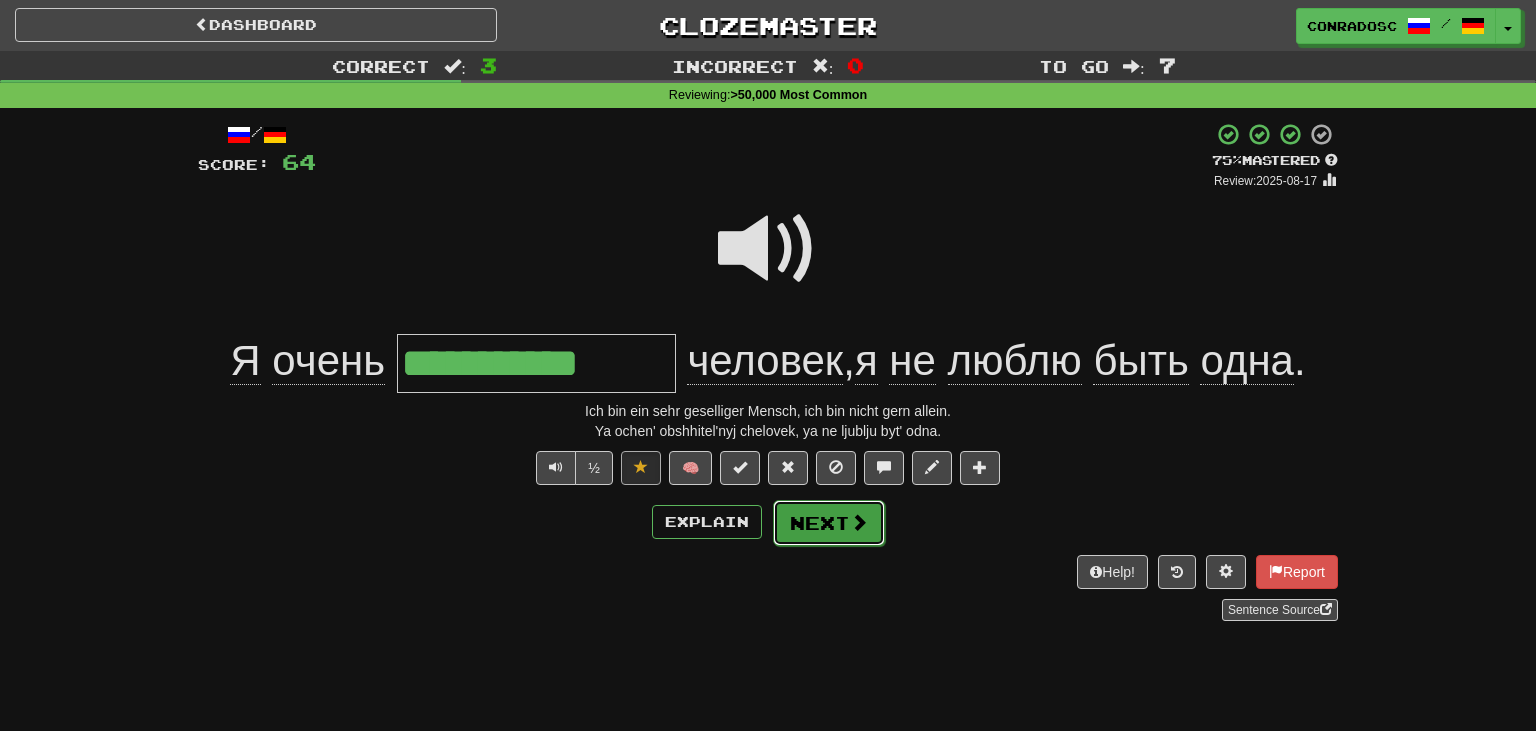 click on "Next" at bounding box center (829, 523) 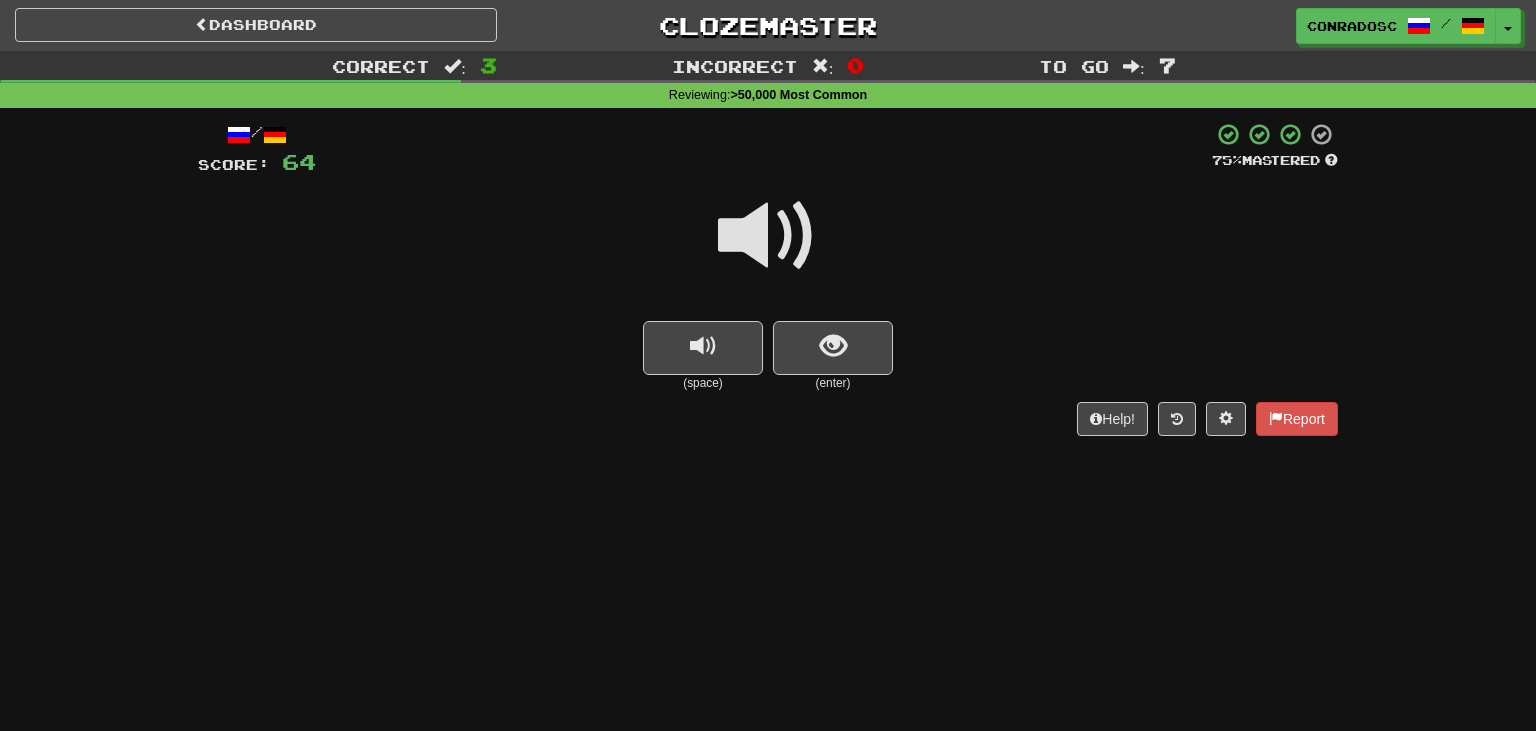 click at bounding box center (768, 236) 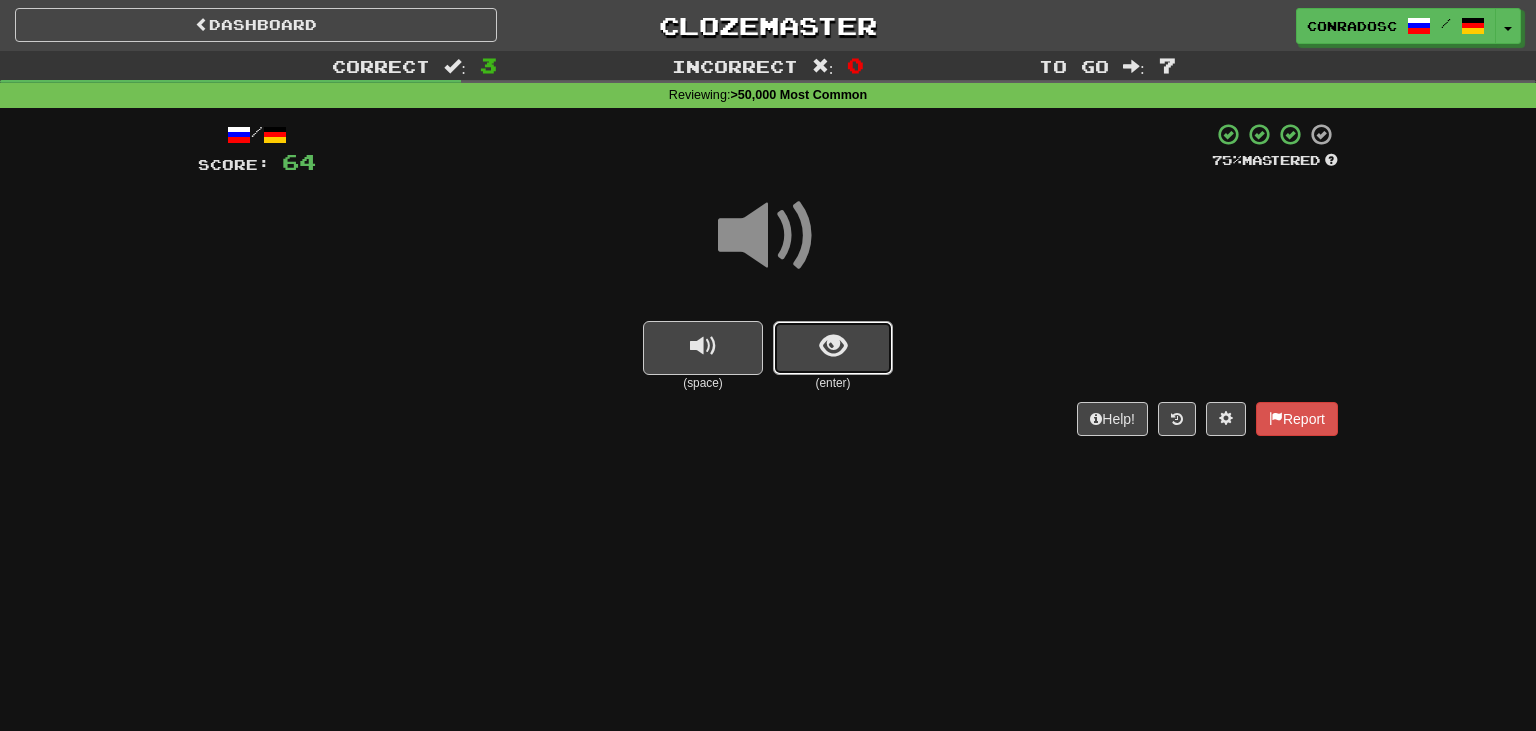 click at bounding box center (833, 348) 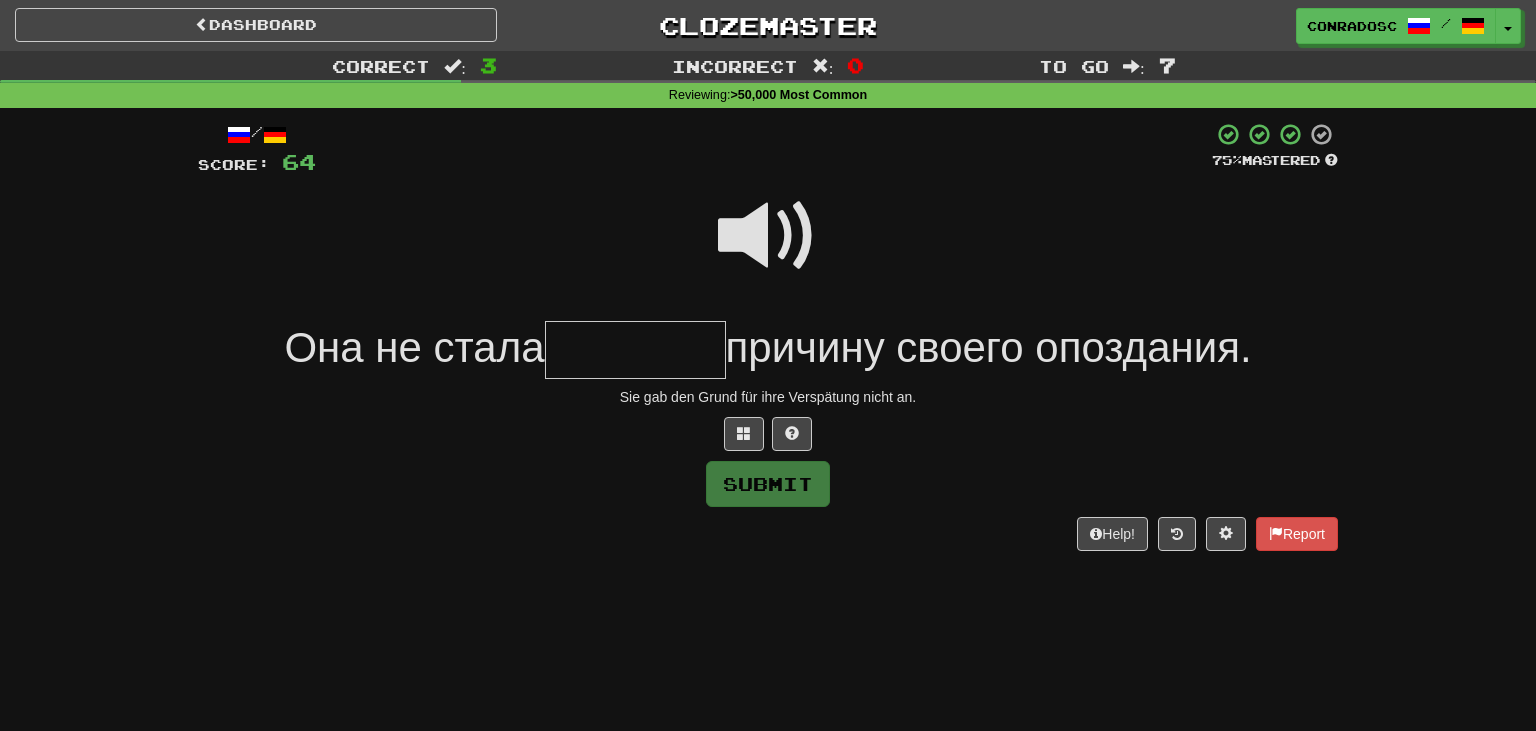 click at bounding box center [768, 236] 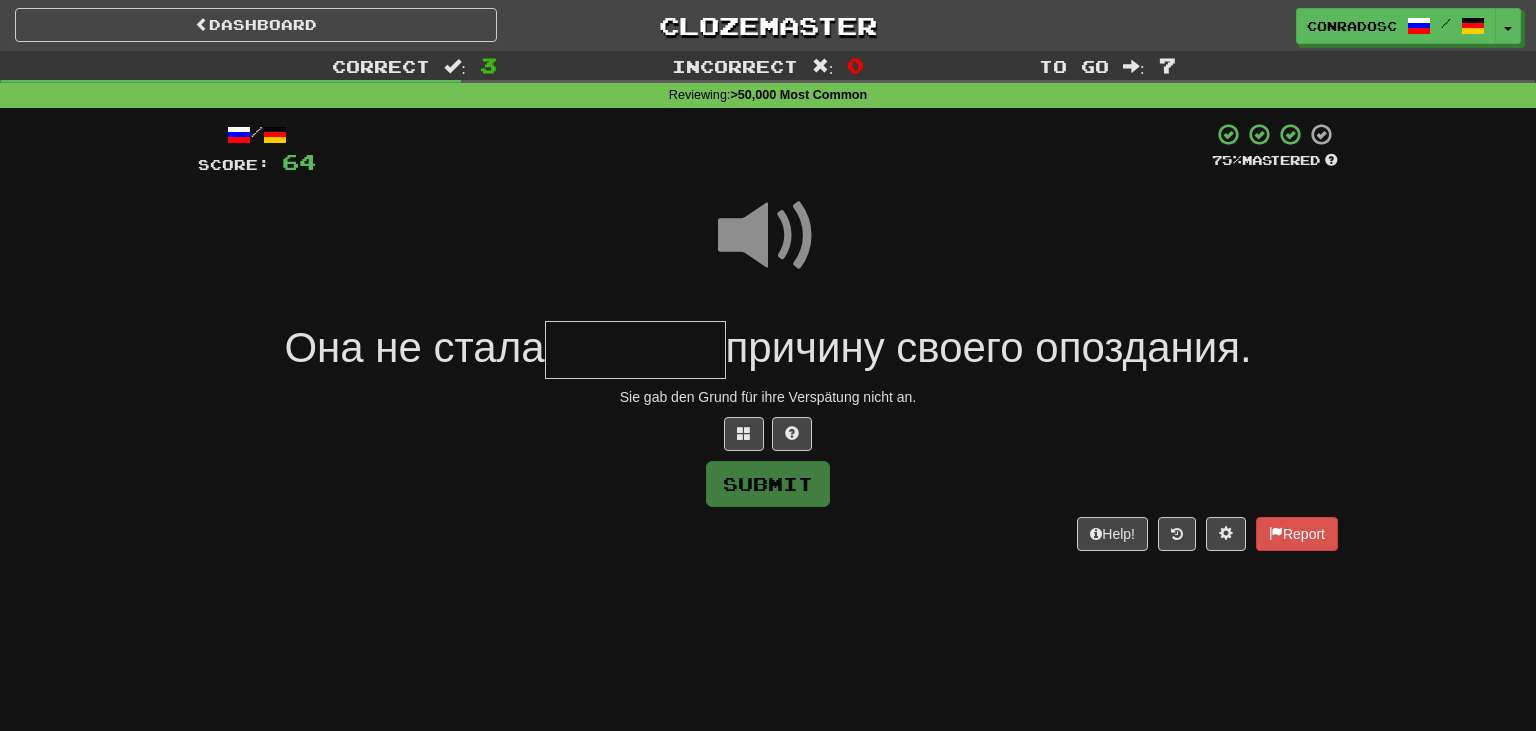 click at bounding box center [635, 350] 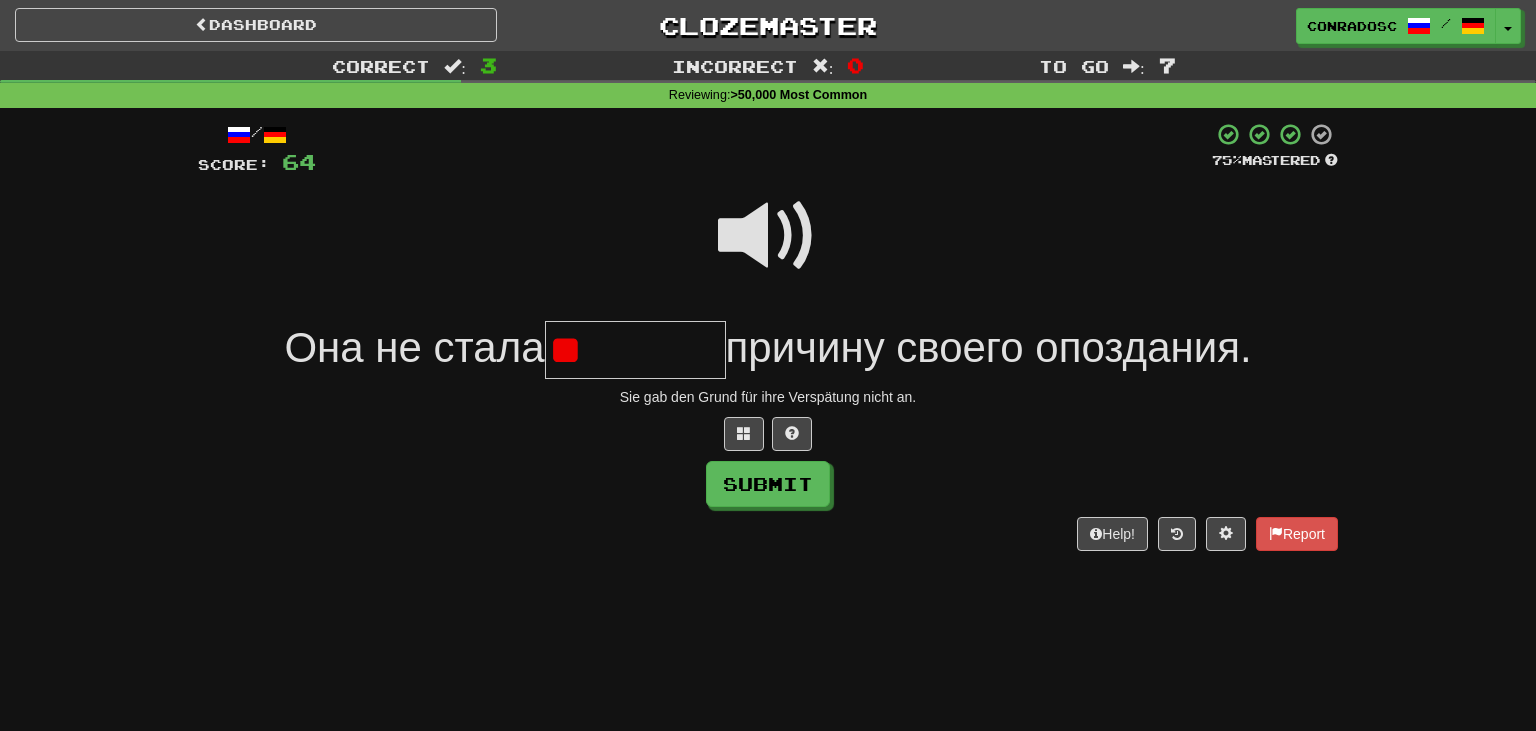 type on "*" 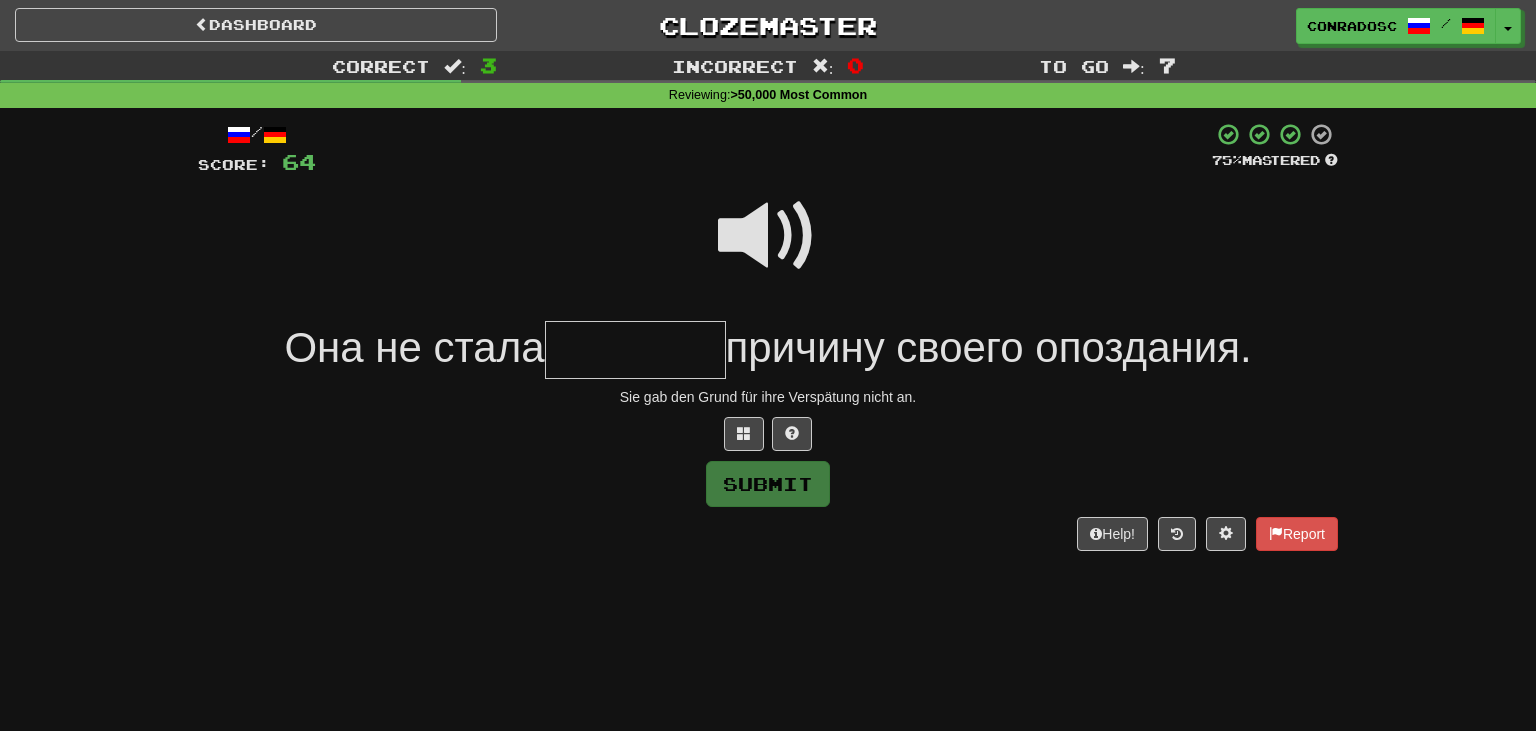 click at bounding box center [768, 236] 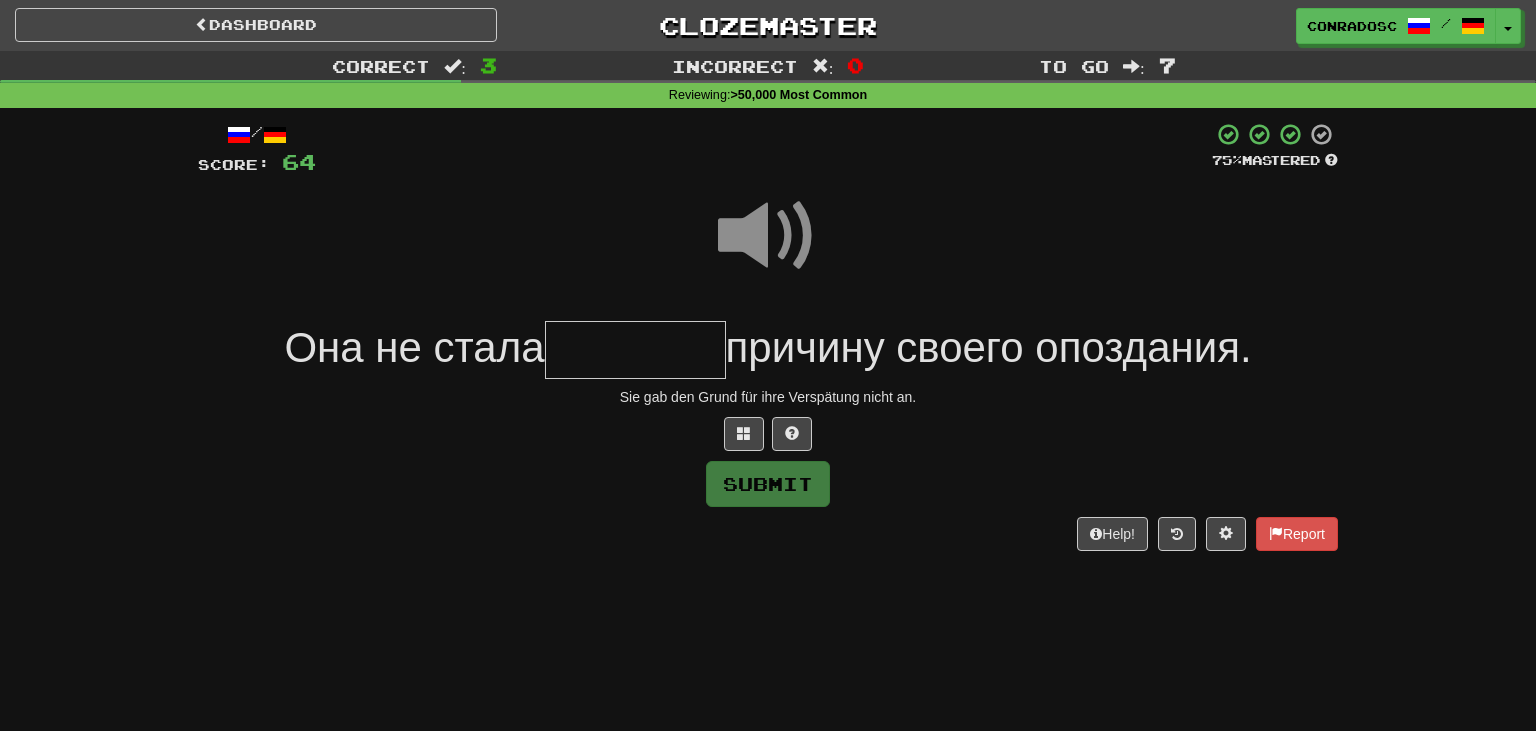 click at bounding box center [635, 350] 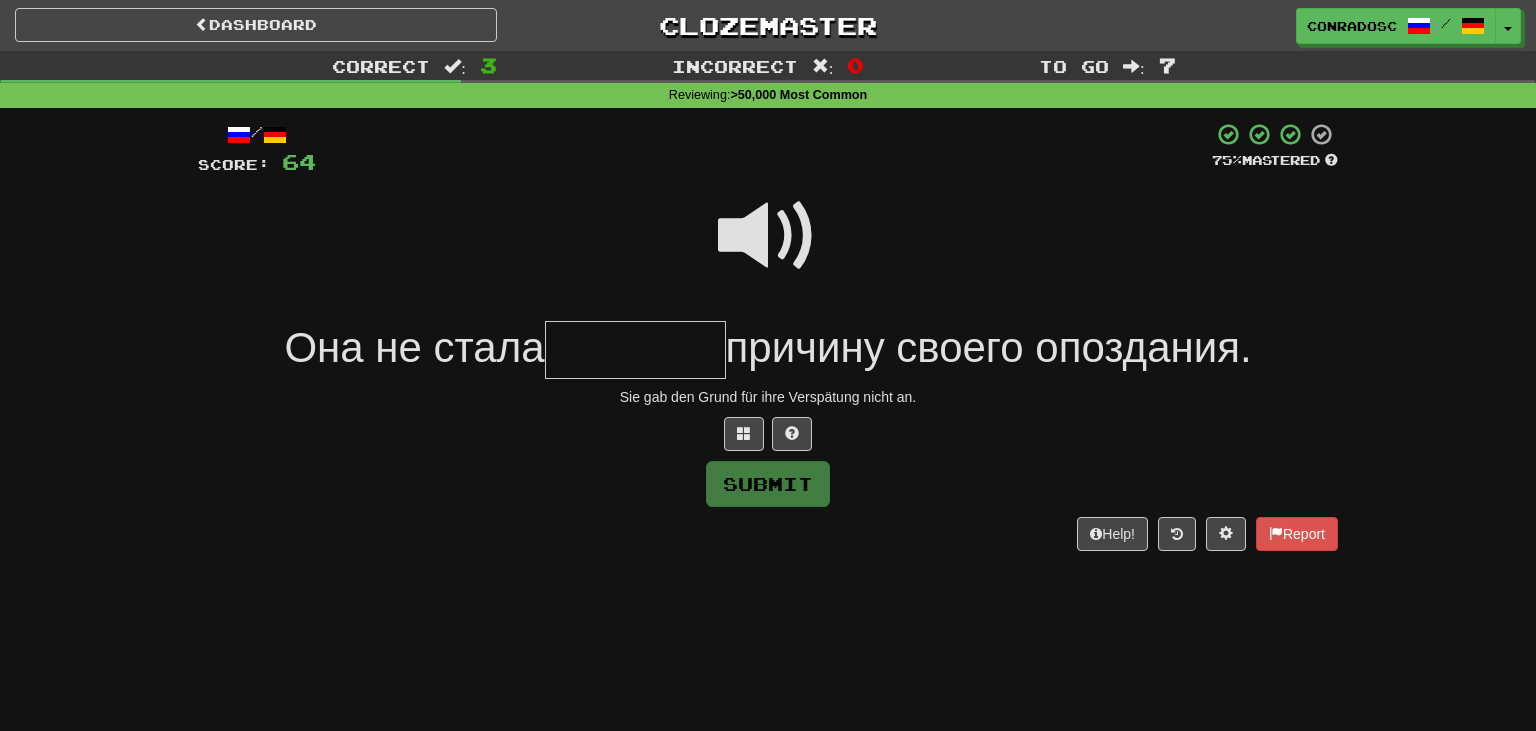 click at bounding box center (635, 350) 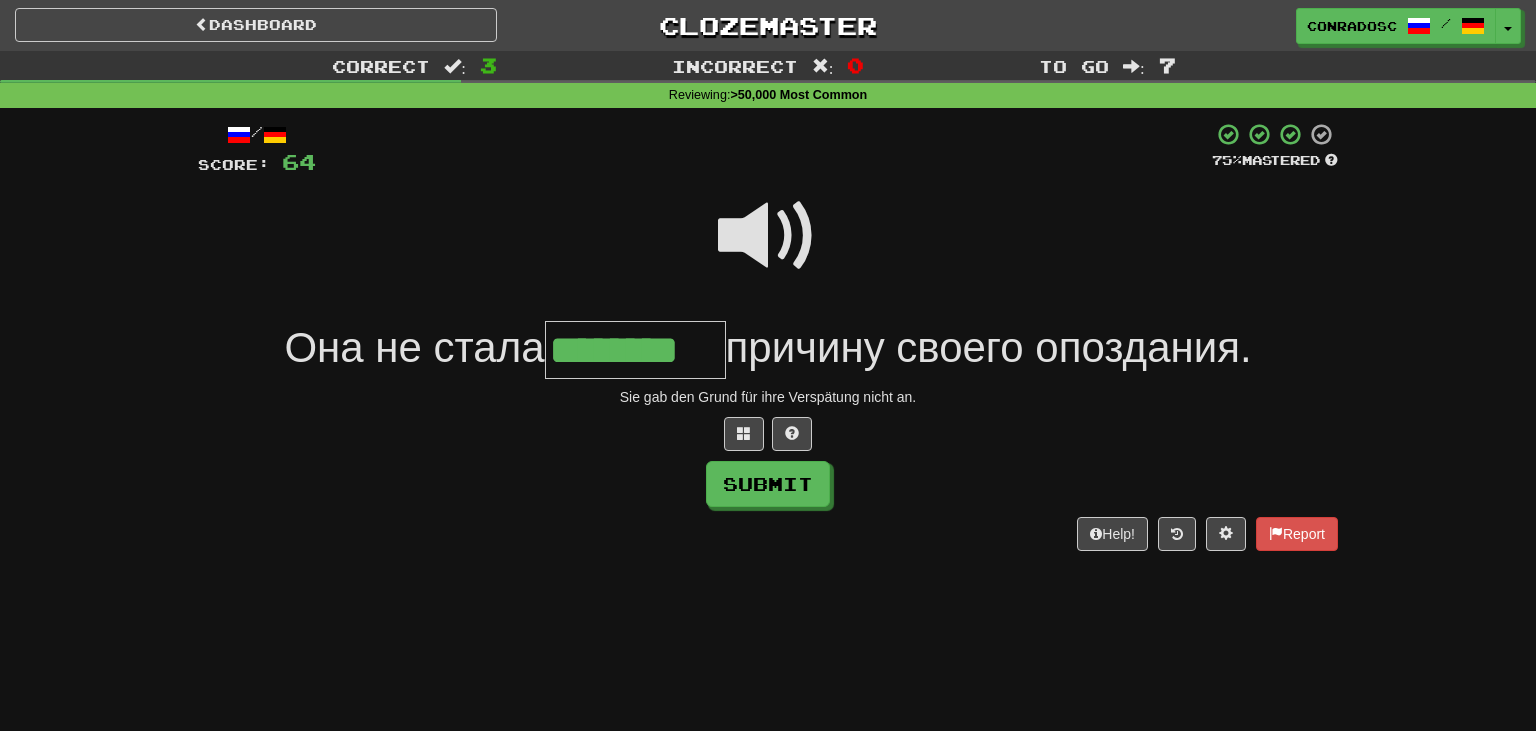type on "********" 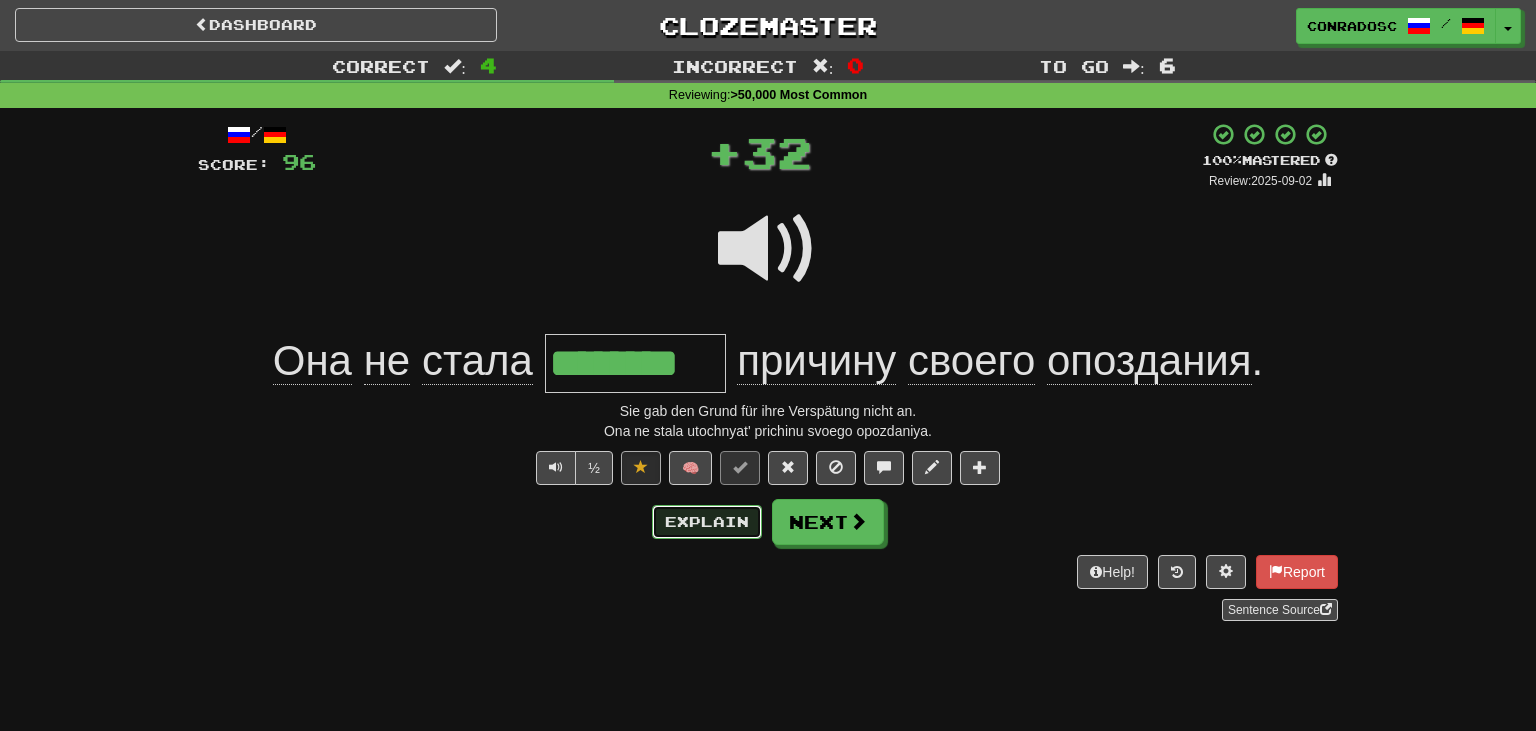 click on "Explain" at bounding box center (707, 522) 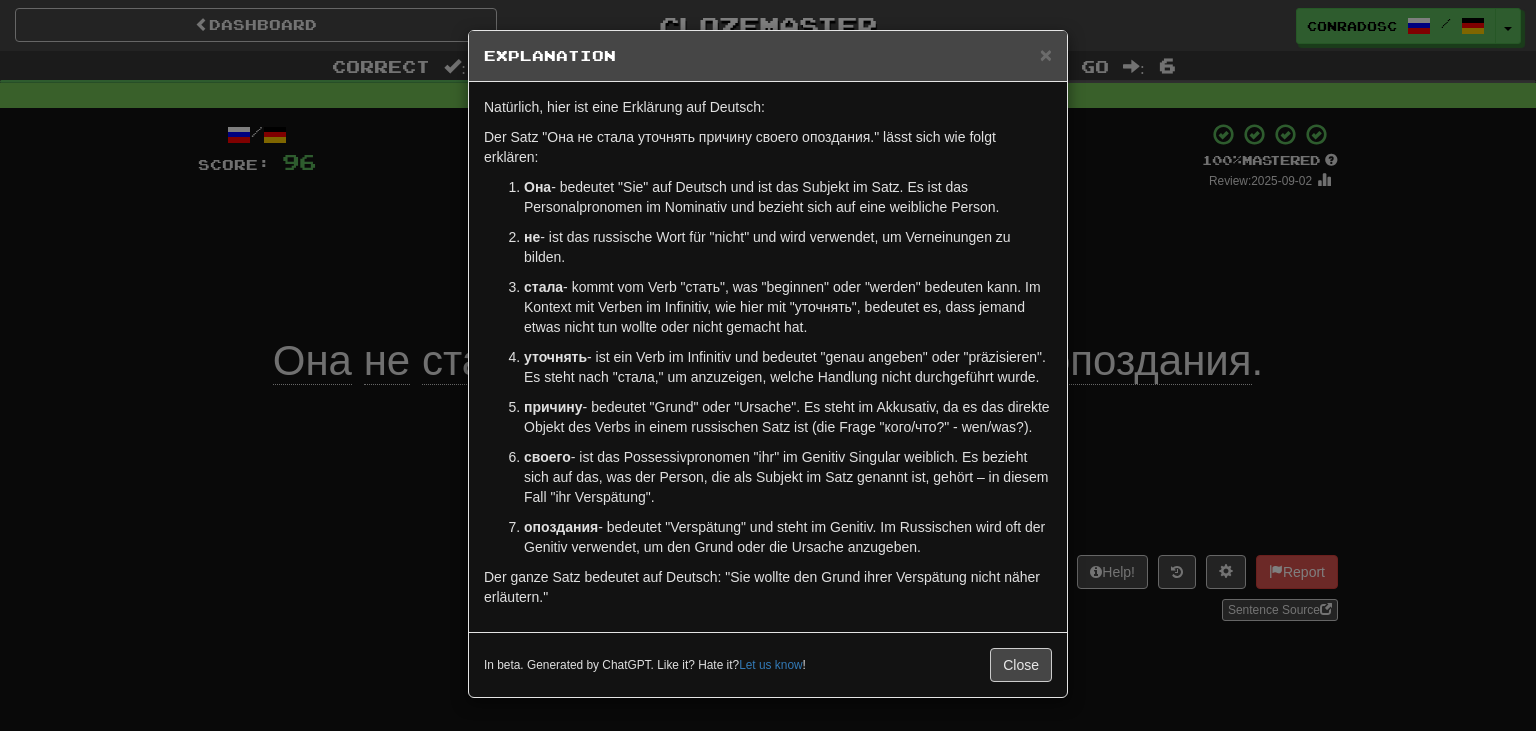 click on "× Explanation Natürlich, hier ist eine Erklärung auf Deutsch:
Der Satz "Она не стала уточнять причину своего опоздания." lässt sich wie folgt erklären:
Она  - bedeutet "Sie" auf Deutsch und ist das Subjekt im Satz. Es ist das Personalpronomen im Nominativ und bezieht sich auf eine weibliche Person.
не  - ist das russische Wort für "nicht" und wird verwendet, um Verneinungen zu bilden.
стала  - kommt vom Verb "стать", was "beginnen" oder "werden" bedeuten kann. Im Kontext mit Verben im Infinitiv, wie hier mit "уточнять", bedeutet es, dass jemand etwas nicht tun wollte oder nicht gemacht hat.
уточнять  - ist ein Verb im Infinitiv und bedeutet "genau angeben" oder "präzisieren". Es steht nach "стала," um anzuzeigen, welche Handlung nicht durchgeführt wurde.
причину
своего
опоздания
In beta. Generated by ChatGPT. Like it? Hate it?  Let us know ! Close" at bounding box center [768, 365] 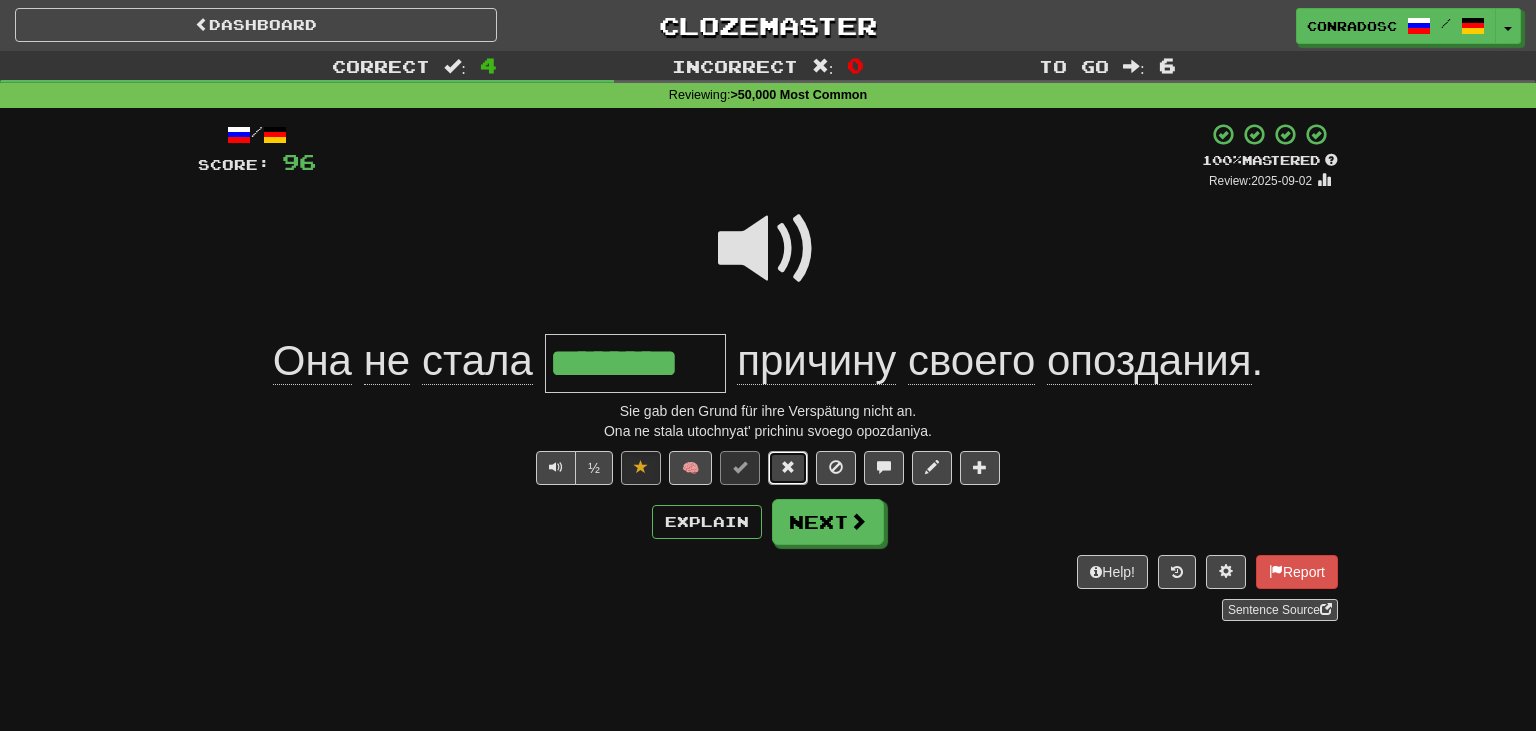 click at bounding box center [788, 467] 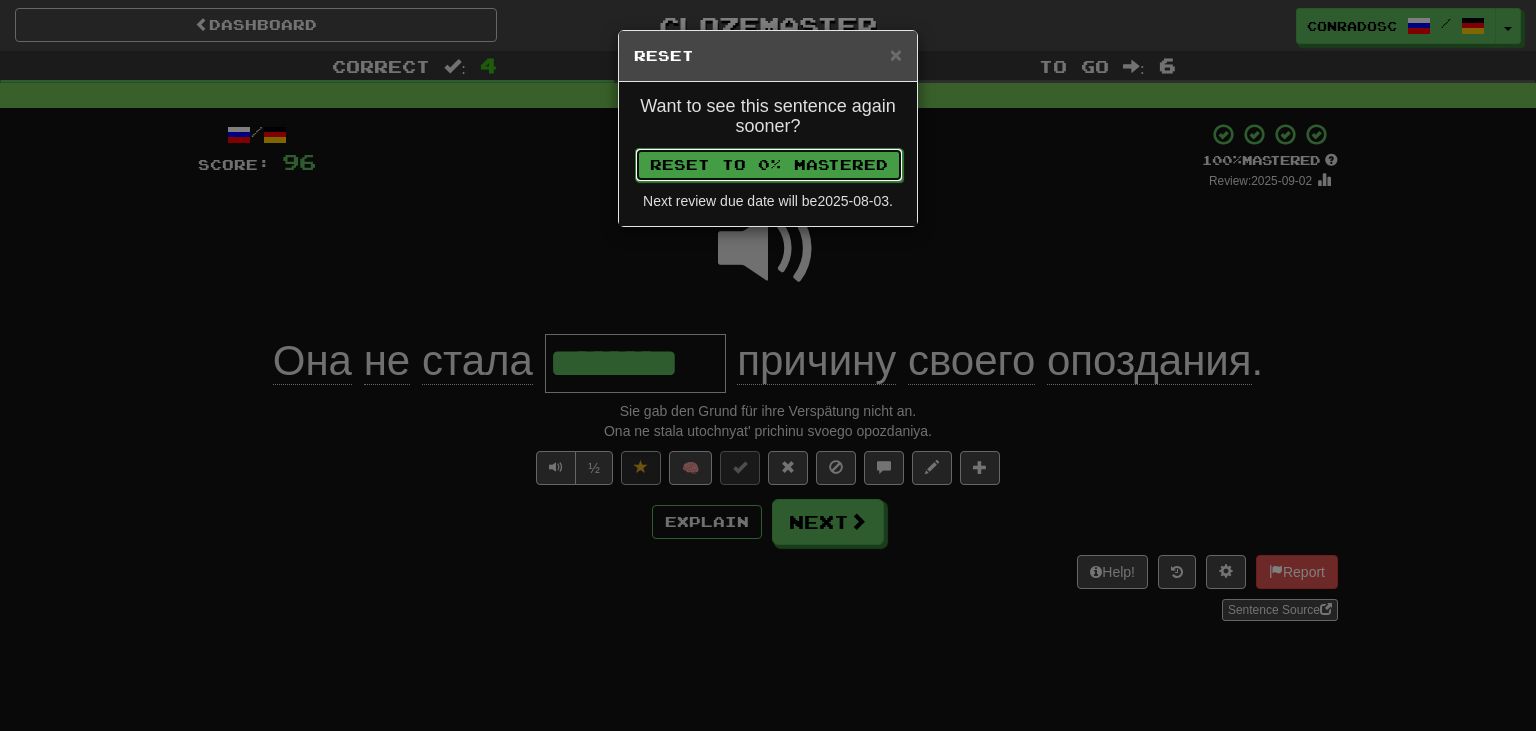click on "Reset to 0% Mastered" at bounding box center [769, 165] 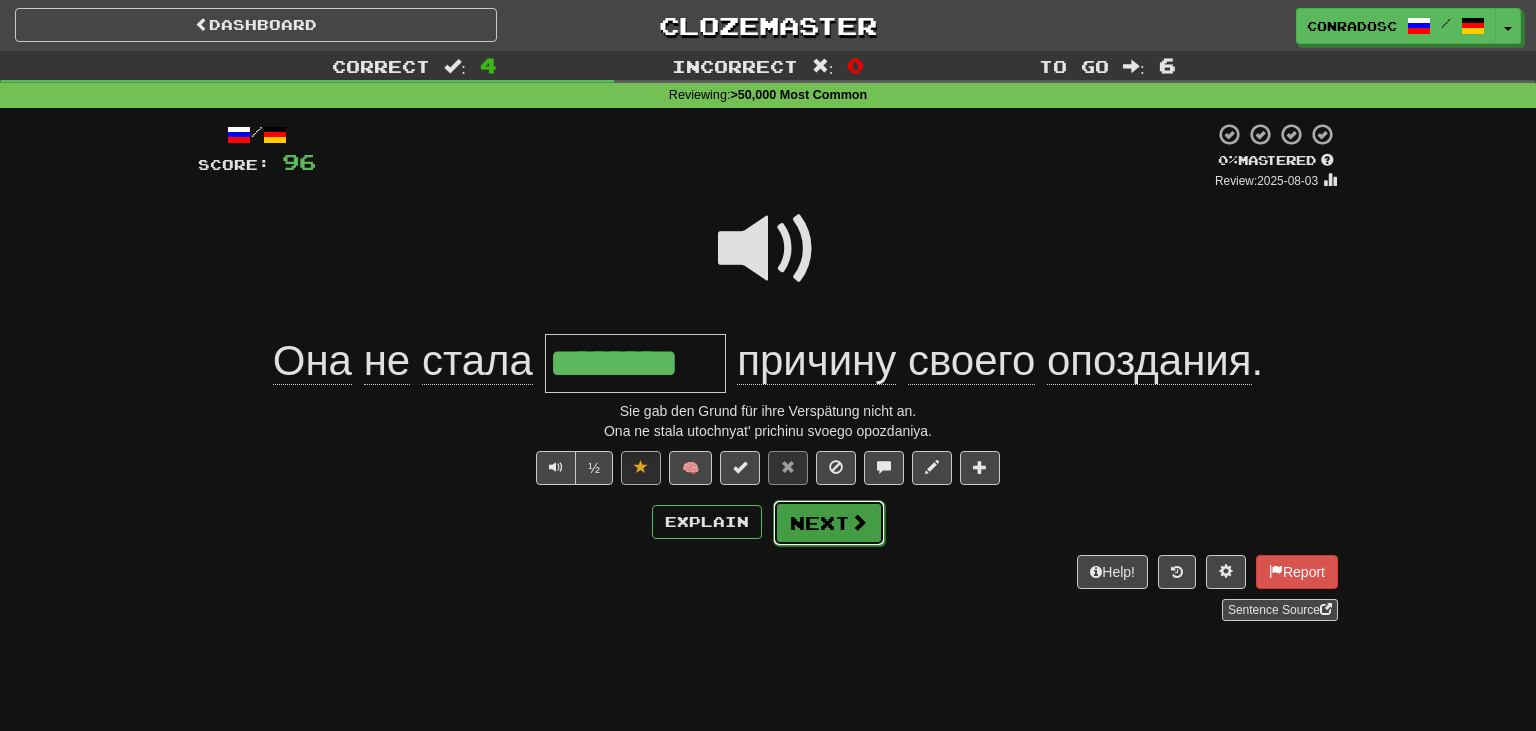 click on "Next" at bounding box center (829, 523) 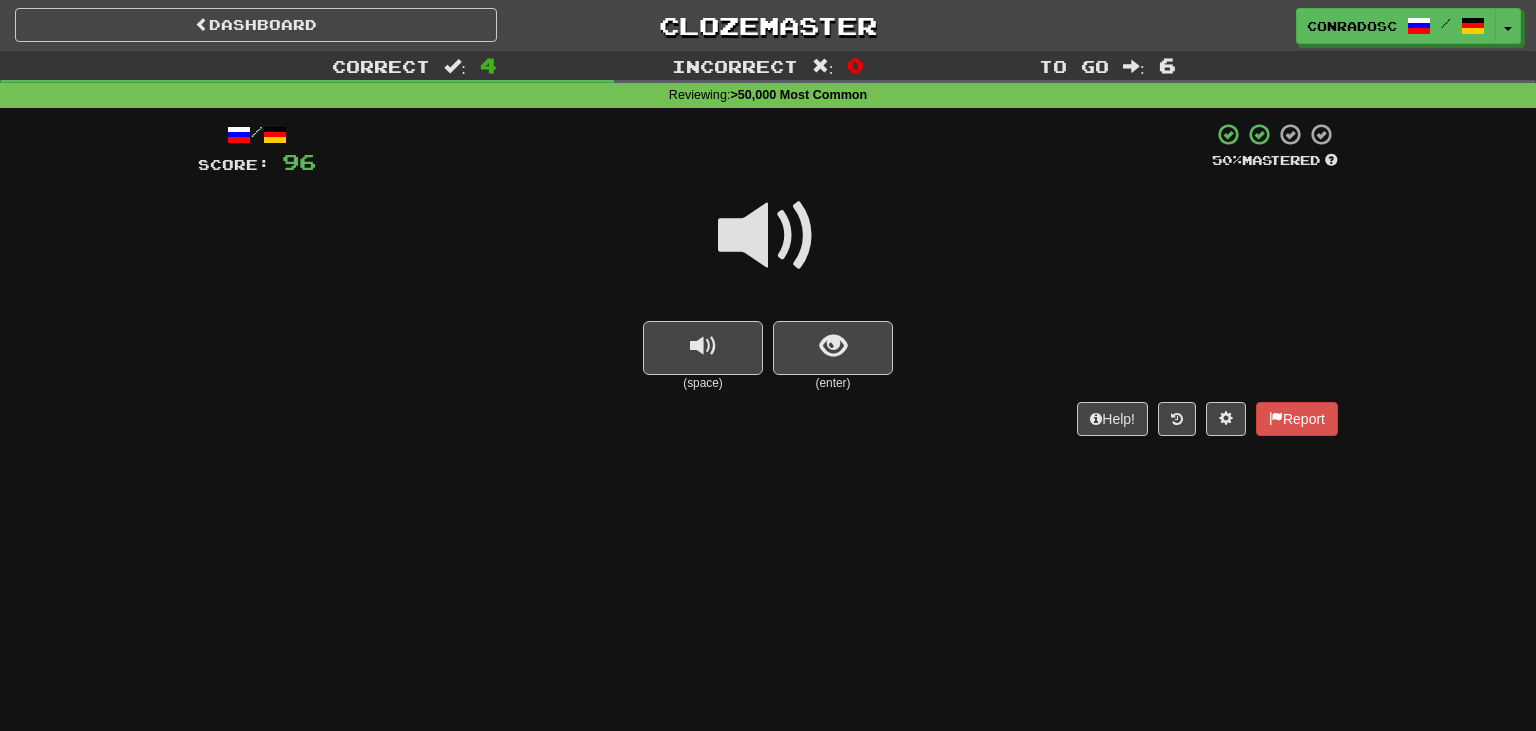 click at bounding box center [768, 236] 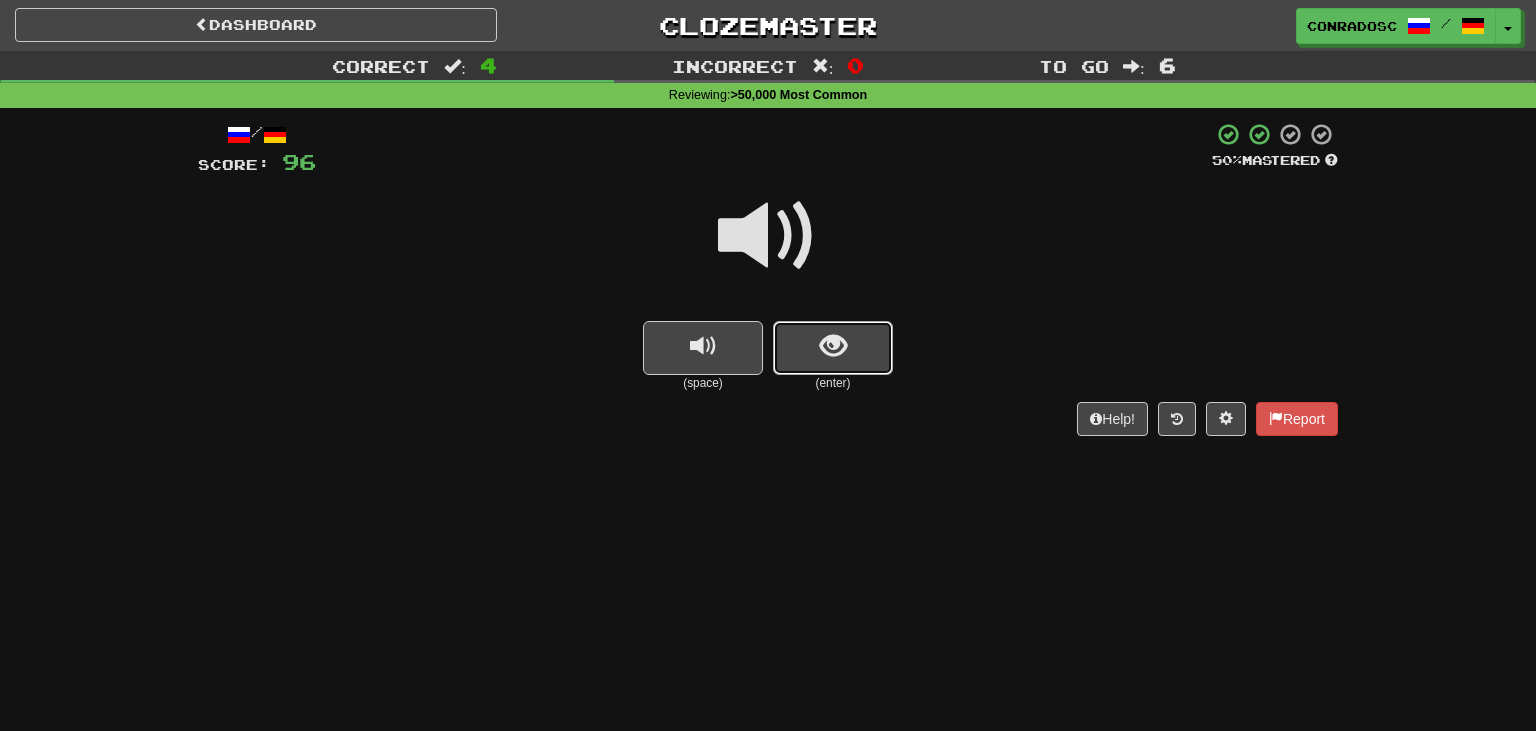 click at bounding box center [833, 348] 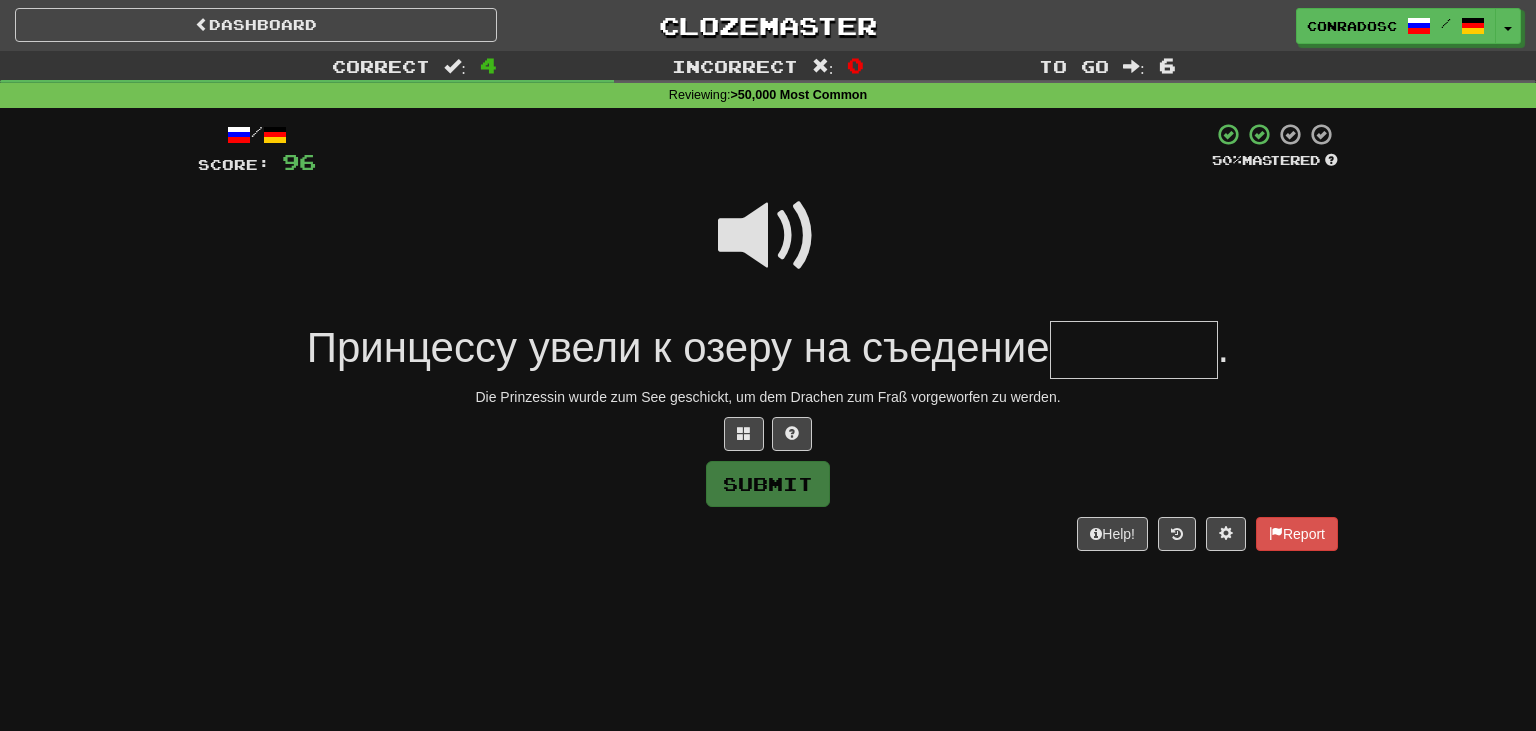 click at bounding box center [768, 236] 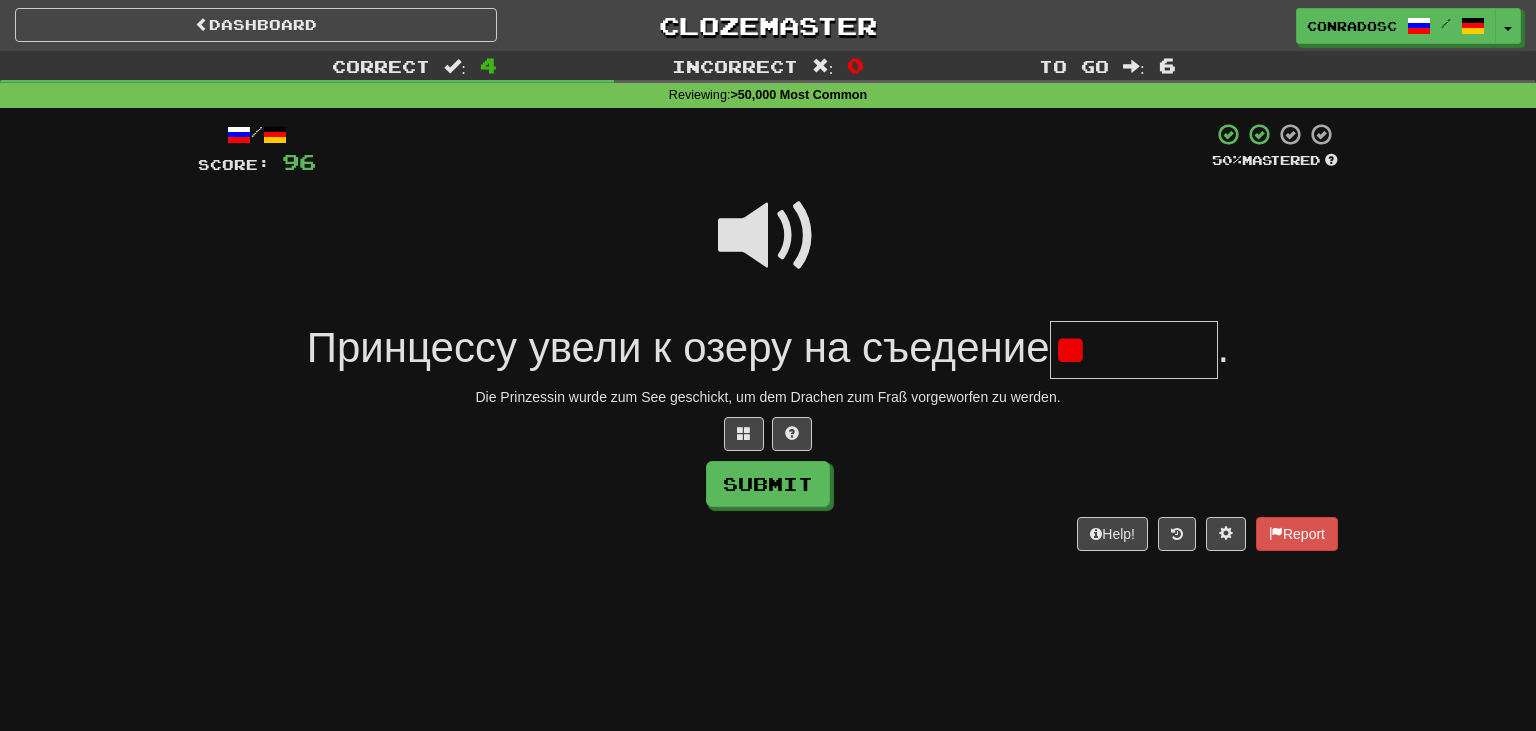type on "*" 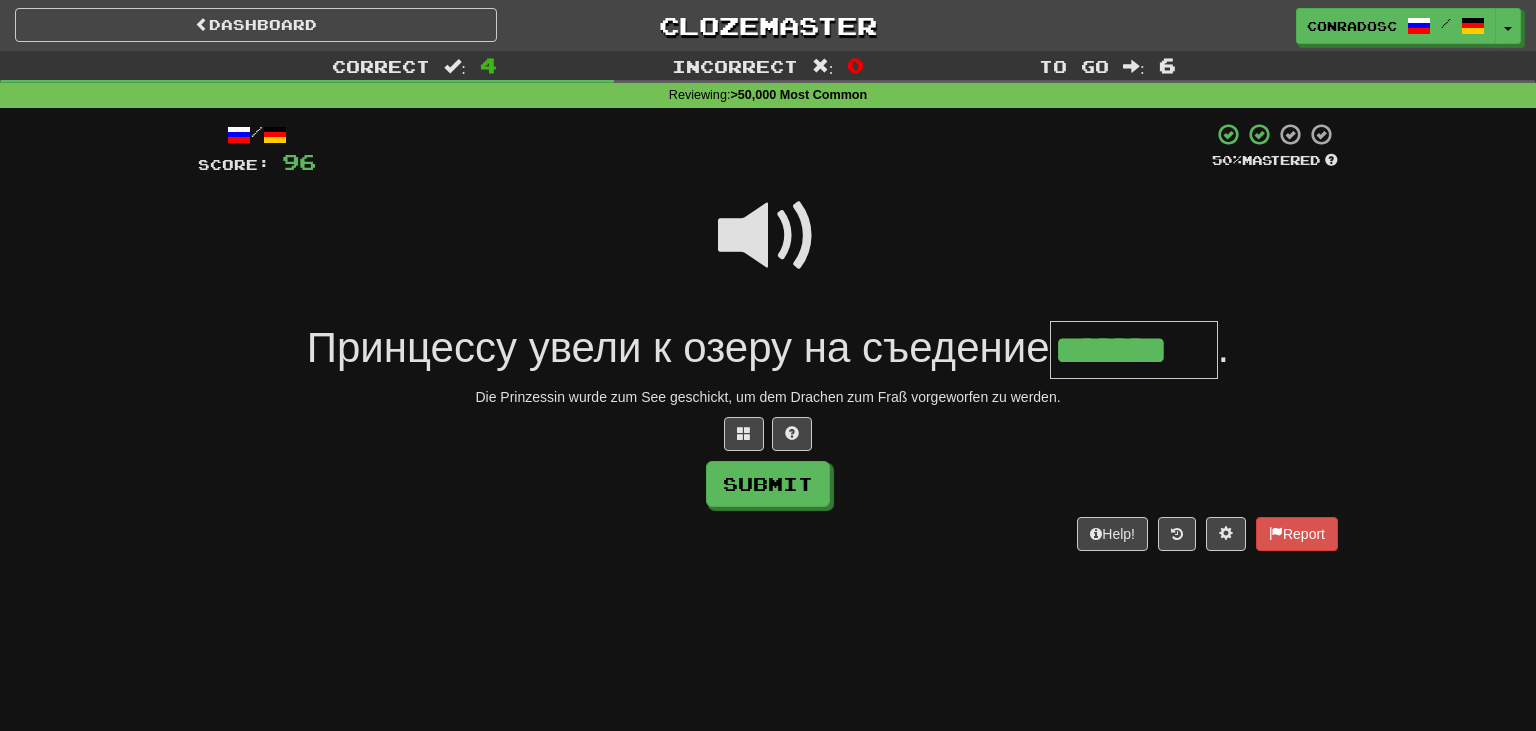 type on "*******" 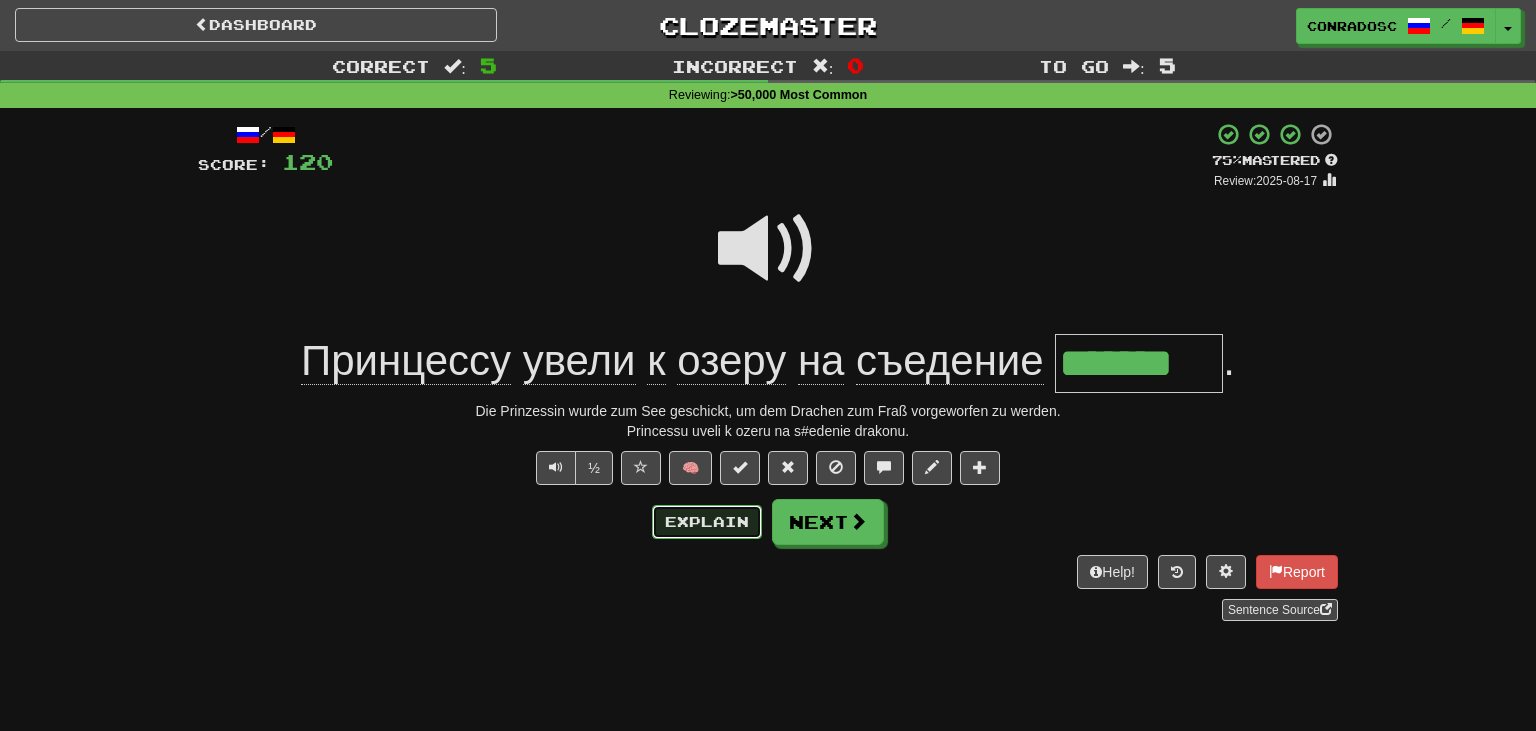 click on "Explain" at bounding box center [707, 522] 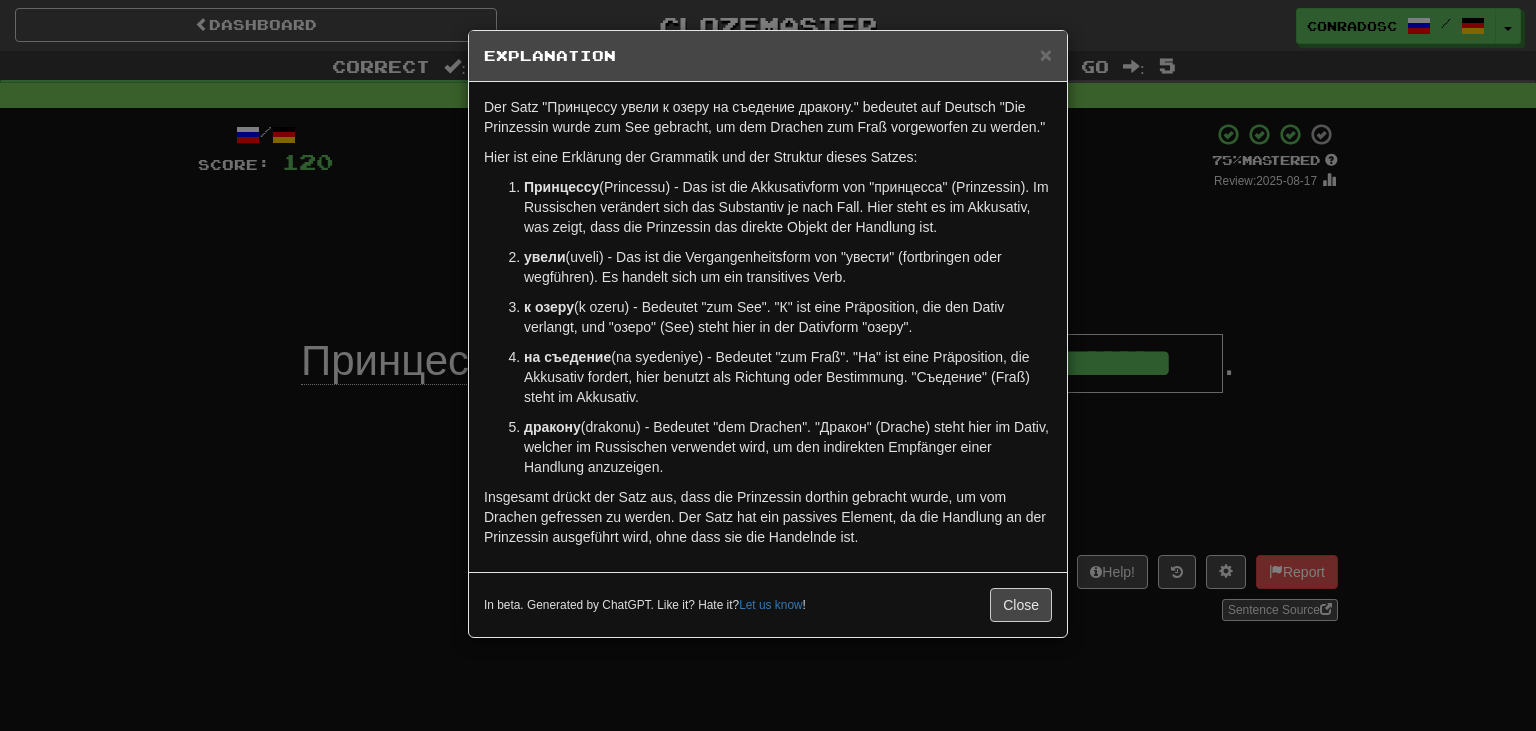 click on "× Explanation Der Satz "Принцессу увели к озеру на съедение дракону." bedeutet auf Deutsch "Die Prinzessin wurde zum See gebracht, um dem Drachen zum Fraß vorgeworfen zu werden."
Hier ist eine Erklärung der Grammatik und der Struktur dieses Satzes:
Принцессу  (Prinzessu) - Das ist die Akkusativform von "принцесса" (Prinzessin). Im Russischen verändert sich das Substantiv je nach Fall. Hier steht es im Akkusativ, was zeigt, dass die Prinzessin das direkte Objekt der Handlung ist.
увели  (uveli) - Das ist die Vergangenheitsform von "увести" (fortbringen oder wegführen). Es handelt sich um ein transitives Verb.
к озеру  (k ozeru) - Bedeutet "zum See". "К" ist eine Präposition, die den Dativ verlangt, und "озеро" (See) steht hier in der Dativform "озеру".
на съедение
дракону
In beta. Generated by ChatGPT. Like it? Hate it?  Let us know ! Close" at bounding box center (768, 365) 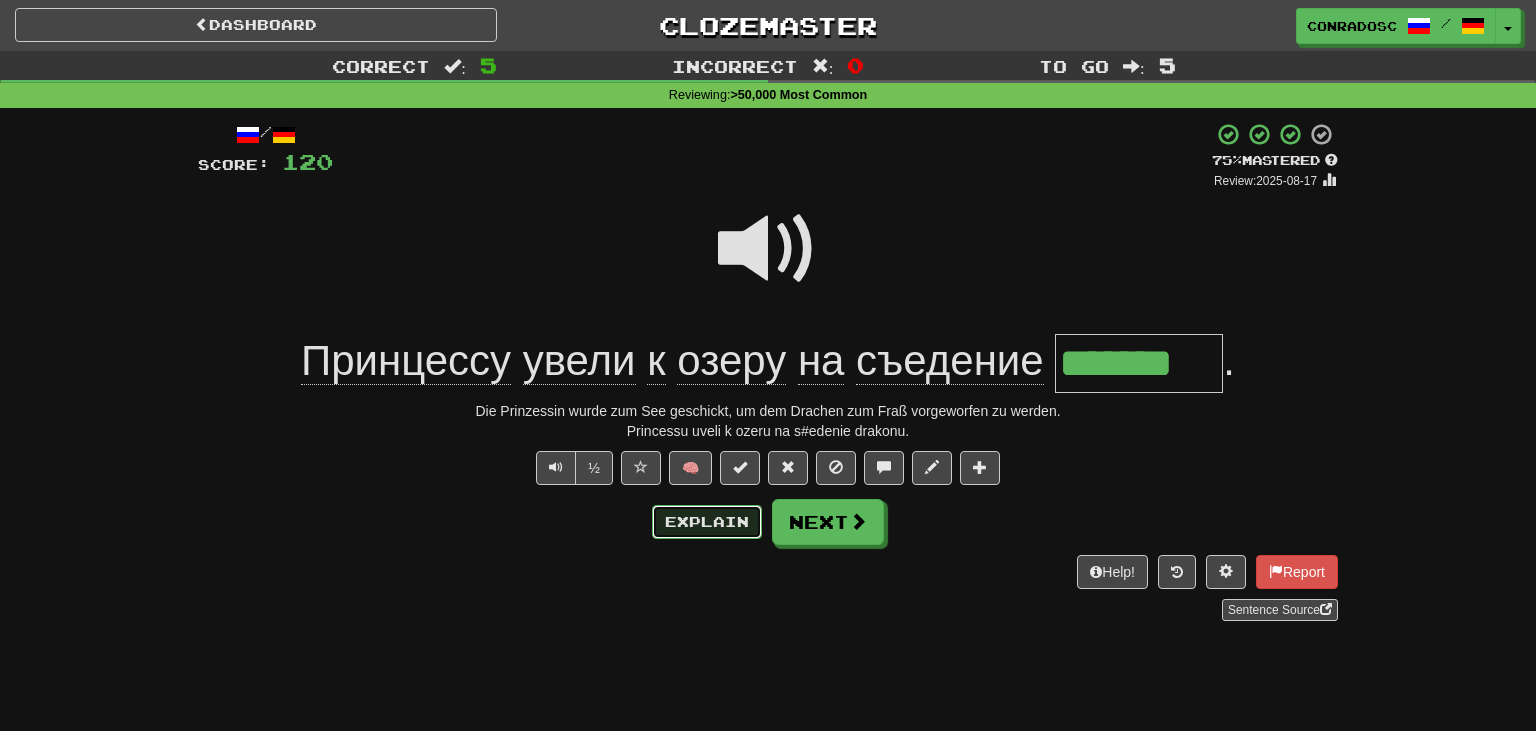 click on "Explain" at bounding box center (707, 522) 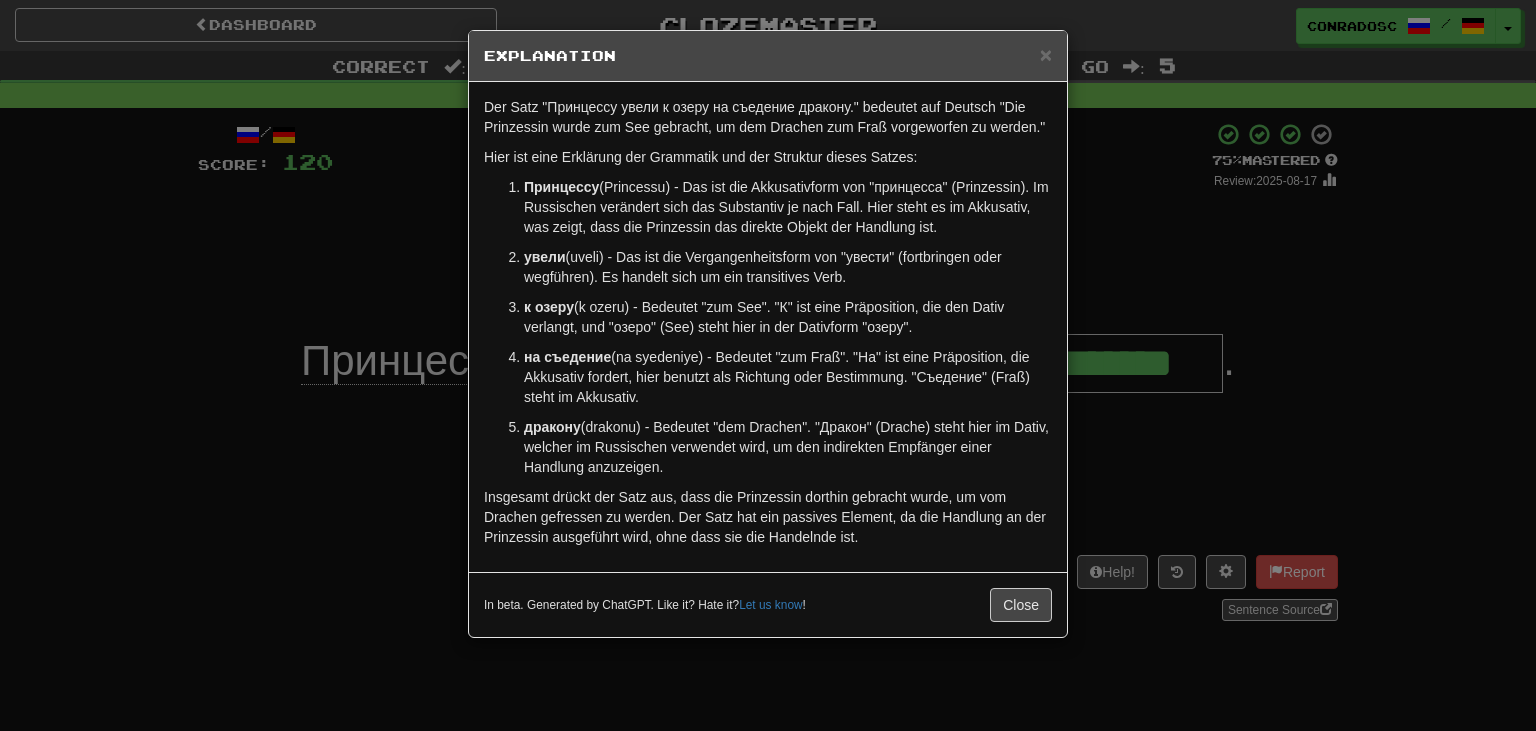 click on "× Explanation Der Satz "Принцессу увели к озеру на съедение дракону." bedeutet auf Deutsch "Die Prinzessin wurde zum See gebracht, um dem Drachen zum Fraß vorgeworfen zu werden."
Hier ist eine Erklärung der Grammatik und der Struktur dieses Satzes:
Принцессу  (Prinzessu) - Das ist die Akkusativform von "принцесса" (Prinzessin). Im Russischen verändert sich das Substantiv je nach Fall. Hier steht es im Akkusativ, was zeigt, dass die Prinzessin das direkte Objekt der Handlung ist.
увели  (uveli) - Das ist die Vergangenheitsform von "увести" (fortbringen oder wegführen). Es handelt sich um ein transitives Verb.
к озеру  (k ozeru) - Bedeutet "zum See". "К" ist eine Präposition, die den Dativ verlangt, und "озеро" (See) steht hier in der Dativform "озеру".
на съедение
дракону
In beta. Generated by ChatGPT. Like it? Hate it?  Let us know ! Close" at bounding box center [768, 365] 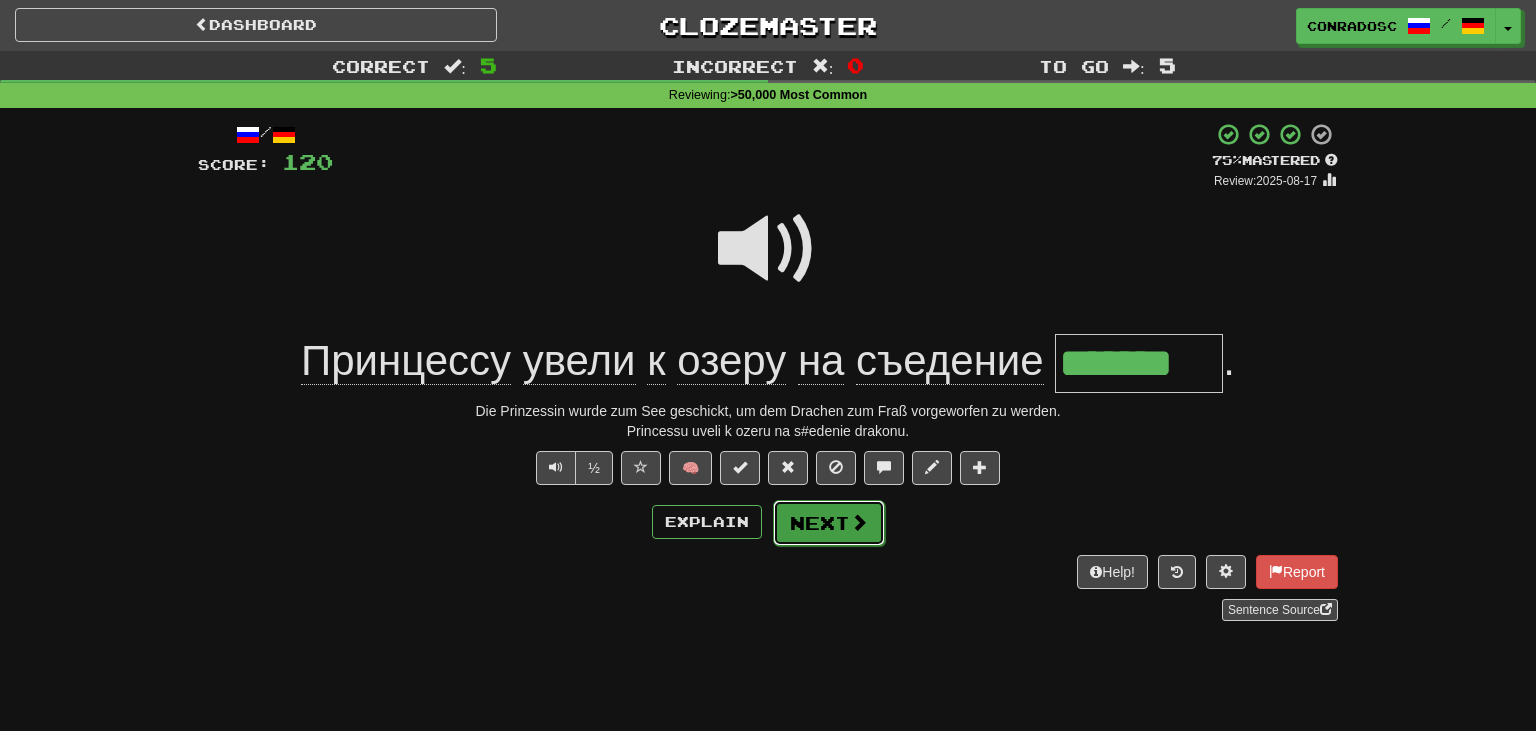 click on "Next" at bounding box center [829, 523] 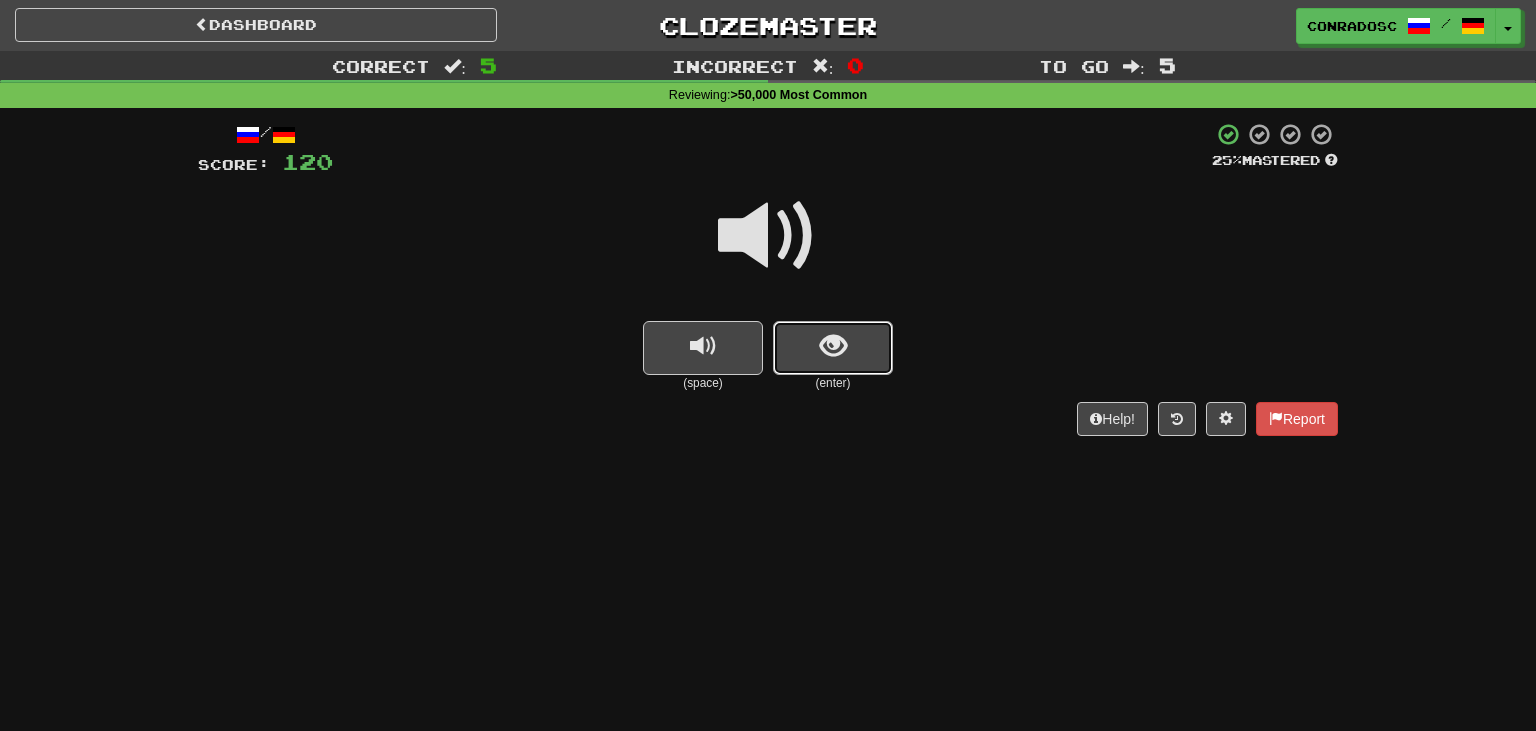 click at bounding box center [833, 348] 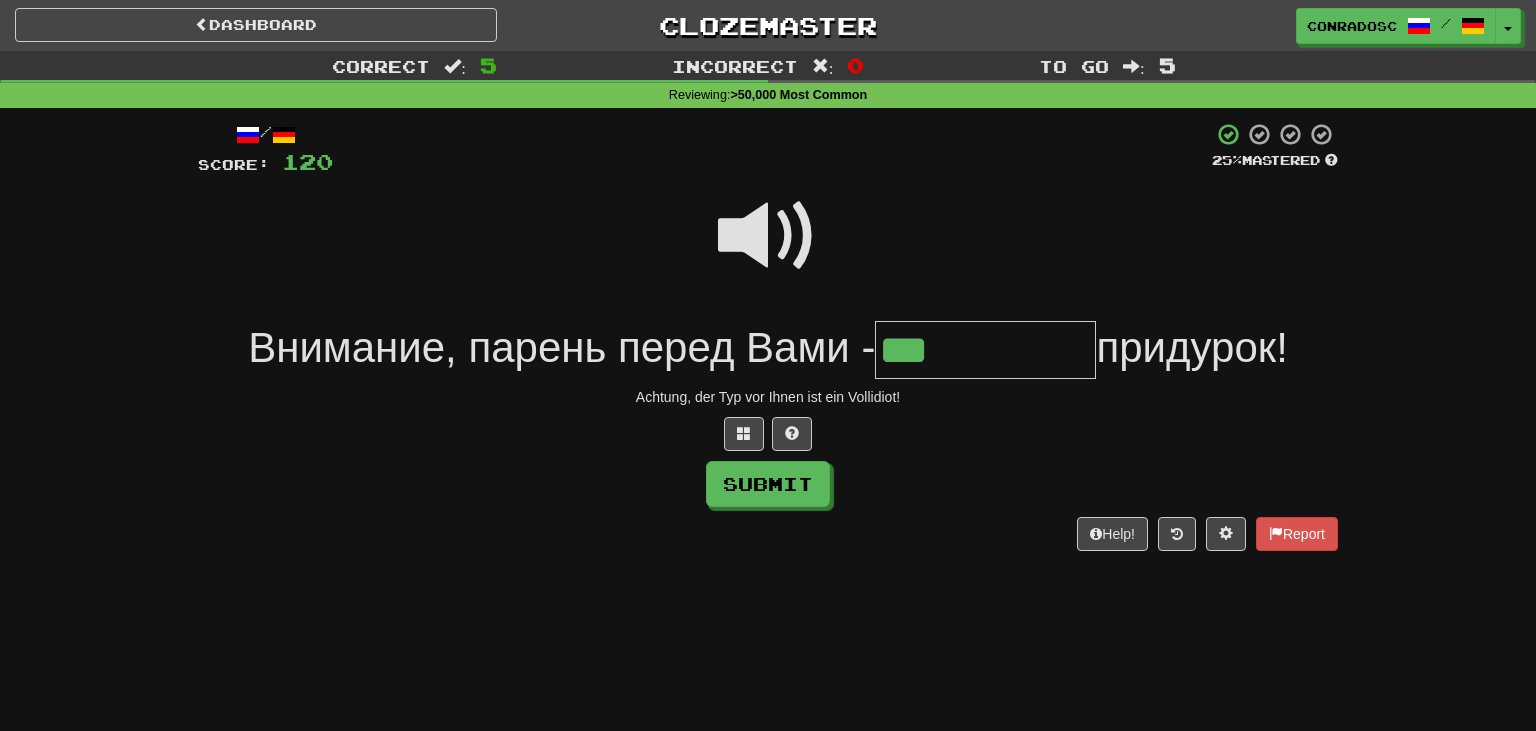 click at bounding box center [768, 236] 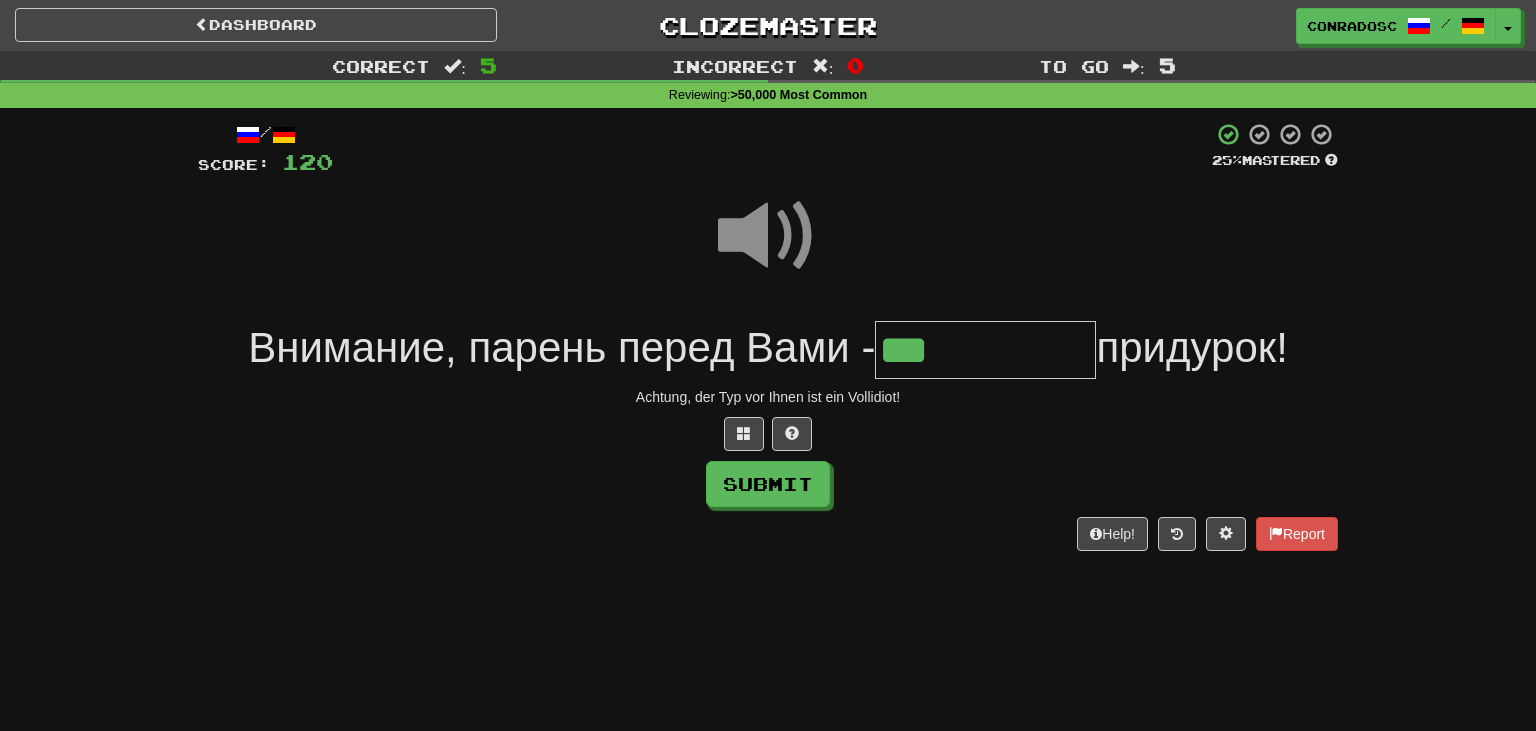 click on "***" at bounding box center [985, 350] 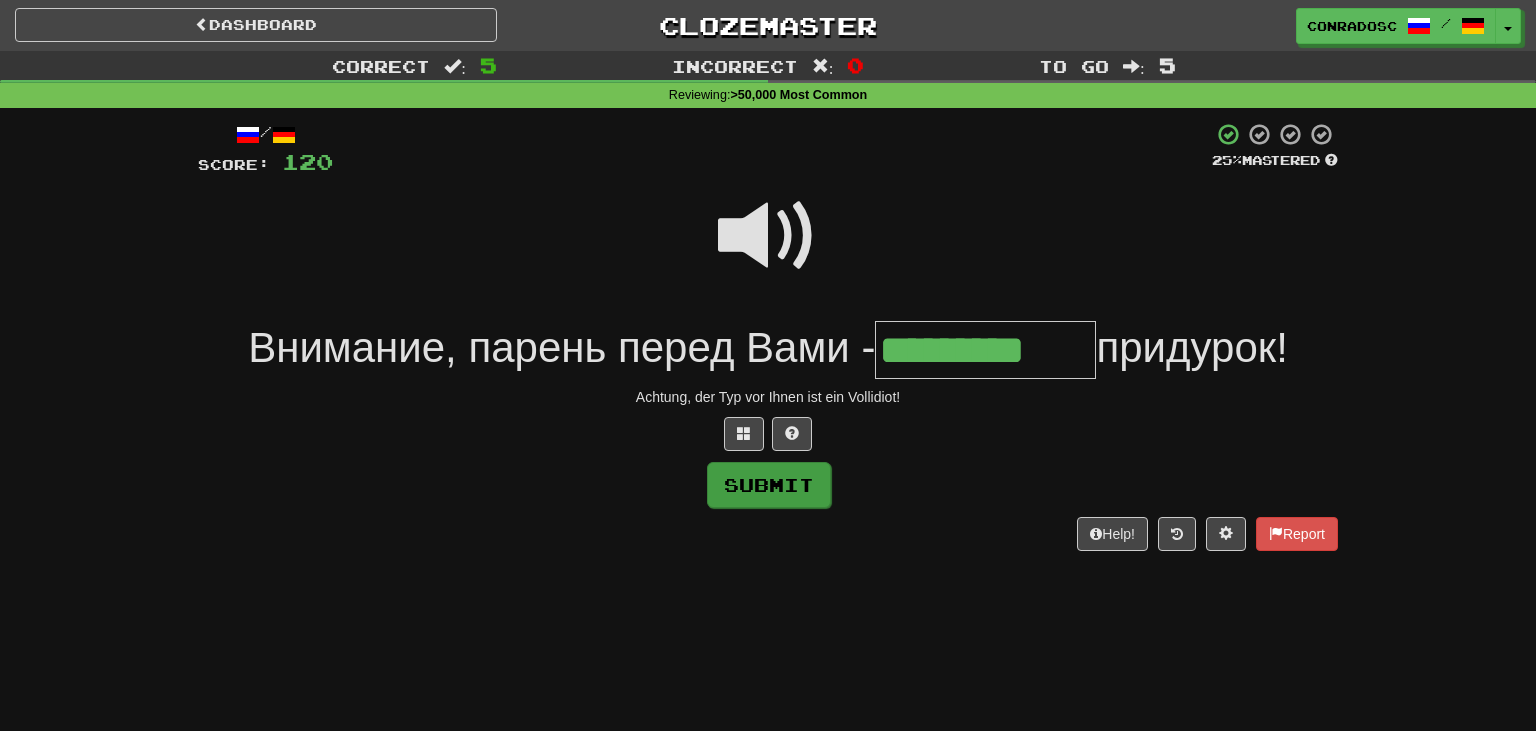 type on "*********" 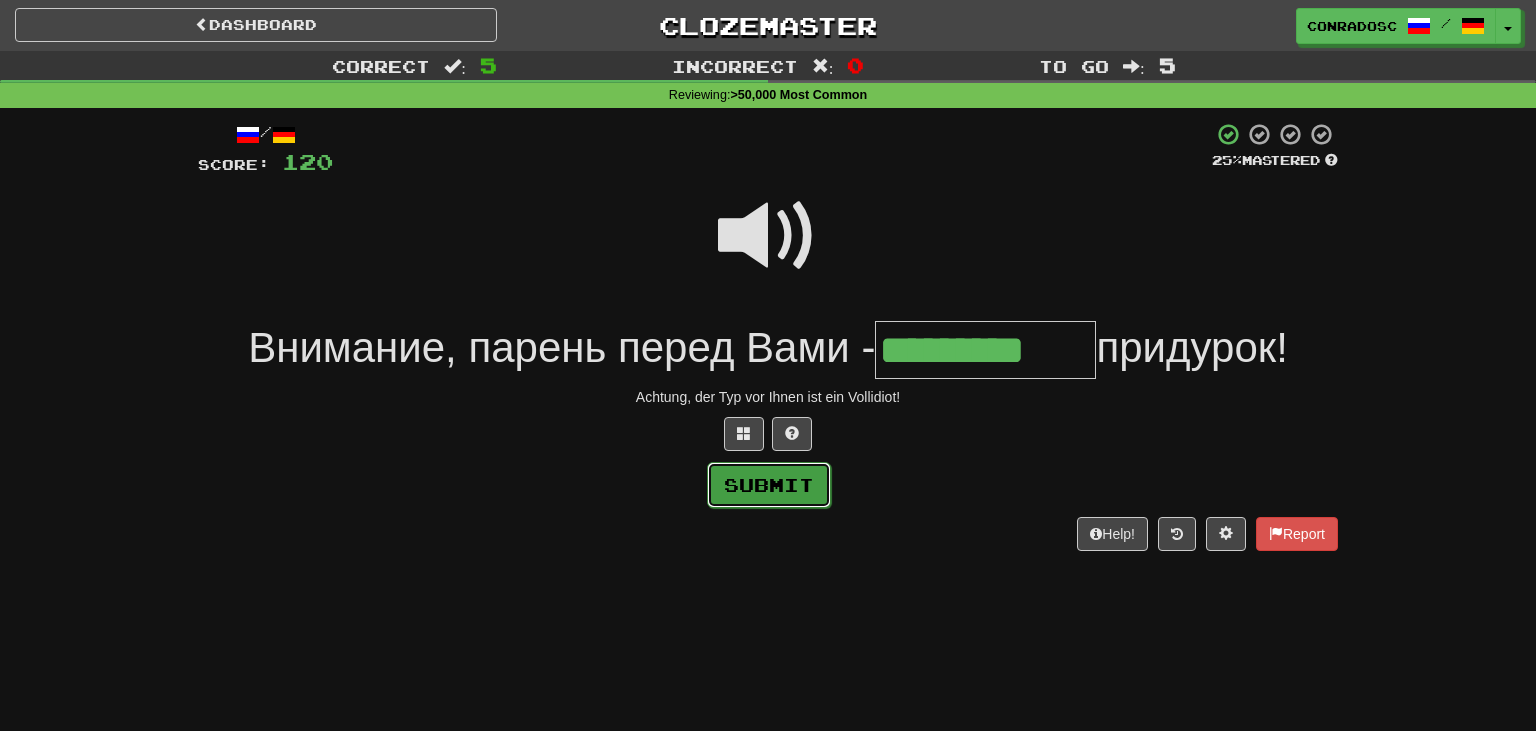 click on "Submit" at bounding box center (769, 485) 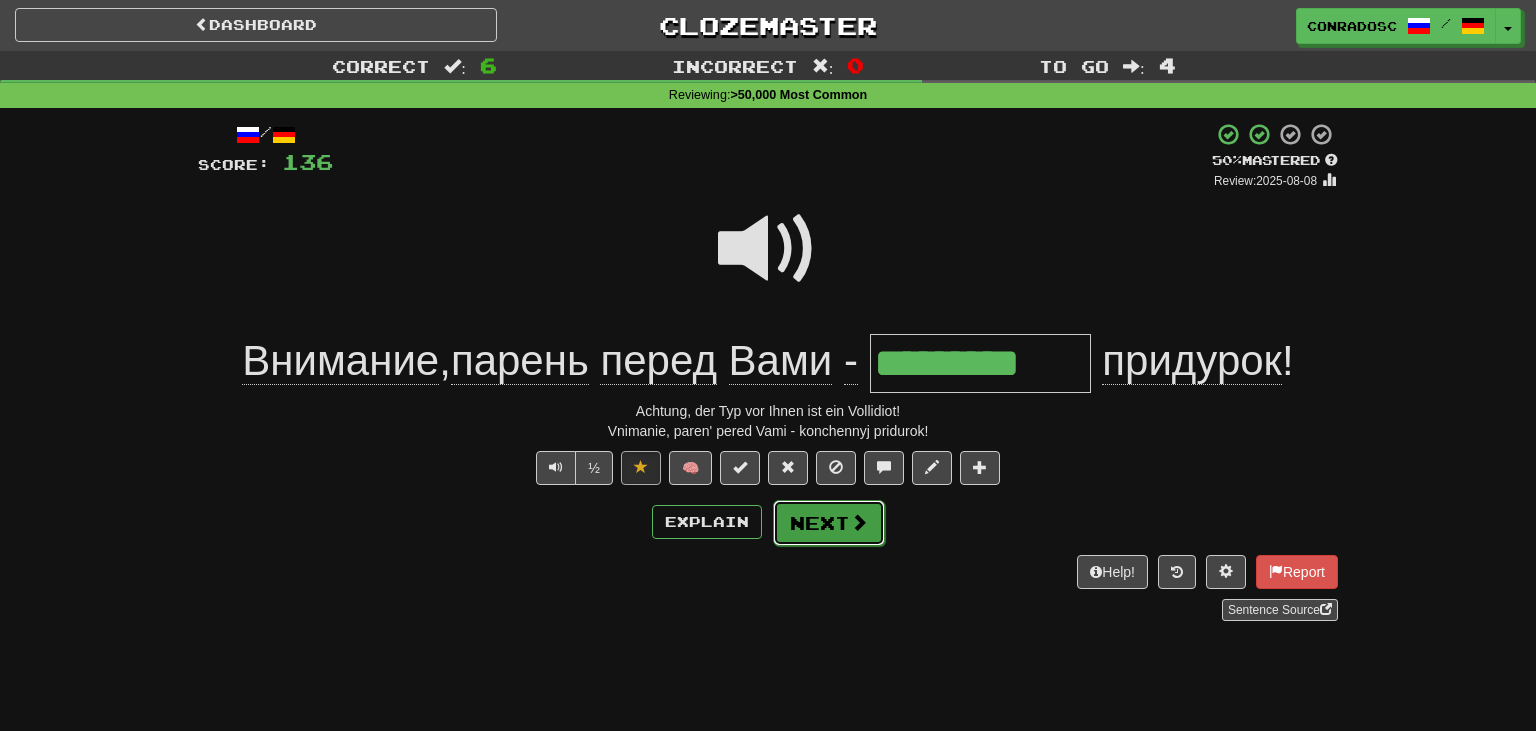 click on "Next" at bounding box center (829, 523) 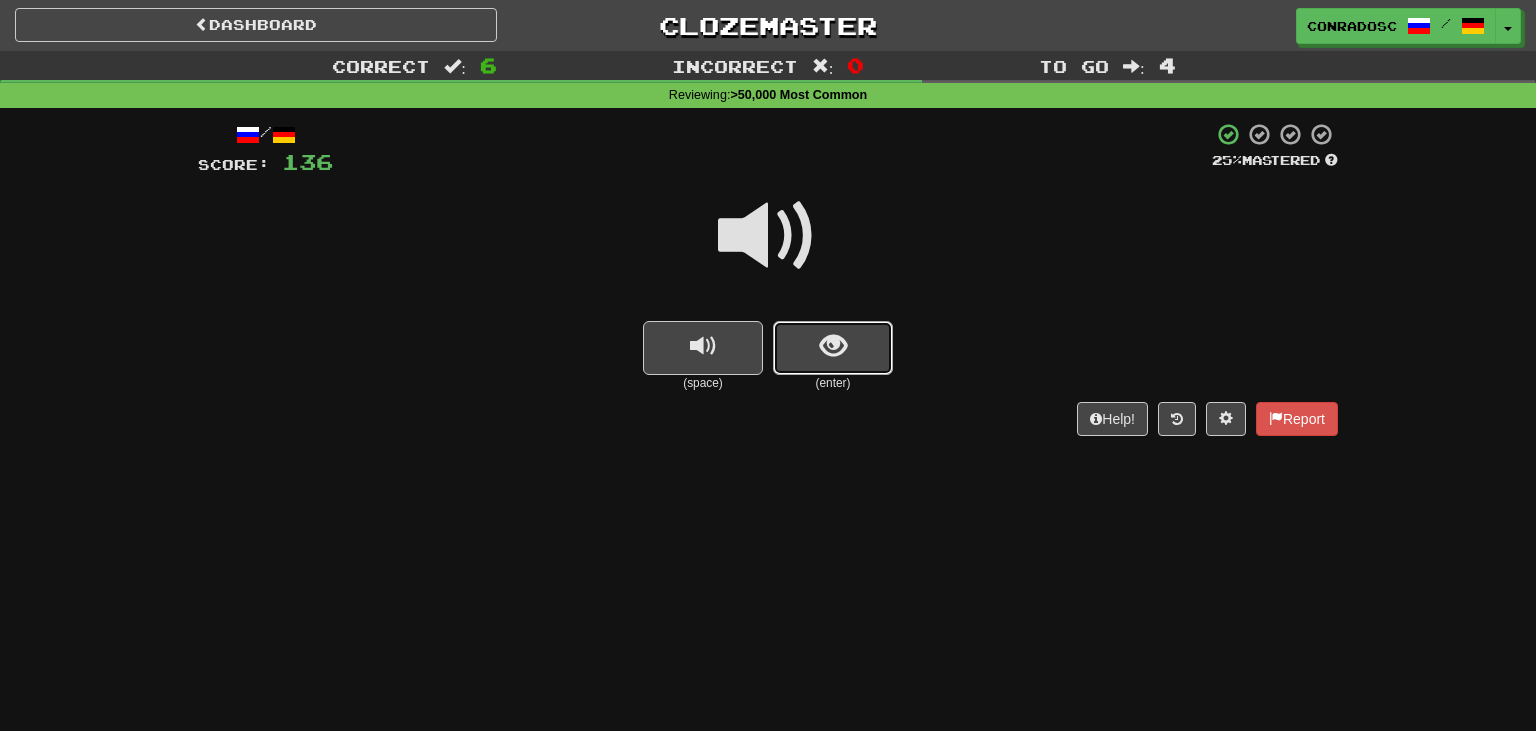 click at bounding box center (833, 346) 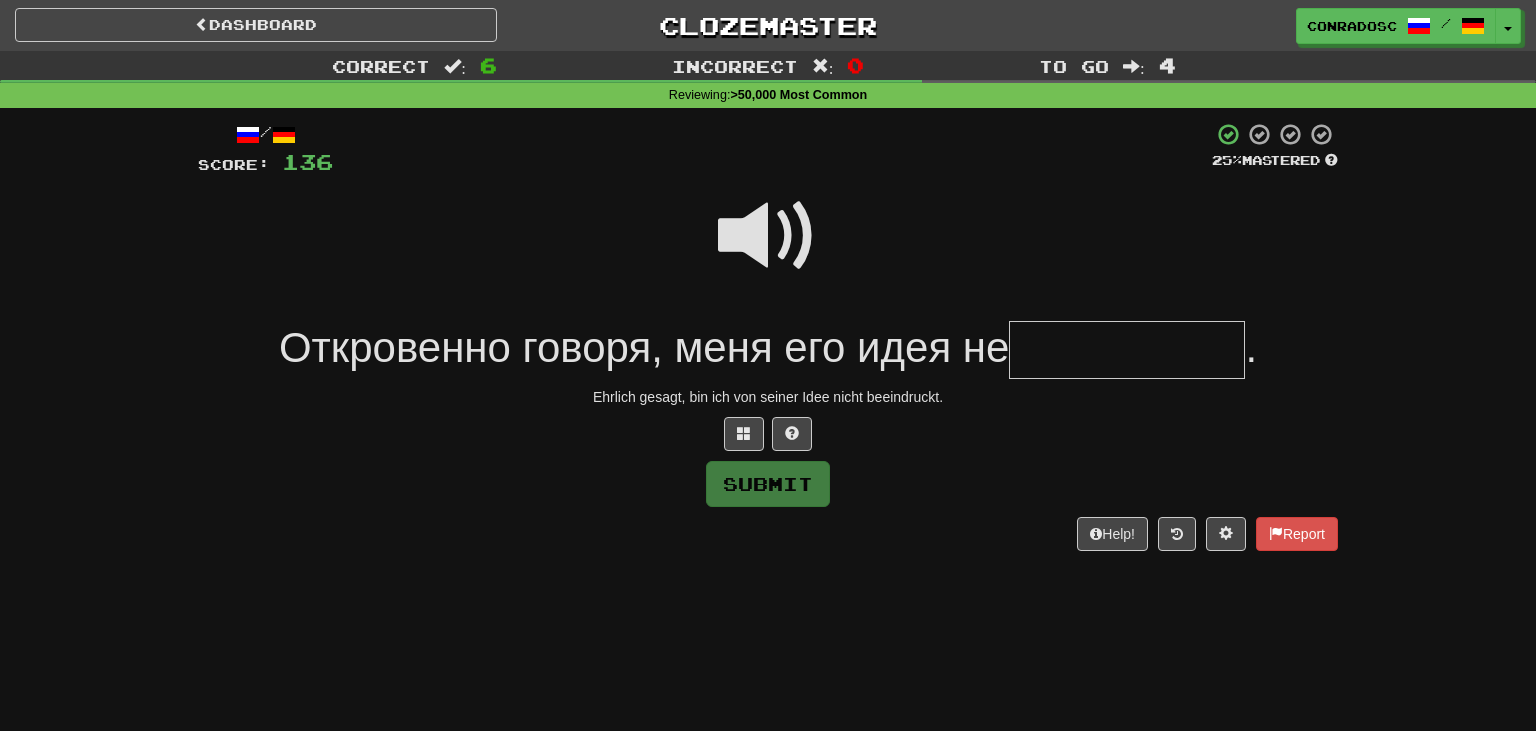 click at bounding box center (768, 236) 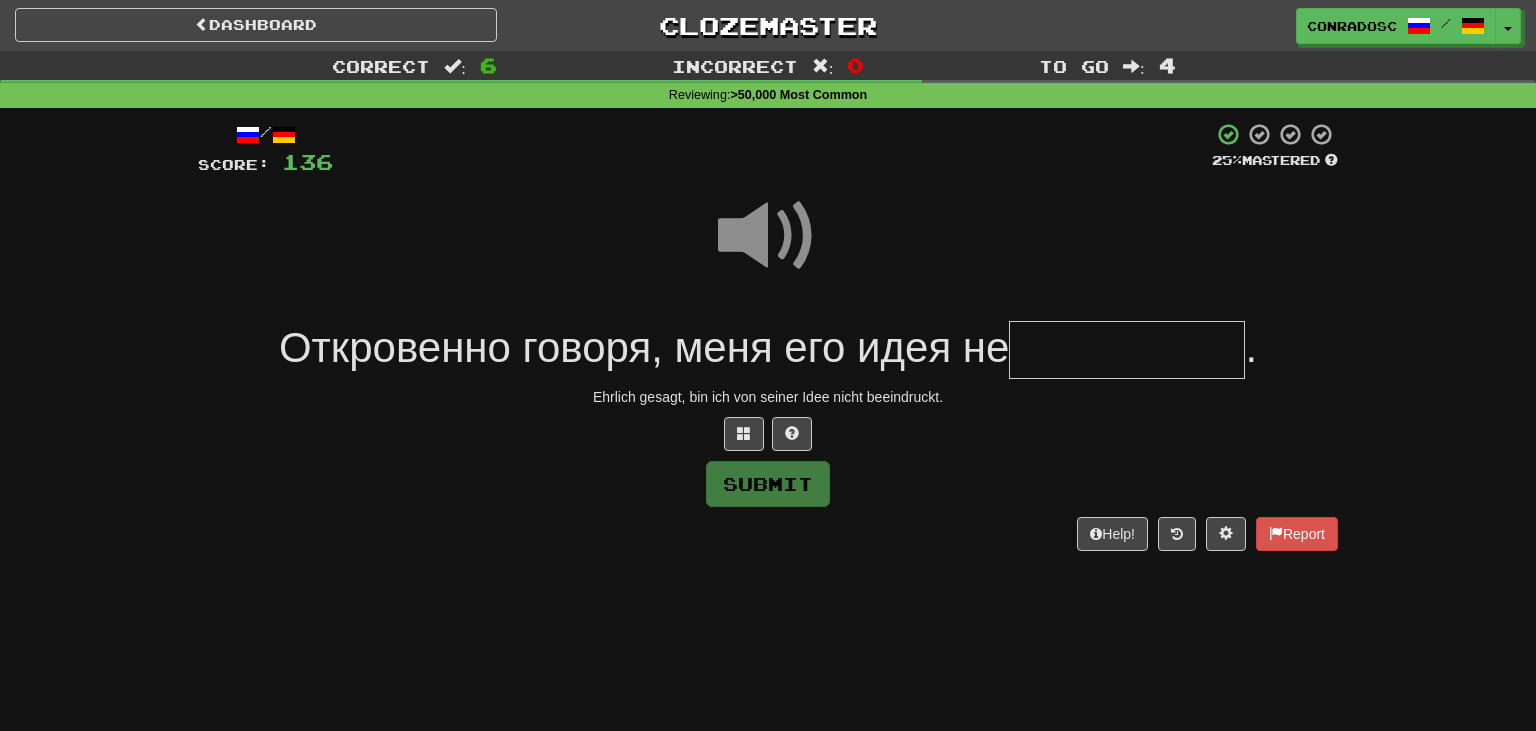 click at bounding box center (1127, 350) 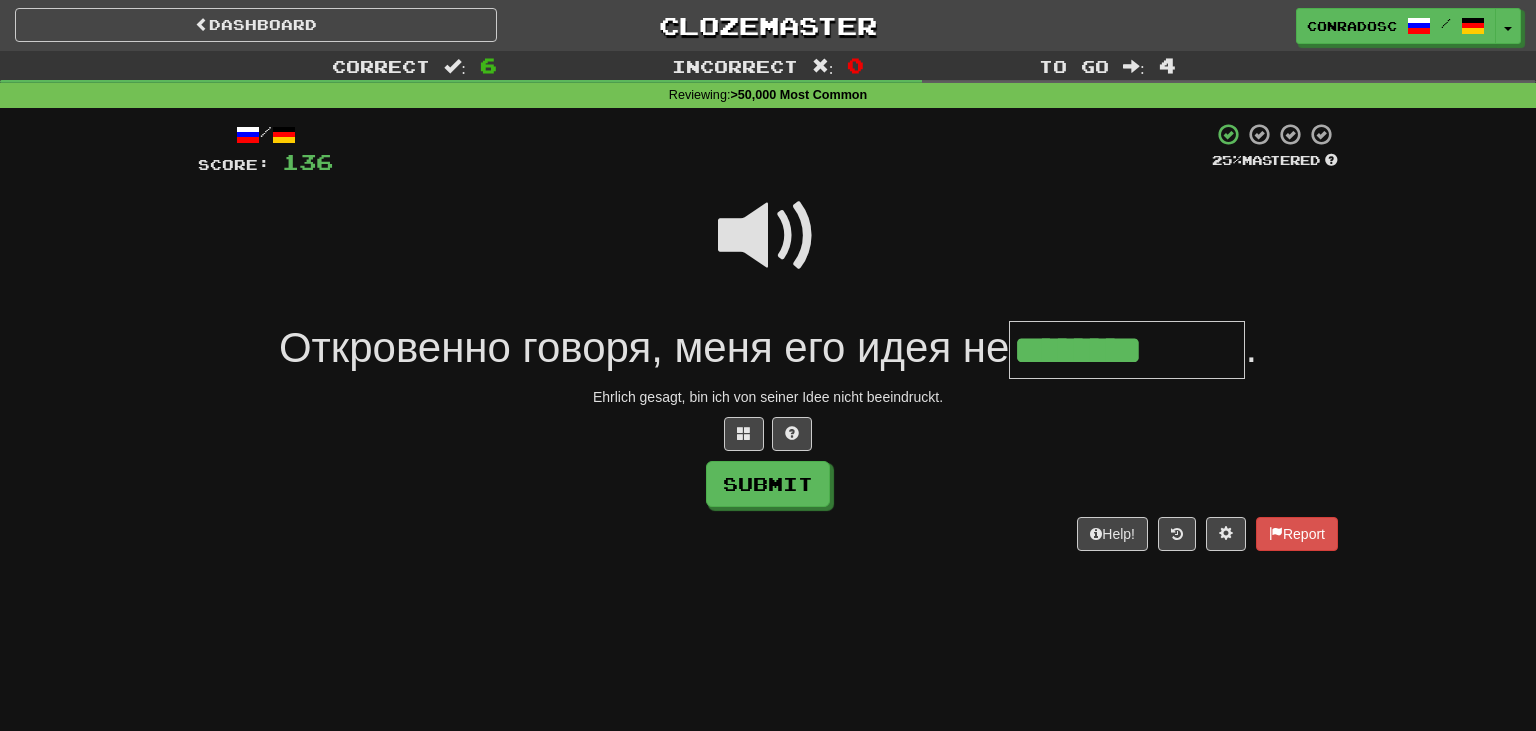 click at bounding box center (768, 236) 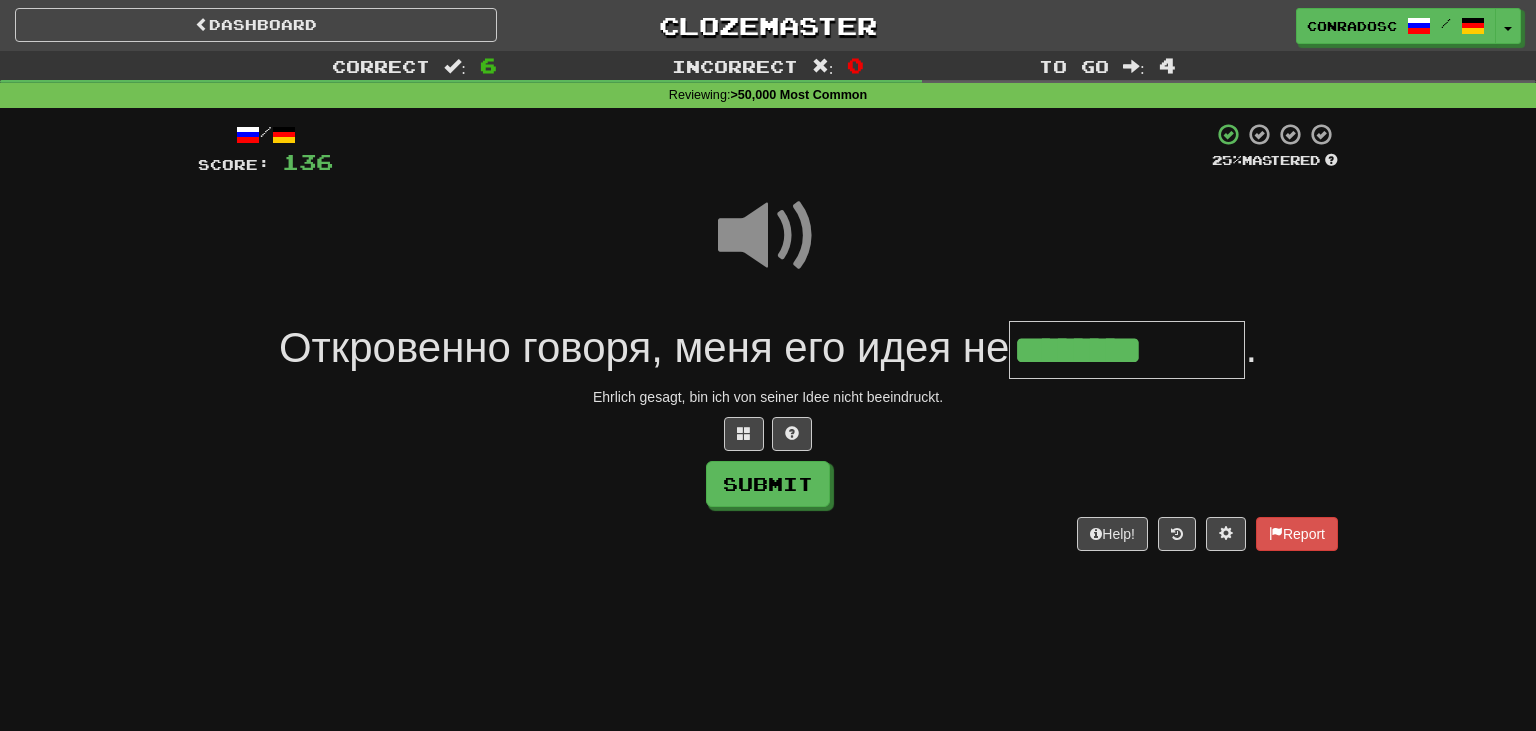 click on "********" at bounding box center (1127, 350) 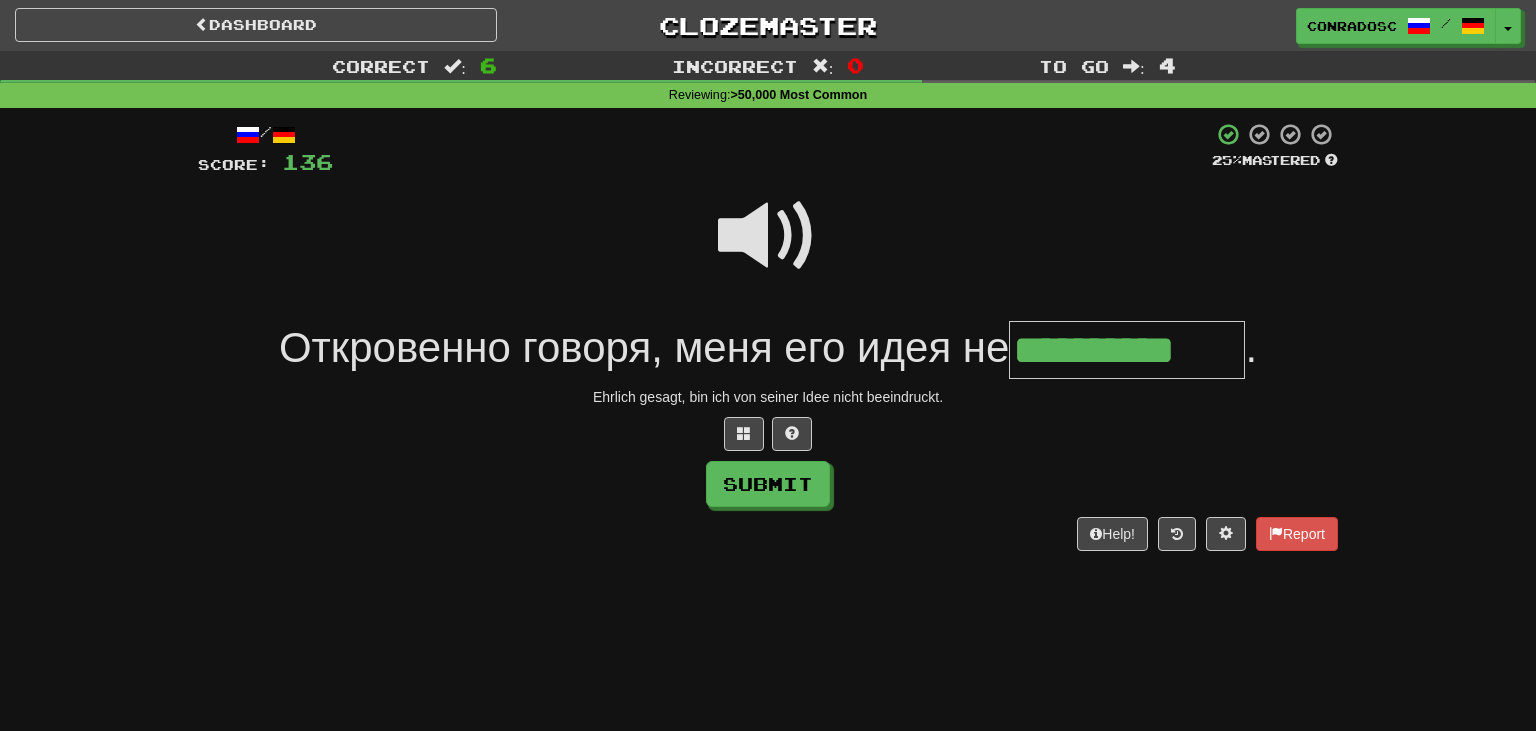 type on "**********" 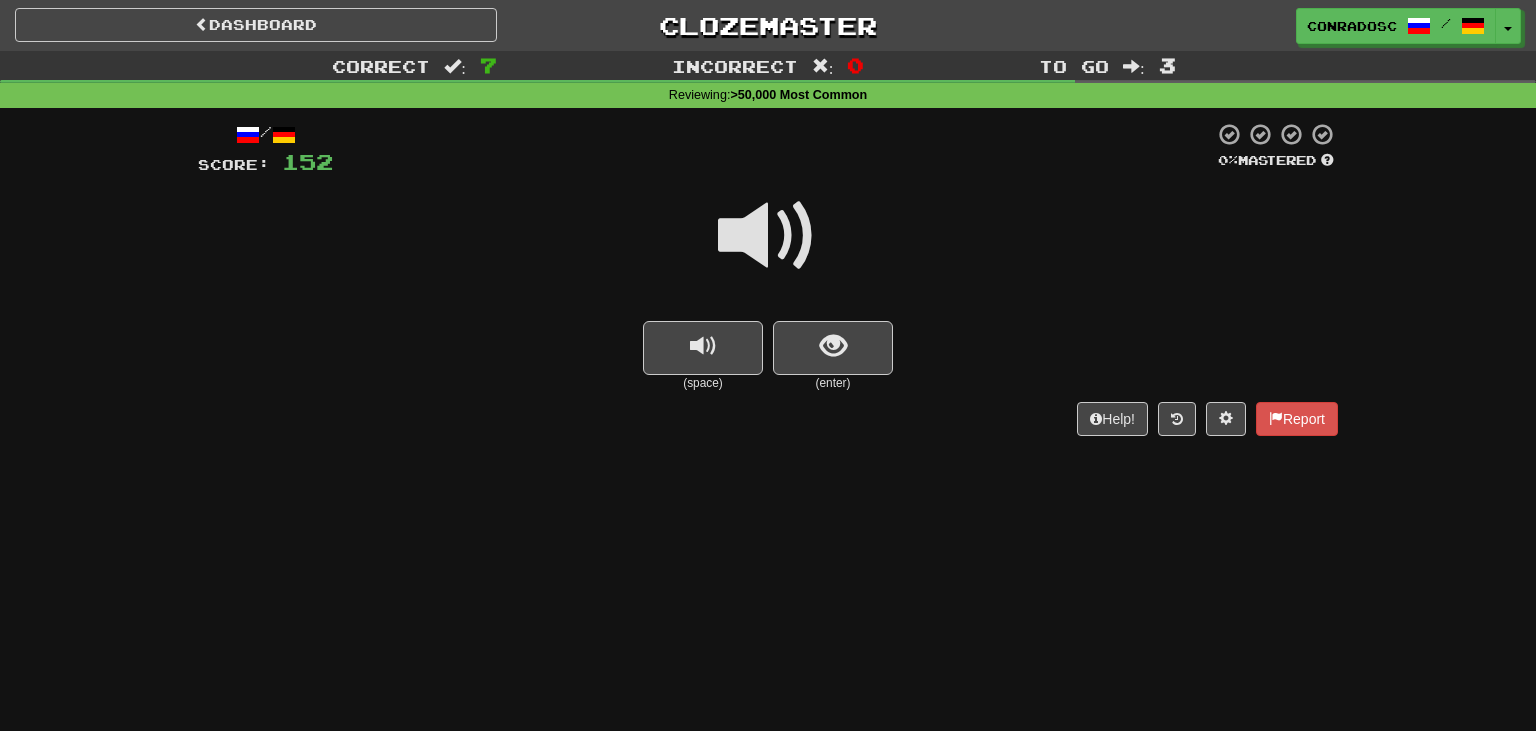 click at bounding box center [768, 249] 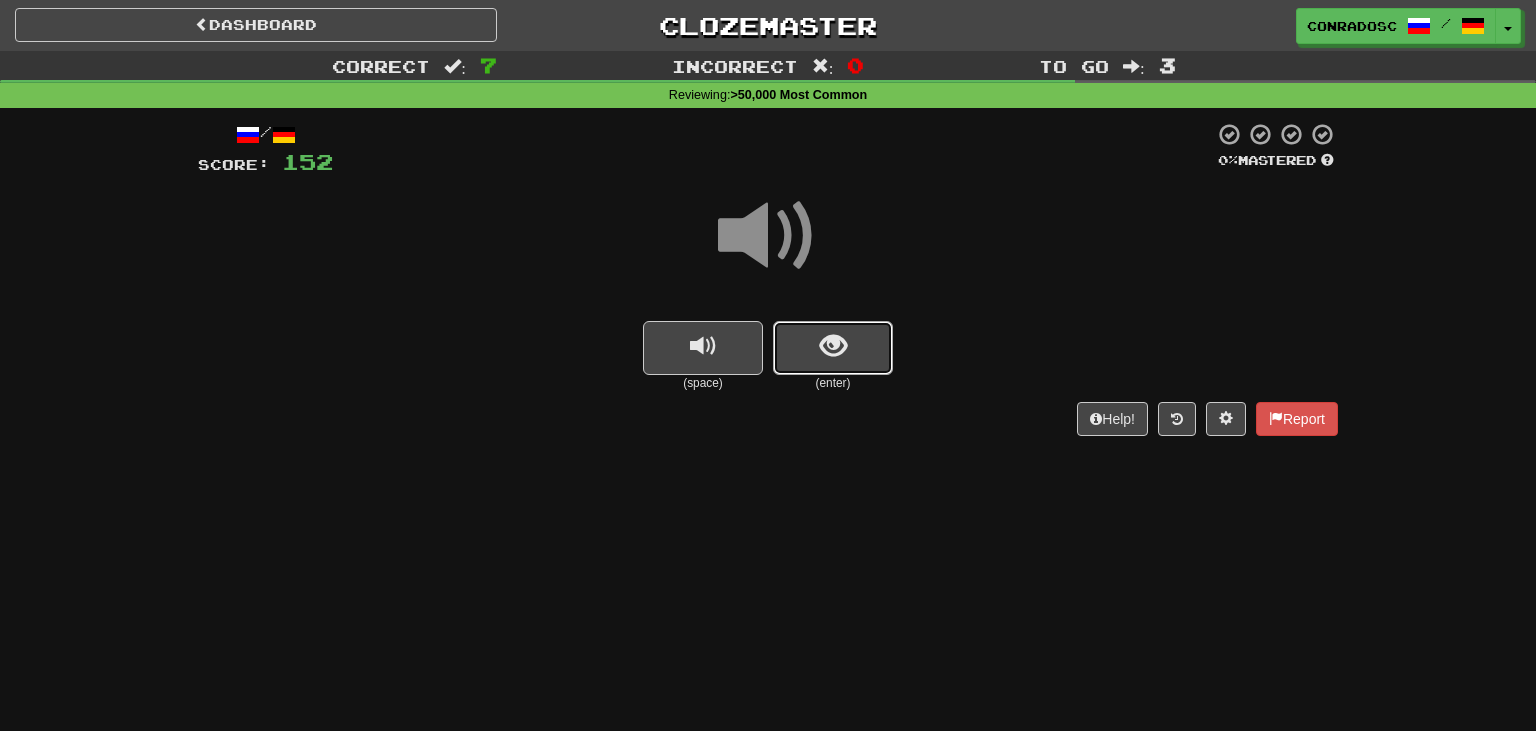 click at bounding box center (833, 348) 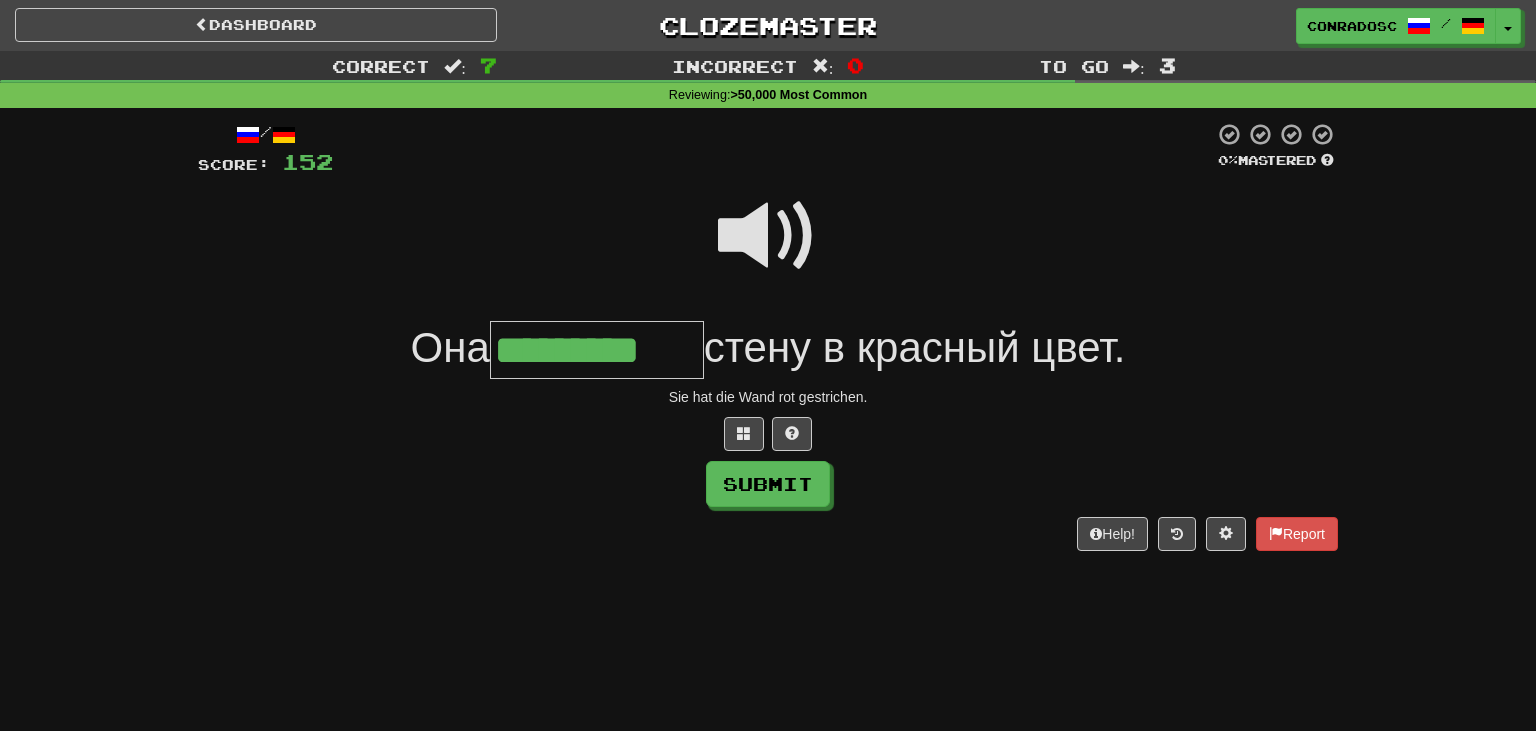 type on "*********" 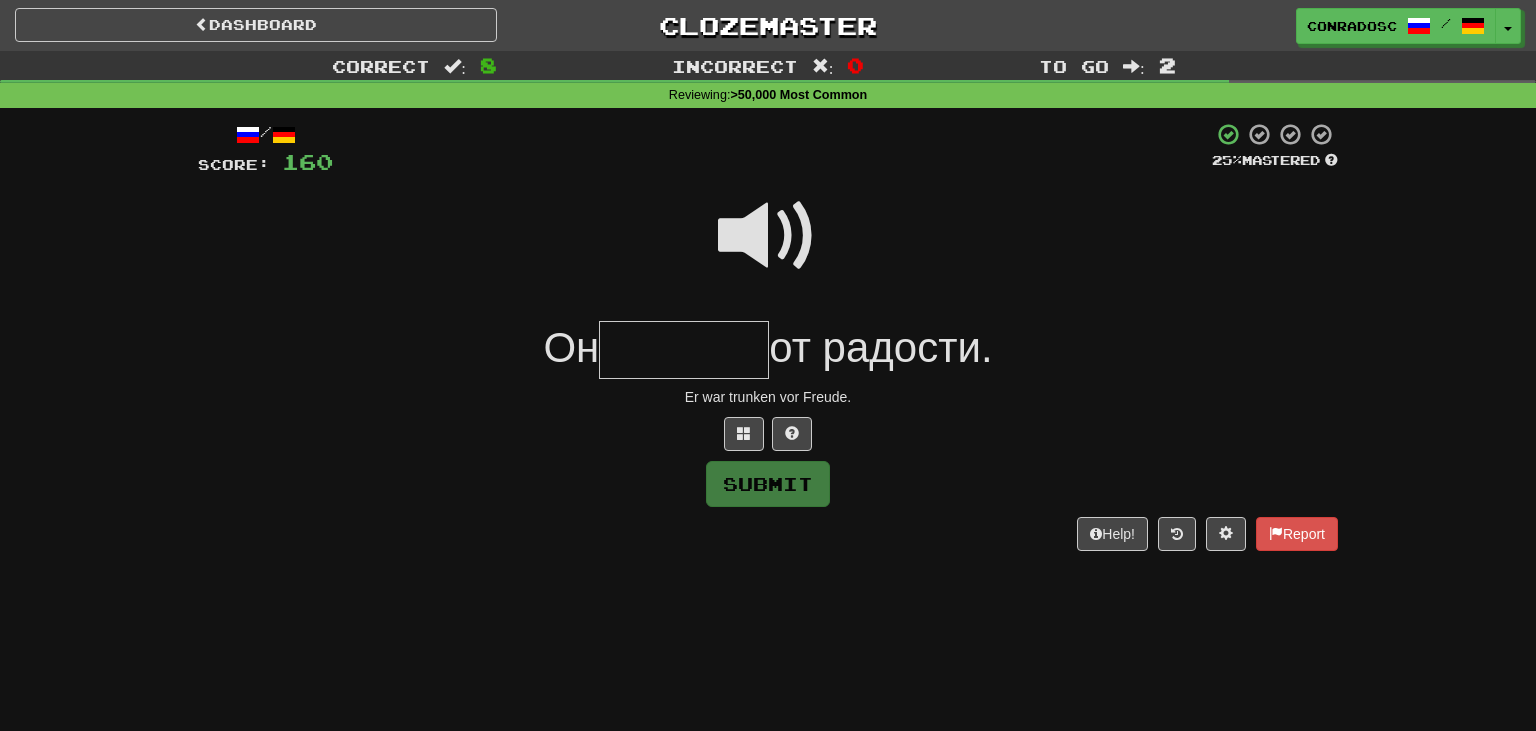 click at bounding box center (768, 236) 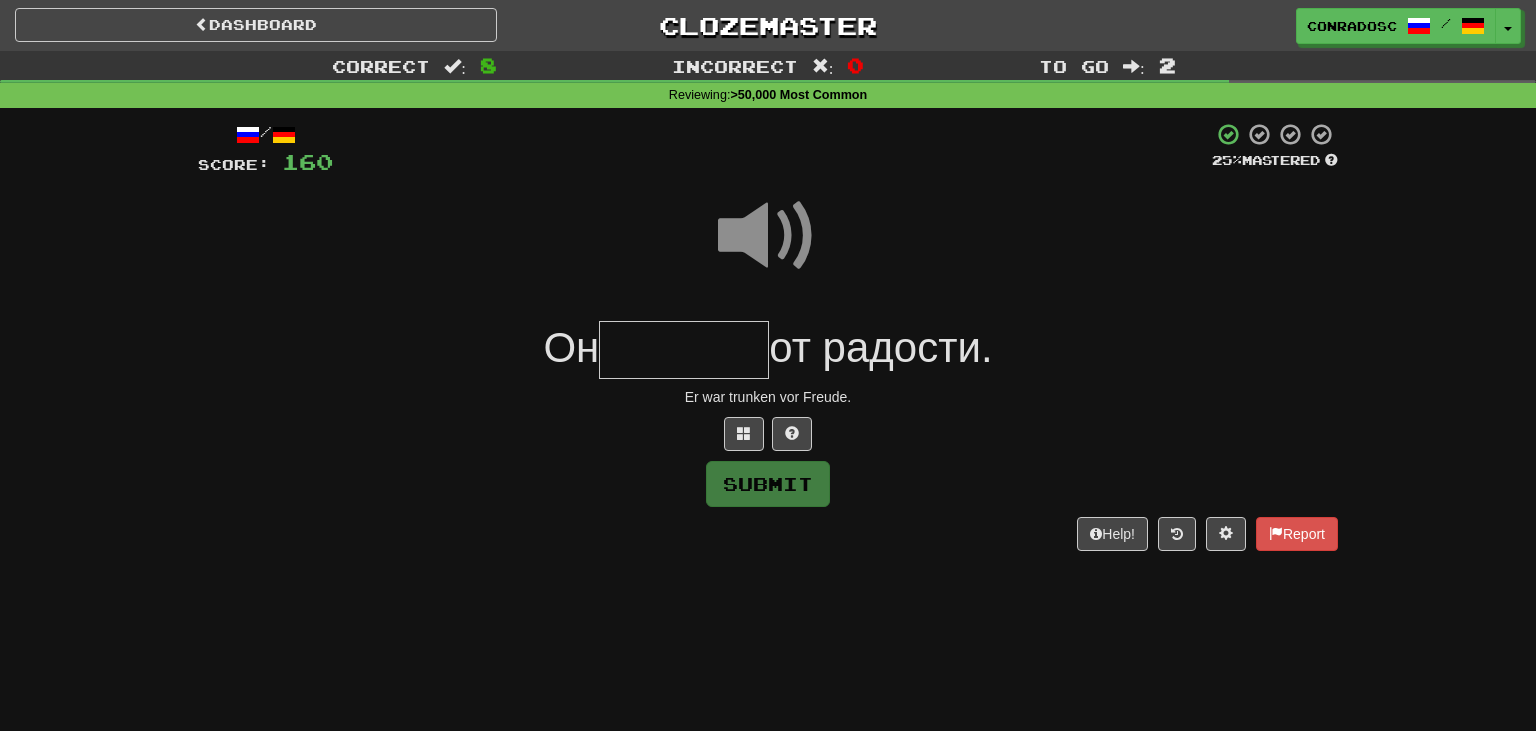 click at bounding box center [684, 350] 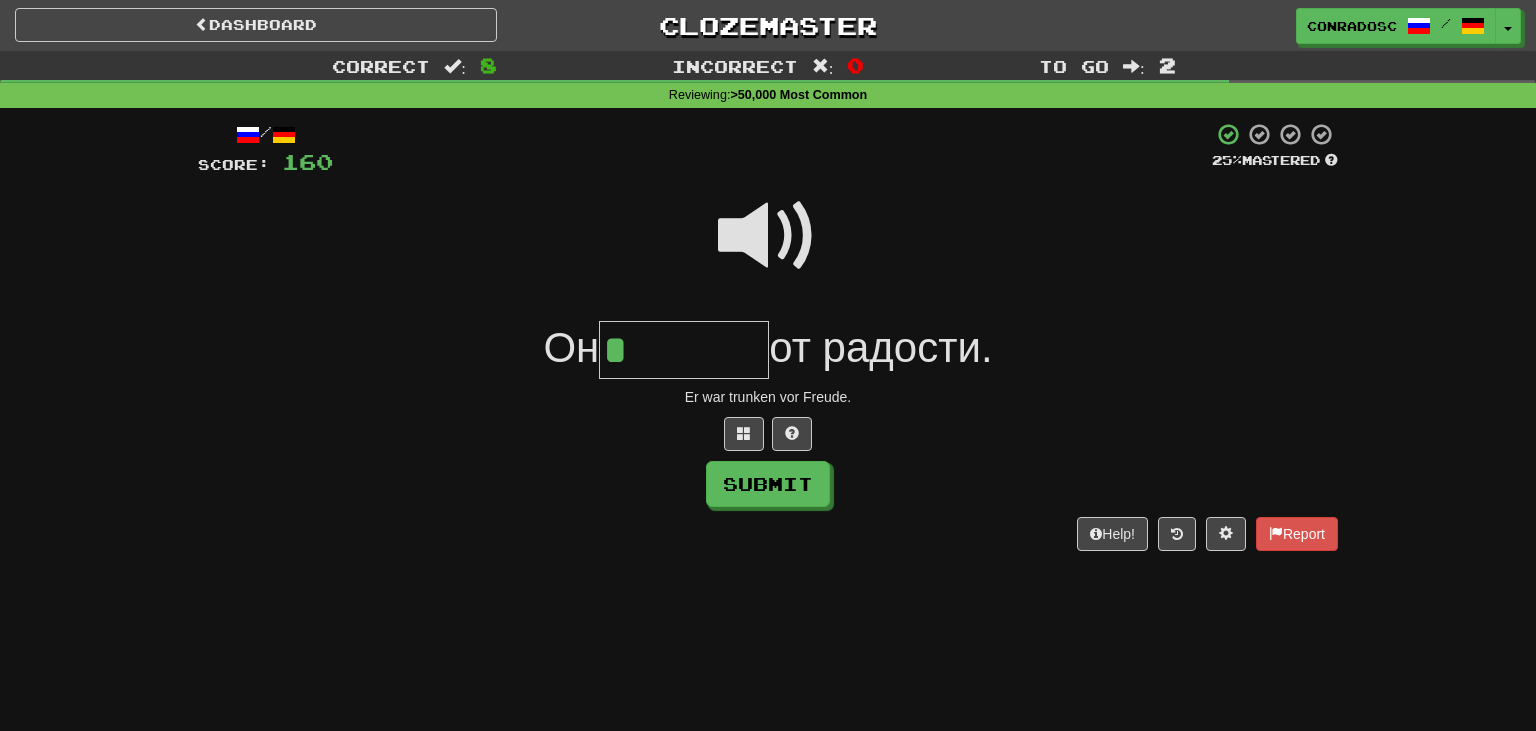 click at bounding box center [768, 236] 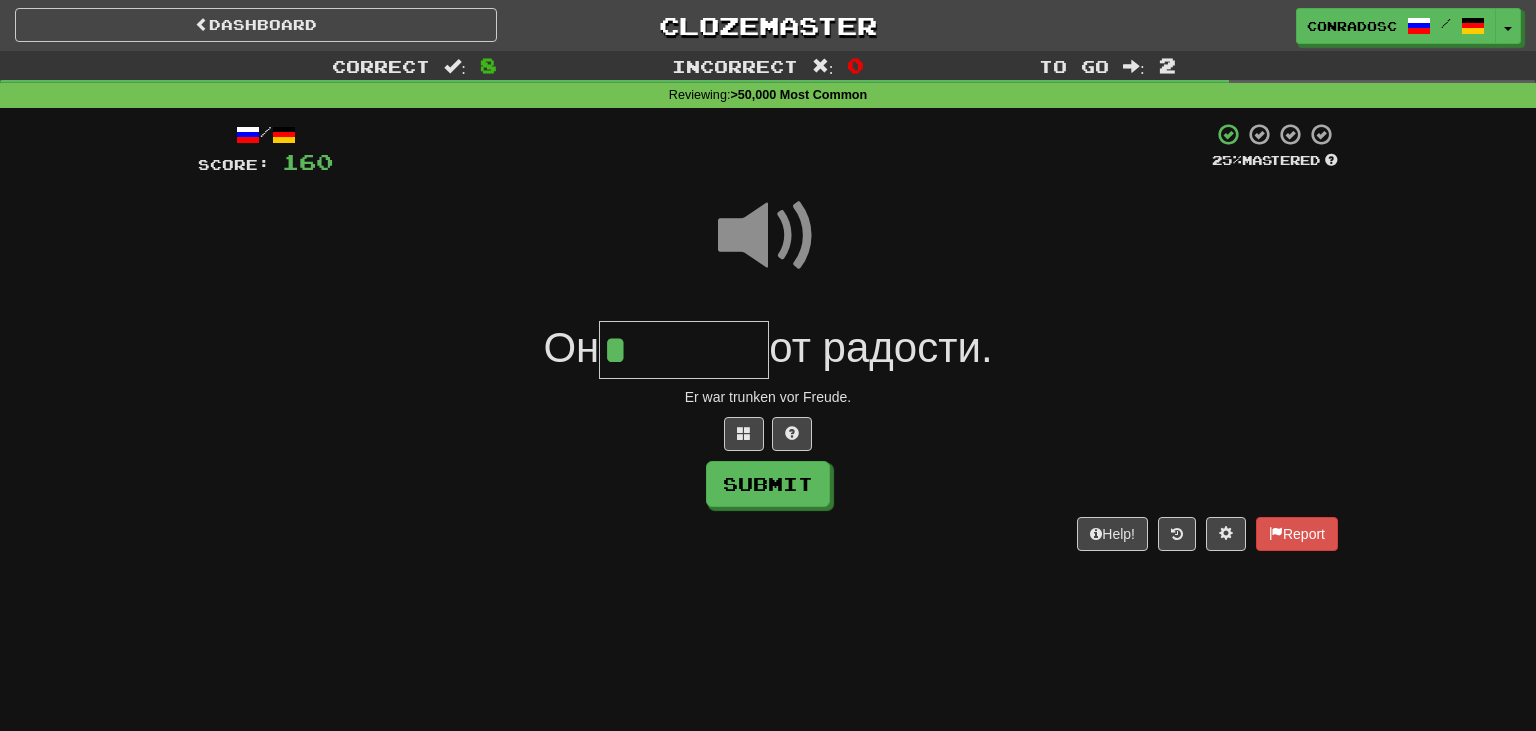 click on "*" at bounding box center [684, 350] 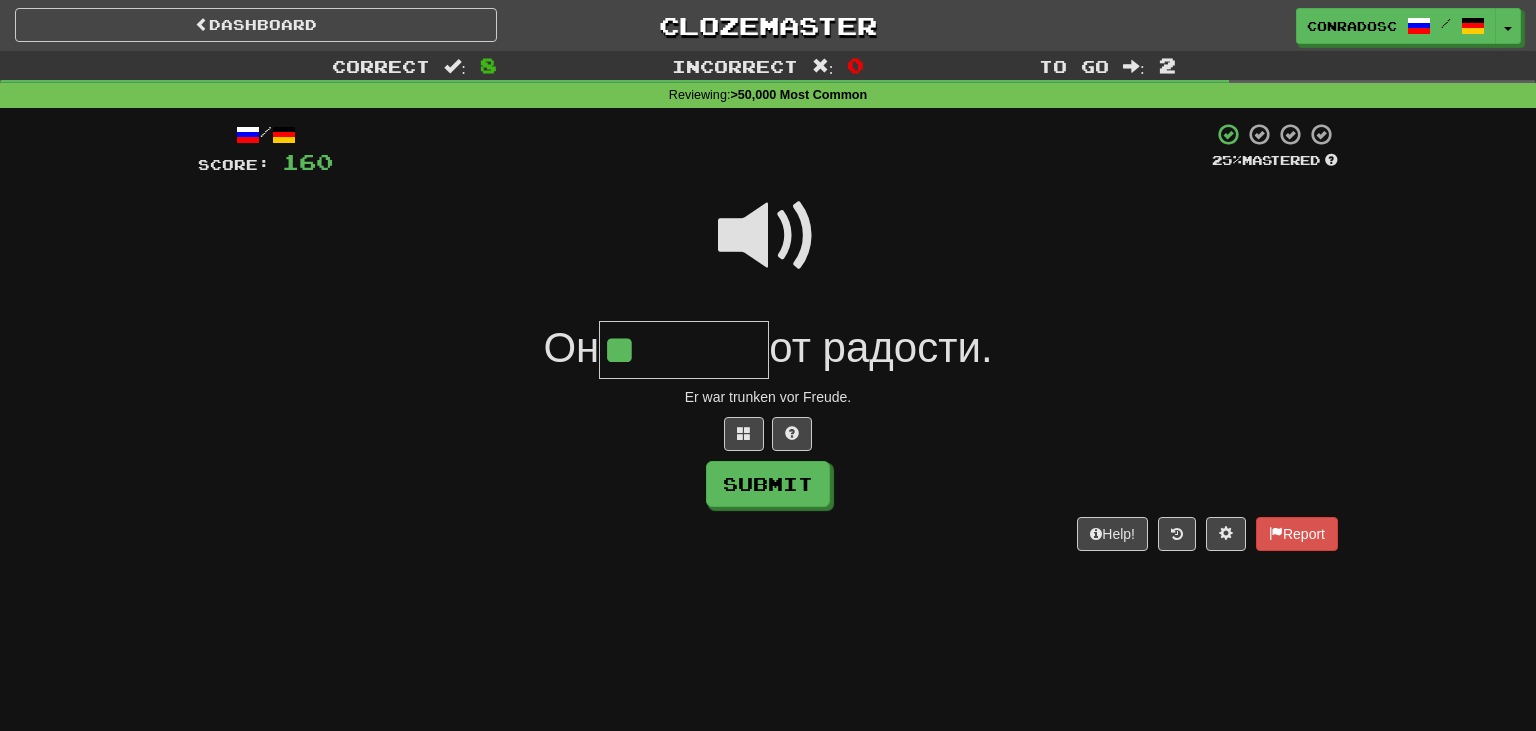click at bounding box center (768, 249) 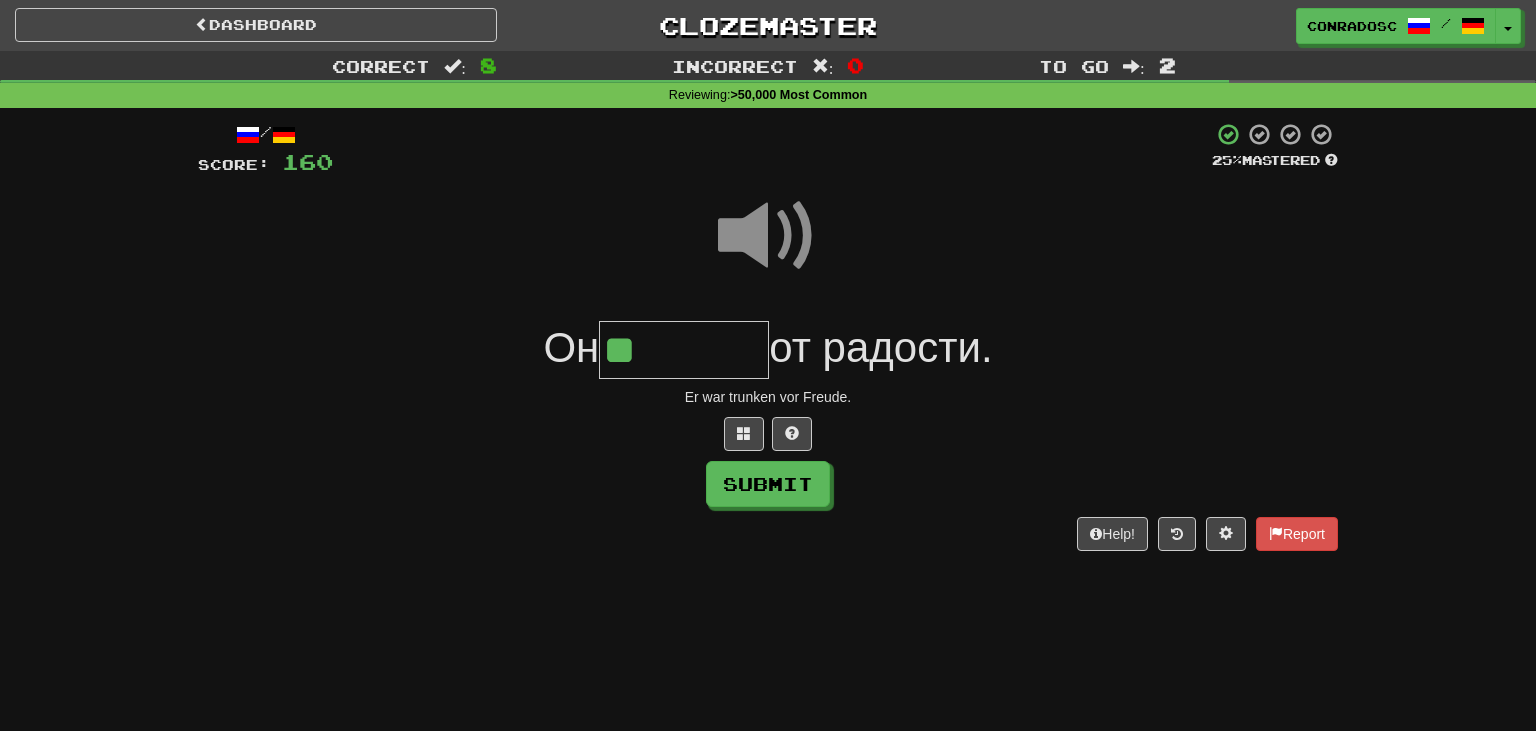 click on "**" at bounding box center [684, 350] 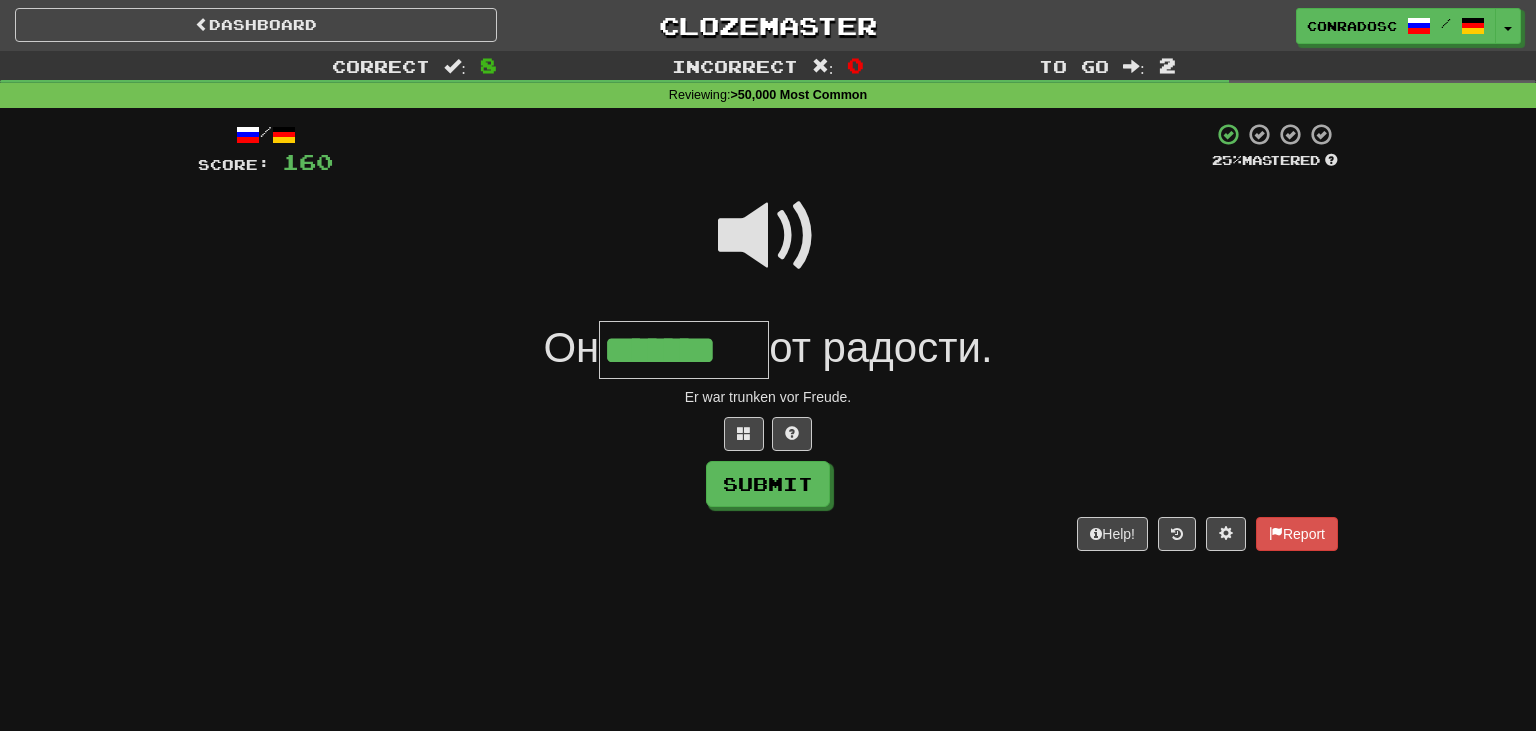 scroll, scrollTop: 0, scrollLeft: 0, axis: both 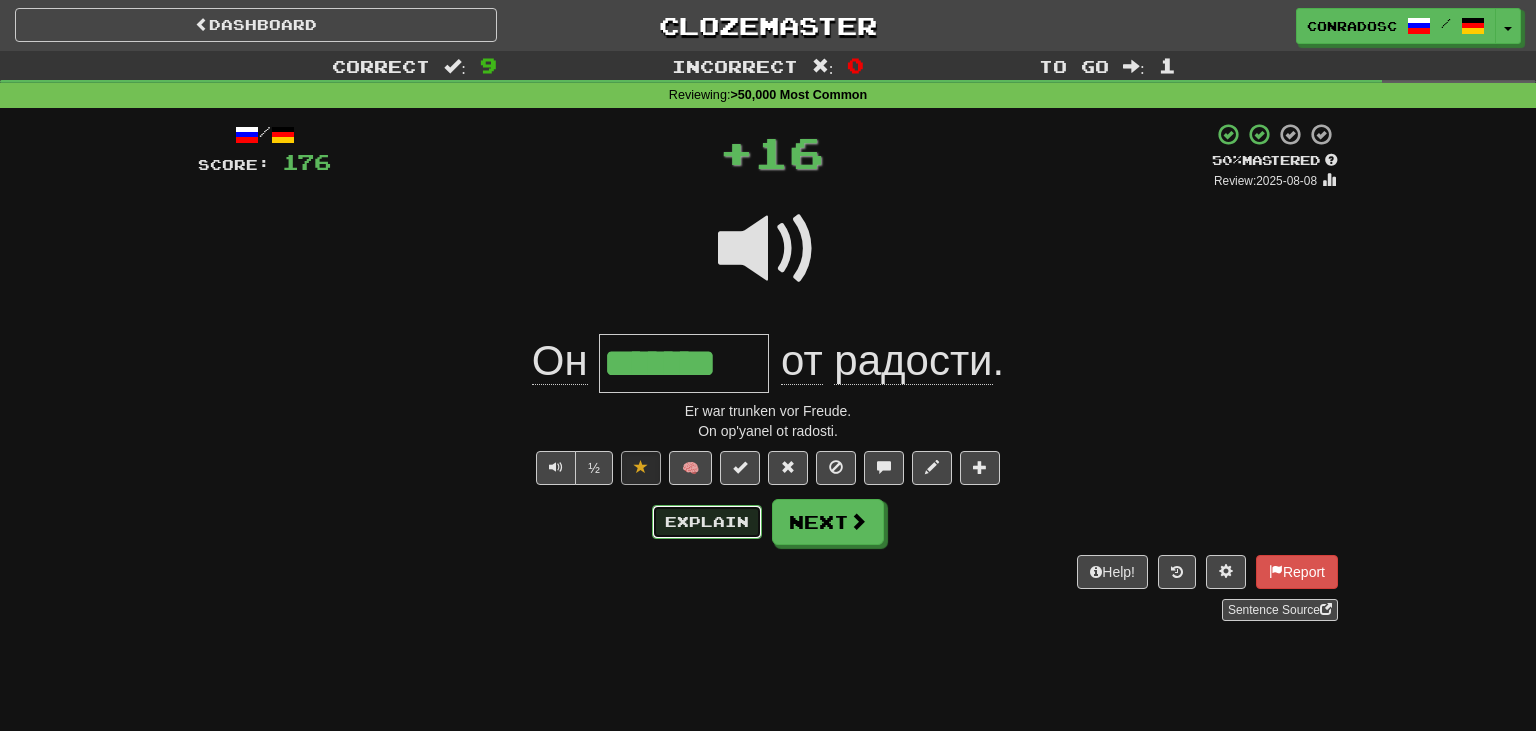 click on "Explain" at bounding box center (707, 522) 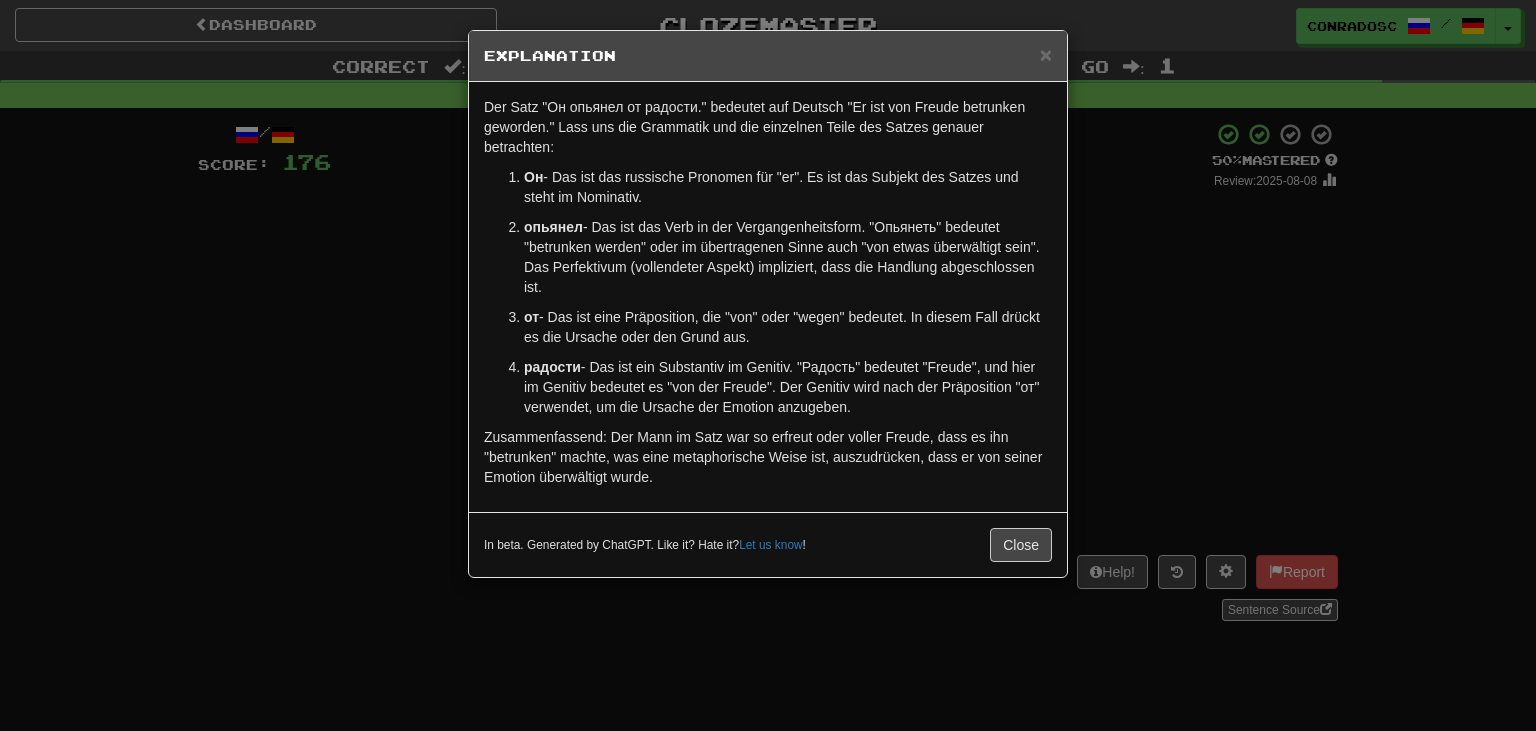 click on "× Explanation Der Satz "Он опьянел от радости." bedeutet auf Deutsch "Er ist von Freude betrunken geworden." Lass uns die Grammatik und die einzelnen Teile des Satzes genauer betrachten:
Он  - Das ist das russische Pronomen für "er". Es ist das Subjekt des Satzes und steht im Nominativ.
опьянел  - Das ist das Verb in der Vergangenheitsform. "Опьянеть" bedeutet "betrunken werden" oder im übertragenen Sinne auch "von etwas überwältigt sein". Das Perfektivum (vollendeter Aspekt) impliziert, dass die Handlung abgeschlossen ist.
от  - Das ist eine Präposition, die "von" oder "wegen" bedeutet. In diesem Fall drückt es die Ursache oder den Grund aus.
радости  - Das ist ein Substantiv im Genitiv. "Радость" bedeutet "Freude", und hier im Genitiv bedeutet es "von der Freude". Der Genitiv wird nach der Präposition "от" verwendet, um die Ursache der Emotion anzugeben.
In beta. Generated by ChatGPT. Like it? Hate it?  Let us know !" at bounding box center (768, 365) 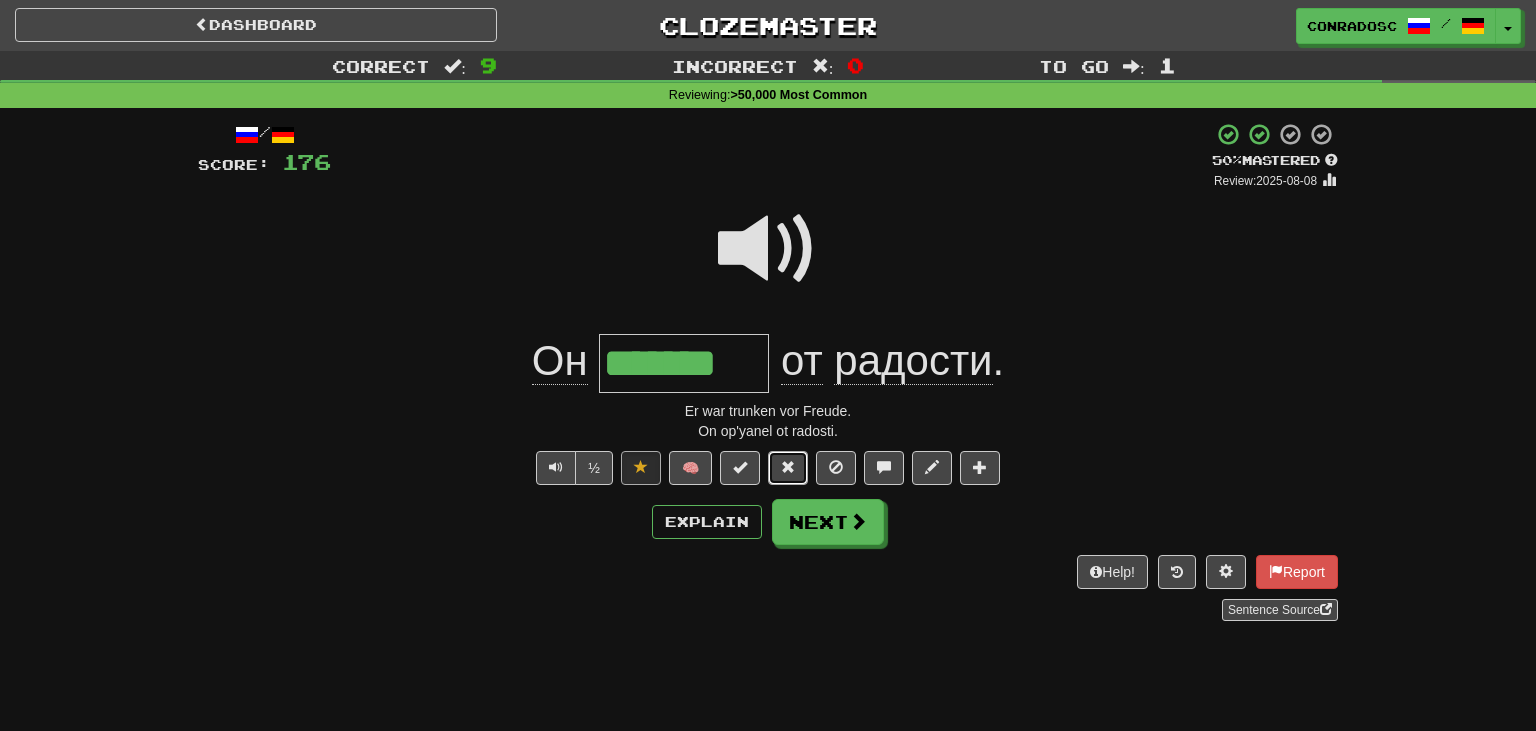 click at bounding box center (788, 468) 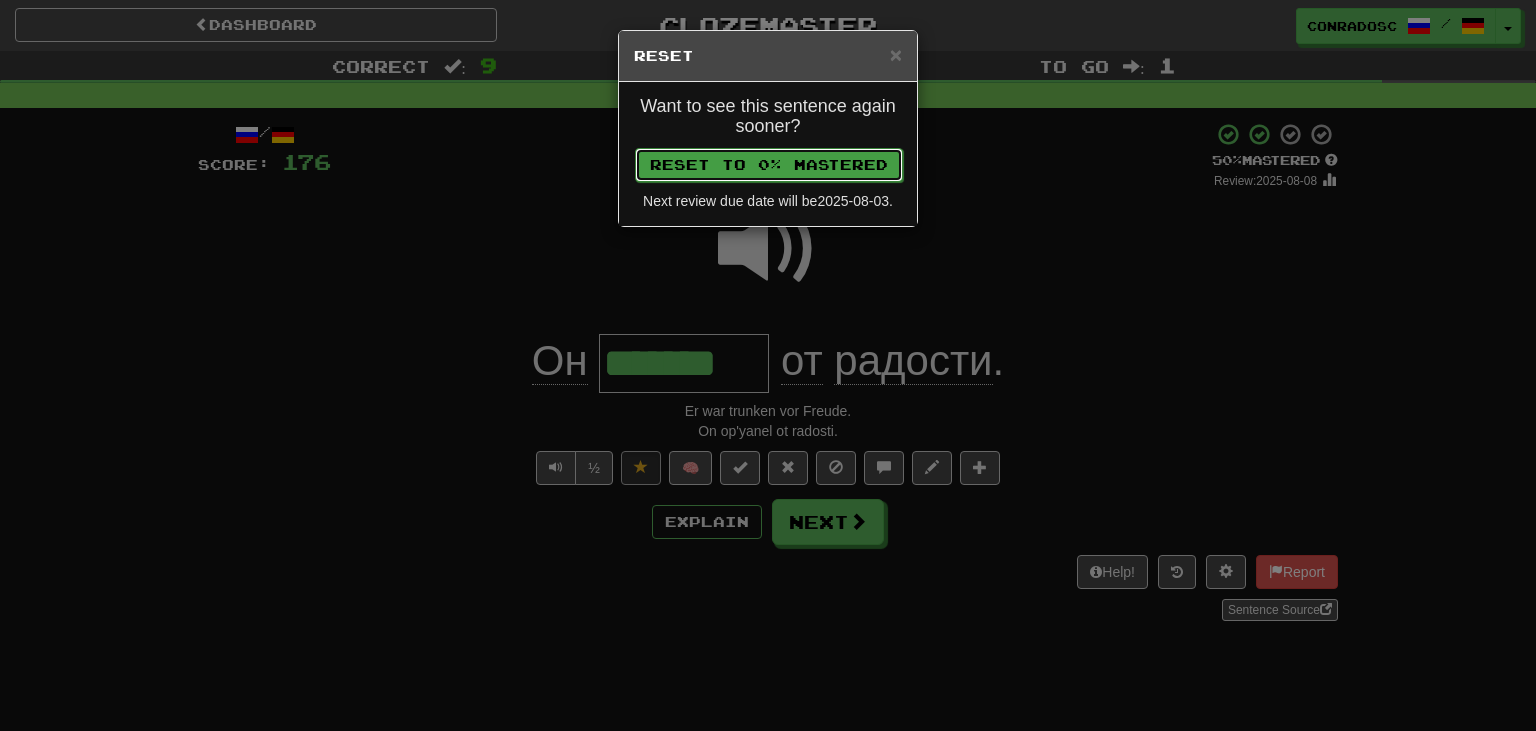 click on "Reset to 0% Mastered" at bounding box center (769, 165) 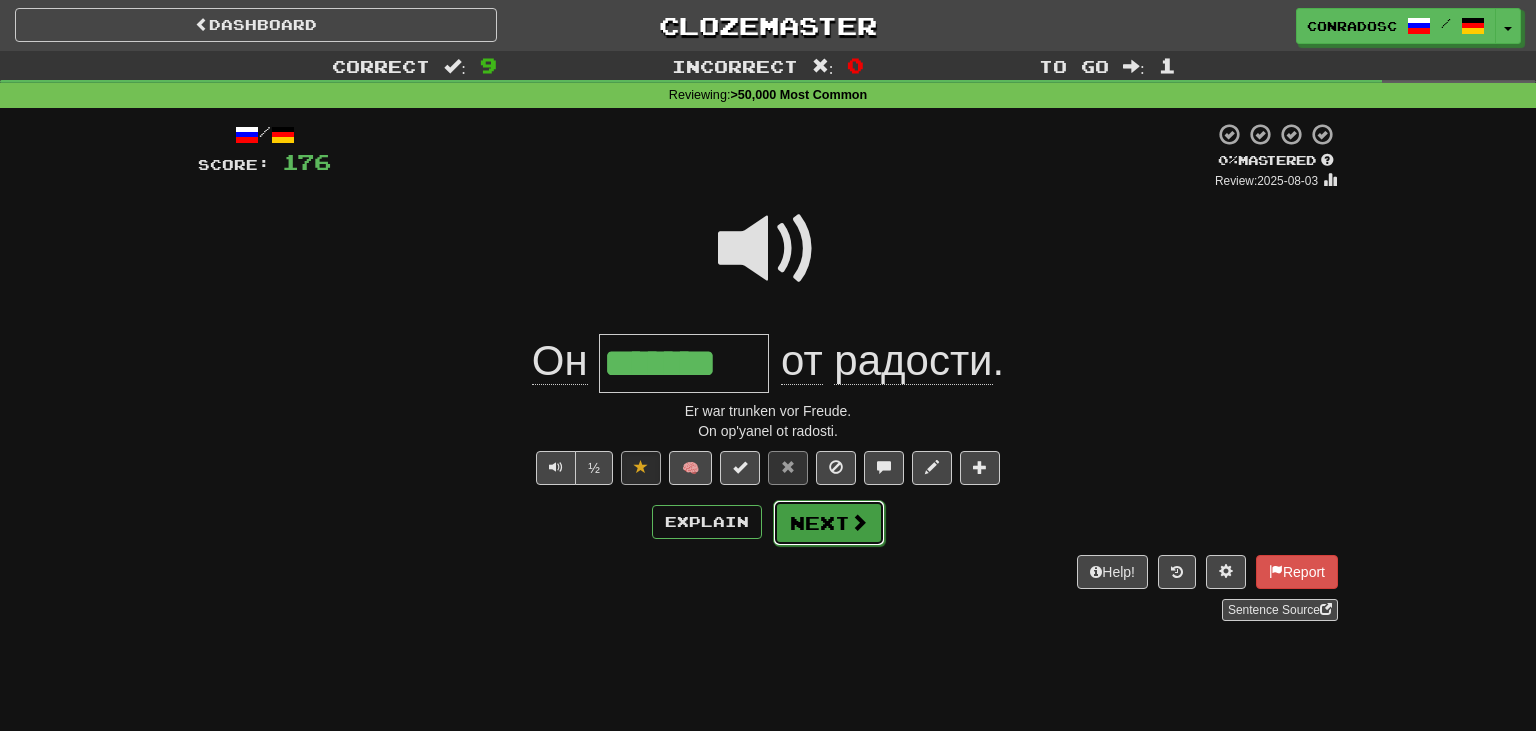 click at bounding box center [859, 522] 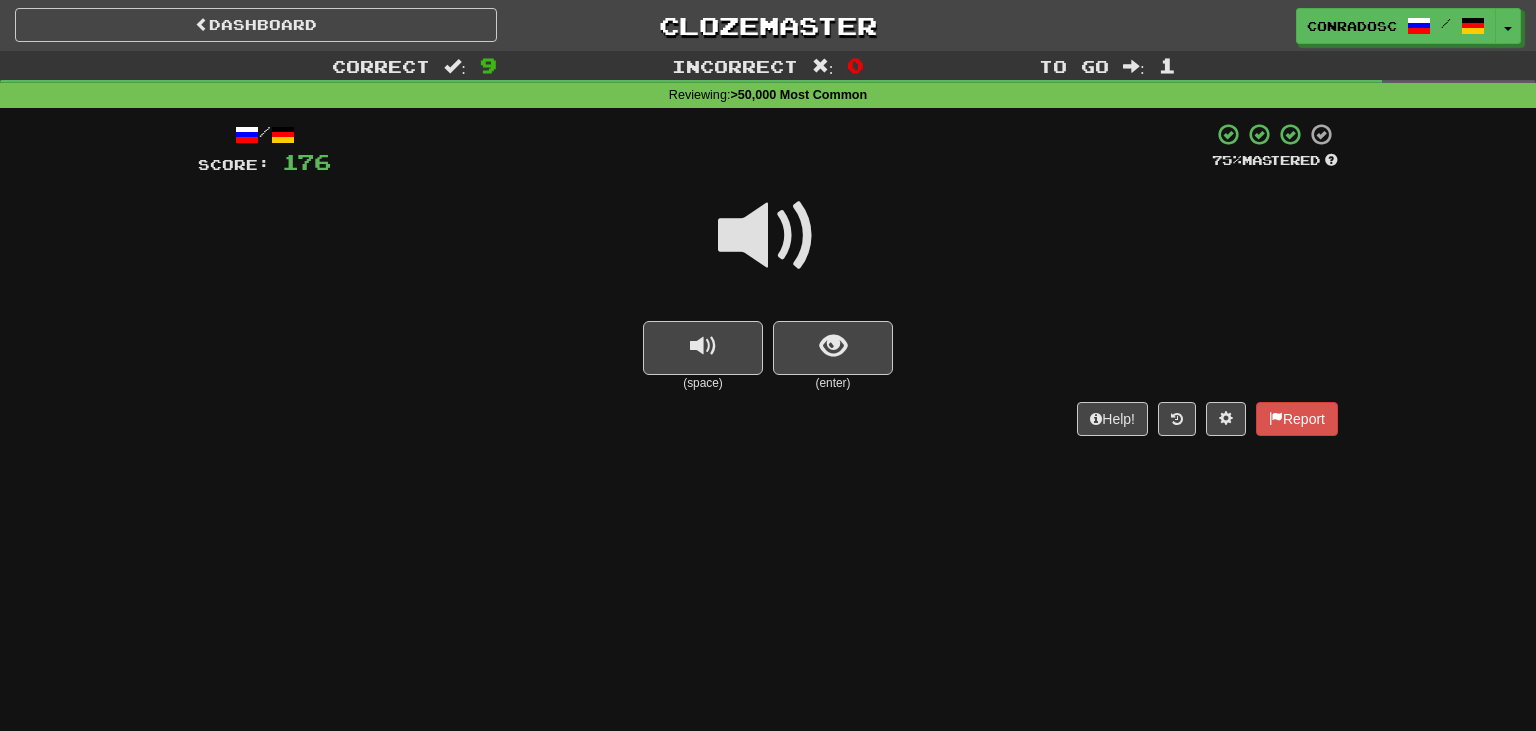 click at bounding box center [768, 236] 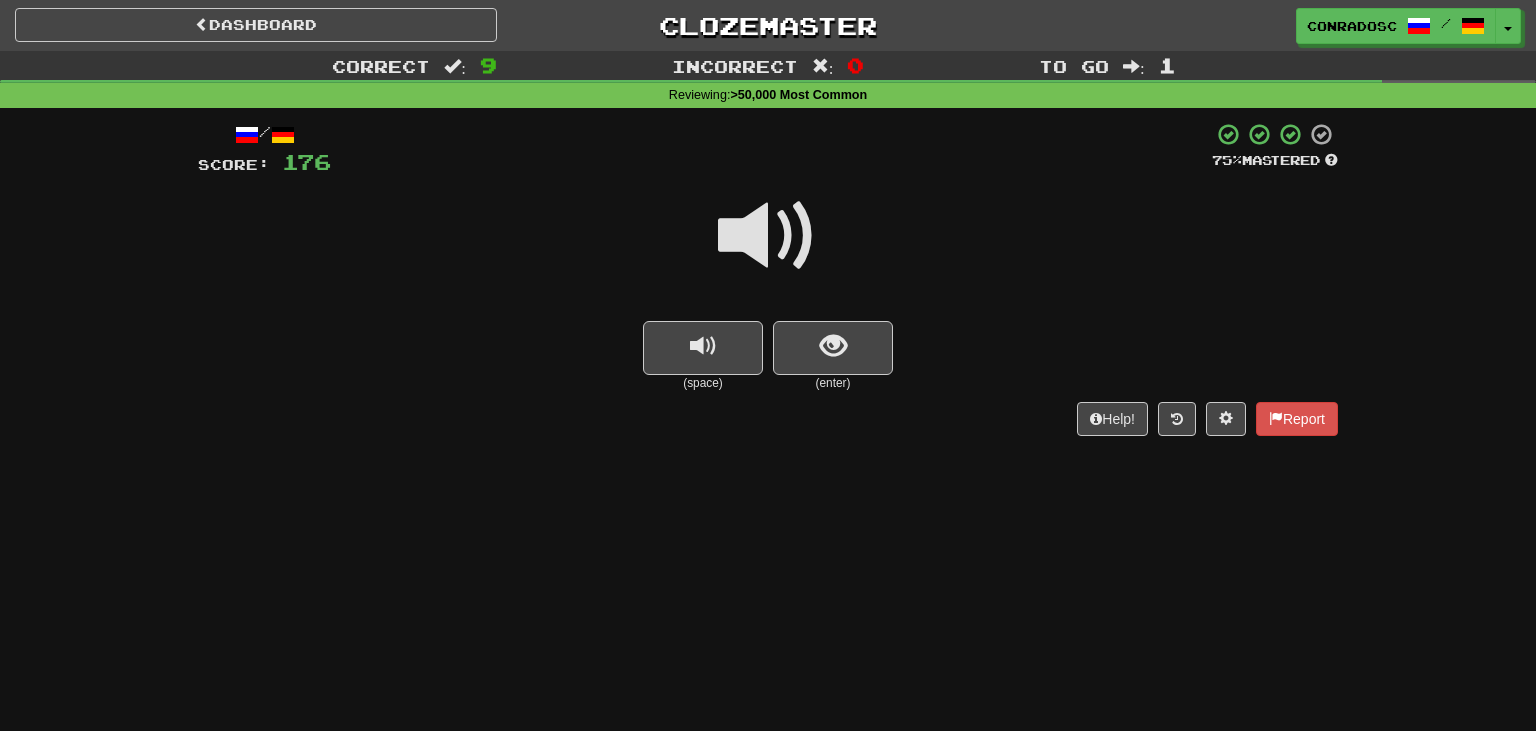 click at bounding box center (768, 236) 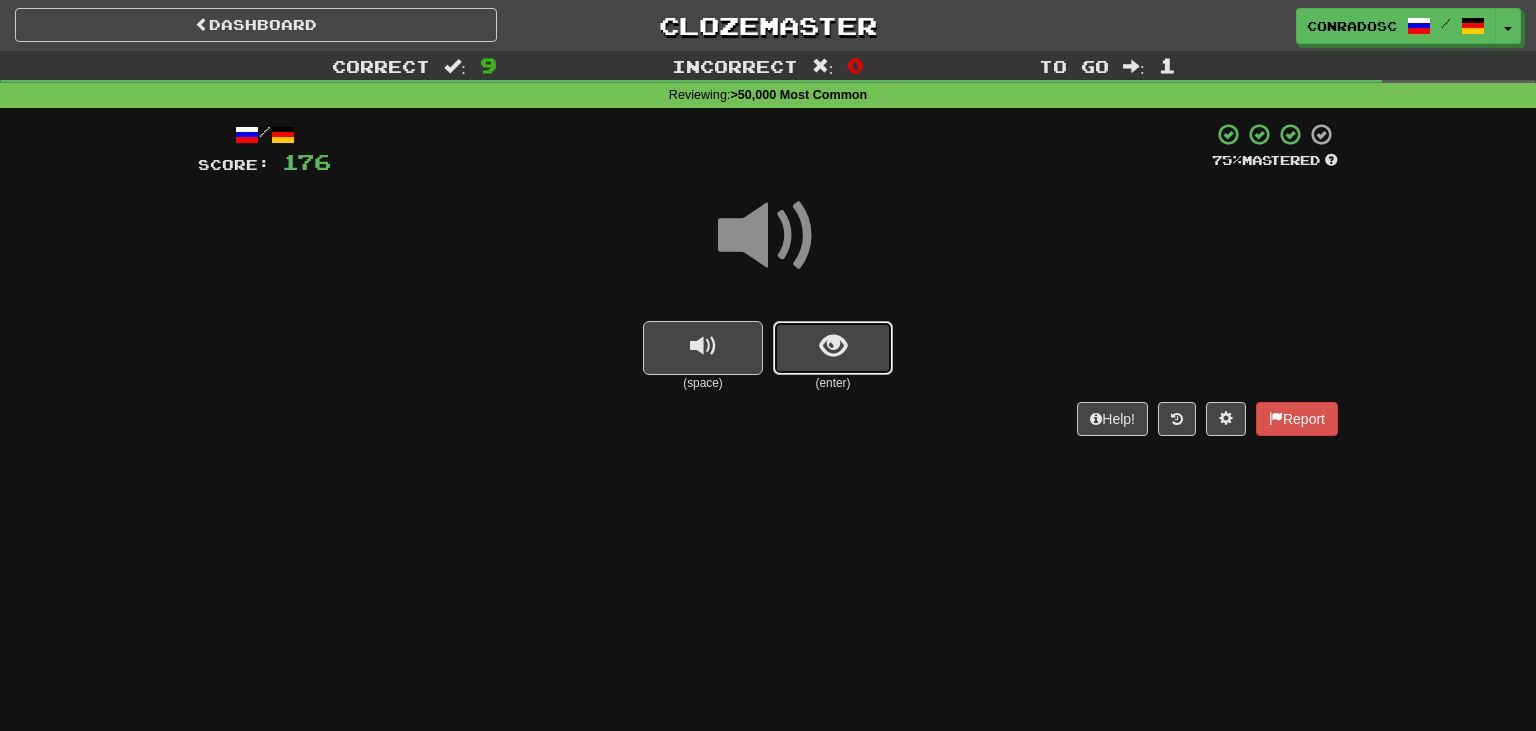click at bounding box center (833, 346) 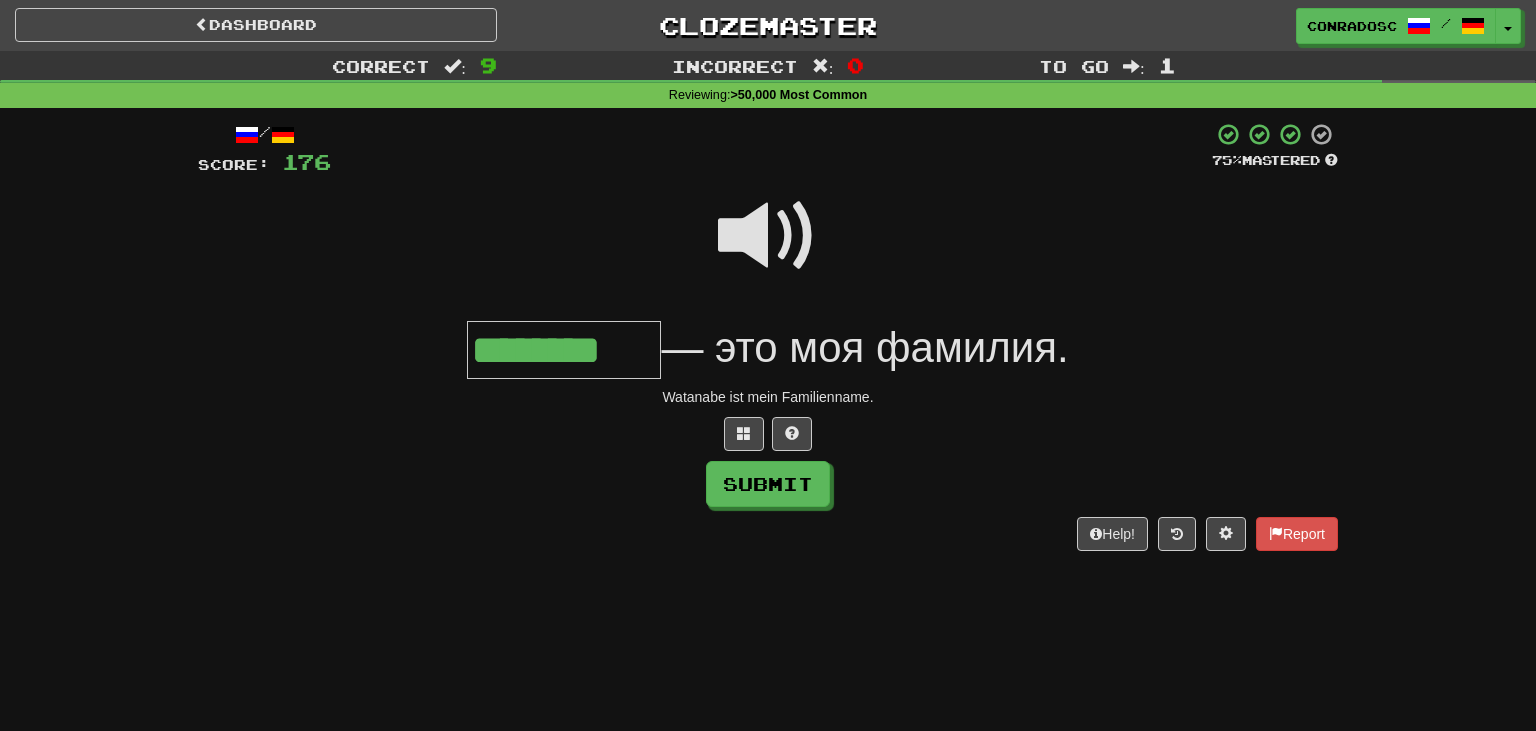 type on "********" 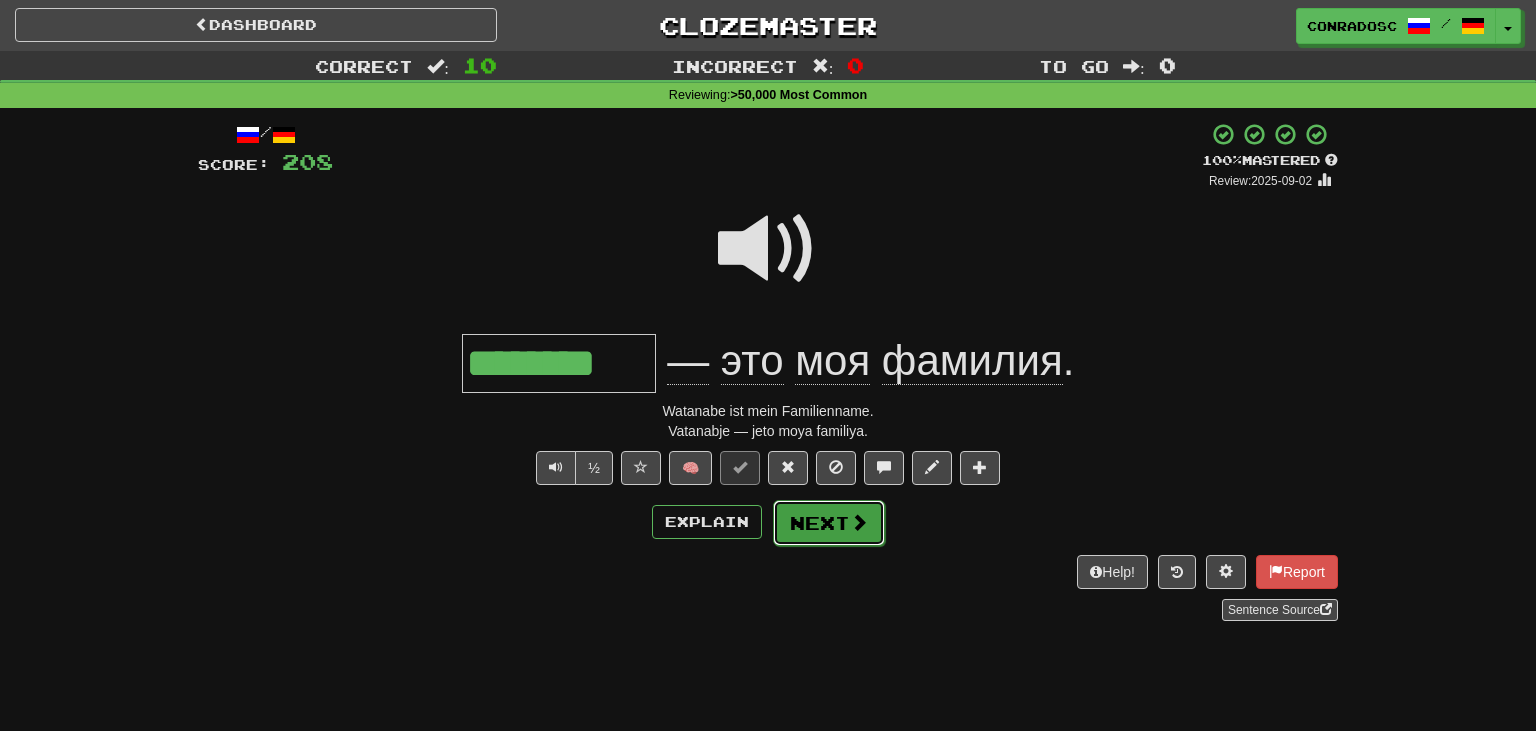 click on "Next" at bounding box center (829, 523) 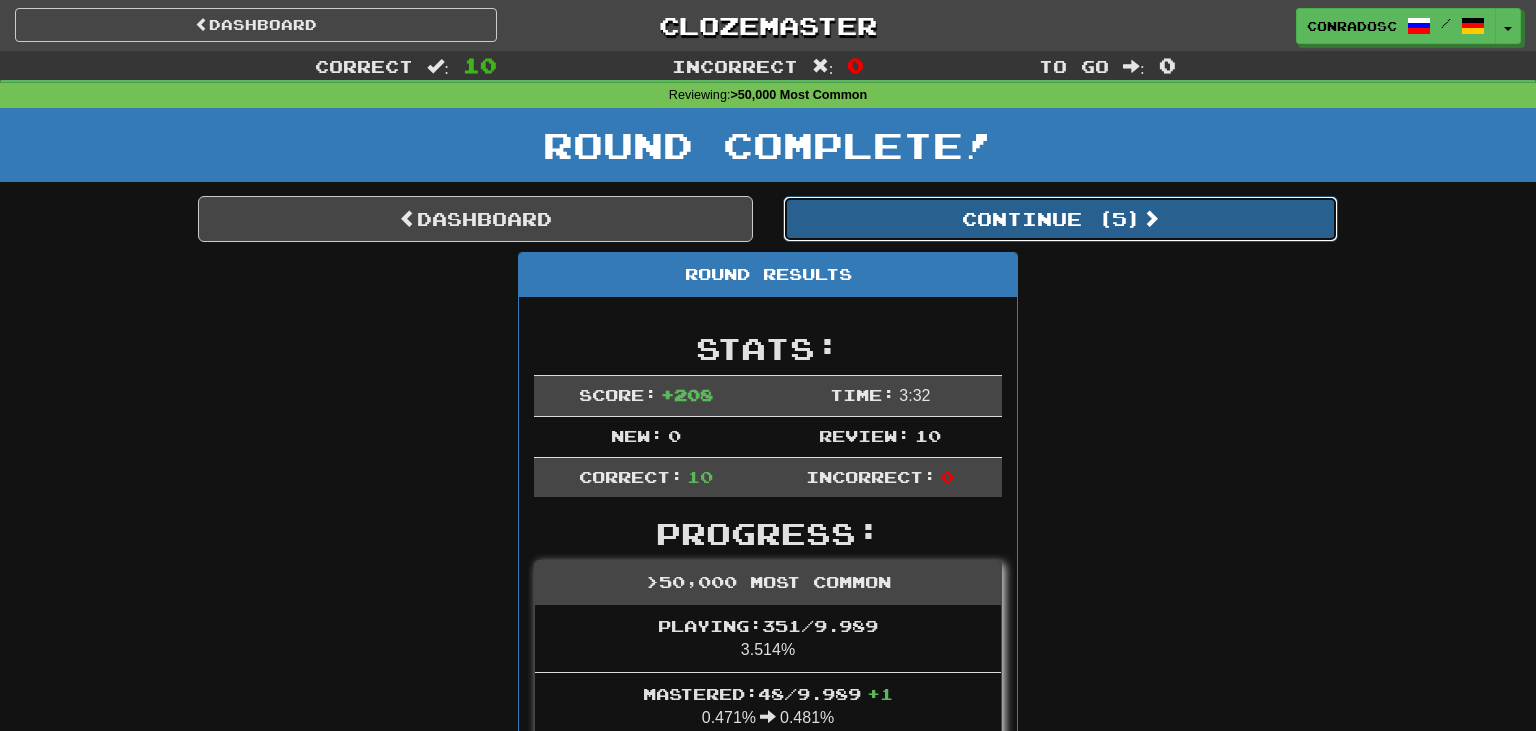 click on "Continue ( 5 )" at bounding box center [1060, 219] 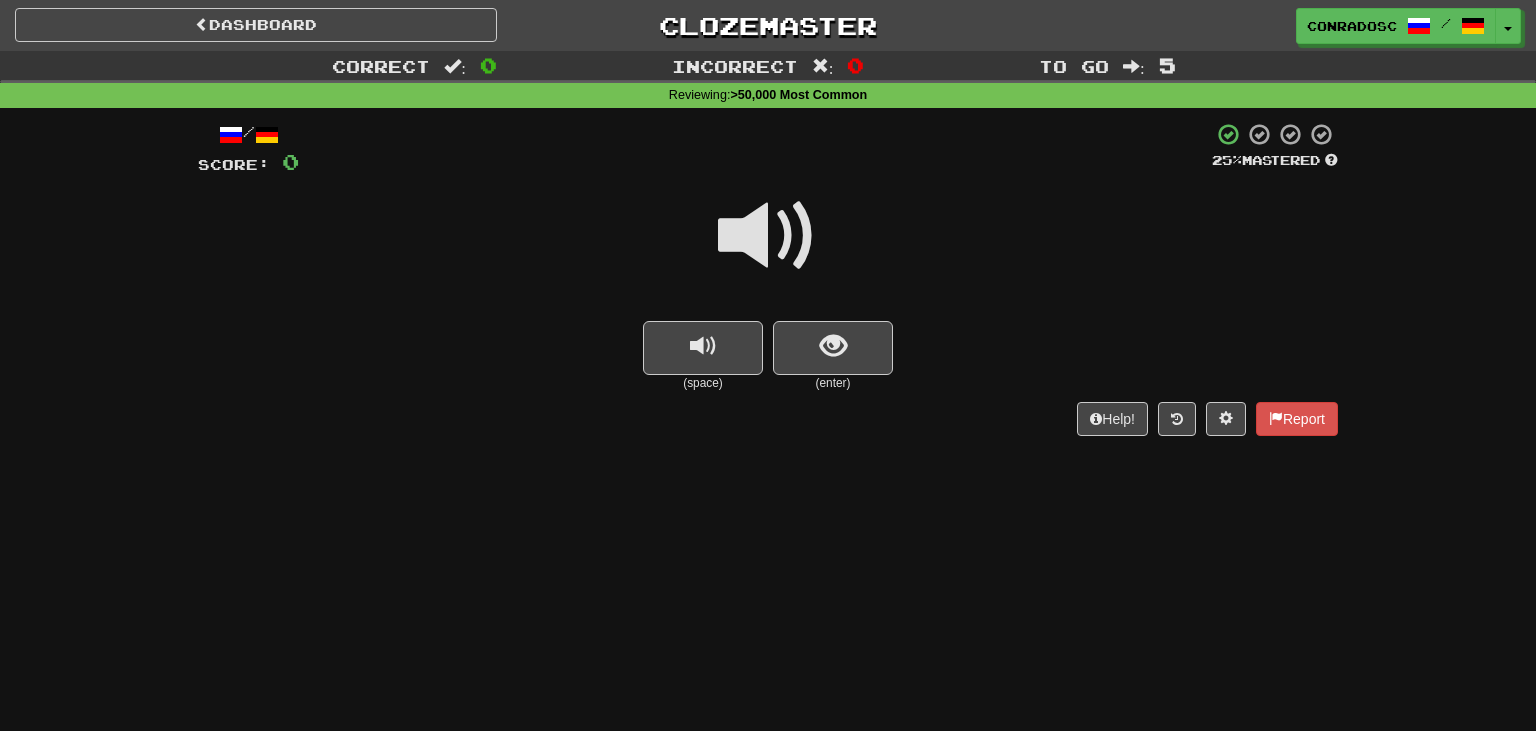 click at bounding box center (768, 236) 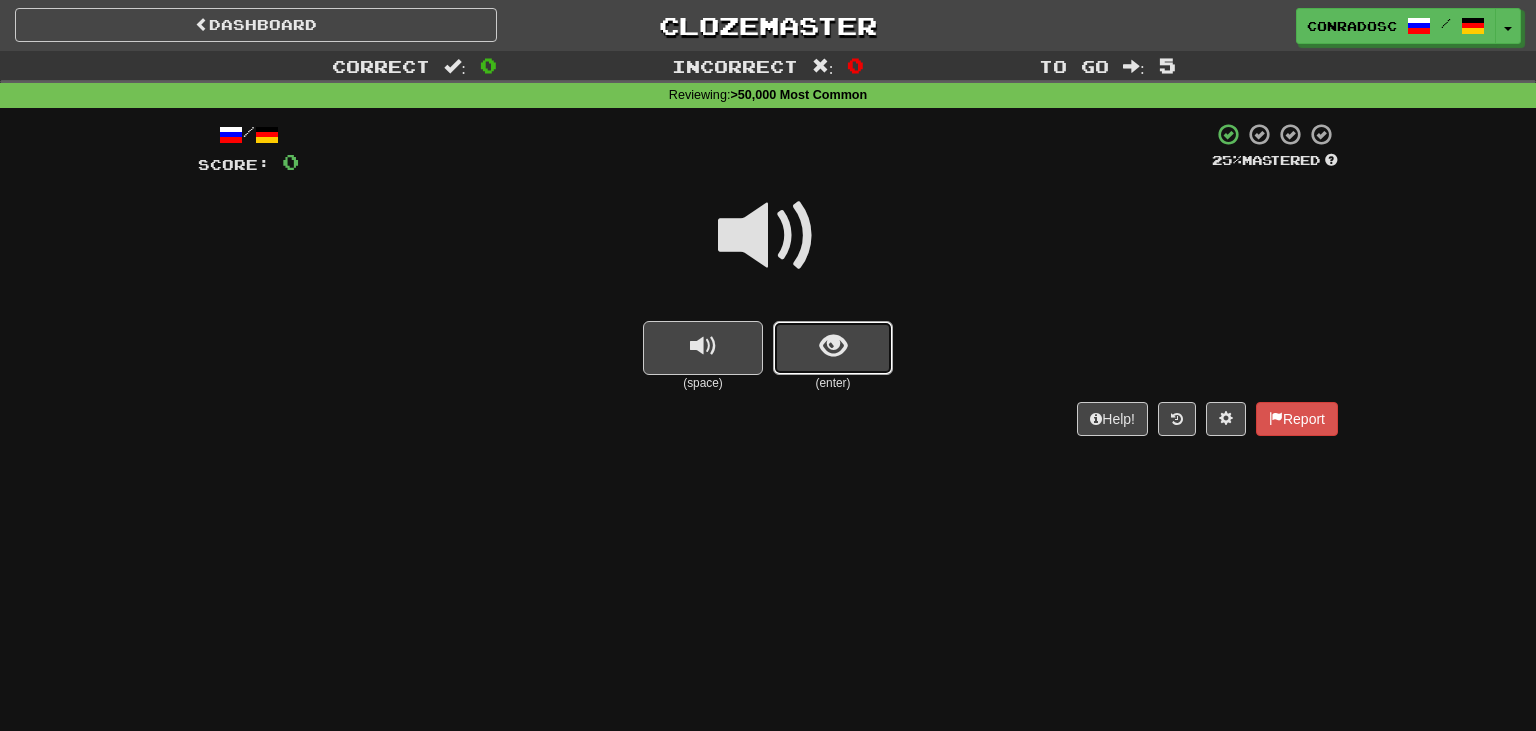 click at bounding box center [833, 346] 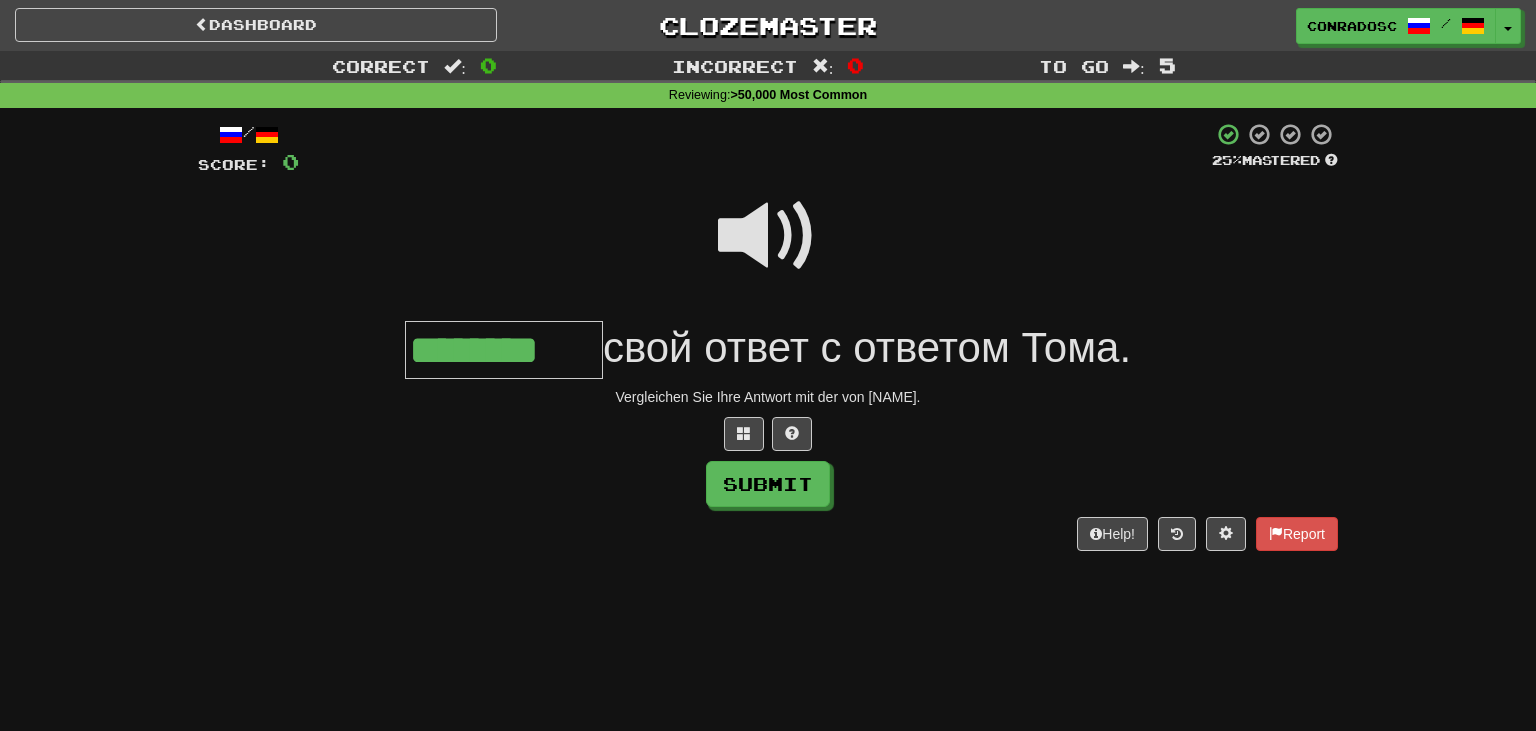 type on "********" 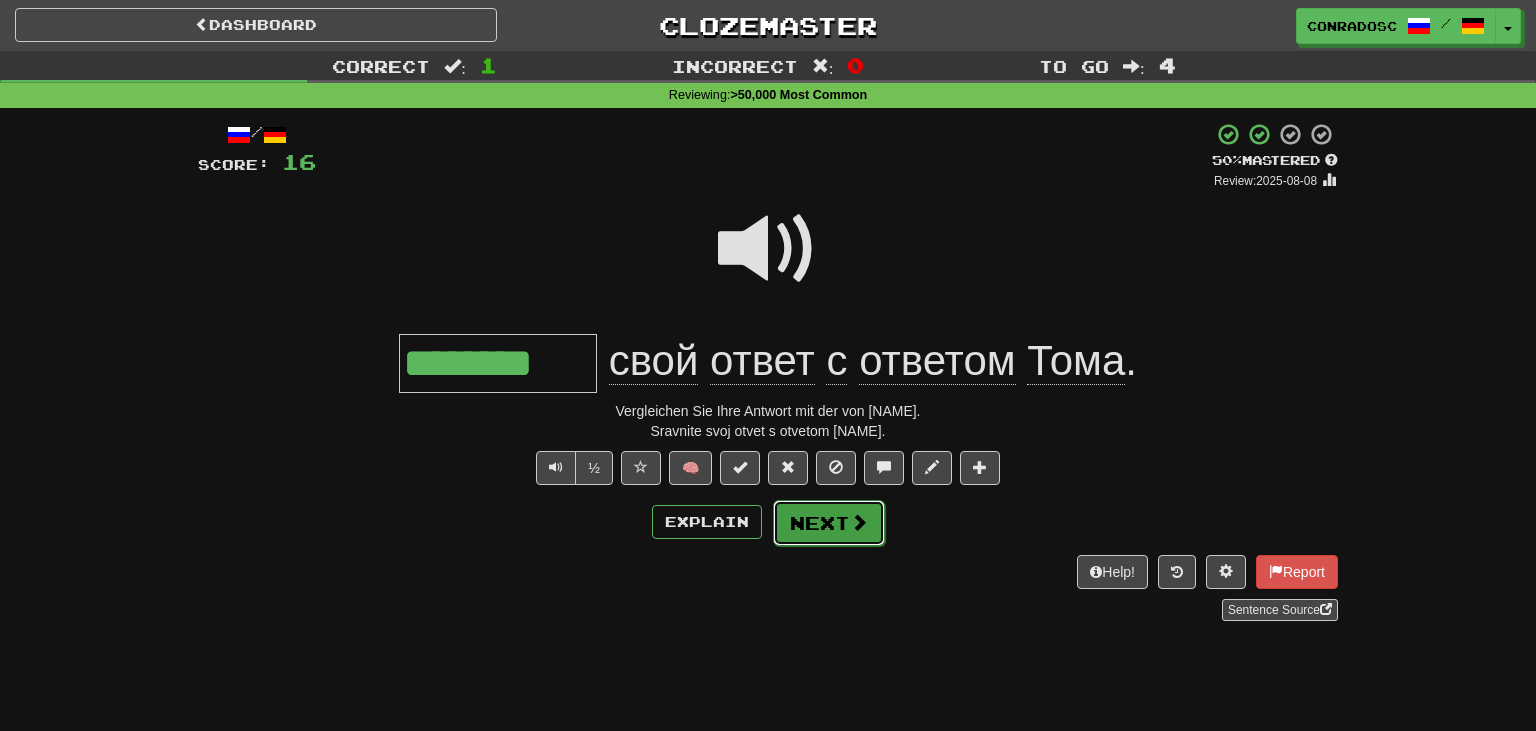 click on "Next" at bounding box center [829, 523] 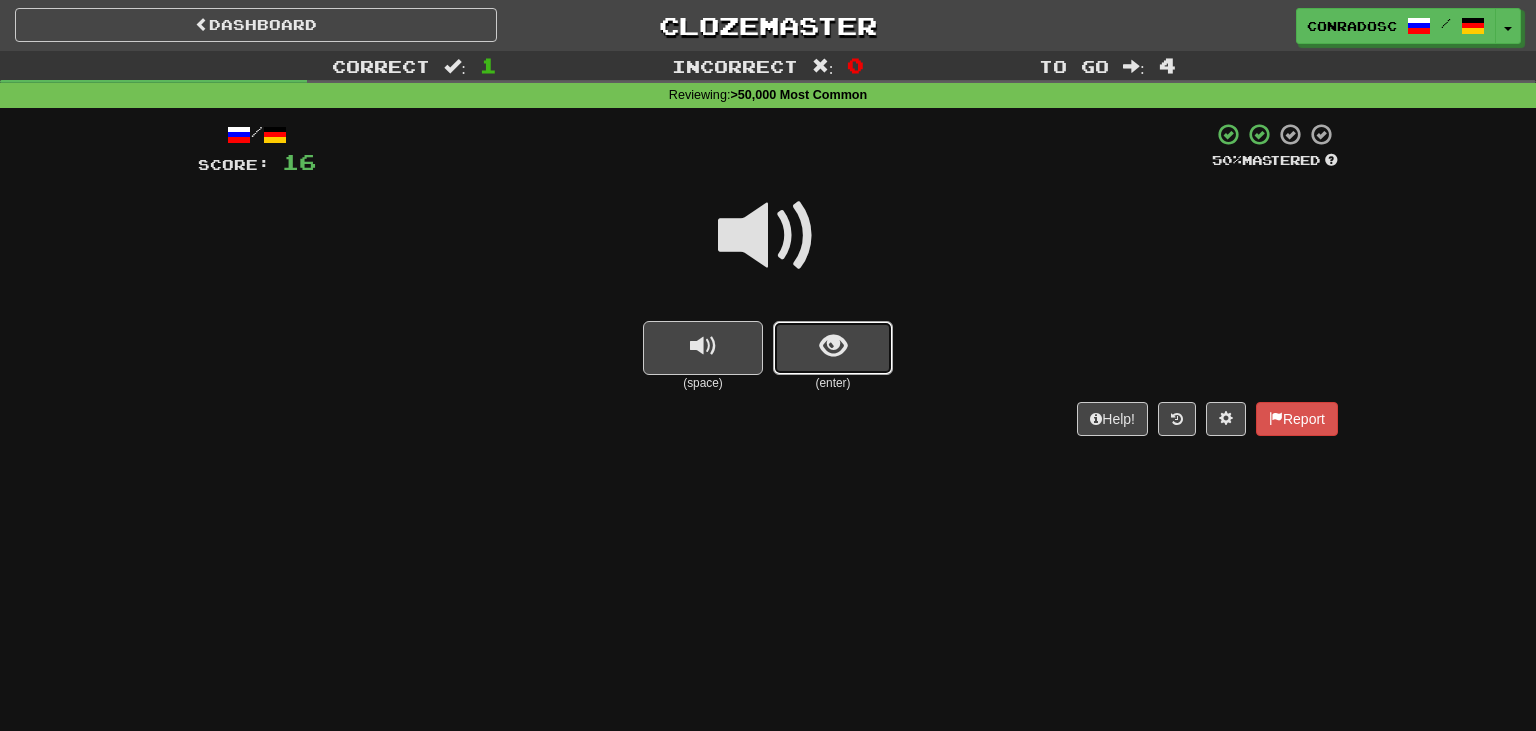 click at bounding box center [833, 348] 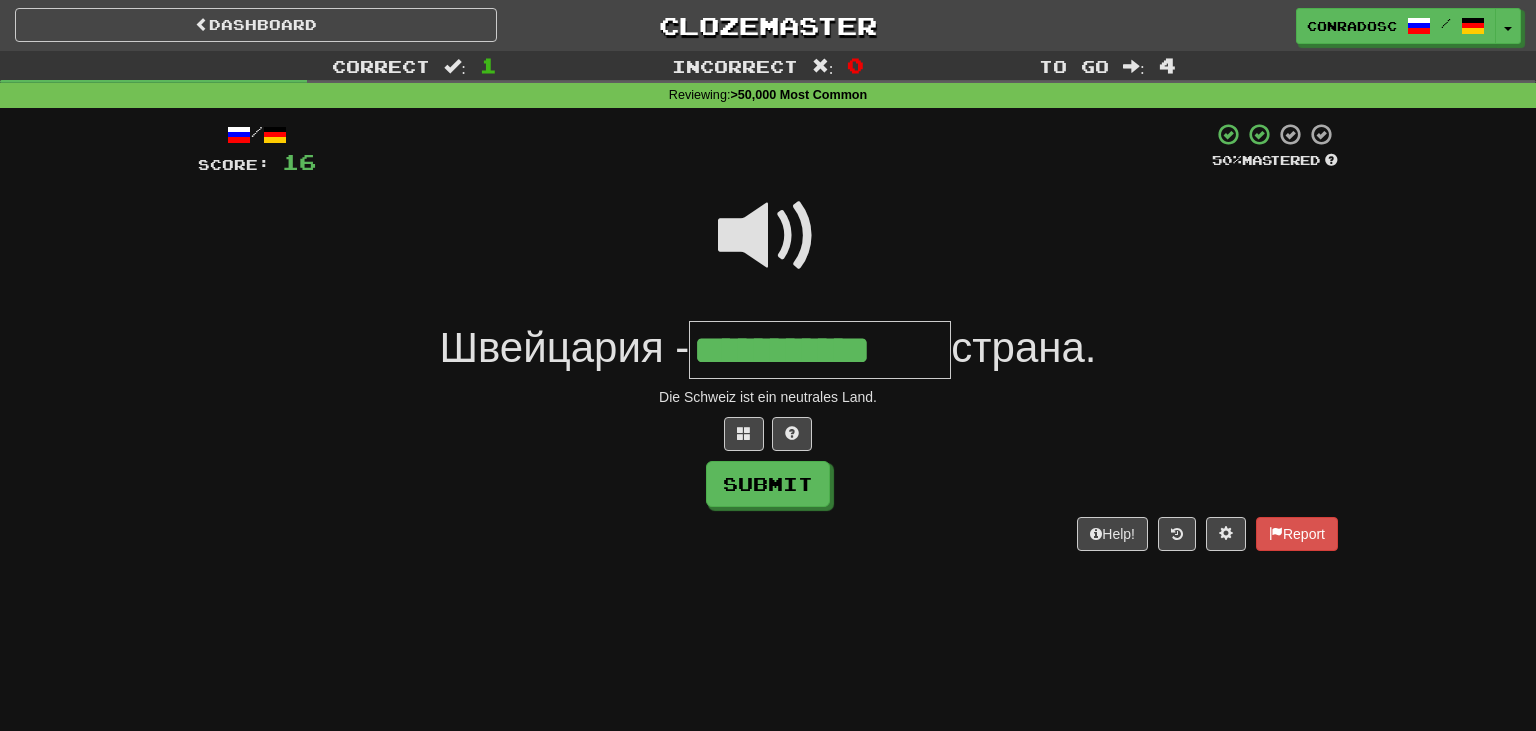type on "**********" 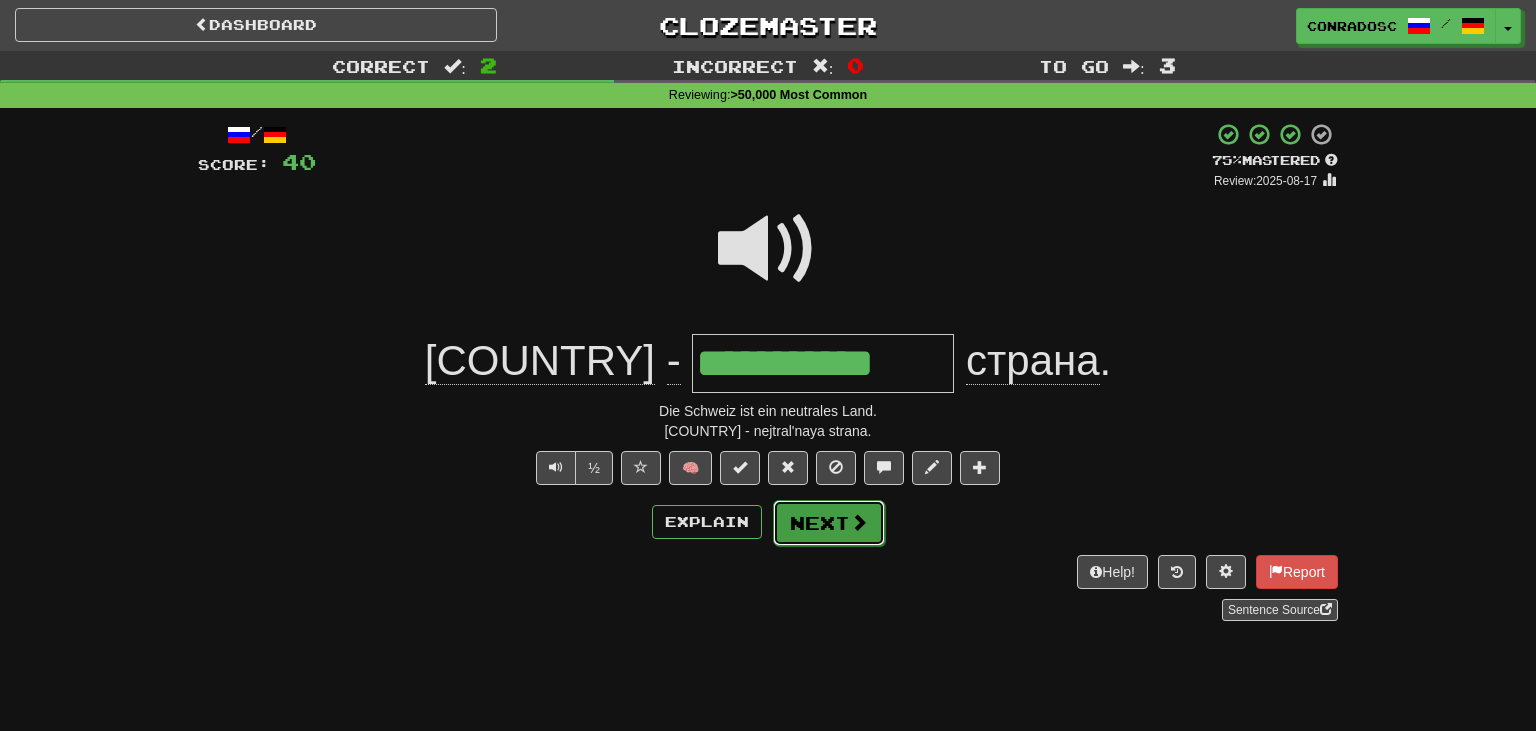 click on "Next" at bounding box center (829, 523) 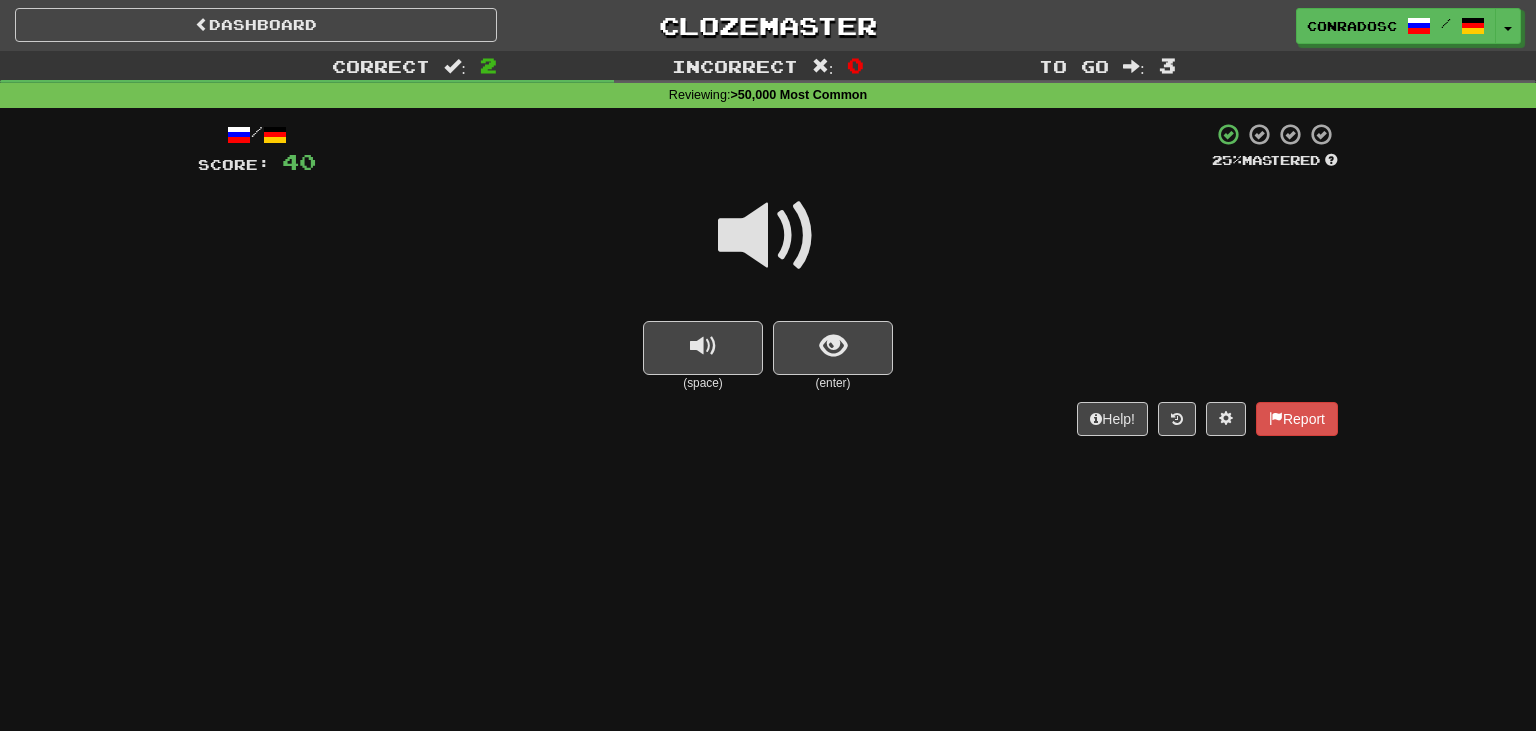 click at bounding box center [768, 236] 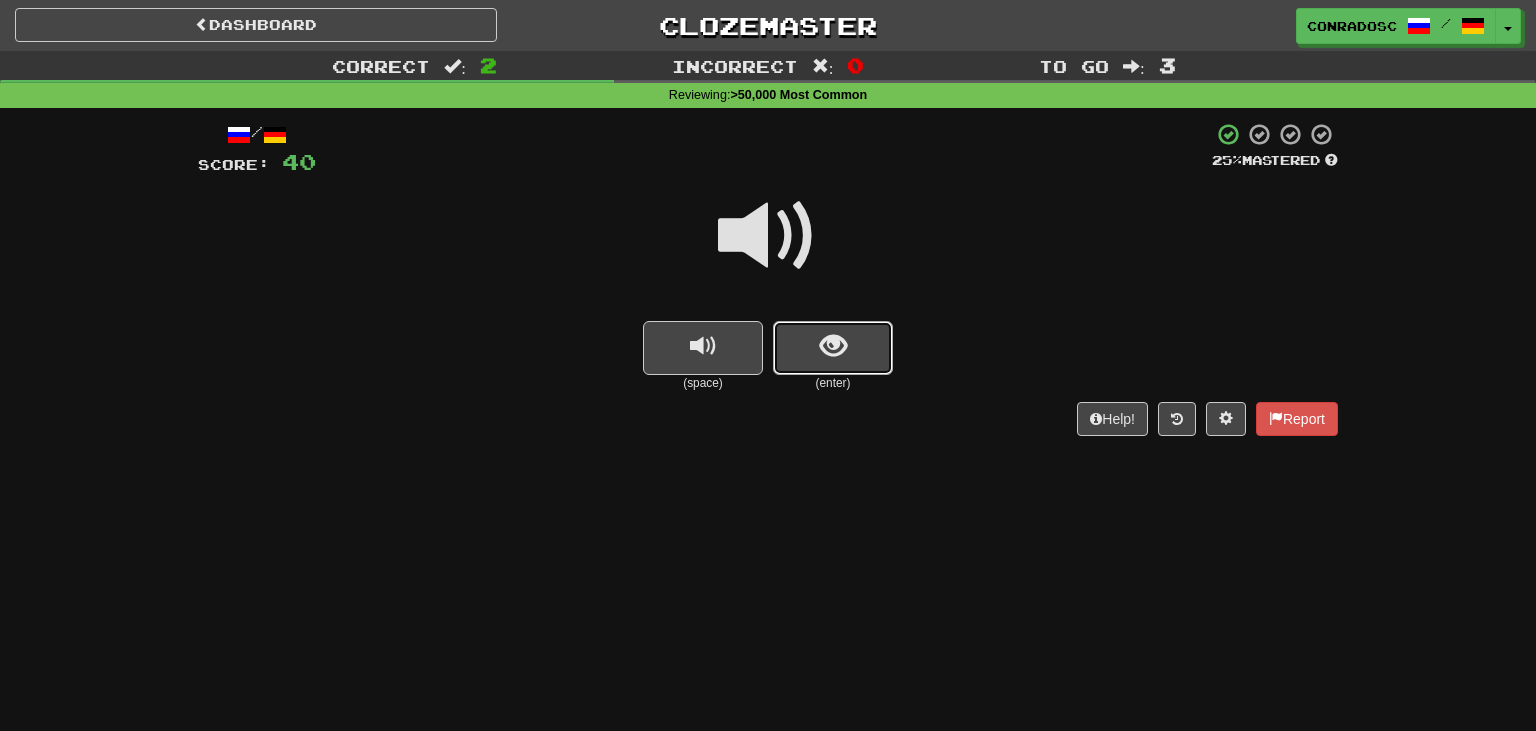 click at bounding box center (833, 346) 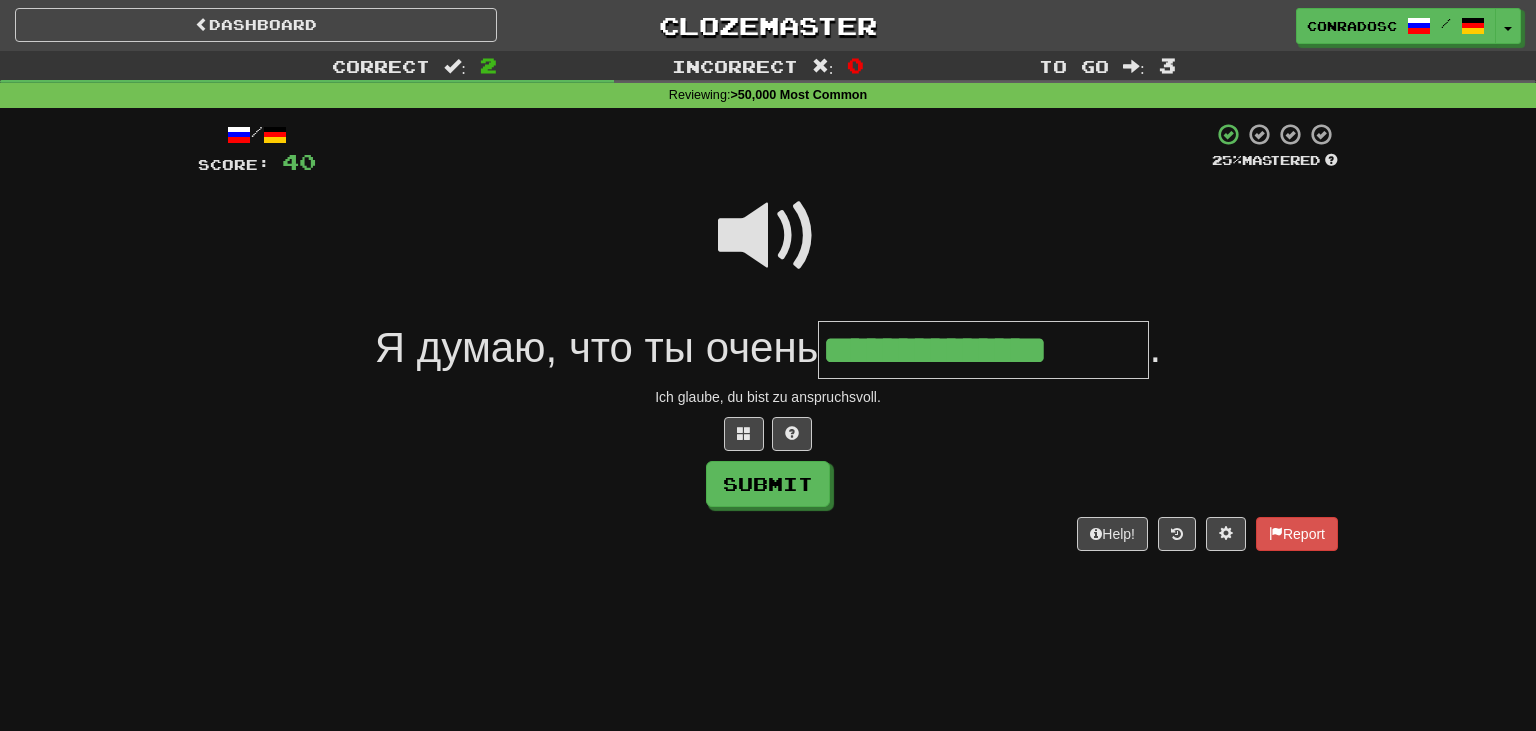 type on "**********" 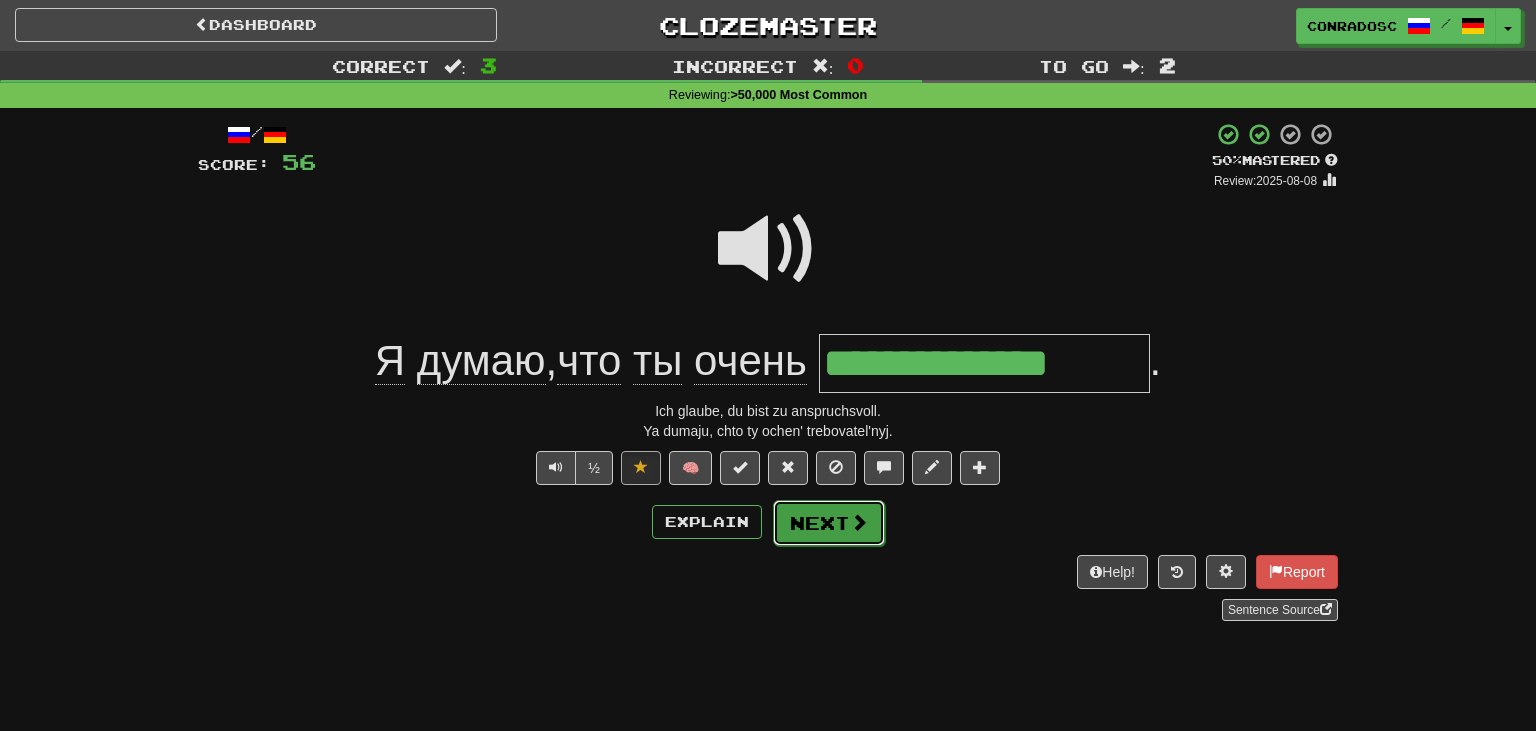 click on "Next" at bounding box center (829, 523) 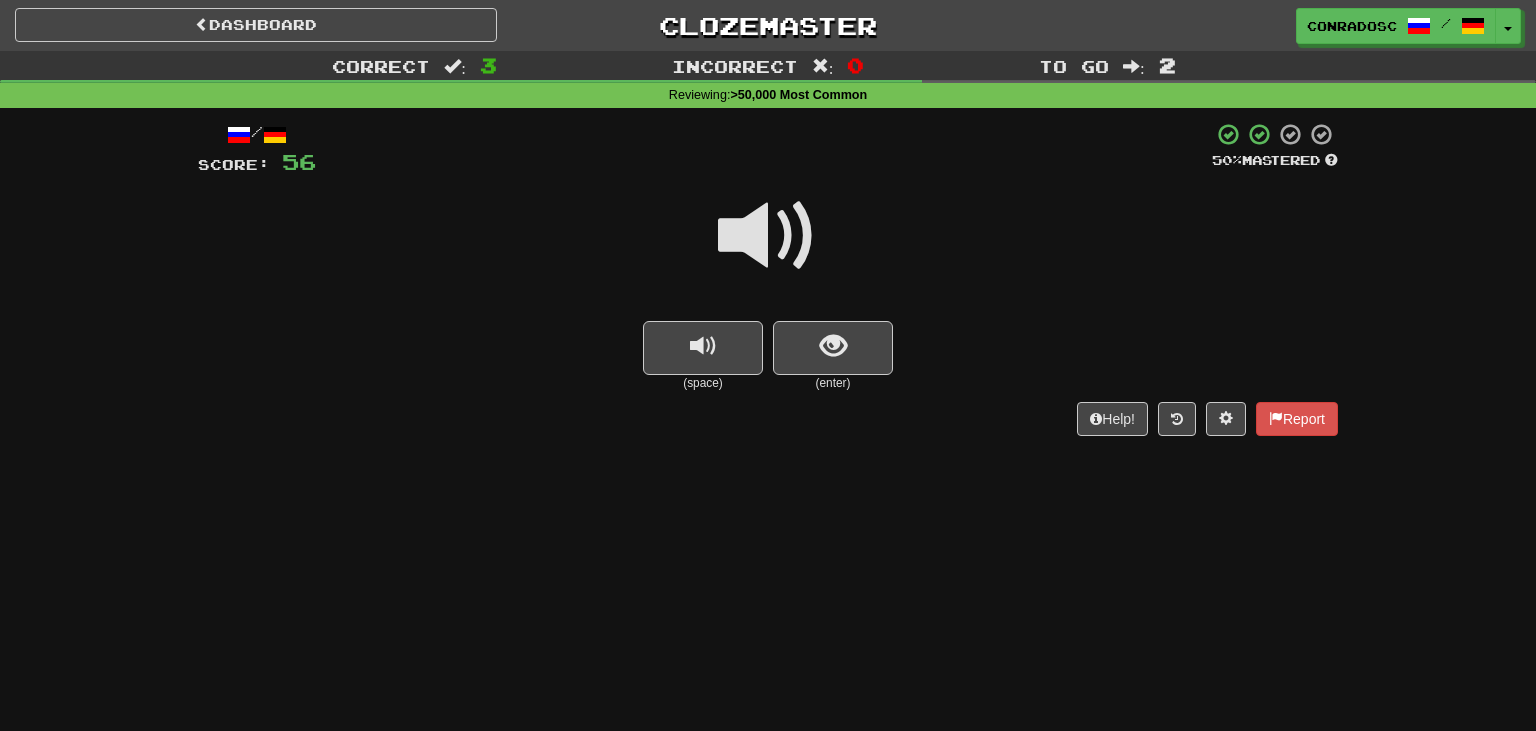 click at bounding box center [768, 236] 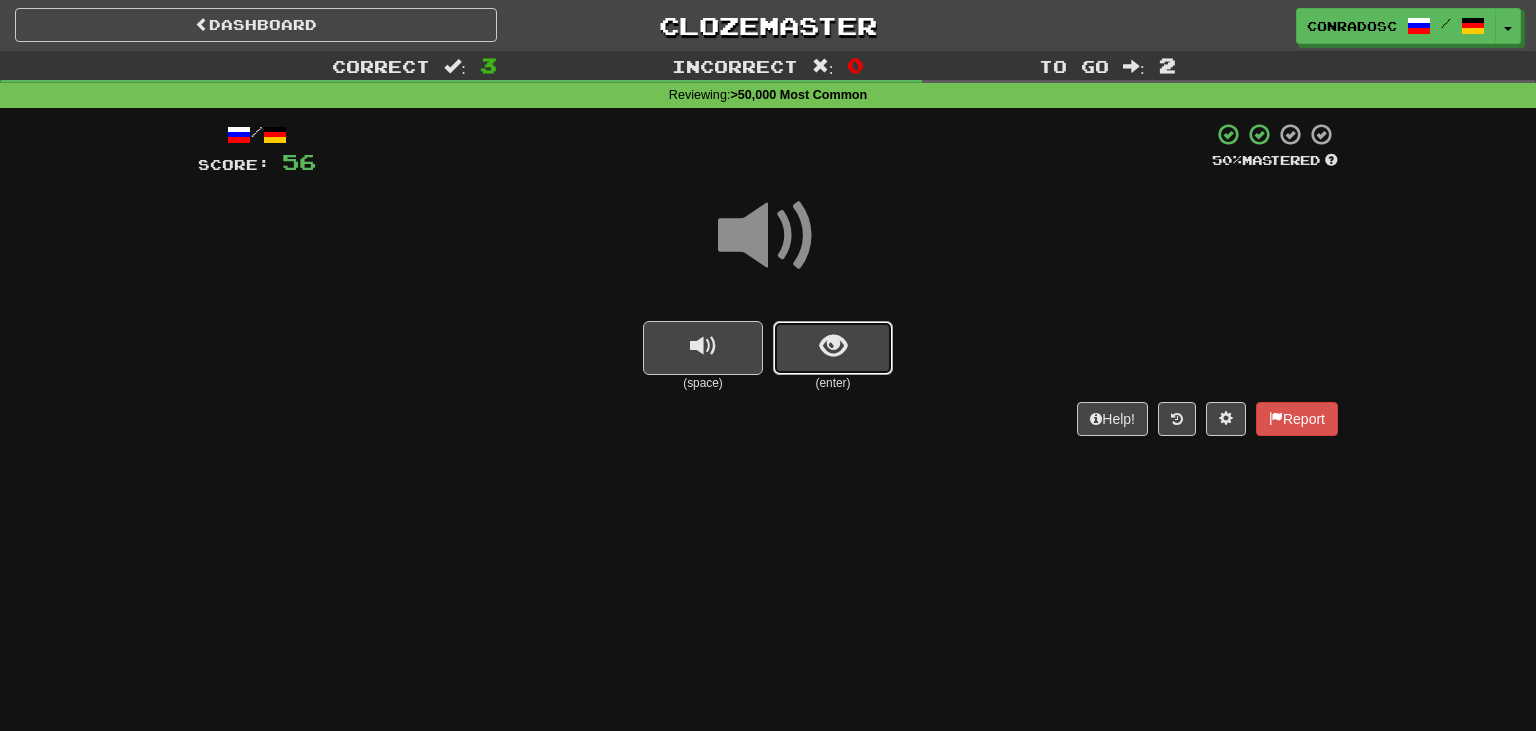 click at bounding box center (833, 346) 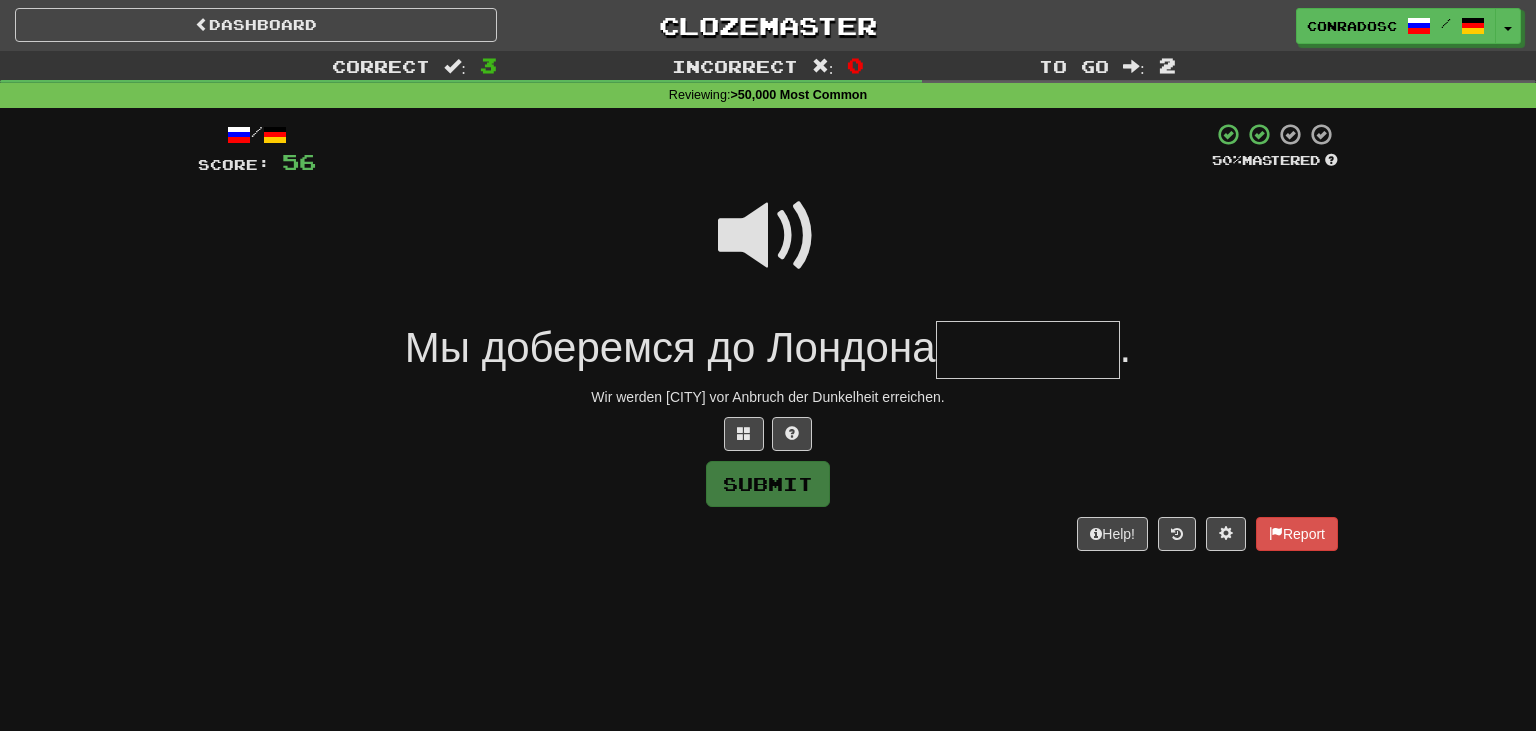 click at bounding box center [768, 236] 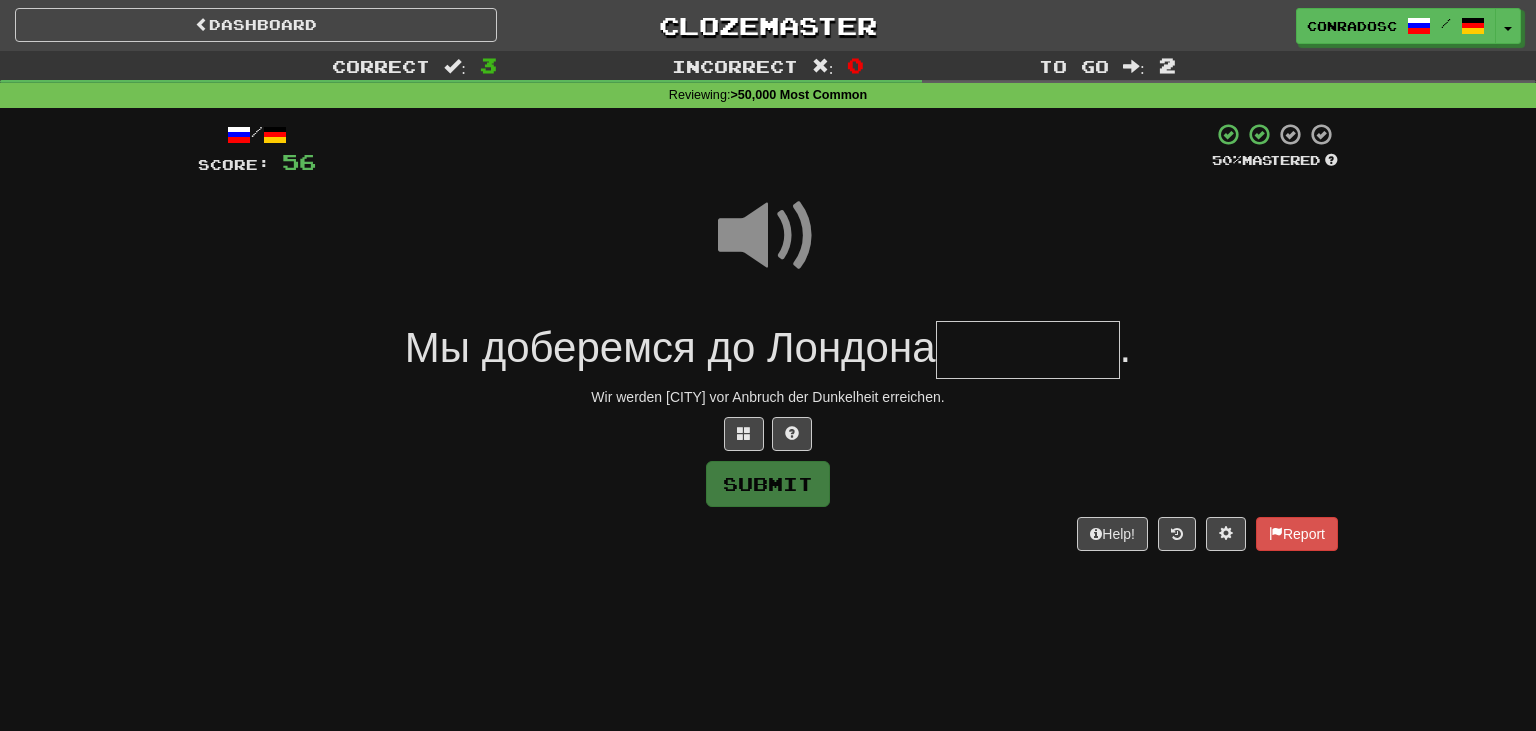 click at bounding box center (1028, 350) 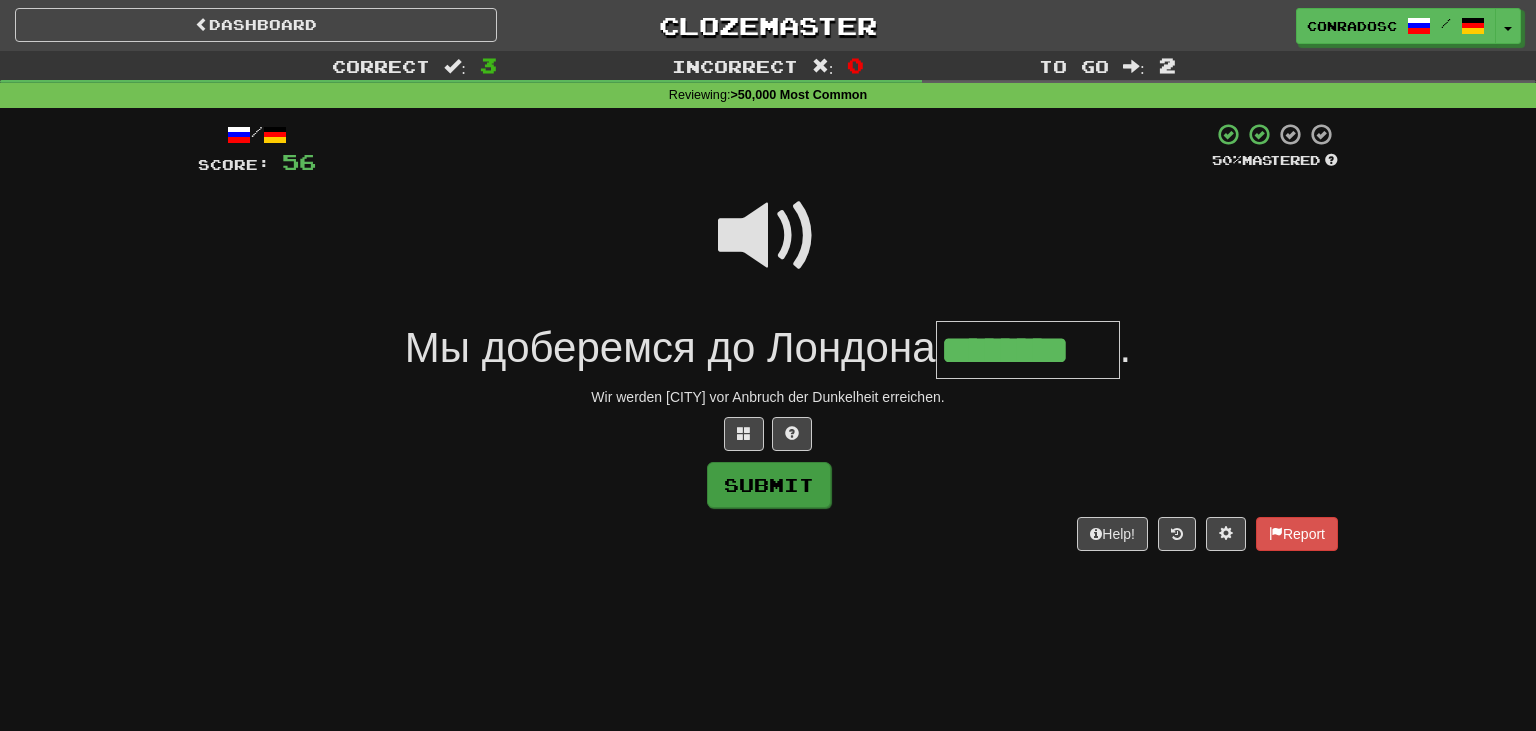 type on "********" 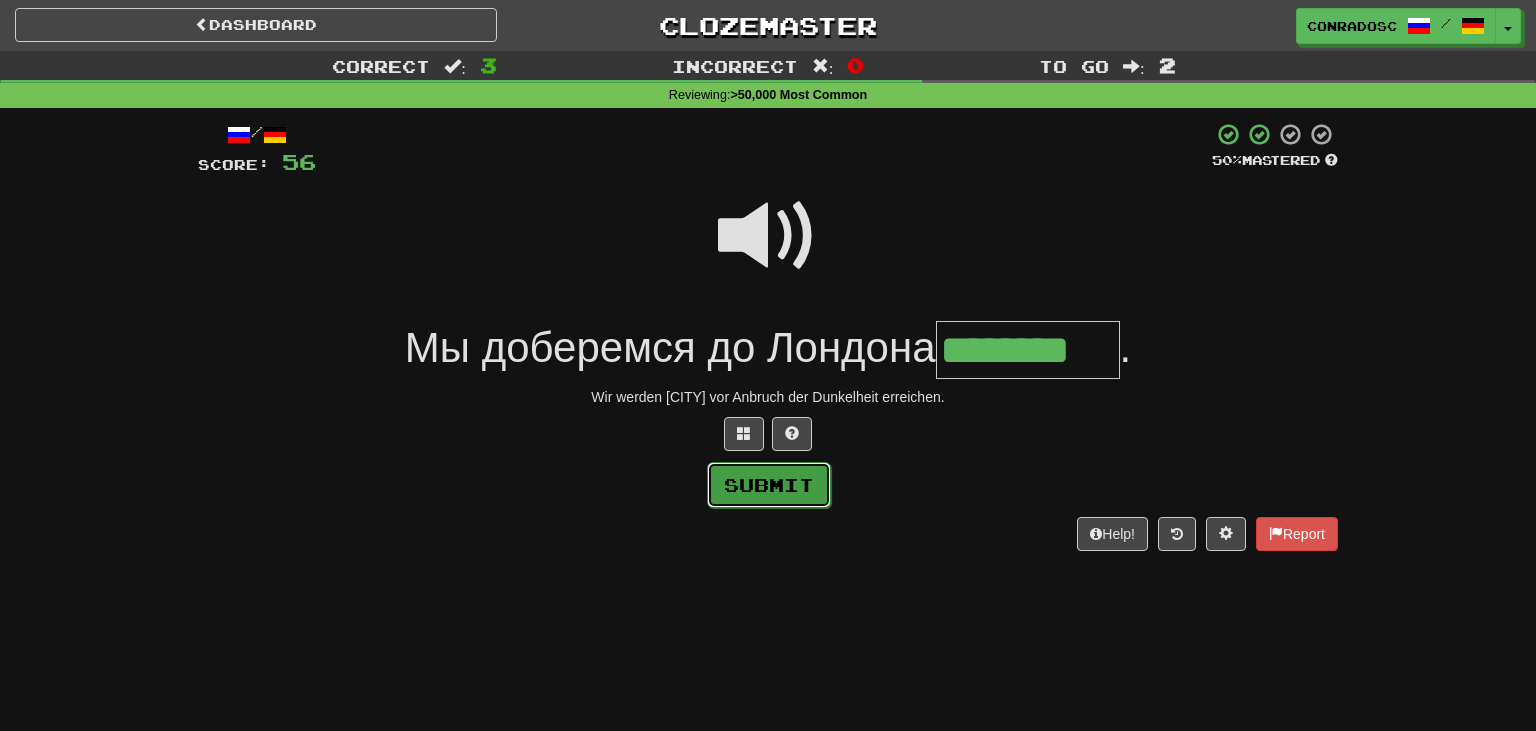 click on "Submit" at bounding box center (769, 485) 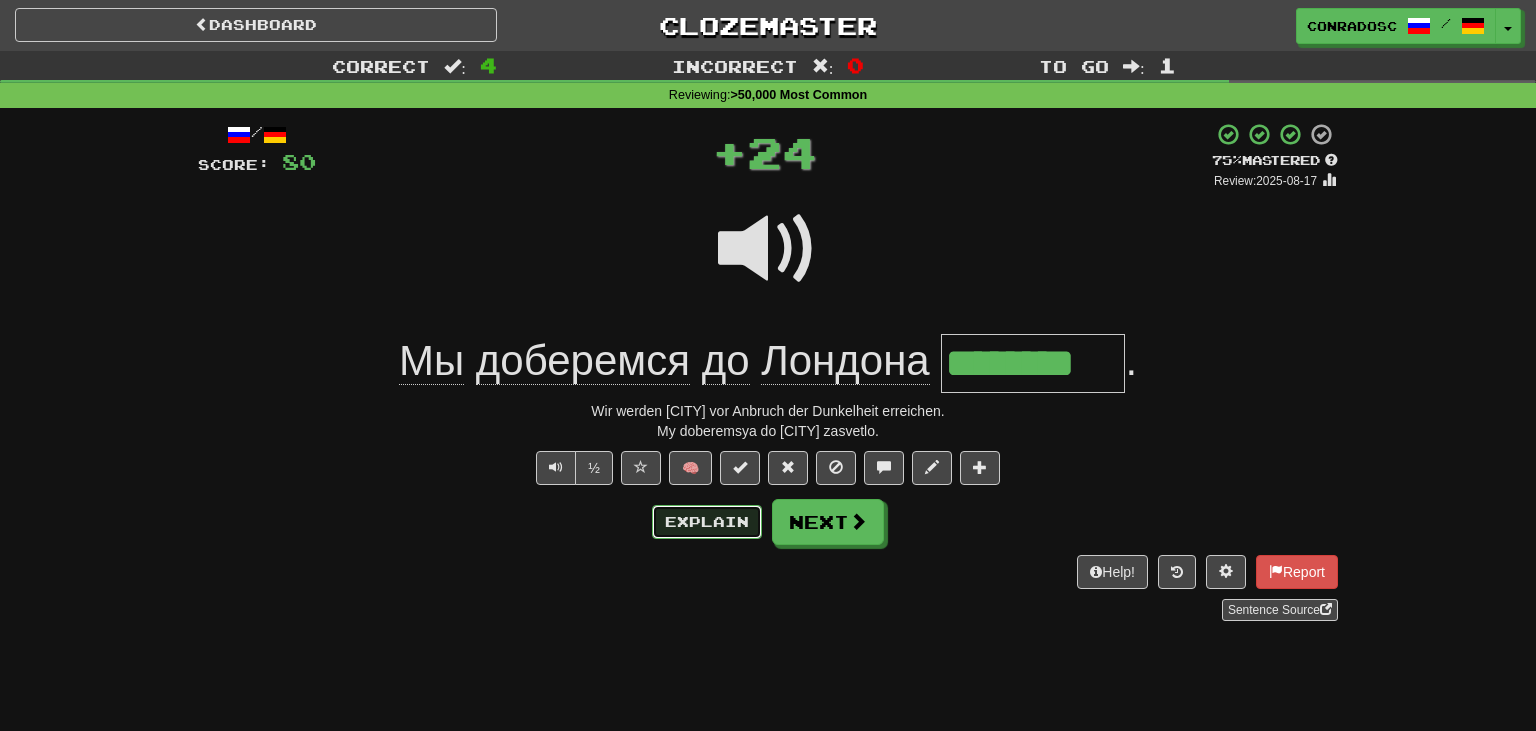 click on "Explain" at bounding box center [707, 522] 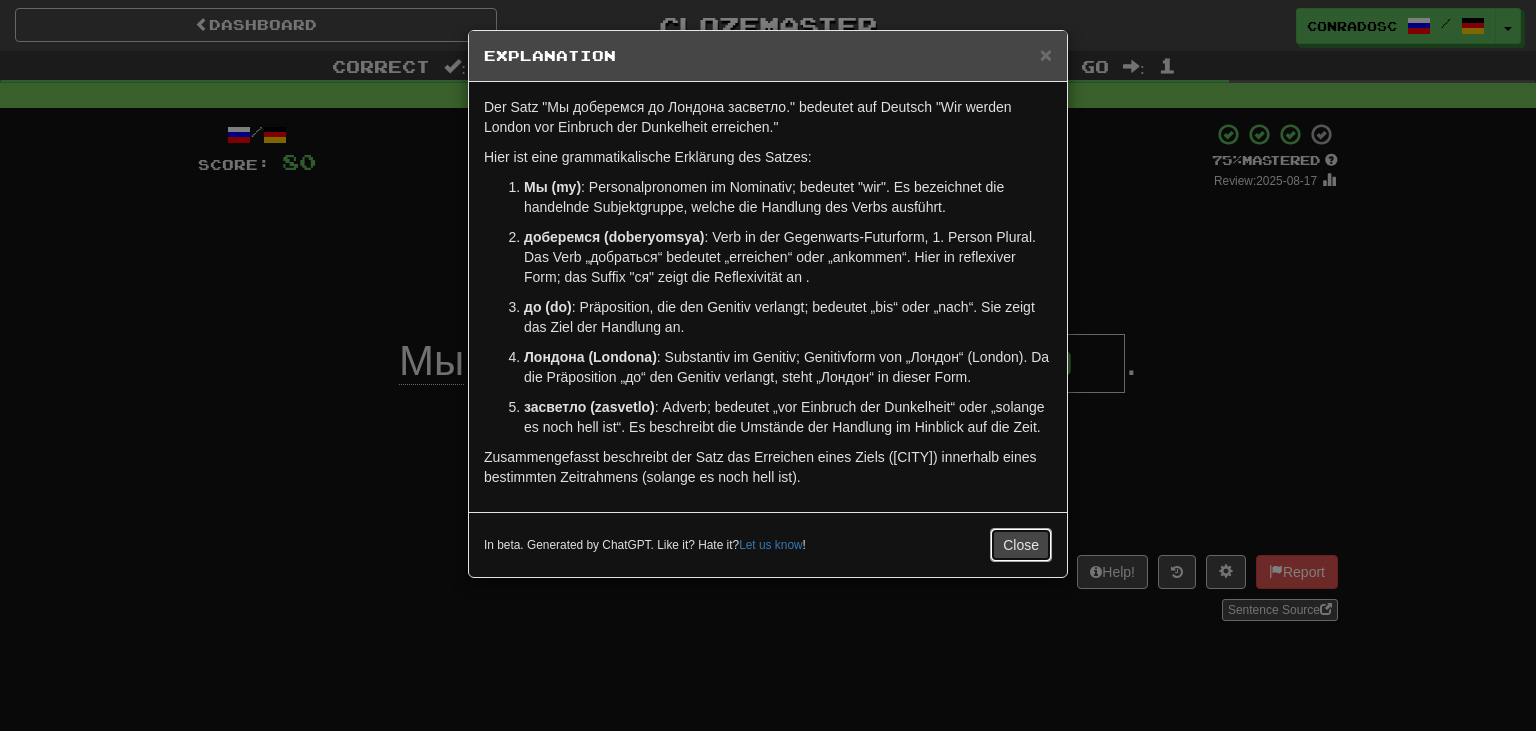 click on "Close" at bounding box center [1021, 545] 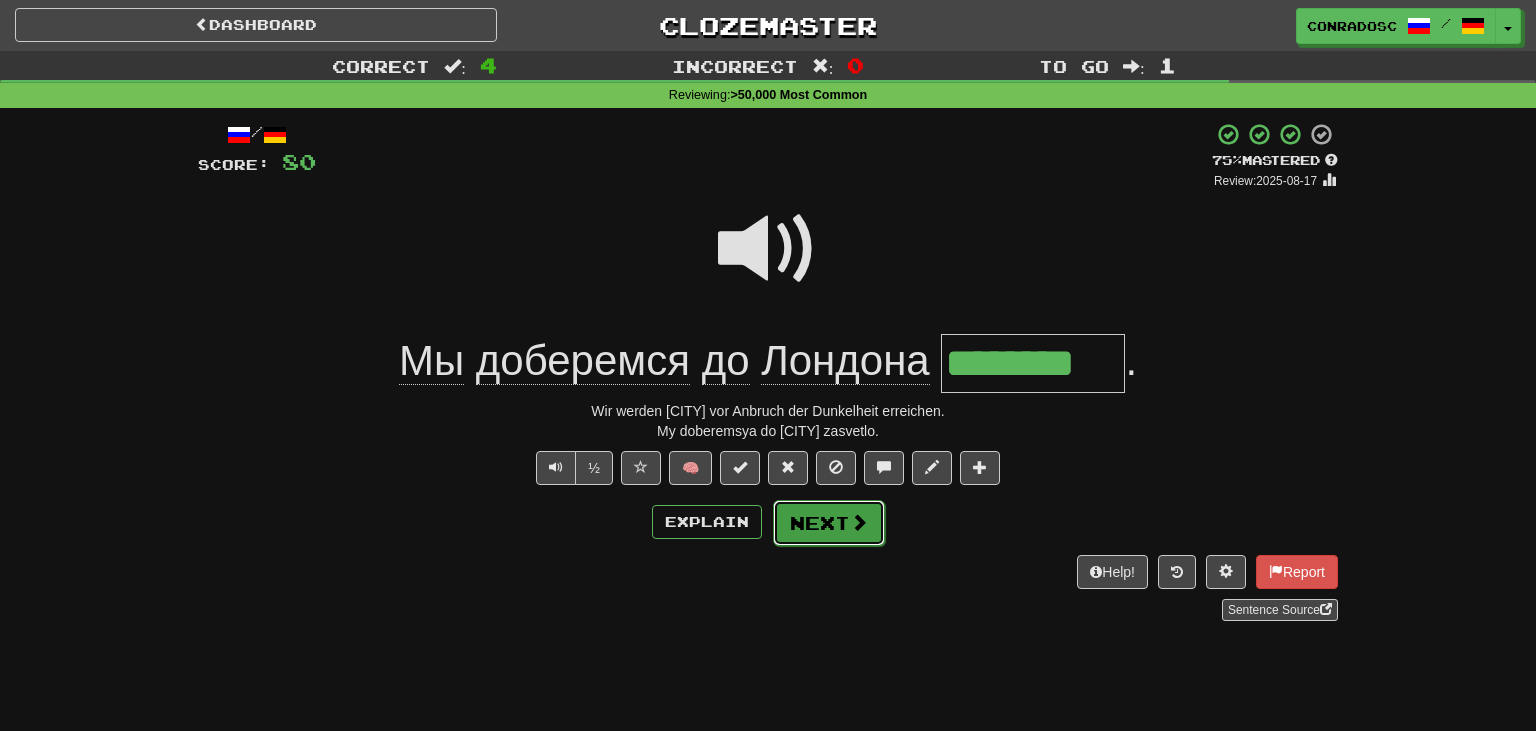 click on "Next" at bounding box center [829, 523] 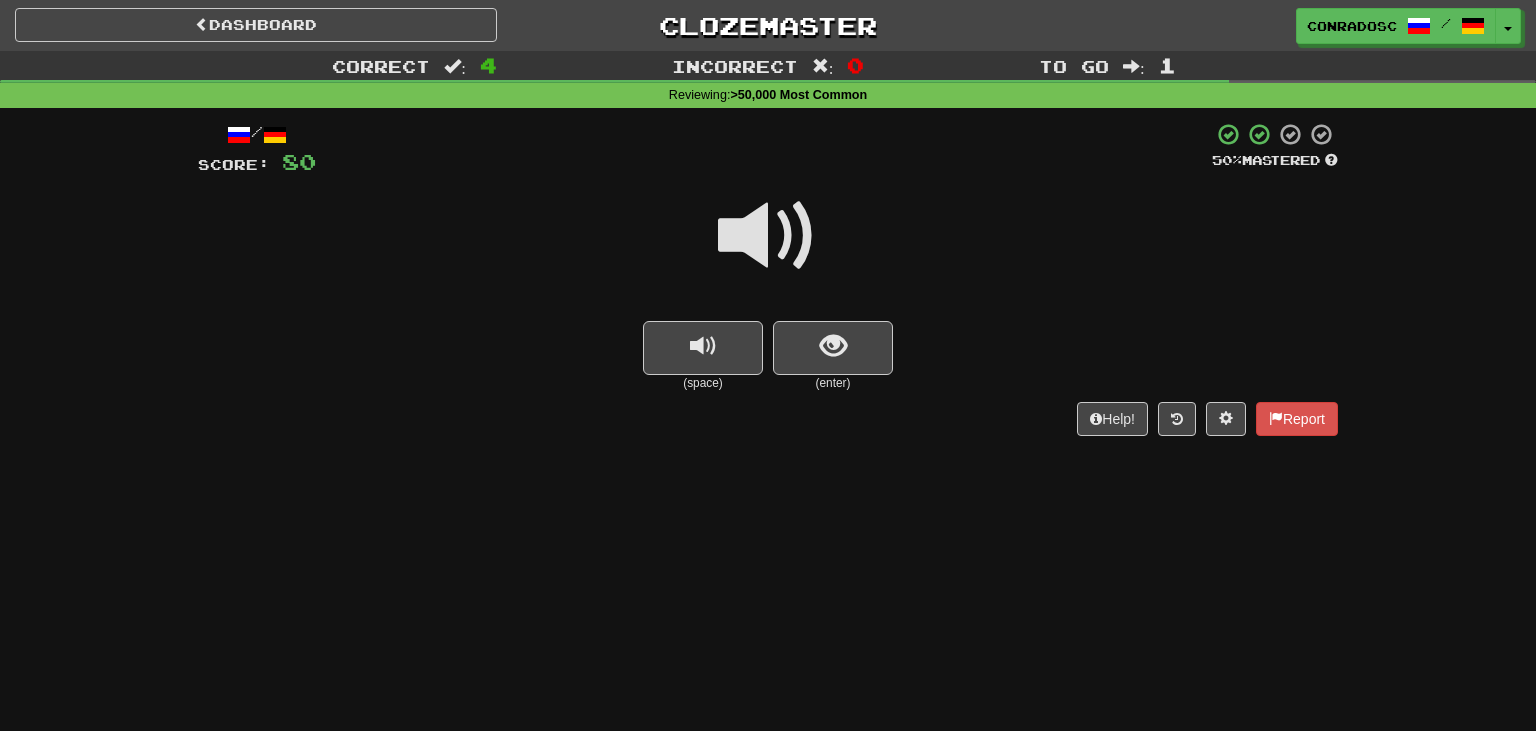 click at bounding box center (768, 236) 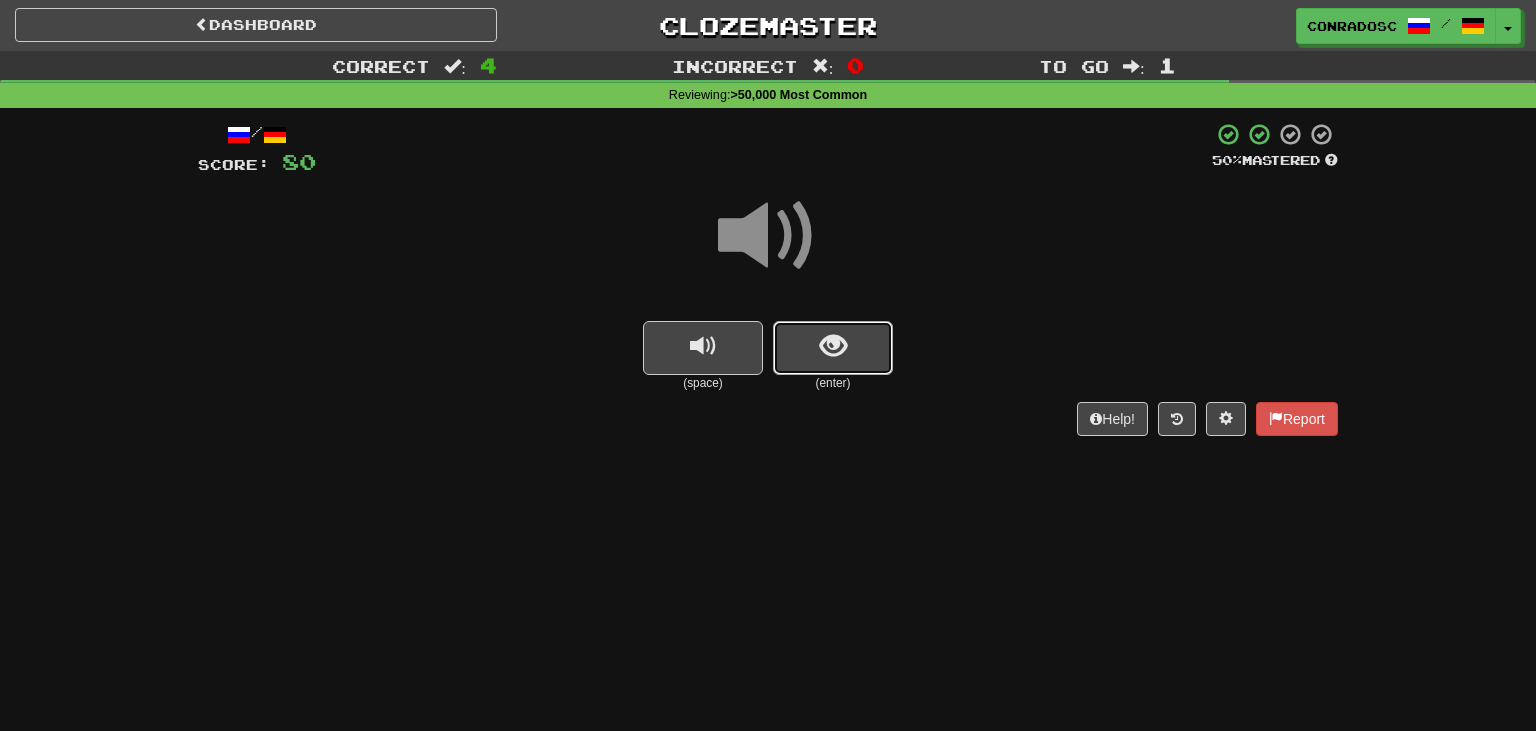click at bounding box center [833, 348] 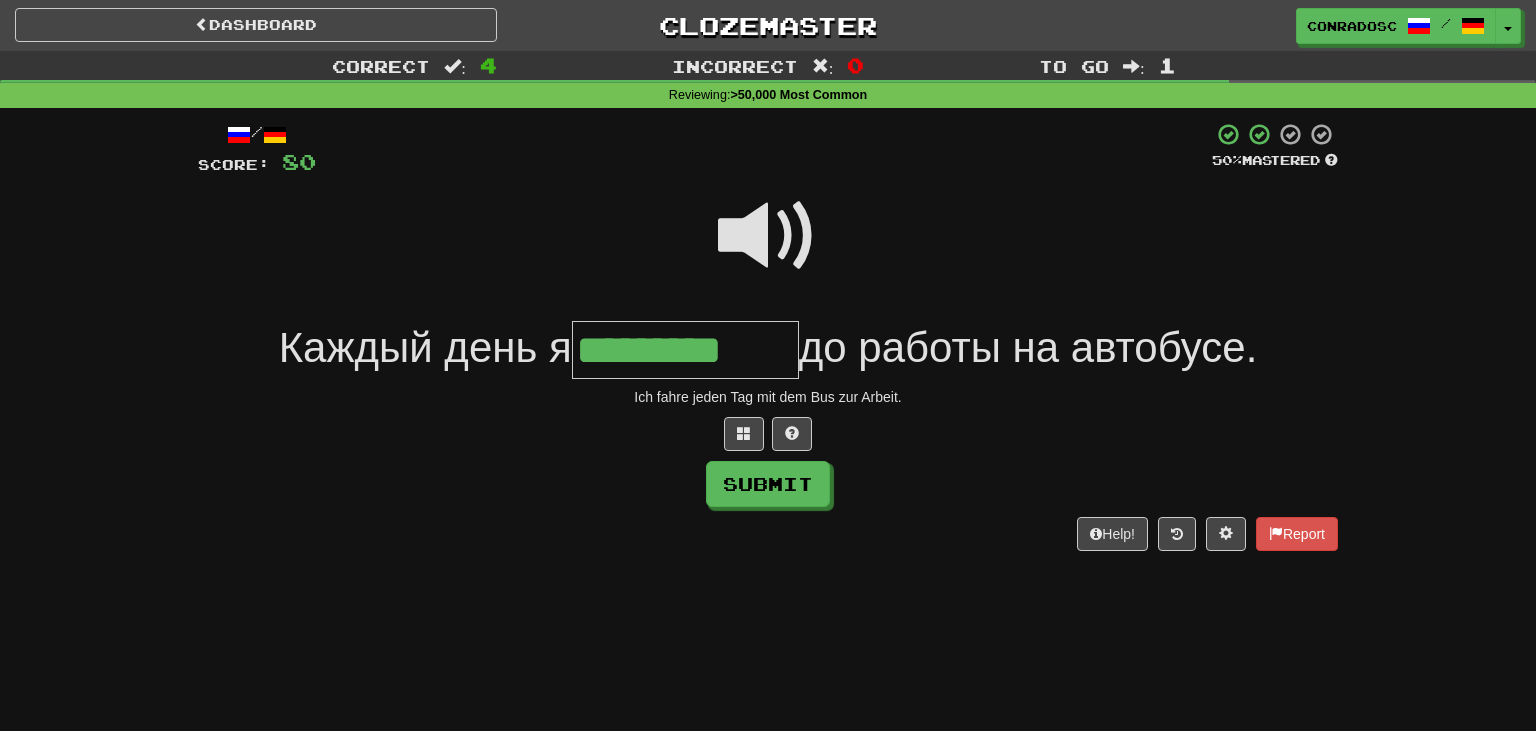 type on "*********" 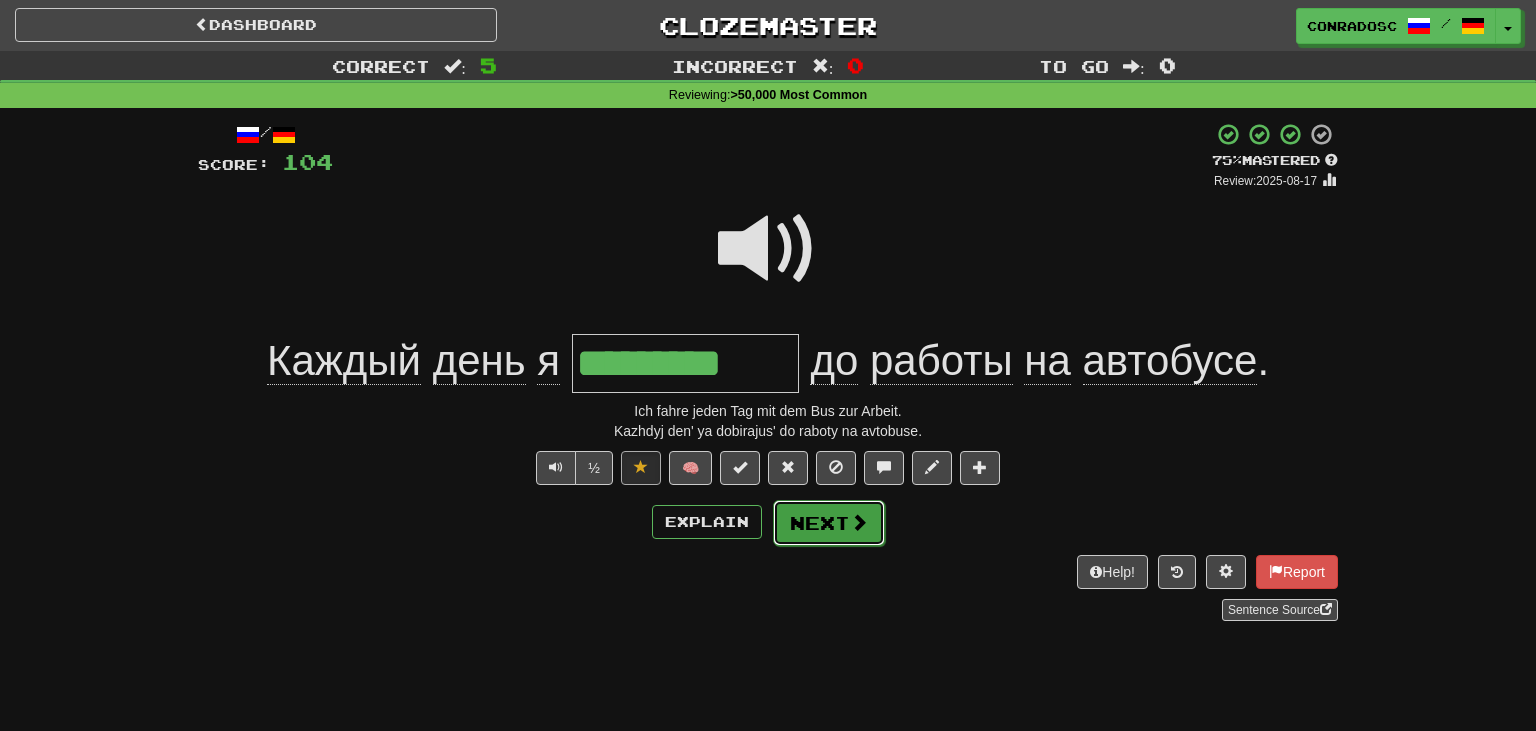 click on "Next" at bounding box center [829, 523] 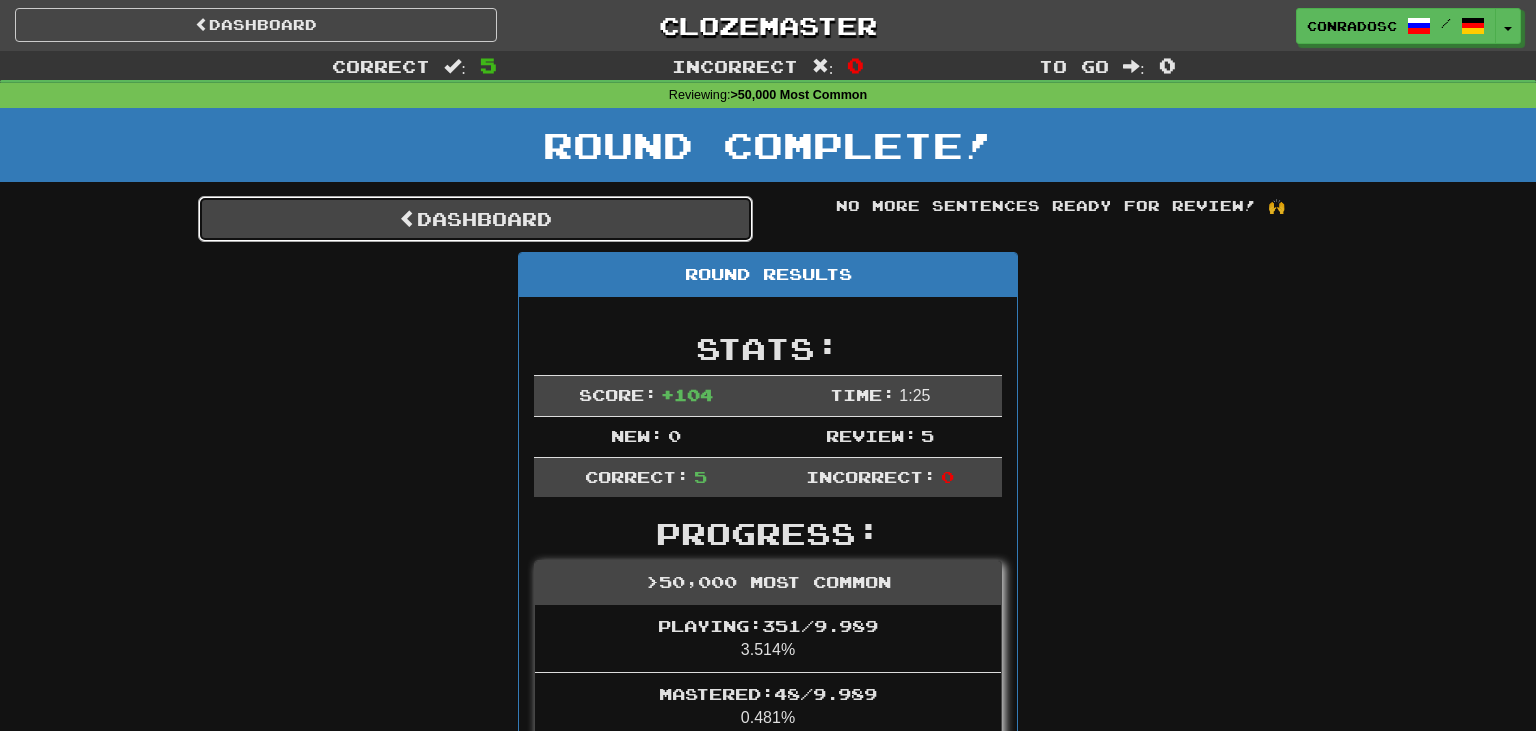 click on "Dashboard" at bounding box center [475, 219] 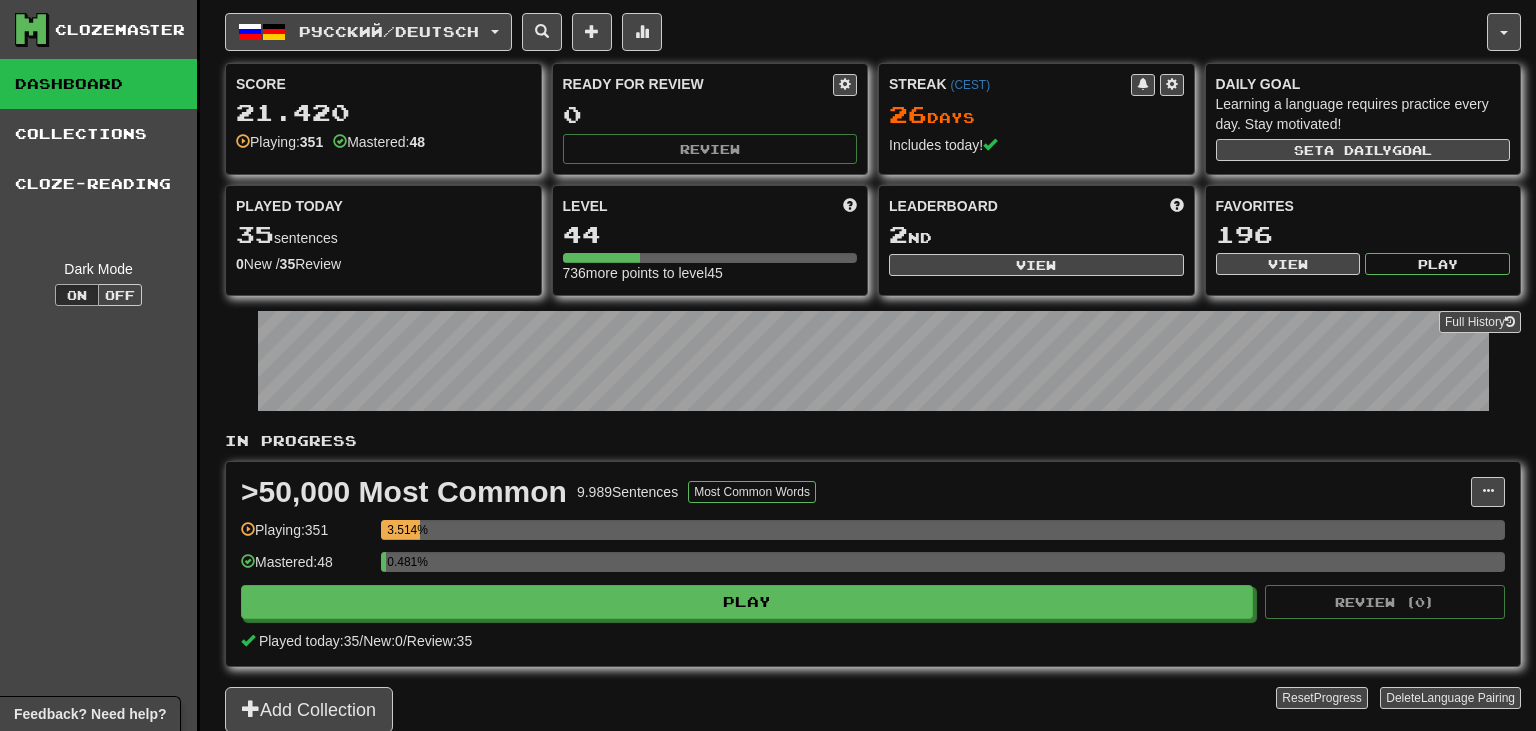scroll, scrollTop: 0, scrollLeft: 0, axis: both 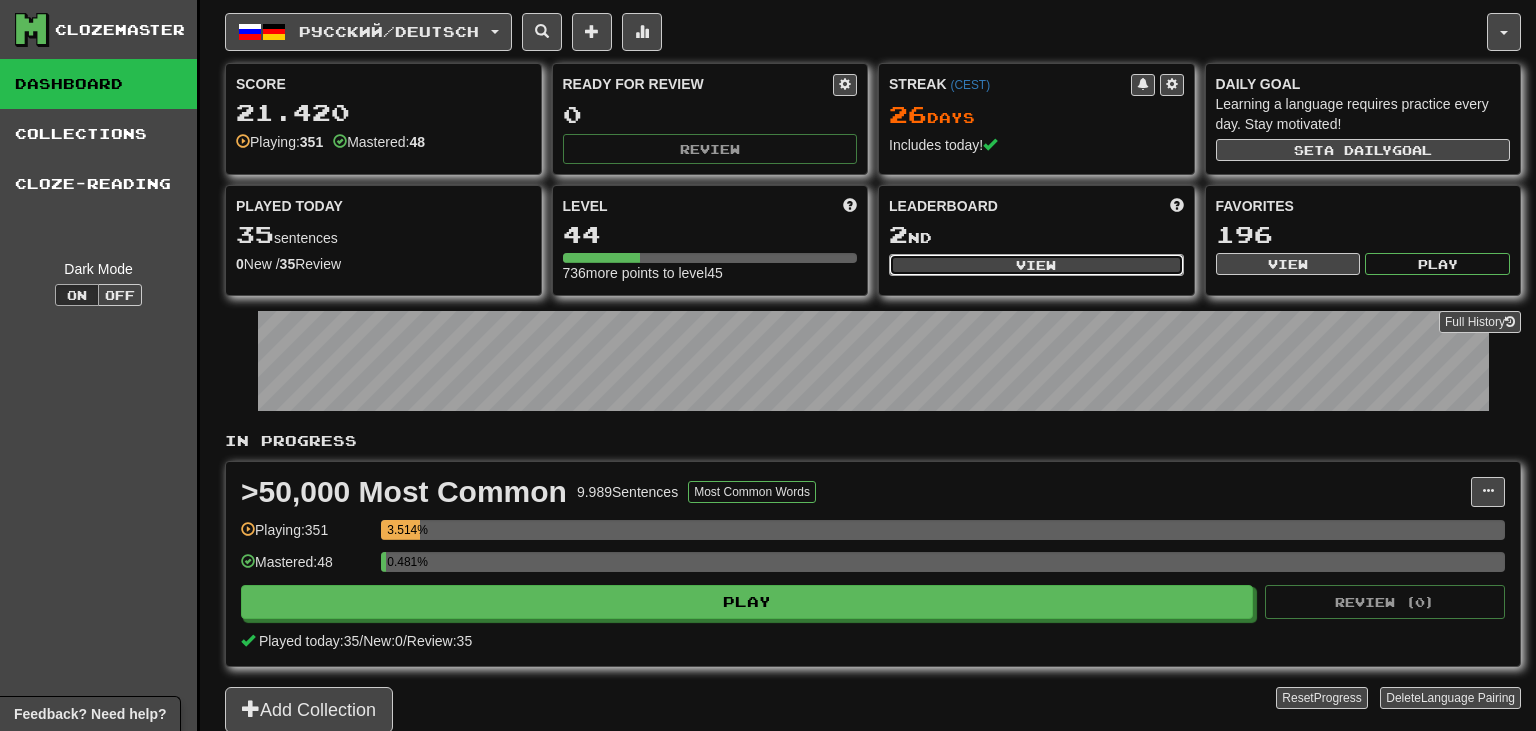 click on "View" at bounding box center (1036, 265) 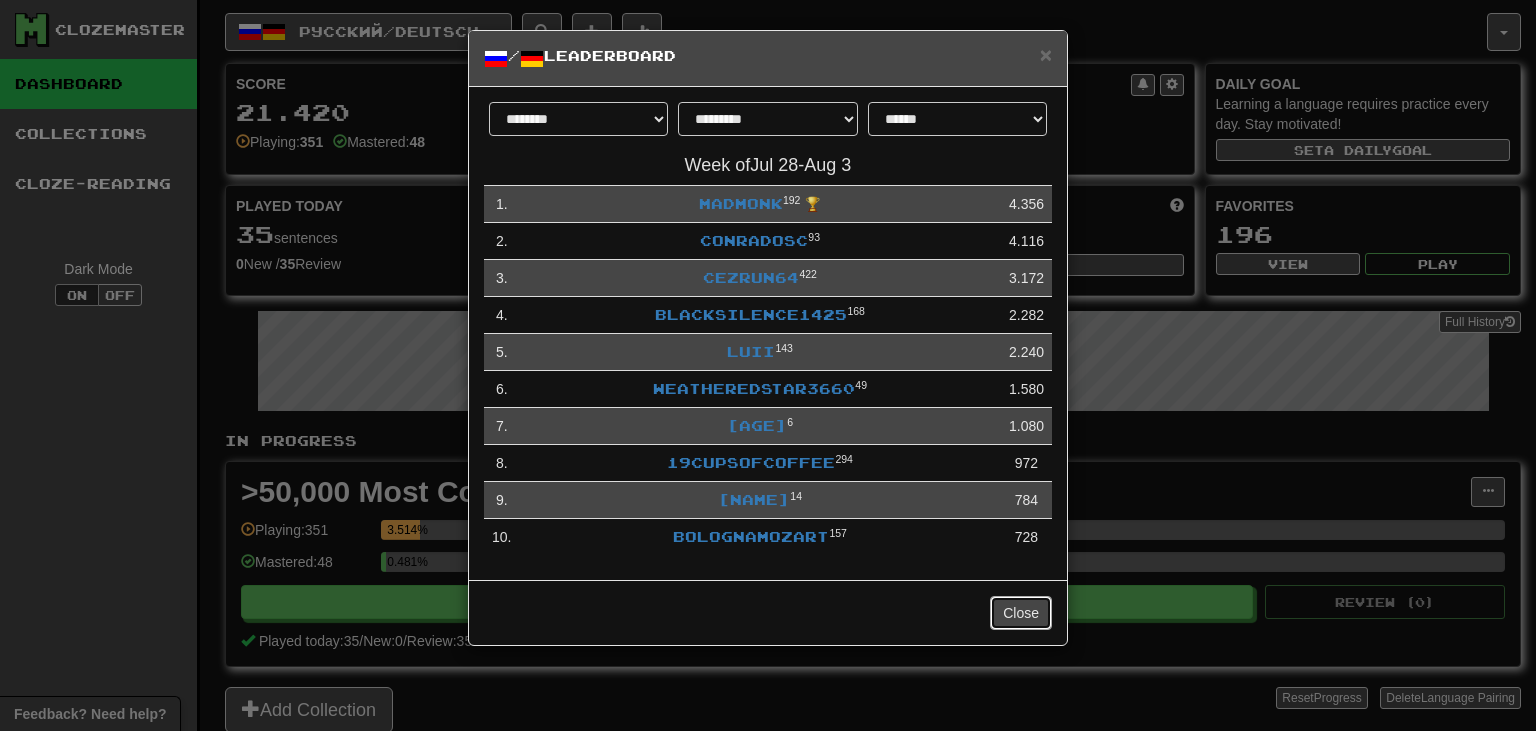 click on "Close" at bounding box center [1021, 613] 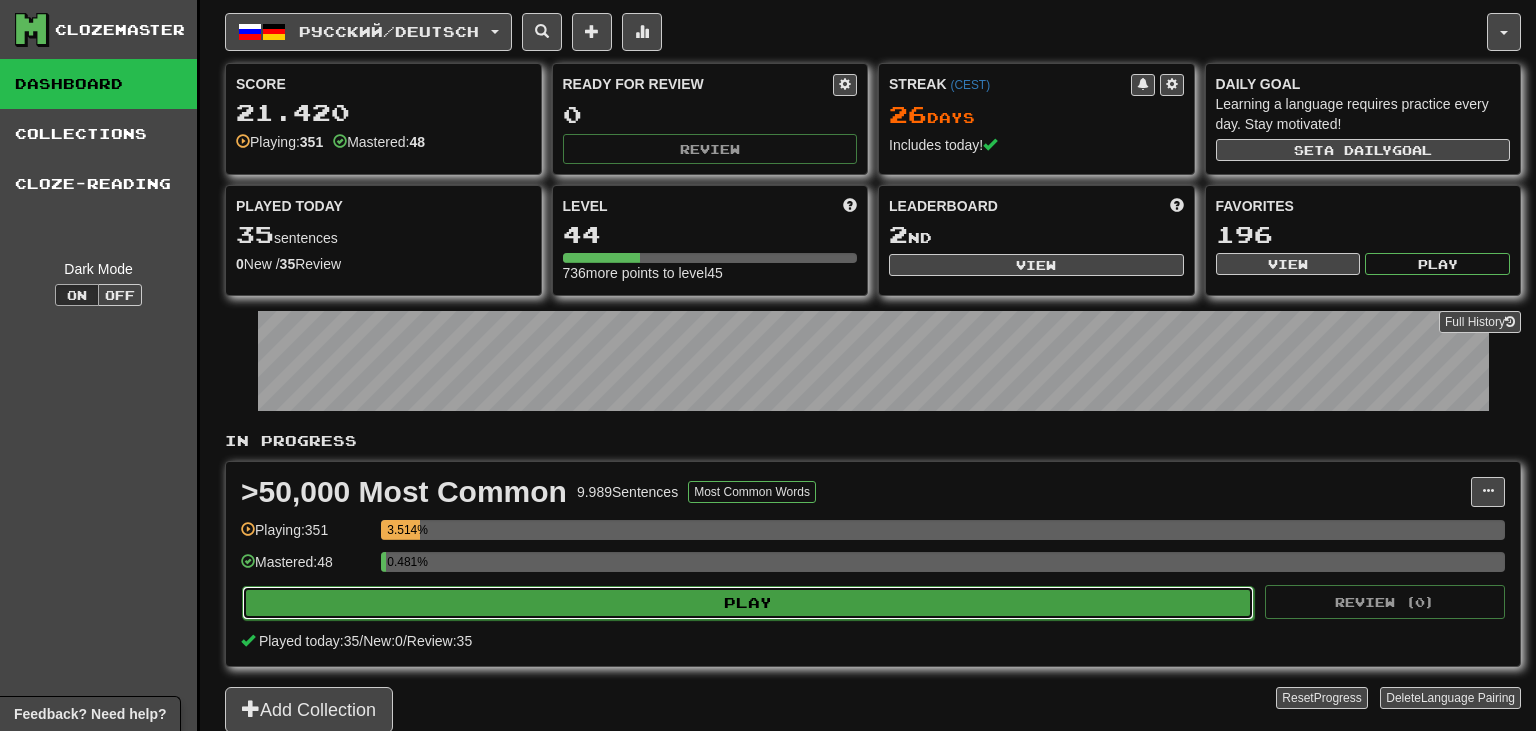 click on "Play" at bounding box center (748, 603) 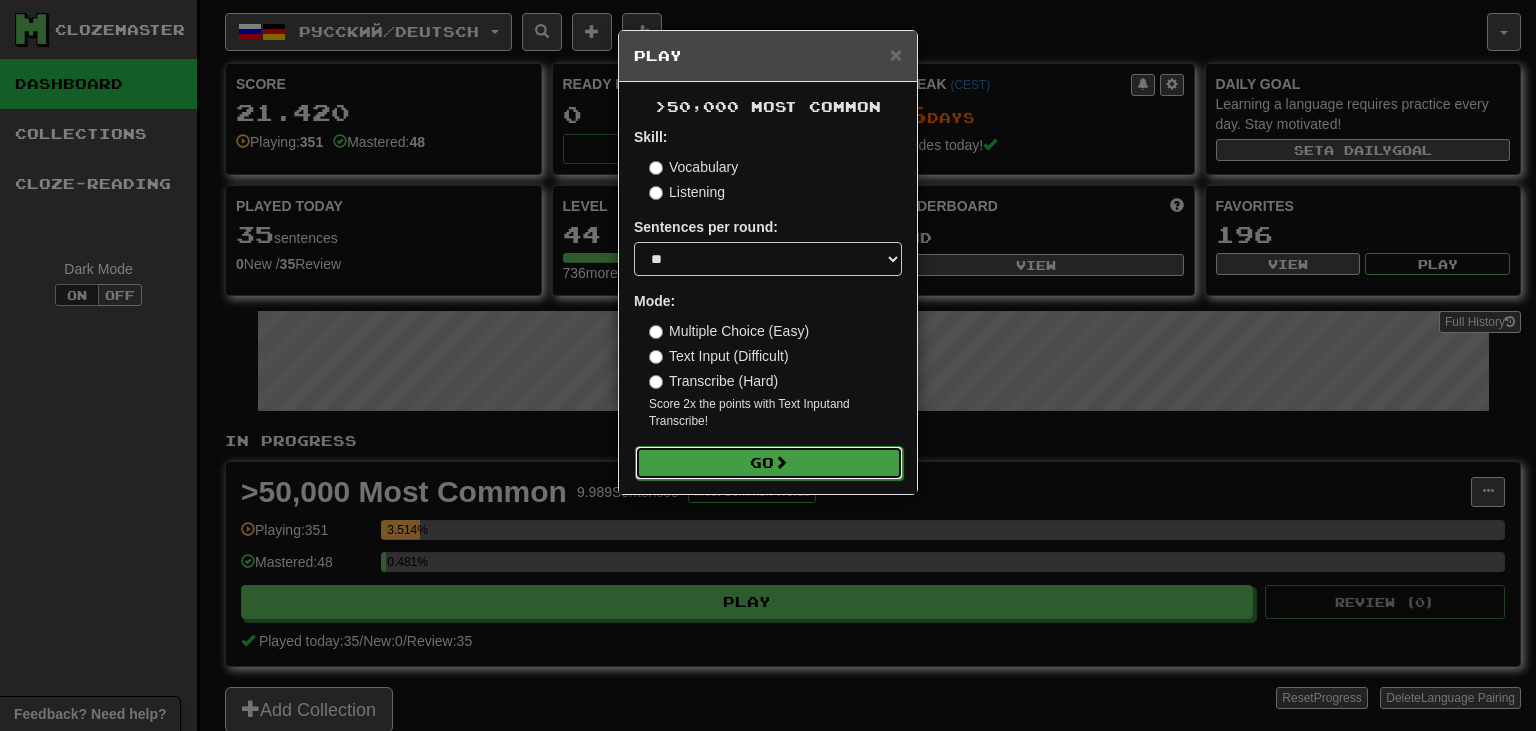 click on "Go" at bounding box center [769, 463] 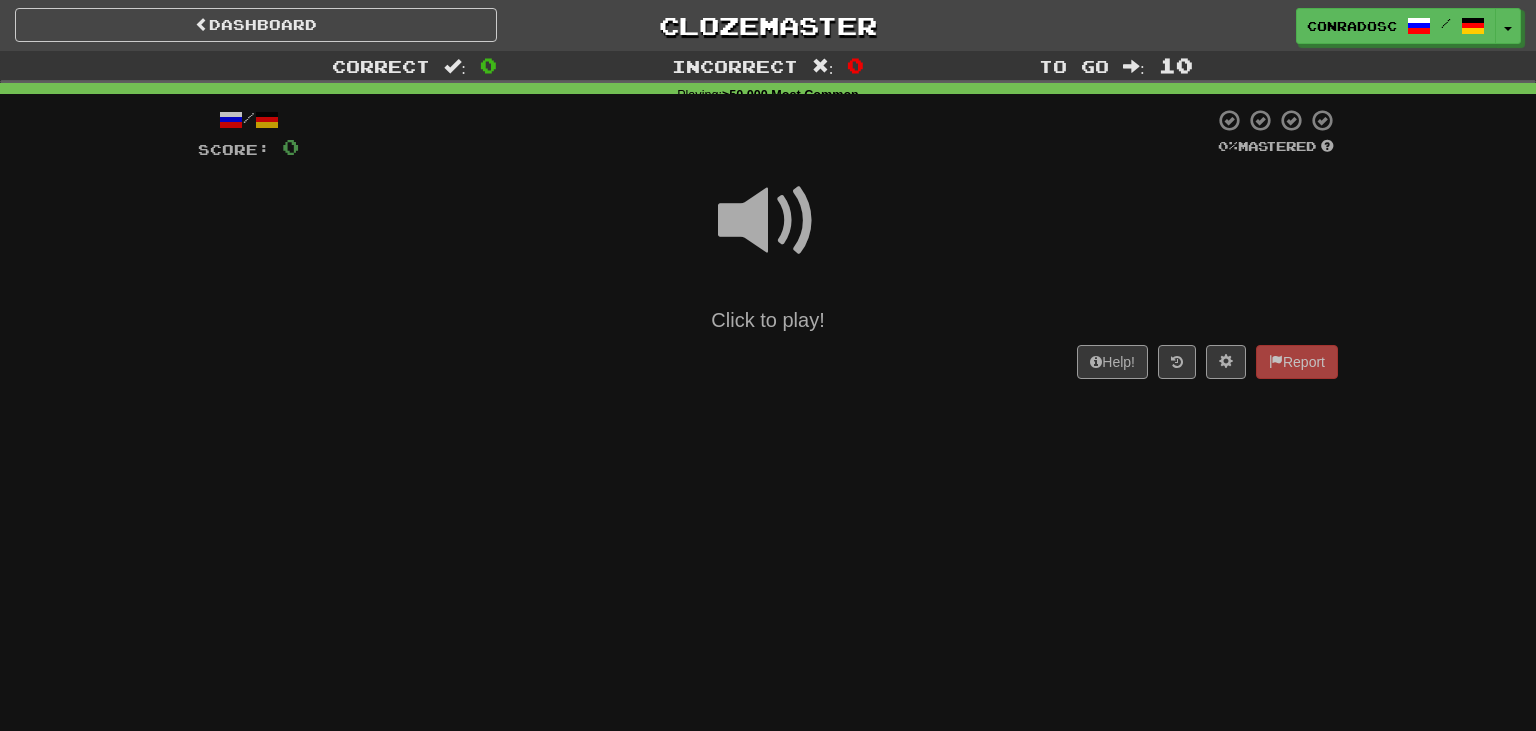 scroll, scrollTop: 0, scrollLeft: 0, axis: both 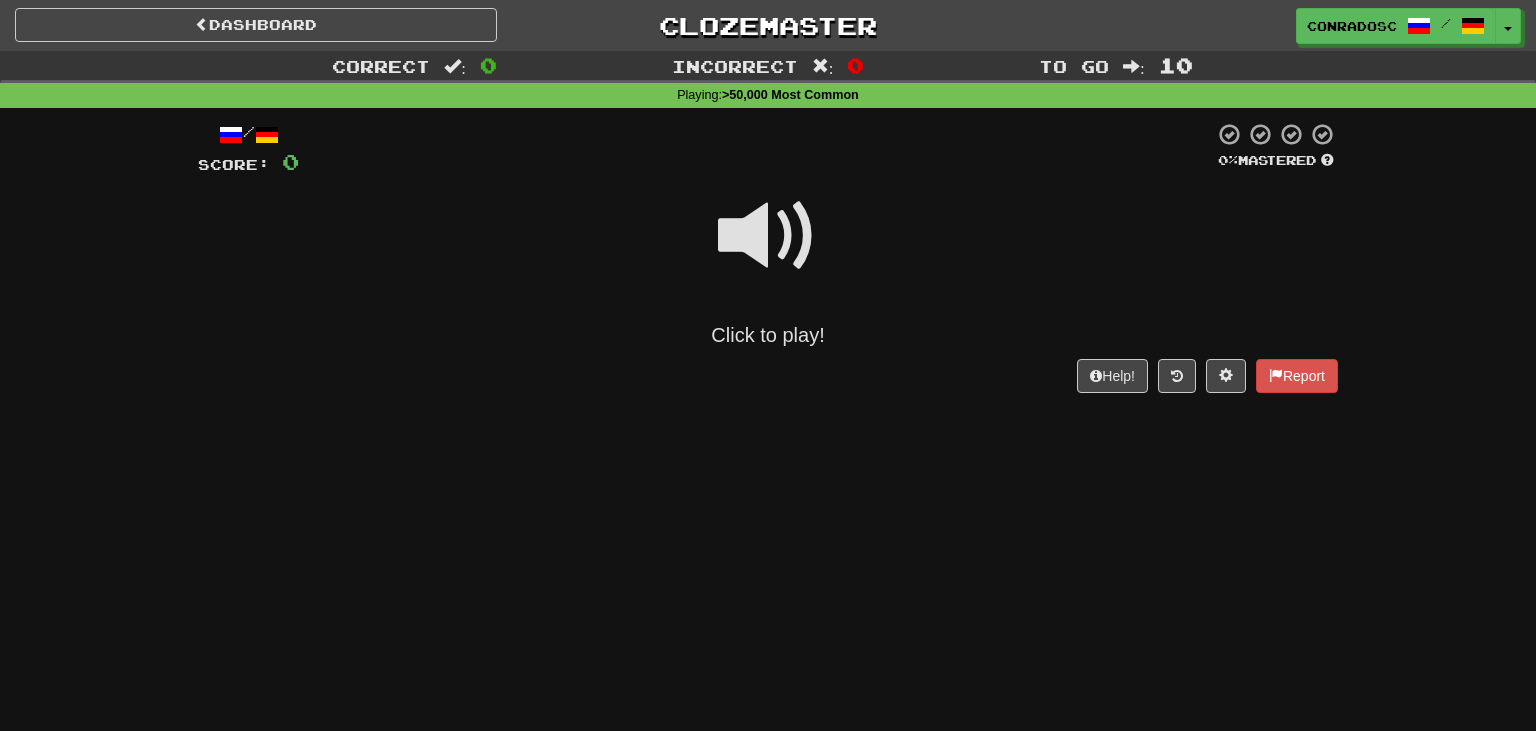 click at bounding box center (768, 236) 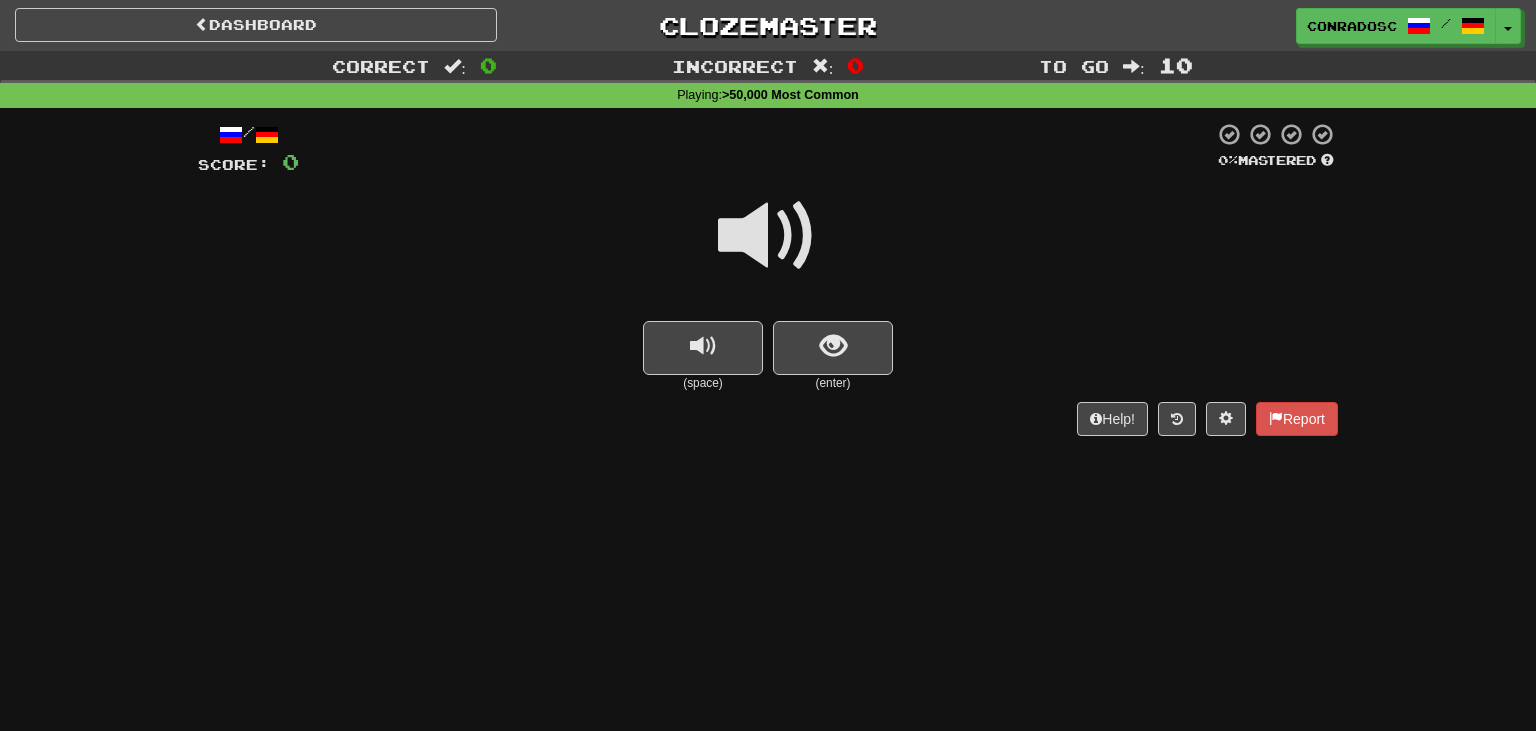 click at bounding box center [768, 236] 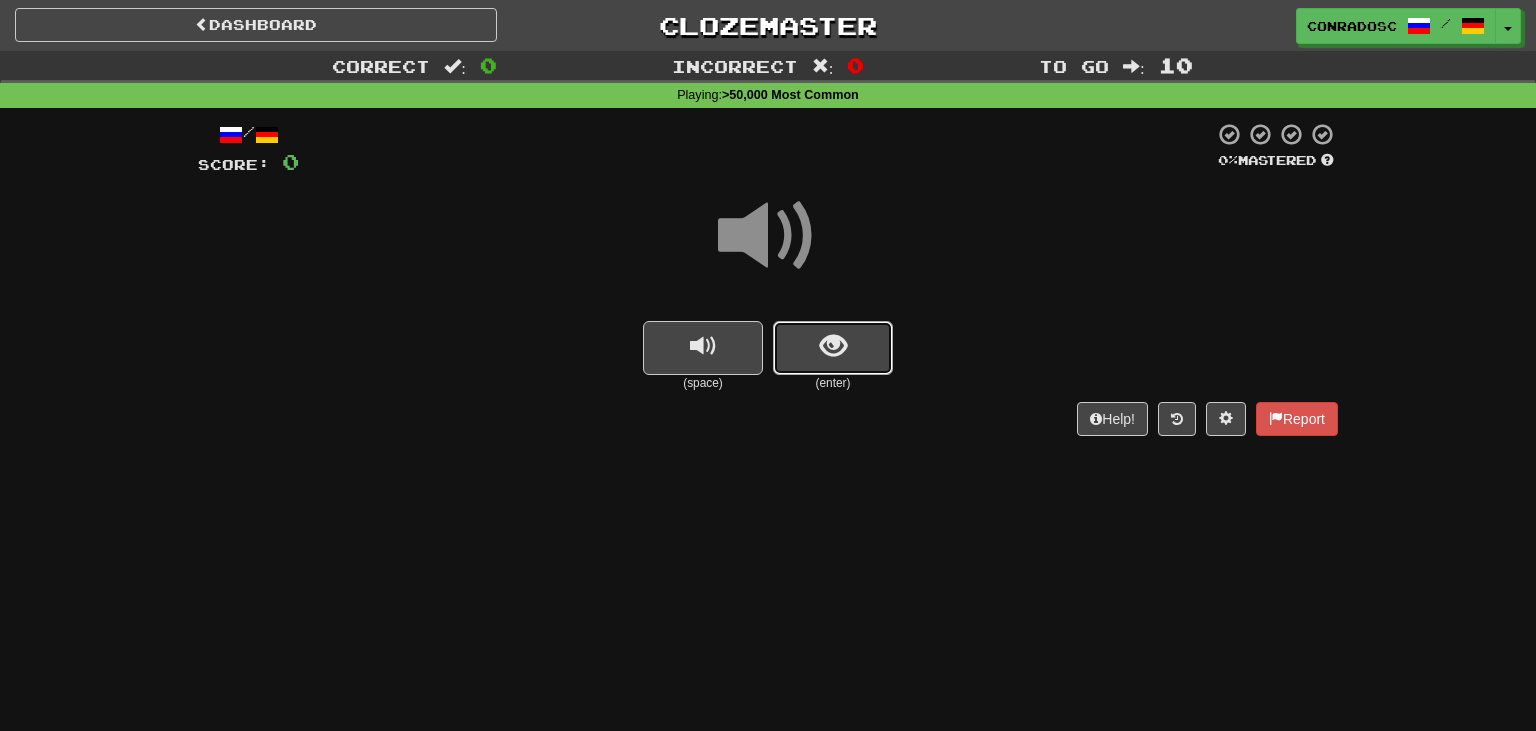 click at bounding box center (833, 348) 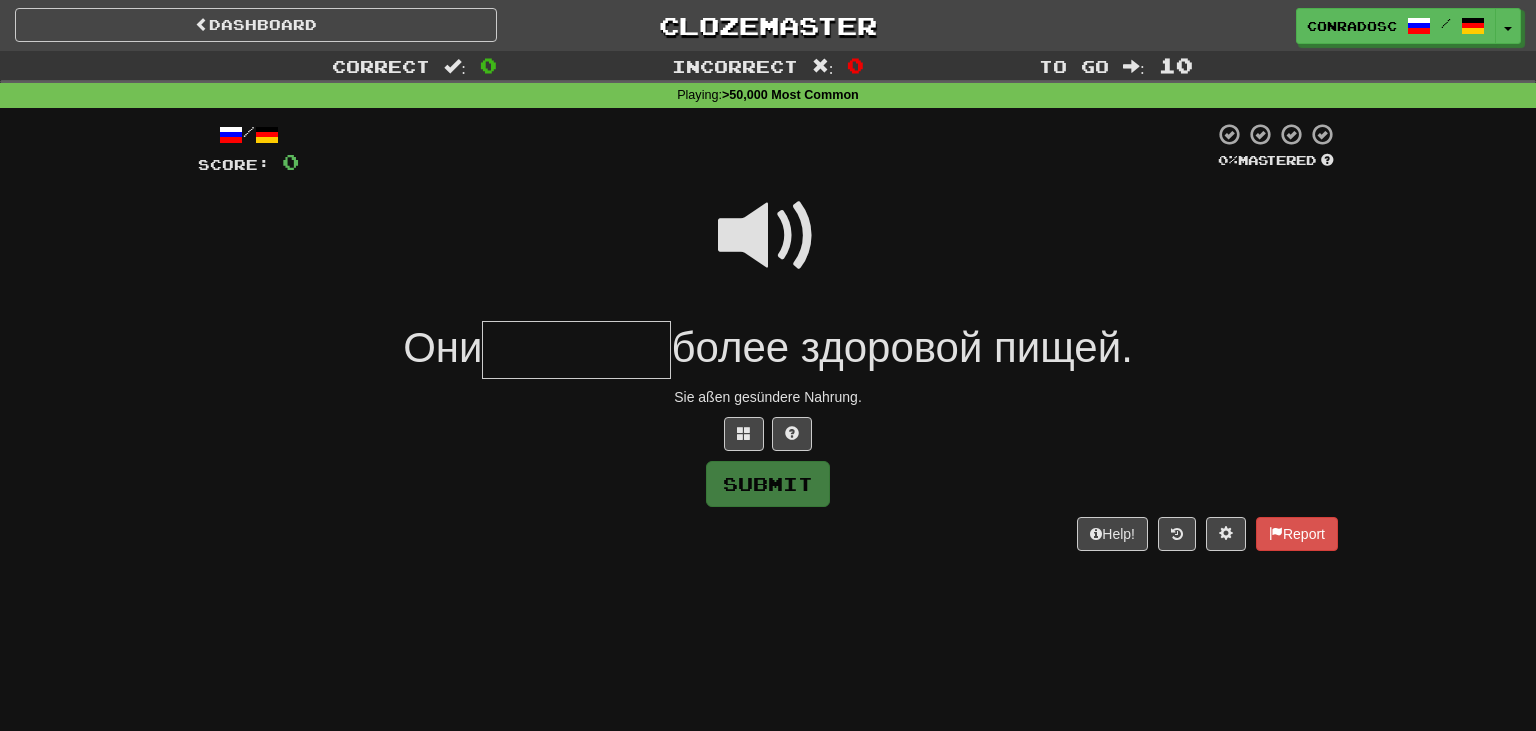 click at bounding box center [768, 236] 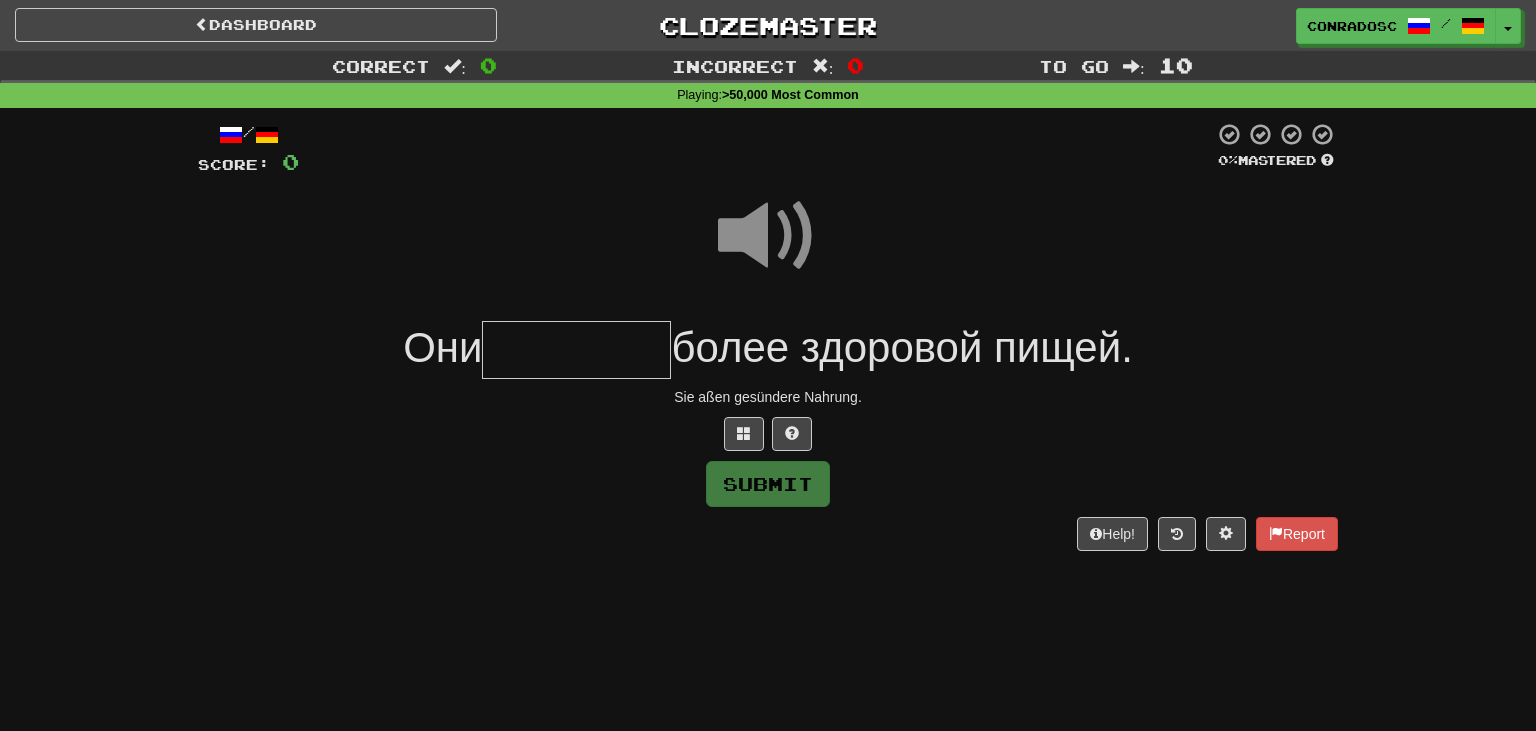 click at bounding box center [576, 350] 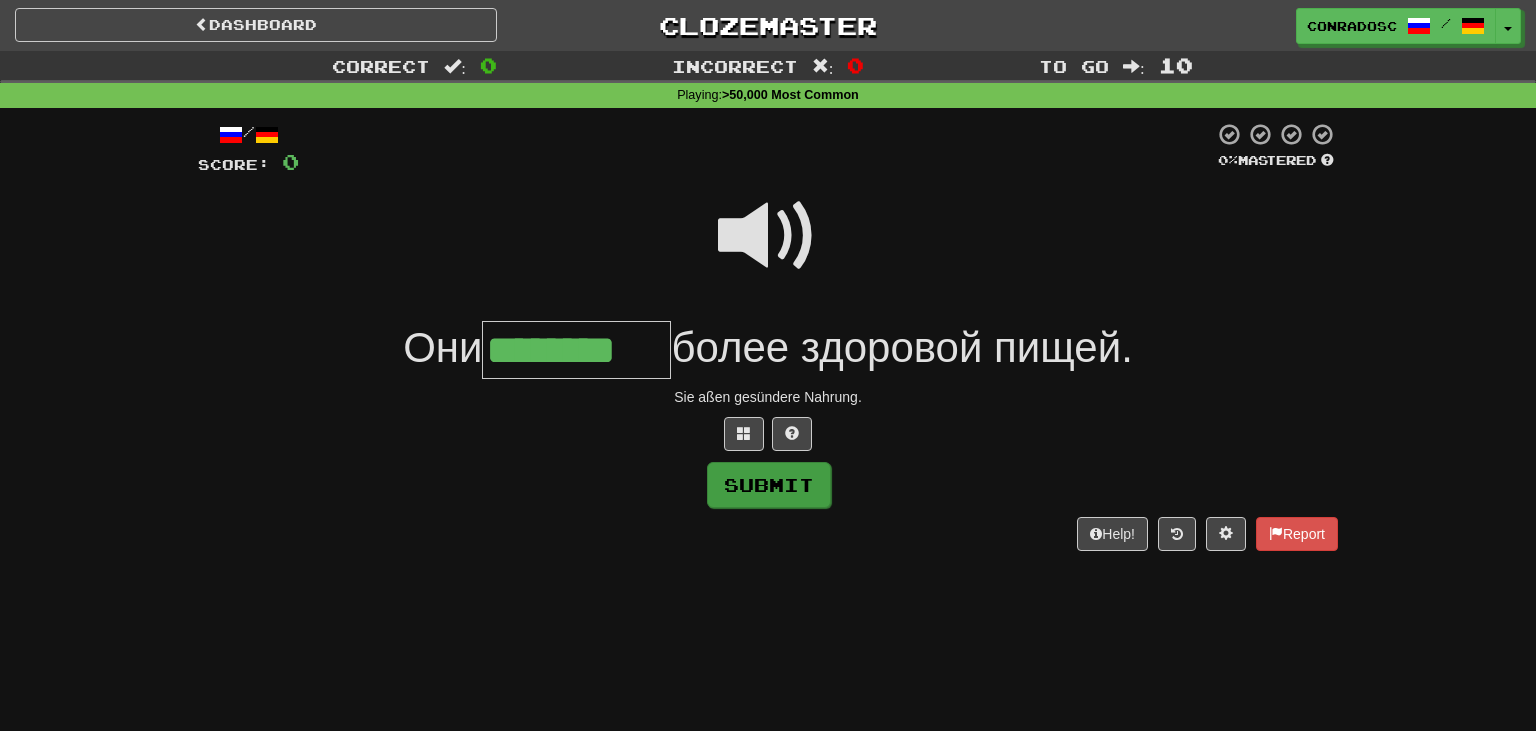 type on "********" 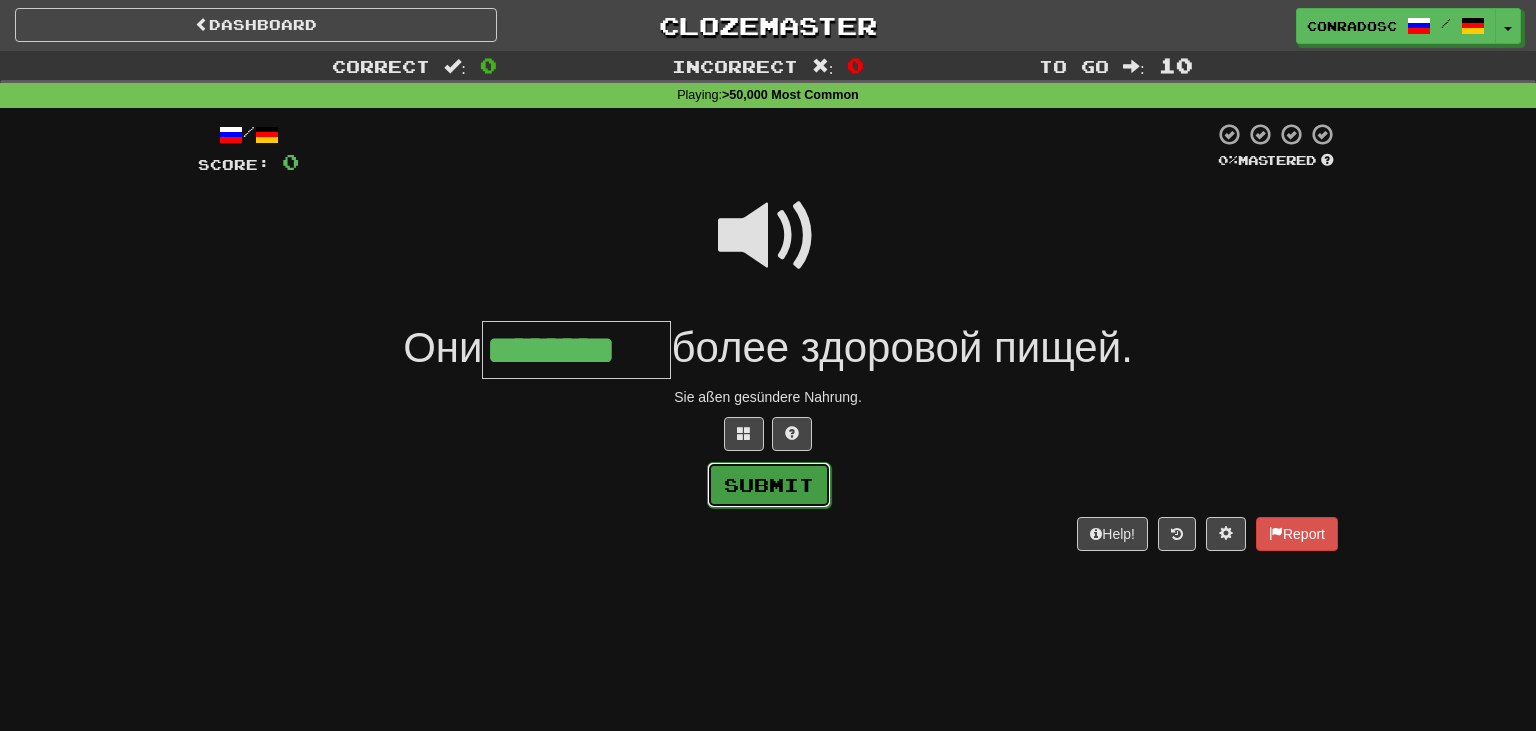 click on "Submit" at bounding box center (769, 485) 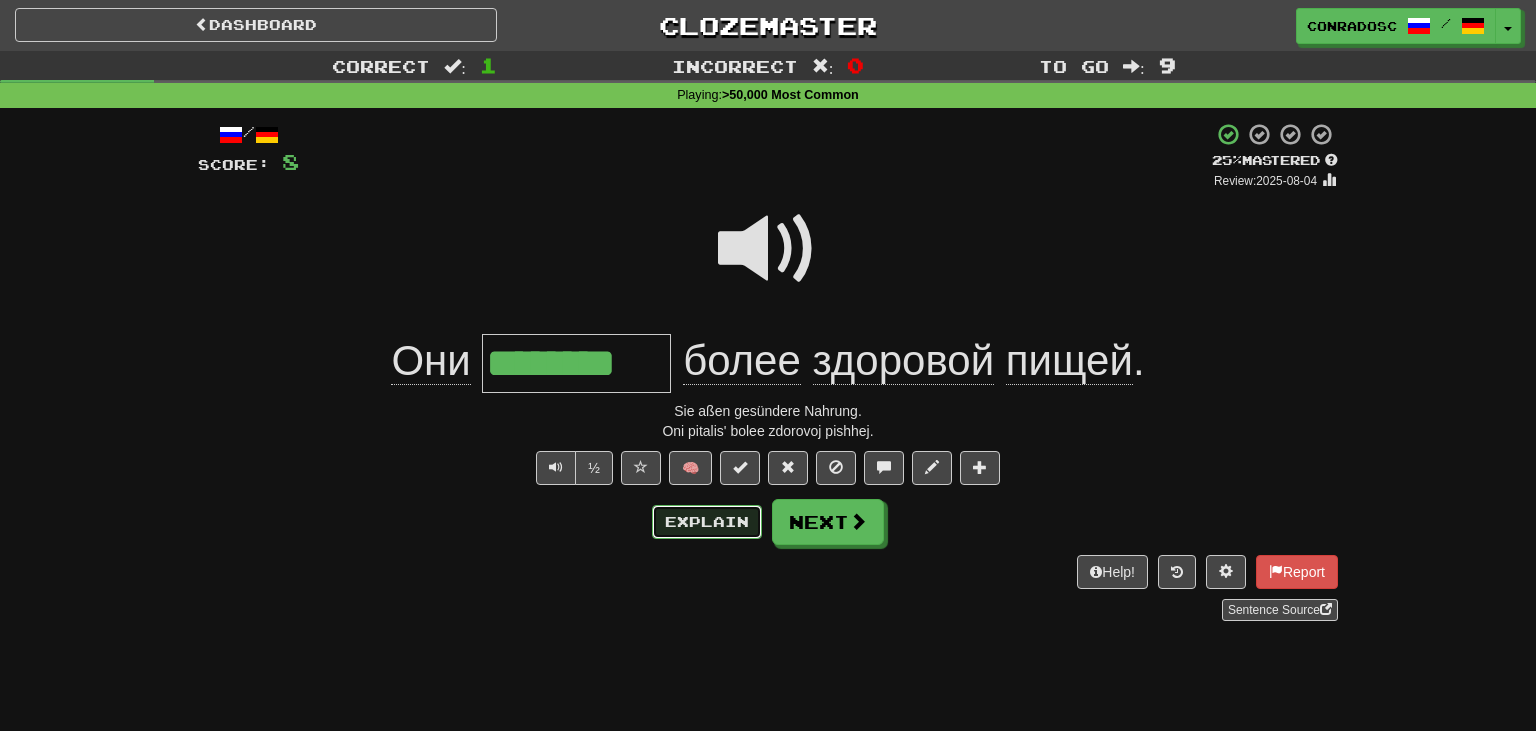 click on "Explain" at bounding box center (707, 522) 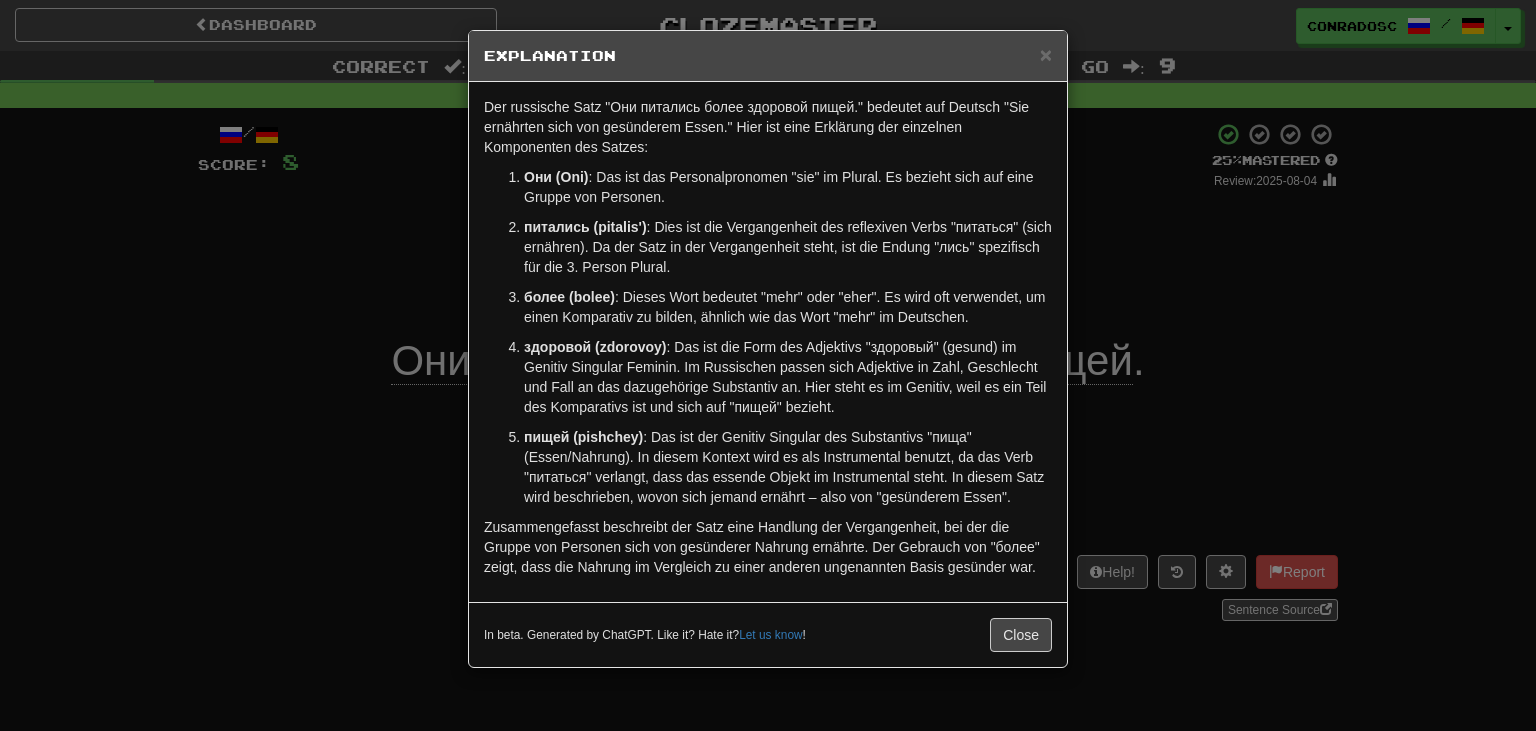 click on "× Explanation Der russische Satz "Они питались более здоровой пищей." bedeutet auf Deutsch "Sie ernährten sich von gesünderem Essen." Hier ist eine Erklärung der einzelnen Komponenten des Satzes:
Они (Oni) : Das ist das Personalpronomen "sie" im Plural. Es bezieht sich auf eine Gruppe von Personen.
питались (pitalis') : Dies ist die Vergangenheit des reflexiven Verbs "питаться" (sich ernähren). Da der Satz in der Vergangenheit steht, ist die Endung "лись" spezifisch für die 3. Person Plural.
более (bolee) : Dieses Wort bedeutet "mehr" oder "eher". Es wird oft verwendet, um einen Komparativ zu bilden, ähnlich wie das Wort "mehr" im Deutschen.
здоровой (zdorovoy)
пищей (pishchey)
In beta. Generated by ChatGPT. Like it? Hate it?  Let us know ! Close" at bounding box center (768, 365) 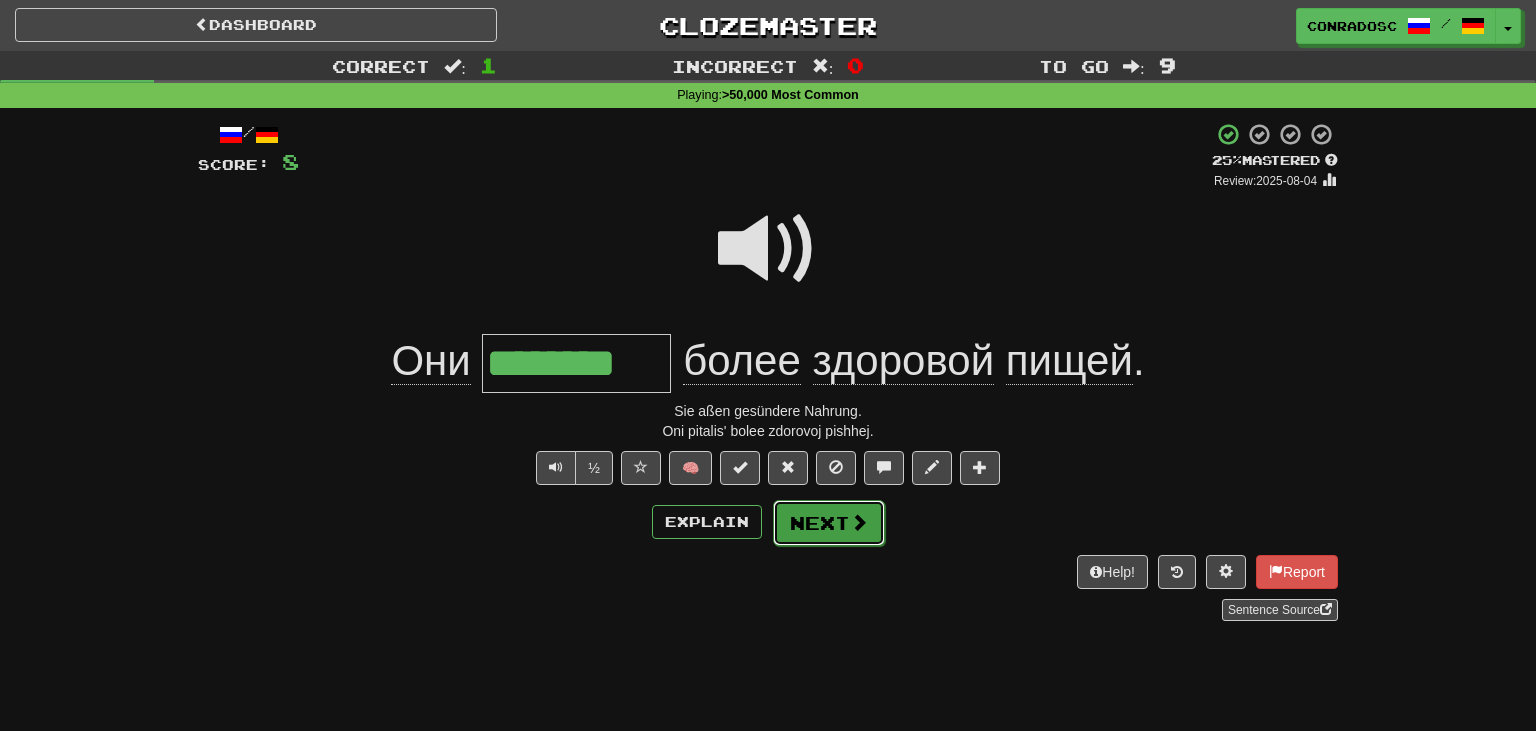 click on "Next" at bounding box center (829, 523) 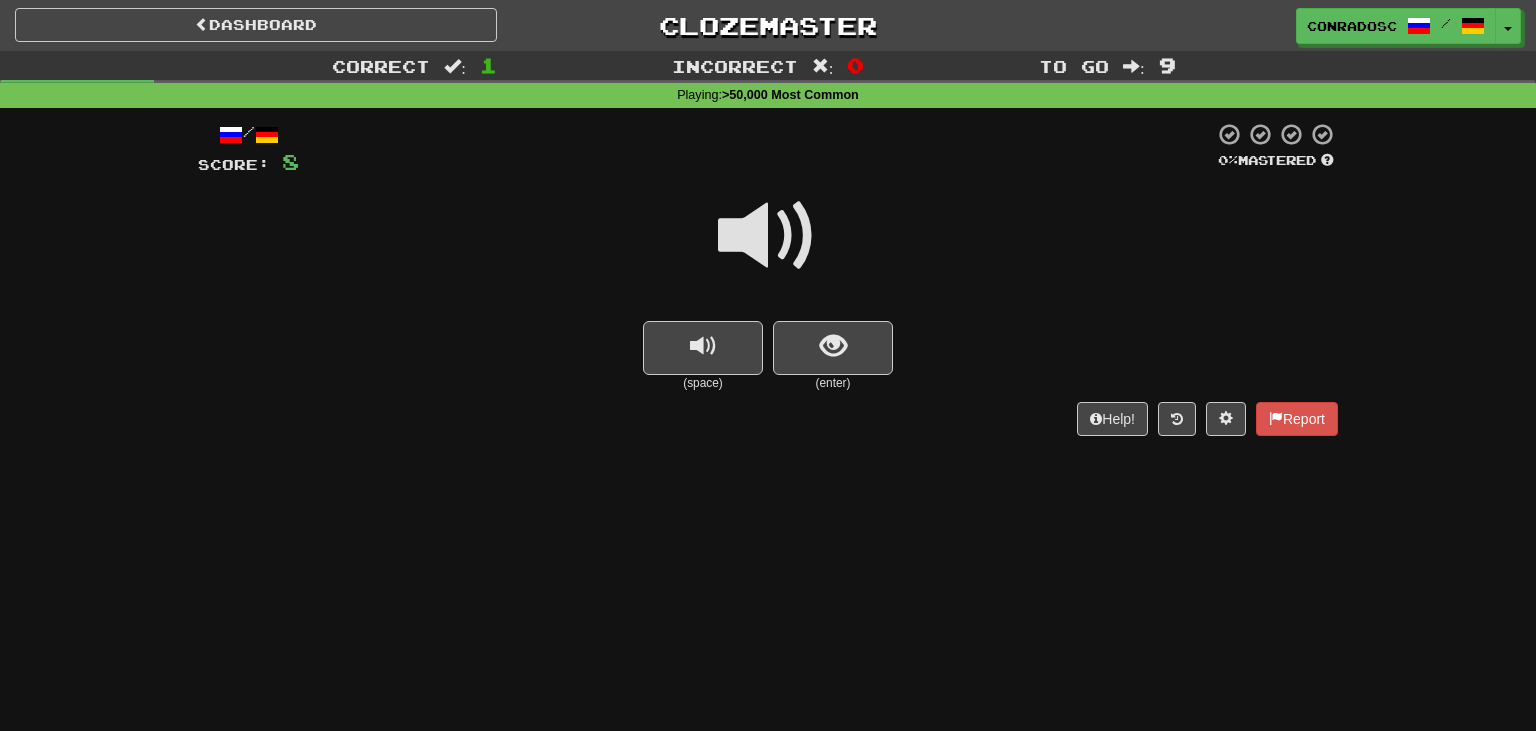 click at bounding box center (768, 236) 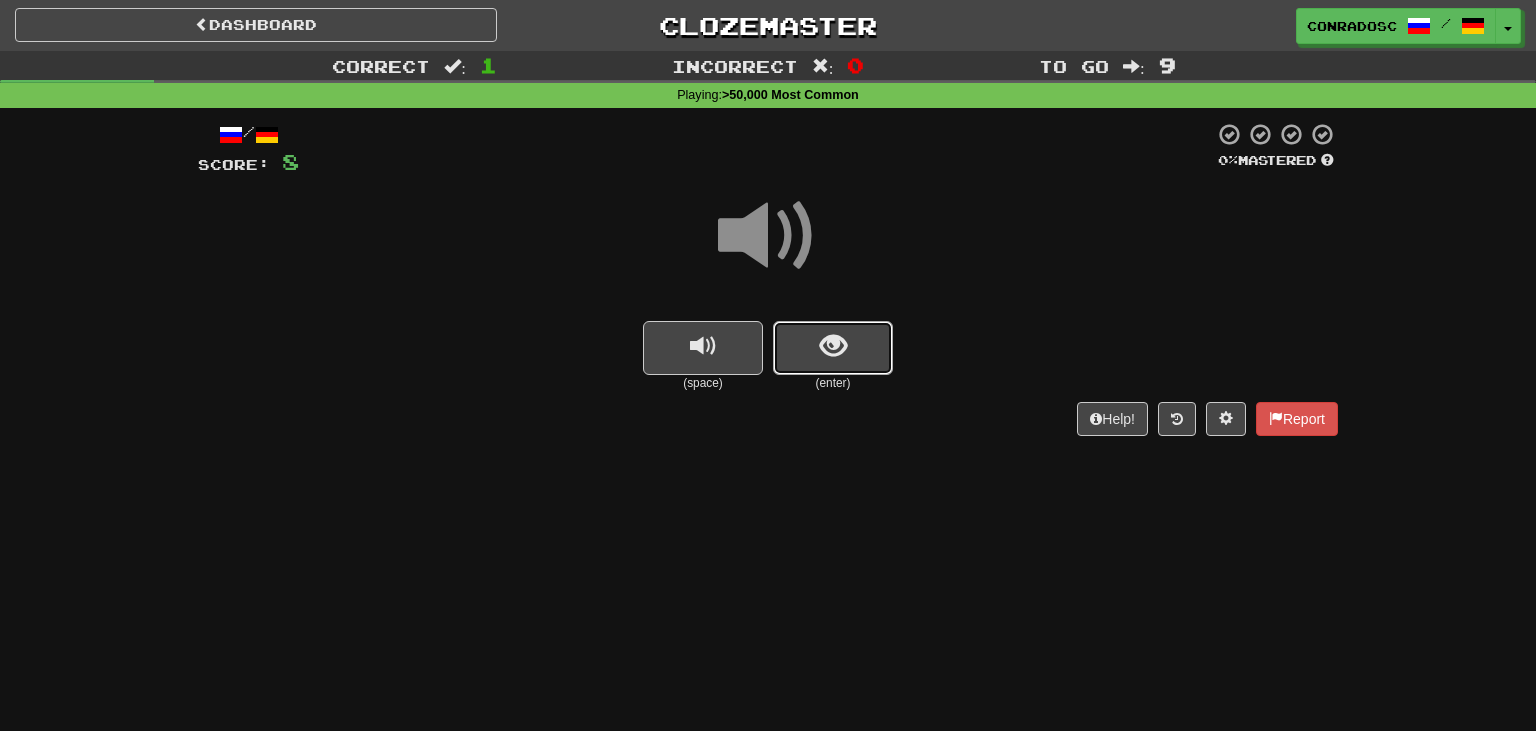 click at bounding box center (833, 346) 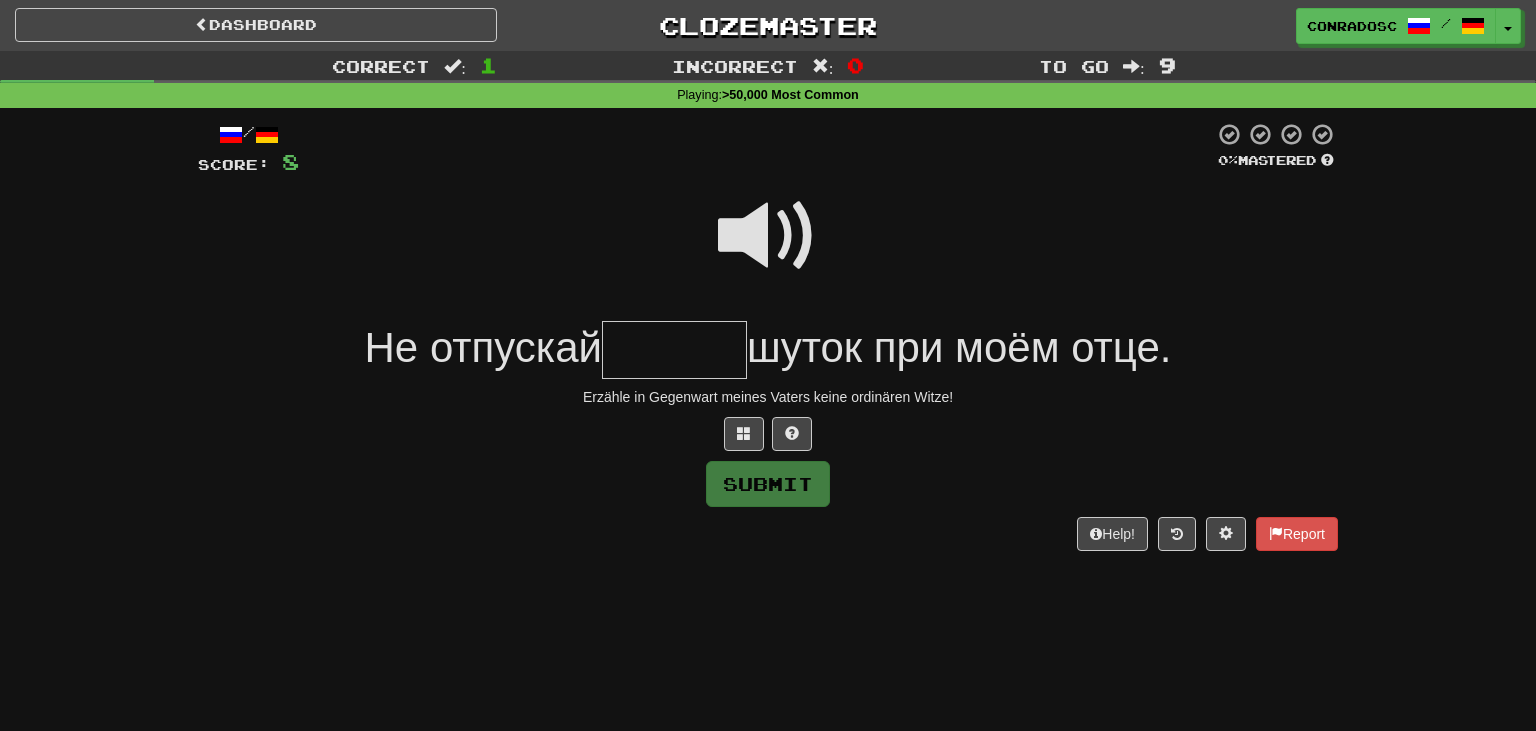 click at bounding box center [768, 236] 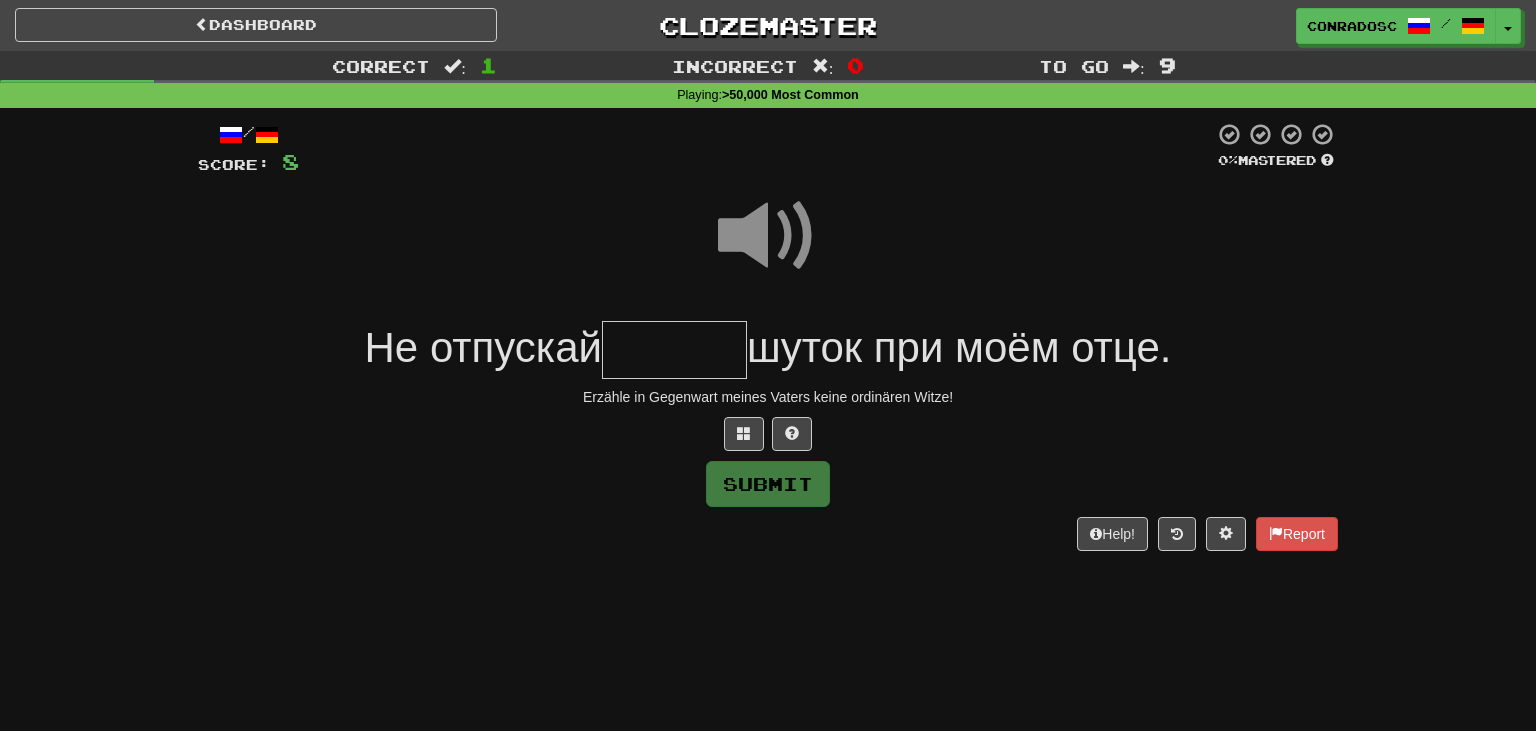 click at bounding box center (674, 350) 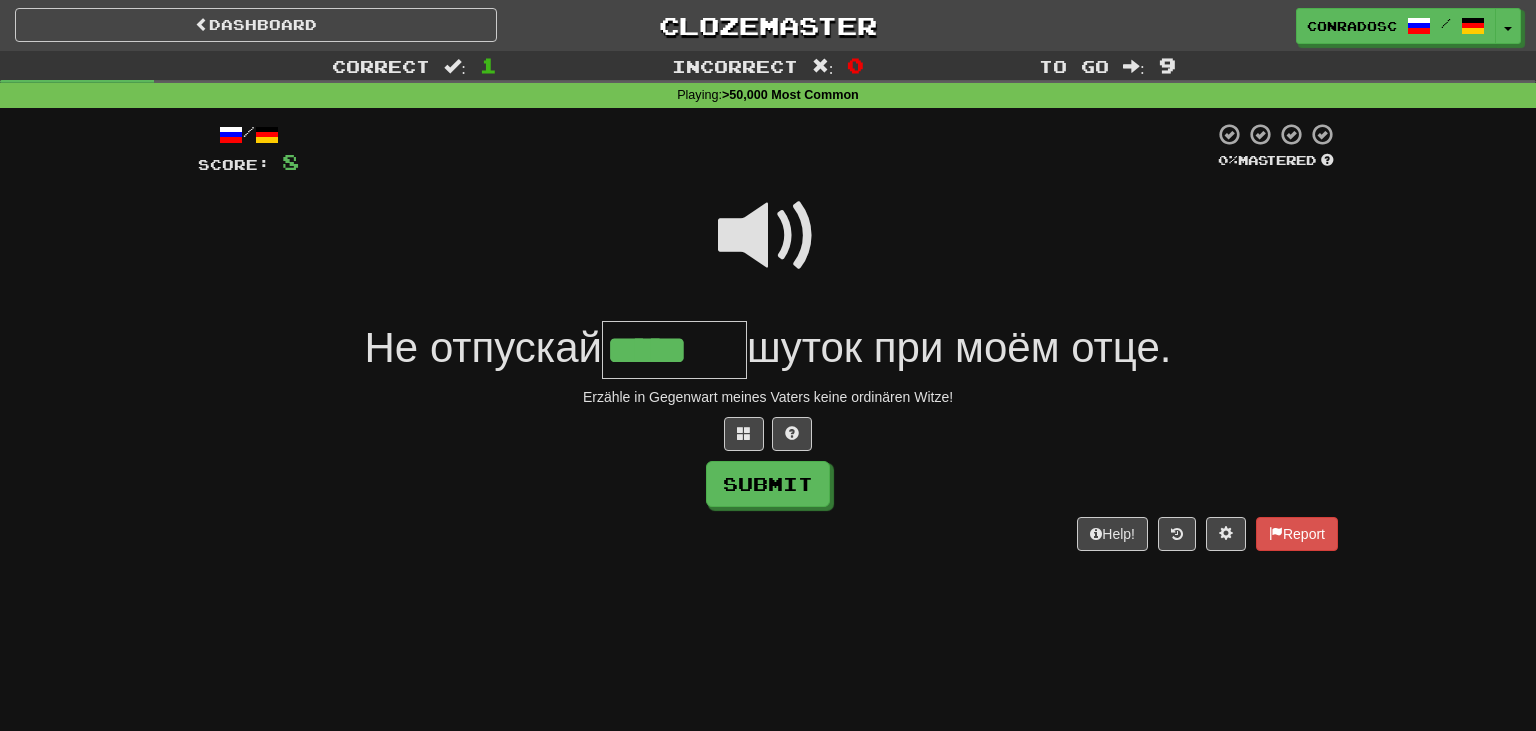 click at bounding box center [768, 236] 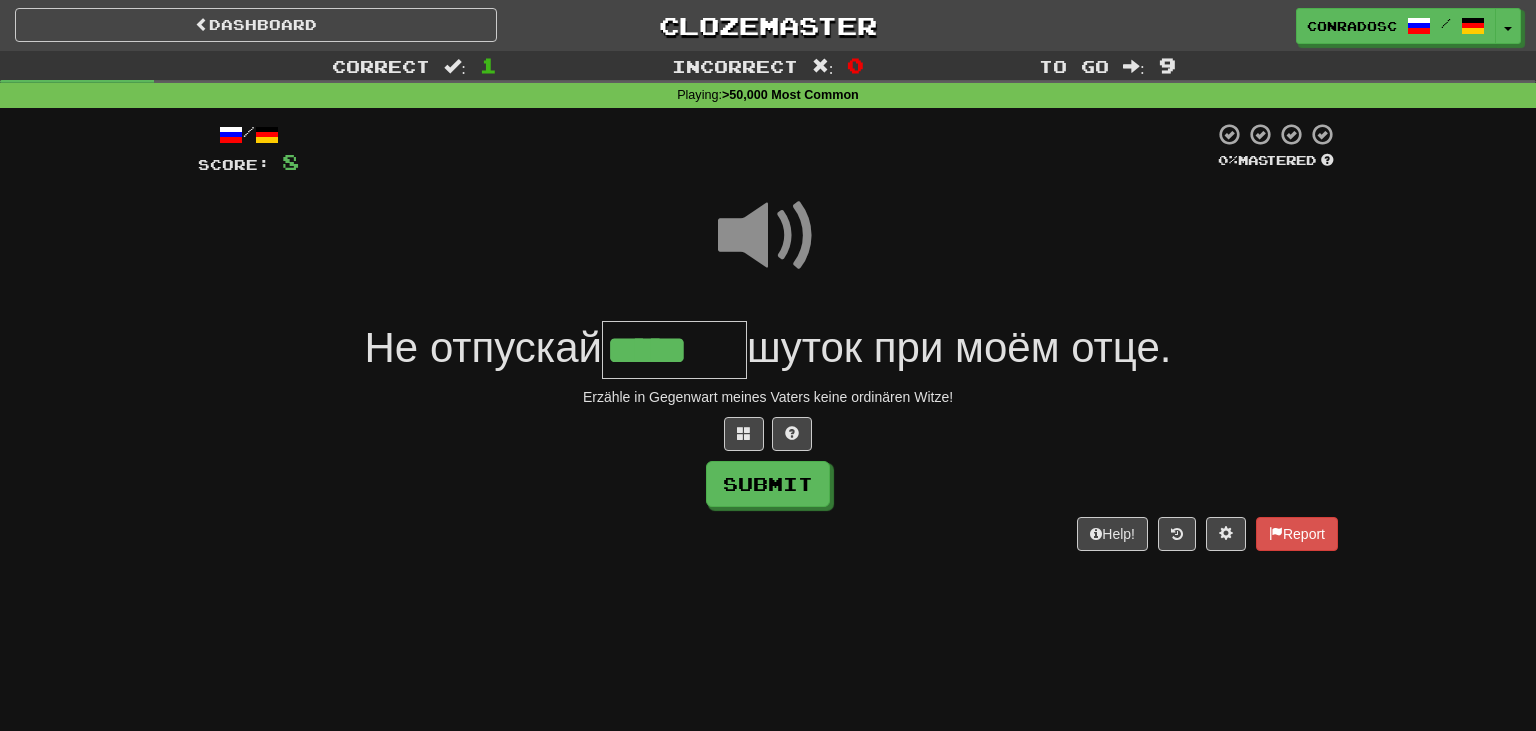 click on "*****" at bounding box center (674, 350) 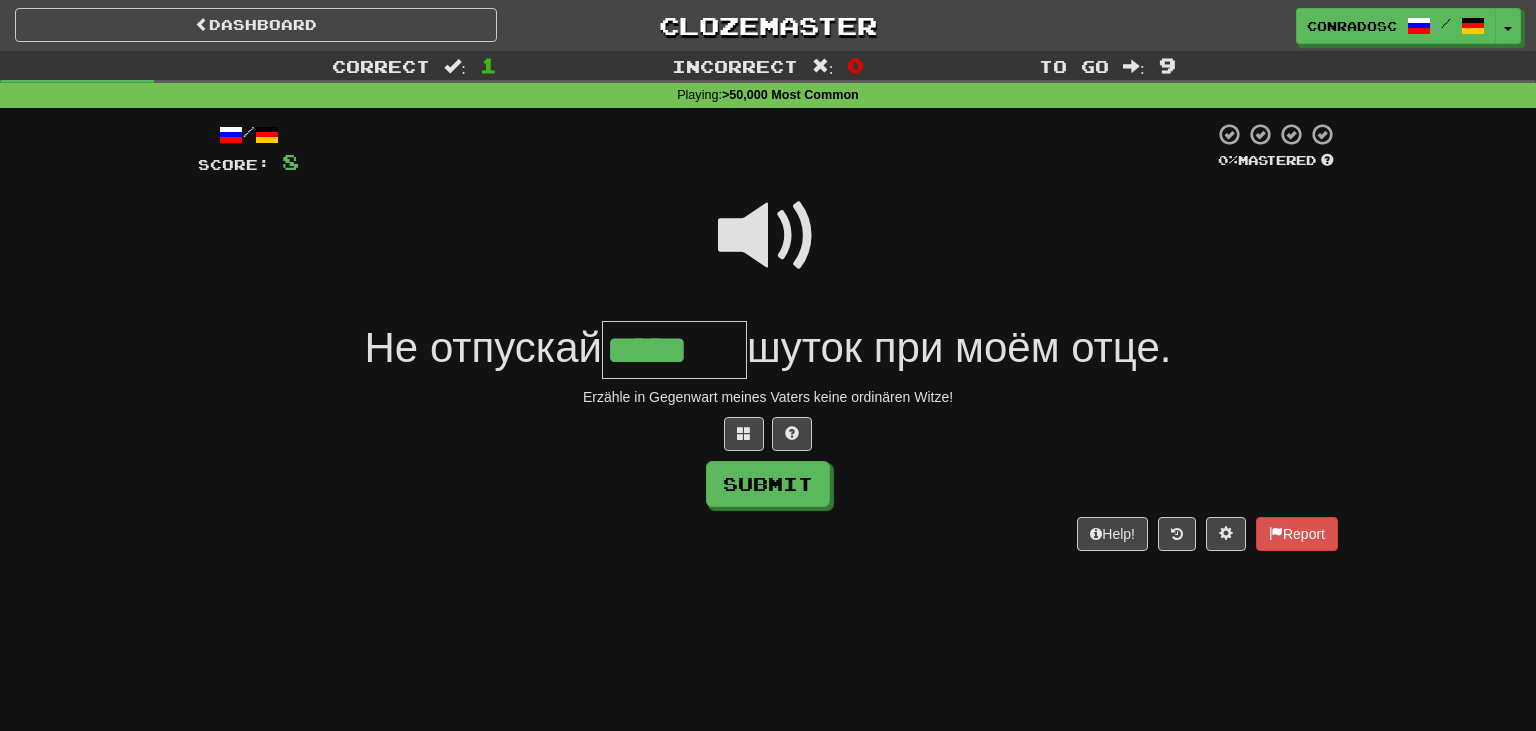scroll, scrollTop: 0, scrollLeft: 0, axis: both 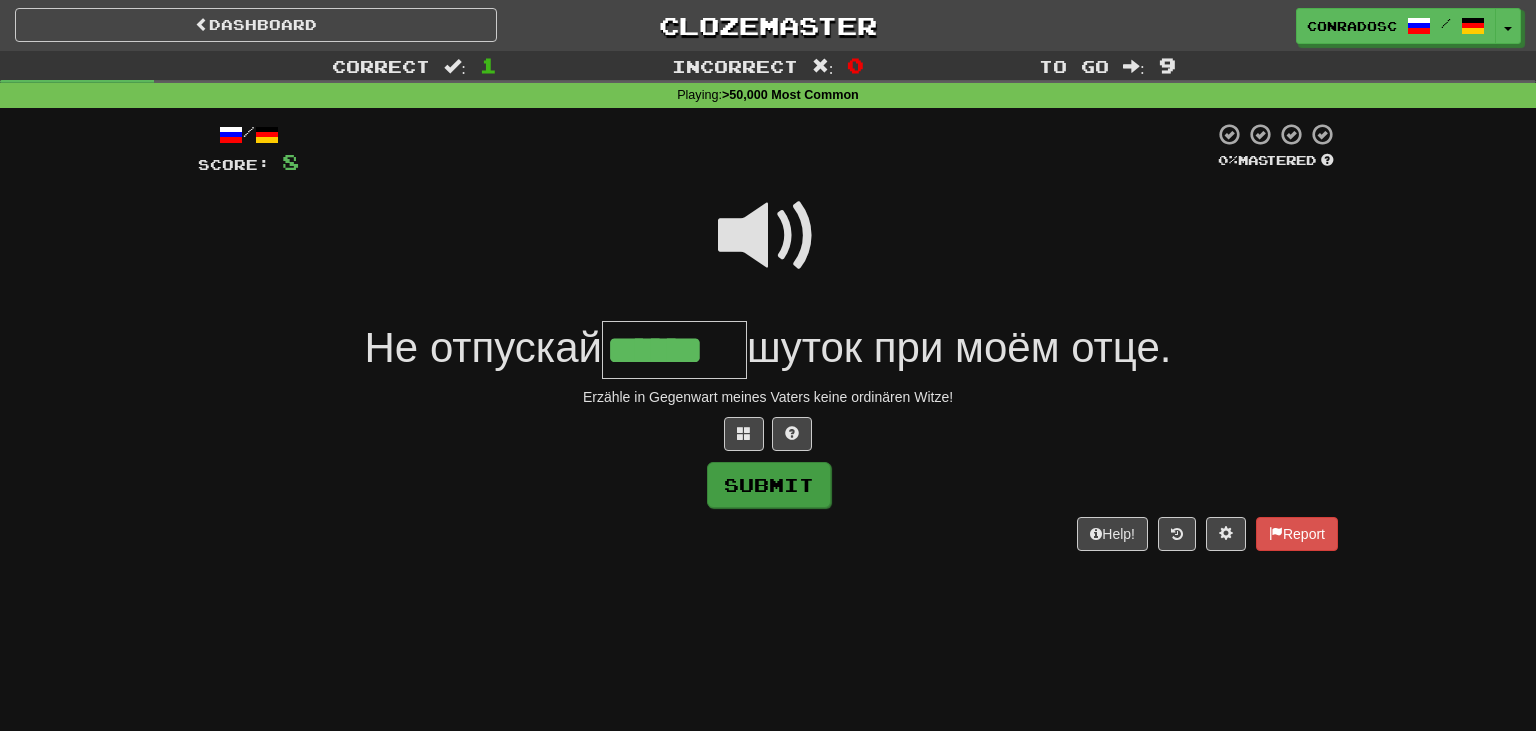 type on "******" 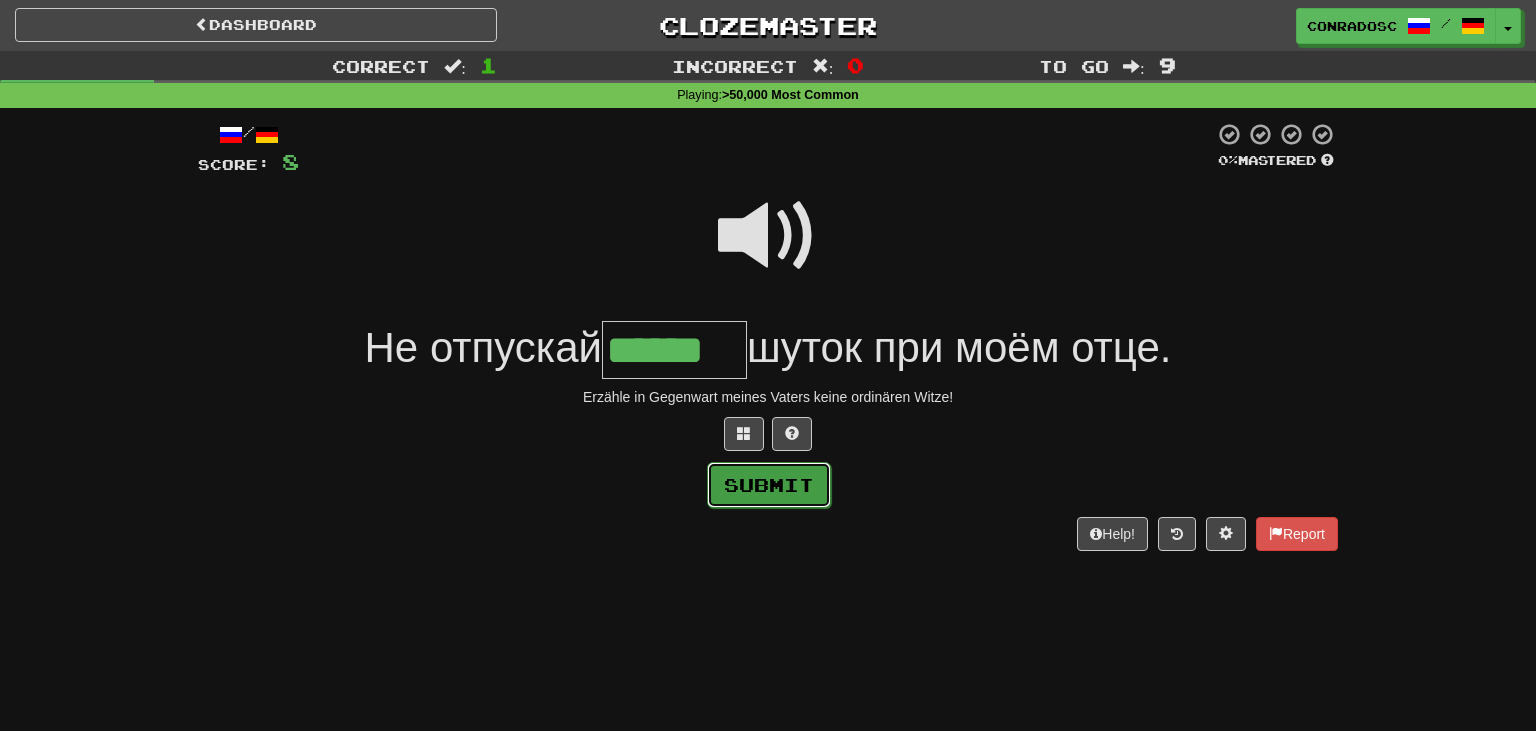 click on "Submit" at bounding box center [769, 485] 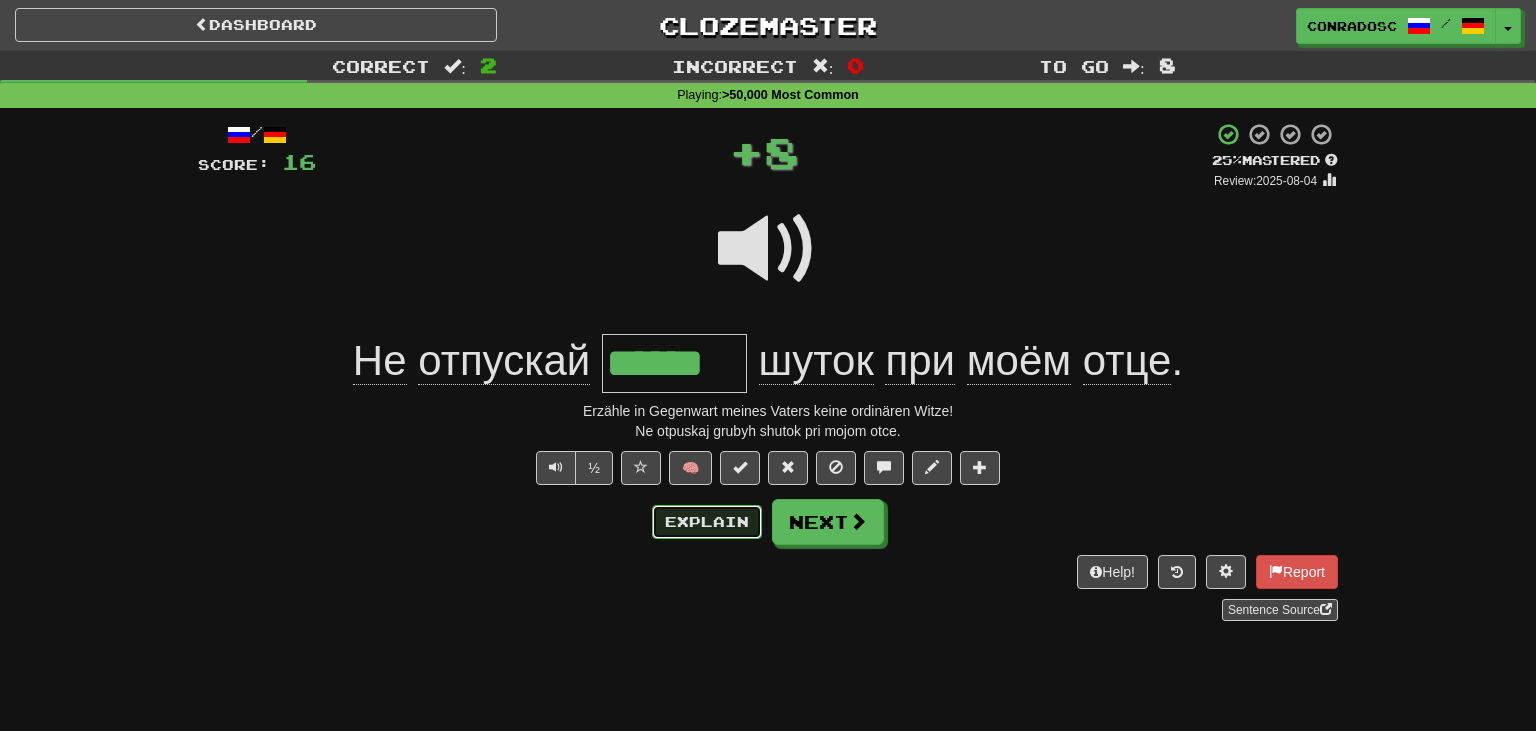 click on "Explain" at bounding box center (707, 522) 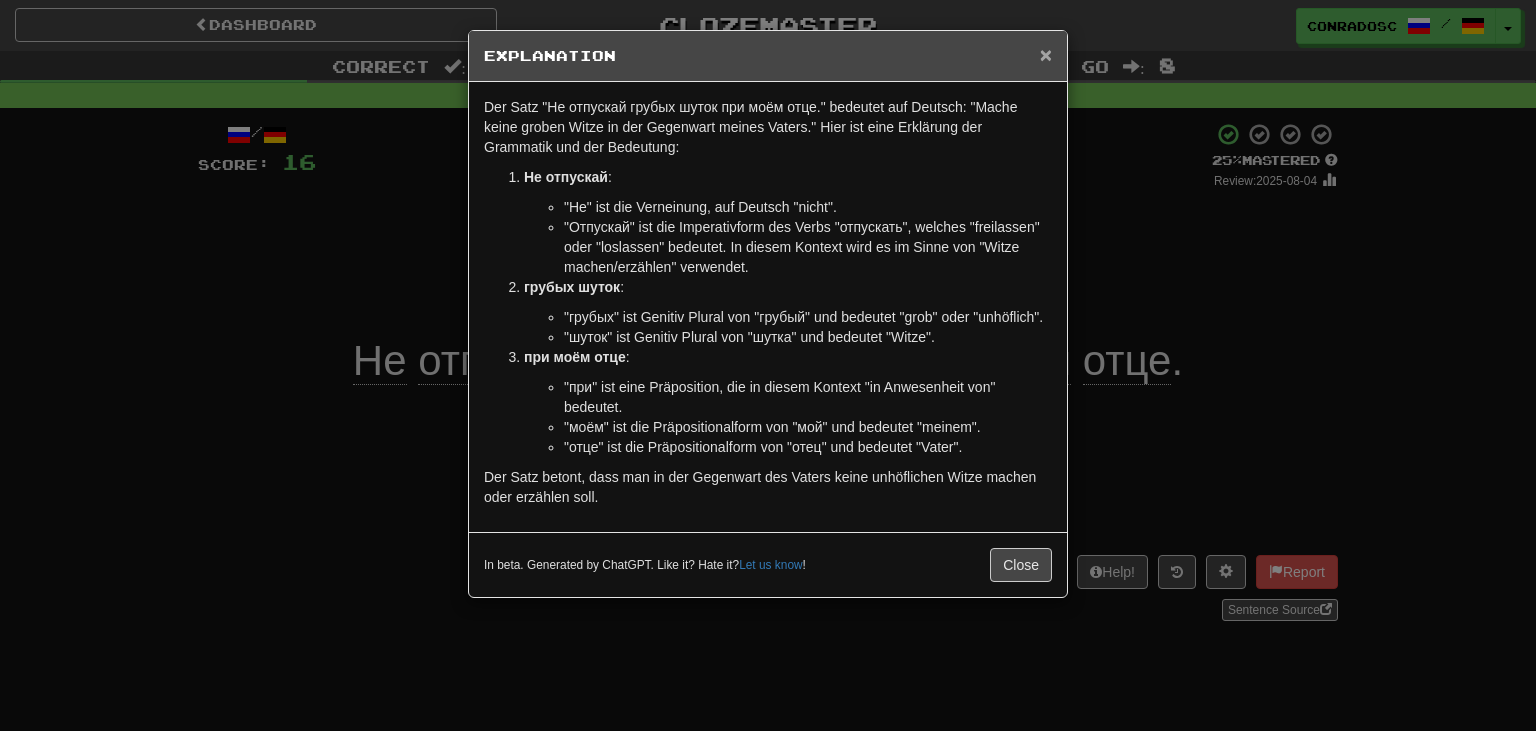 click on "×" at bounding box center [1046, 54] 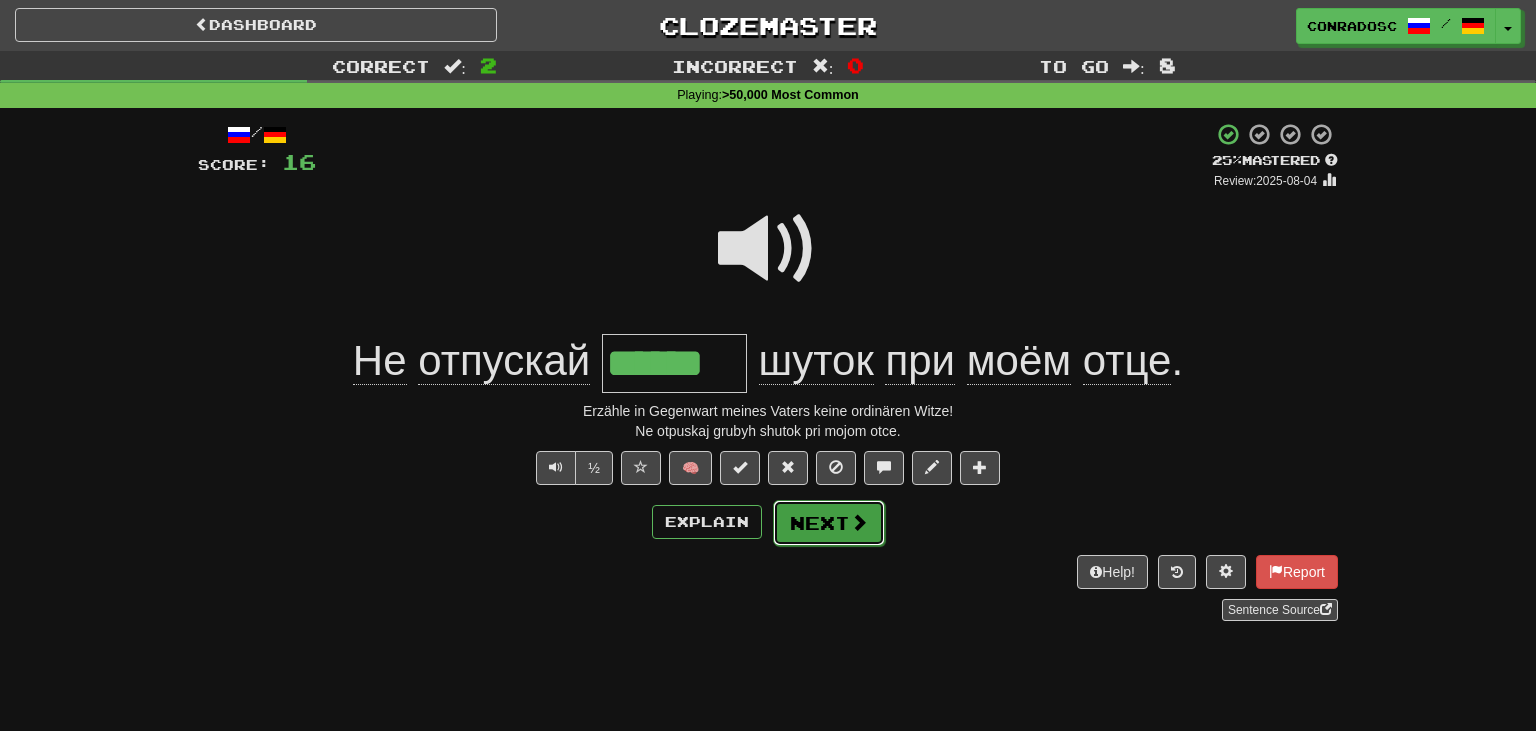 click on "Next" at bounding box center (829, 523) 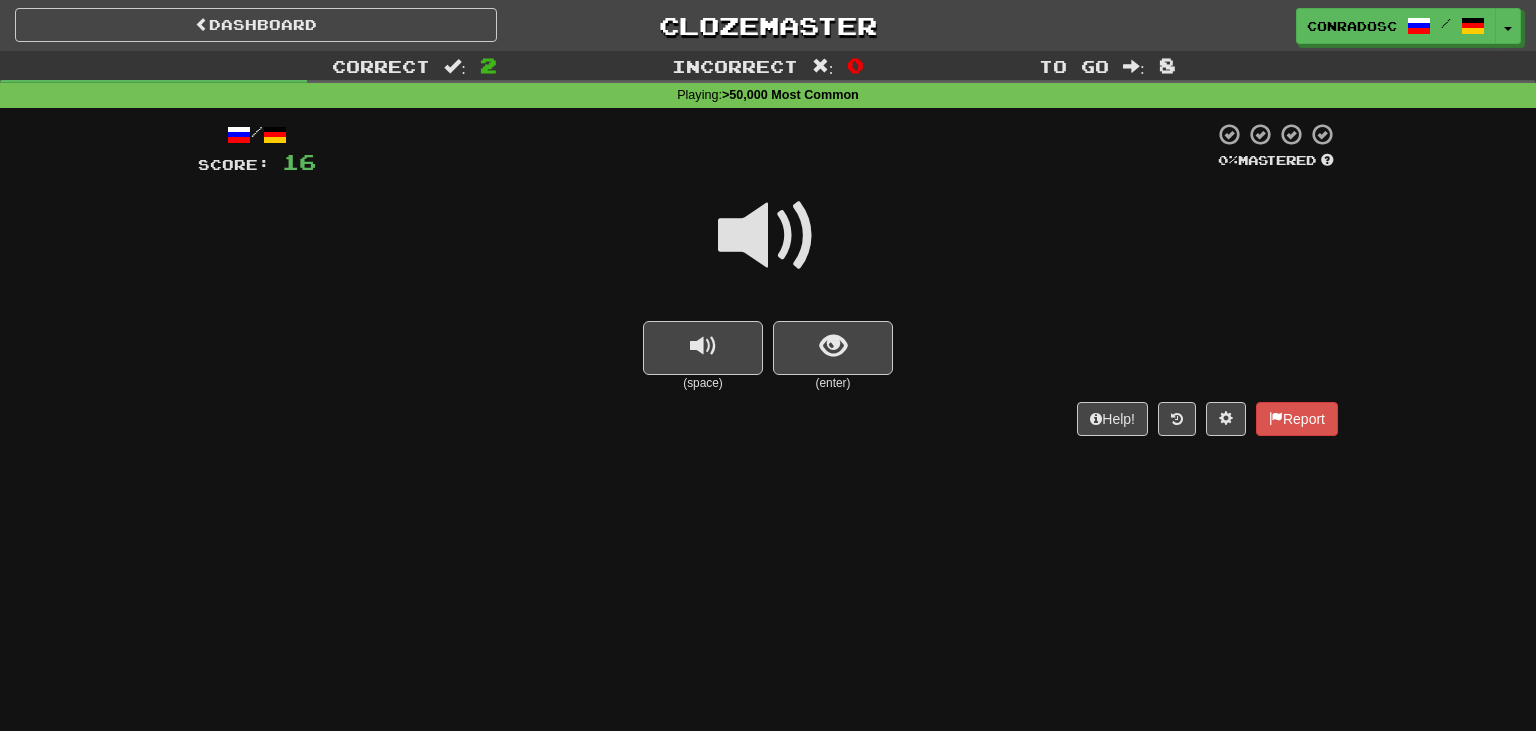 click at bounding box center (768, 236) 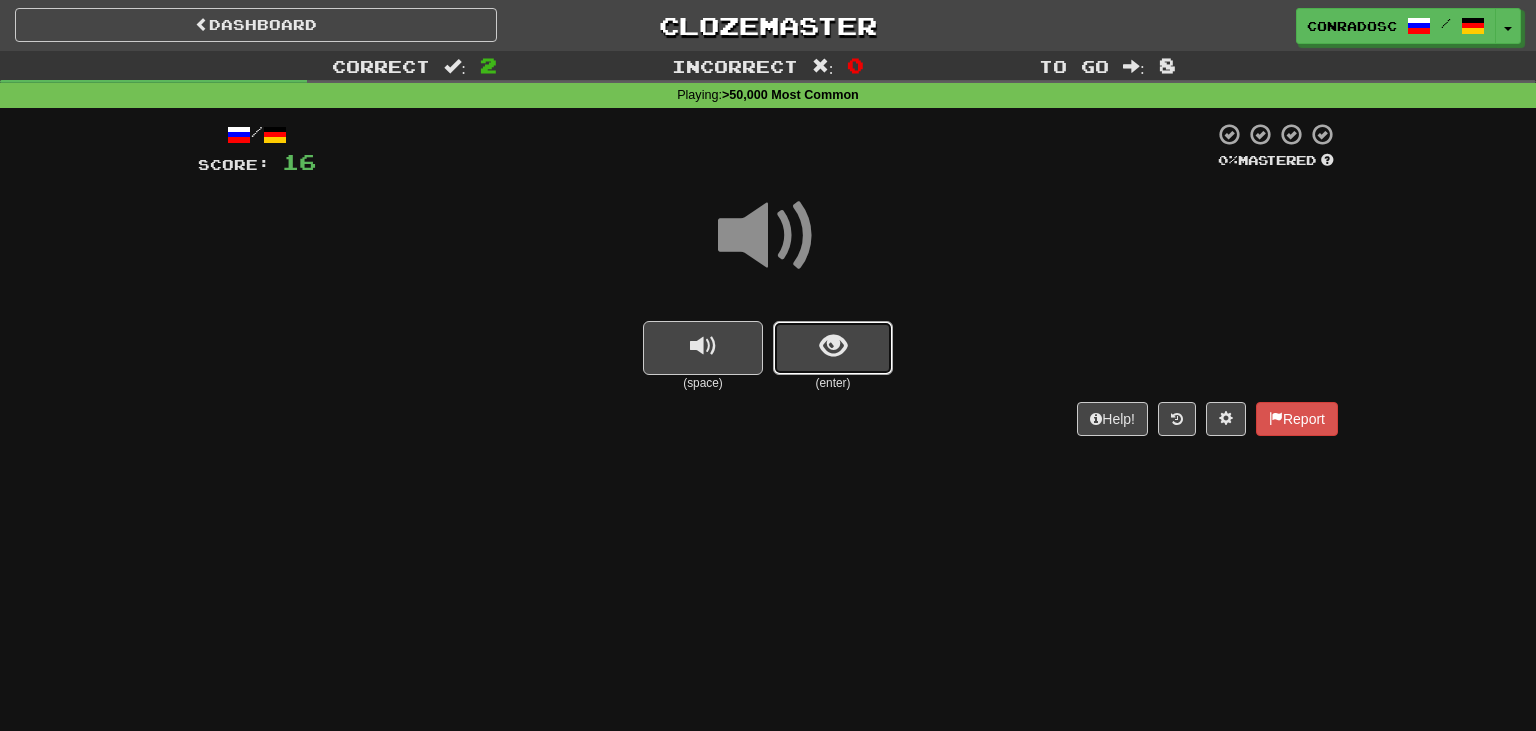 click at bounding box center (833, 346) 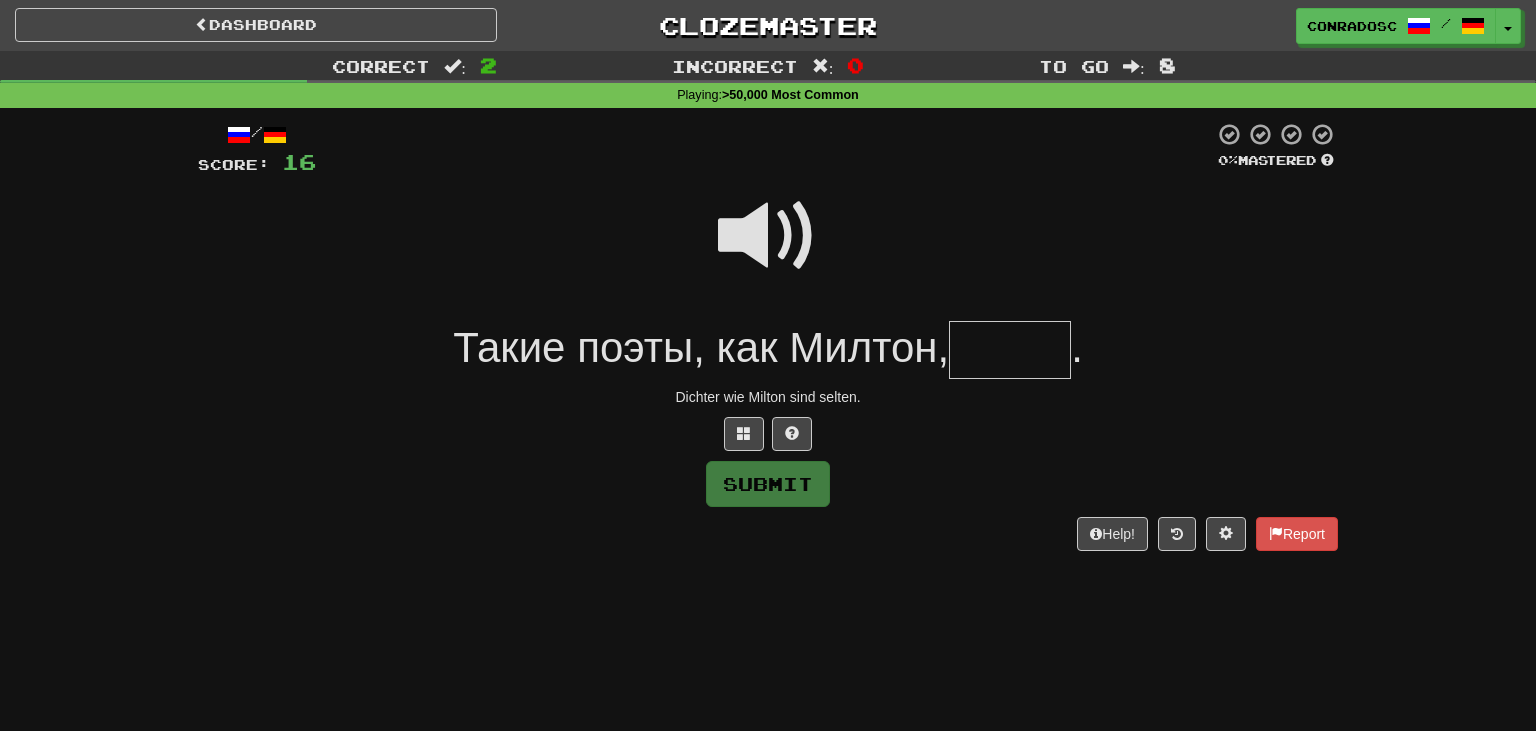 click at bounding box center (768, 249) 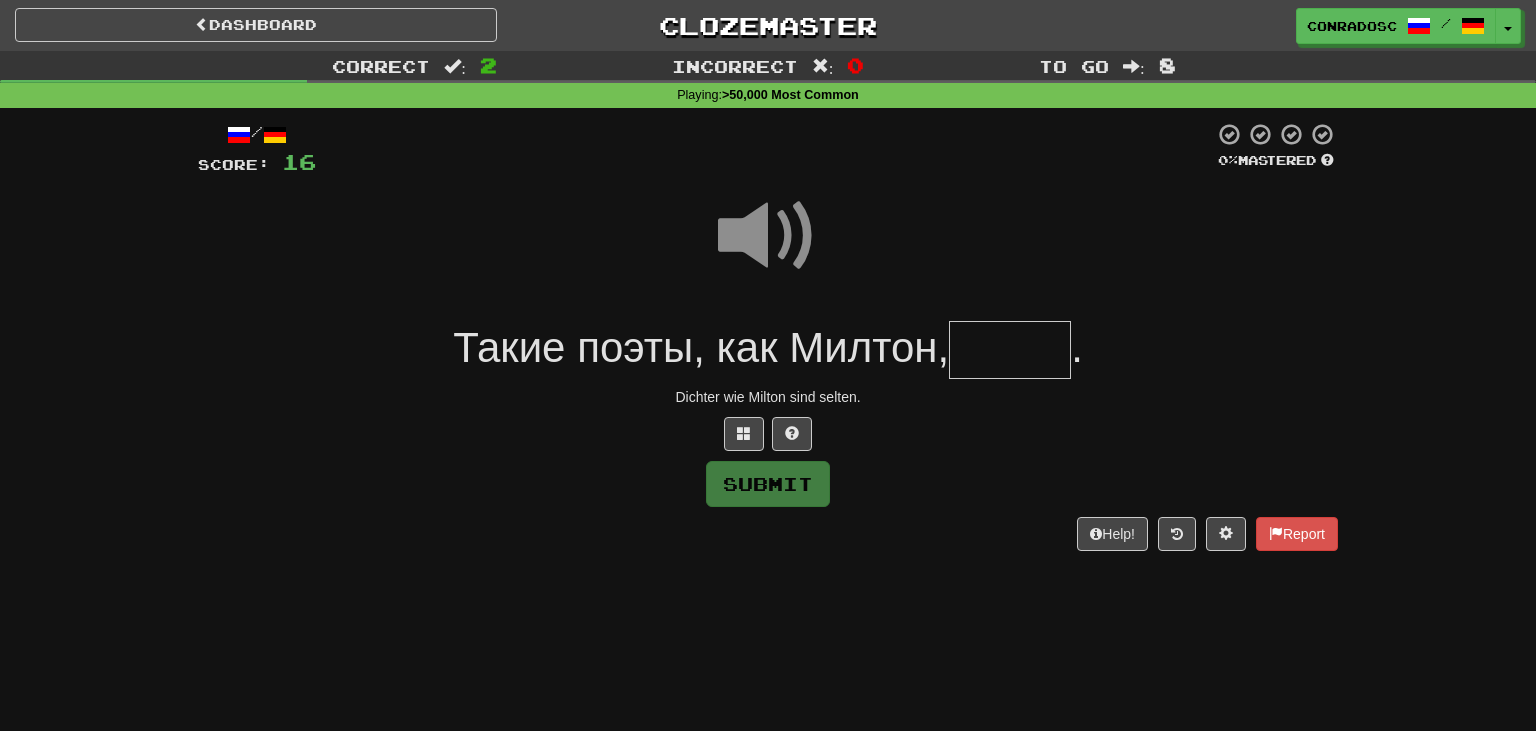 click at bounding box center [1010, 350] 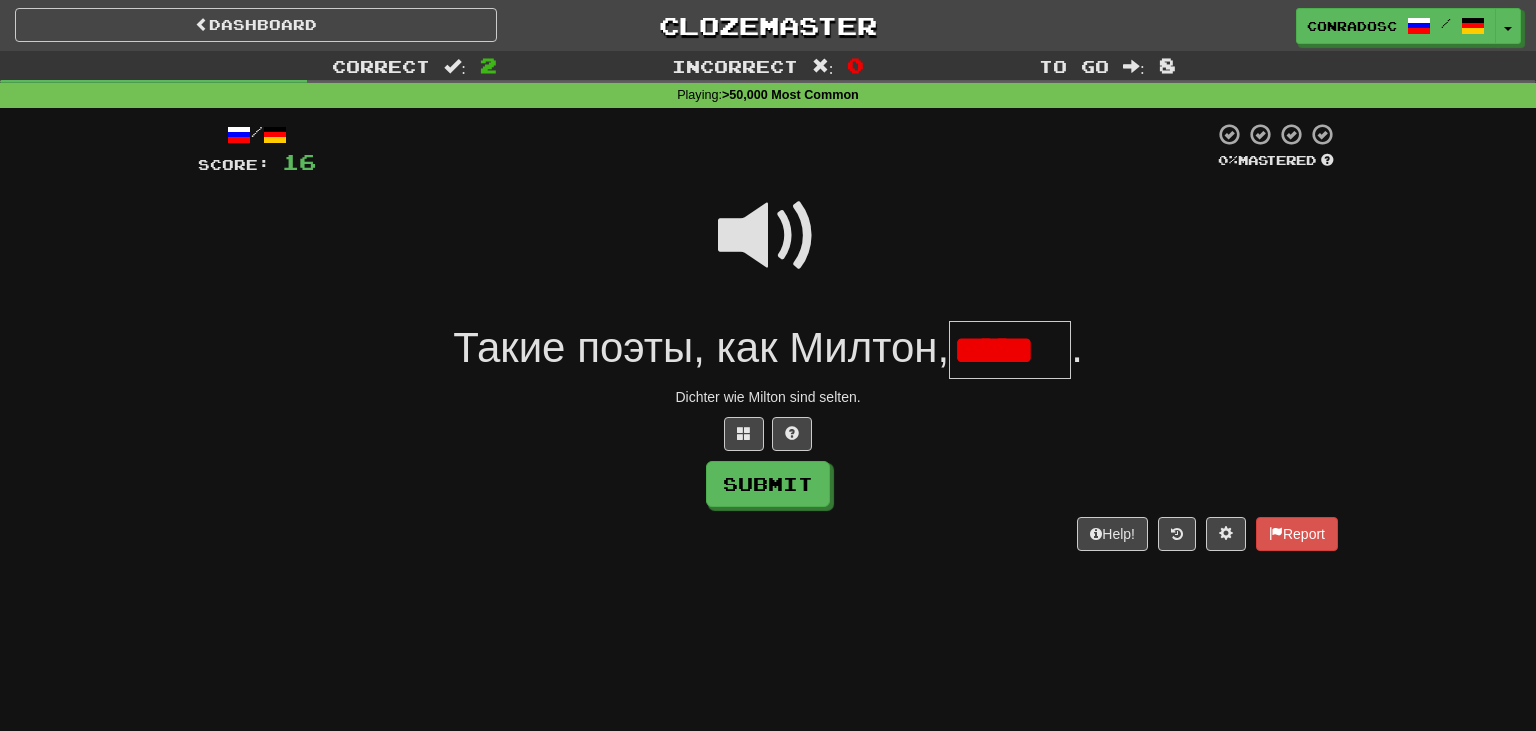 scroll, scrollTop: 0, scrollLeft: 0, axis: both 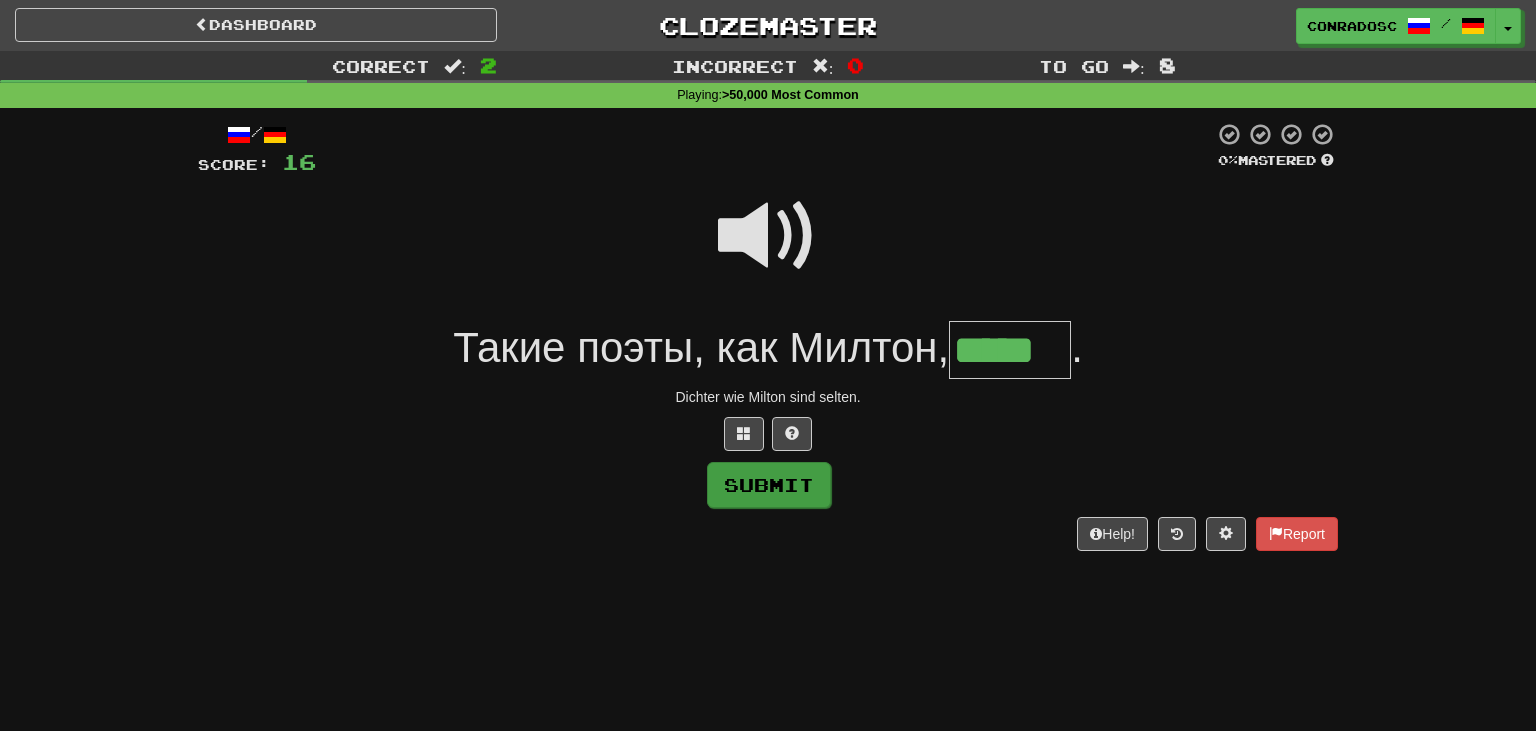 type on "*****" 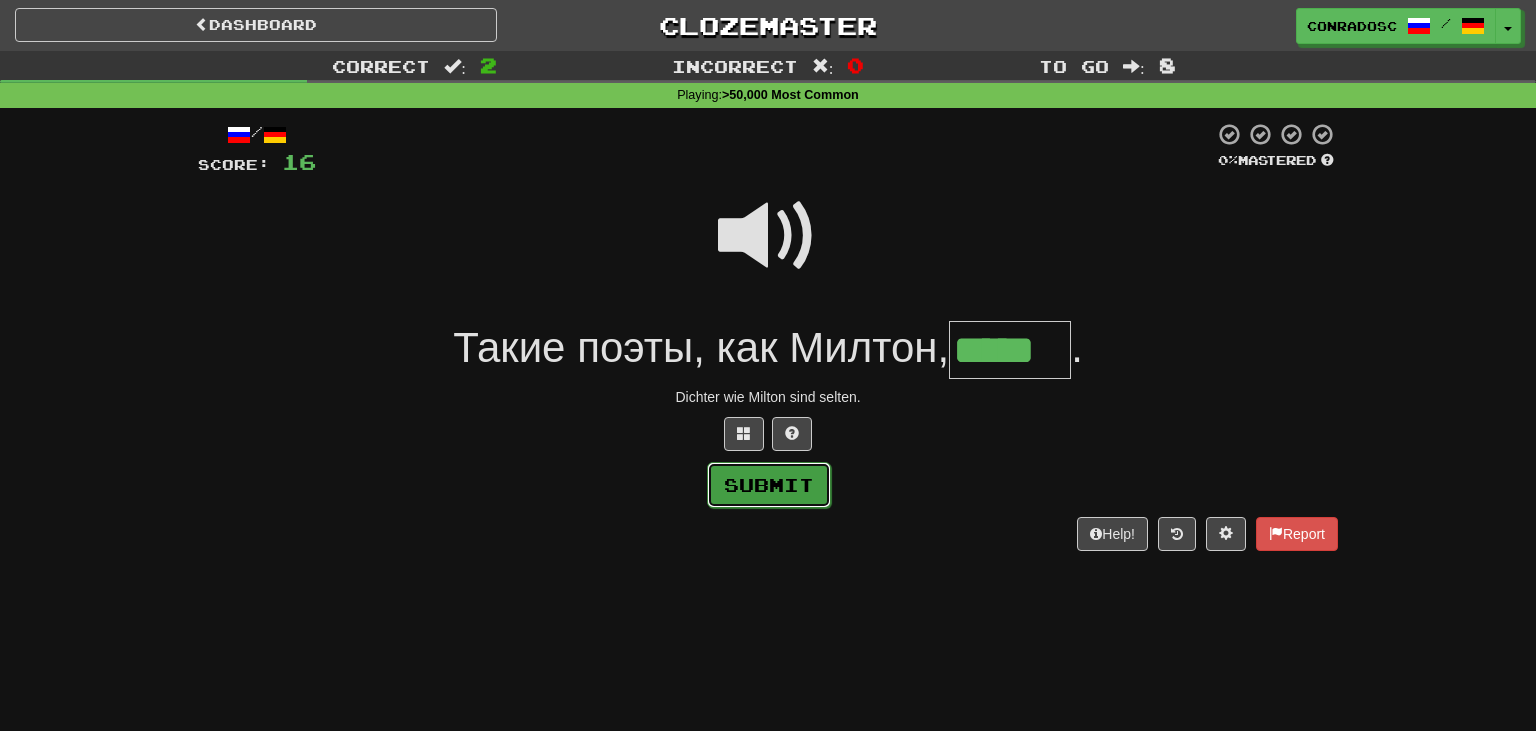click on "Submit" at bounding box center (769, 485) 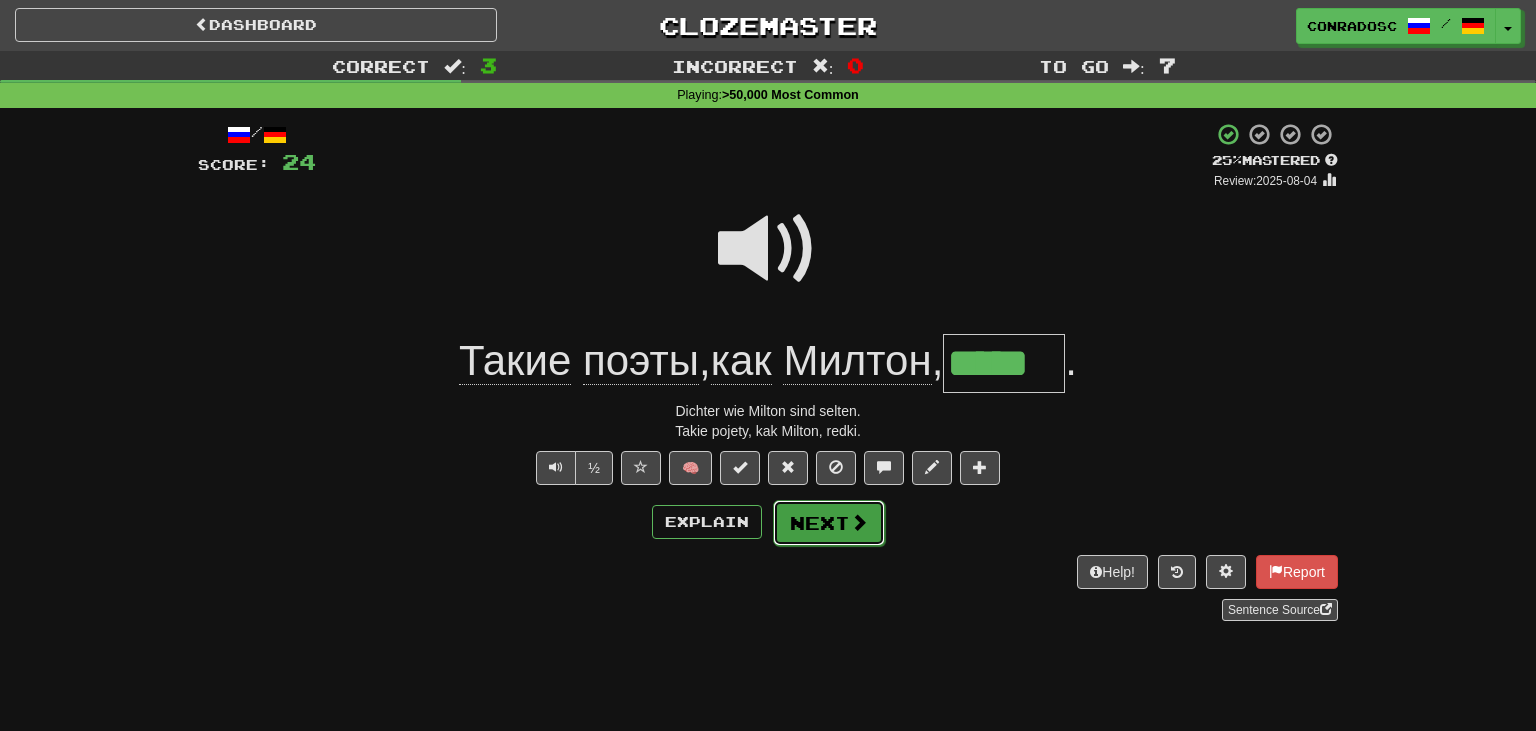 click on "Next" at bounding box center (829, 523) 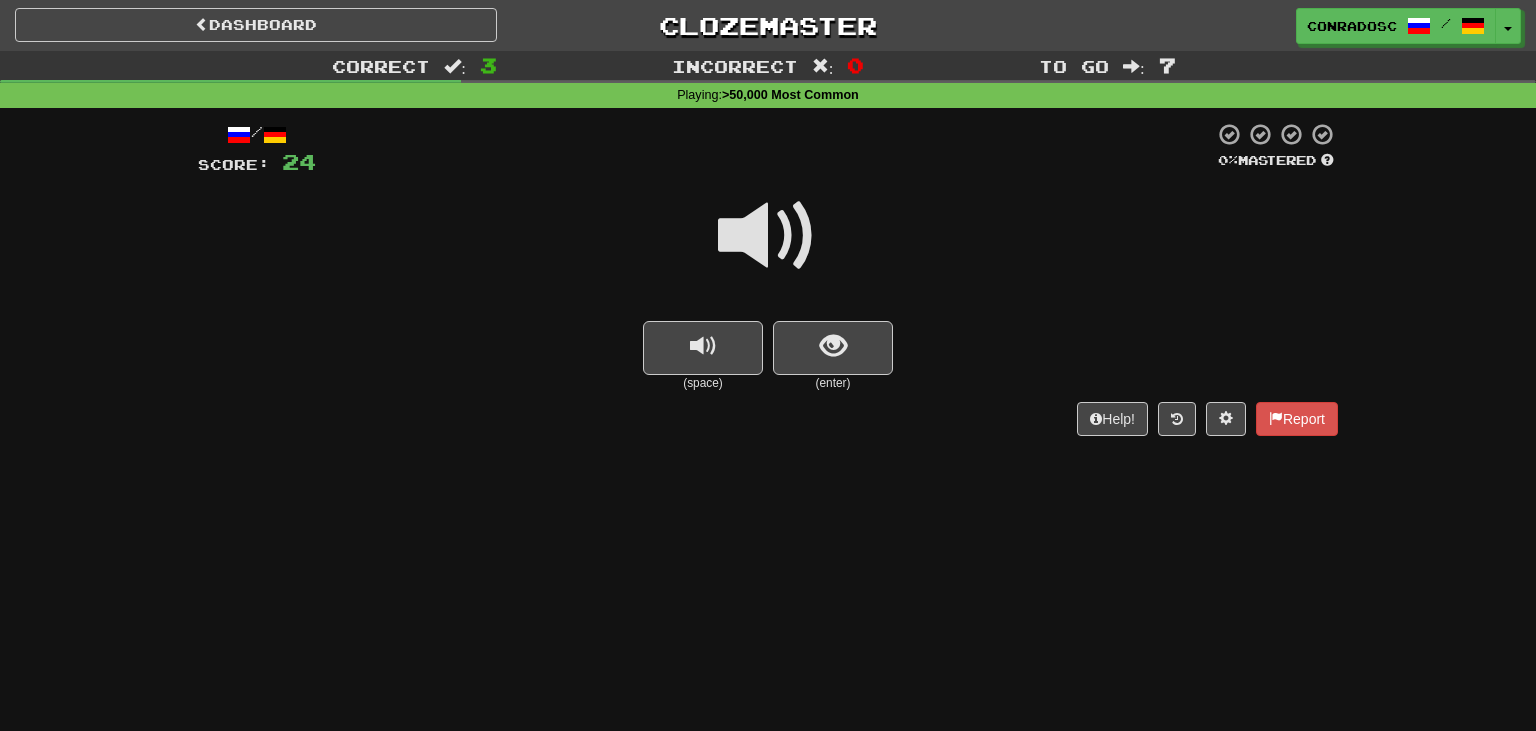 click at bounding box center (768, 236) 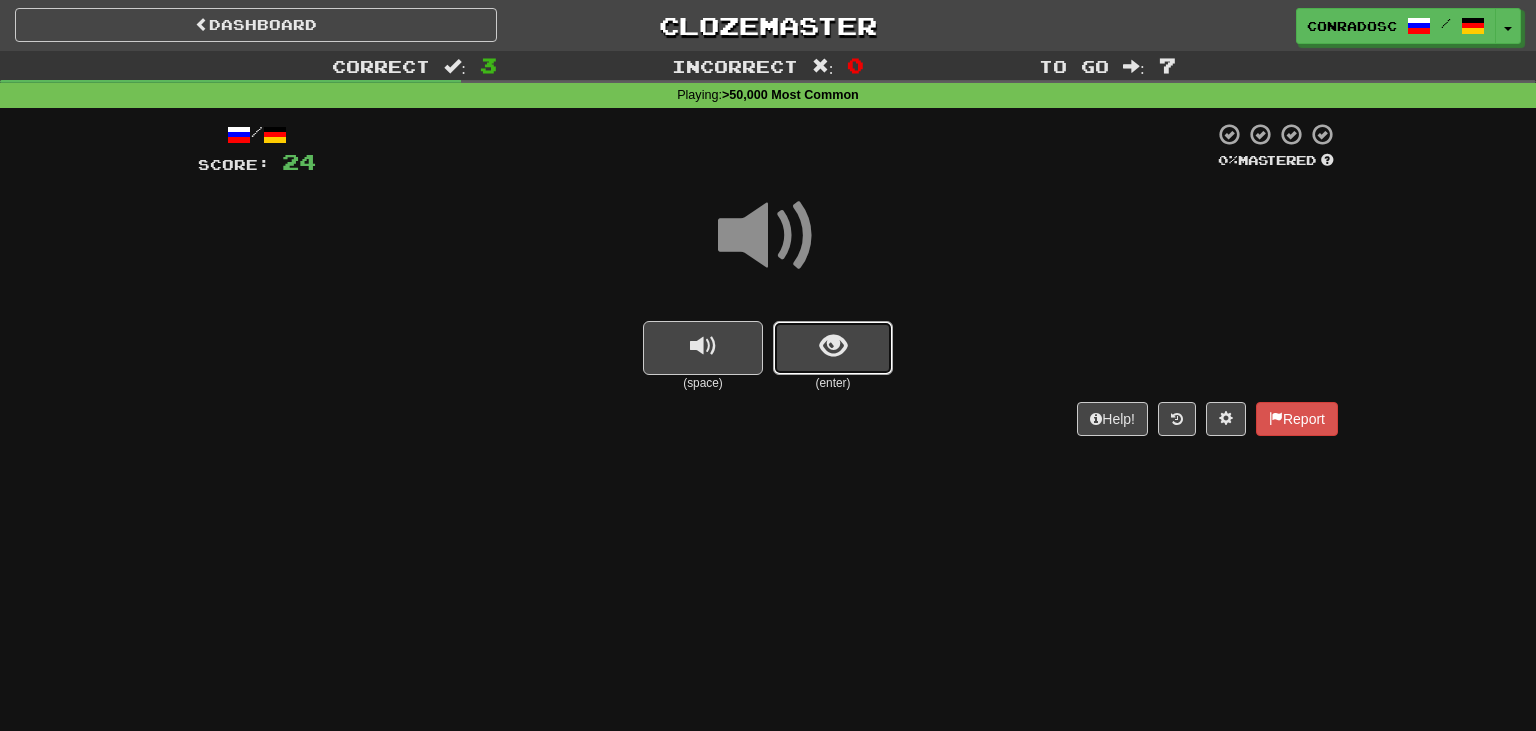 click at bounding box center [833, 346] 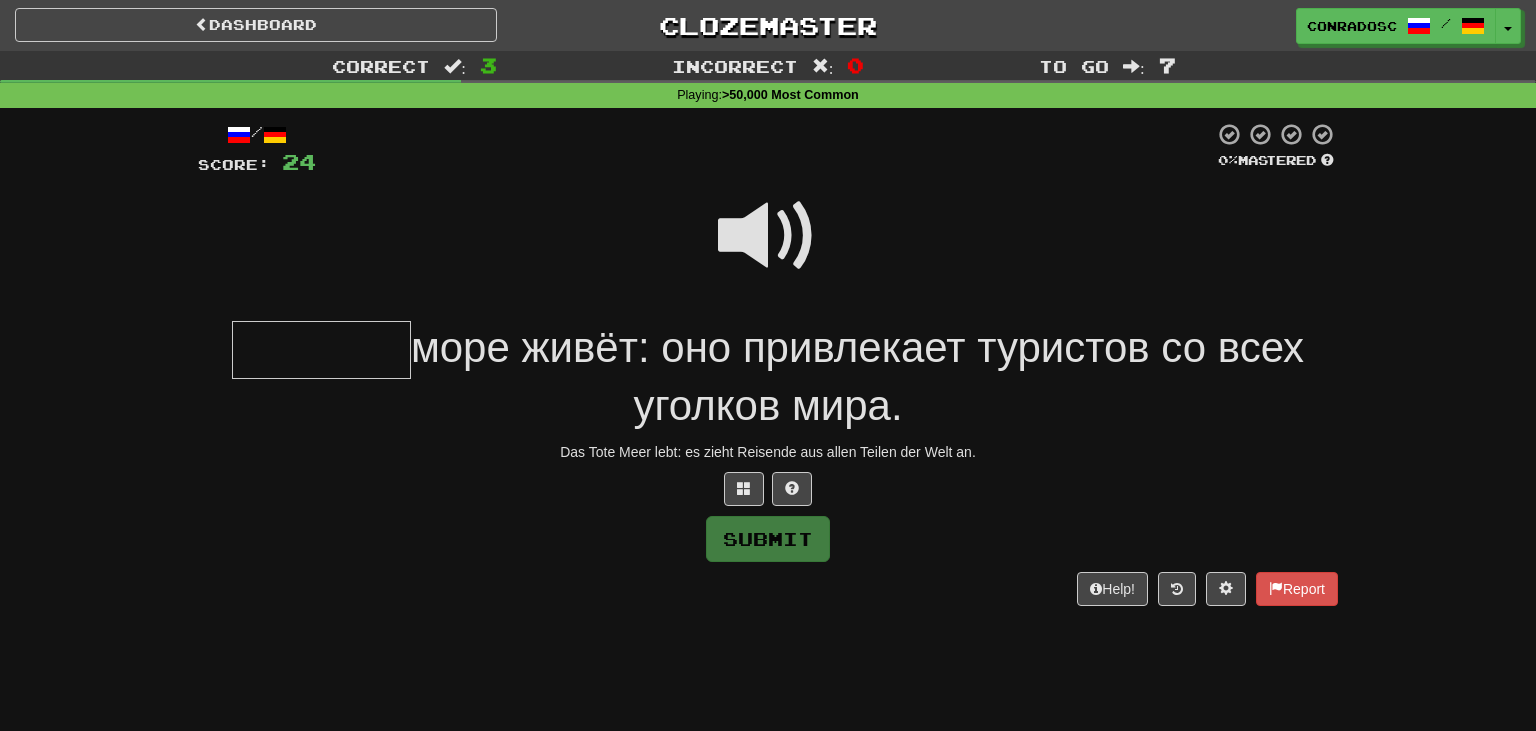 click at bounding box center [768, 236] 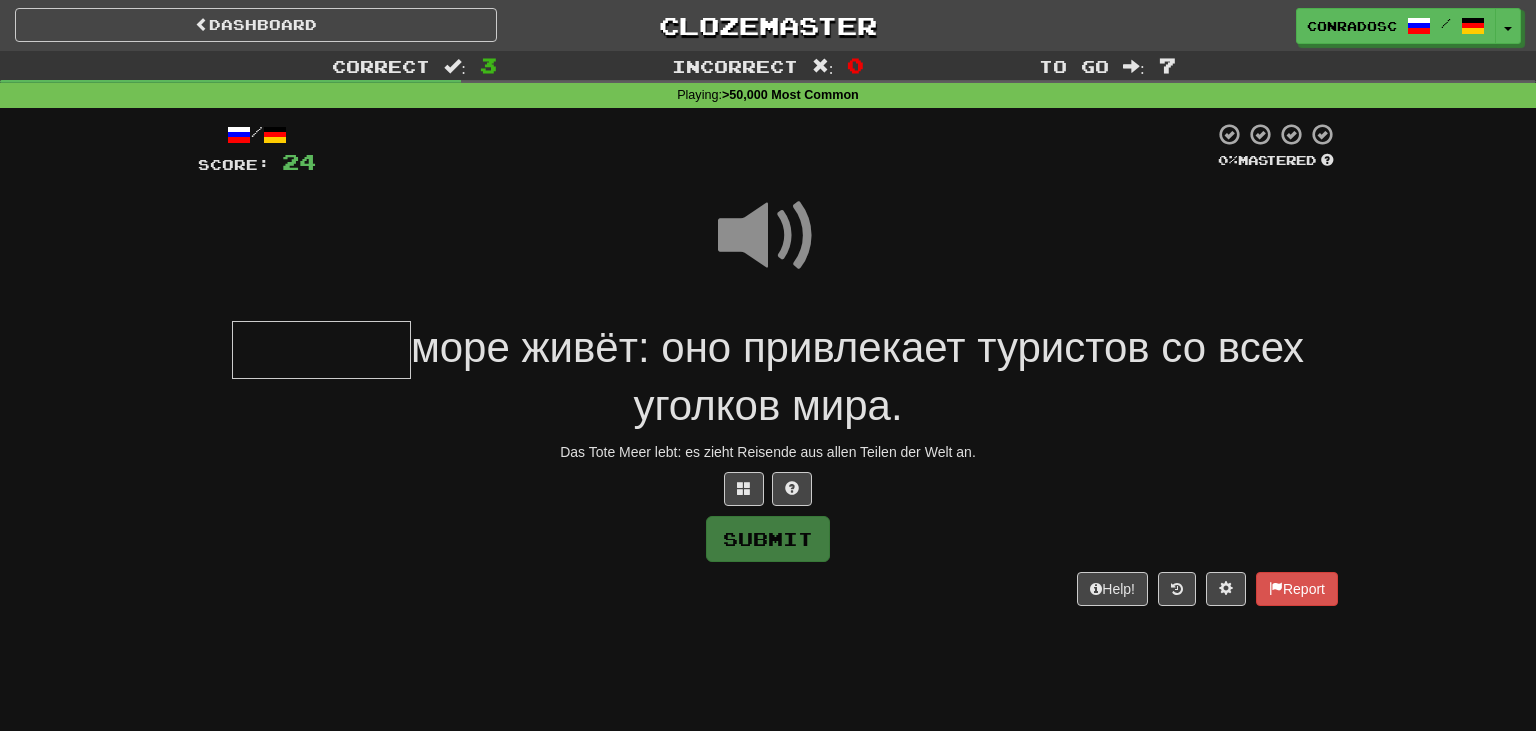 click at bounding box center [321, 350] 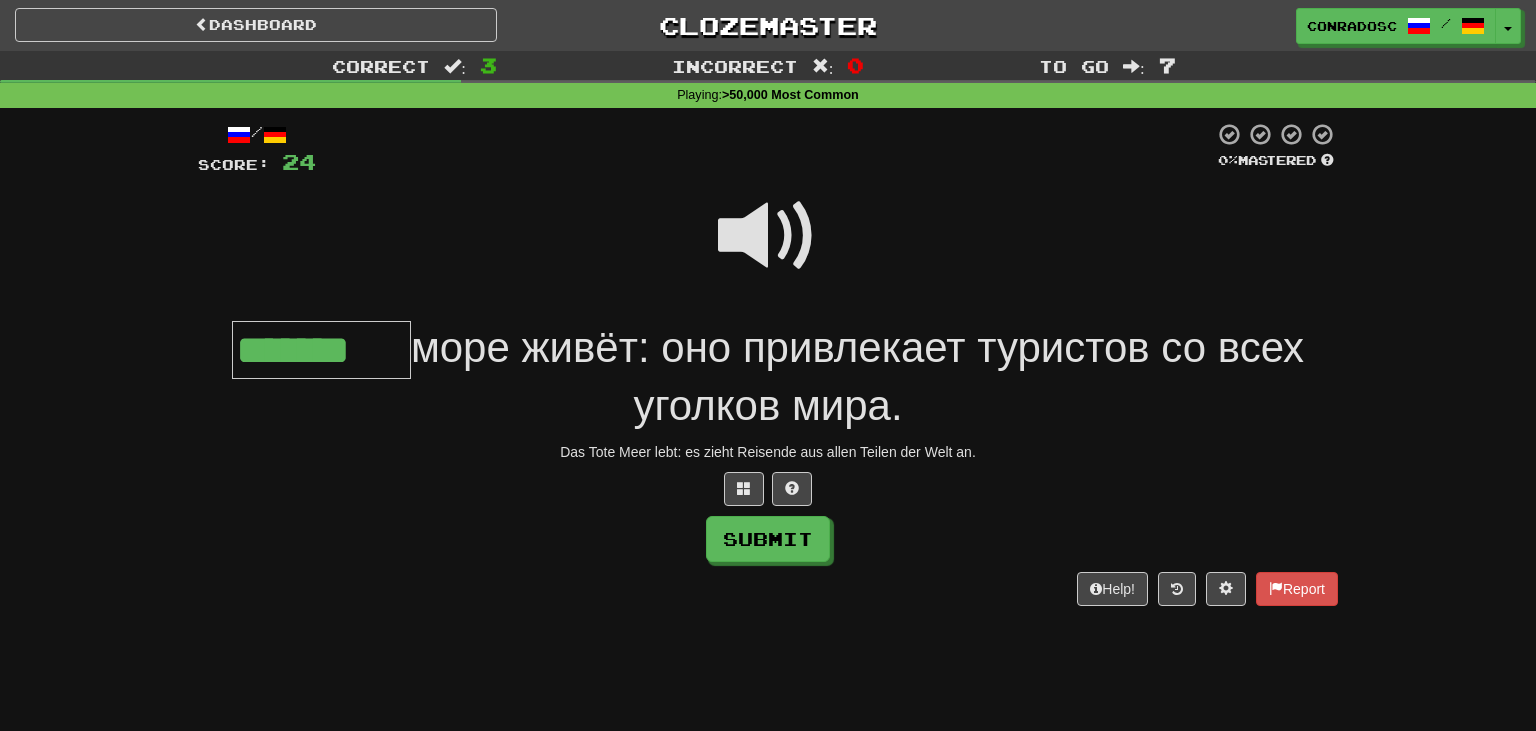 click at bounding box center [768, 236] 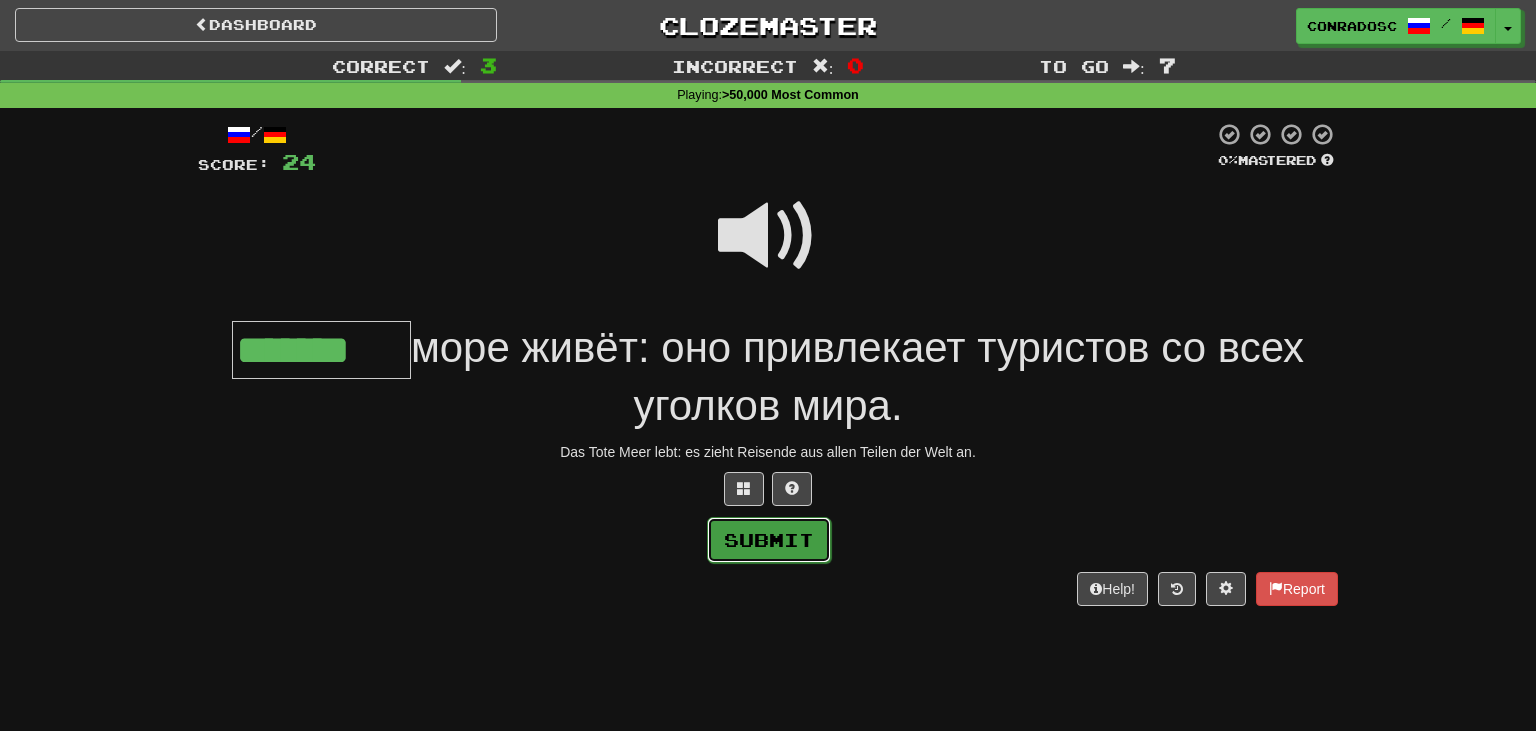 click on "Submit" at bounding box center [769, 540] 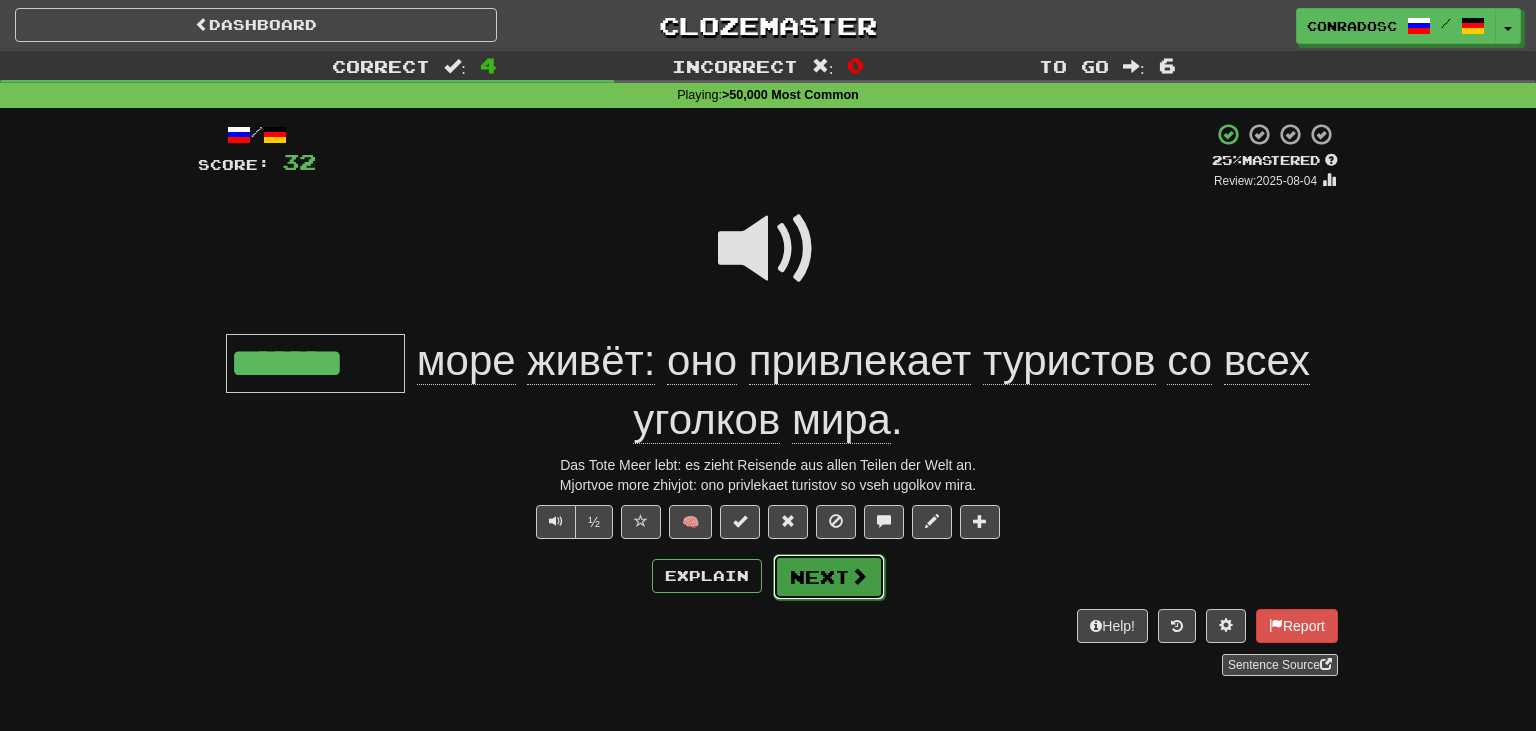click on "Next" at bounding box center (829, 577) 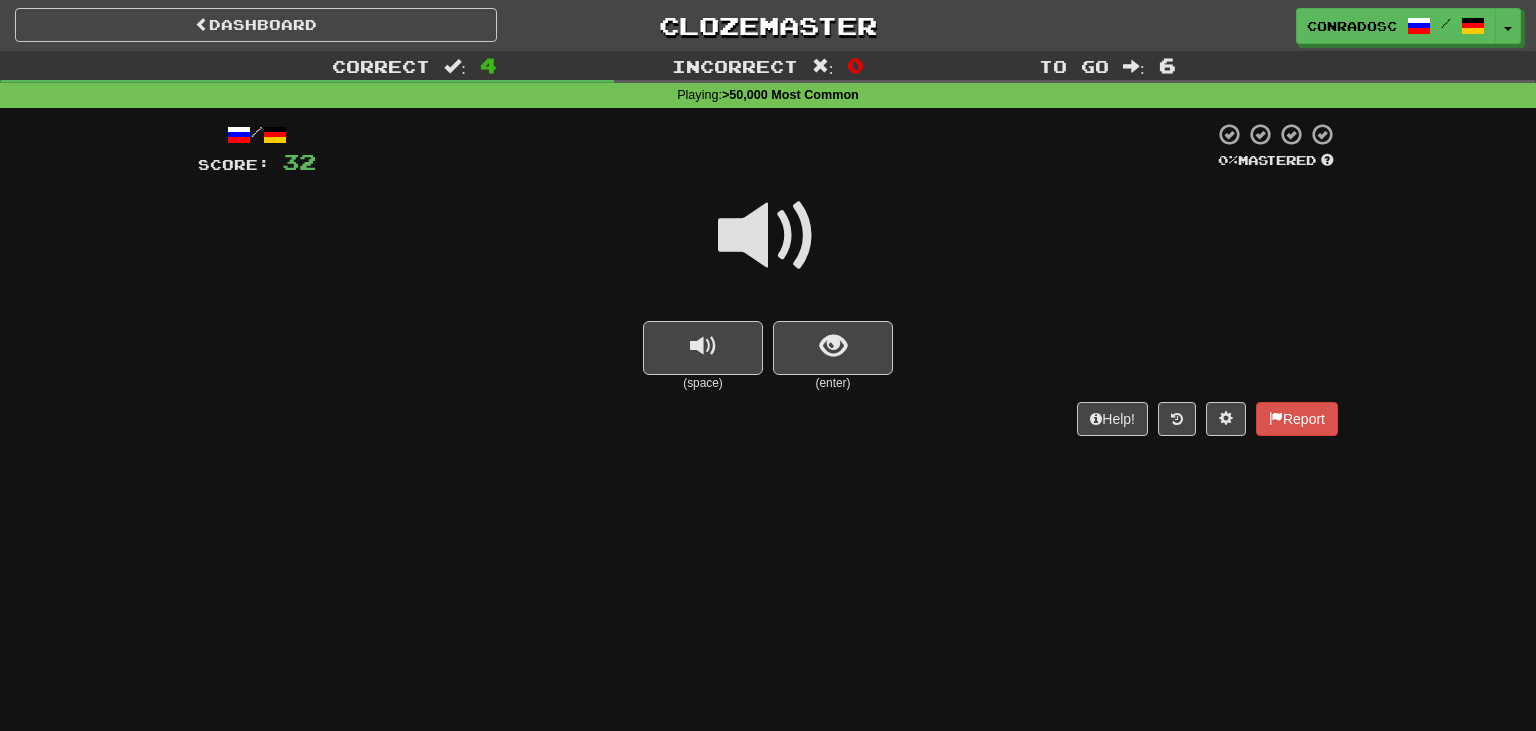 click at bounding box center (768, 236) 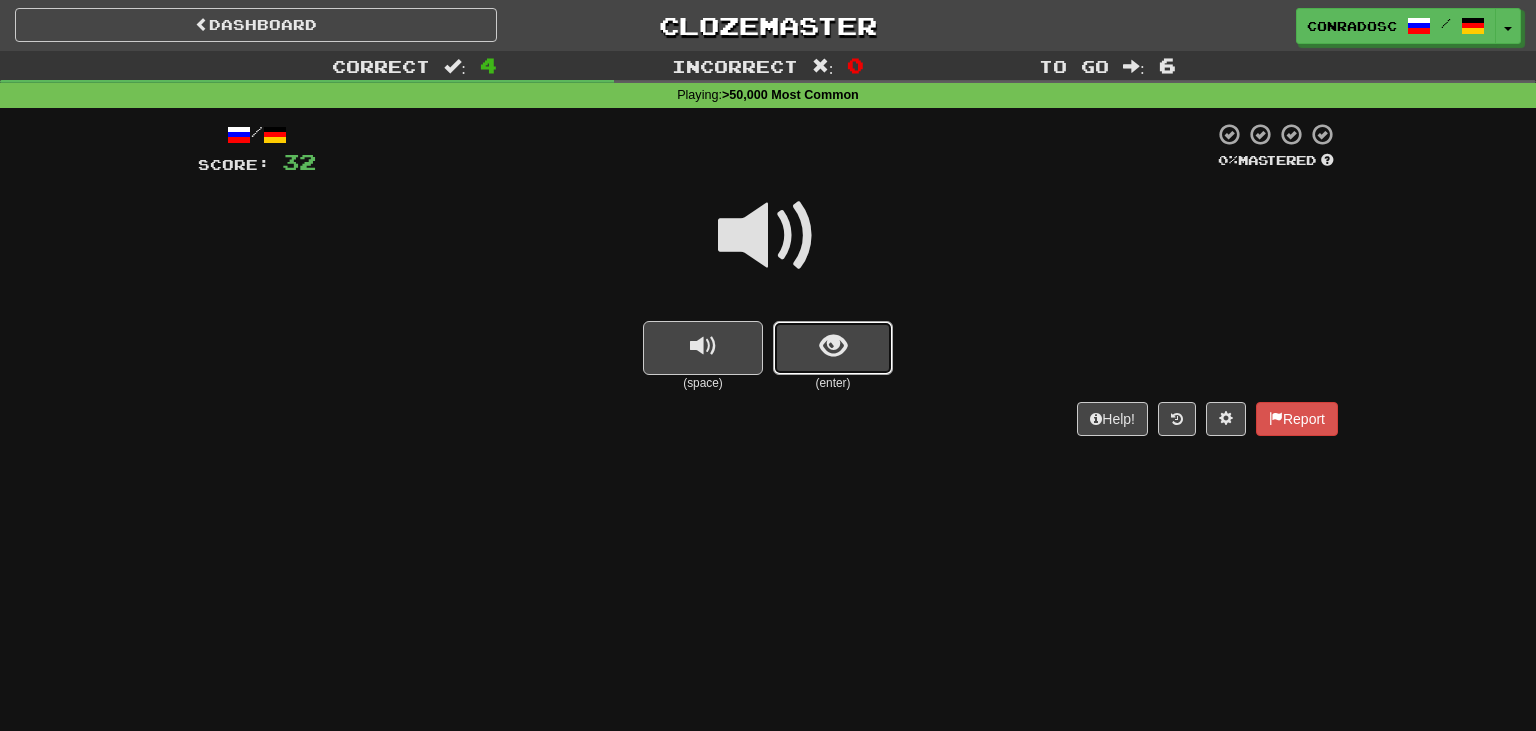 click at bounding box center [833, 346] 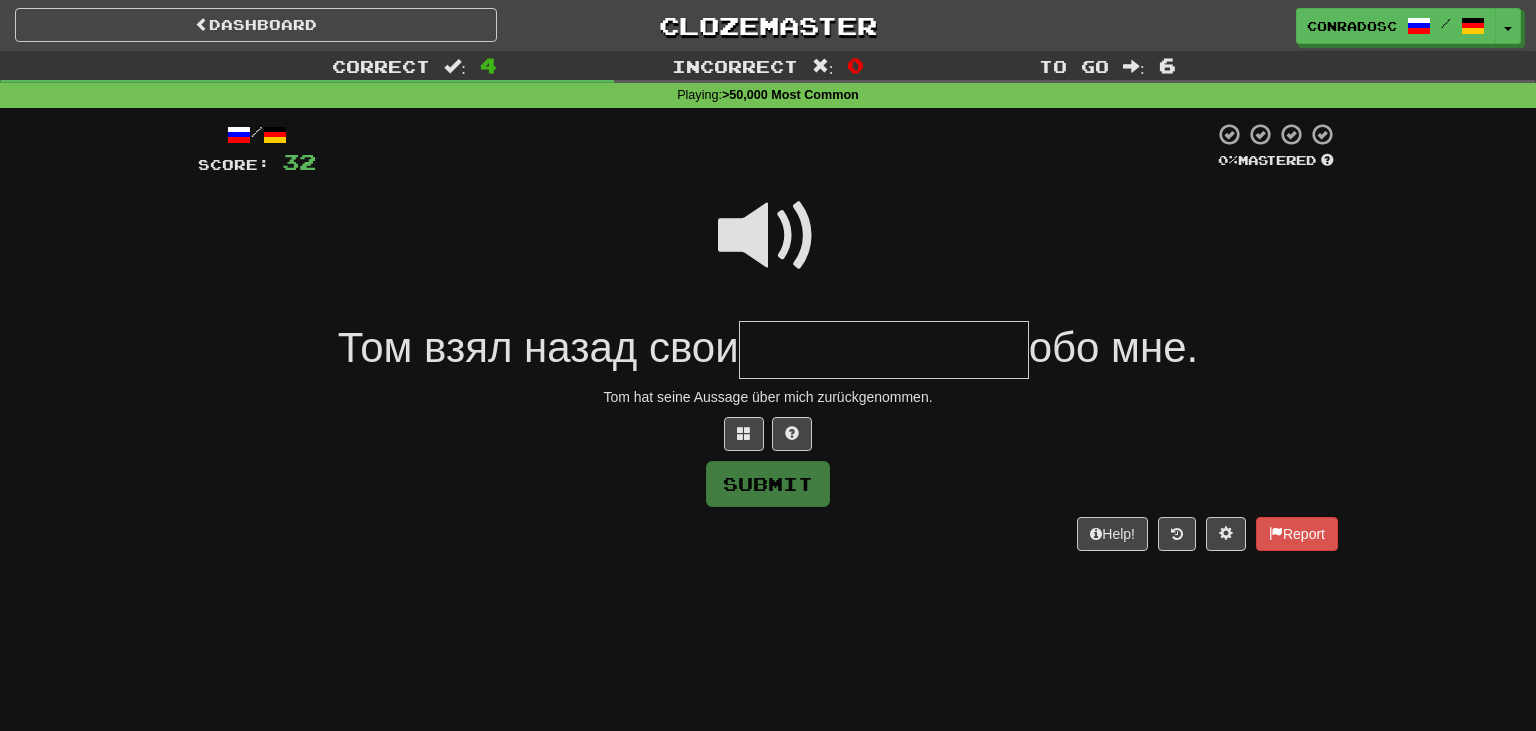 click at bounding box center (768, 249) 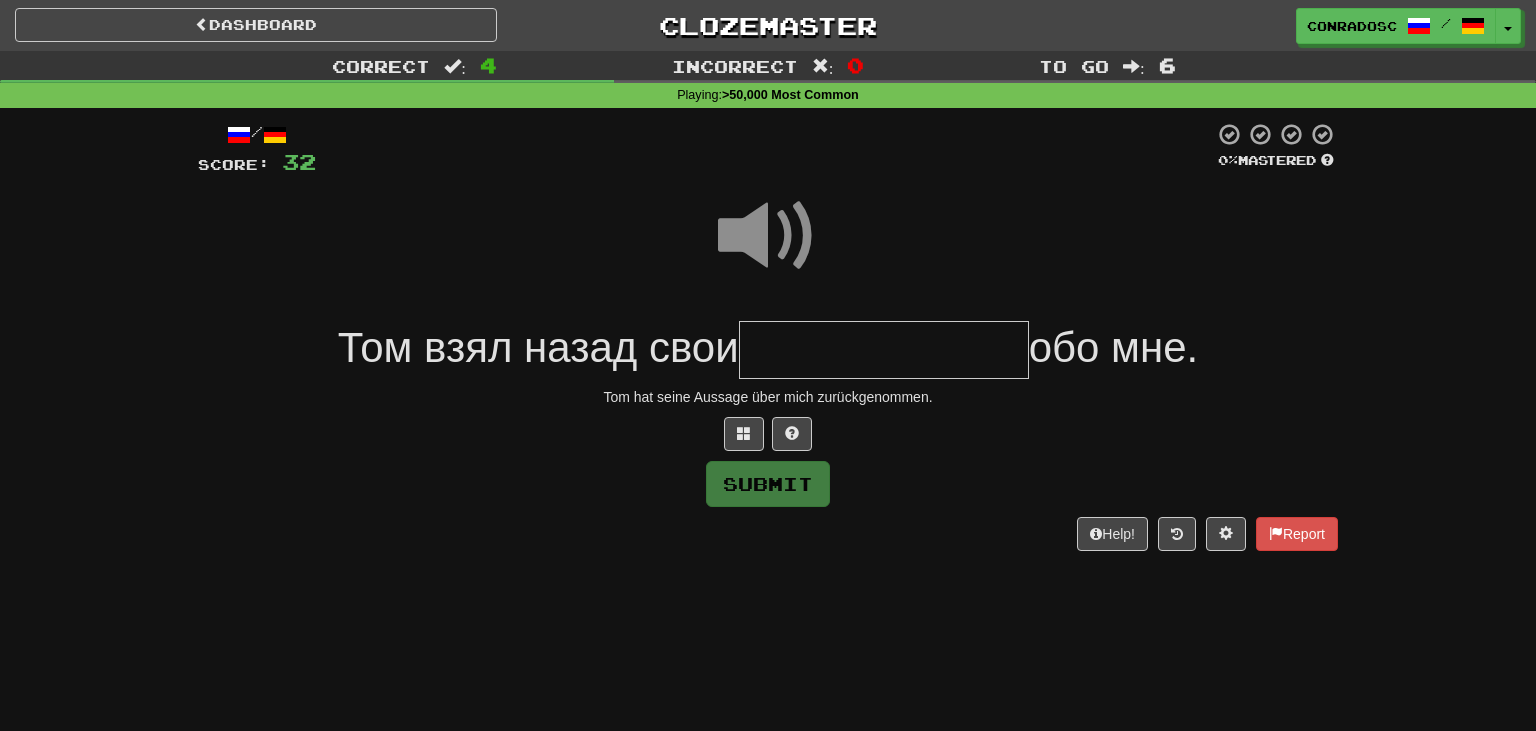 click at bounding box center [884, 350] 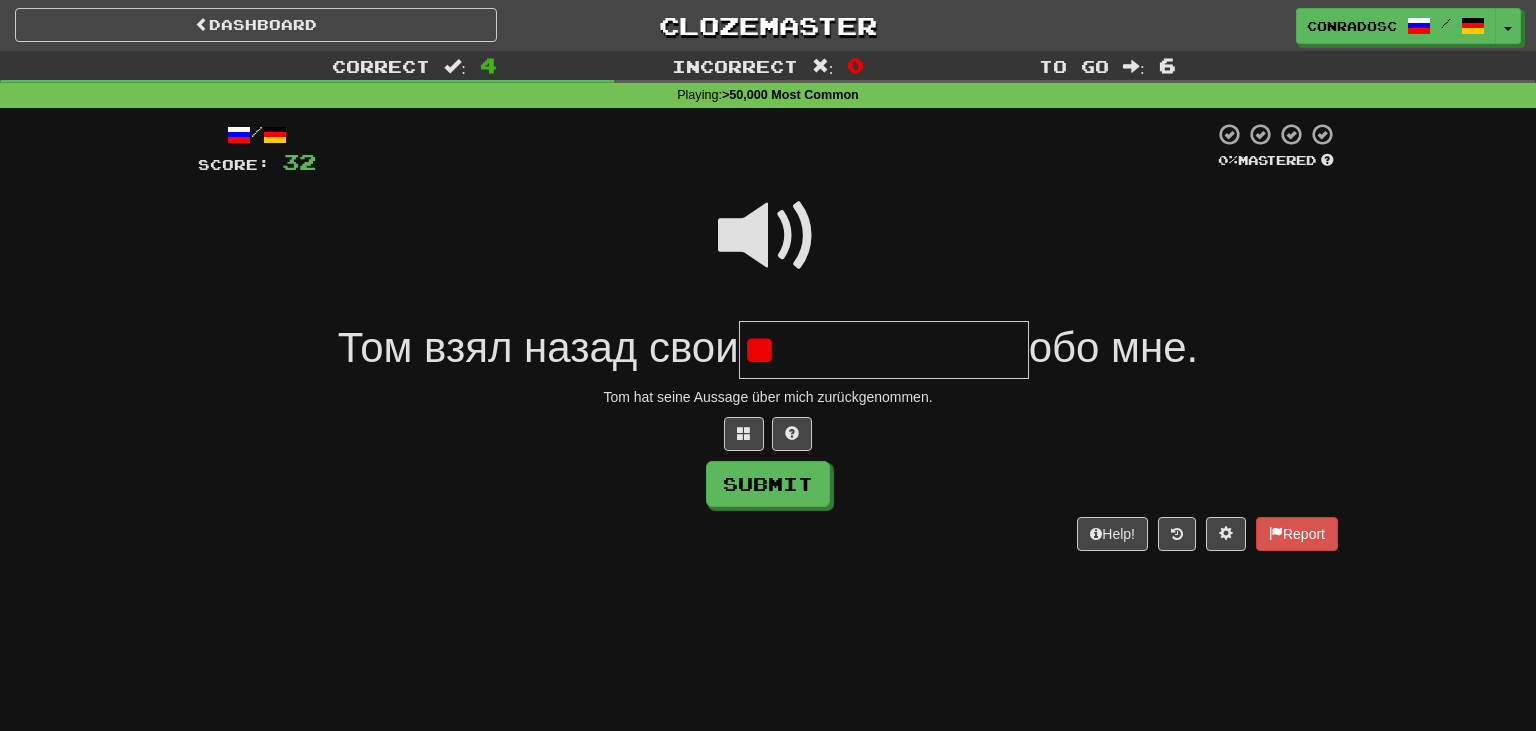 type on "*" 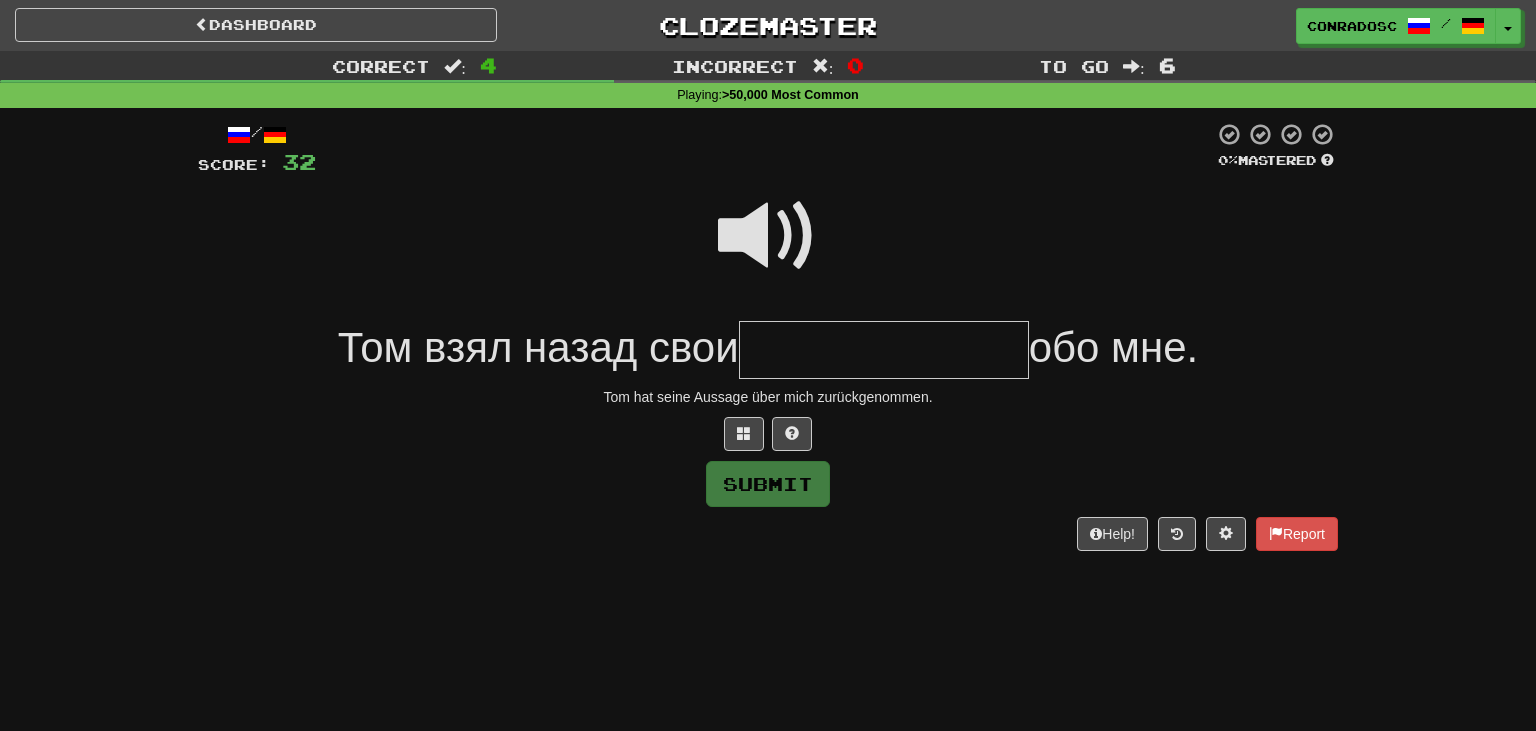 click at bounding box center (768, 236) 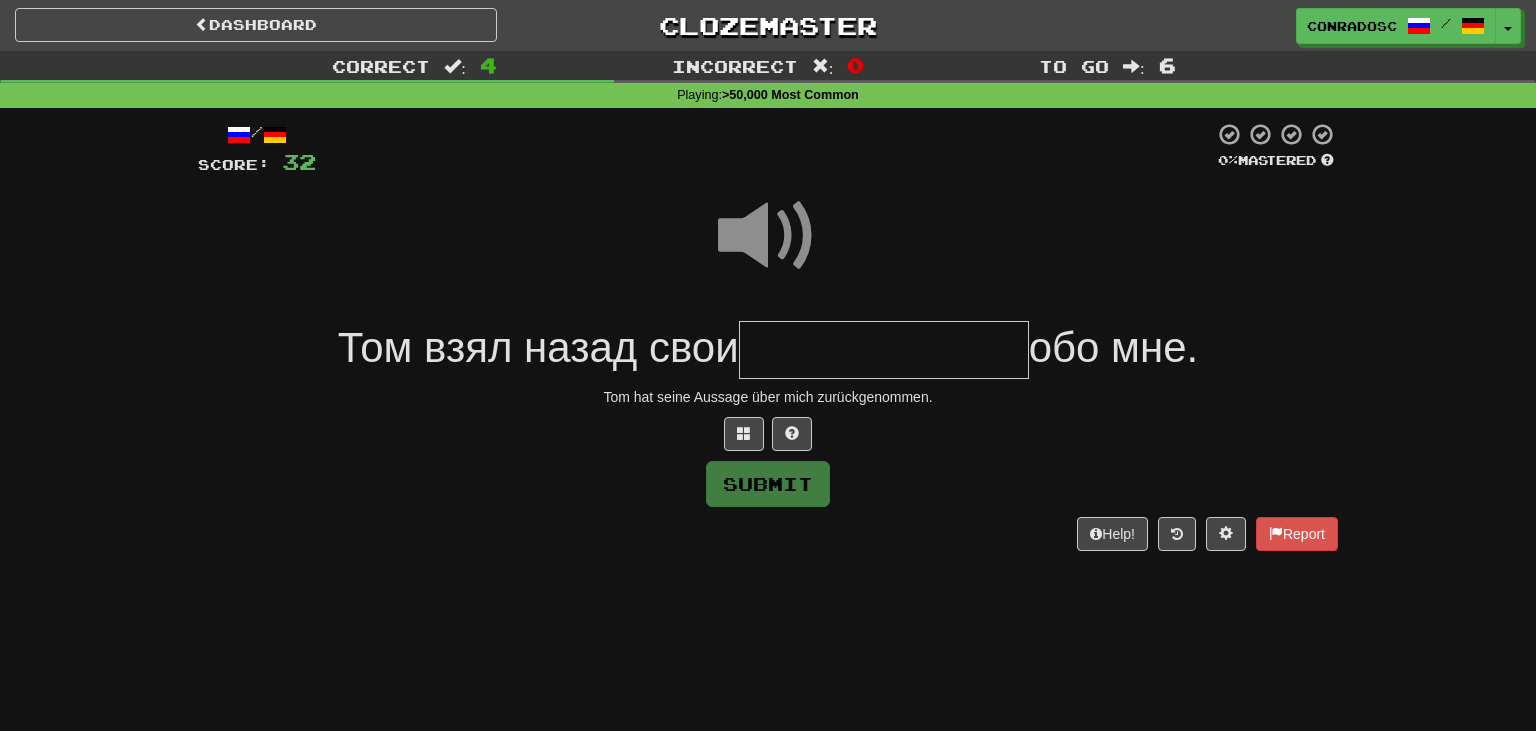 click at bounding box center (884, 350) 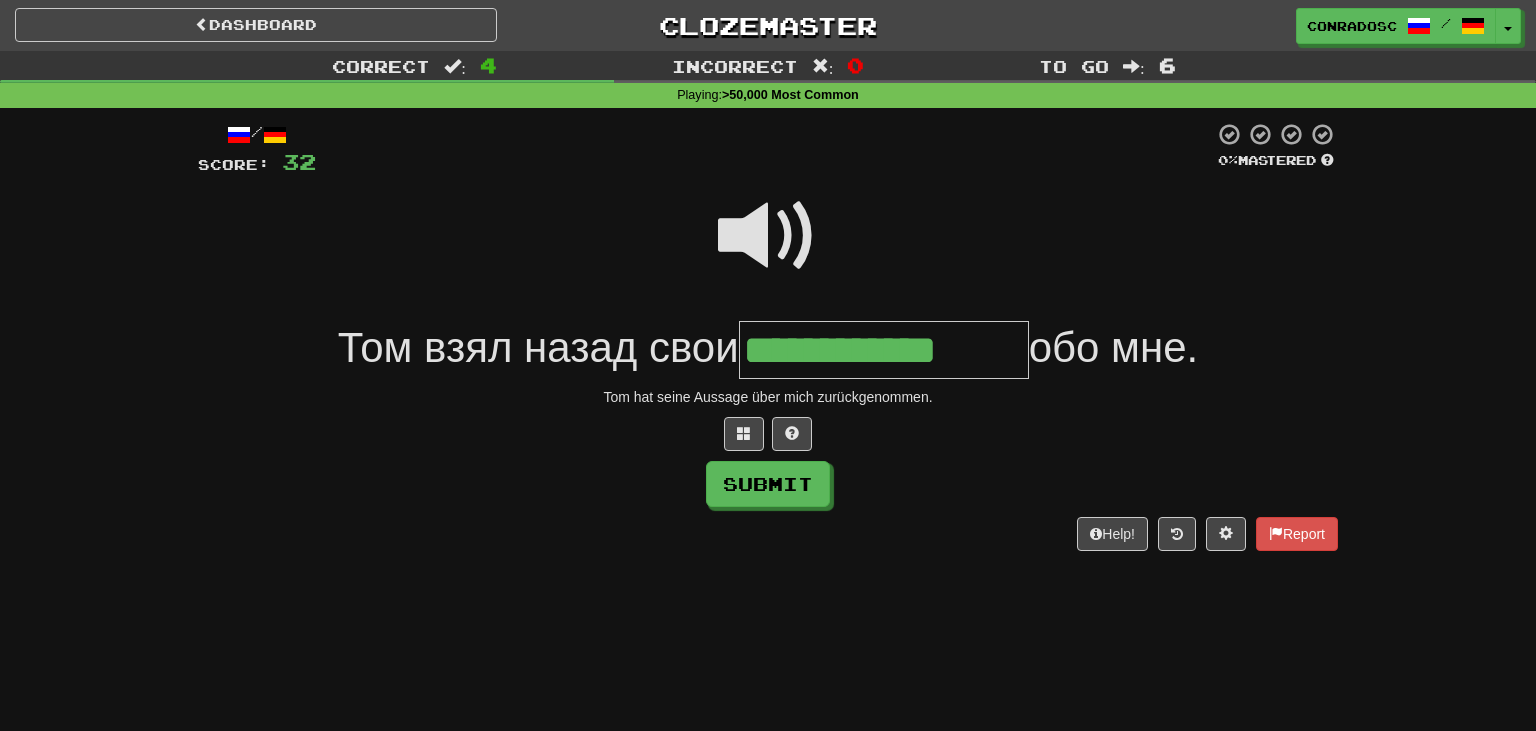 type on "**********" 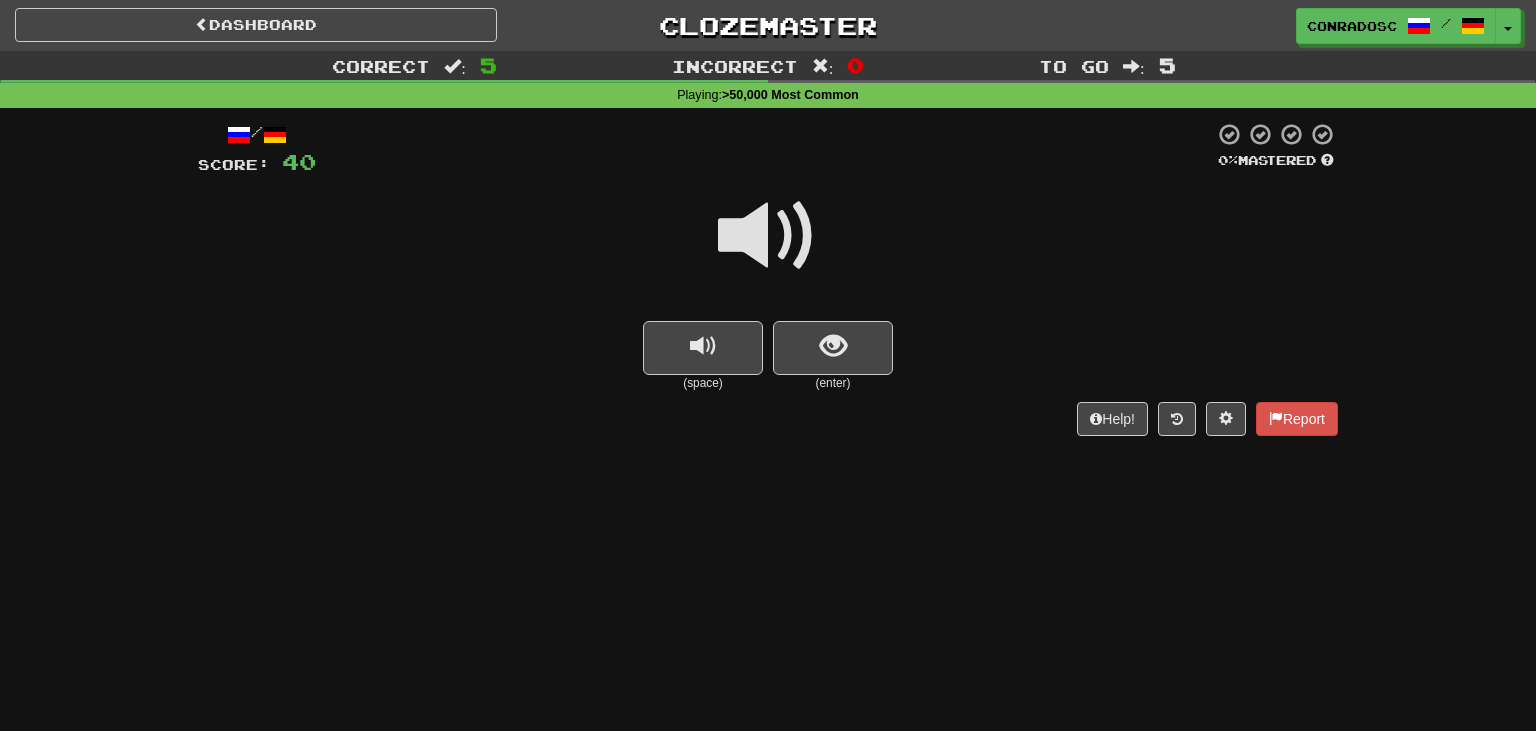 click at bounding box center [768, 236] 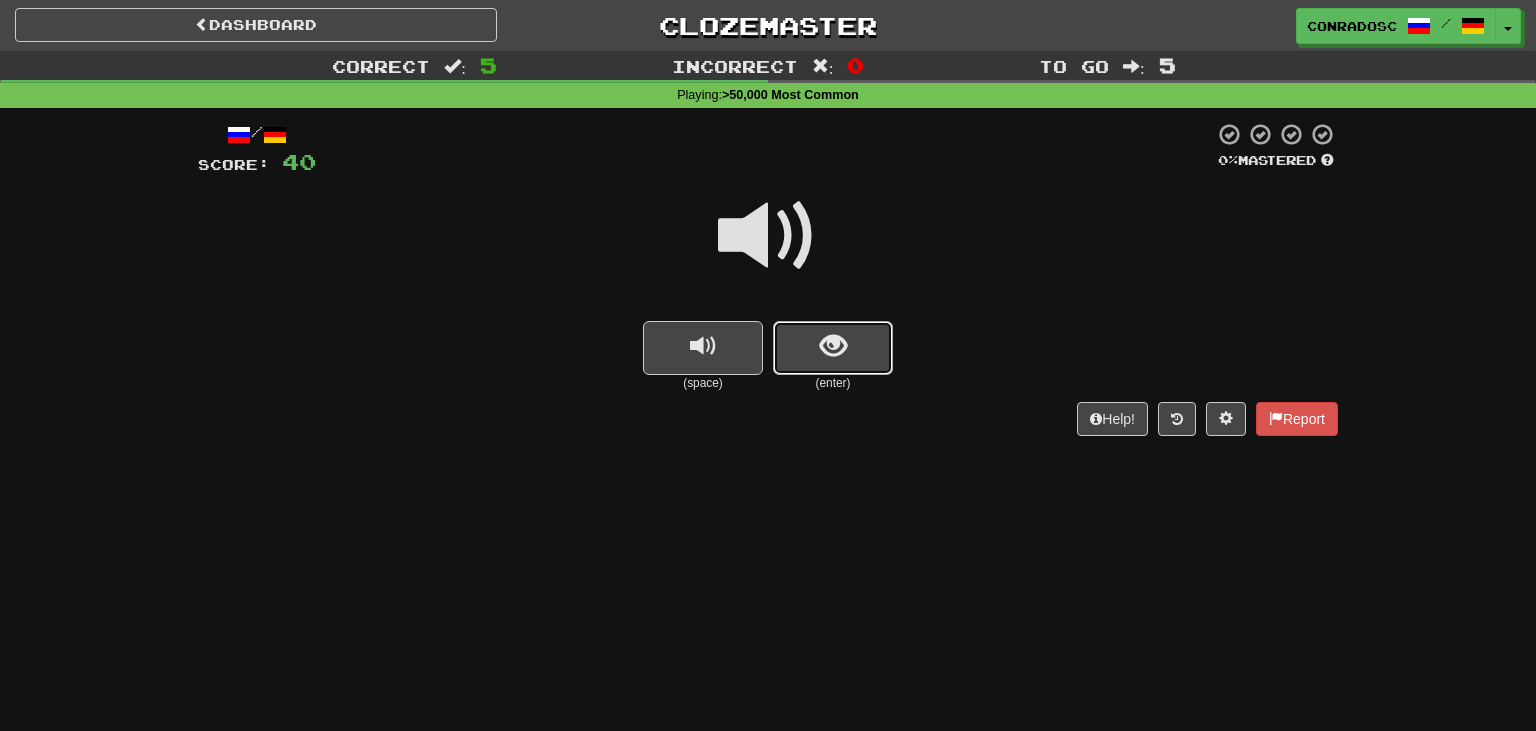 click at bounding box center (833, 348) 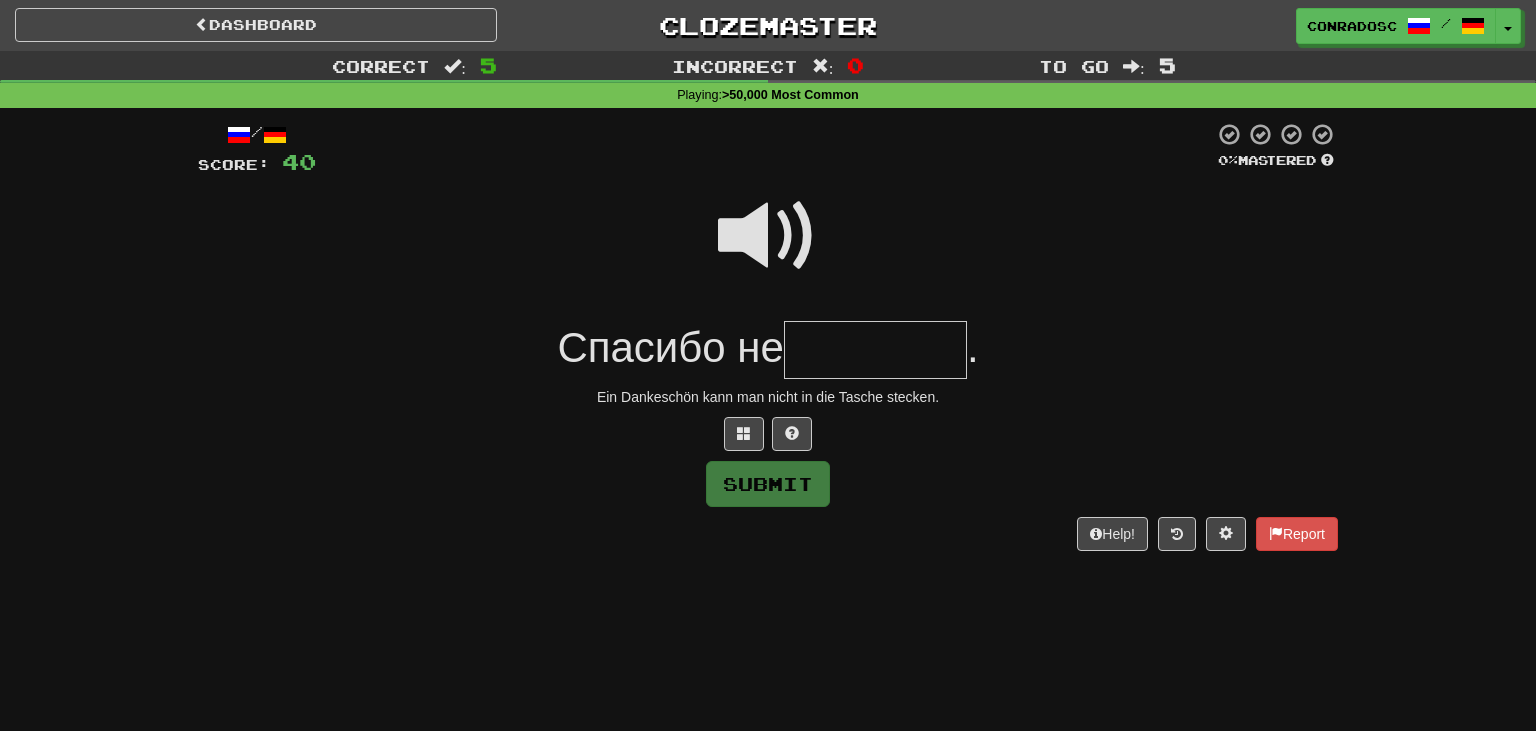 click at bounding box center (768, 236) 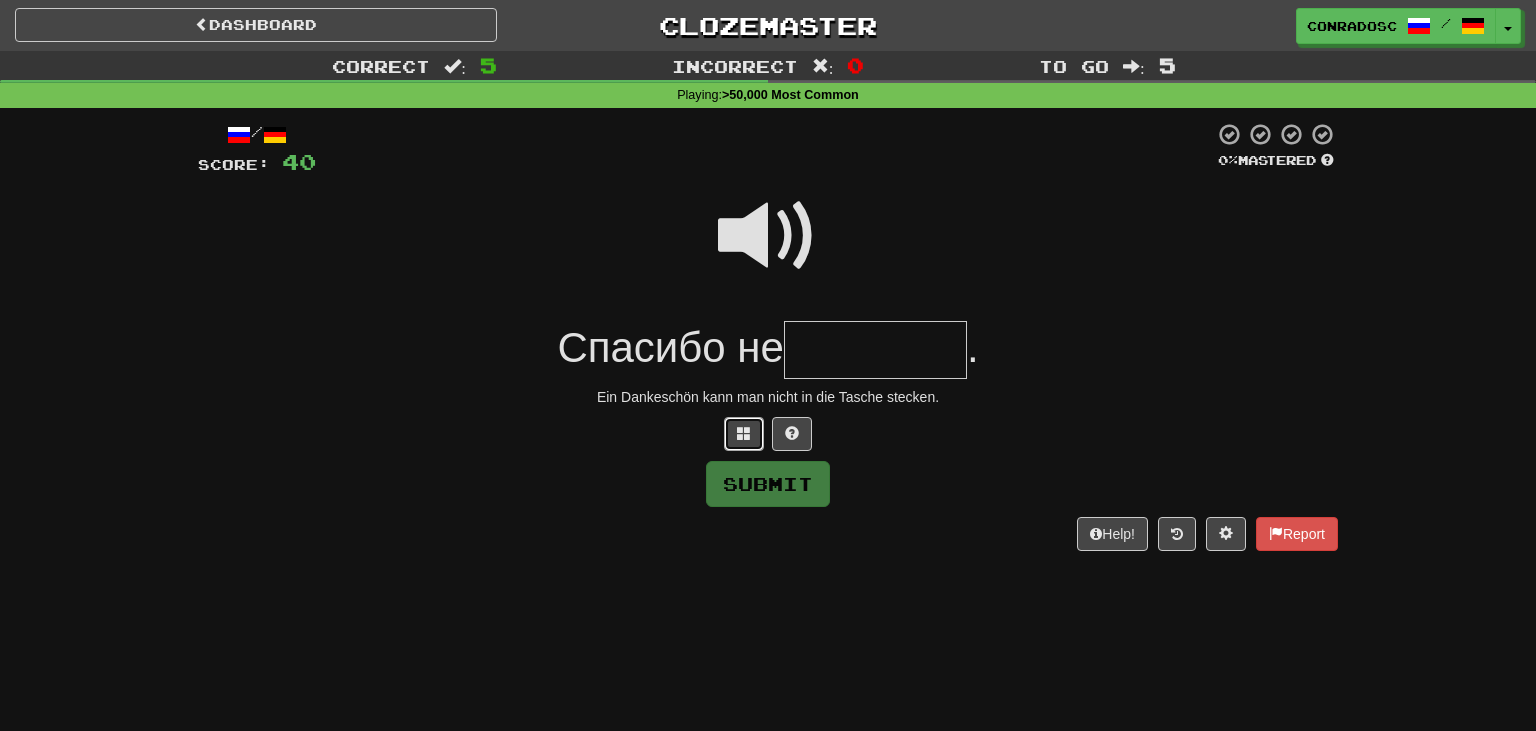 click at bounding box center (744, 434) 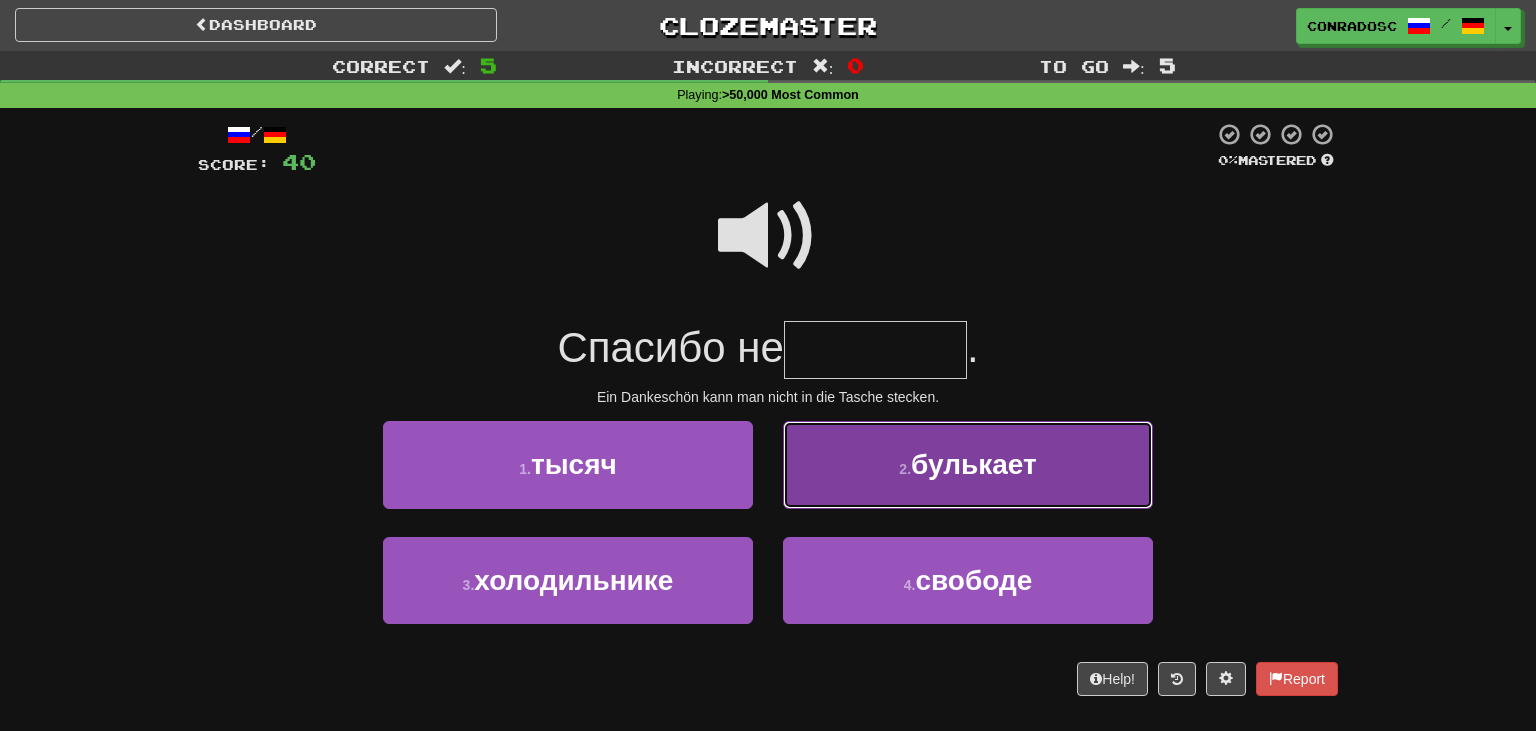 click on "2 .  булькает" at bounding box center [968, 464] 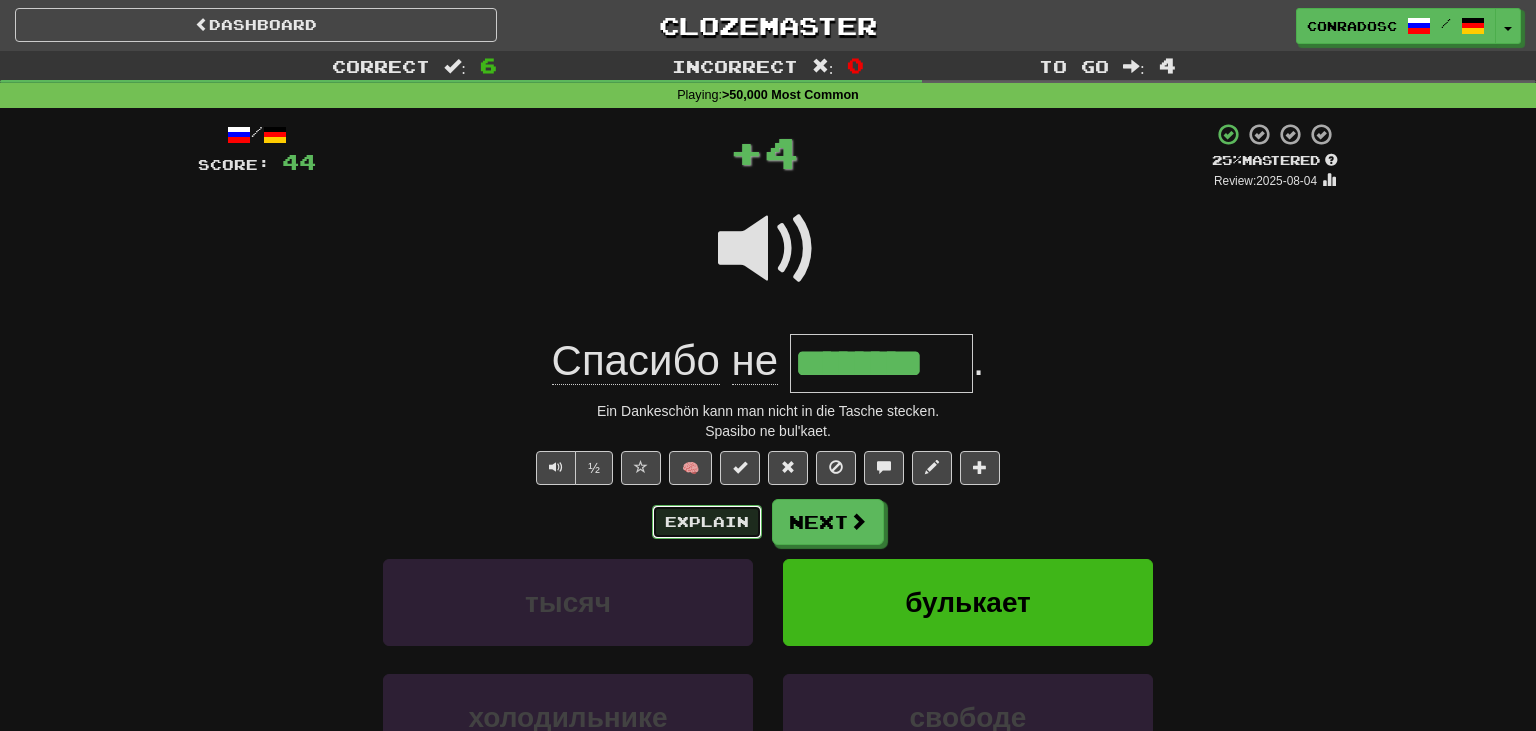 click on "Explain" at bounding box center (707, 522) 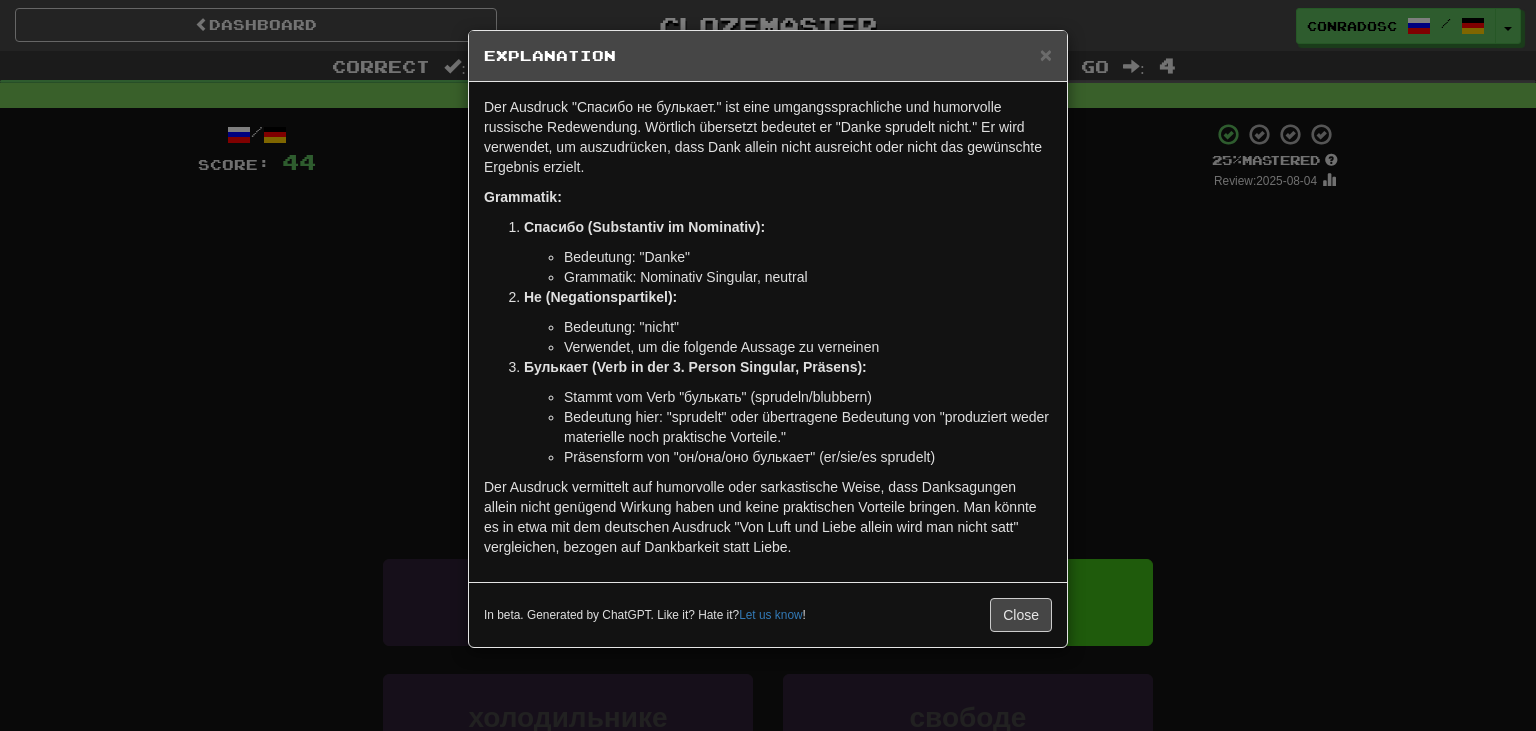 click on "× Explanation Der Ausdruck "Спасибо не булькает." ist eine umgangssprachliche und humorvolle russische Redewendung. Wörtlich übersetzt bedeutet er "Danke sprudelt nicht." Er wird verwendet, um auszudrücken, dass Dank allein nicht ausreicht oder nicht das gewünschte Ergebnis erzielt.
Grammatik:
Спасибо (Substantiv im Nominativ):
Bedeutung: "Danke"
Grammatik: Nominativ Singular, neutral
Не (Negationspartikel):
Bedeutung: "nicht"
Verwendet, um die folgende Aussage zu verneinen
Булькает (Verb in der 3. Person Singular, Präsens):
Stammt vom Verb "булькать" (sprudeln/blubbern)
Bedeutung hier: "sprudelt" oder übertragene Bedeutung von "produziert weder materielle noch praktische Vorteile."
Präsensform von "он/она/оно булькает" (er/sie/es sprudelt)
In beta. Generated by ChatGPT. Like it? Hate it?  Let us know ! Close" at bounding box center [768, 365] 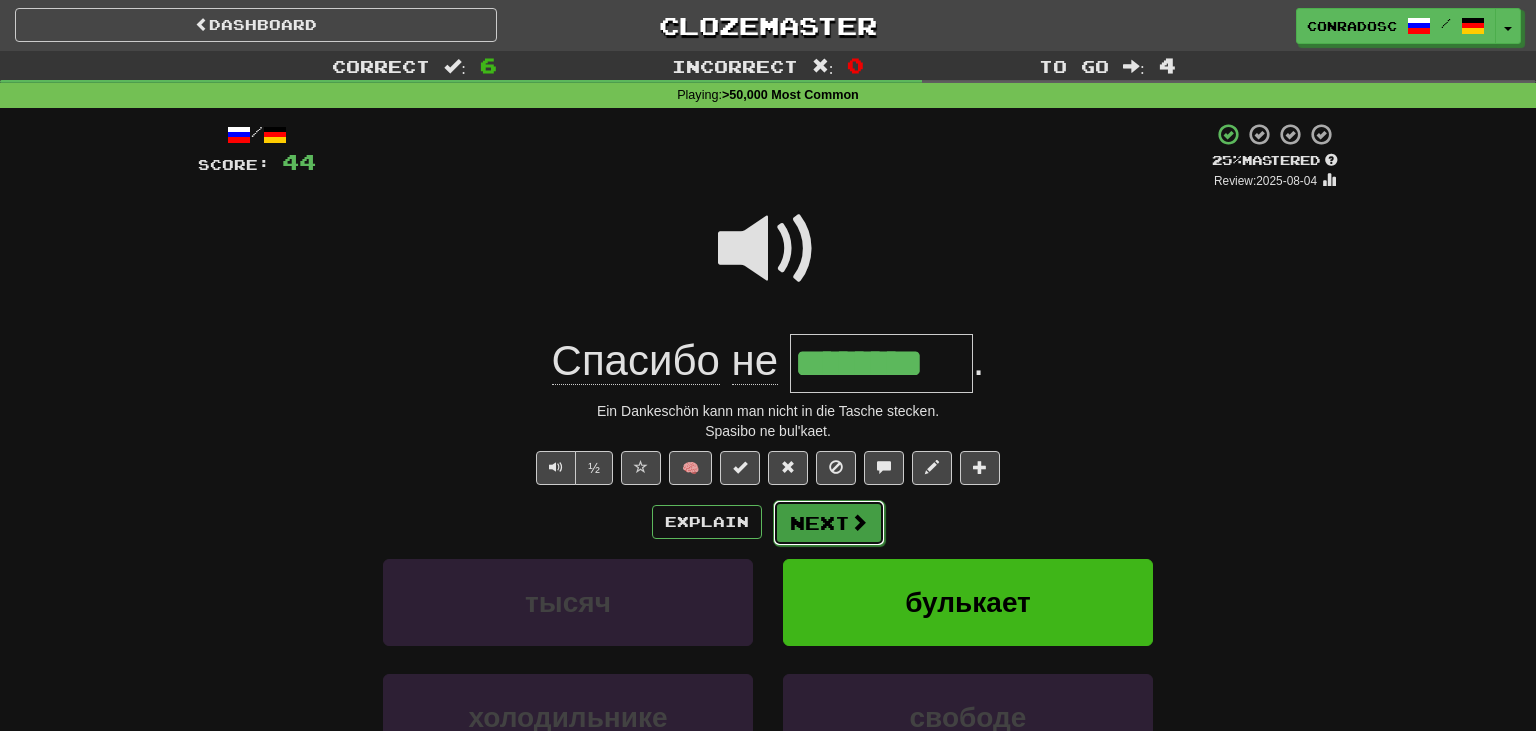 click on "Next" at bounding box center [829, 523] 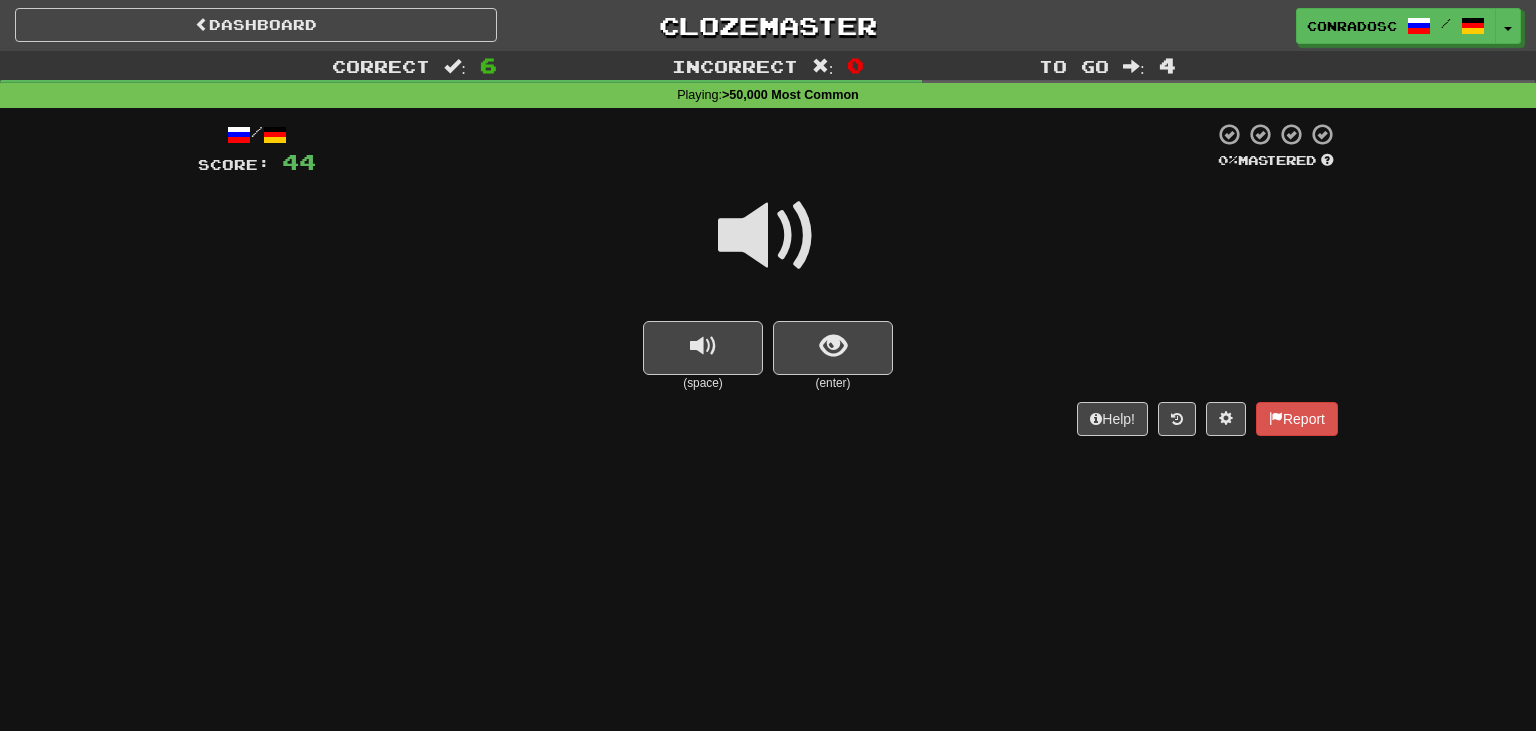 click at bounding box center (768, 236) 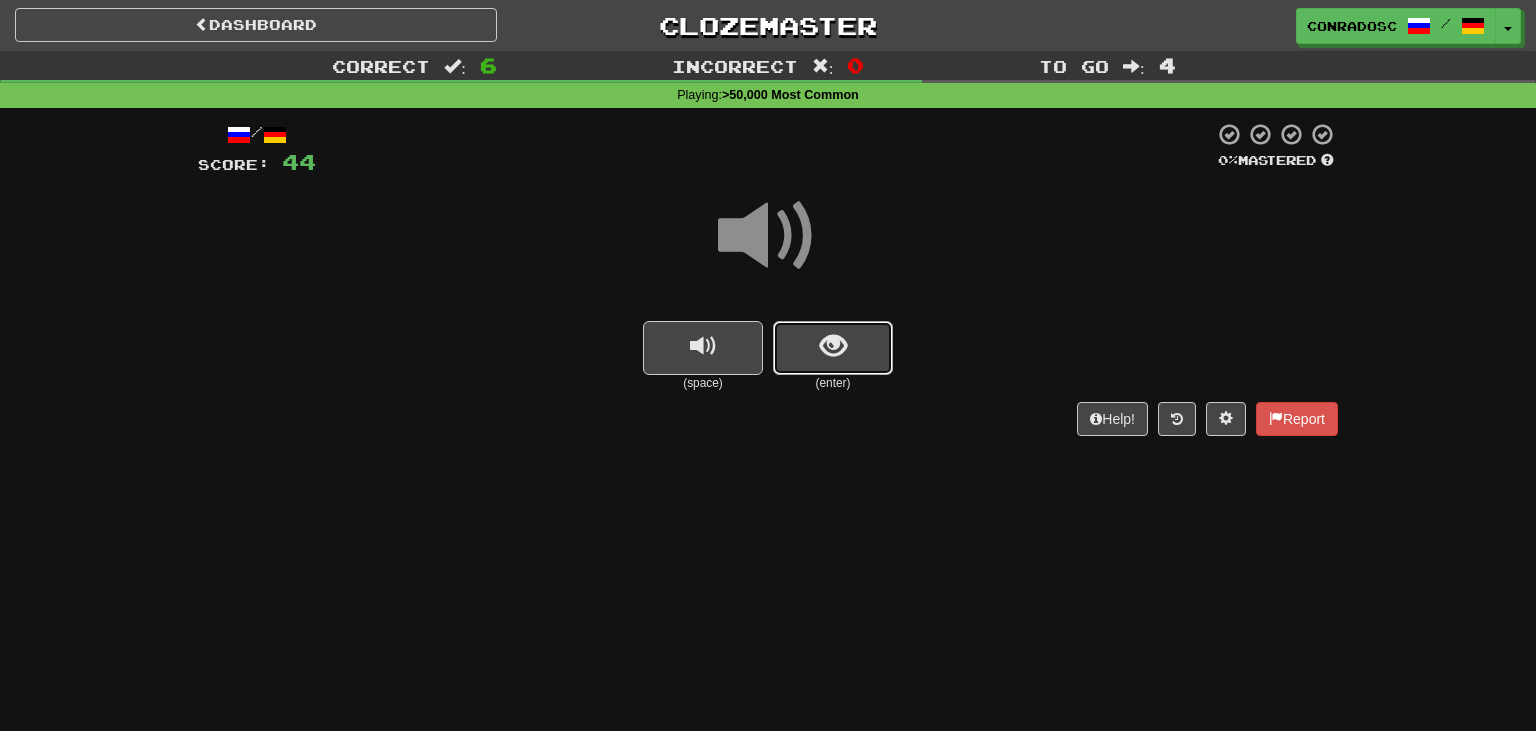 click at bounding box center (833, 346) 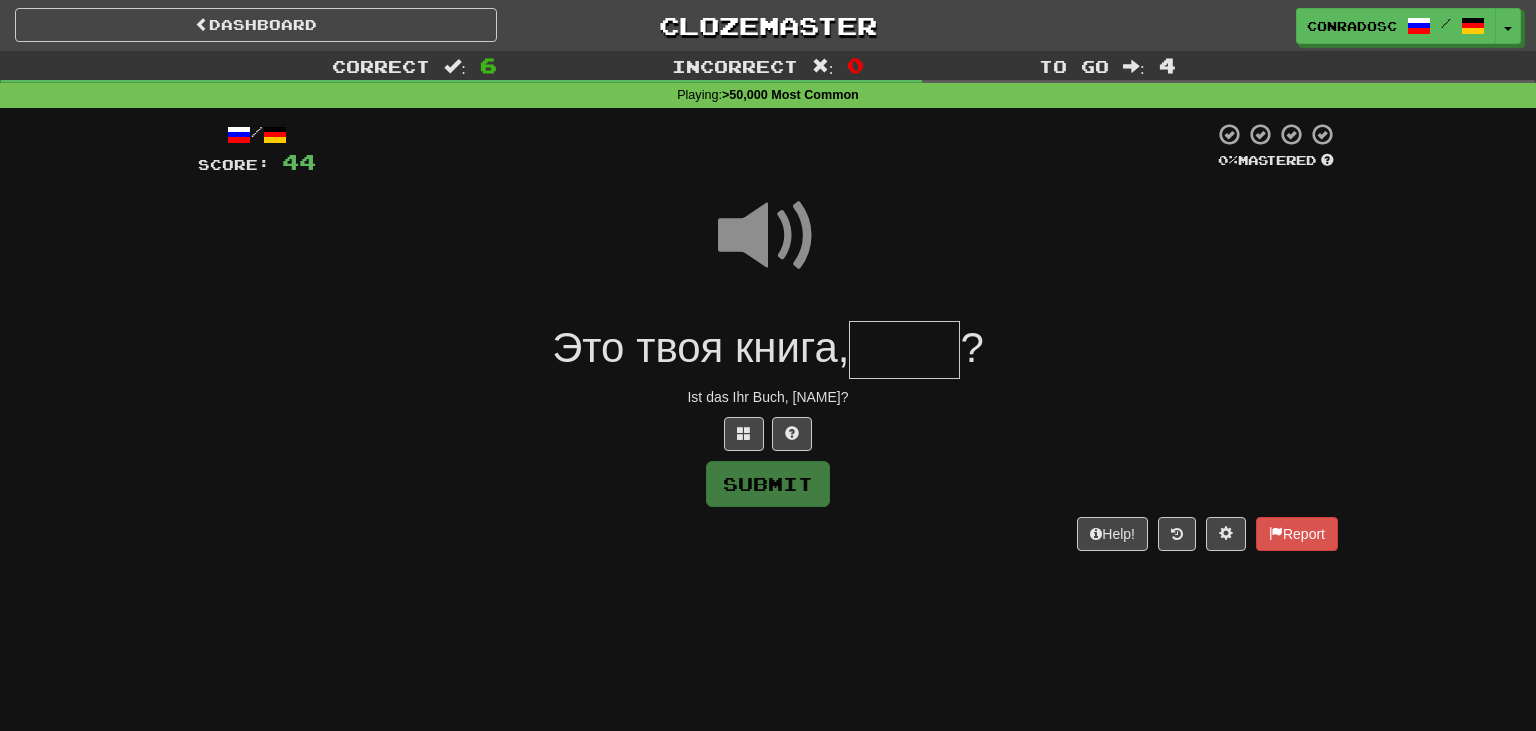 click on "Это твоя книга," at bounding box center (700, 347) 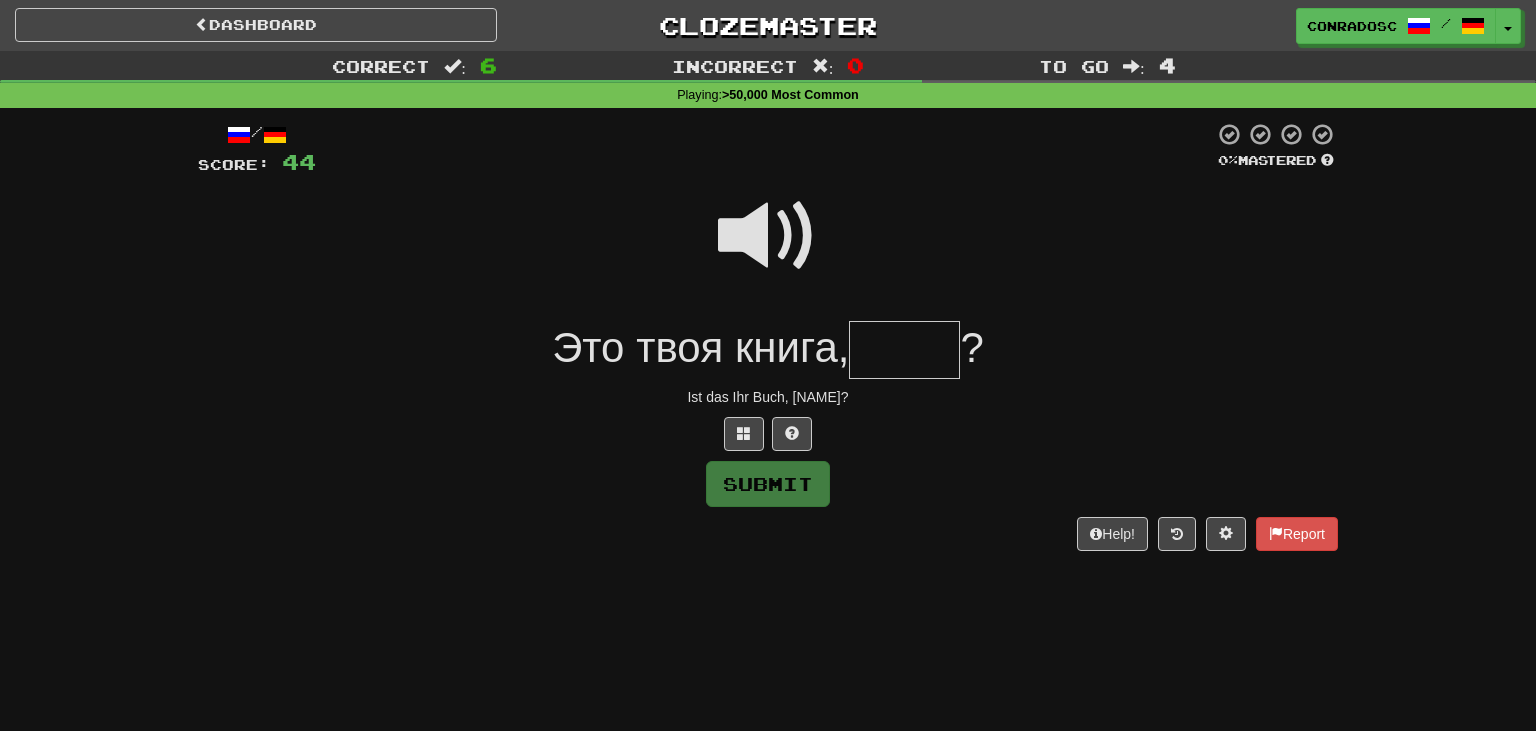 click at bounding box center (904, 350) 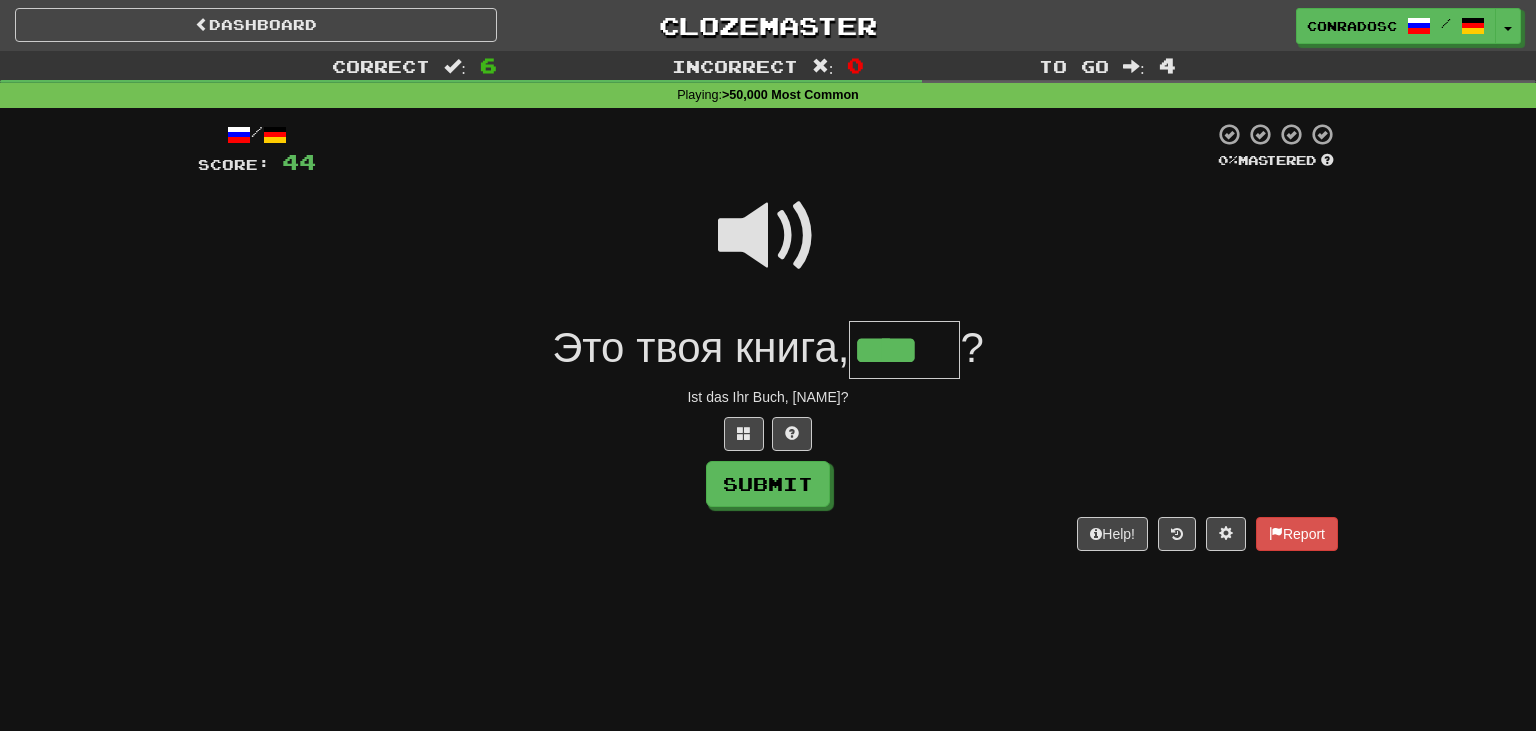 type on "****" 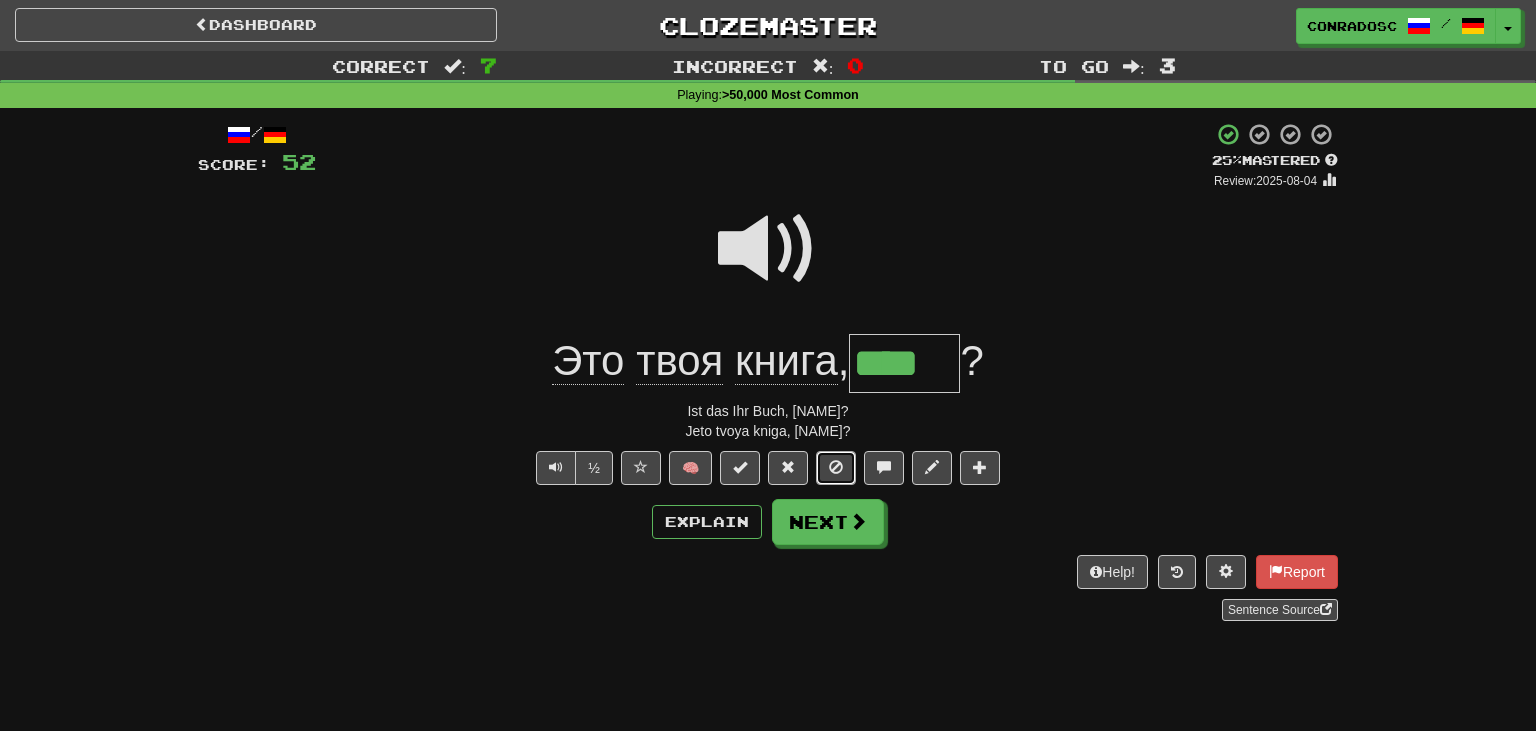 click at bounding box center (836, 467) 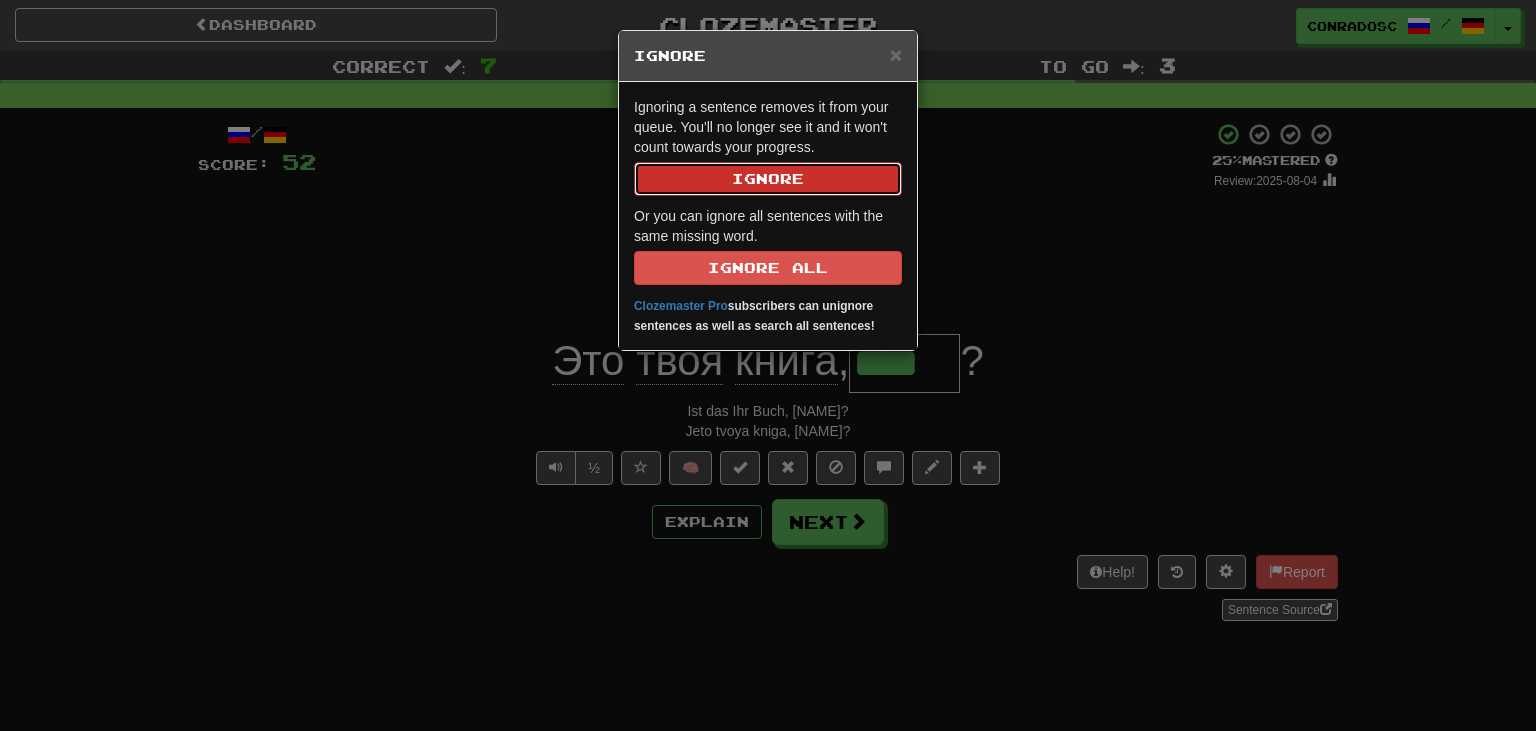 click on "Ignore" at bounding box center [768, 179] 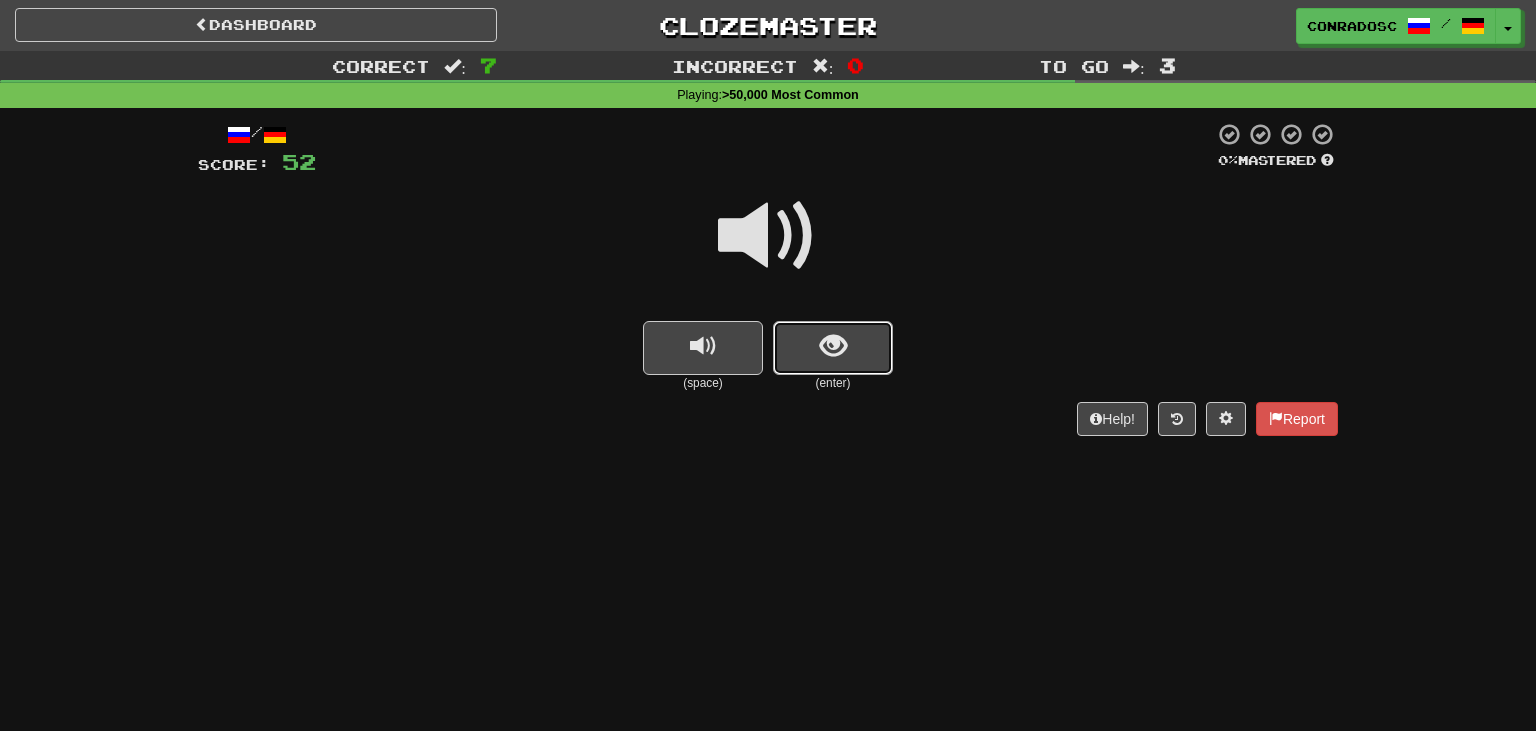 click at bounding box center (833, 346) 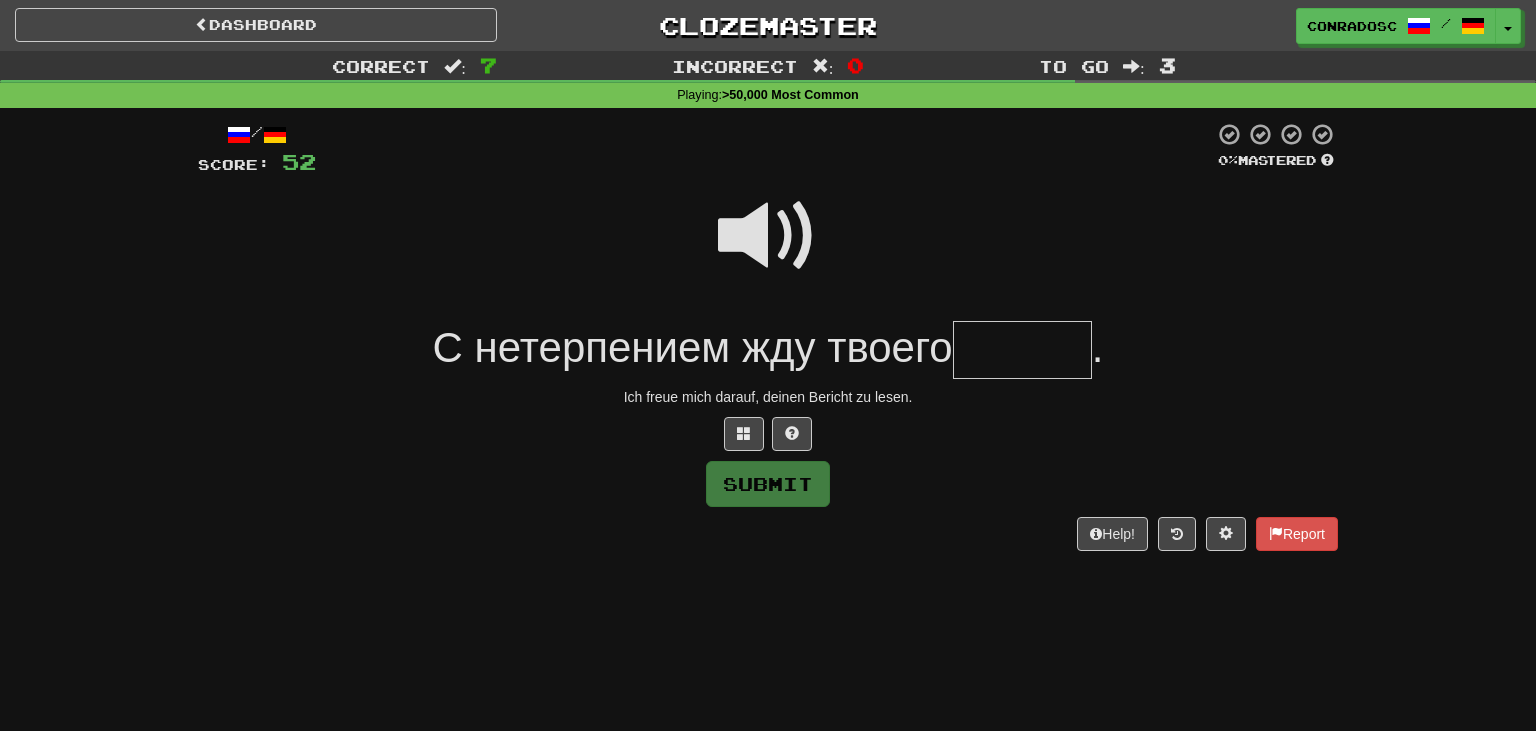 type on "*" 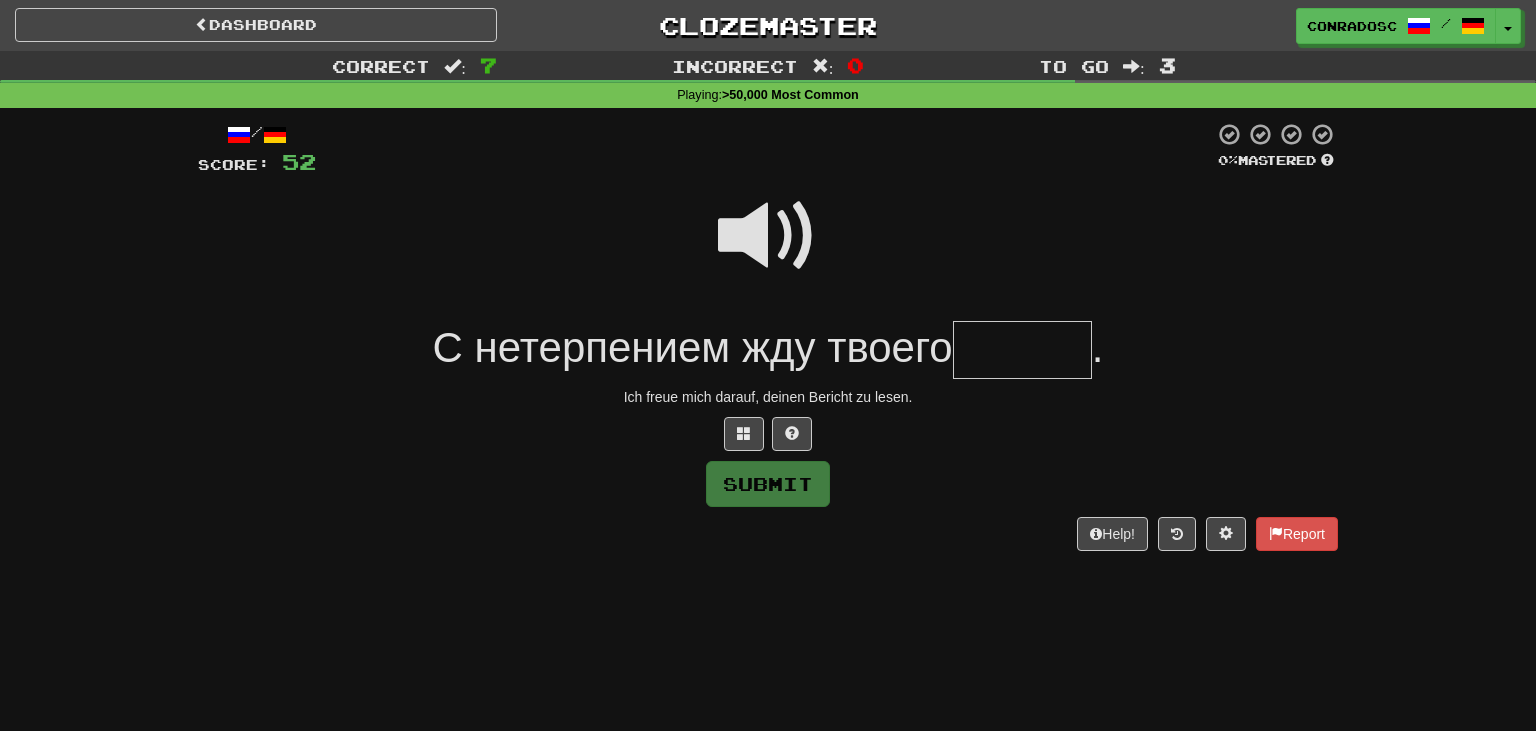 click at bounding box center (768, 236) 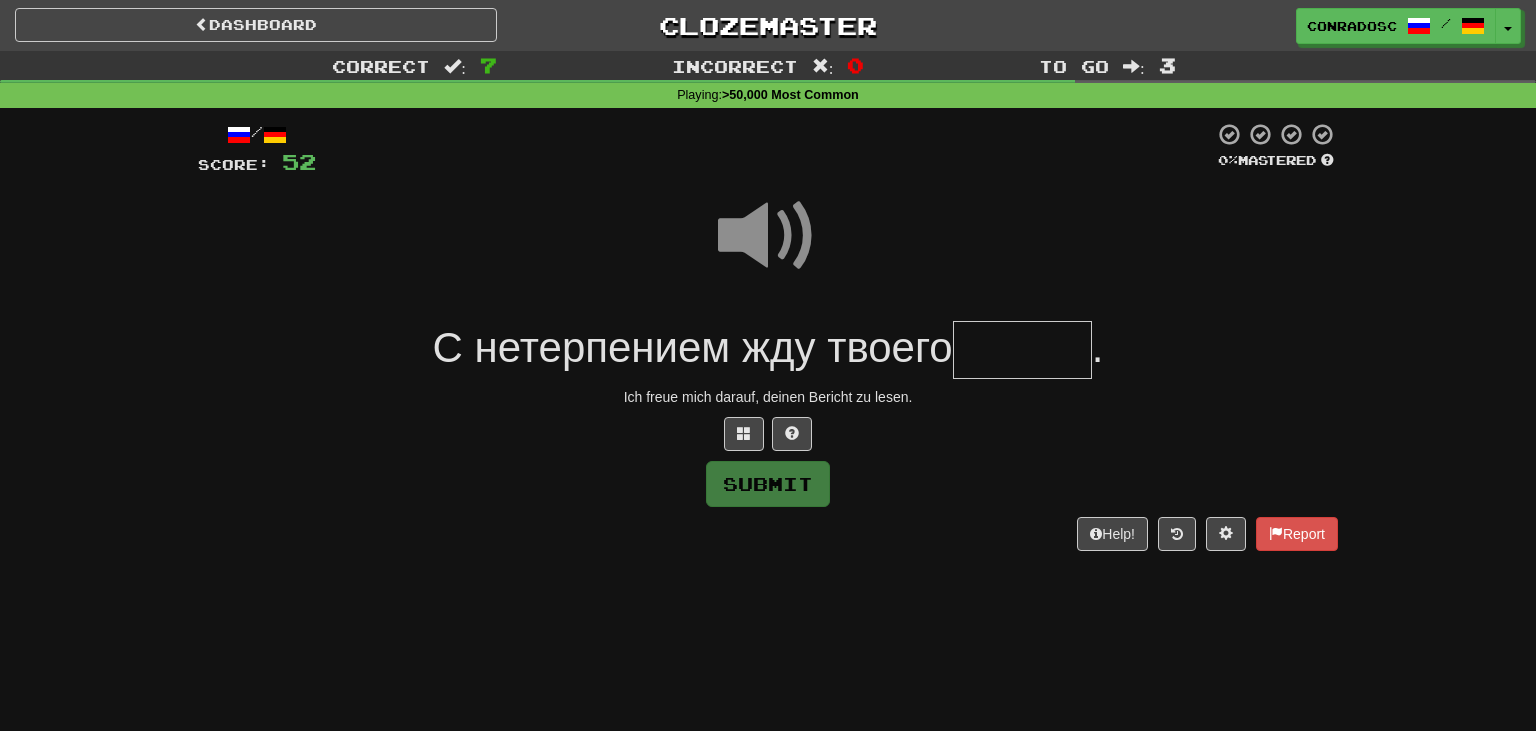 click at bounding box center [1022, 350] 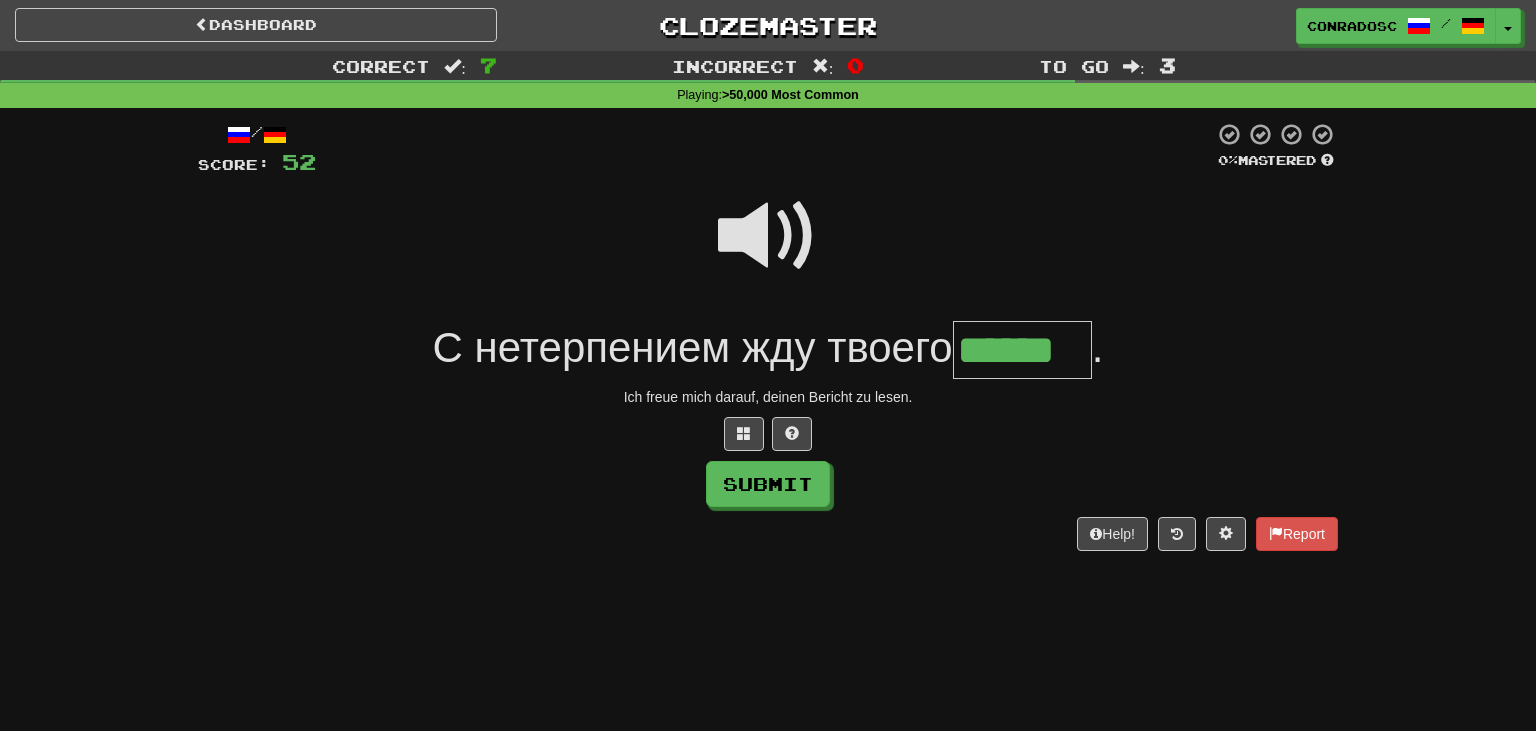 type on "******" 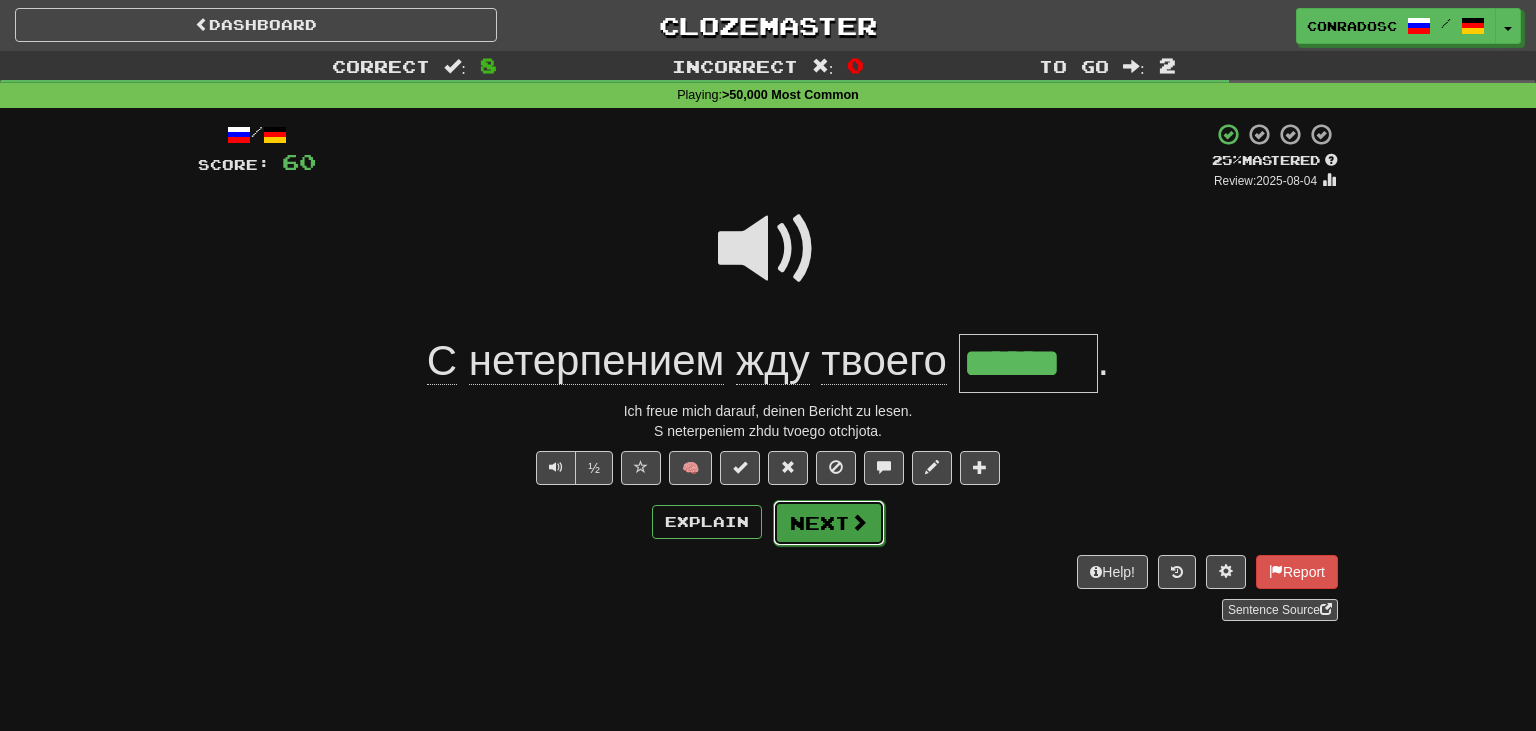 click on "Next" at bounding box center [829, 523] 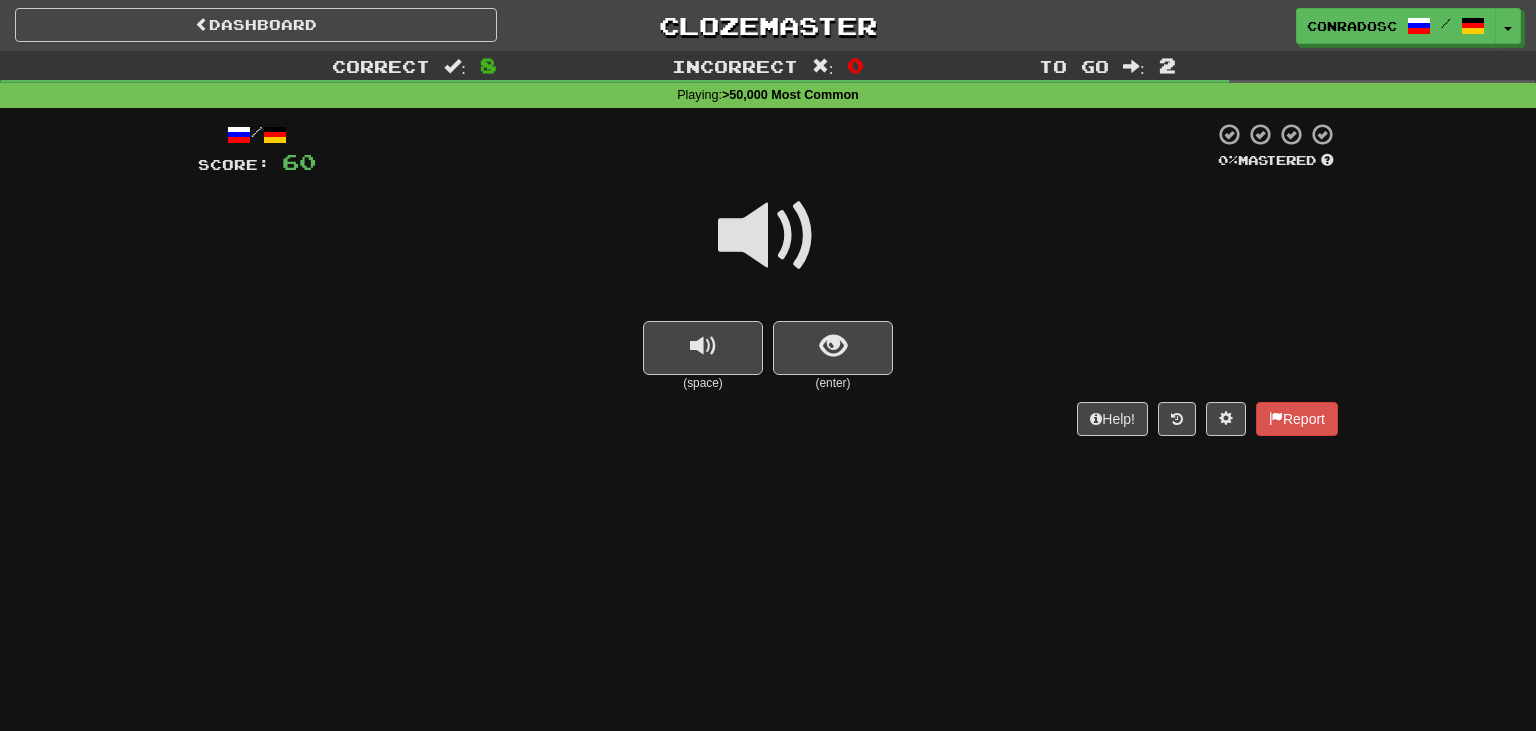 click at bounding box center (768, 236) 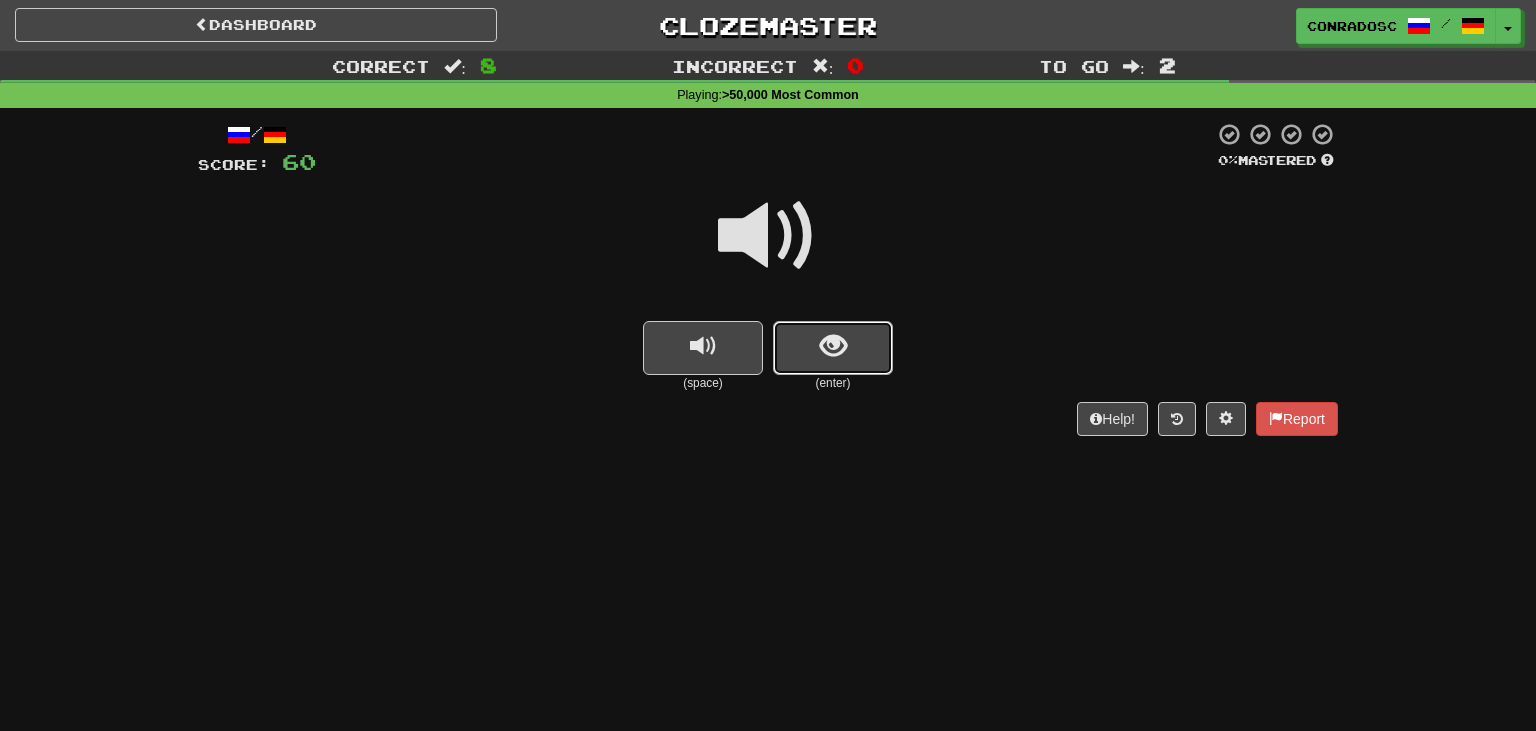 click at bounding box center (833, 348) 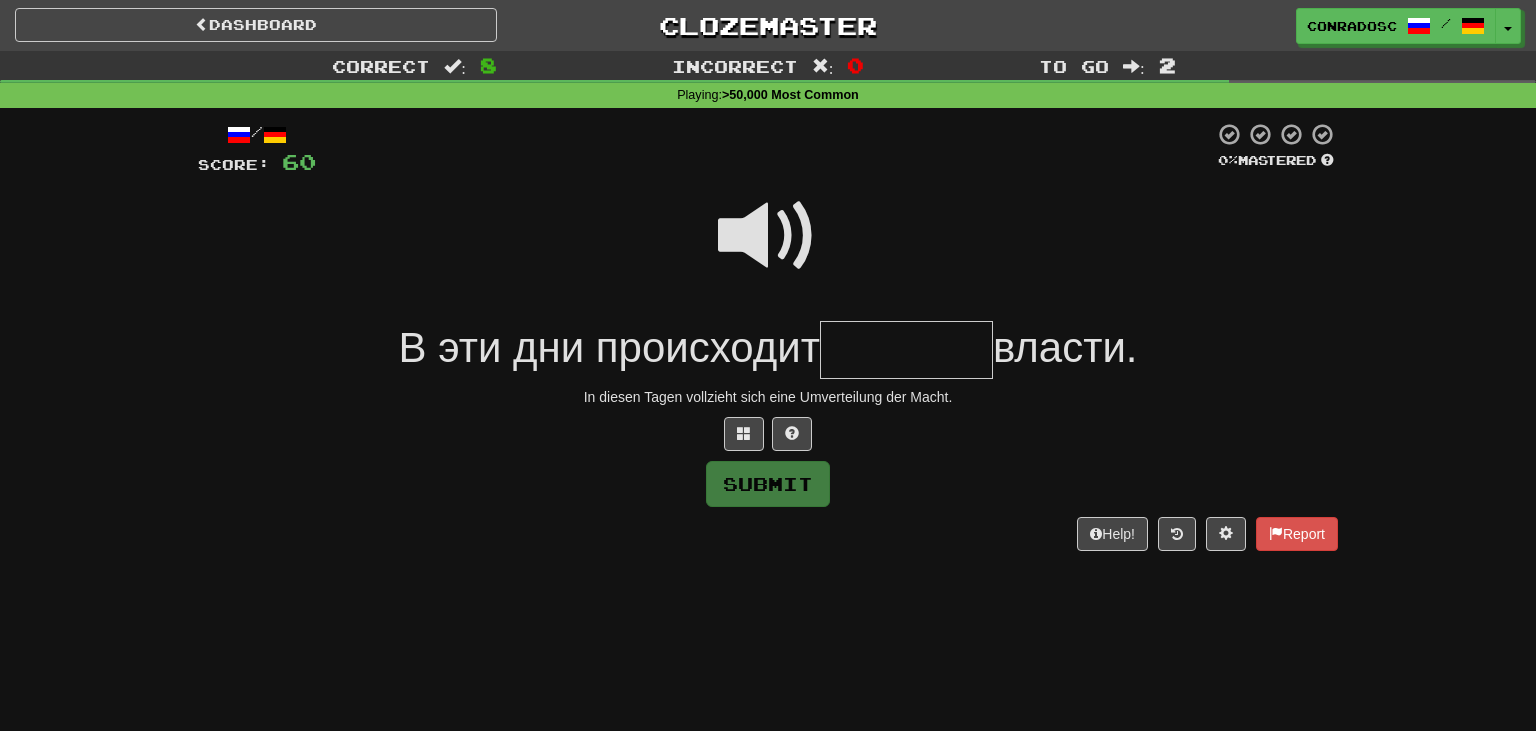 click at bounding box center [768, 236] 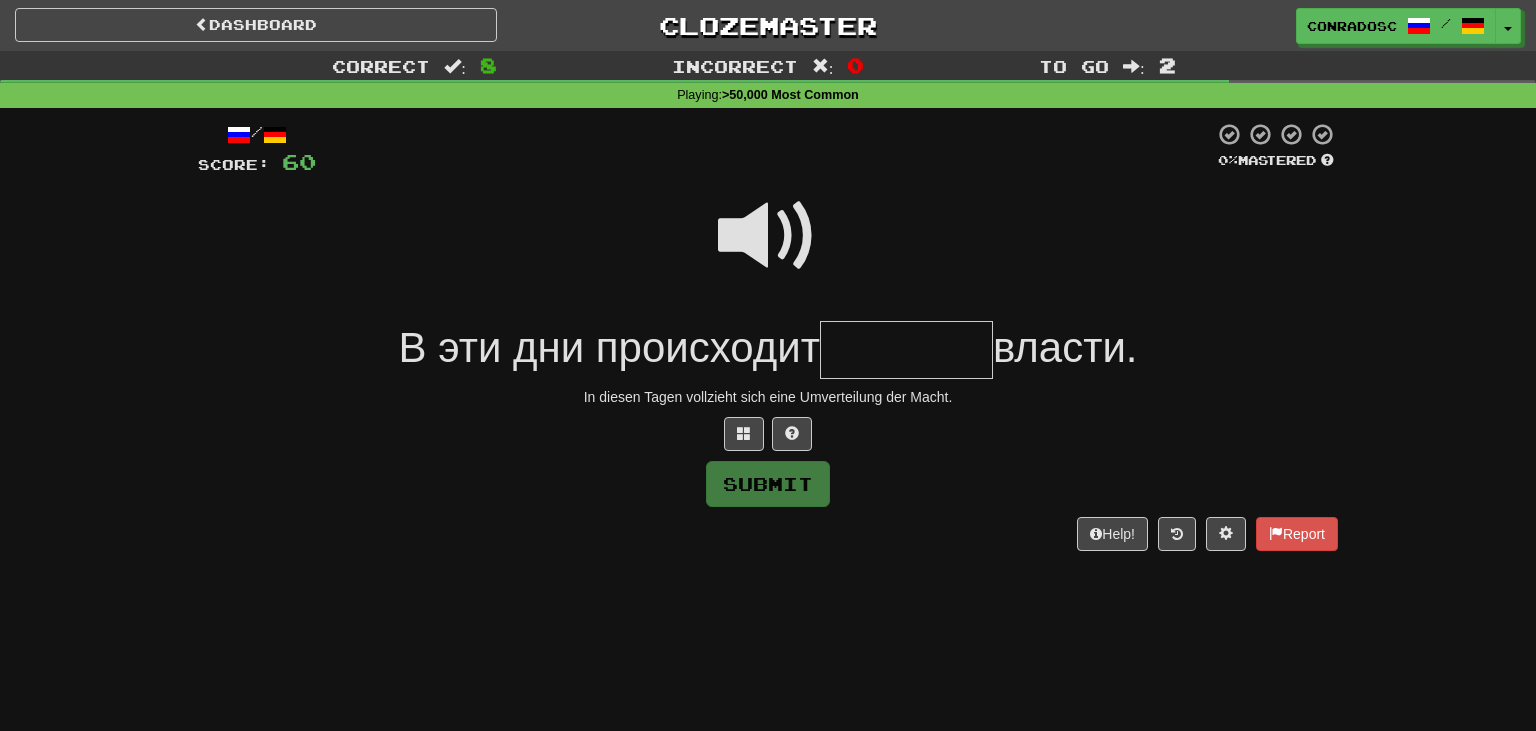 click at bounding box center [906, 350] 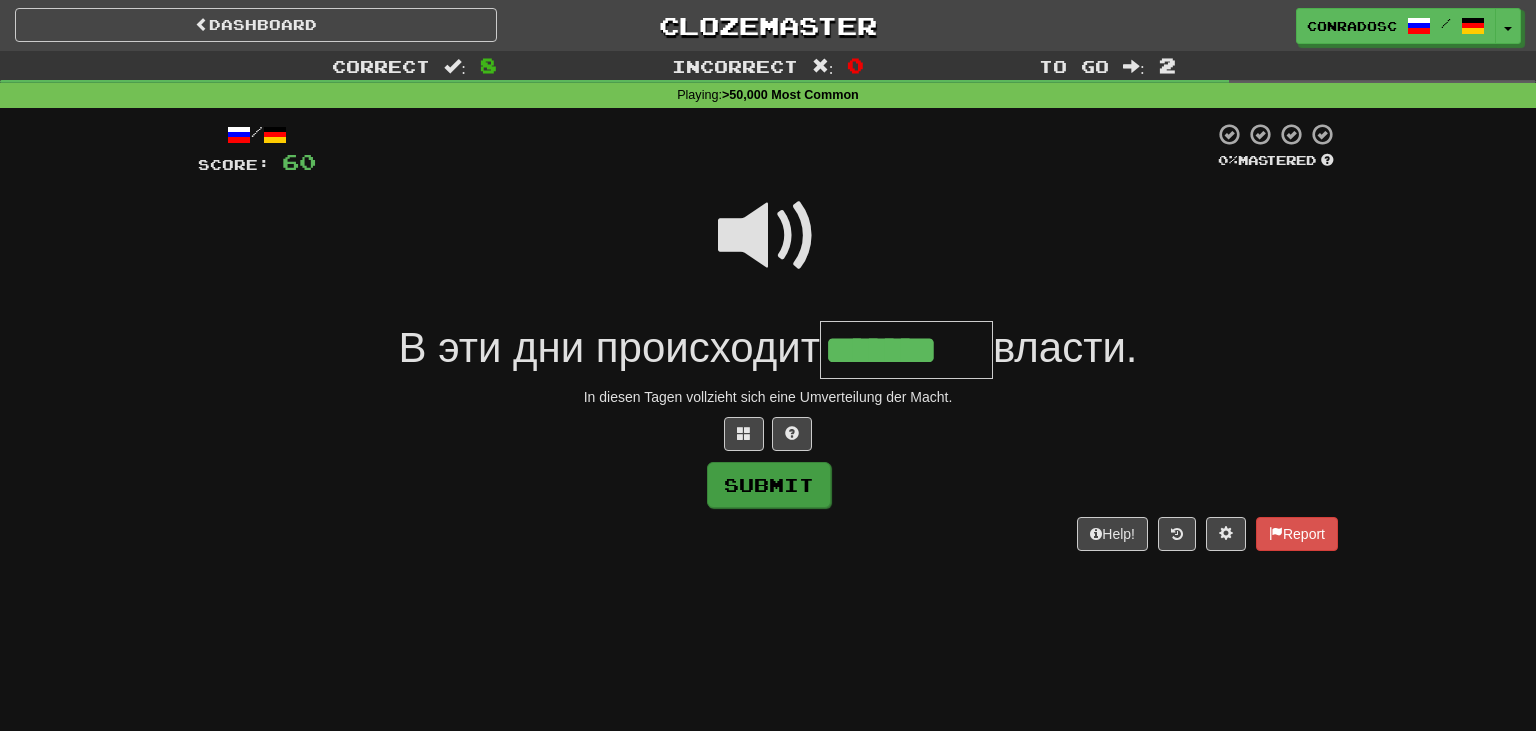 type on "*******" 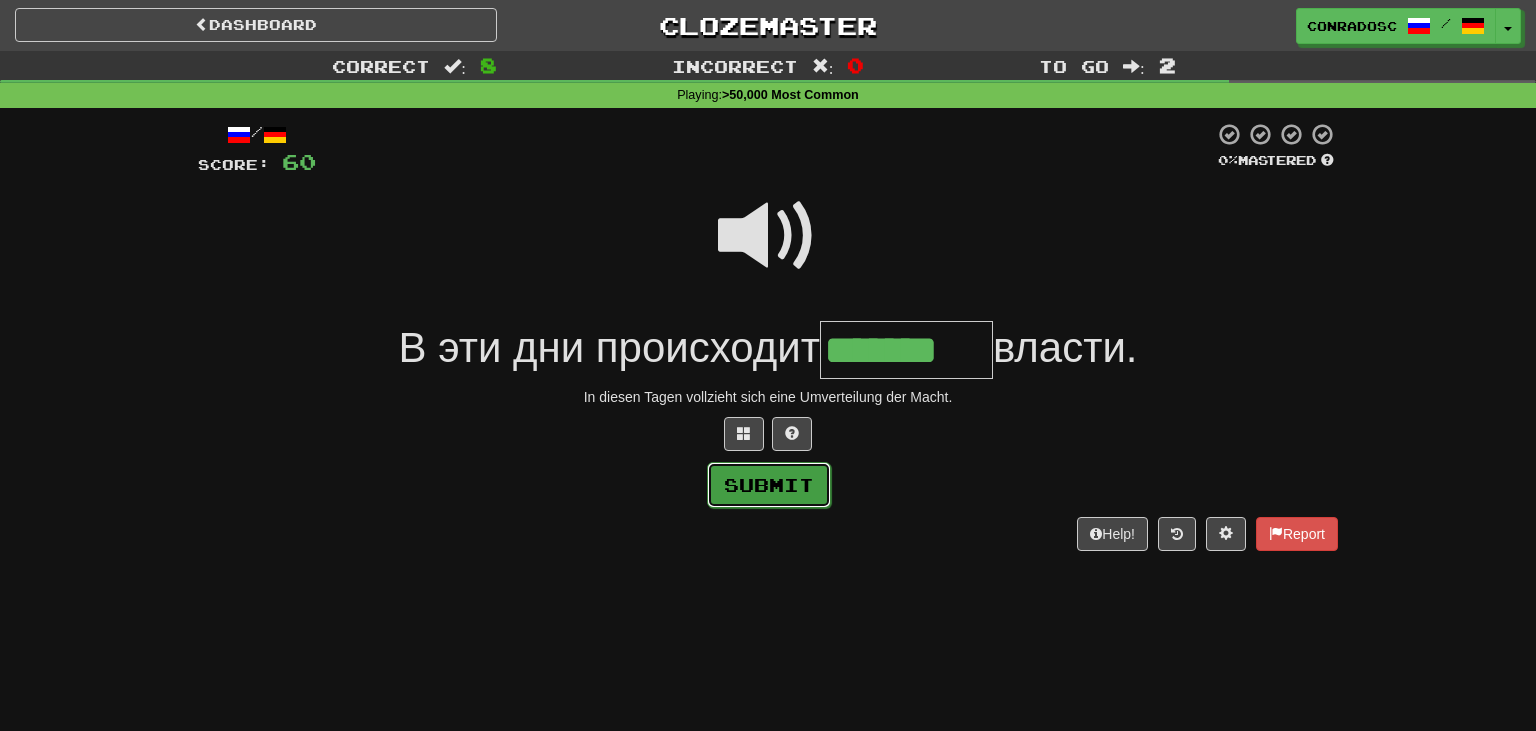 click on "Submit" at bounding box center (769, 485) 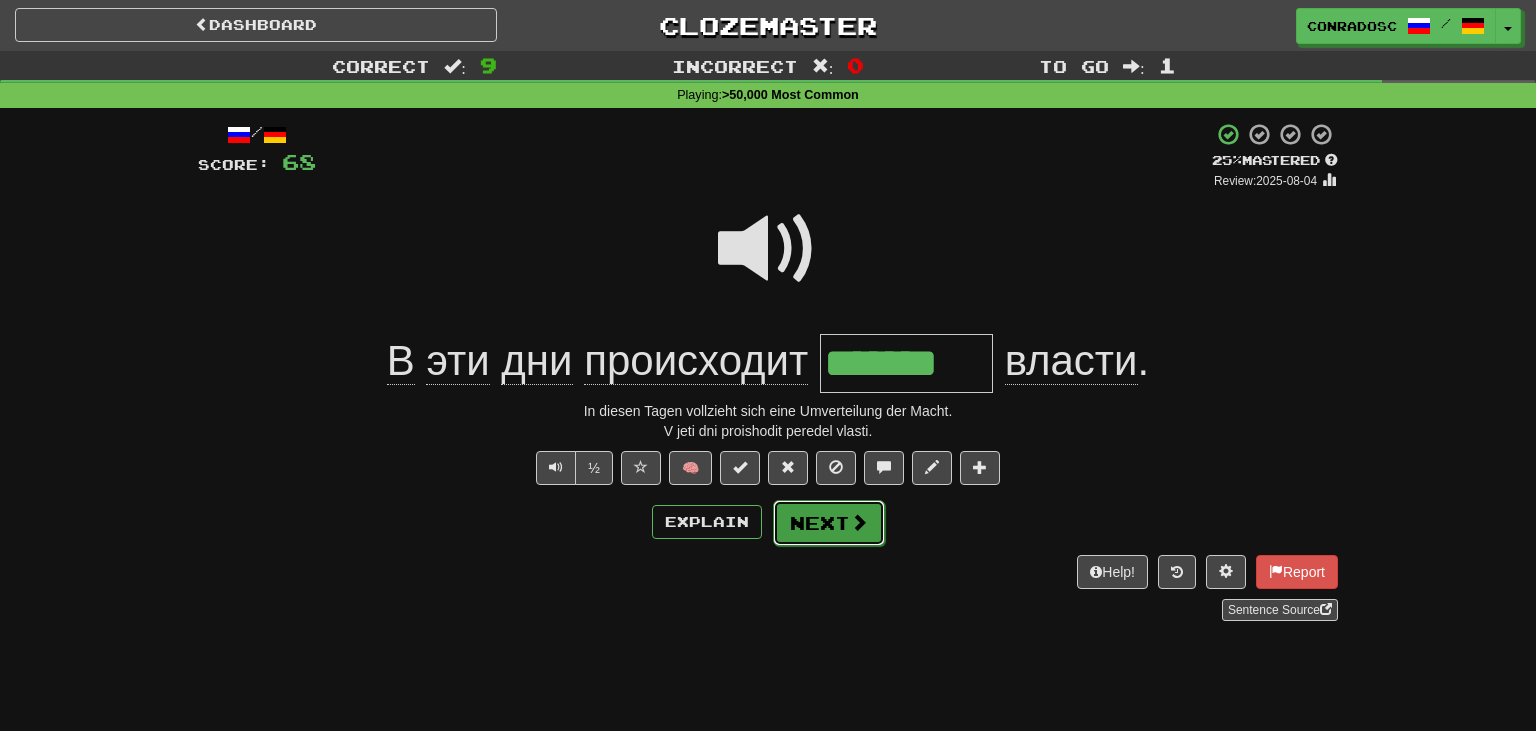 click on "Next" at bounding box center (829, 523) 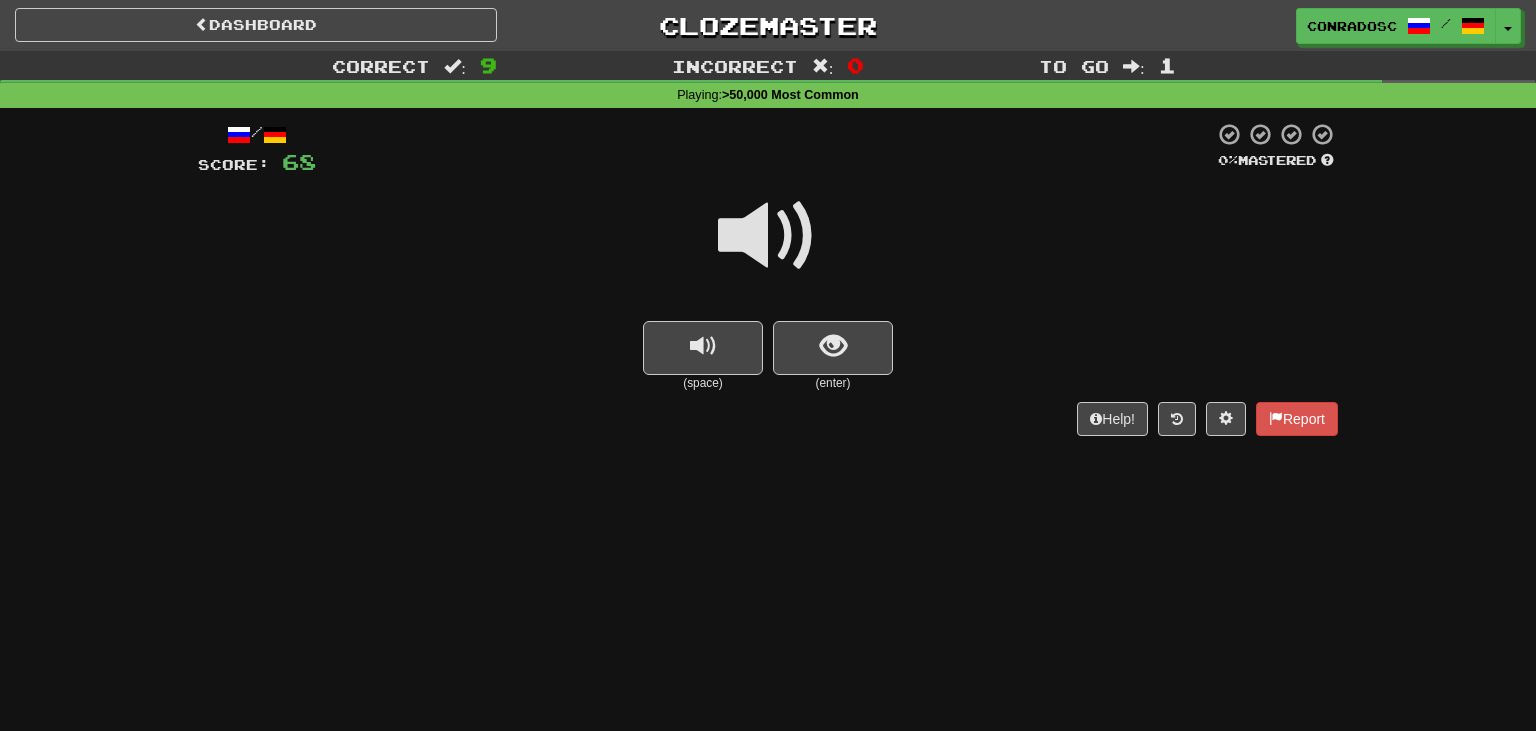 click at bounding box center [768, 236] 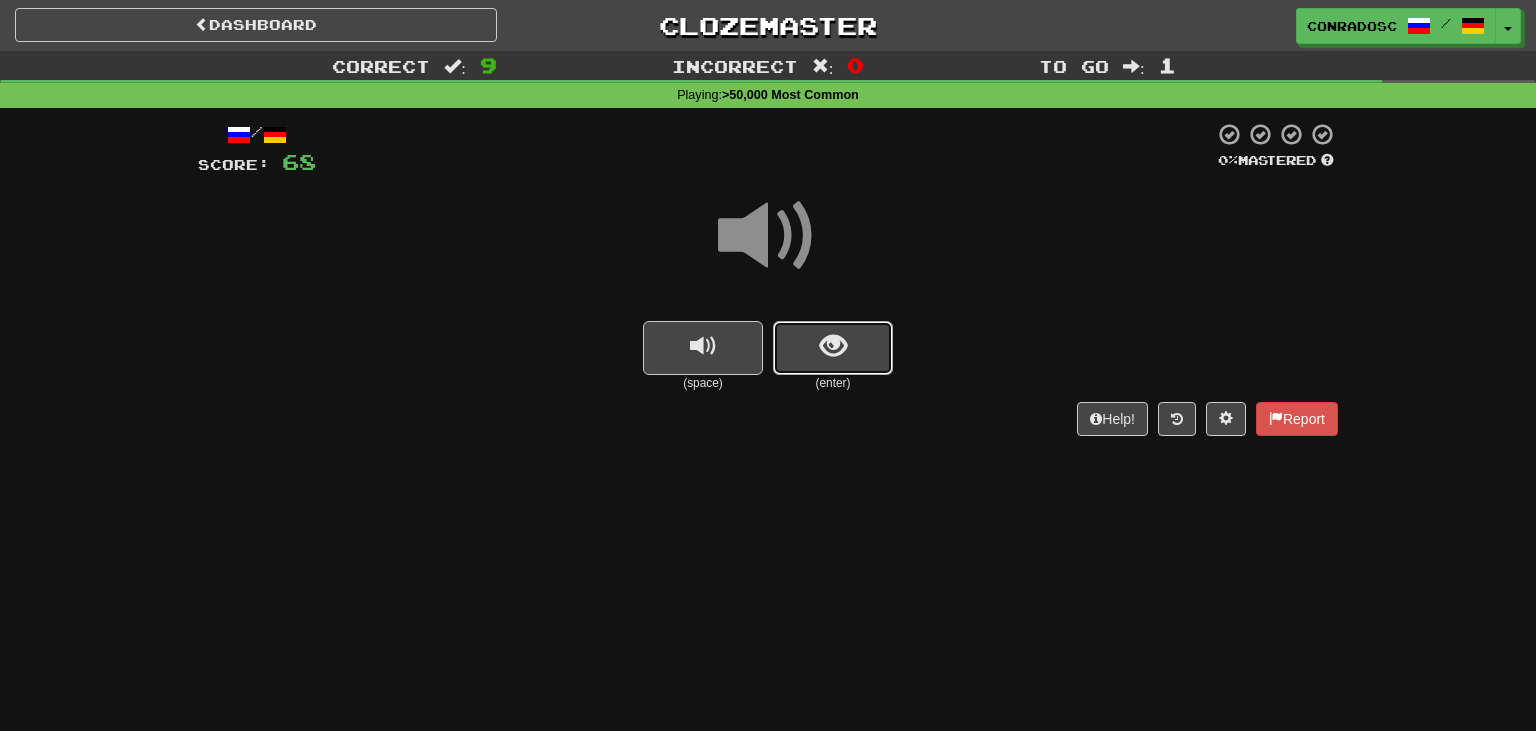 click at bounding box center [833, 348] 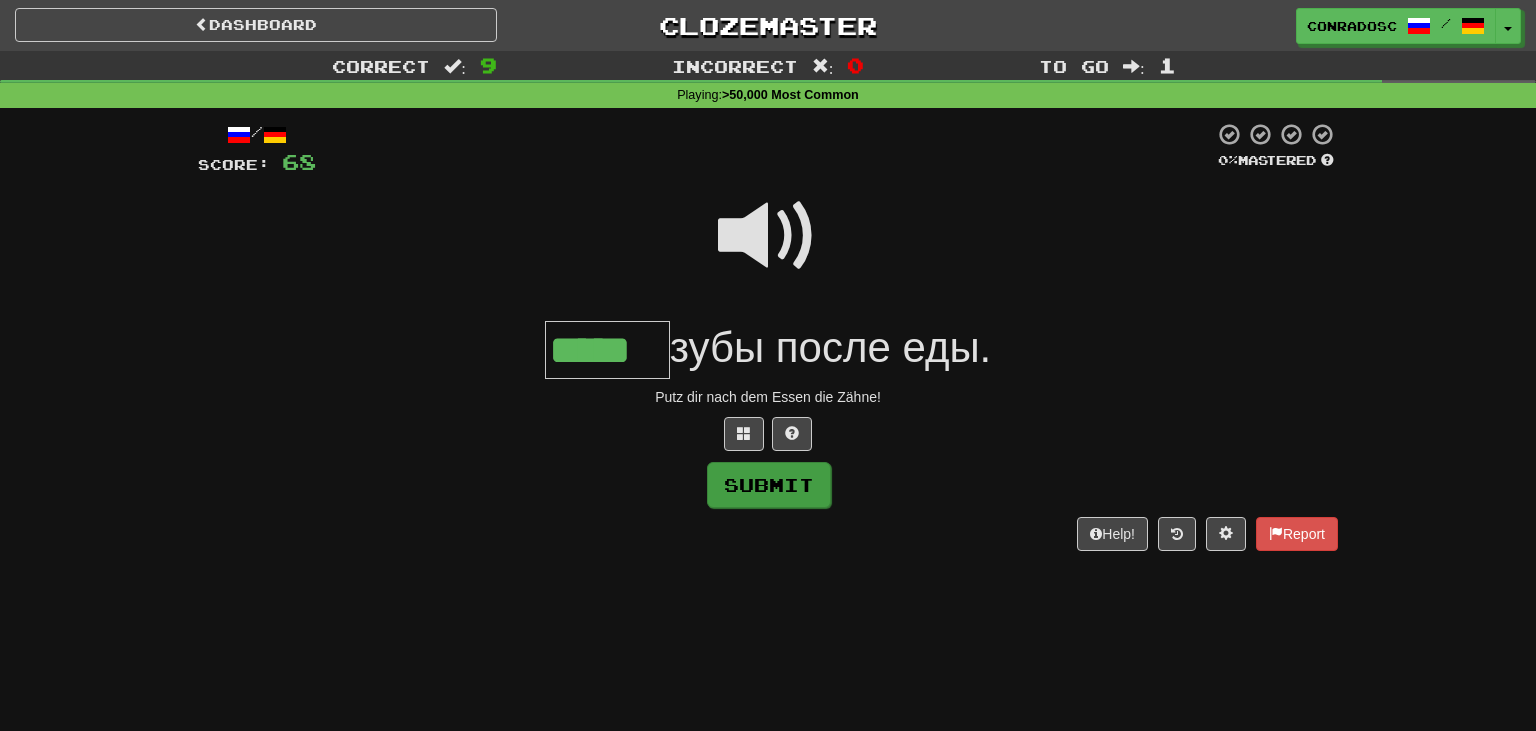 type on "*****" 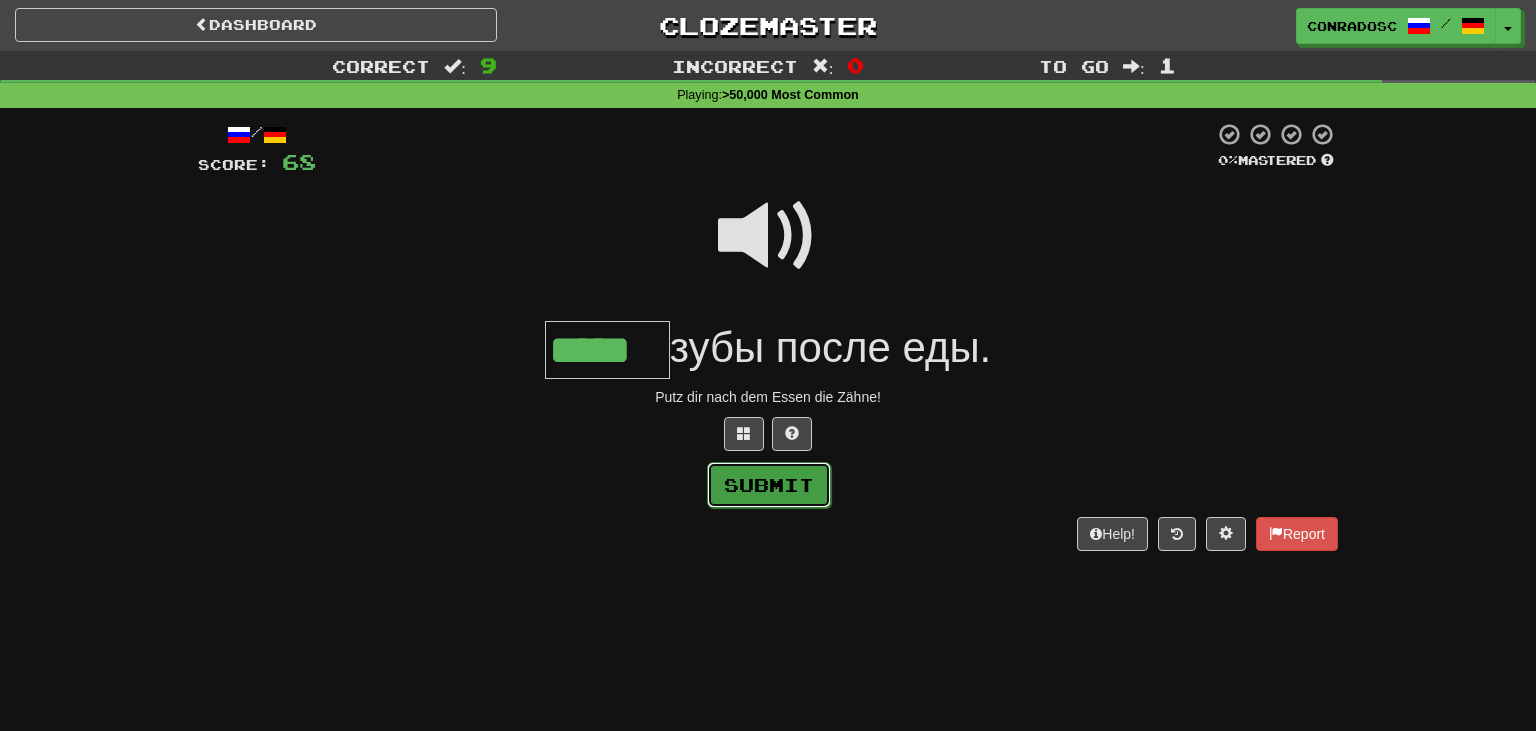 click on "Submit" at bounding box center [769, 485] 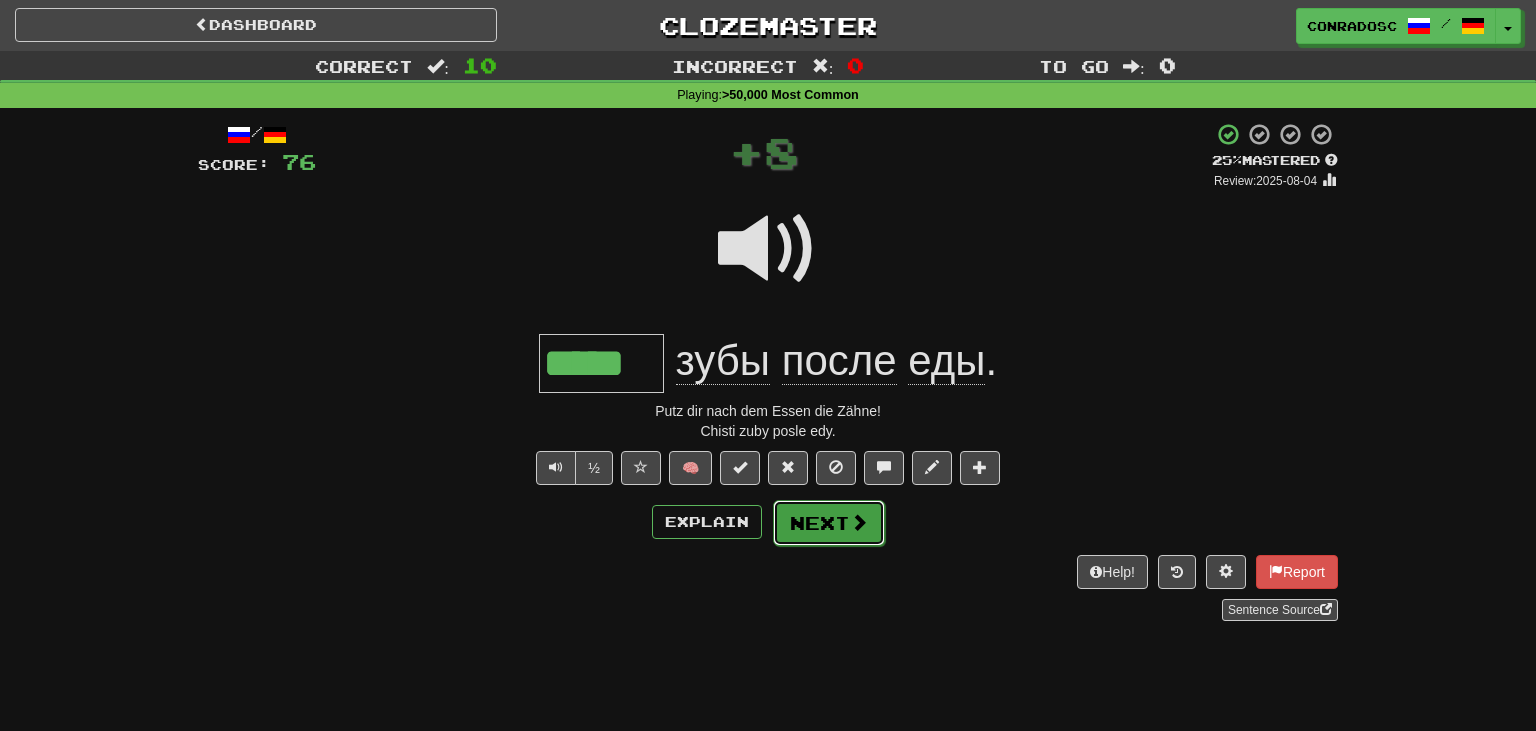 click on "Next" at bounding box center [829, 523] 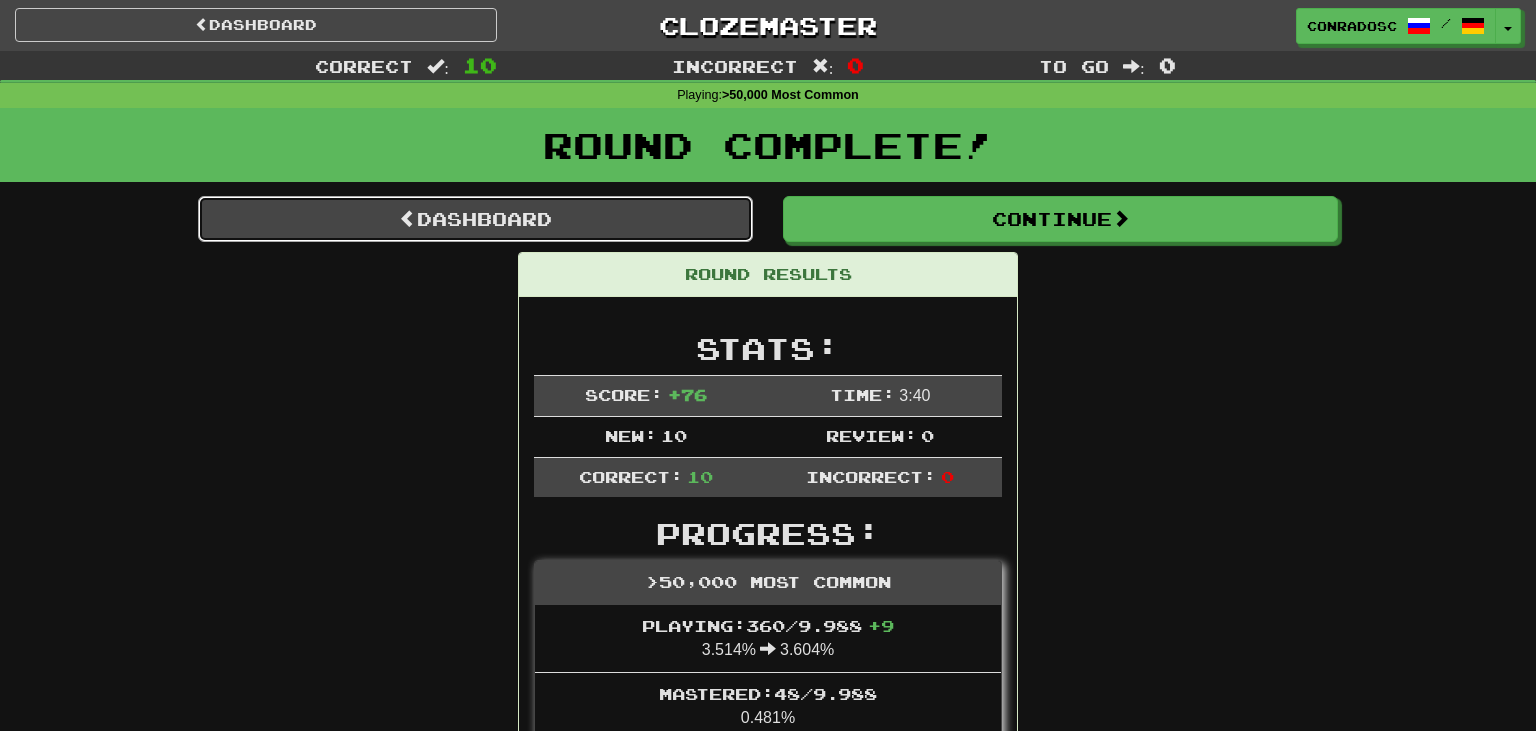 click on "Dashboard" at bounding box center (475, 219) 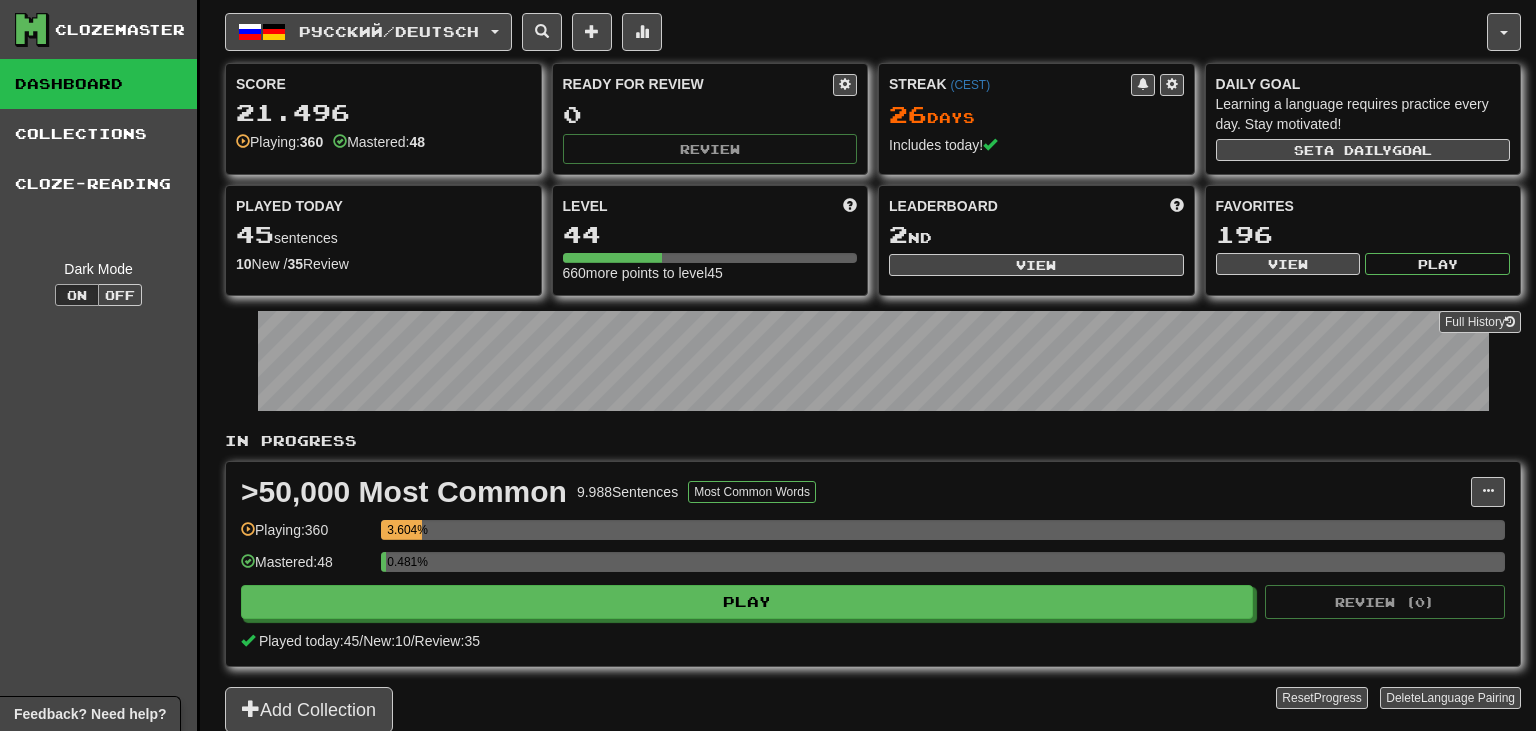scroll, scrollTop: 0, scrollLeft: 0, axis: both 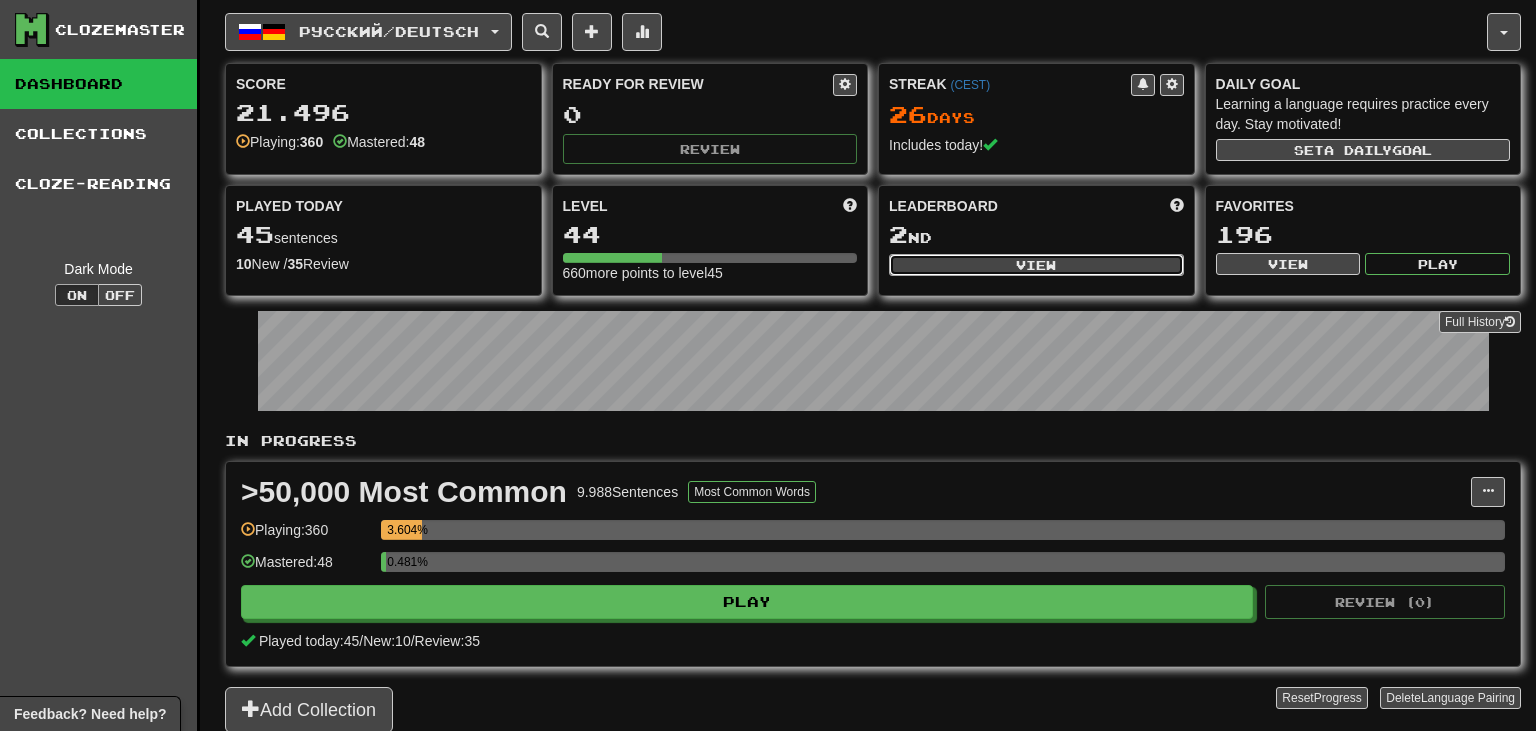 click on "View" at bounding box center [1036, 265] 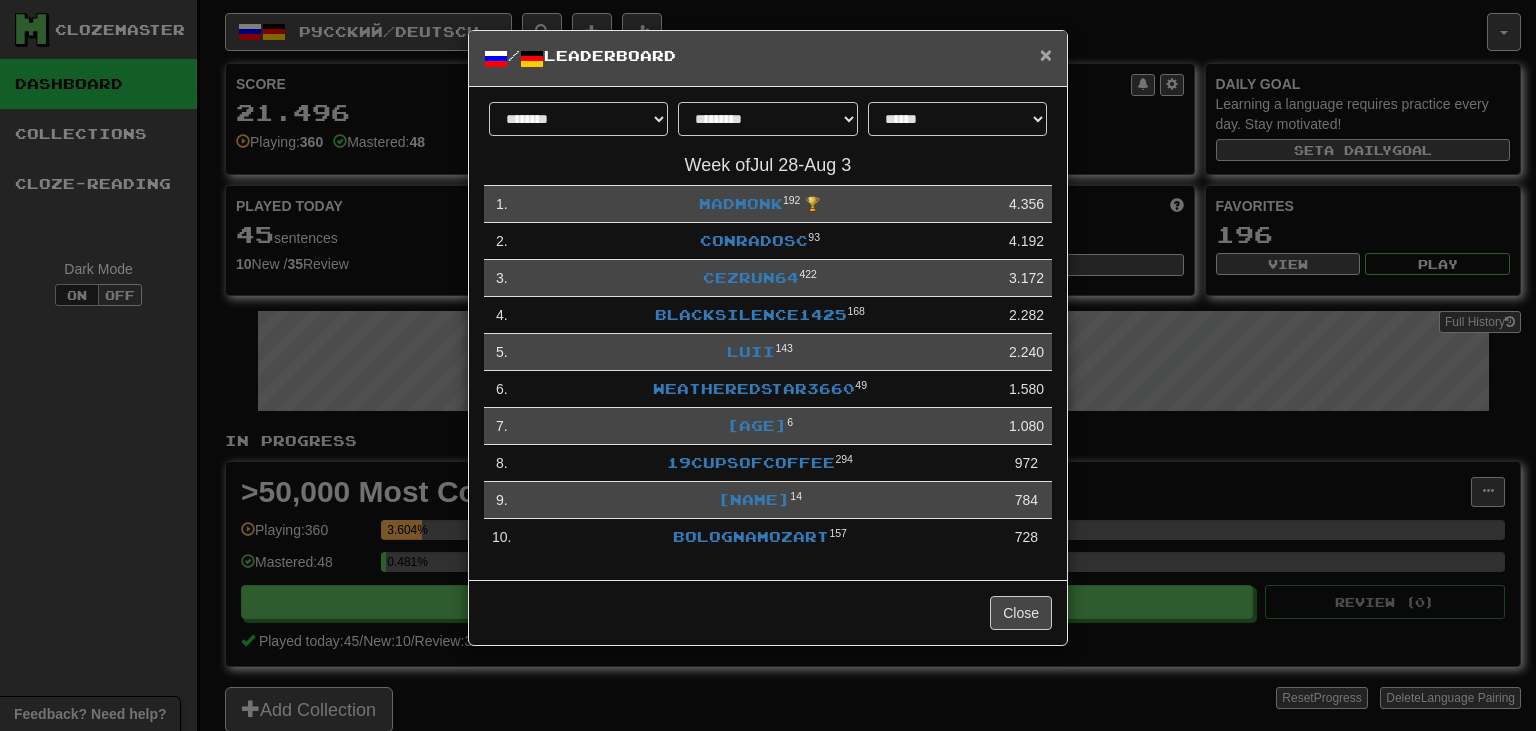 click on "×" at bounding box center (1046, 54) 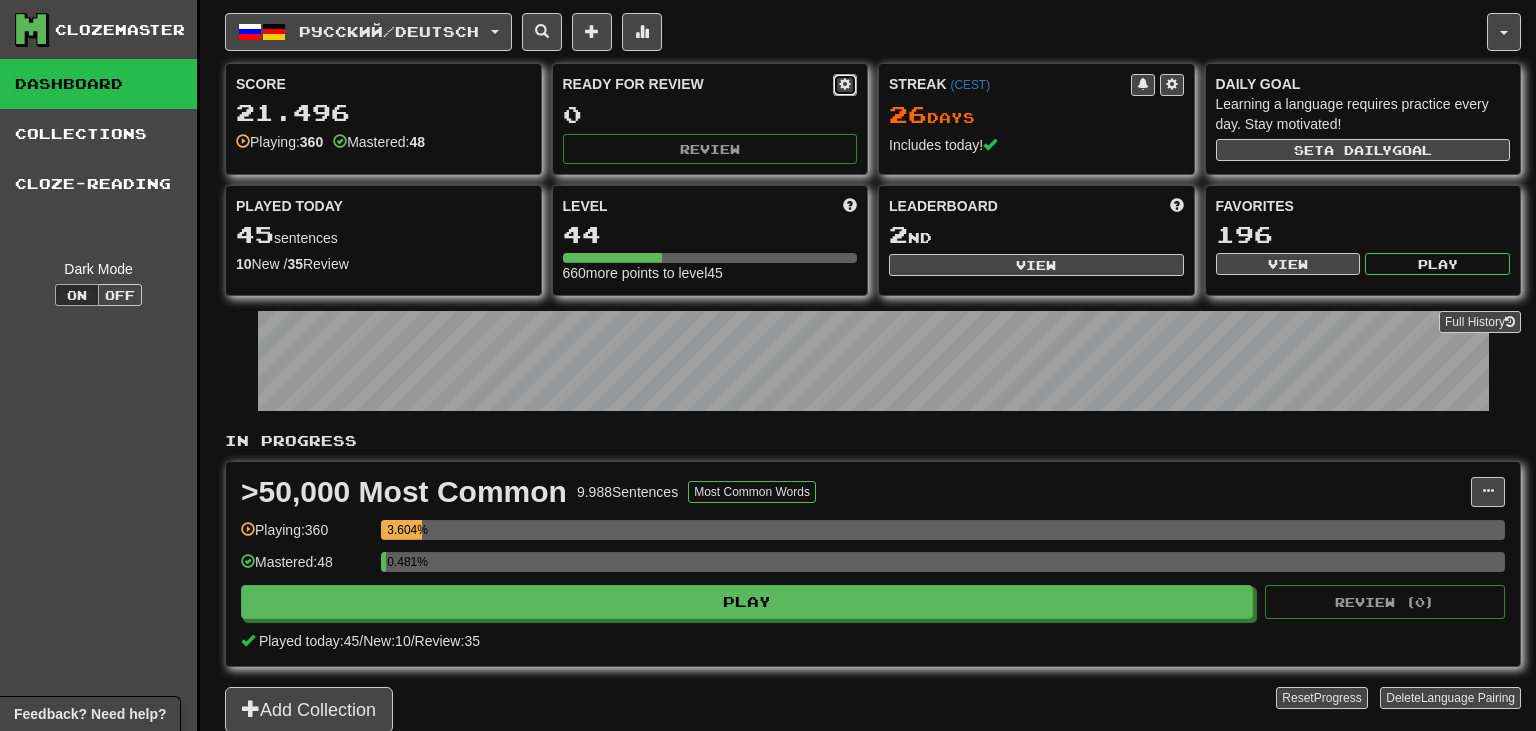 click at bounding box center (845, 84) 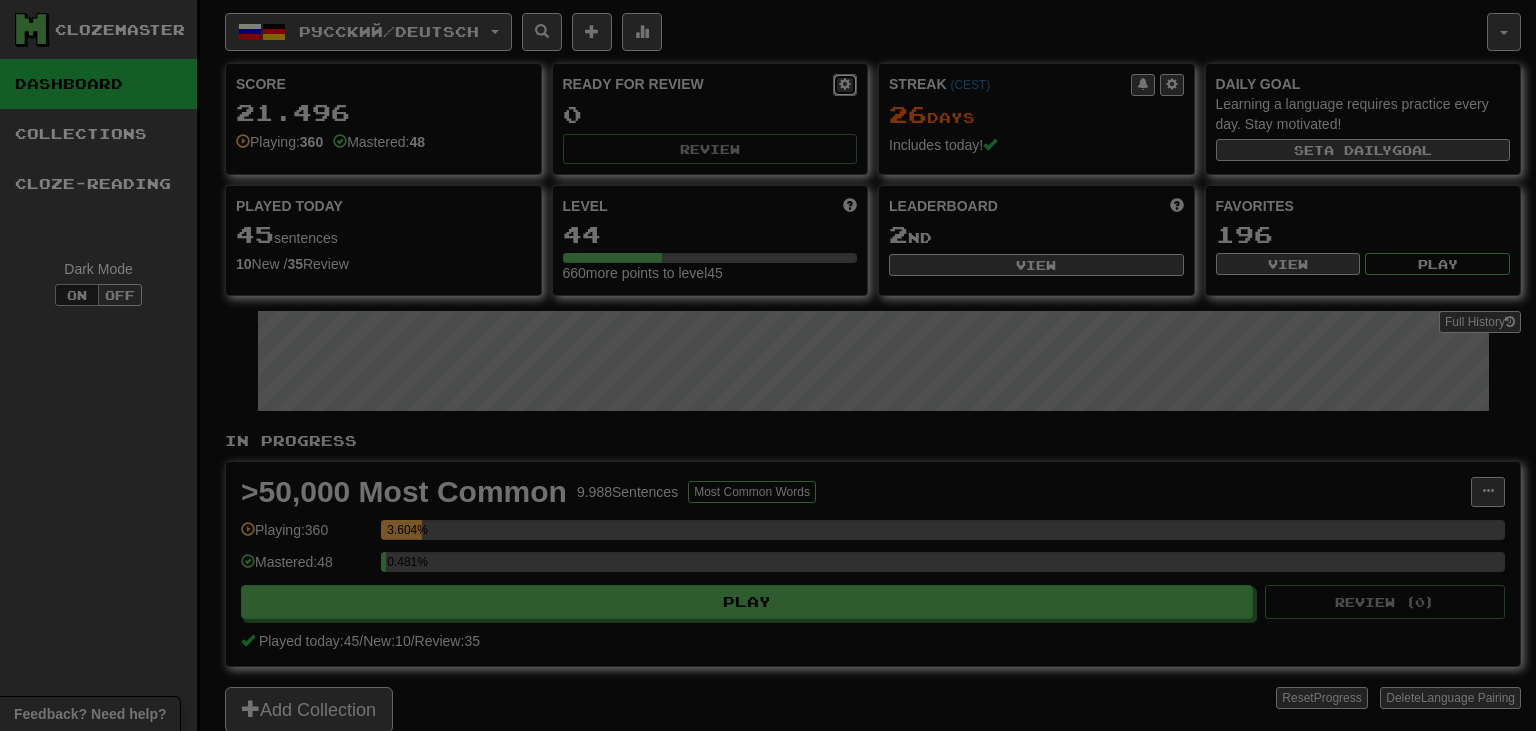 select on "*" 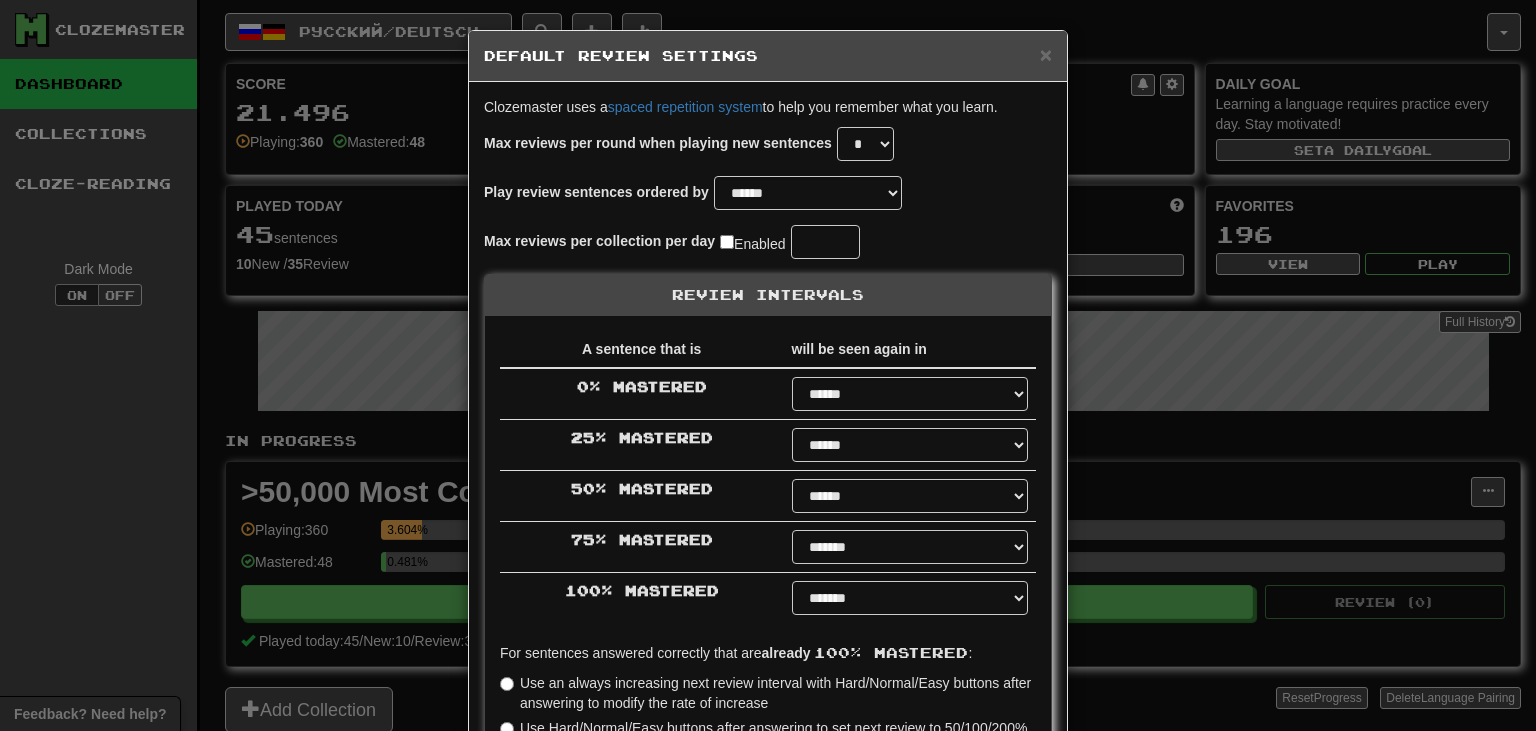 click on "**" at bounding box center [825, 242] 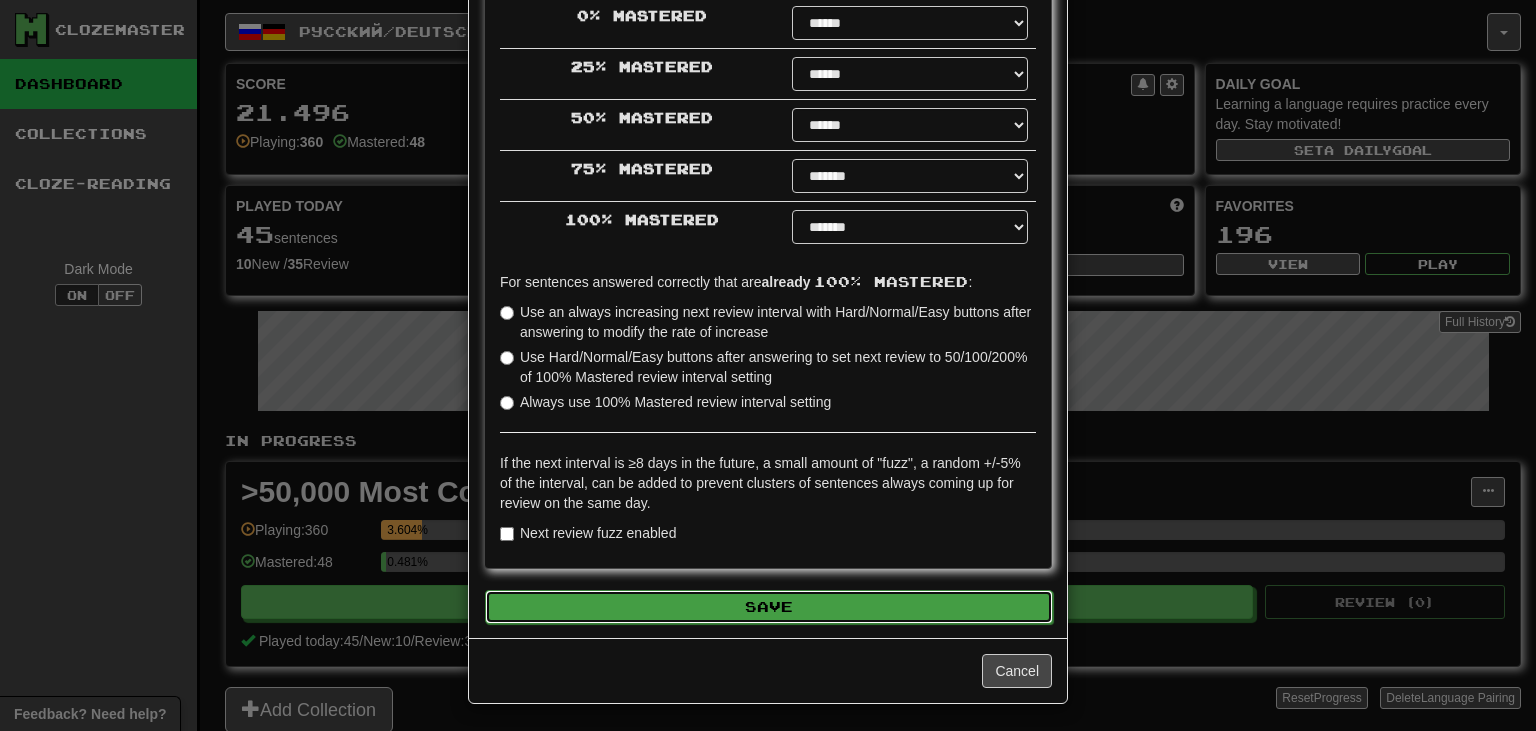 click on "Save" at bounding box center [769, 607] 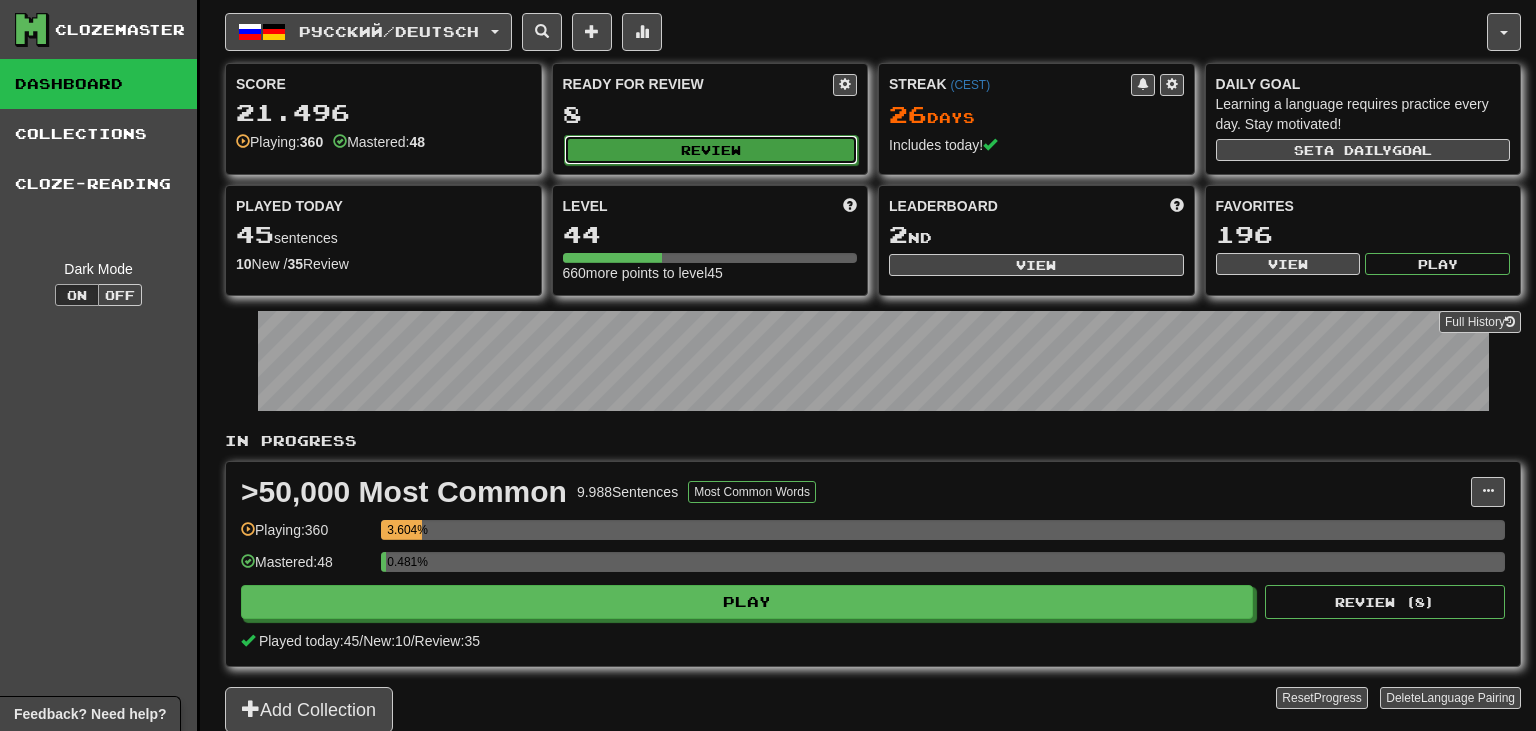 click on "Review" at bounding box center (711, 150) 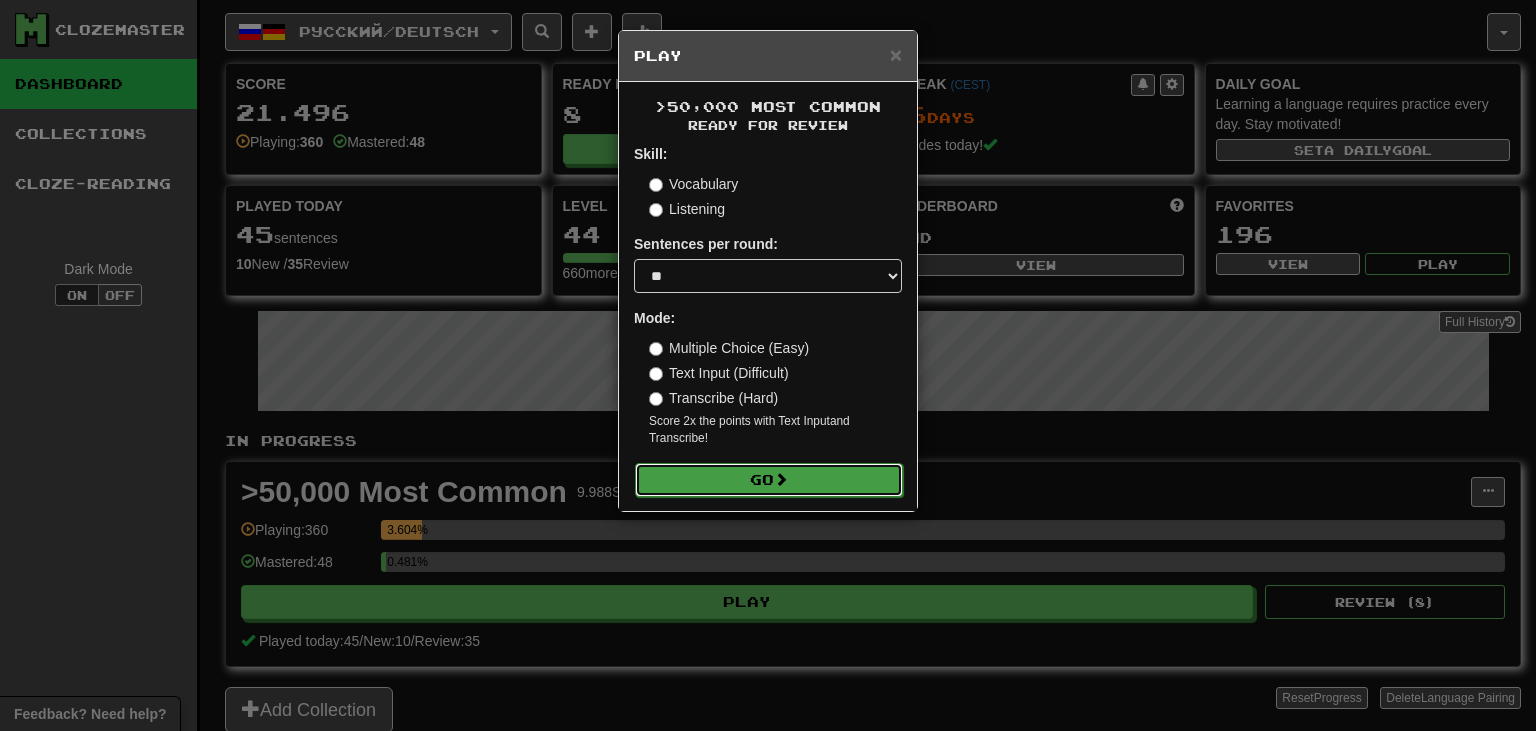 click on "Go" at bounding box center [769, 480] 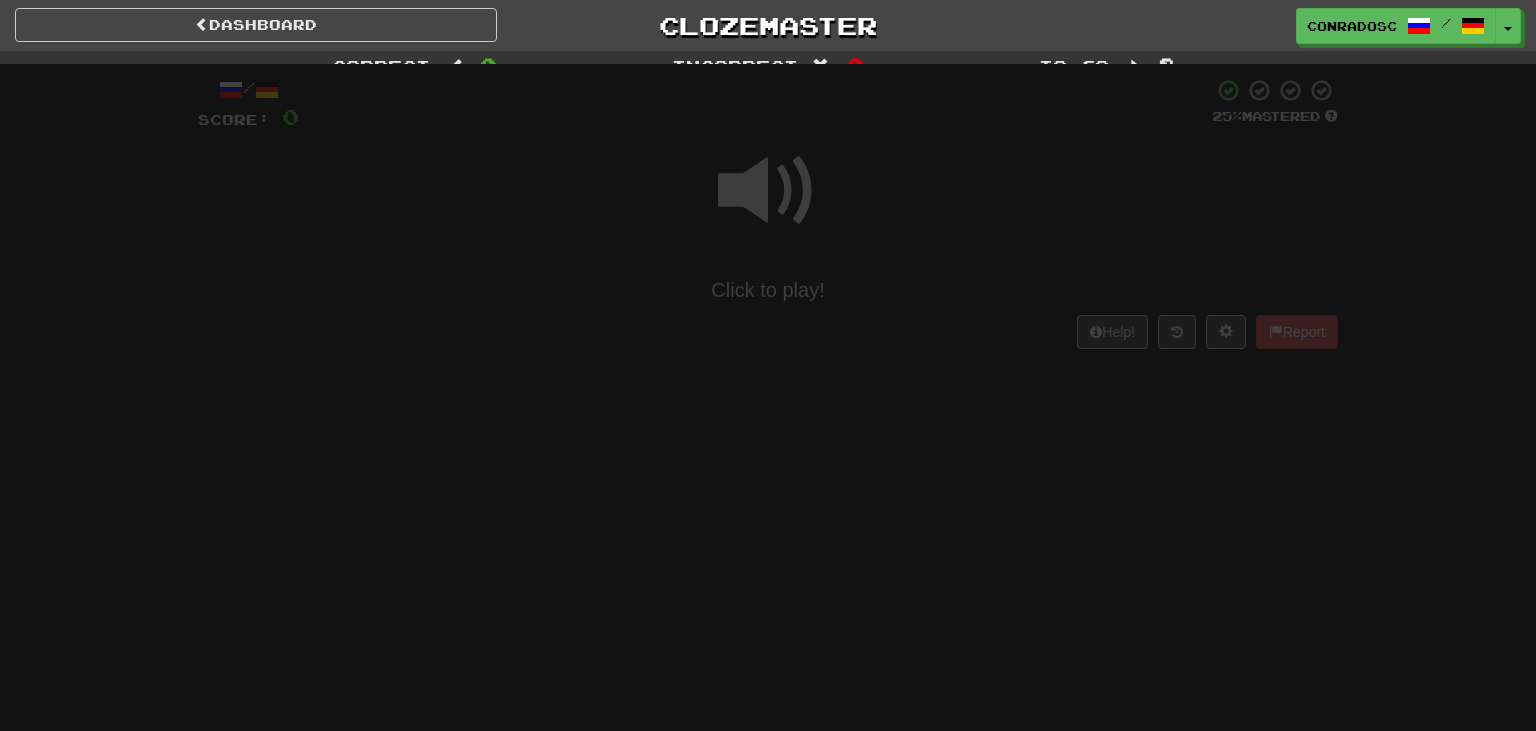 scroll, scrollTop: 0, scrollLeft: 0, axis: both 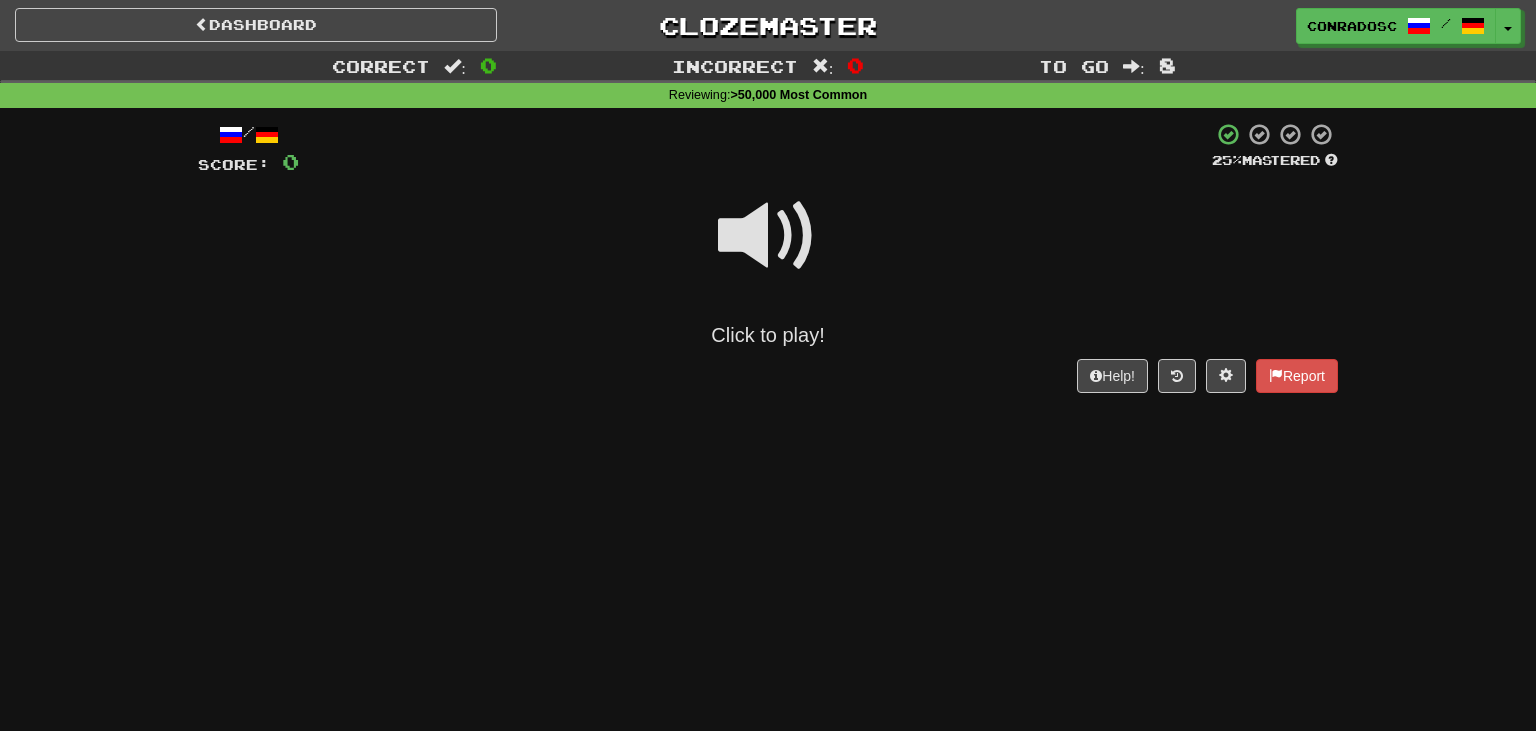 click at bounding box center [768, 236] 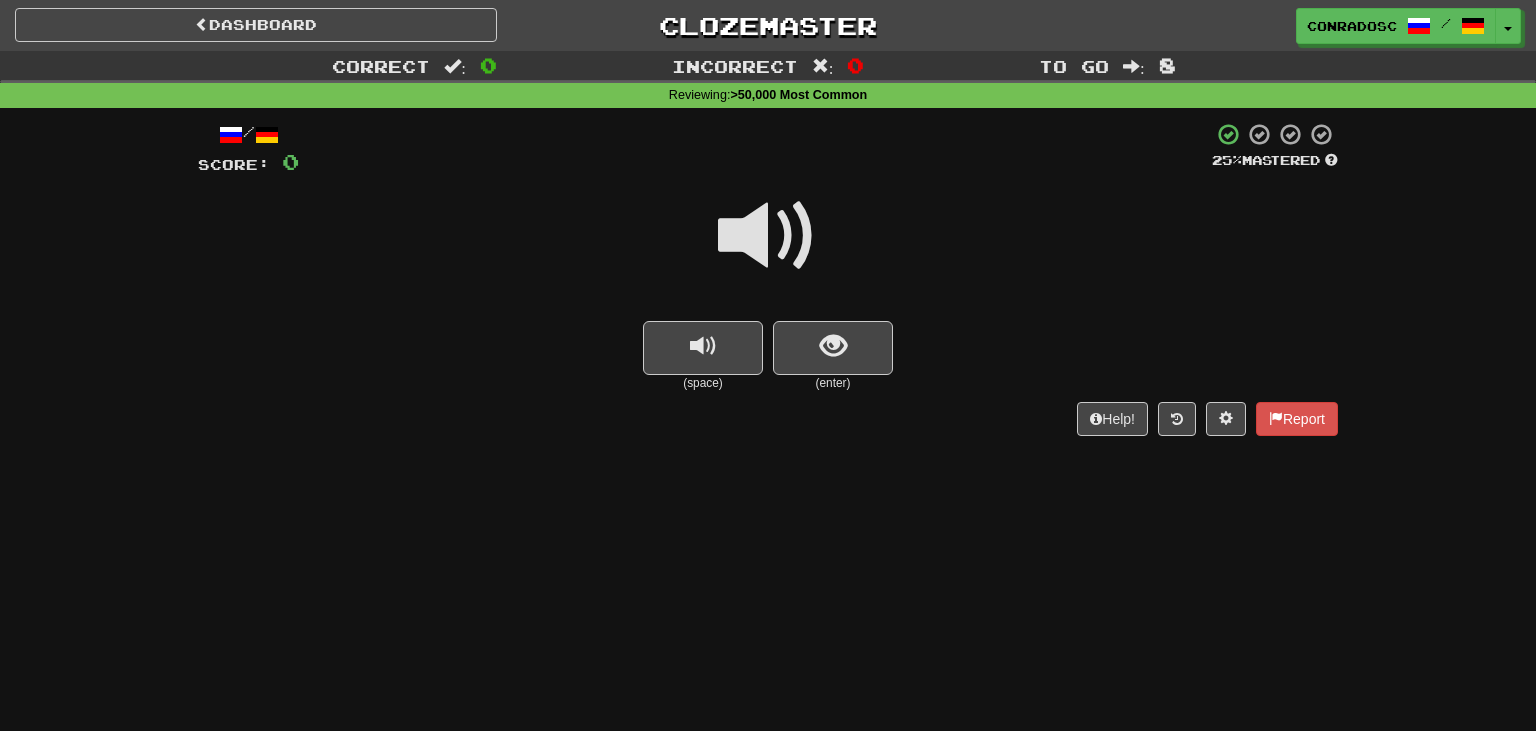 click at bounding box center (768, 236) 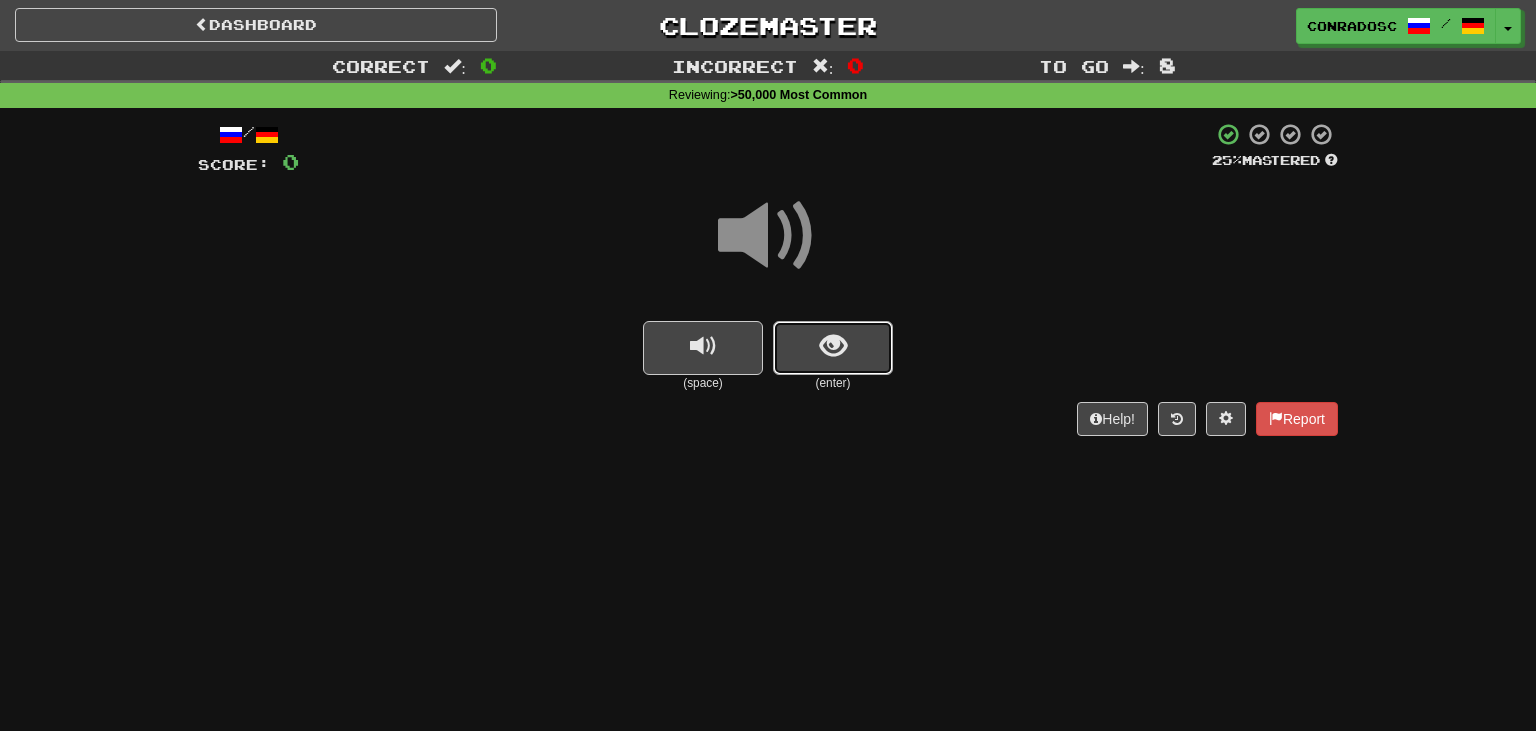 click at bounding box center (833, 348) 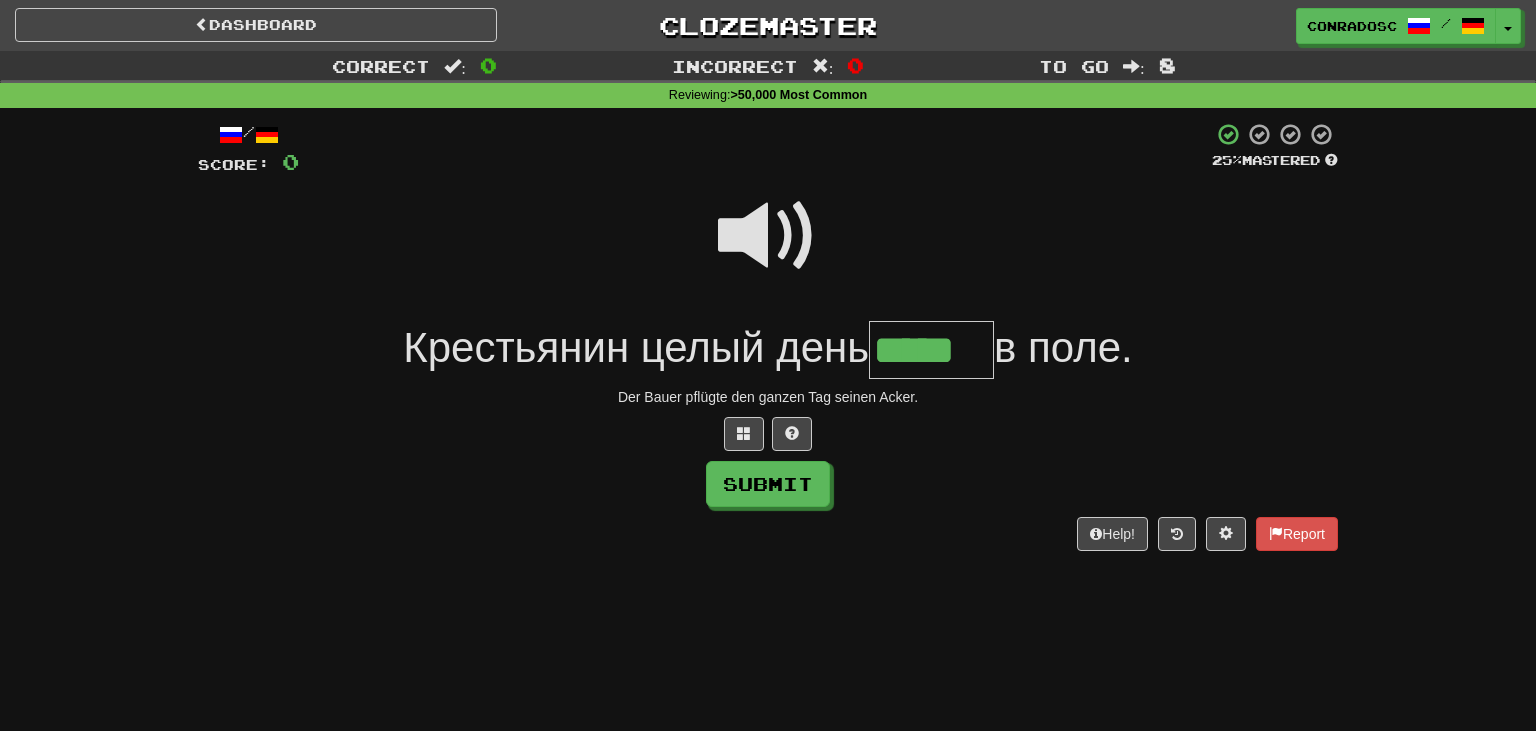 type on "*****" 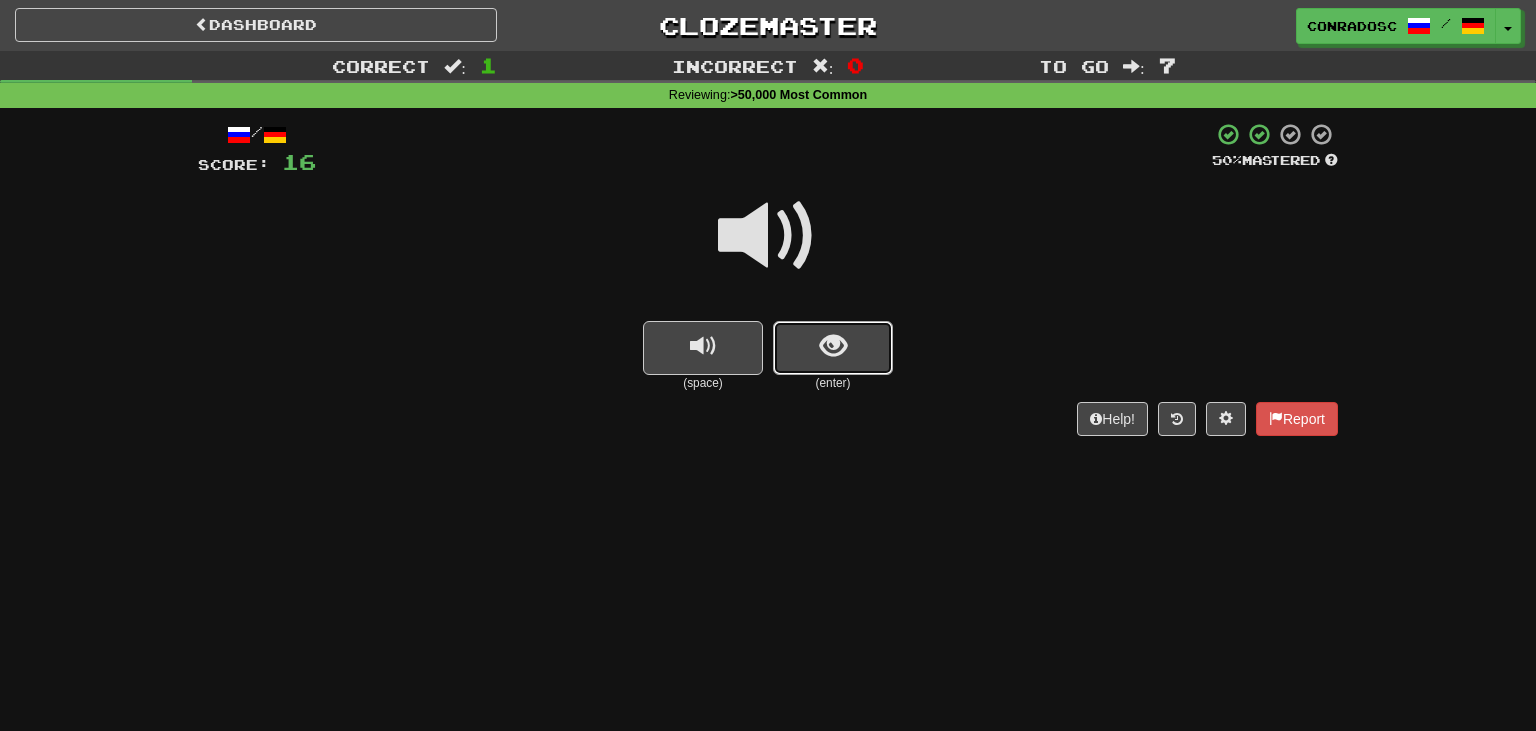 click at bounding box center [833, 346] 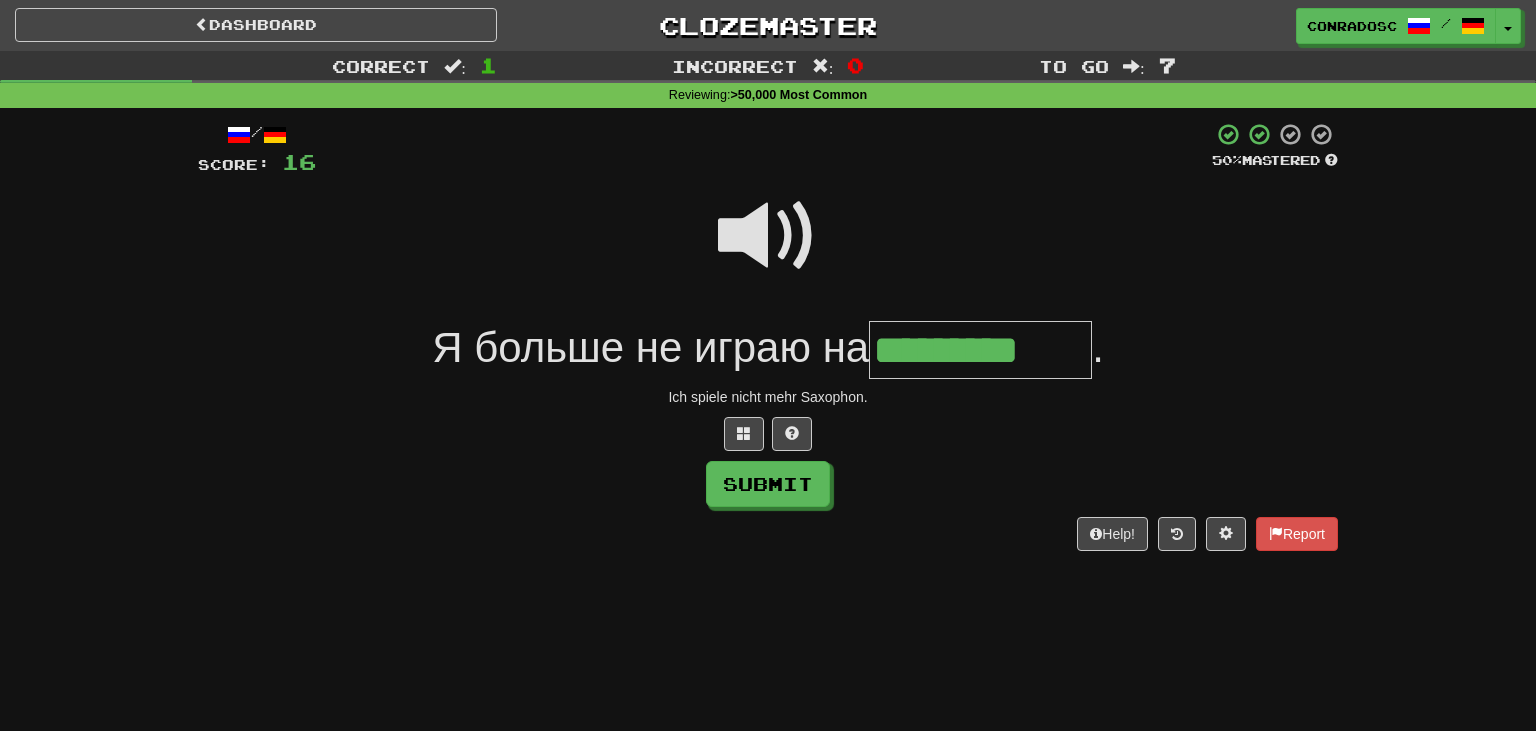 type on "*********" 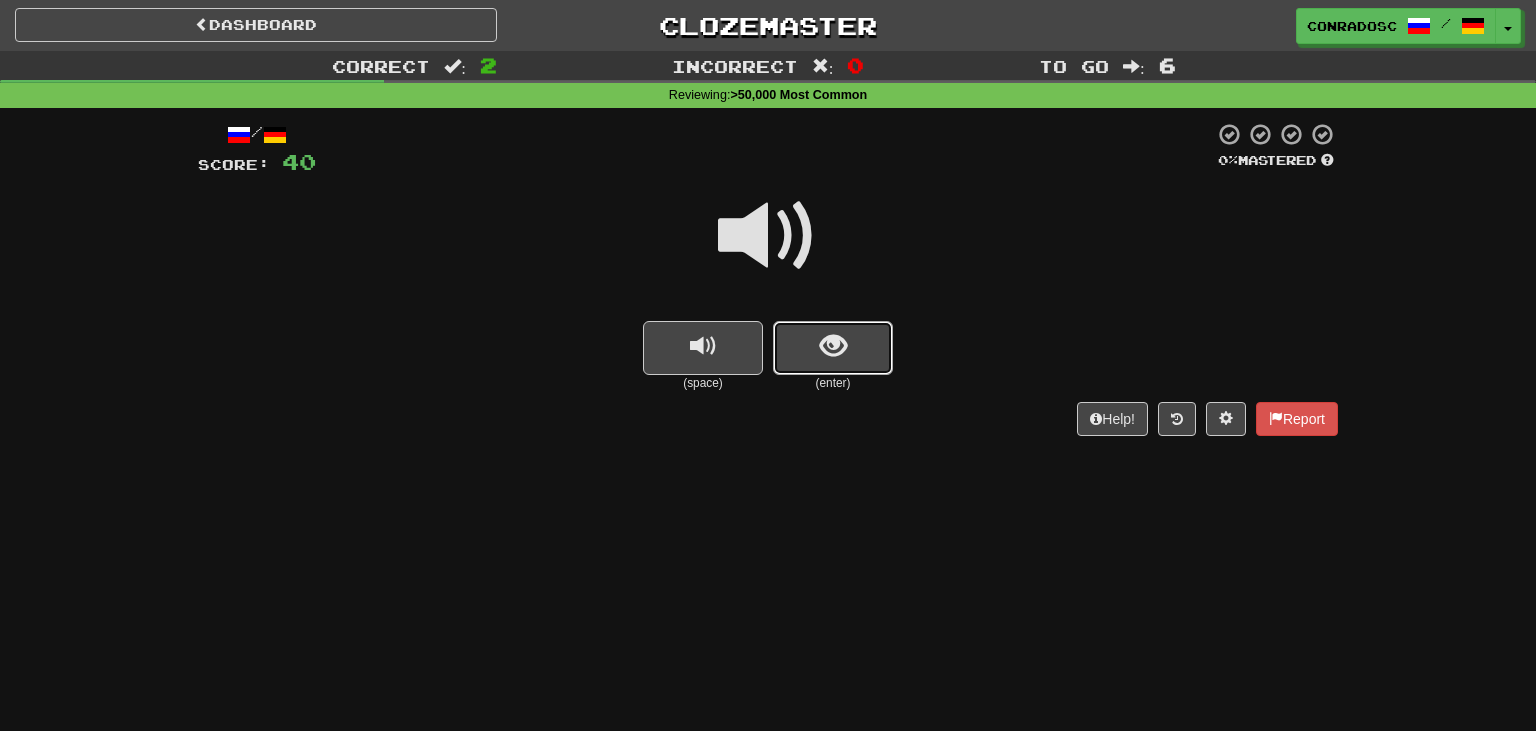 click at bounding box center [833, 348] 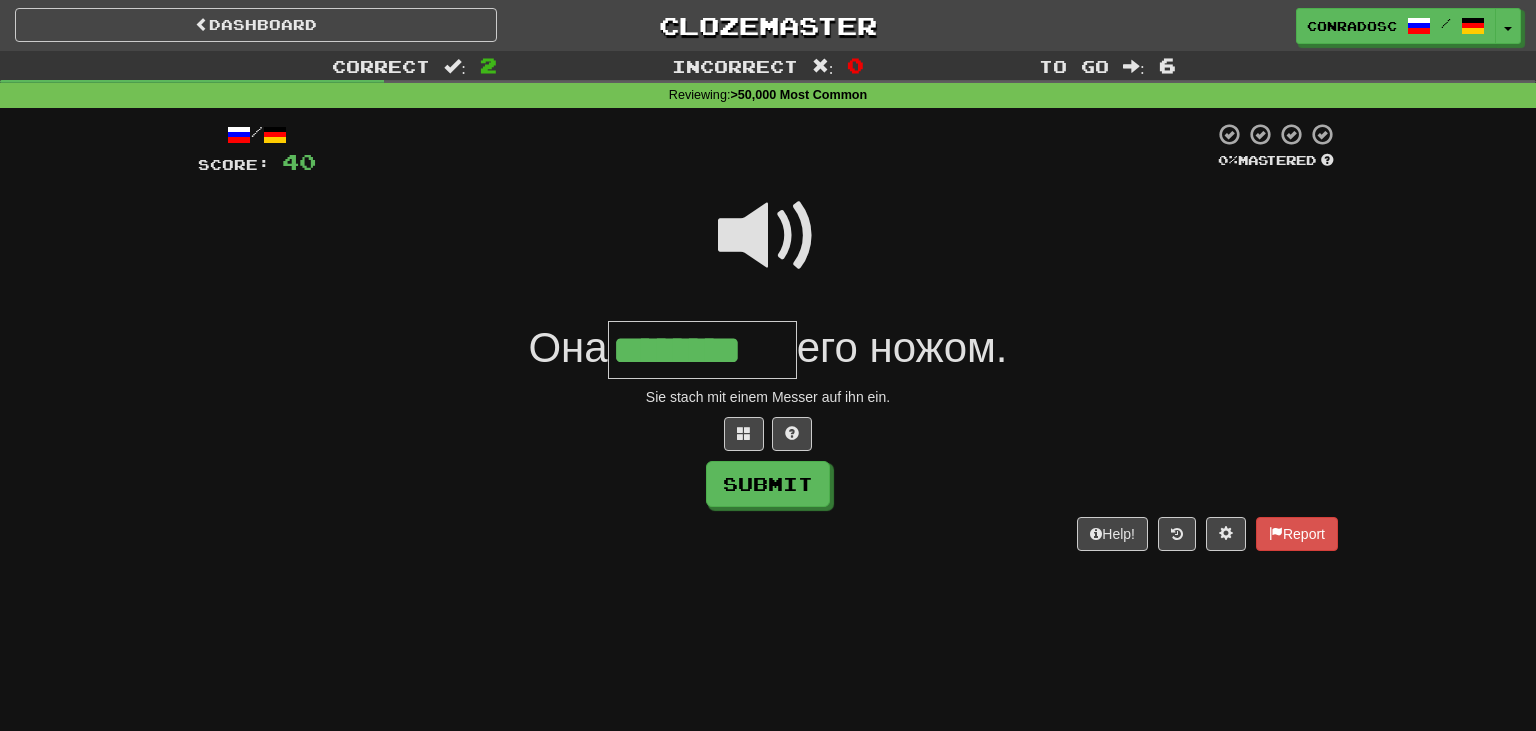 type on "********" 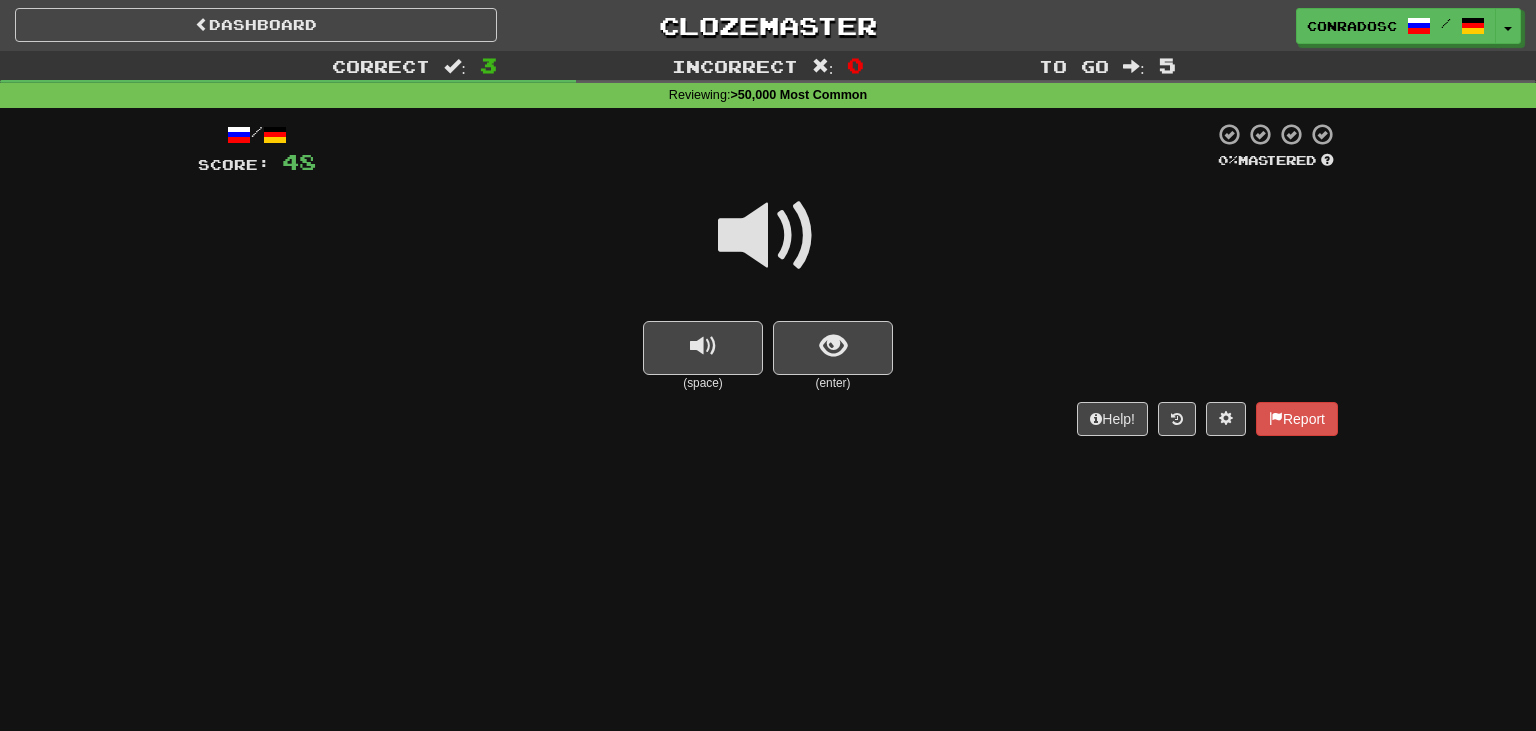 click at bounding box center (768, 236) 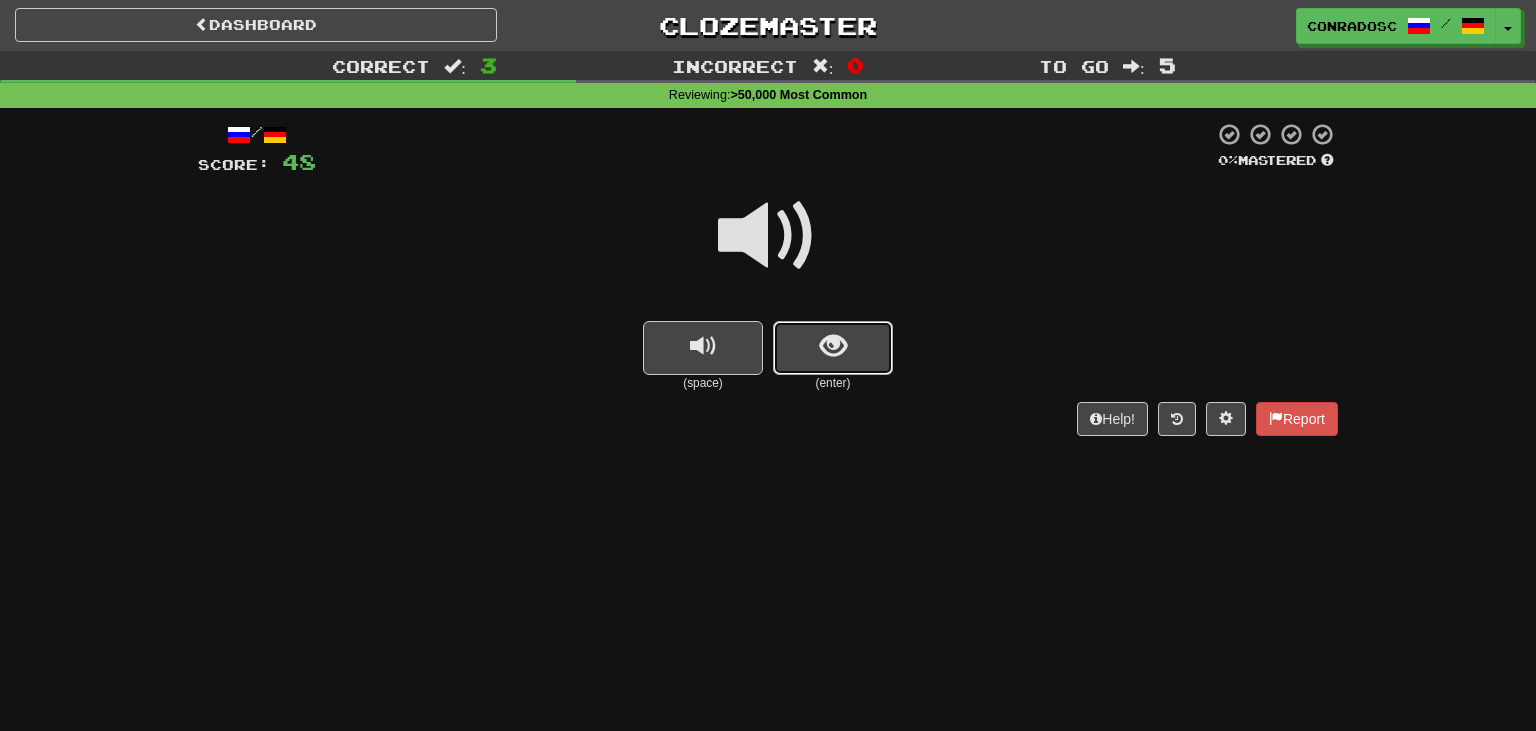 click at bounding box center [833, 348] 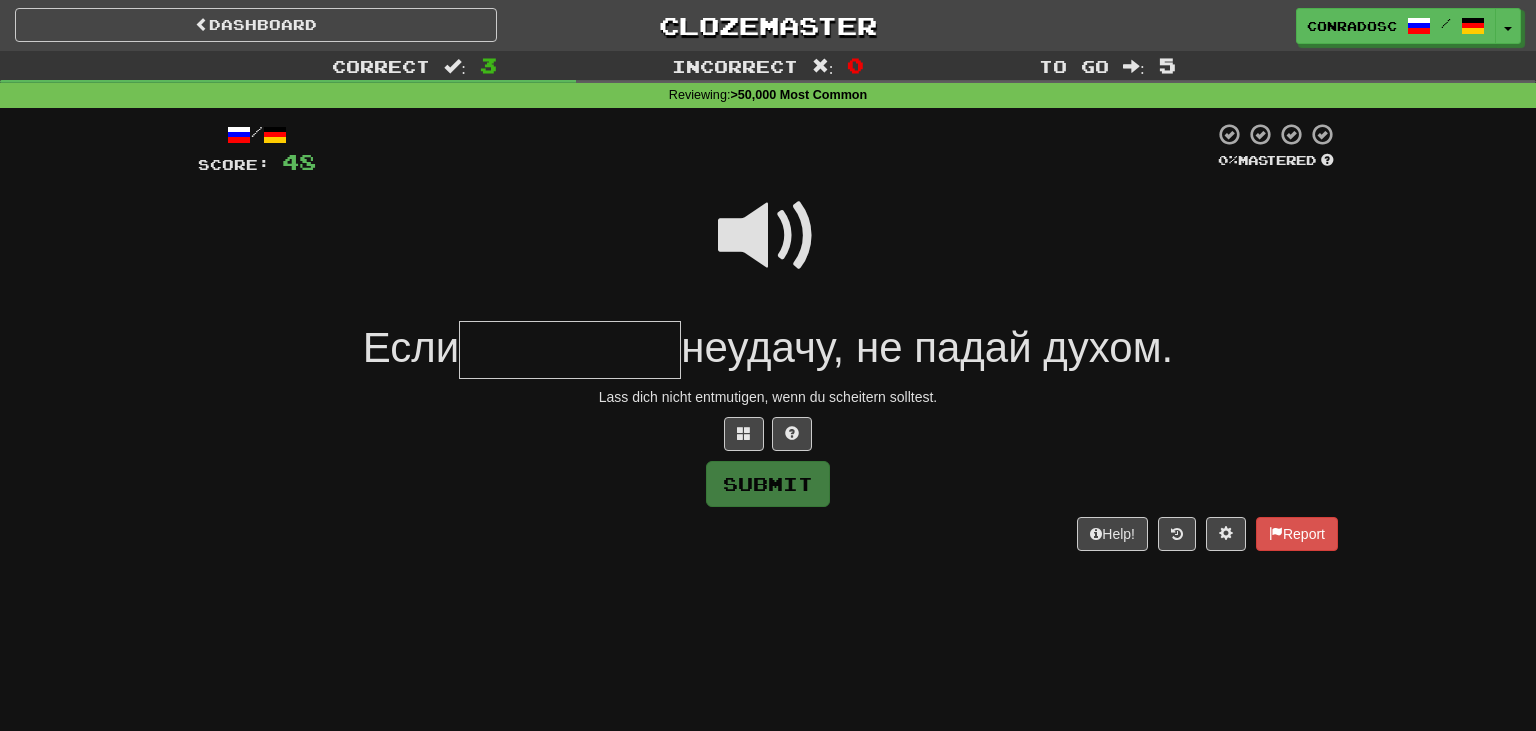 click at bounding box center (768, 236) 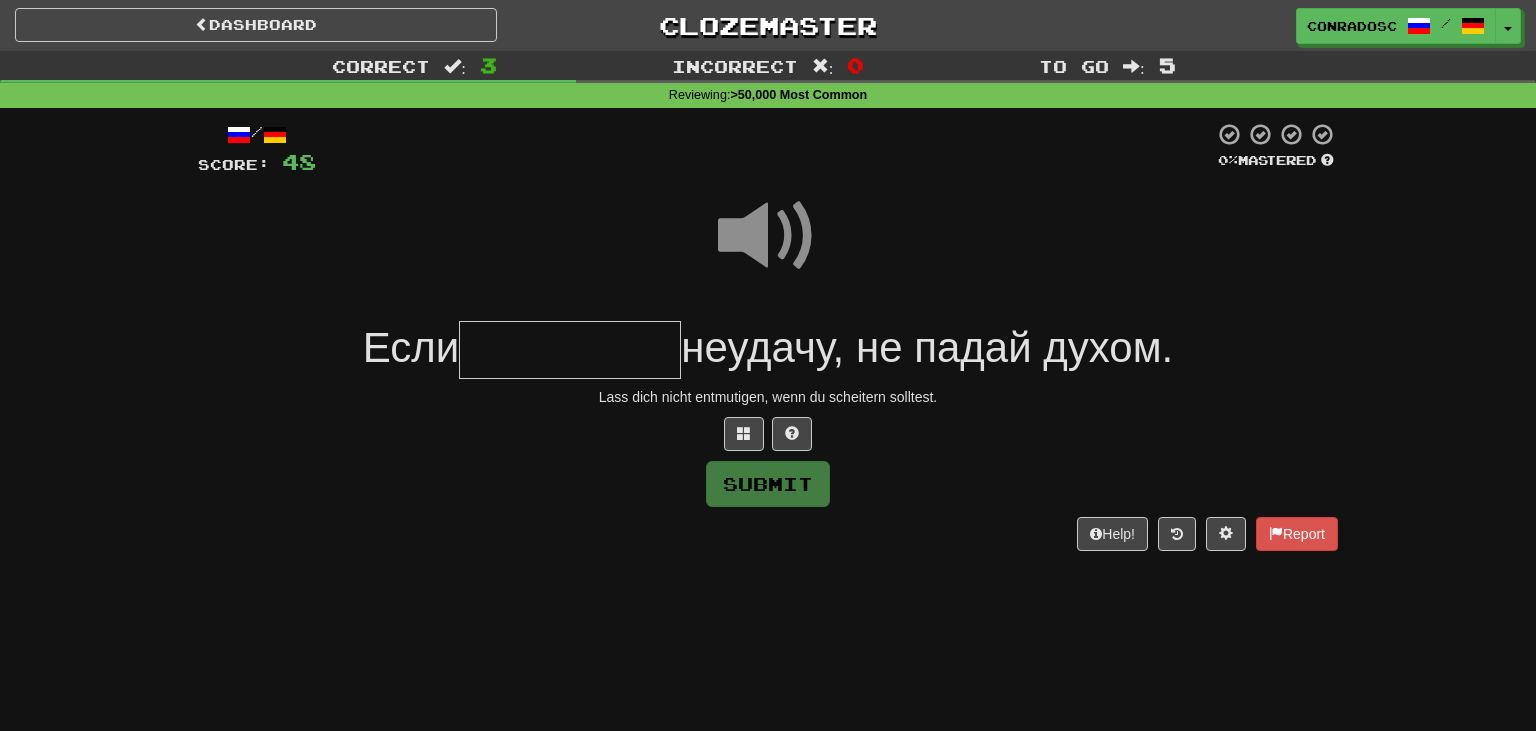 click at bounding box center [570, 350] 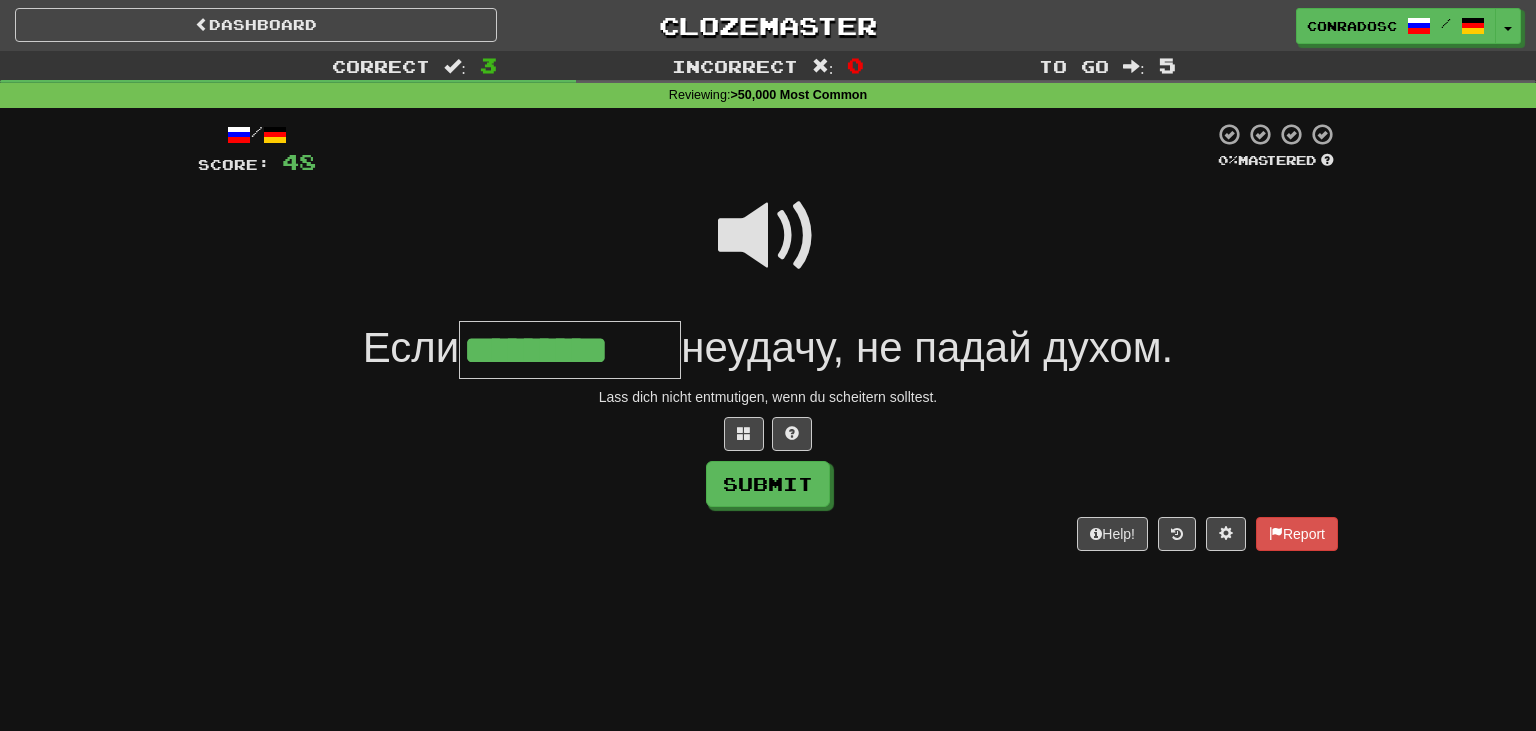 type on "*********" 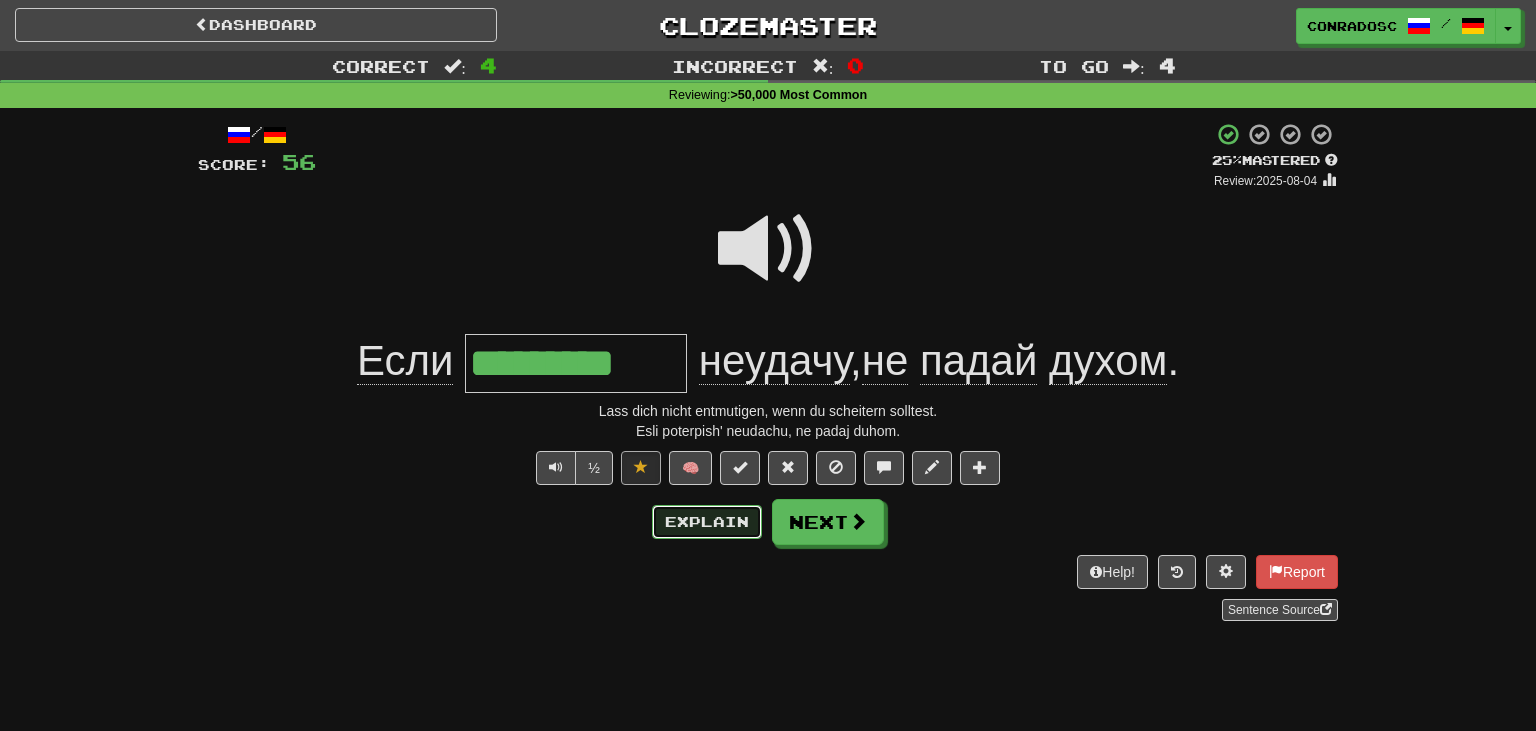 click on "Explain" at bounding box center [707, 522] 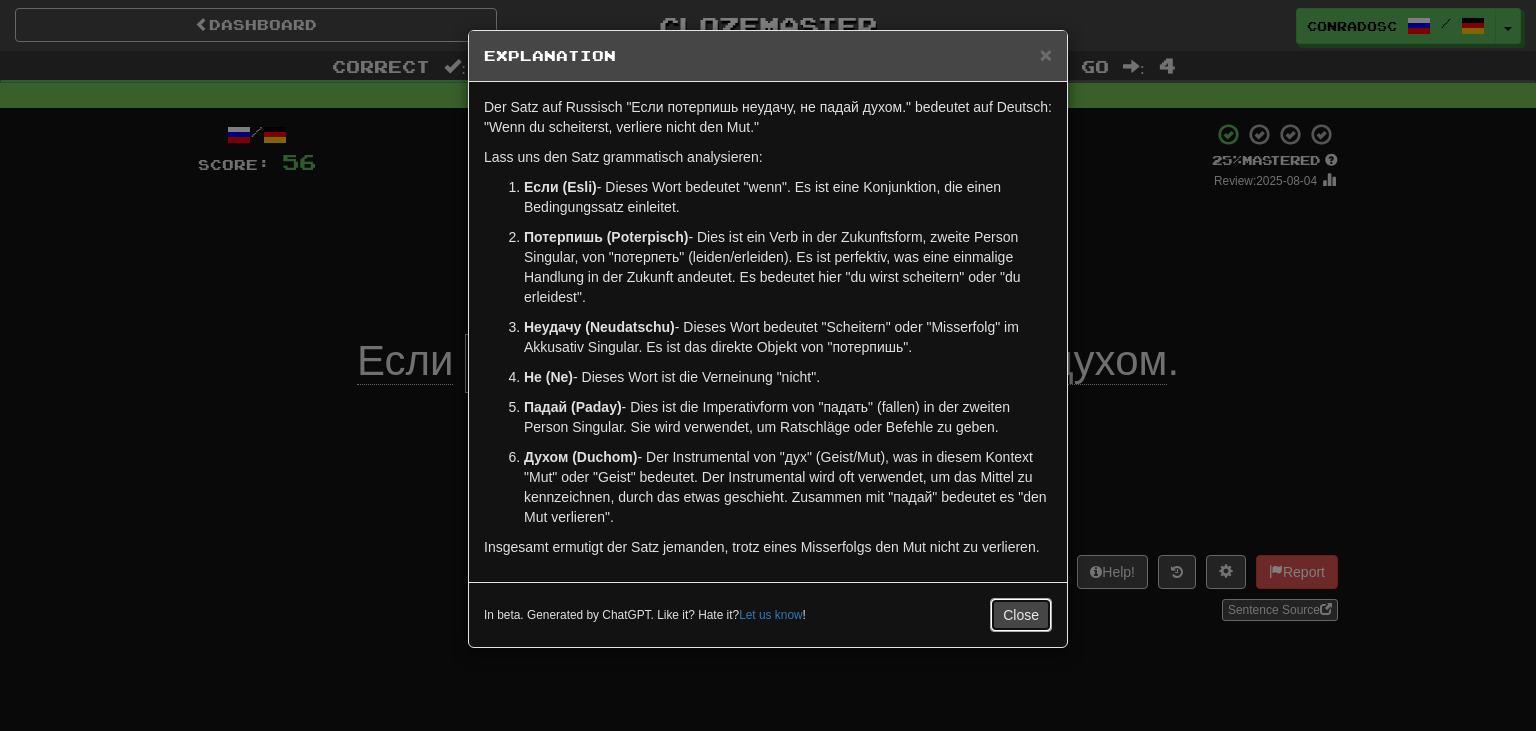 click on "Close" at bounding box center (1021, 615) 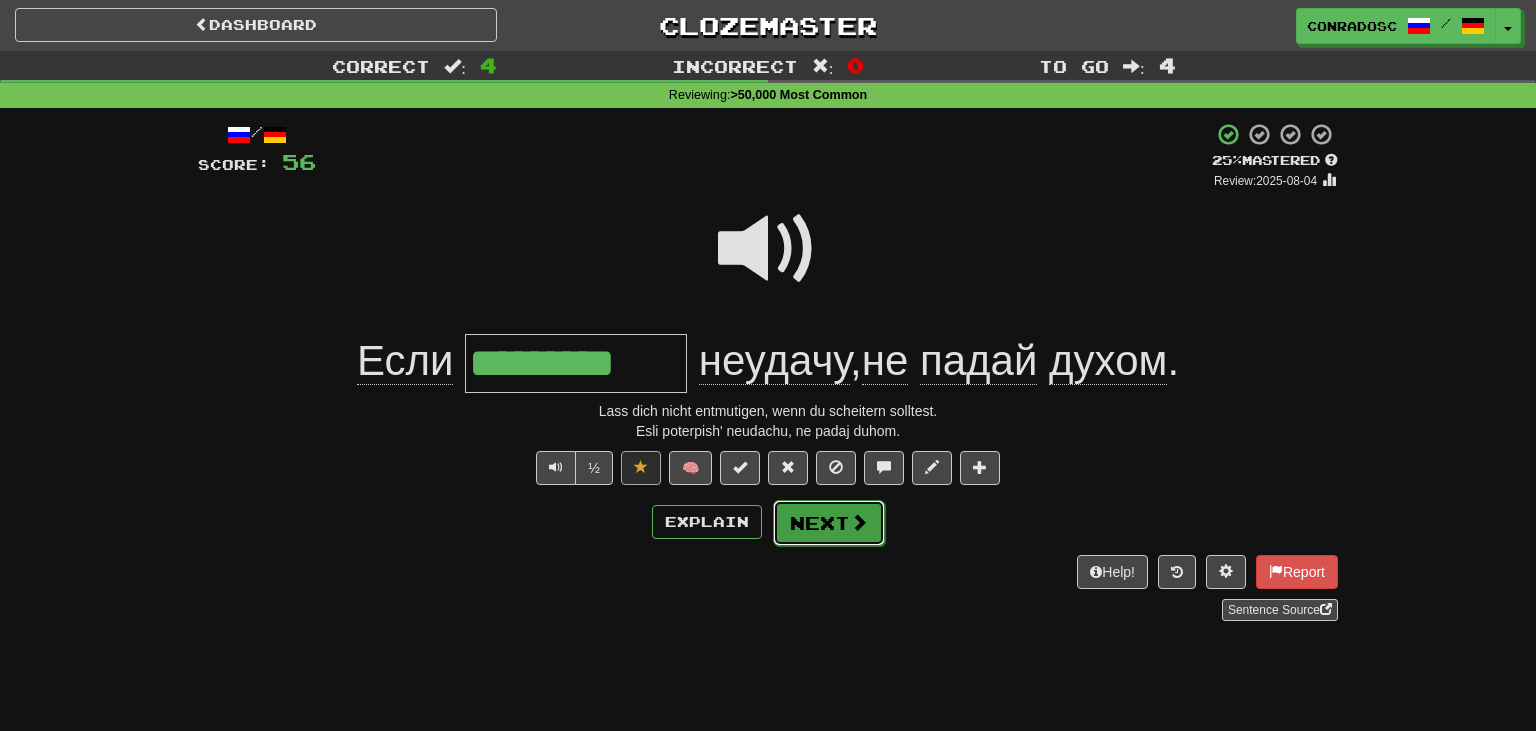 click on "Next" at bounding box center (829, 523) 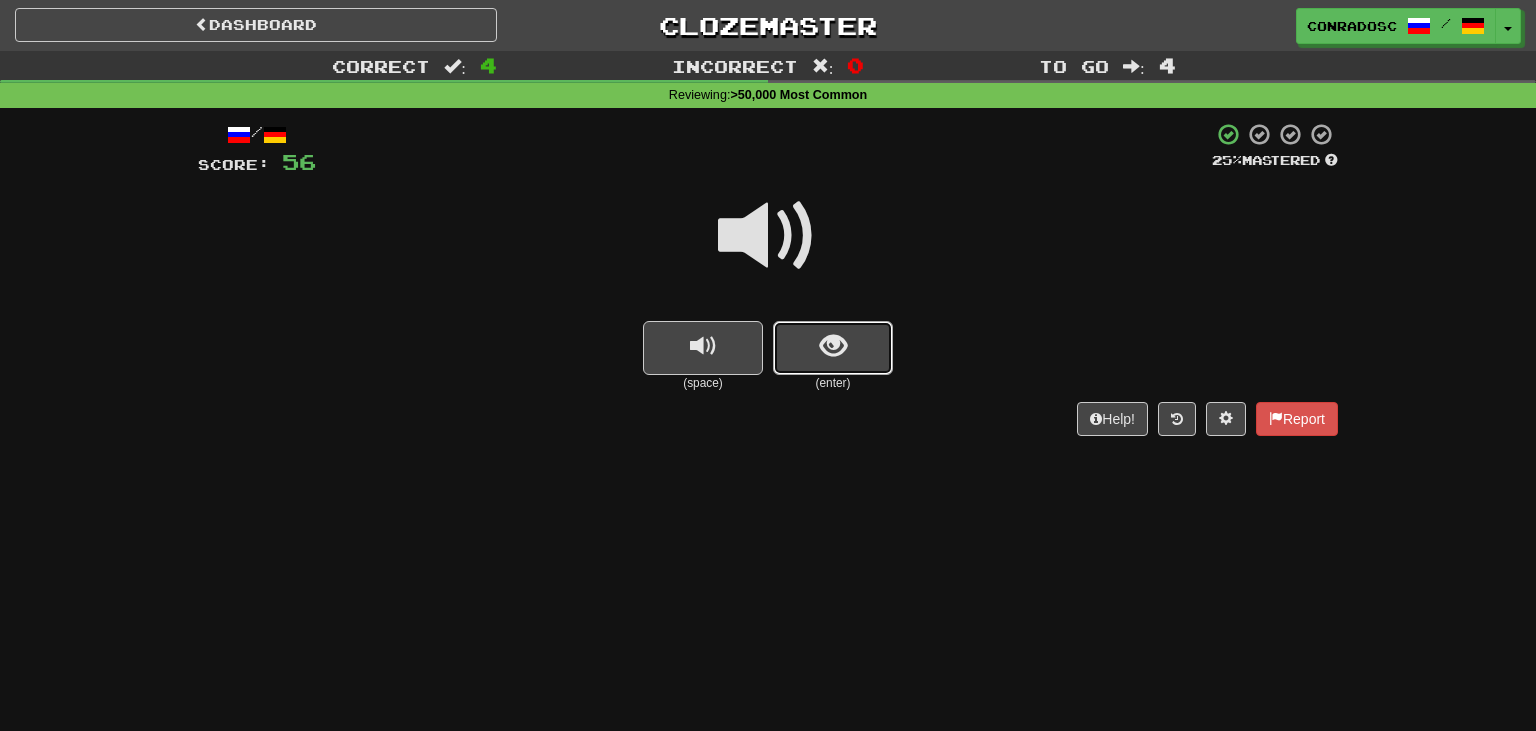 click at bounding box center (833, 348) 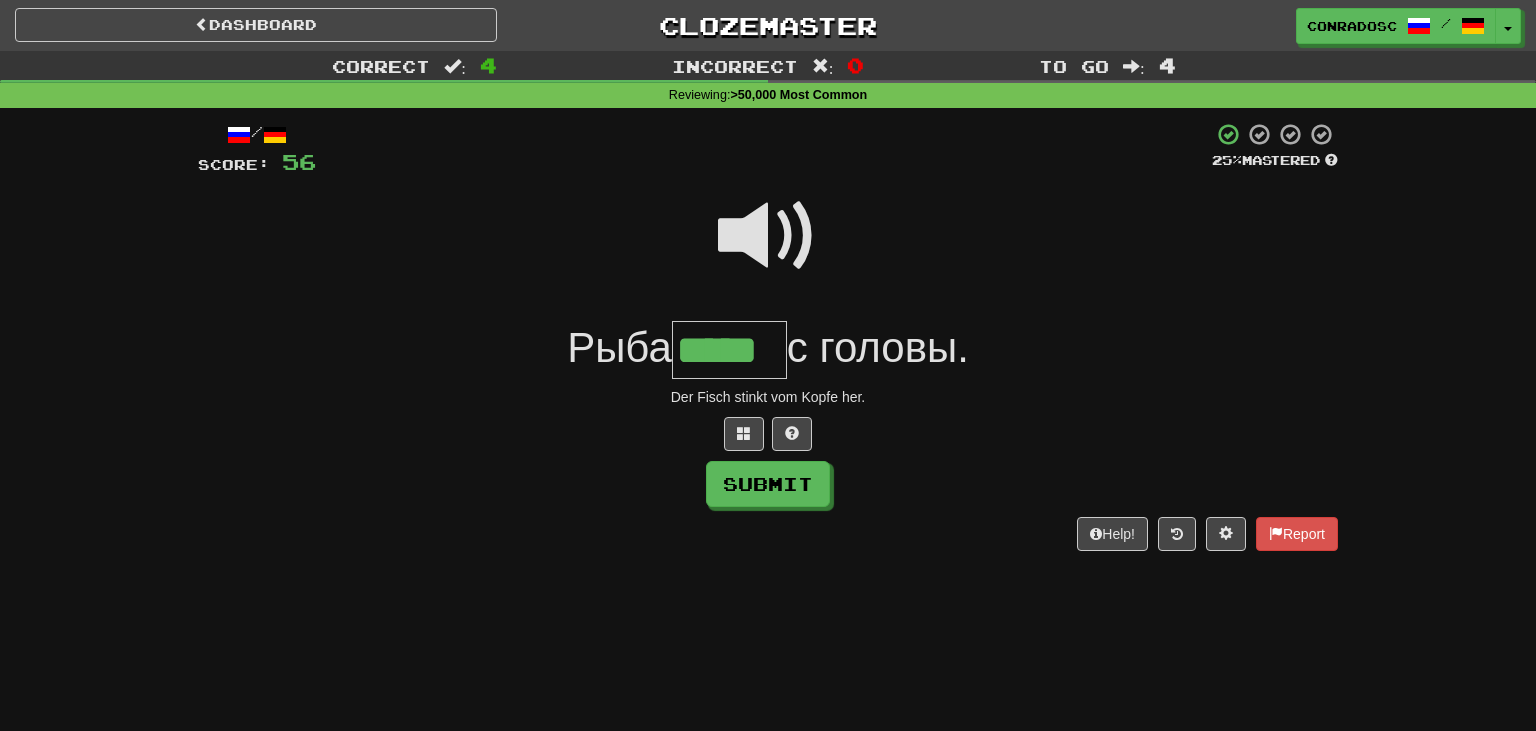 type on "*****" 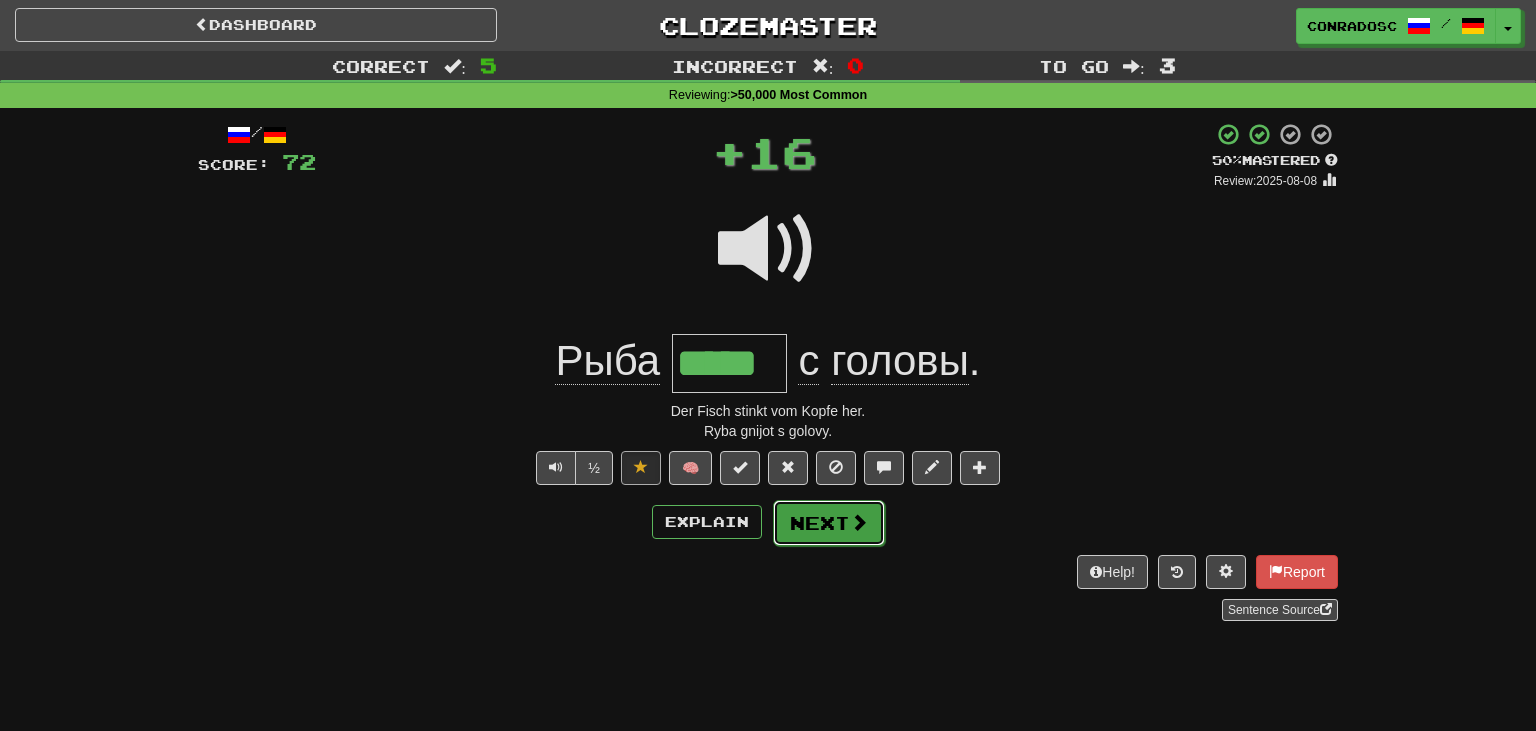 click on "Next" at bounding box center [829, 523] 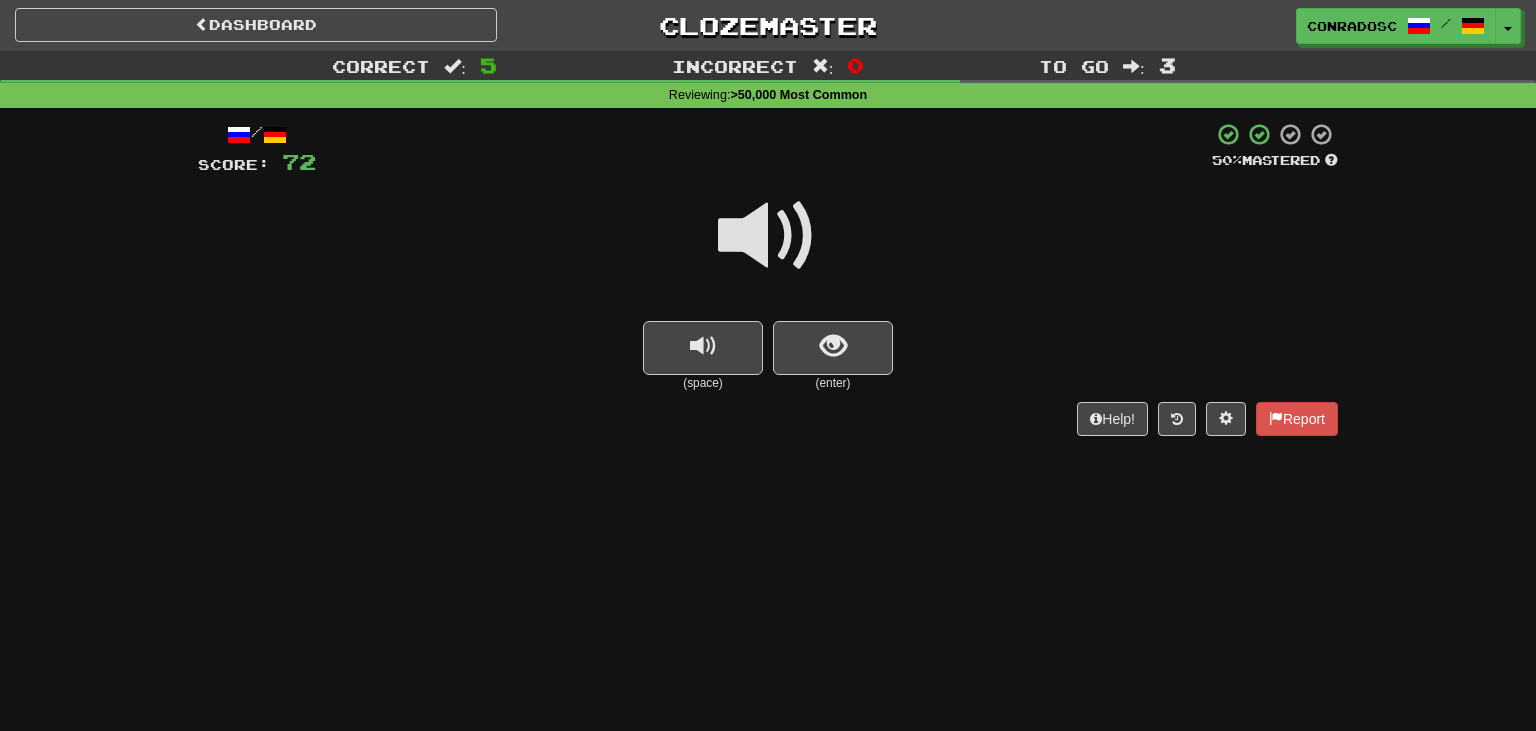 click at bounding box center (768, 236) 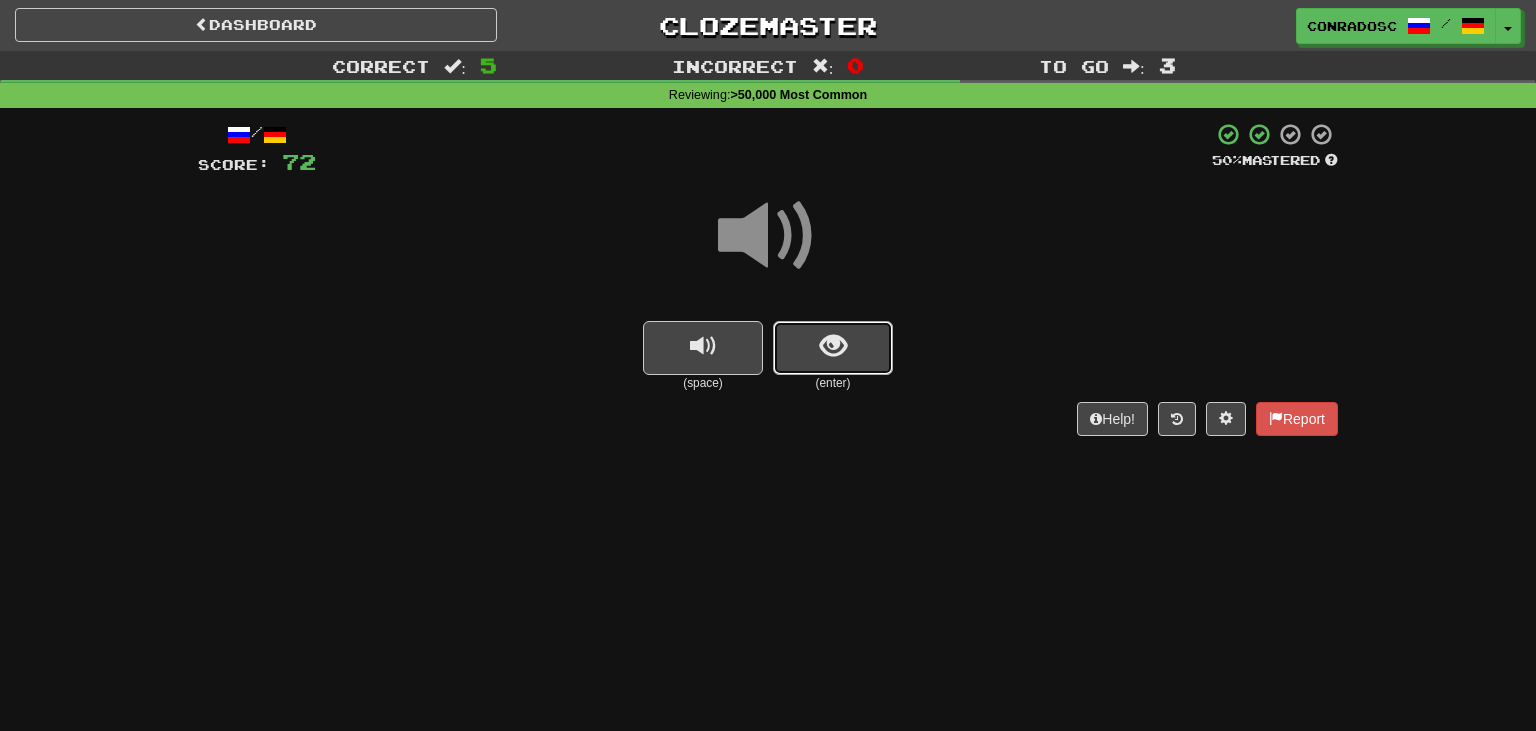 click at bounding box center (833, 348) 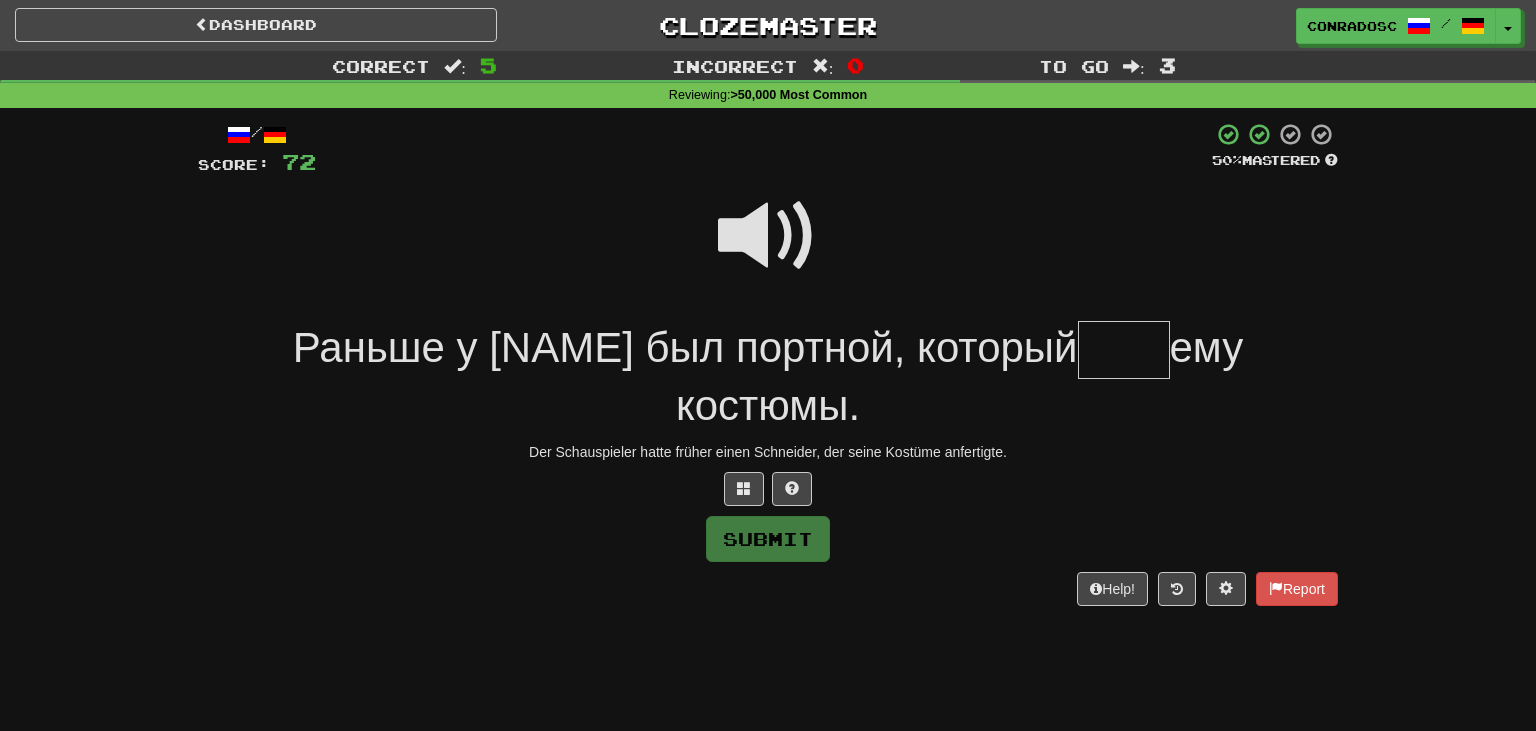type on "*" 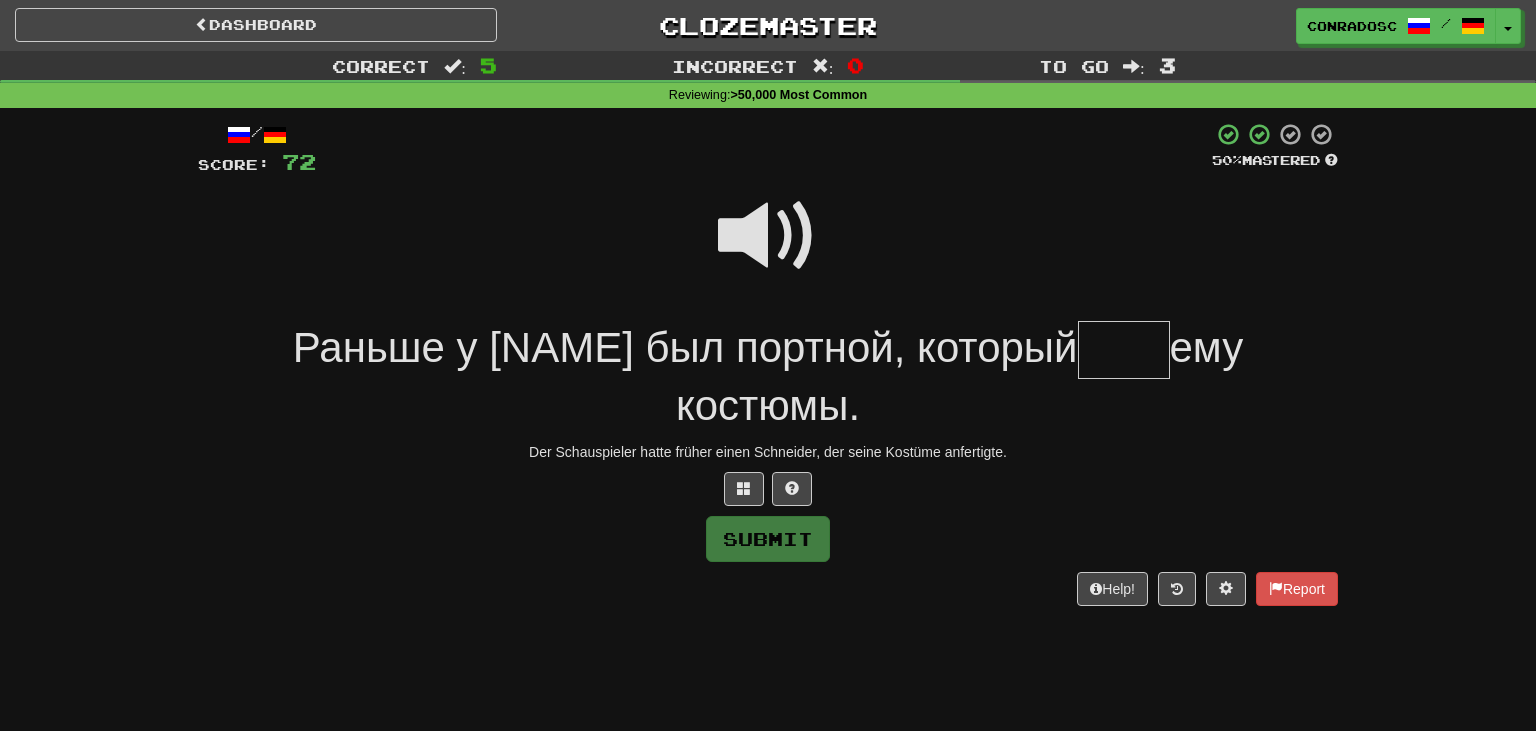 type on "*" 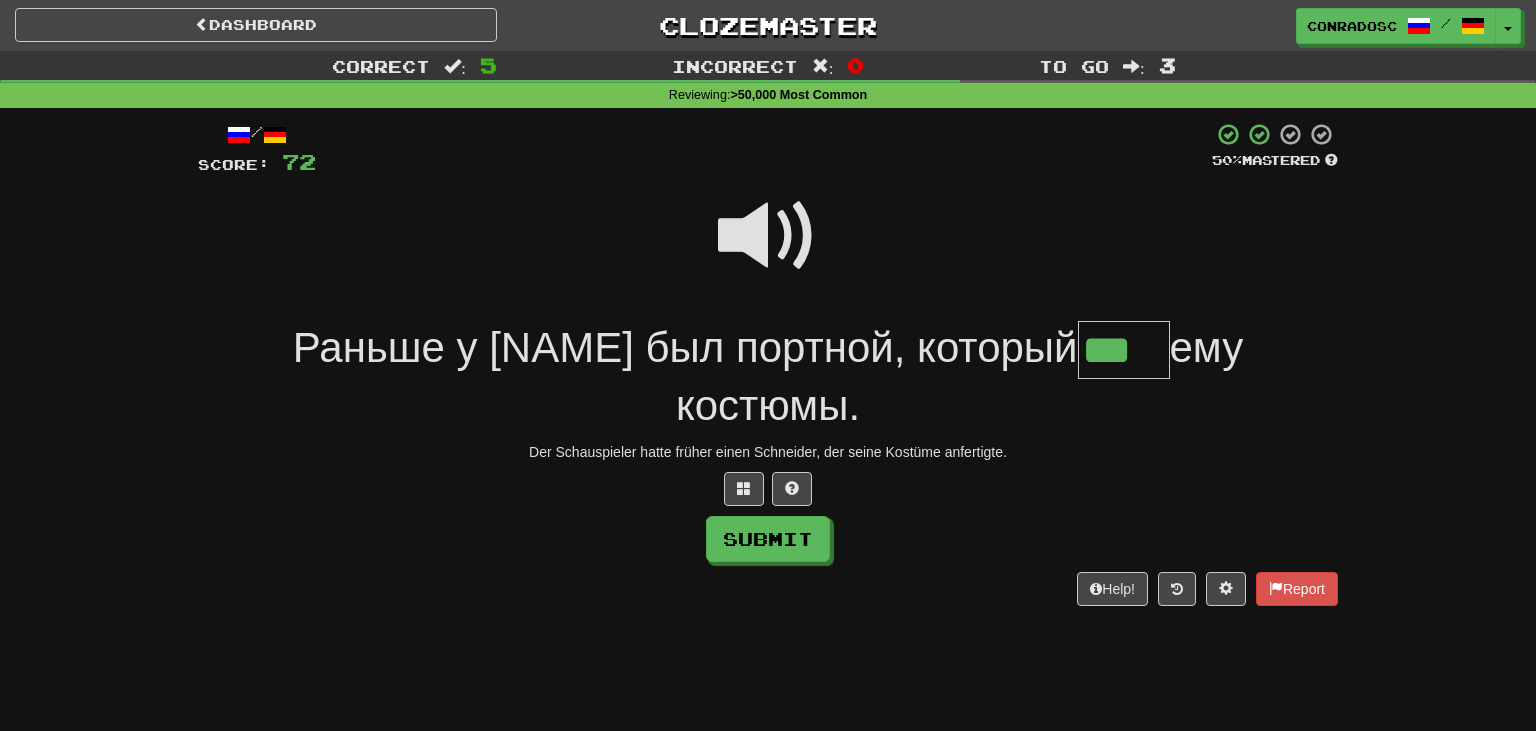 type on "***" 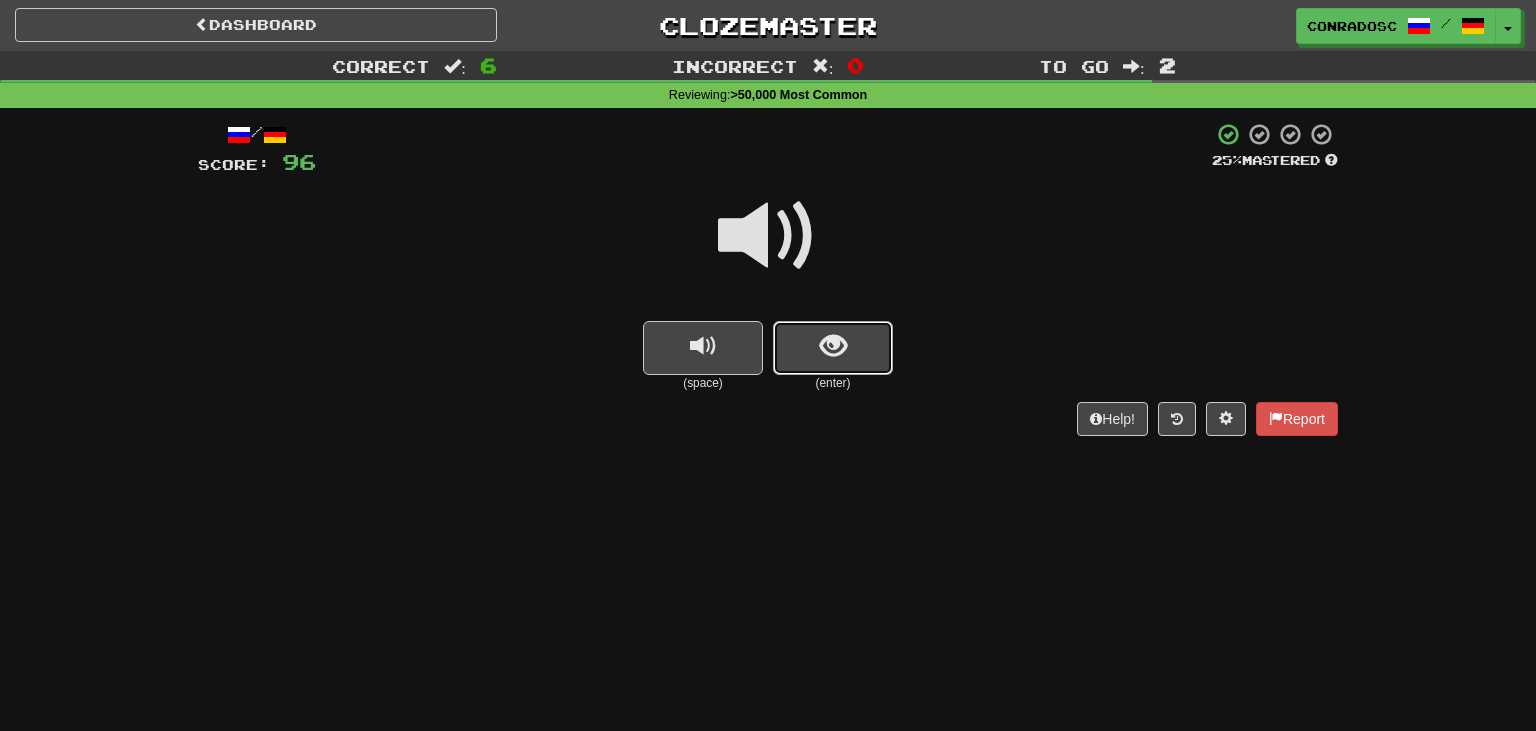 click at bounding box center (833, 346) 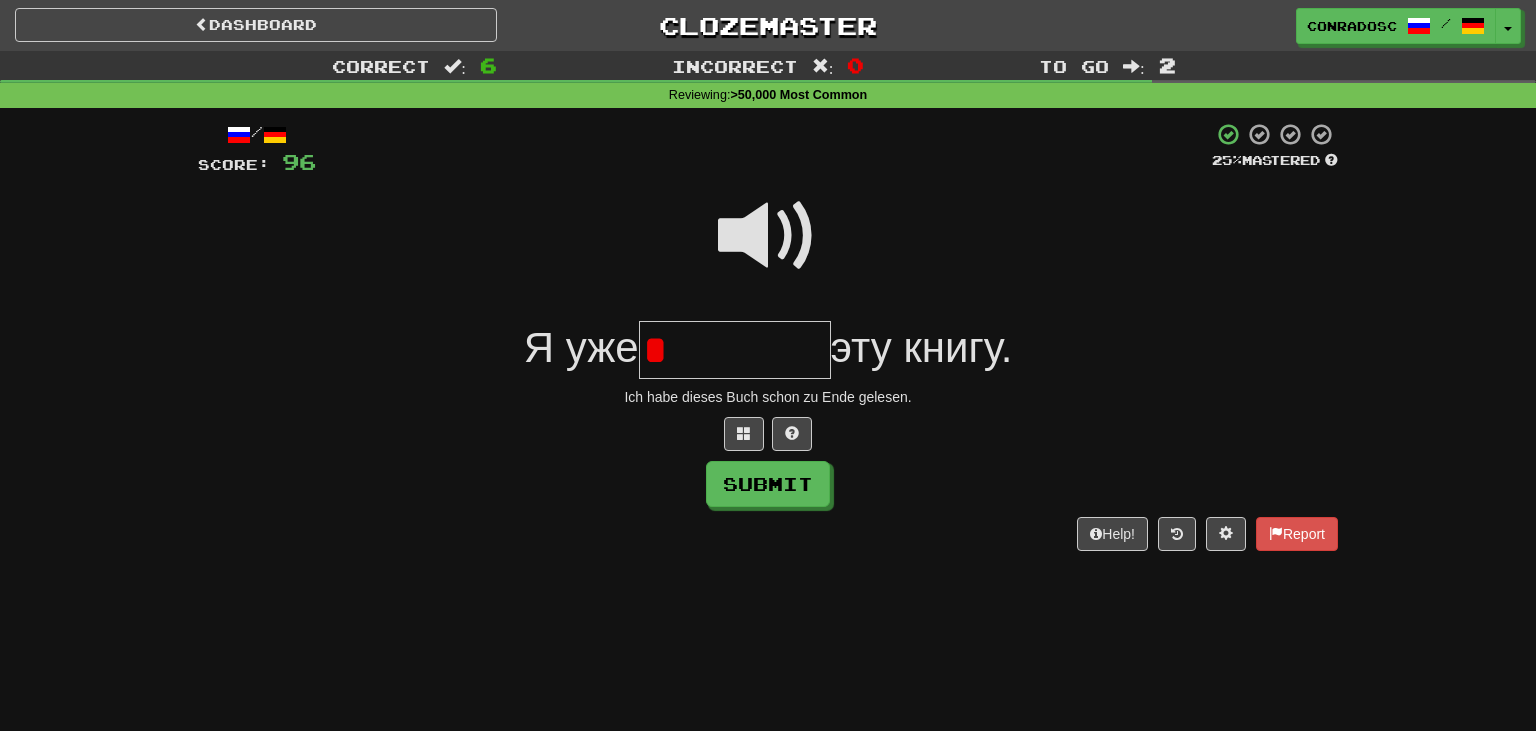 type on "*" 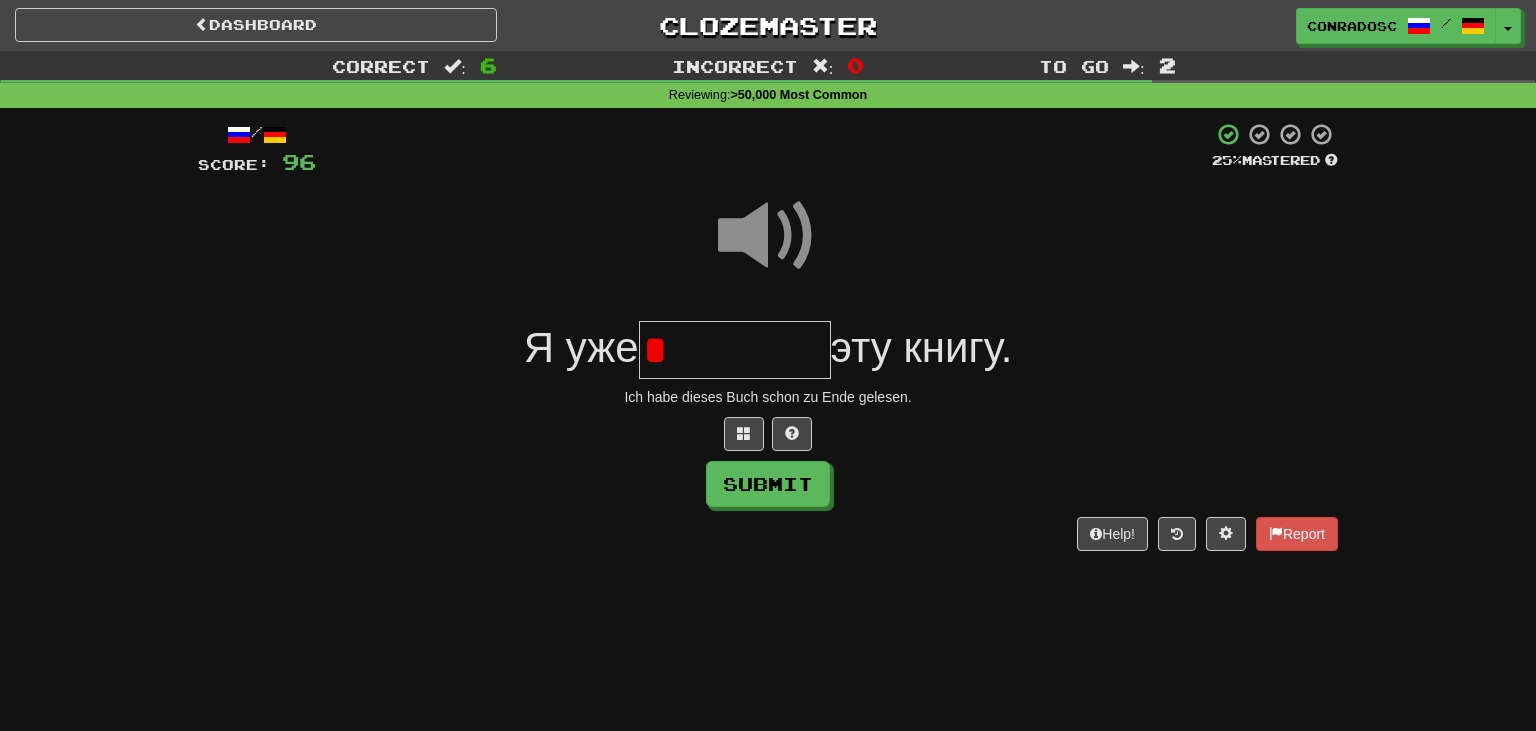 click on "*" at bounding box center (735, 350) 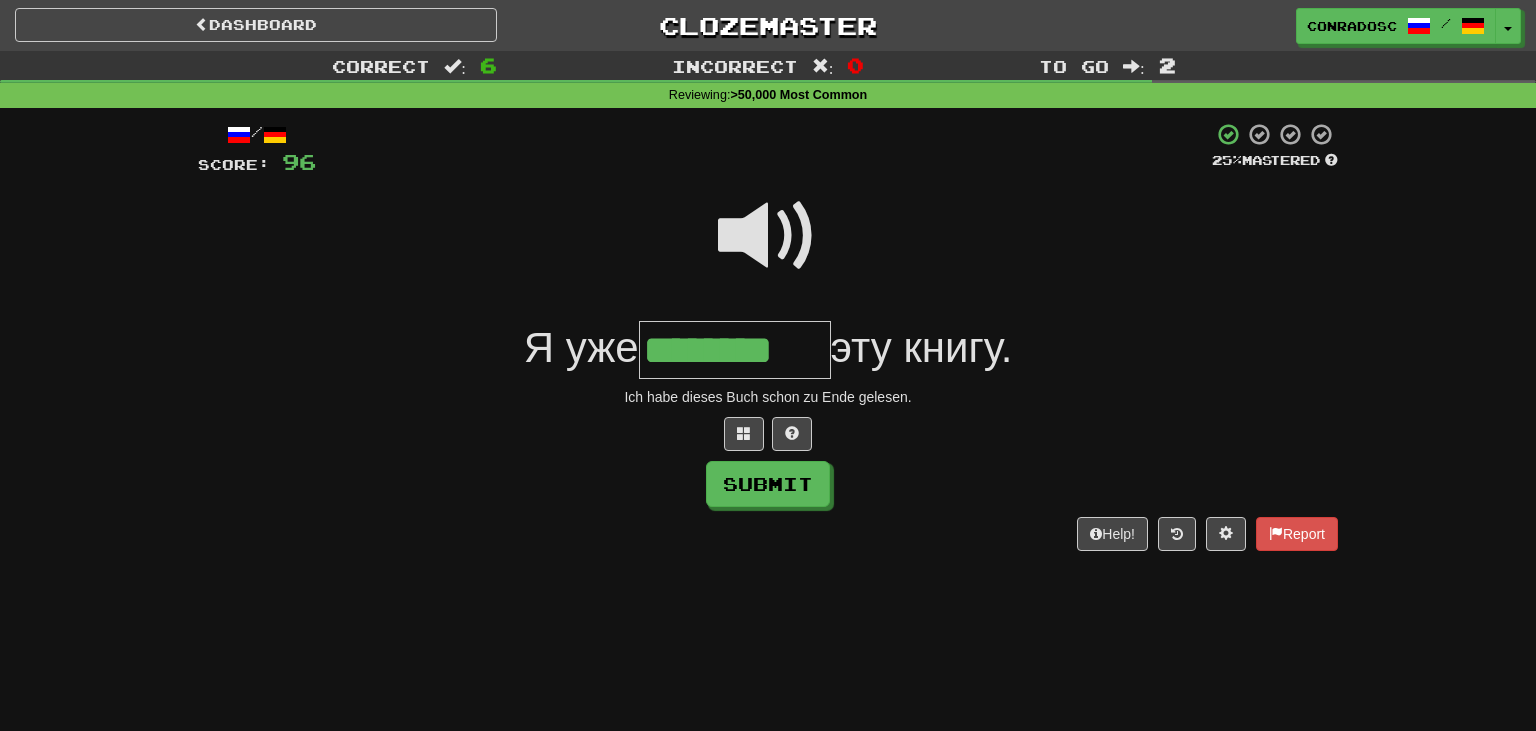 type on "********" 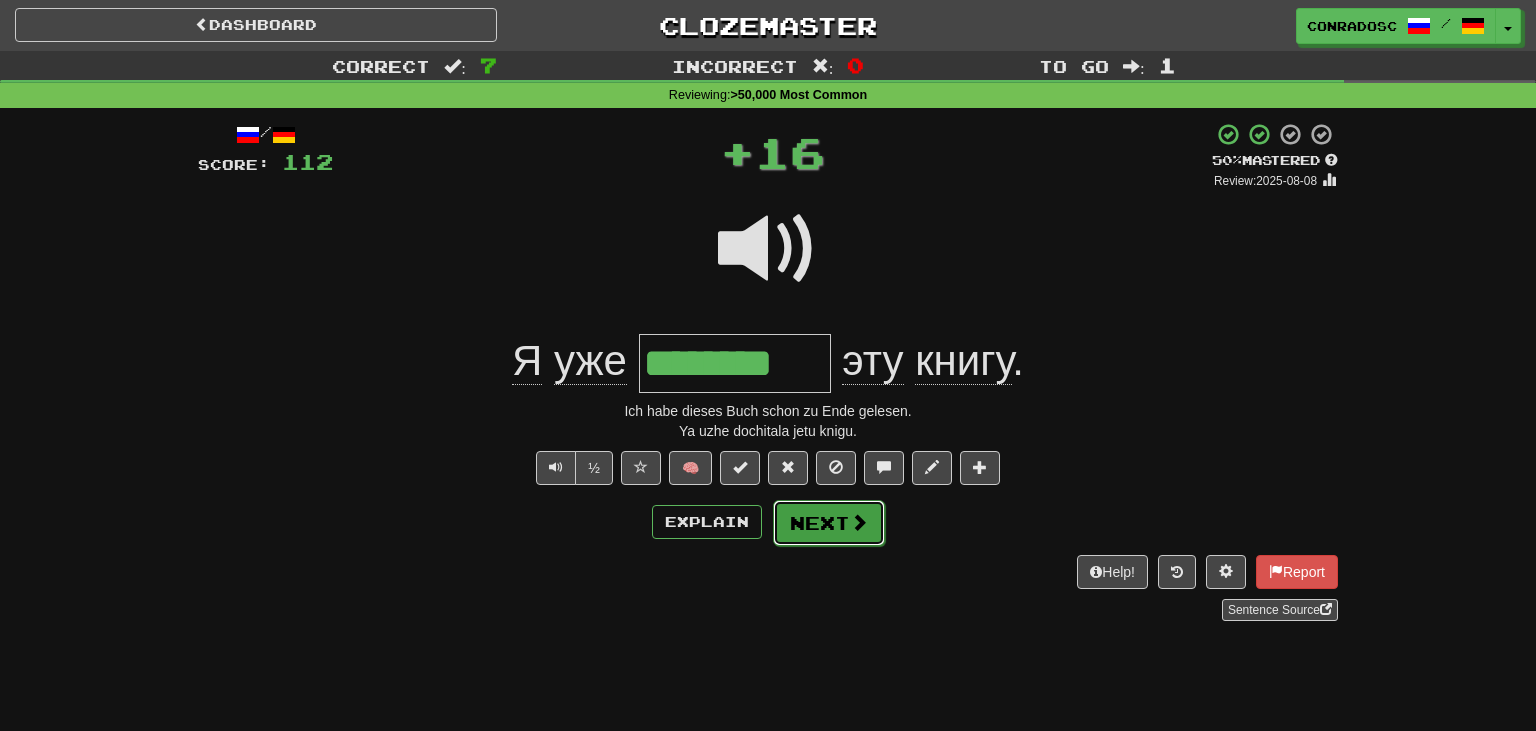 click on "Next" at bounding box center [829, 523] 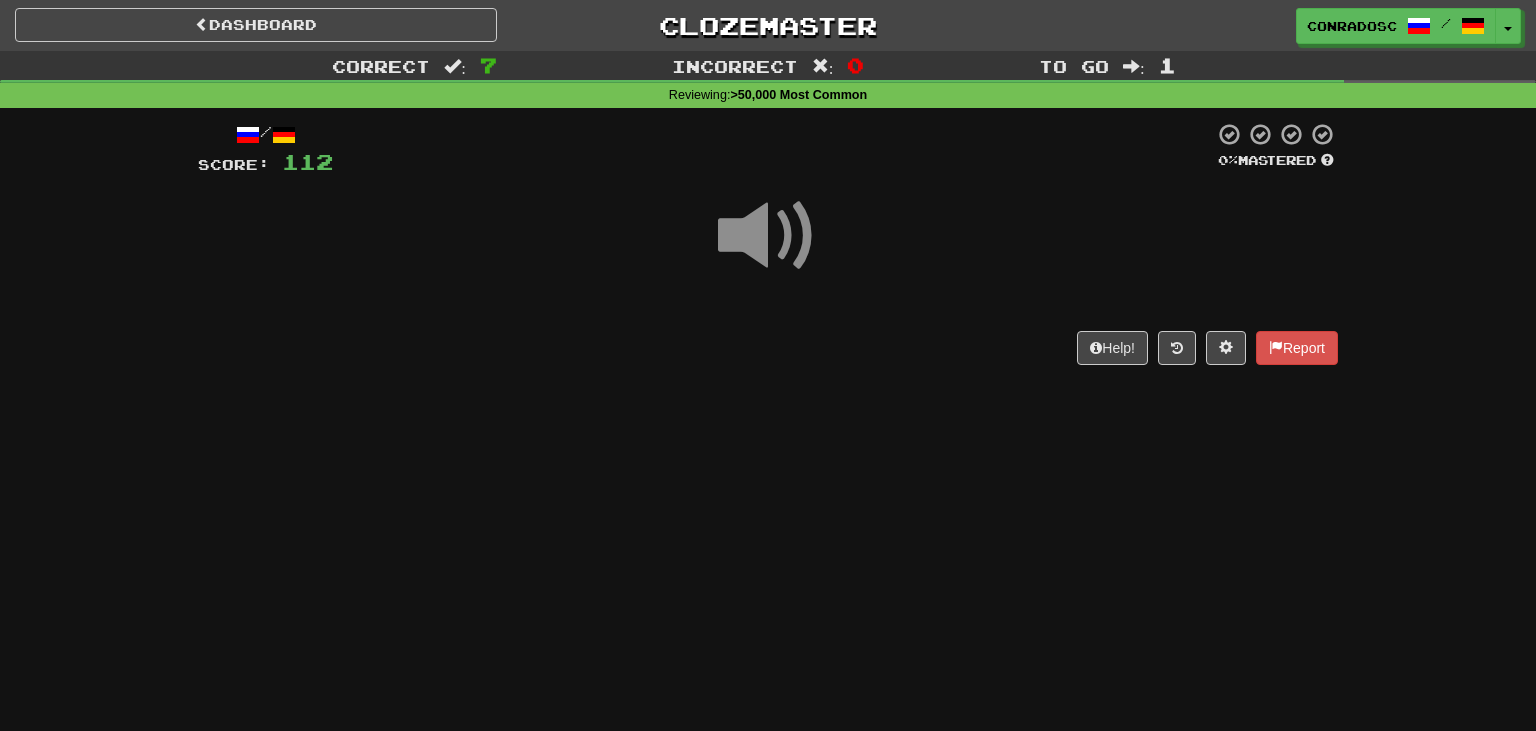 click at bounding box center [768, 236] 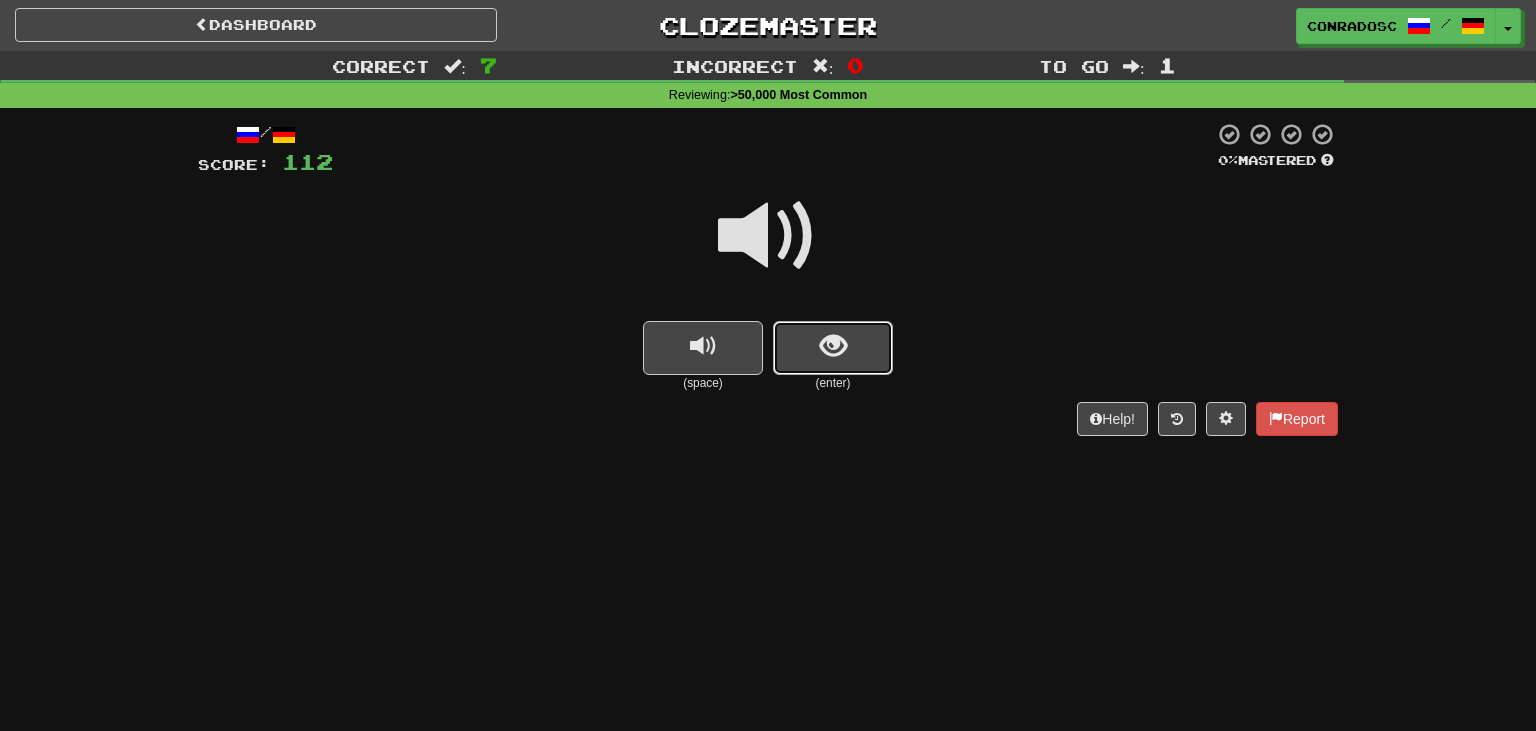 click at bounding box center (833, 348) 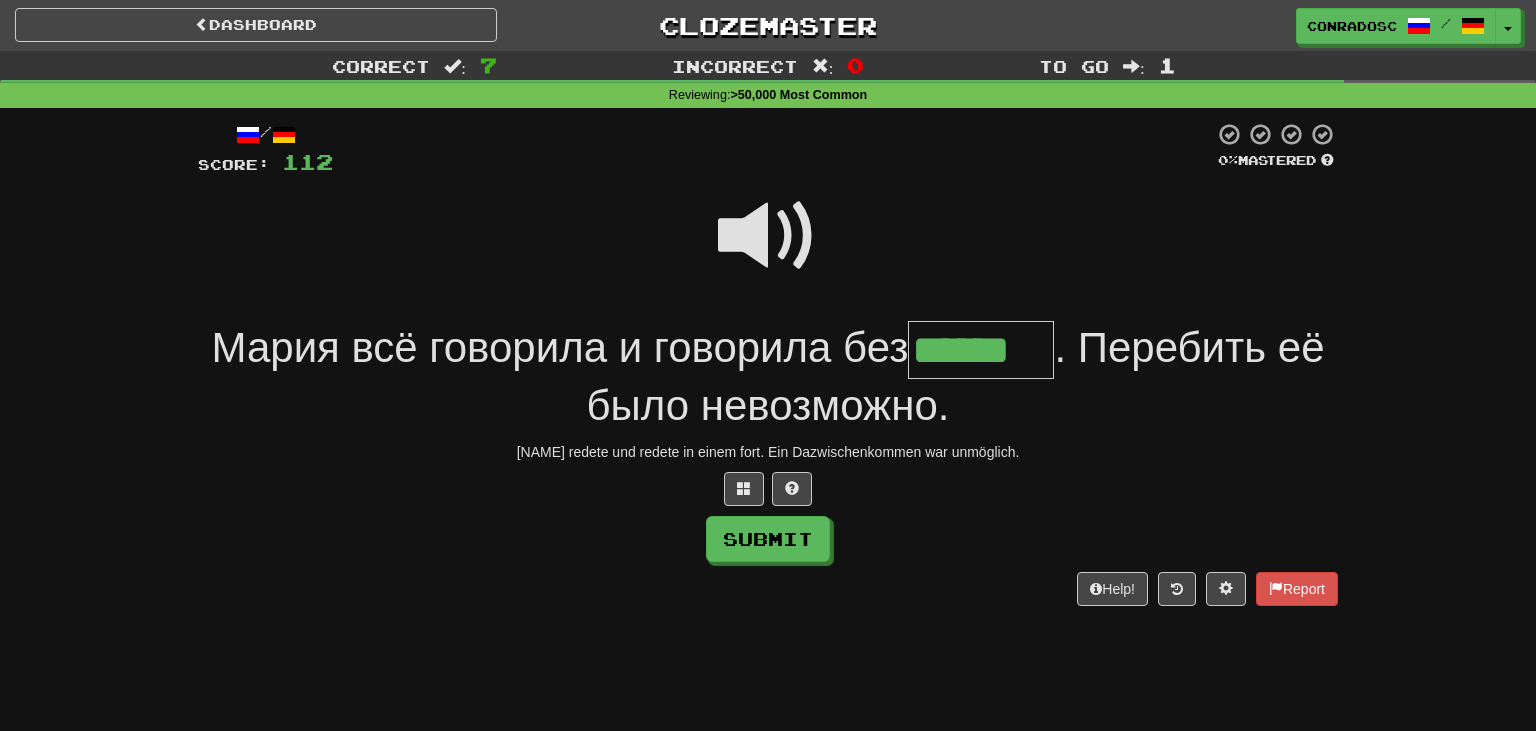 type on "******" 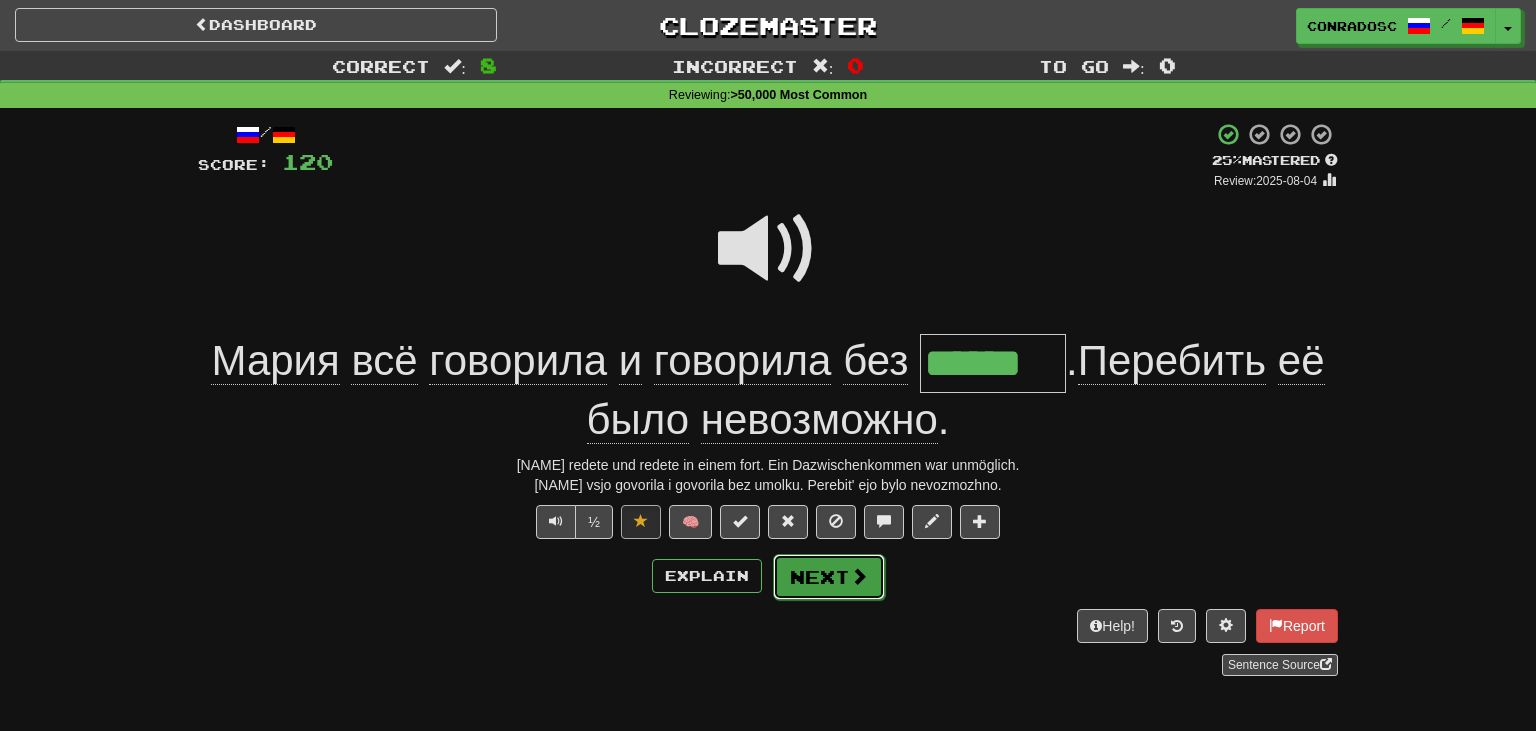 click on "Next" at bounding box center [829, 577] 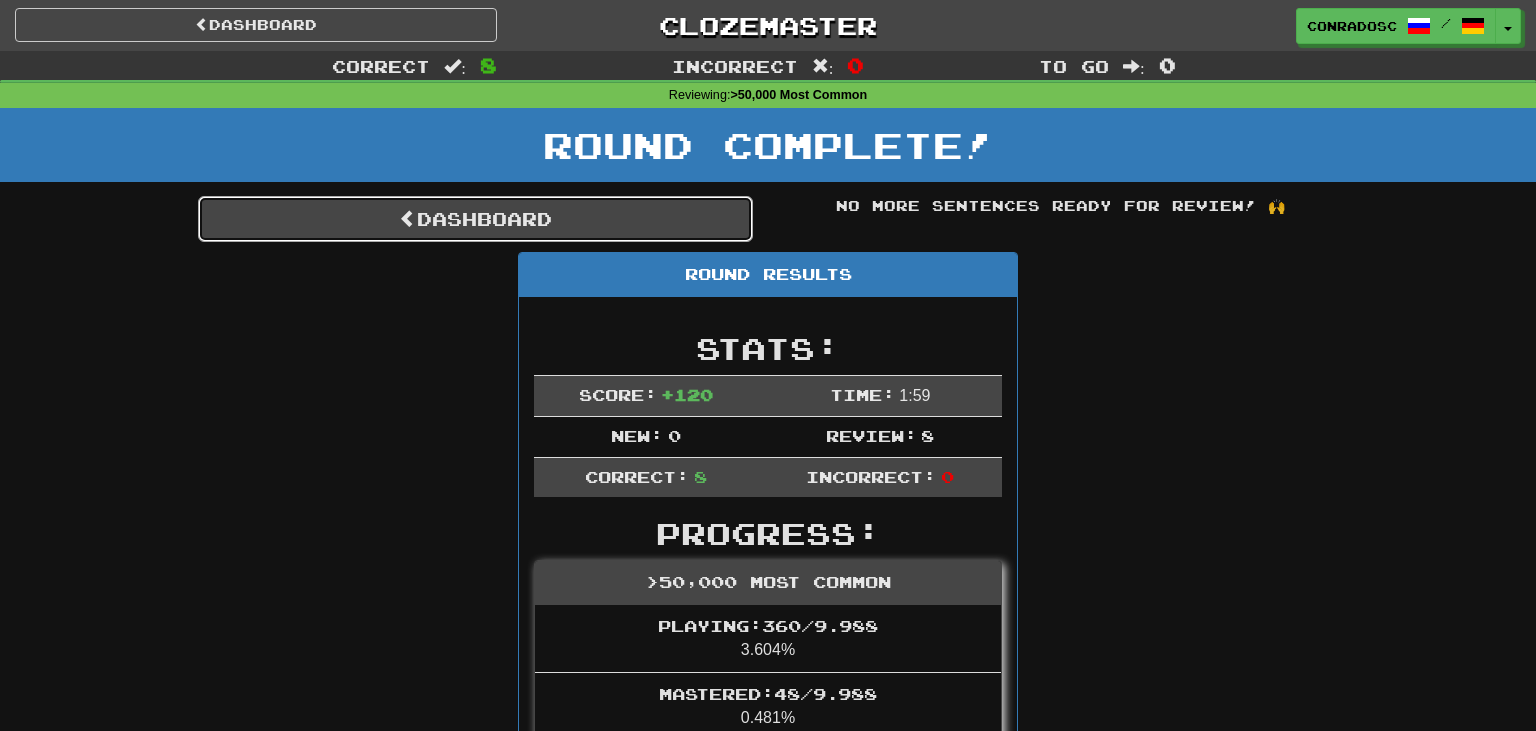 click on "Dashboard" at bounding box center (475, 219) 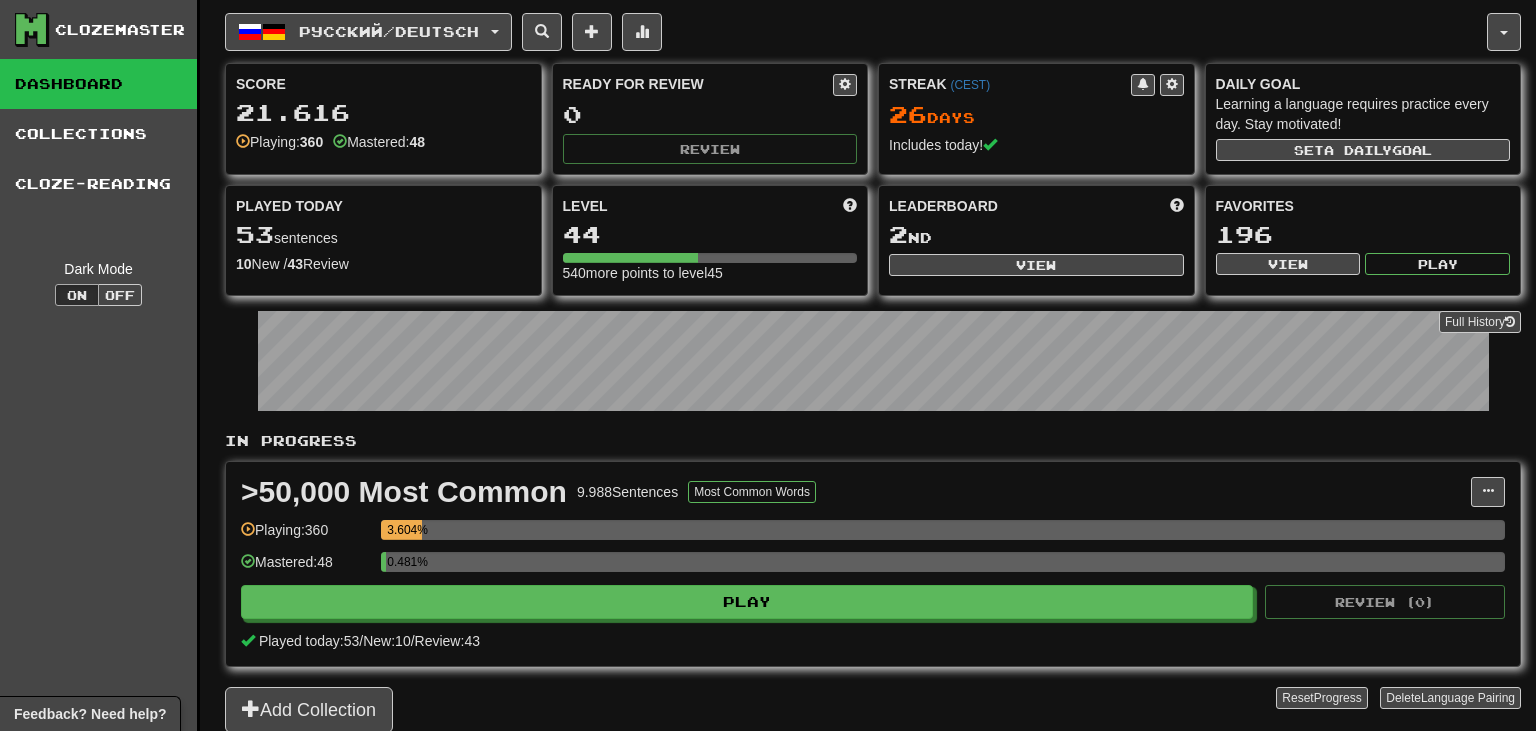 scroll, scrollTop: 0, scrollLeft: 0, axis: both 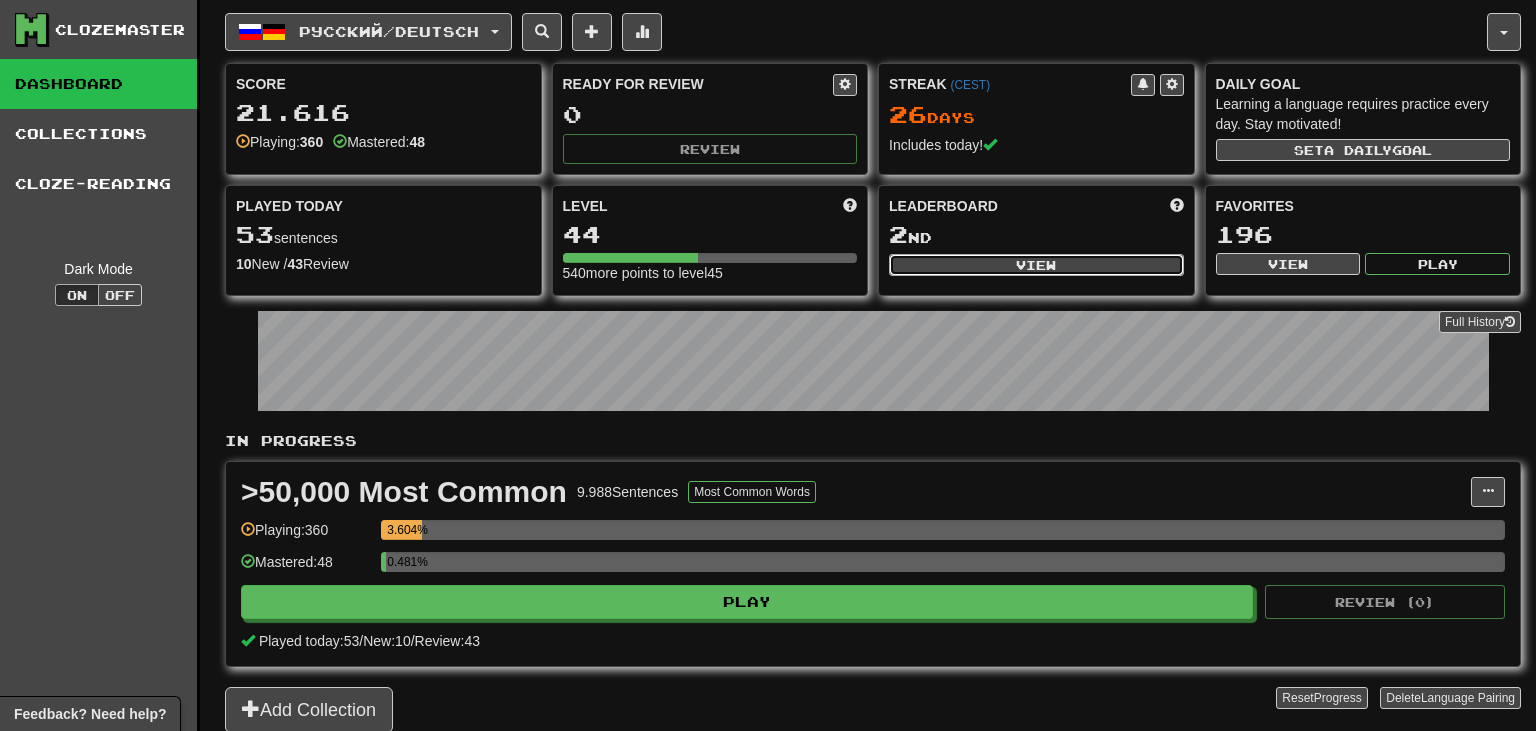 click on "View" at bounding box center (1036, 265) 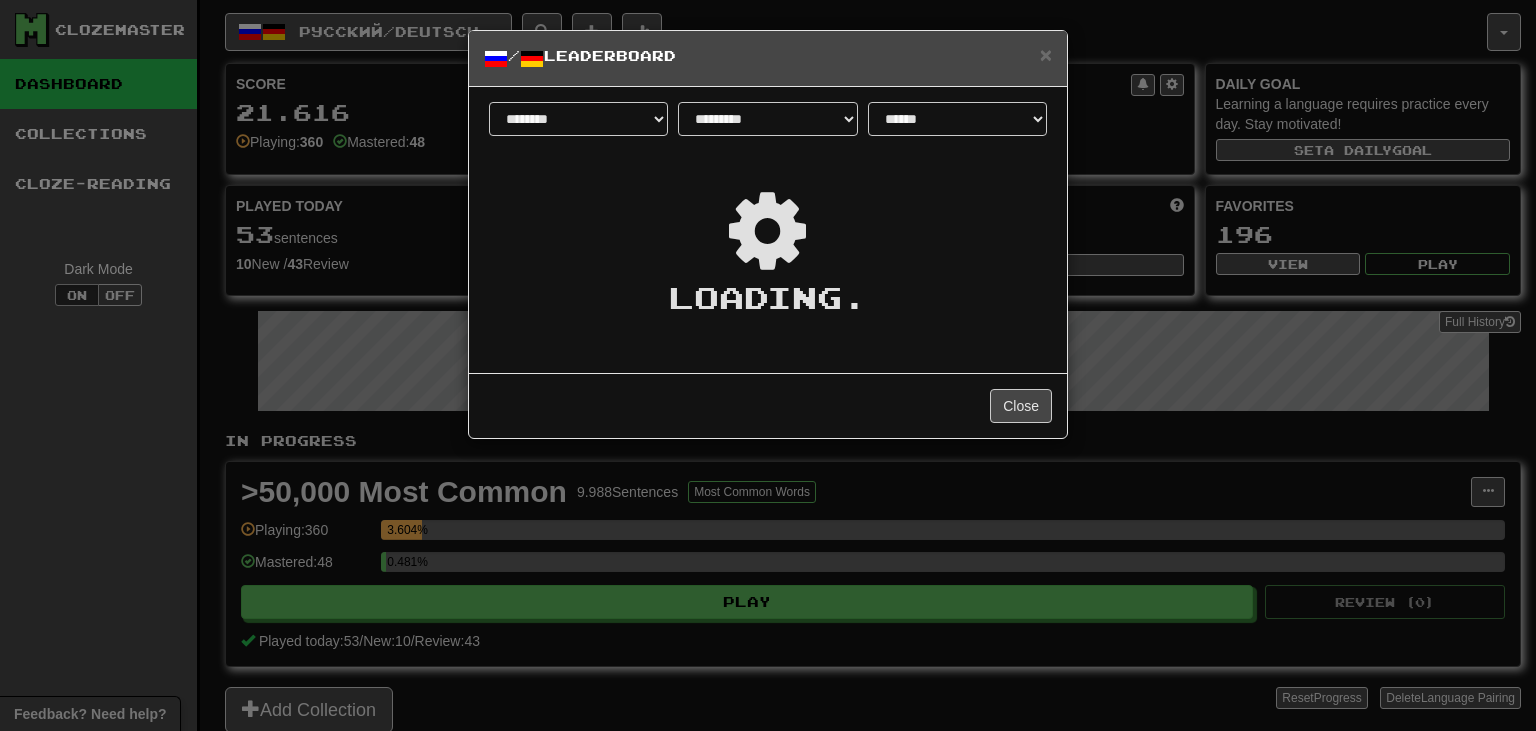 click on "Loading ." at bounding box center [768, 252] 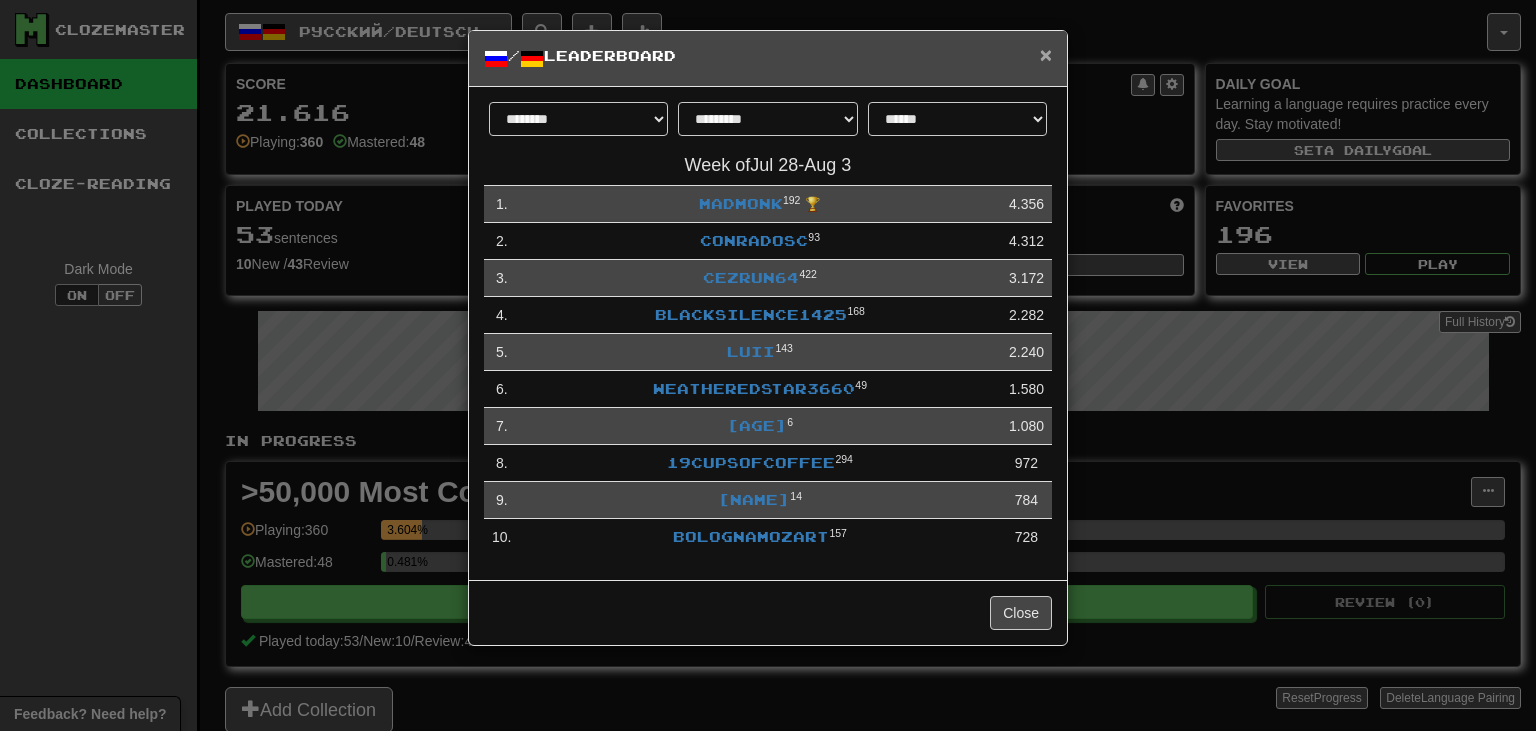 click on "×" at bounding box center (1046, 54) 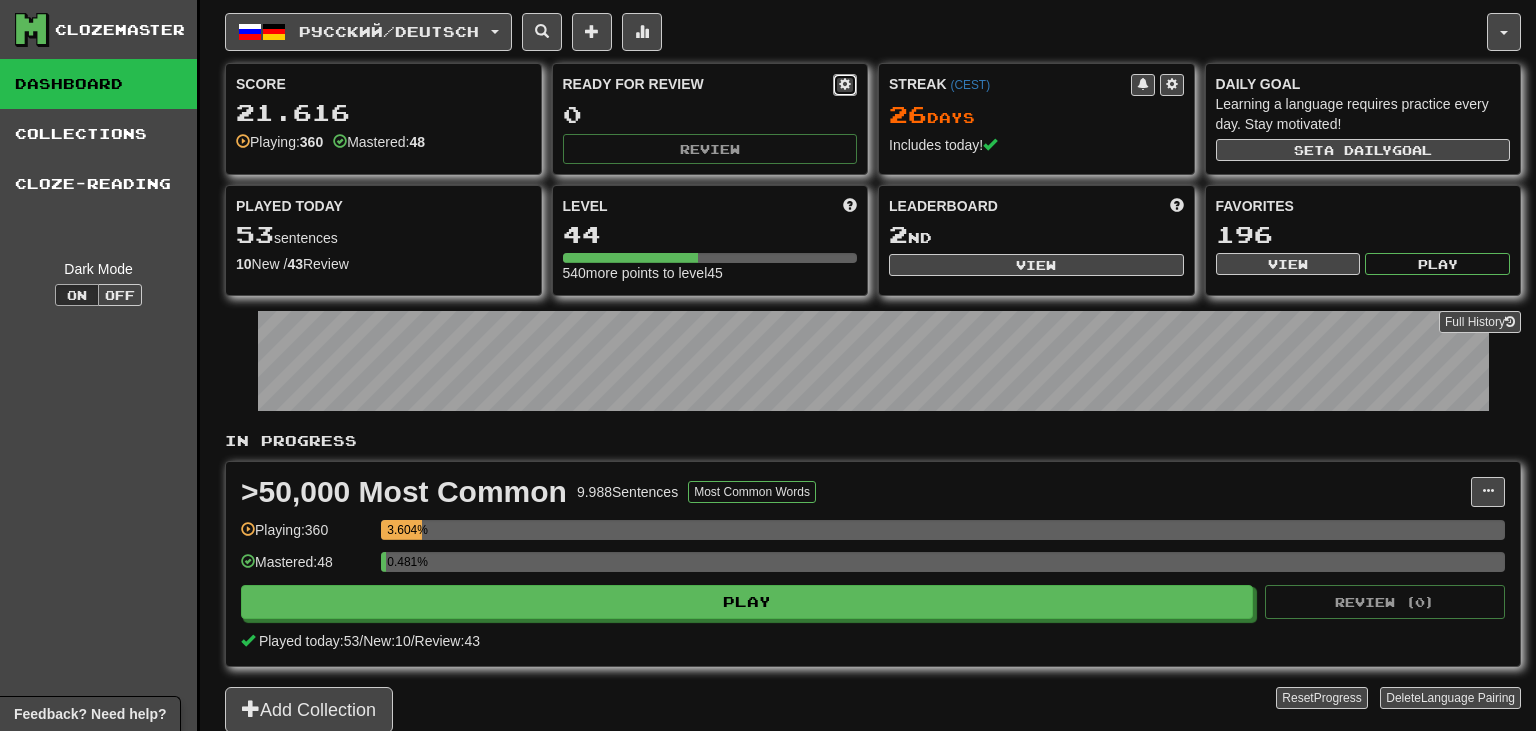 click at bounding box center [845, 84] 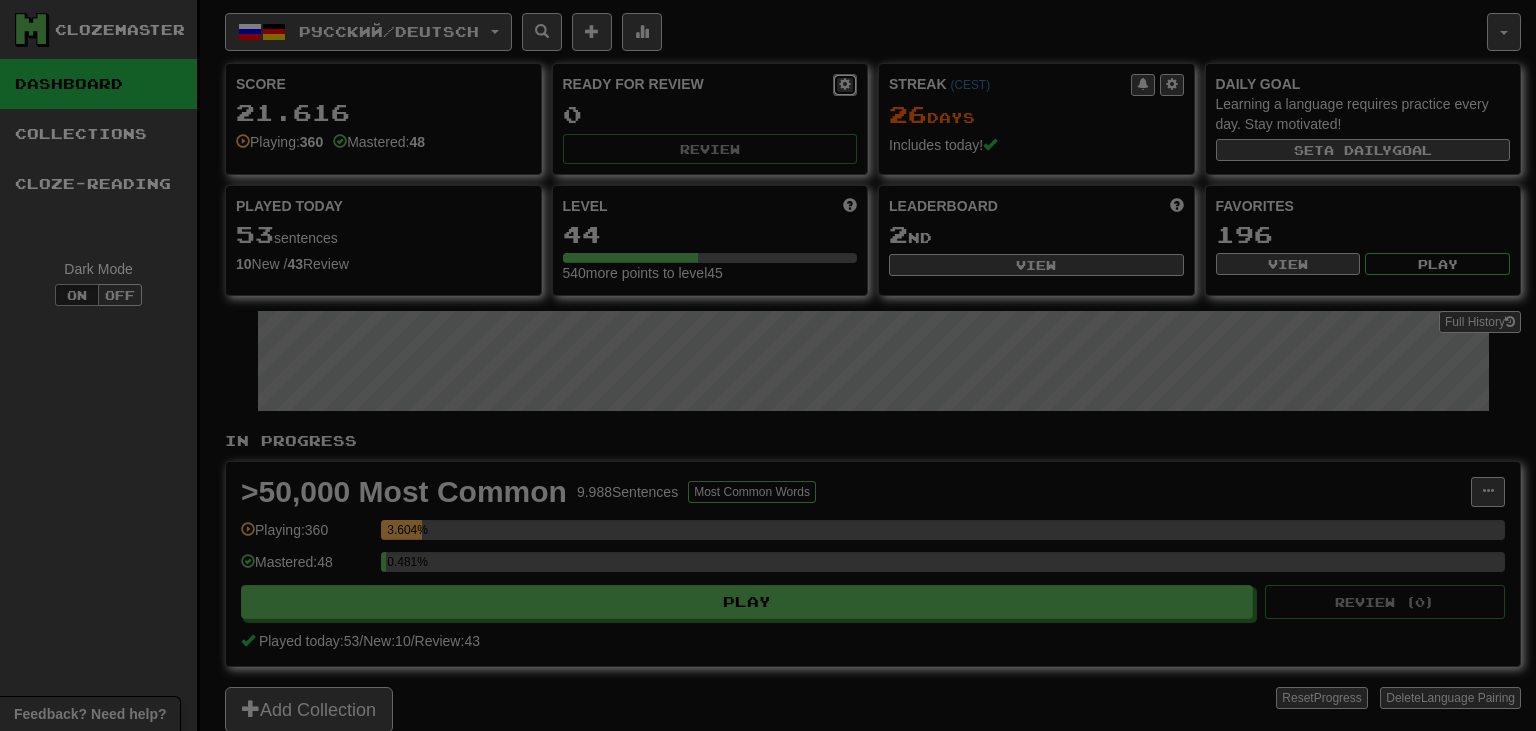 select on "*" 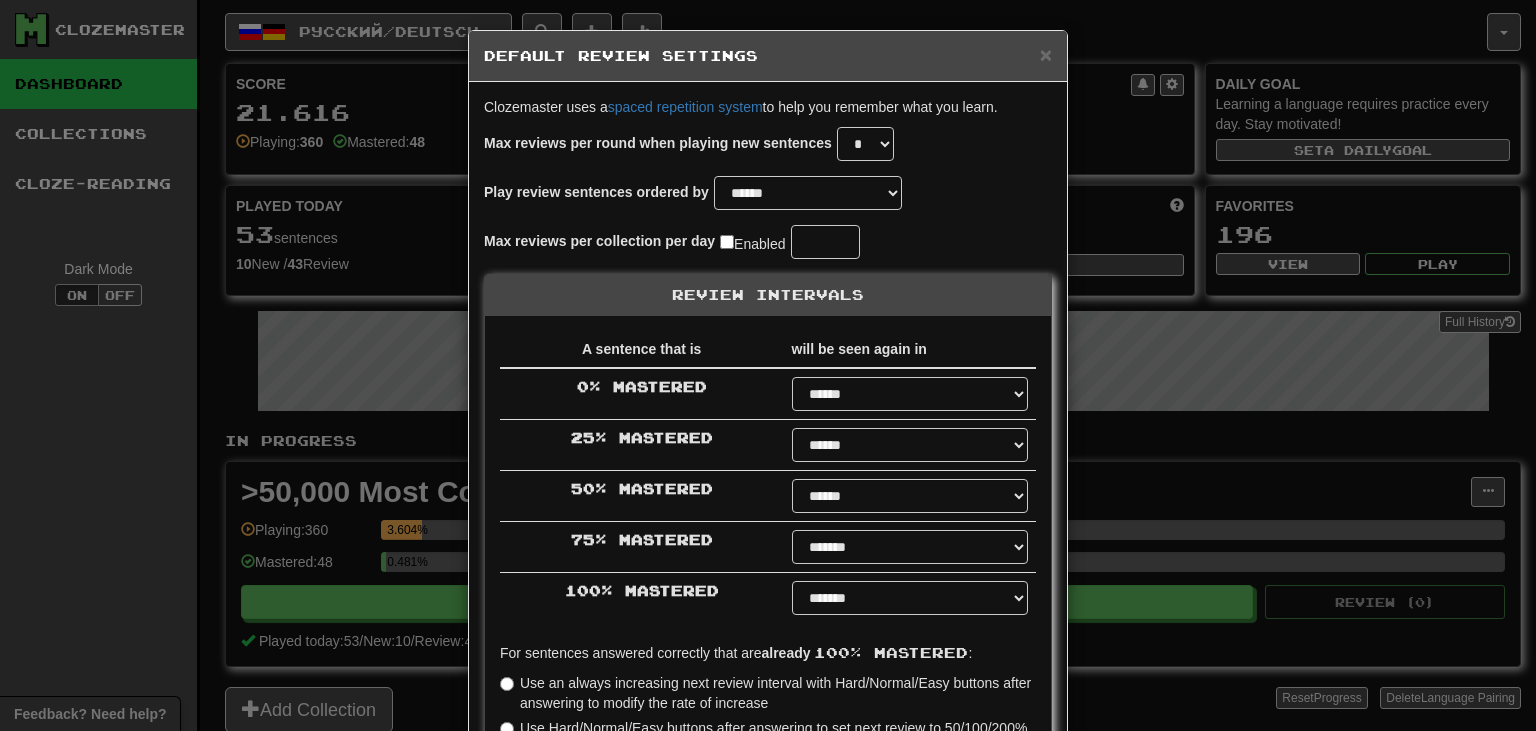 click on "**" at bounding box center (825, 242) 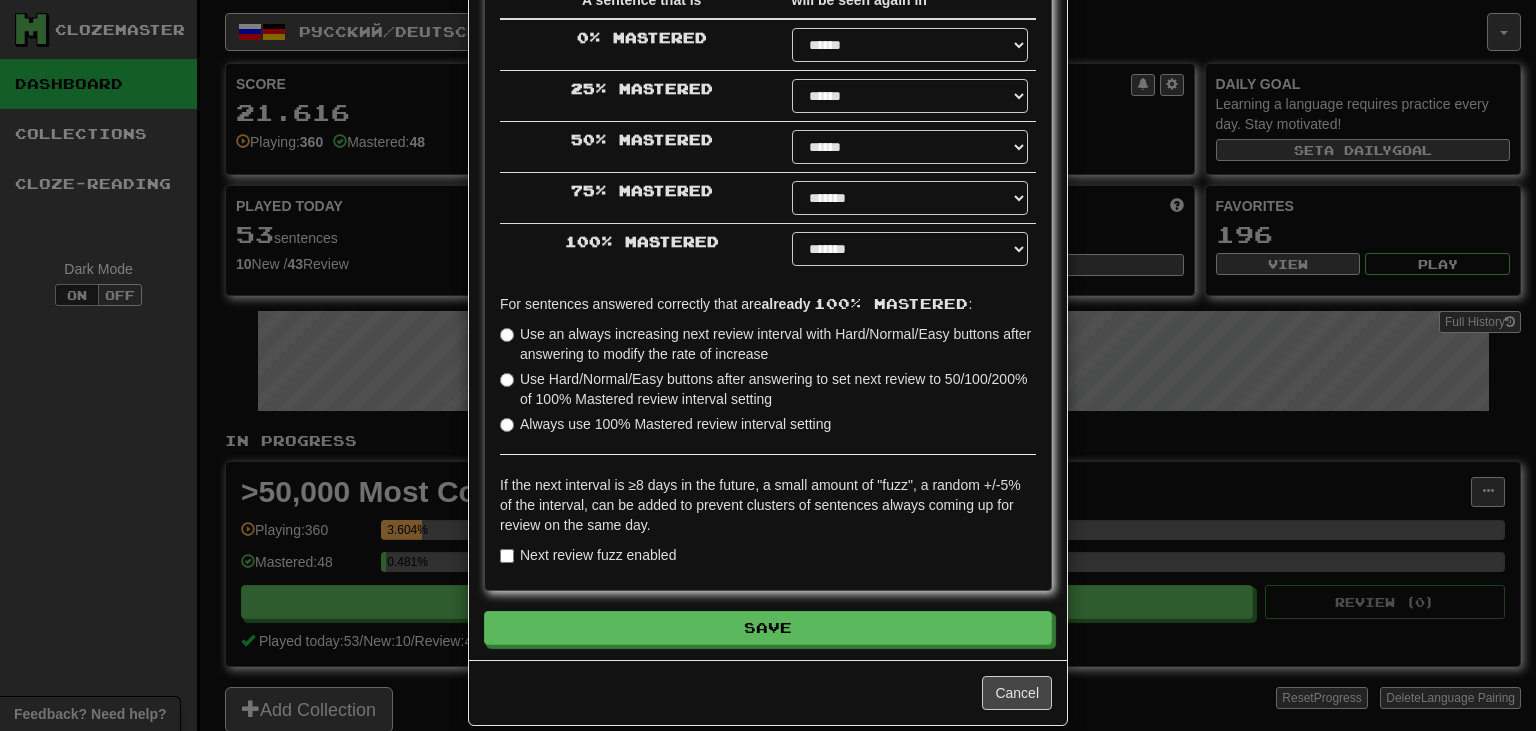 scroll, scrollTop: 353, scrollLeft: 0, axis: vertical 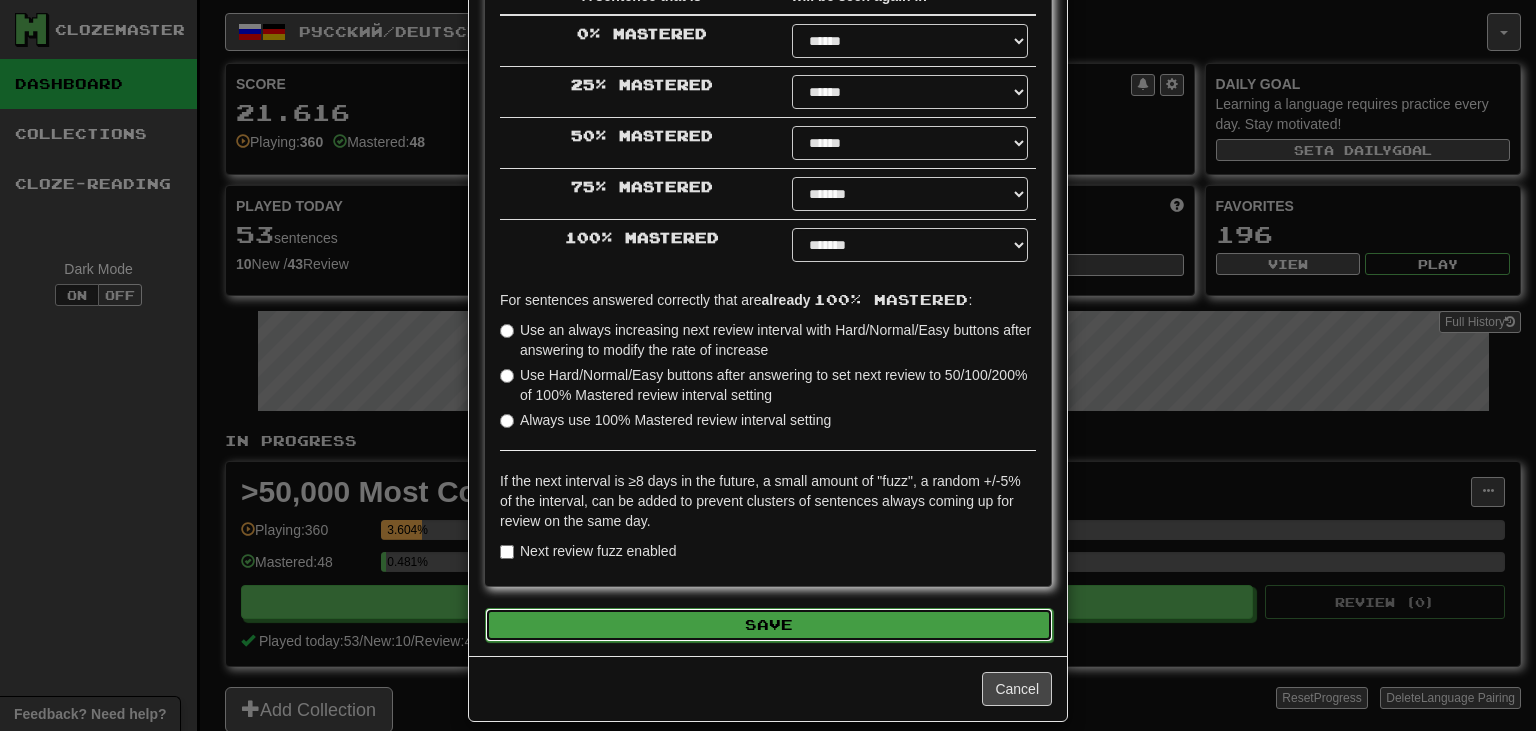 click on "Save" at bounding box center (769, 625) 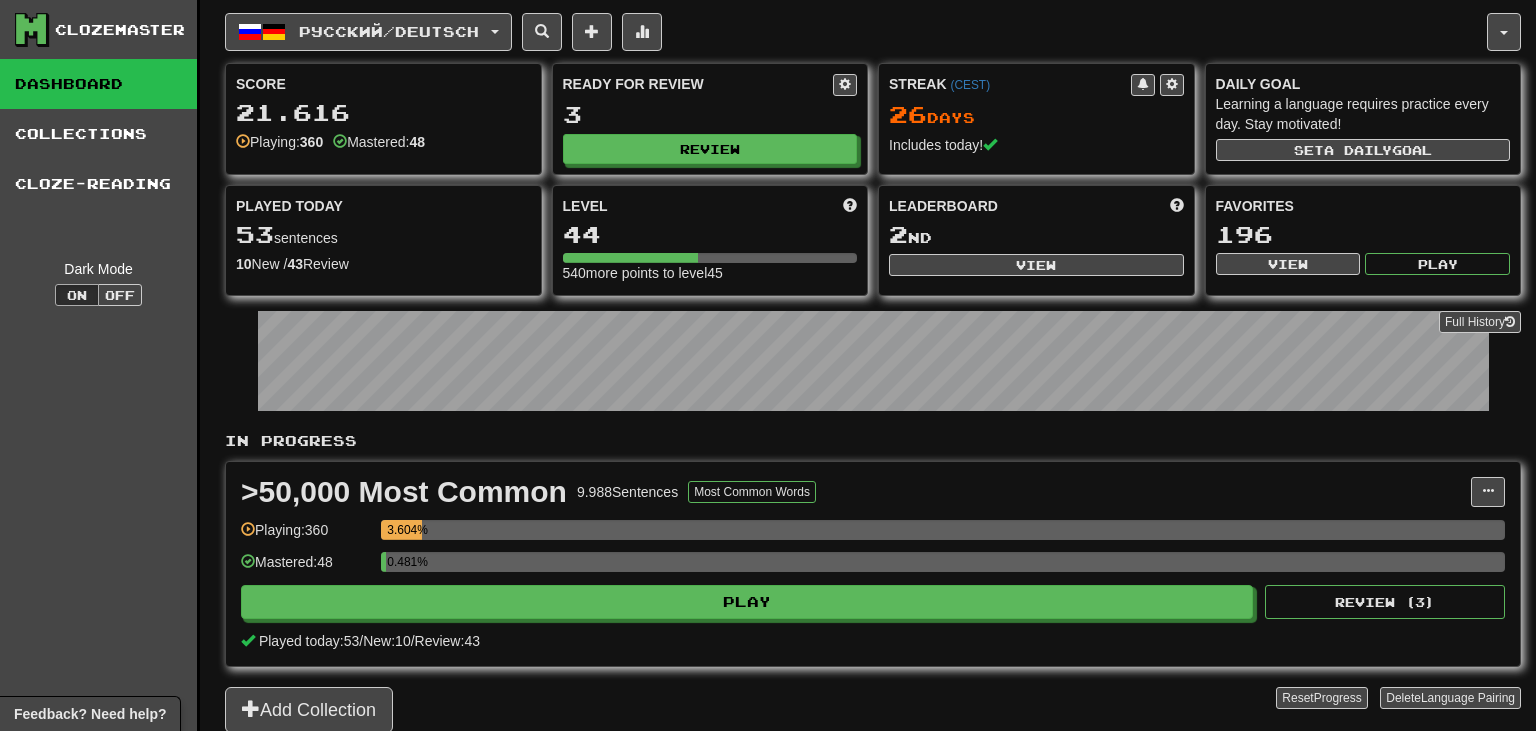 click on "Ready for Review 3   Review" at bounding box center (710, 119) 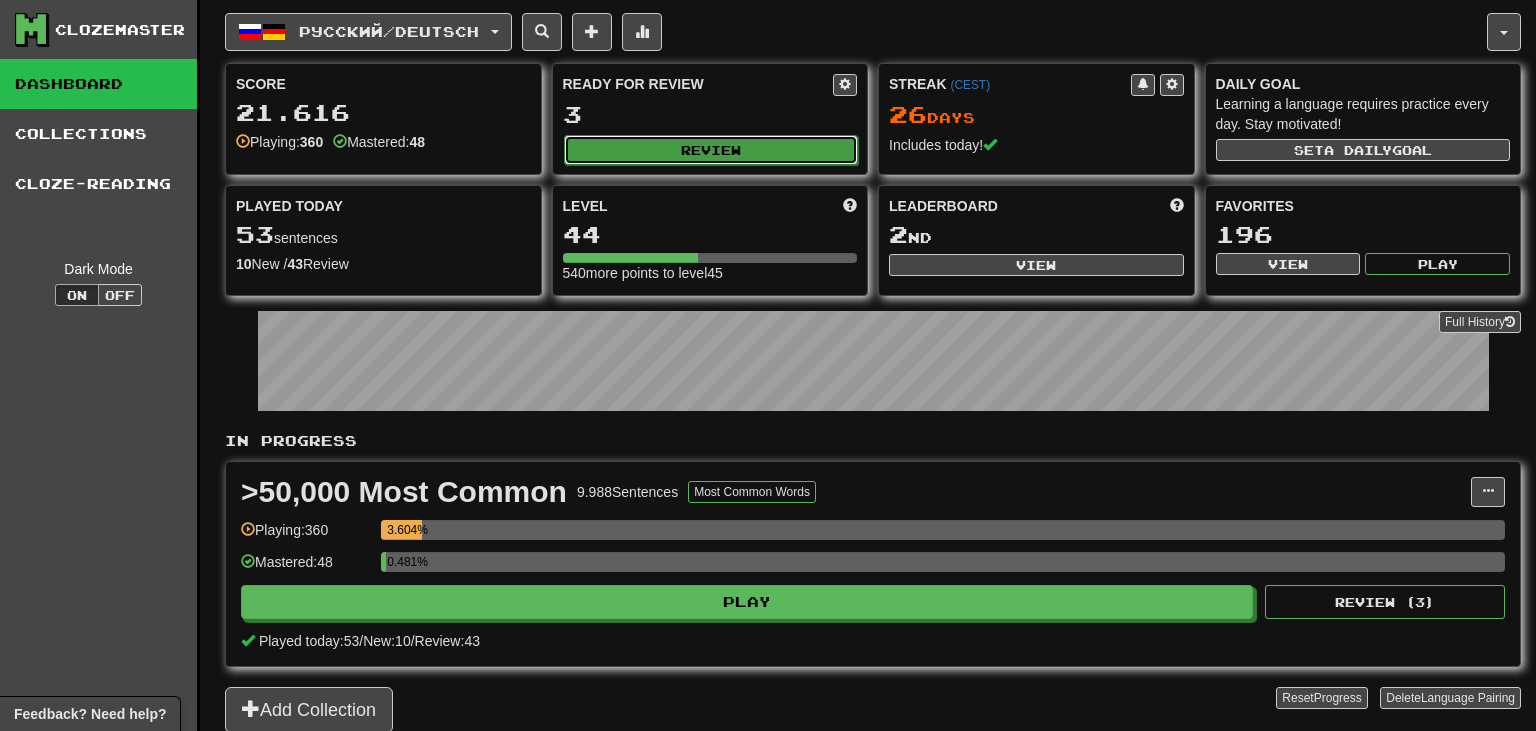 click on "Review" at bounding box center [711, 150] 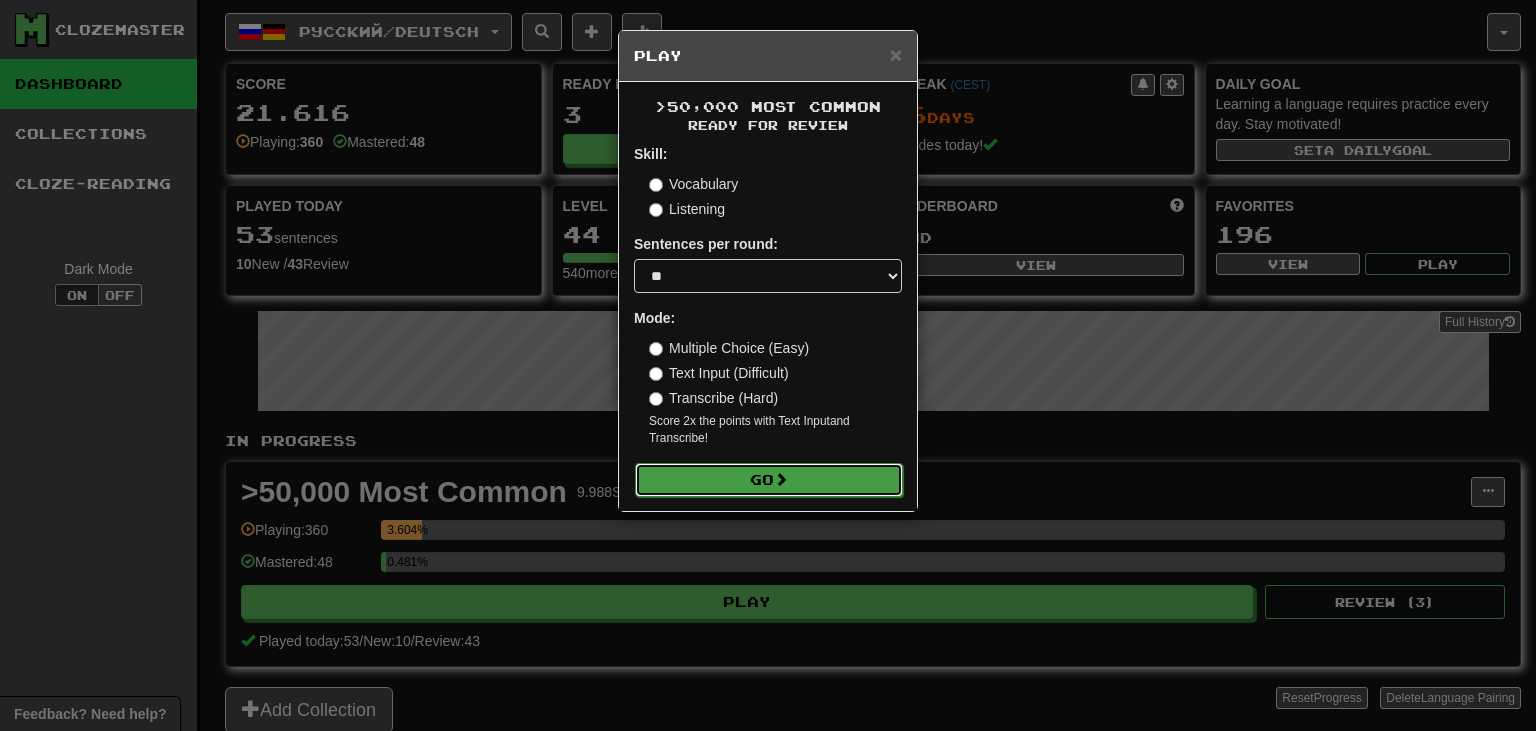 click on "Go" at bounding box center (769, 480) 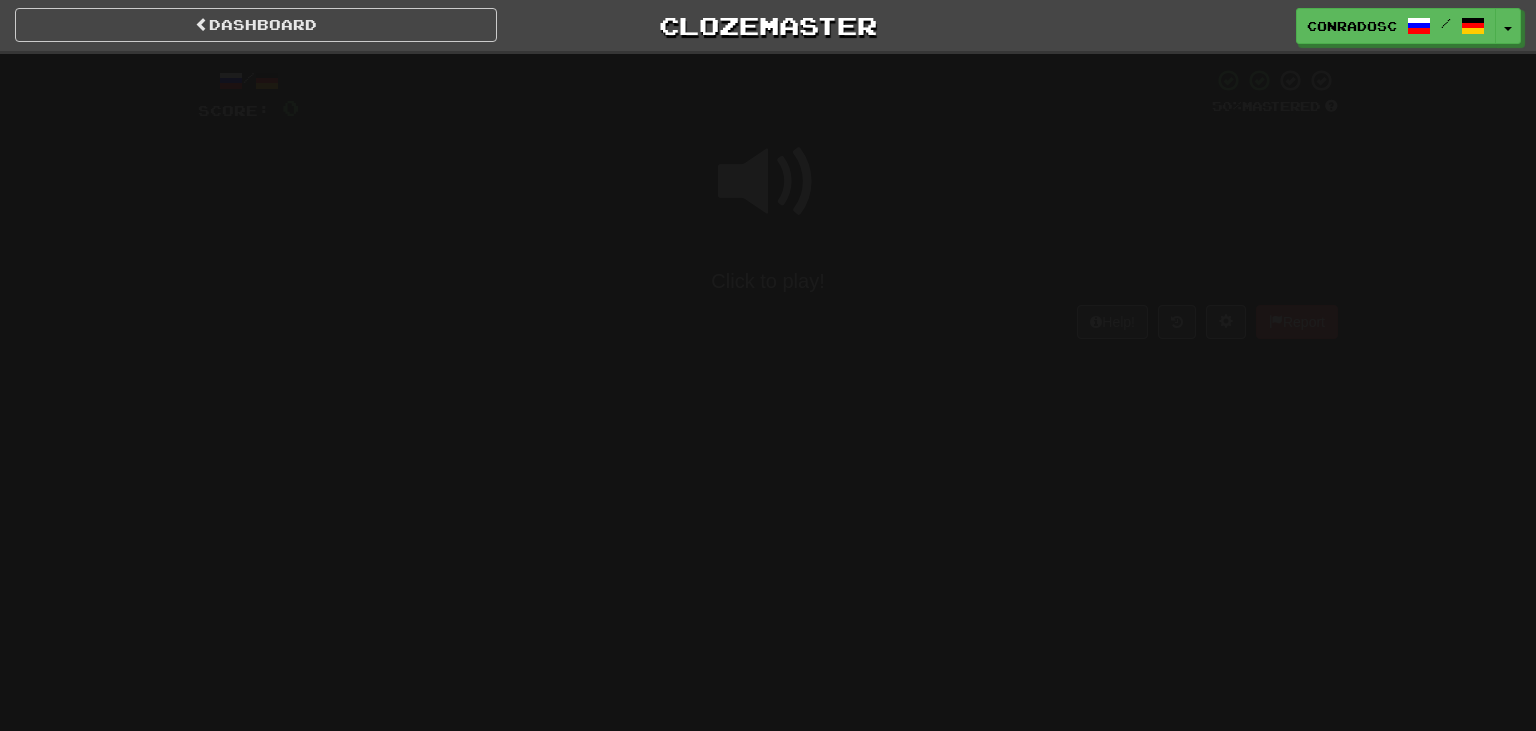 scroll, scrollTop: 0, scrollLeft: 0, axis: both 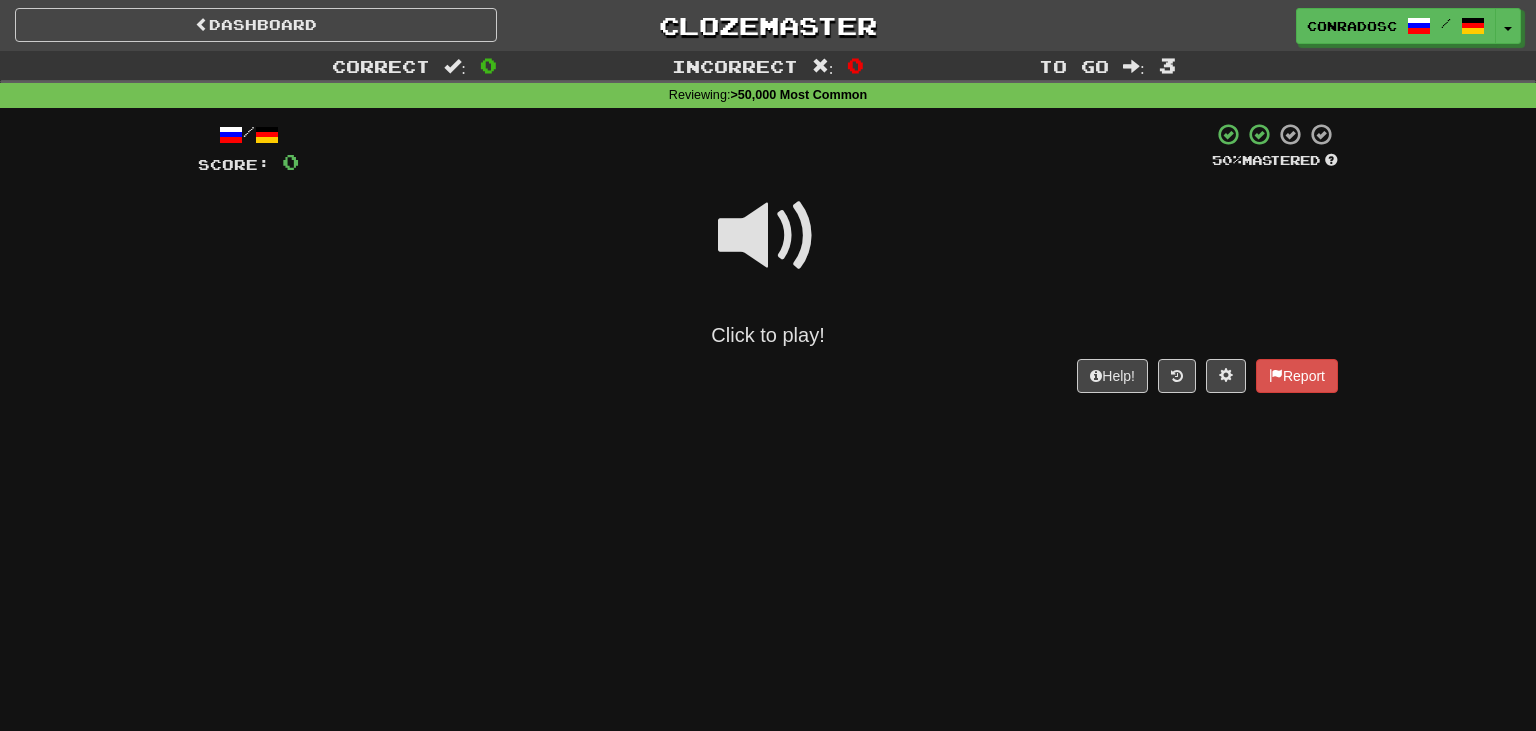 click at bounding box center [768, 236] 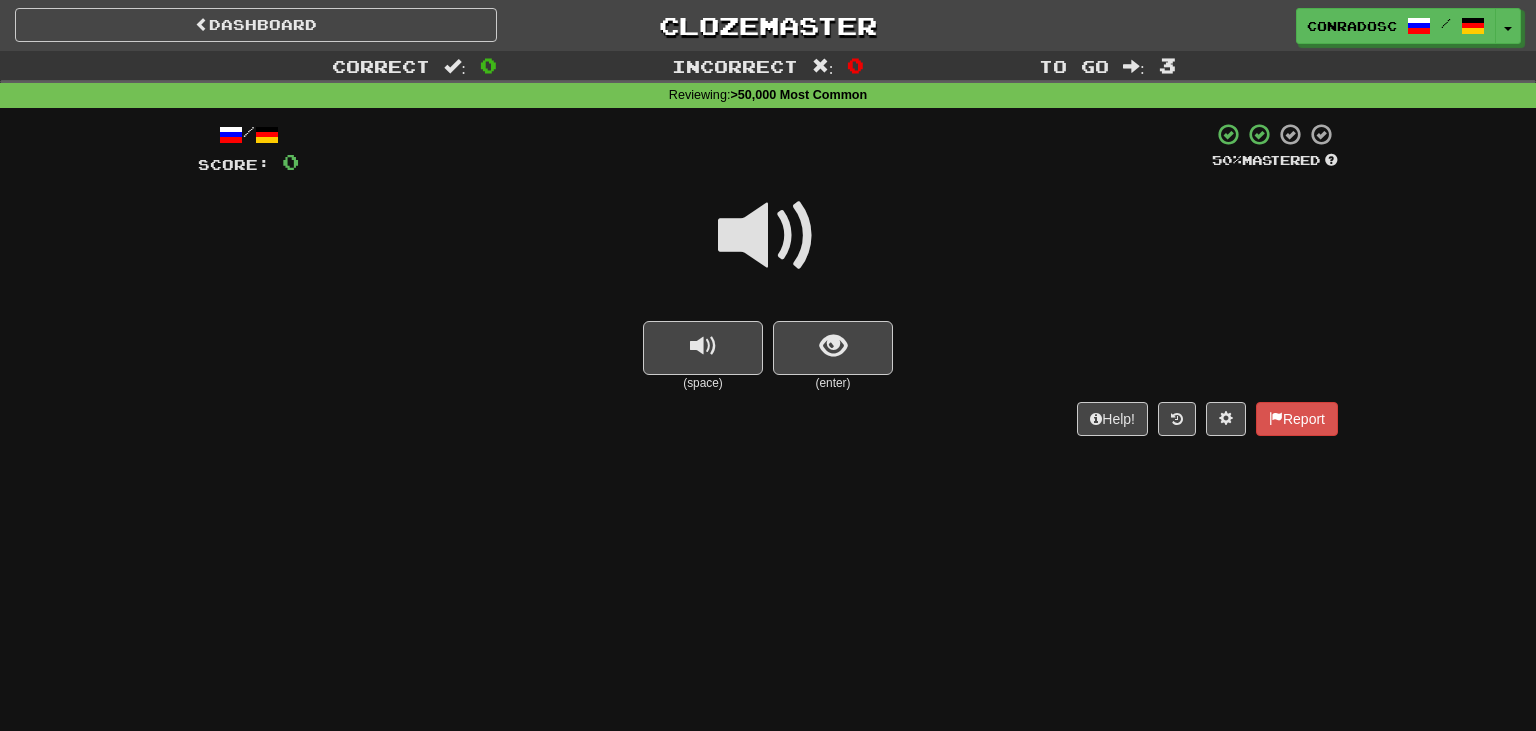 click at bounding box center (768, 236) 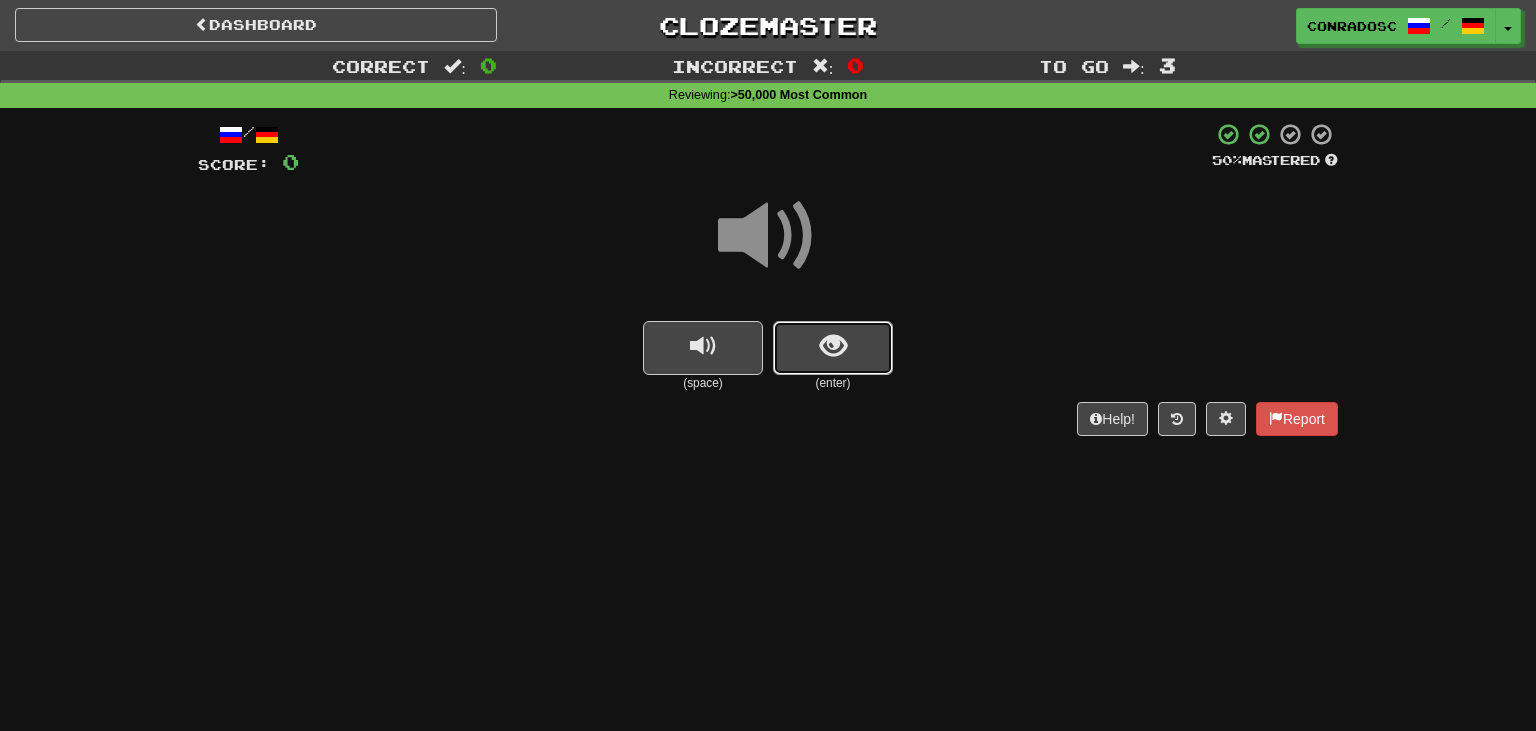 click at bounding box center [833, 348] 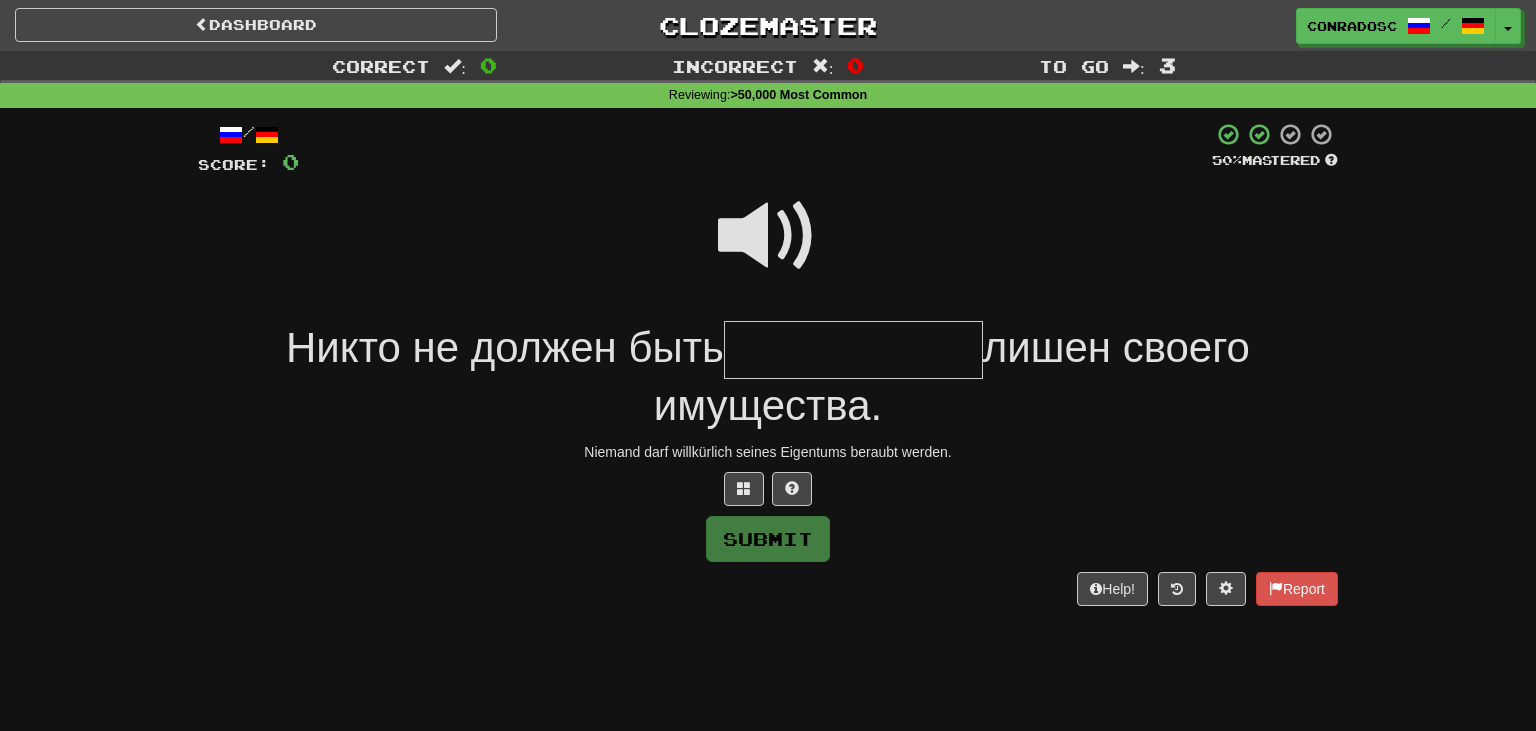 click at bounding box center [768, 236] 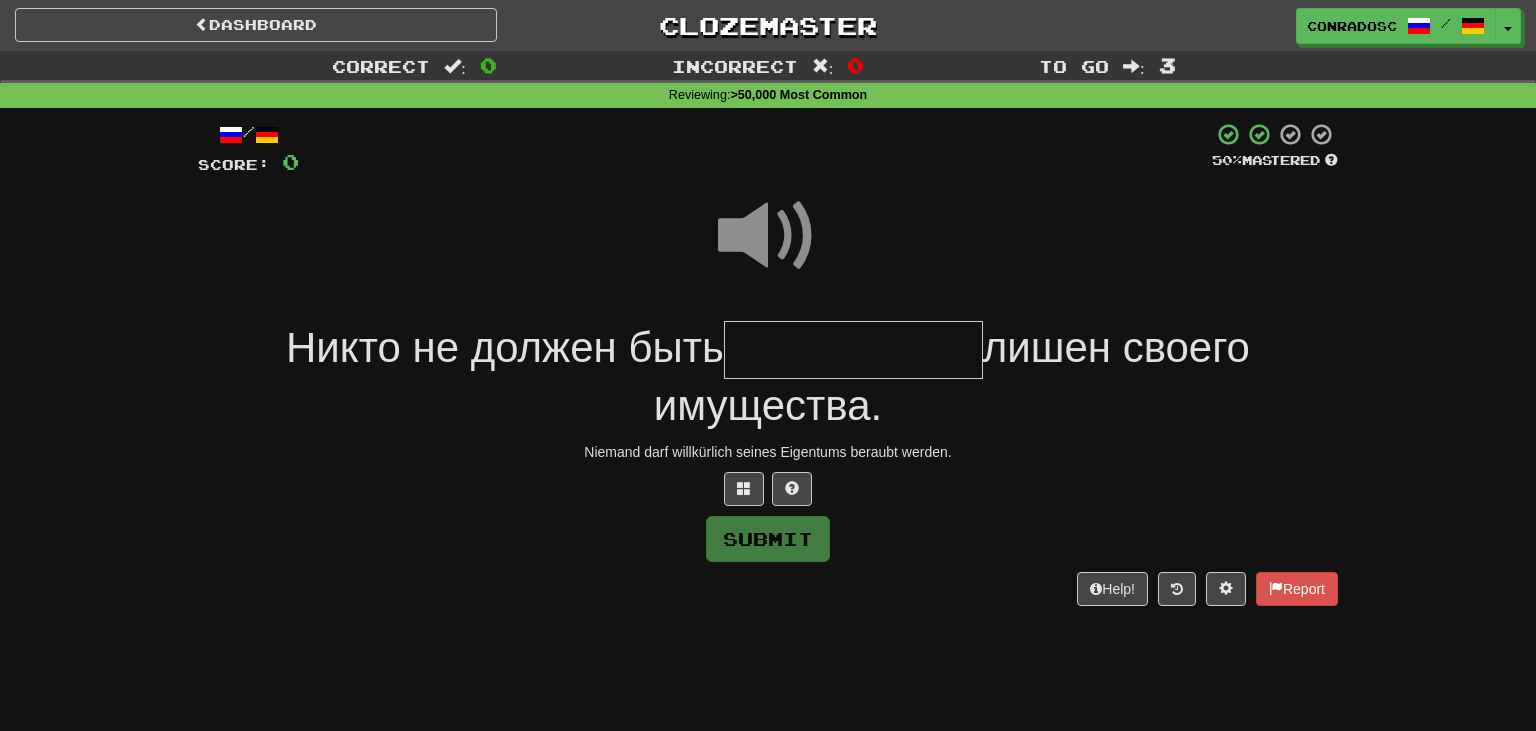 click at bounding box center [853, 350] 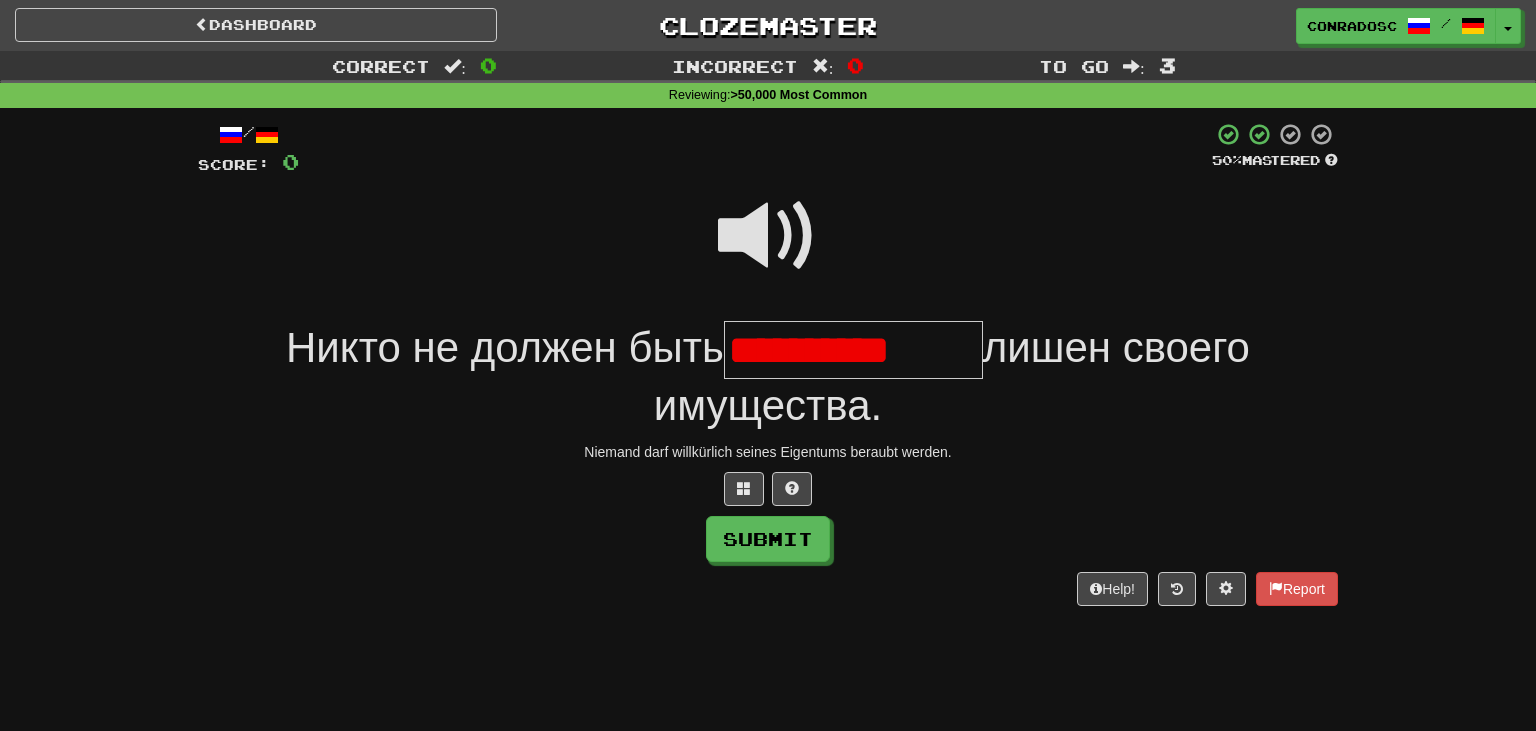 scroll, scrollTop: 0, scrollLeft: 0, axis: both 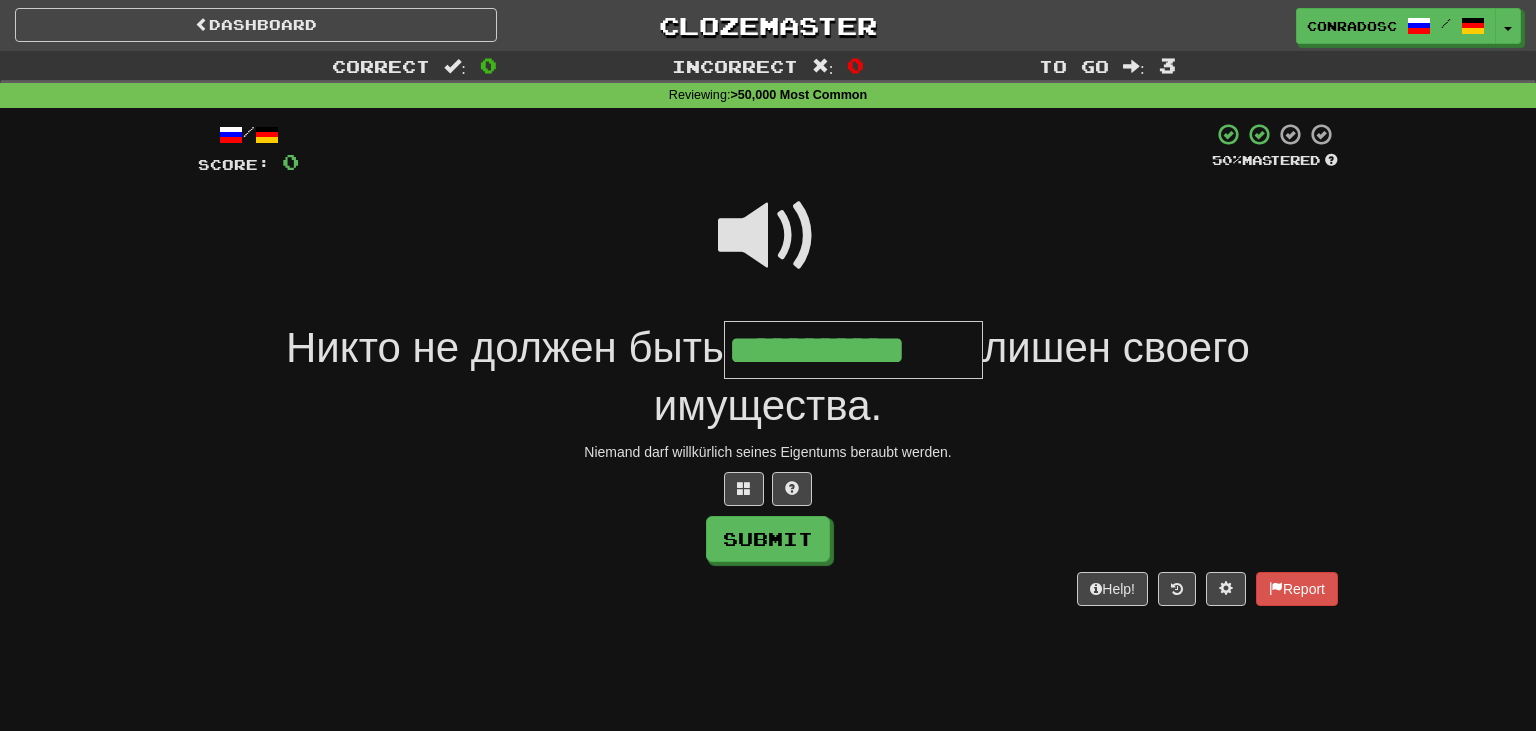 type on "**********" 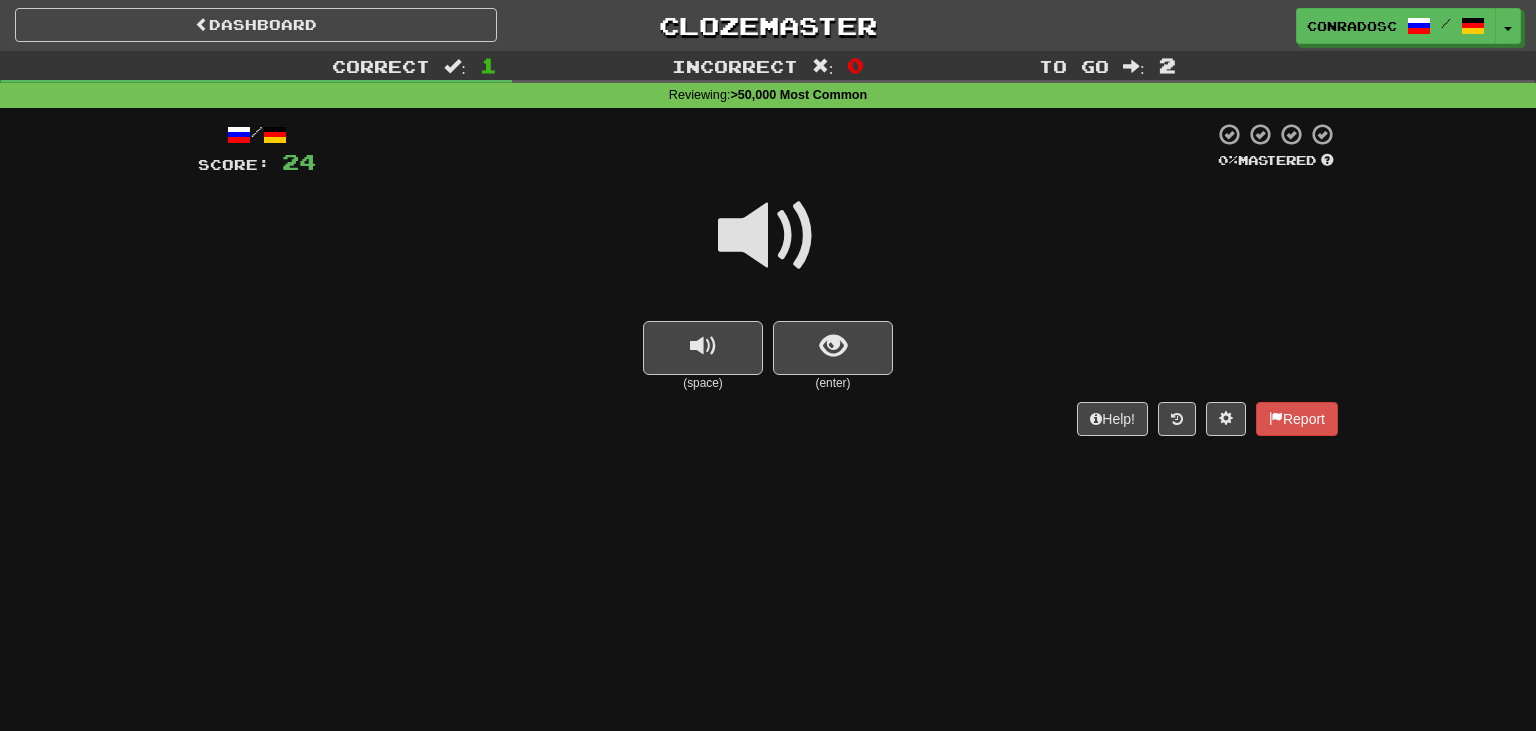 click at bounding box center [768, 236] 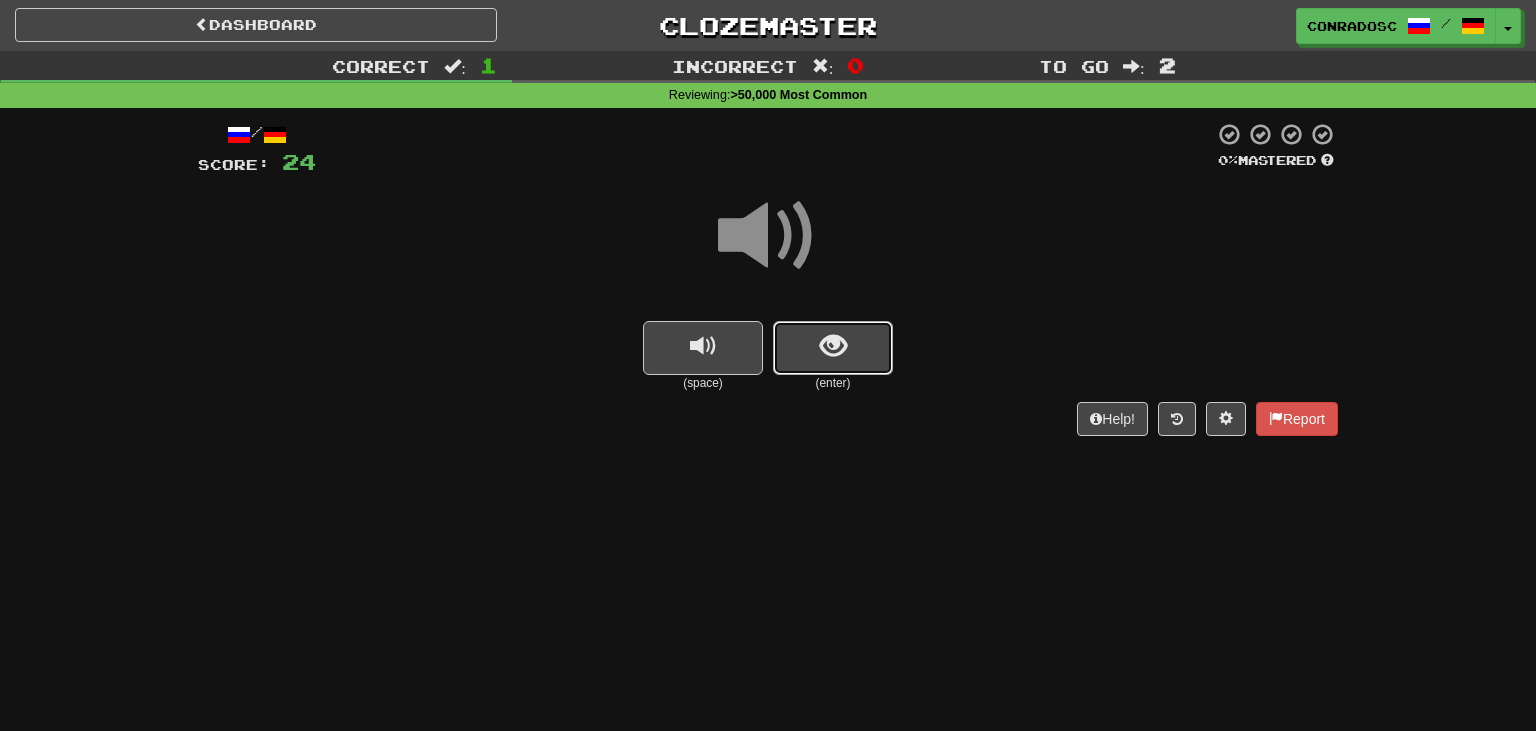click at bounding box center [833, 348] 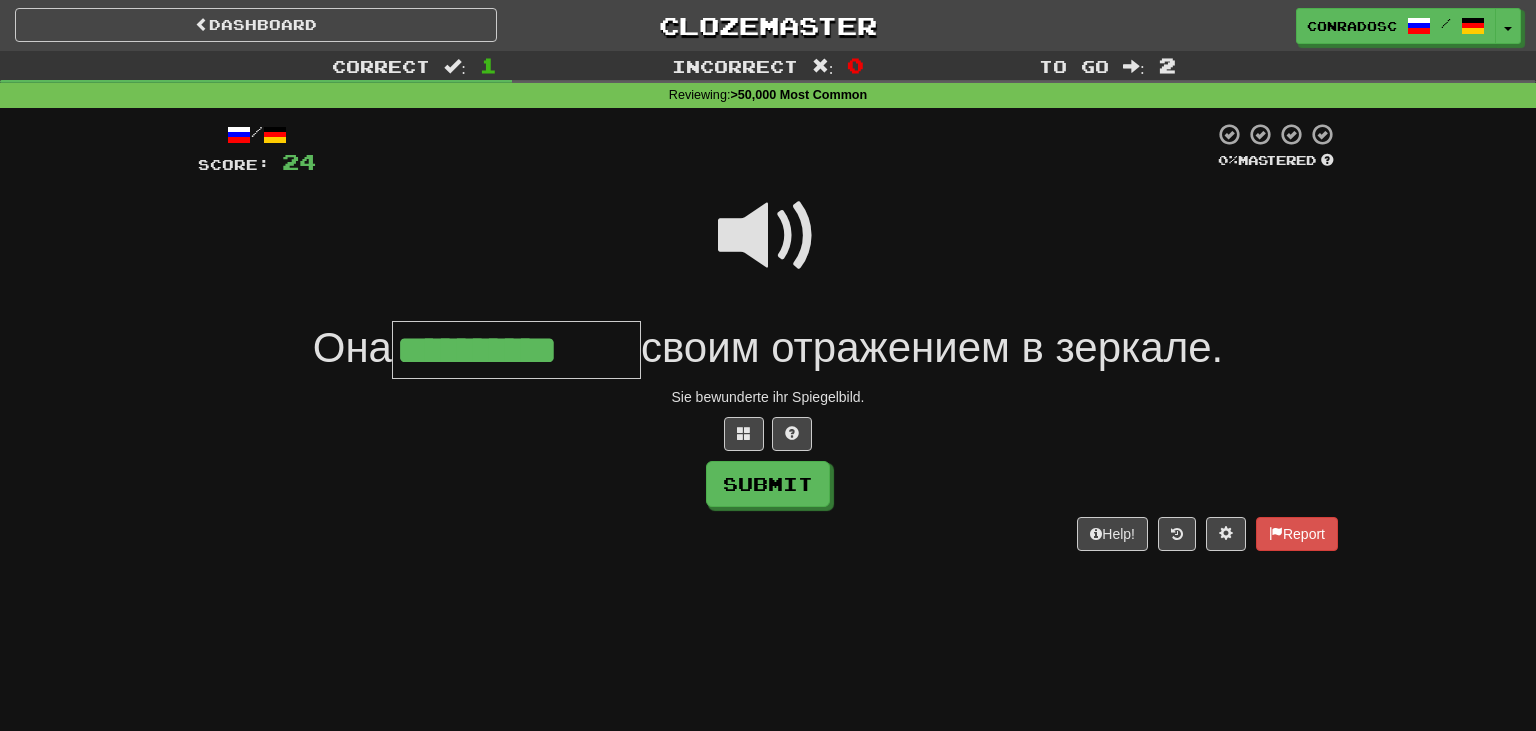 type on "**********" 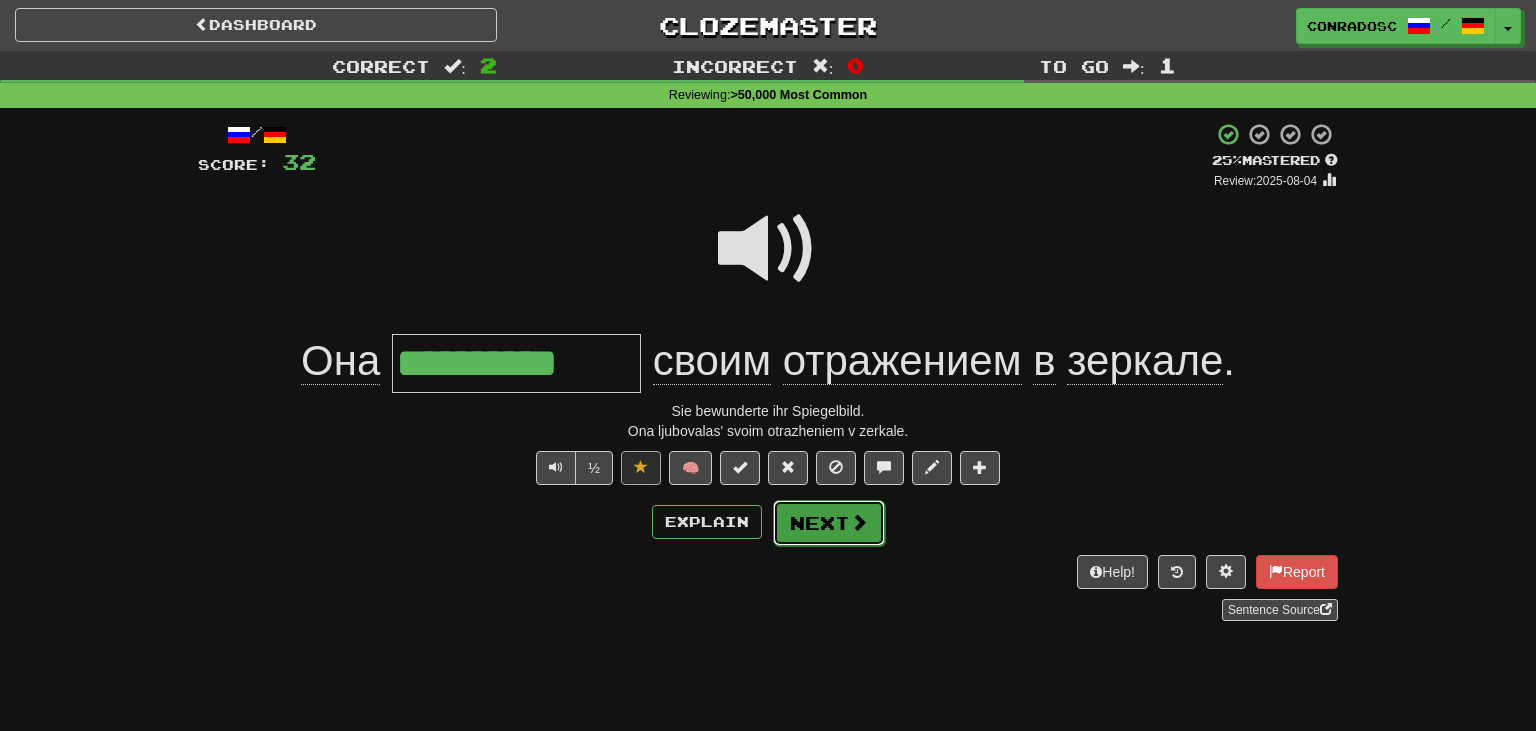 click on "Next" at bounding box center (829, 523) 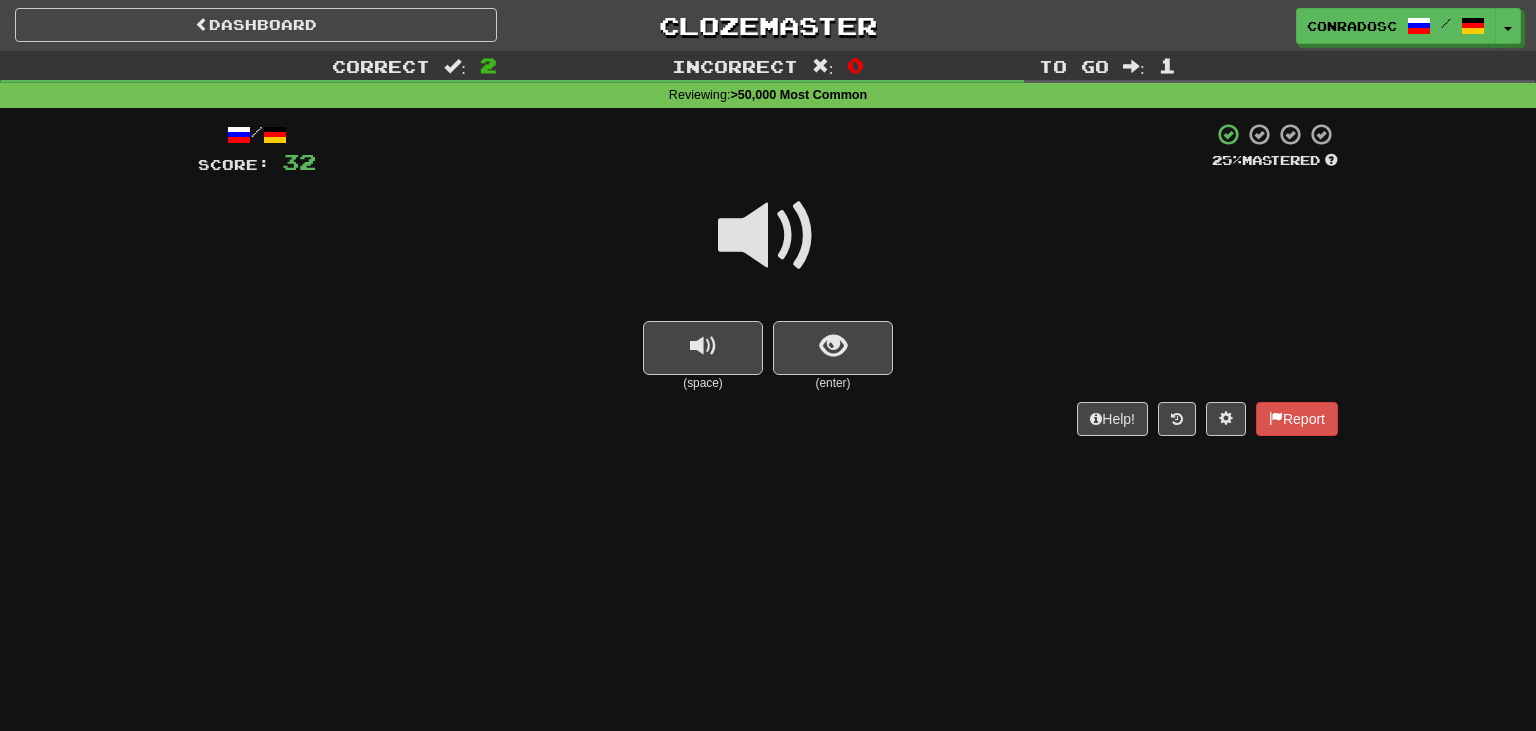 click at bounding box center [768, 236] 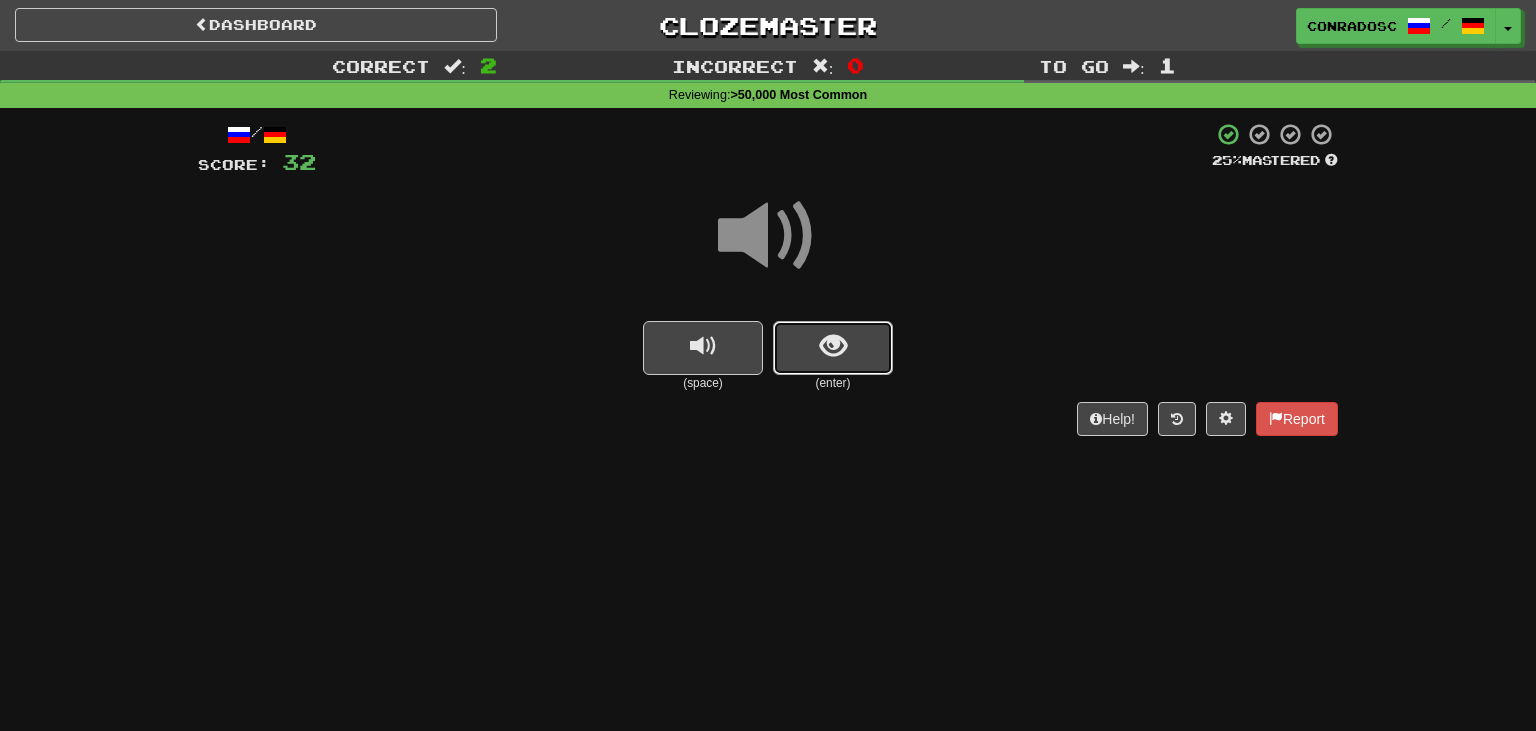 click at bounding box center (833, 348) 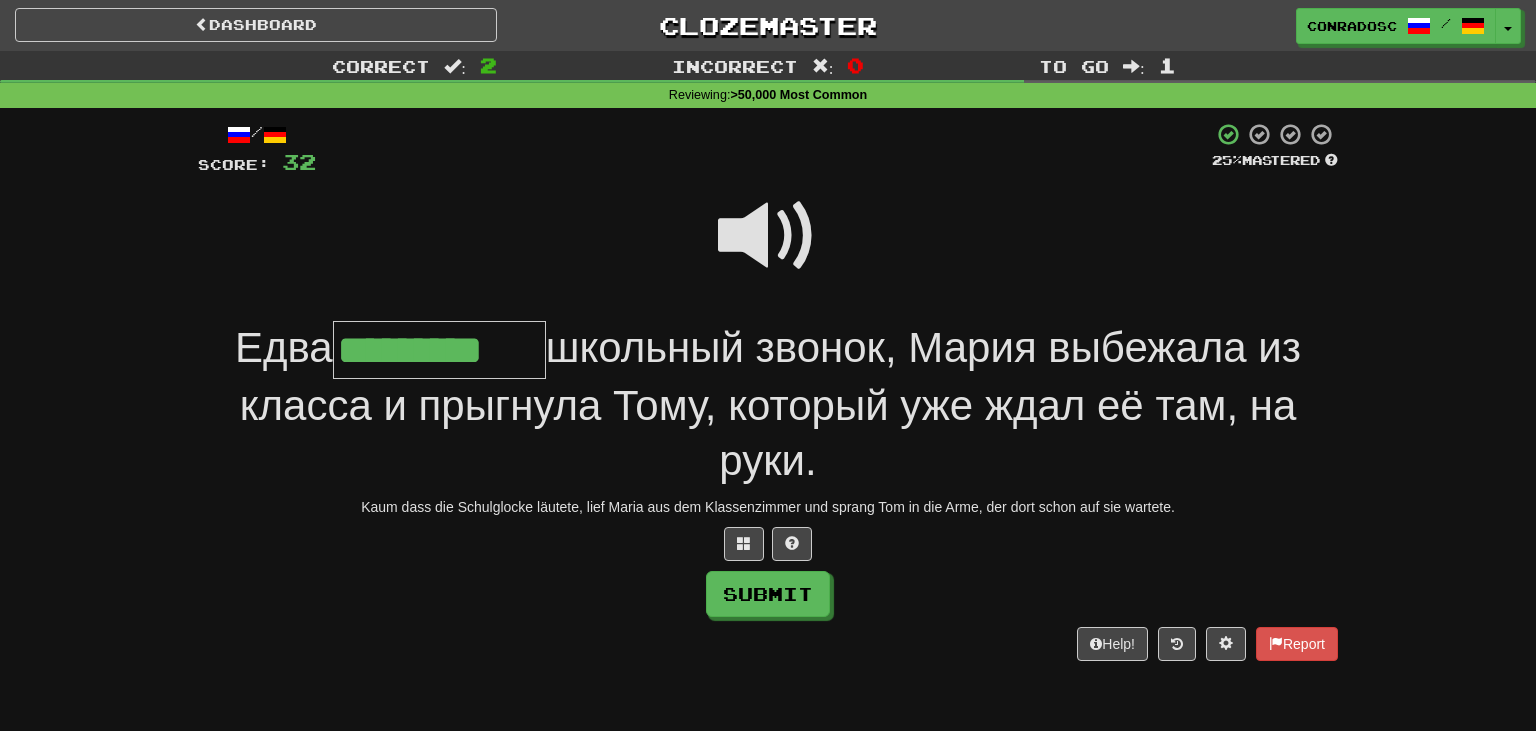 type on "*********" 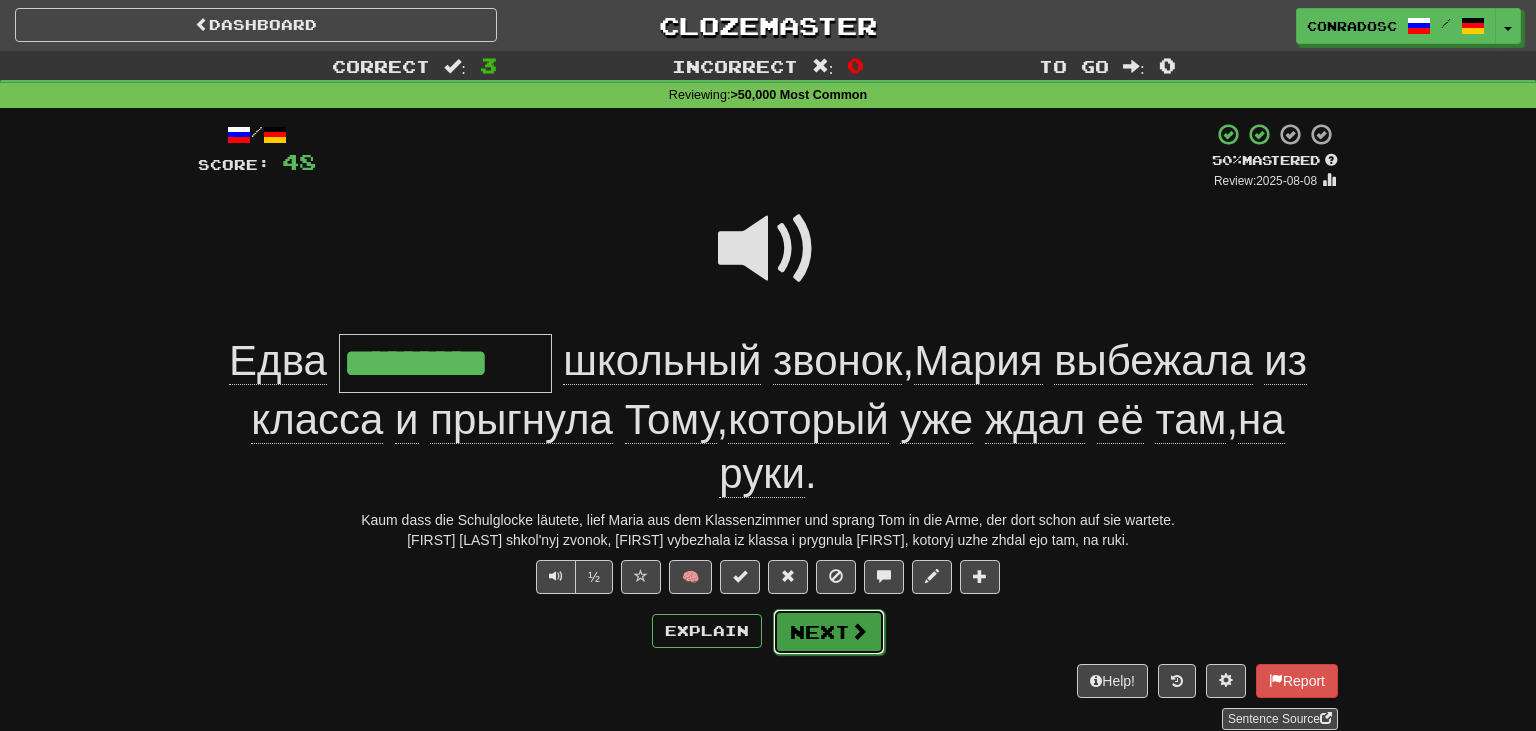 click on "Next" at bounding box center [829, 632] 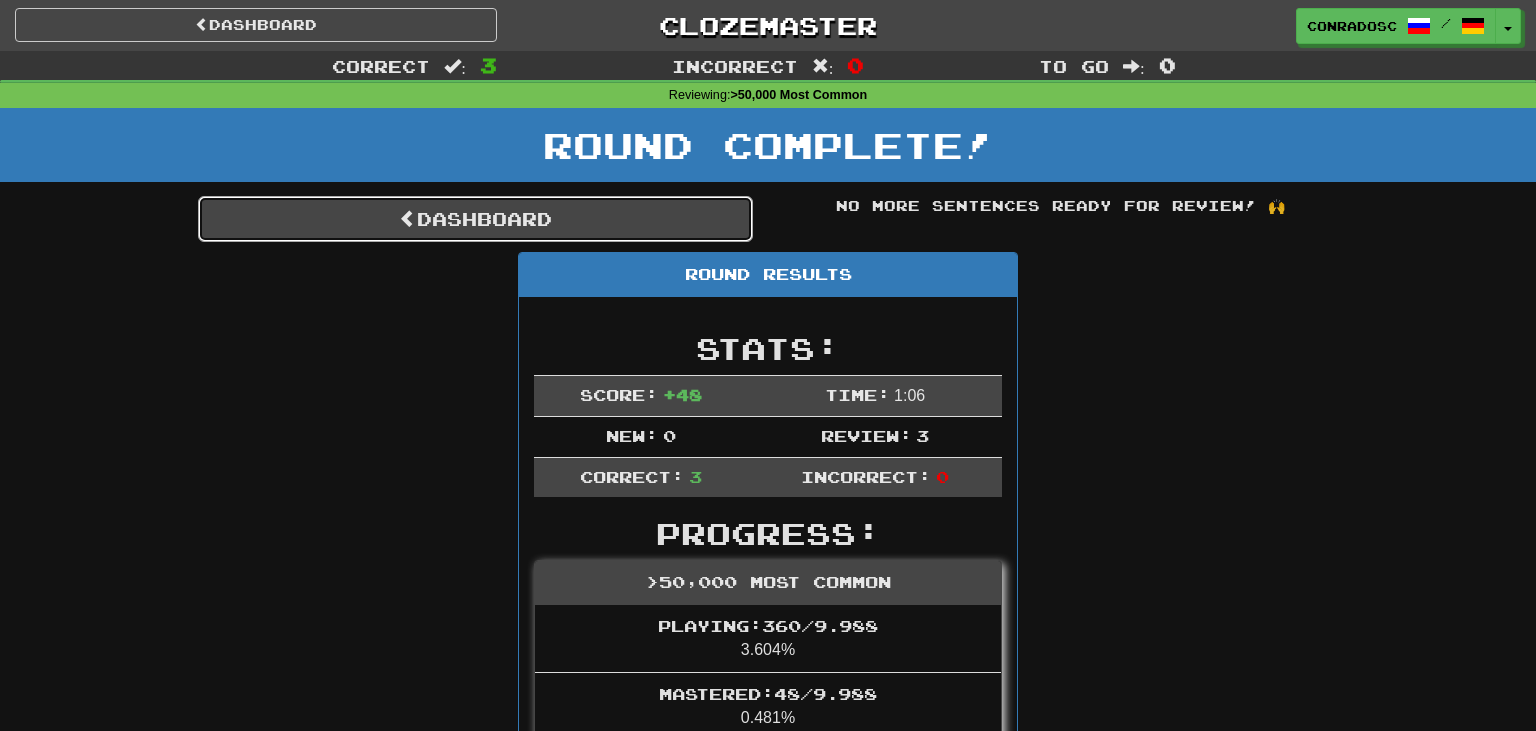 click on "Dashboard" at bounding box center [475, 219] 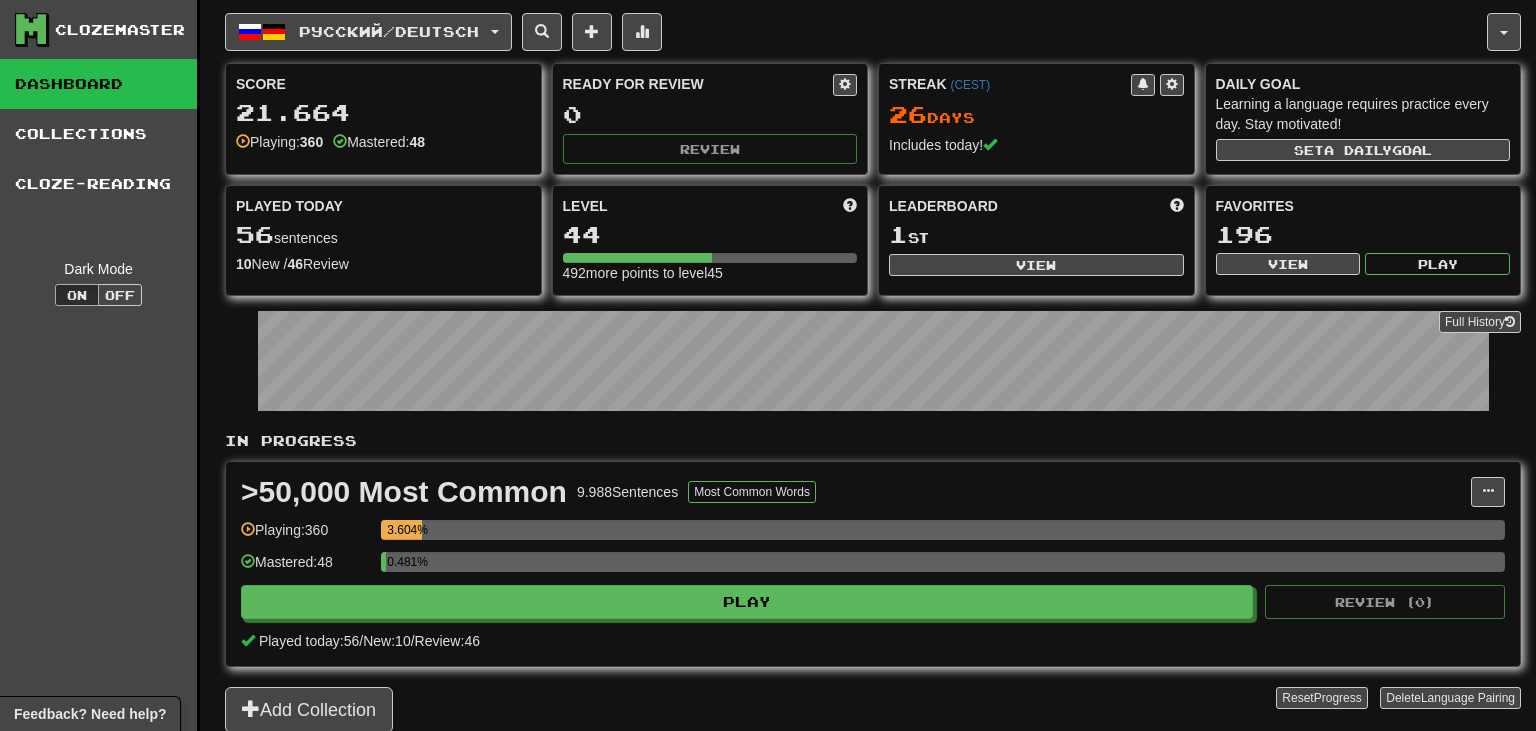 scroll, scrollTop: 0, scrollLeft: 0, axis: both 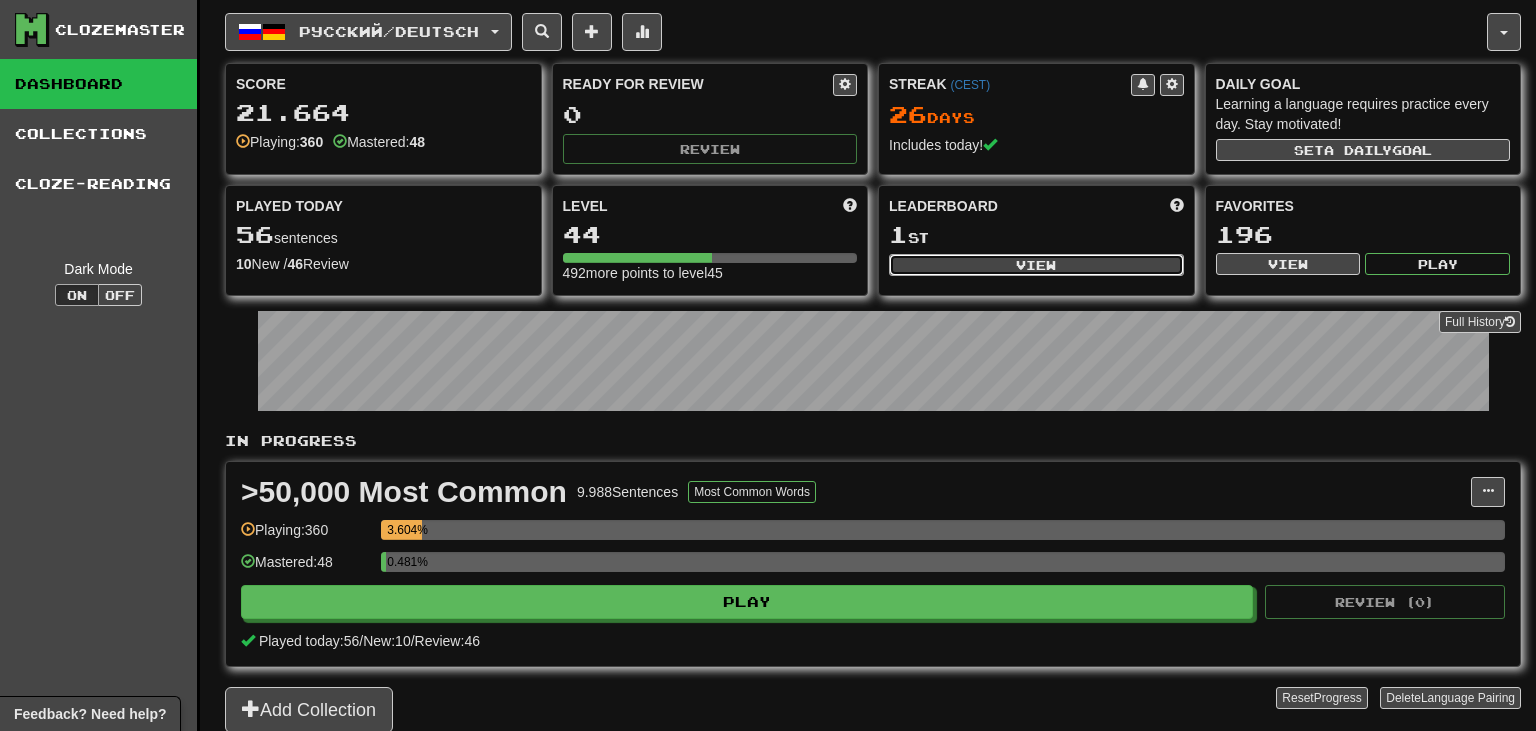click on "View" at bounding box center [1036, 265] 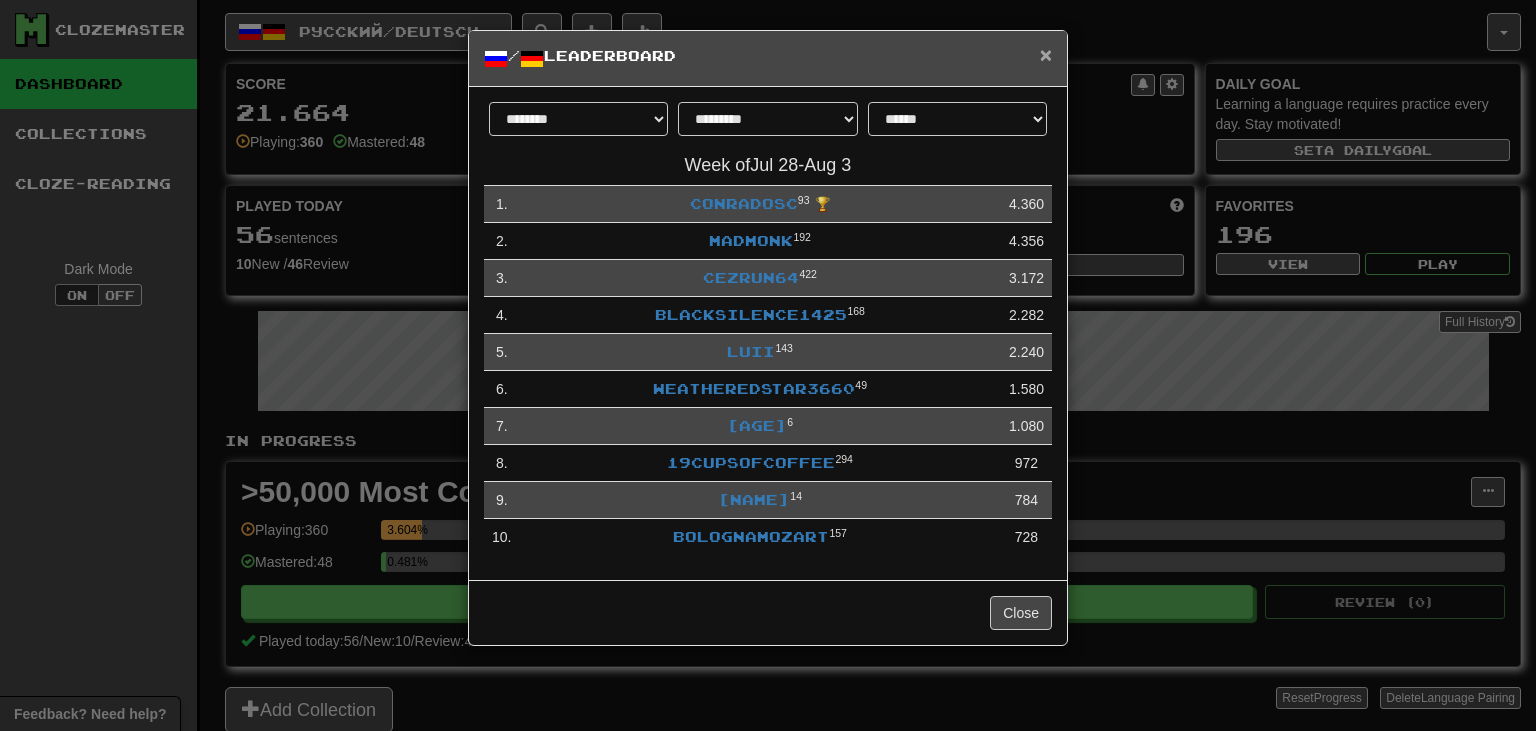 click on "×" at bounding box center (1046, 54) 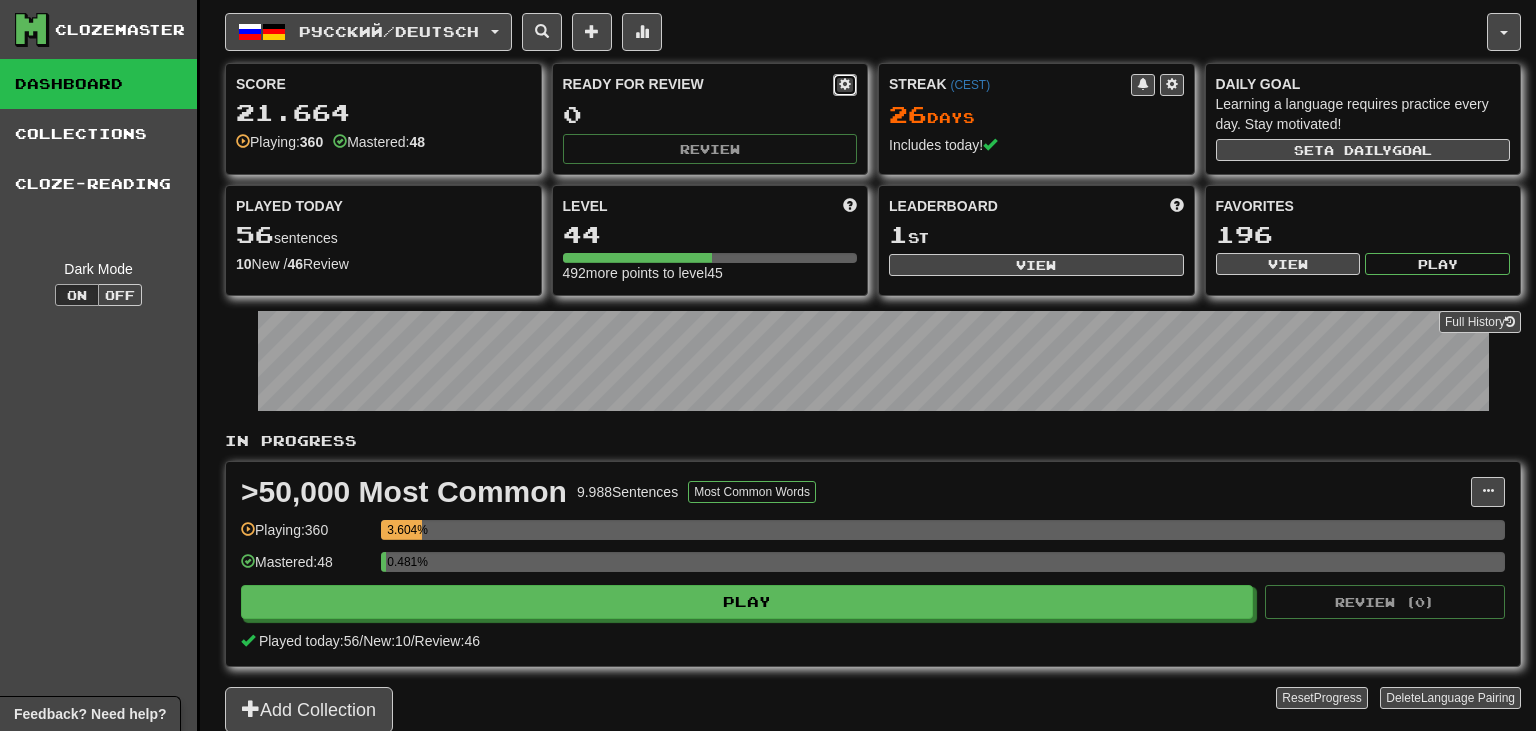 click at bounding box center (845, 84) 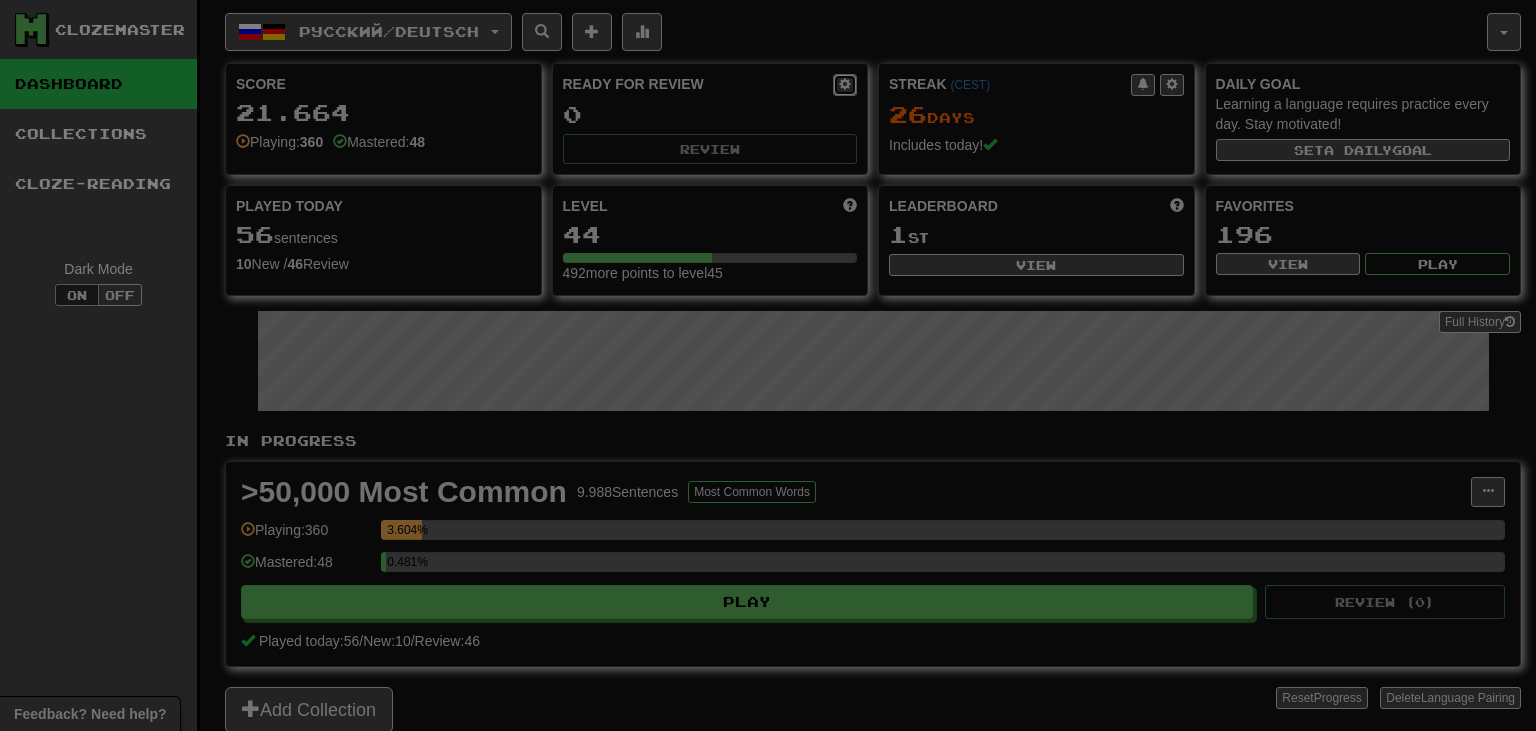 select on "*" 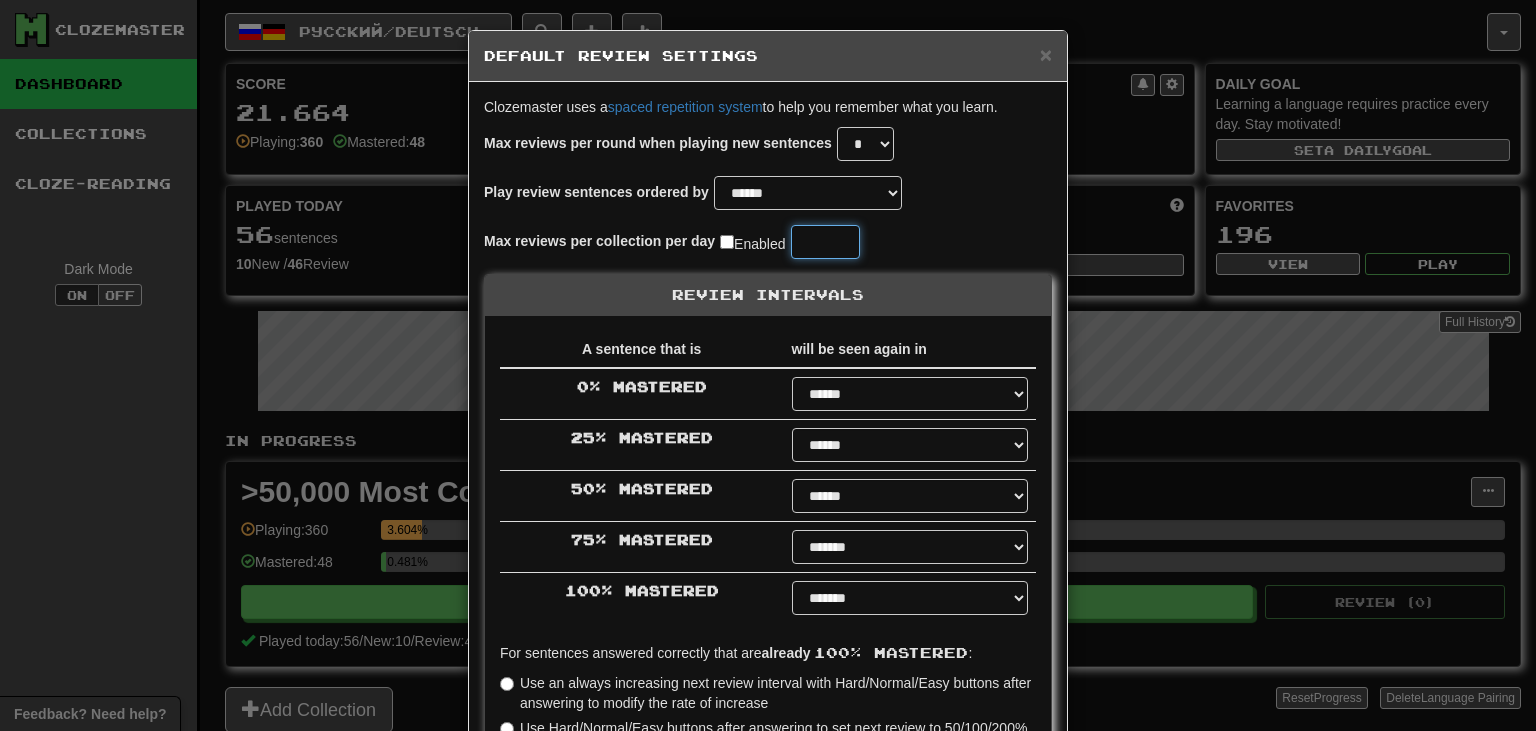 click on "**" at bounding box center (825, 242) 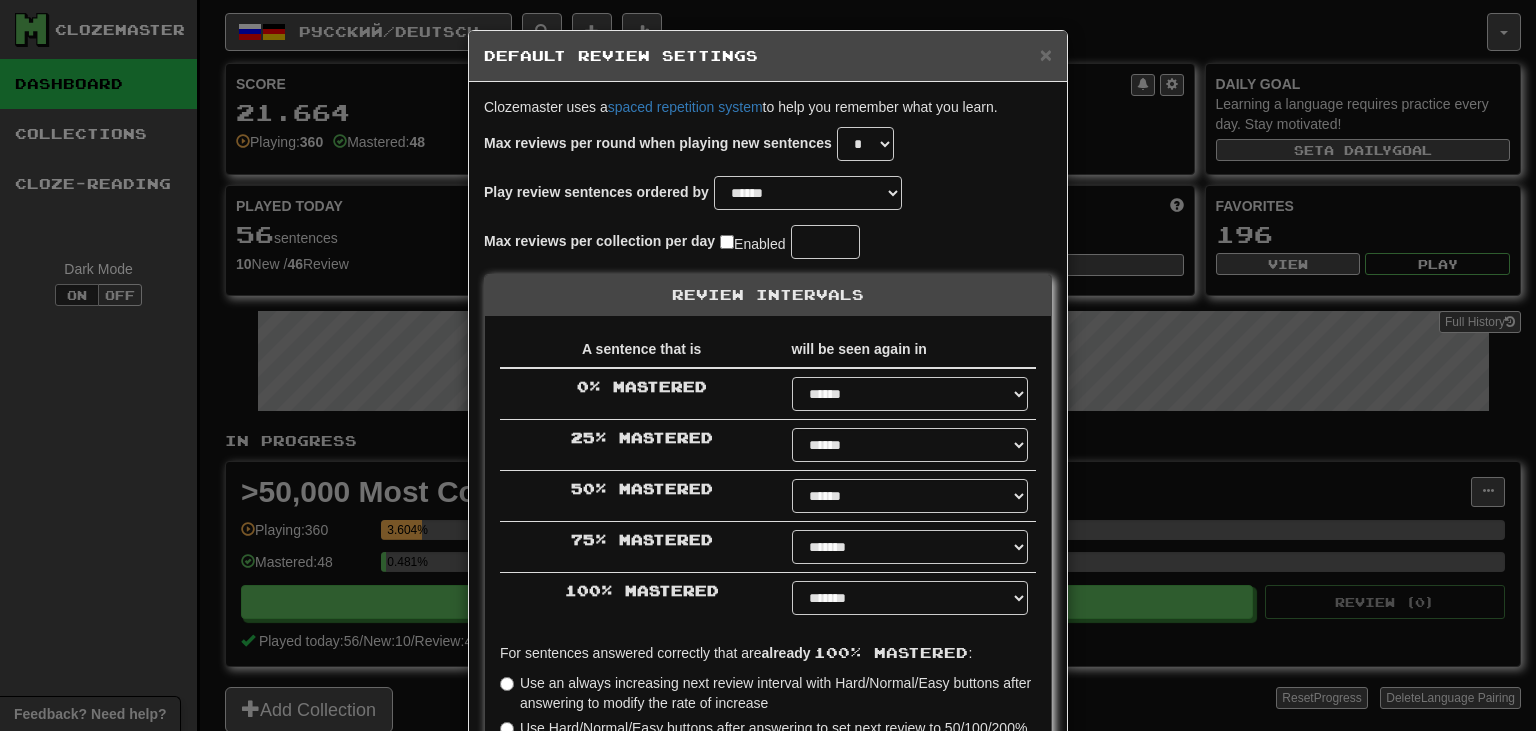scroll, scrollTop: 371, scrollLeft: 0, axis: vertical 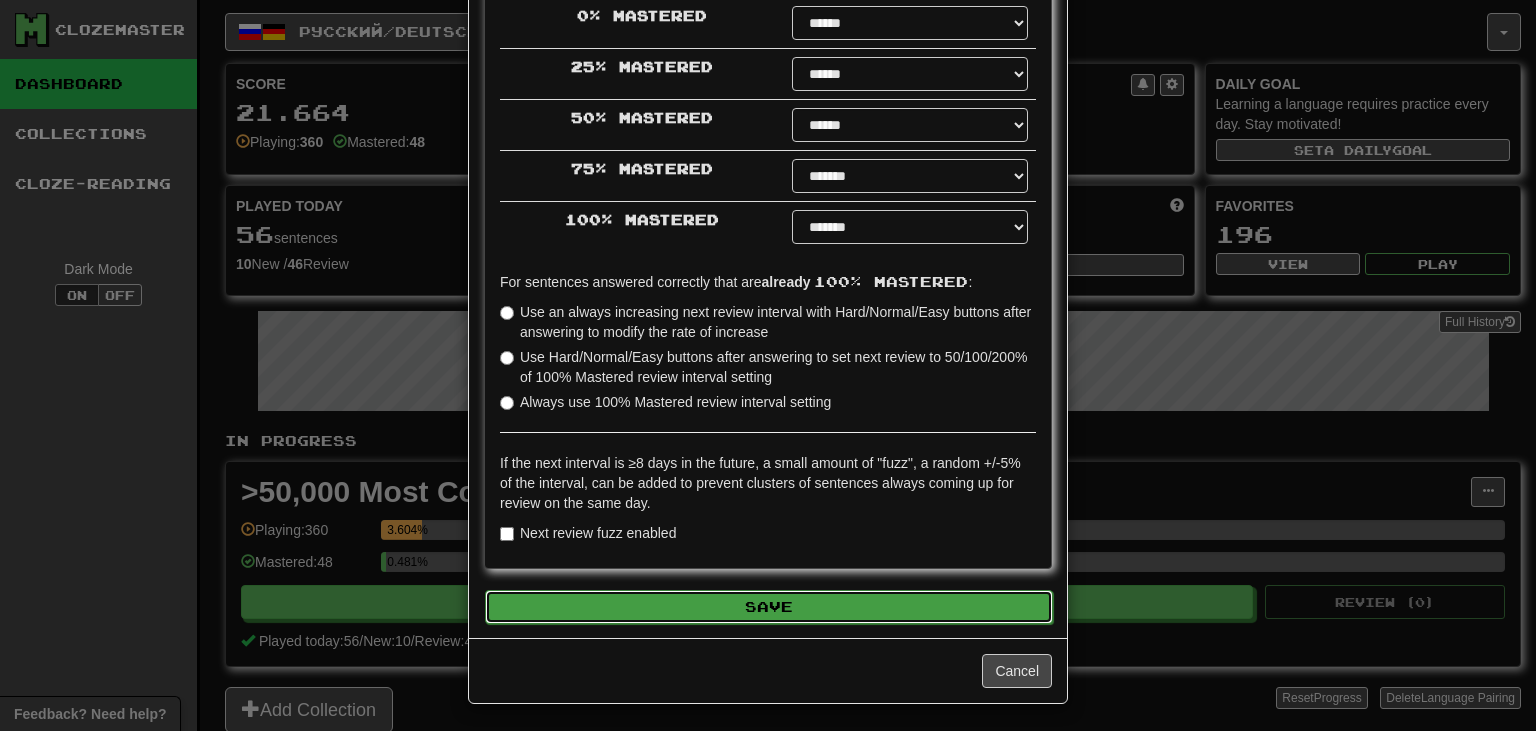click on "Save" at bounding box center (769, 607) 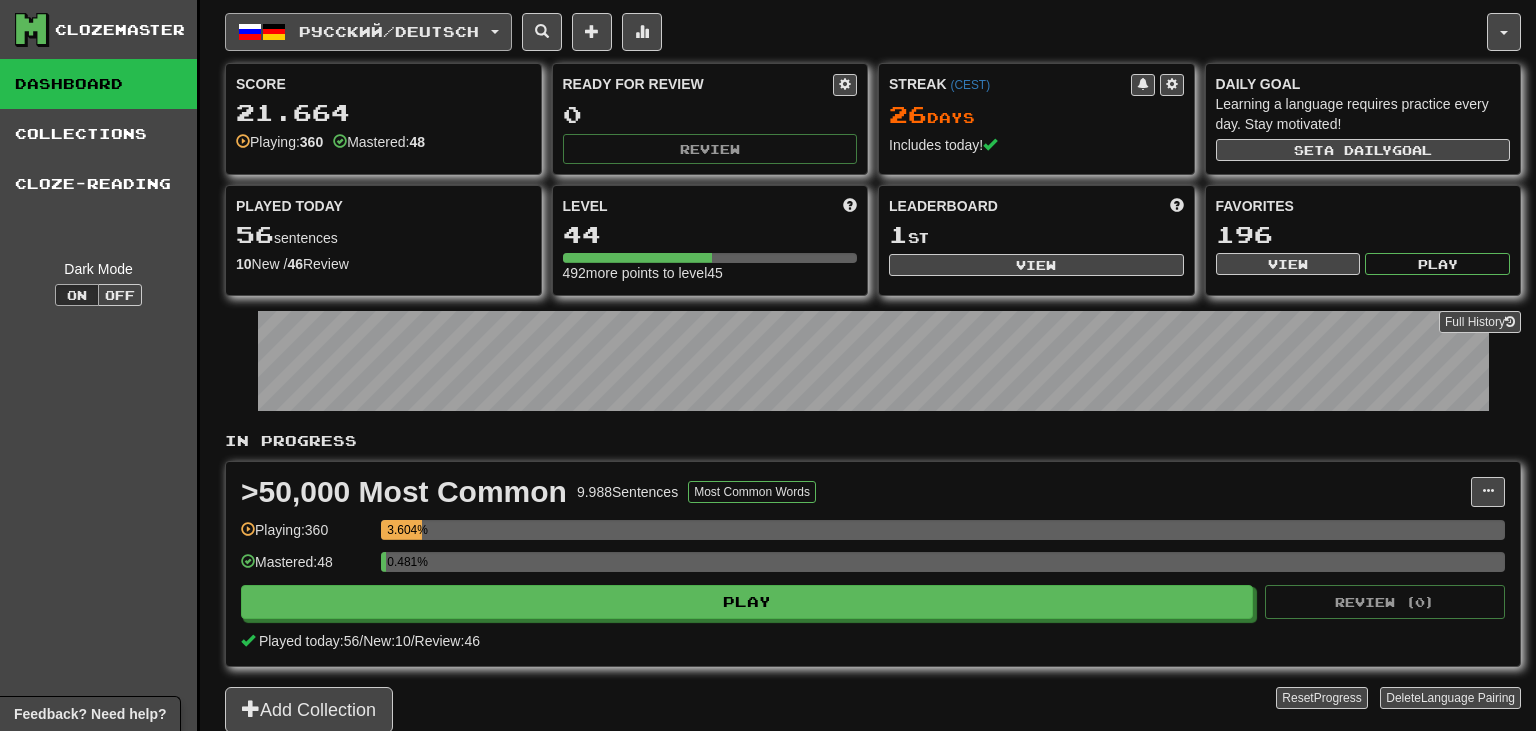 click on "Русский  /  Deutsch" at bounding box center (389, 31) 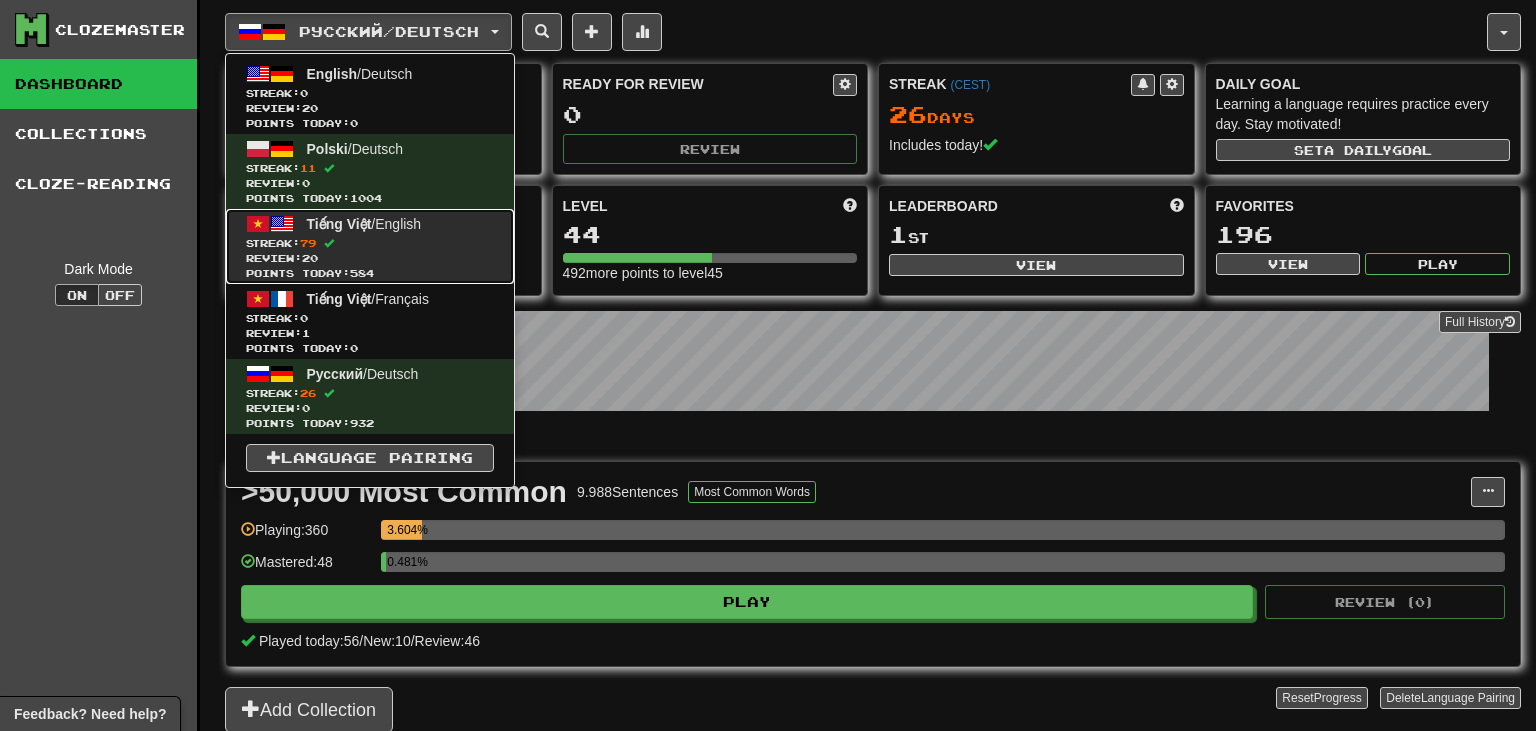 click on "Tiếng Việt" at bounding box center [339, 224] 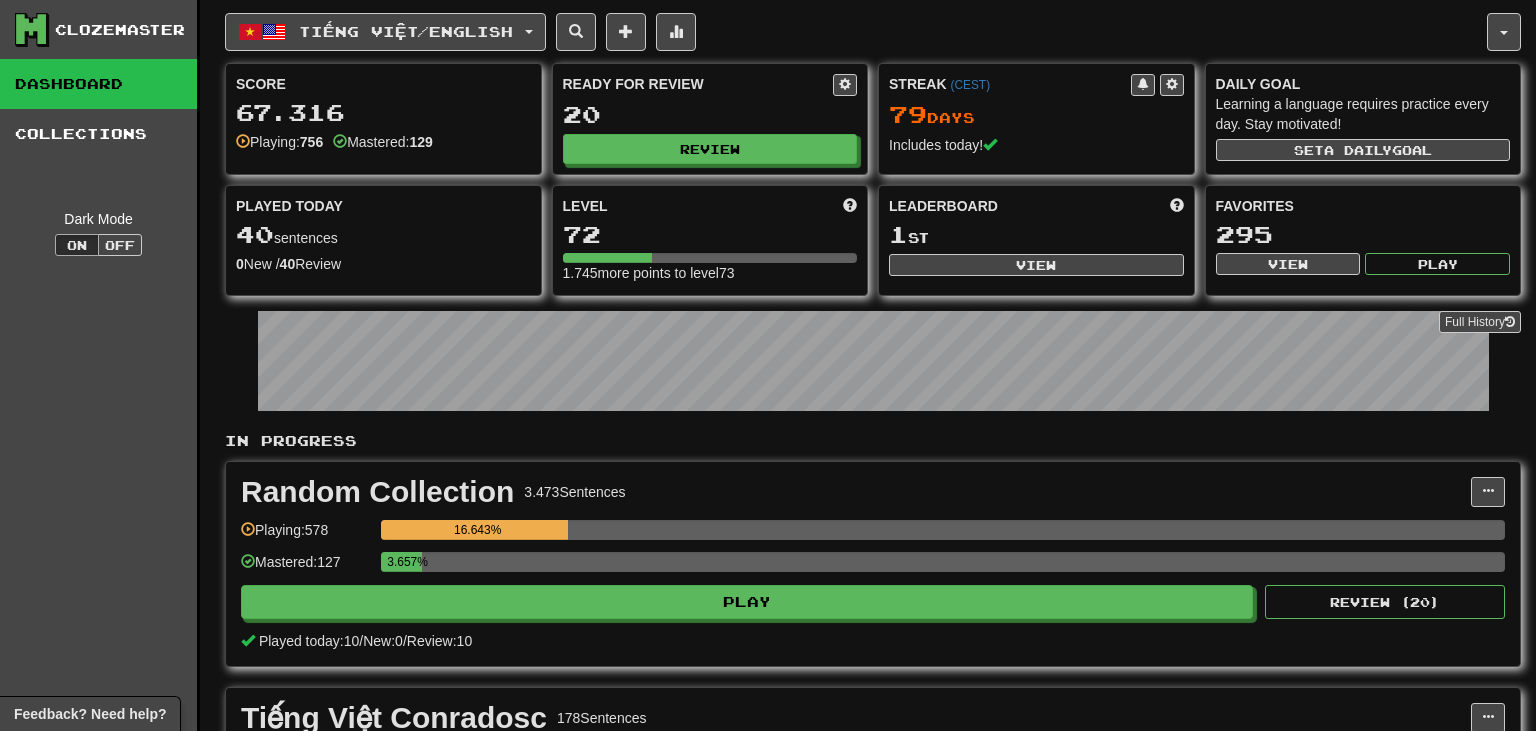 scroll, scrollTop: 0, scrollLeft: 0, axis: both 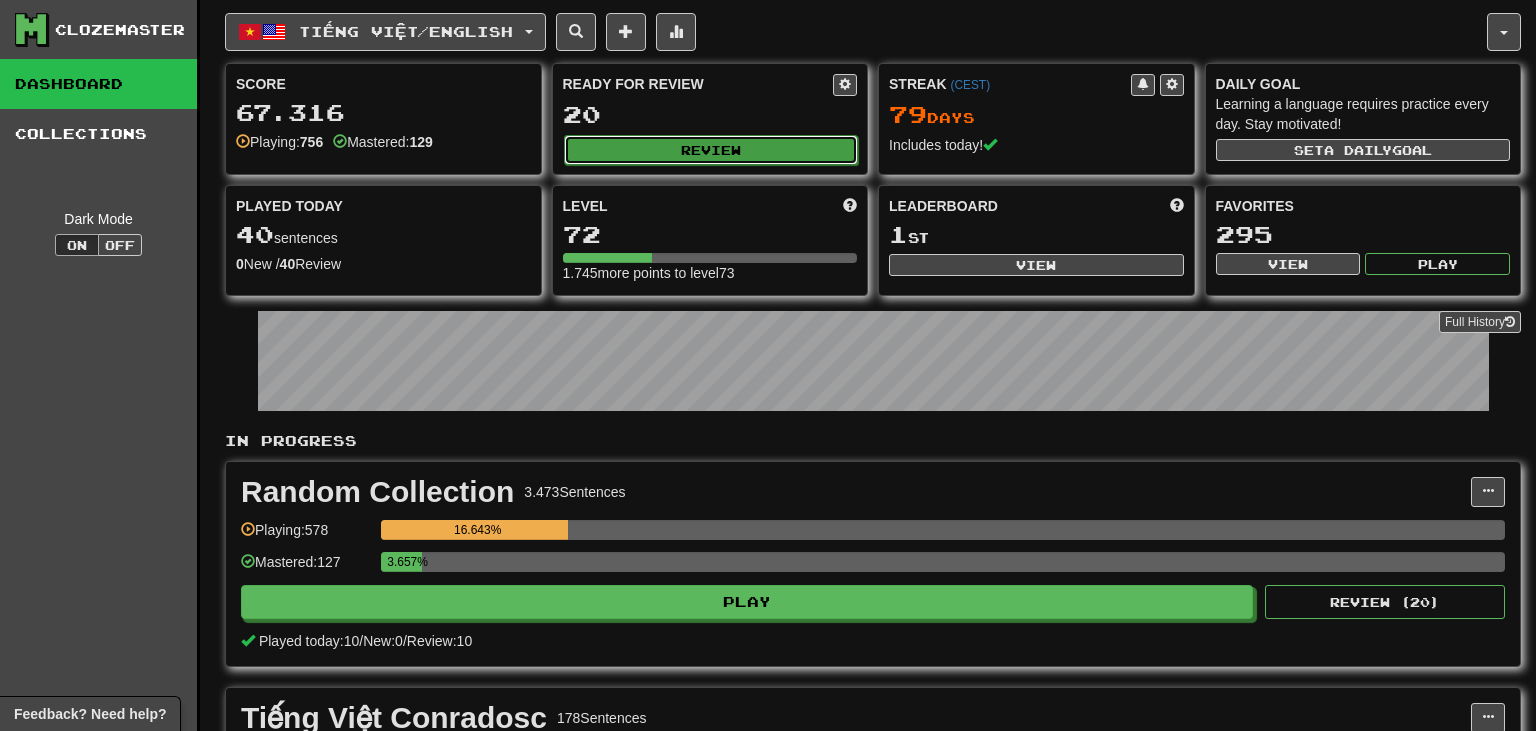 click on "Review" at bounding box center [711, 150] 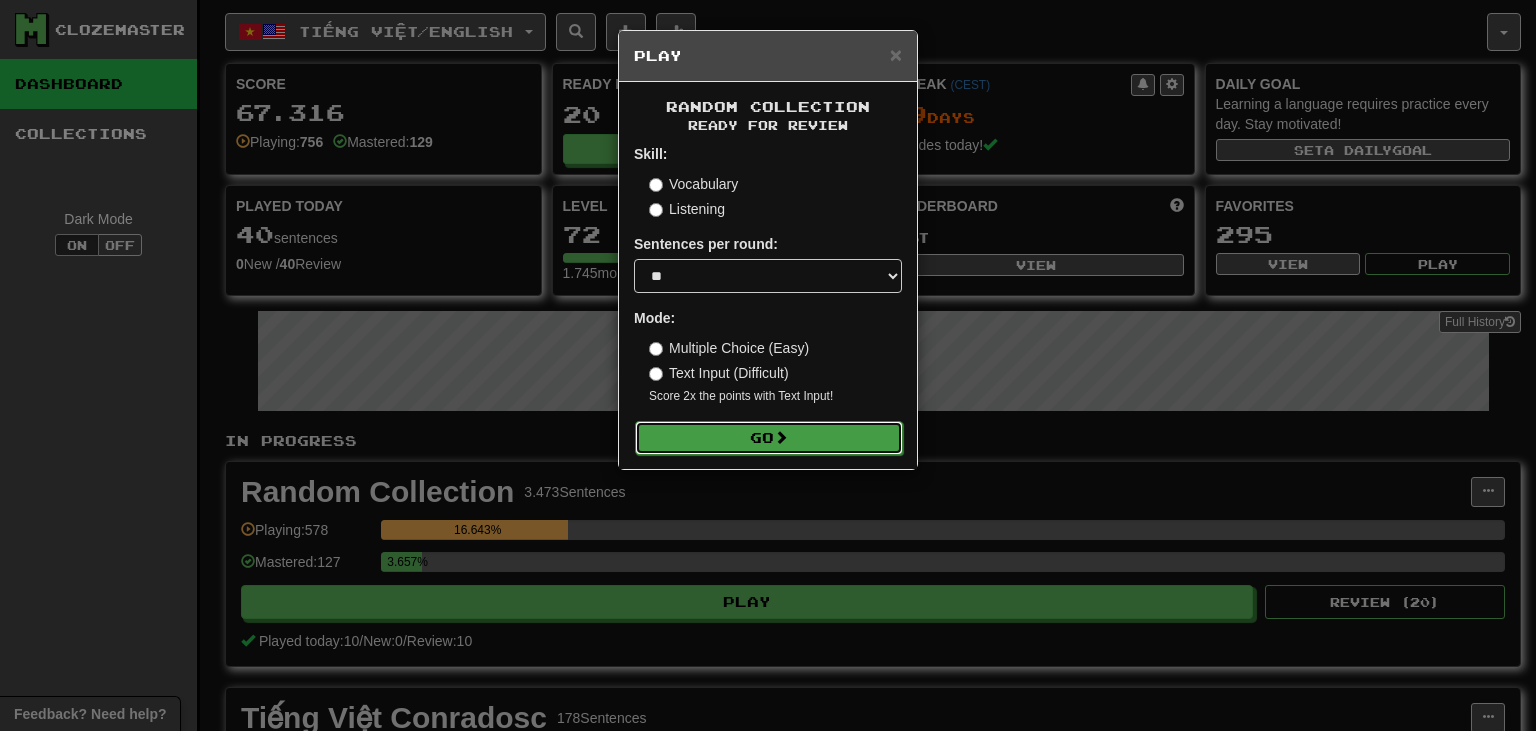 click on "Go" at bounding box center (769, 438) 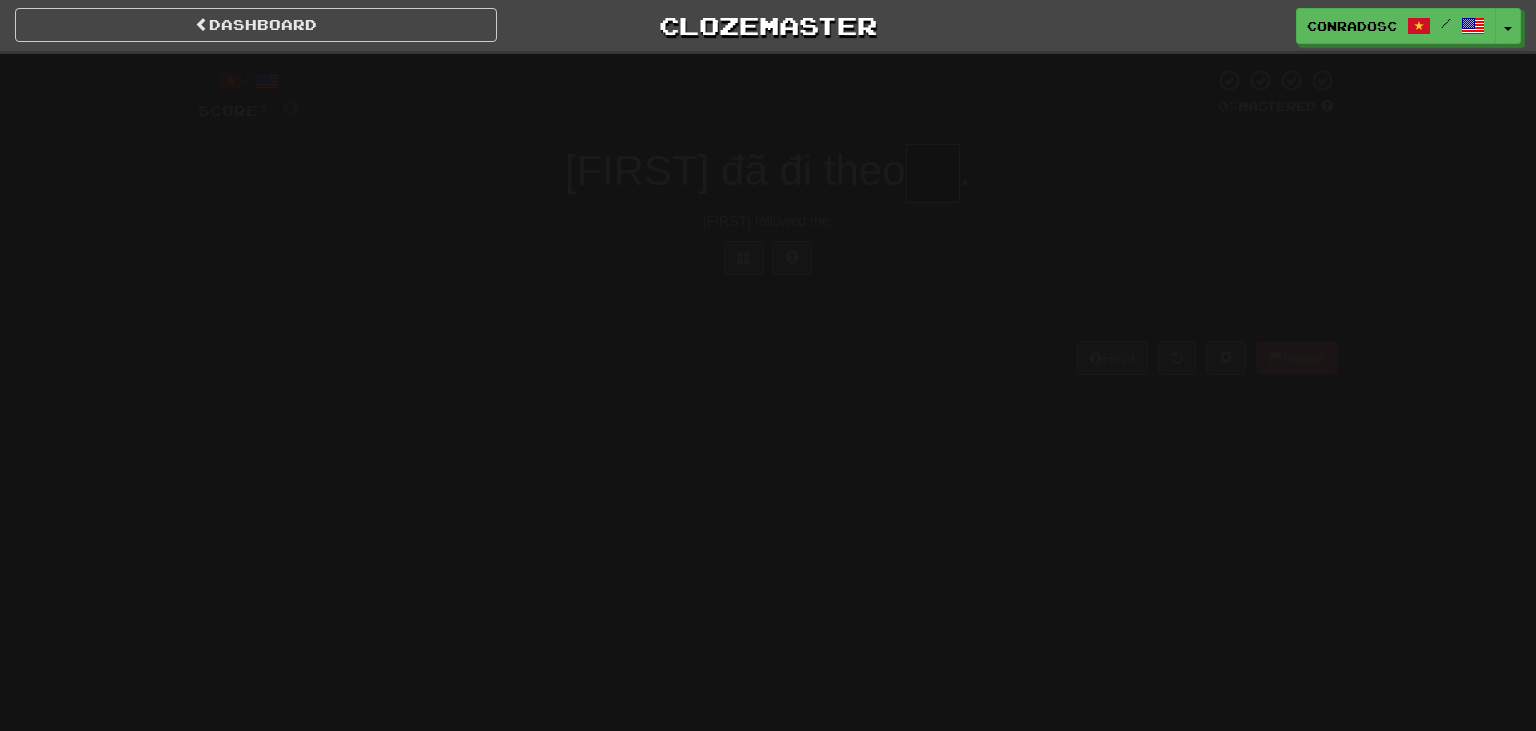 scroll, scrollTop: 0, scrollLeft: 0, axis: both 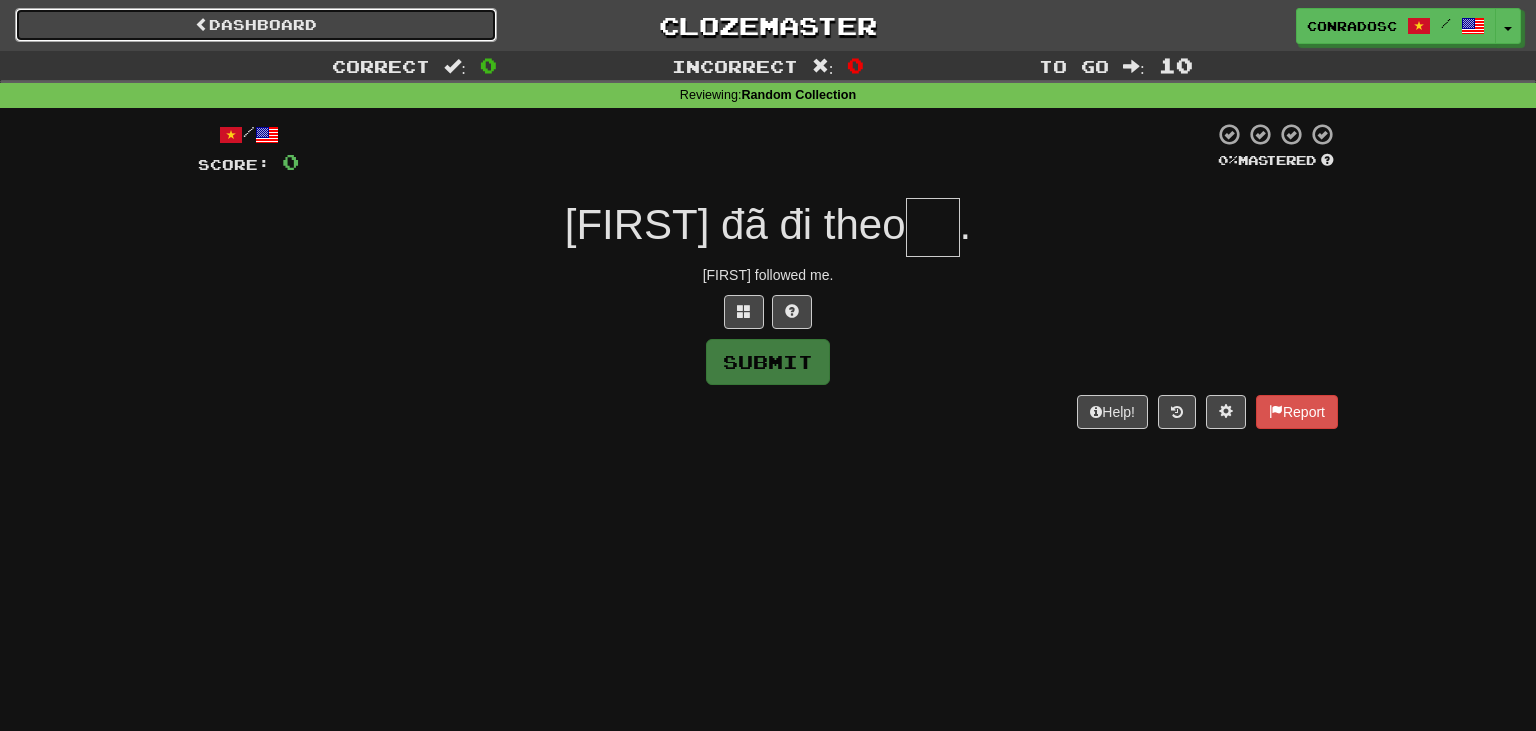 click on "Dashboard" at bounding box center (256, 25) 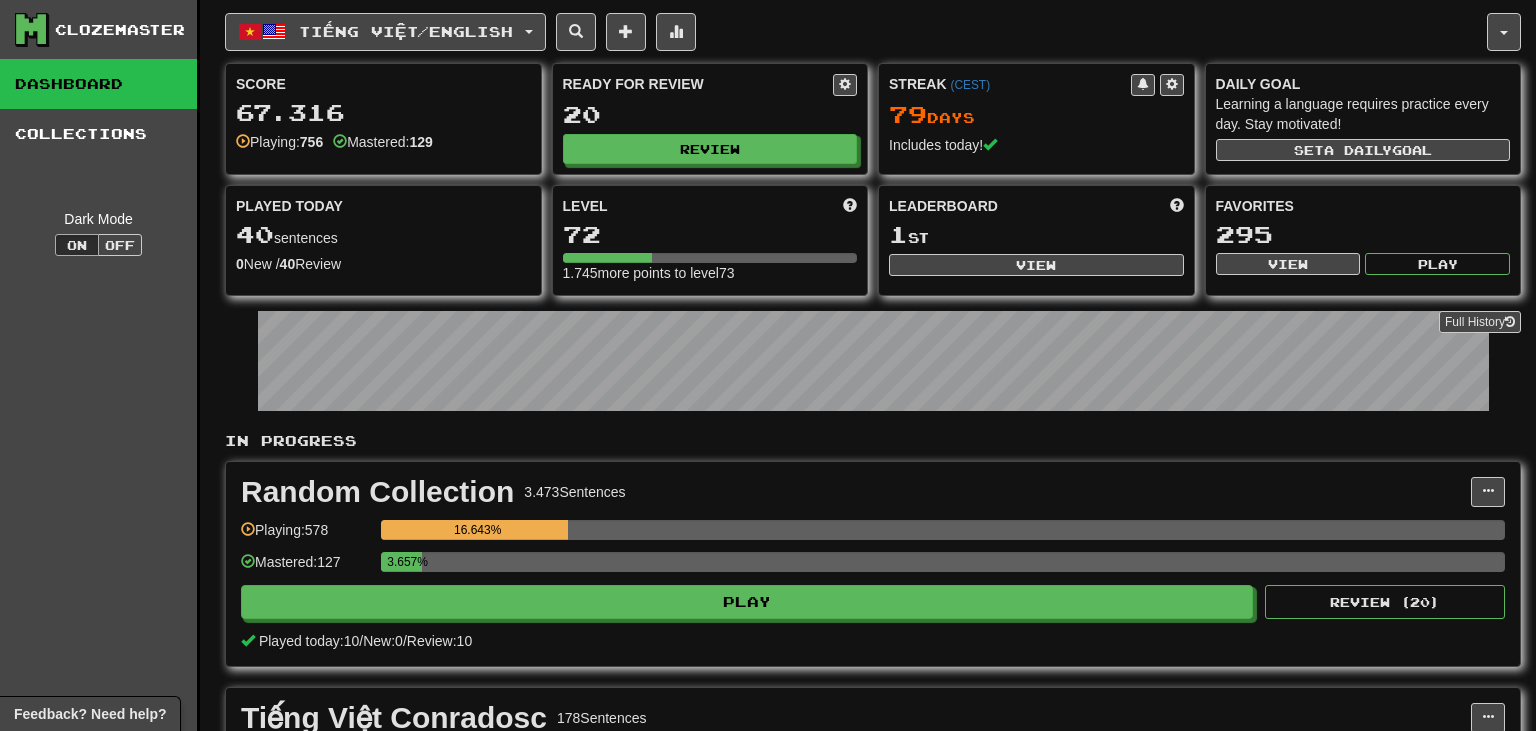scroll, scrollTop: 0, scrollLeft: 0, axis: both 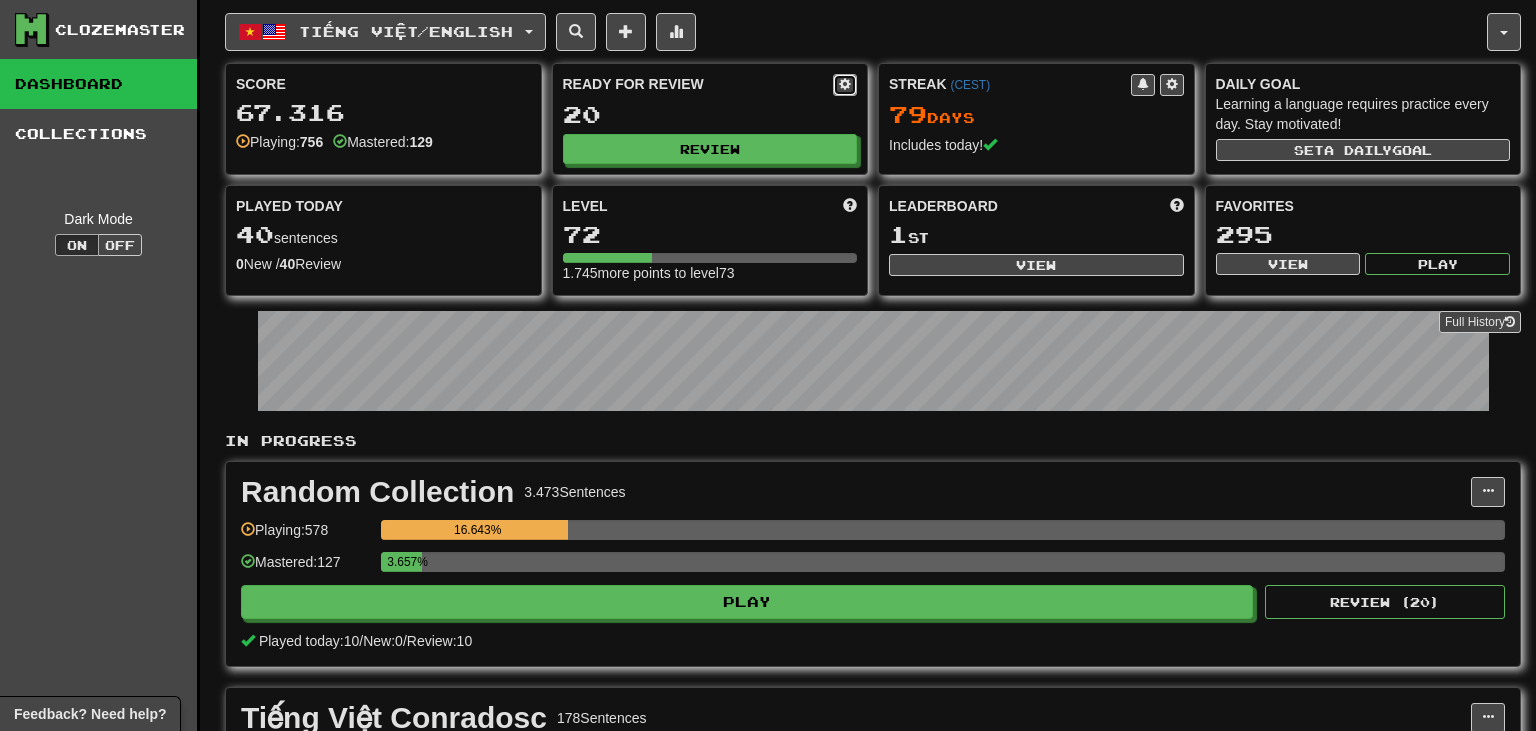 click at bounding box center [845, 85] 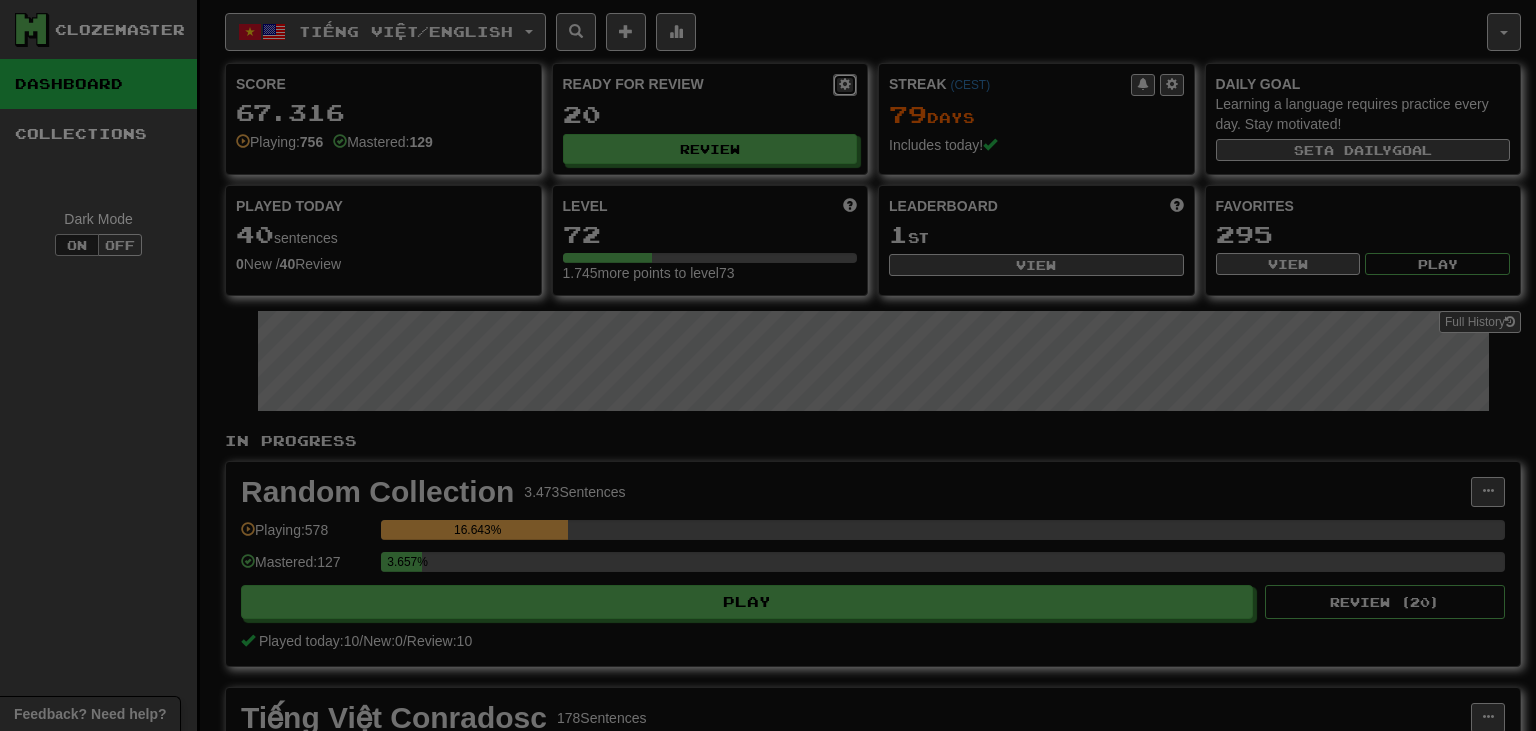select on "*" 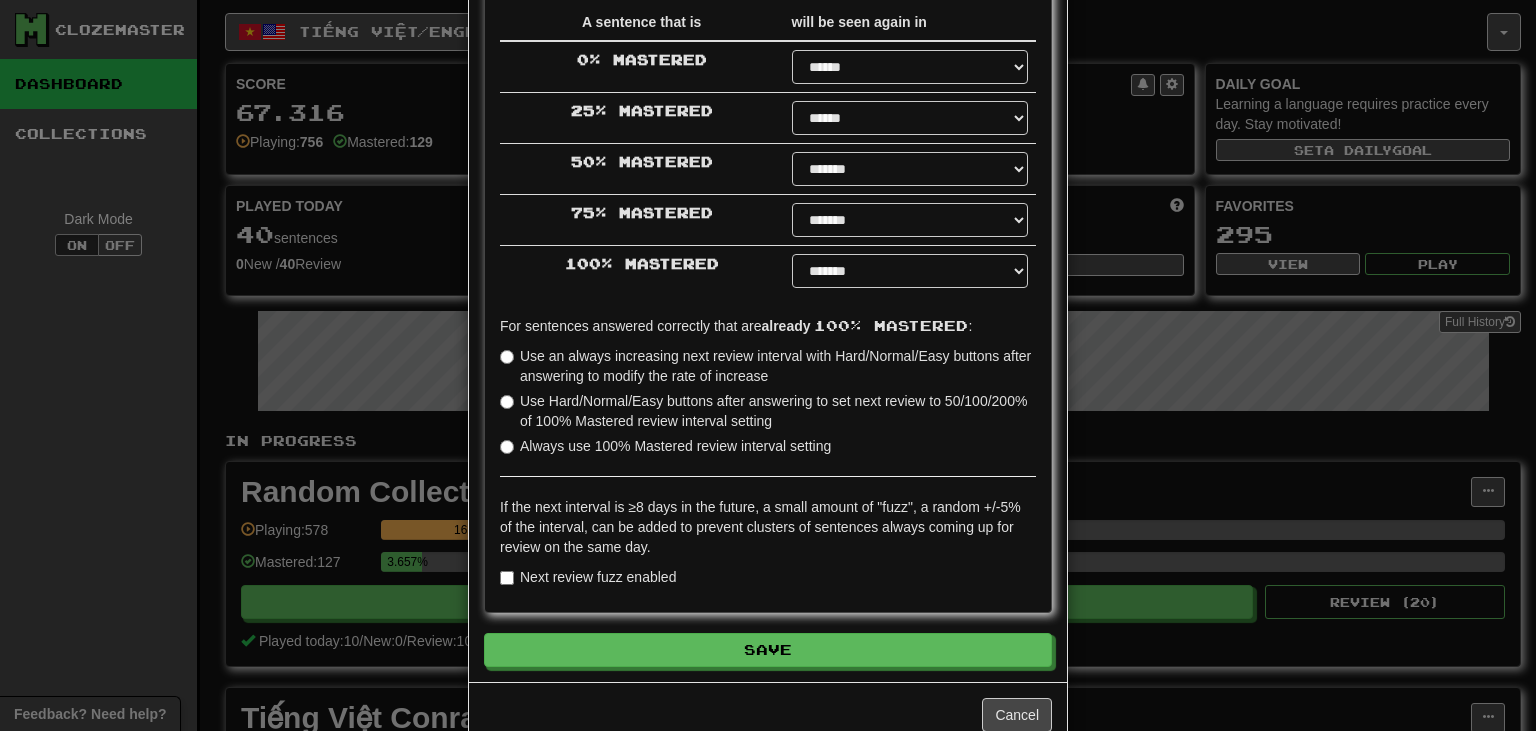 scroll, scrollTop: 371, scrollLeft: 0, axis: vertical 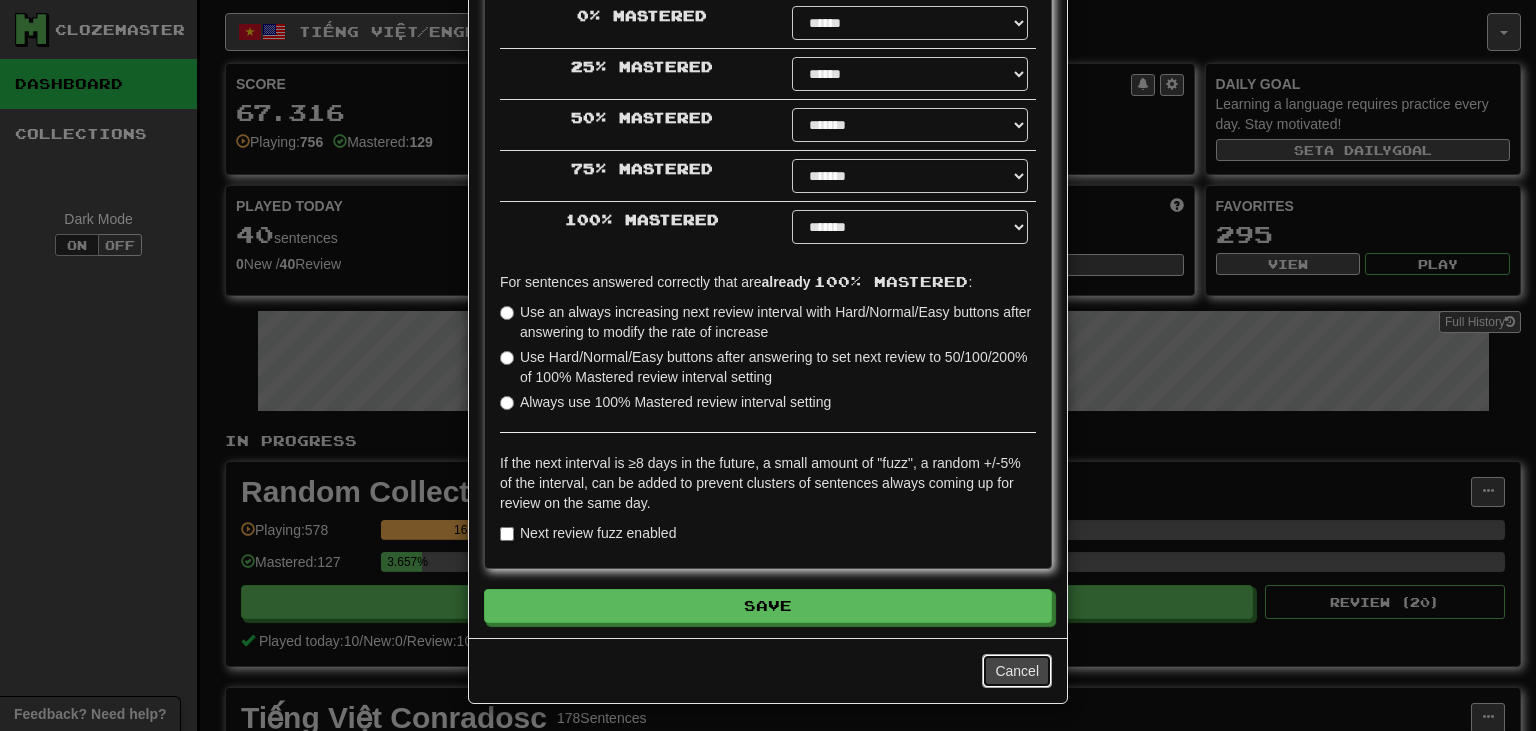 click on "Cancel" at bounding box center [1017, 671] 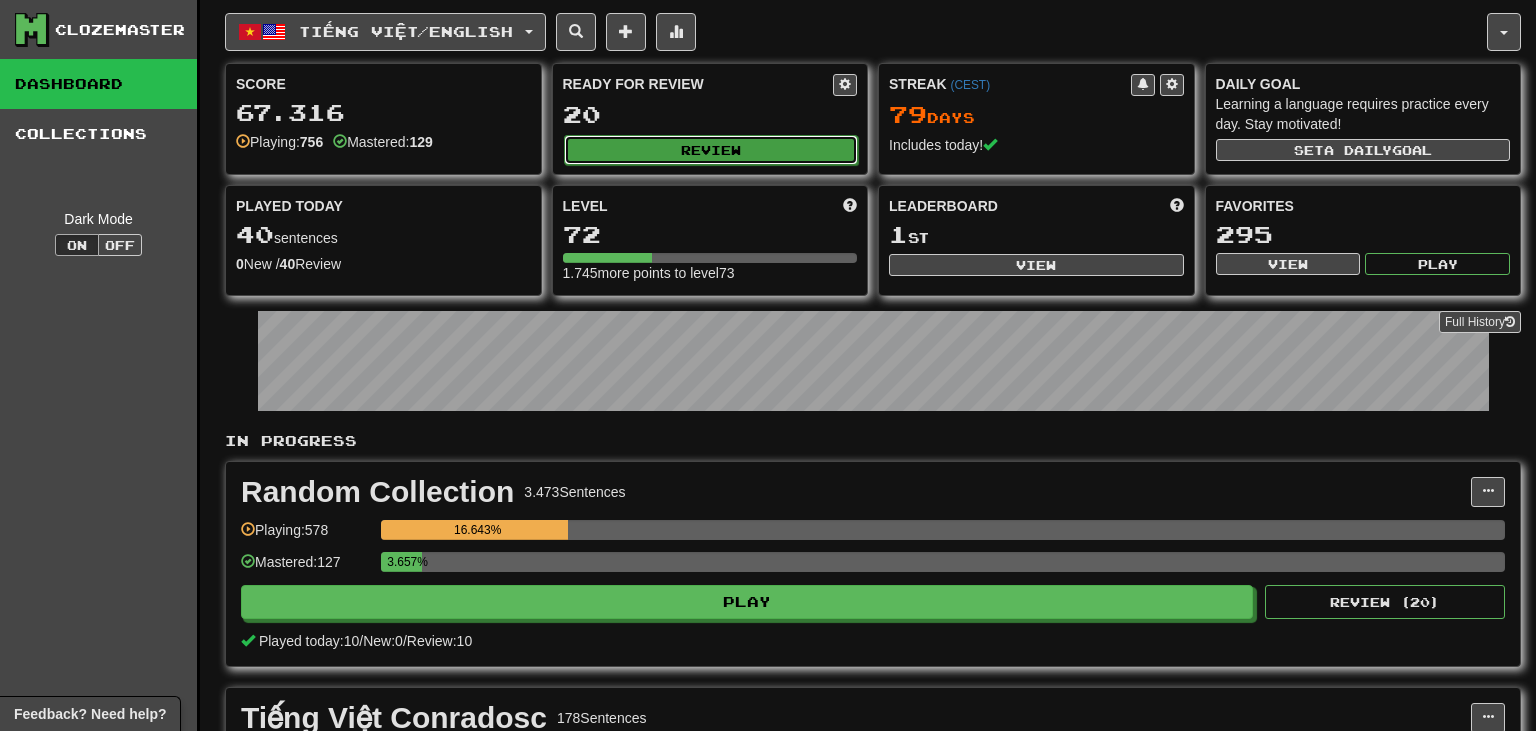 click on "Review" at bounding box center [711, 150] 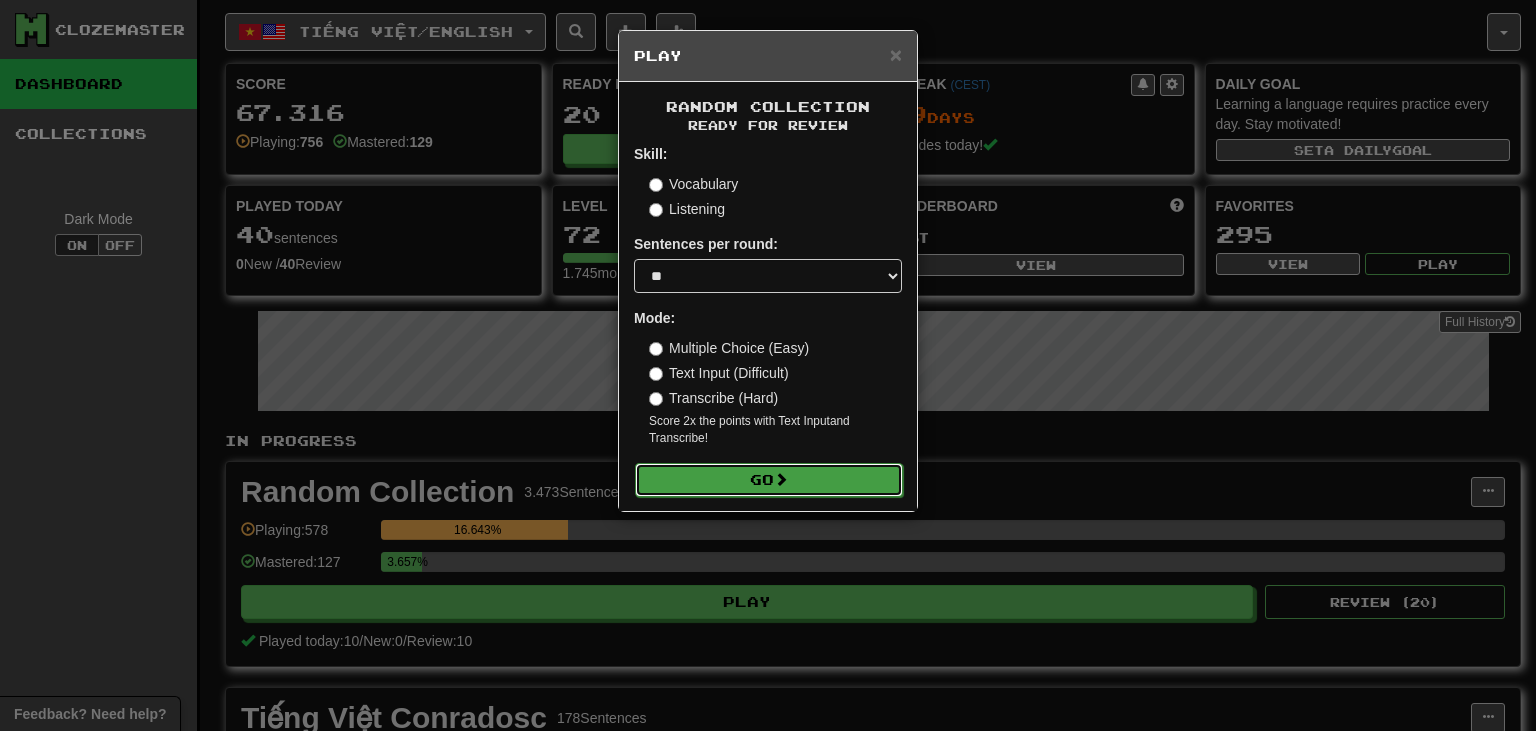 click on "Go" at bounding box center (769, 480) 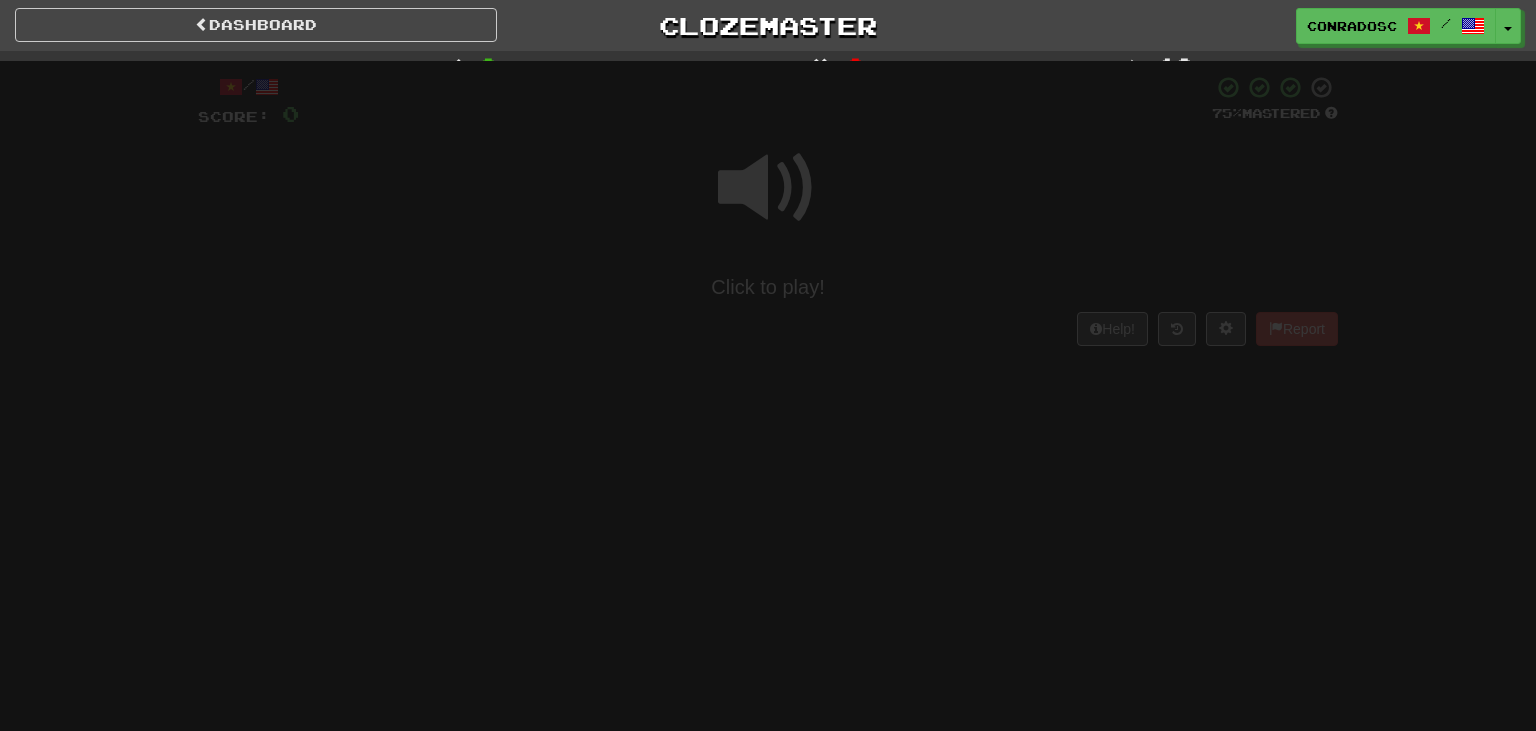 scroll, scrollTop: 0, scrollLeft: 0, axis: both 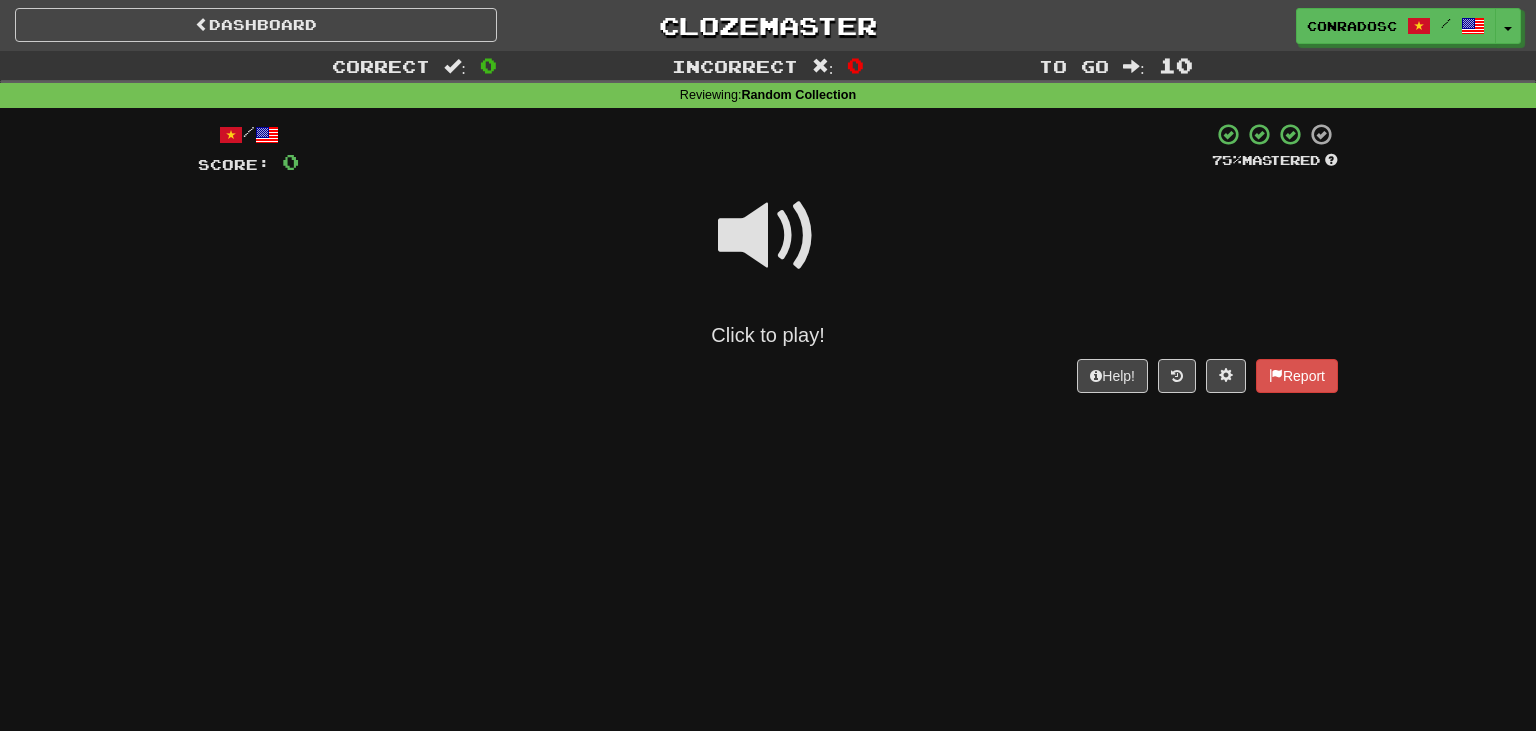 click at bounding box center (768, 236) 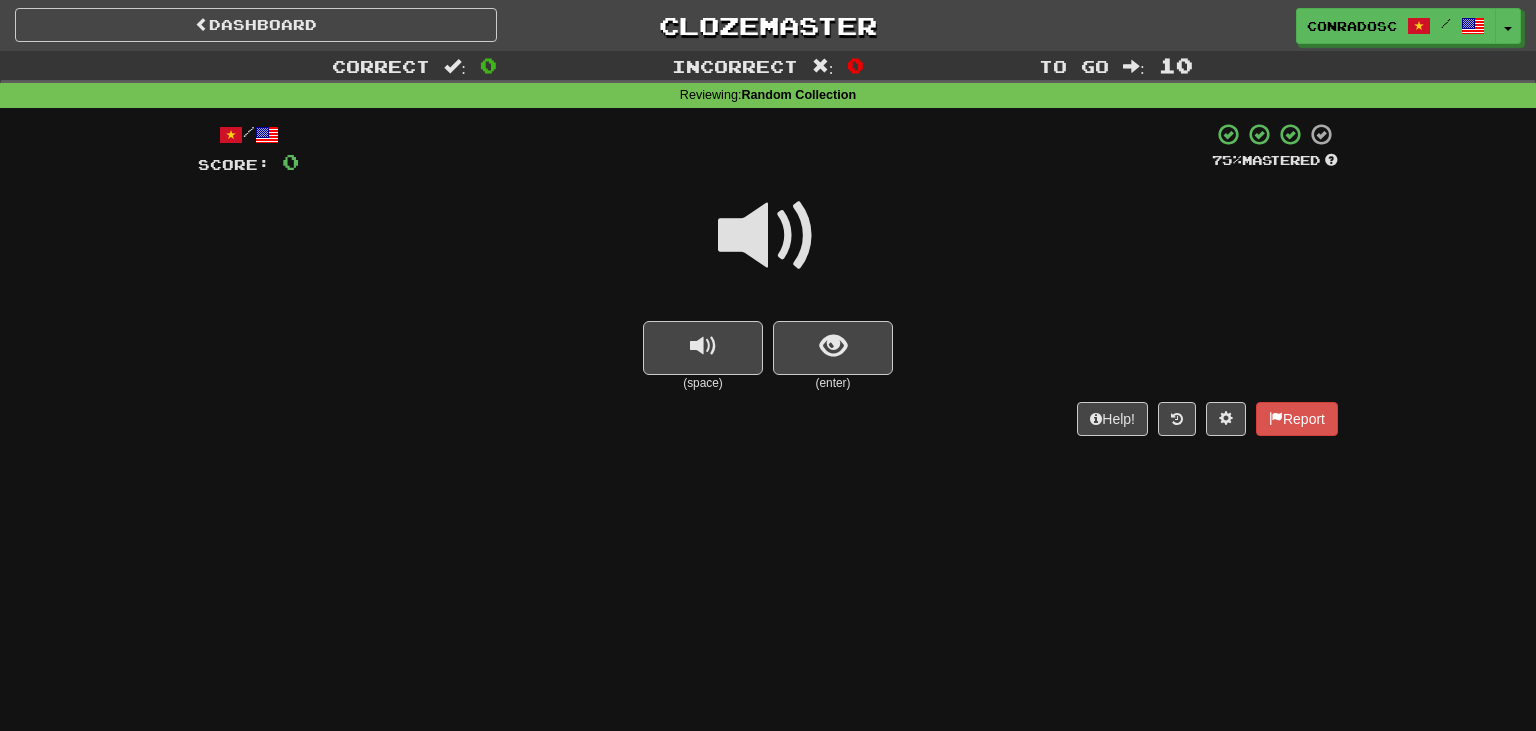 click at bounding box center (768, 236) 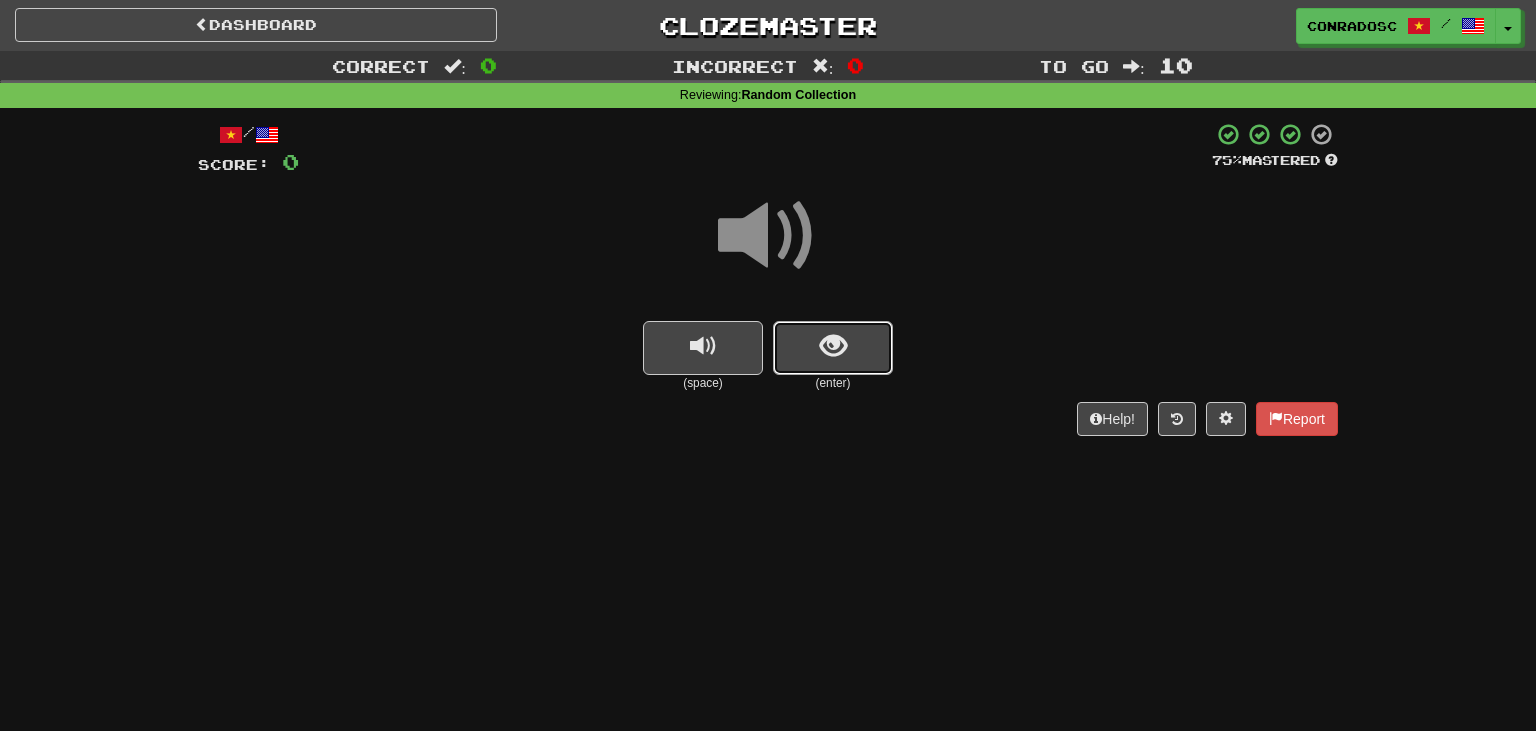 click at bounding box center [833, 348] 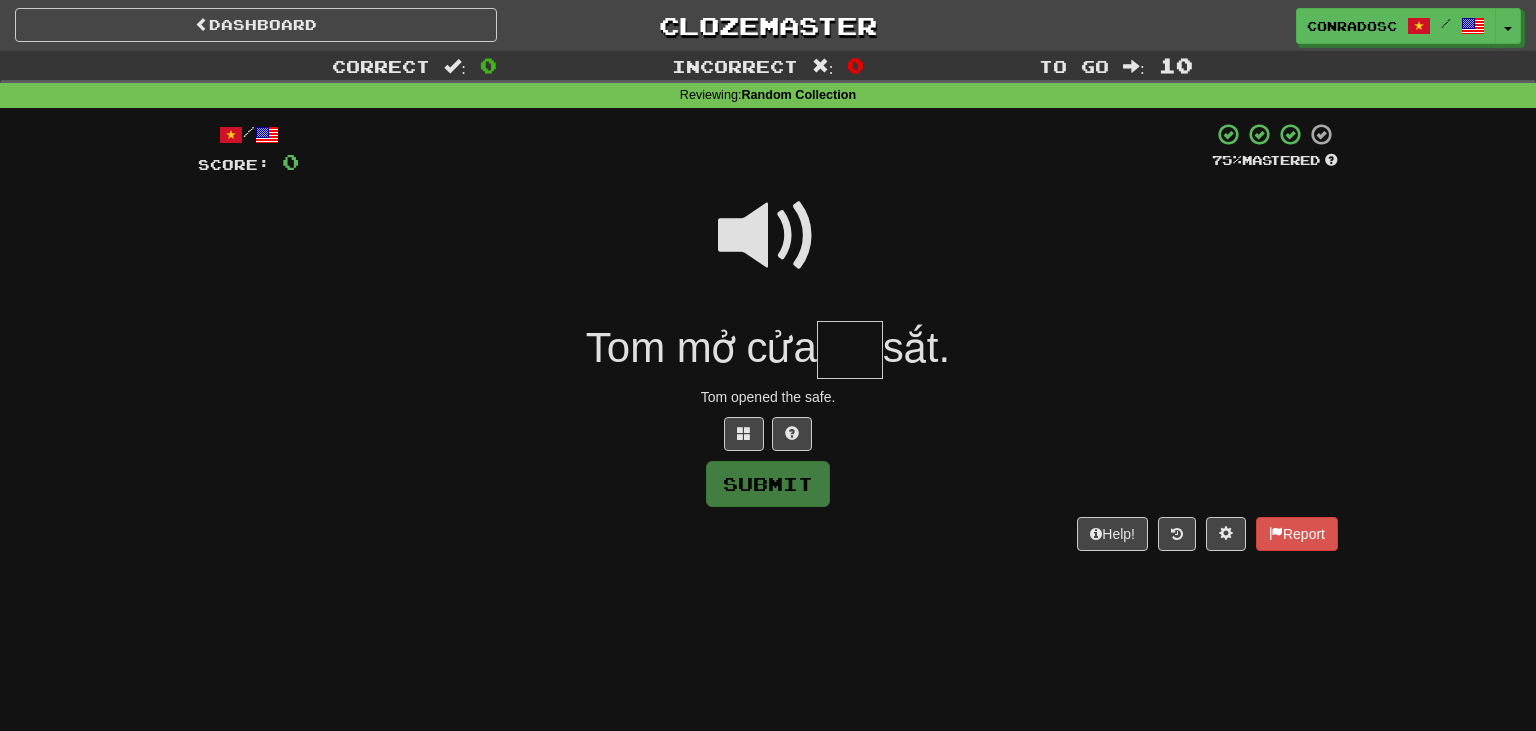 click at bounding box center (768, 236) 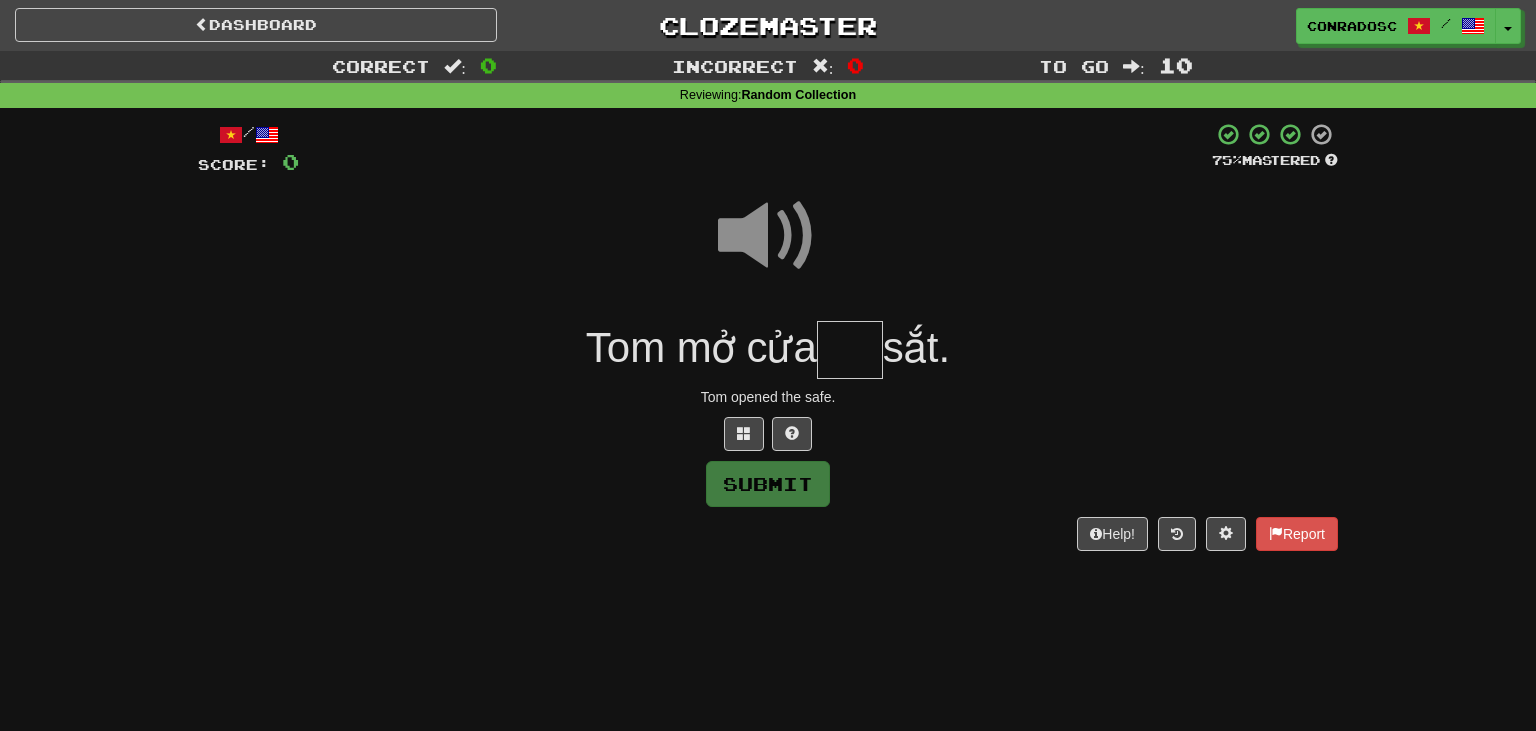click at bounding box center [850, 350] 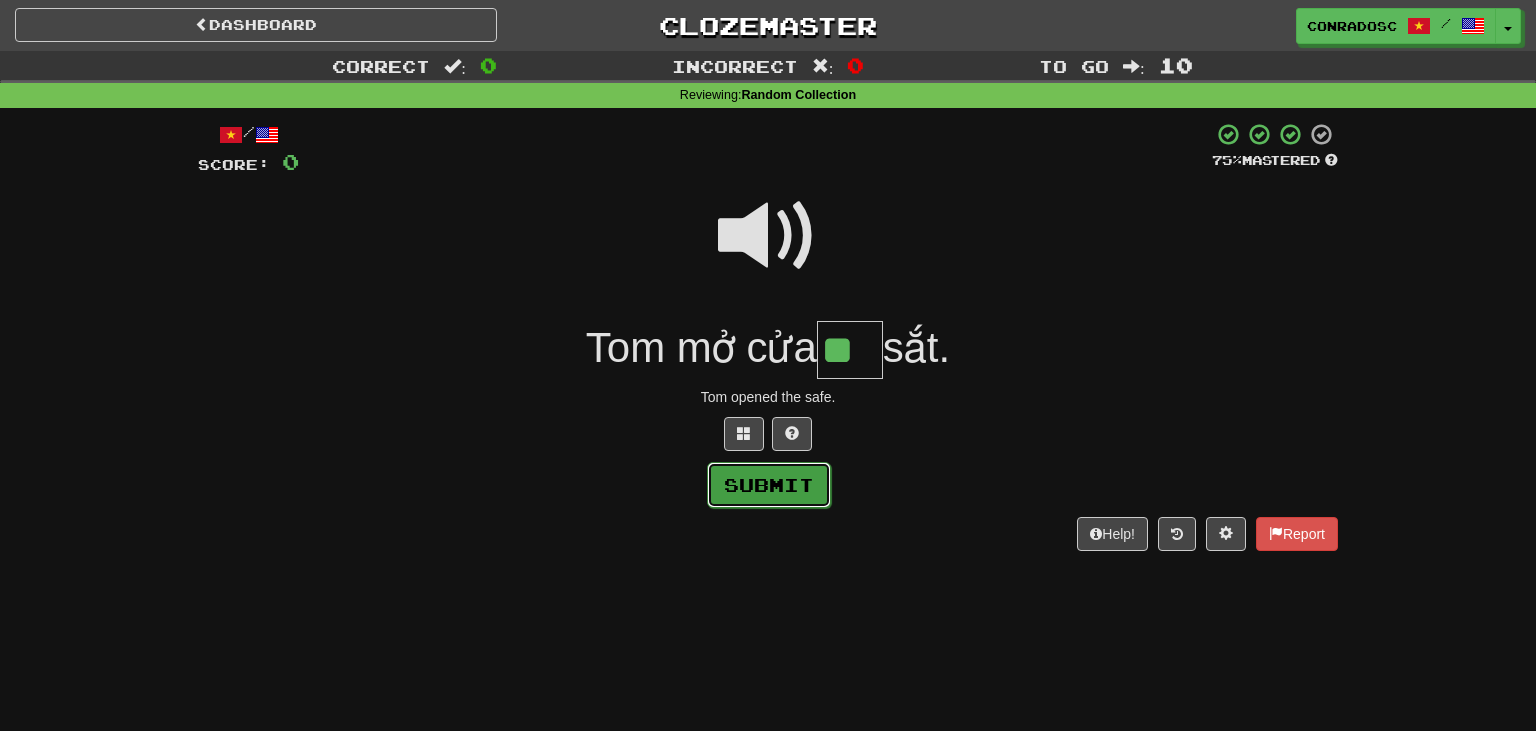 click on "Submit" at bounding box center (769, 485) 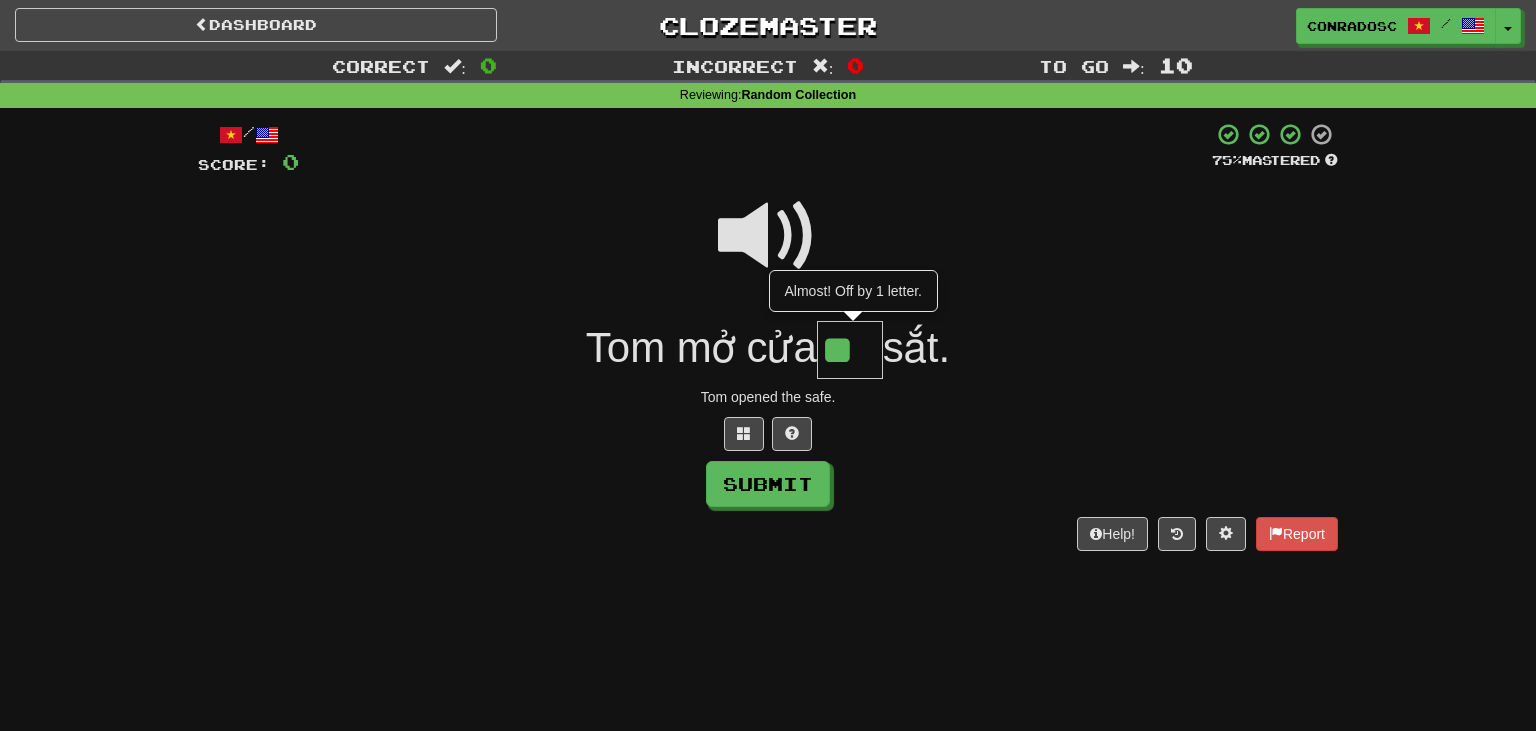 click on "**" at bounding box center (850, 350) 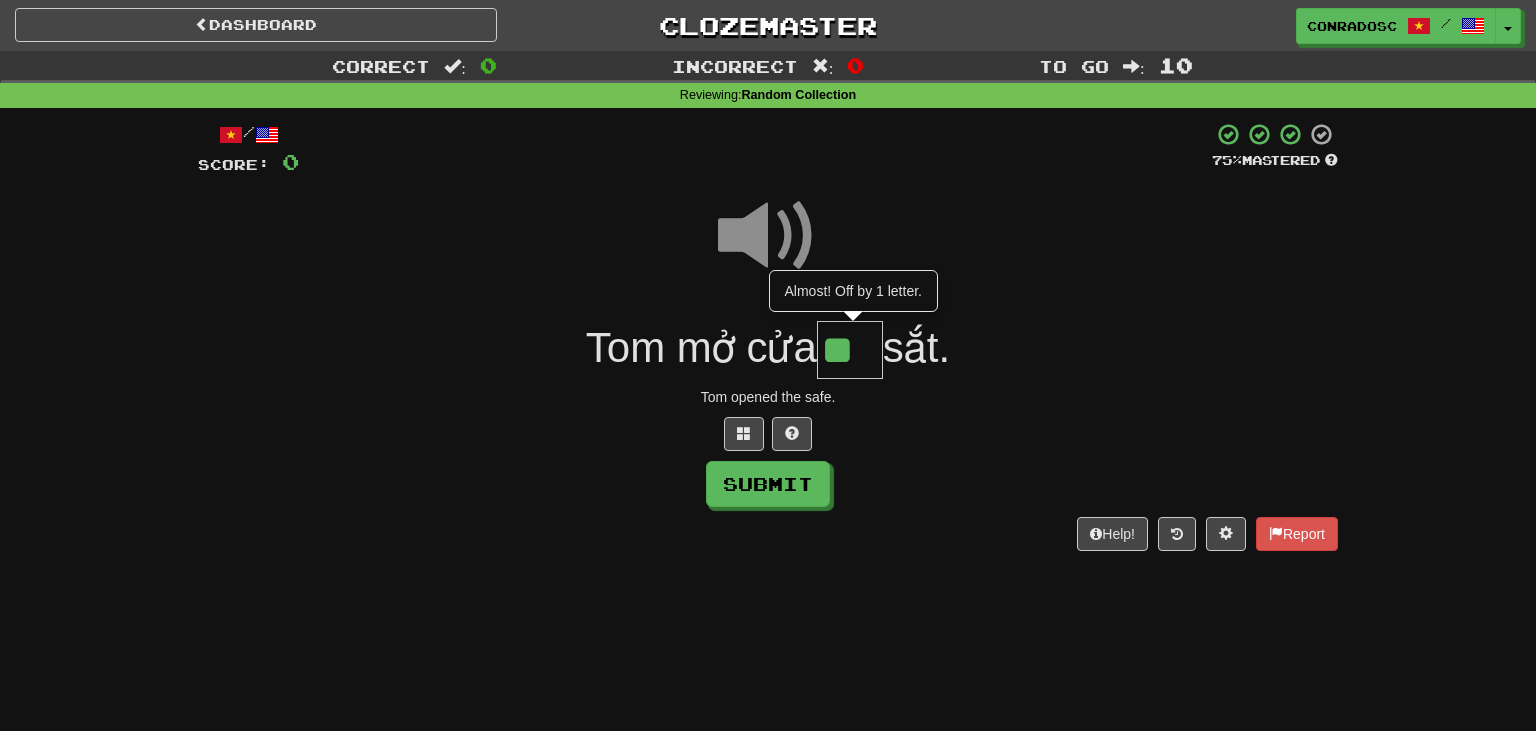 click on "**" at bounding box center (850, 350) 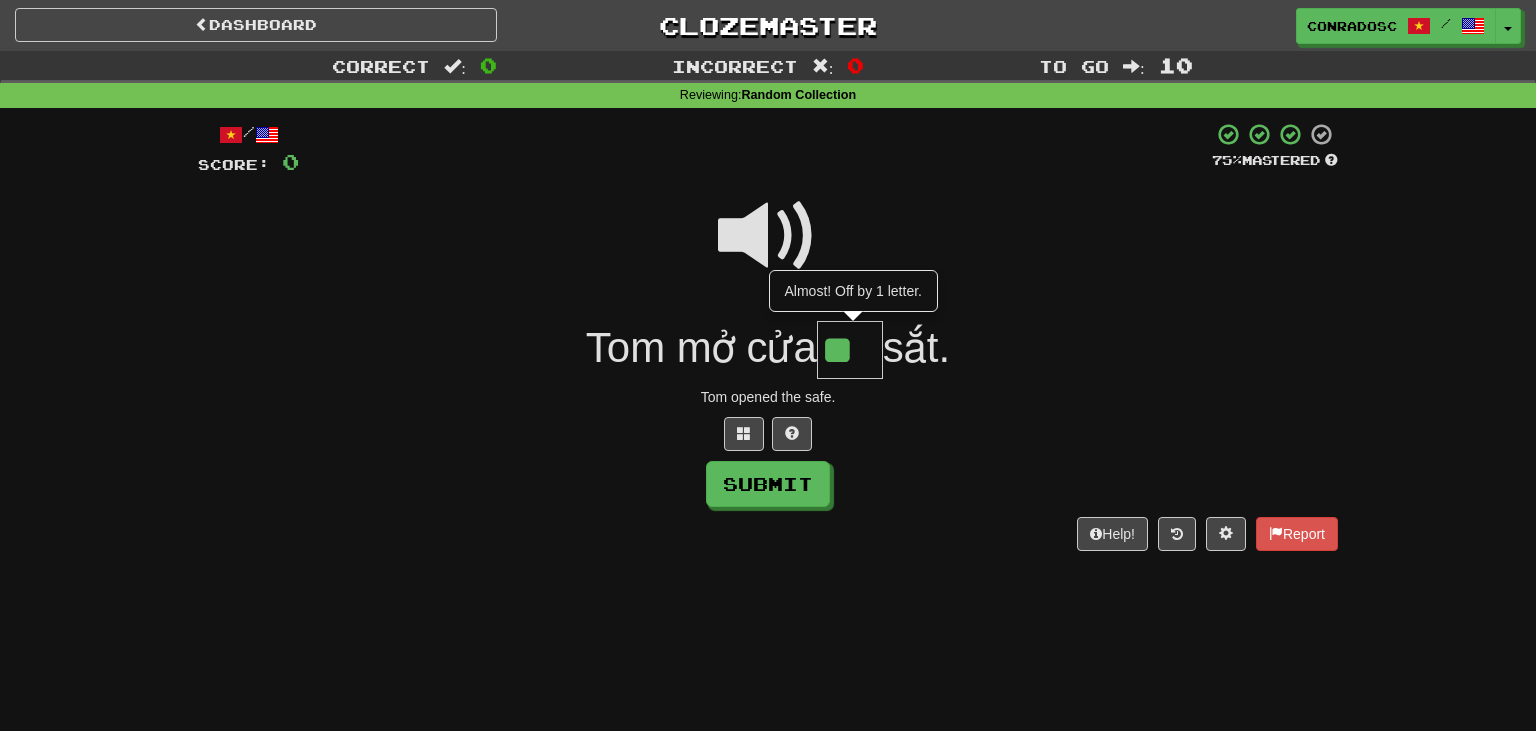 scroll, scrollTop: 0, scrollLeft: 0, axis: both 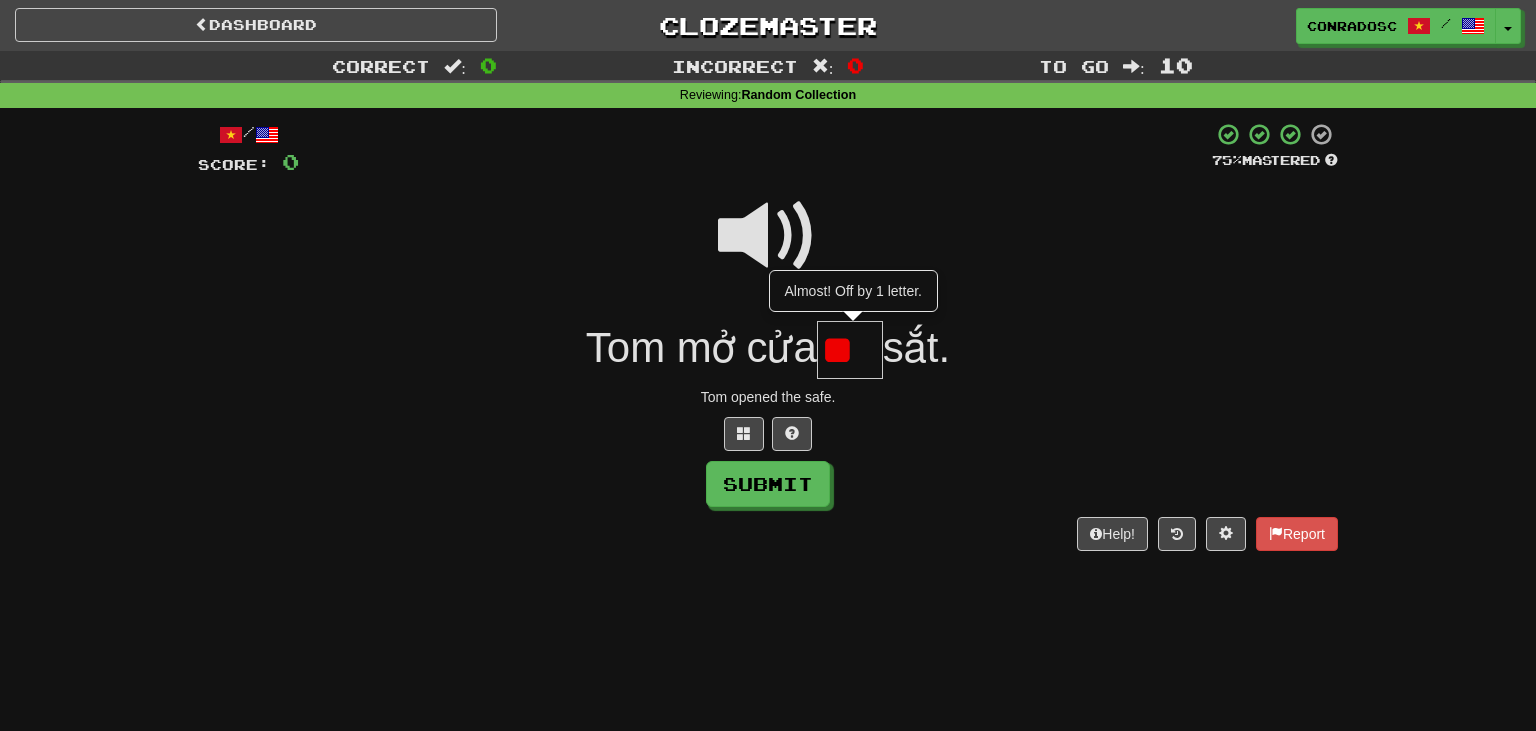 type on "*" 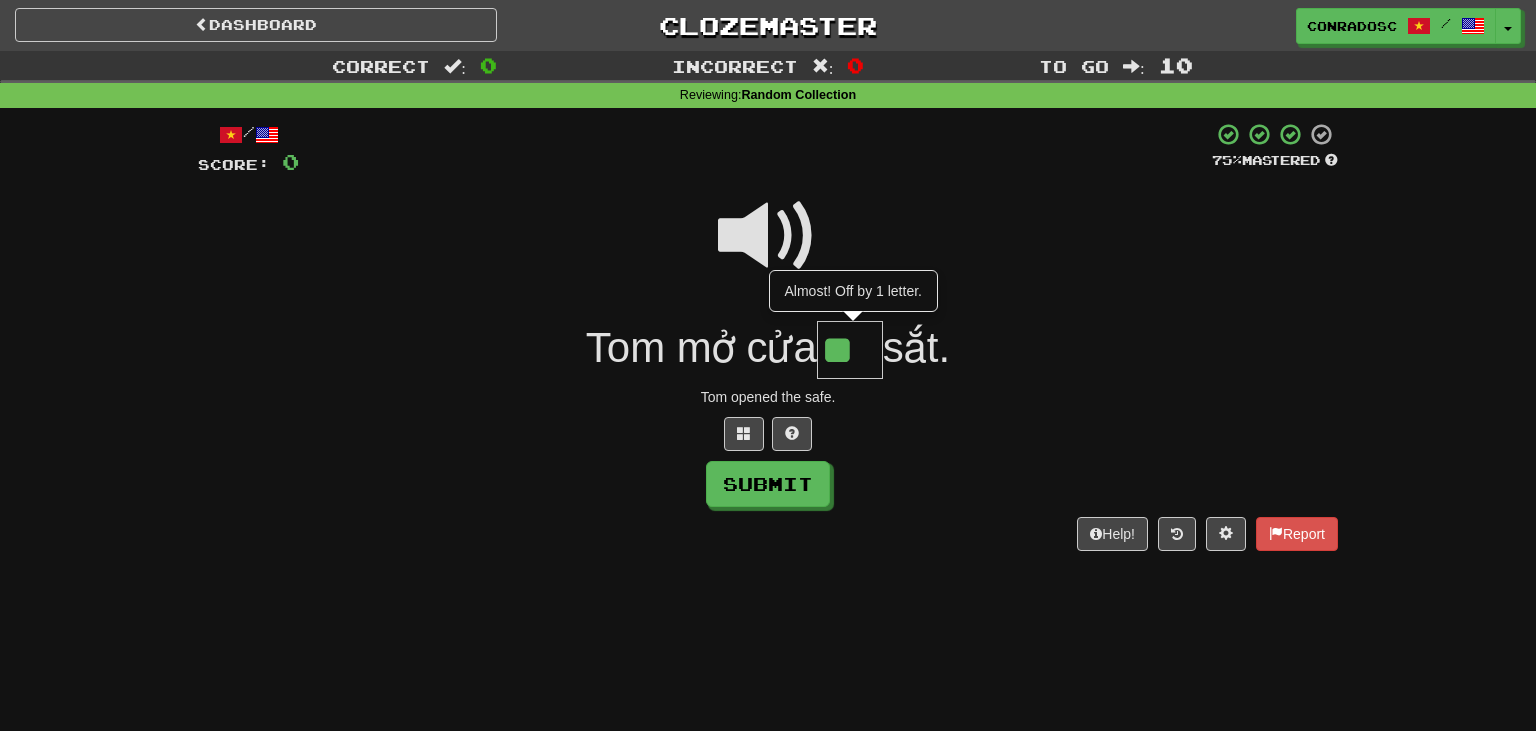click at bounding box center (768, 236) 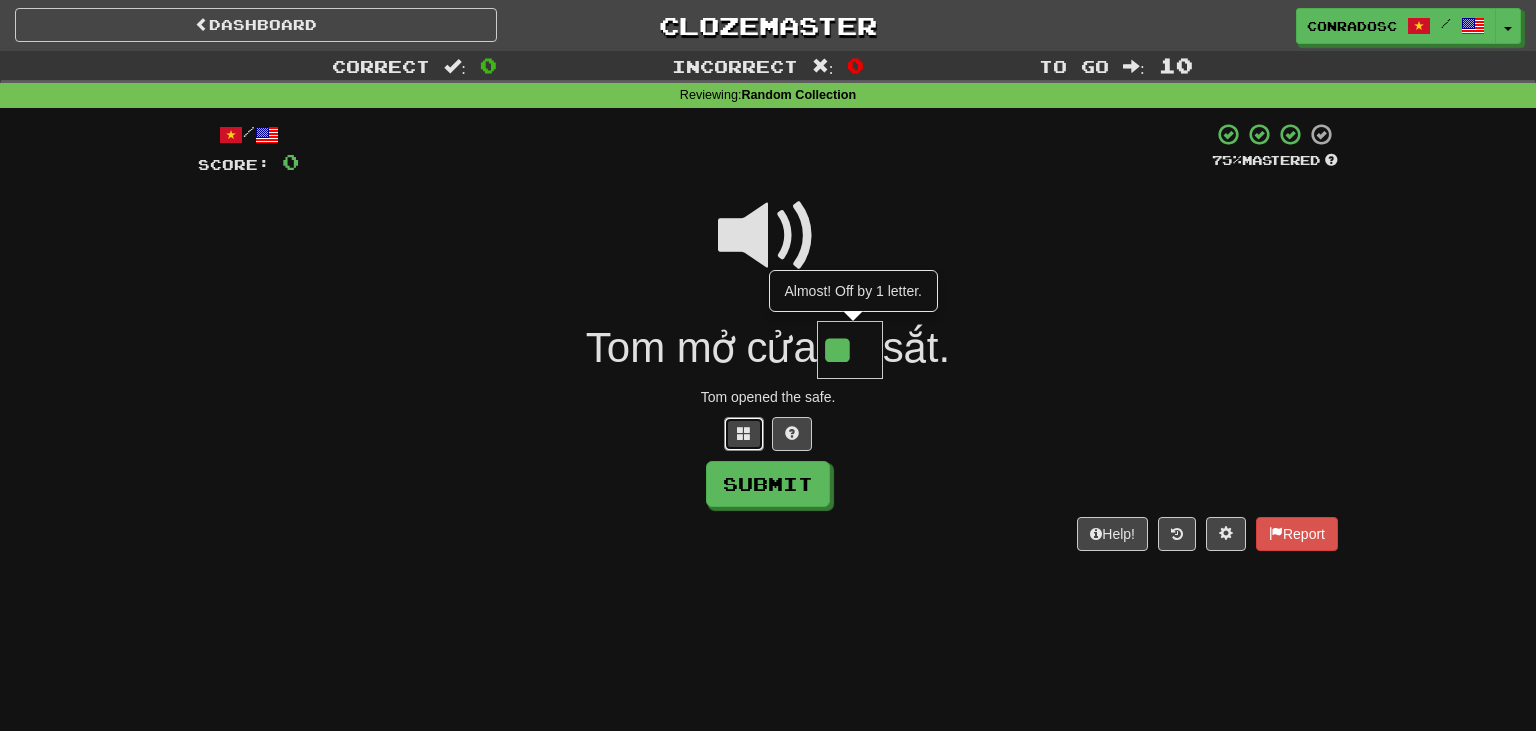 drag, startPoint x: 752, startPoint y: 433, endPoint x: 868, endPoint y: 391, distance: 123.36936 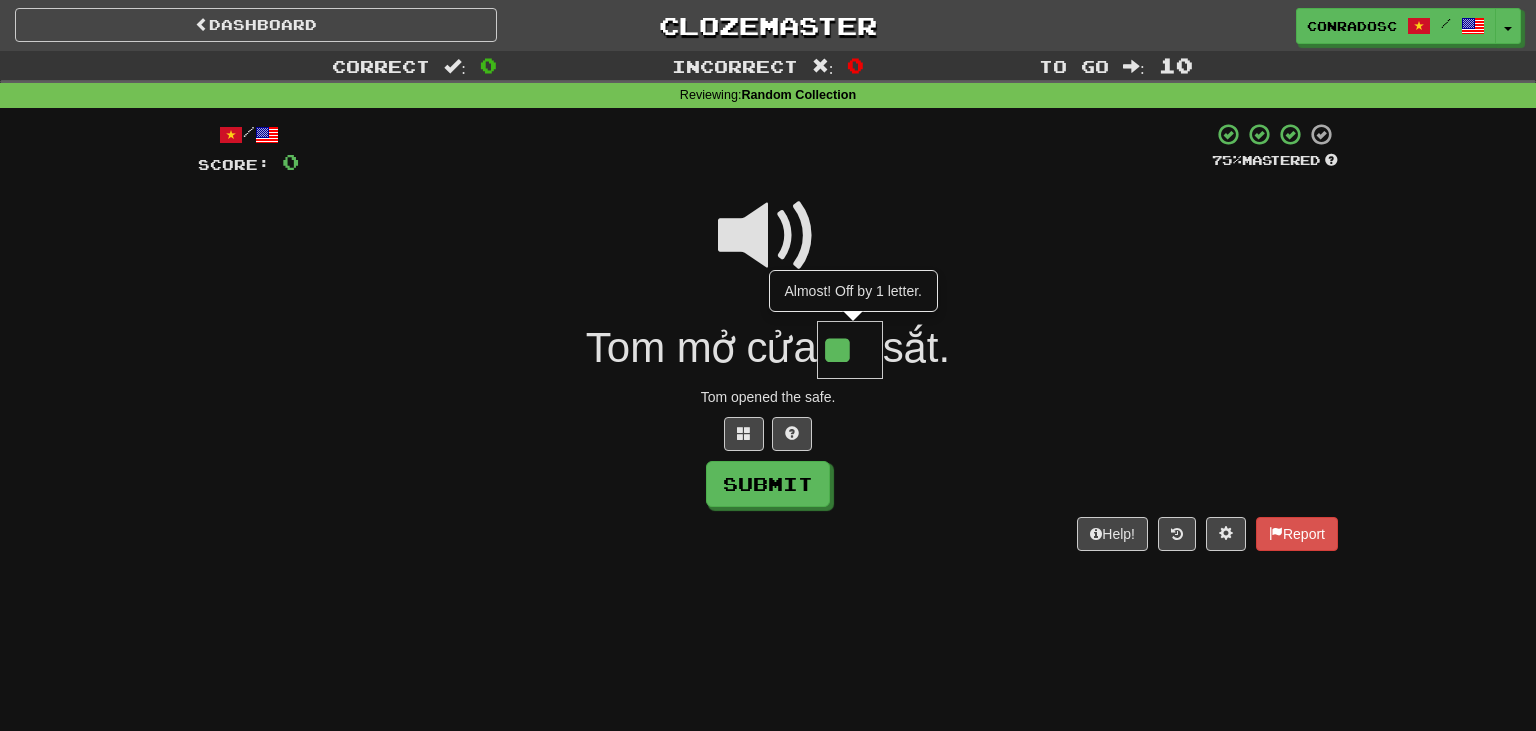 click on "**" at bounding box center (850, 350) 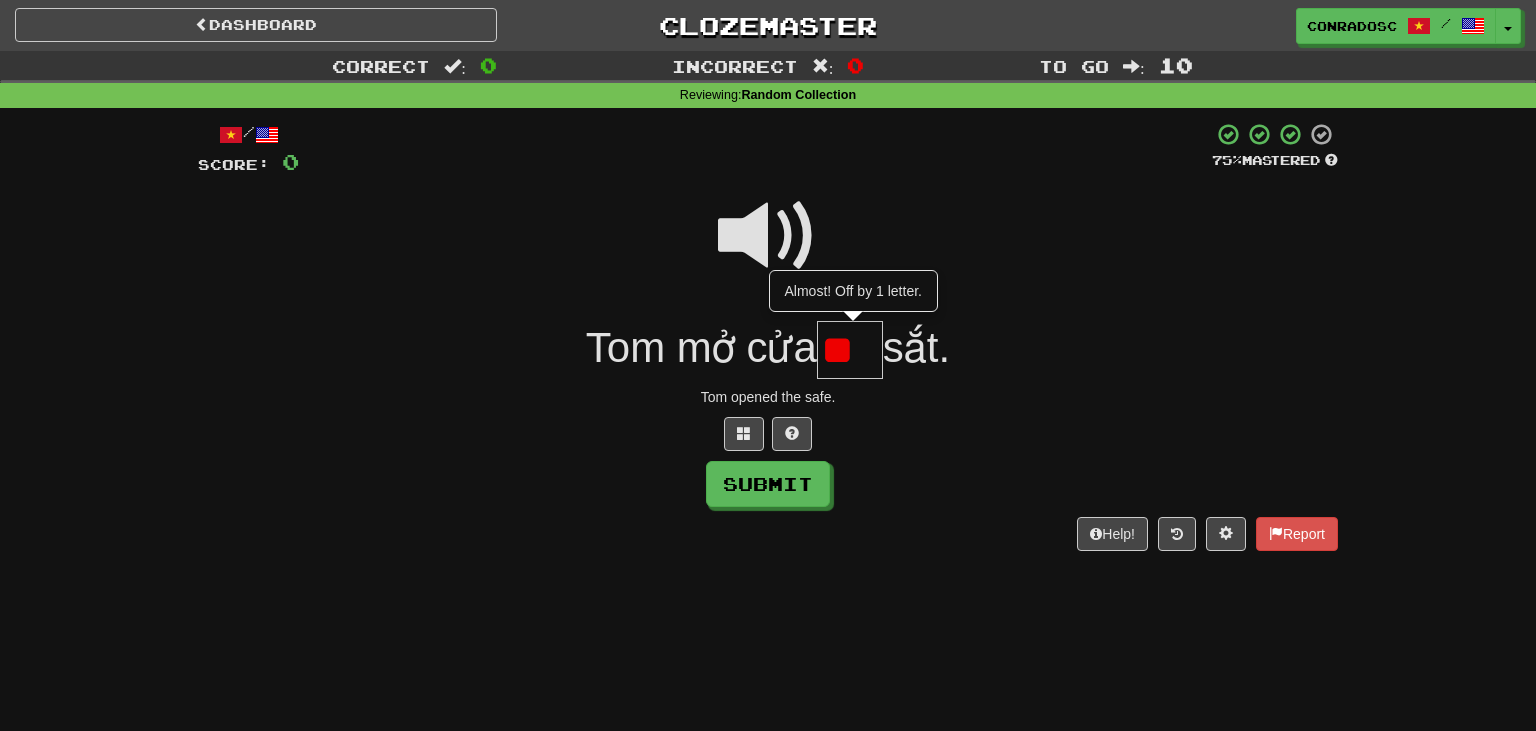 scroll, scrollTop: 0, scrollLeft: 0, axis: both 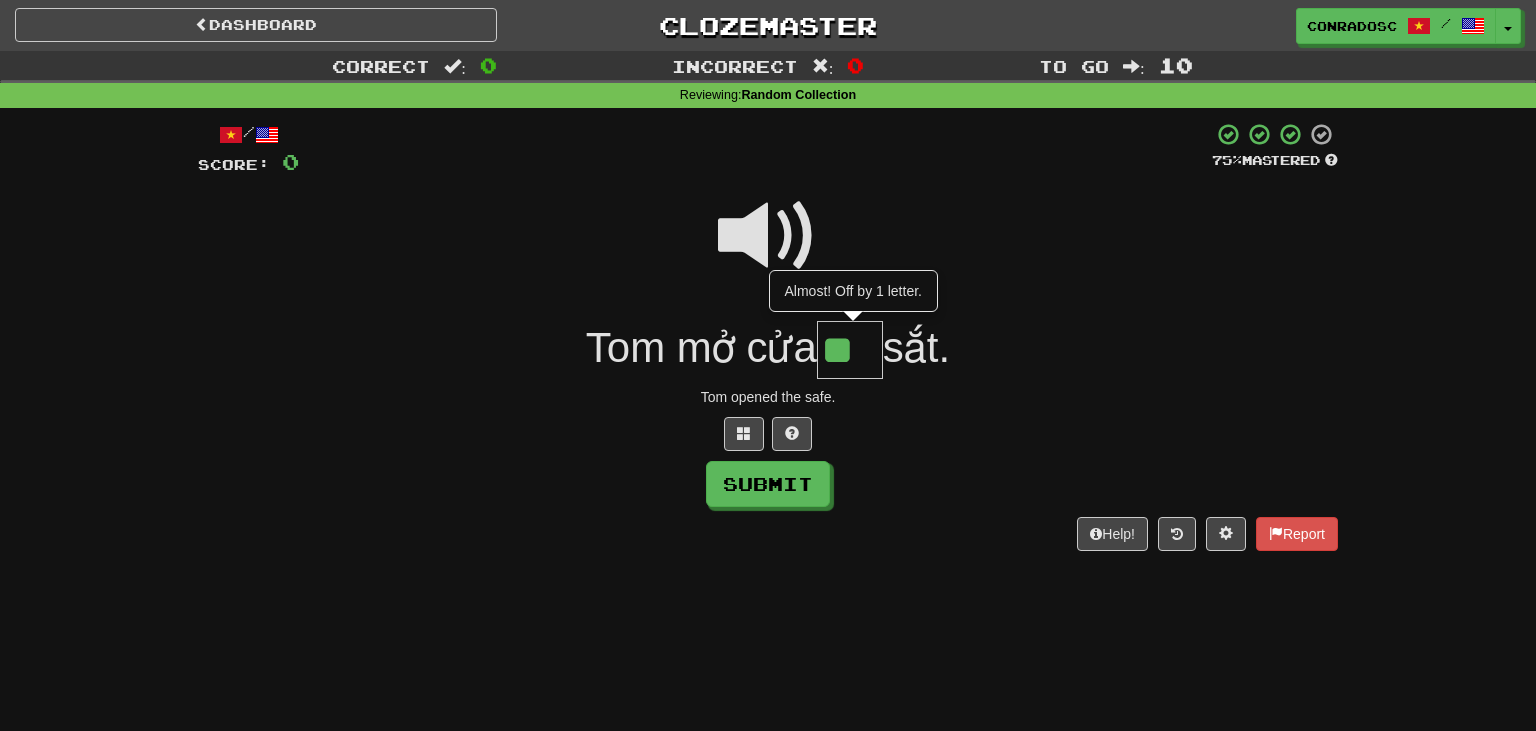 click on "/  Score:   0 75 %  Mastered Tom mở cửa  ** Almost! Off by 1 letter.  sắt. Tom opened the safe. Submit  Help!  Report" at bounding box center (768, 336) 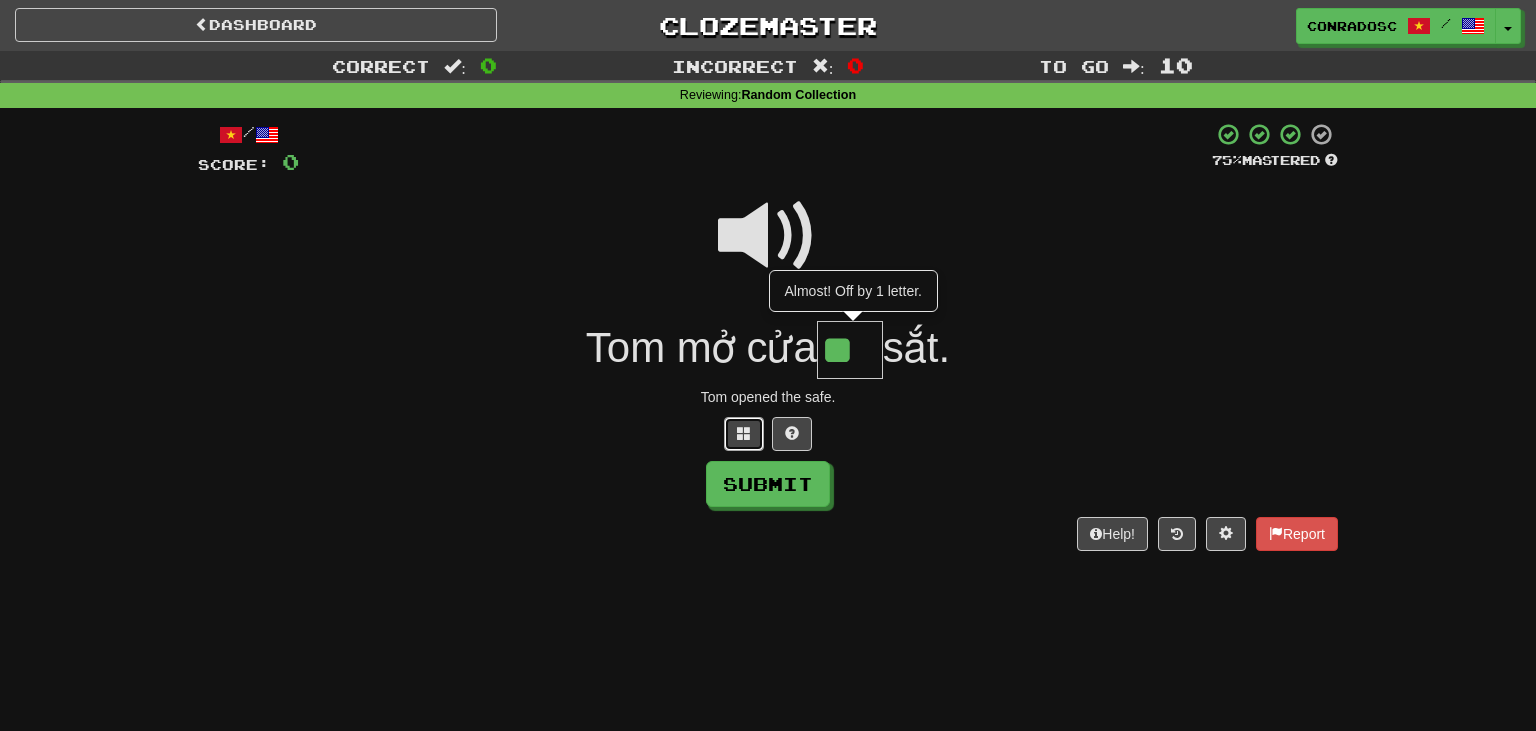 click at bounding box center (744, 434) 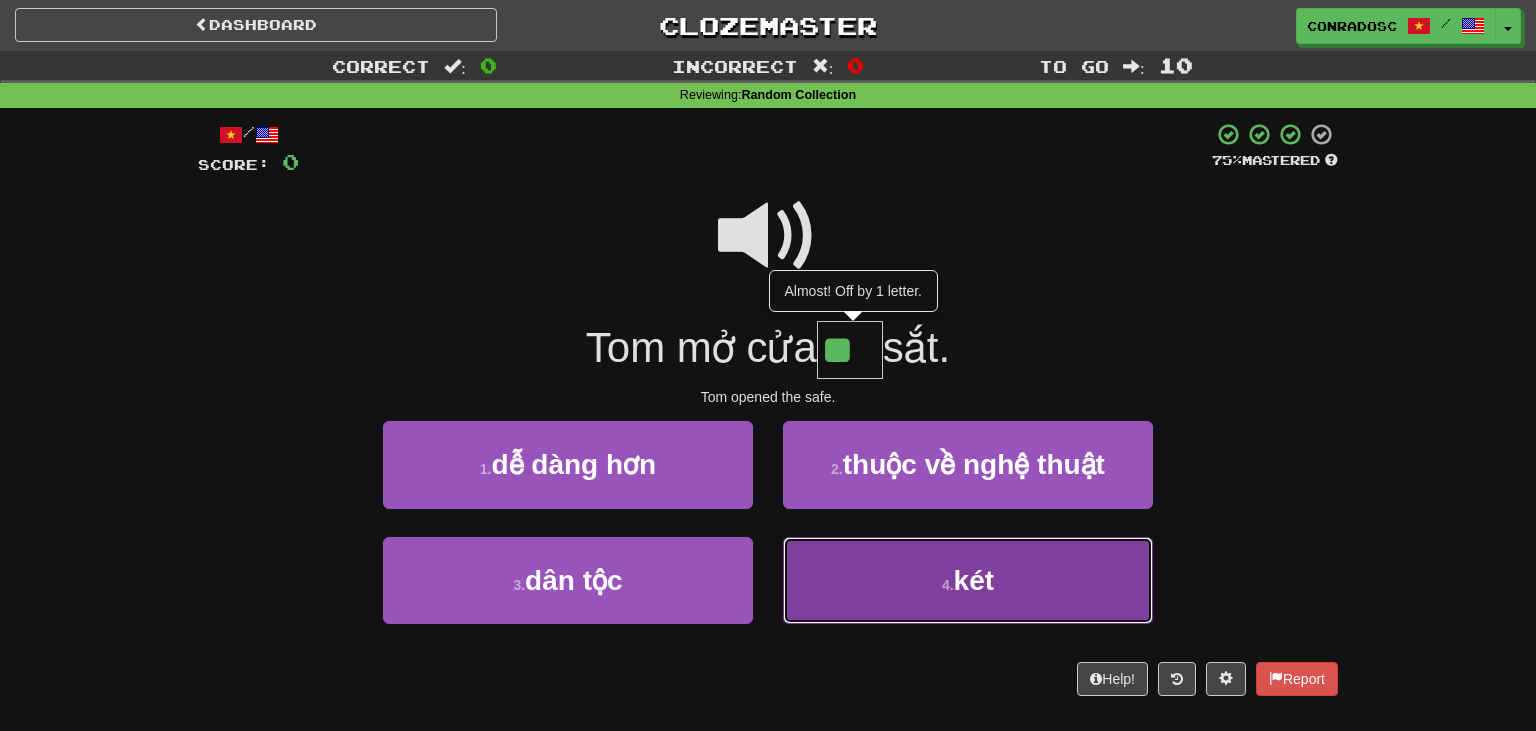 click on "4 .  két" at bounding box center [968, 580] 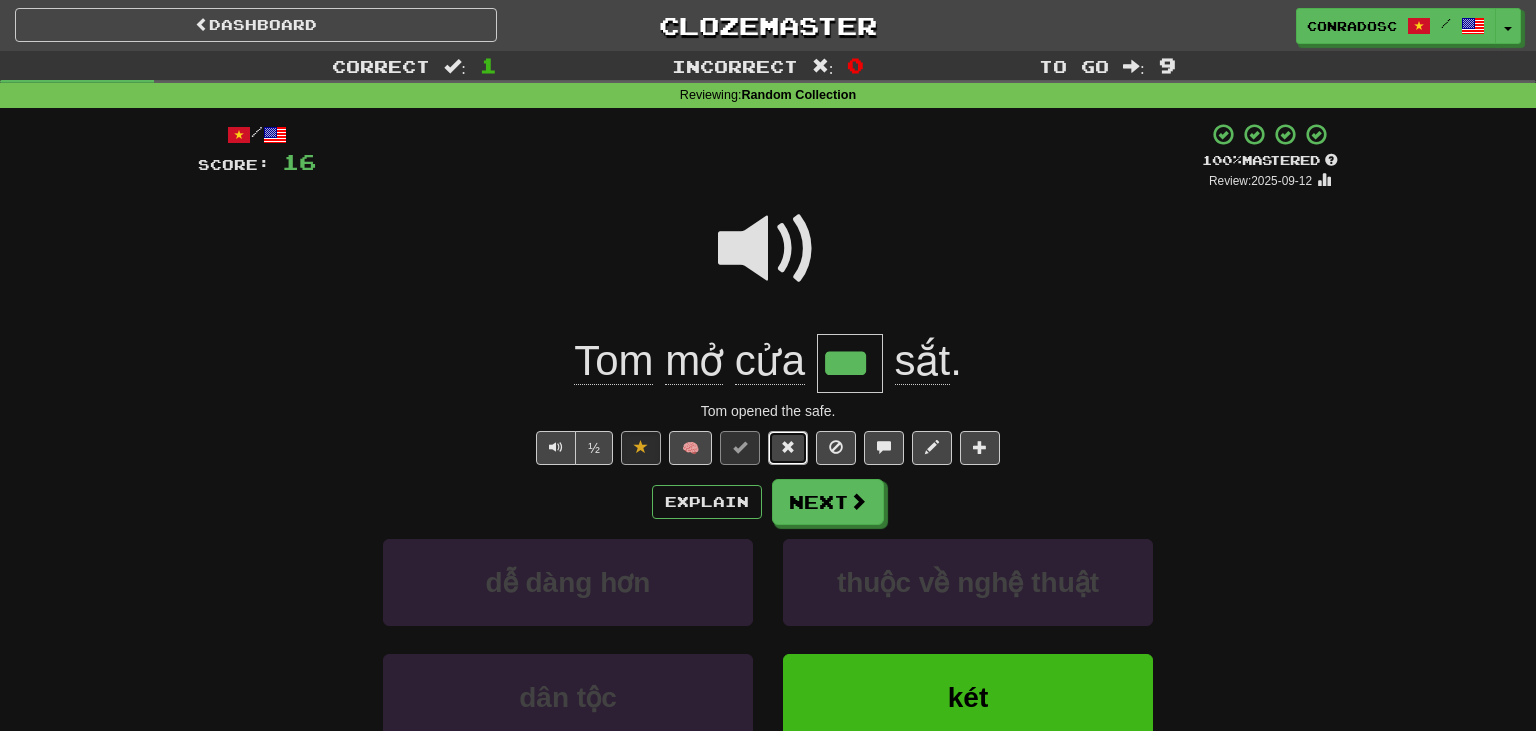 click at bounding box center (788, 447) 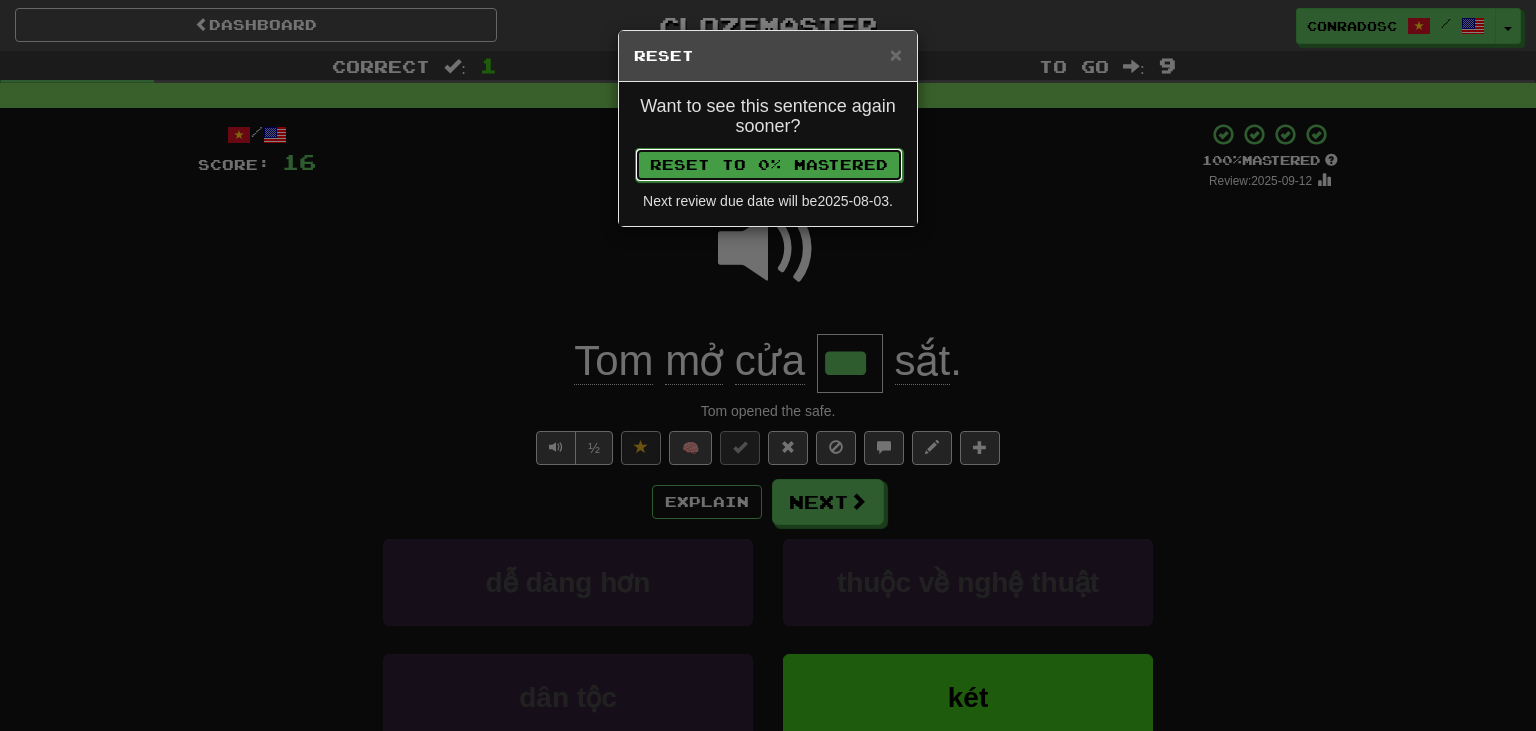 click on "Reset to 0% Mastered" at bounding box center (769, 165) 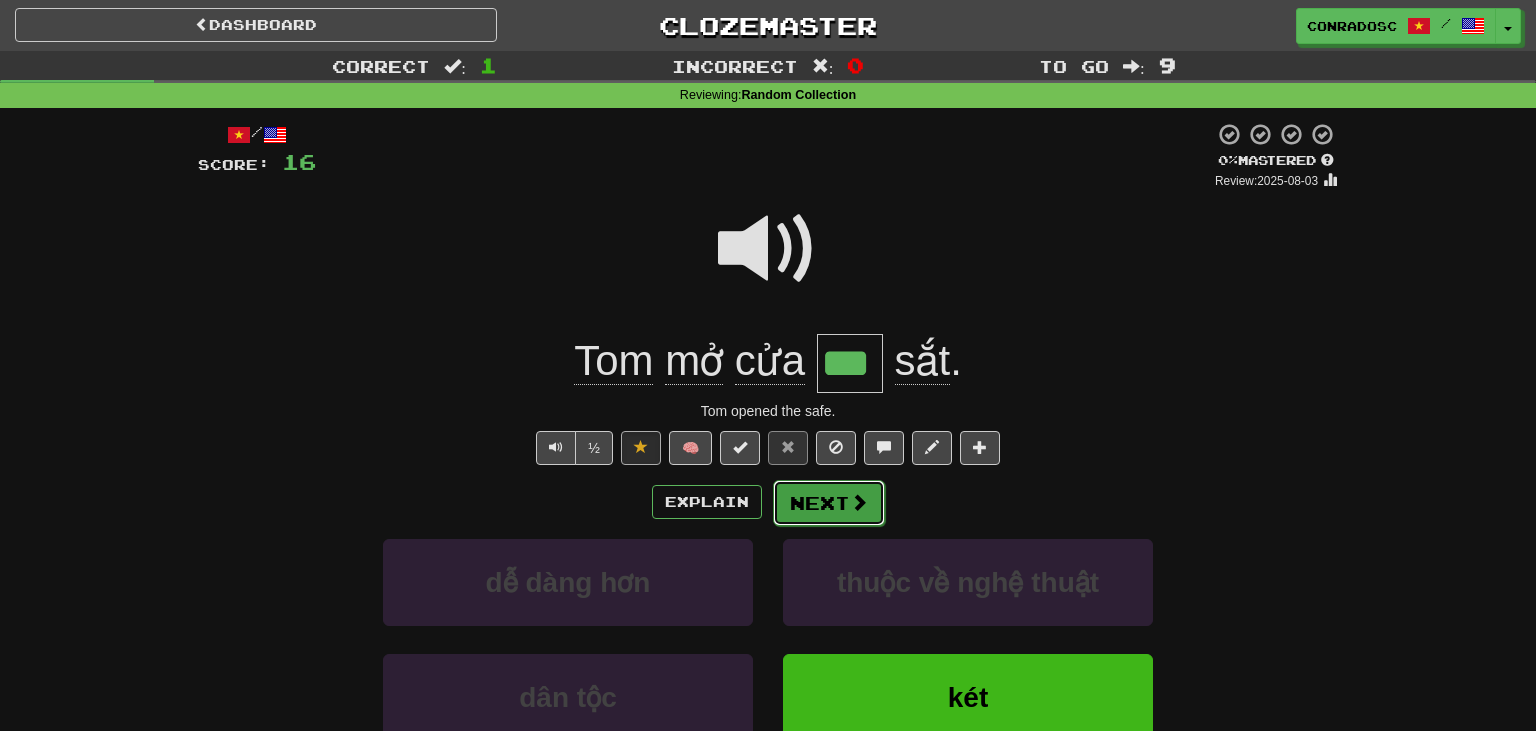 click on "Next" at bounding box center [829, 503] 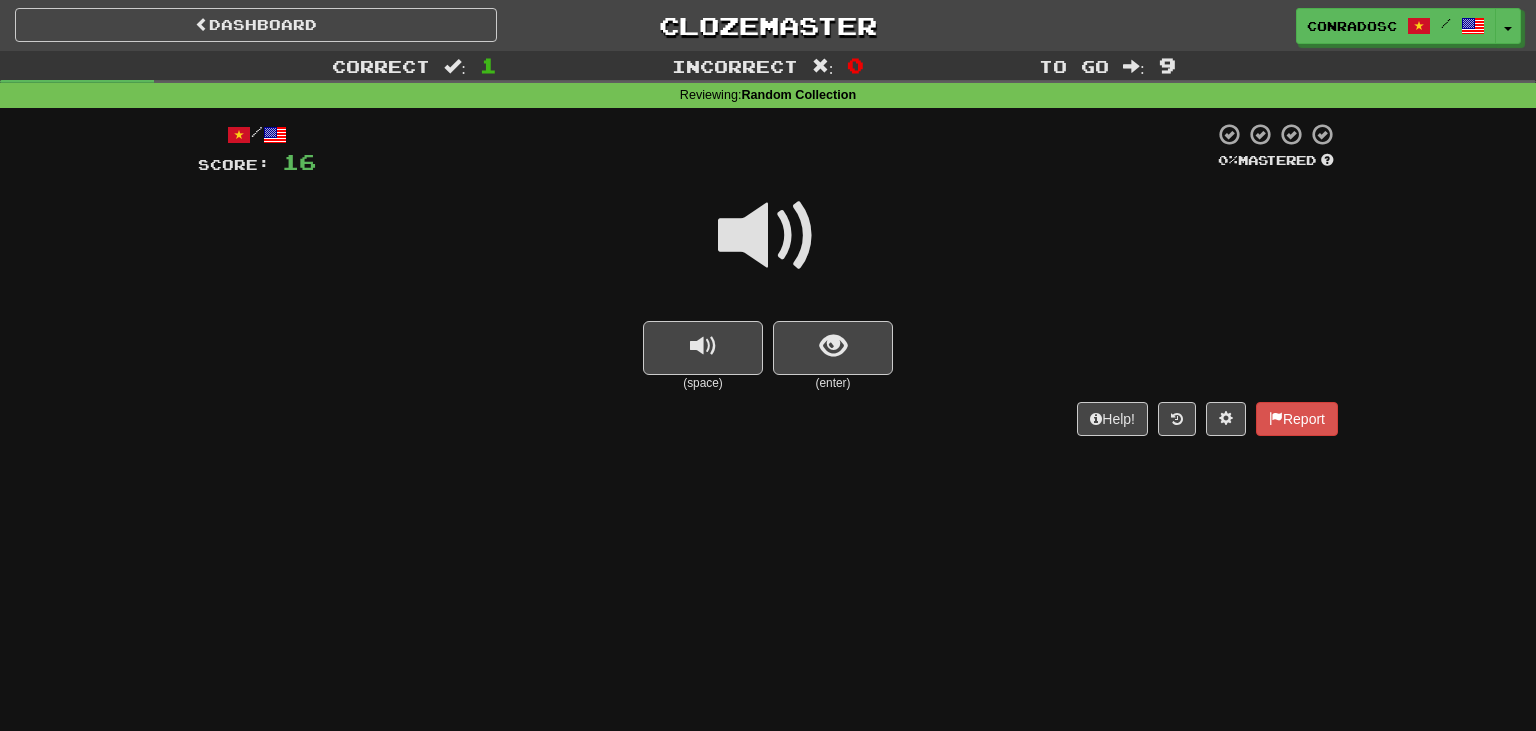 click at bounding box center (768, 236) 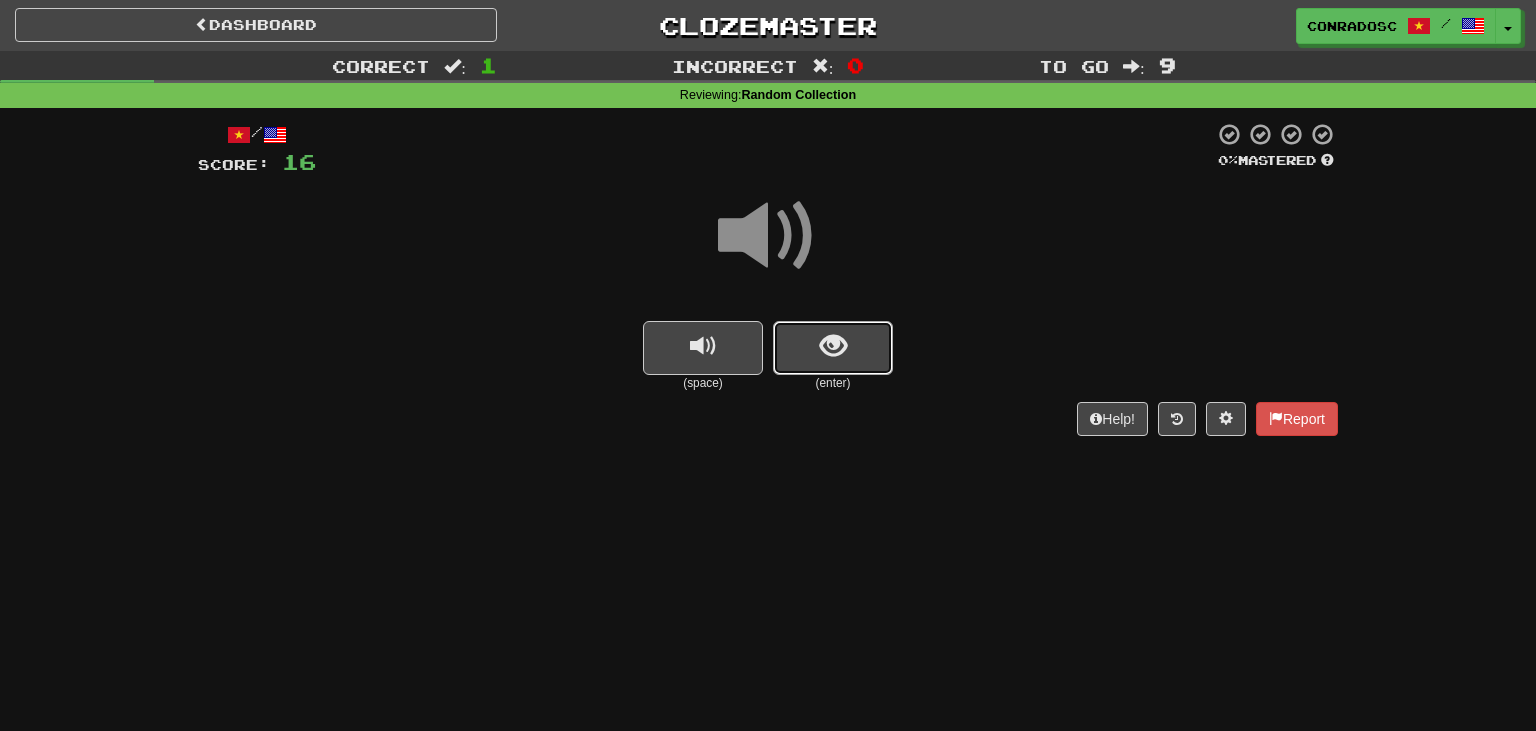 click at bounding box center (833, 346) 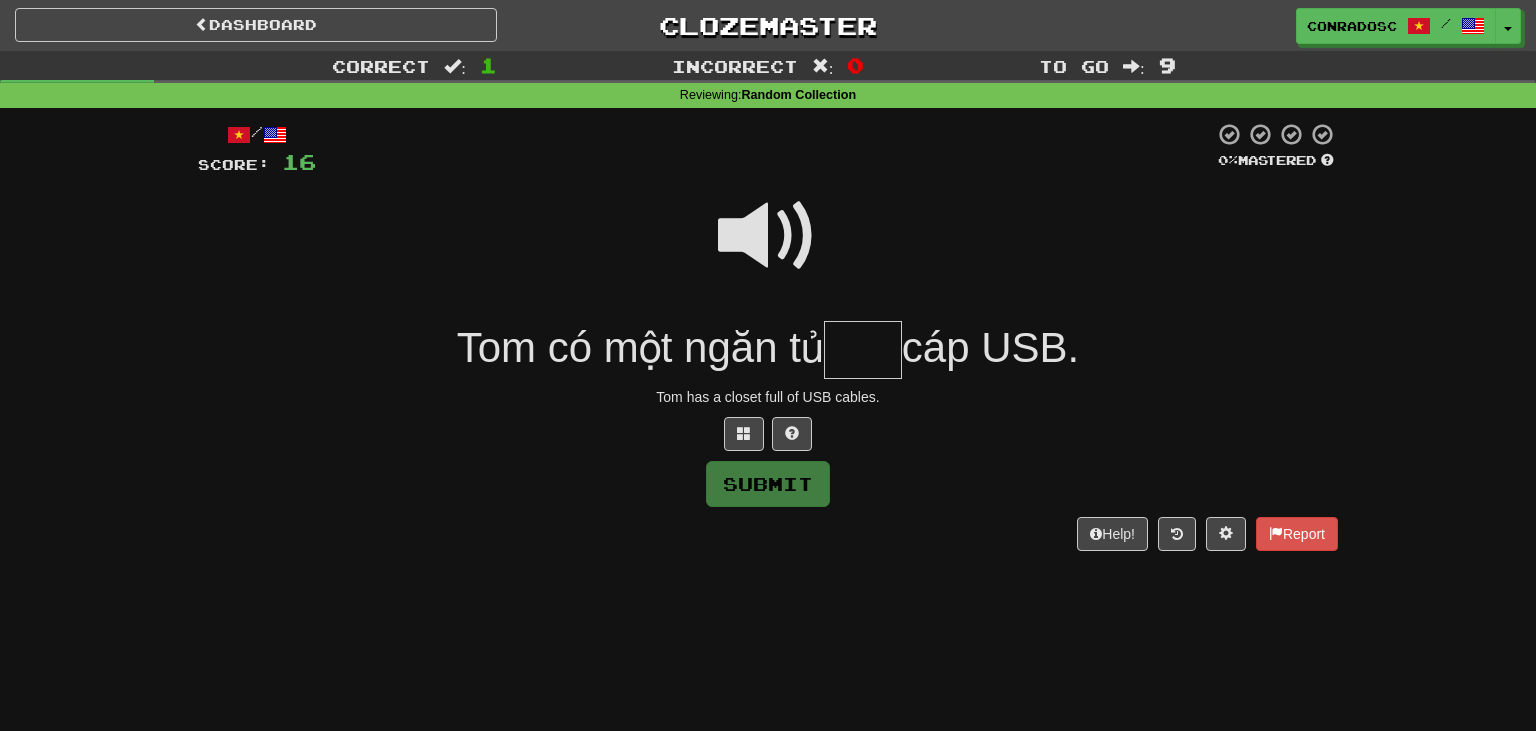 click at bounding box center (768, 236) 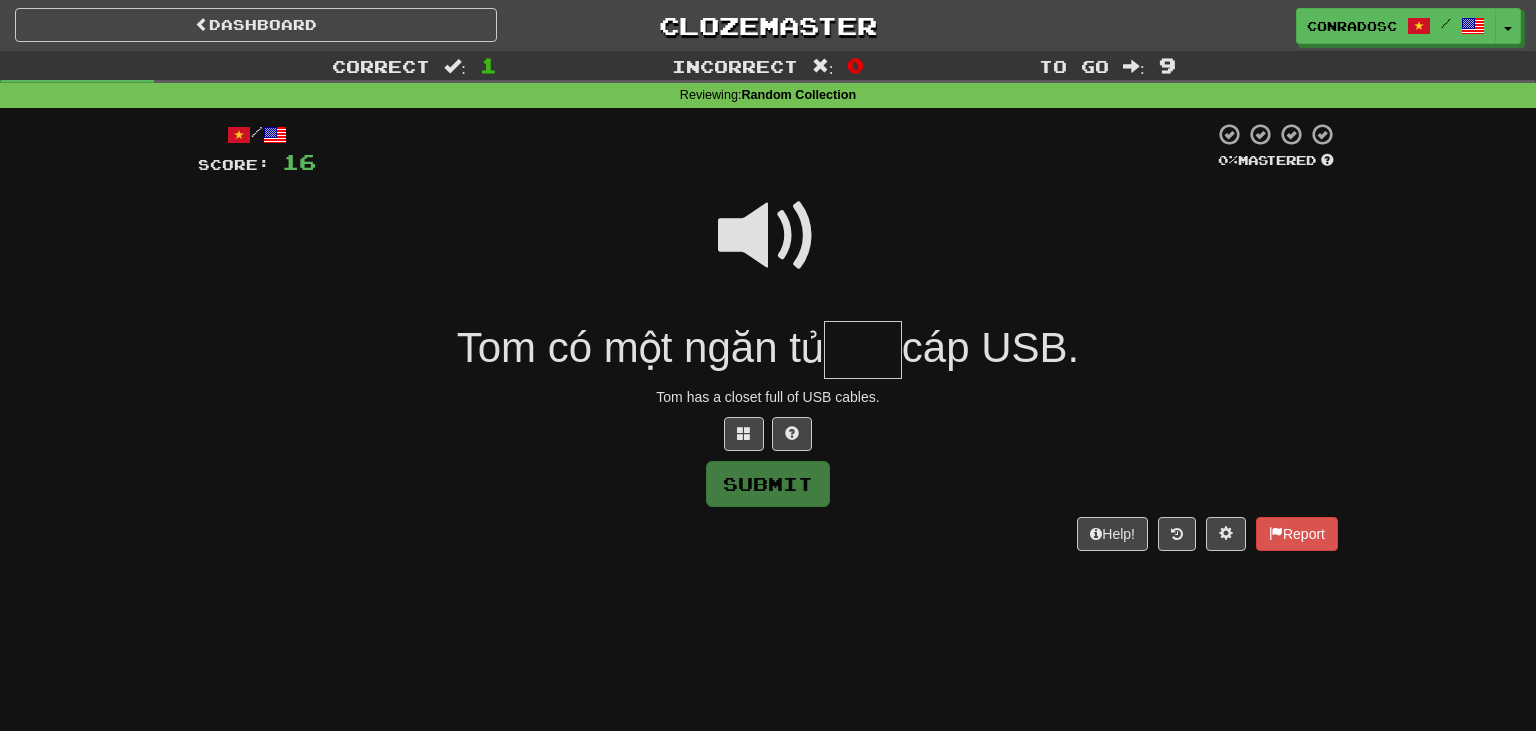 click at bounding box center (863, 350) 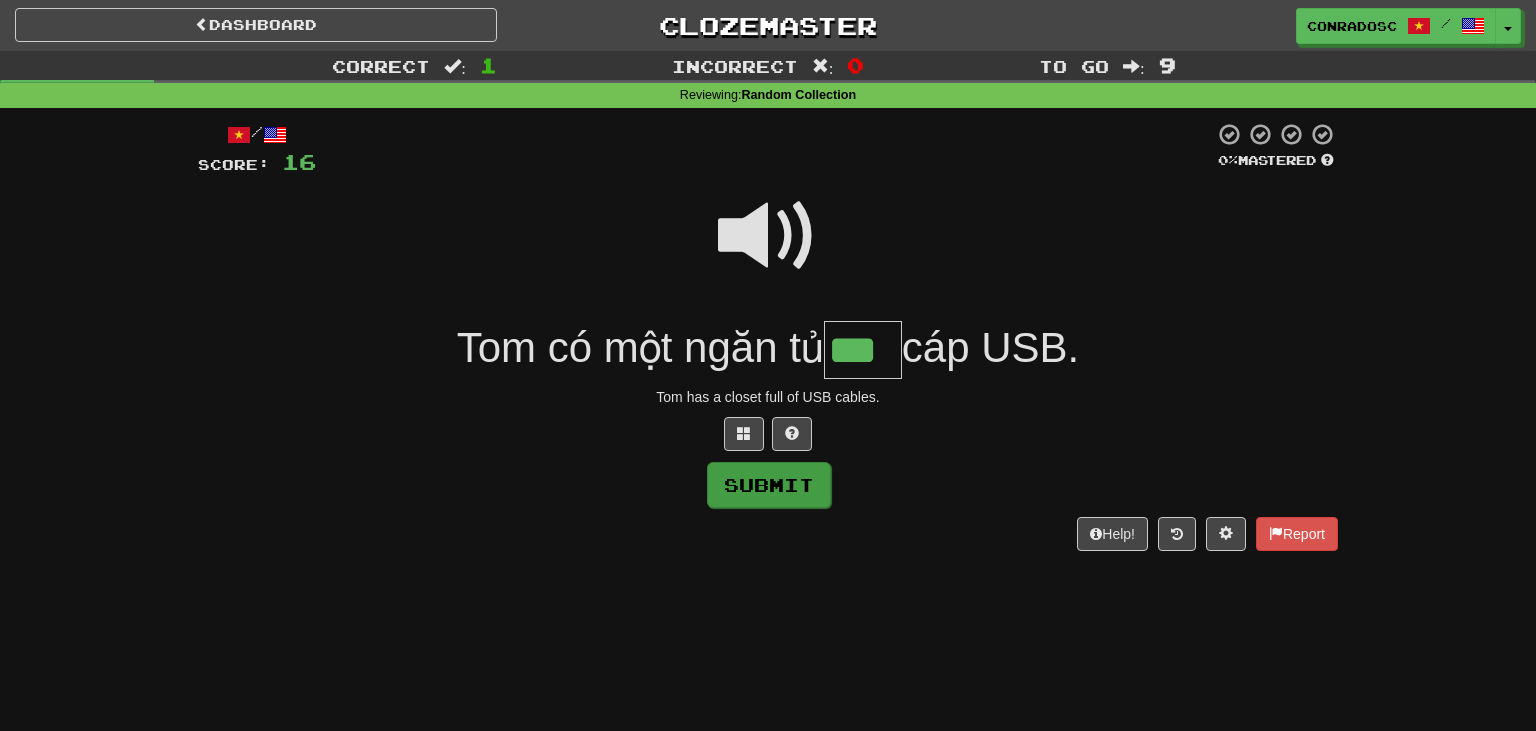type on "***" 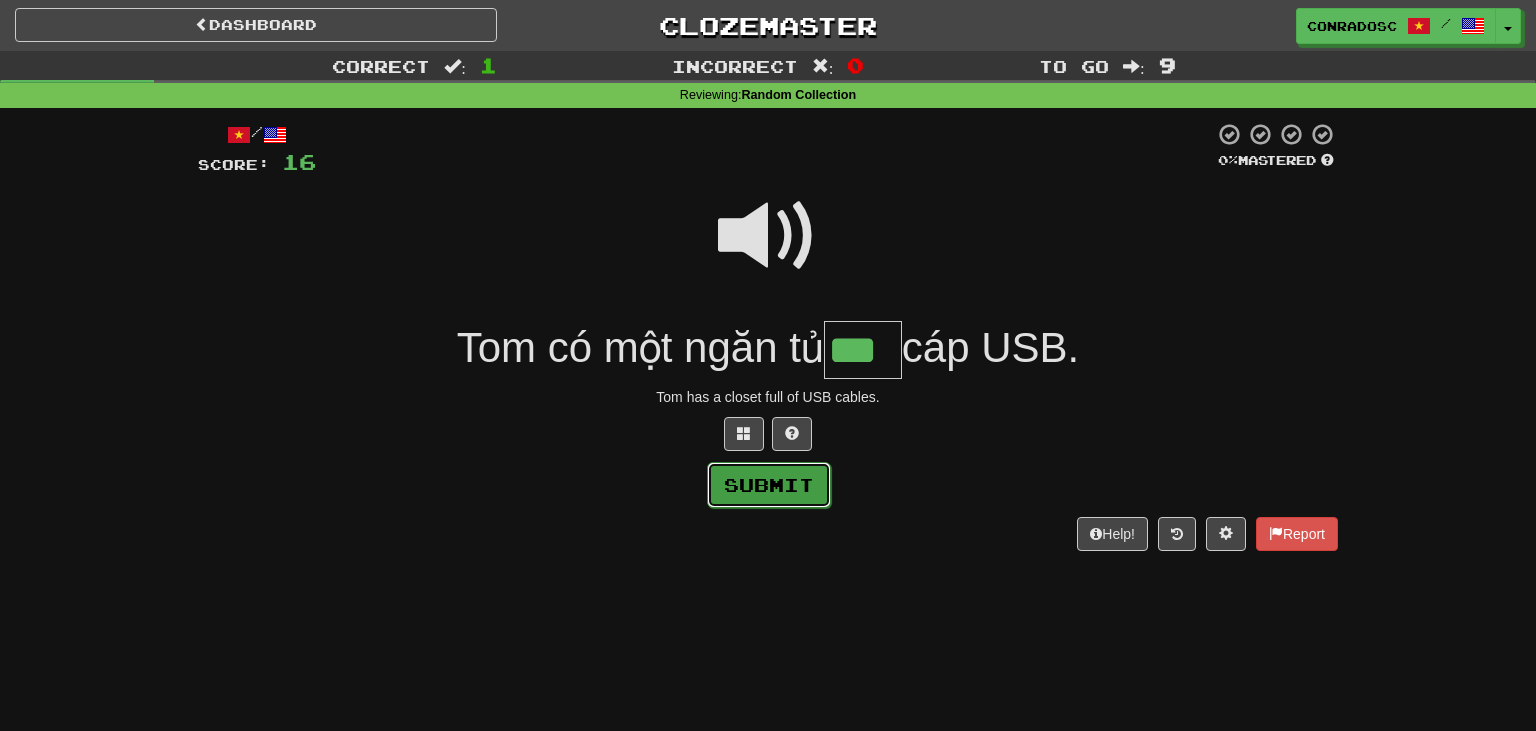 click on "Submit" at bounding box center [769, 485] 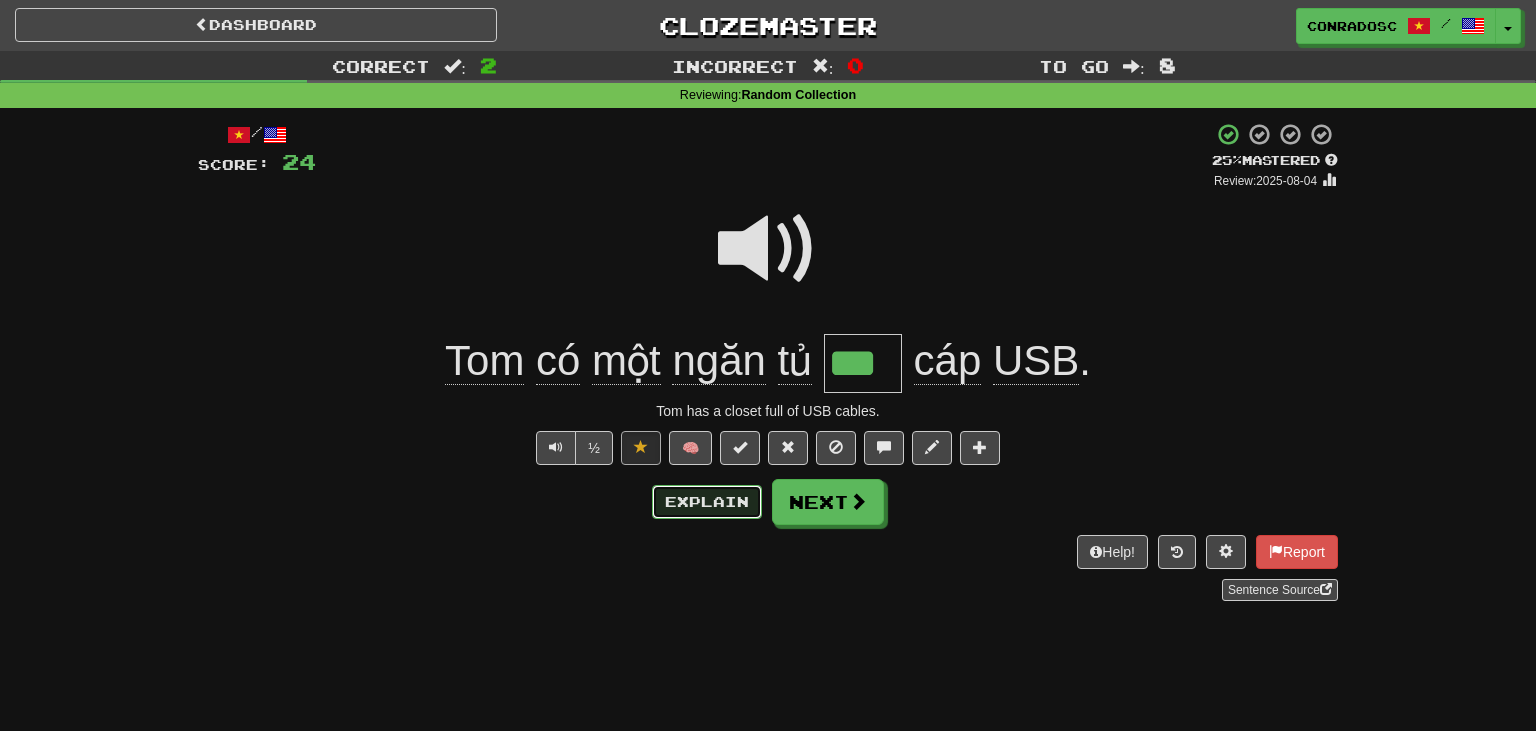 click on "Explain" at bounding box center (707, 502) 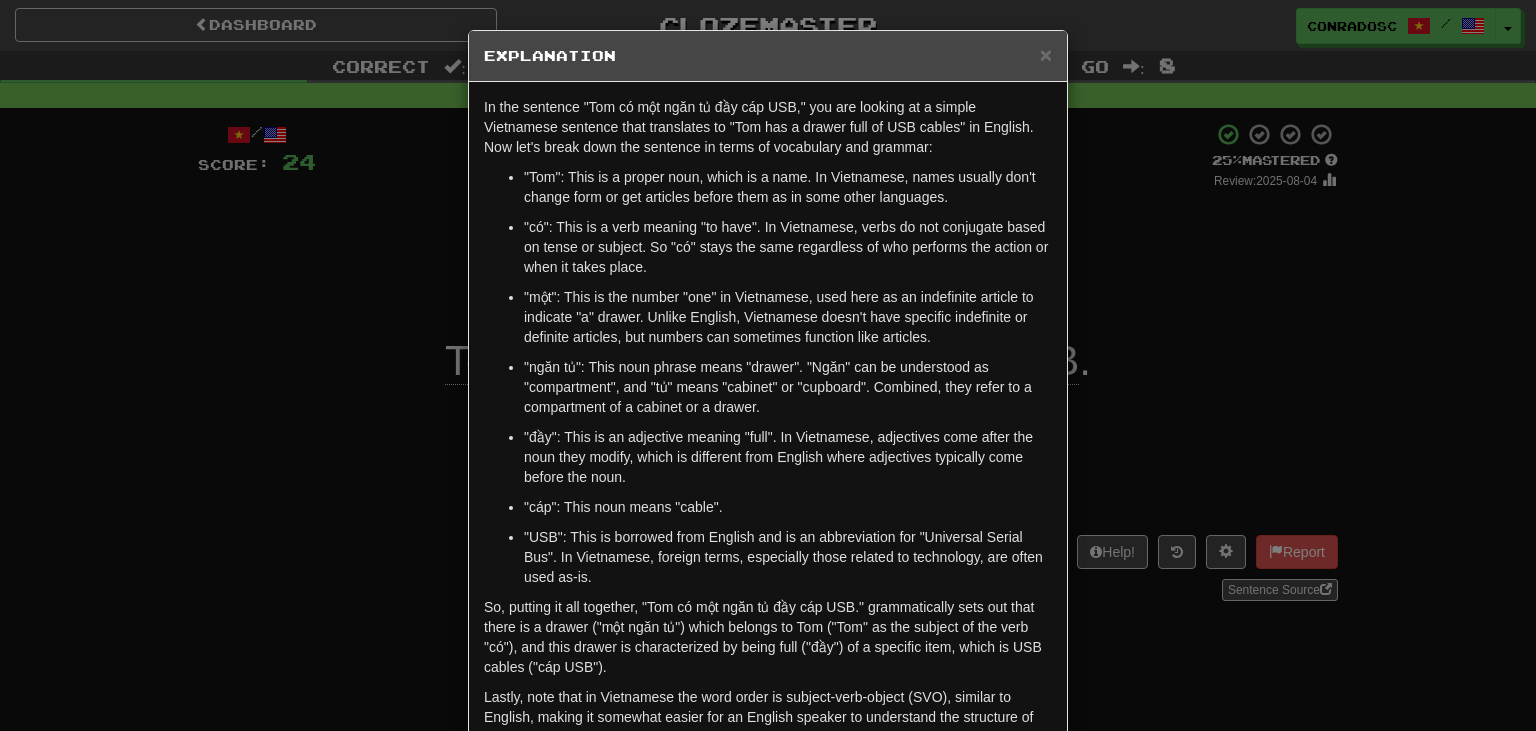 click on "× Explanation In the sentence "Tom có một ngăn tủ đầy cáp USB," you are looking at a simple Vietnamese sentence that translates to "Tom has a drawer full of USB cables" in English. Now let's break down the sentence in terms of vocabulary and grammar:
"Tom": This is a proper noun, which is a name. In Vietnamese, names usually don't change form or get articles before them as in some other languages.
"có": This is a verb meaning "to have". In Vietnamese, verbs do not conjugate based on tense or subject. So "có" stays the same regardless of who performs the action or when it takes place.
"một": This is the number "one" in Vietnamese, used here as an indefinite article to indicate "a" drawer. Unlike English, Vietnamese doesn't have specific indefinite or definite articles, but numbers can sometimes function like articles.
"cáp": This noun means "cable".
In beta. Generated by ChatGPT. Like it? Hate it?  Let us know ! Close" at bounding box center [768, 365] 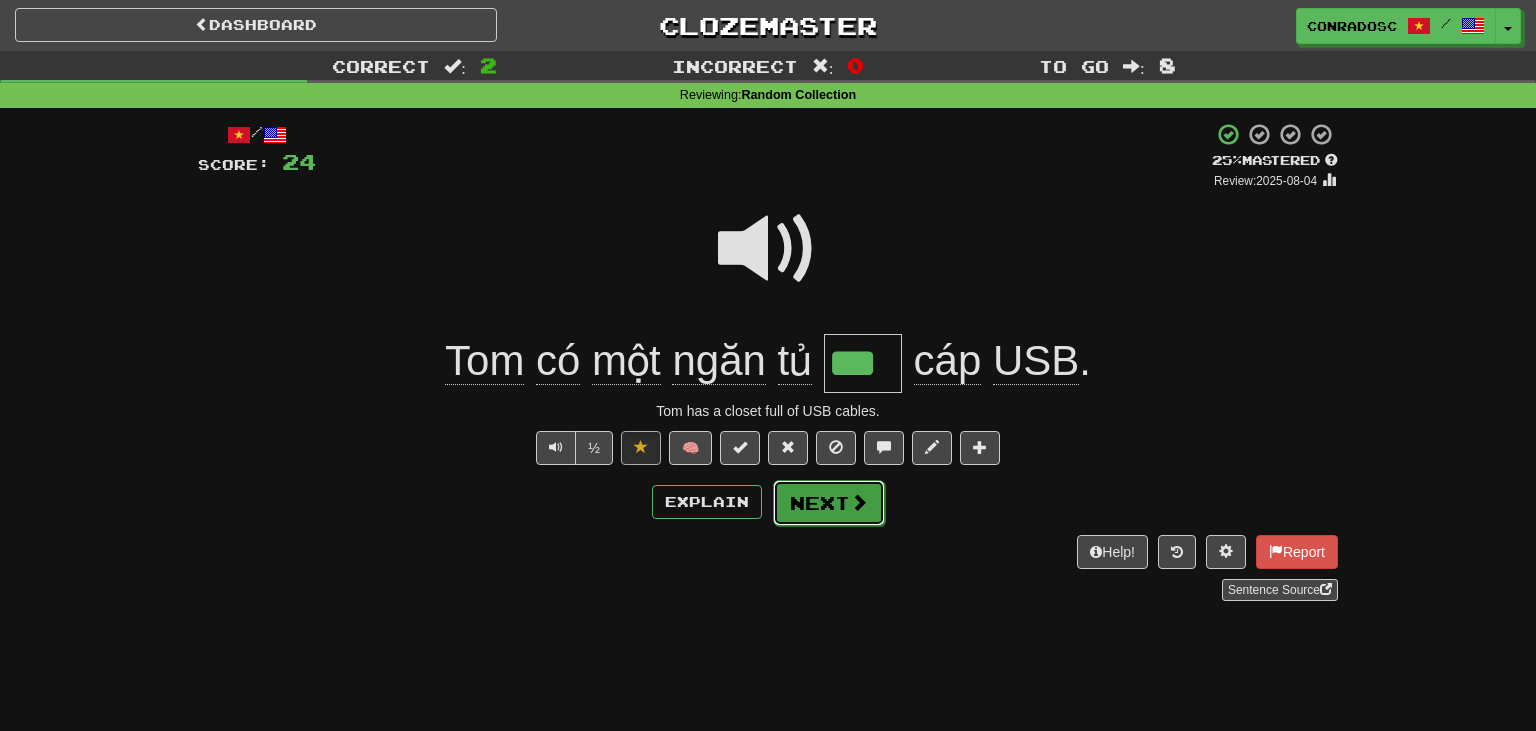 click on "Next" at bounding box center [829, 503] 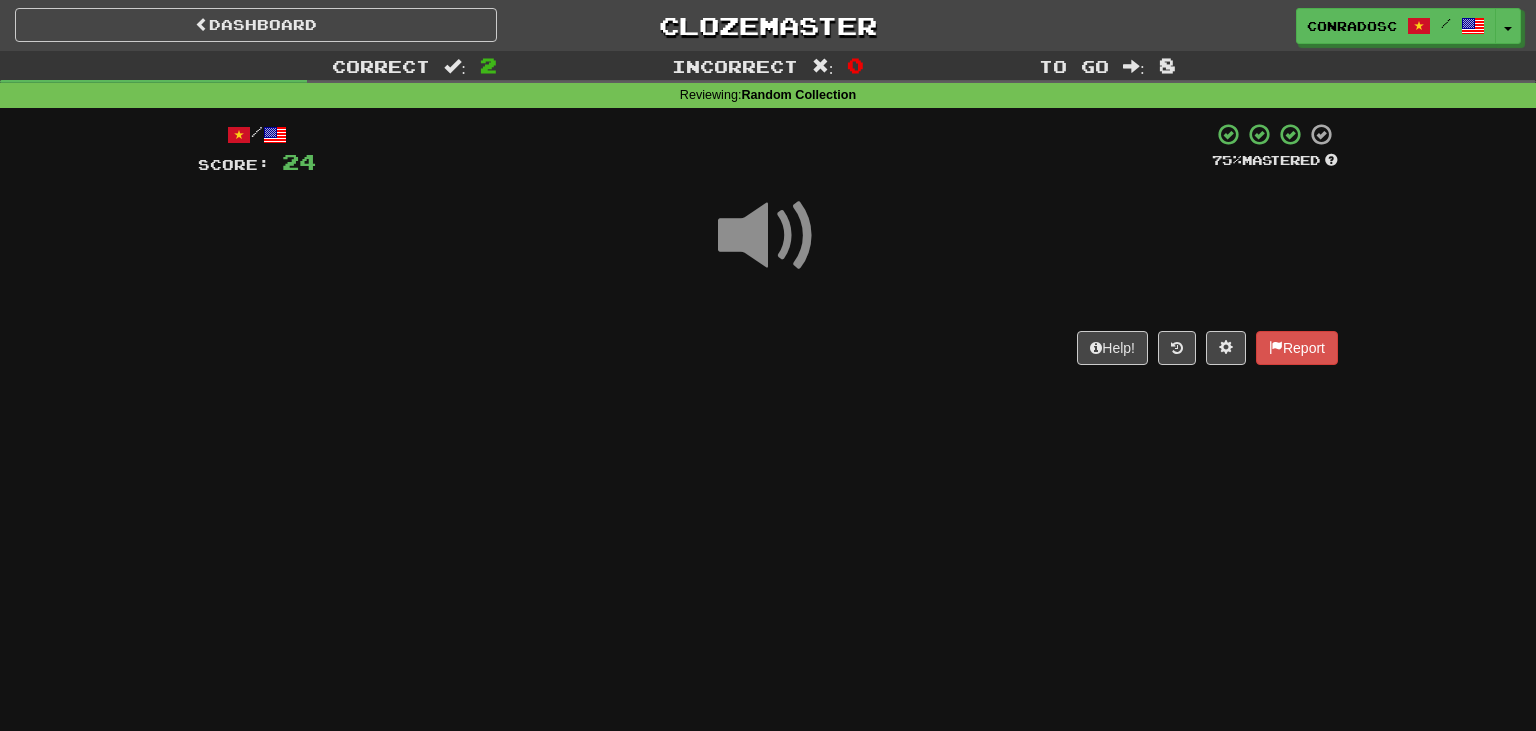 click at bounding box center [768, 236] 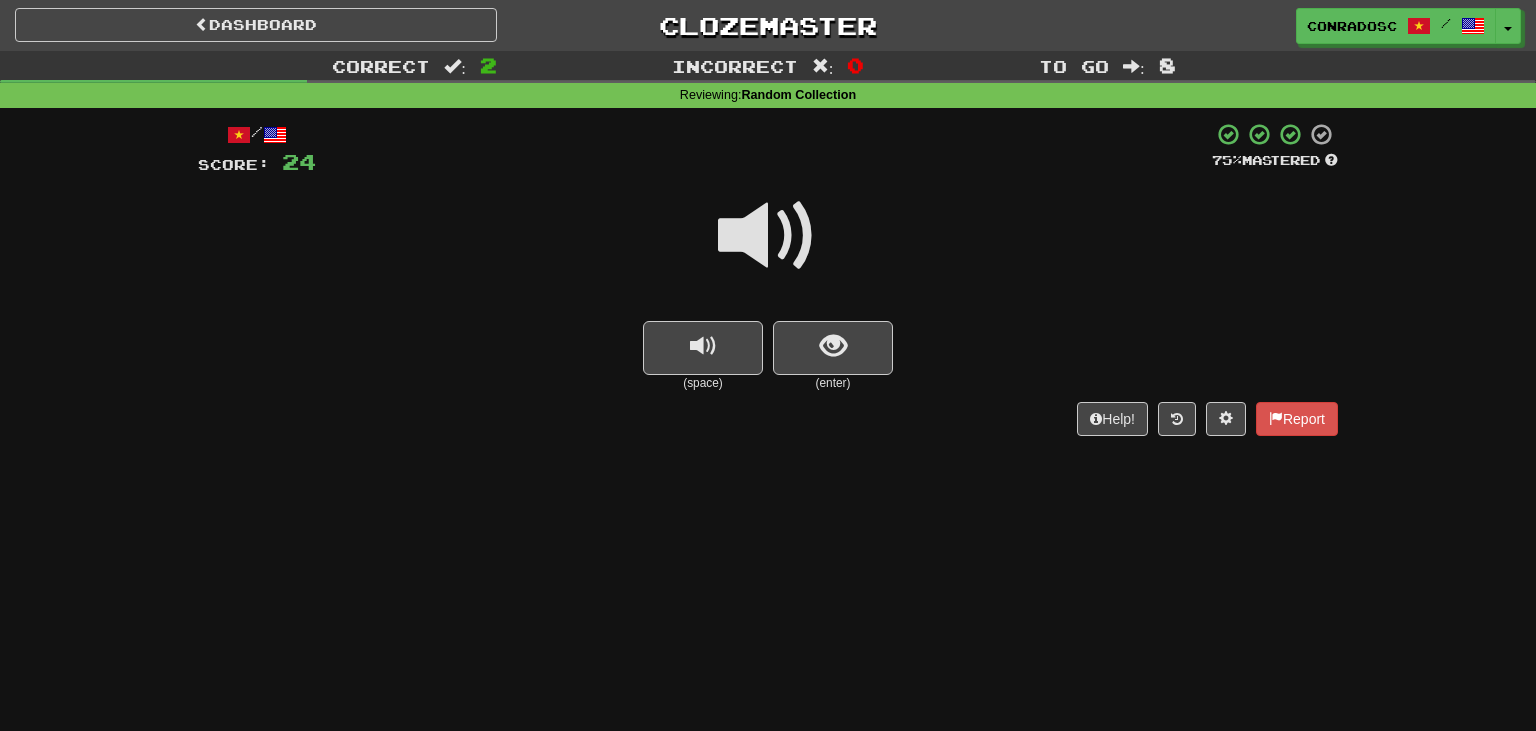 click at bounding box center [768, 236] 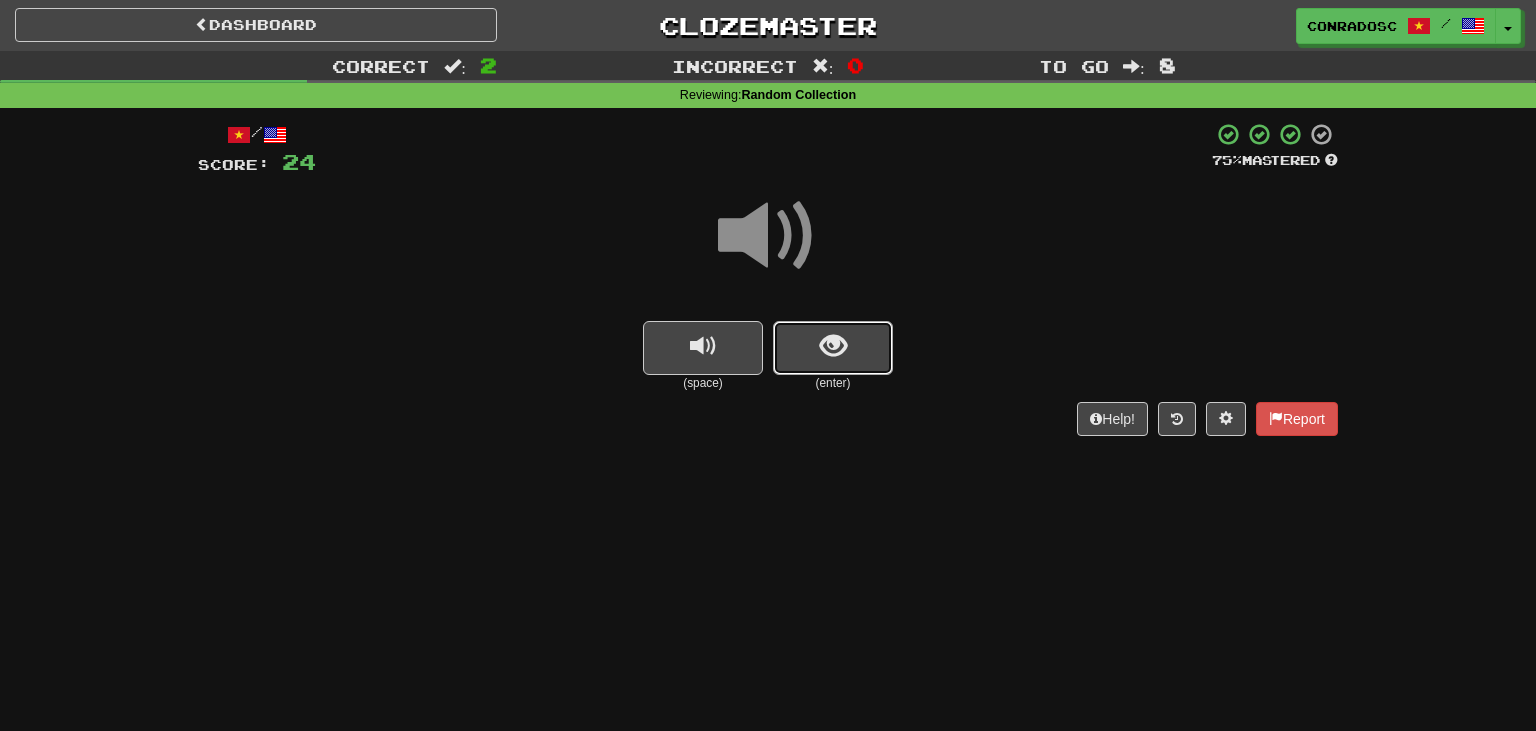 click at bounding box center [833, 348] 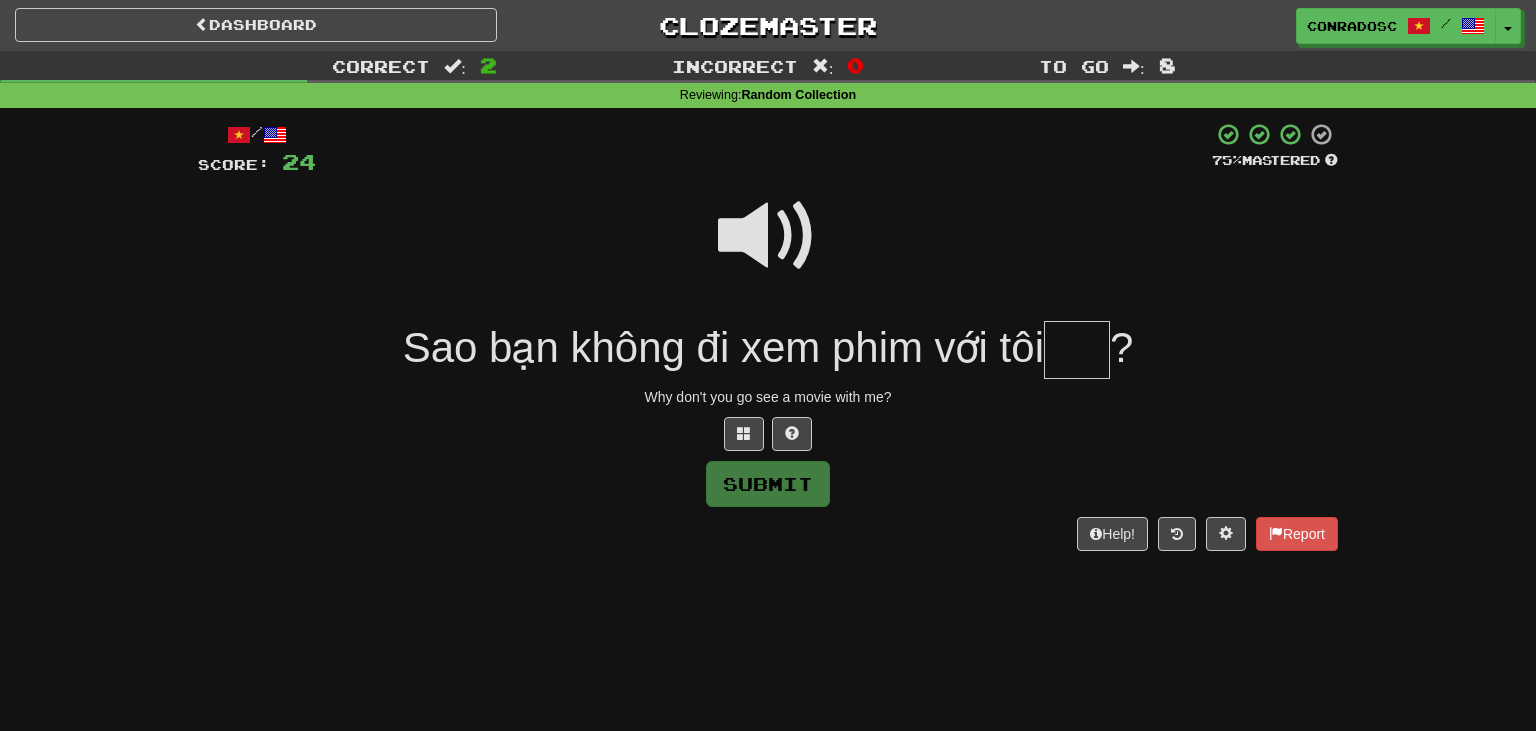 click at bounding box center (768, 236) 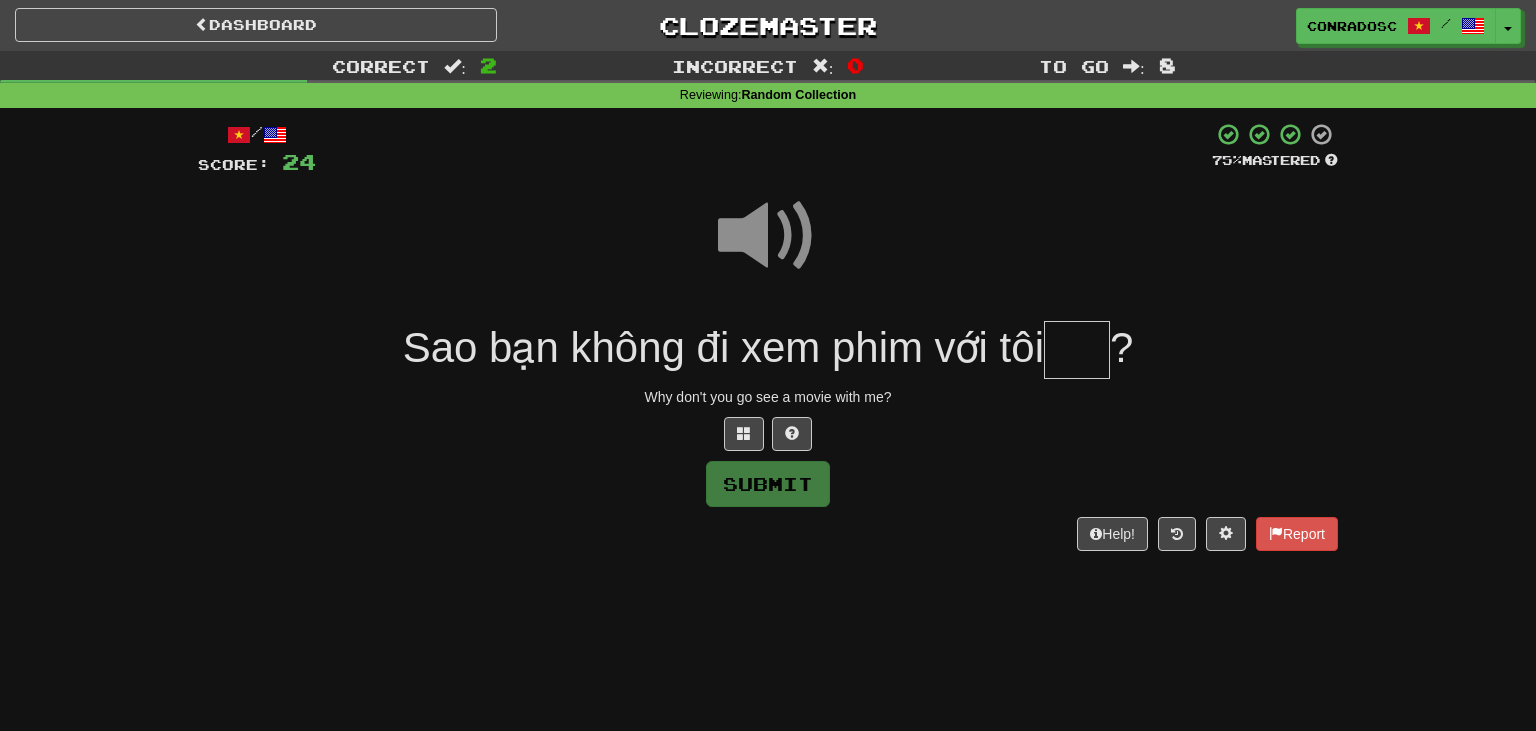 click at bounding box center [1077, 350] 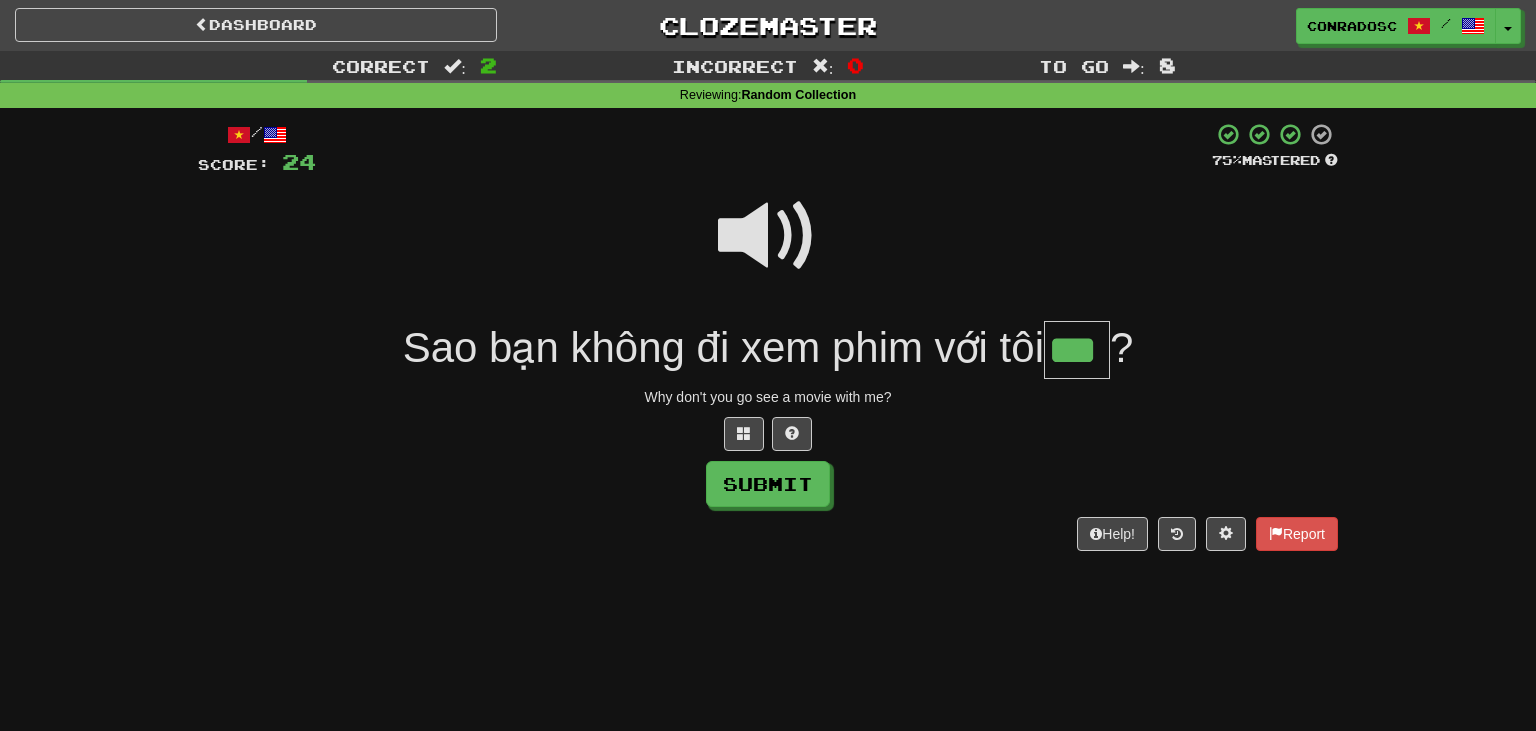 type on "***" 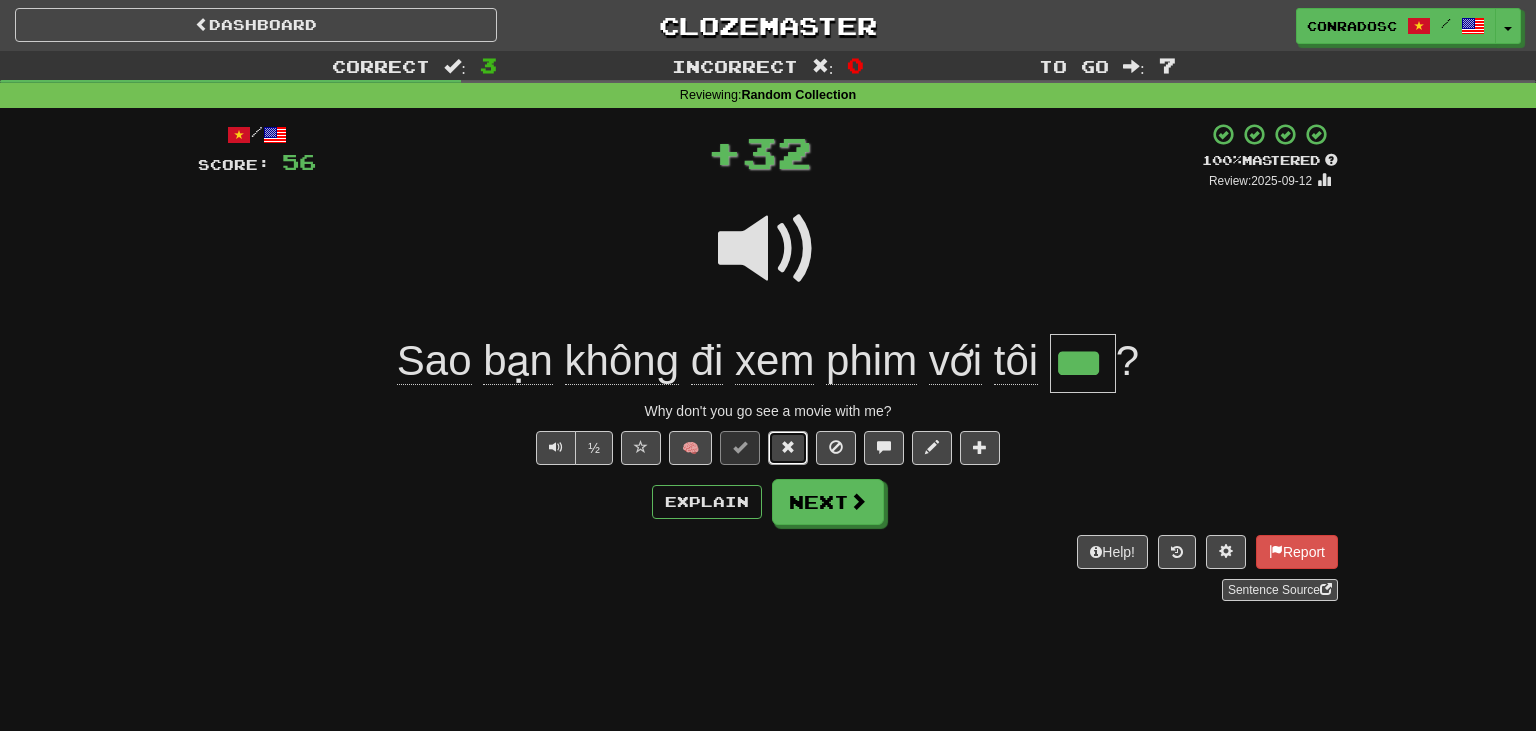 click at bounding box center (788, 447) 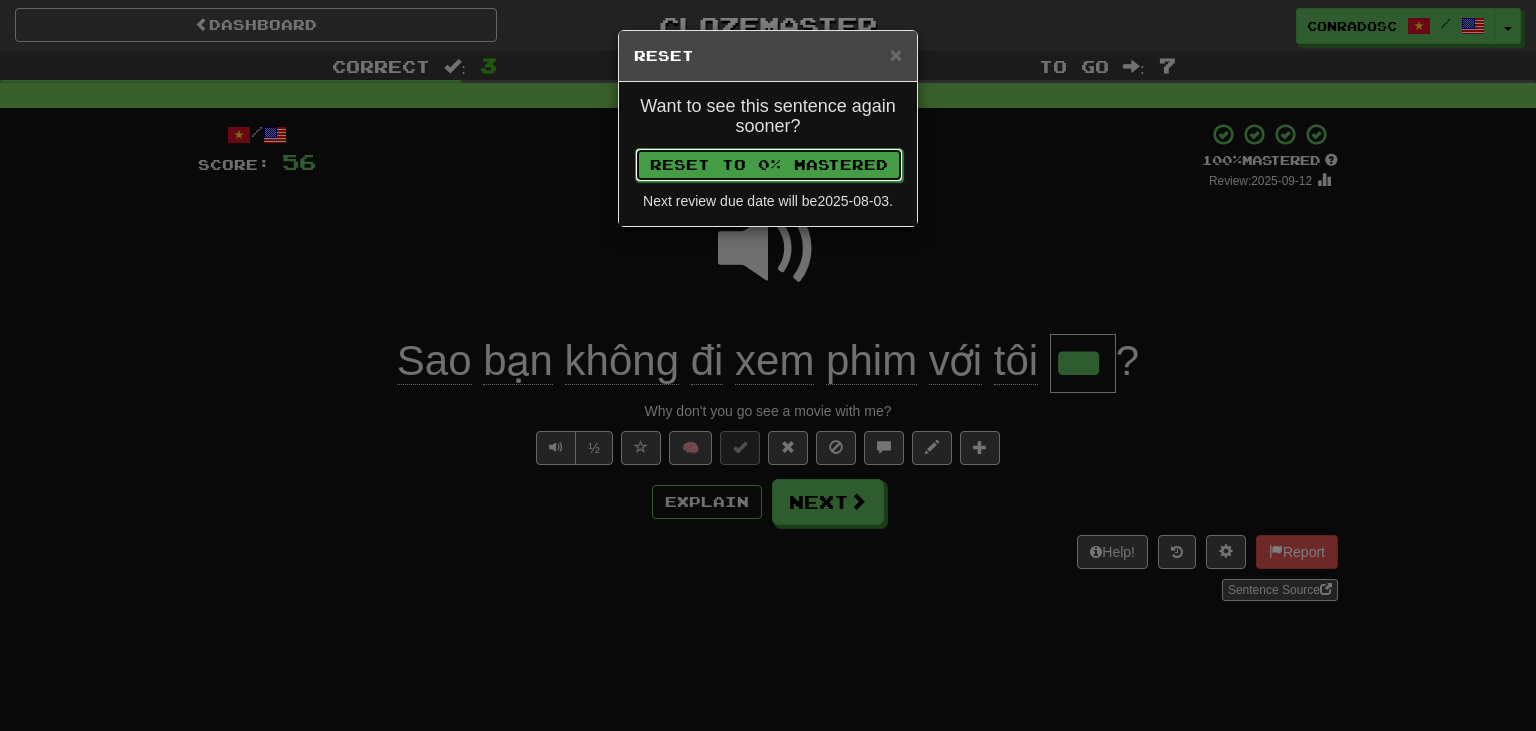 click on "Reset to 0% Mastered" at bounding box center (769, 165) 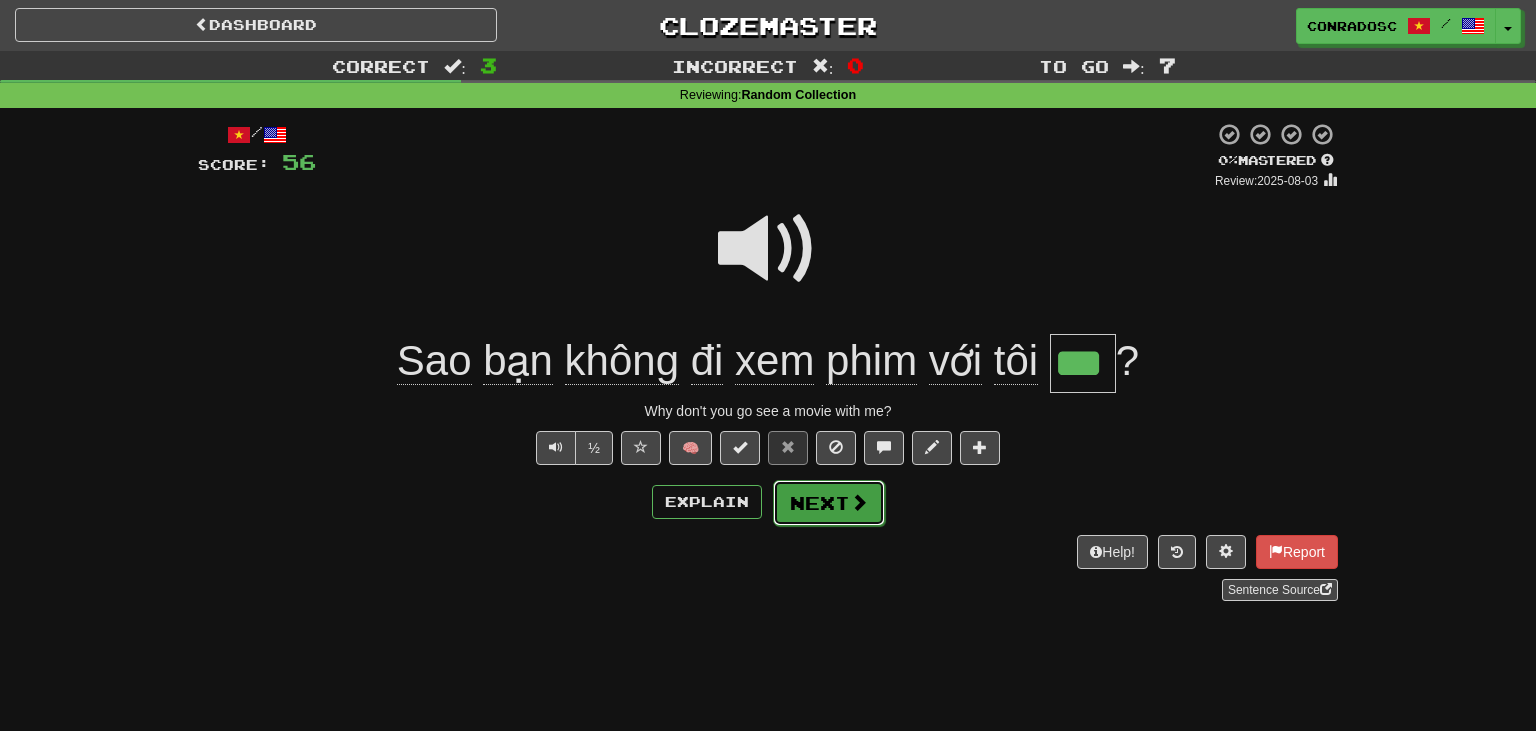 click on "Next" at bounding box center [829, 503] 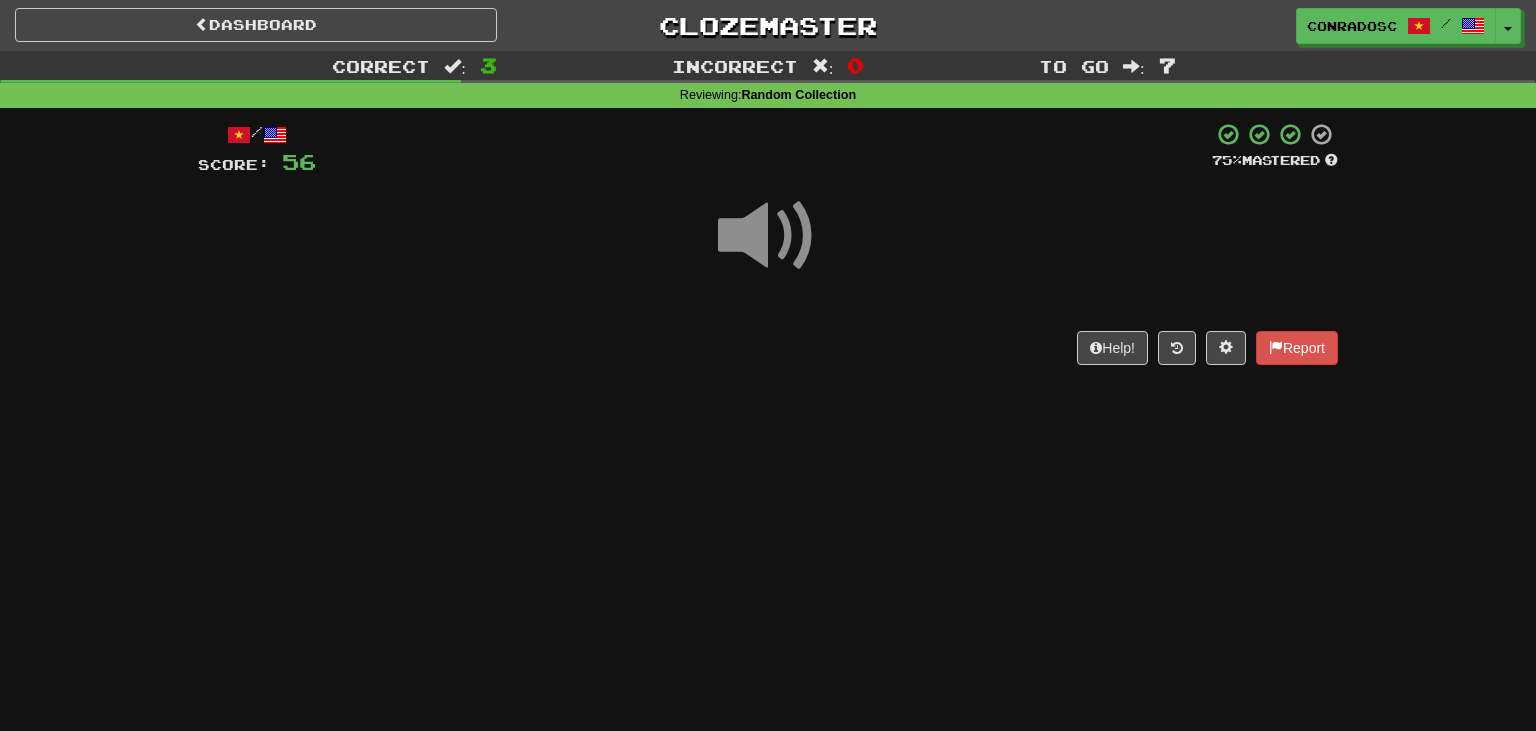 click at bounding box center (768, 236) 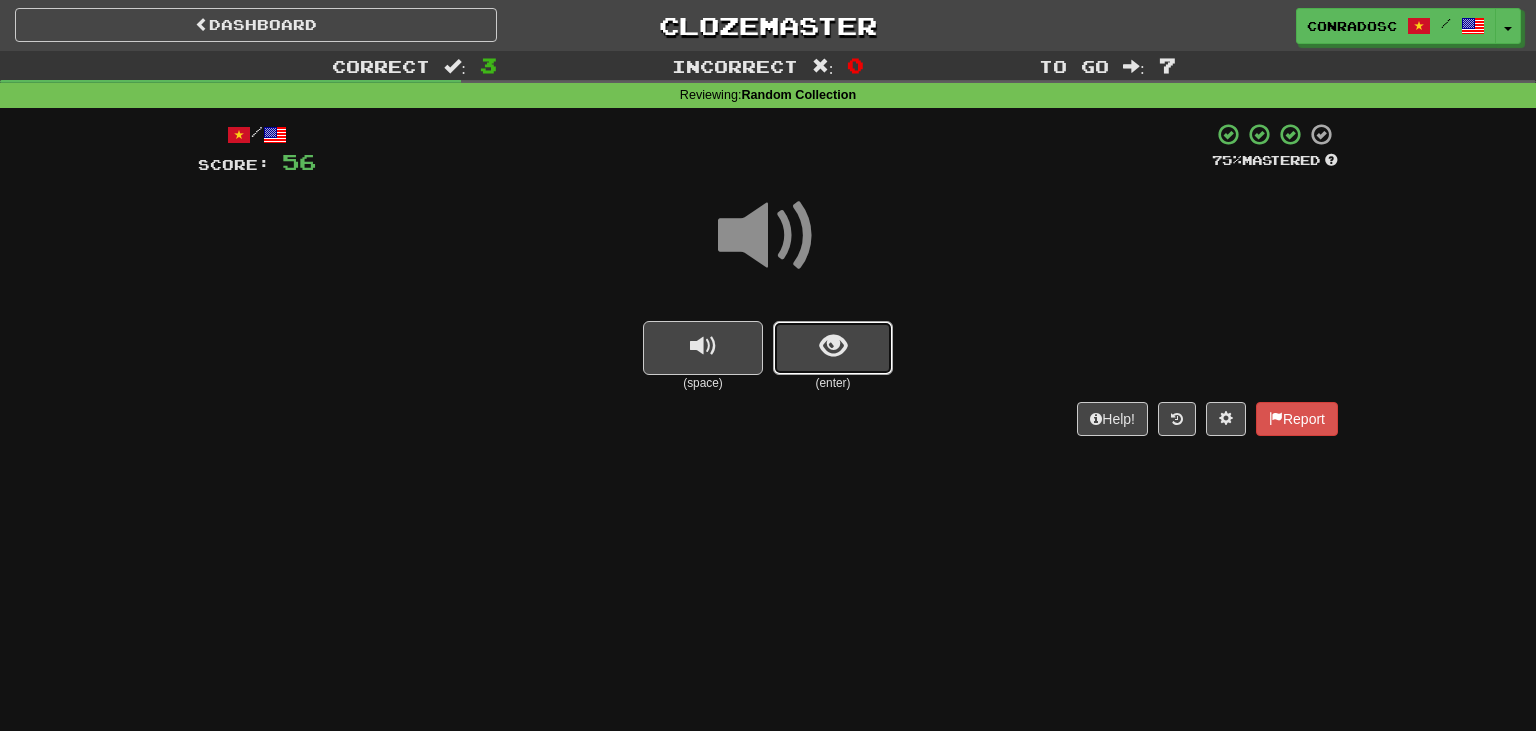 click at bounding box center (833, 348) 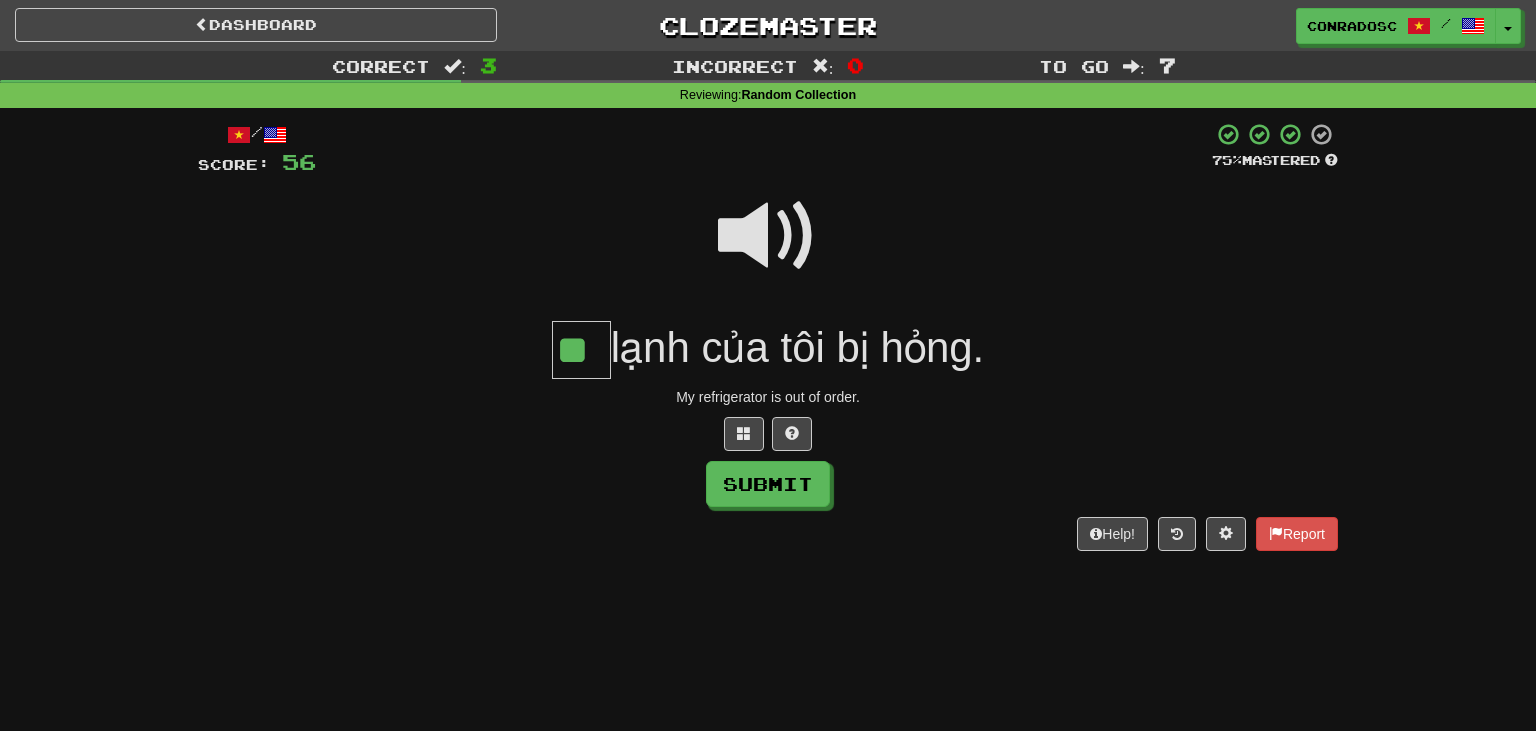 type on "**" 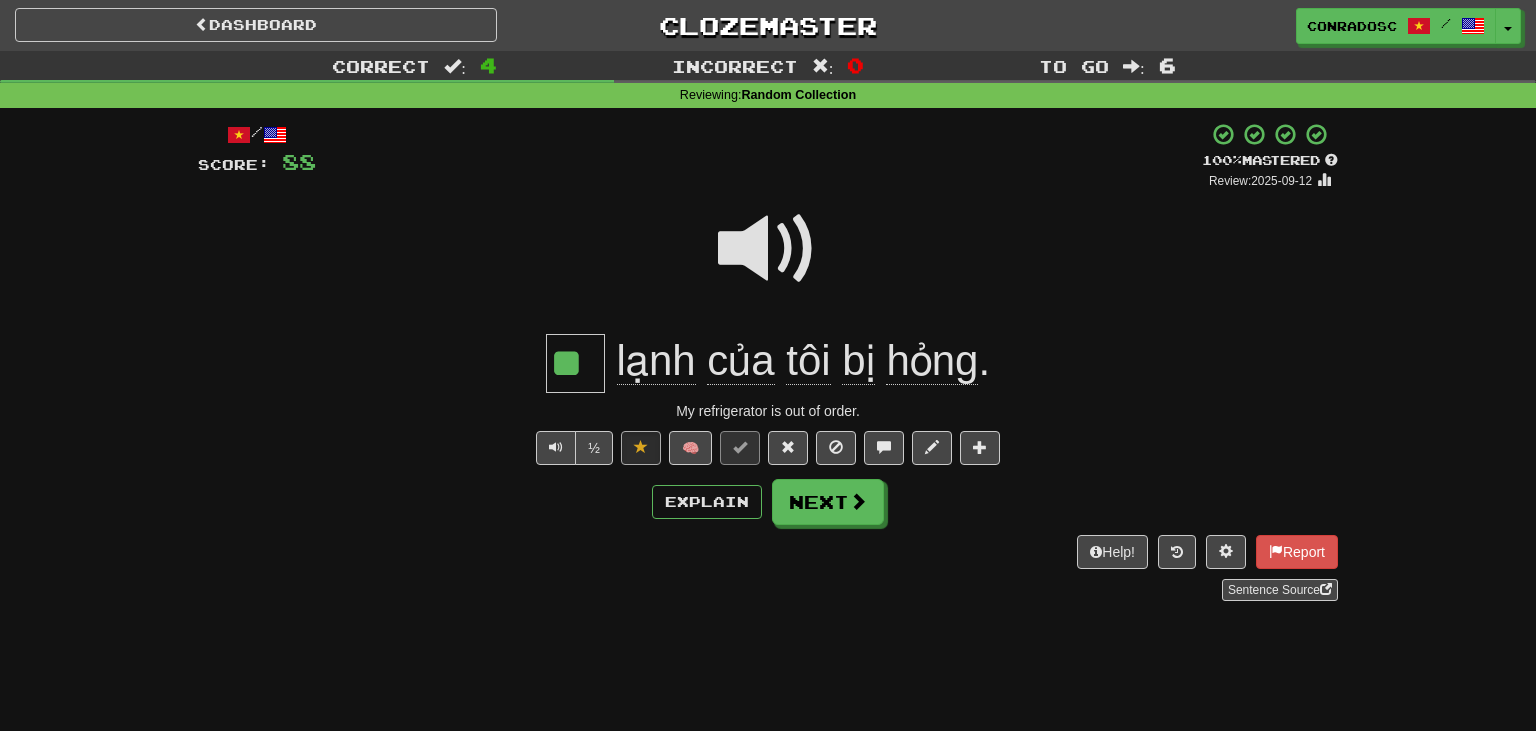 click at bounding box center [768, 249] 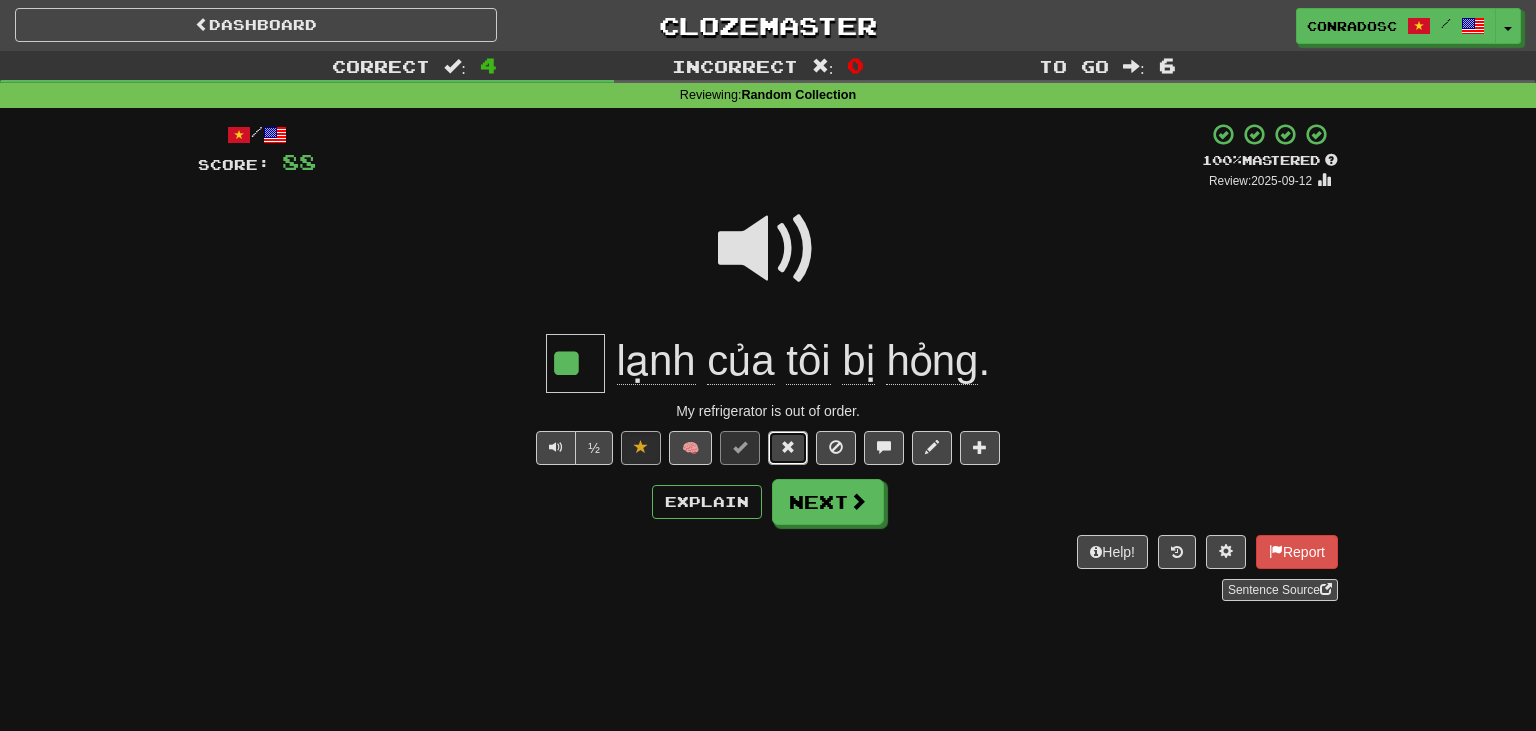click at bounding box center (788, 448) 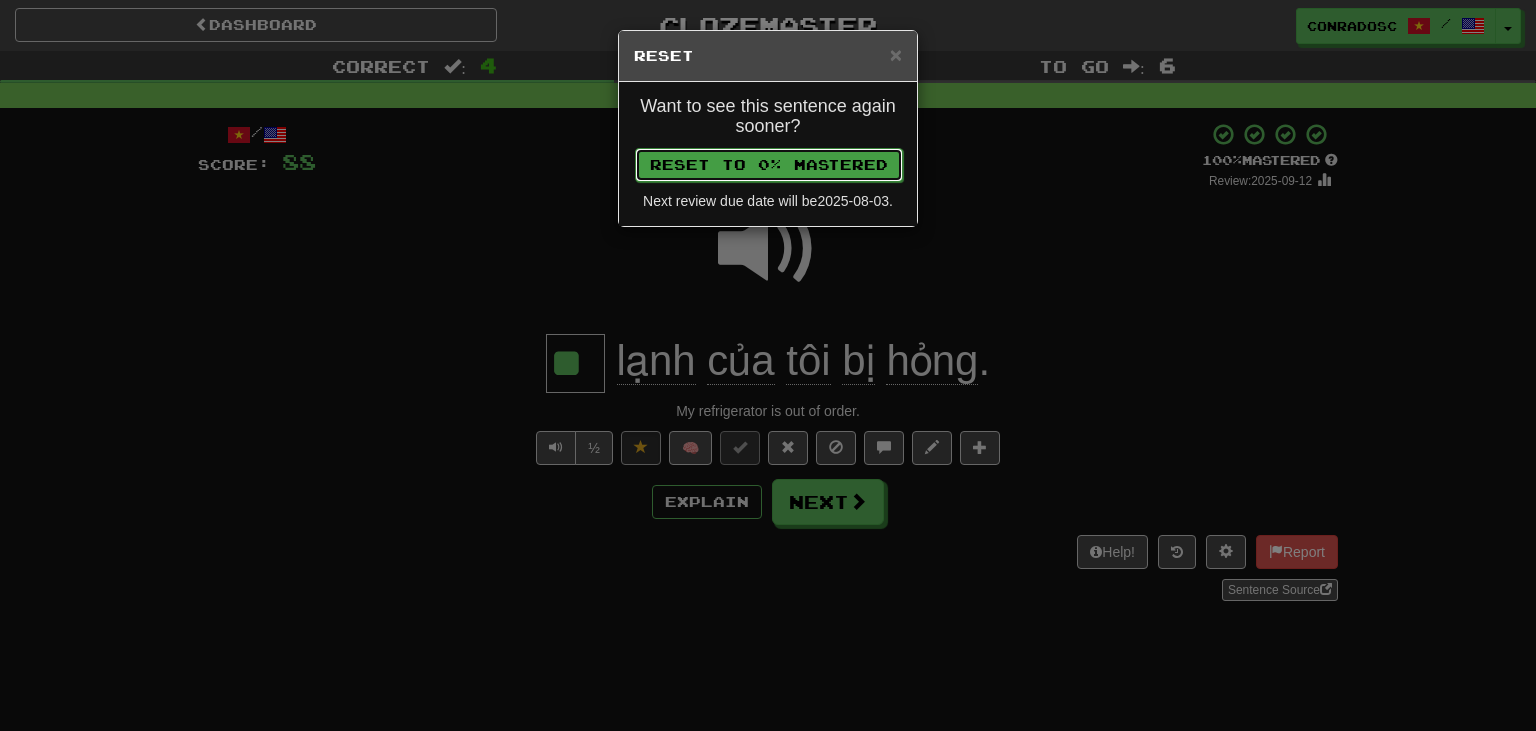 click on "Reset to 0% Mastered" at bounding box center (769, 165) 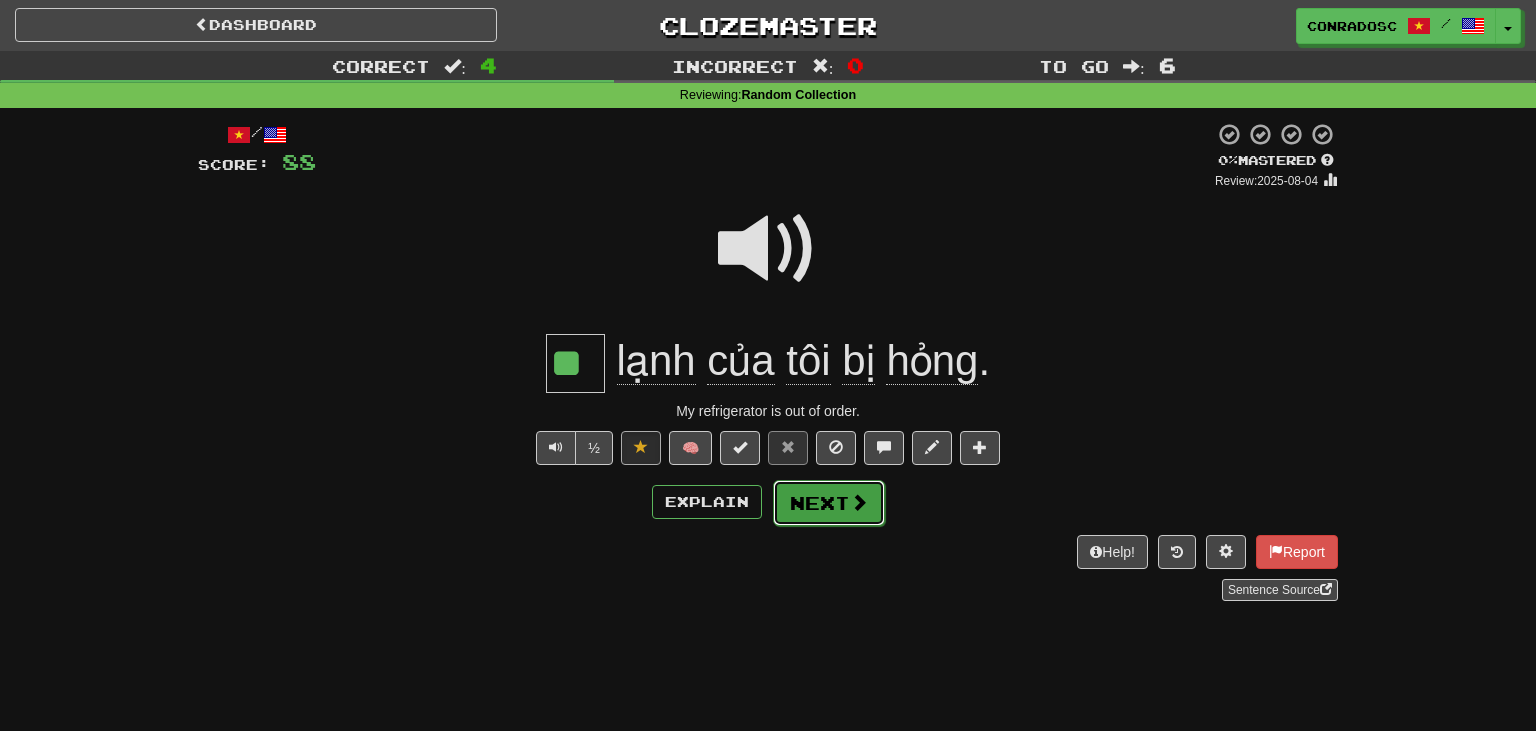 click on "Next" at bounding box center (829, 503) 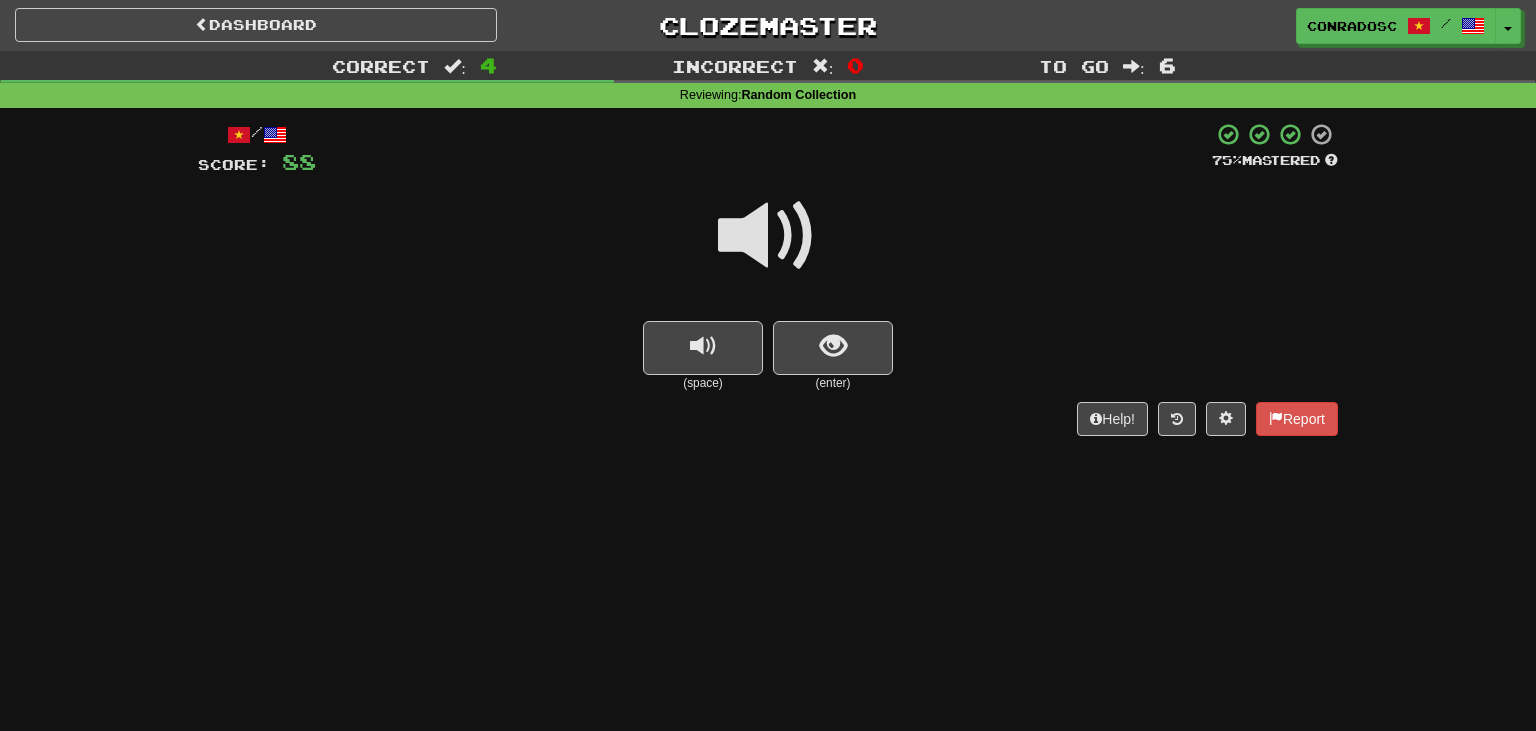 click at bounding box center (768, 236) 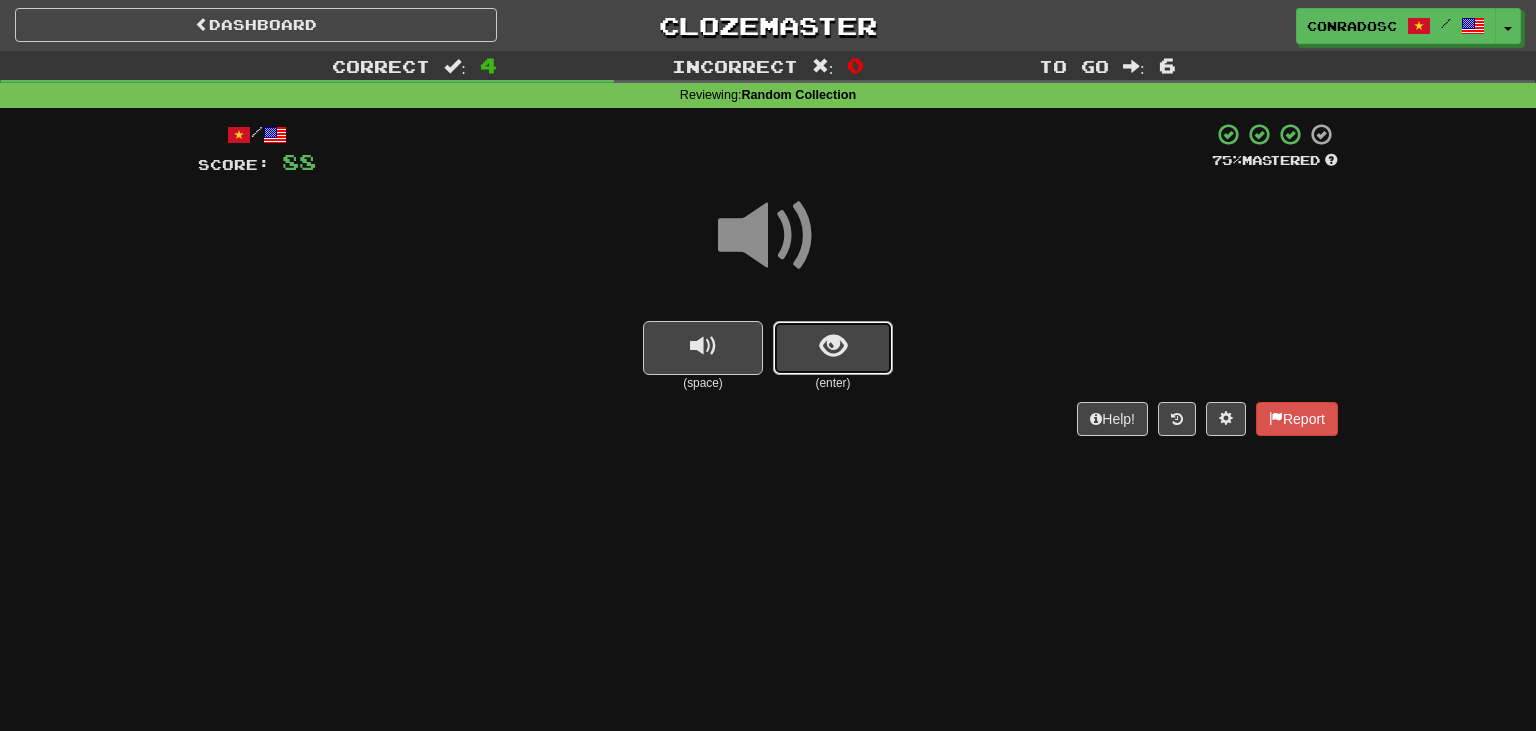 click at bounding box center [833, 348] 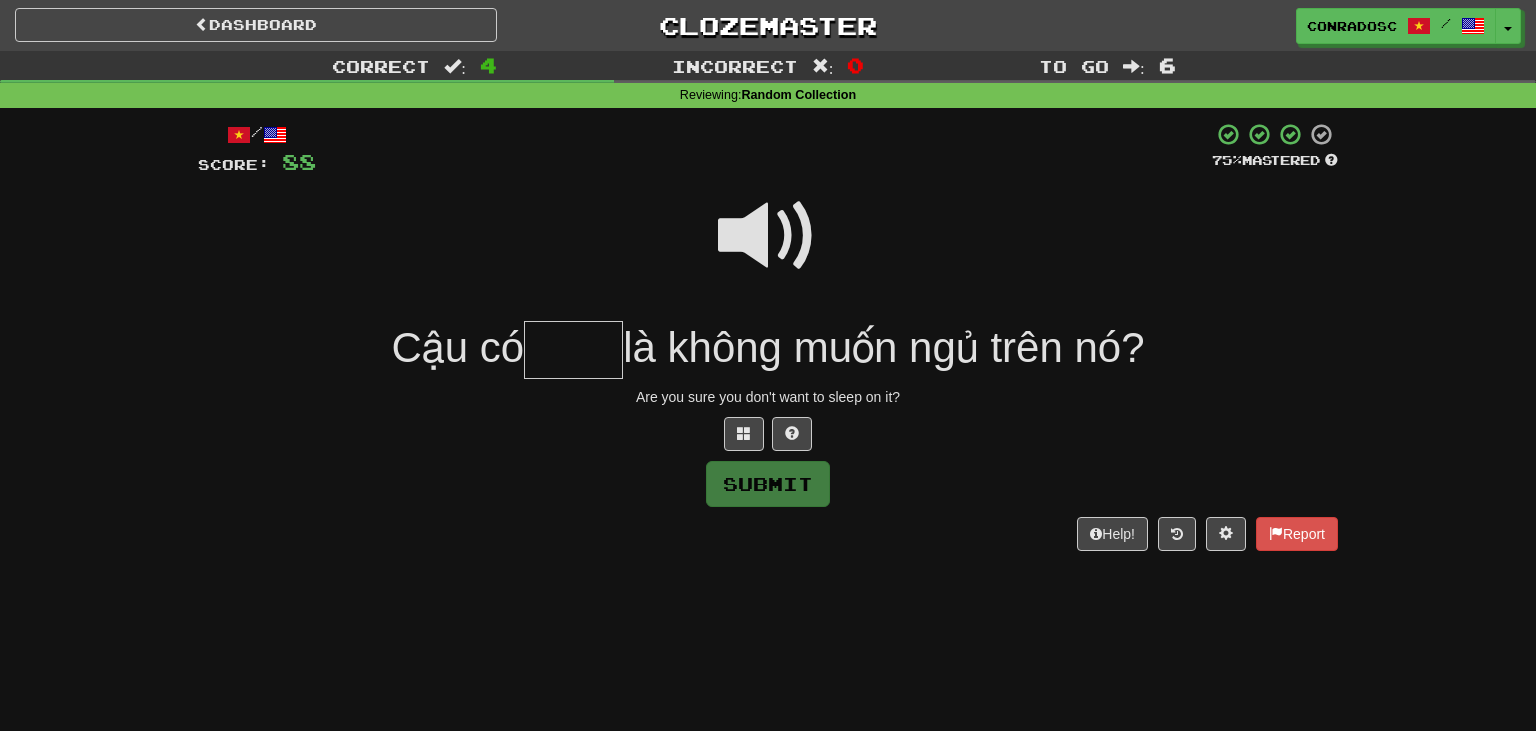 click at bounding box center [768, 236] 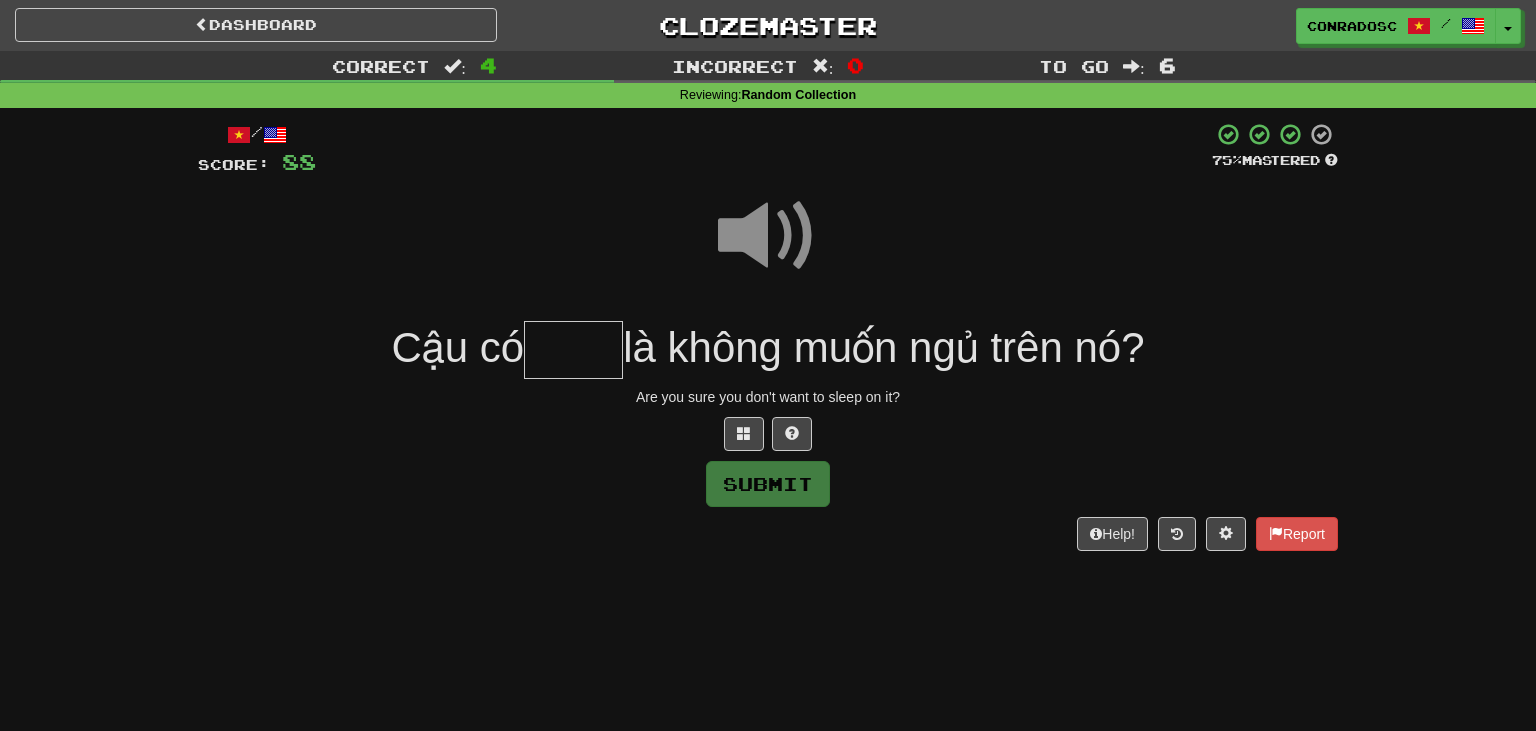 click at bounding box center [573, 350] 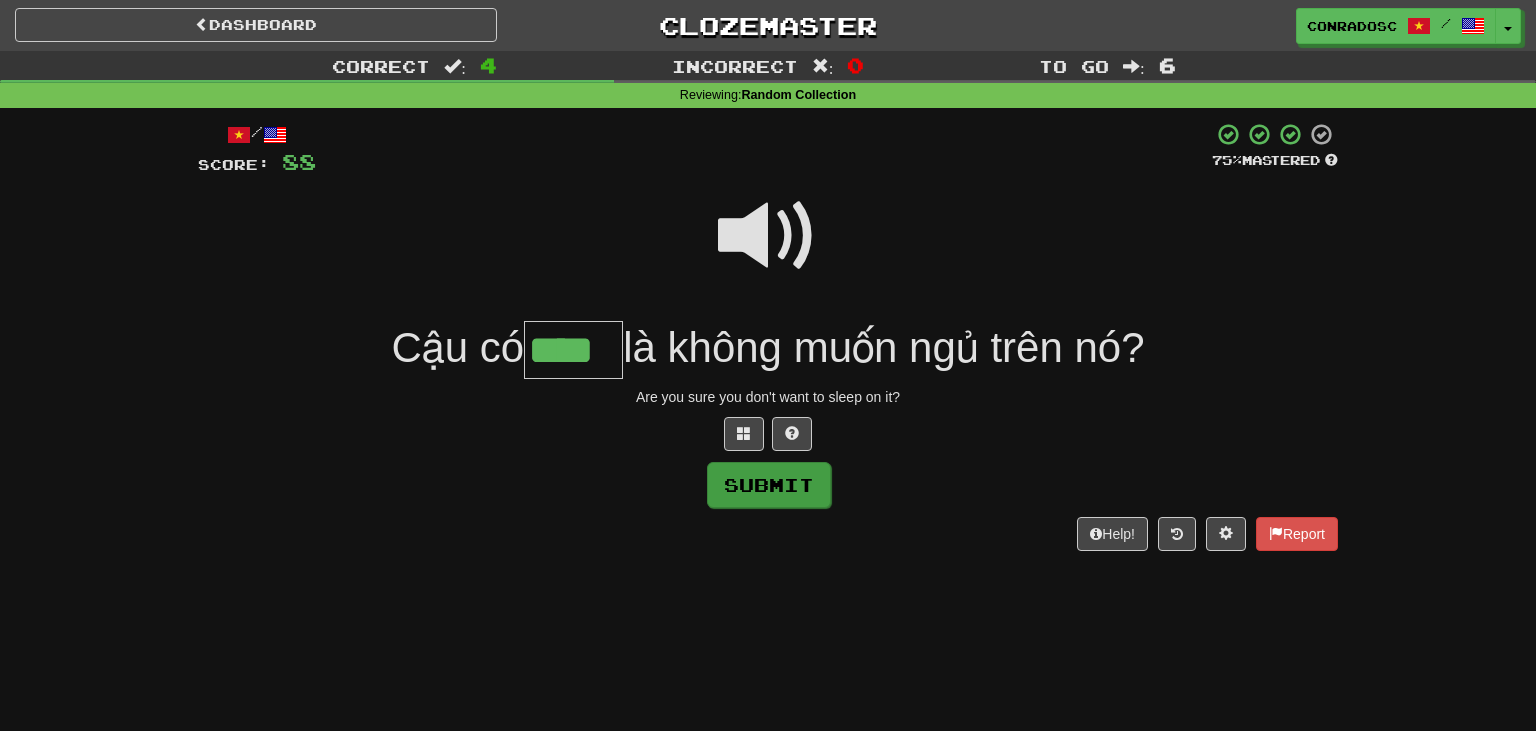 type on "****" 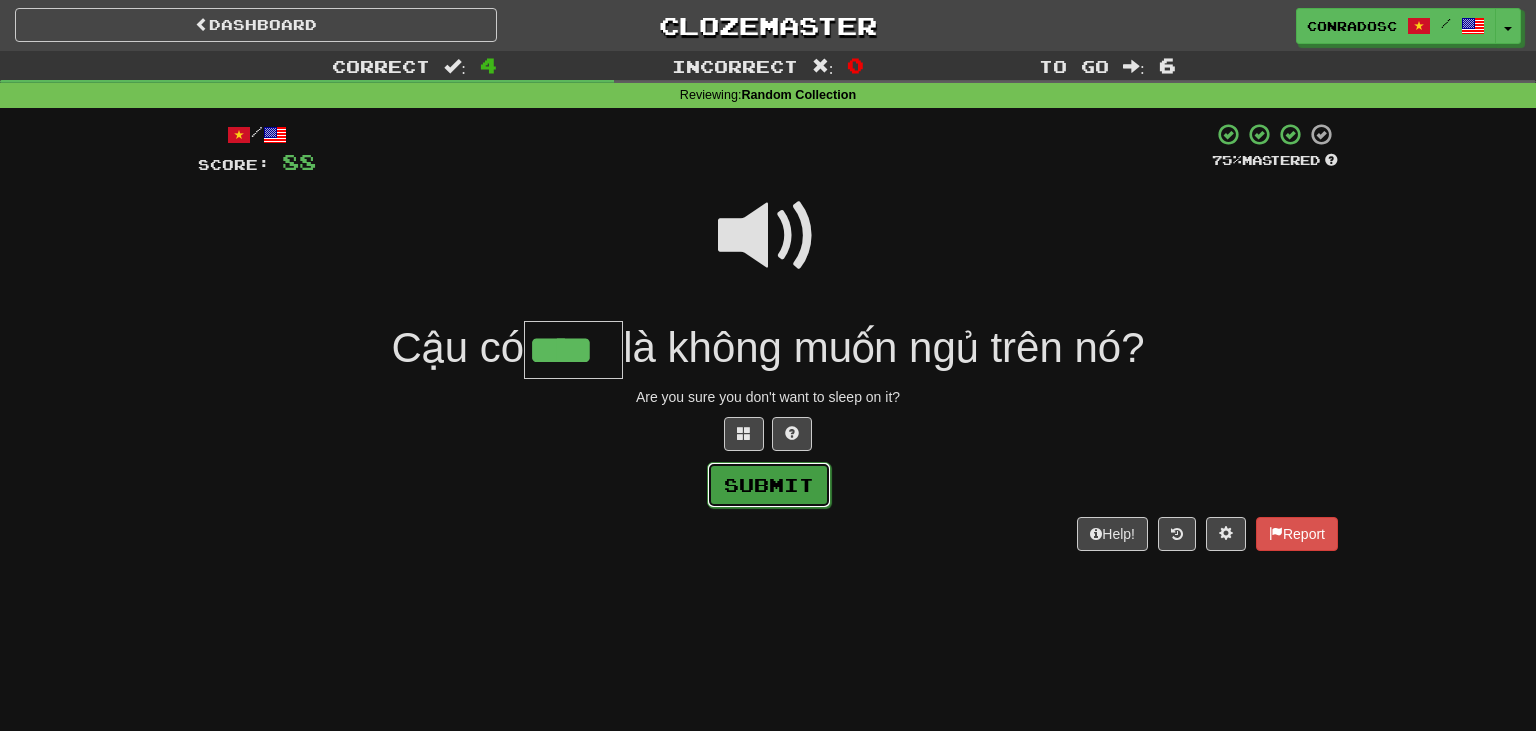 click on "Submit" at bounding box center [769, 485] 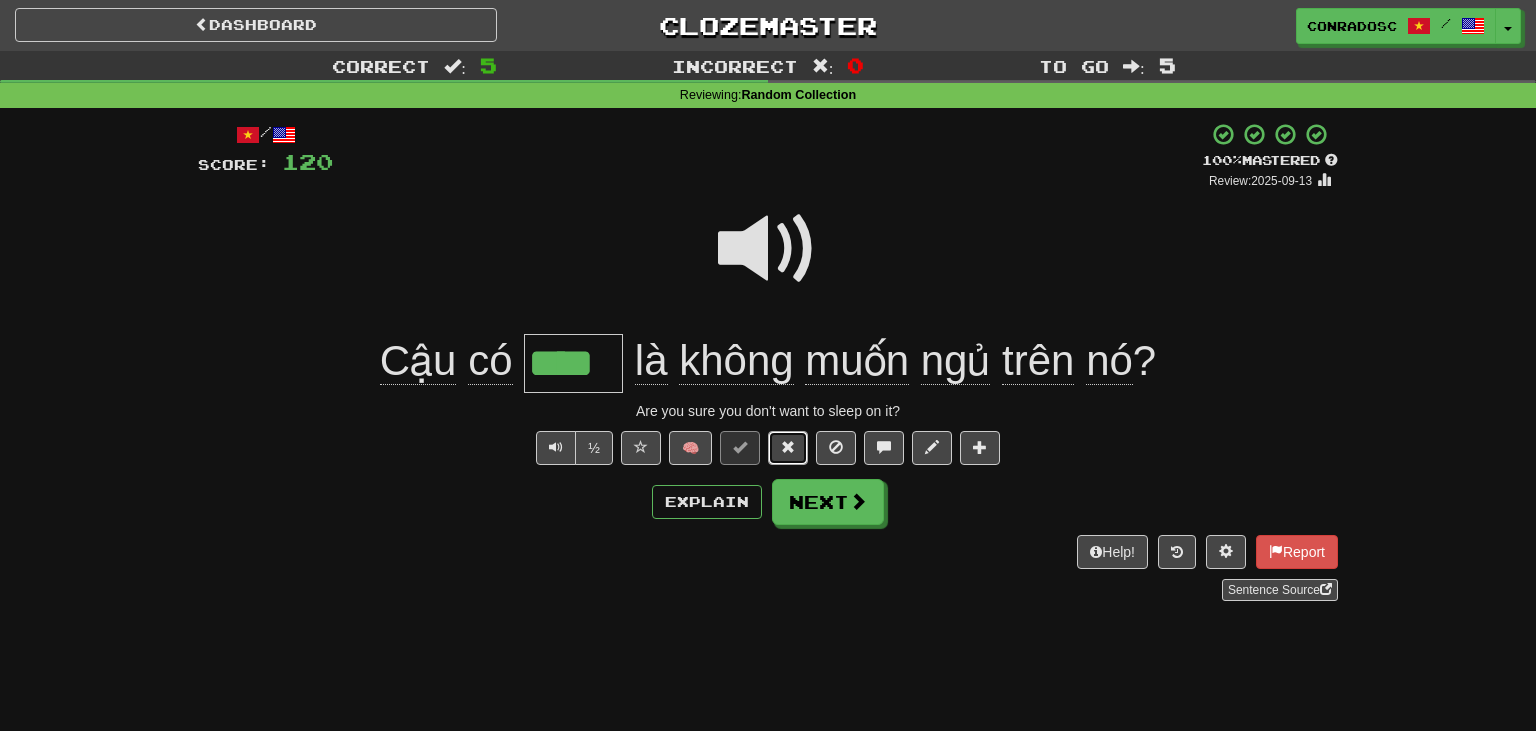click at bounding box center [788, 447] 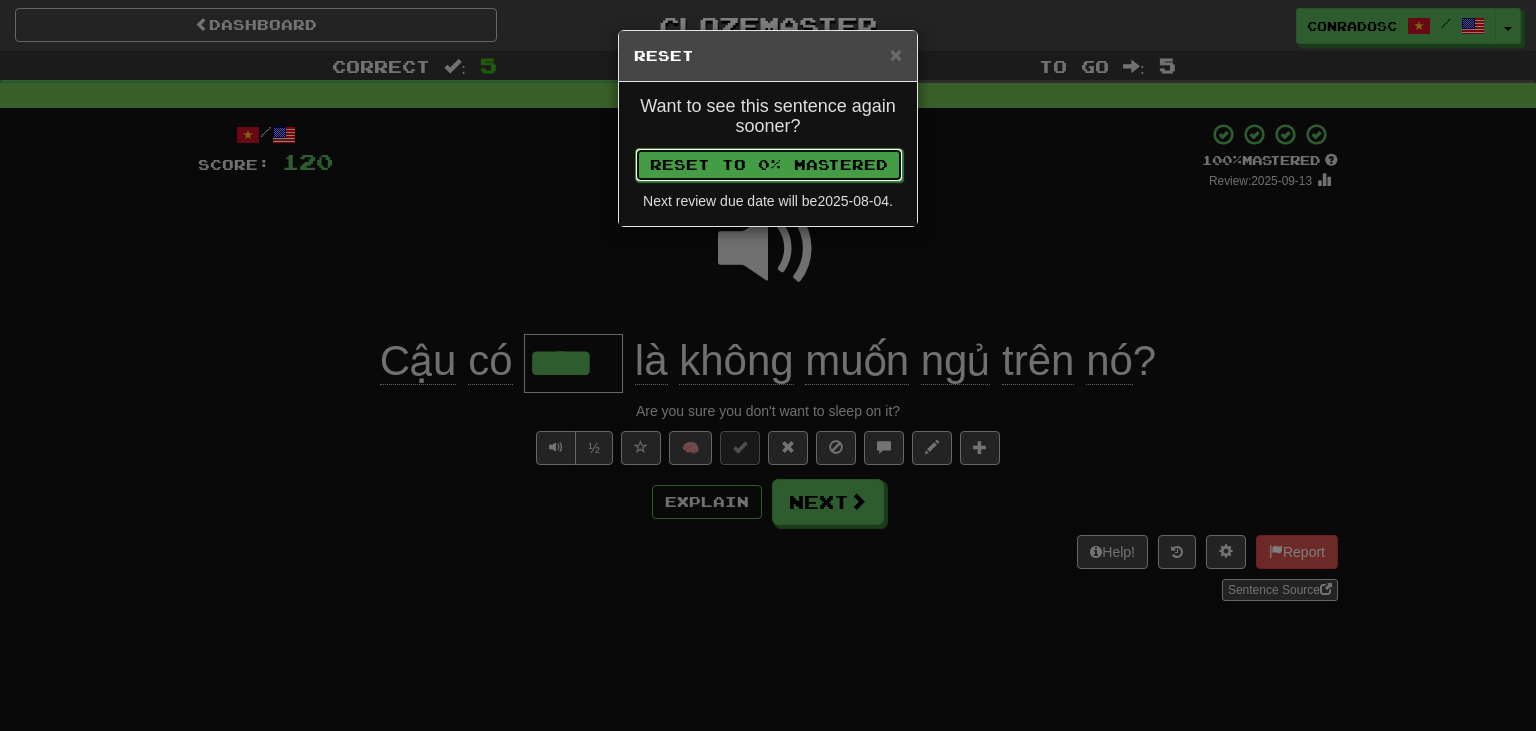 click on "Reset to 0% Mastered" at bounding box center (769, 165) 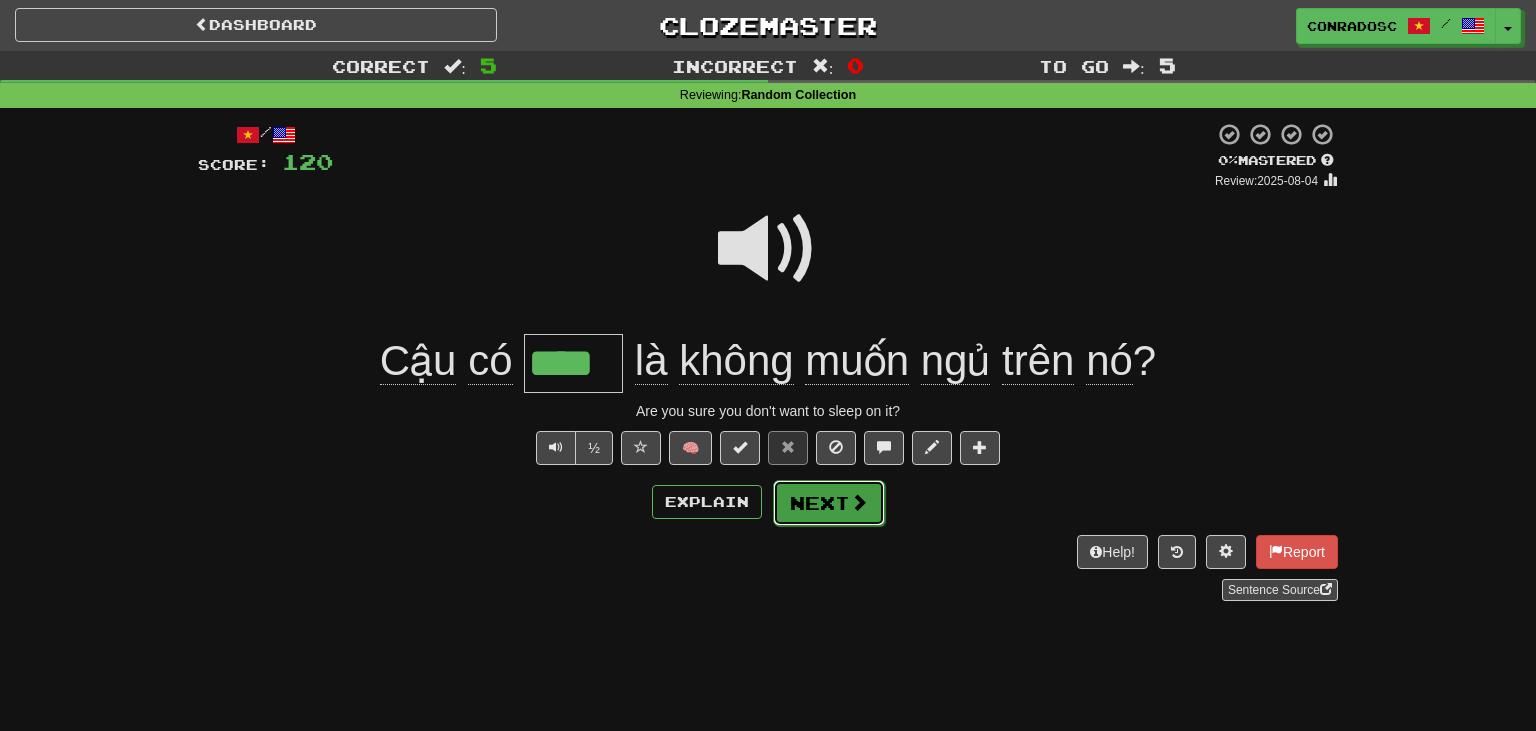 click on "Next" at bounding box center [829, 503] 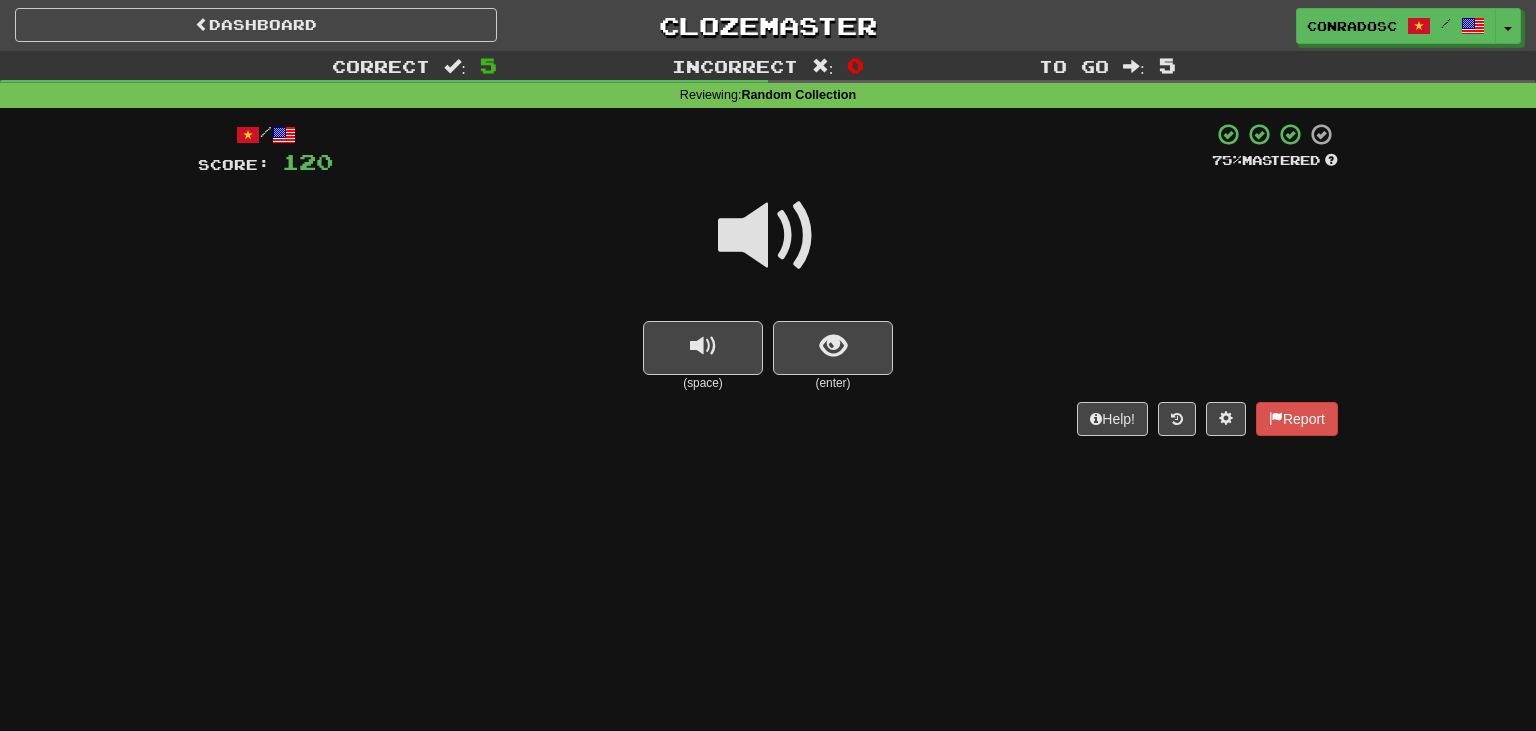 click at bounding box center (768, 236) 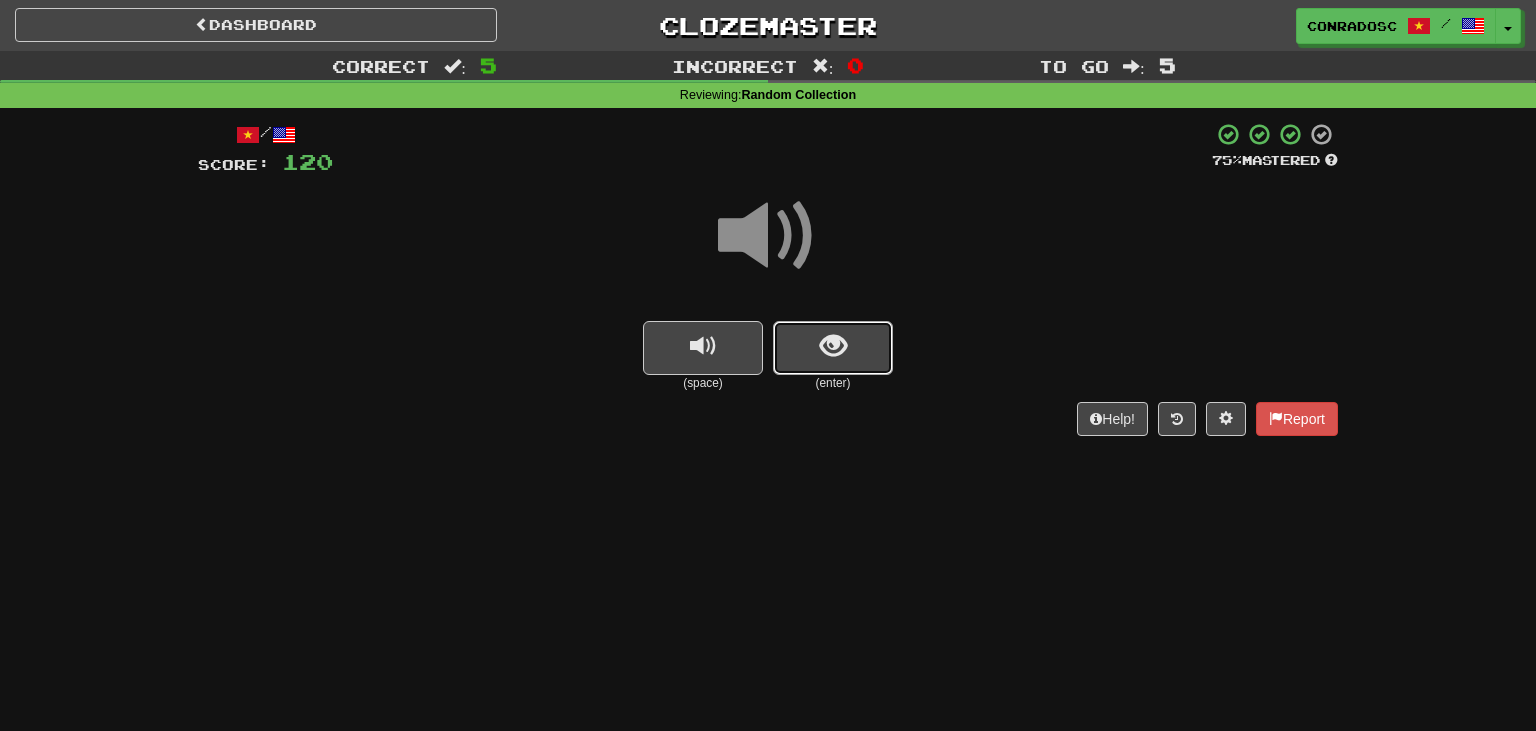 click at bounding box center [833, 348] 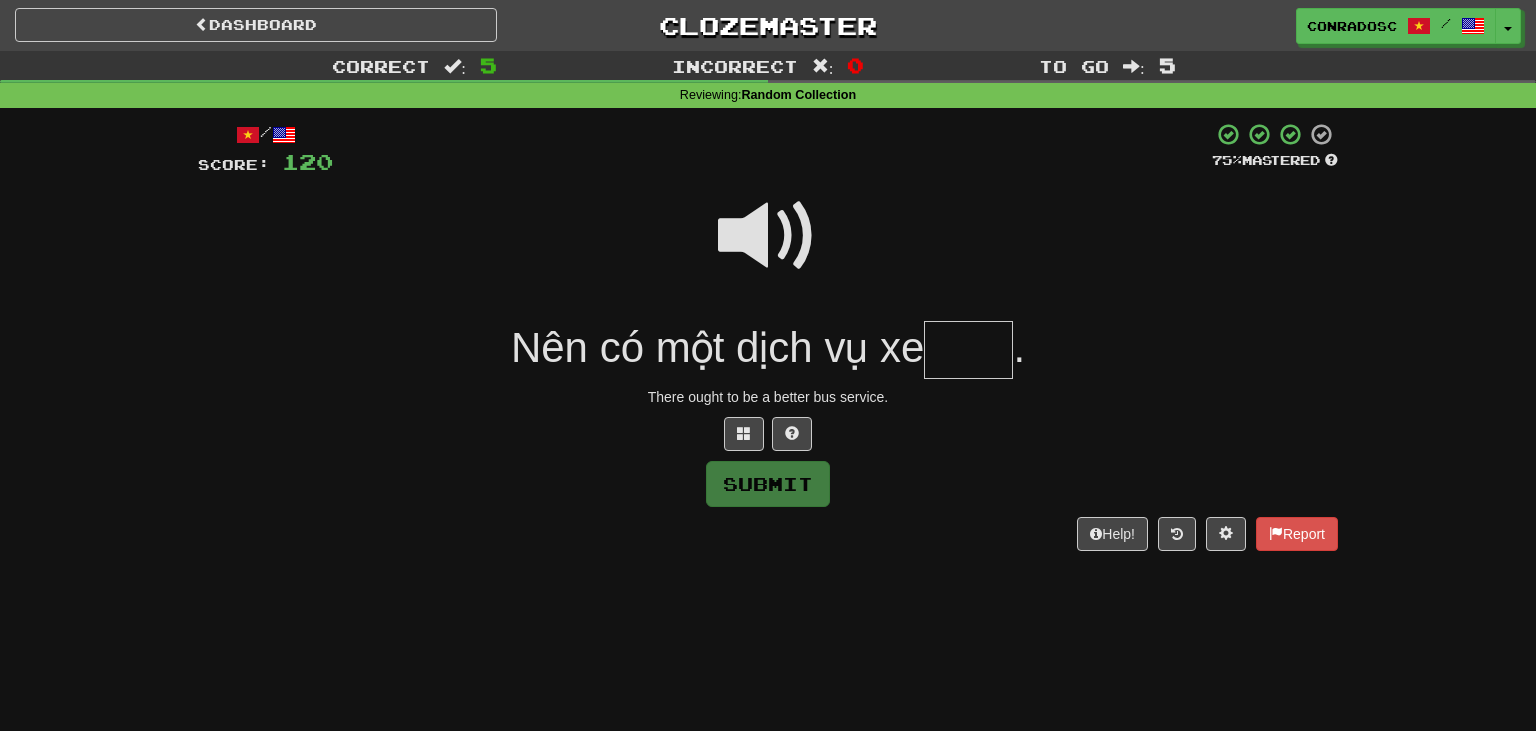 click at bounding box center [968, 350] 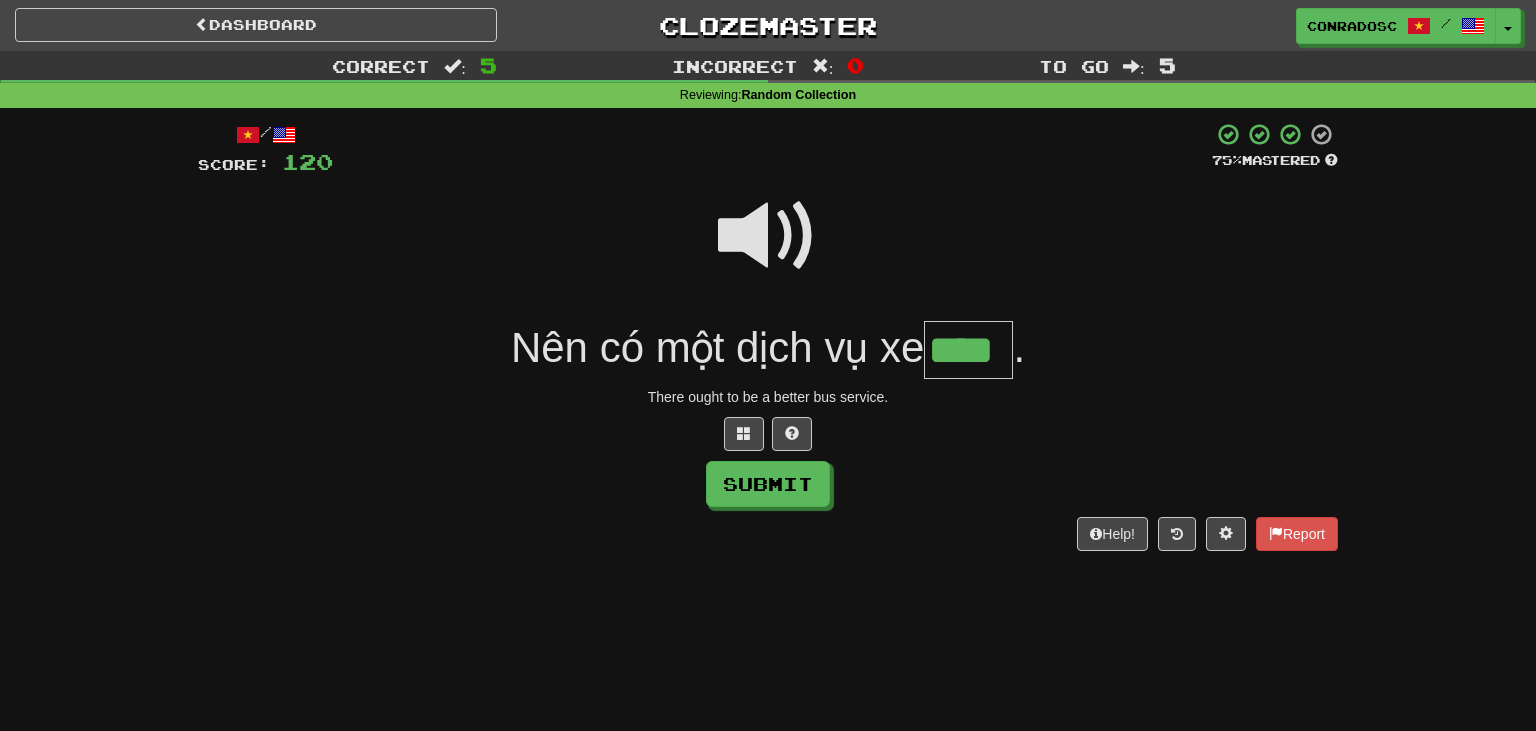 type on "****" 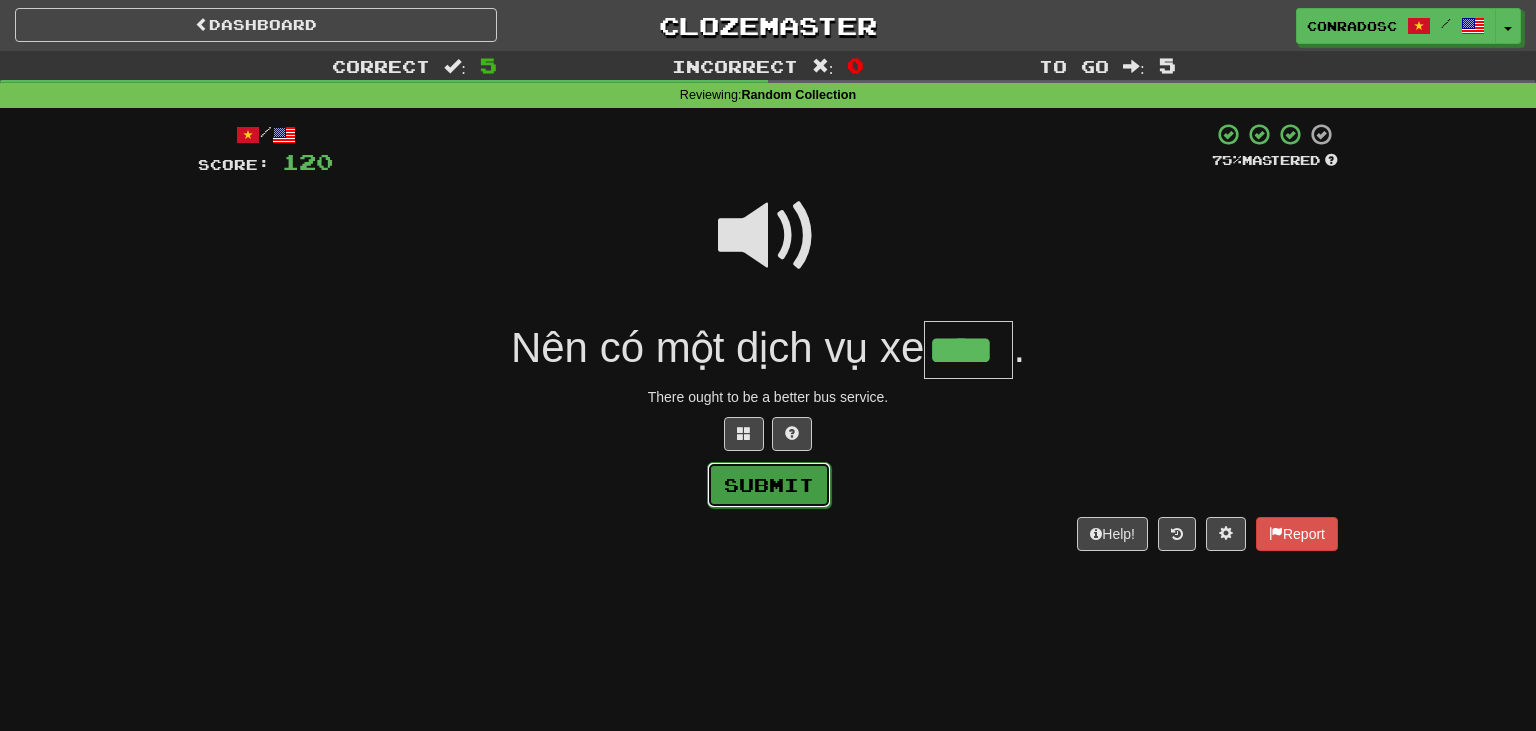 click on "Submit" at bounding box center [769, 485] 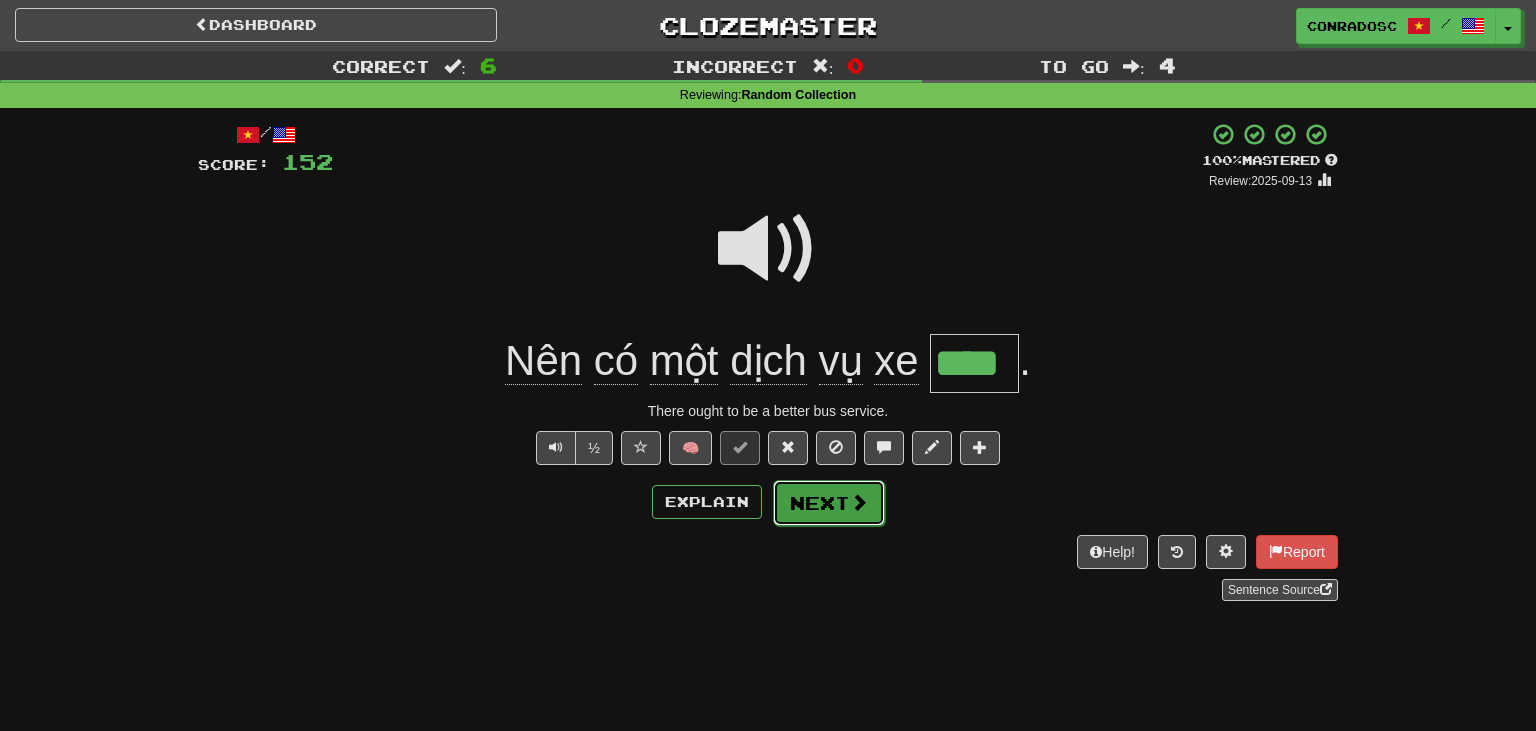 click on "Next" at bounding box center (829, 503) 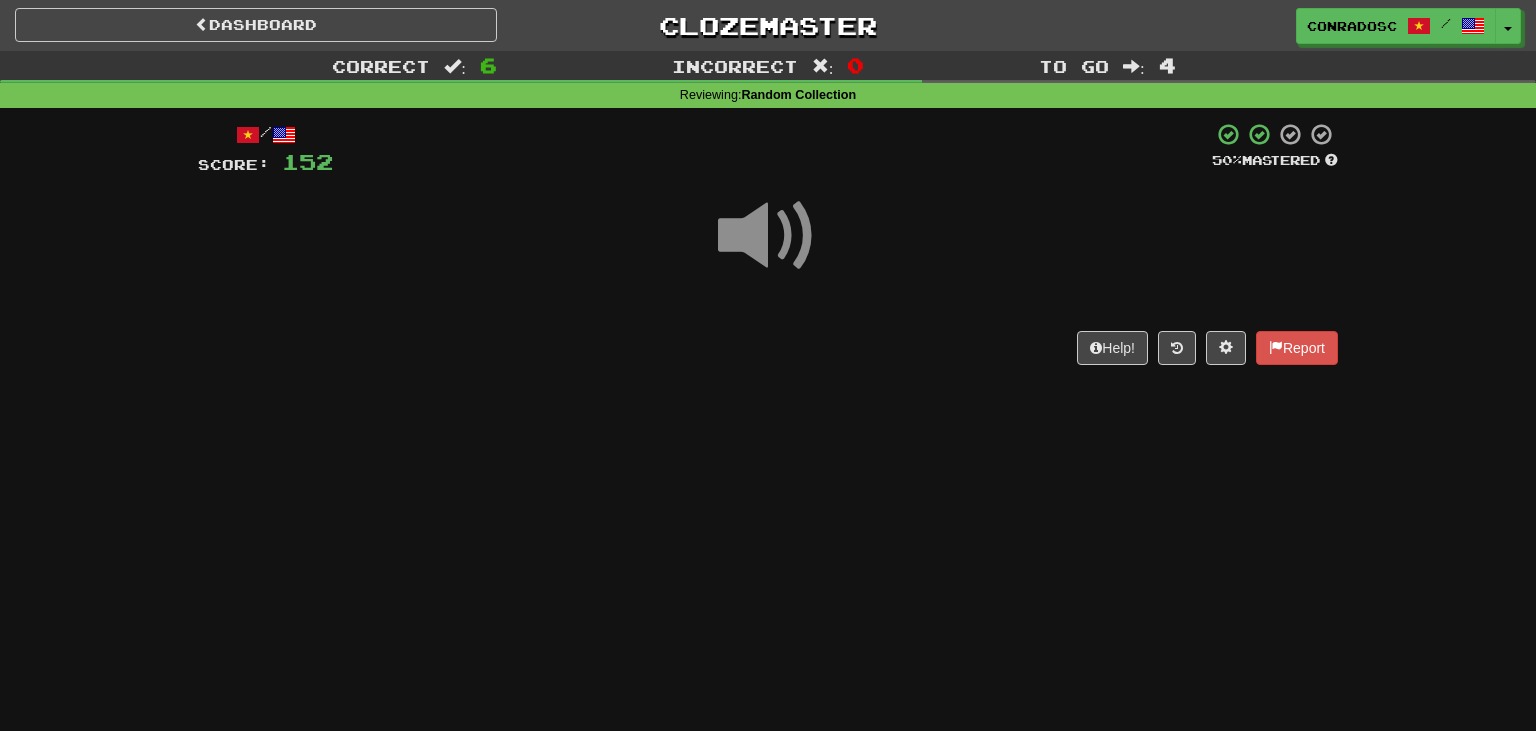 click at bounding box center (768, 236) 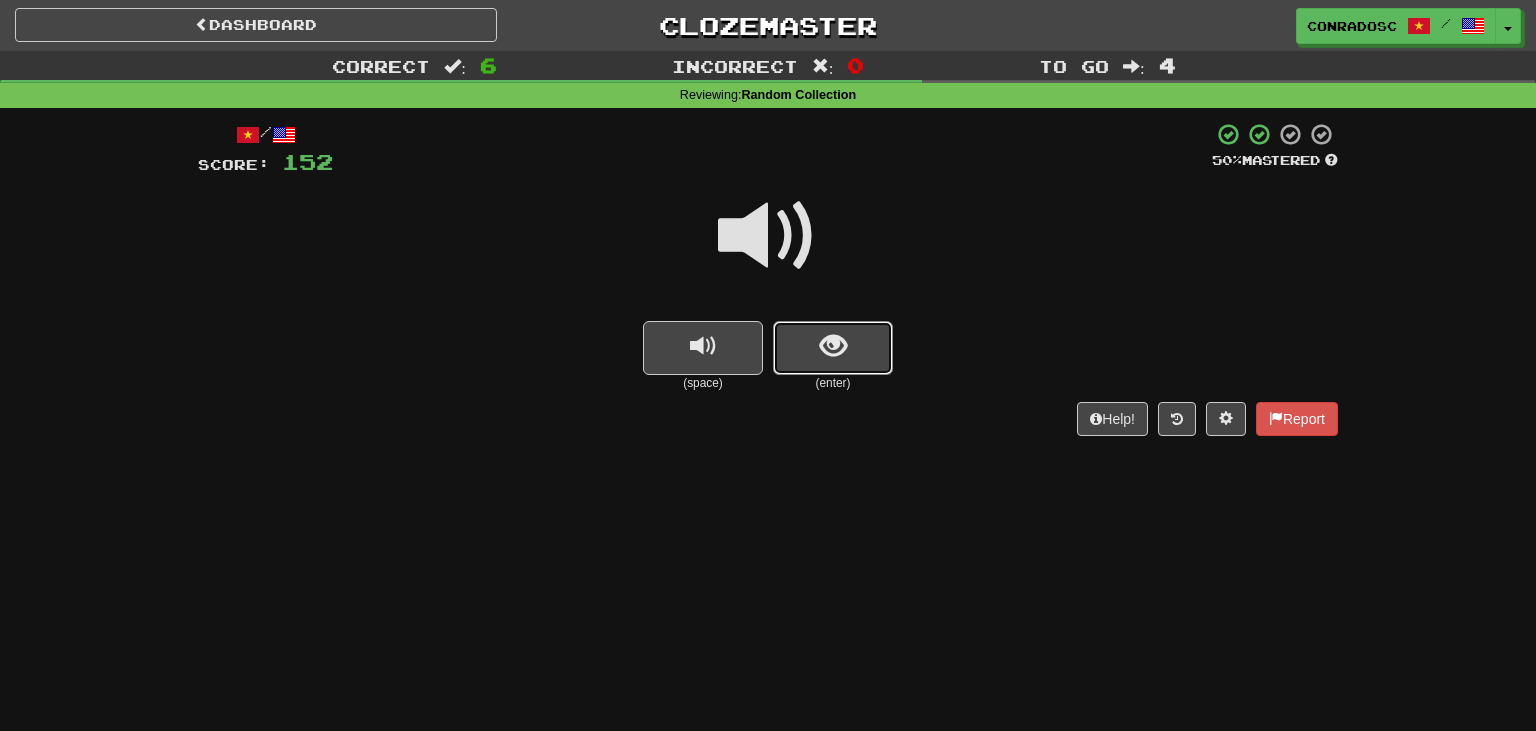 click at bounding box center (833, 348) 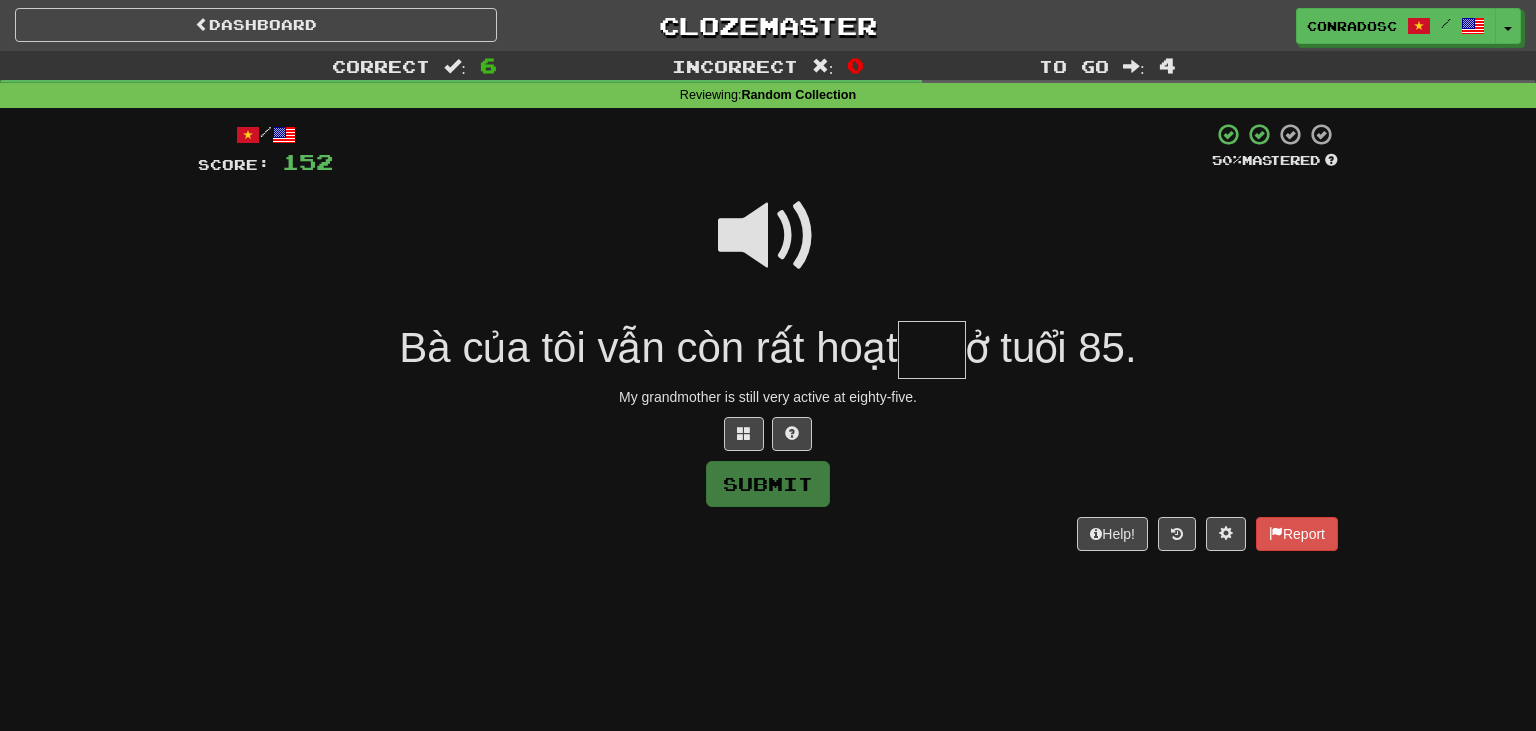click at bounding box center [768, 236] 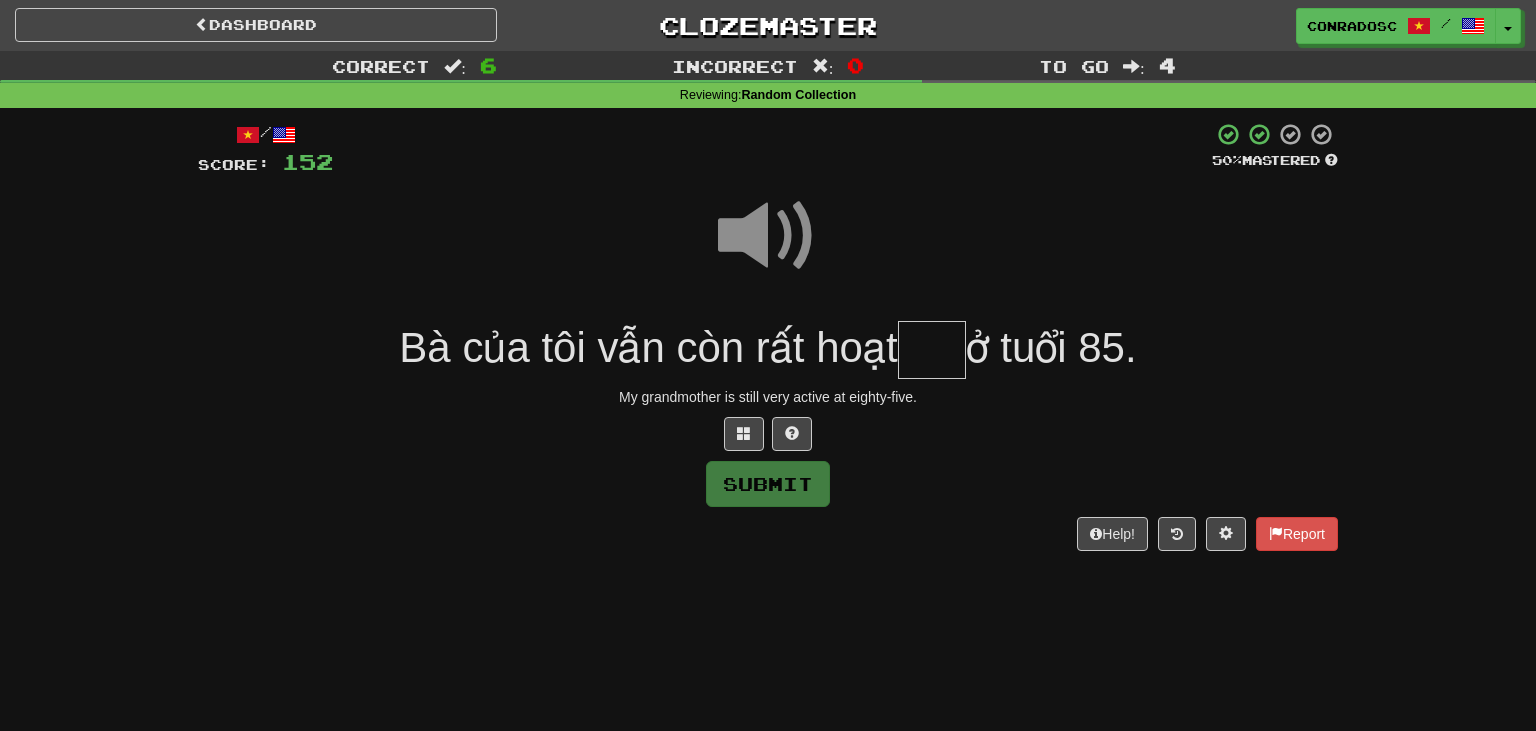 click at bounding box center [932, 350] 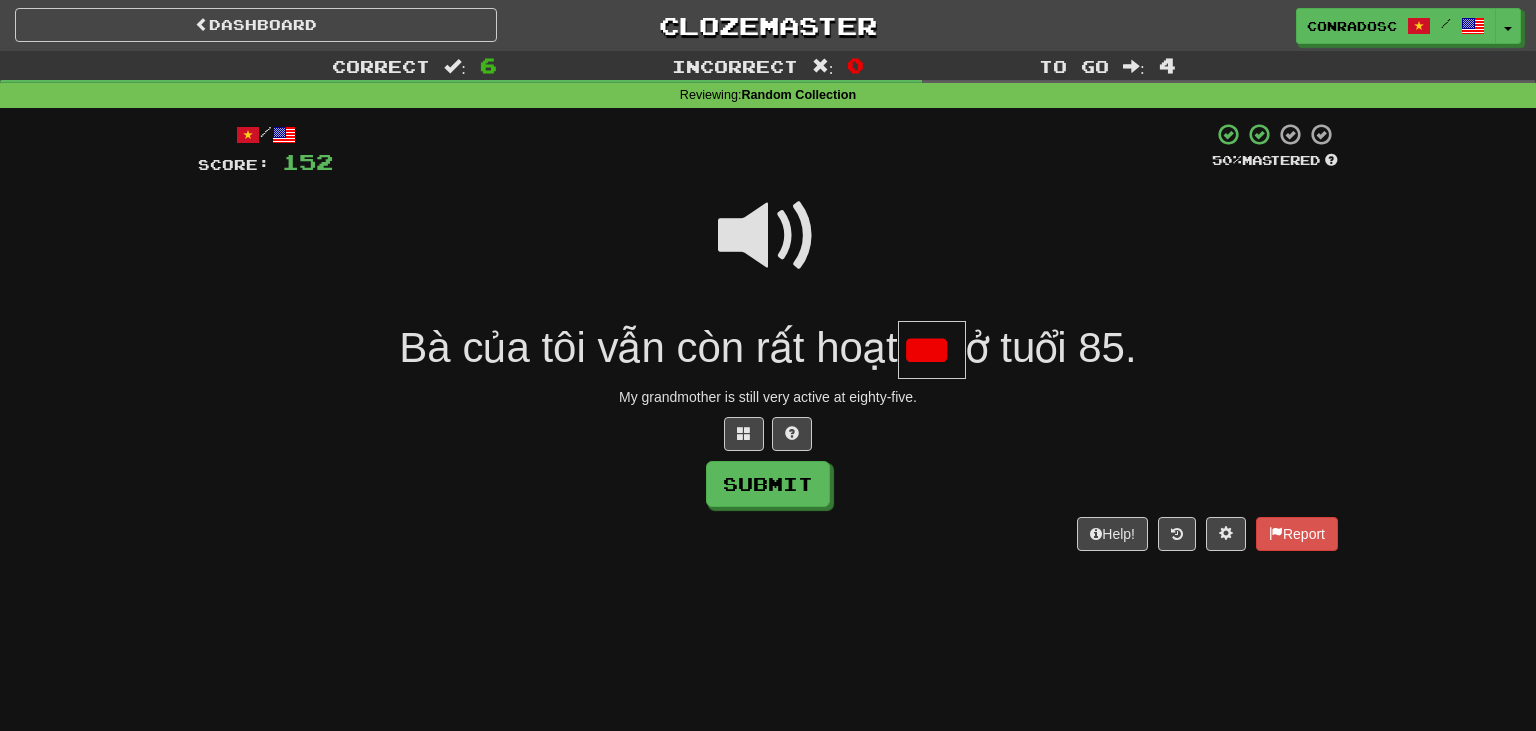 scroll, scrollTop: 0, scrollLeft: 0, axis: both 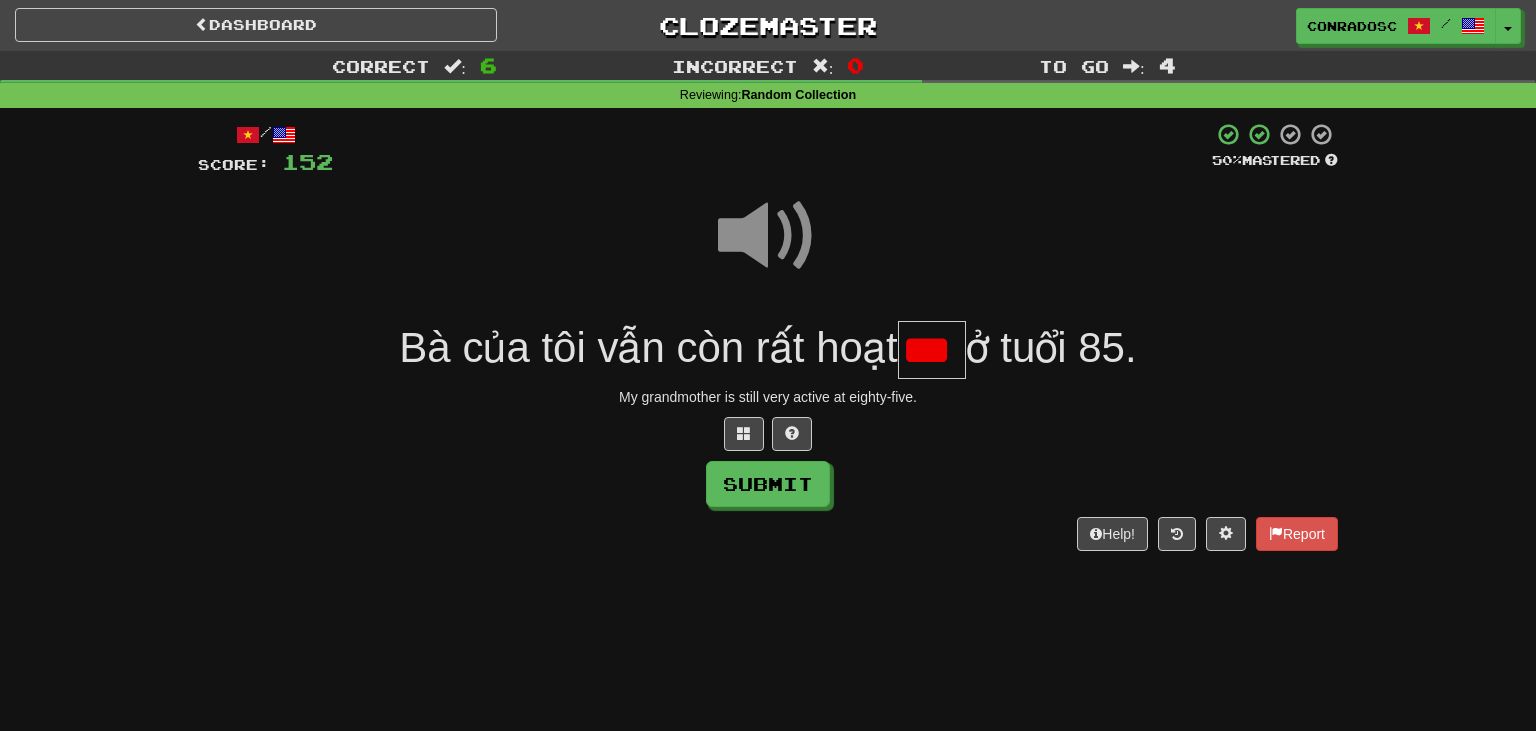 click on "***" at bounding box center [932, 350] 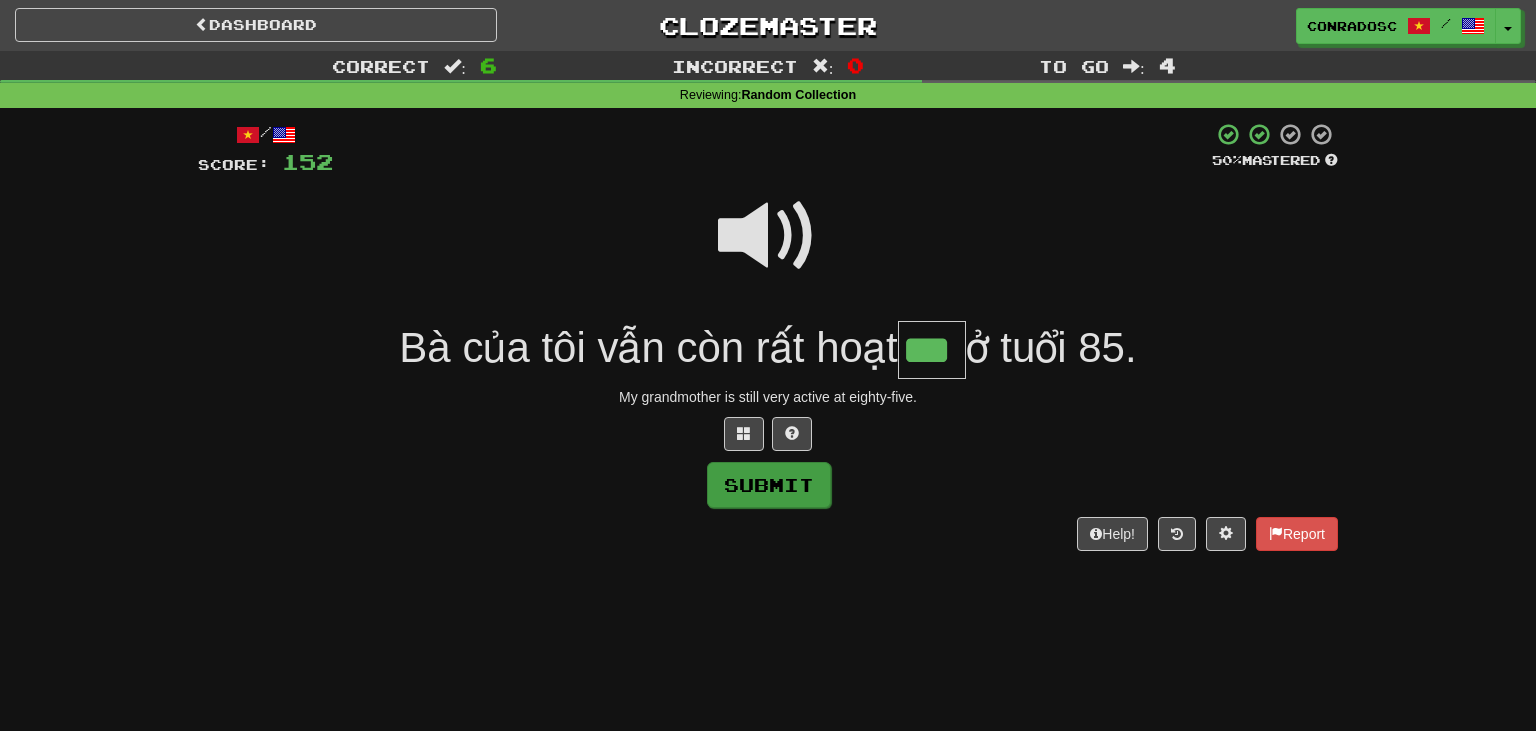 type on "***" 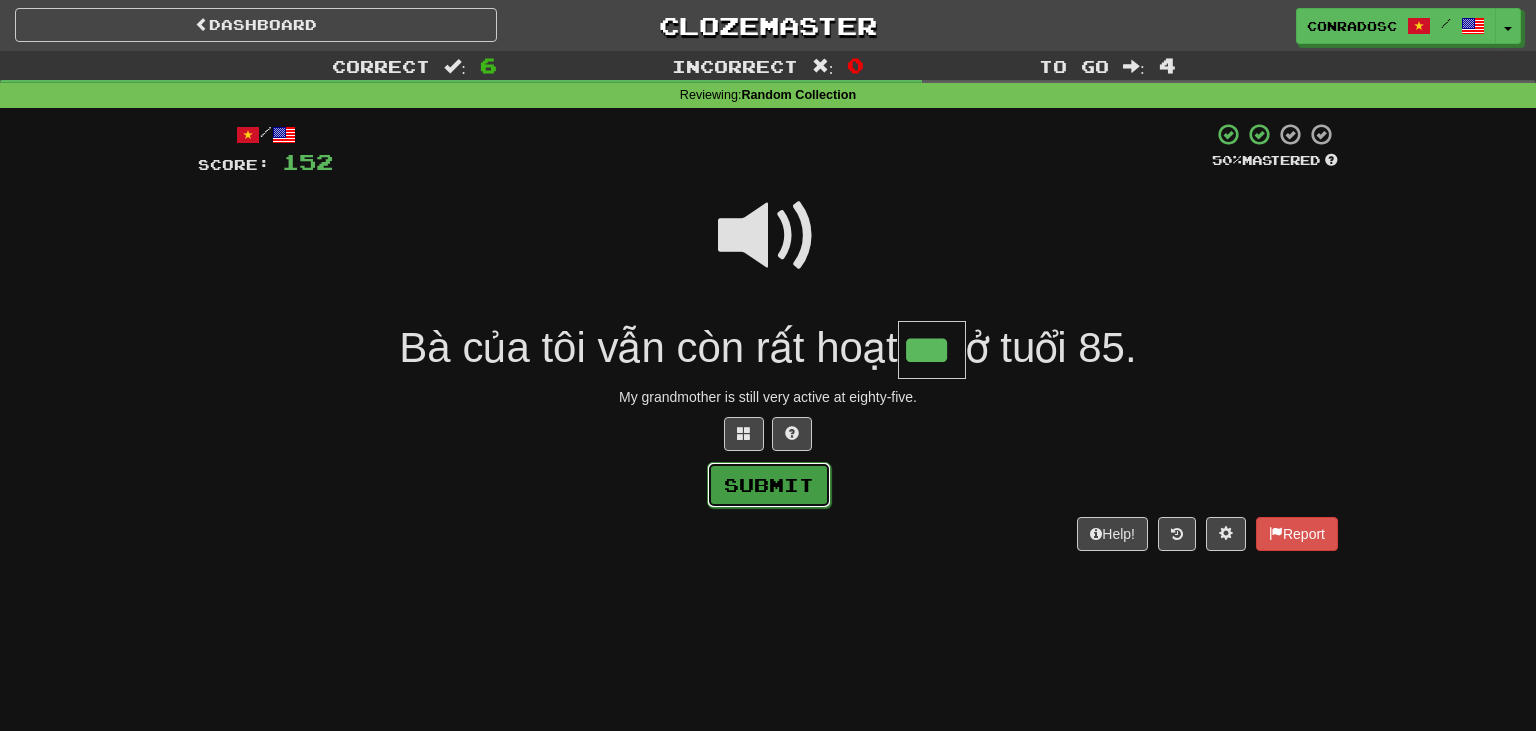 click on "Submit" at bounding box center (769, 485) 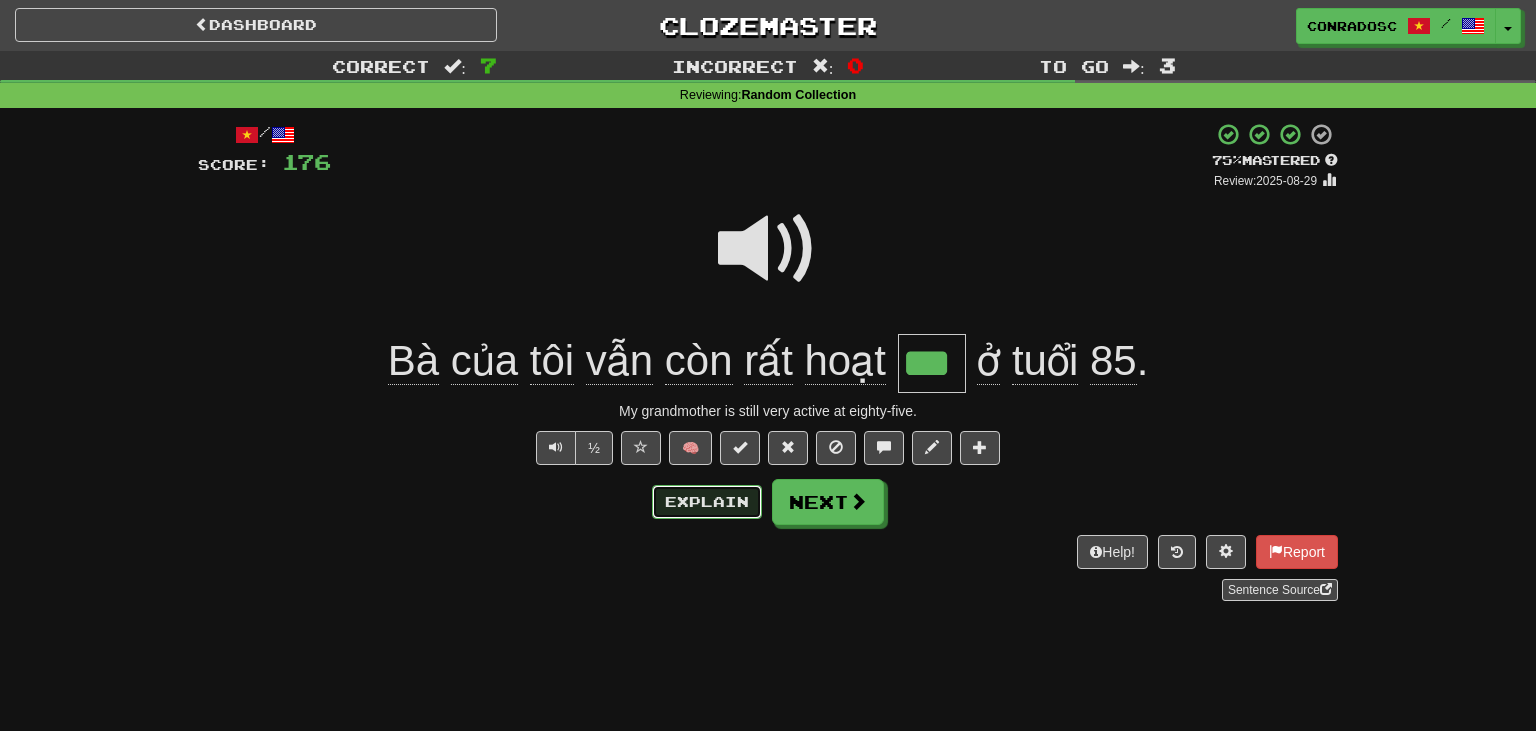 click on "Explain" at bounding box center [707, 502] 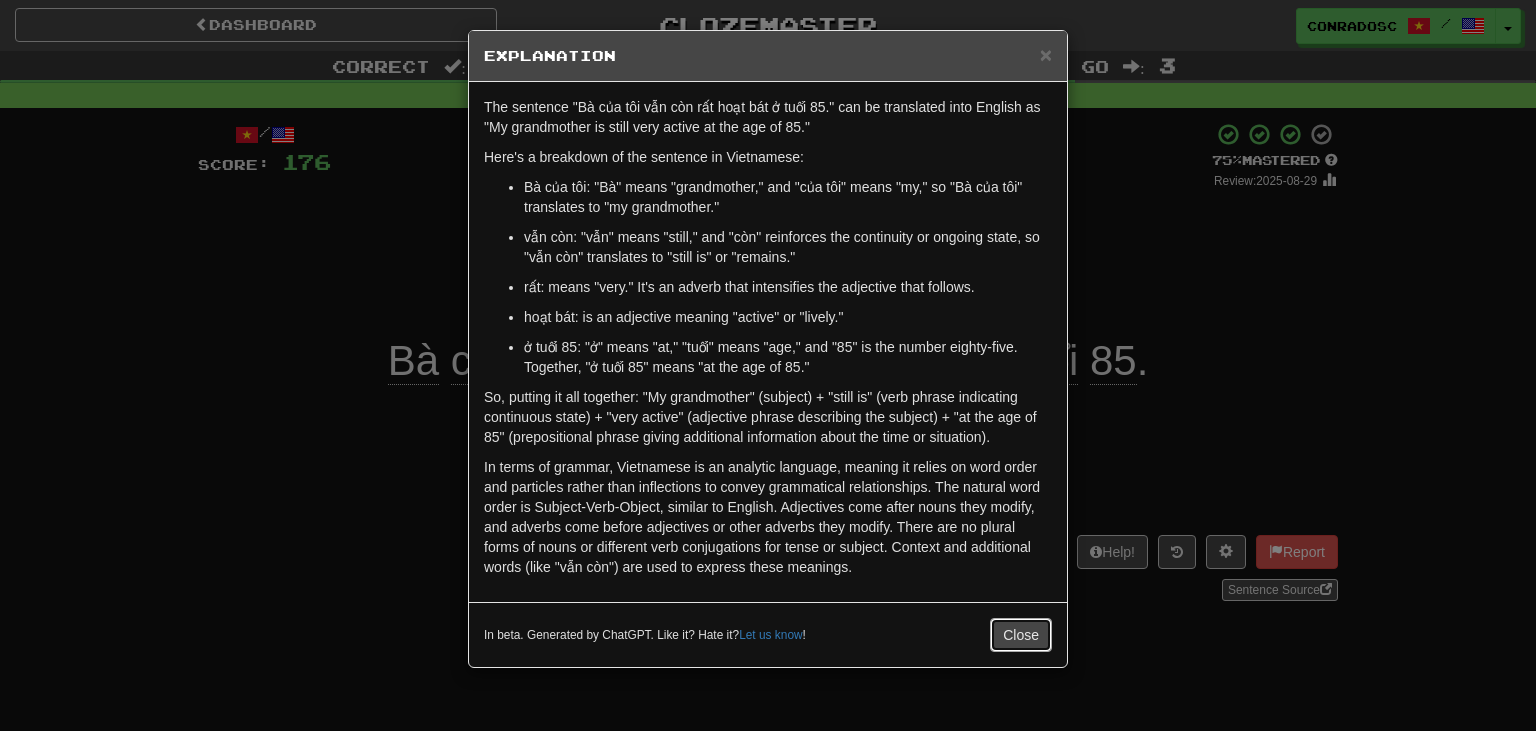 click on "Close" at bounding box center [1021, 635] 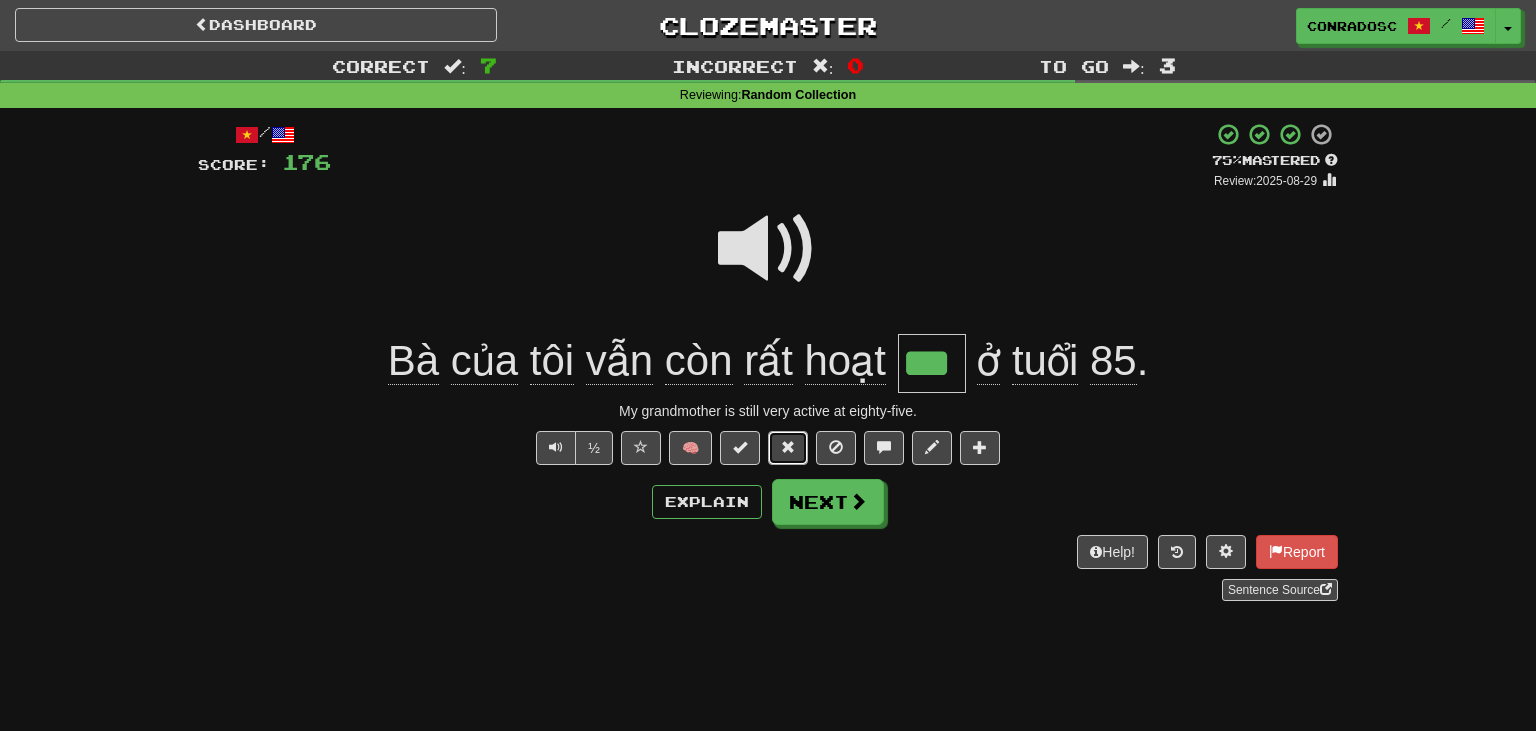 click at bounding box center [788, 448] 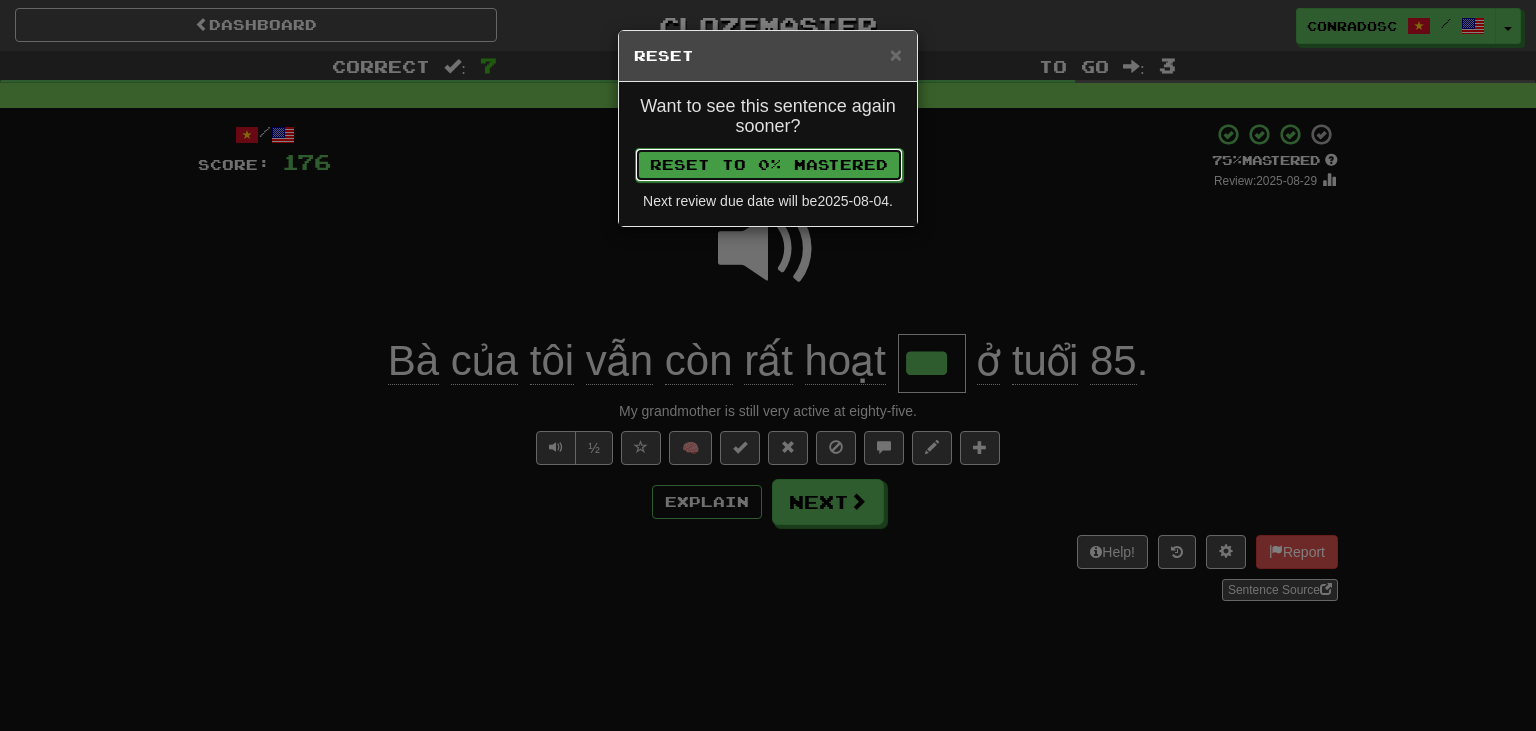 click on "Reset to 0% Mastered" at bounding box center [769, 165] 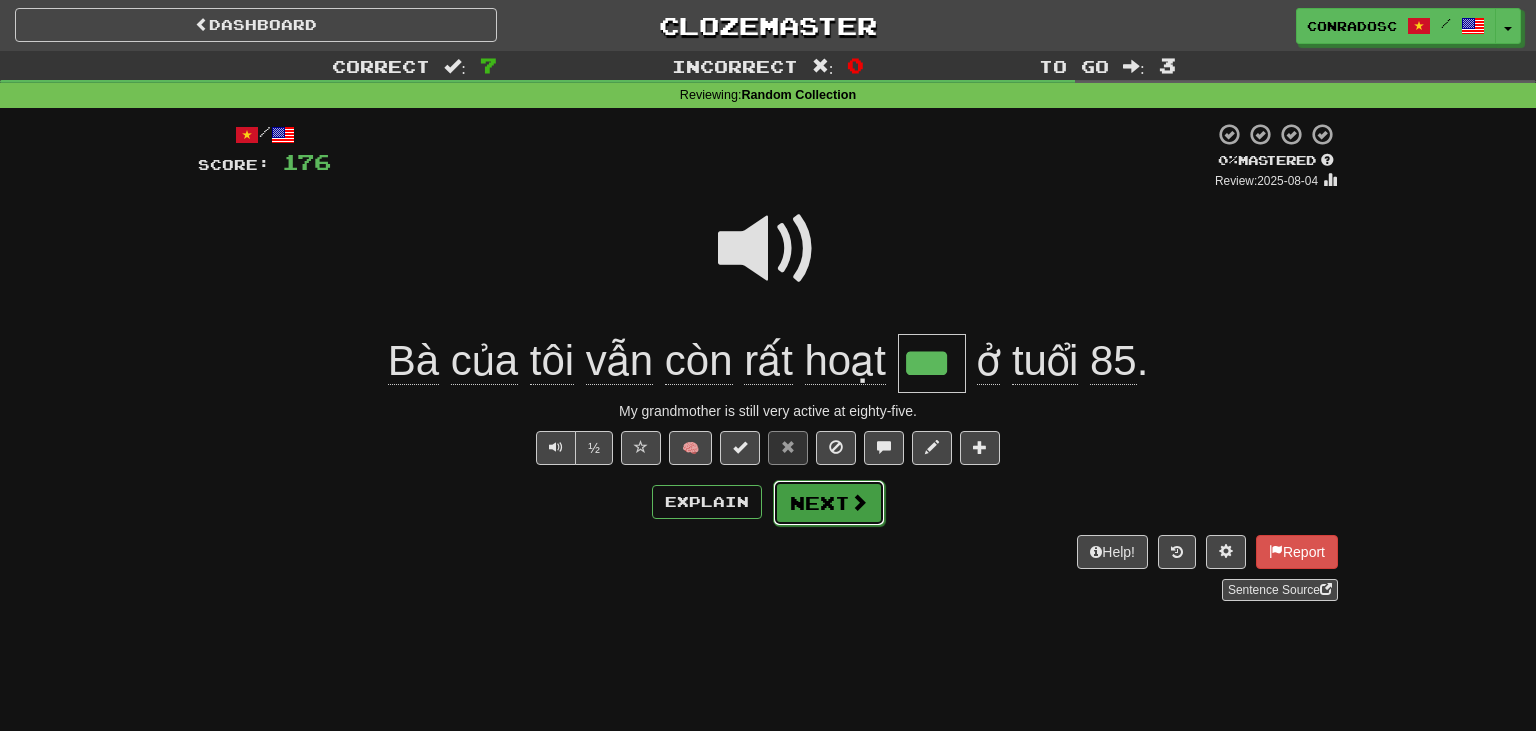 click on "Next" at bounding box center (829, 503) 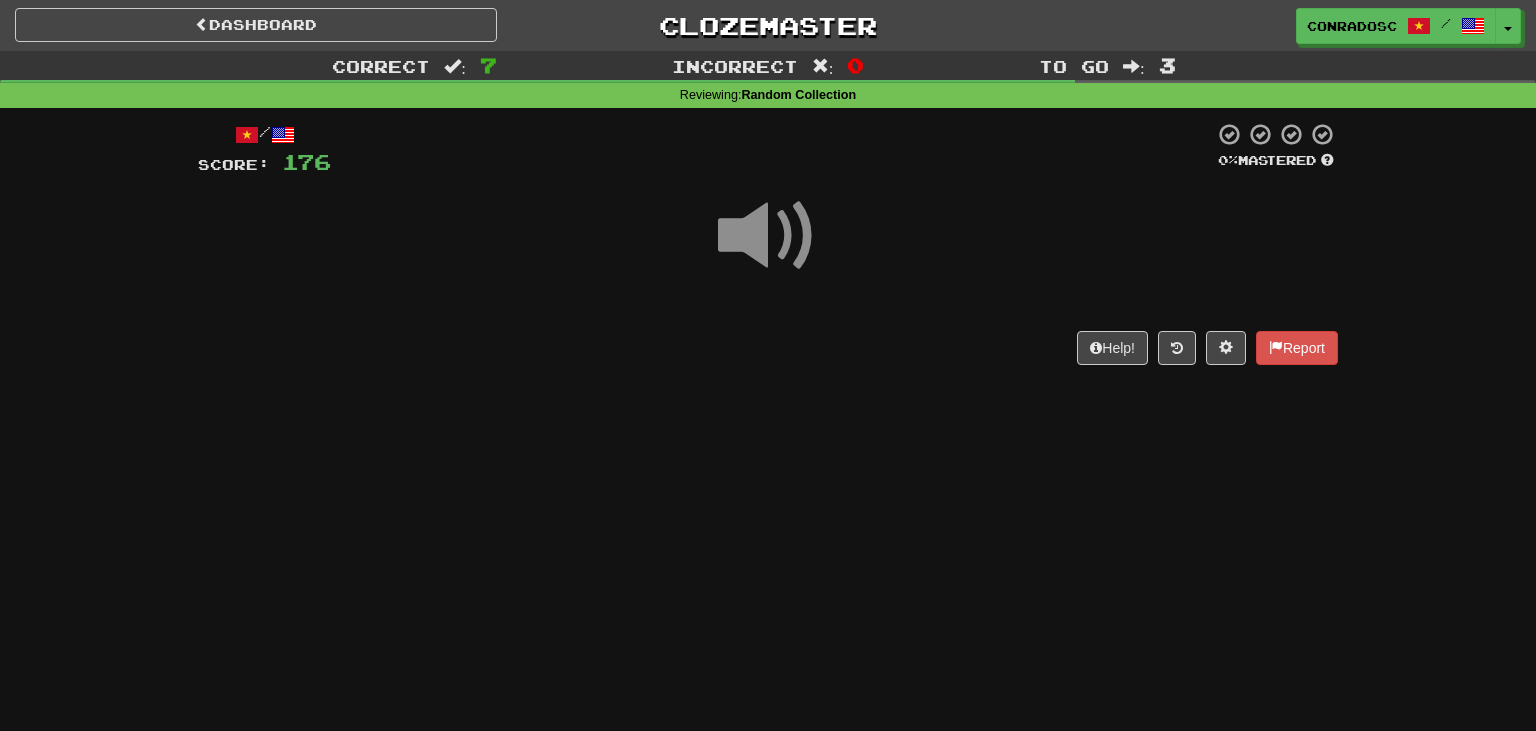click at bounding box center [768, 236] 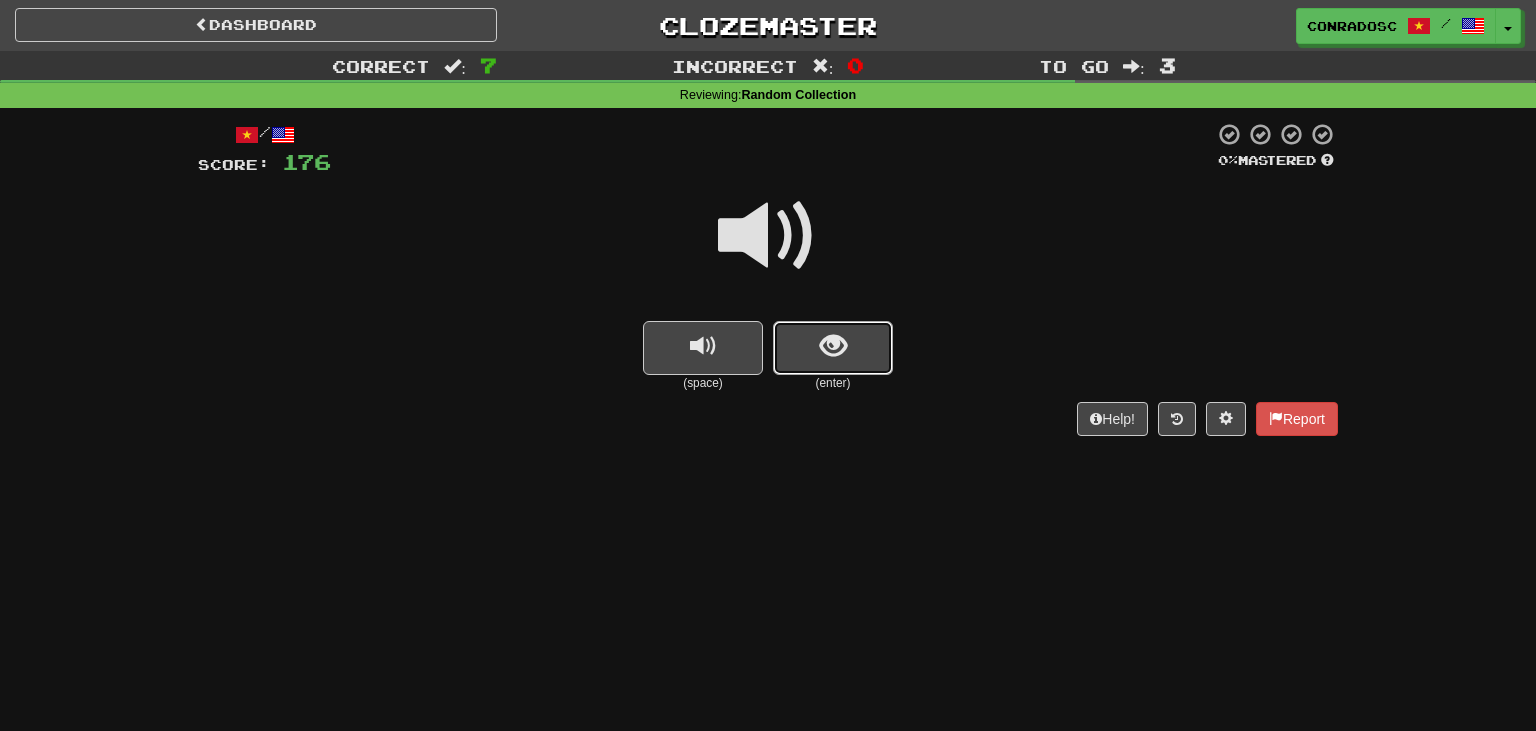 click at bounding box center (833, 346) 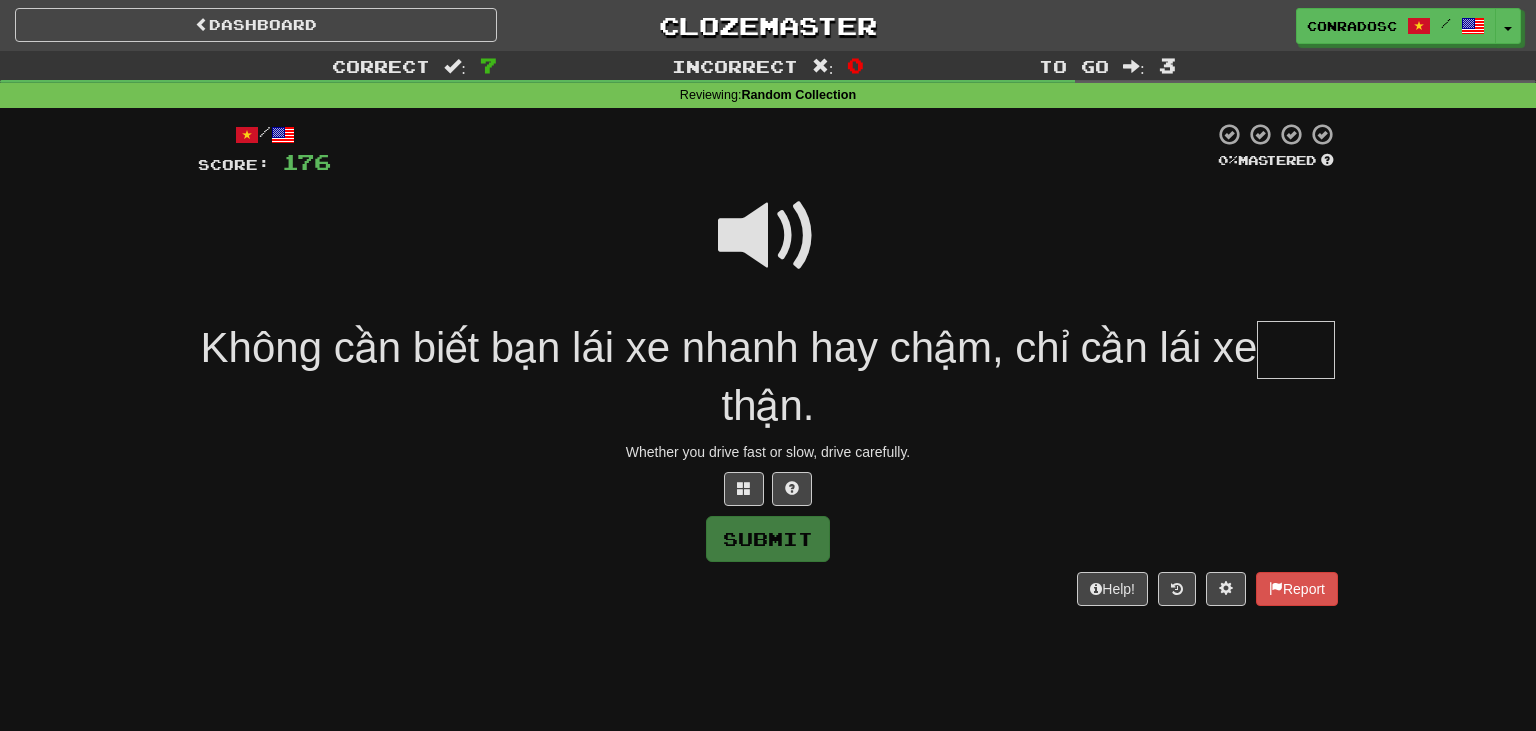 click at bounding box center (768, 236) 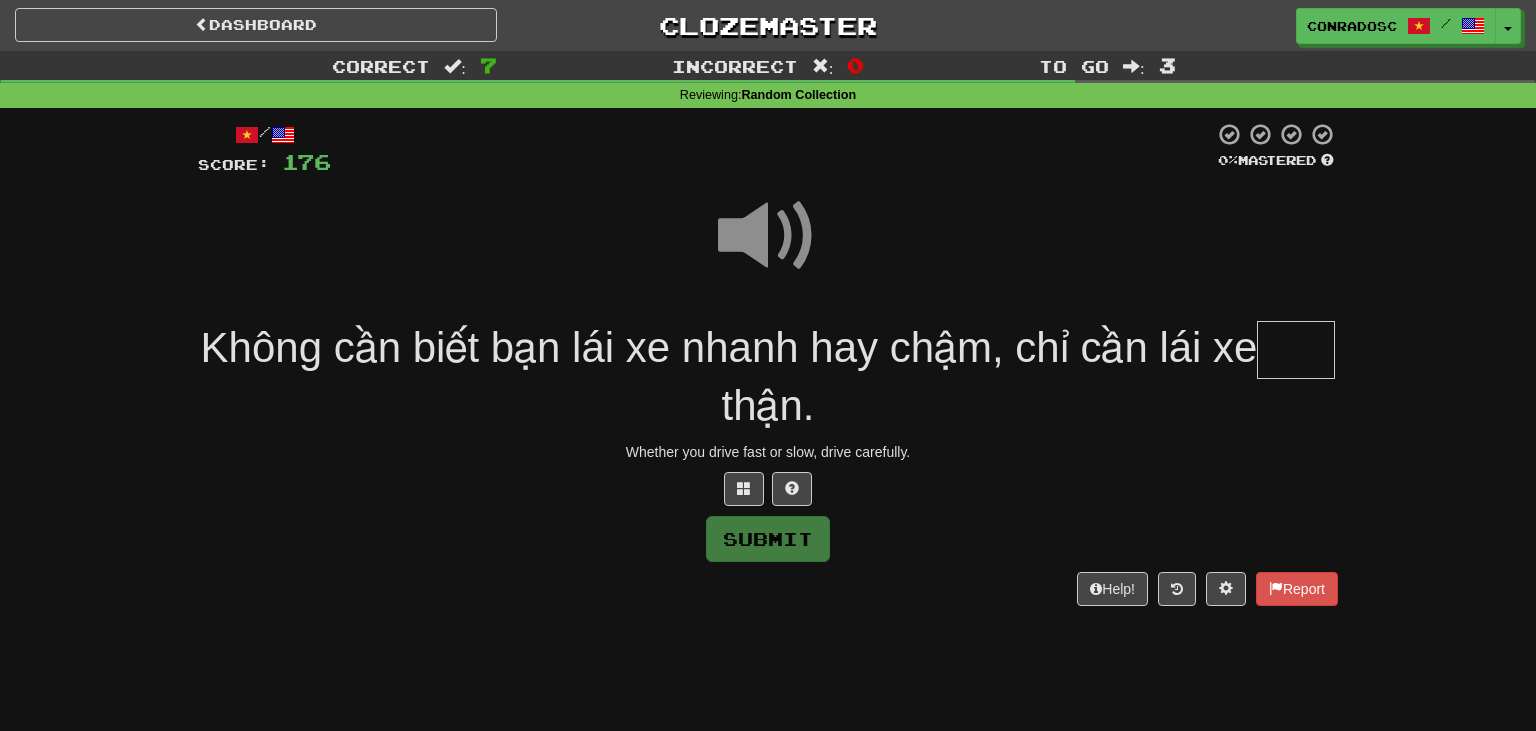 click at bounding box center [1296, 350] 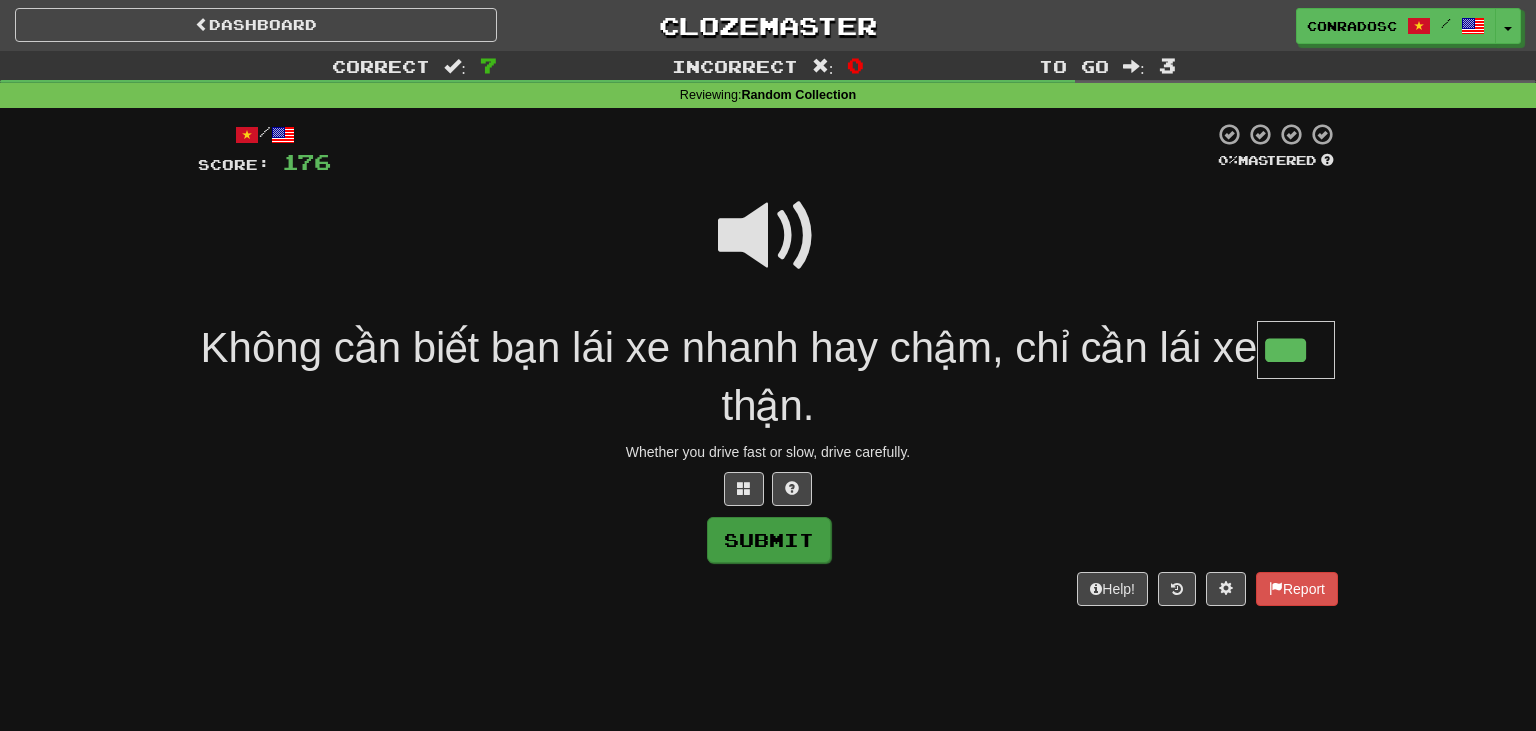 type on "***" 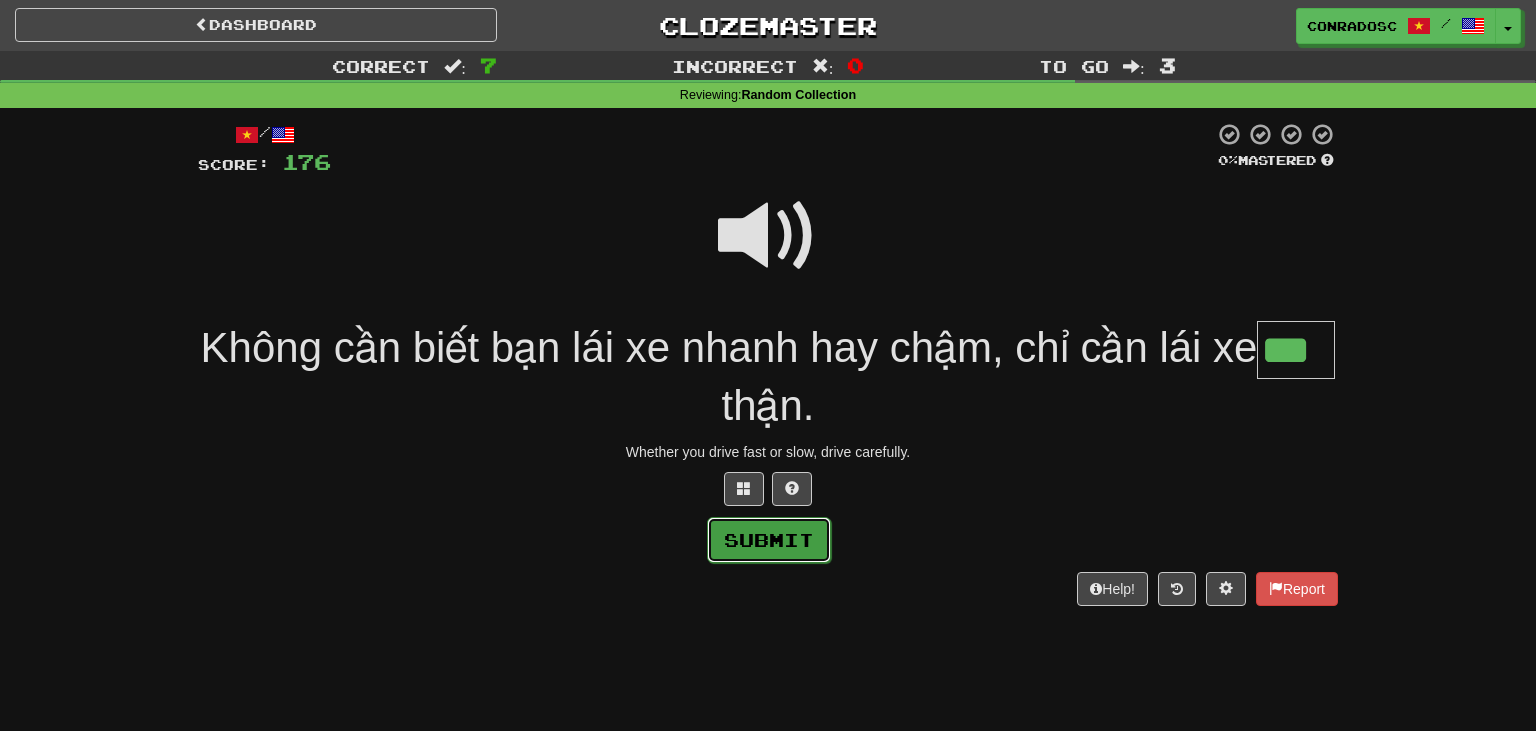 click on "Submit" at bounding box center [769, 540] 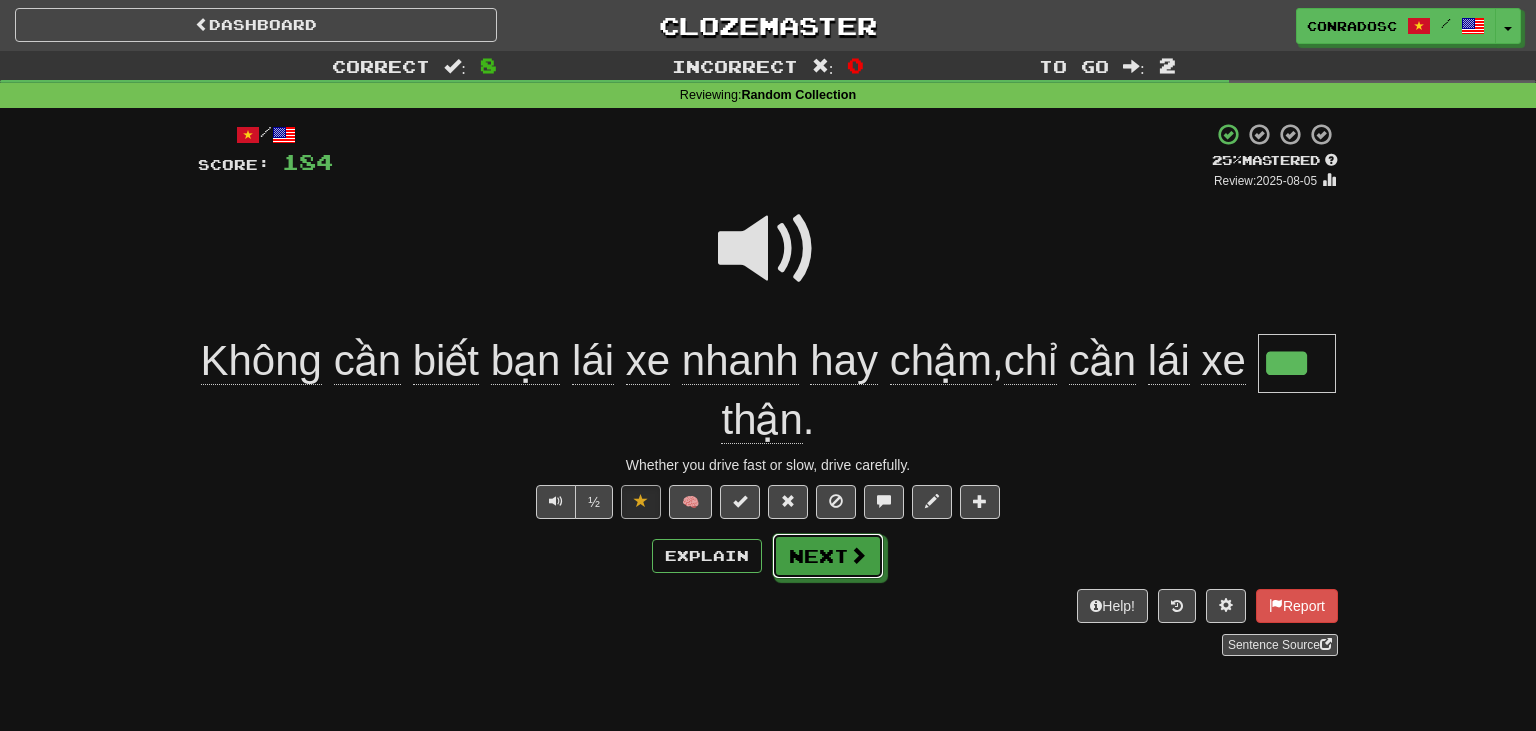 click on "Next" at bounding box center [828, 556] 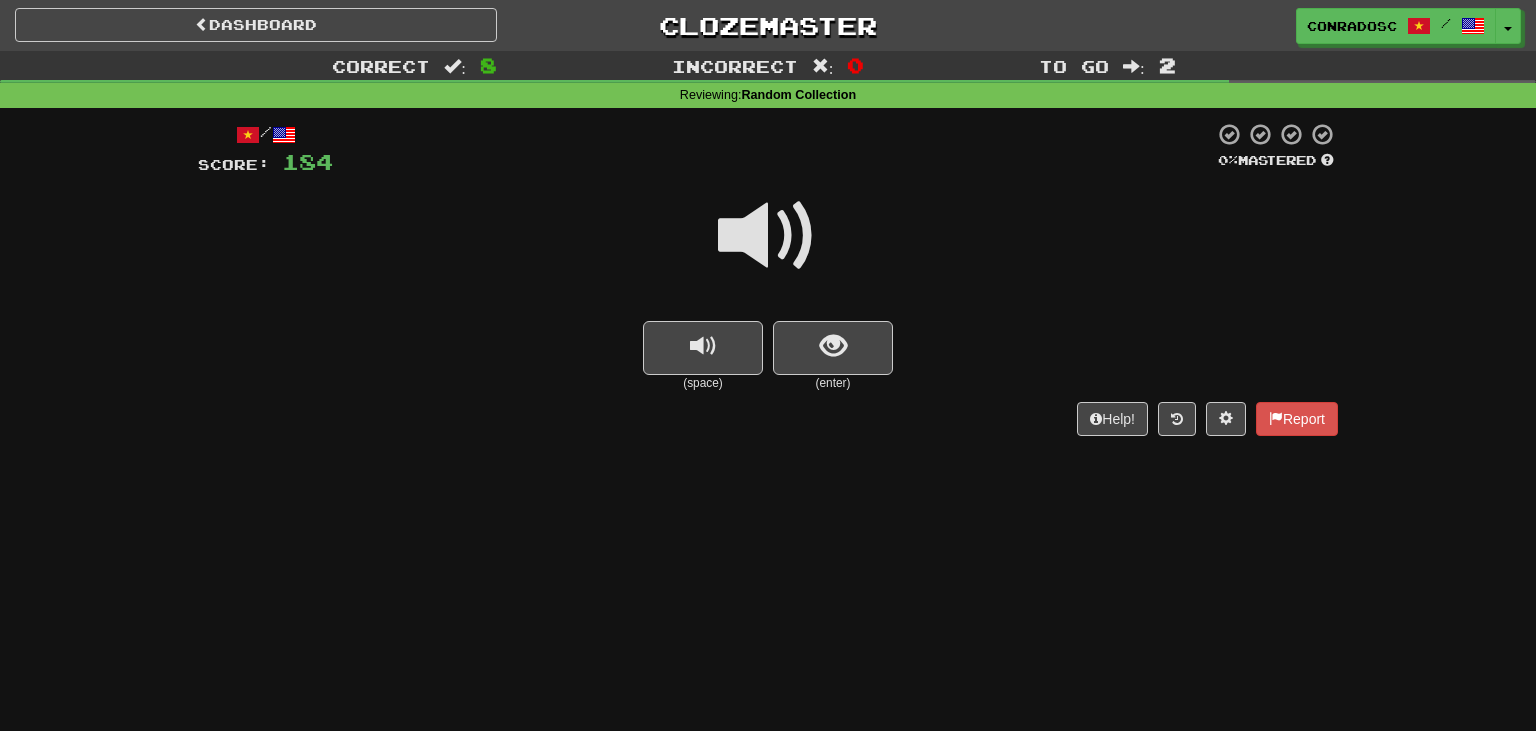 click at bounding box center [768, 236] 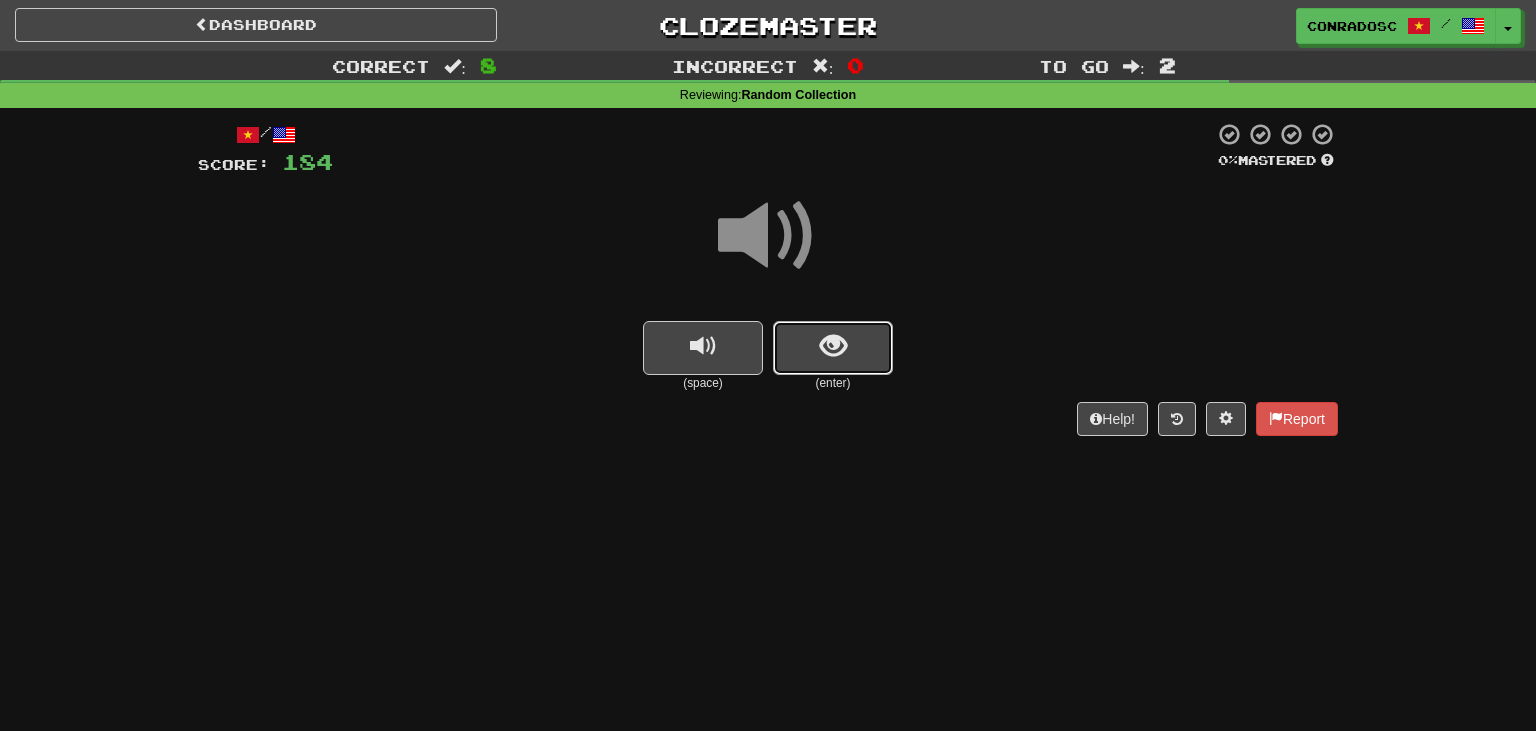 click at bounding box center [833, 346] 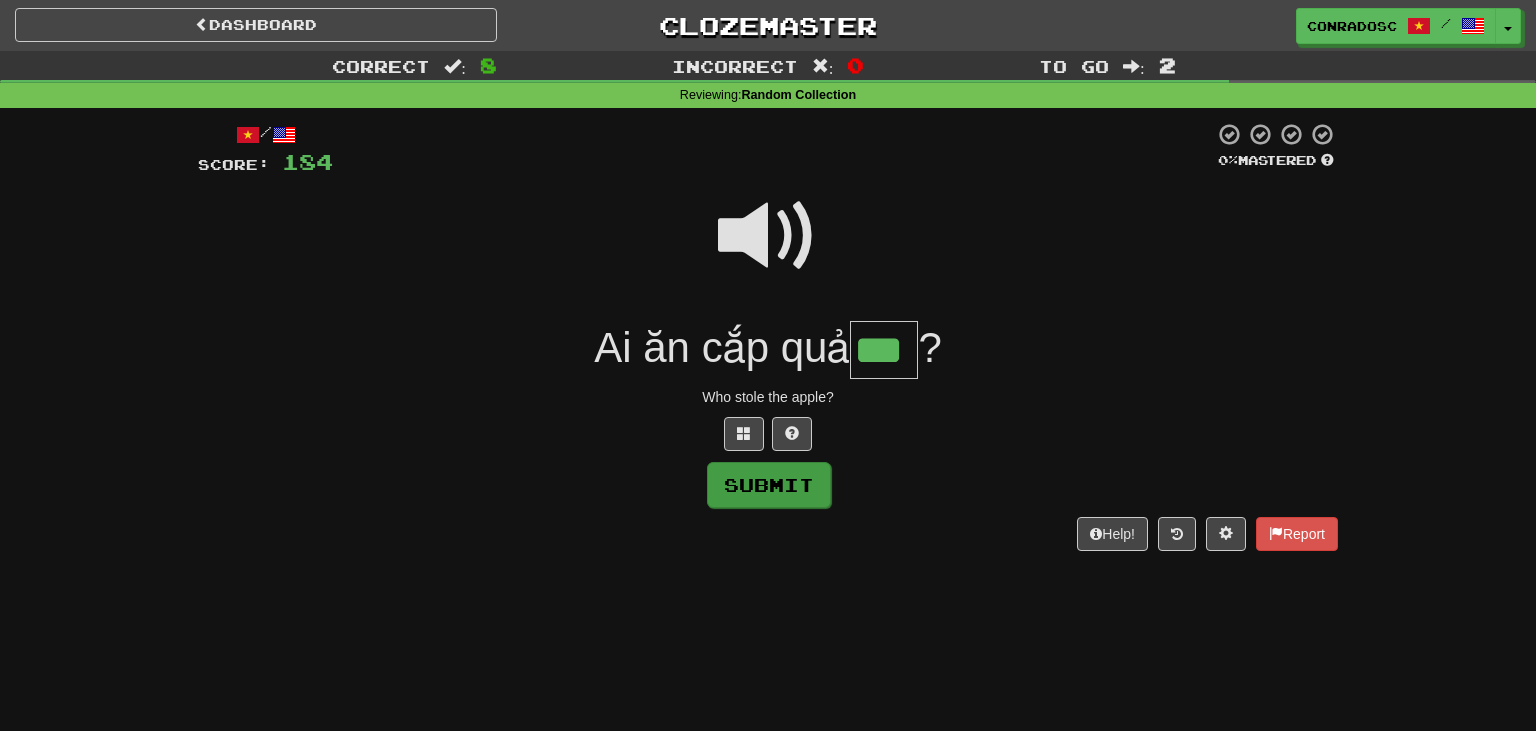 type on "***" 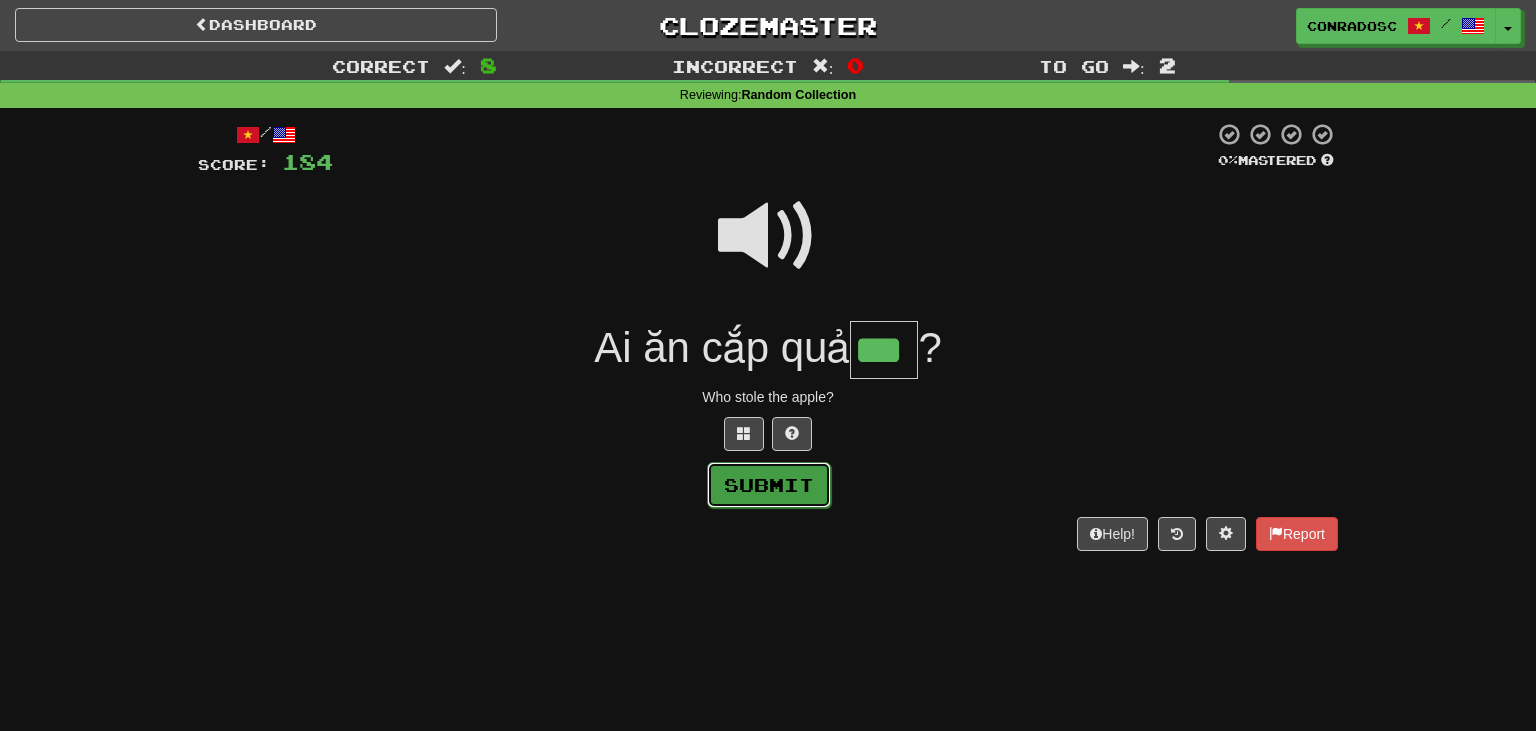 click on "Submit" at bounding box center [769, 485] 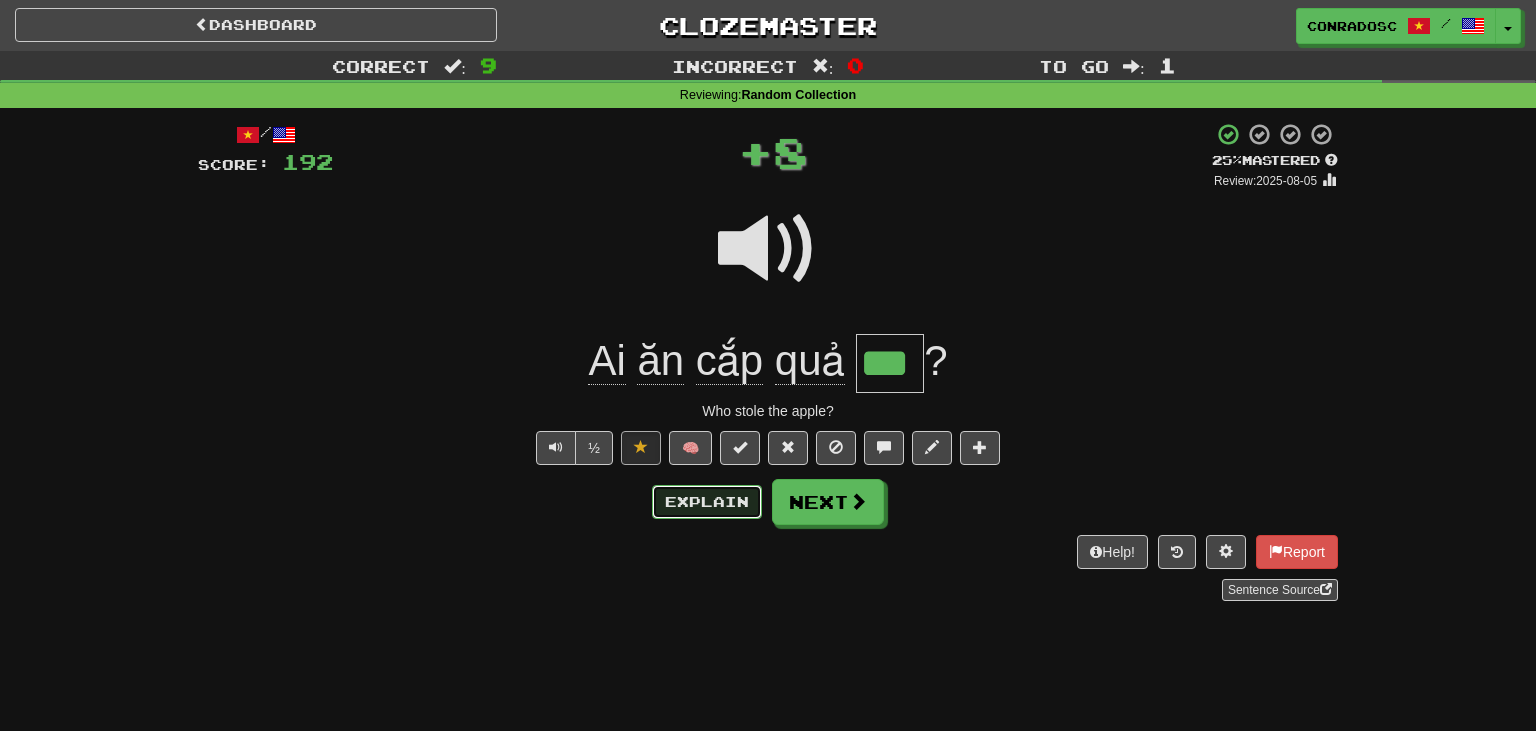 click on "Explain" at bounding box center (707, 502) 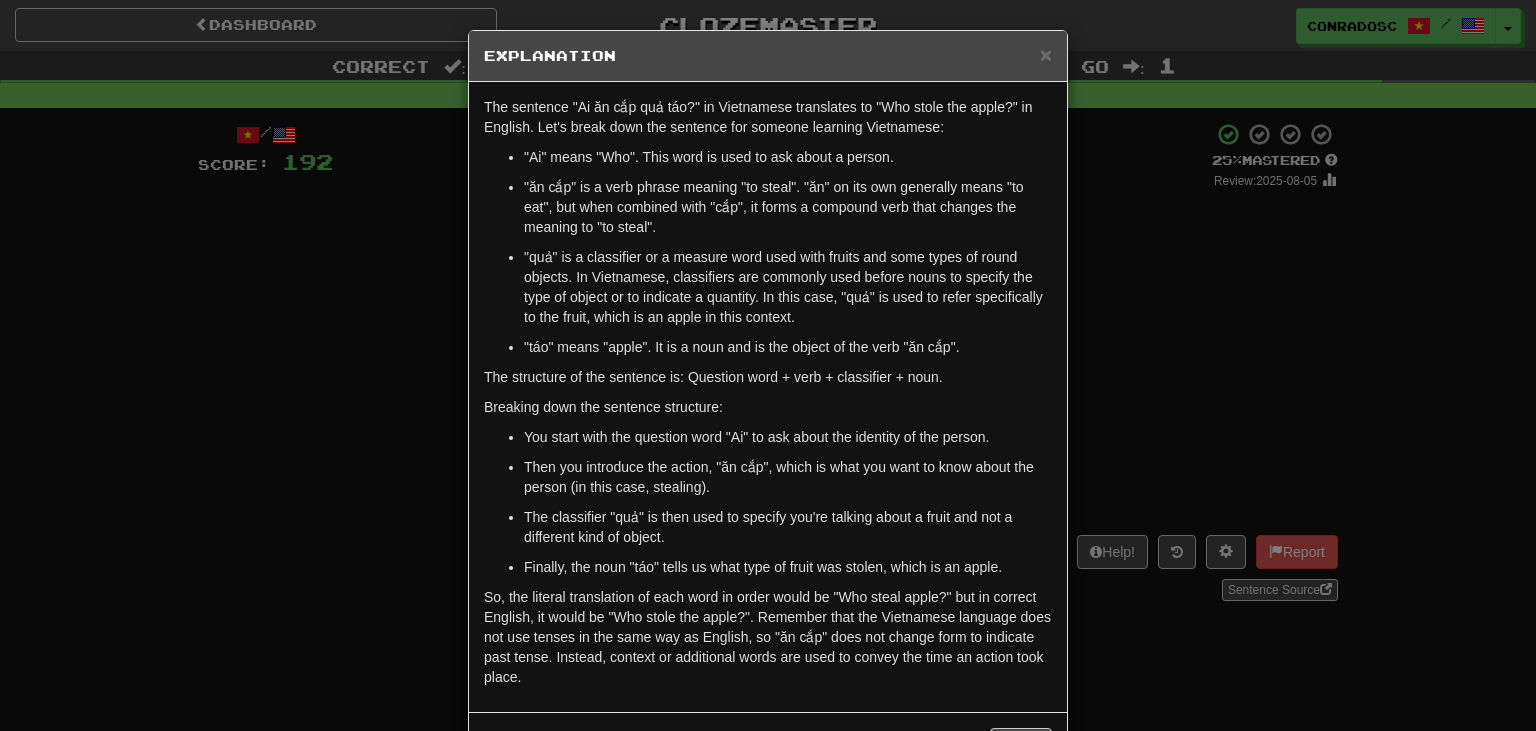 click on "× Explanation The sentence "Ai ăn cắp quả táo?" in Vietnamese translates to "Who stole the apple?" in English. Let's break down the sentence for someone learning Vietnamese:
"Ai" means "Who". This word is used to ask about a person.
"ăn cắp" is a verb phrase meaning "to steal". "ăn" on its own generally means "to eat", but when combined with "cắp", it forms a compound verb that changes the meaning to "to steal".
"quả" is a classifier or a measure word used with fruits and some types of round objects. In Vietnamese, classifiers are commonly used before nouns to specify the type of object or to indicate a quantity. In this case, "quả" is used to refer specifically to the fruit, which is an apple in this context.
"táo" means "apple". It is a noun and is the object of the verb "ăn cắp".
The structure of the sentence is:
Question word + verb + classifier + noun.
Breaking down the sentence structure:
Let us know ! Close" at bounding box center [768, 365] 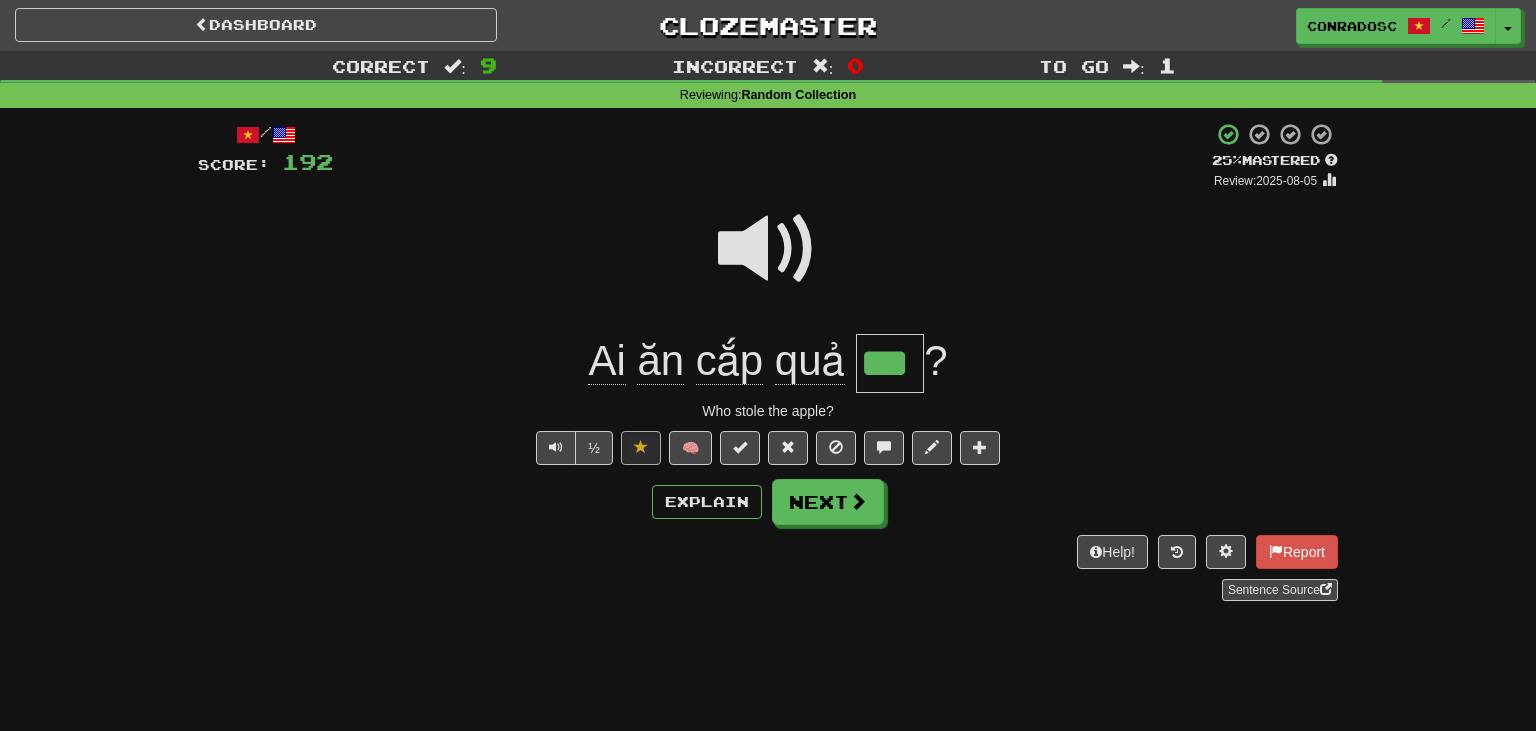 click on "Help!  Report Sentence Source" at bounding box center (768, 568) 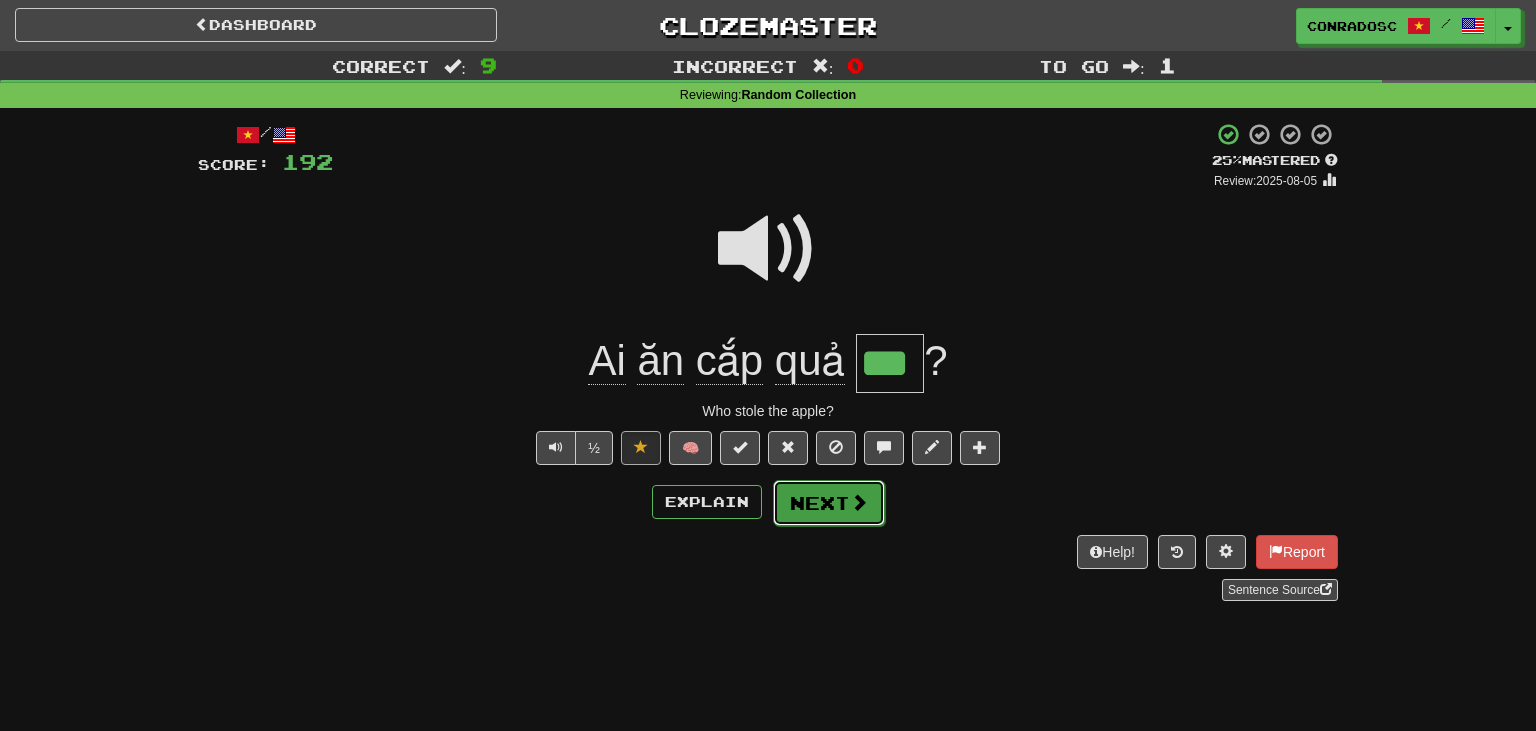 click on "Next" at bounding box center (829, 503) 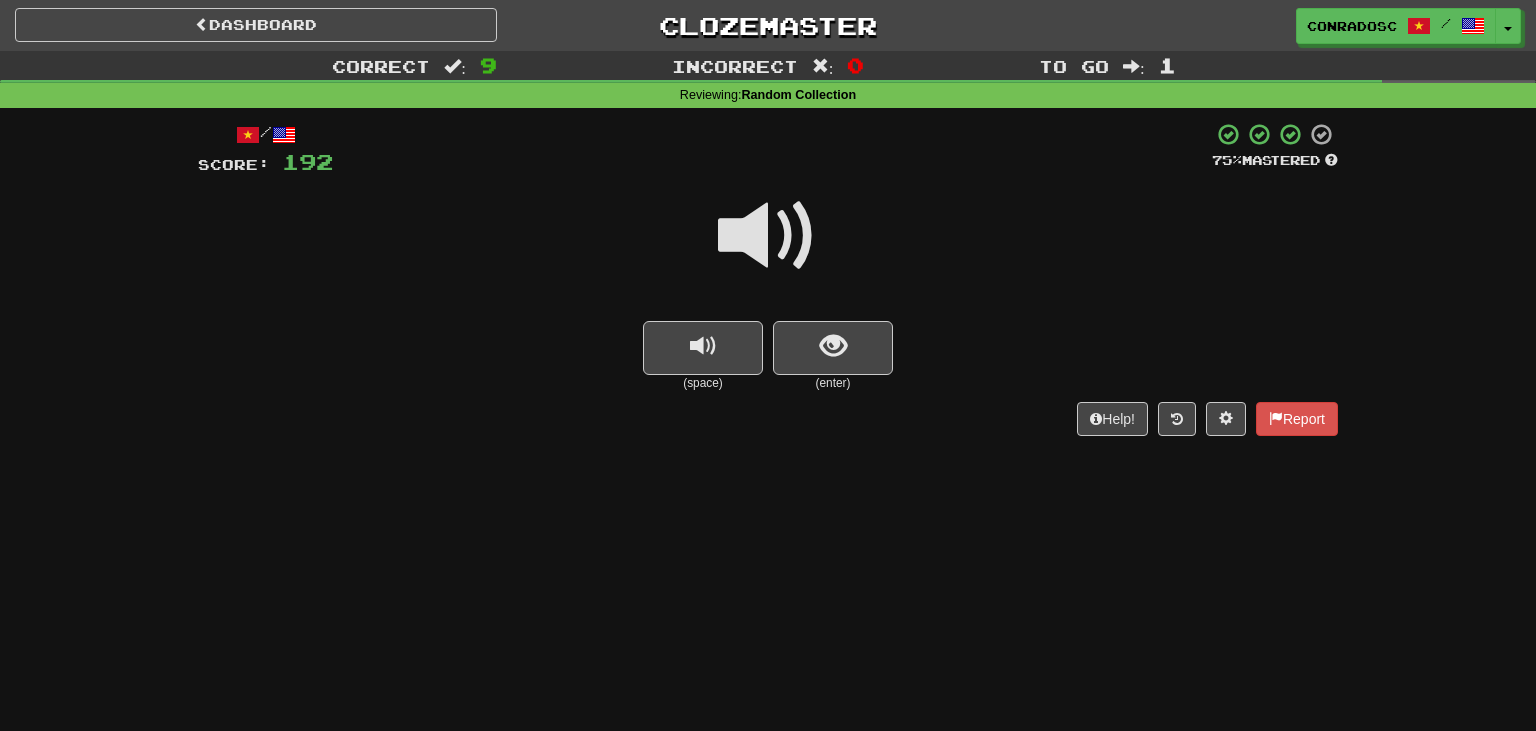 click at bounding box center [768, 236] 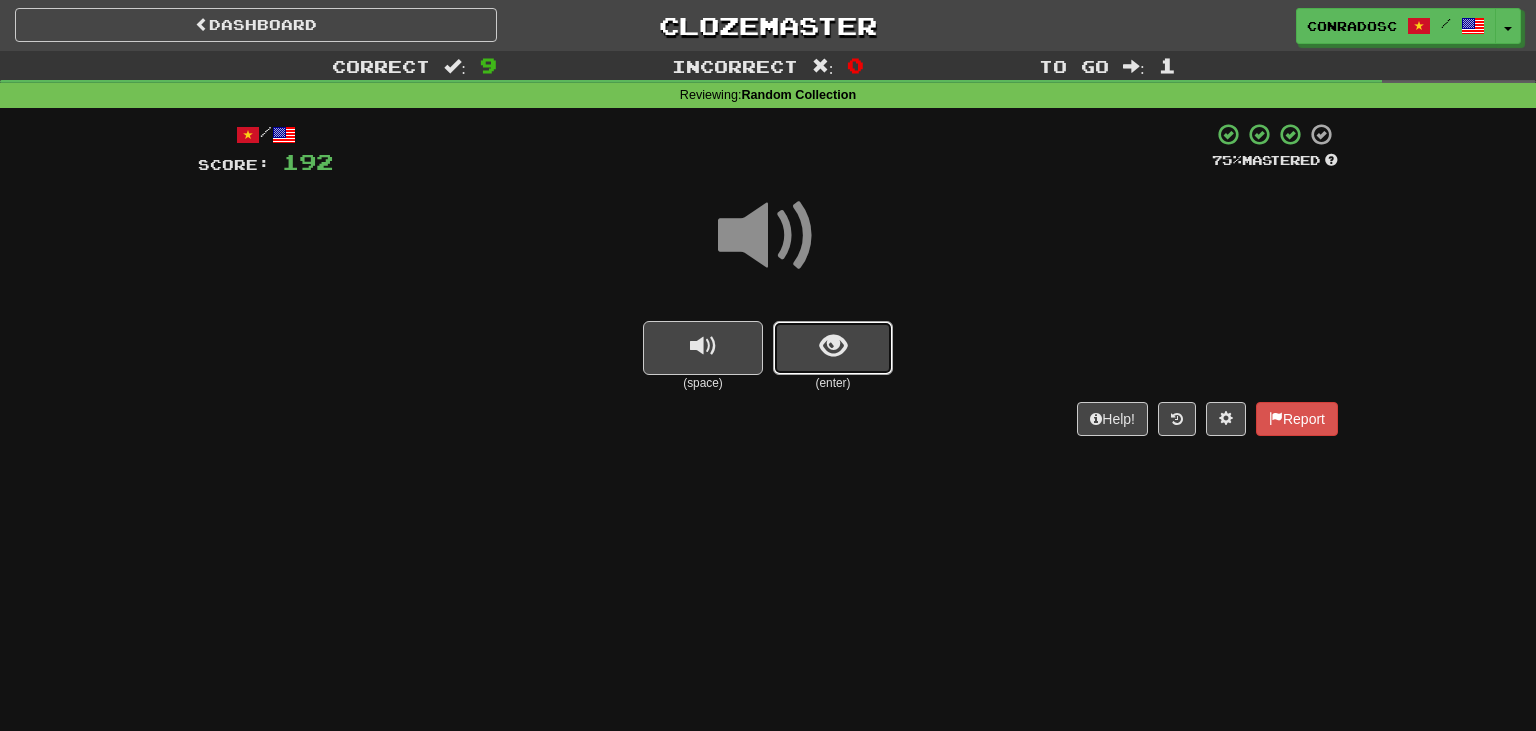 click at bounding box center [833, 348] 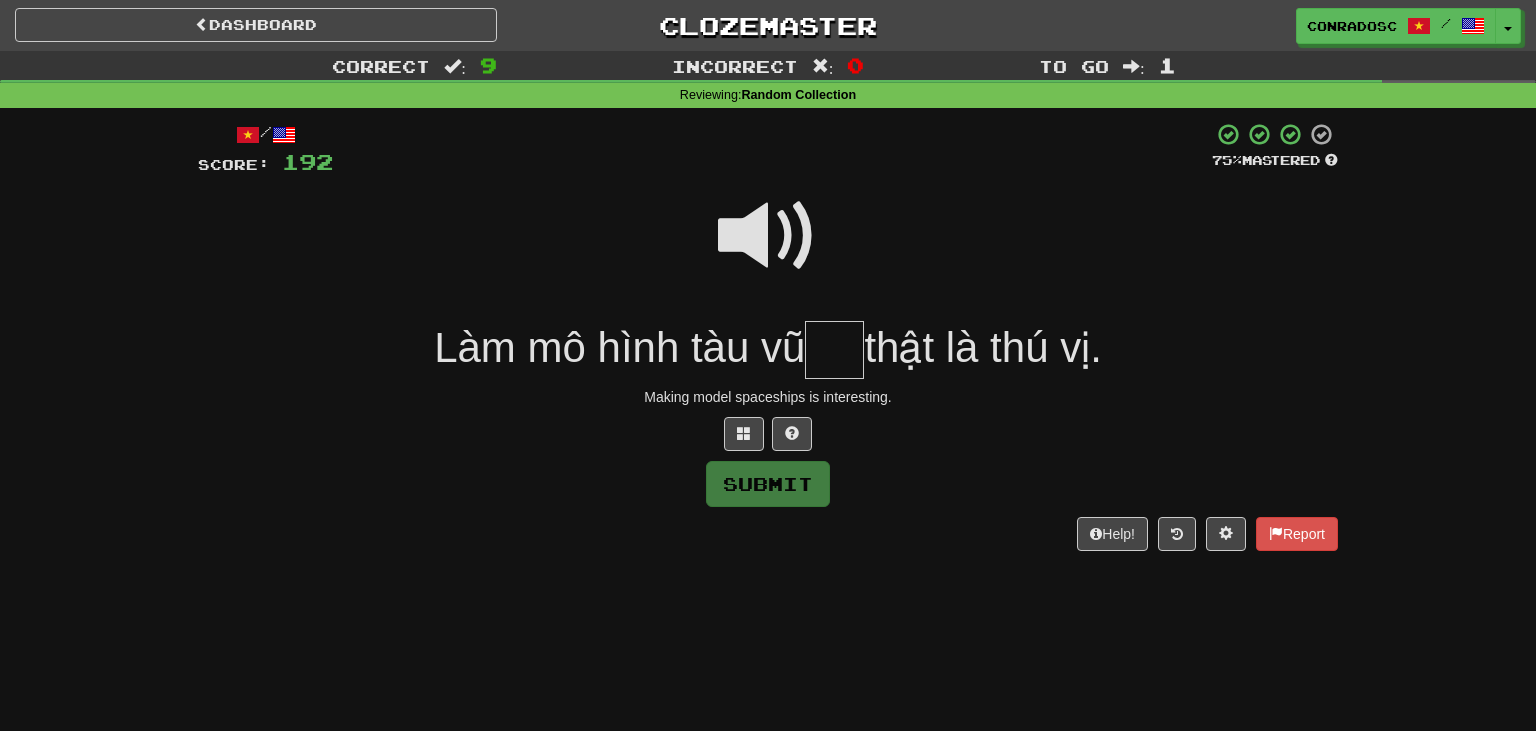 click at bounding box center [768, 236] 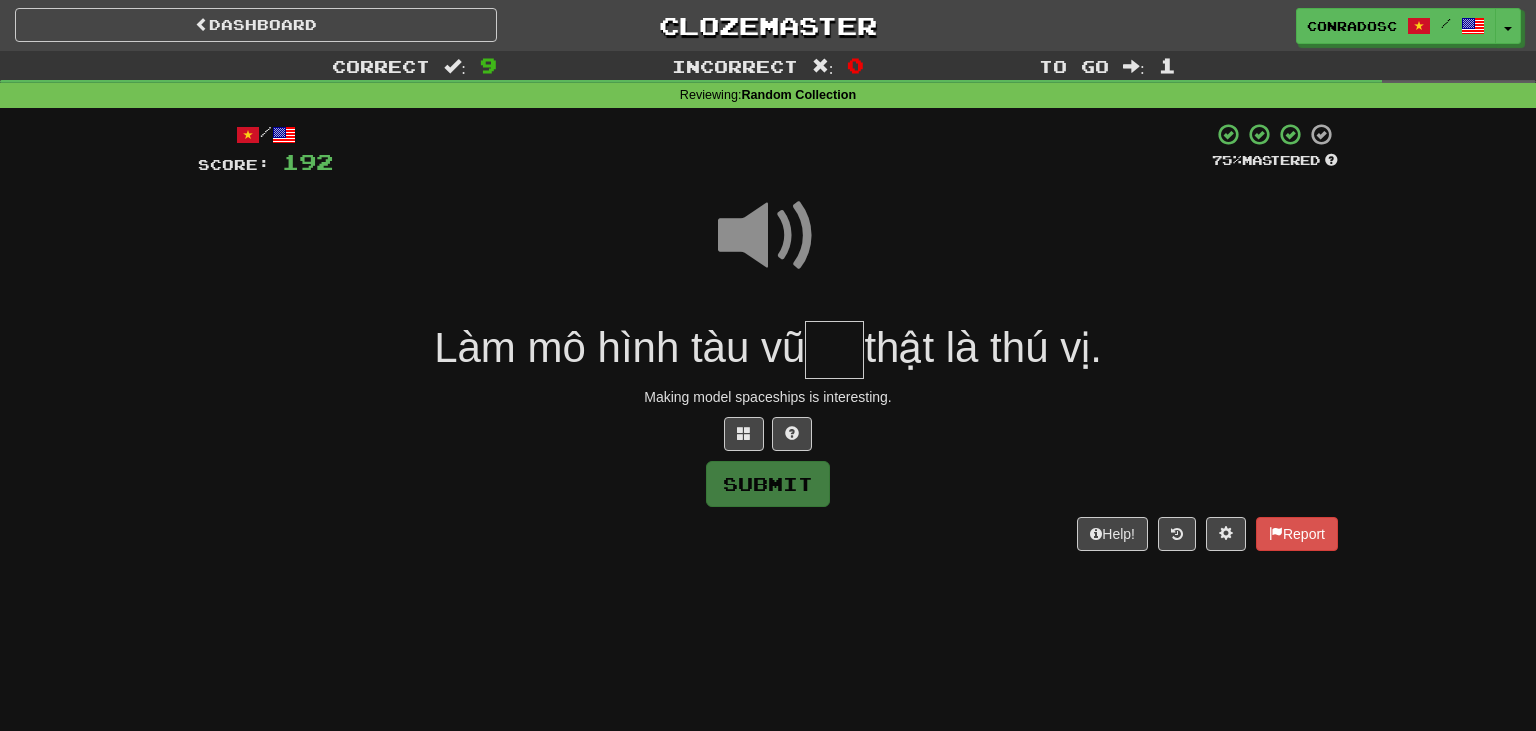 click at bounding box center [834, 350] 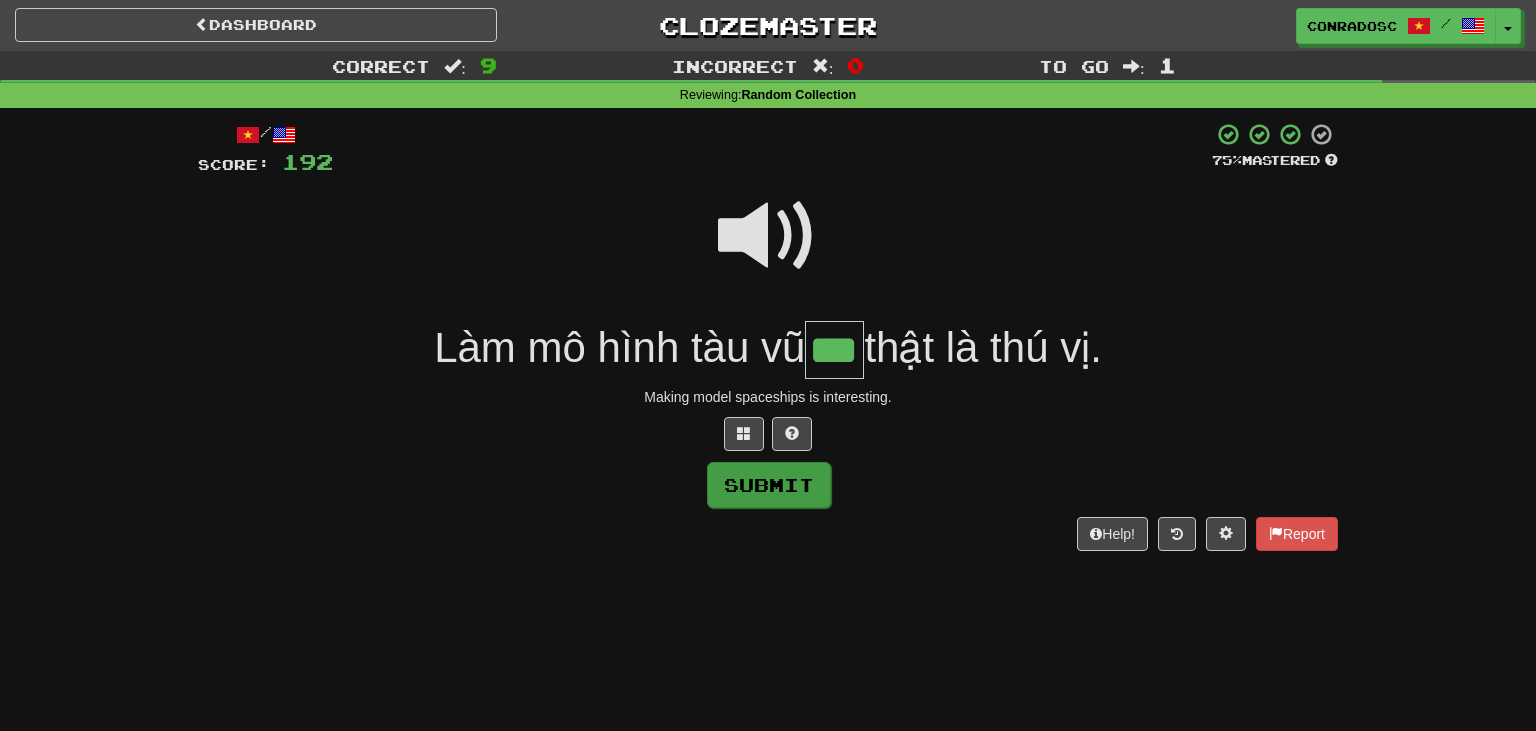 type on "***" 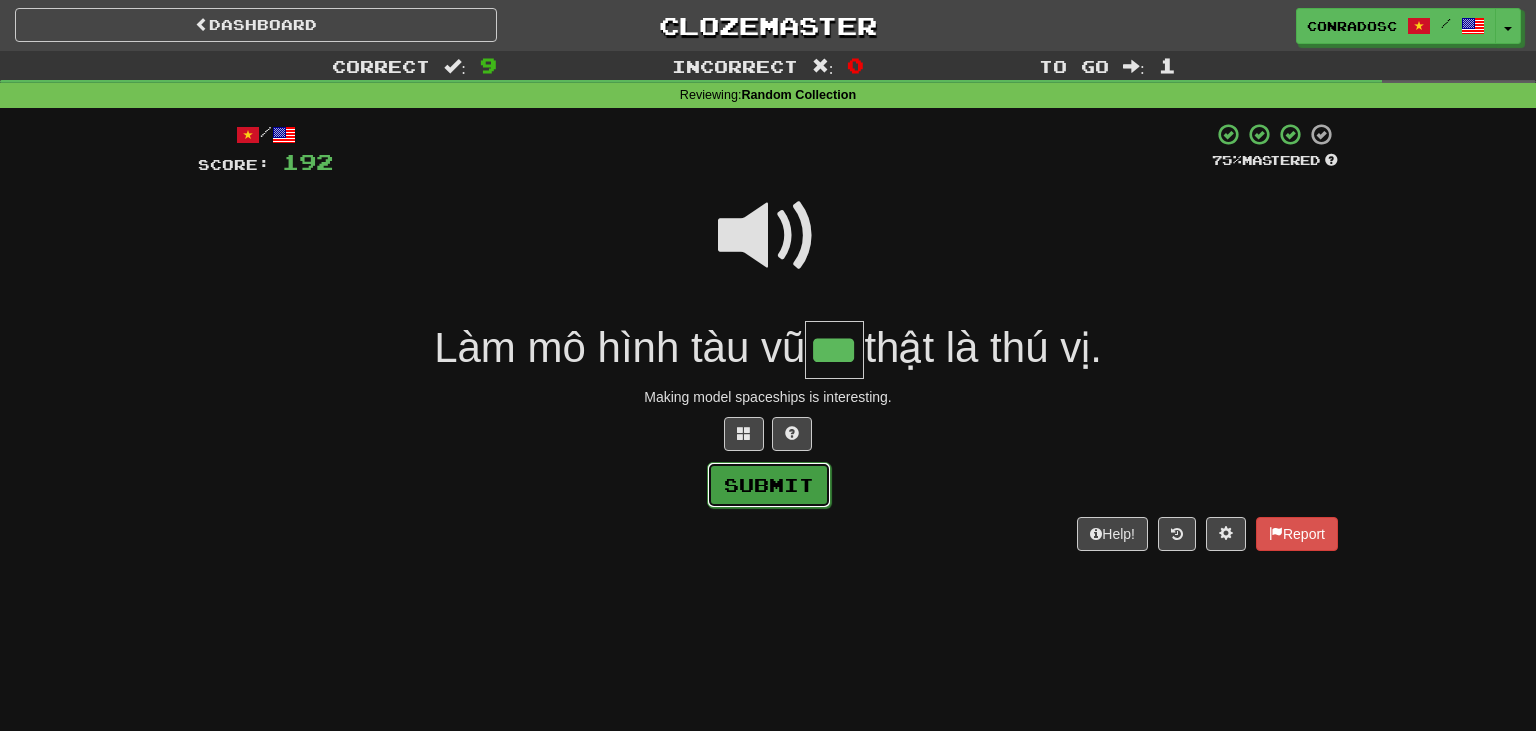 click on "Submit" at bounding box center [769, 485] 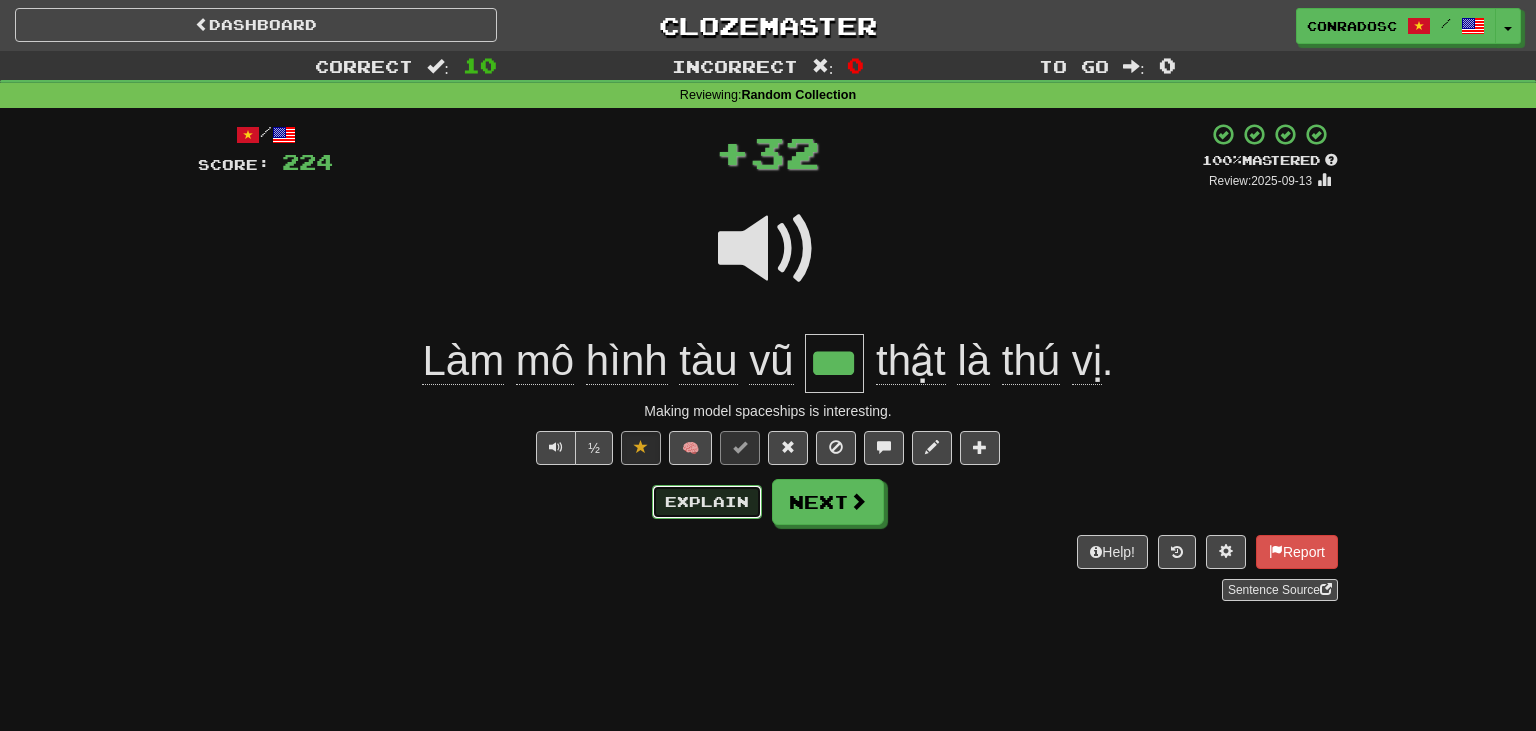 click on "Explain" at bounding box center [707, 502] 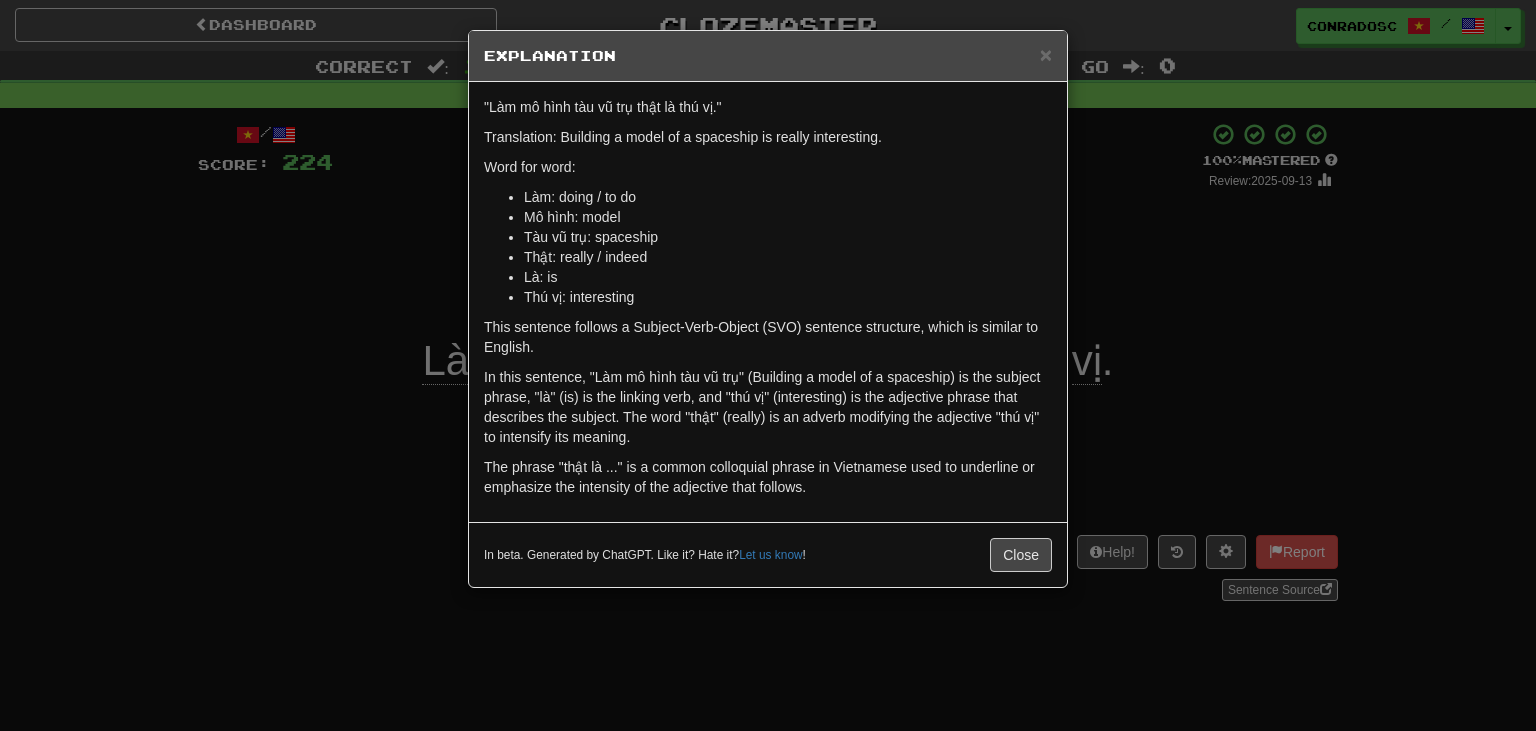 click on "× Explanation "Làm mô hình tàu vũ trụ thật là thú vị."
Translation: Building a model of a spaceship is really interesting.
Word for word:
Làm: doing / to do
Mô hình: model
Tàu vũ trụ: spaceship
Thật: really / indeed
Là: is
Thú vị: interesting
This sentence follows a Subject-Verb-Object (SVO) sentence structure, which is similar to English.
In this sentence, "Làm mô hình tàu vũ trụ" (Building a model of a spaceship) is the subject phrase, "là" (is) is the linking verb, and "thú vị" (interesting) is the adjective phrase that describes the subject. The word "thật" (really) is an adverb modifying the adjective "thú vị" to intensify its meaning.
The phrase "thật là ..." is a common colloquial phrase in Vietnamese used to underline or emphasize the intensity of the adjective that follows. In beta. Generated by ChatGPT. Like it? Hate it?  Let us know ! Close" at bounding box center (768, 365) 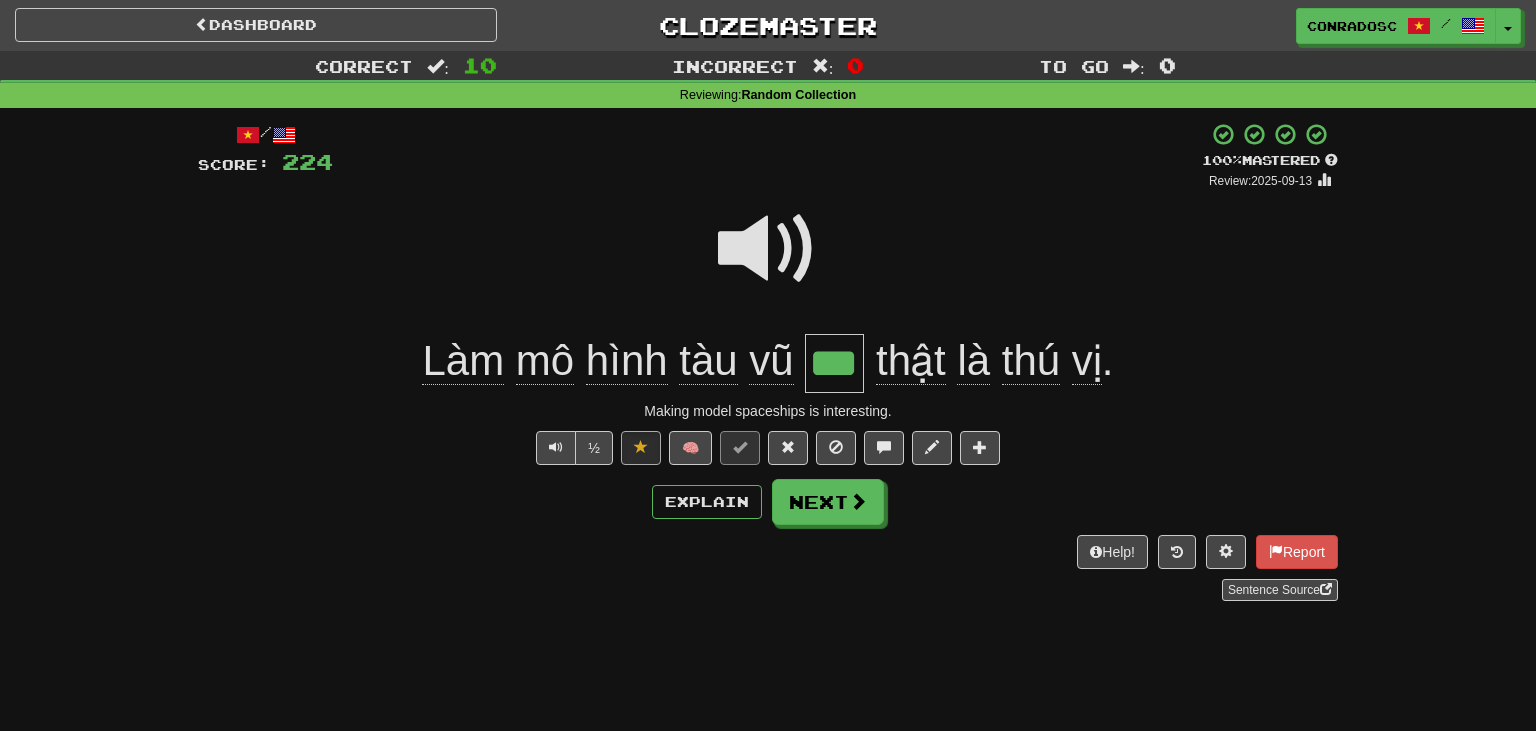click at bounding box center [768, 249] 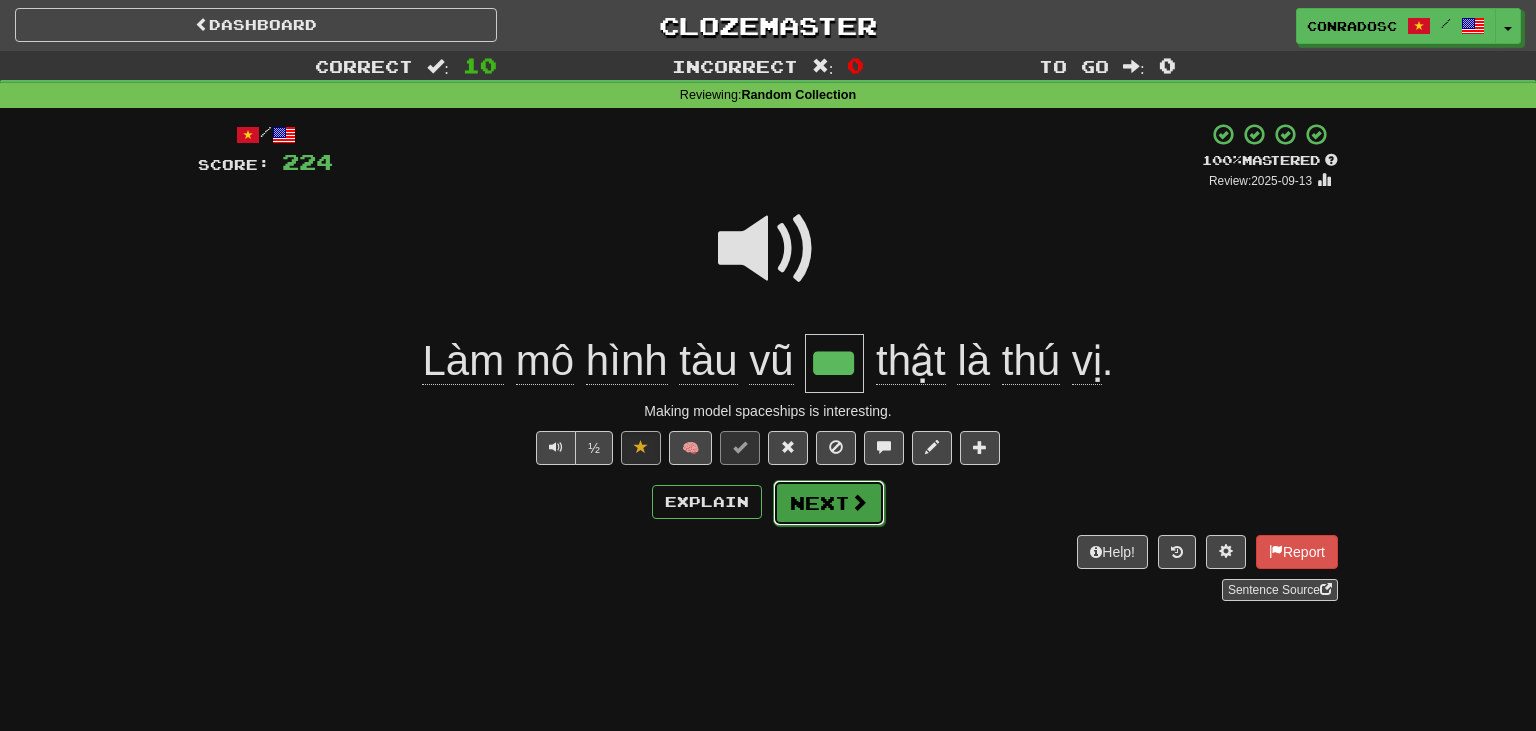 click on "Next" at bounding box center (829, 503) 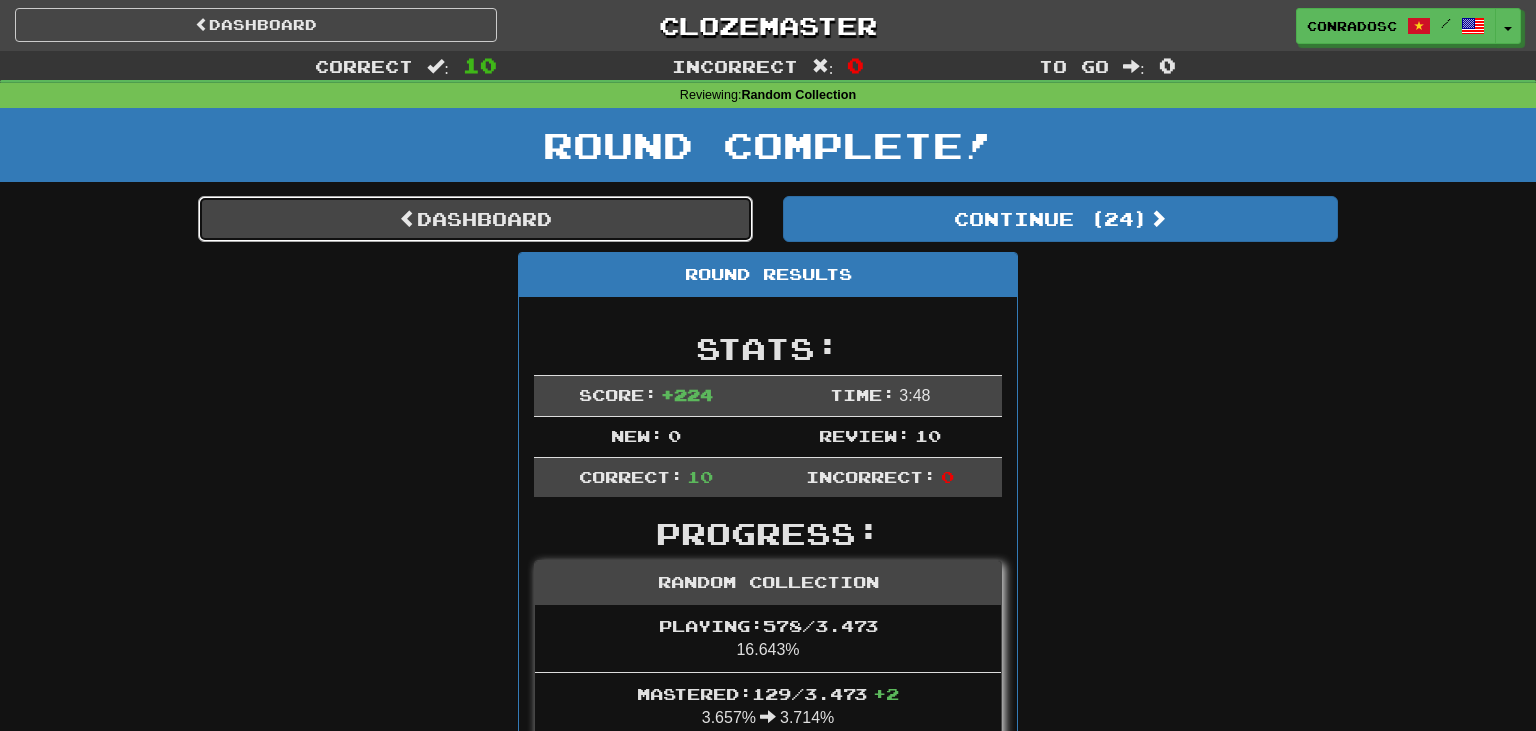 click on "Dashboard" at bounding box center [475, 219] 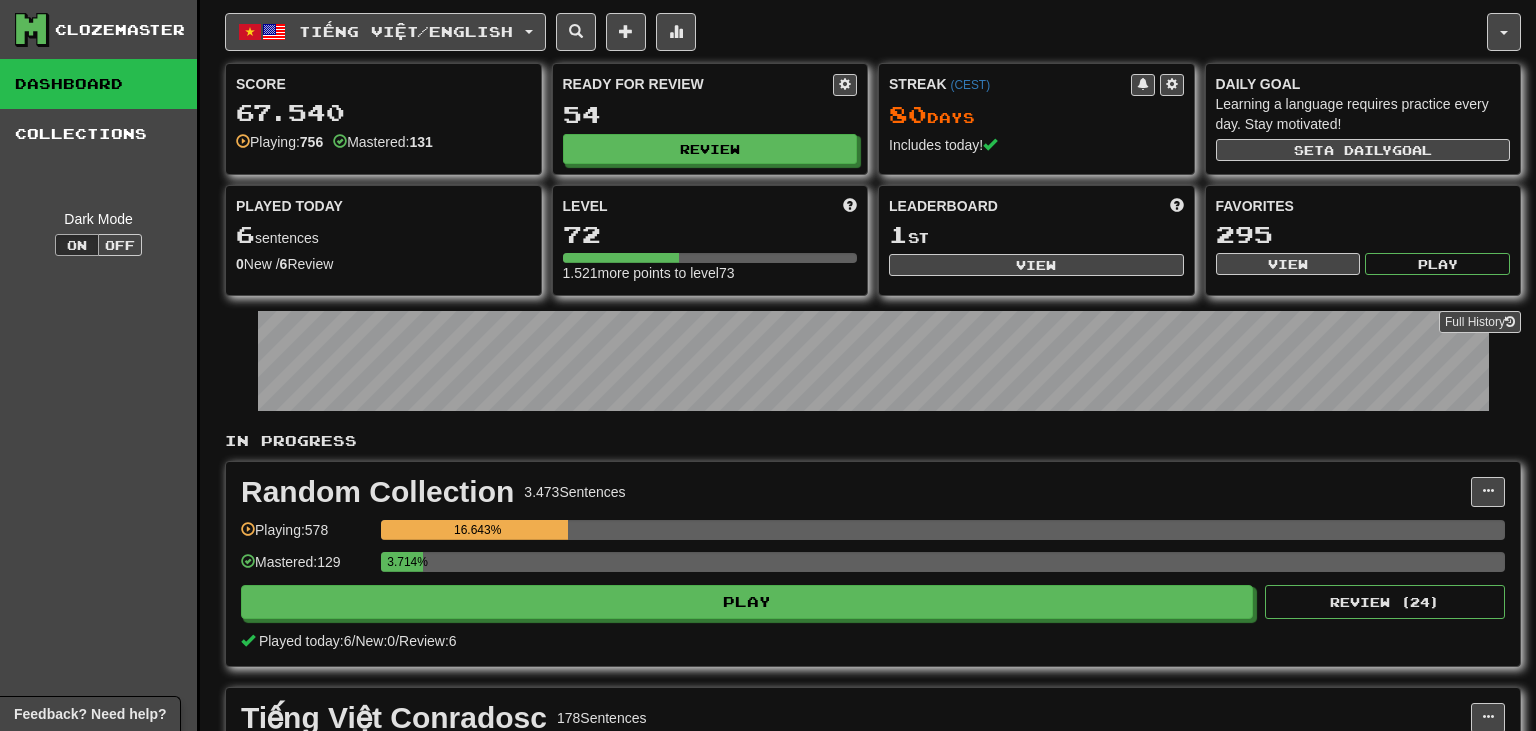 scroll, scrollTop: 0, scrollLeft: 0, axis: both 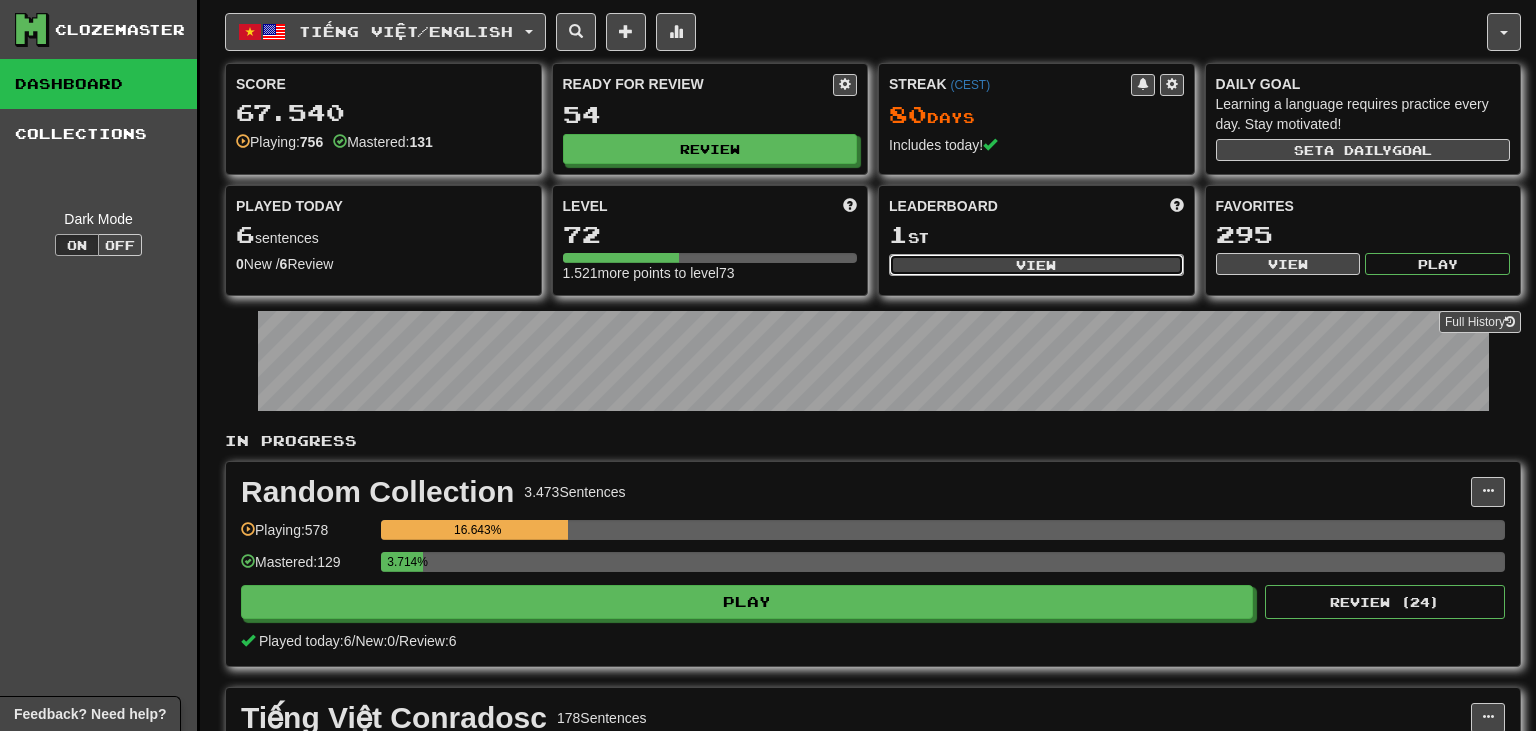 click on "View" at bounding box center (1036, 265) 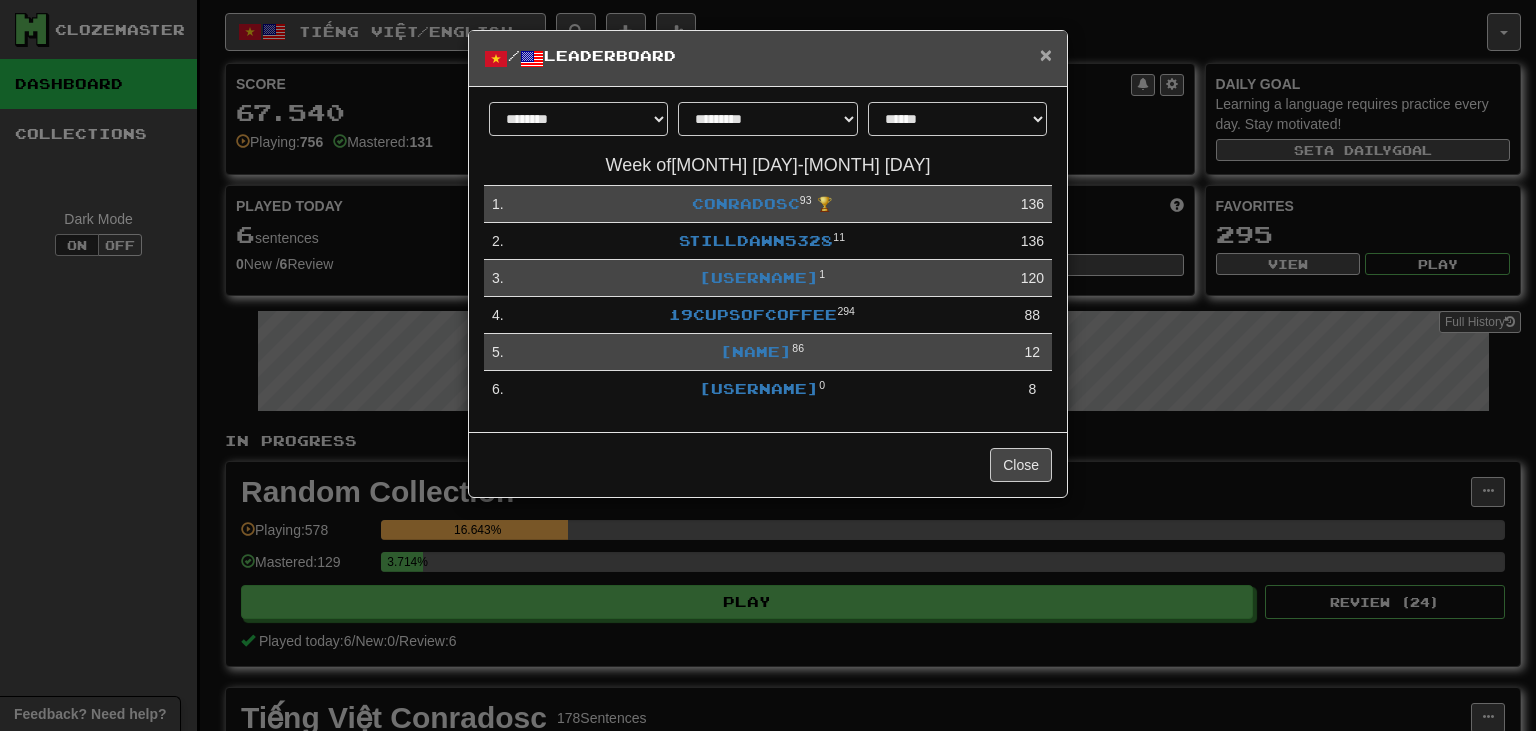 click on "×  /   Leaderboard" at bounding box center [768, 59] 